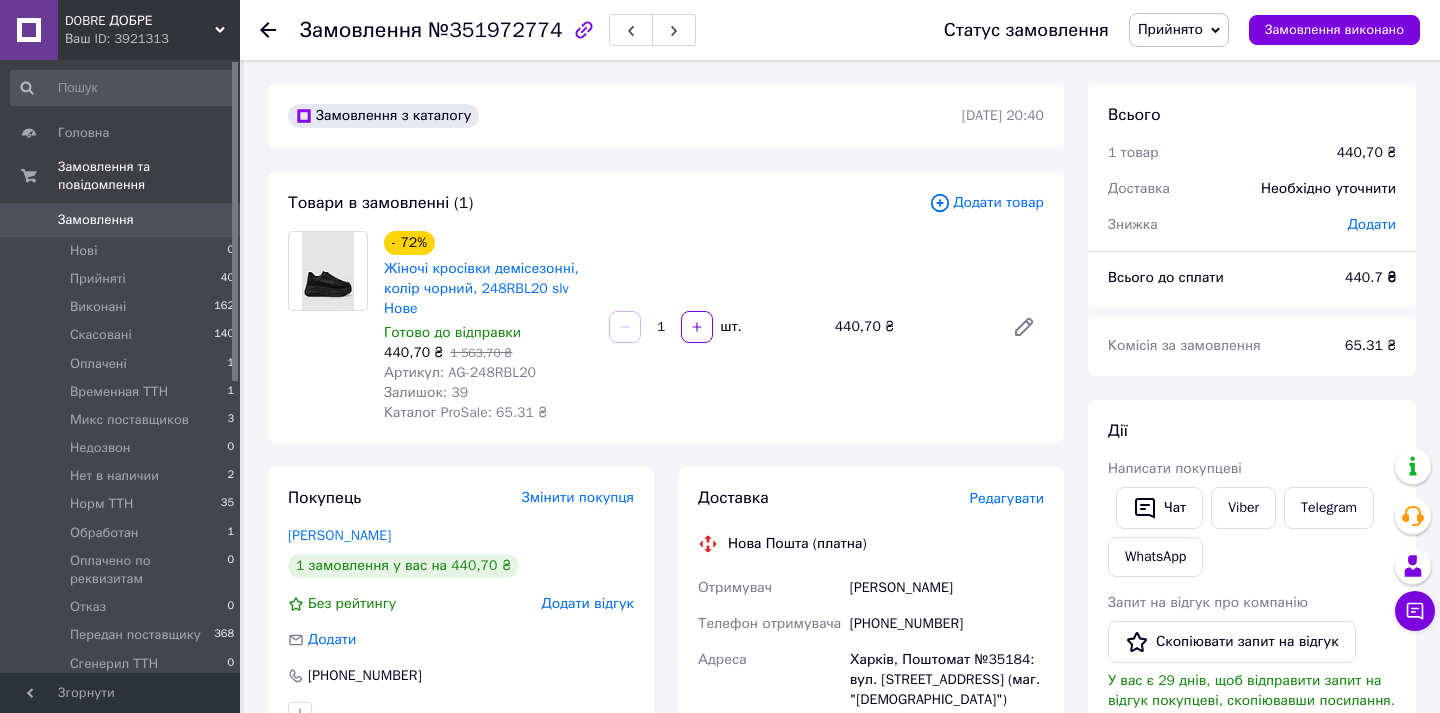 scroll, scrollTop: 0, scrollLeft: 0, axis: both 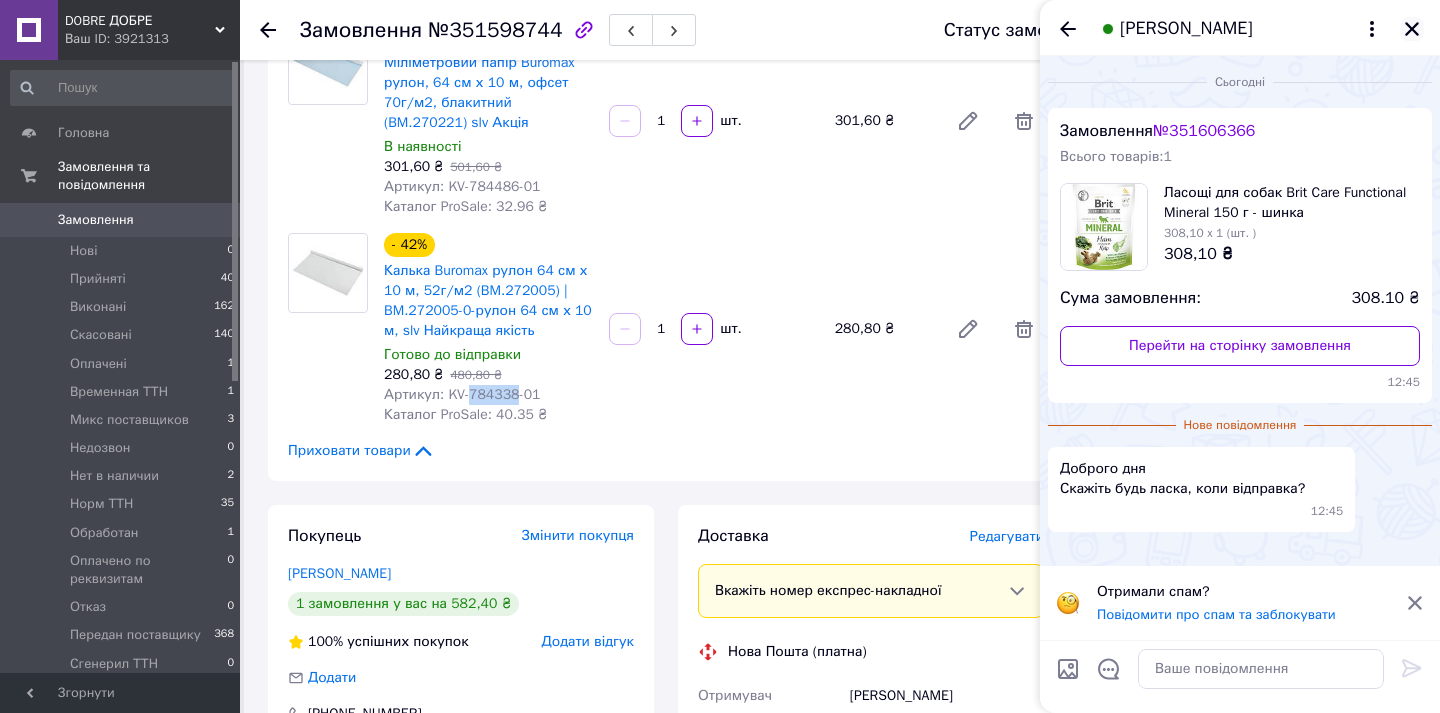 click 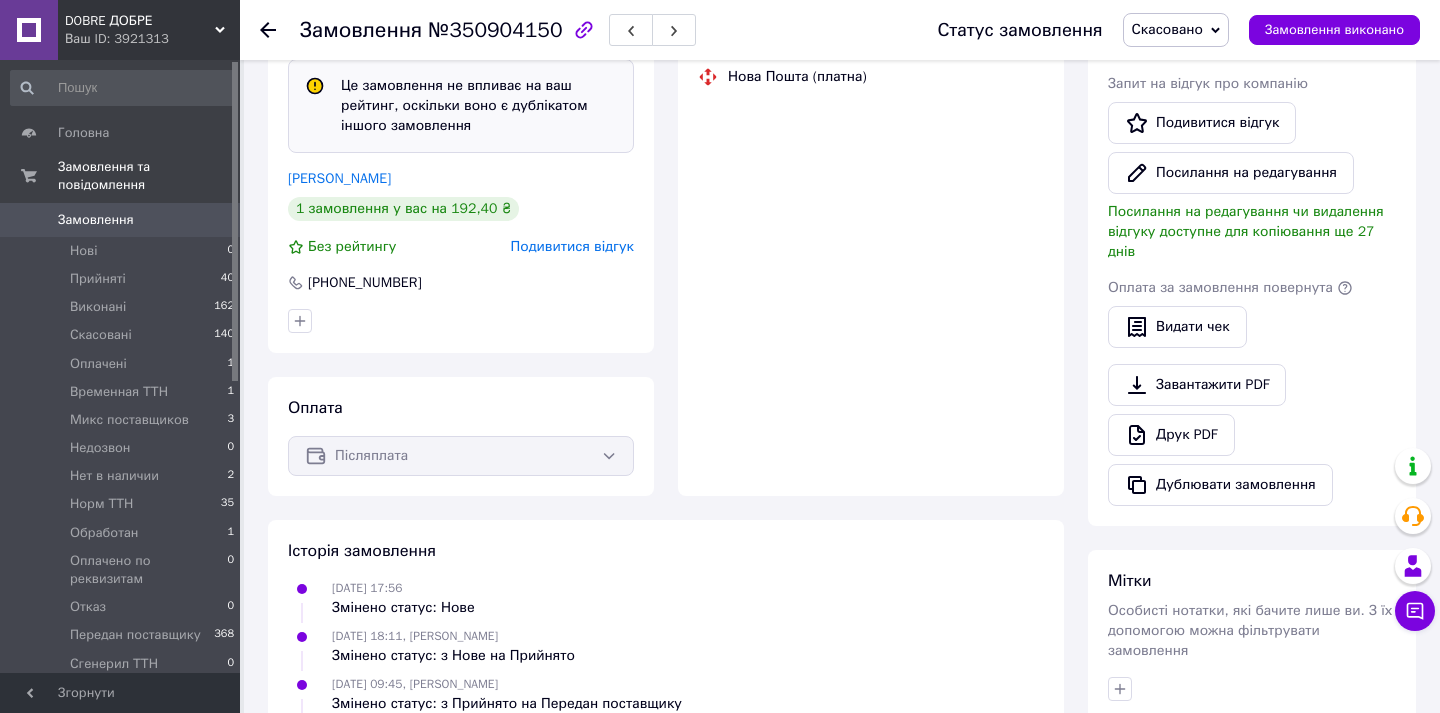 scroll, scrollTop: 513, scrollLeft: 0, axis: vertical 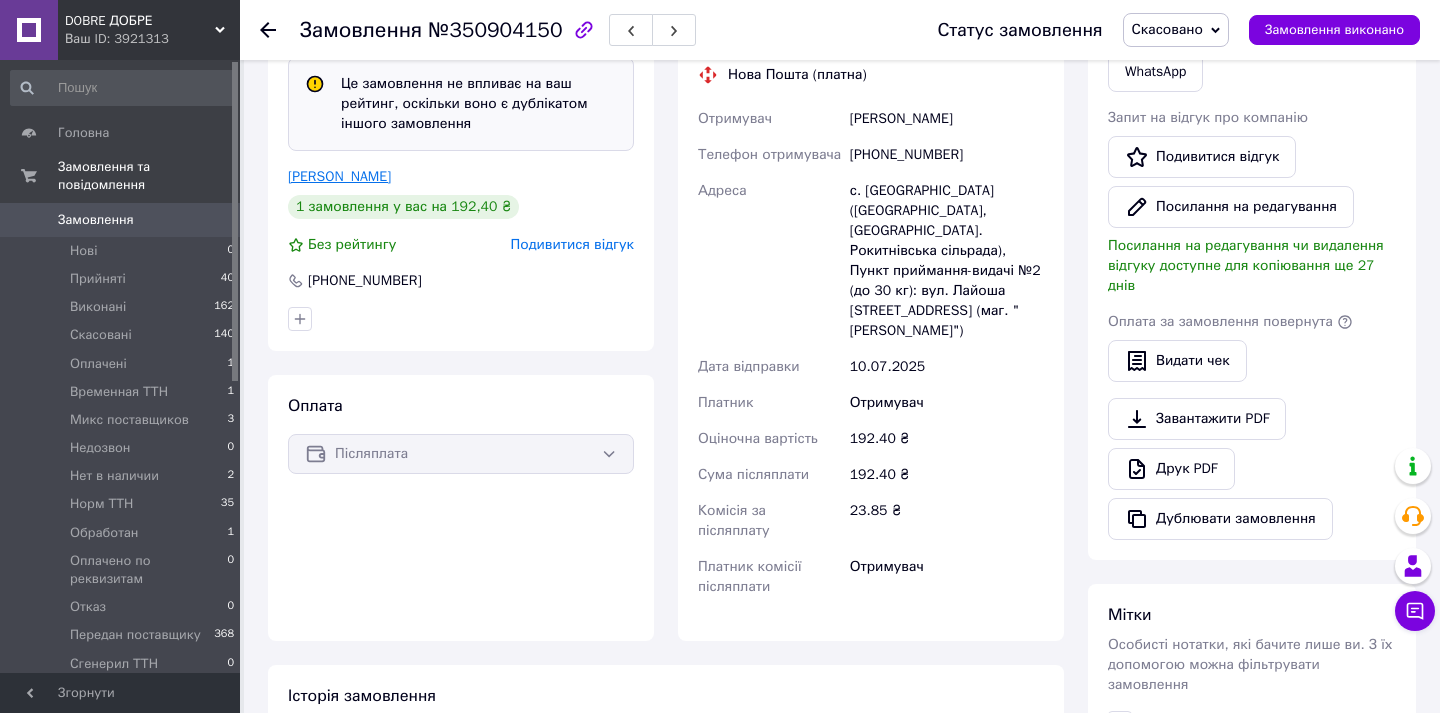 click on "Лупина Таня" at bounding box center (339, 176) 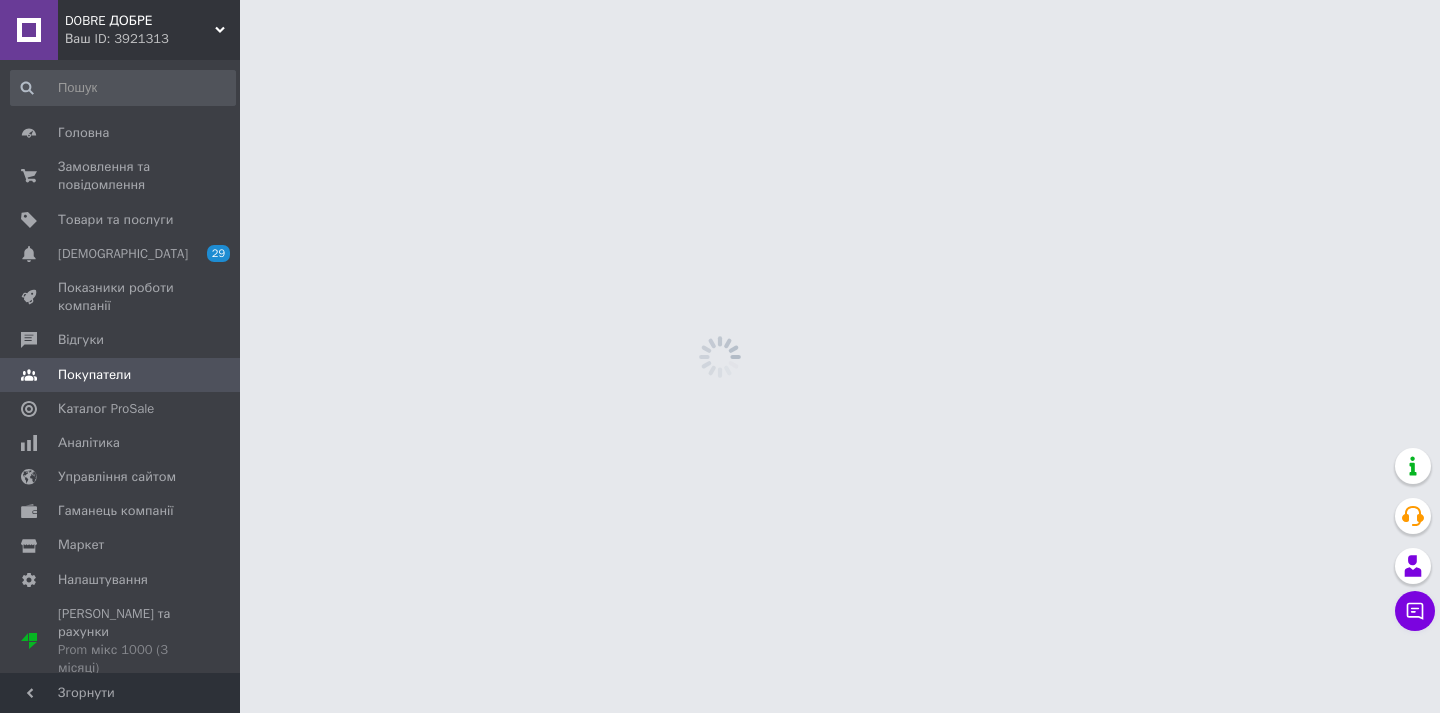 scroll, scrollTop: 0, scrollLeft: 0, axis: both 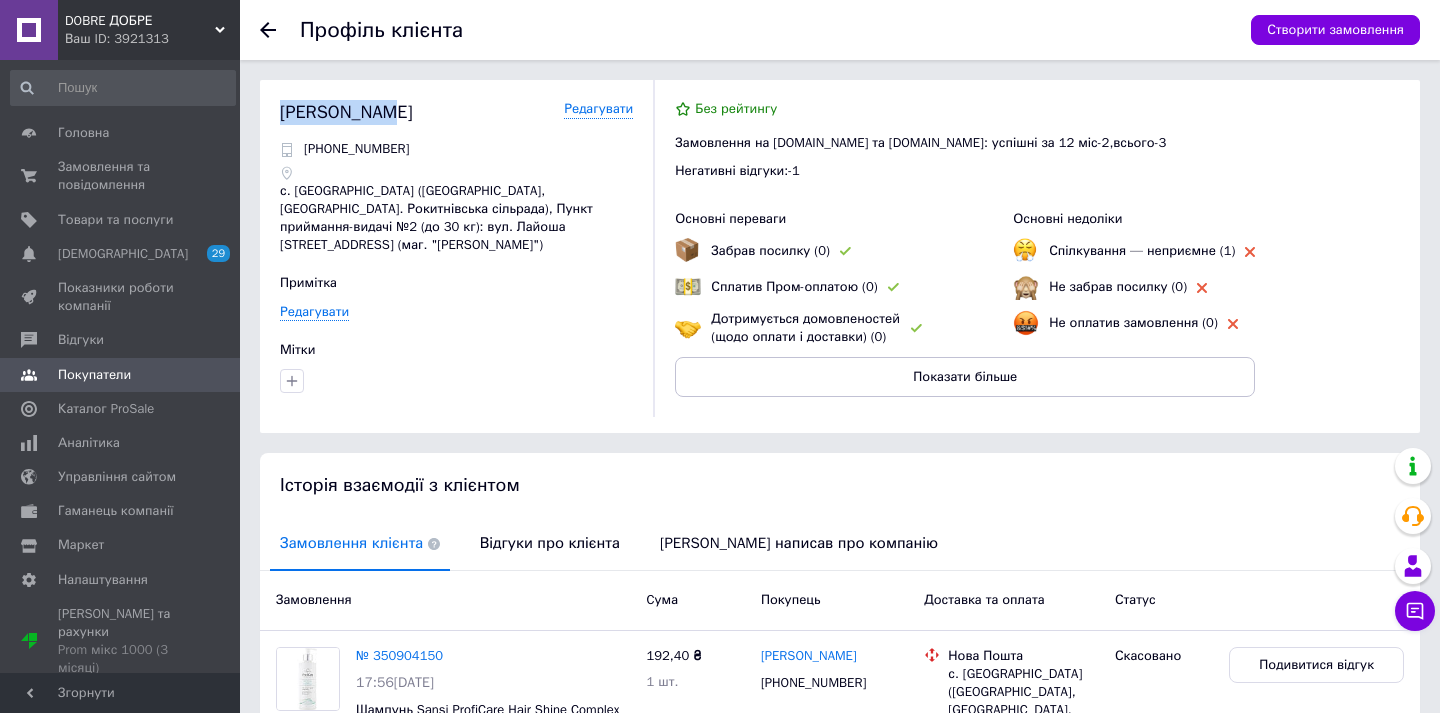 drag, startPoint x: 396, startPoint y: 119, endPoint x: 279, endPoint y: 119, distance: 117 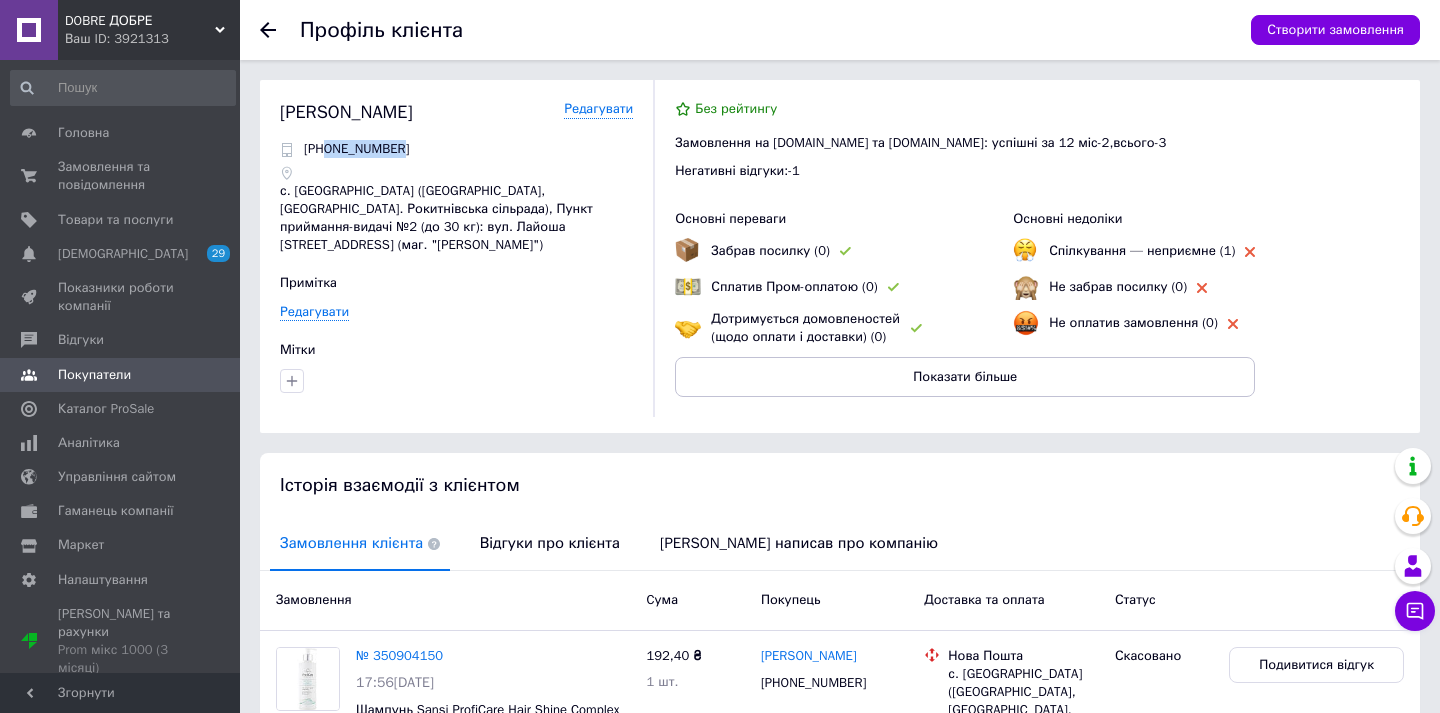 drag, startPoint x: 439, startPoint y: 154, endPoint x: 329, endPoint y: 154, distance: 110 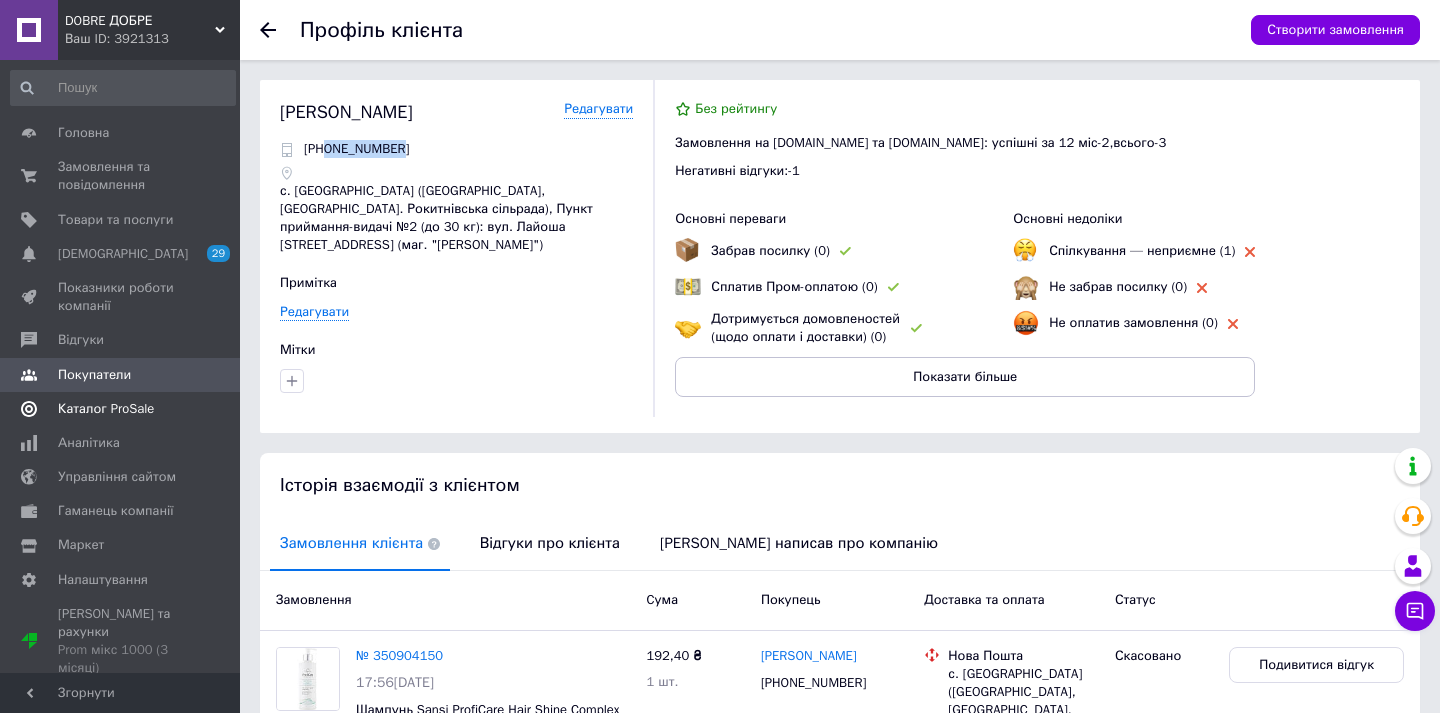 click on "Каталог ProSale" at bounding box center [106, 409] 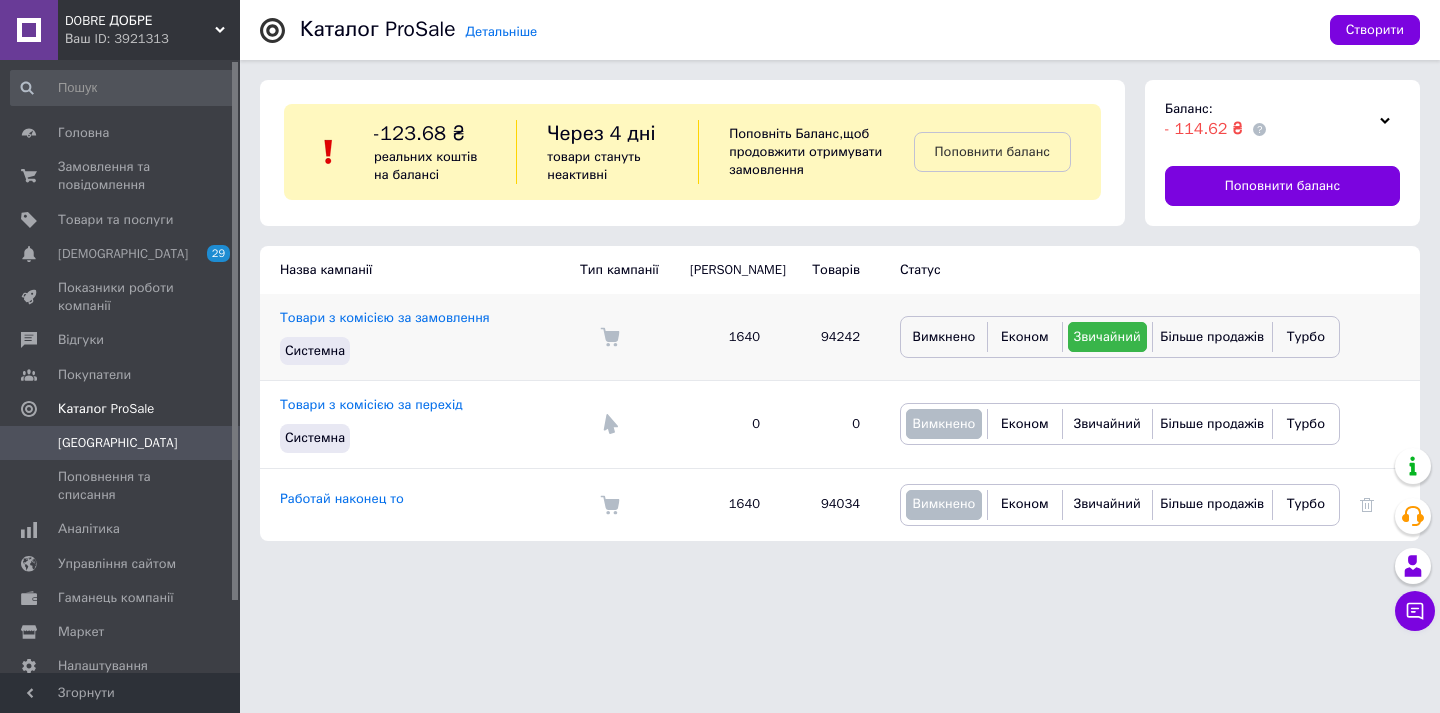 click at bounding box center (1380, 337) 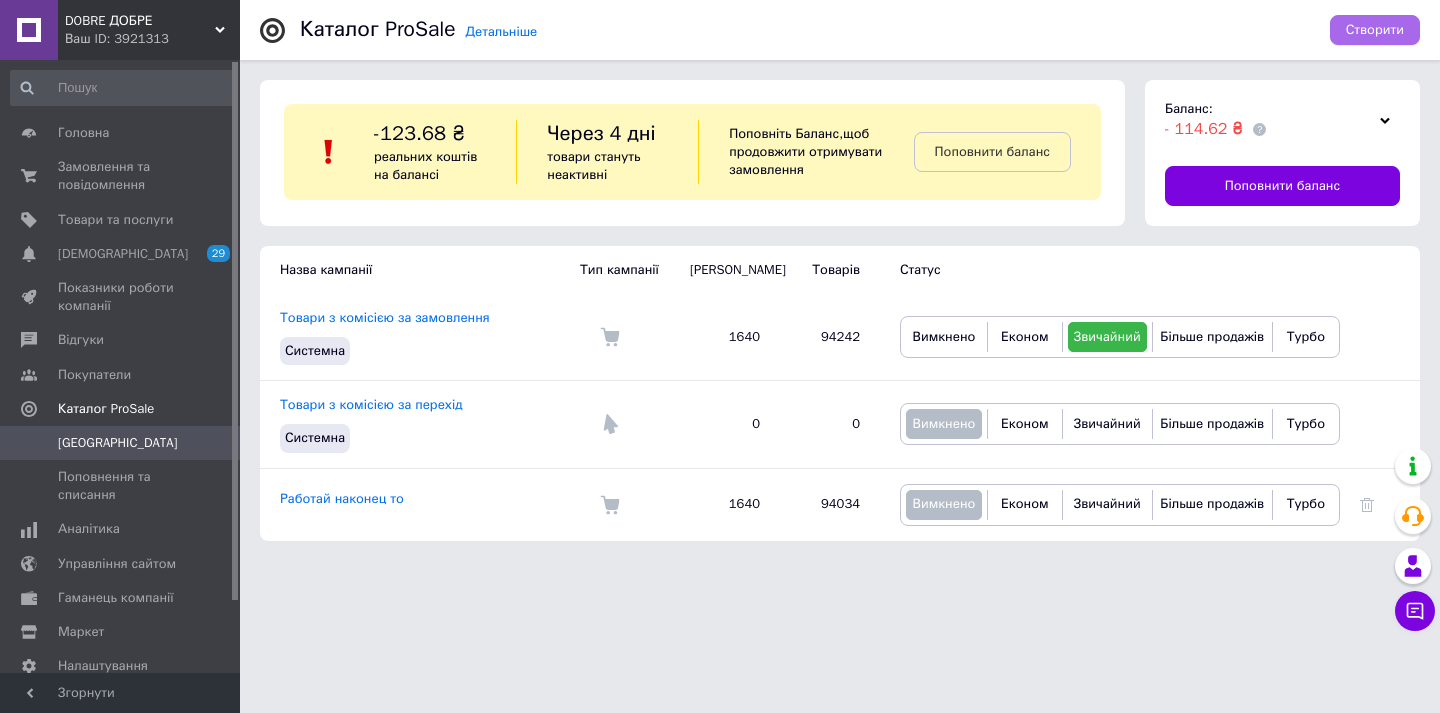 click on "Створити" at bounding box center (1375, 30) 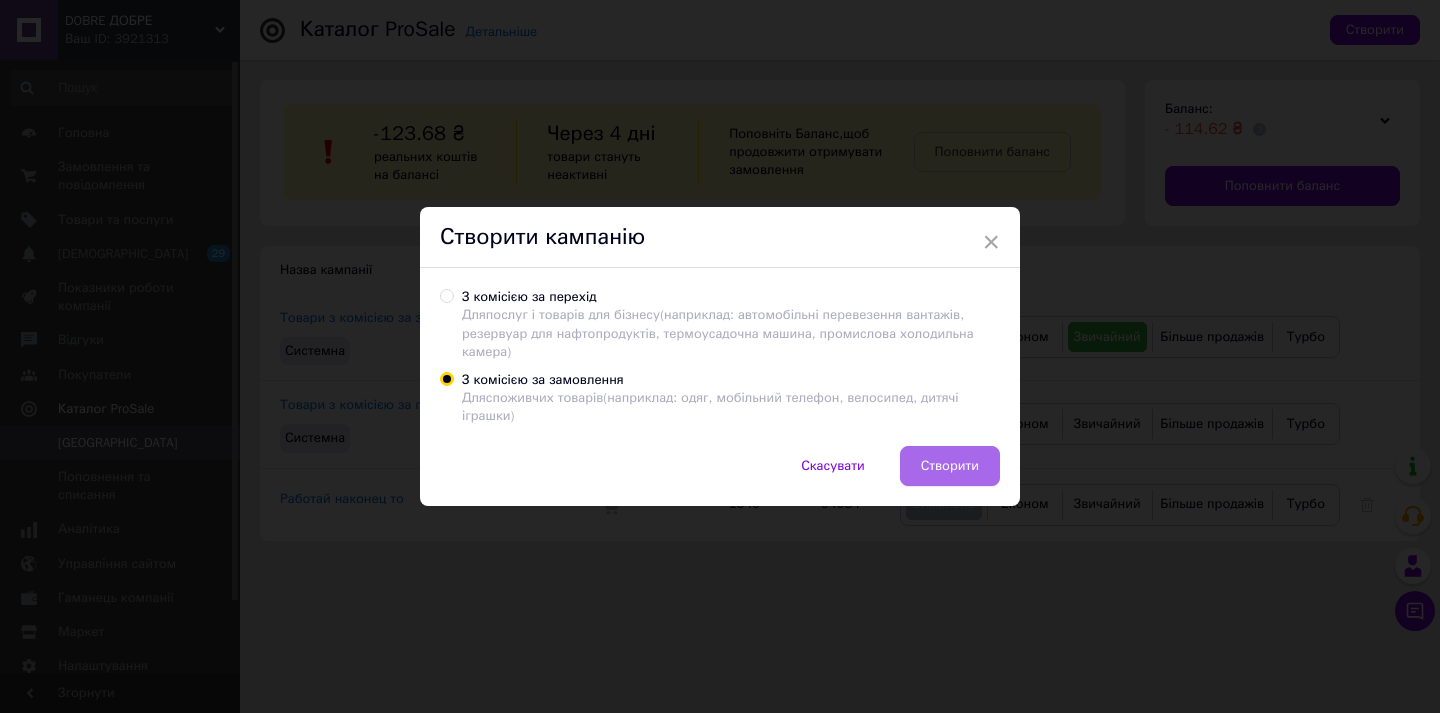 click on "Створити" at bounding box center (950, 466) 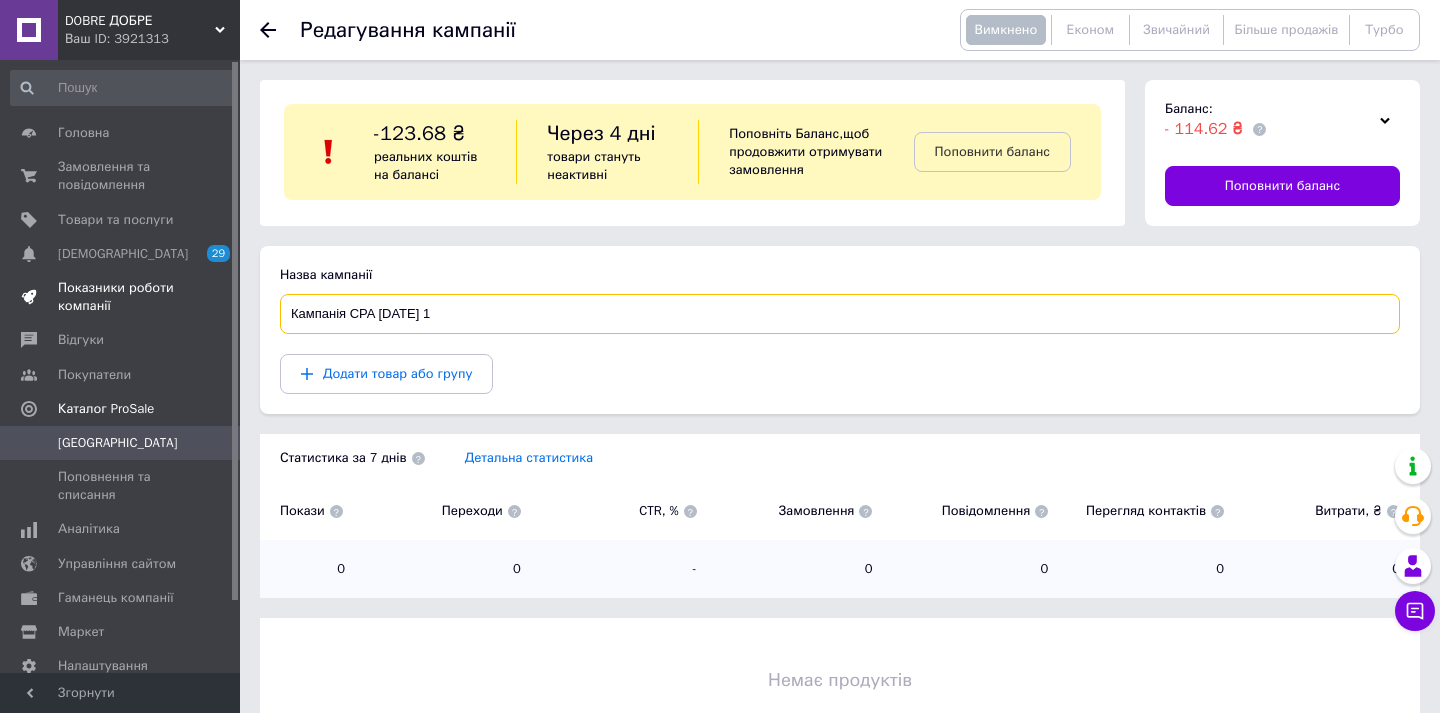 drag, startPoint x: 486, startPoint y: 336, endPoint x: 229, endPoint y: 321, distance: 257.43738 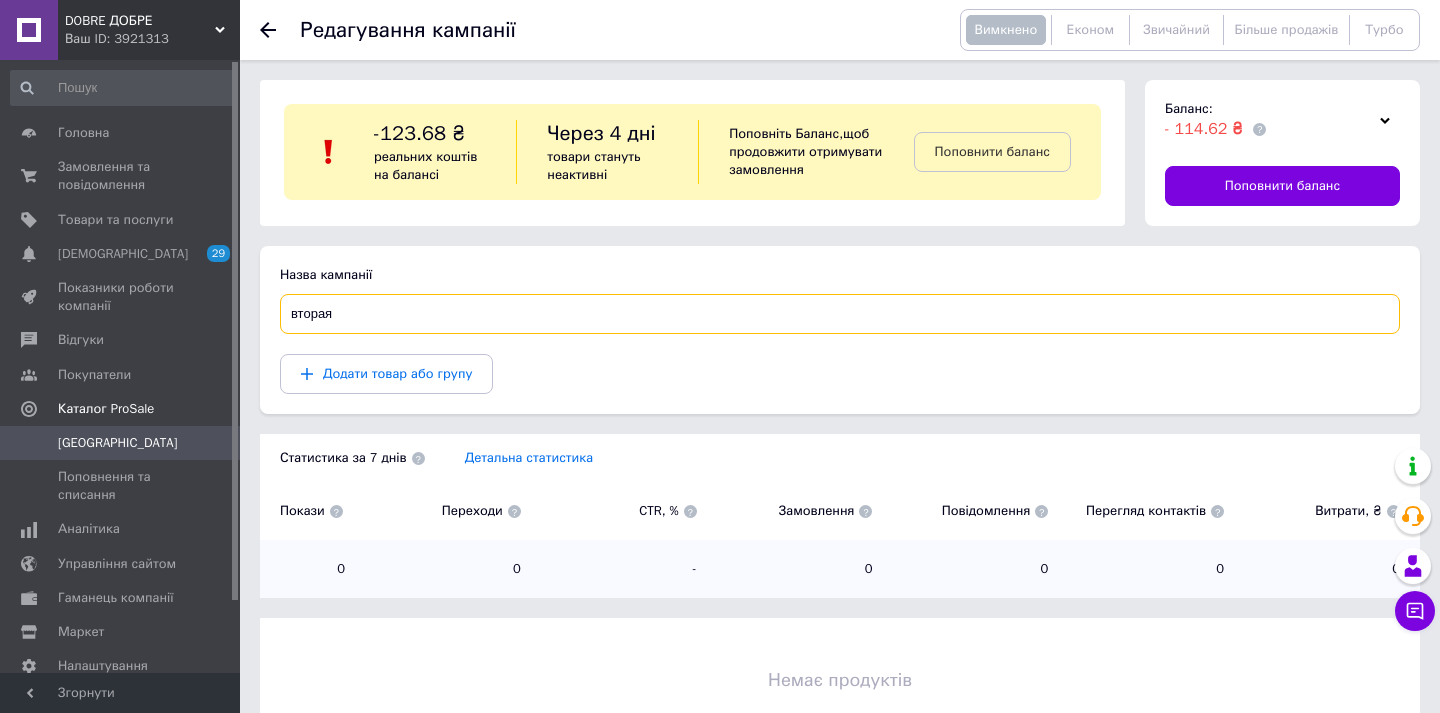 type on "вторая" 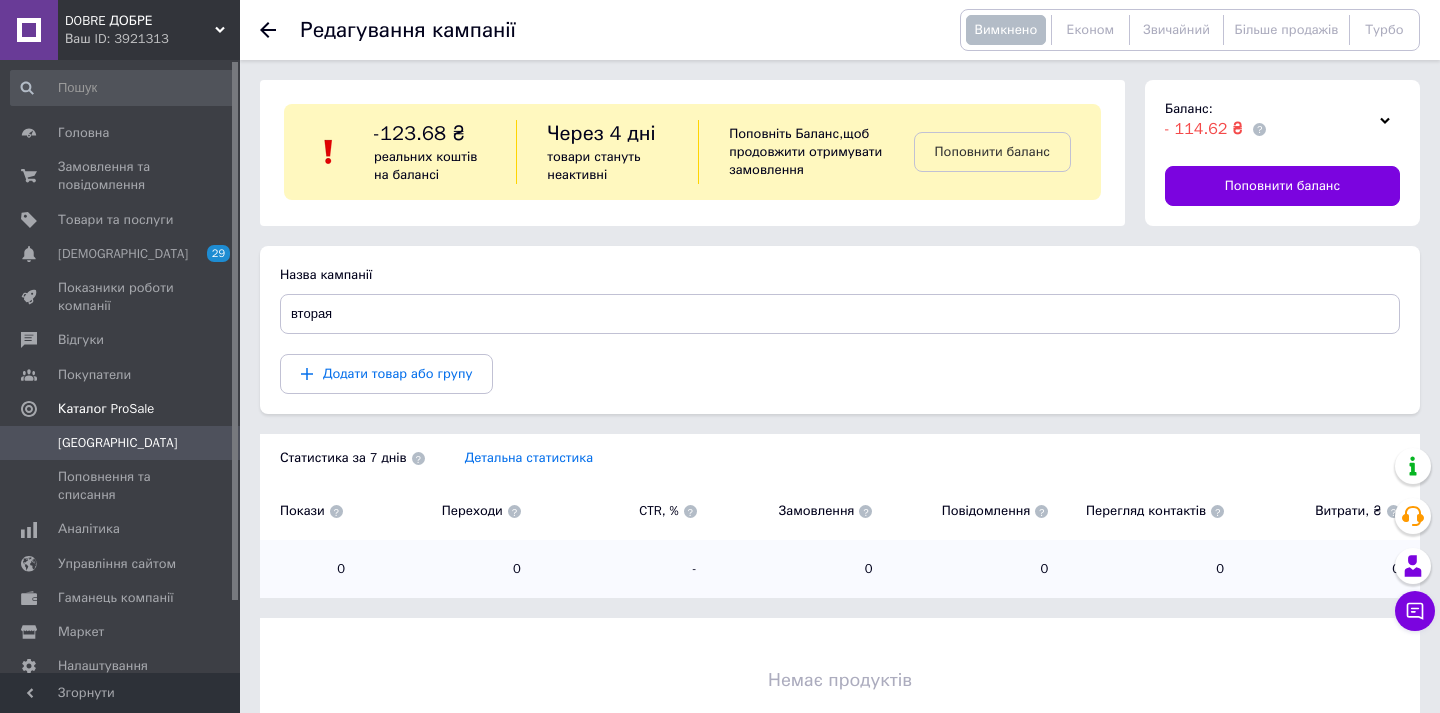 click on "Додати товар або групу" at bounding box center (840, 374) 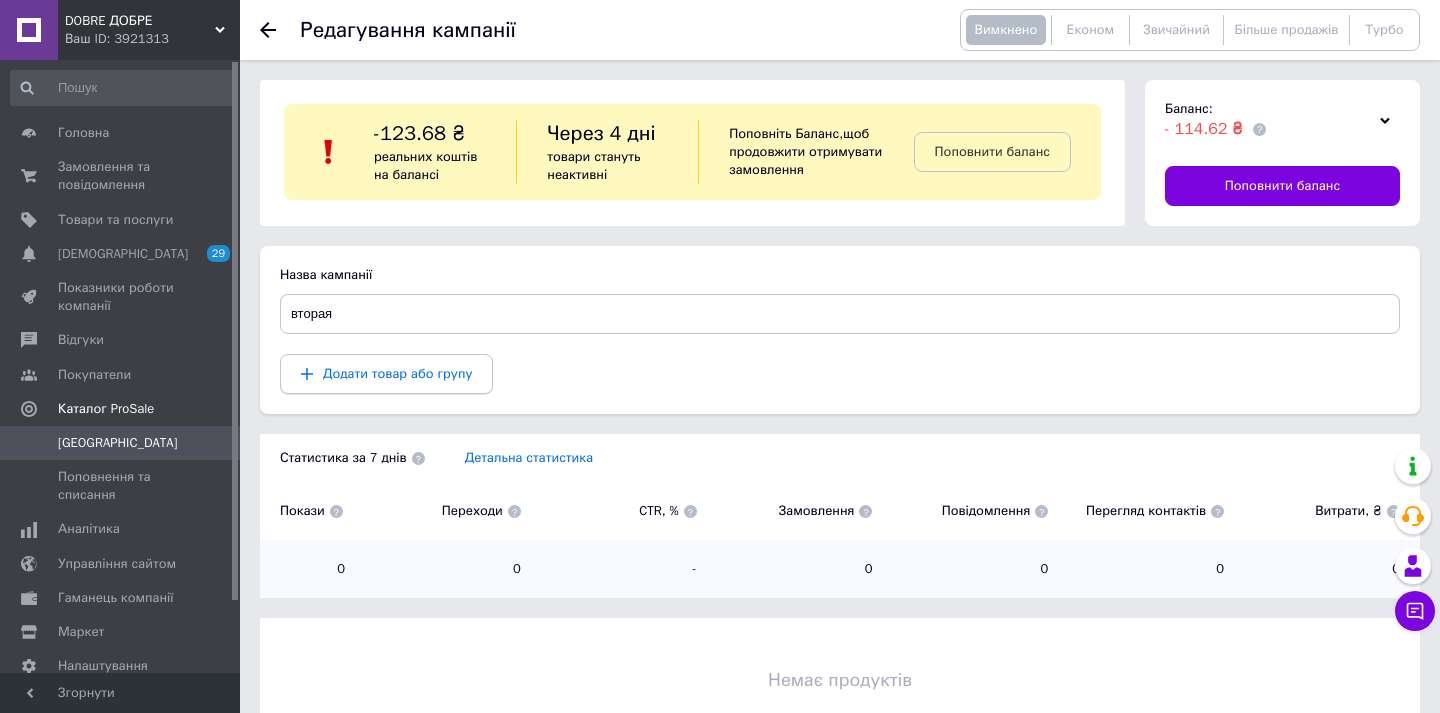 click on "Додати товар або групу" at bounding box center (397, 373) 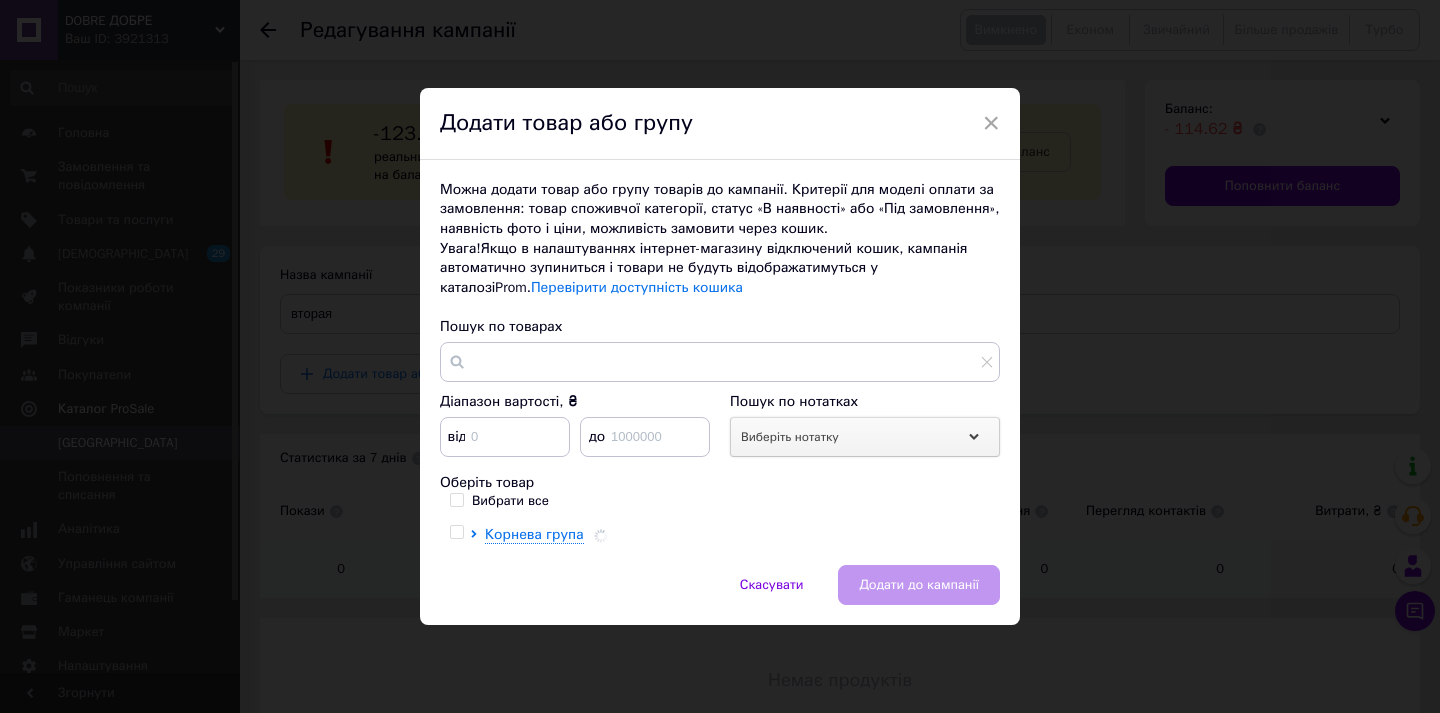 click on "Виберіть нотатку" at bounding box center [865, 437] 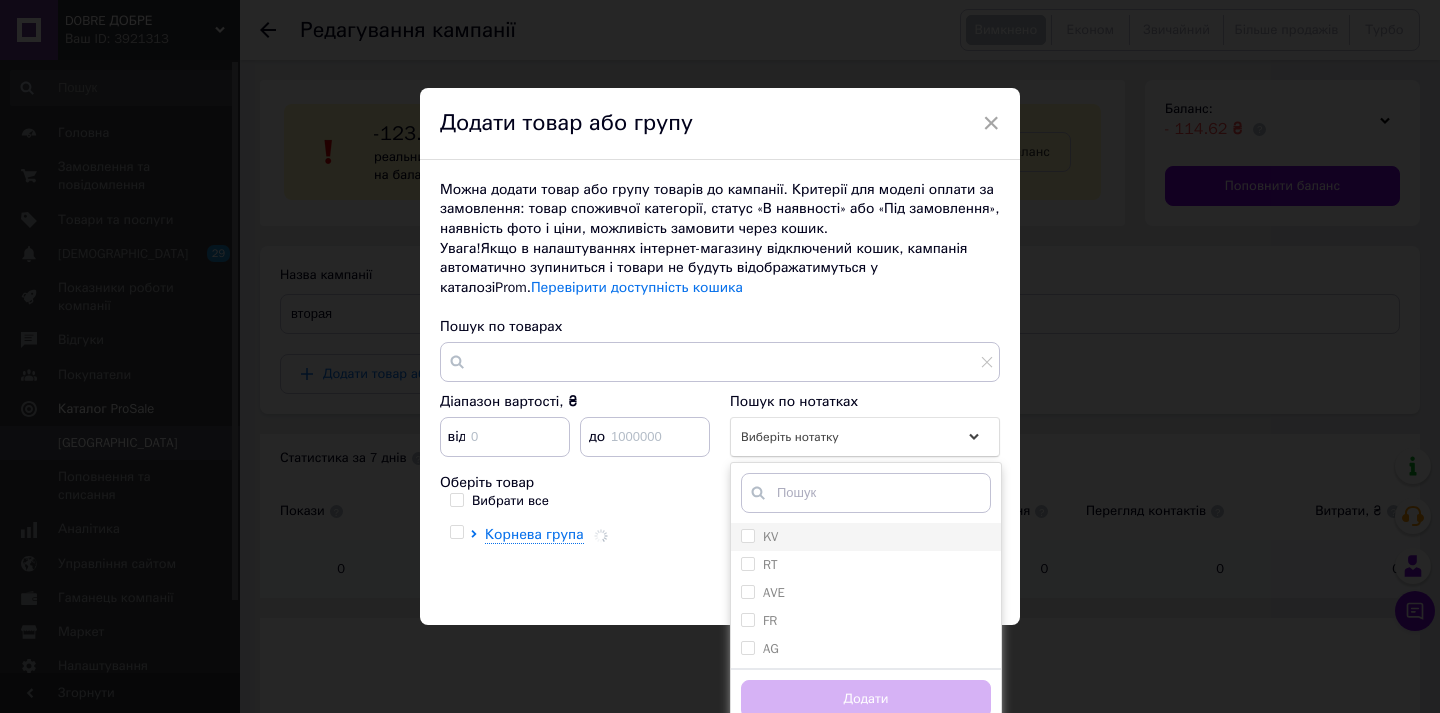 click on "KV" at bounding box center [866, 537] 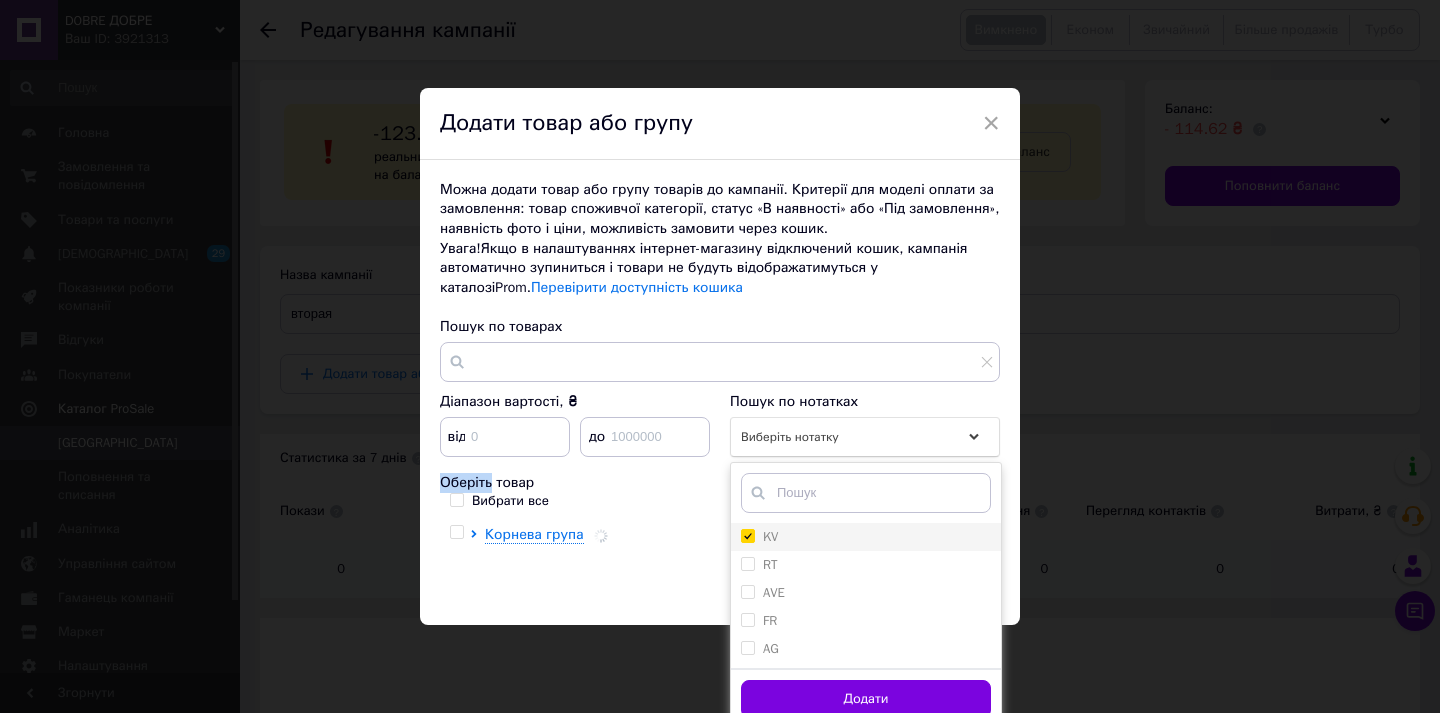 click on "KV" at bounding box center (866, 537) 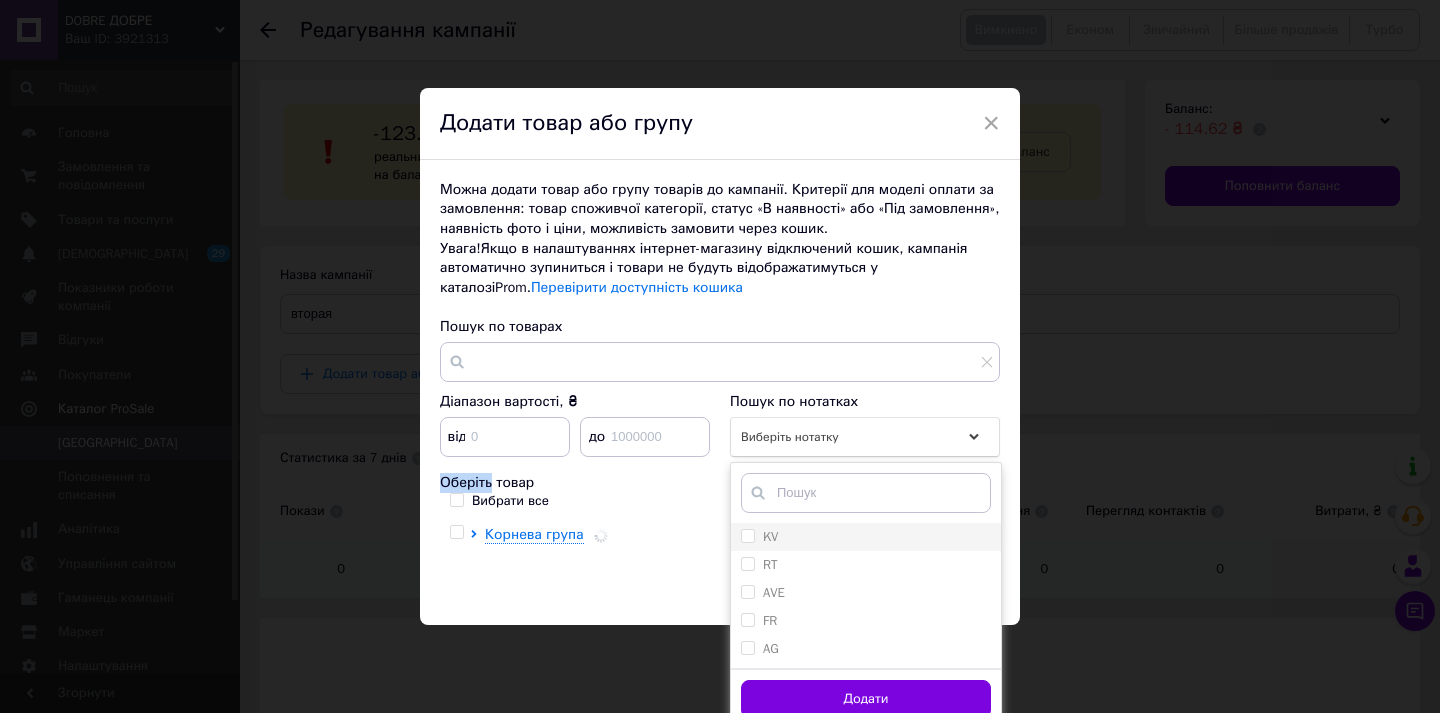 checkbox on "false" 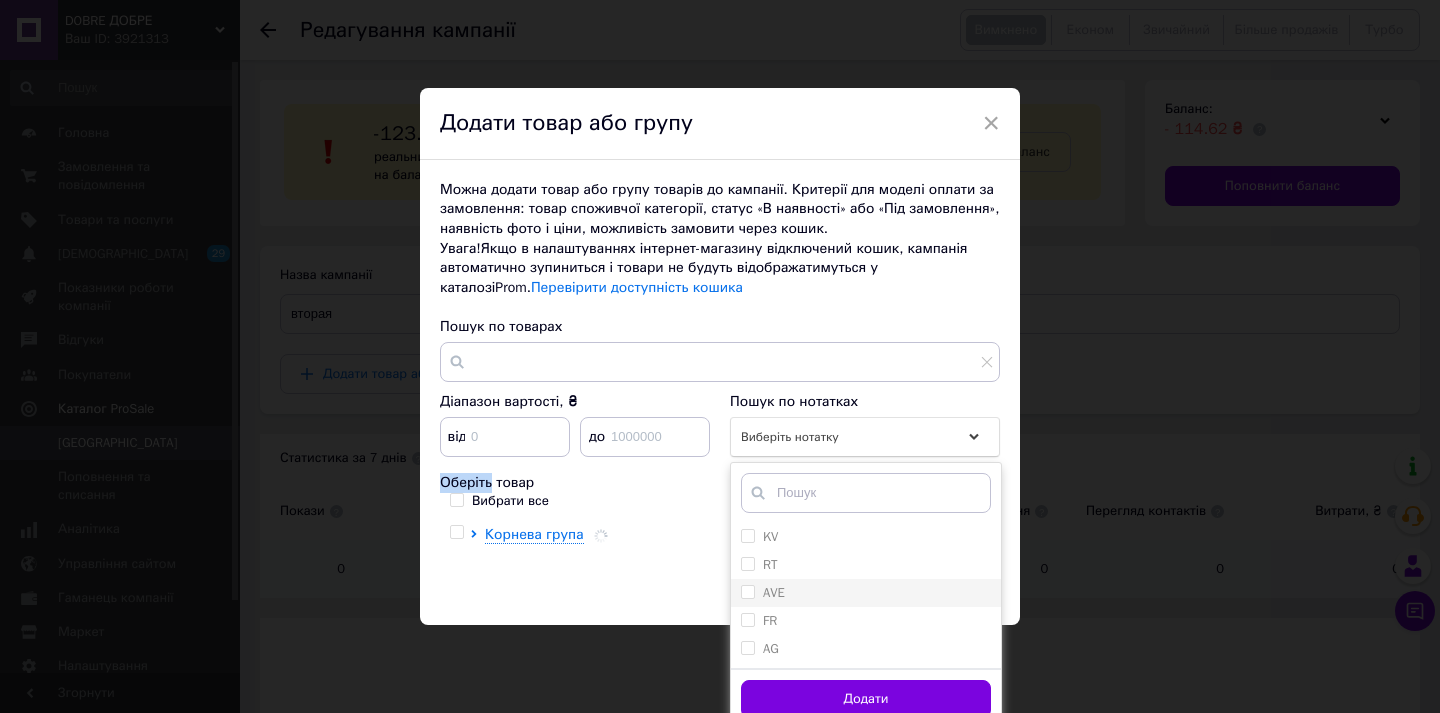 scroll, scrollTop: 1, scrollLeft: 0, axis: vertical 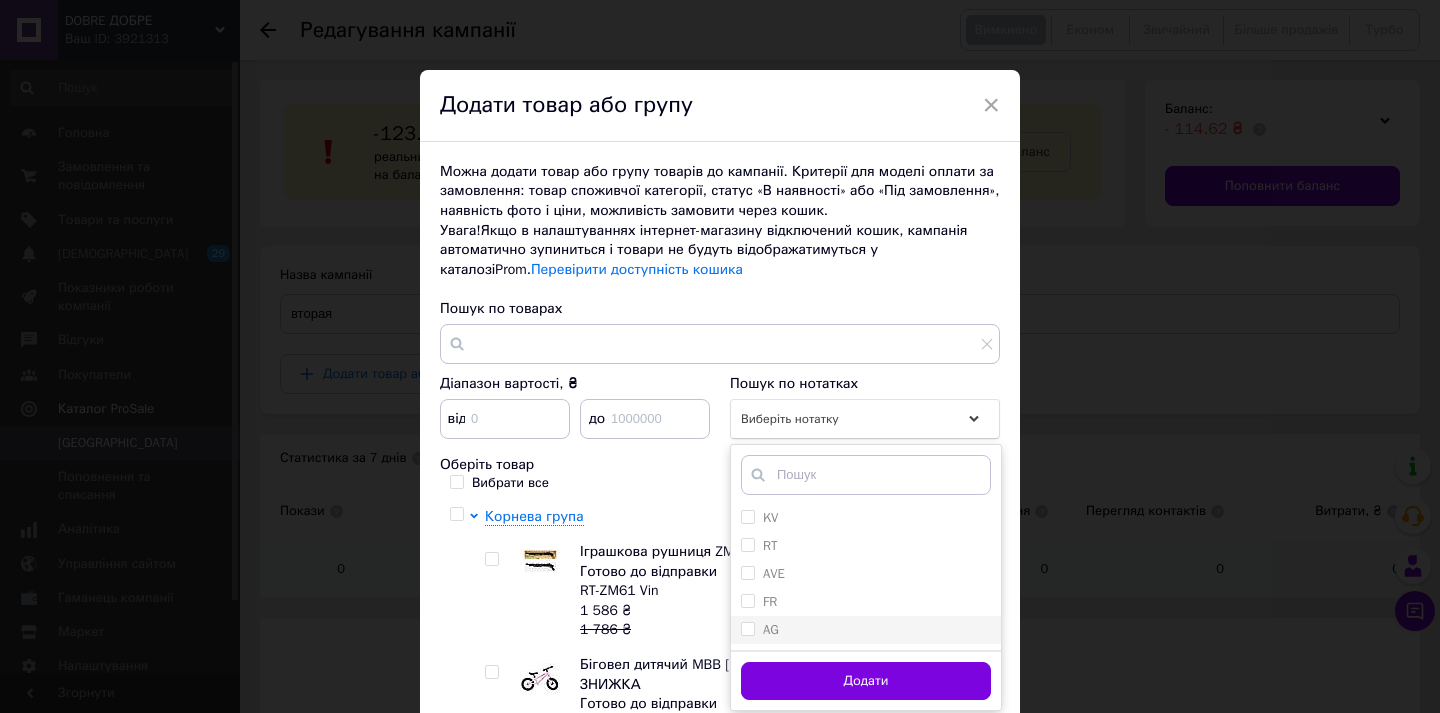 click on "AG" at bounding box center [866, 630] 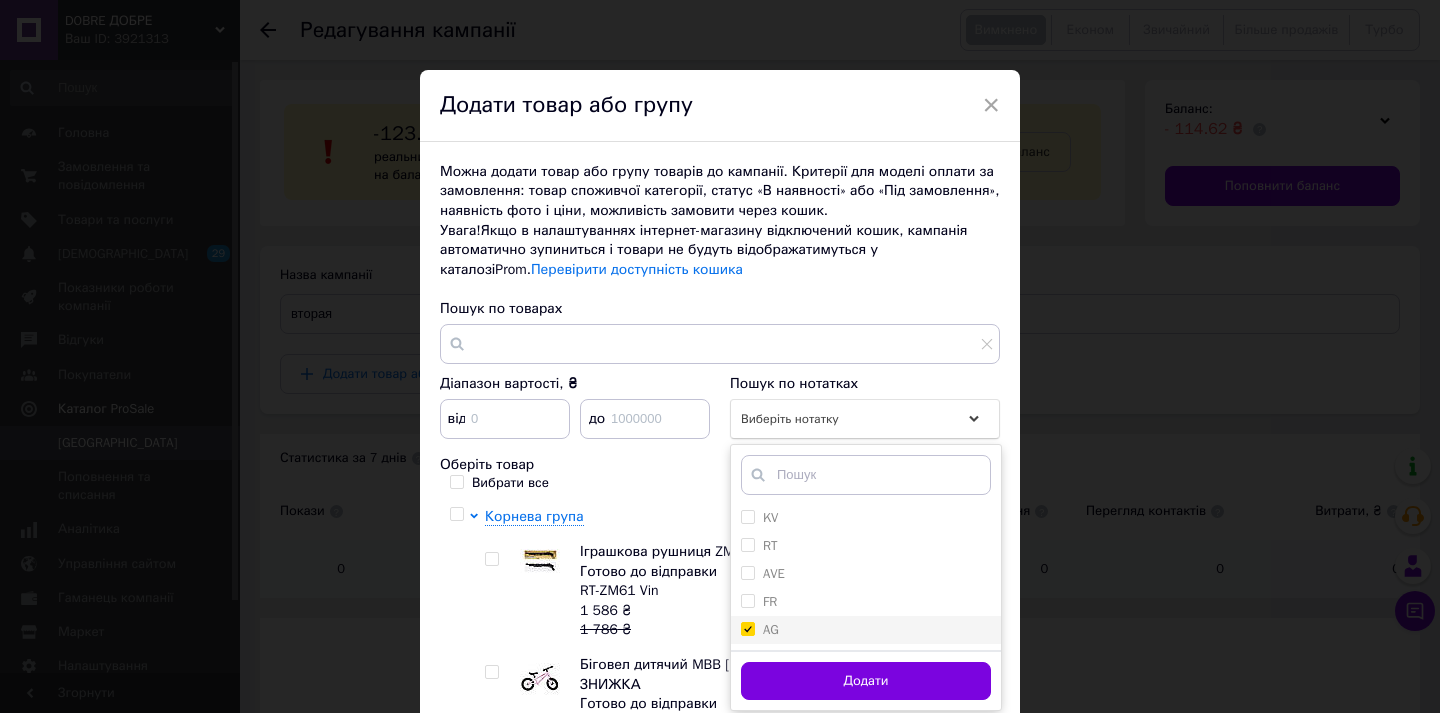 checkbox on "true" 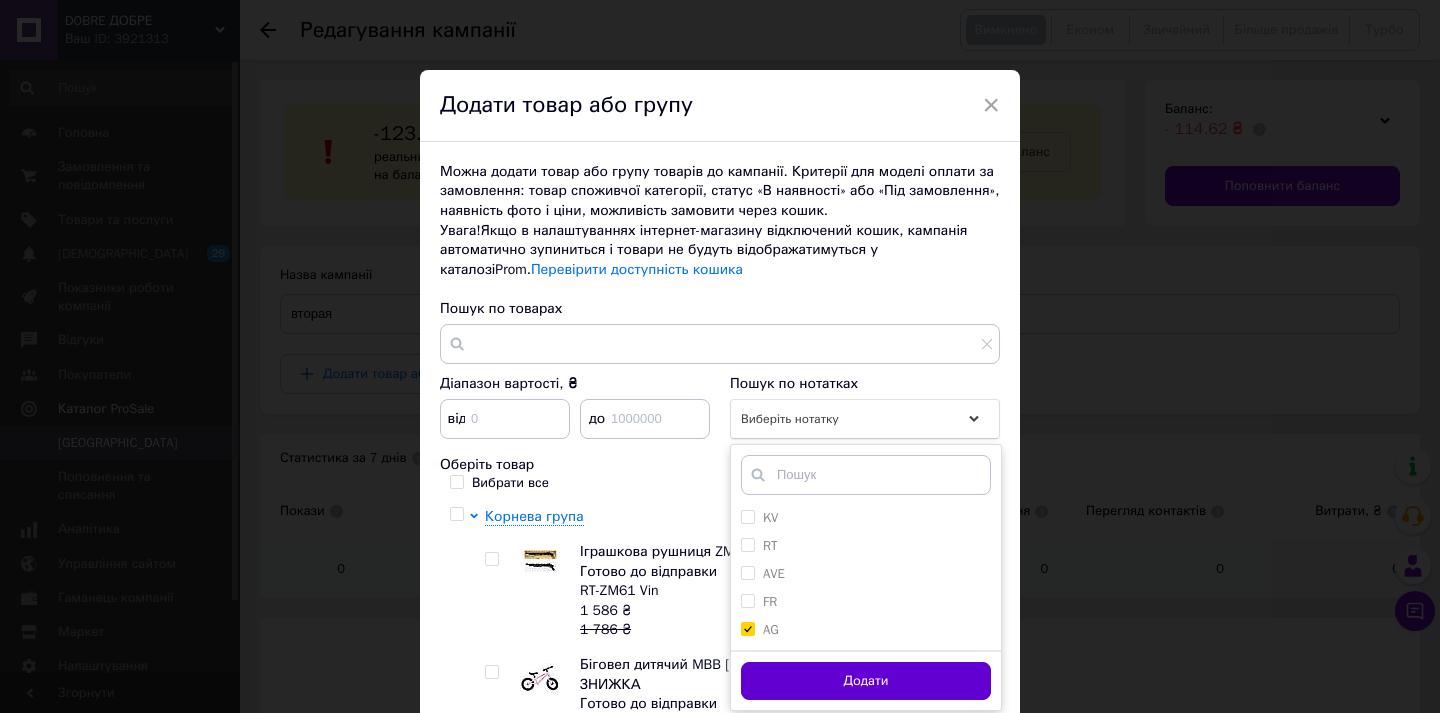 click on "Додати" at bounding box center (866, 681) 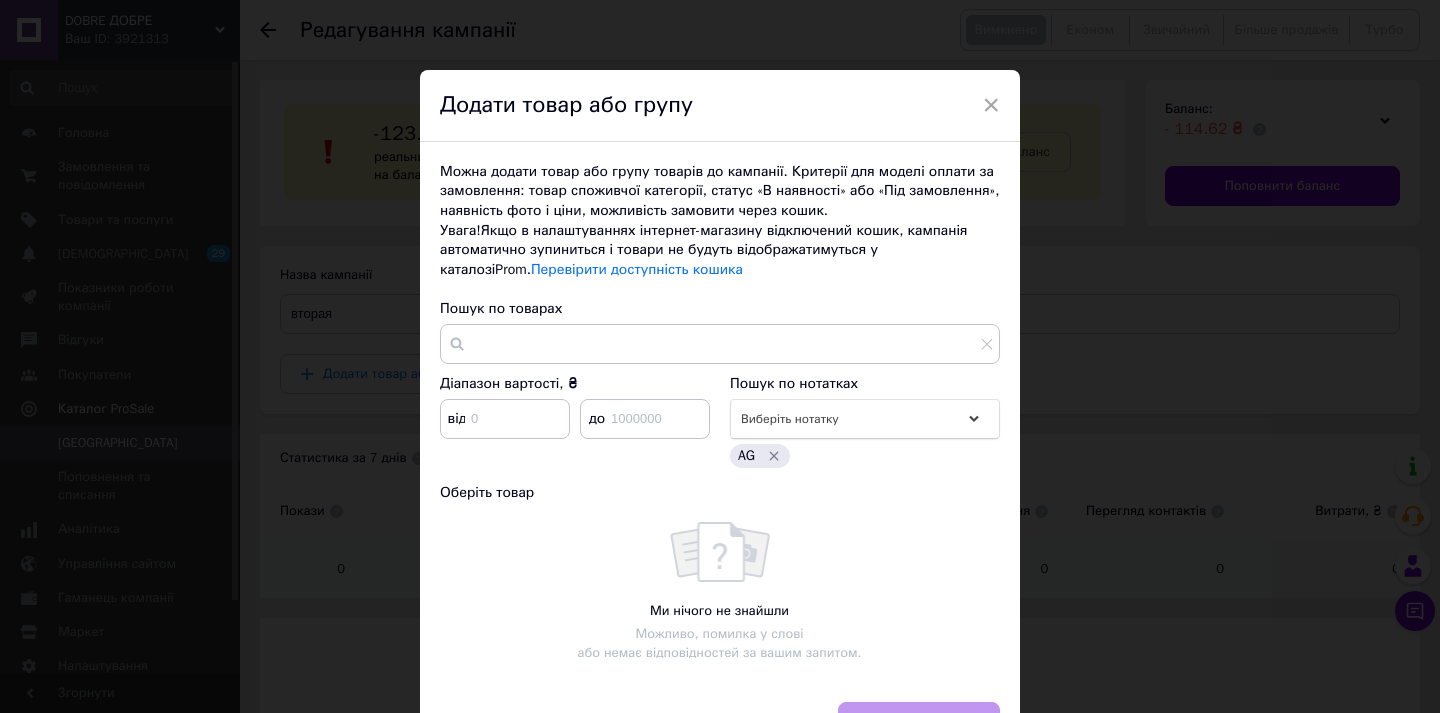scroll, scrollTop: 119, scrollLeft: 0, axis: vertical 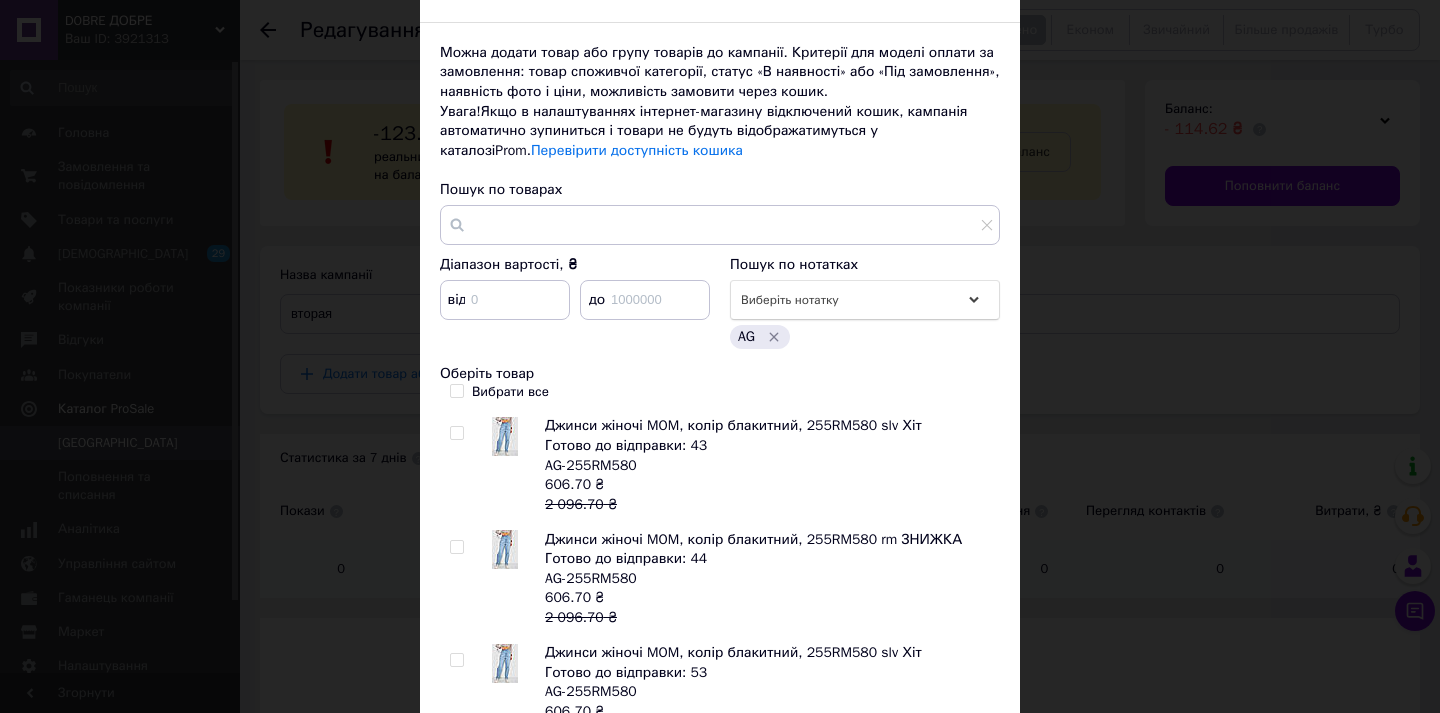 click on "Вибрати все" at bounding box center (456, 390) 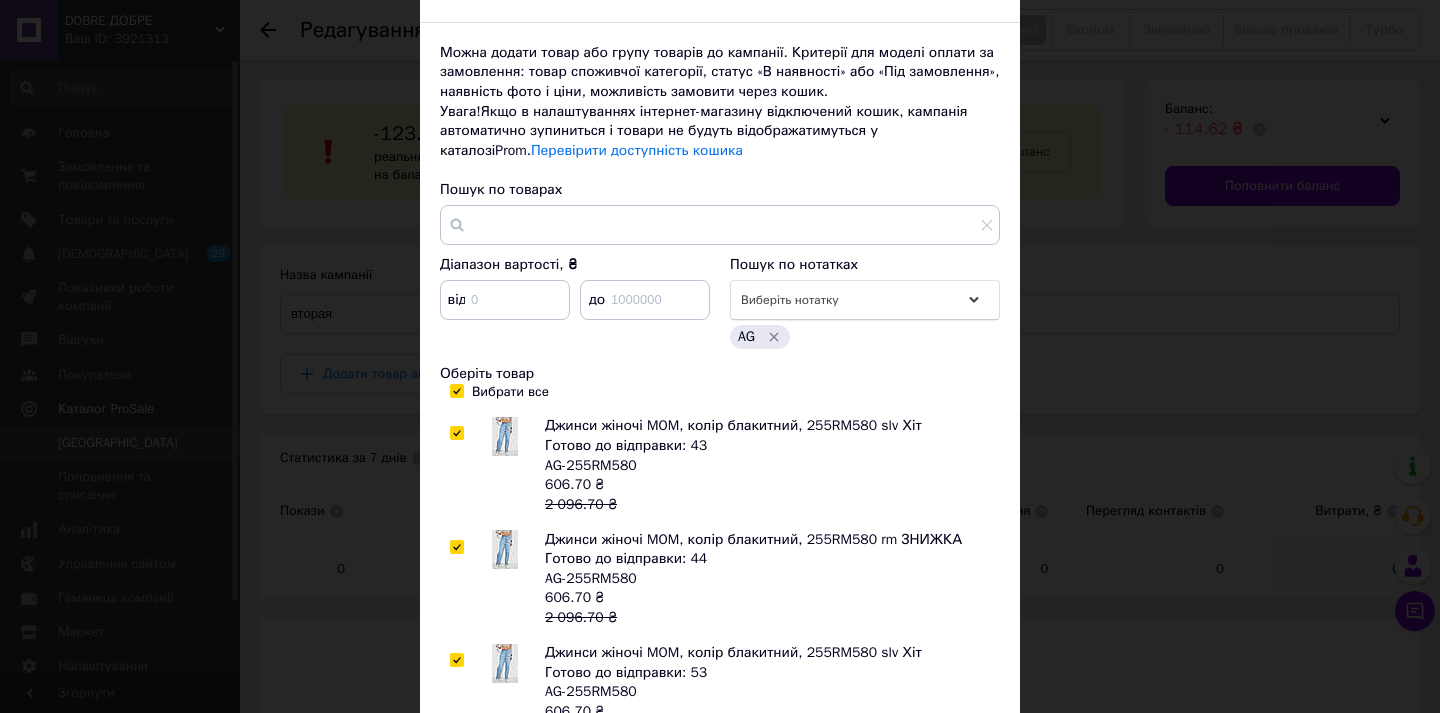 checkbox on "true" 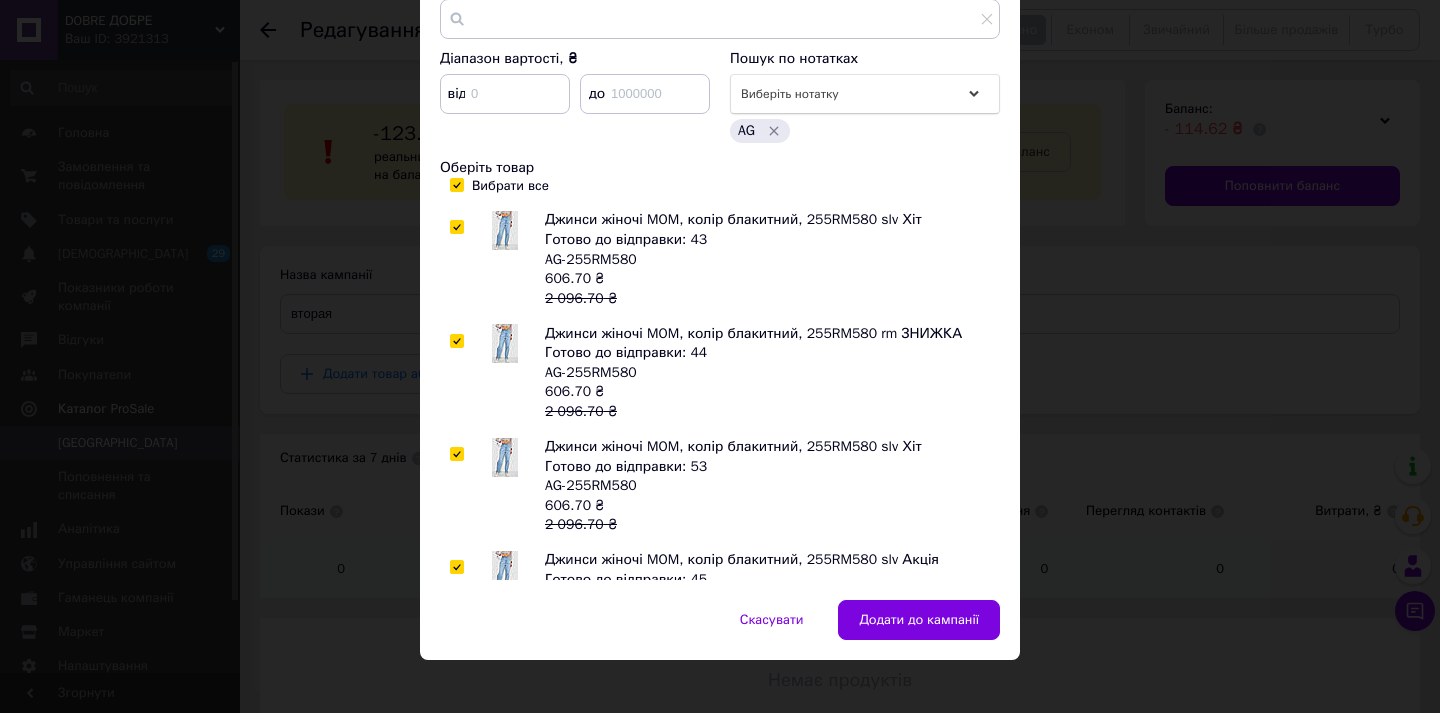 scroll, scrollTop: 342, scrollLeft: 0, axis: vertical 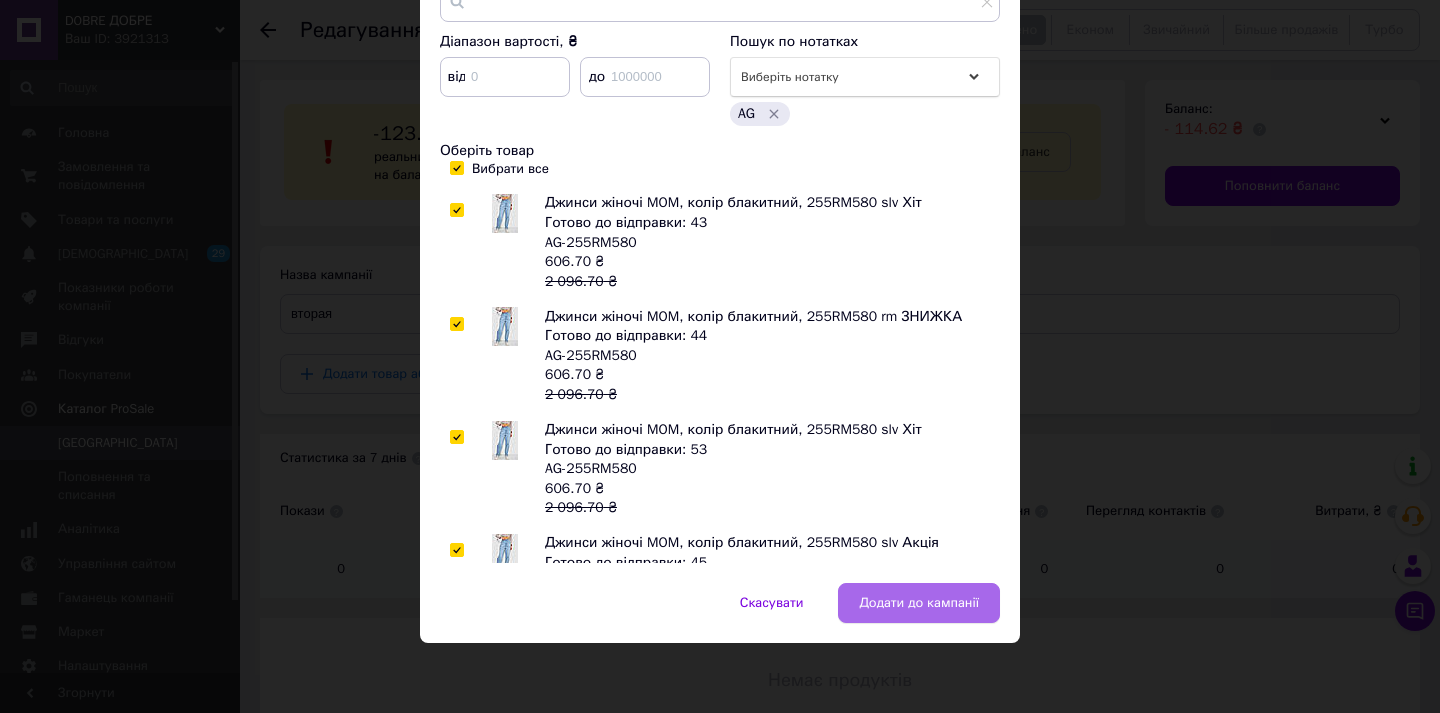 click on "Додати до кампанії" at bounding box center [919, 603] 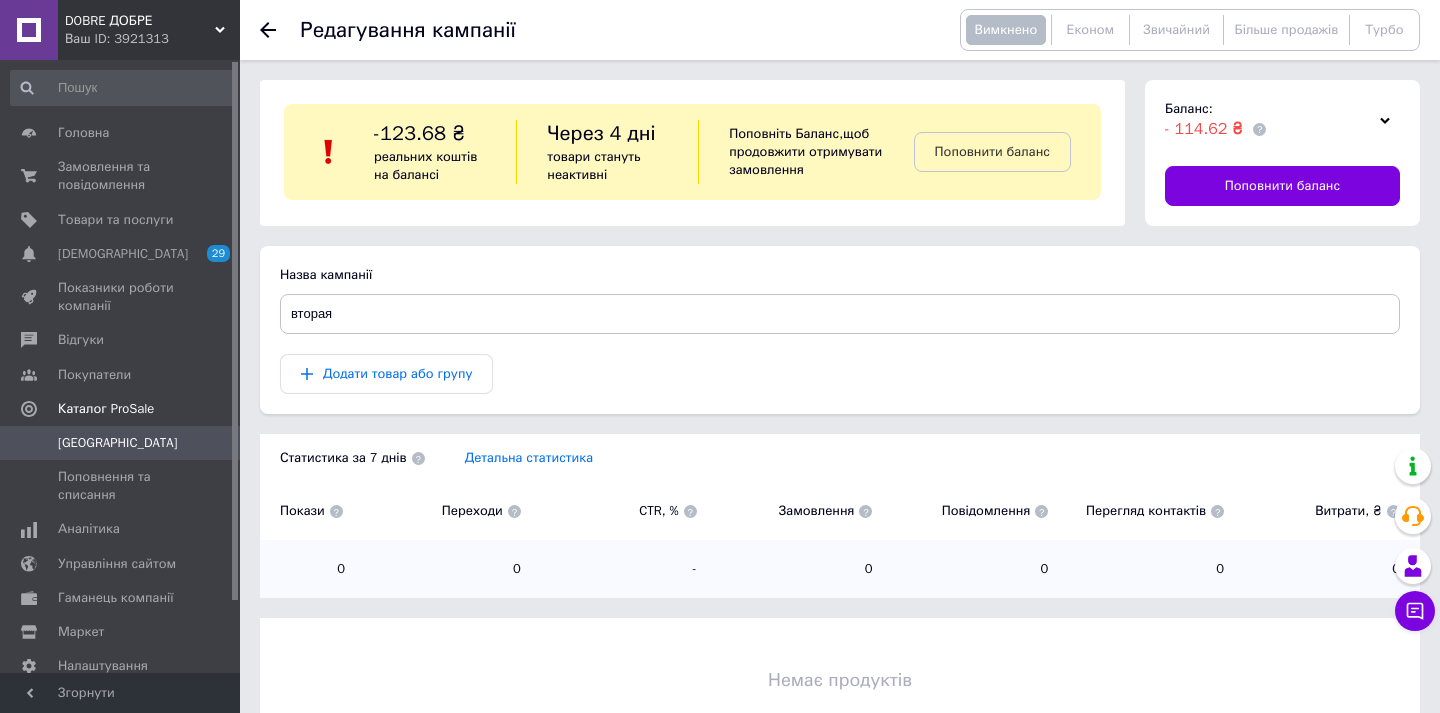 click on "Ваш ID: 3921313" at bounding box center [152, 39] 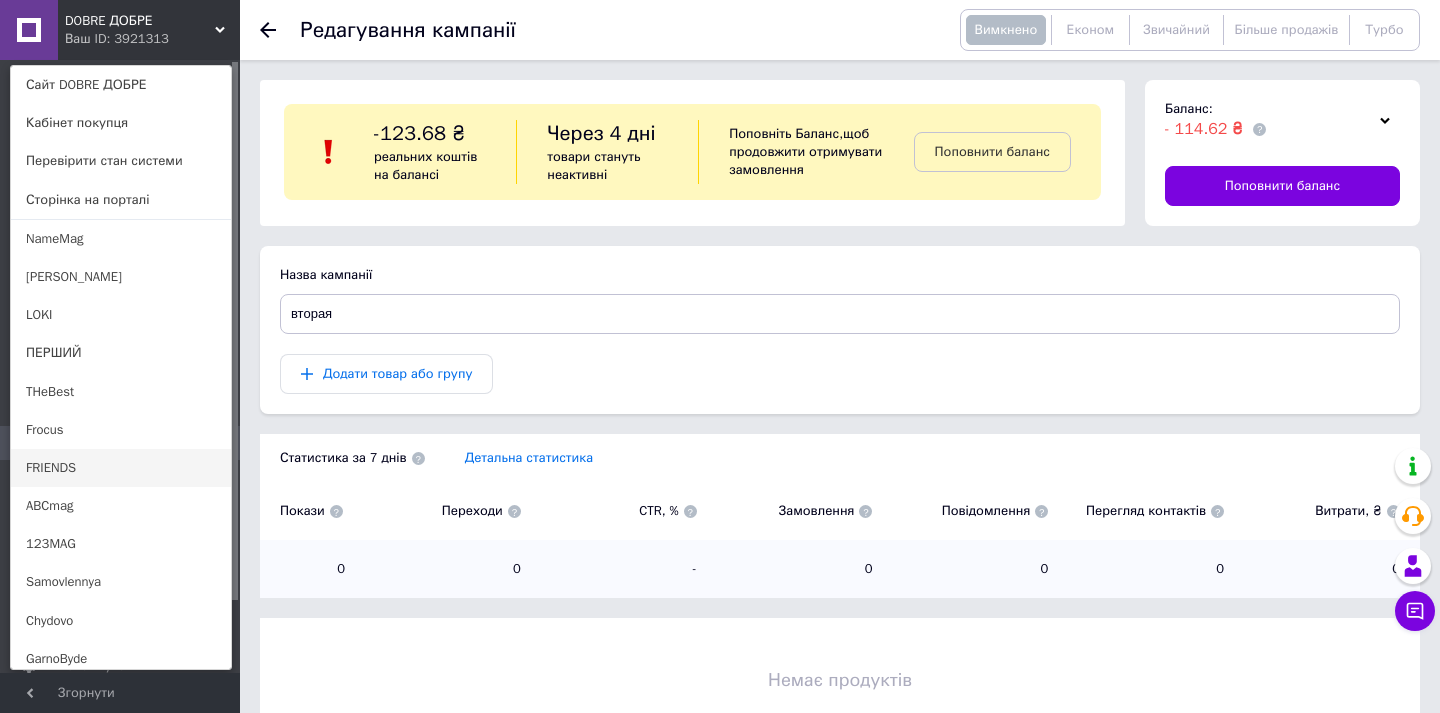 click on "FRIENDS" at bounding box center (121, 468) 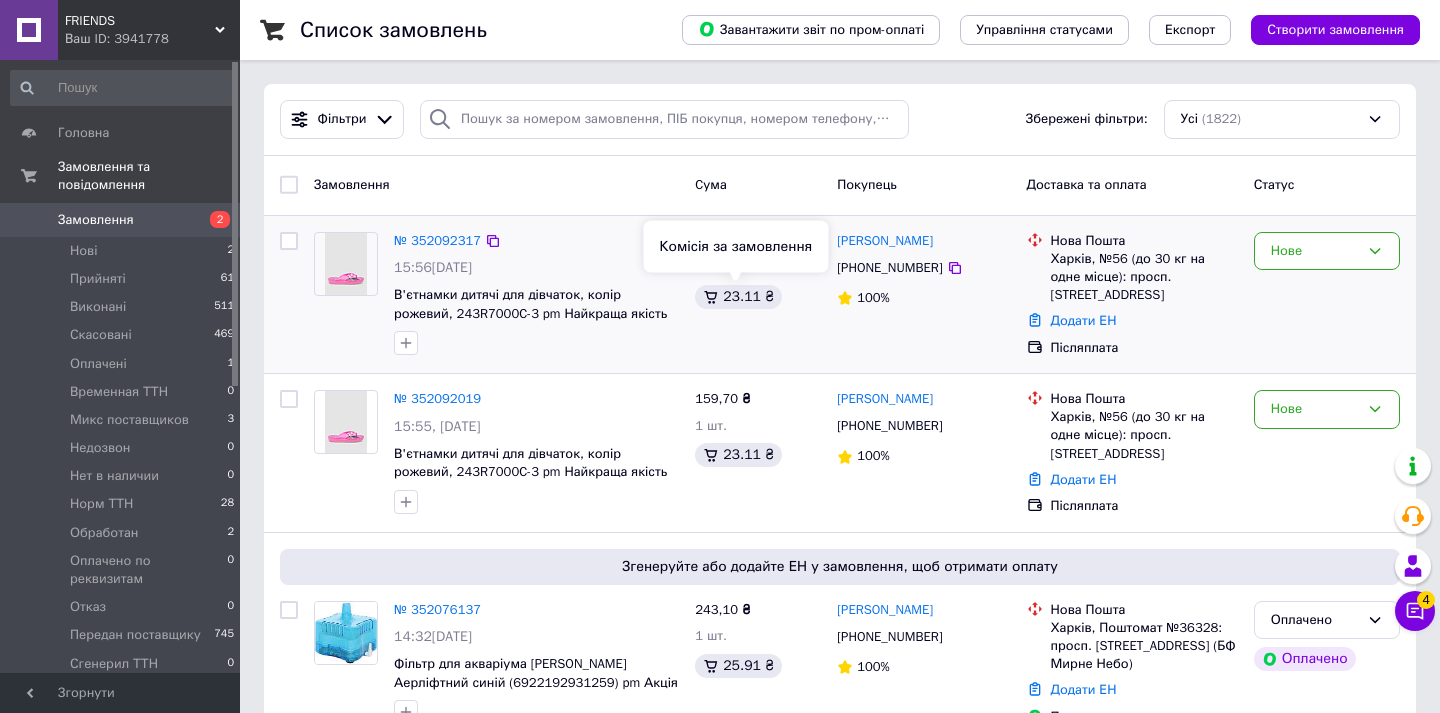 scroll, scrollTop: 164, scrollLeft: 0, axis: vertical 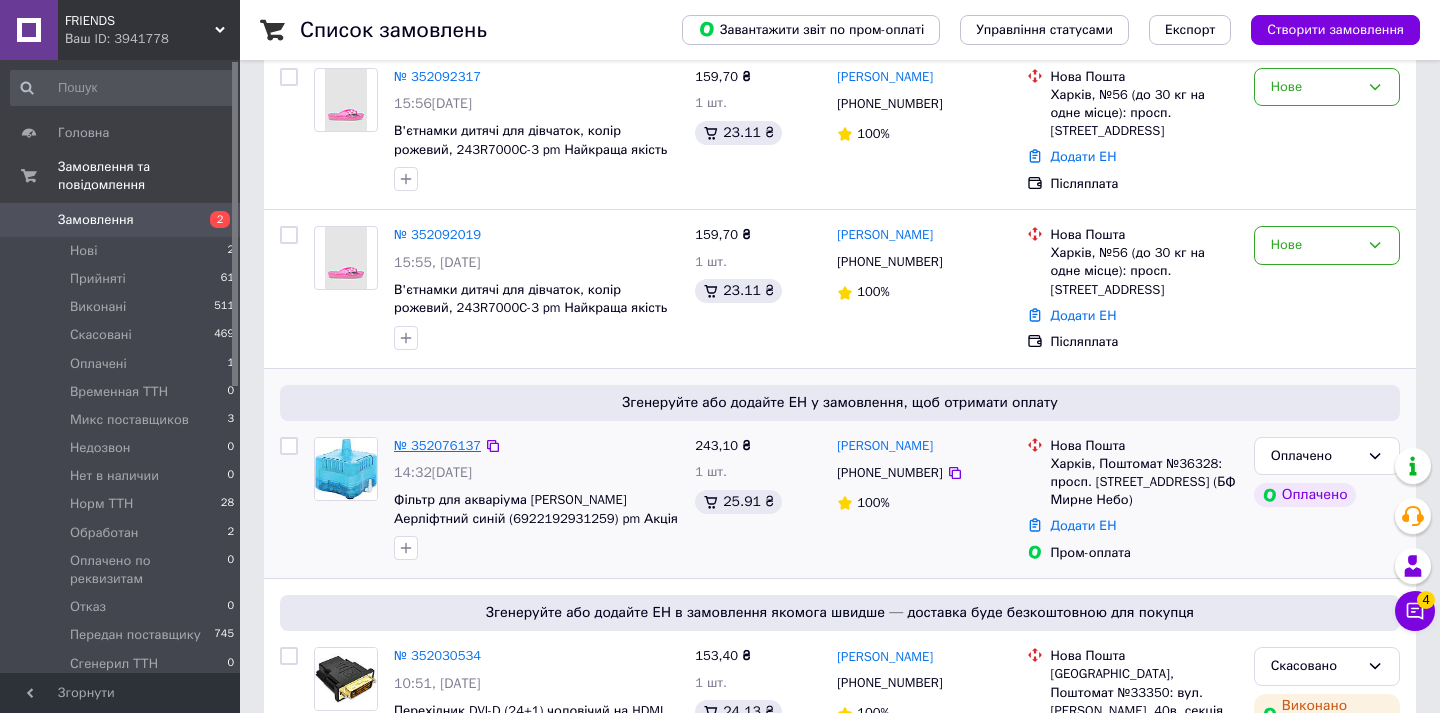 click on "№ 352076137" at bounding box center [437, 445] 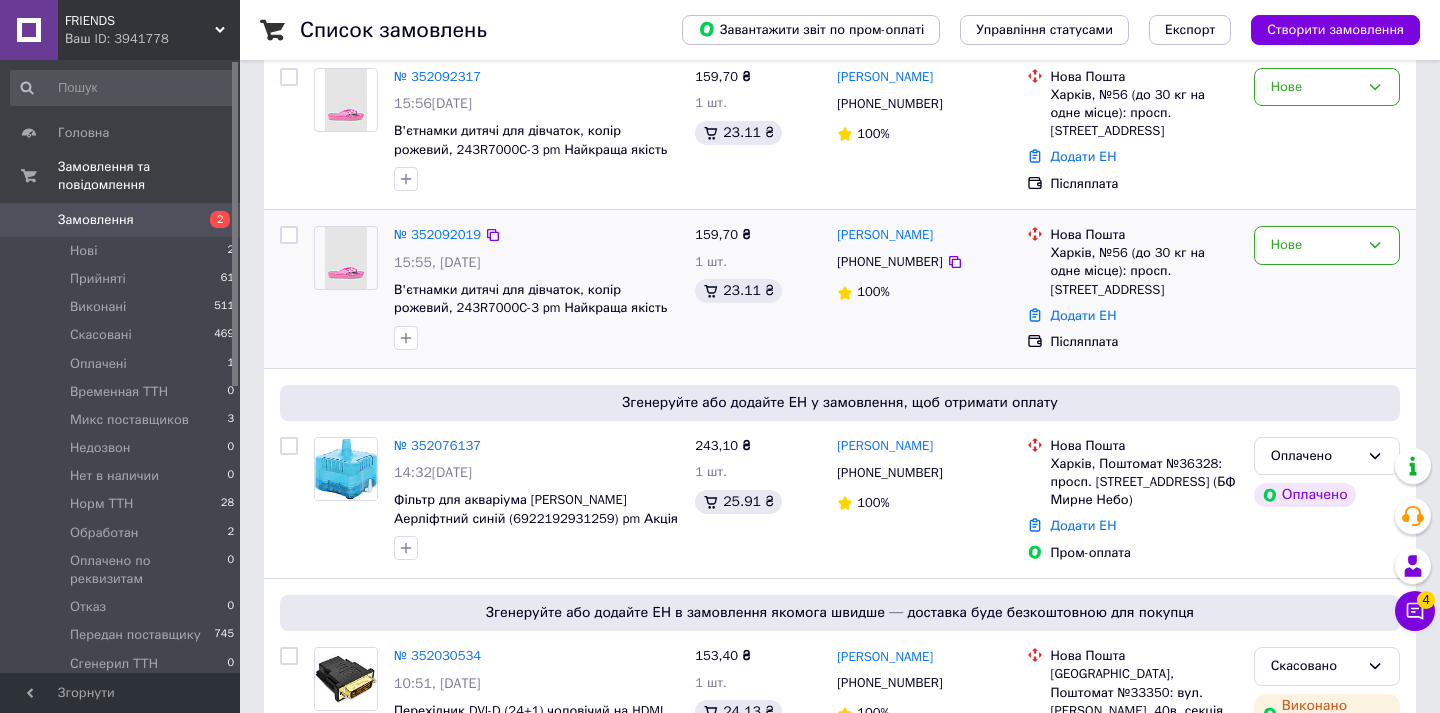 scroll, scrollTop: 42, scrollLeft: 0, axis: vertical 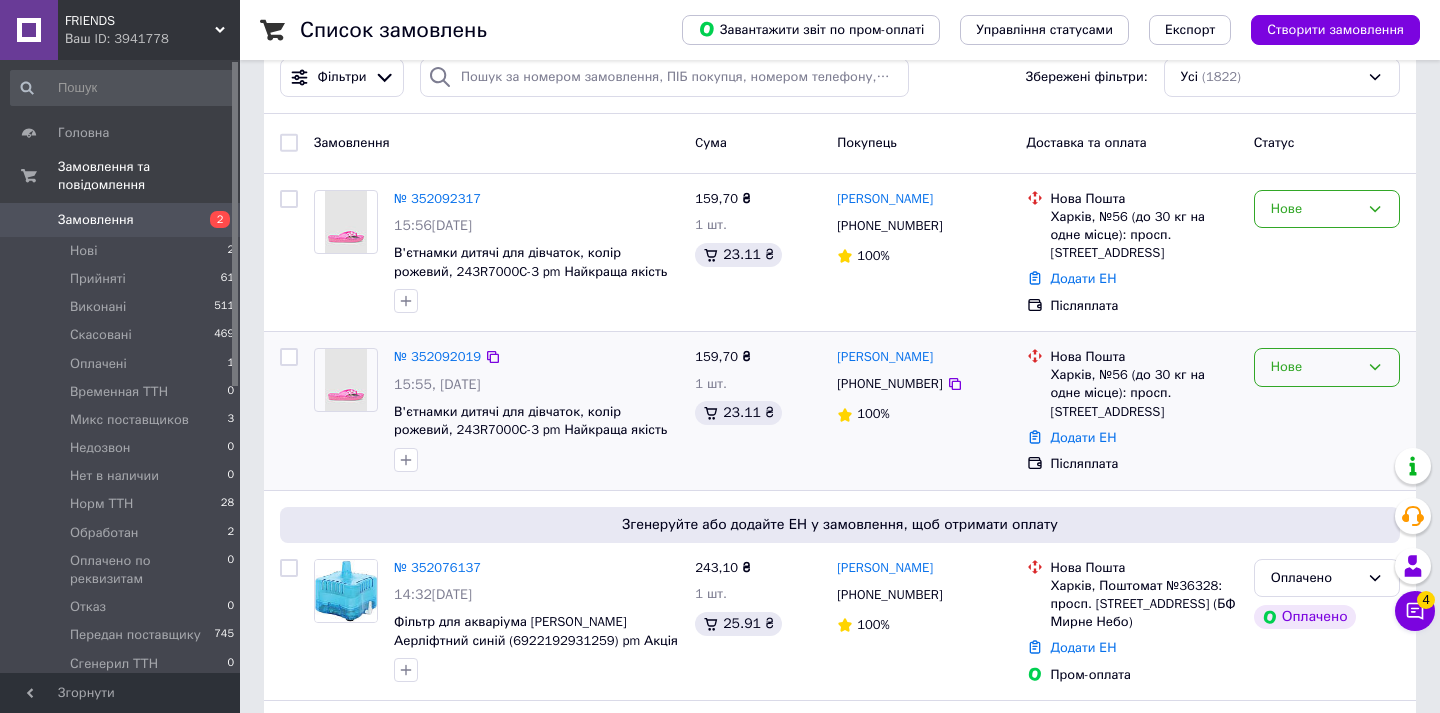 click on "Нове" at bounding box center [1327, 367] 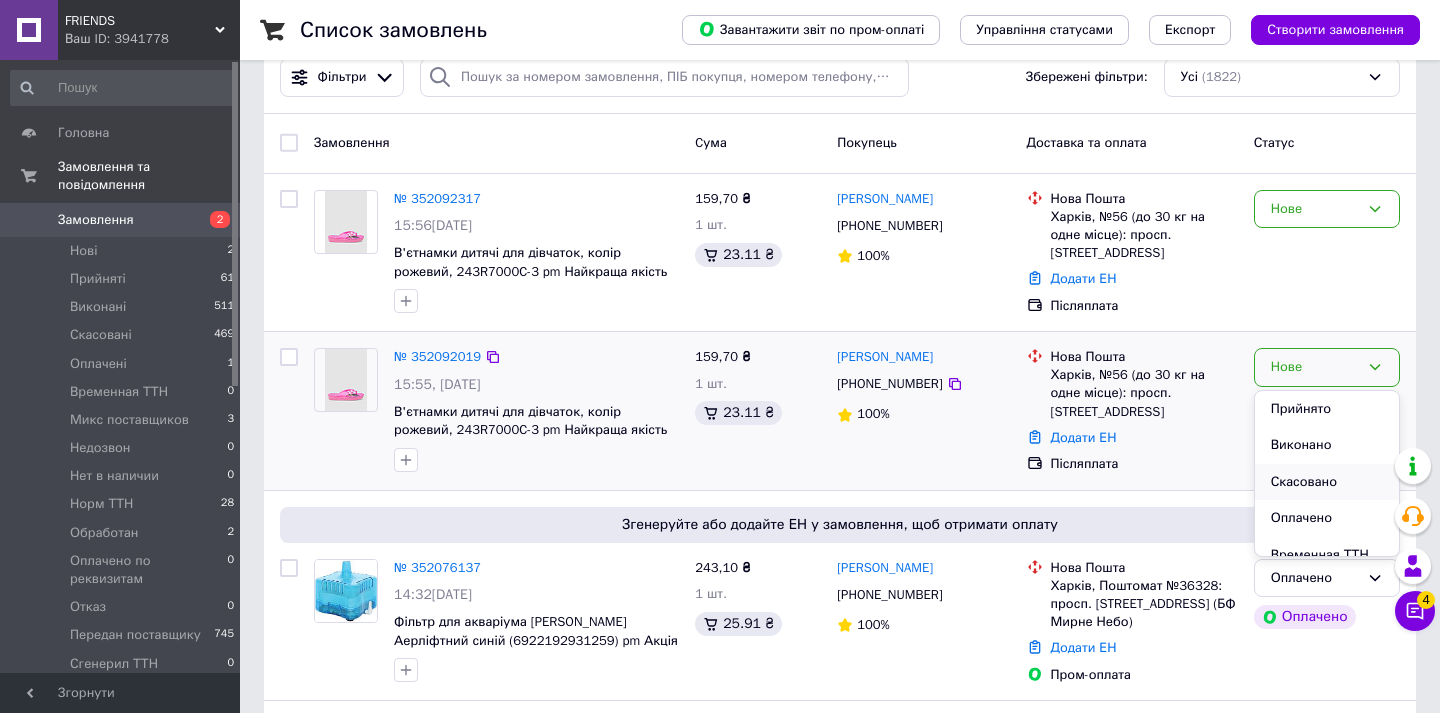 click on "Скасовано" at bounding box center (1327, 482) 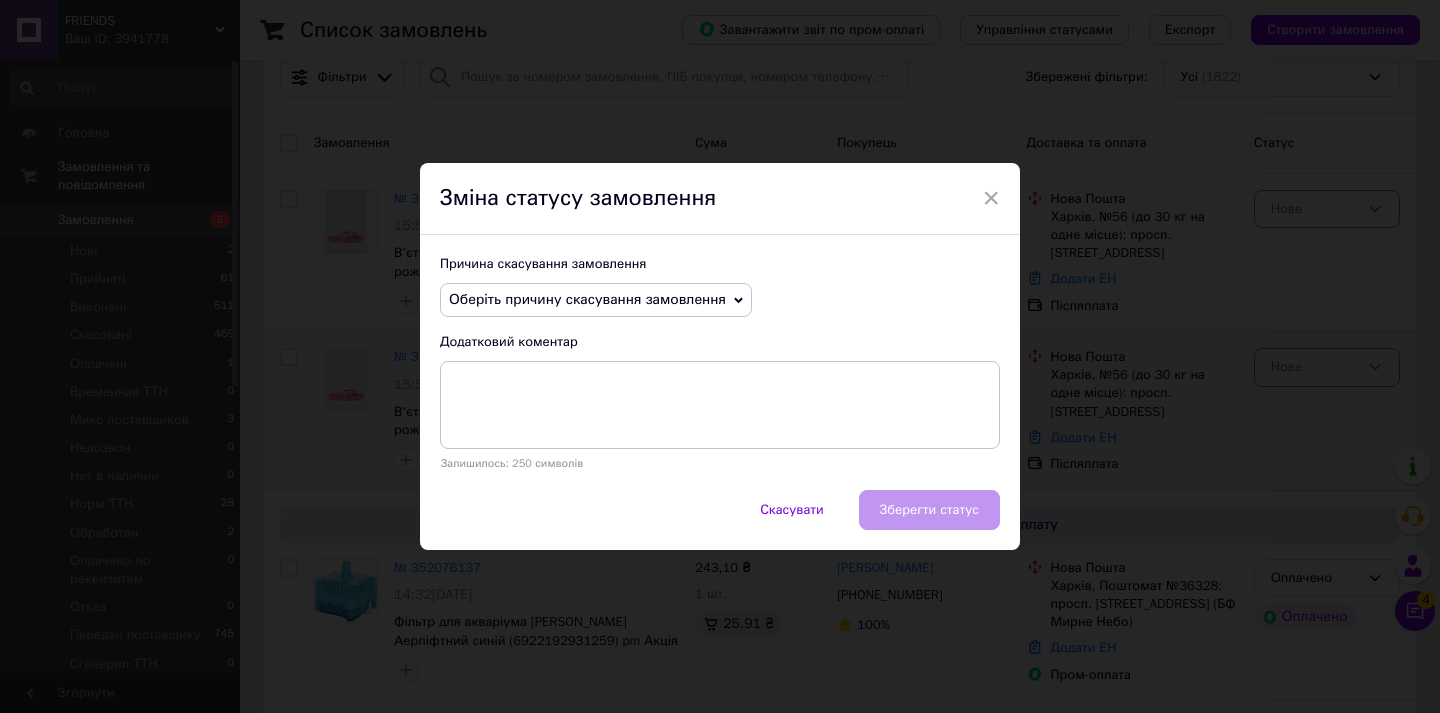 click on "Оберіть причину скасування замовлення" at bounding box center (596, 300) 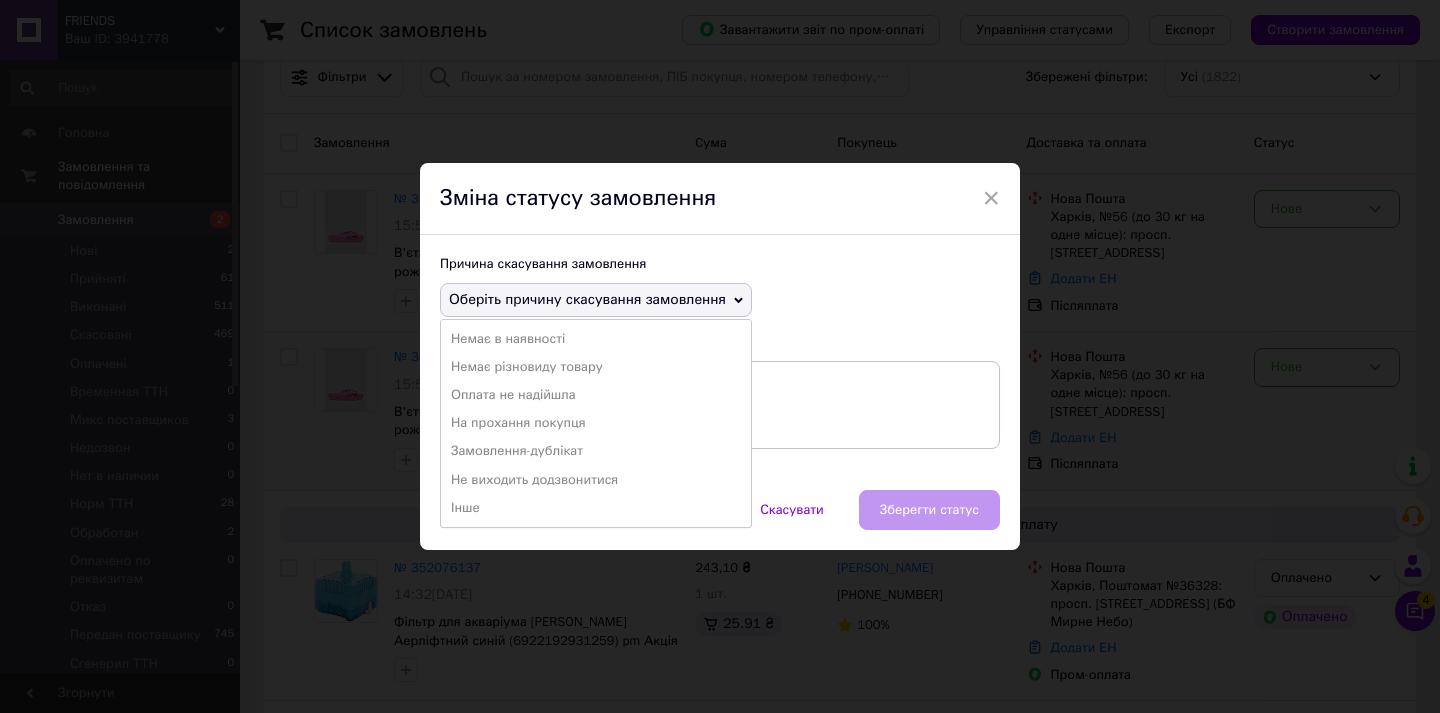 click on "Замовлення-дублікат" at bounding box center (596, 451) 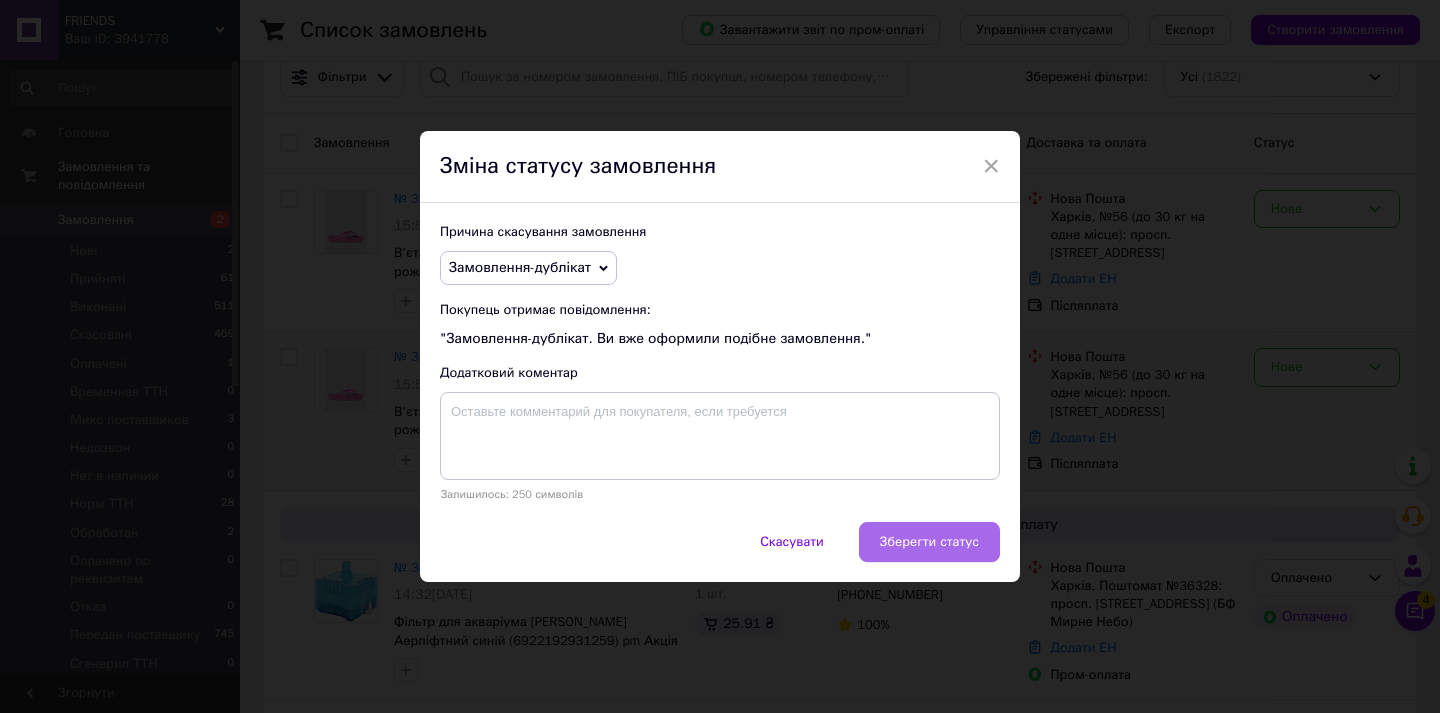 click on "Зберегти статус" at bounding box center (929, 542) 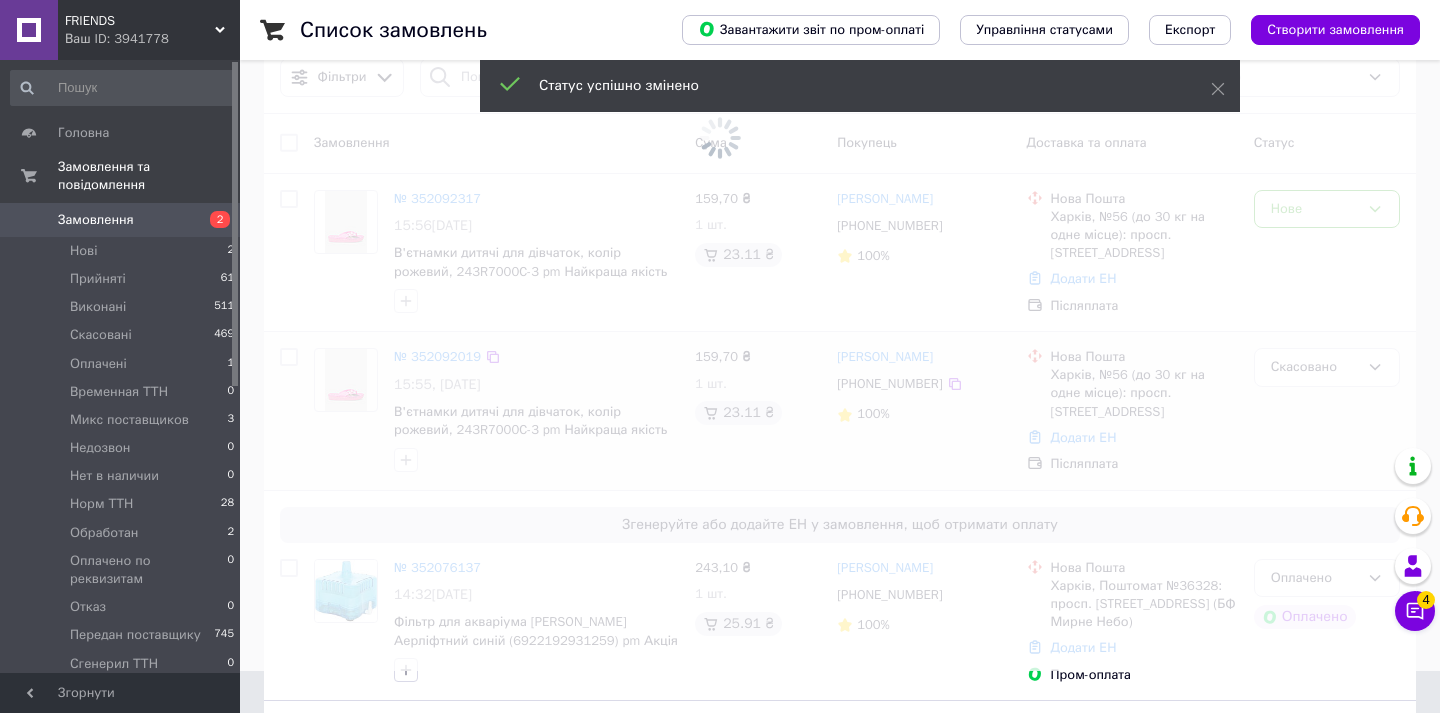 click at bounding box center (720, 96) 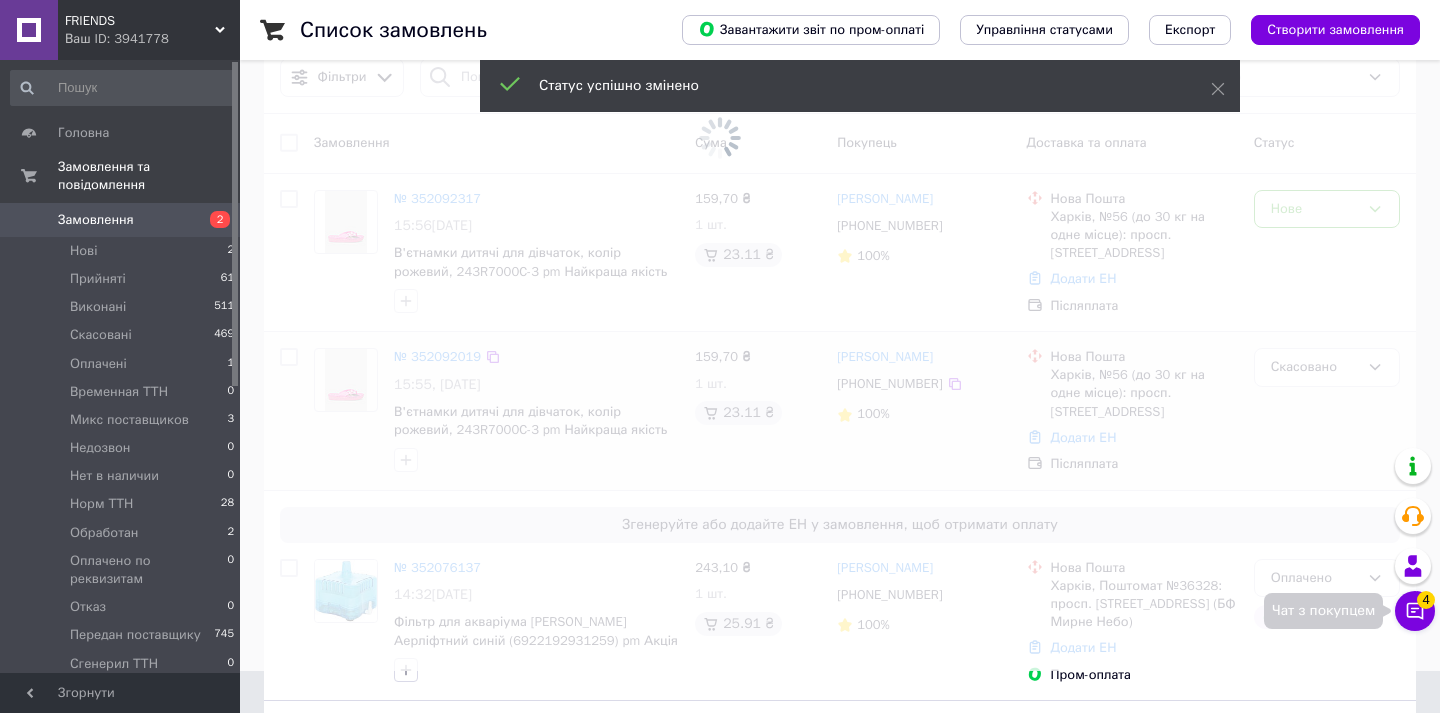 click 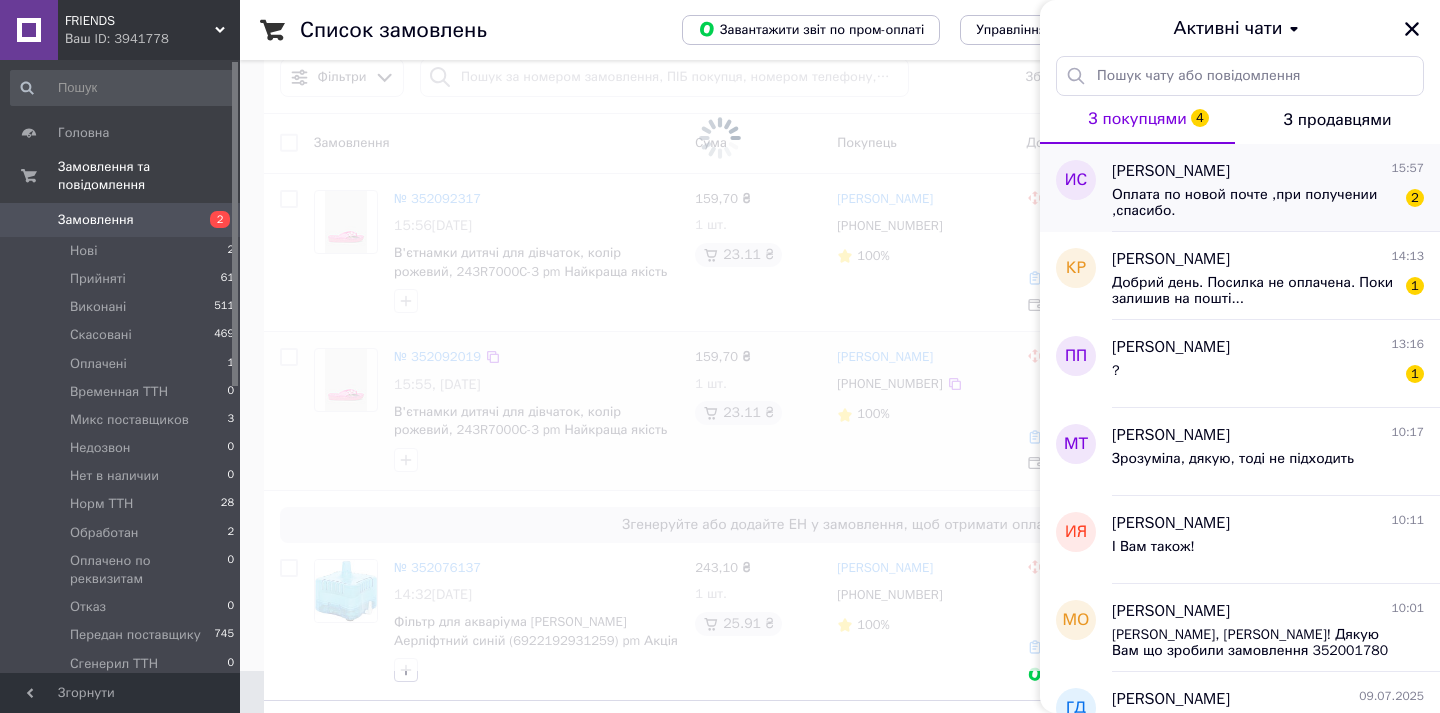 click on "Оплата по новой почте ,при получении ,спасибо." at bounding box center (1254, 203) 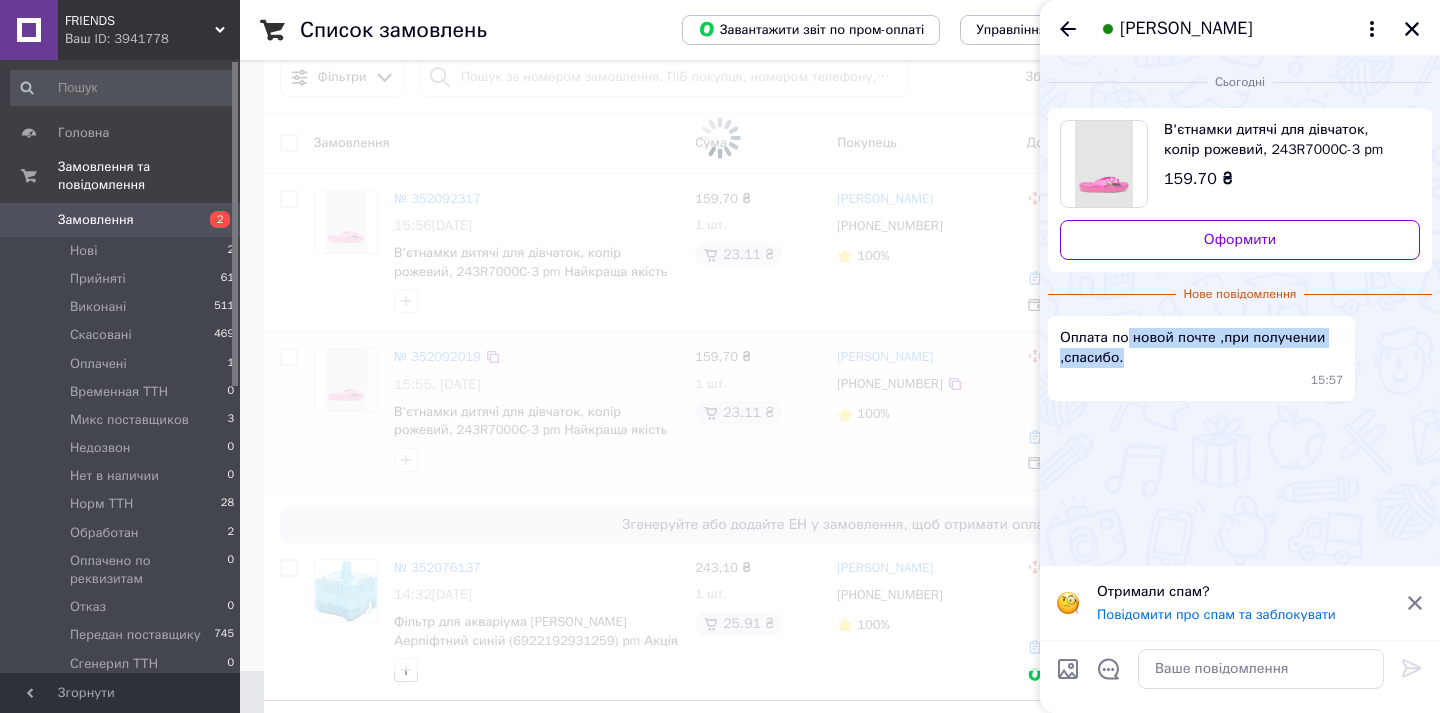 drag, startPoint x: 1126, startPoint y: 343, endPoint x: 1147, endPoint y: 360, distance: 27.018513 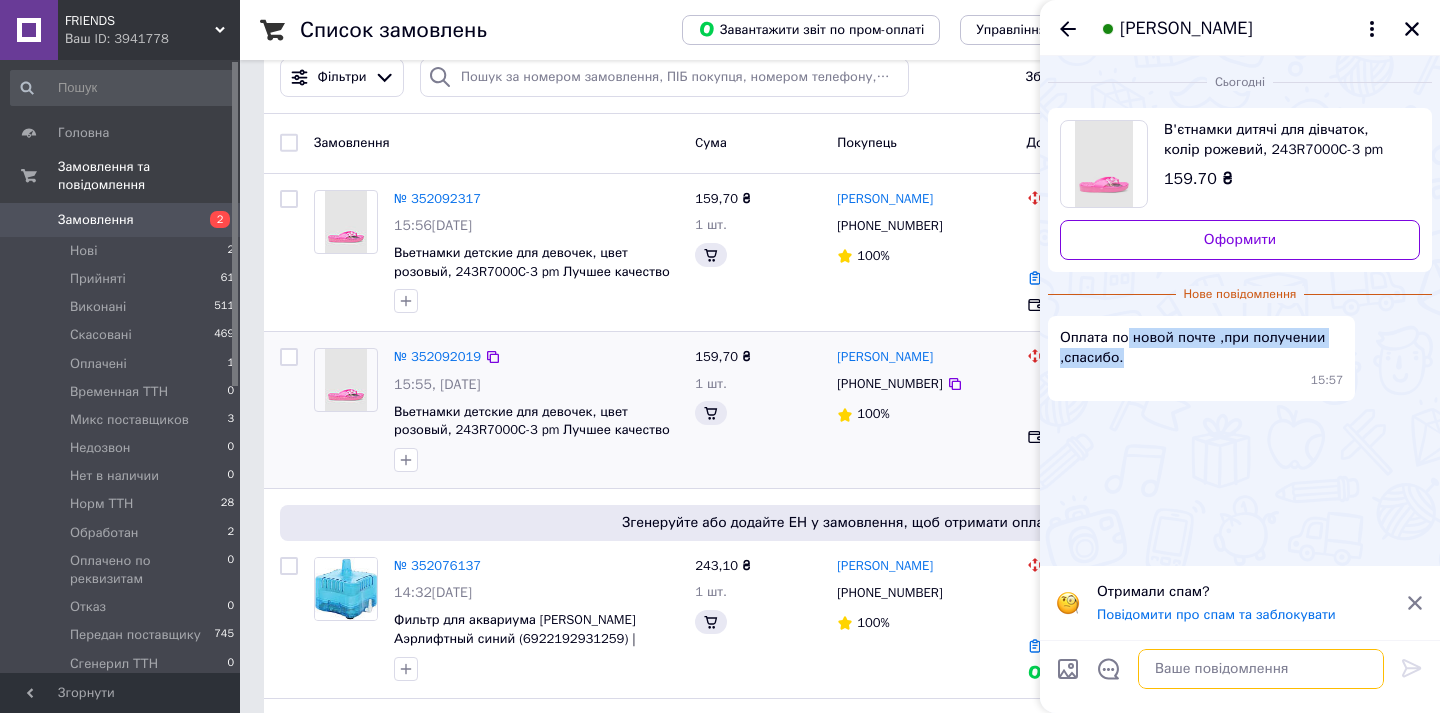 click at bounding box center [1261, 669] 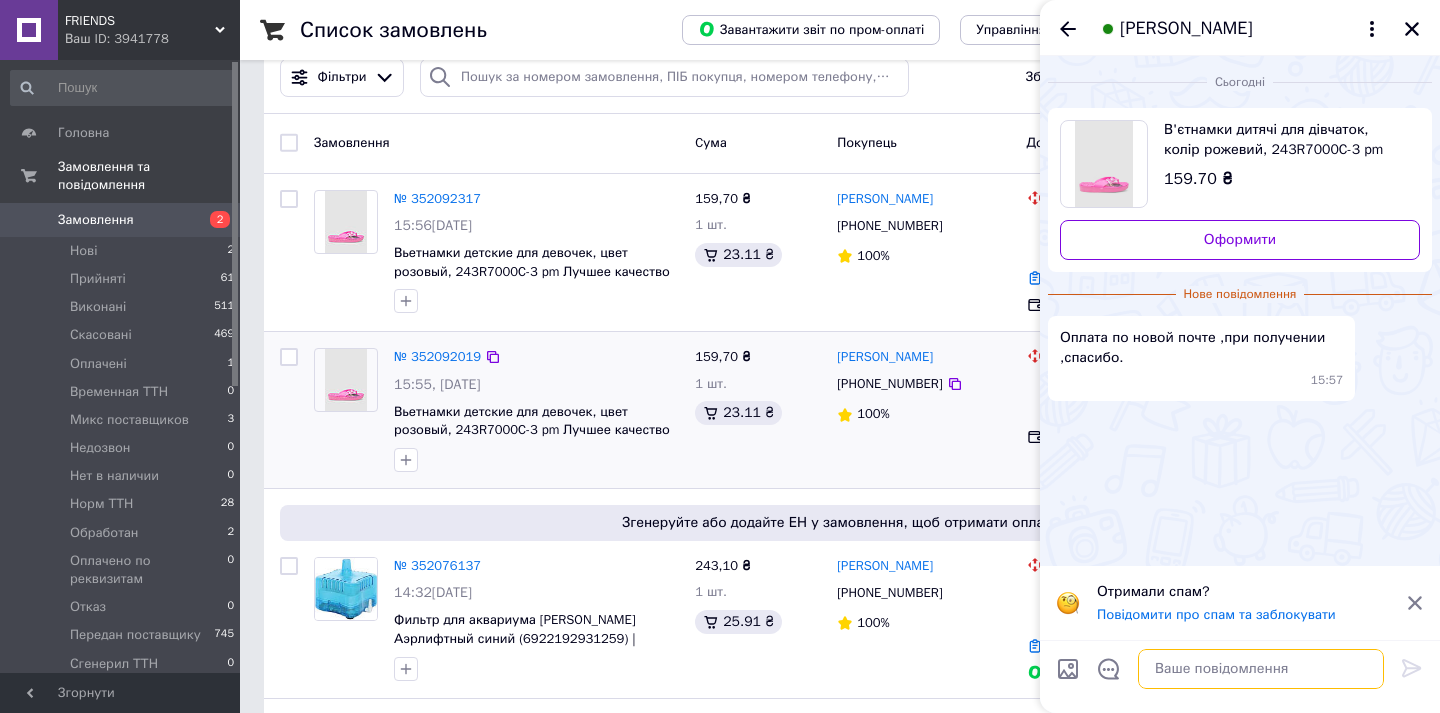 type on "Я" 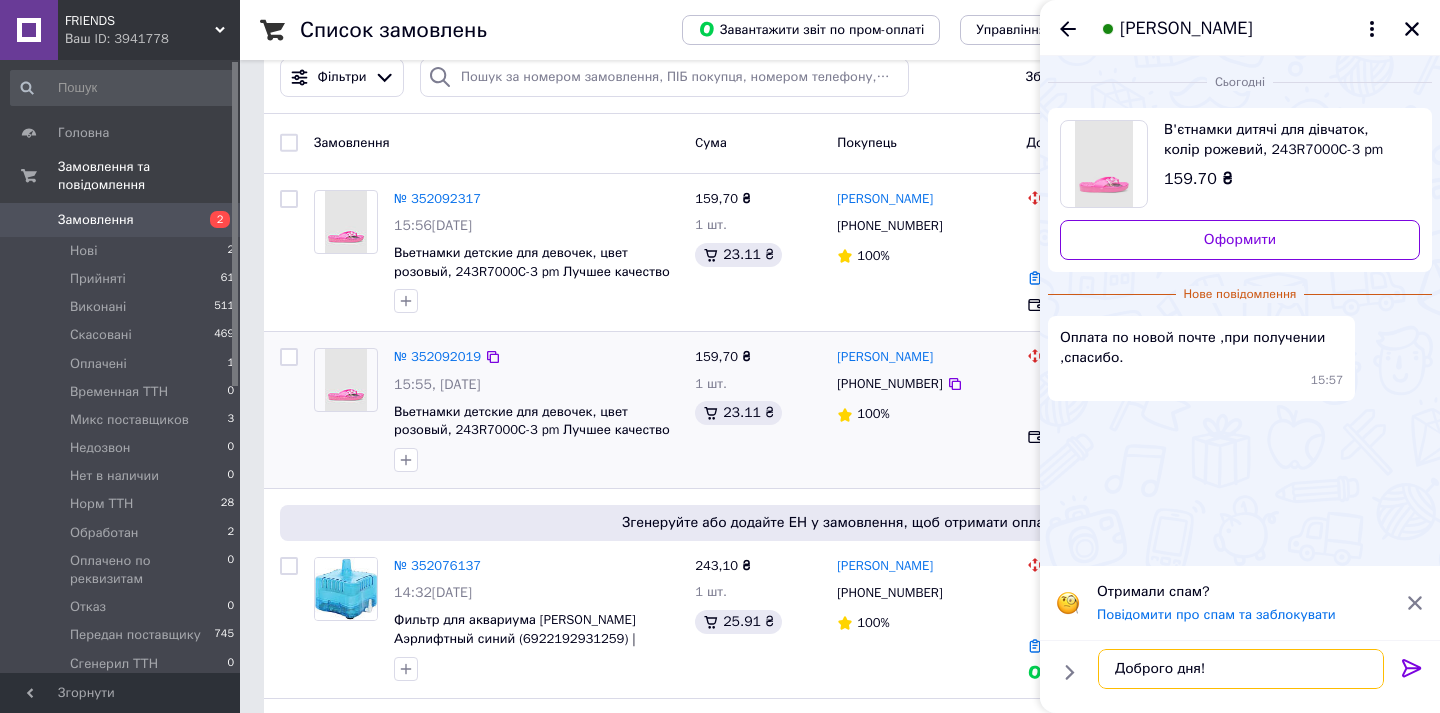 scroll, scrollTop: 11, scrollLeft: 0, axis: vertical 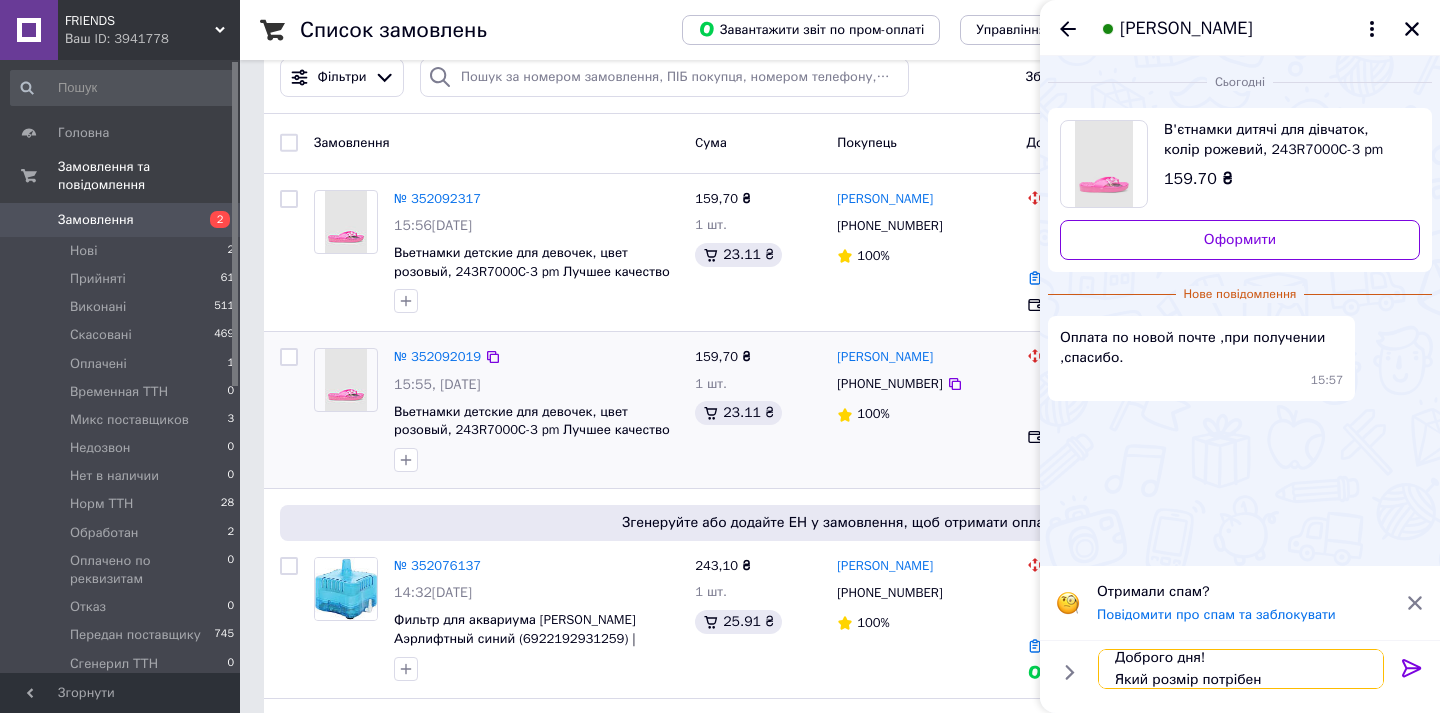 type on "Доброго дня!
Який розмір потрібен?" 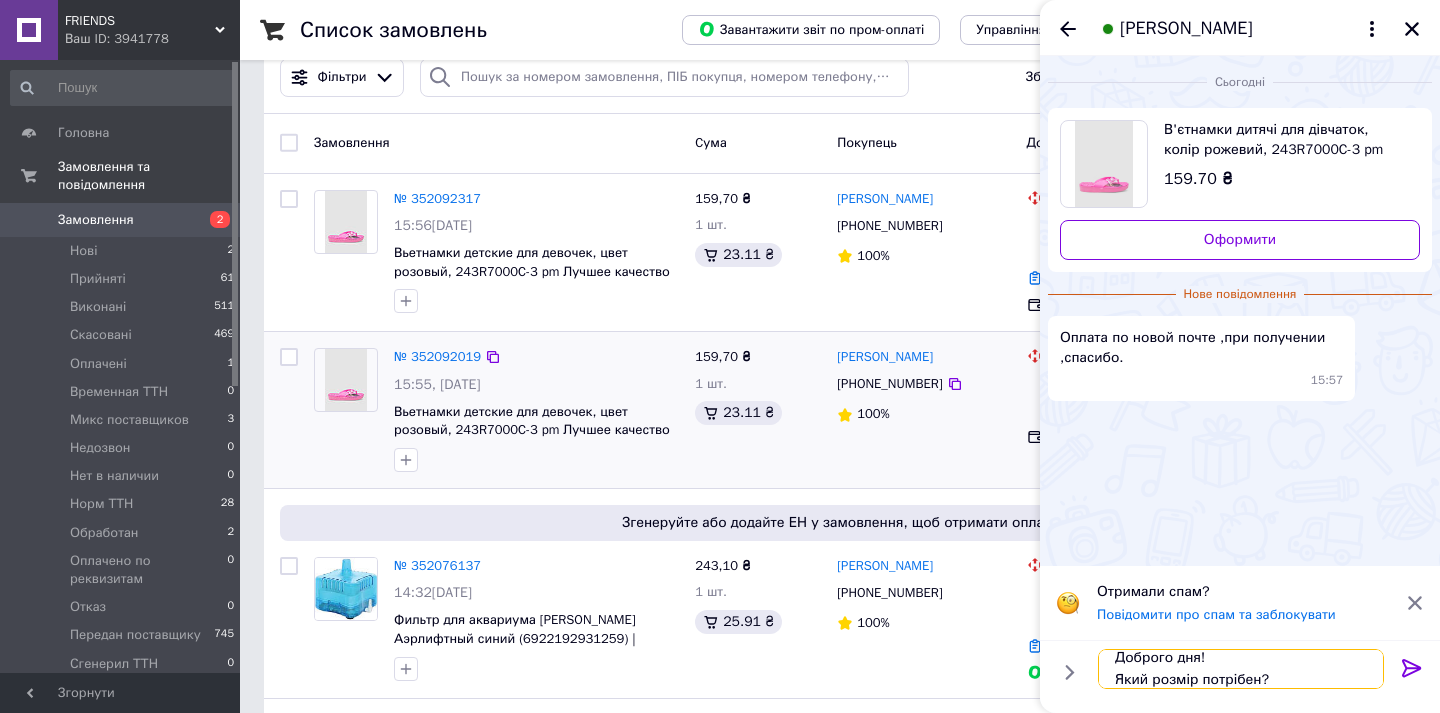 type 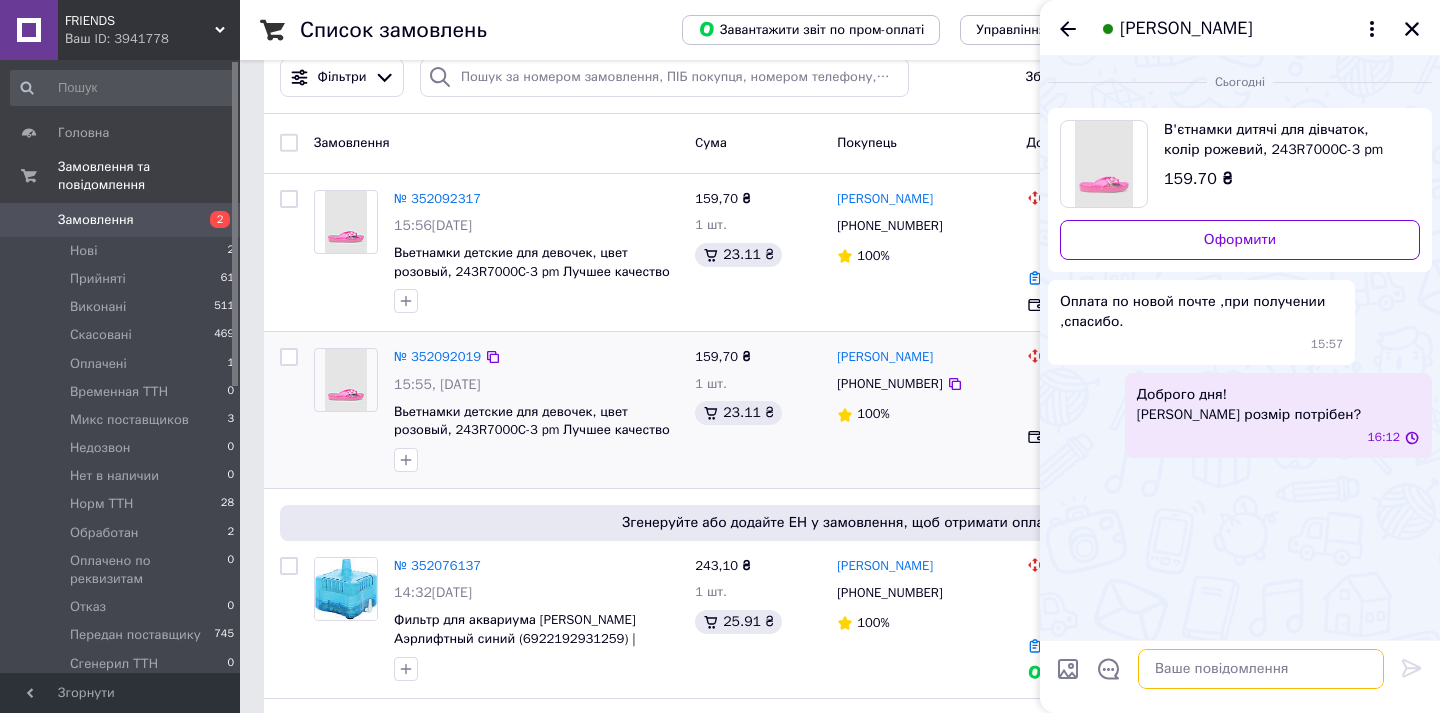 scroll, scrollTop: 0, scrollLeft: 0, axis: both 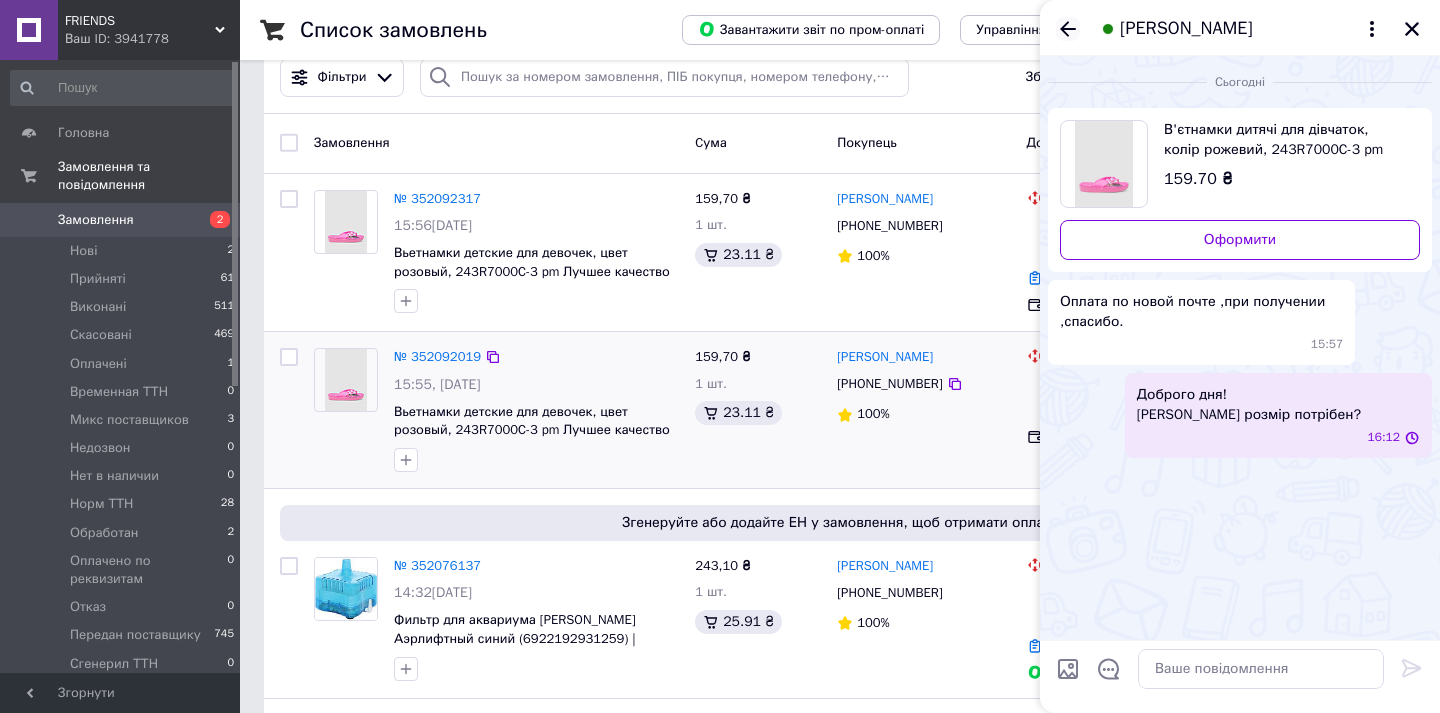 click 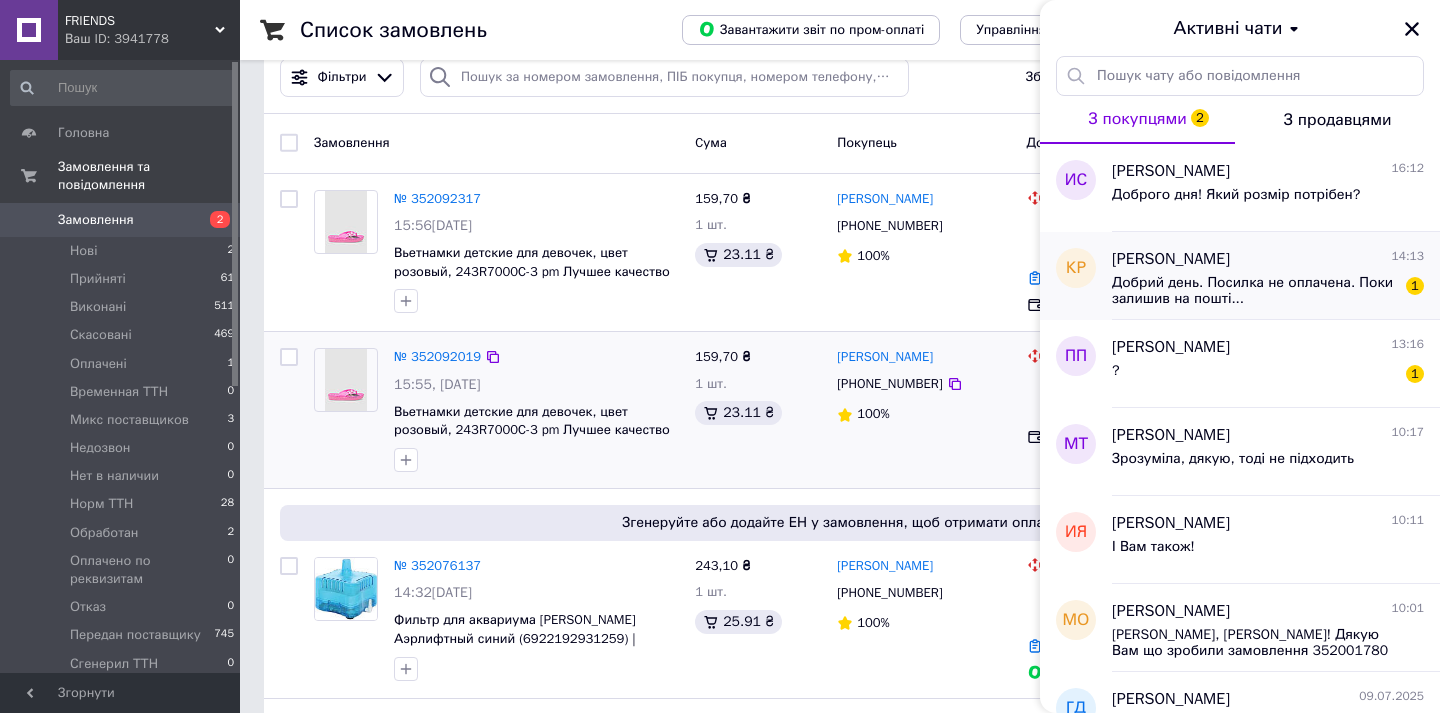 click on "Добрий день. Посилка не оплачена. Поки залишив на пошті..." at bounding box center [1254, 291] 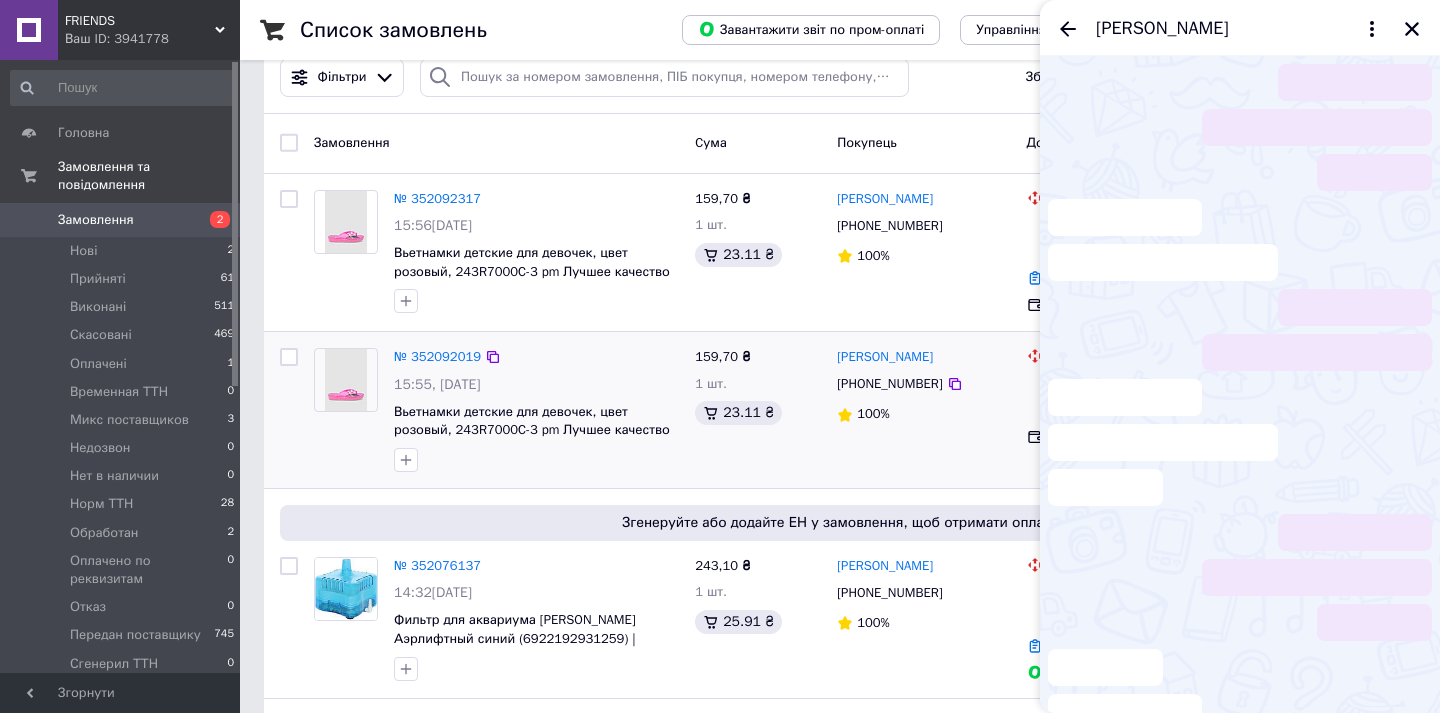 scroll, scrollTop: 121, scrollLeft: 0, axis: vertical 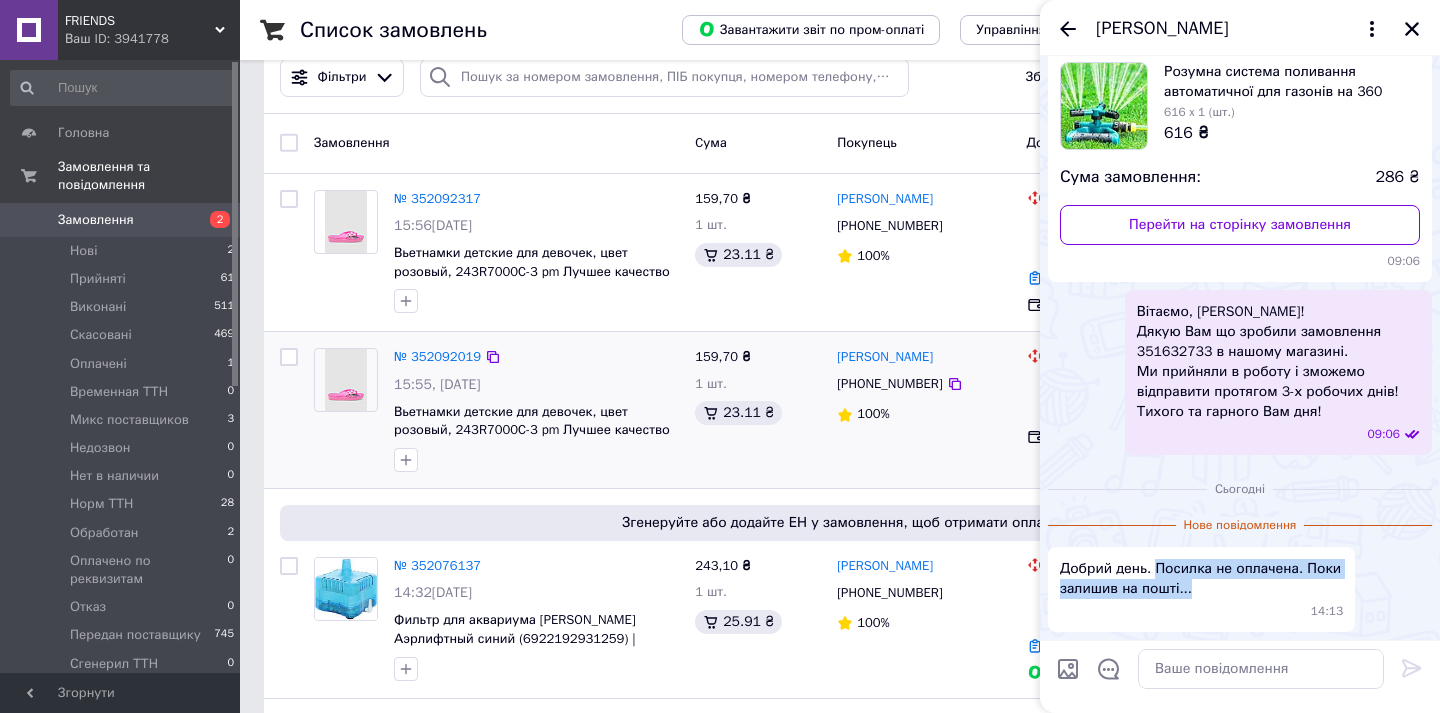 drag, startPoint x: 1157, startPoint y: 563, endPoint x: 1219, endPoint y: 599, distance: 71.693794 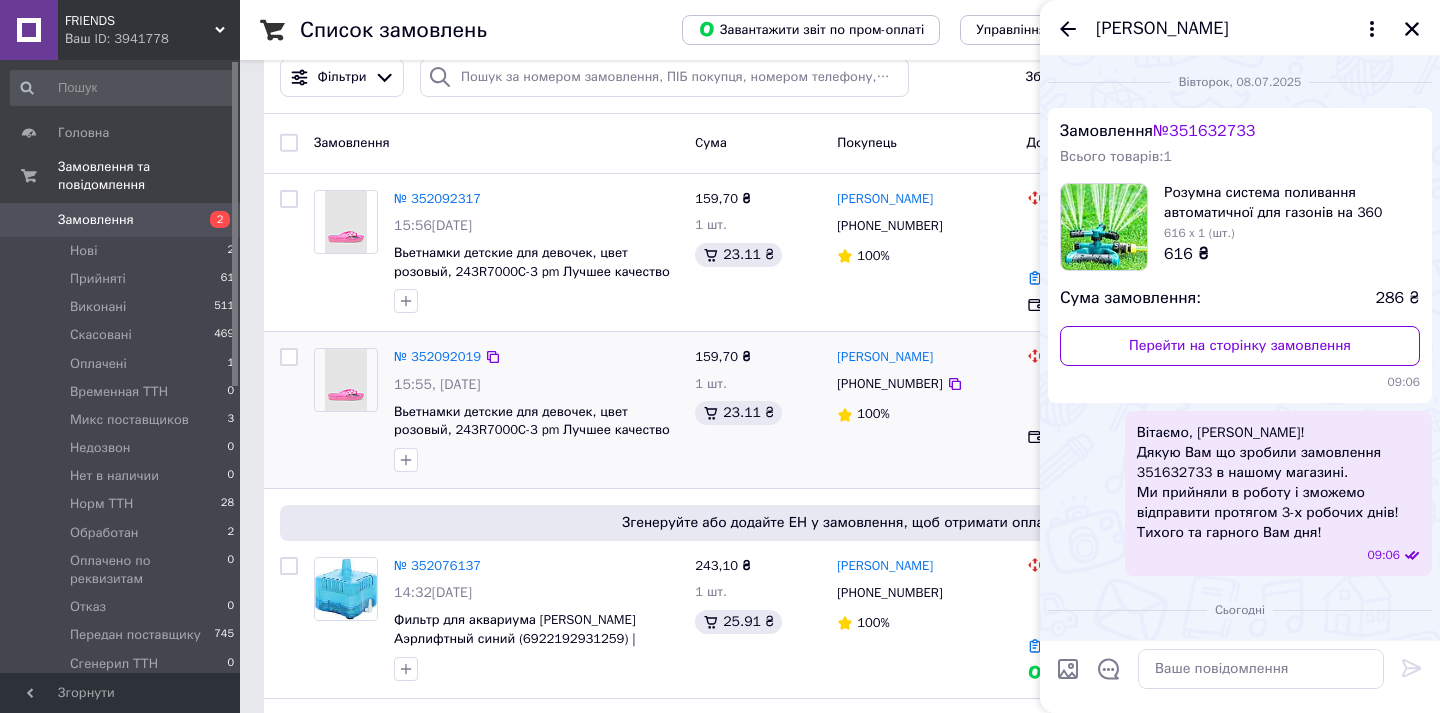 scroll, scrollTop: 121, scrollLeft: 0, axis: vertical 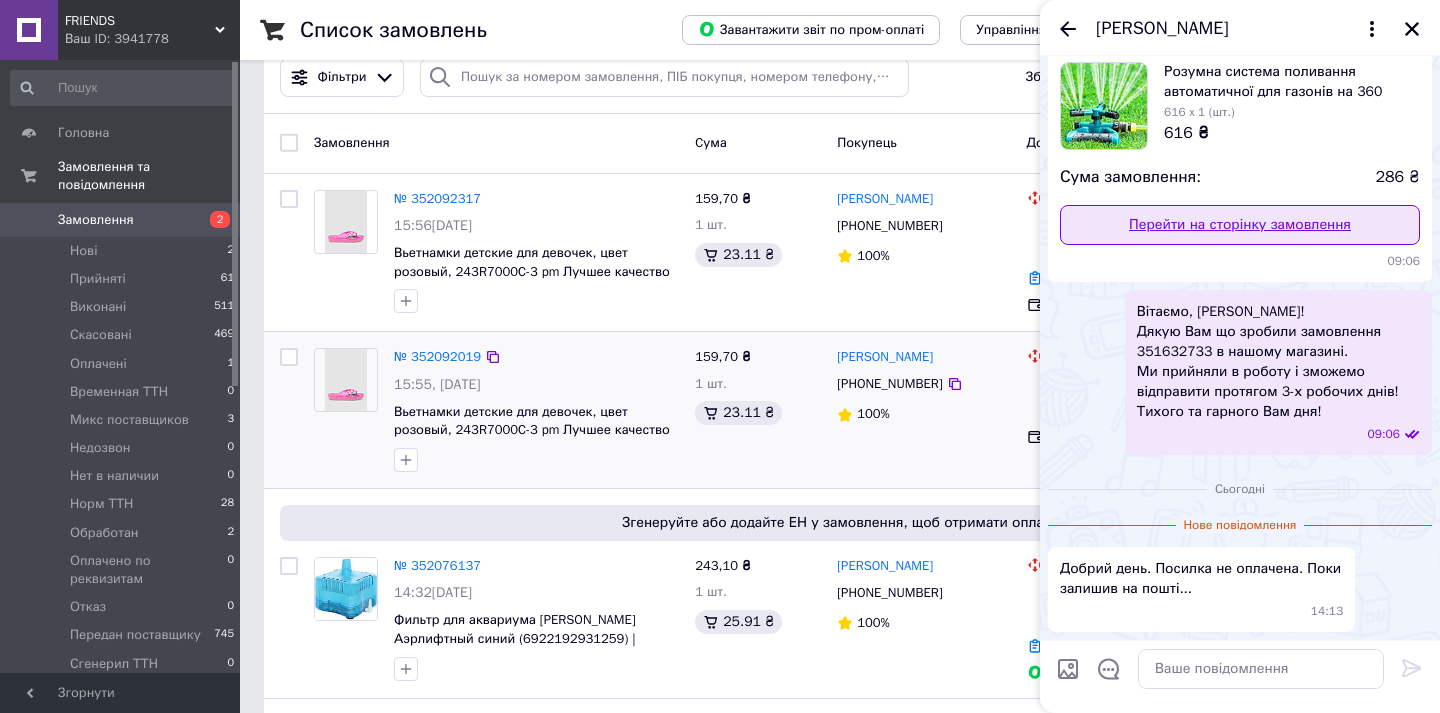 click on "Перейти на сторінку замовлення" at bounding box center (1240, 225) 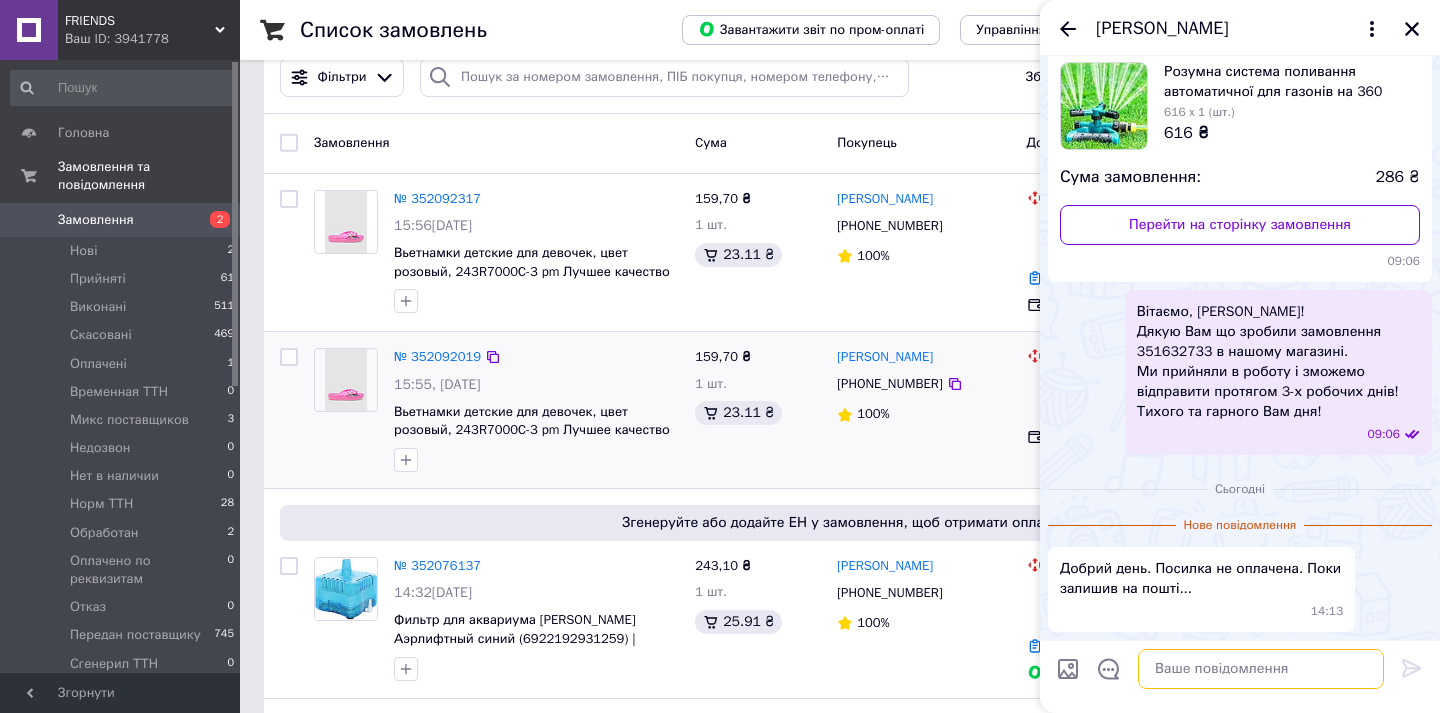 click at bounding box center (1261, 669) 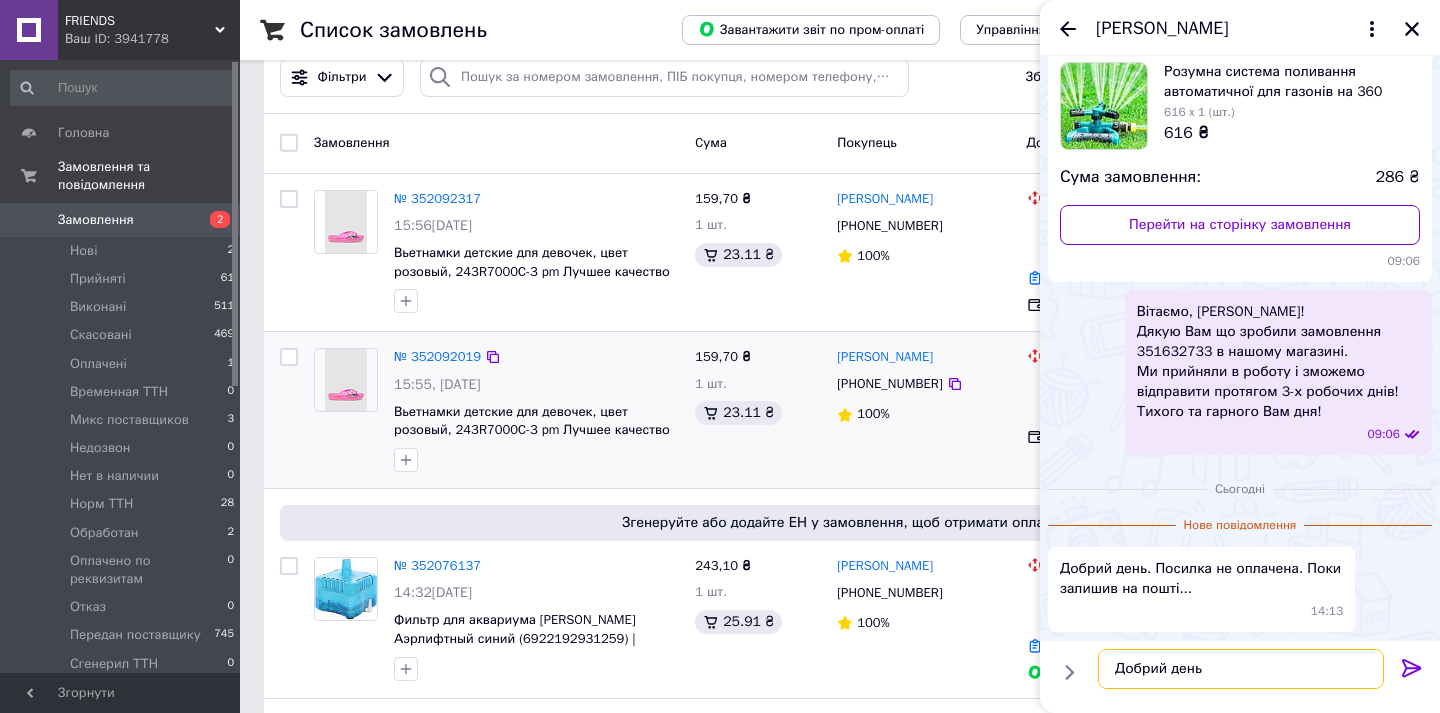 type on "Добрий день!" 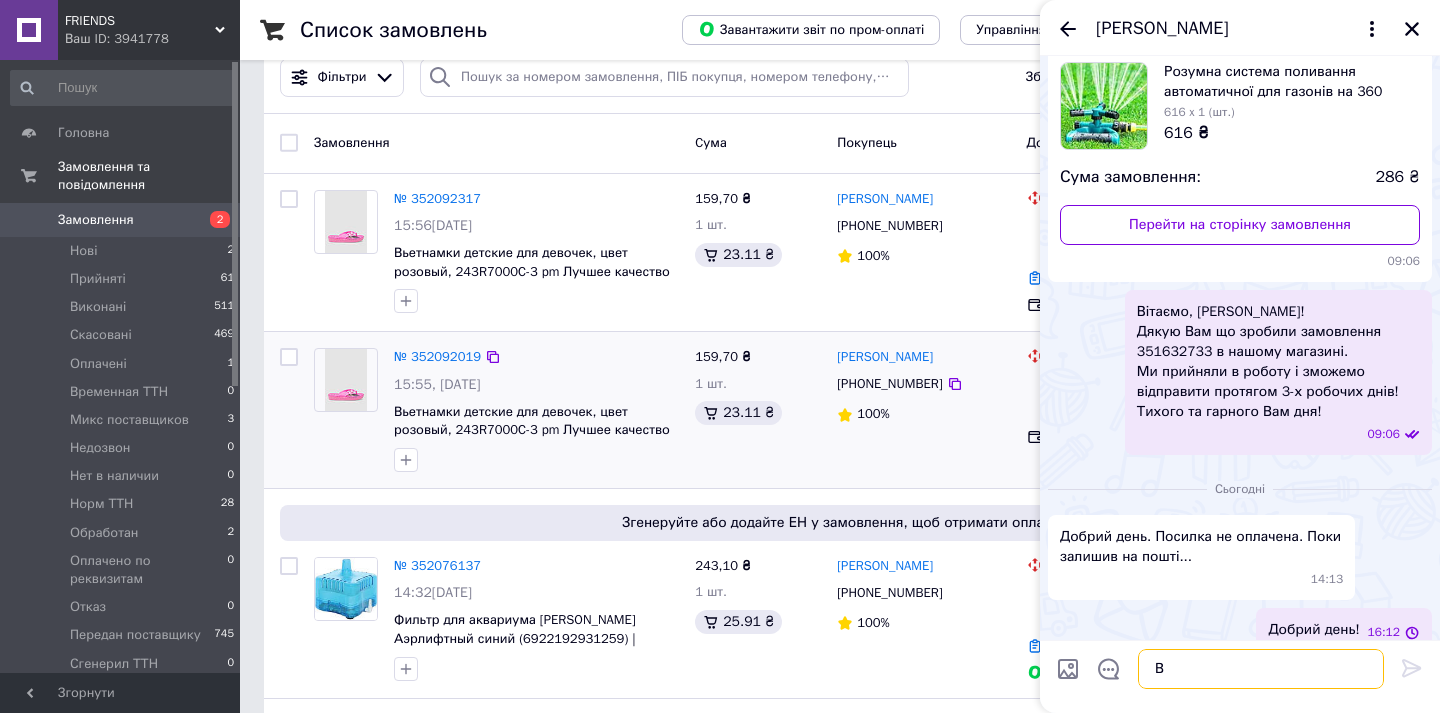 scroll, scrollTop: 142, scrollLeft: 0, axis: vertical 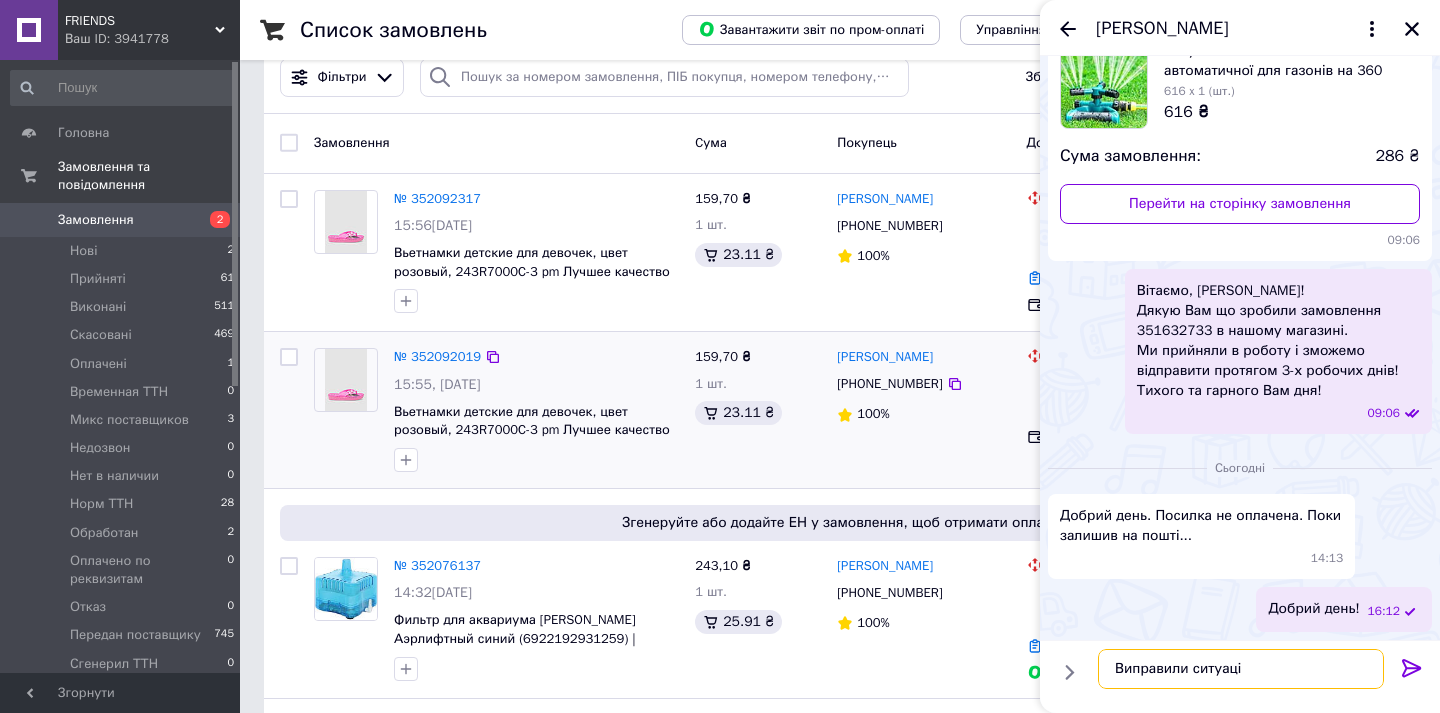 type on "Виправили ситуацію" 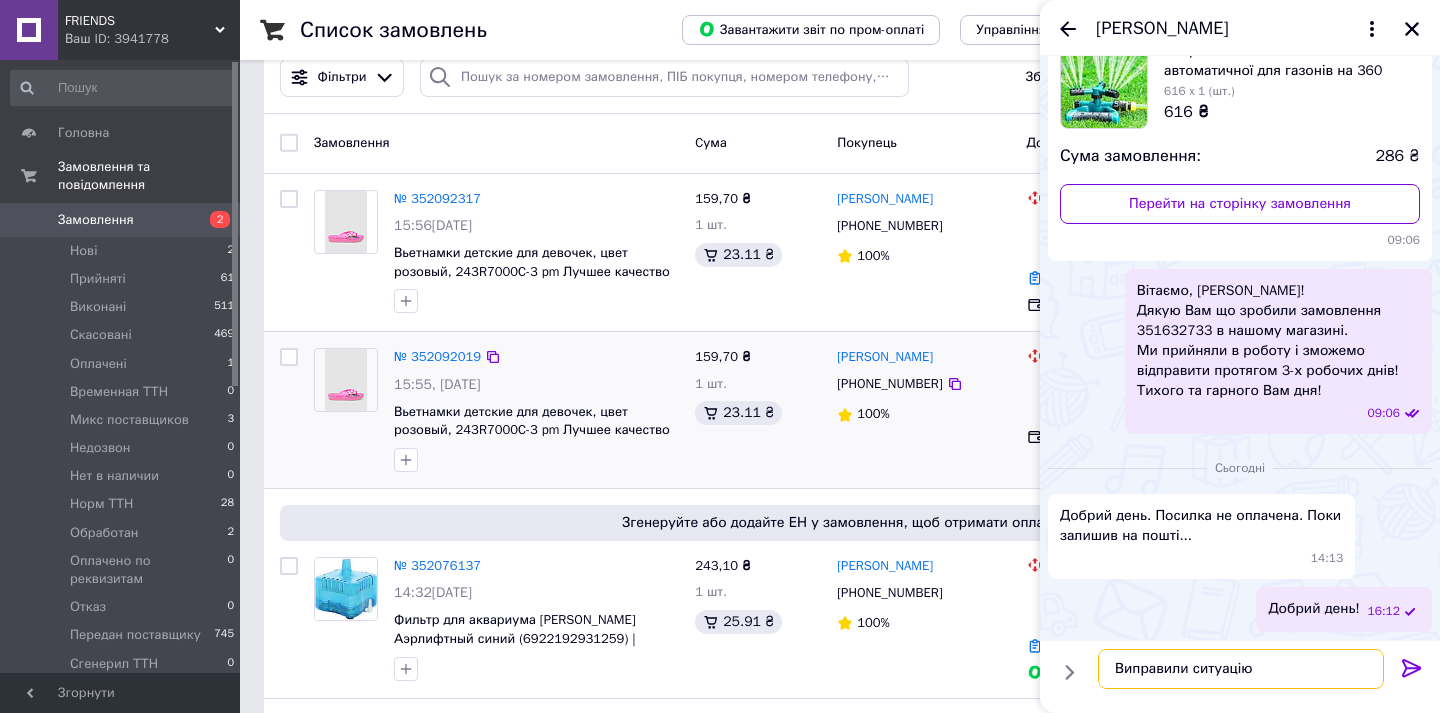 type 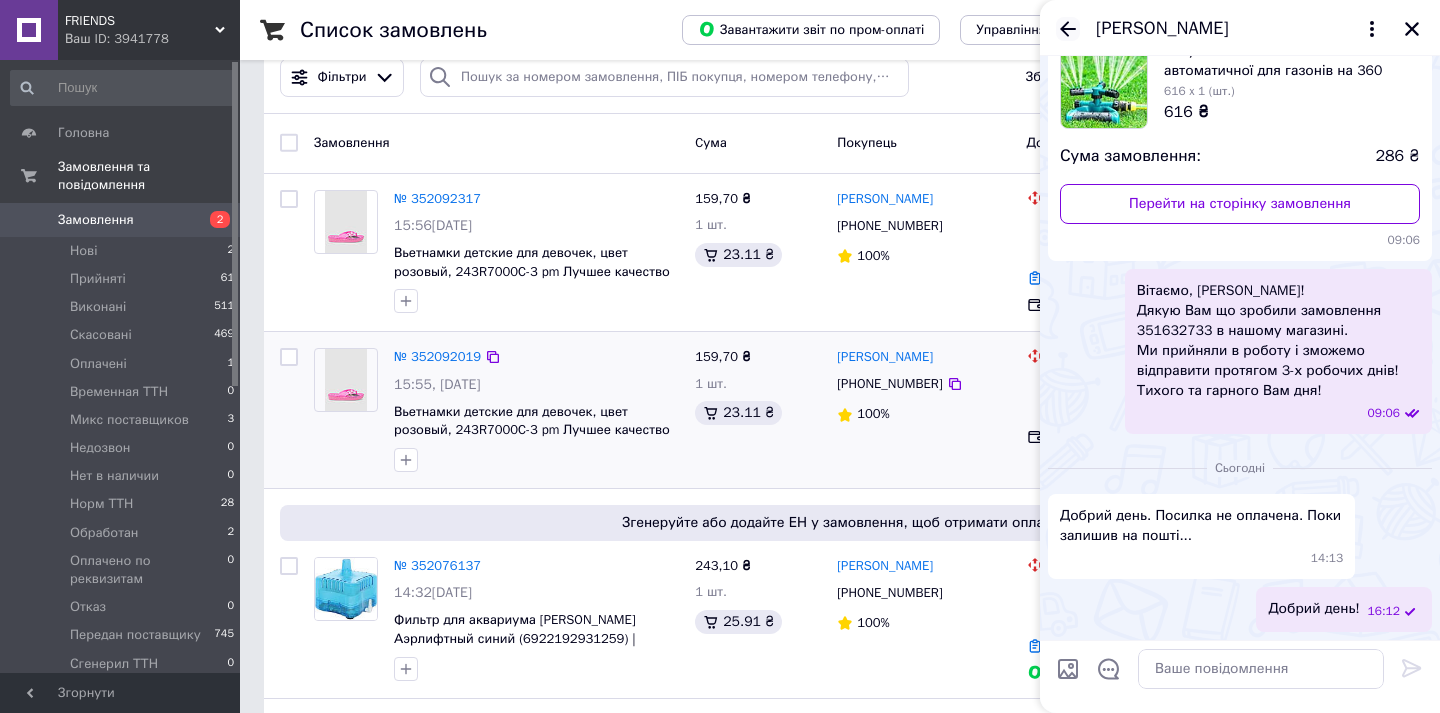 click 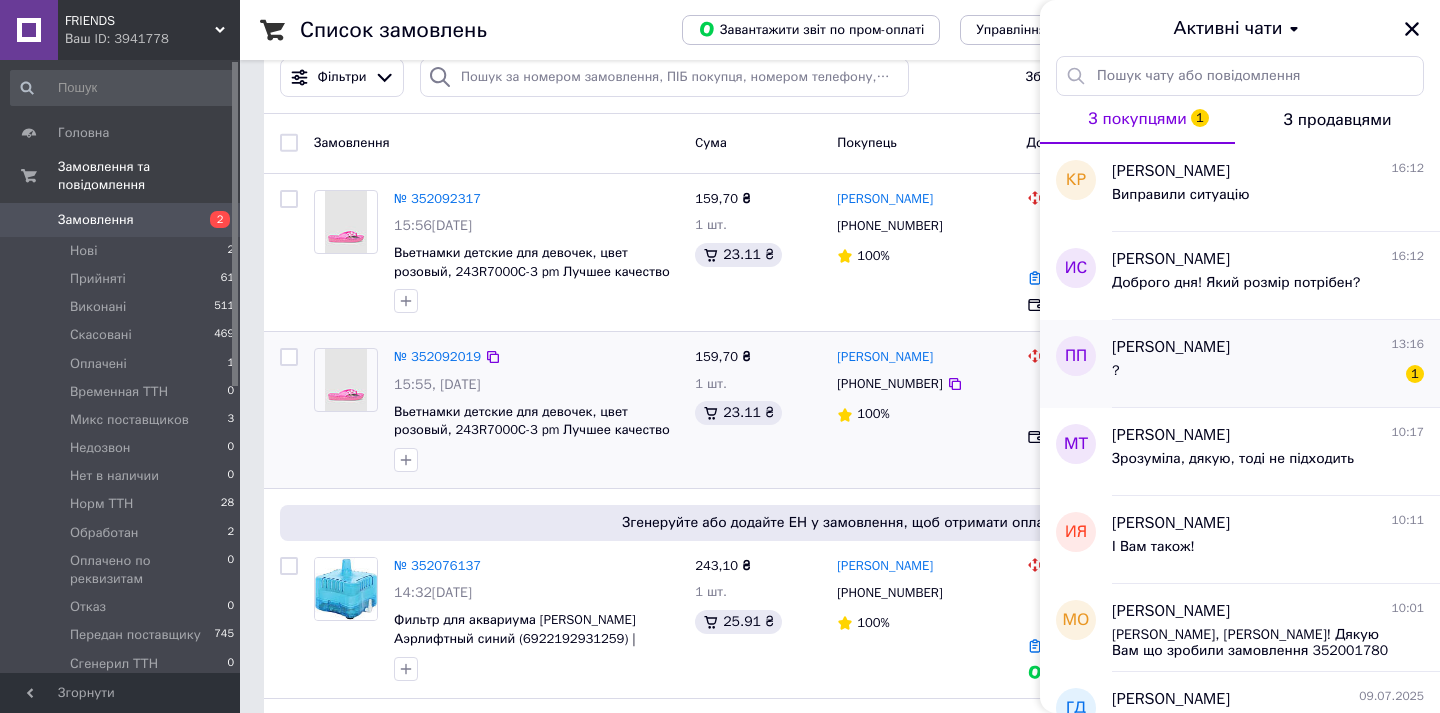 click on "Павел Приймачук 13:16 ? 1" at bounding box center (1276, 364) 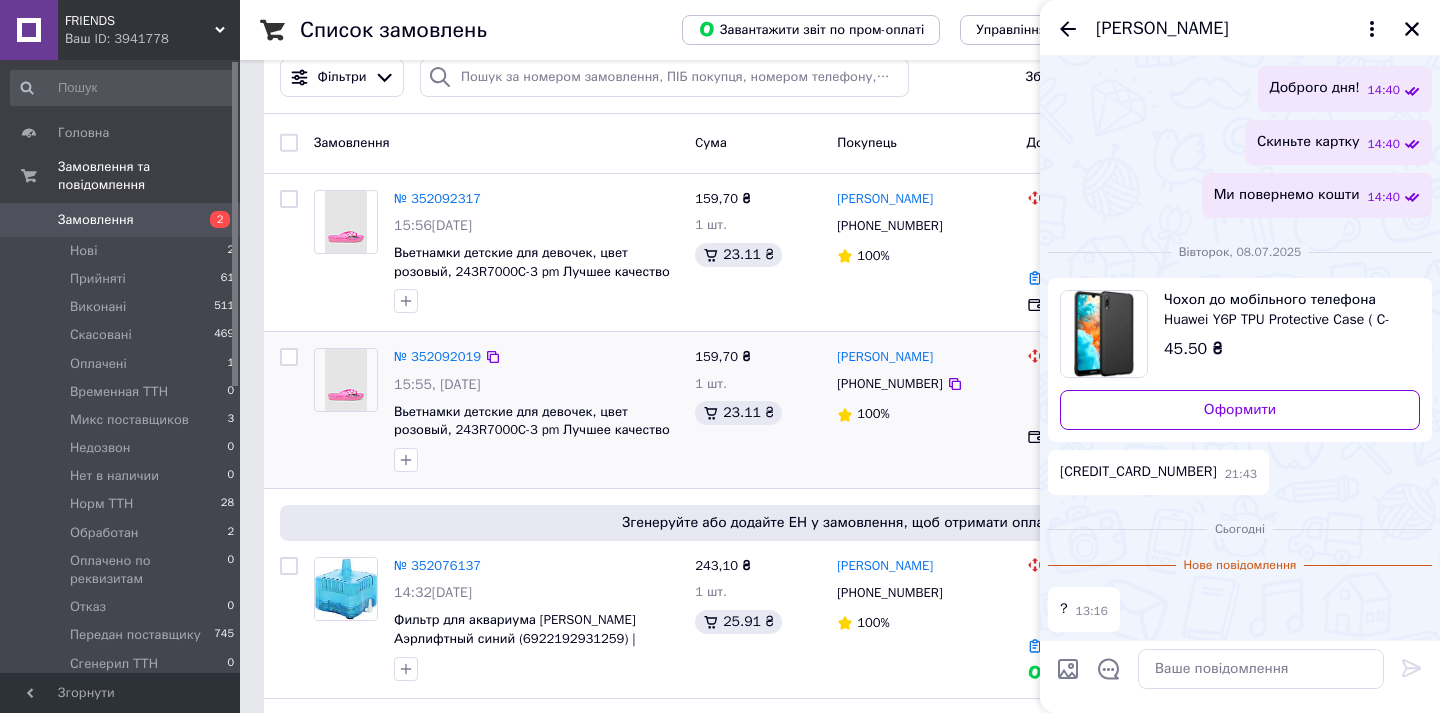 scroll, scrollTop: 1797, scrollLeft: 0, axis: vertical 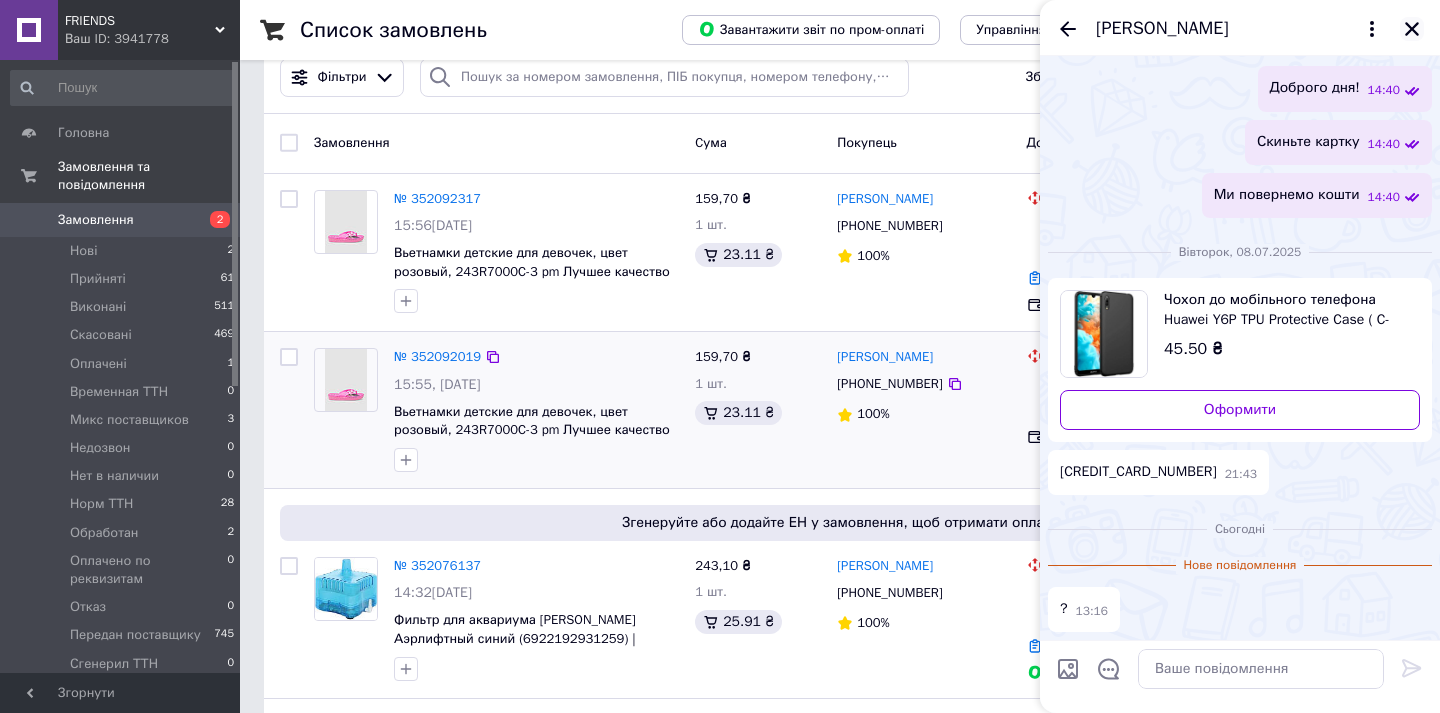 click 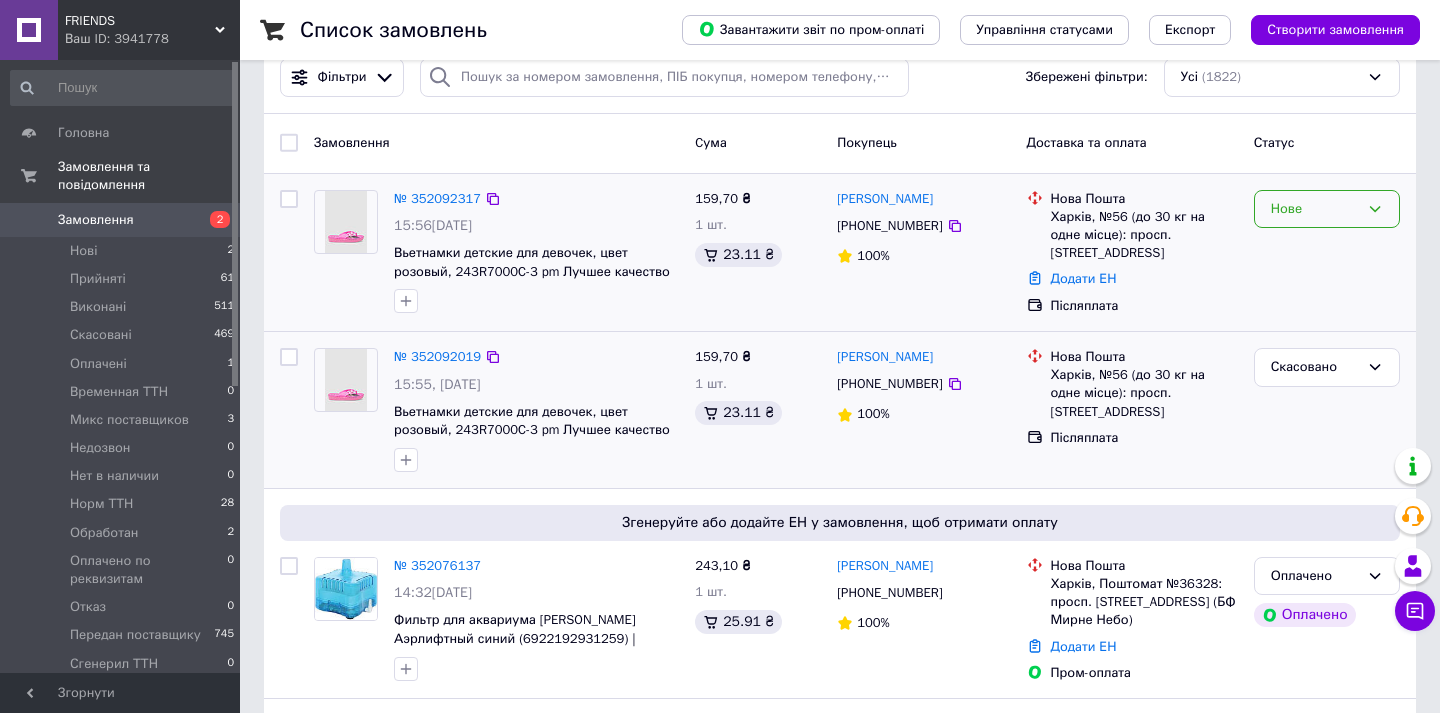 drag, startPoint x: 1287, startPoint y: 210, endPoint x: 1287, endPoint y: 224, distance: 14 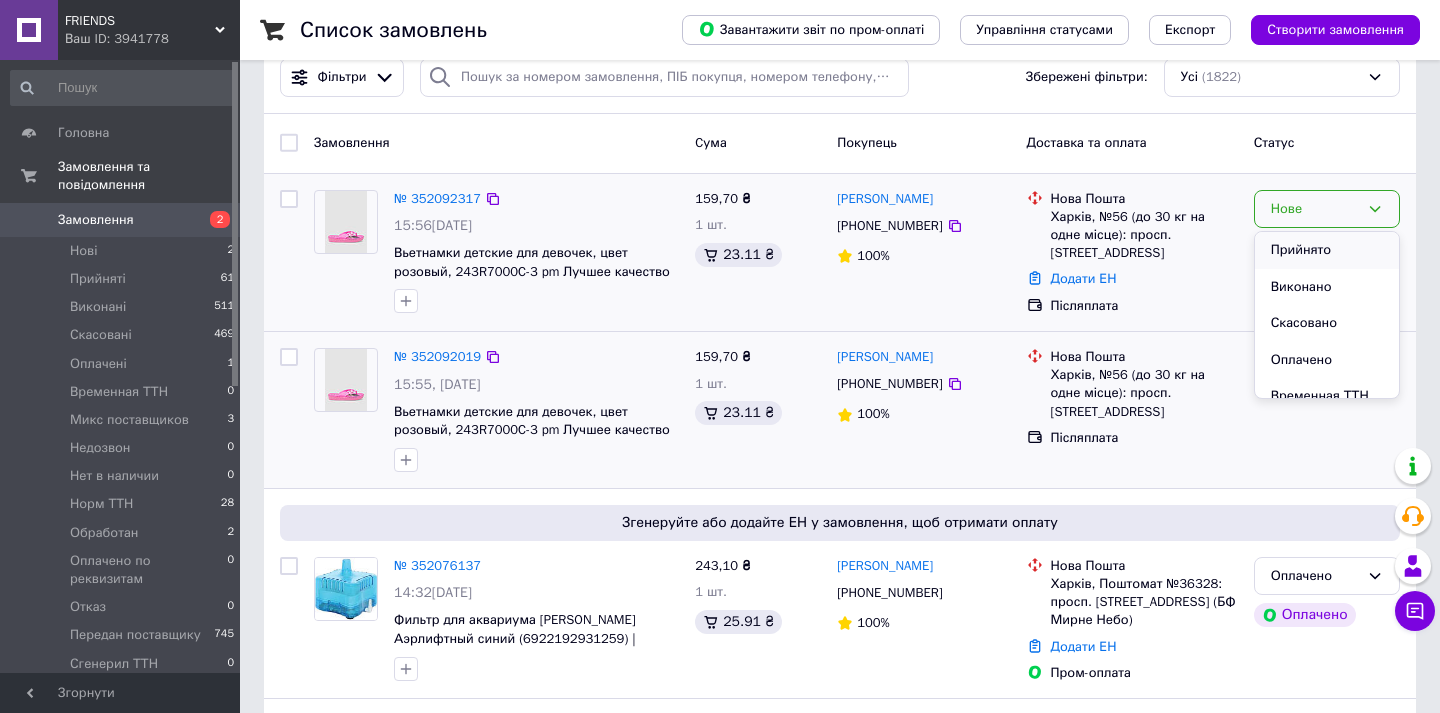 click on "Прийнято" at bounding box center (1327, 250) 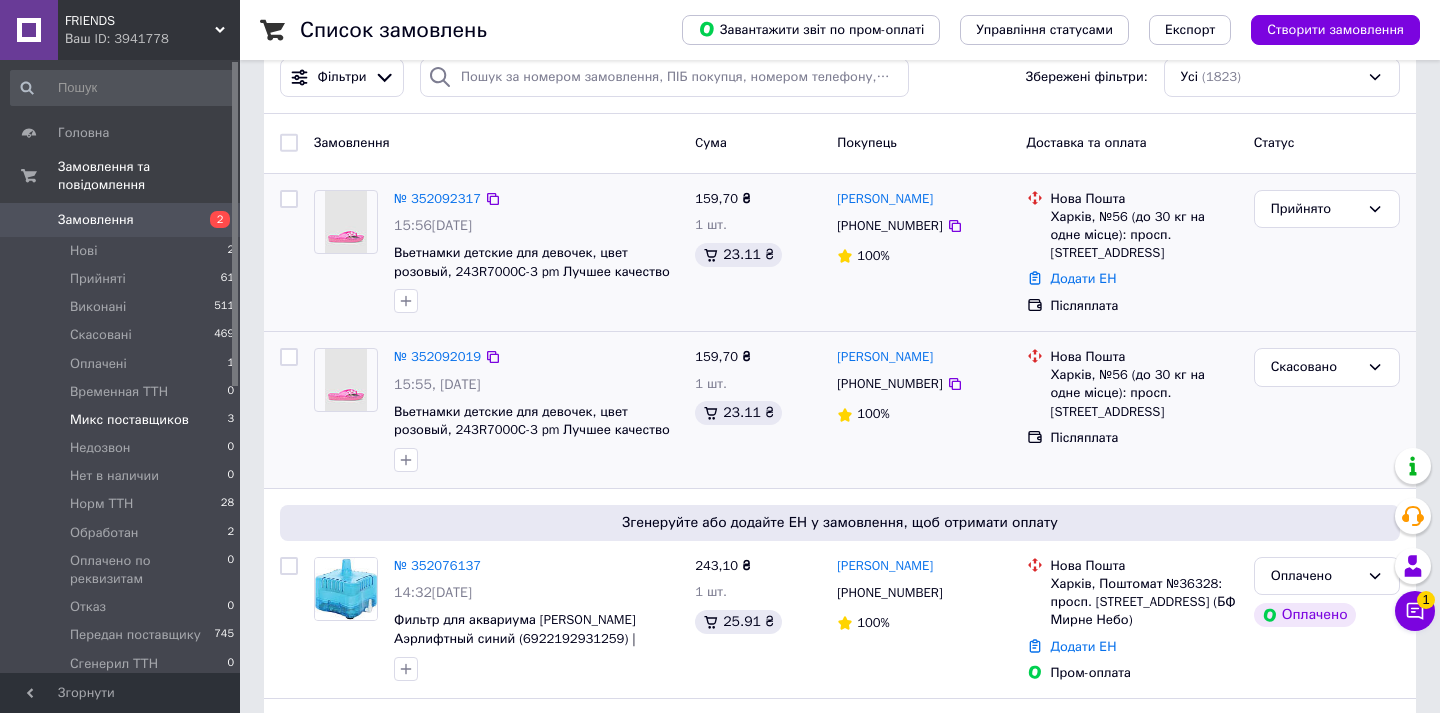 scroll, scrollTop: 542, scrollLeft: 0, axis: vertical 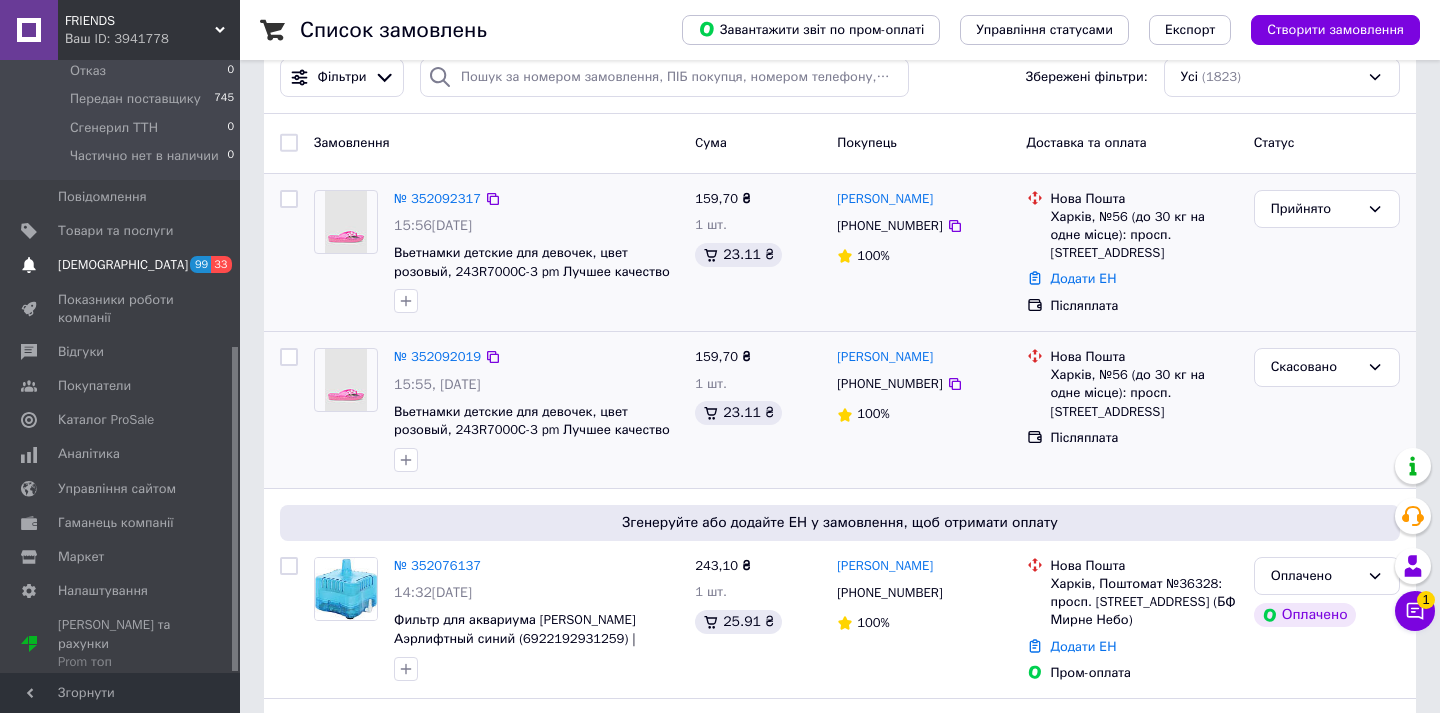 click on "[DEMOGRAPHIC_DATA]" at bounding box center [121, 265] 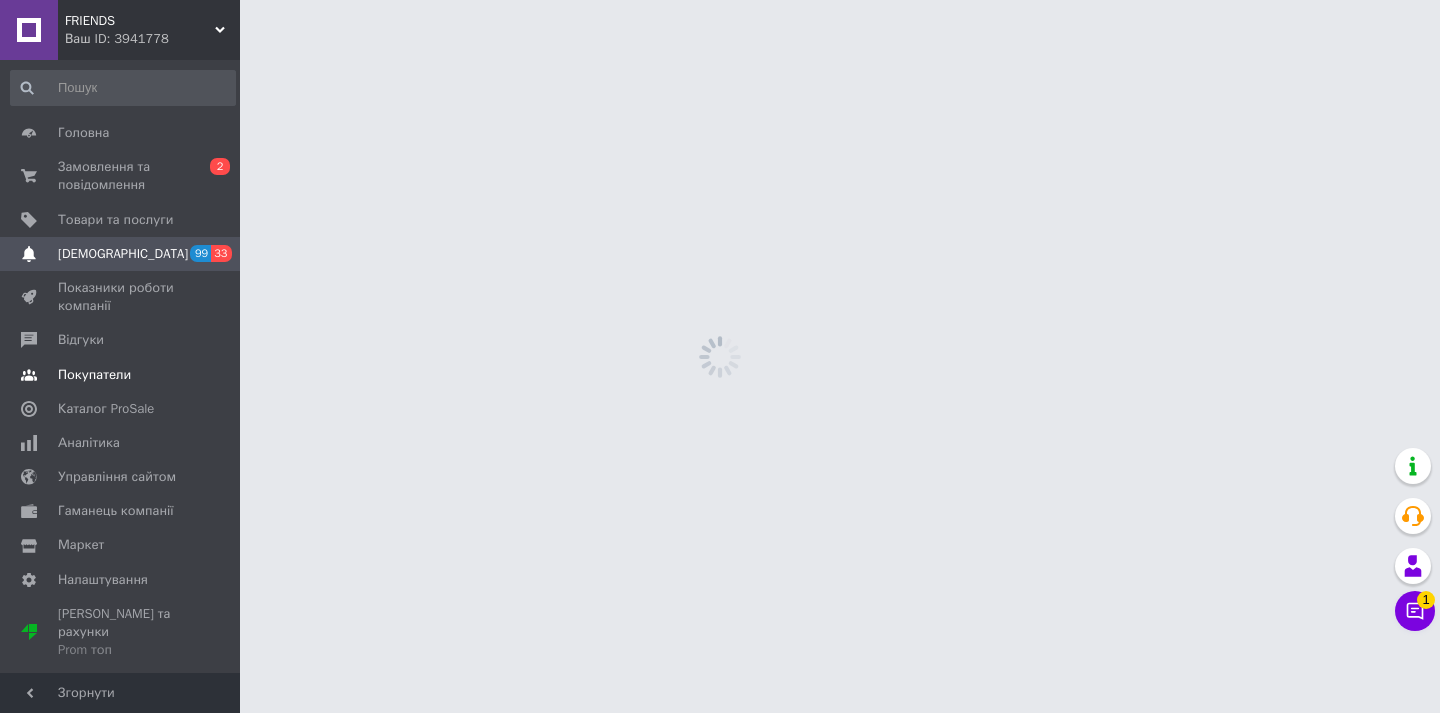 scroll, scrollTop: 0, scrollLeft: 0, axis: both 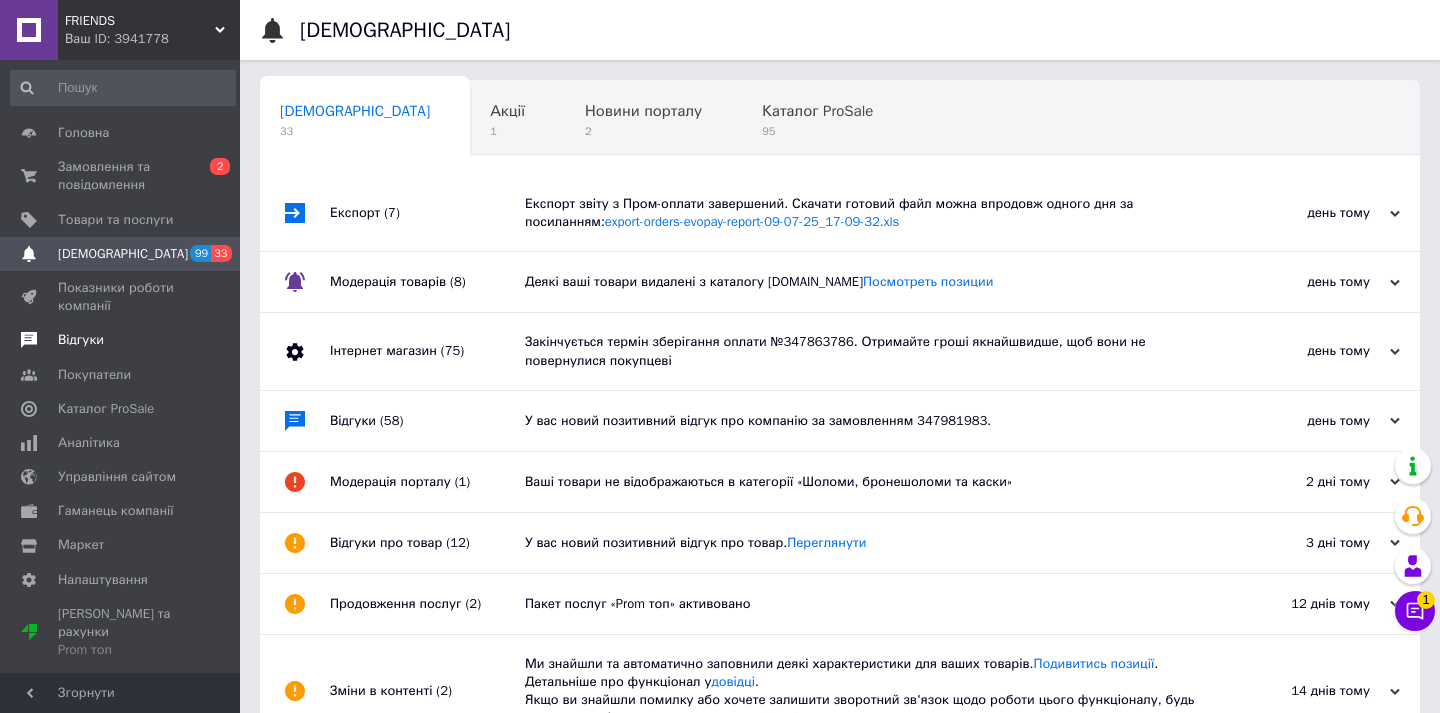 click on "Відгуки" at bounding box center (121, 340) 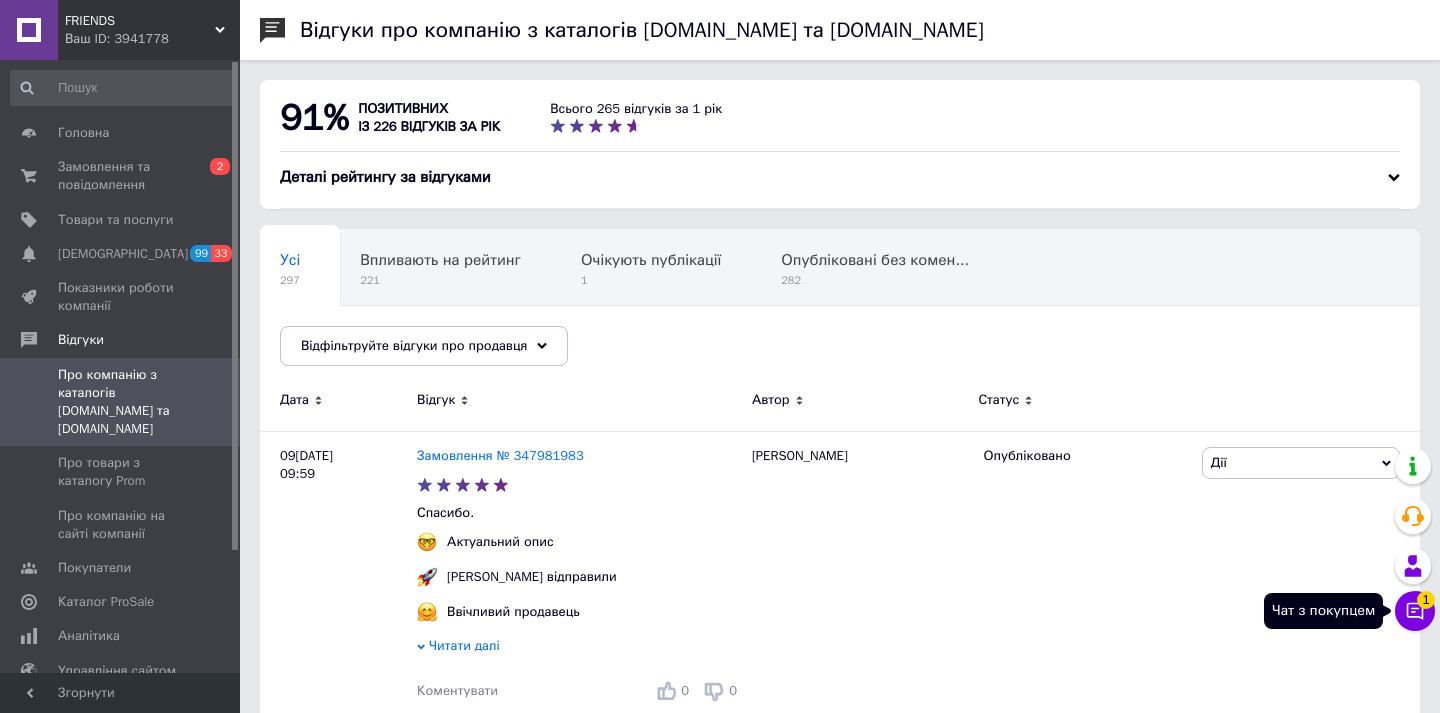 click 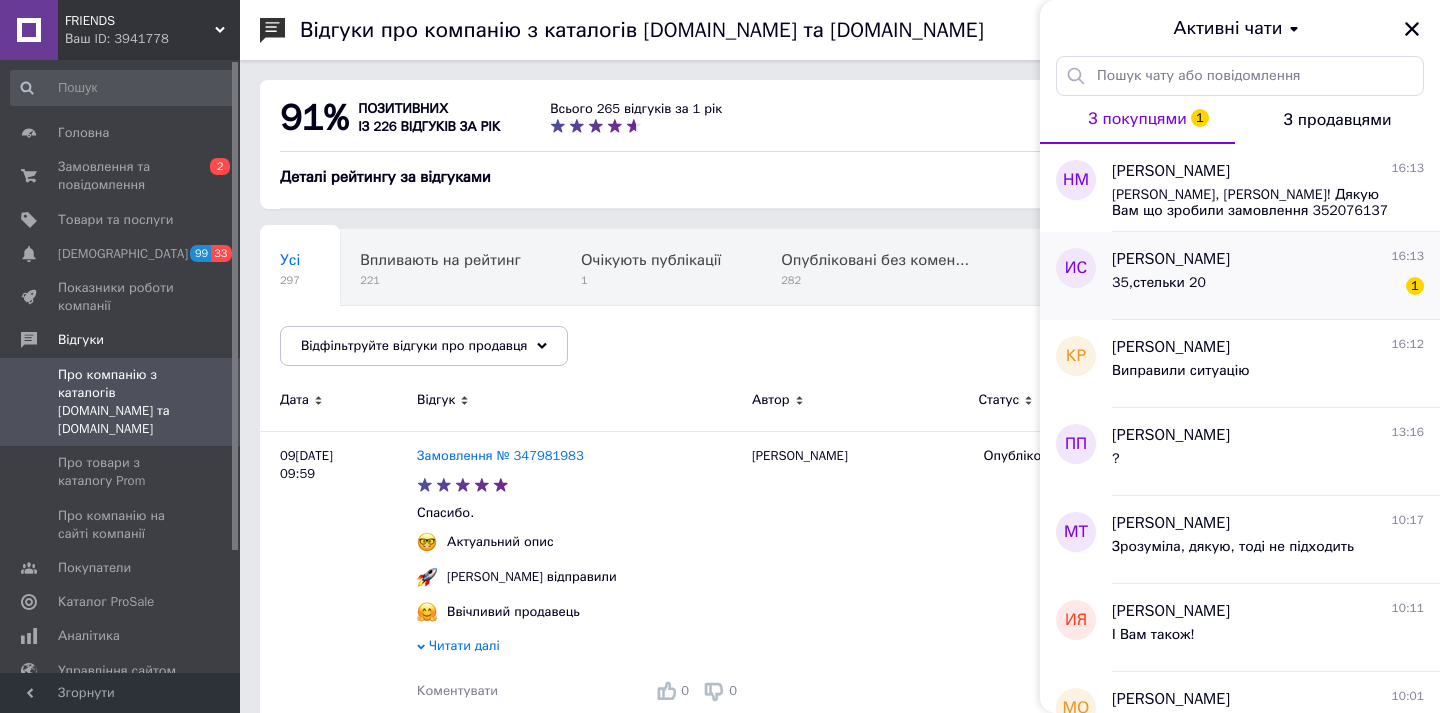 click on "Ирина Севастьянова 16:13" at bounding box center (1268, 259) 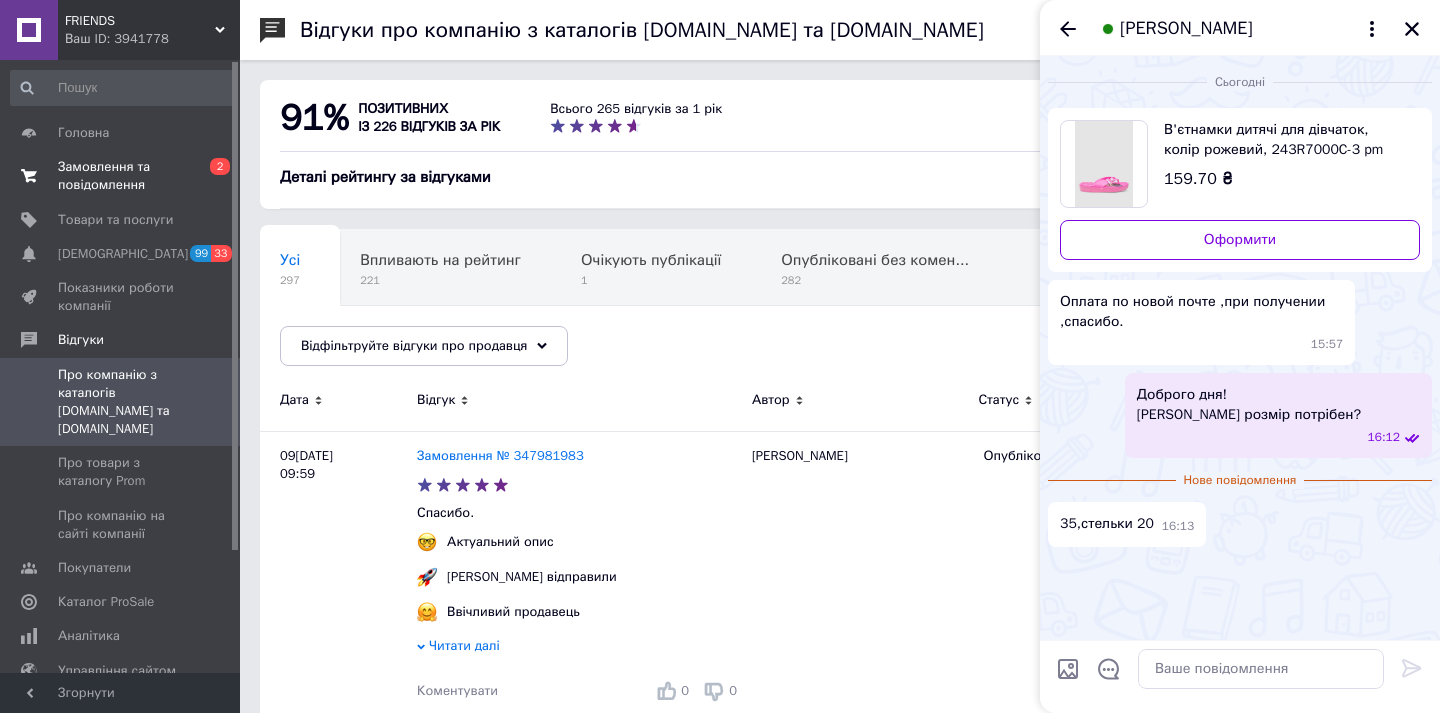 click on "Замовлення та повідомлення" at bounding box center (121, 176) 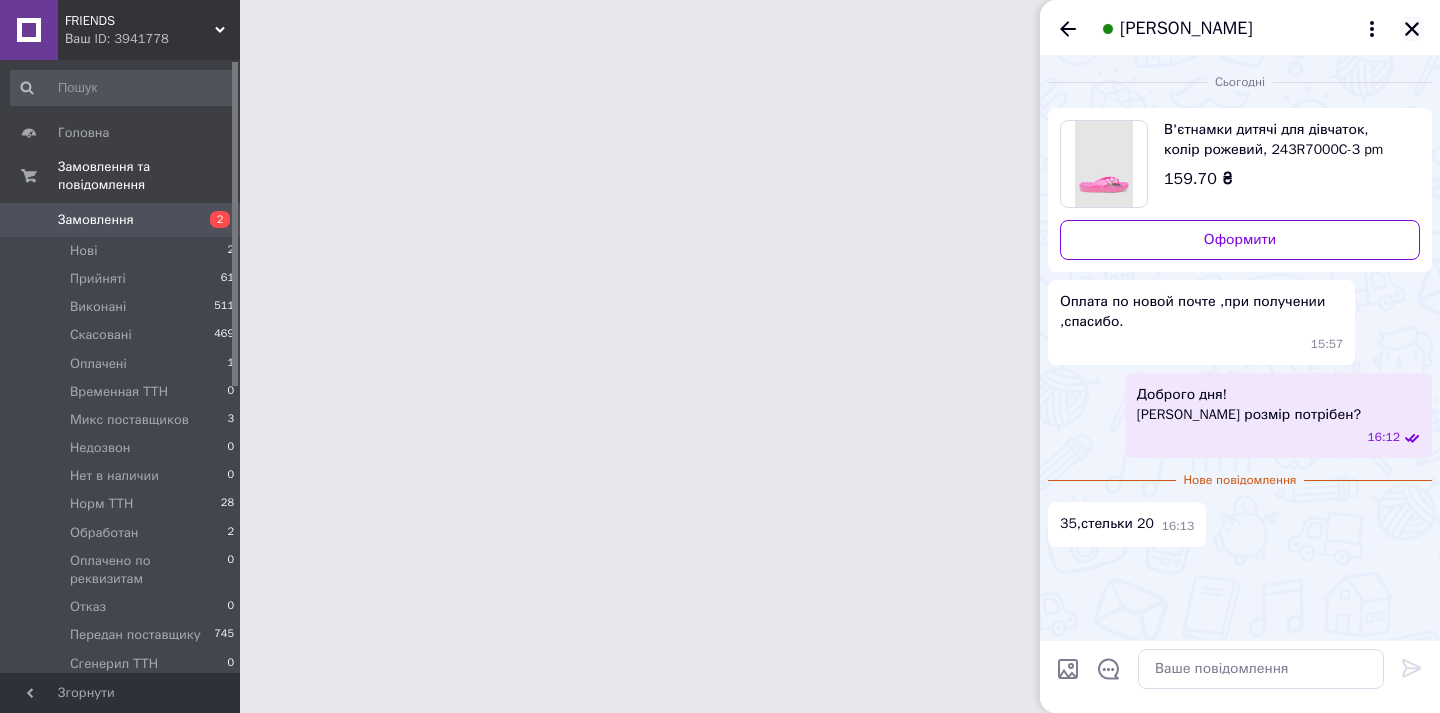 click 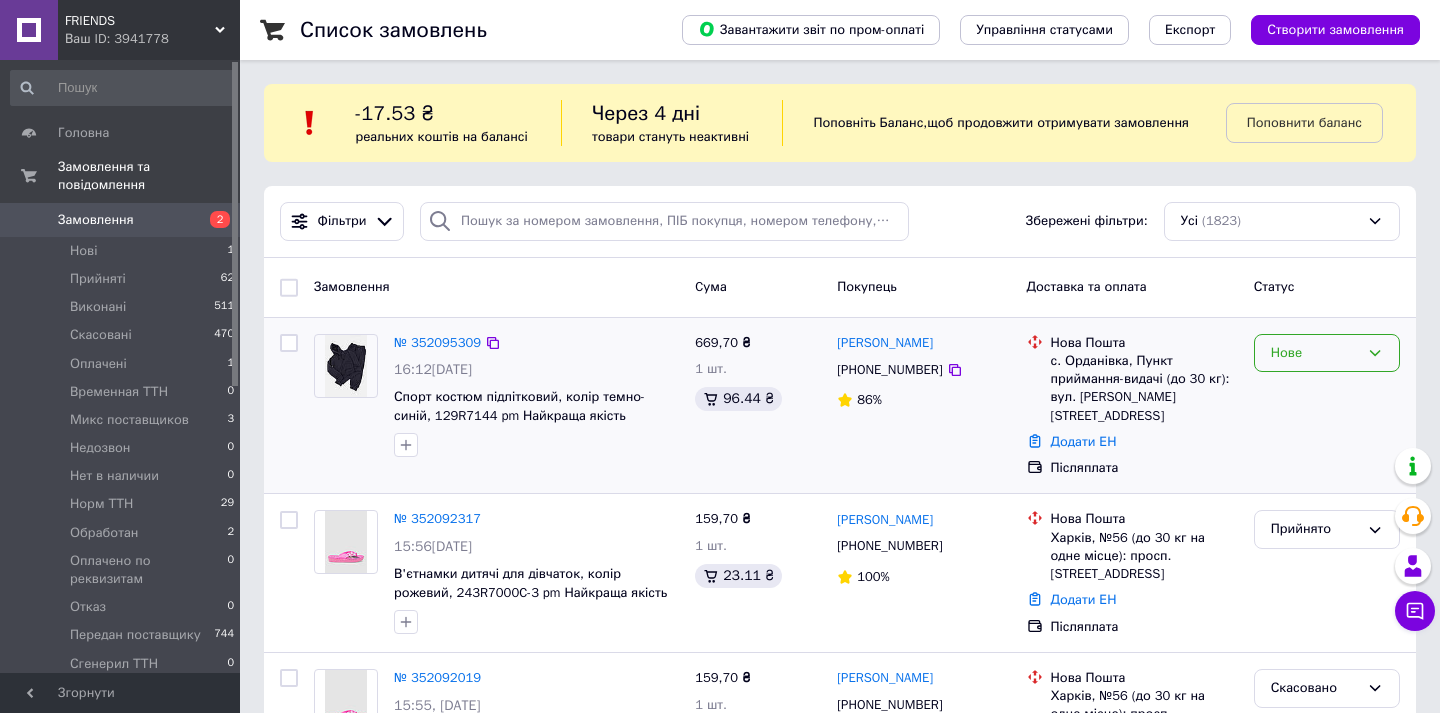 click on "Нове" at bounding box center [1327, 353] 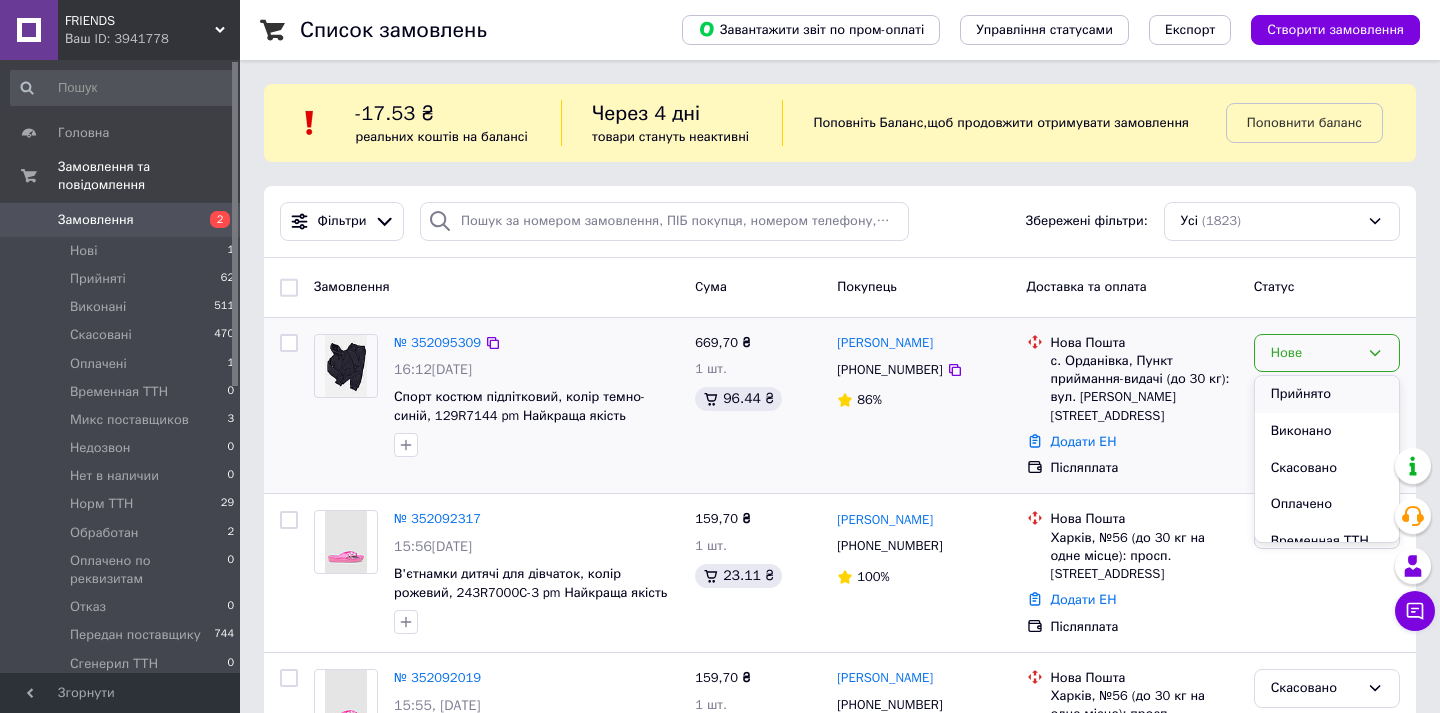 click on "Прийнято" at bounding box center [1327, 394] 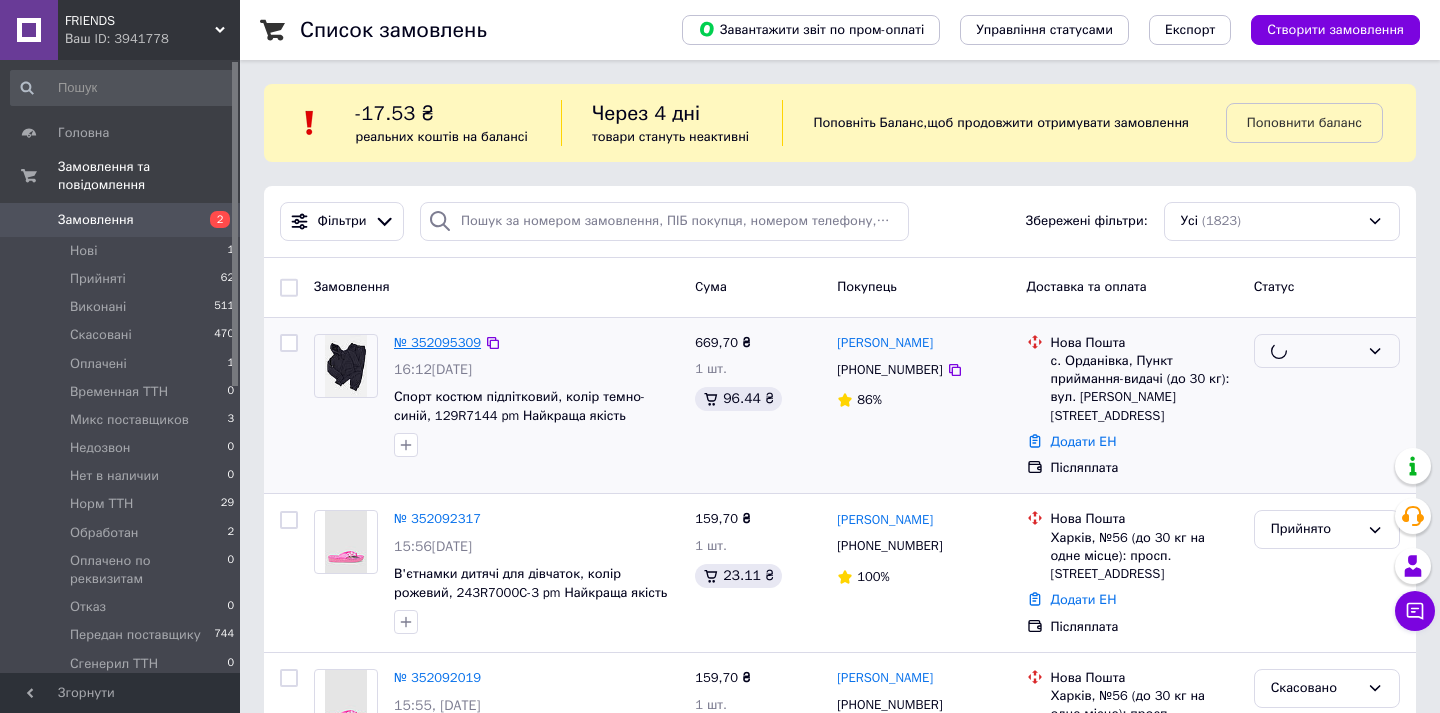 click on "№ 352095309" at bounding box center (437, 342) 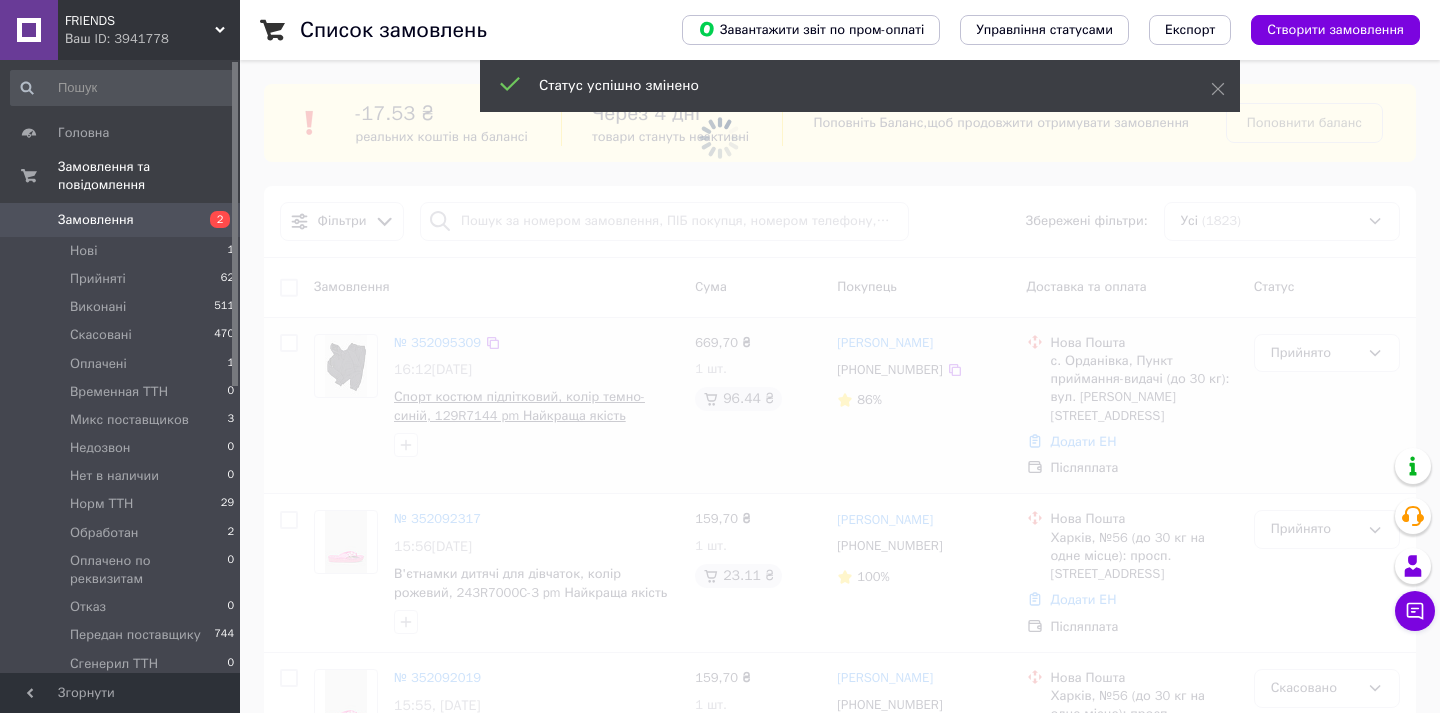 scroll, scrollTop: 159, scrollLeft: 0, axis: vertical 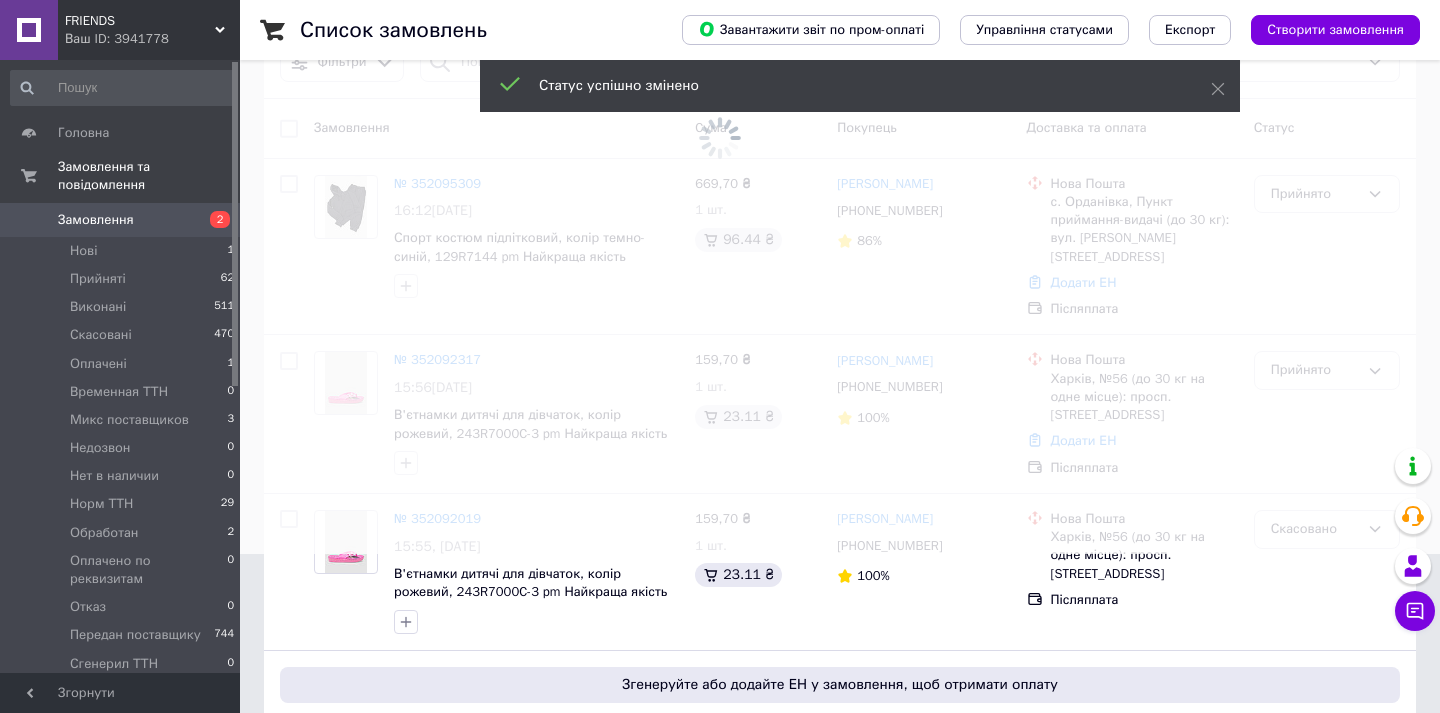 click at bounding box center [720, 197] 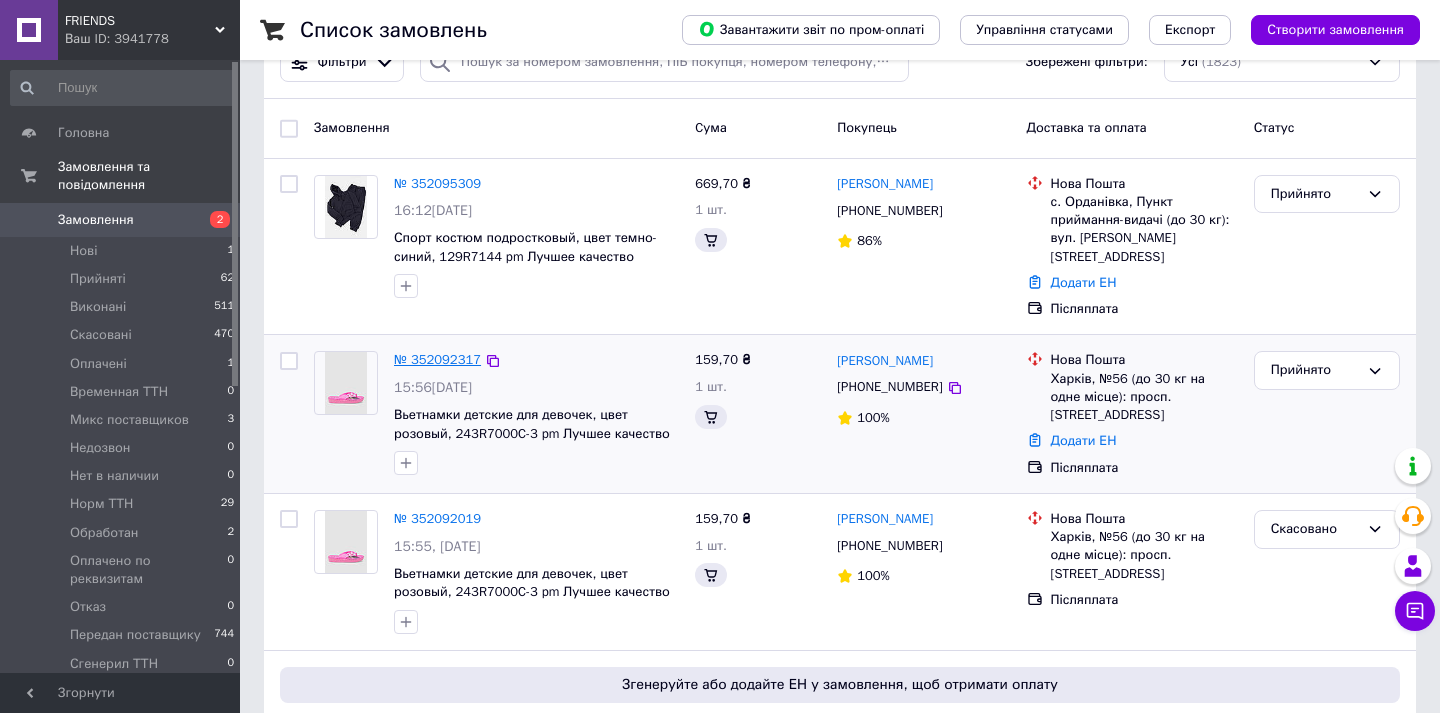 click on "№ 352092317" at bounding box center (437, 359) 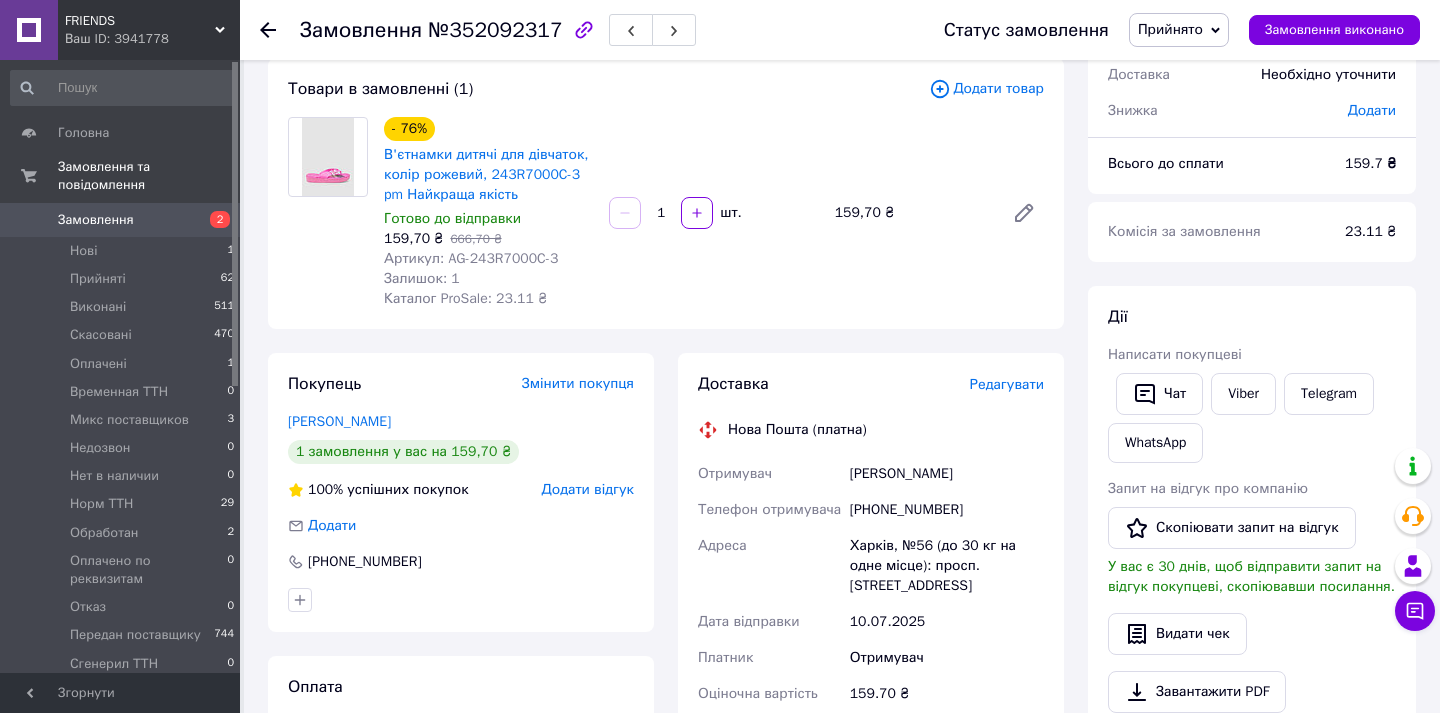 scroll, scrollTop: 200, scrollLeft: 0, axis: vertical 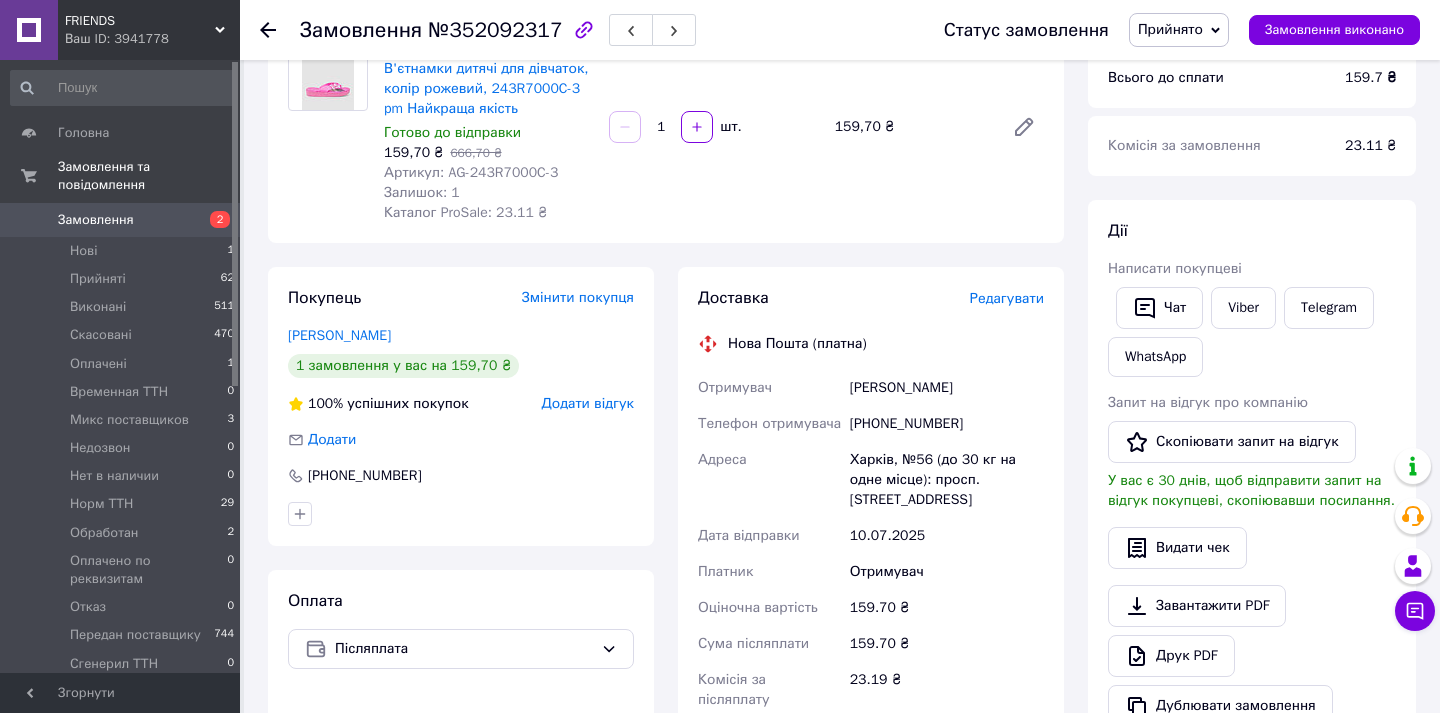 click on "Прийнято" at bounding box center [1179, 30] 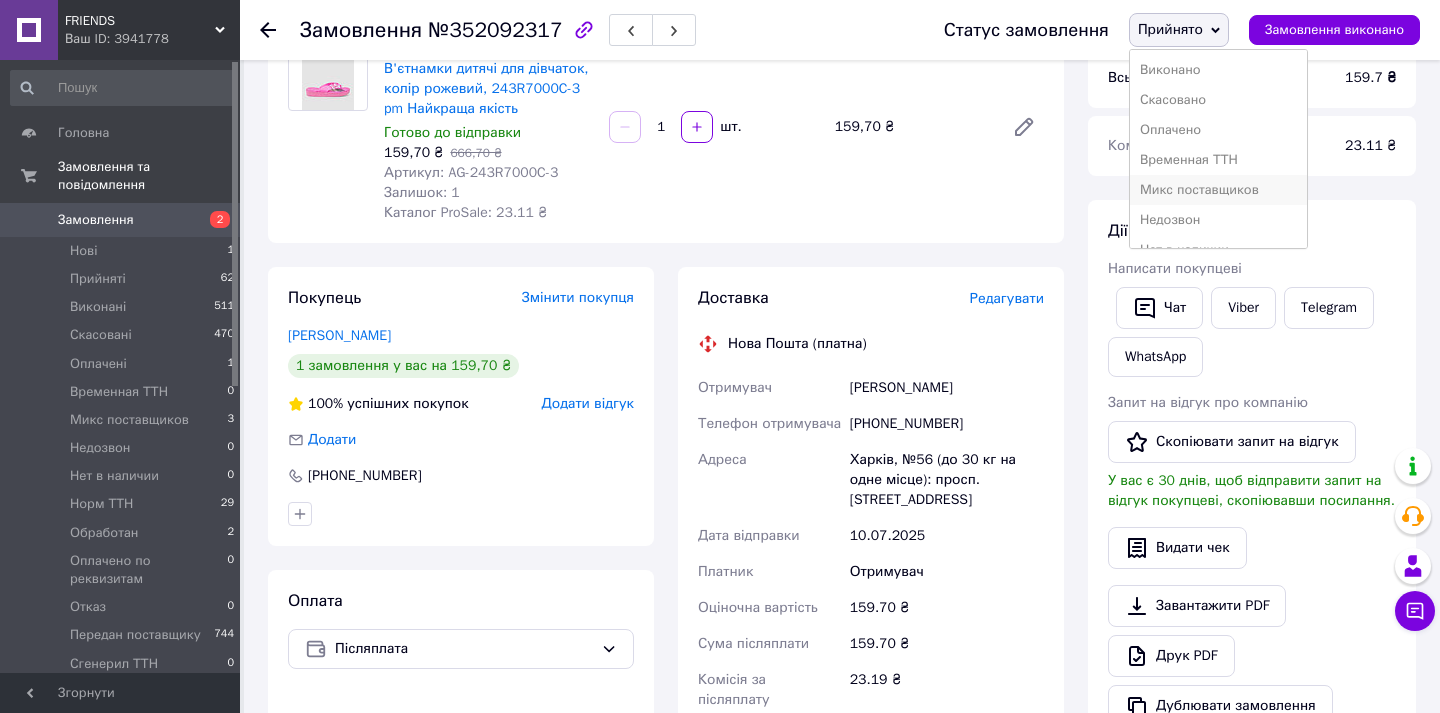 scroll, scrollTop: 232, scrollLeft: 0, axis: vertical 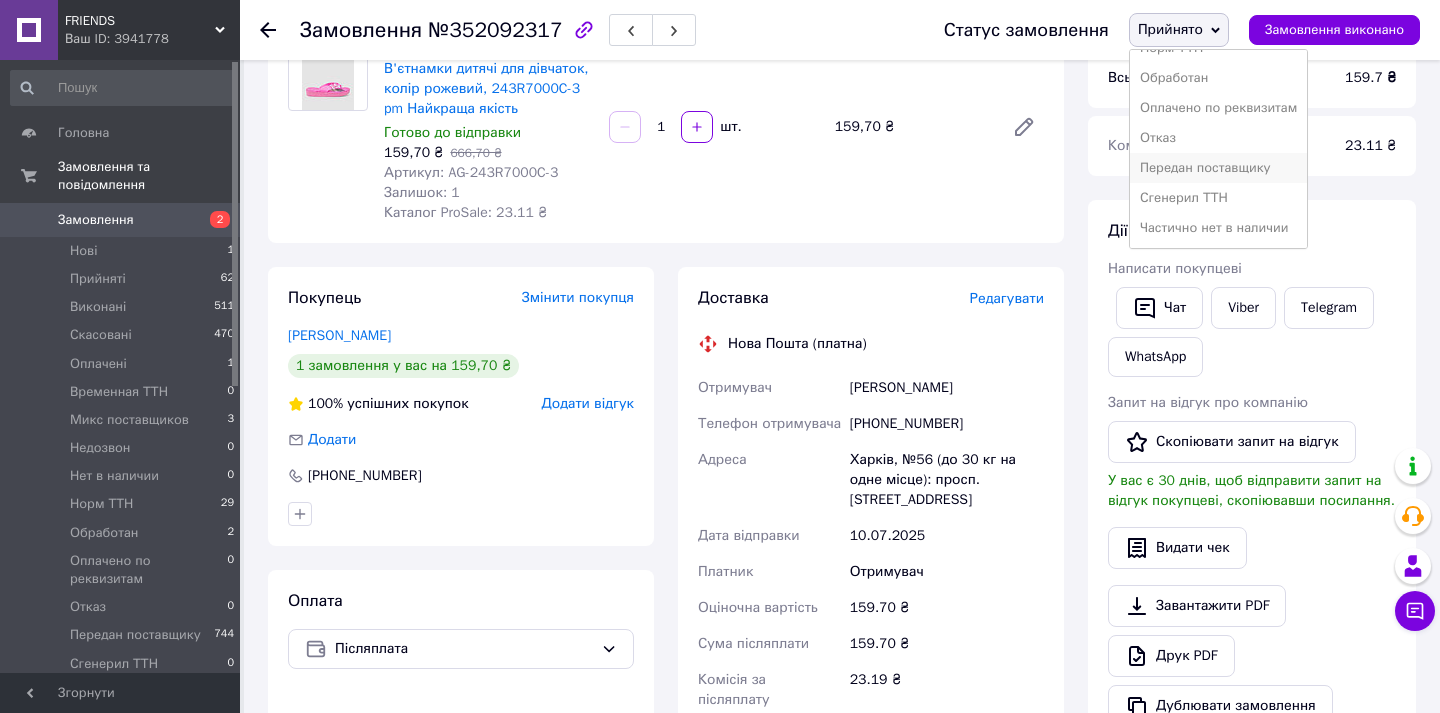 click on "Передан поставщику" at bounding box center (1218, 168) 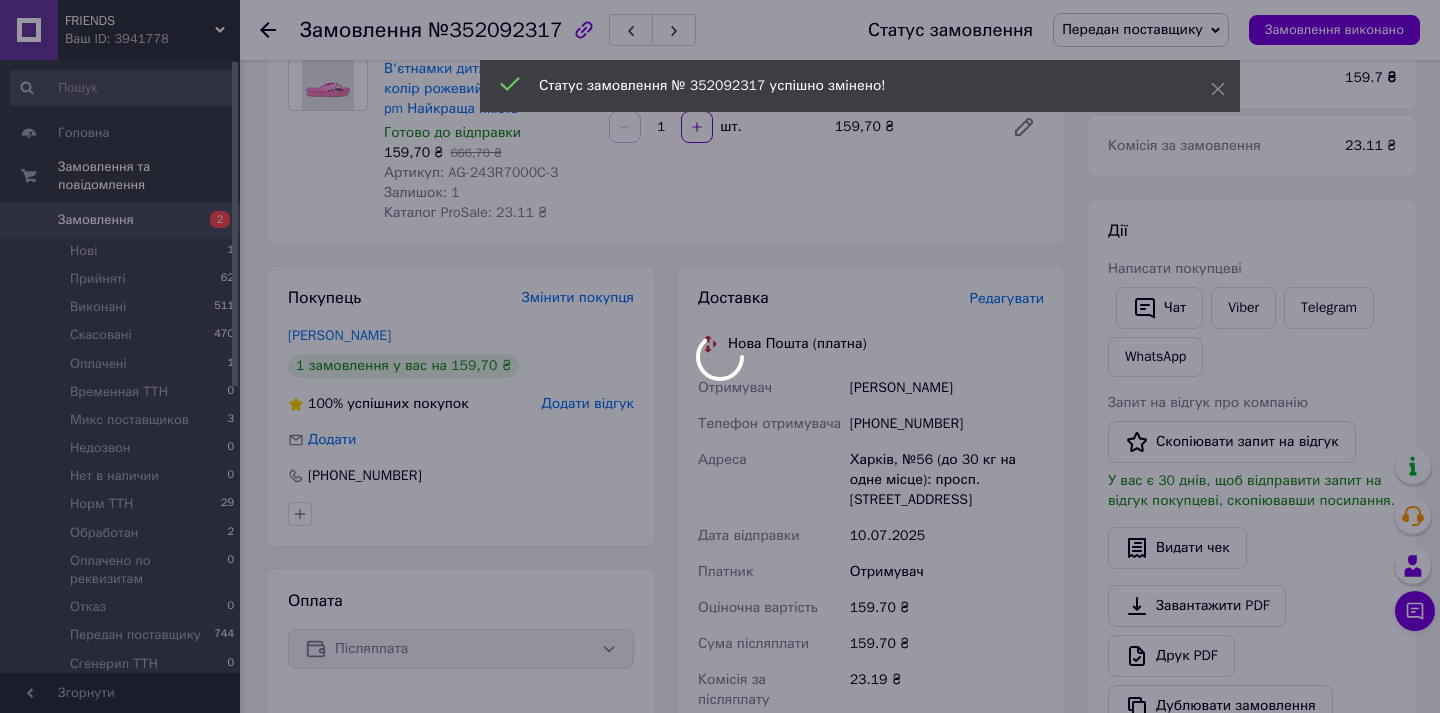 drag, startPoint x: 586, startPoint y: 174, endPoint x: 480, endPoint y: 175, distance: 106.004715 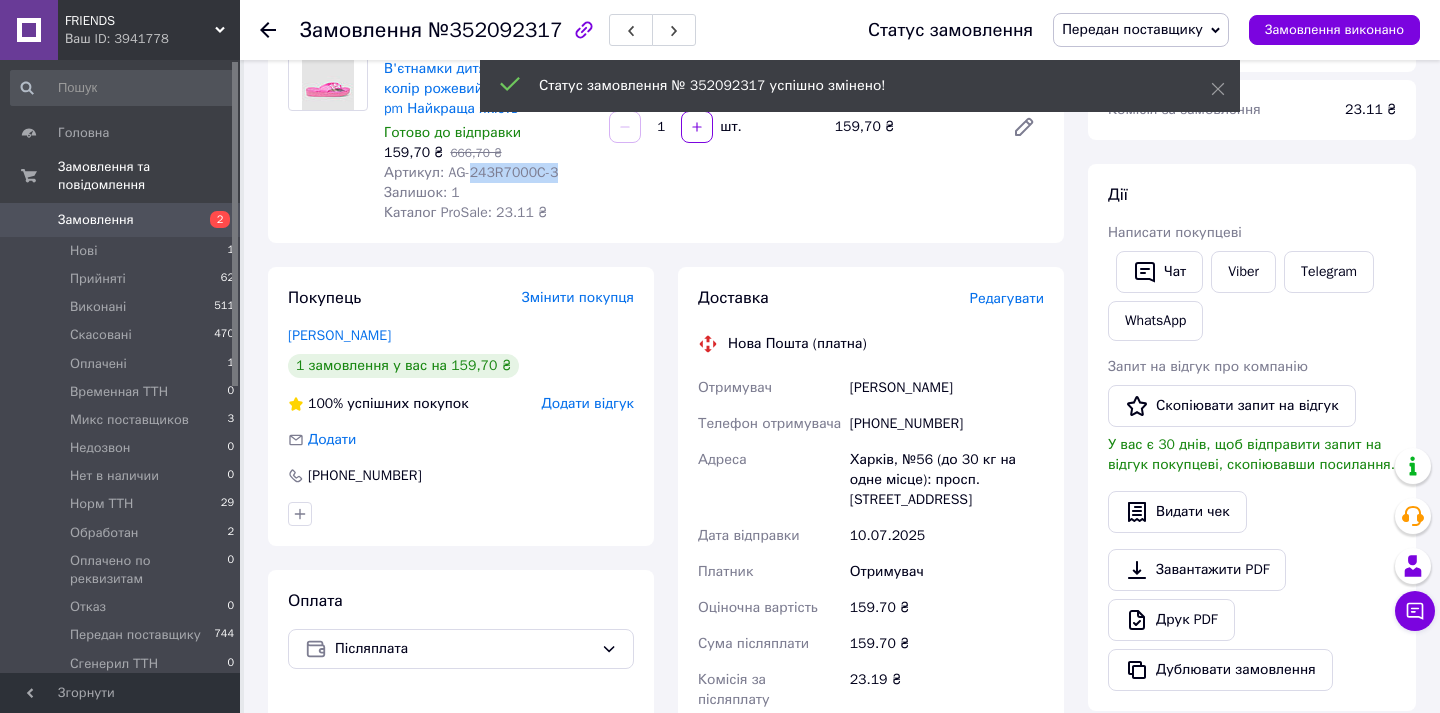 drag, startPoint x: 474, startPoint y: 175, endPoint x: 585, endPoint y: 179, distance: 111.07205 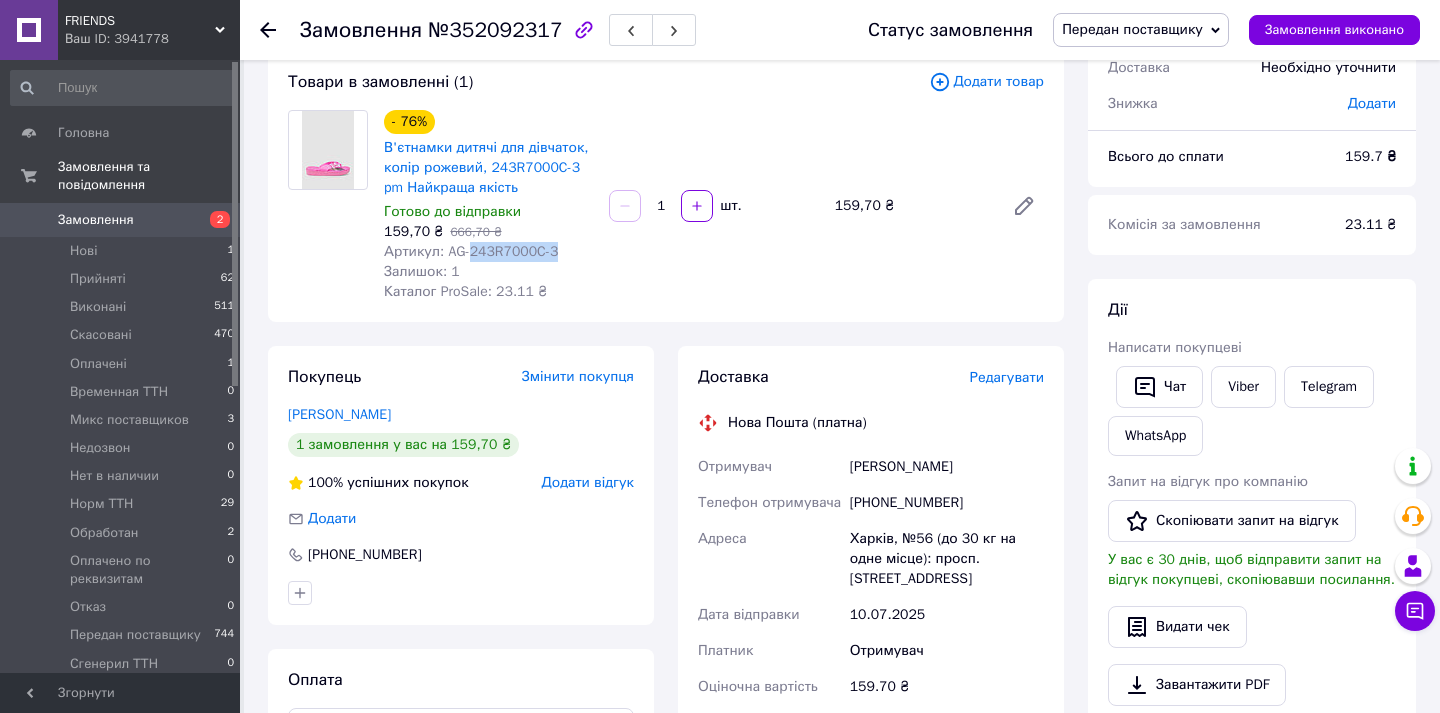 scroll, scrollTop: 305, scrollLeft: 0, axis: vertical 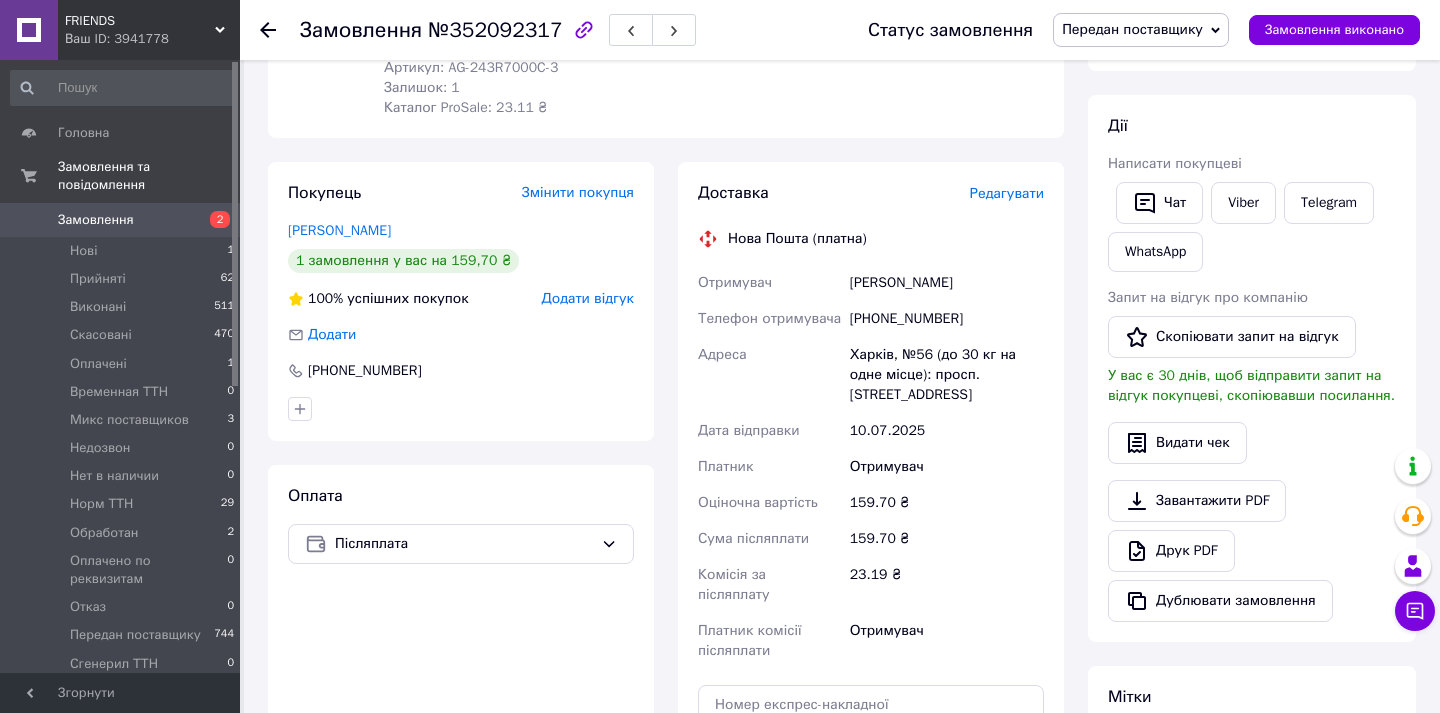click on "Севастьянова Ирина" at bounding box center (947, 283) 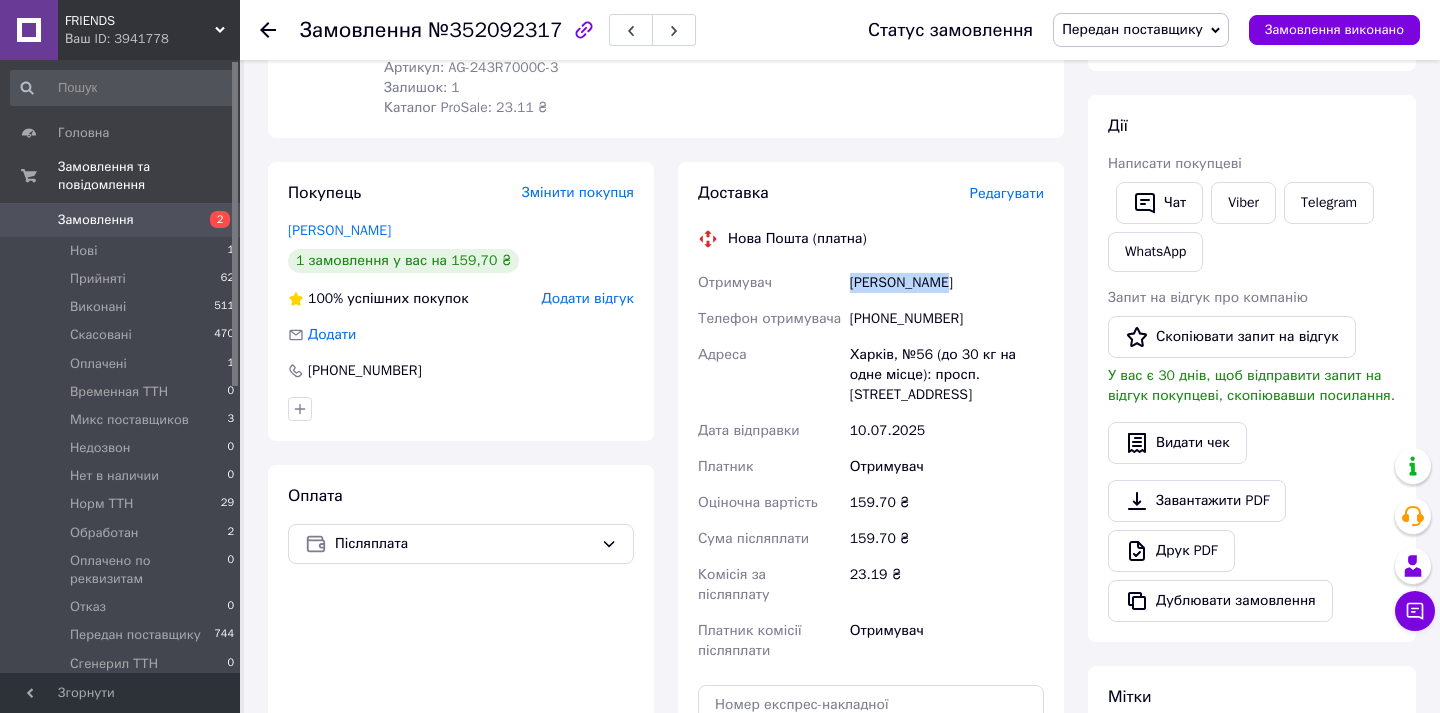 click on "Севастьянова Ирина" at bounding box center [947, 283] 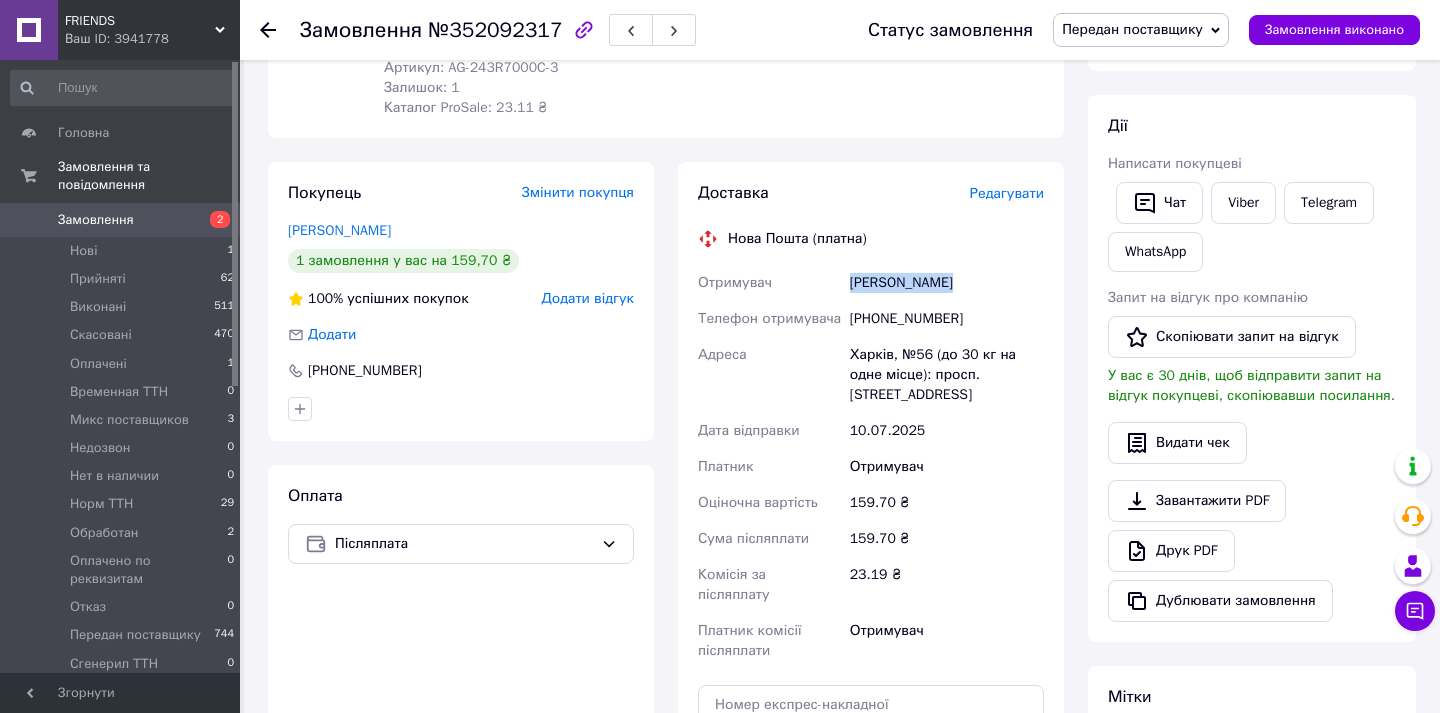 click on "Севастьянова Ирина" at bounding box center [947, 283] 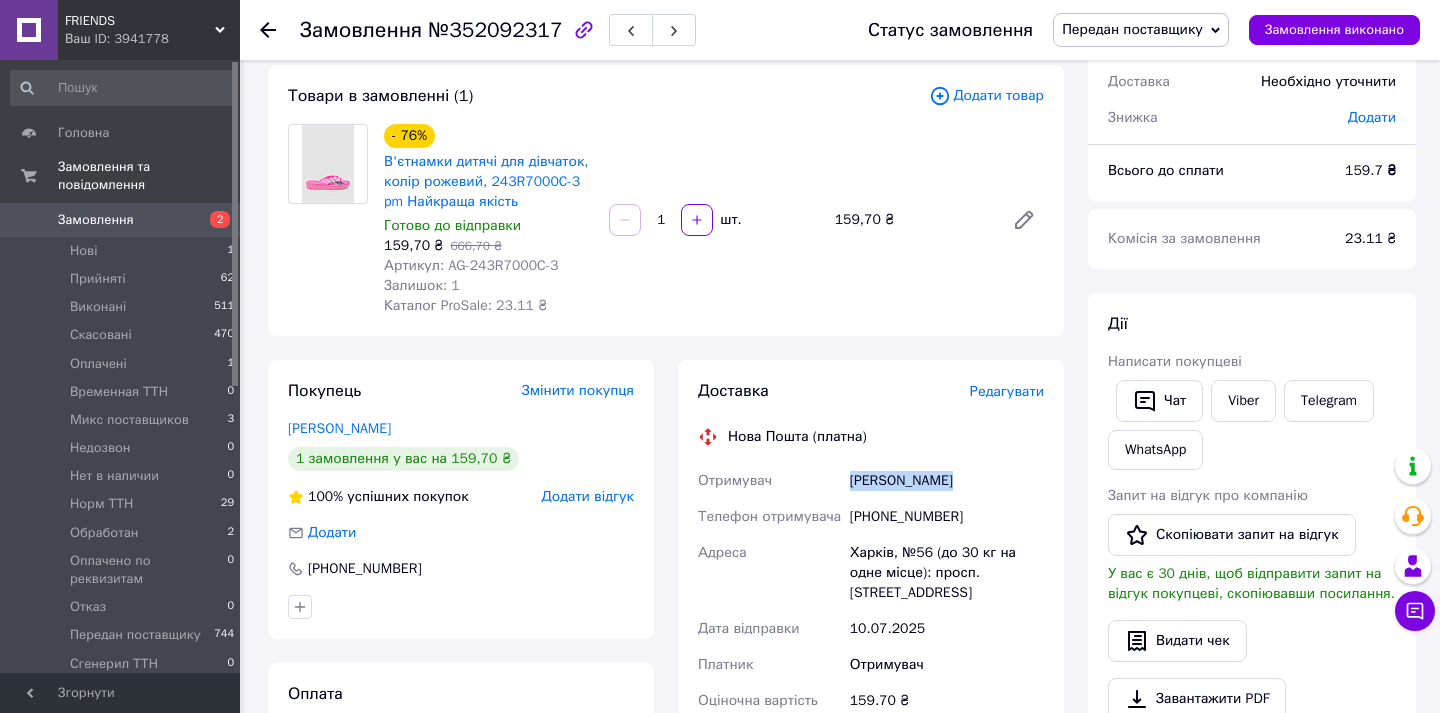 scroll, scrollTop: 108, scrollLeft: 0, axis: vertical 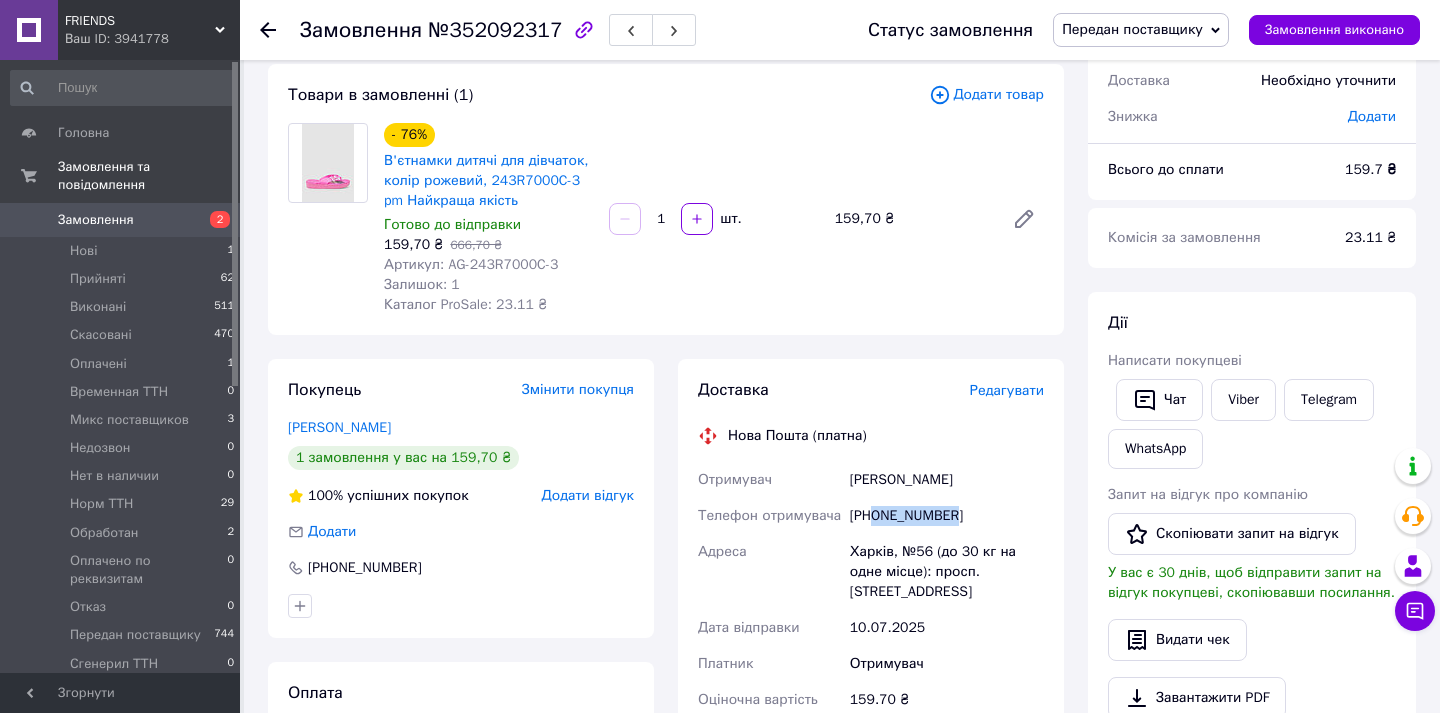 drag, startPoint x: 980, startPoint y: 521, endPoint x: 879, endPoint y: 520, distance: 101.00495 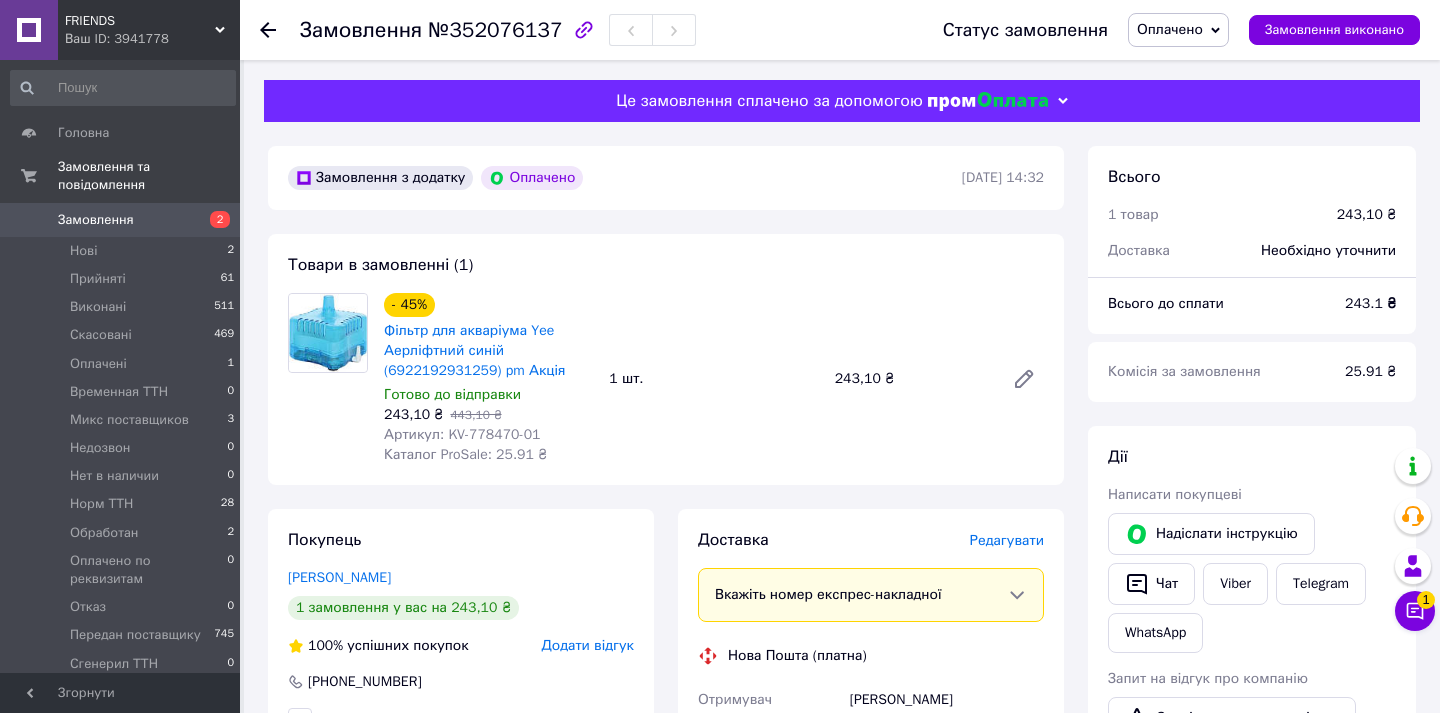 scroll, scrollTop: 0, scrollLeft: 0, axis: both 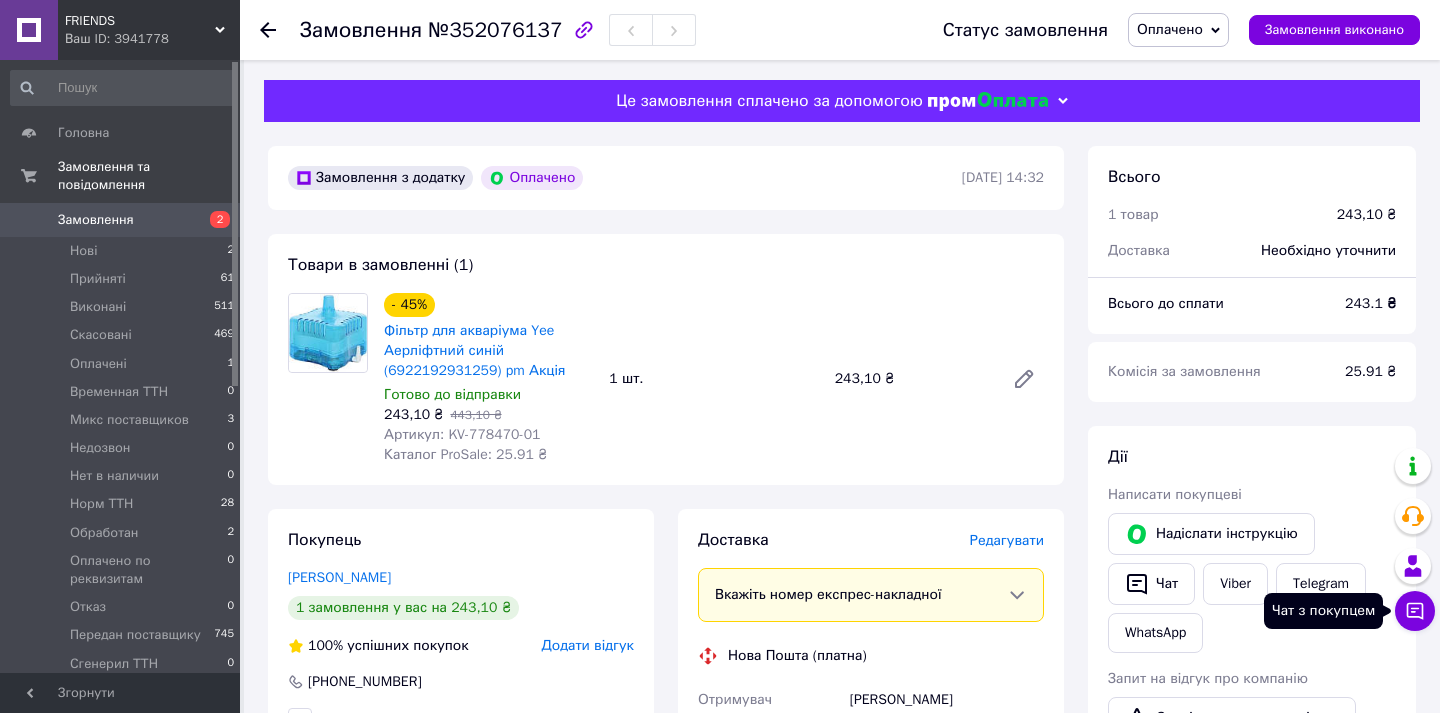 click 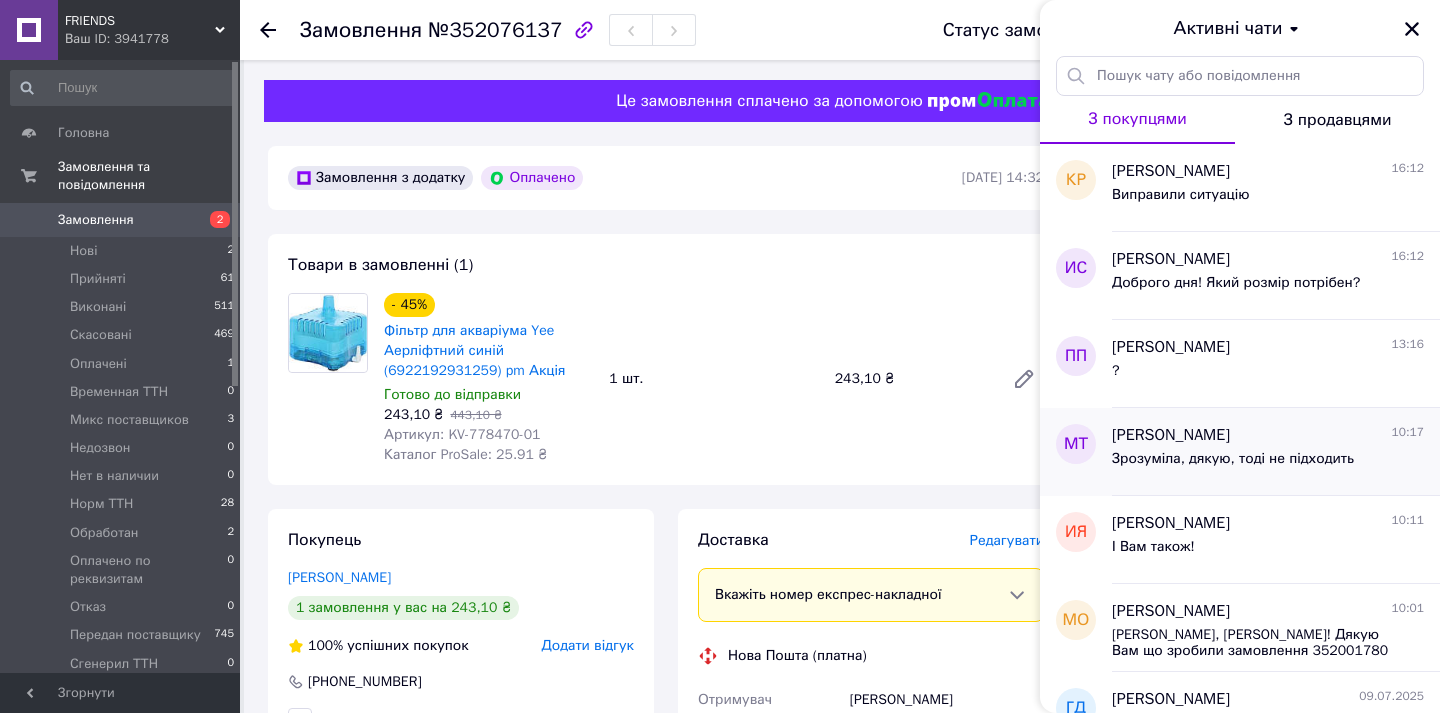 scroll, scrollTop: 179, scrollLeft: 0, axis: vertical 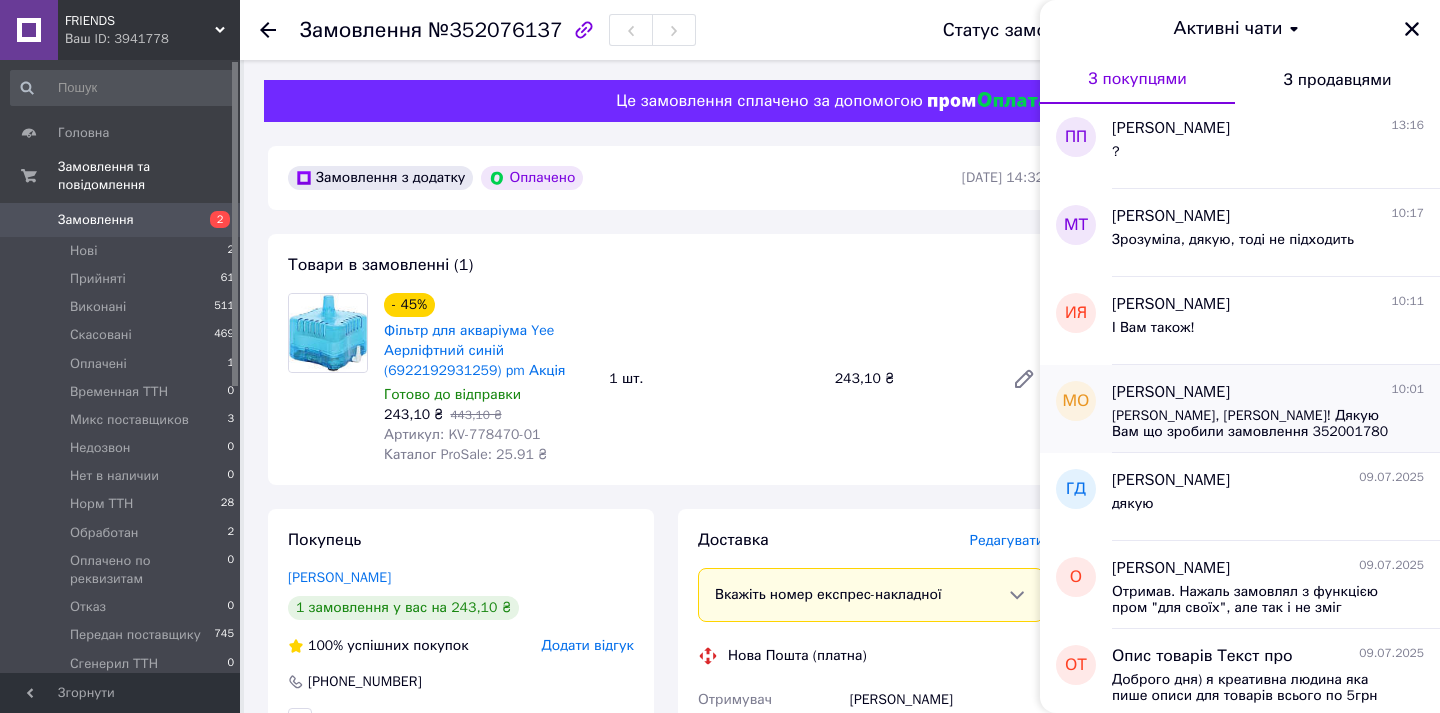 click on "[PERSON_NAME], [PERSON_NAME]!
Дякую Вам що зробили замовлення 352001780 в нашому магазині.
Ми прийняли в роботу і зможемо відправити протягом 3-х робочих днів!
Тихого та гарного Вам дня!" at bounding box center (1254, 424) 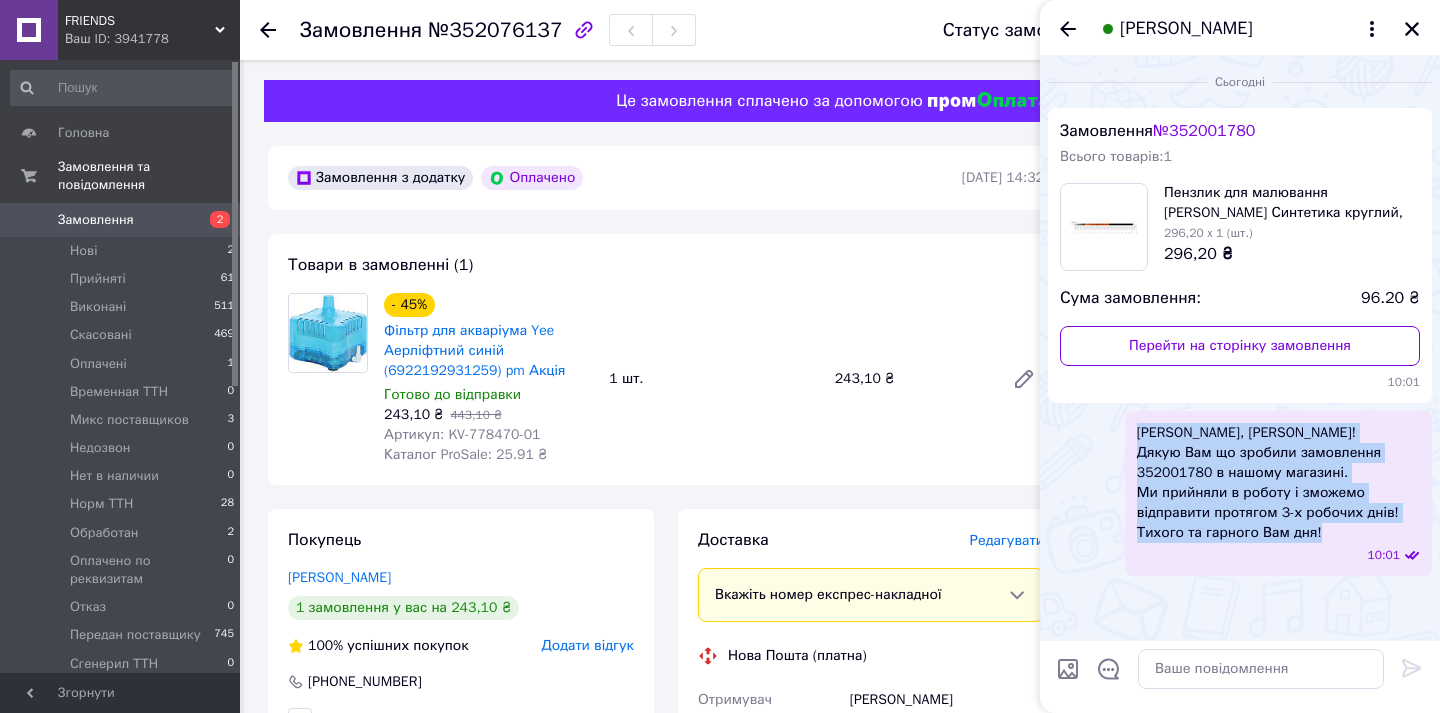 drag, startPoint x: 1339, startPoint y: 539, endPoint x: 1134, endPoint y: 430, distance: 232.17665 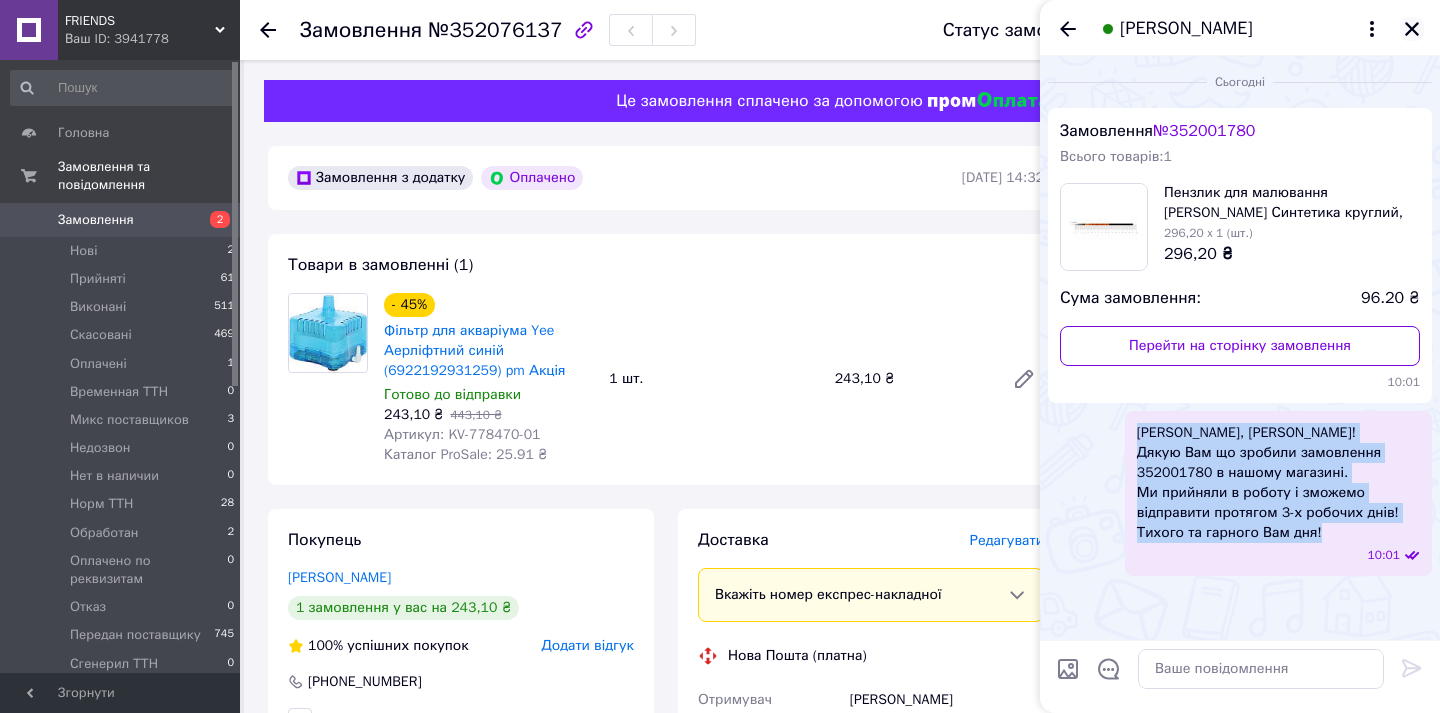 click 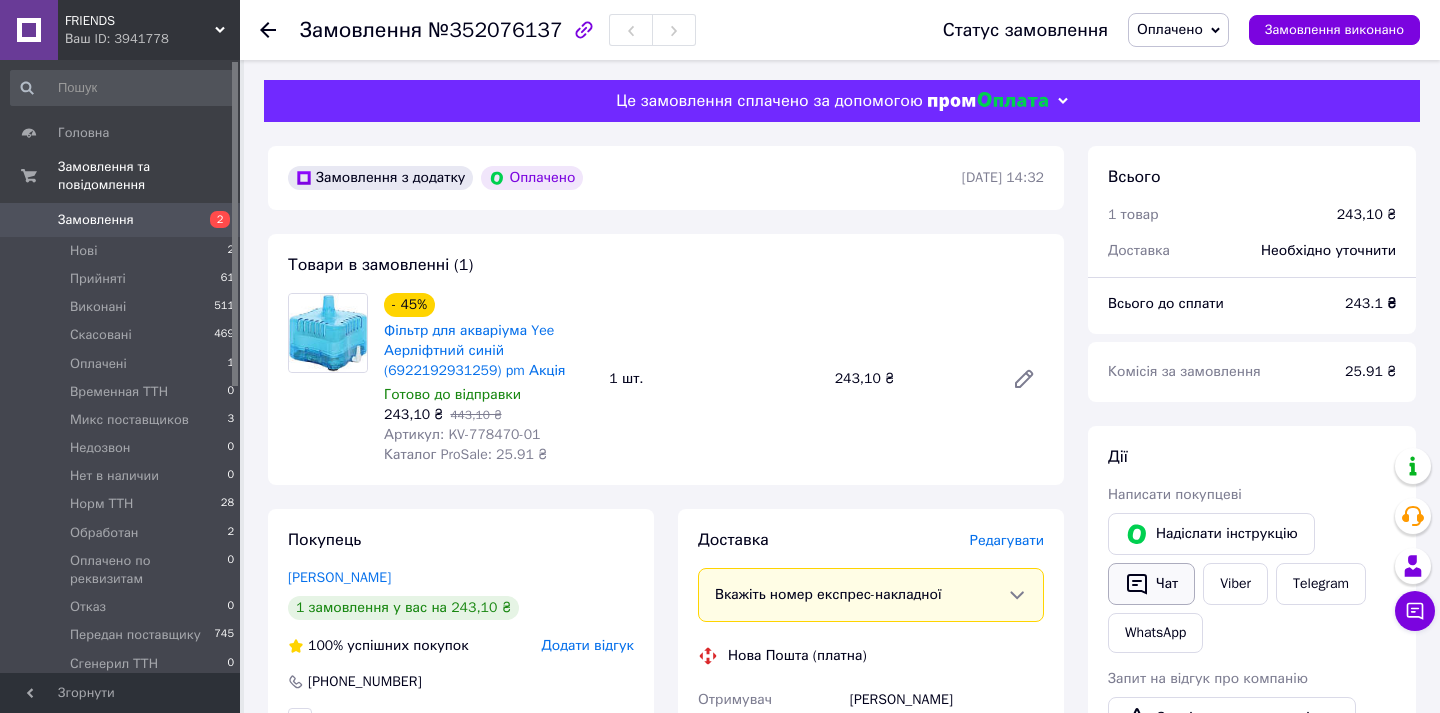 click on "Чат" at bounding box center (1151, 584) 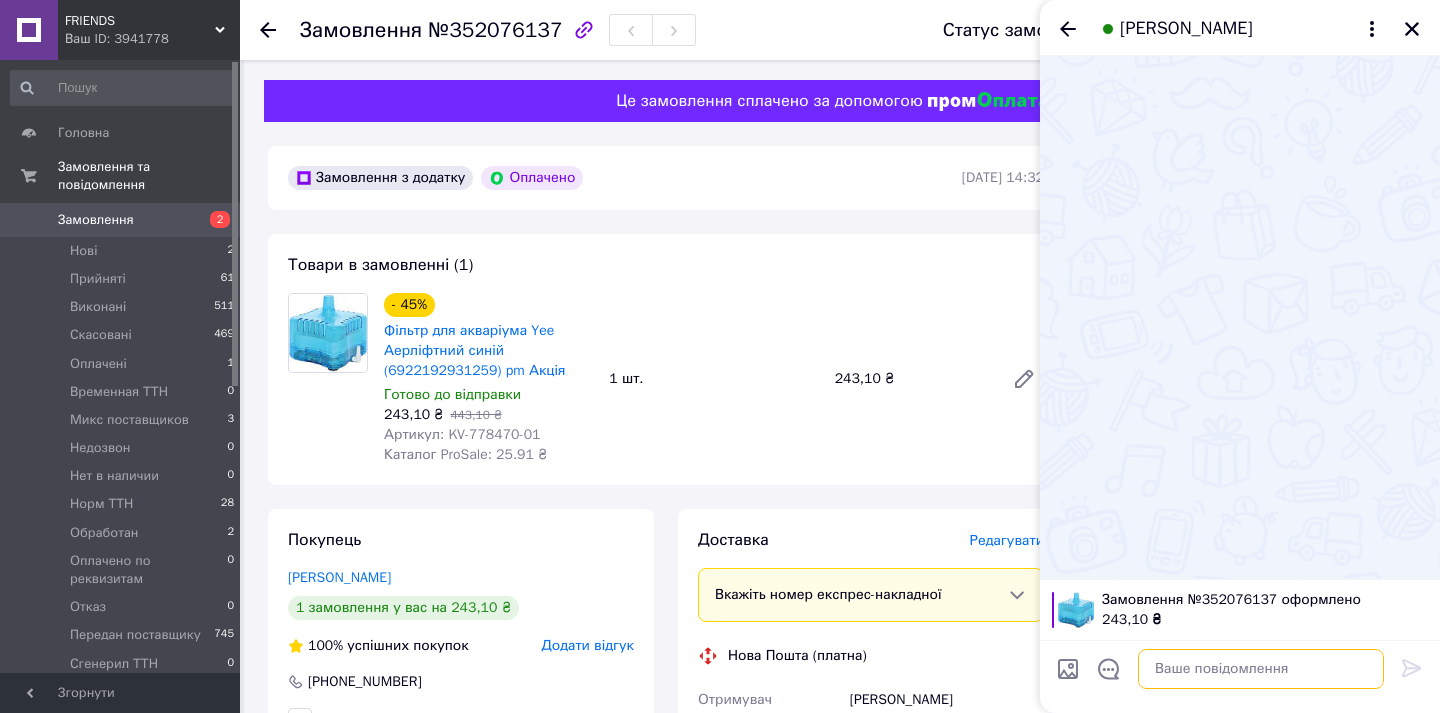 click at bounding box center (1261, 669) 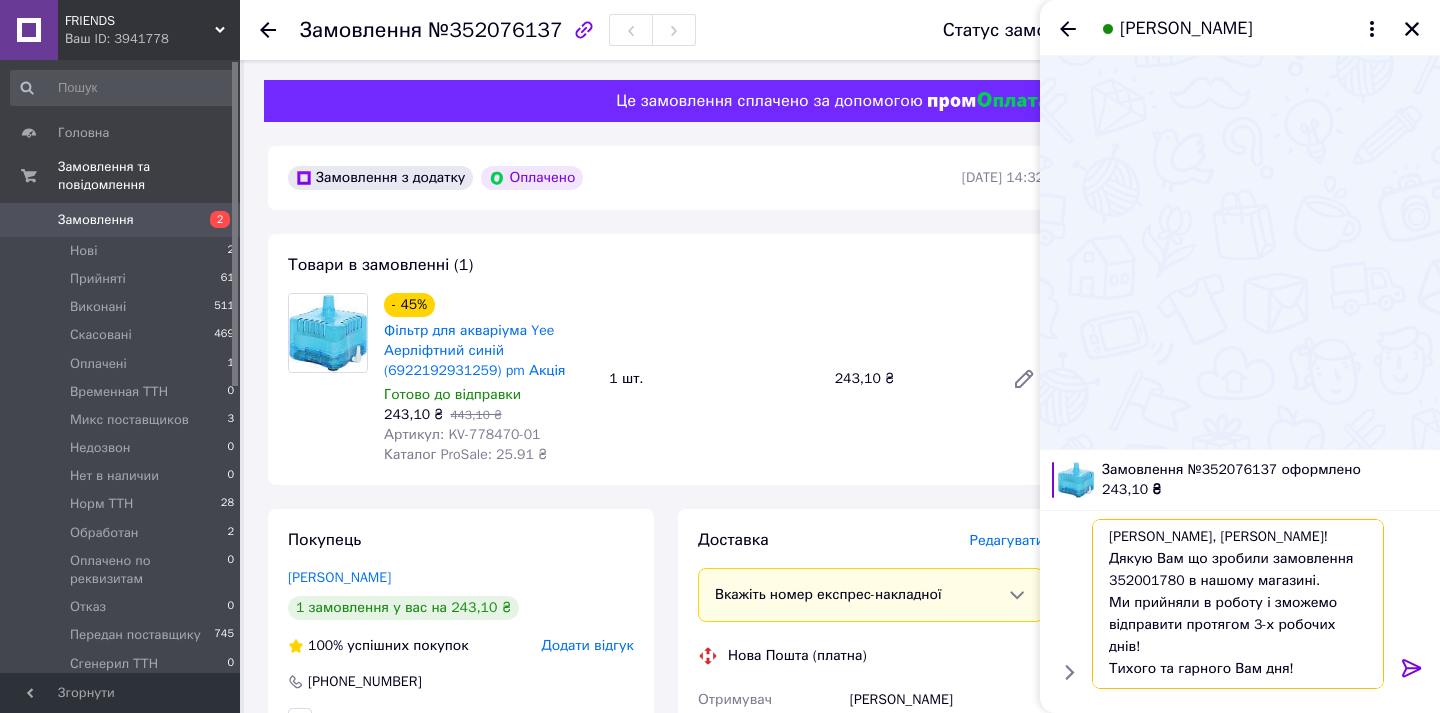scroll, scrollTop: 2, scrollLeft: 0, axis: vertical 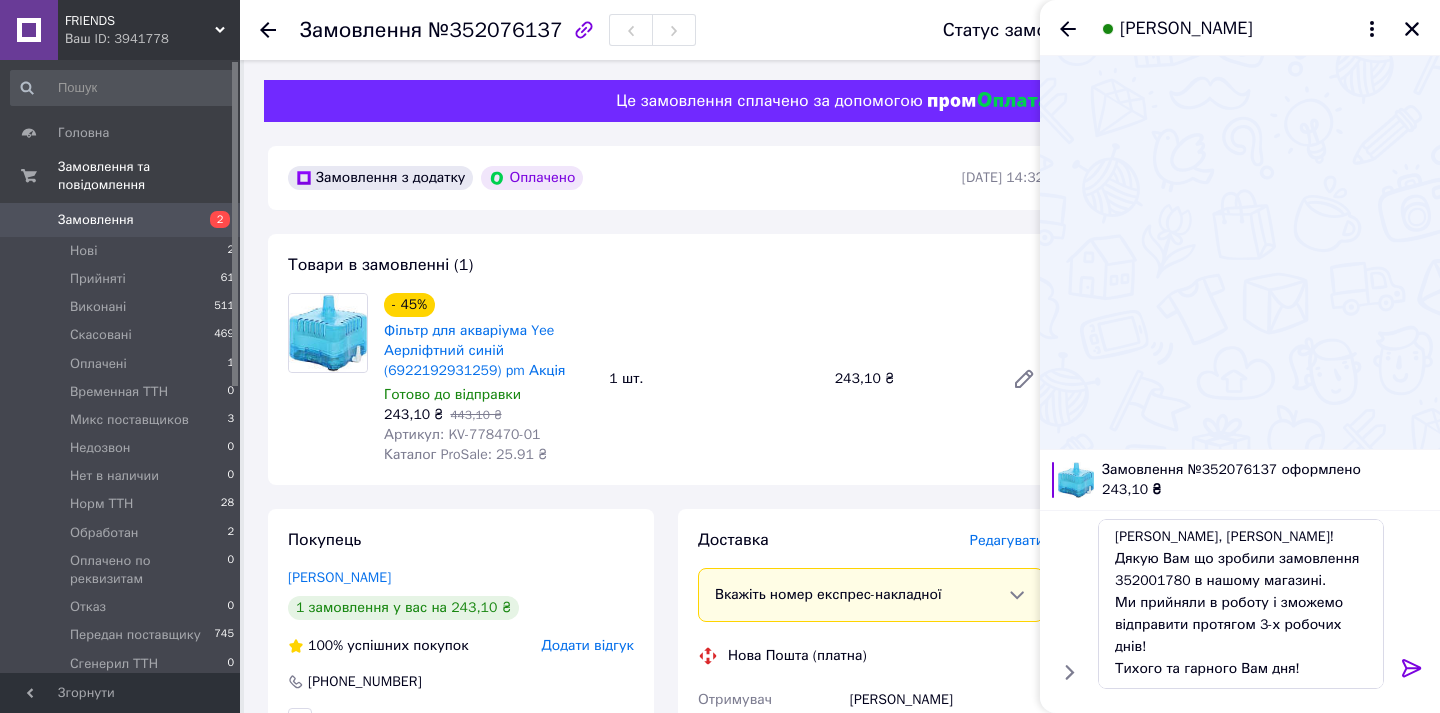 click on "Замовлення №352076137 оформлено" at bounding box center [1265, 470] 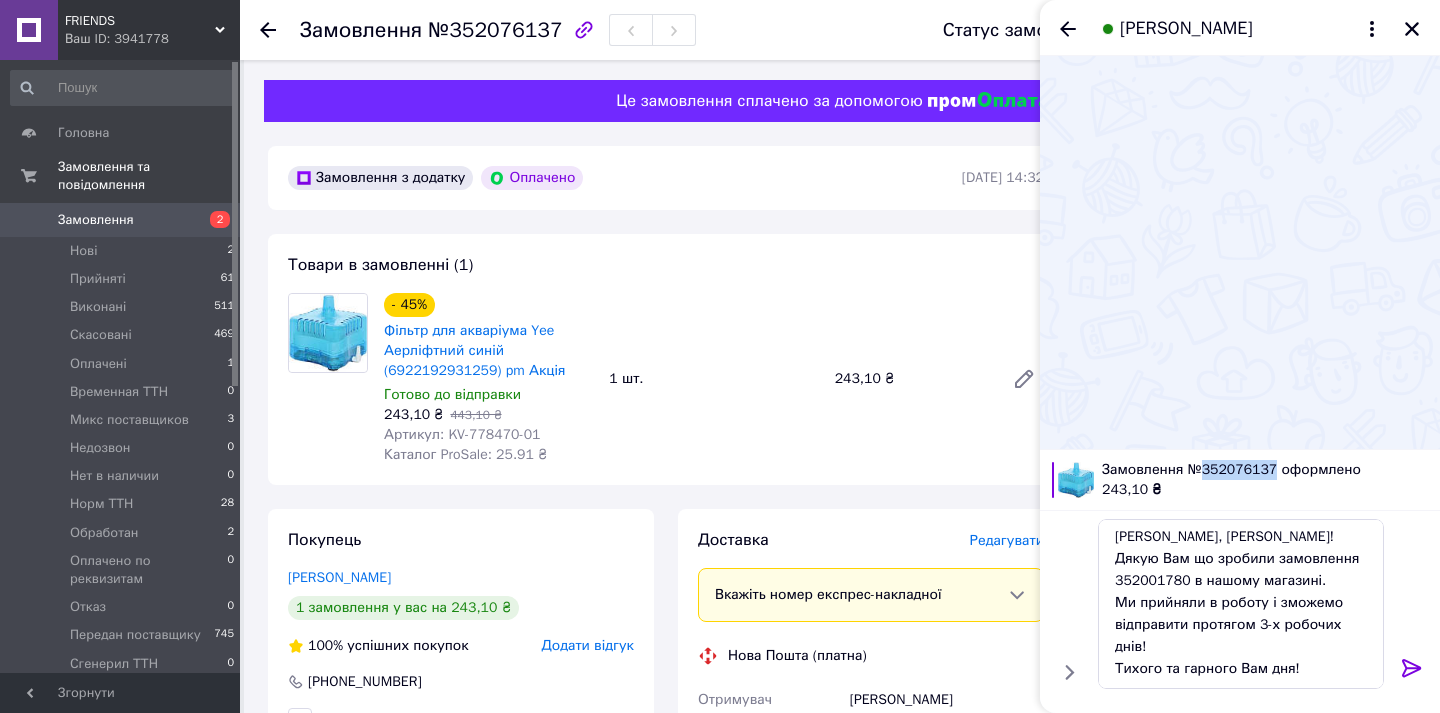 click on "Замовлення №352076137 оформлено" at bounding box center (1265, 470) 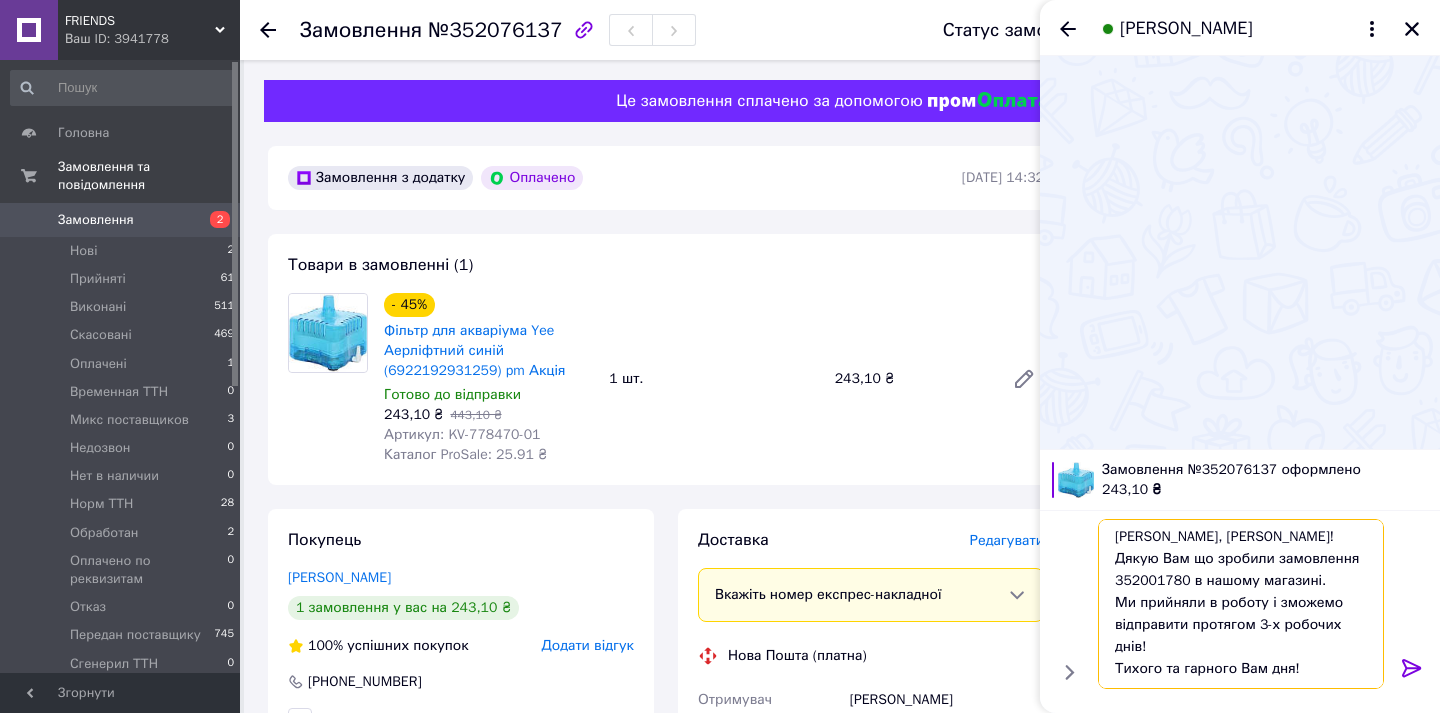click on "Вітаємо, Михайло!
Дякую Вам що зробили замовлення 352001780 в нашому магазині.
Ми прийняли в роботу і зможемо відправити протягом 3-х робочих днів!
Тихого та гарного Вам дня!" at bounding box center (1241, 604) 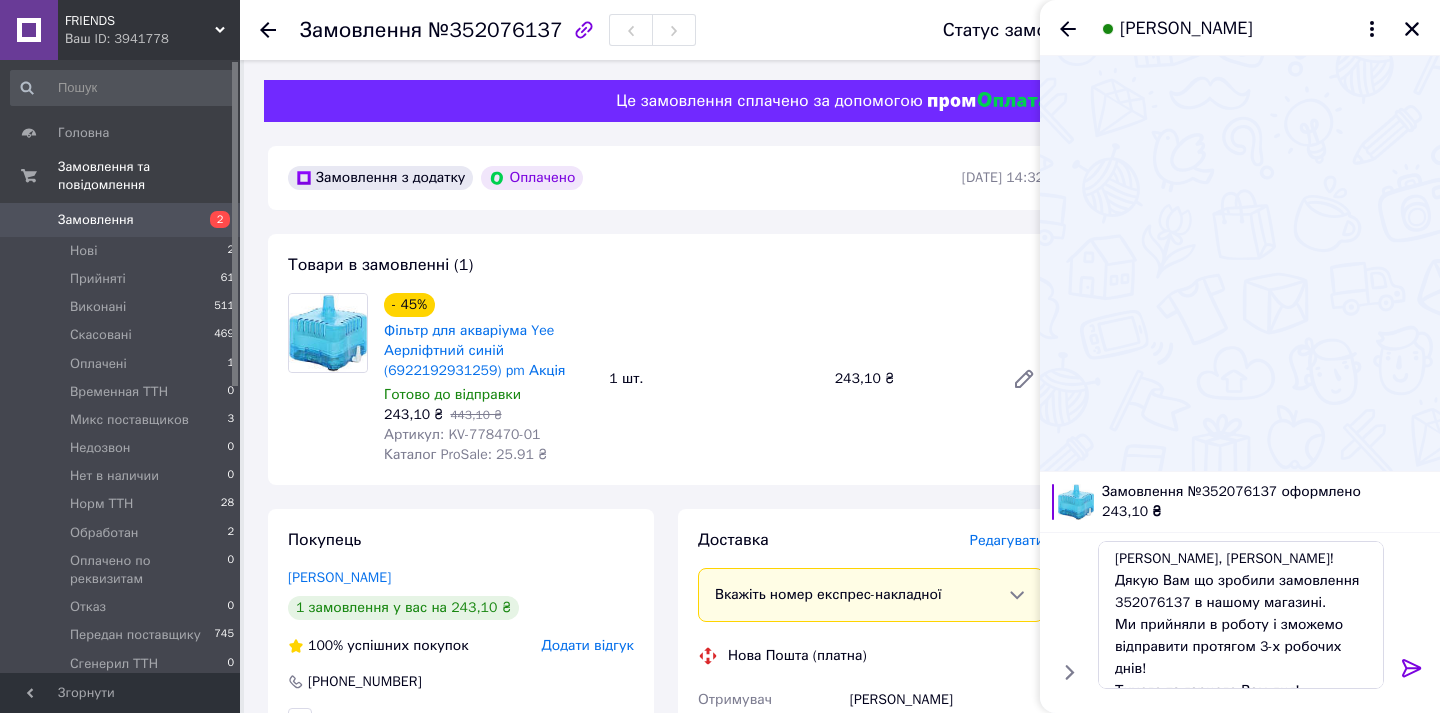 click on "Мягка Наталя" at bounding box center (947, 700) 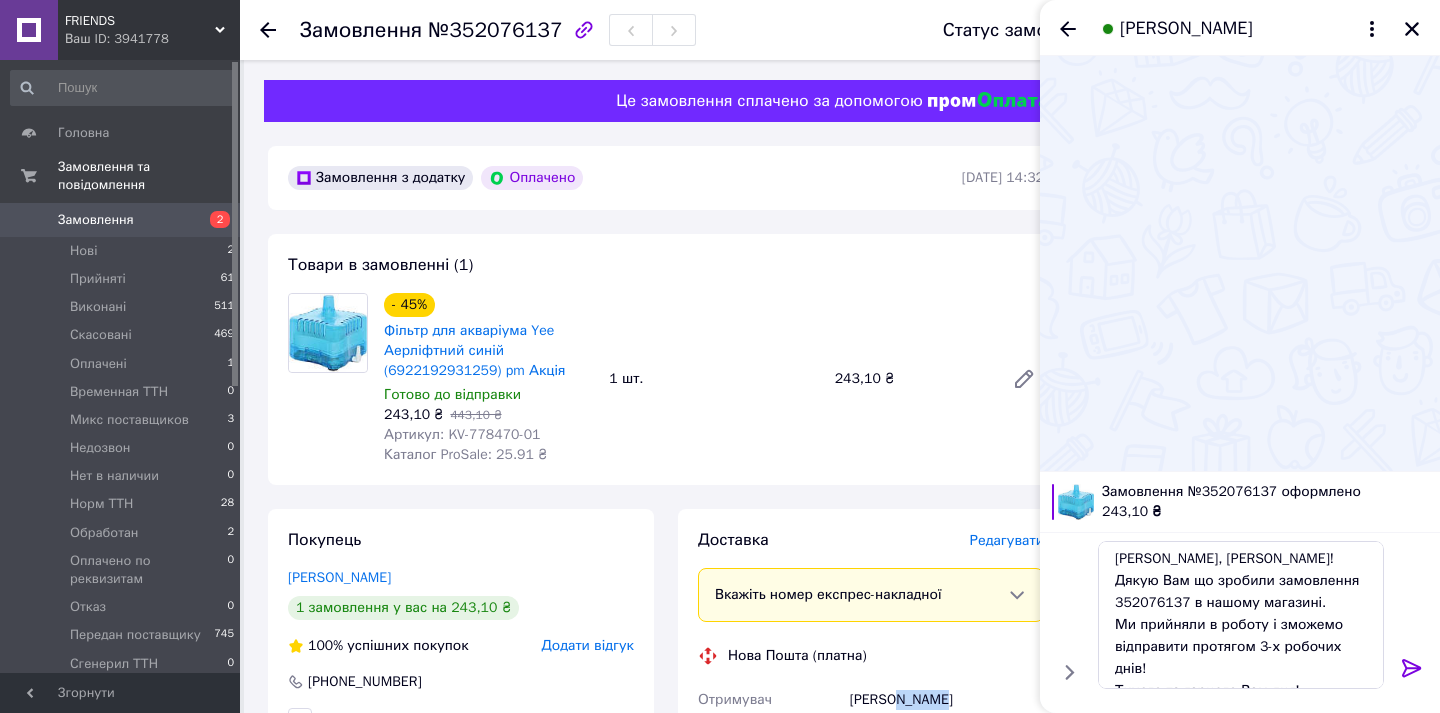 click on "Мягка Наталя" at bounding box center [947, 700] 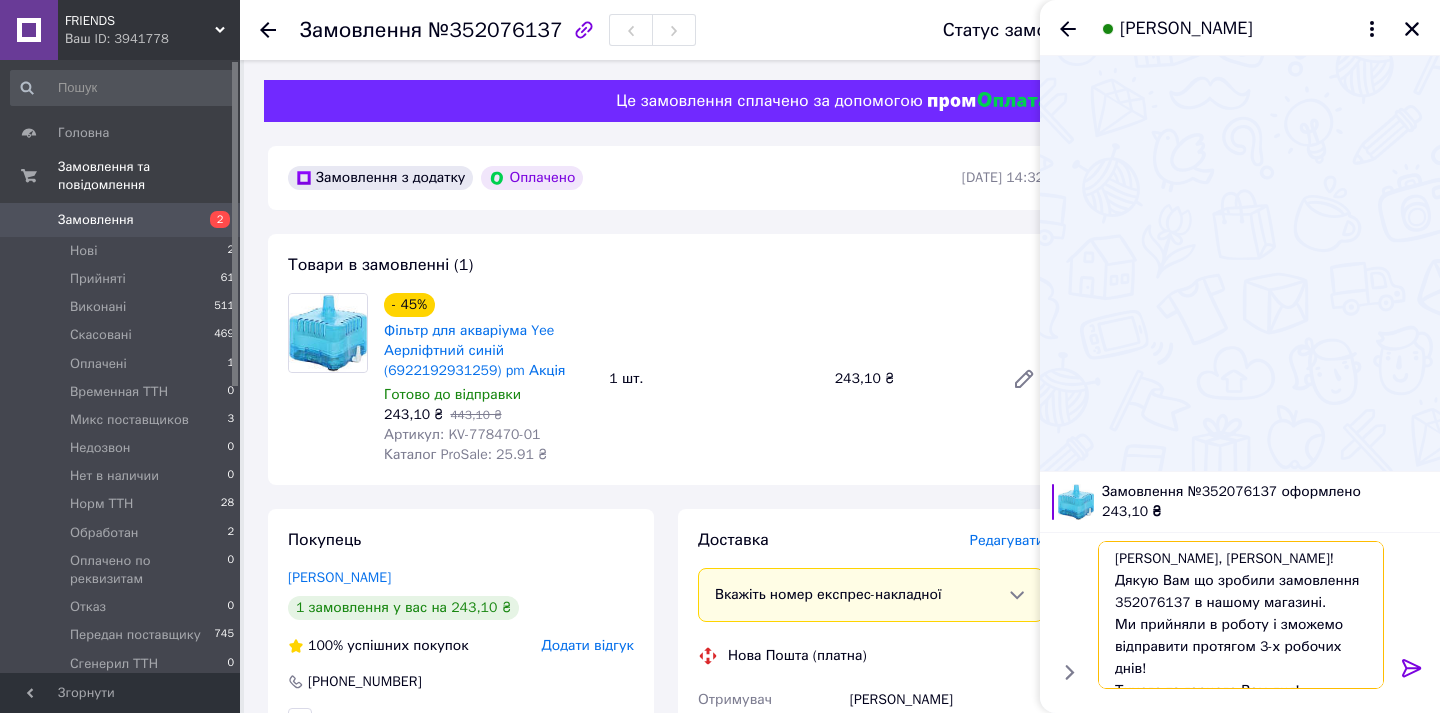 click on "Вітаємо, Михайло!
Дякую Вам що зробили замовлення 352076137 в нашому магазині.
Ми прийняли в роботу і зможемо відправити протягом 3-х робочих днів!
Тихого та гарного Вам дня!" at bounding box center (1241, 615) 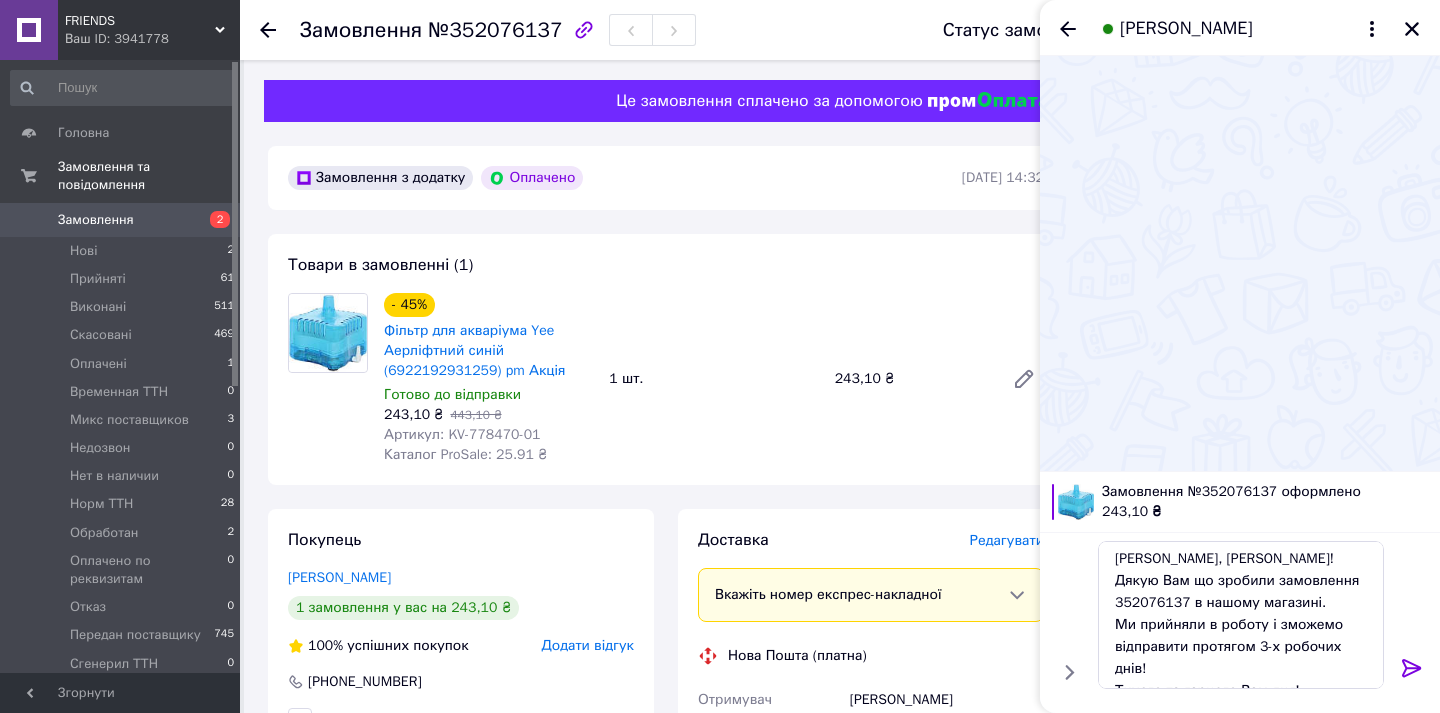 click 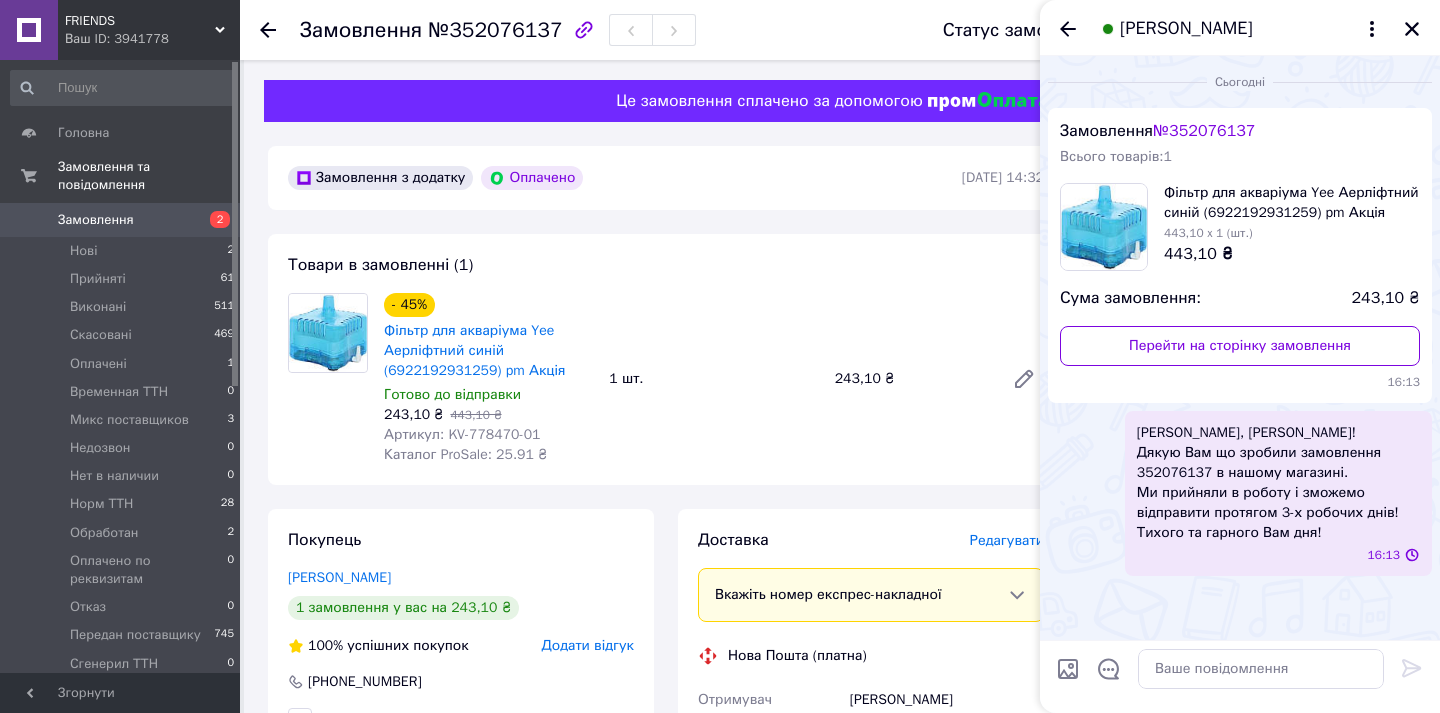 scroll, scrollTop: 0, scrollLeft: 0, axis: both 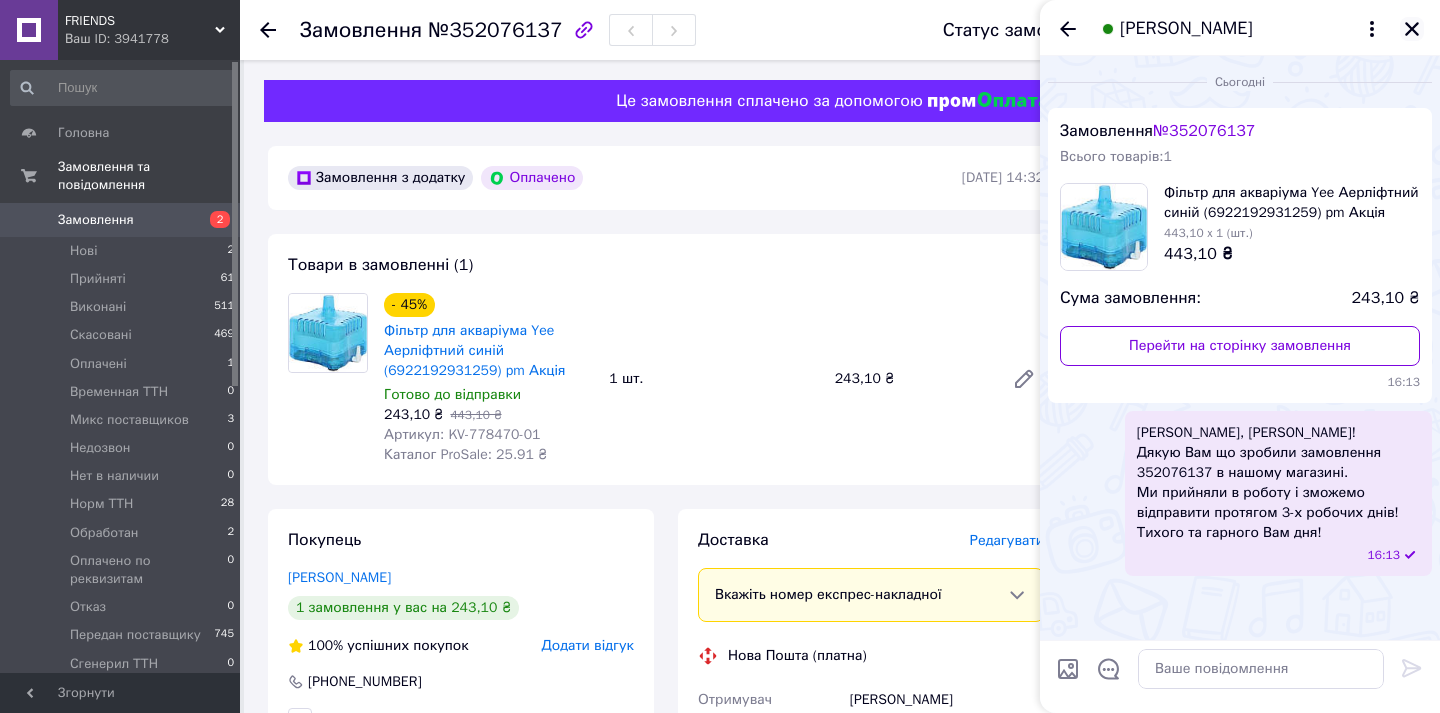 click 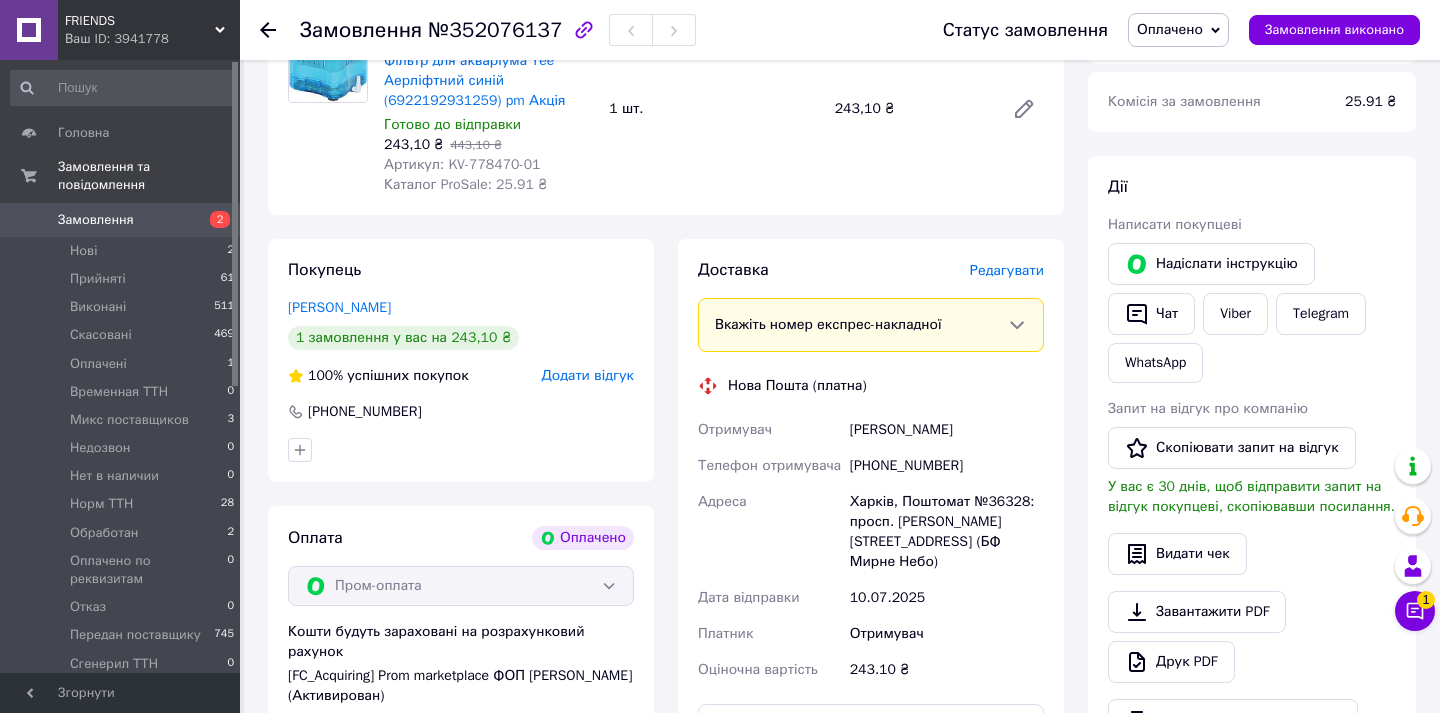 scroll, scrollTop: 0, scrollLeft: 0, axis: both 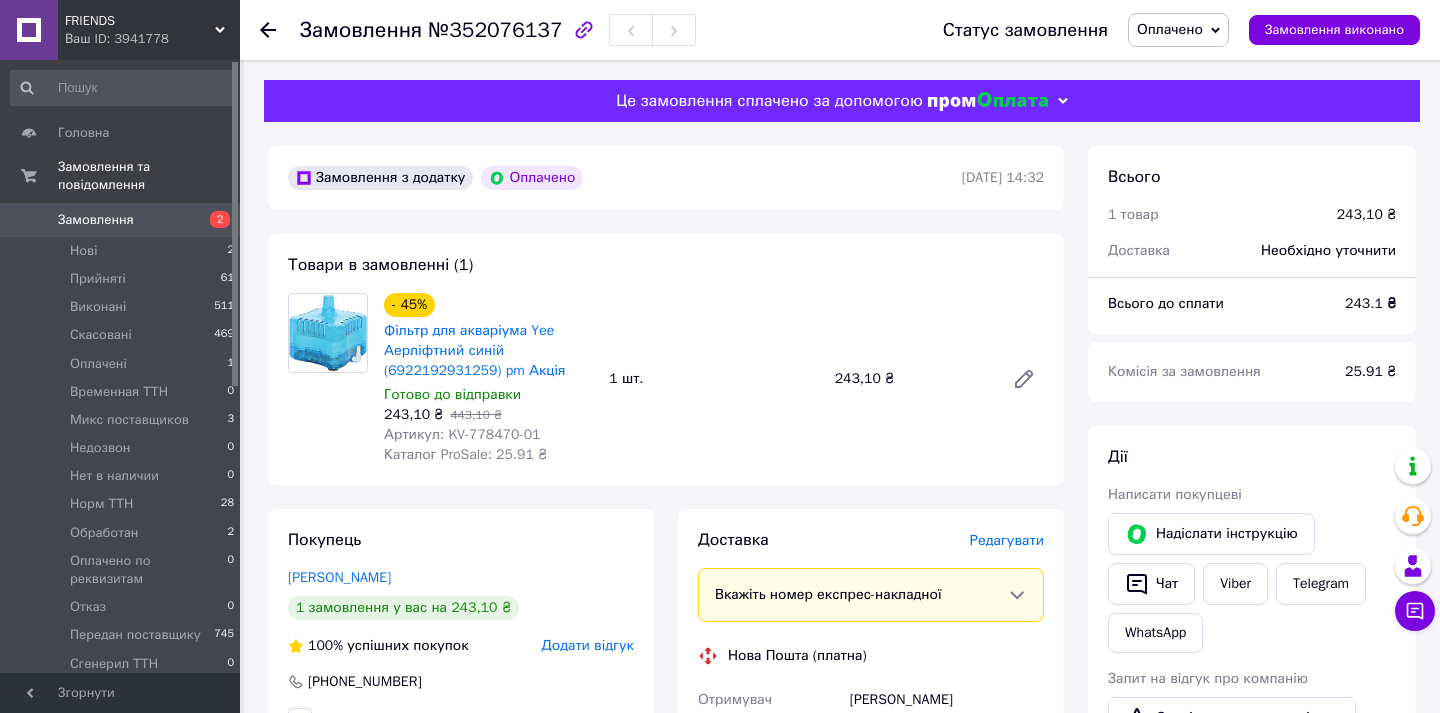 click 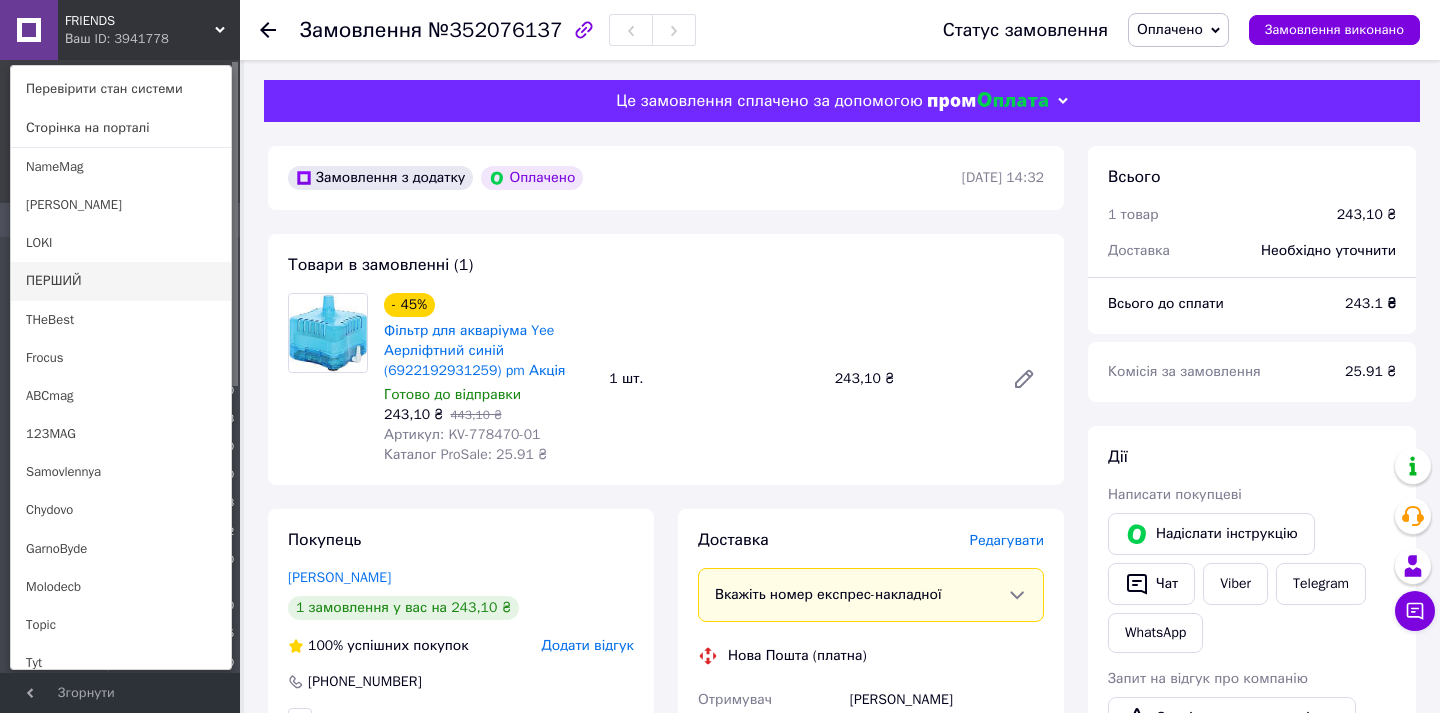 scroll, scrollTop: 89, scrollLeft: 0, axis: vertical 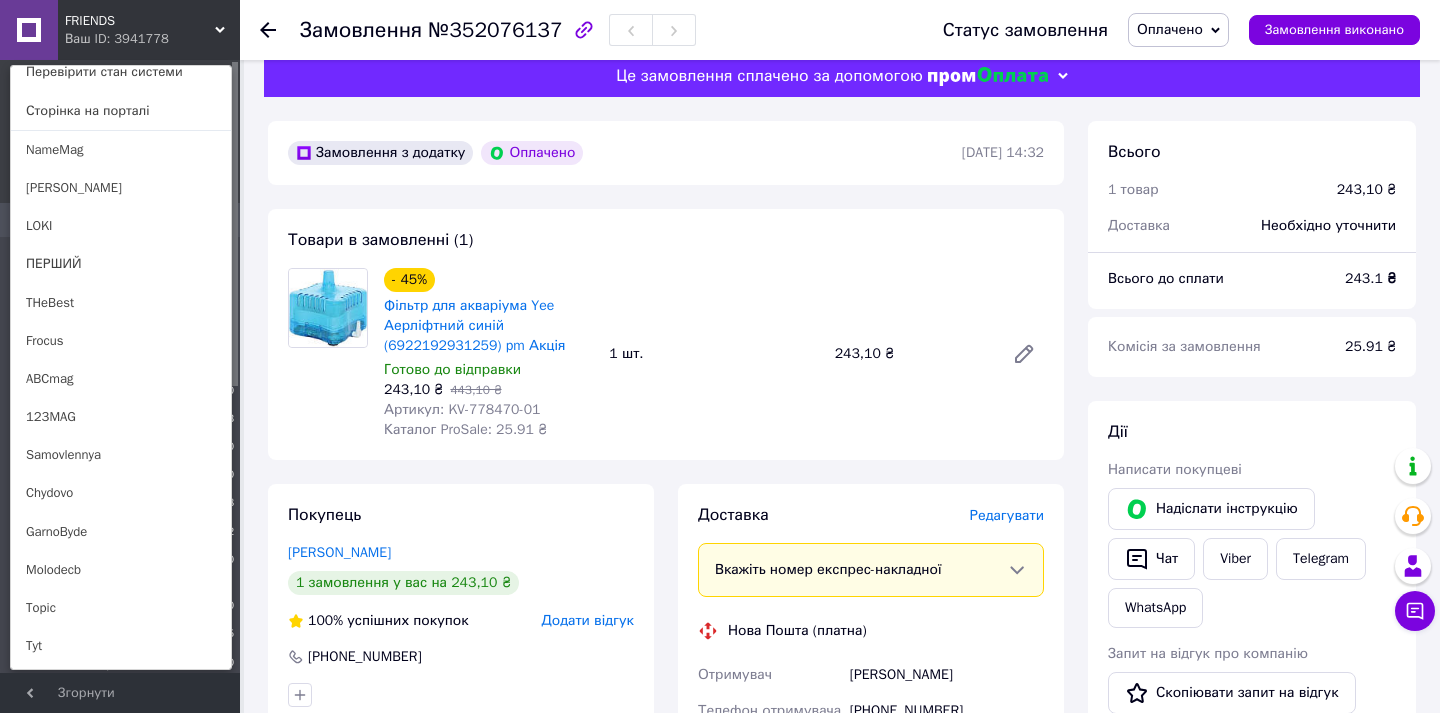 click on "Товари в замовленні (1) - 45% Фільтр для акваріума Yee Аерліфтний синій (6922192931259) pm Акція Готово до відправки 243,10 ₴   443,10 ₴ Артикул: KV-778470-01 Каталог ProSale: 25.91 ₴  1 шт. 243,10 ₴" at bounding box center [666, 334] 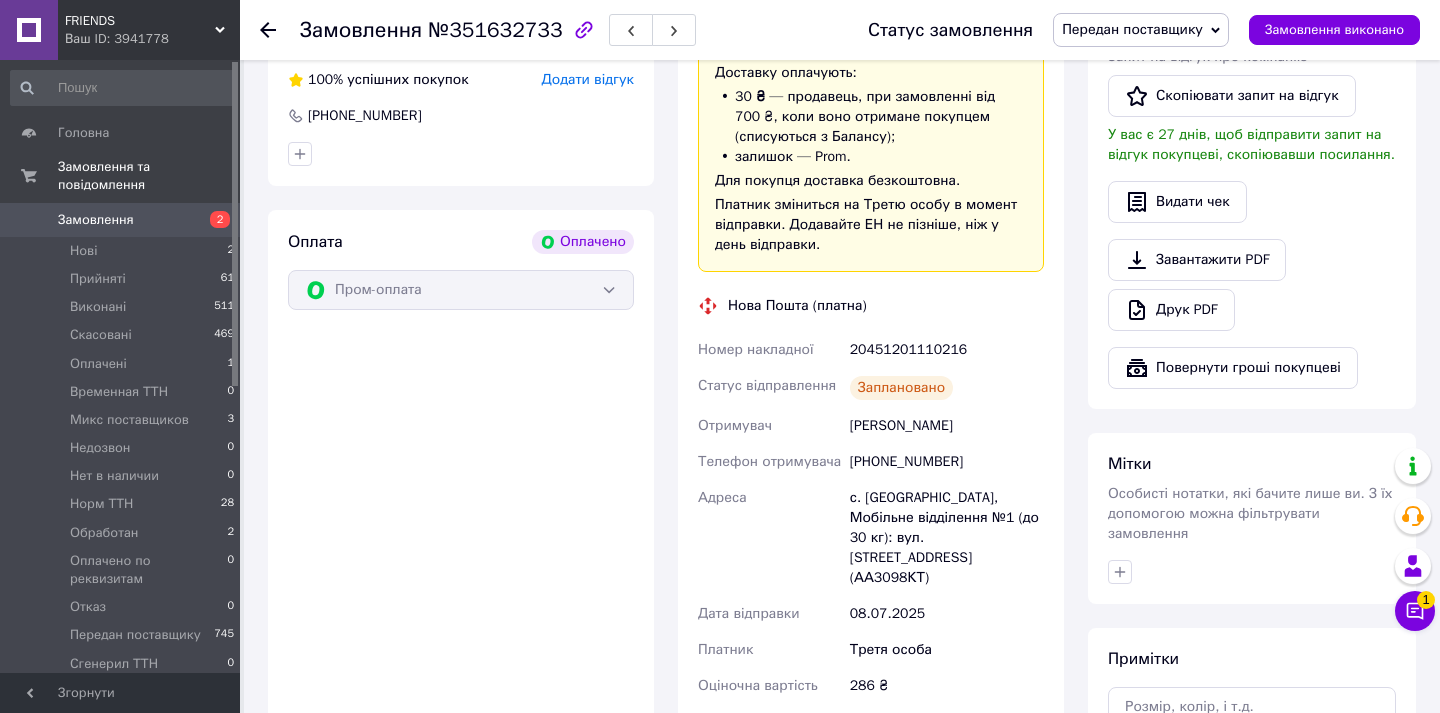scroll, scrollTop: 426, scrollLeft: 0, axis: vertical 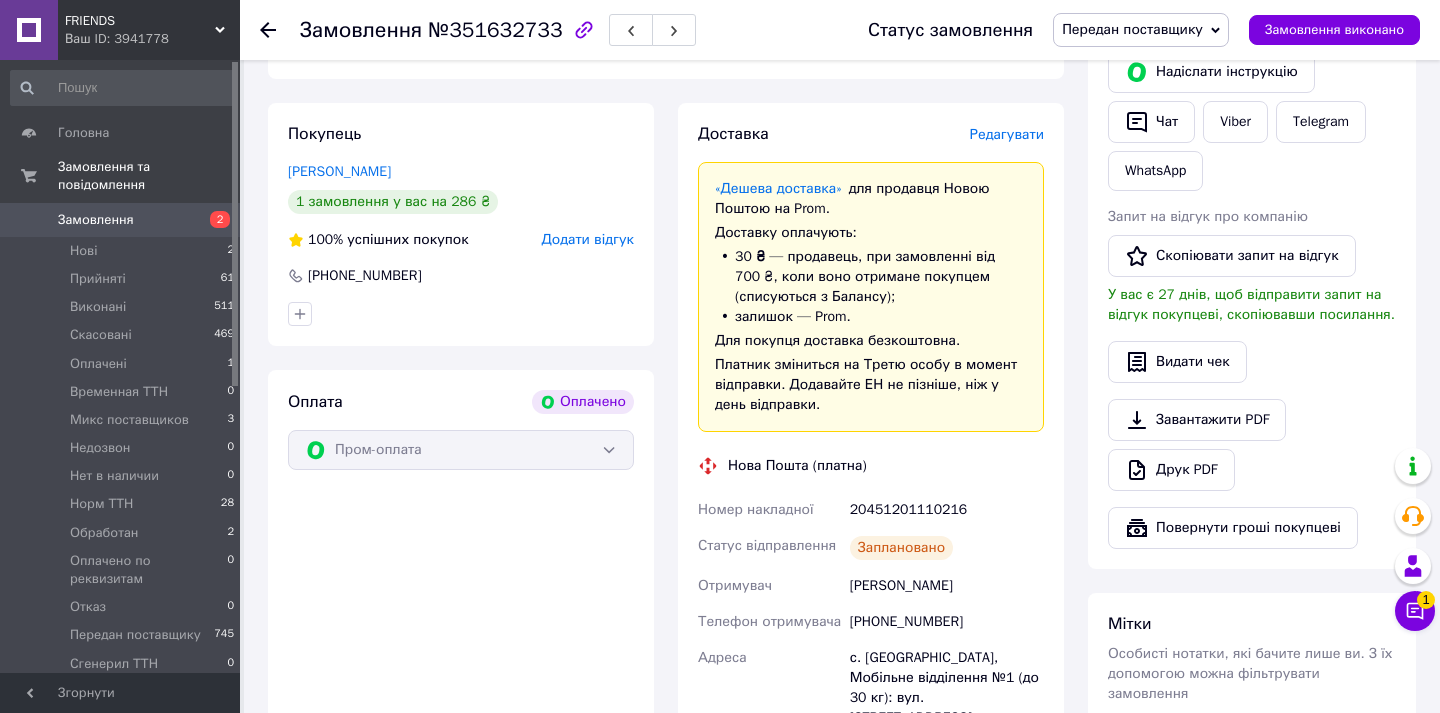 click on "Редагувати" at bounding box center [1007, 134] 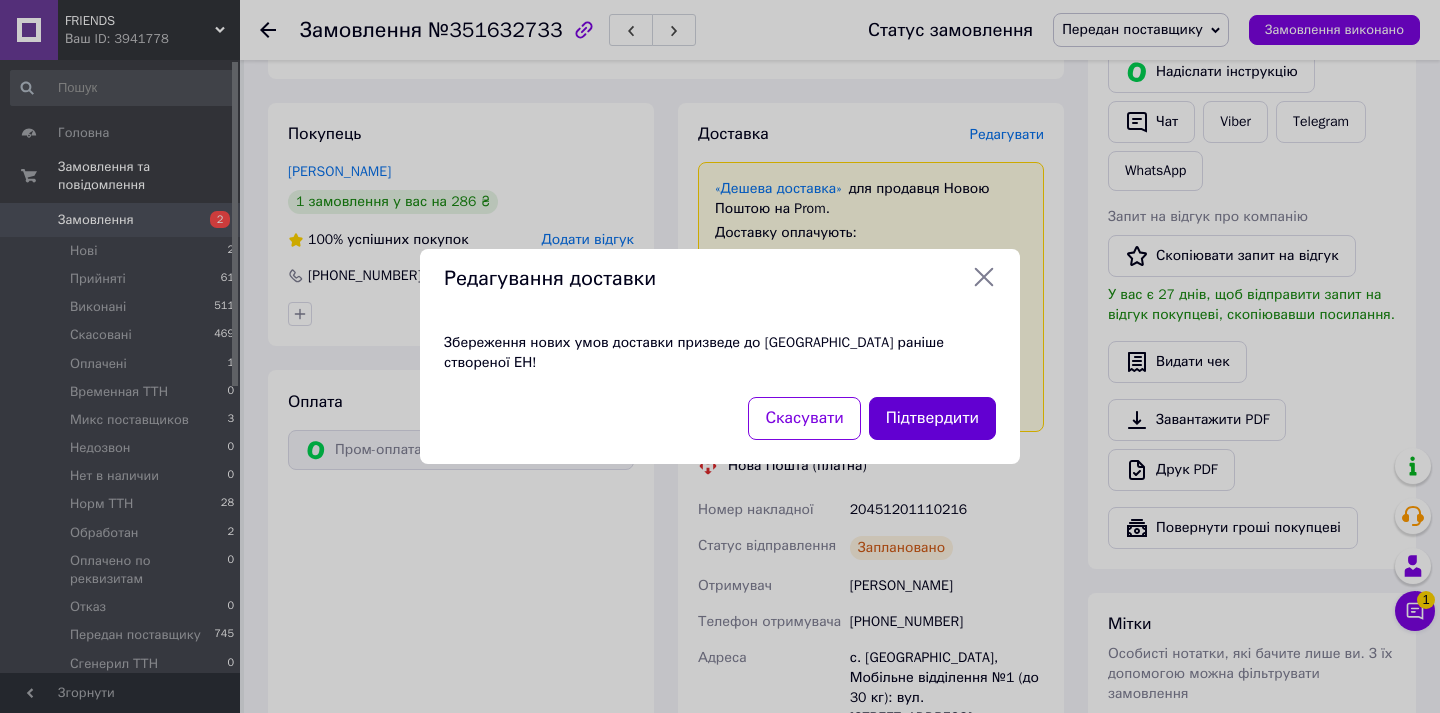 click on "Підтвердити" at bounding box center (932, 418) 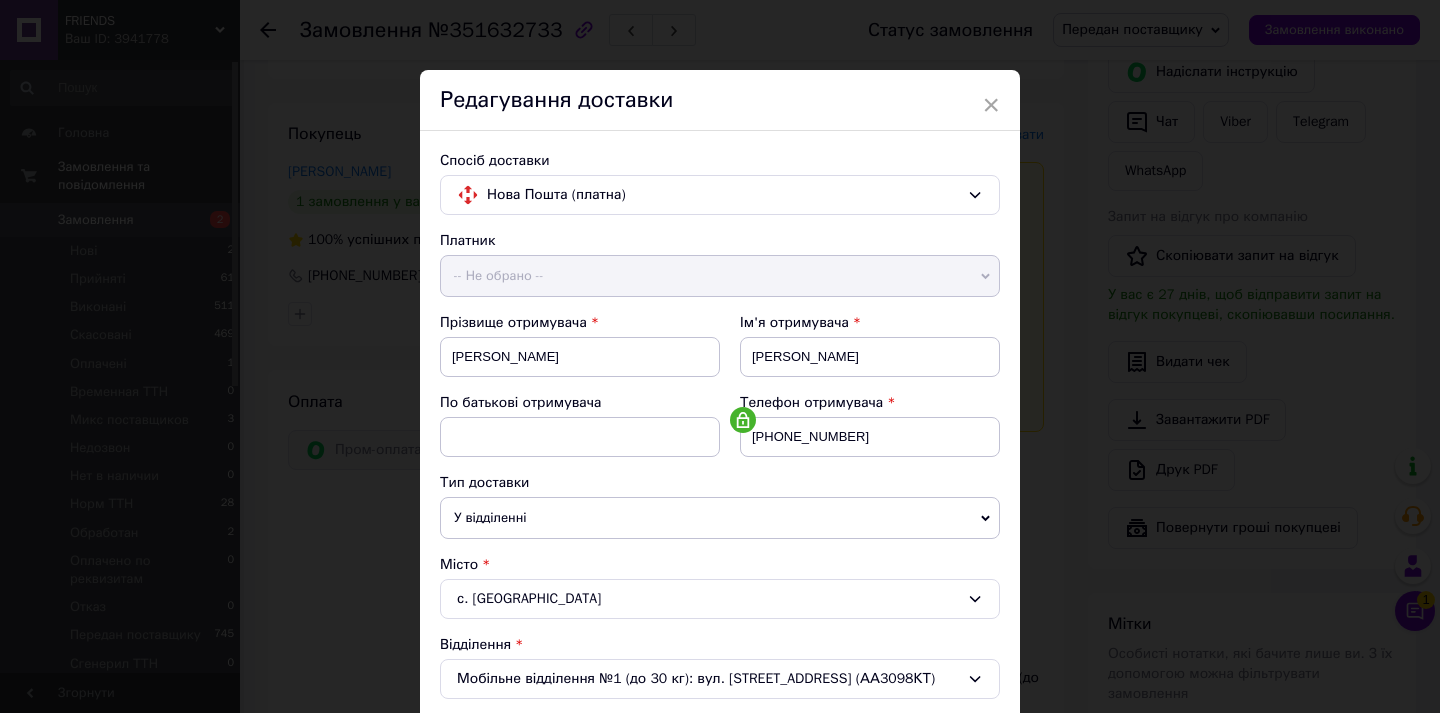 scroll, scrollTop: 635, scrollLeft: 0, axis: vertical 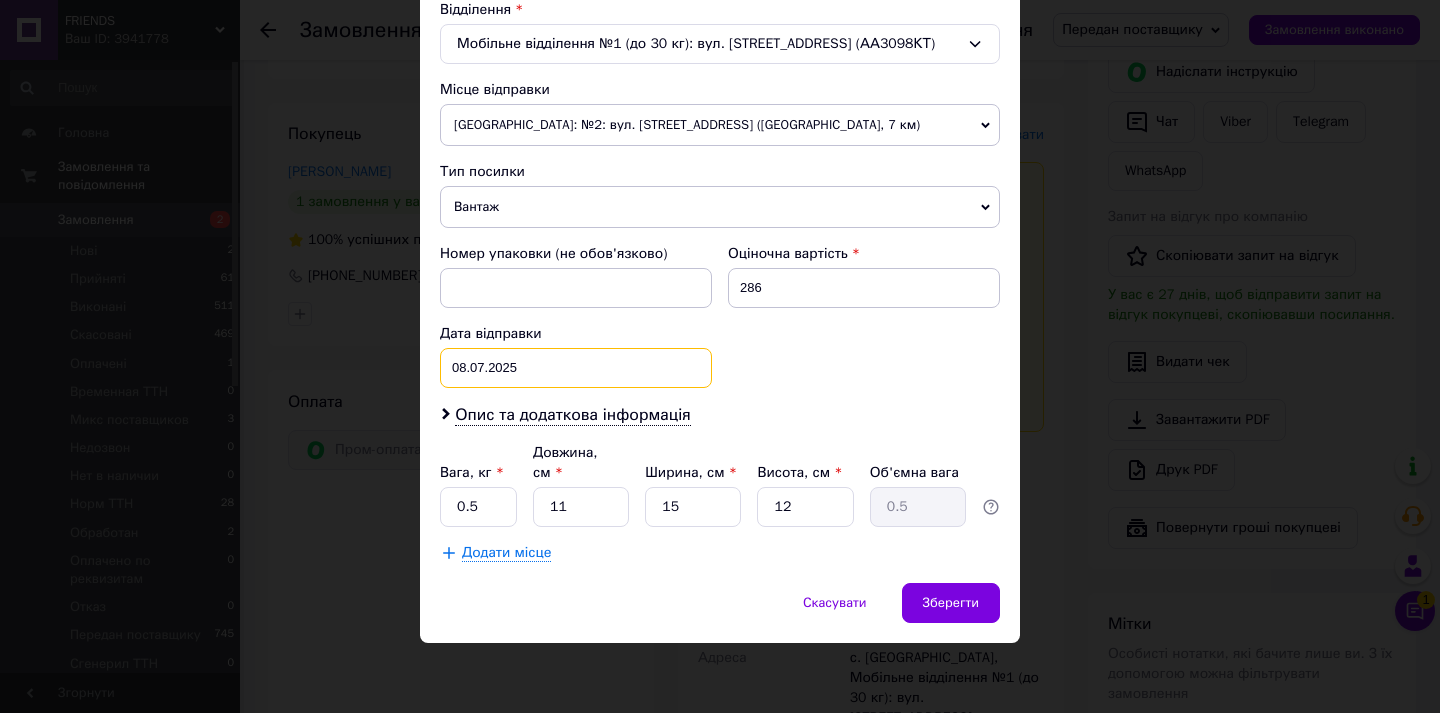 click on "[DATE] < 2025 > < Июль > Пн Вт Ср Чт Пт Сб Вс 30 1 2 3 4 5 6 7 8 9 10 11 12 13 14 15 16 17 18 19 20 21 22 23 24 25 26 27 28 29 30 31 1 2 3 4 5 6 7 8 9 10" at bounding box center (576, 368) 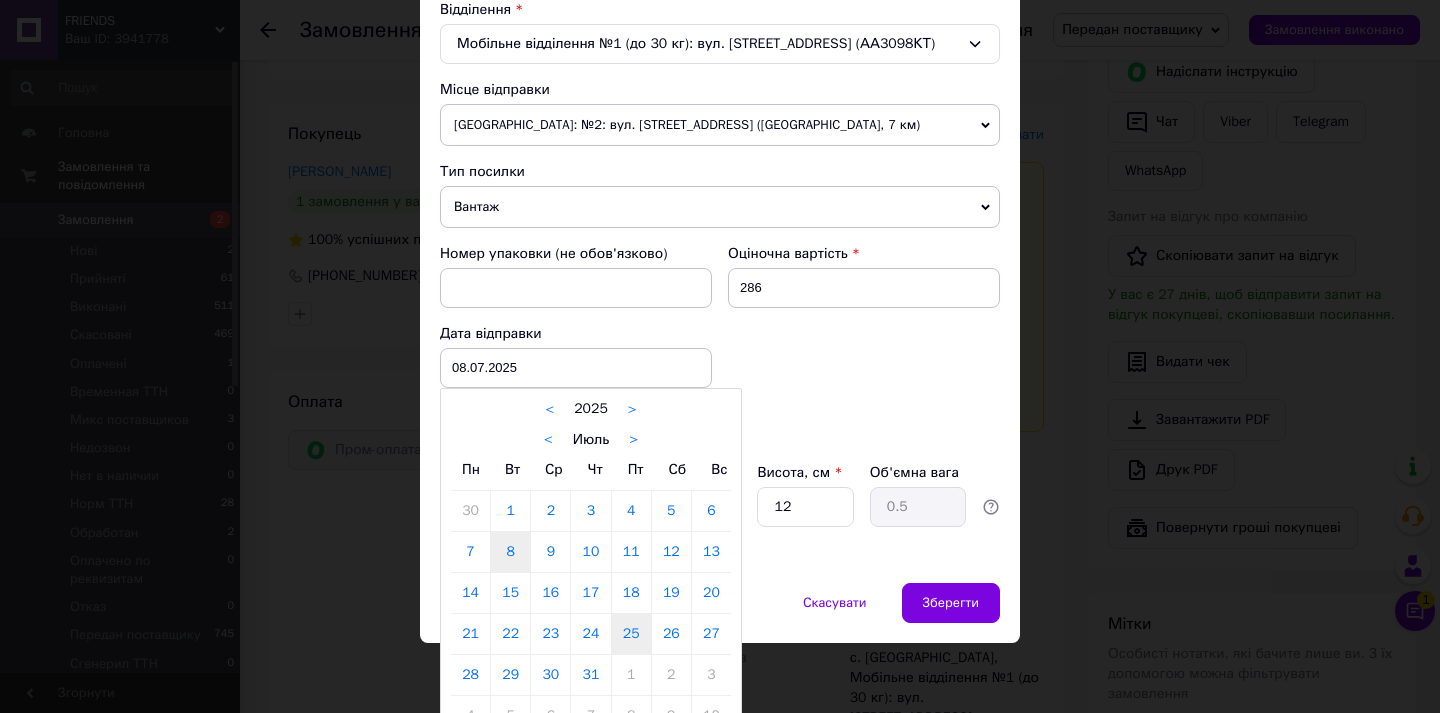 click on "25" at bounding box center (631, 634) 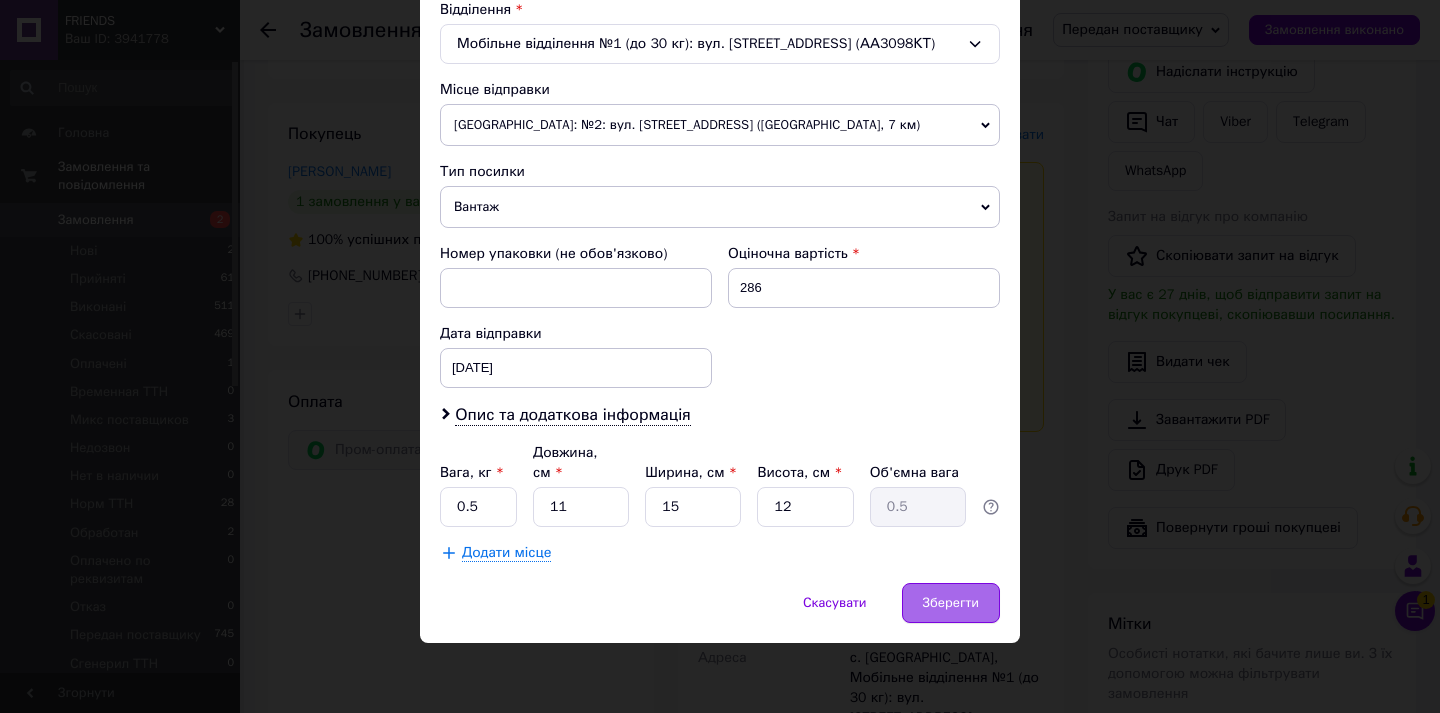 click on "Зберегти" at bounding box center [951, 603] 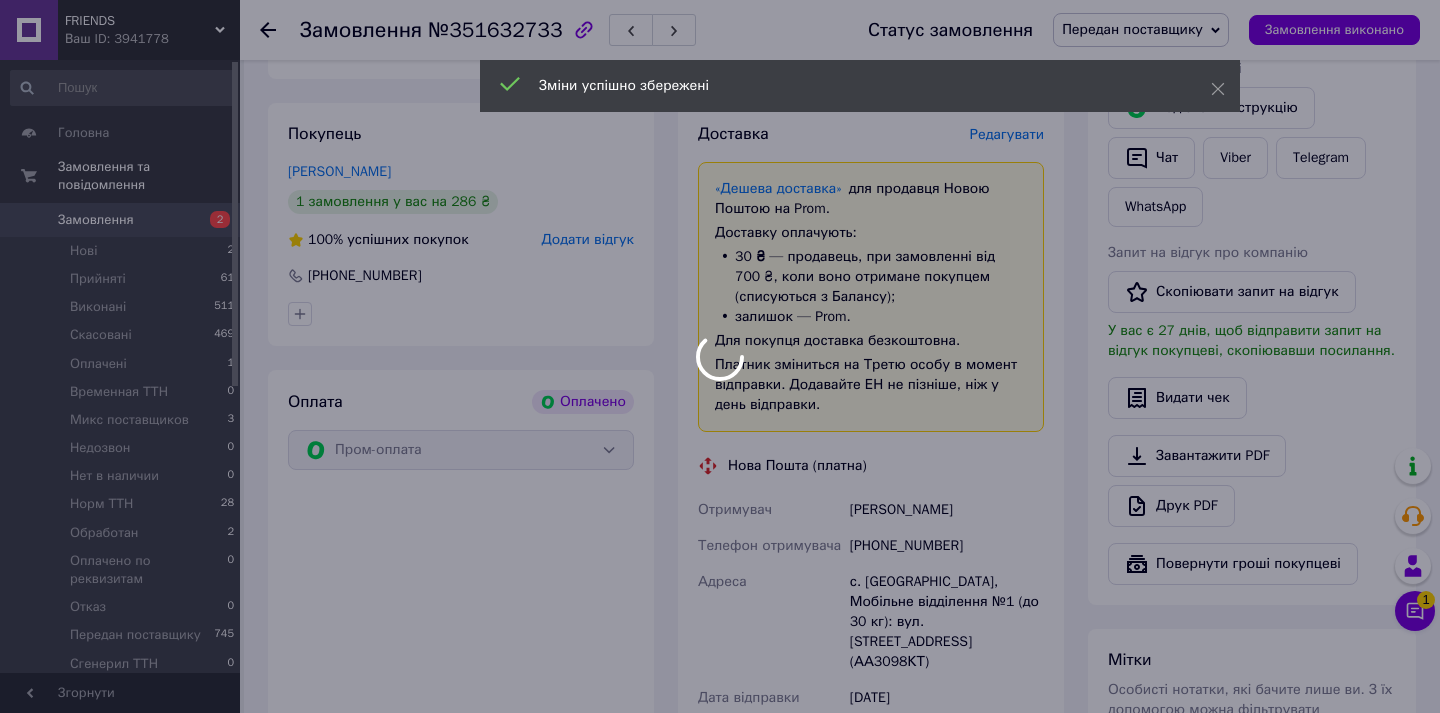 scroll, scrollTop: 858, scrollLeft: 0, axis: vertical 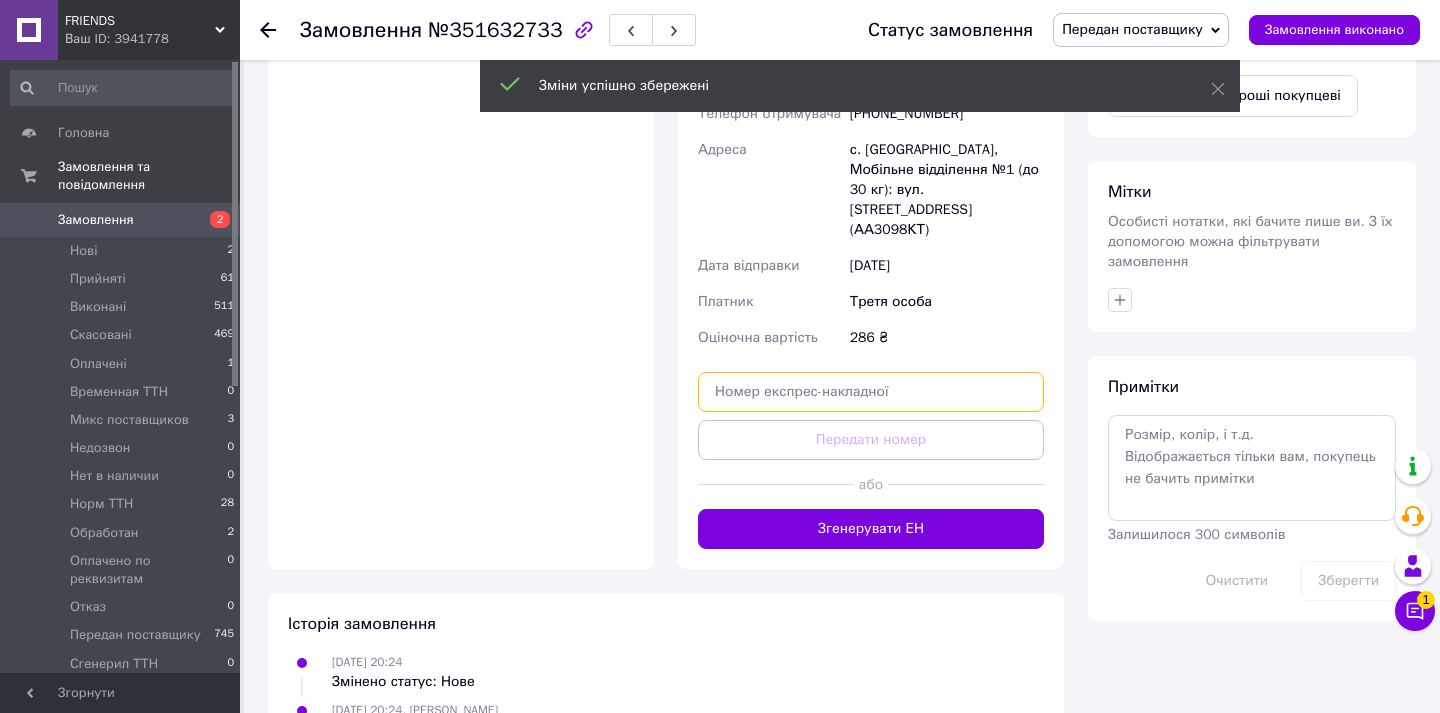 click at bounding box center [871, 392] 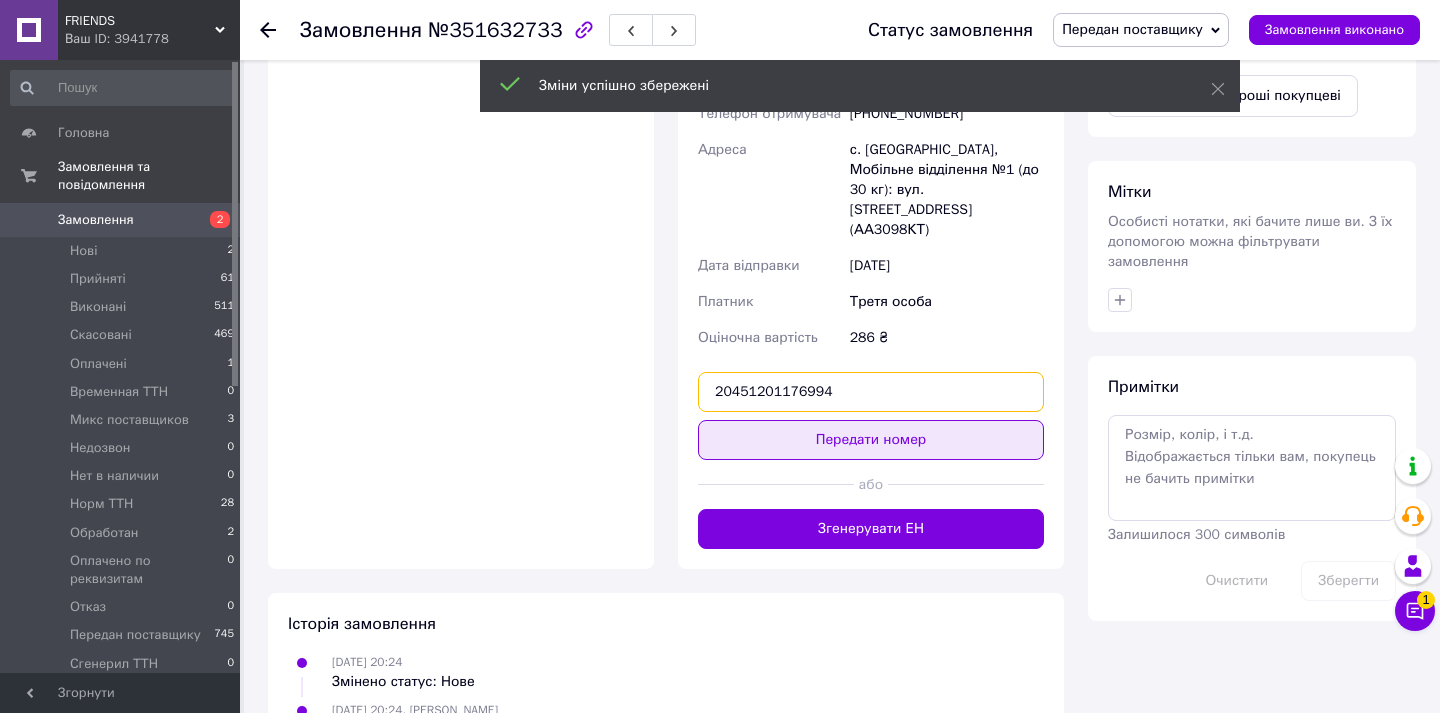 type on "20451201176994" 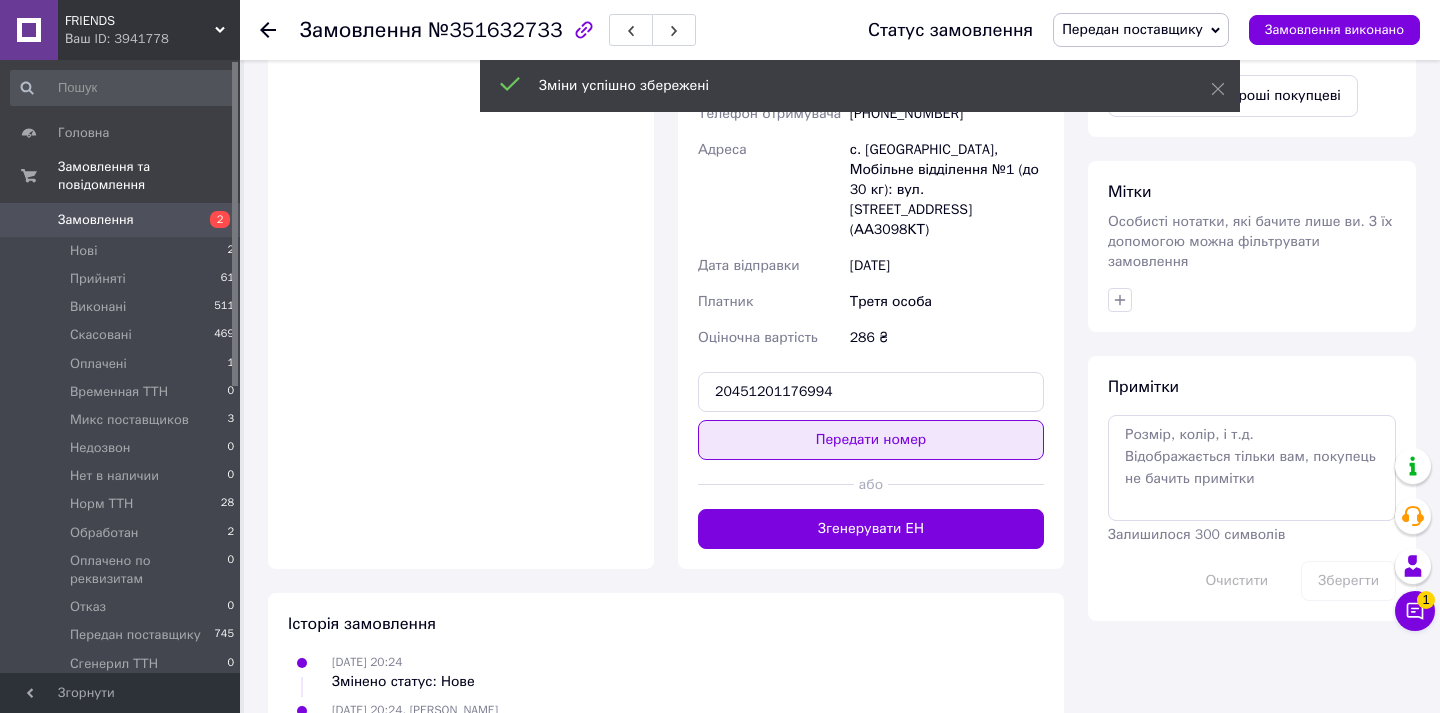 click on "Передати номер" at bounding box center (871, 440) 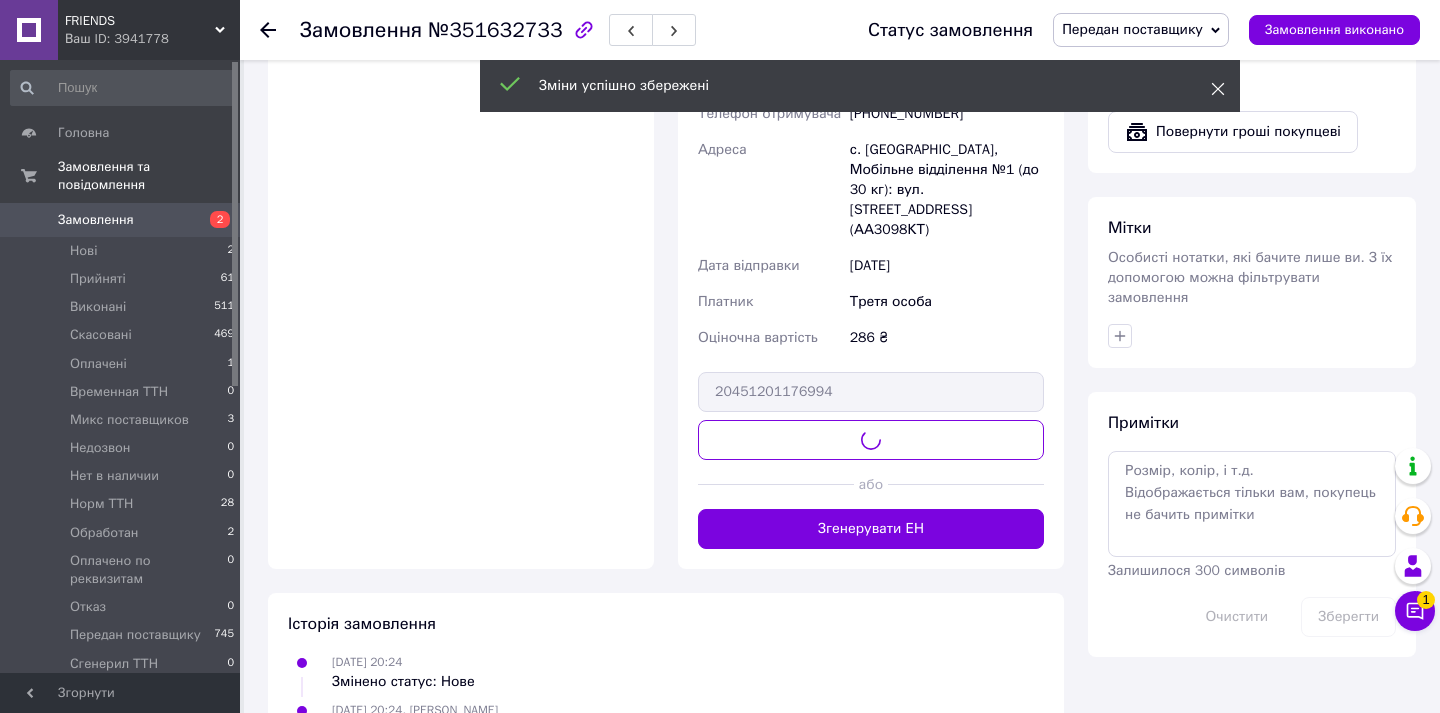 click 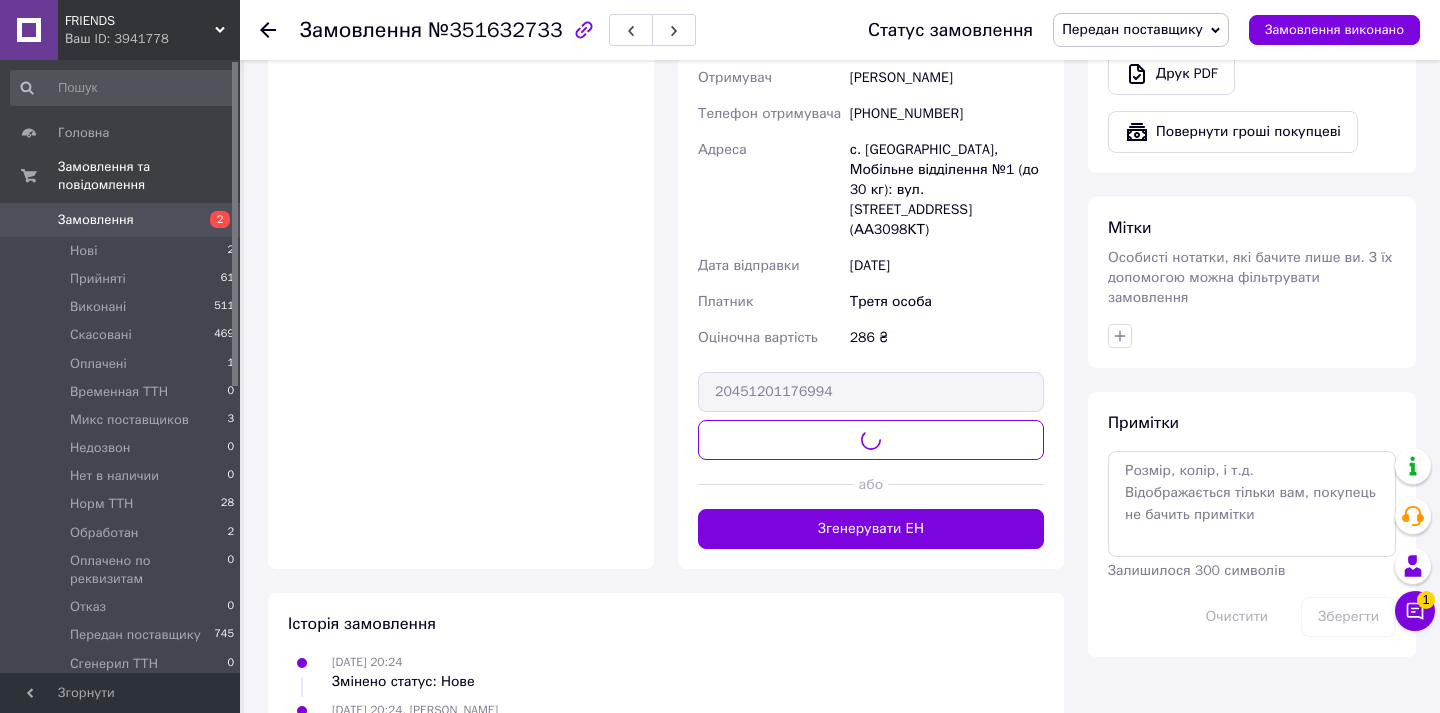 click on "Передан поставщику" at bounding box center (1141, 30) 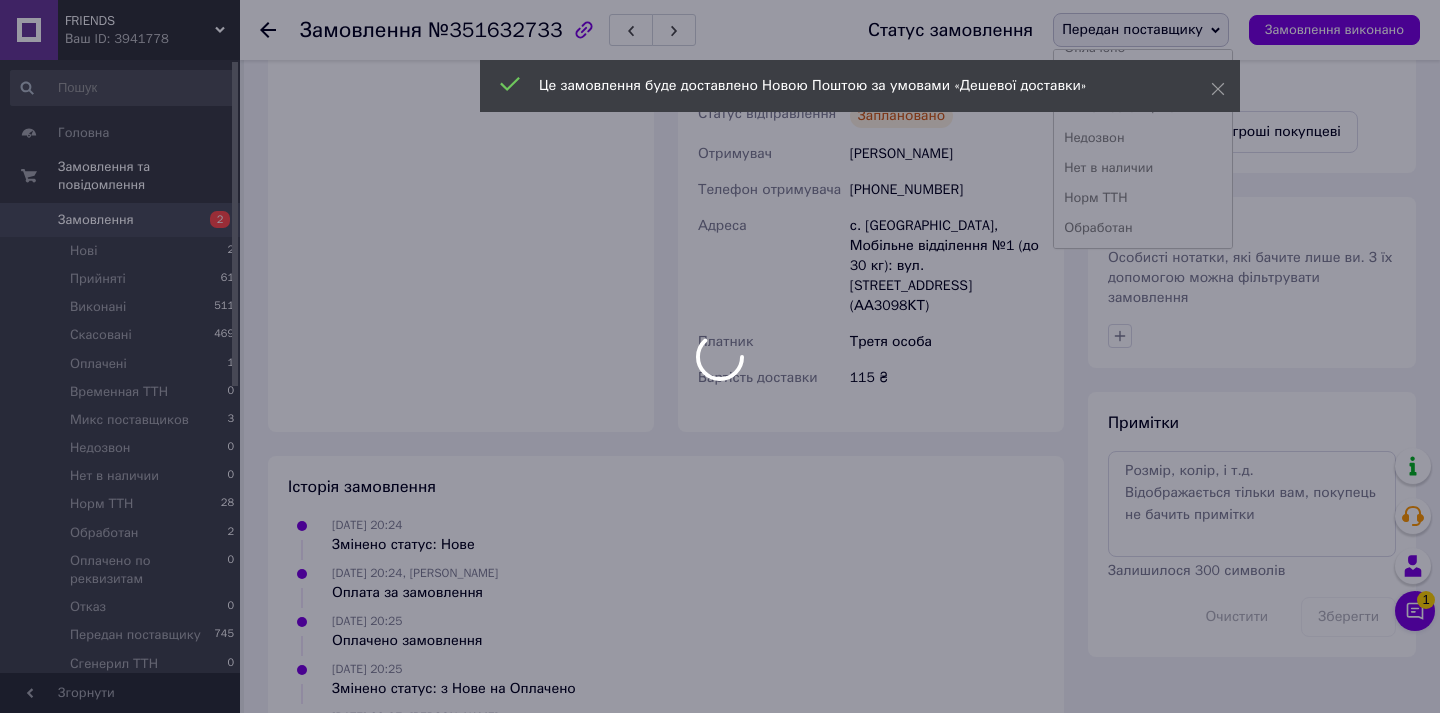 scroll, scrollTop: 119, scrollLeft: 0, axis: vertical 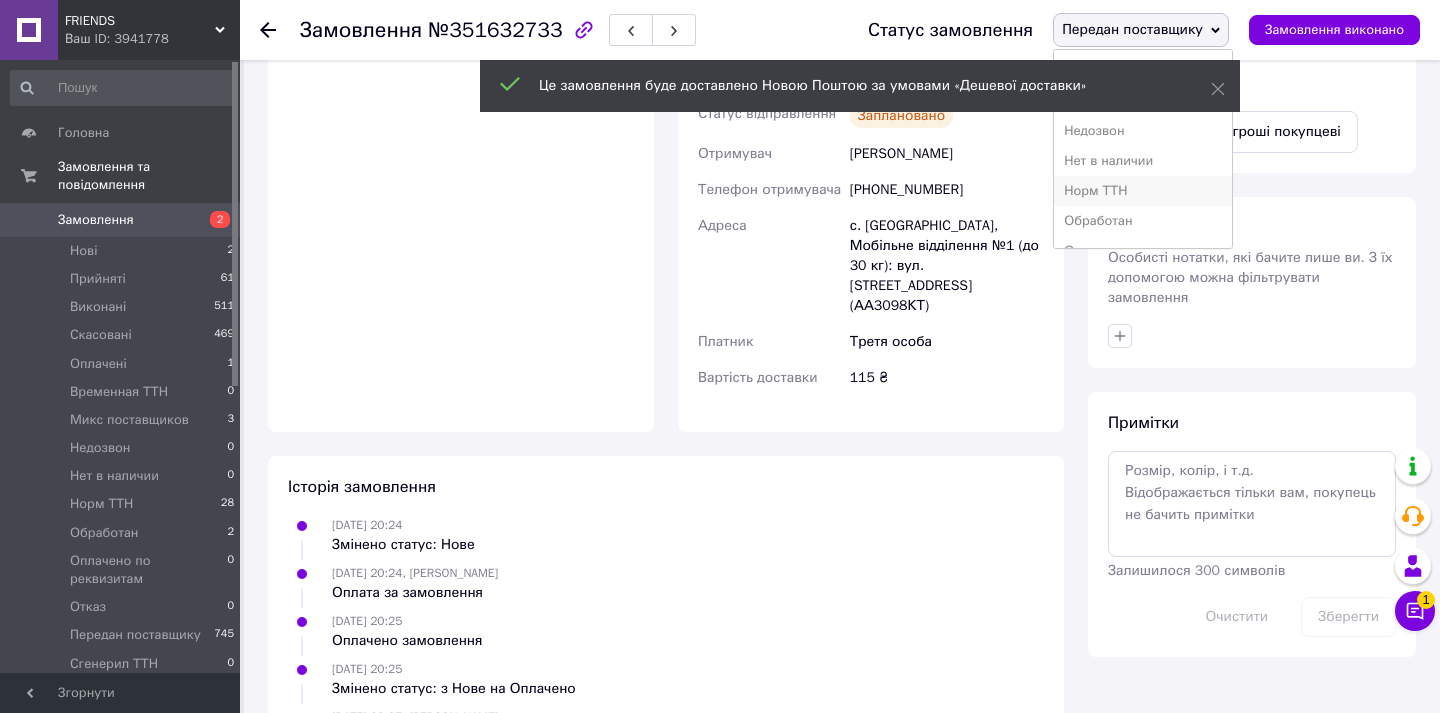 click on "Норм ТТН" at bounding box center [1142, 191] 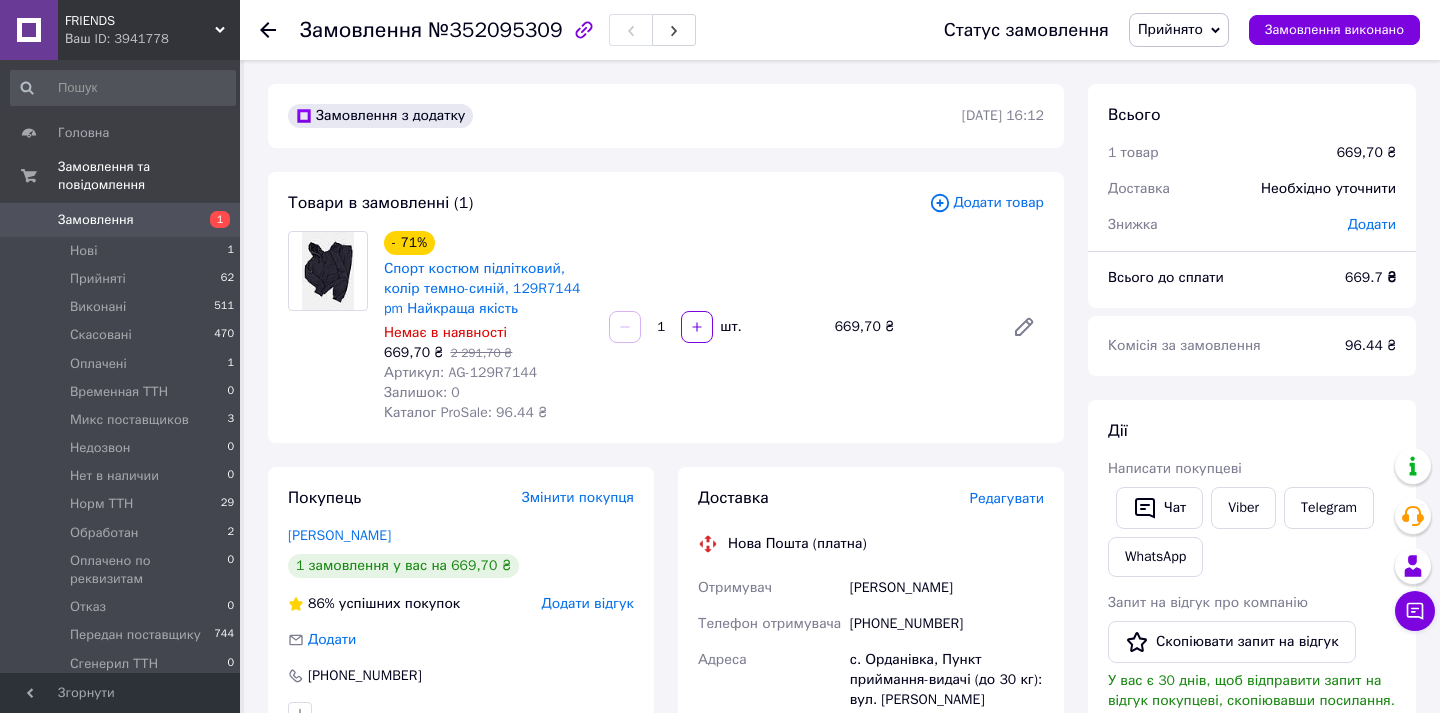 scroll, scrollTop: 0, scrollLeft: 0, axis: both 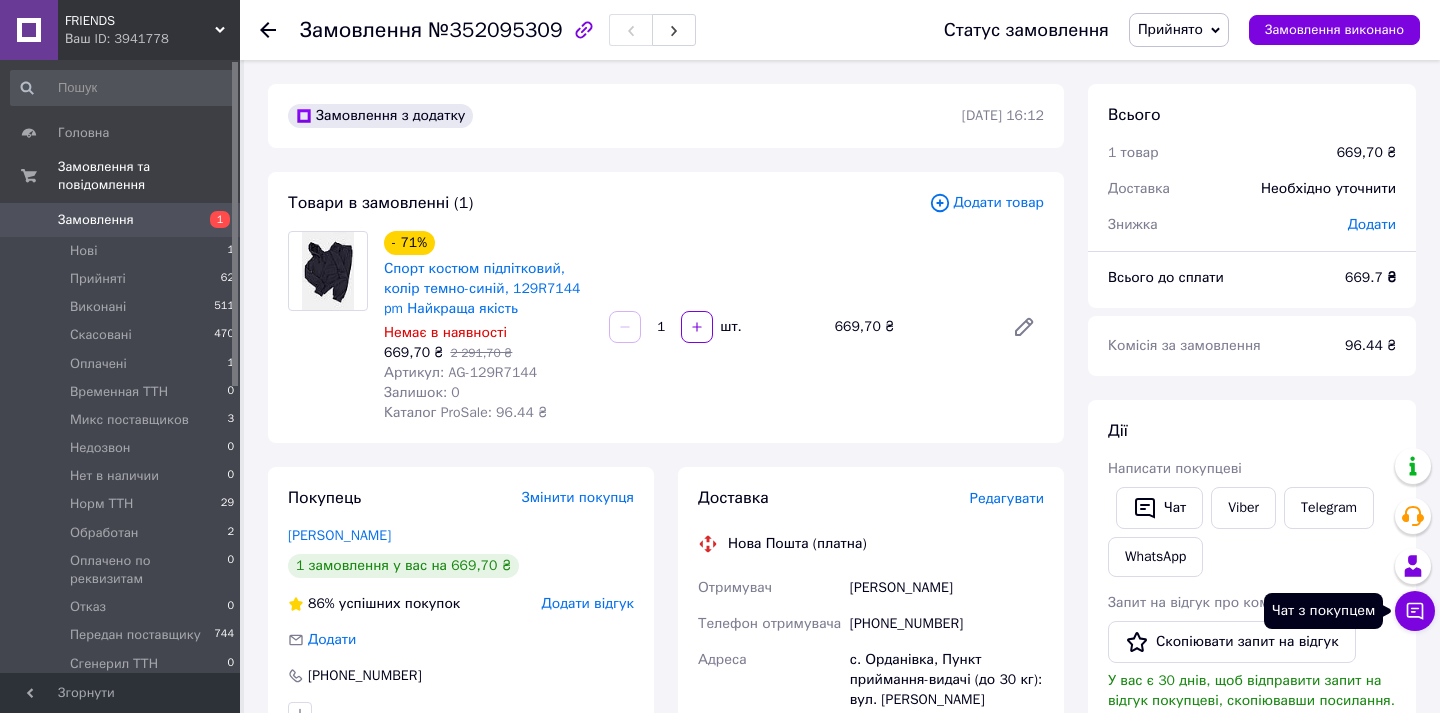 click 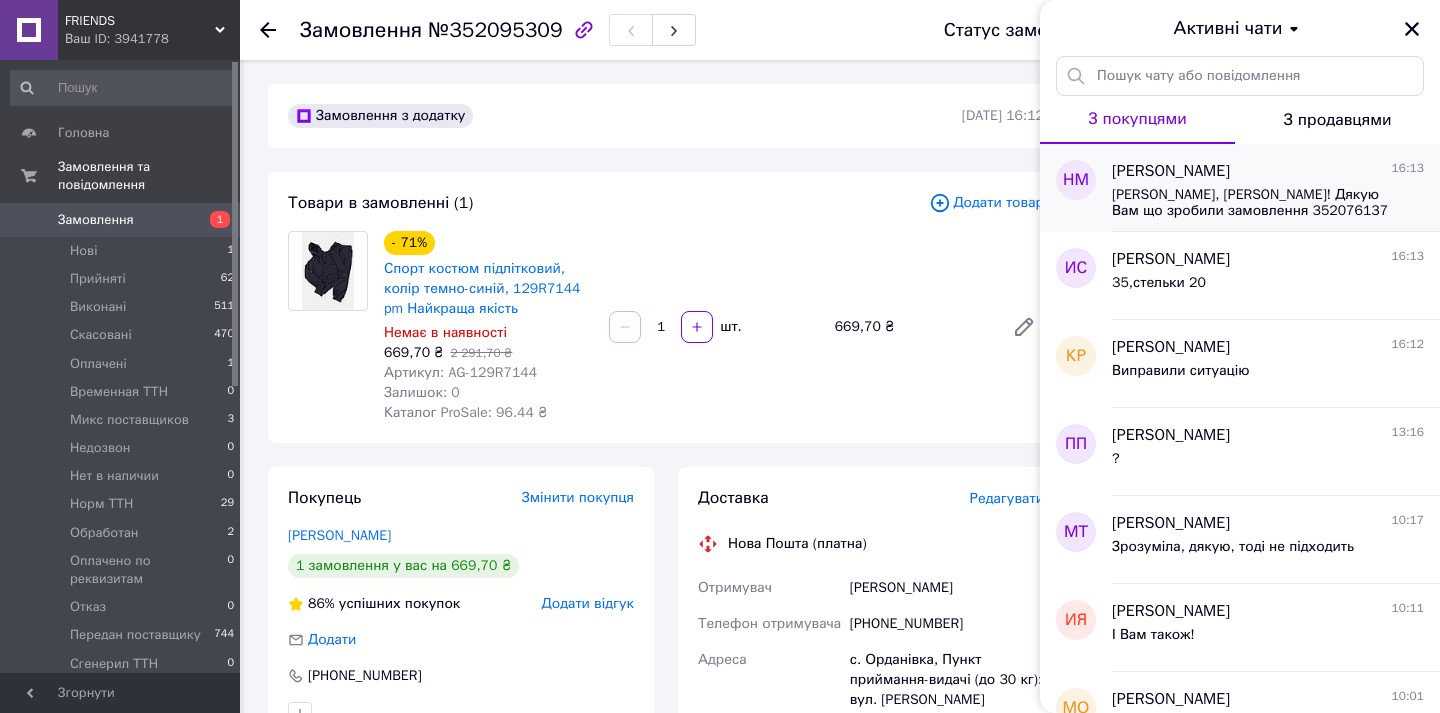 click on "Вітаємо, Наталя!
Дякую Вам що зробили замовлення 352076137 в нашому магазині.
Ми прийняли в роботу і зможемо відправити протягом 3-х робочих днів!
Тихого та гарного Вам дня!" at bounding box center [1254, 203] 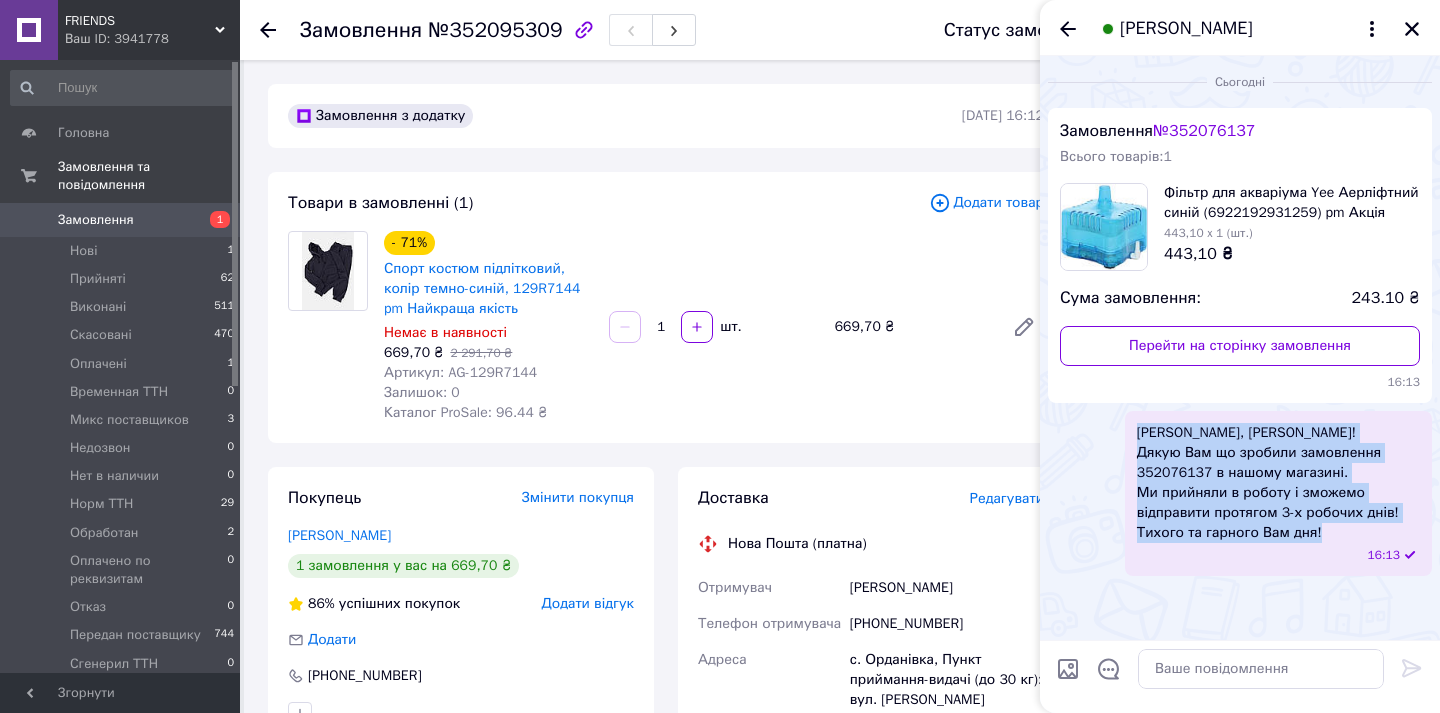 drag, startPoint x: 1342, startPoint y: 533, endPoint x: 1127, endPoint y: 429, distance: 238.83258 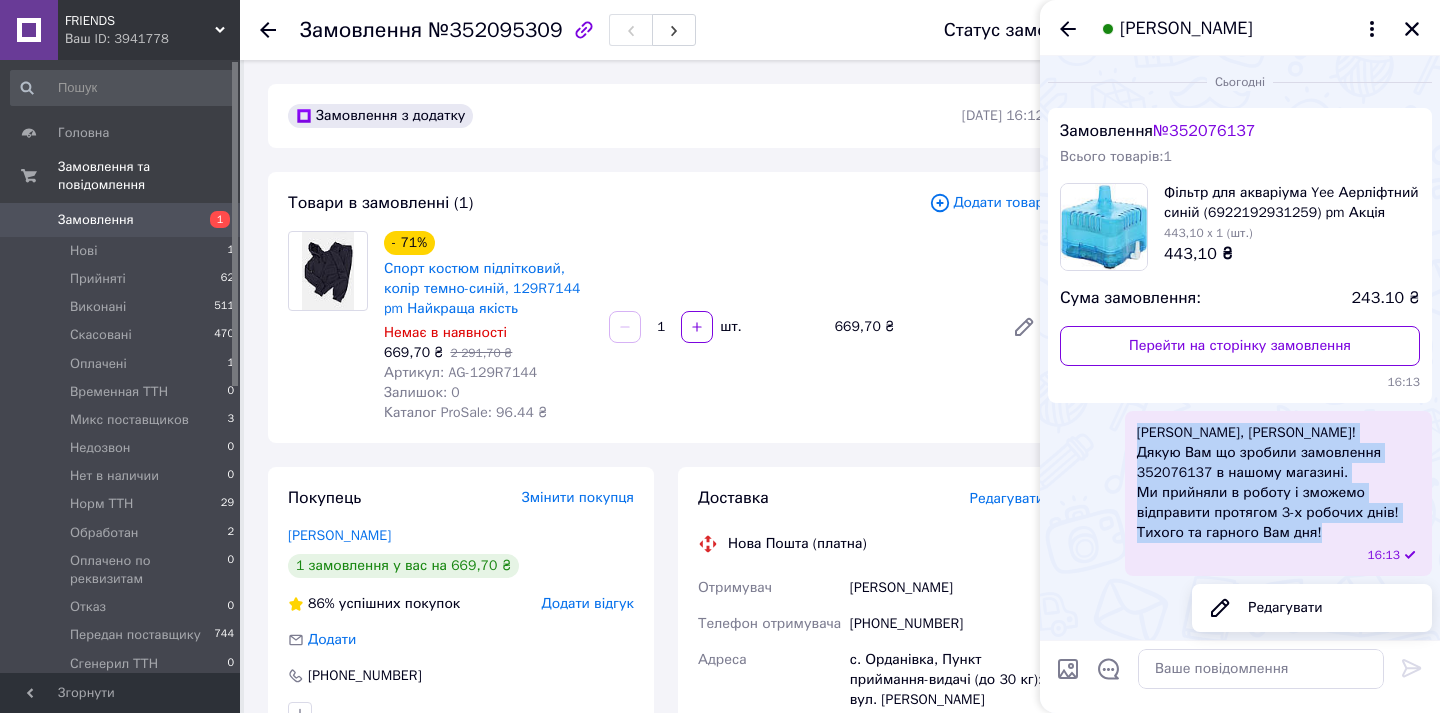 copy on "Вітаємо, Наталя! Дякую Вам що зробили замовлення 352076137 в нашому магазині. Ми прийняли в роботу і зможемо відправити протягом 3-х робочих днів! Тихого та гарного Вам дня!" 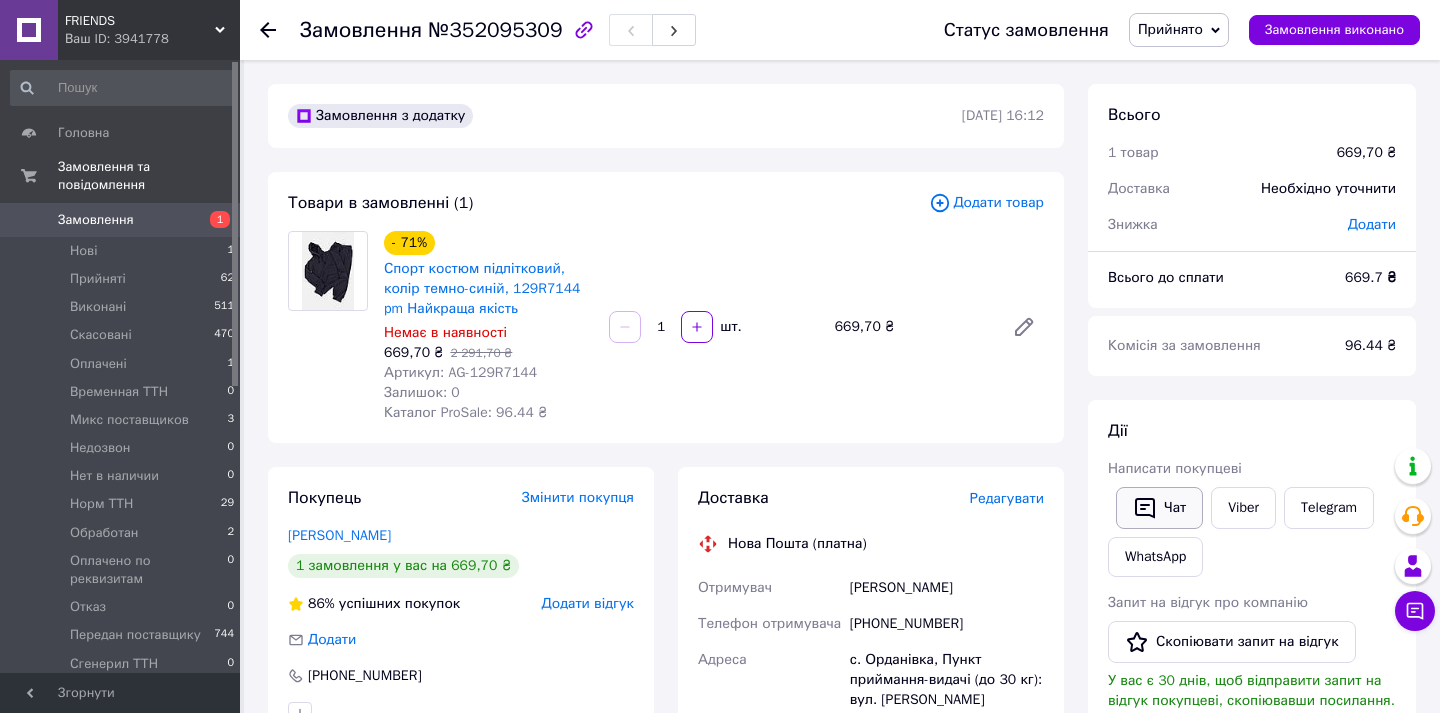 click 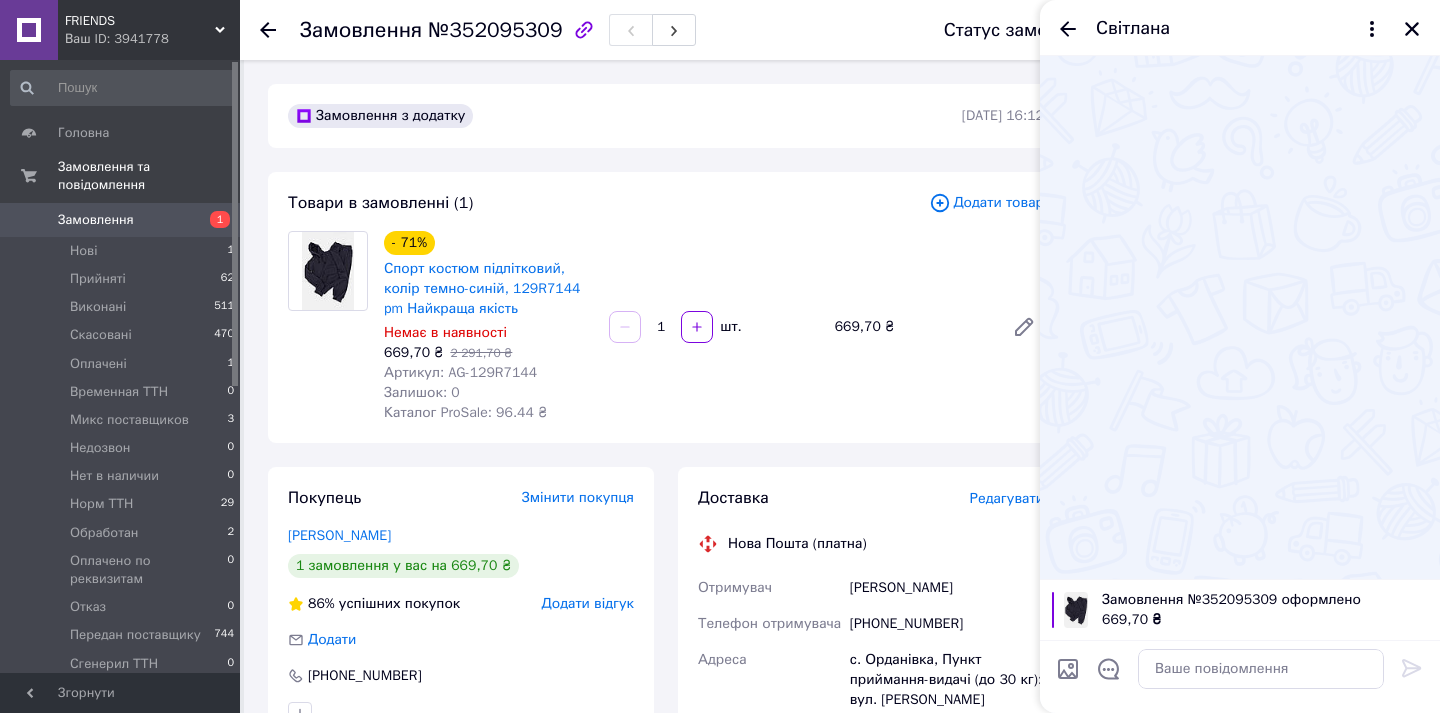 click at bounding box center [1261, 669] 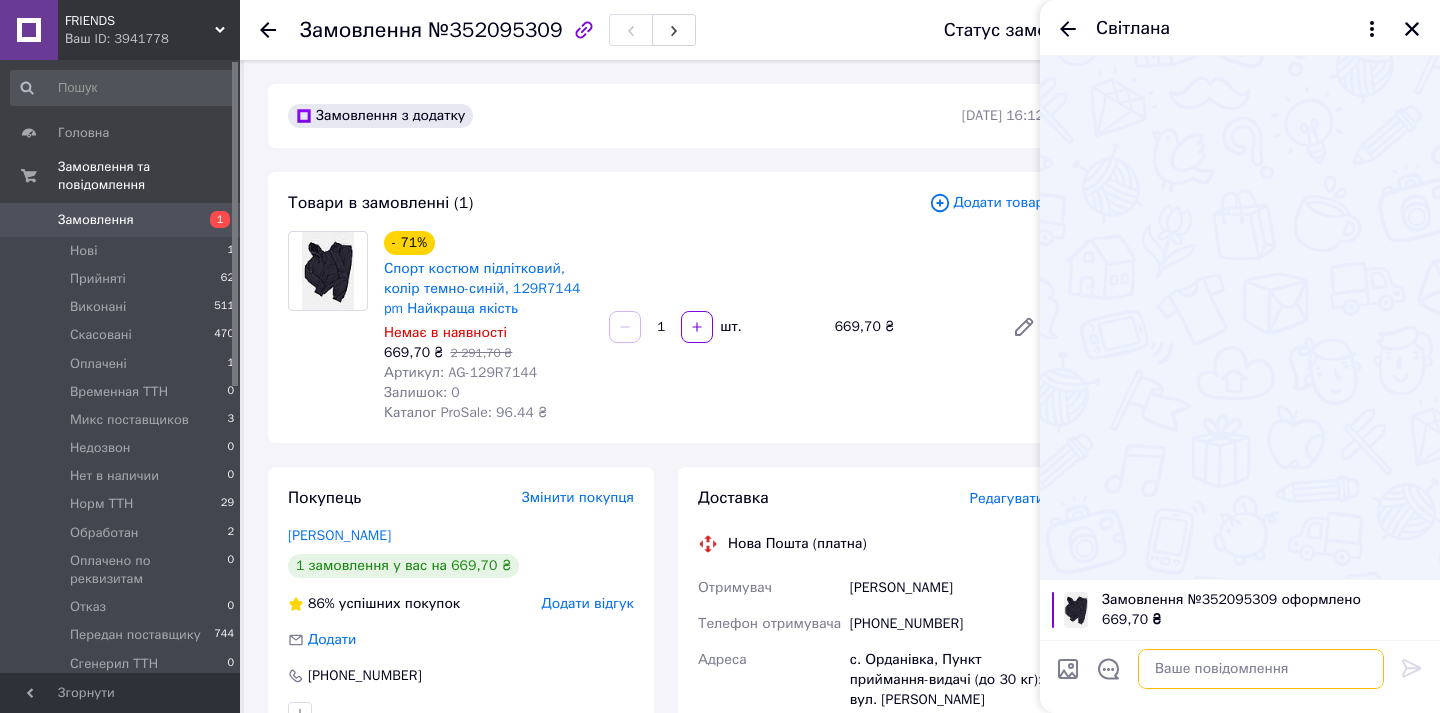 click at bounding box center (1261, 669) 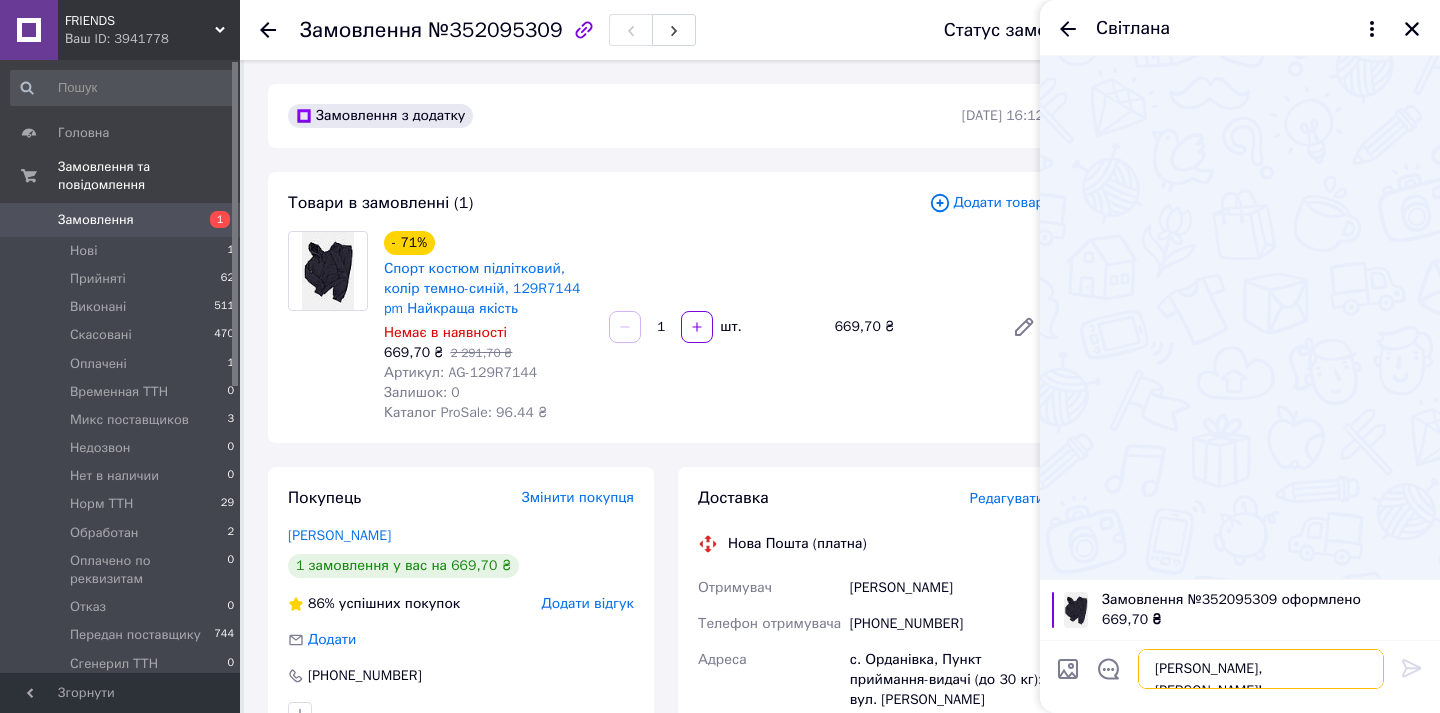 scroll, scrollTop: 2, scrollLeft: 0, axis: vertical 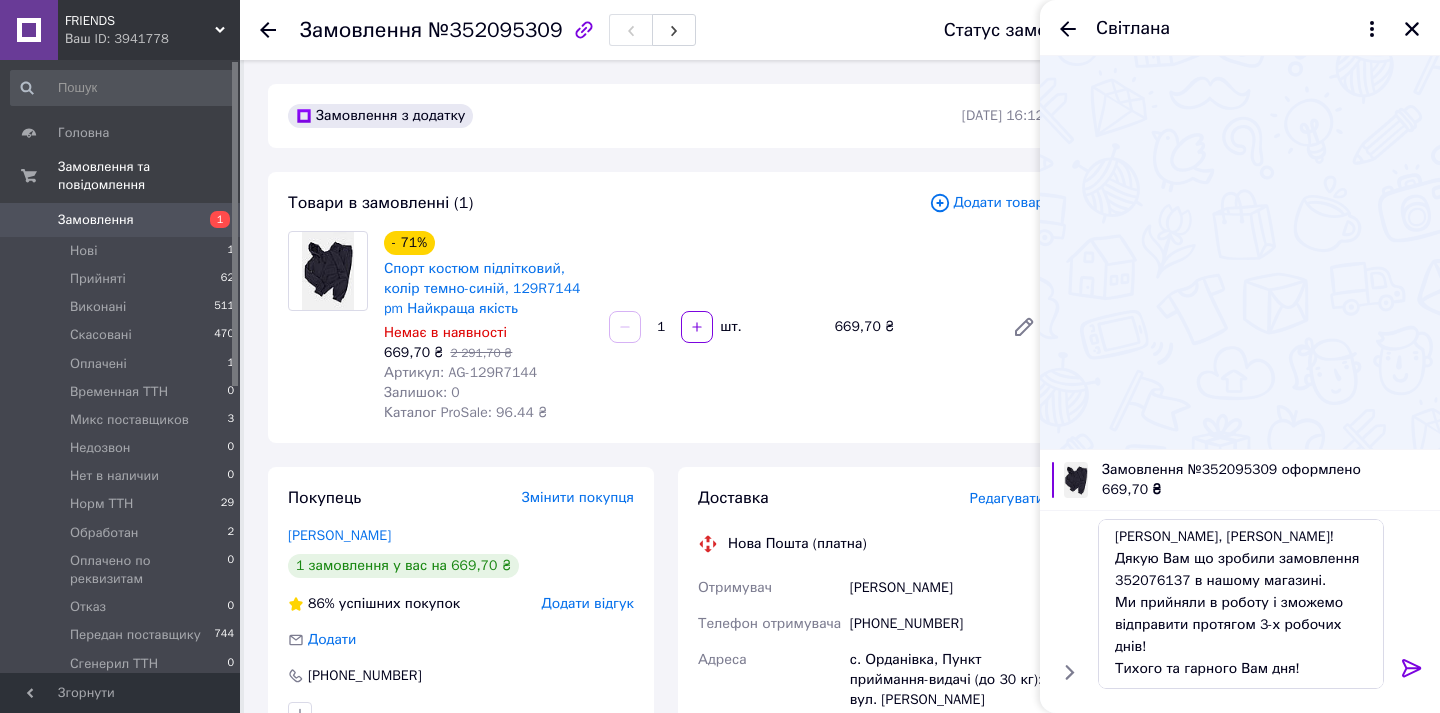 click on "Замовлення №352095309 оформлено" at bounding box center (1265, 470) 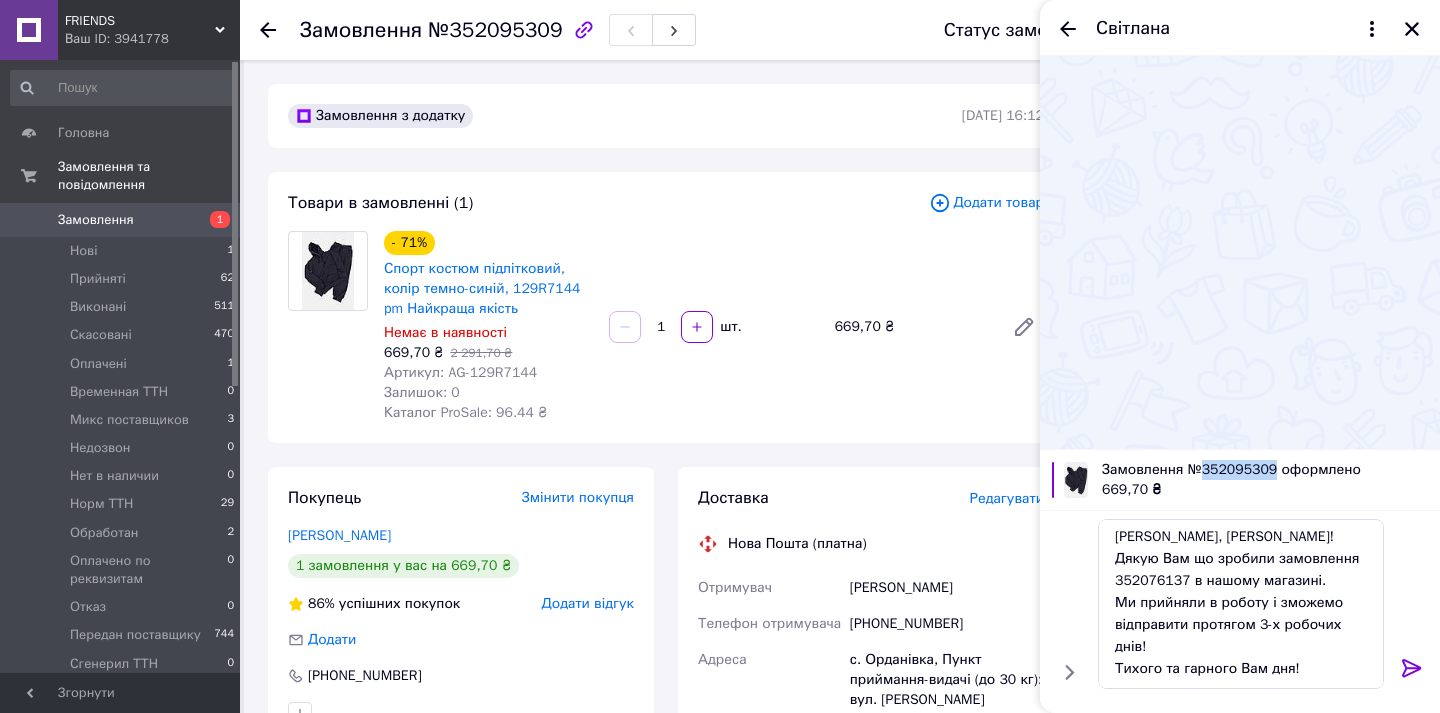 click on "Замовлення №352095309 оформлено" at bounding box center (1265, 470) 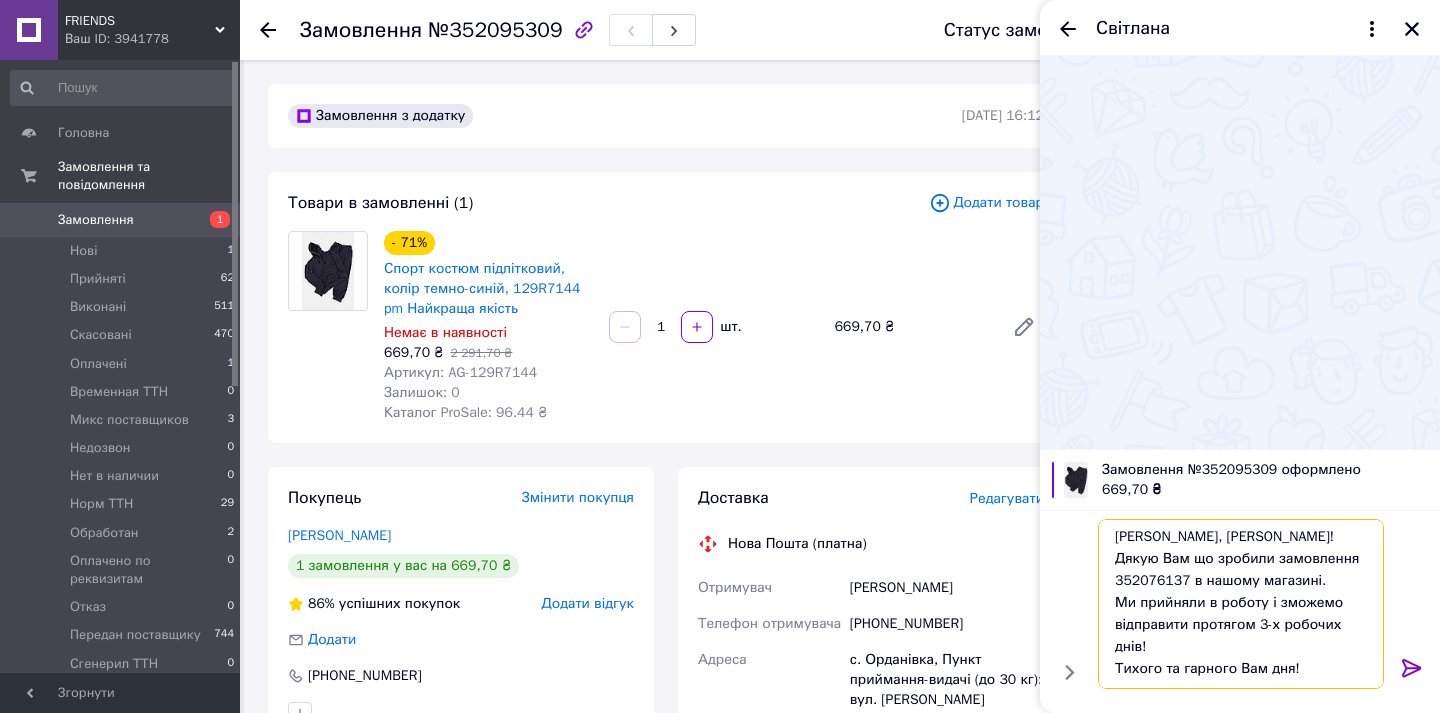 click on "Вітаємо, Наталя!
Дякую Вам що зробили замовлення 352076137 в нашому магазині.
Ми прийняли в роботу і зможемо відправити протягом 3-х робочих днів!
Тихого та гарного Вам дня!" at bounding box center [1241, 604] 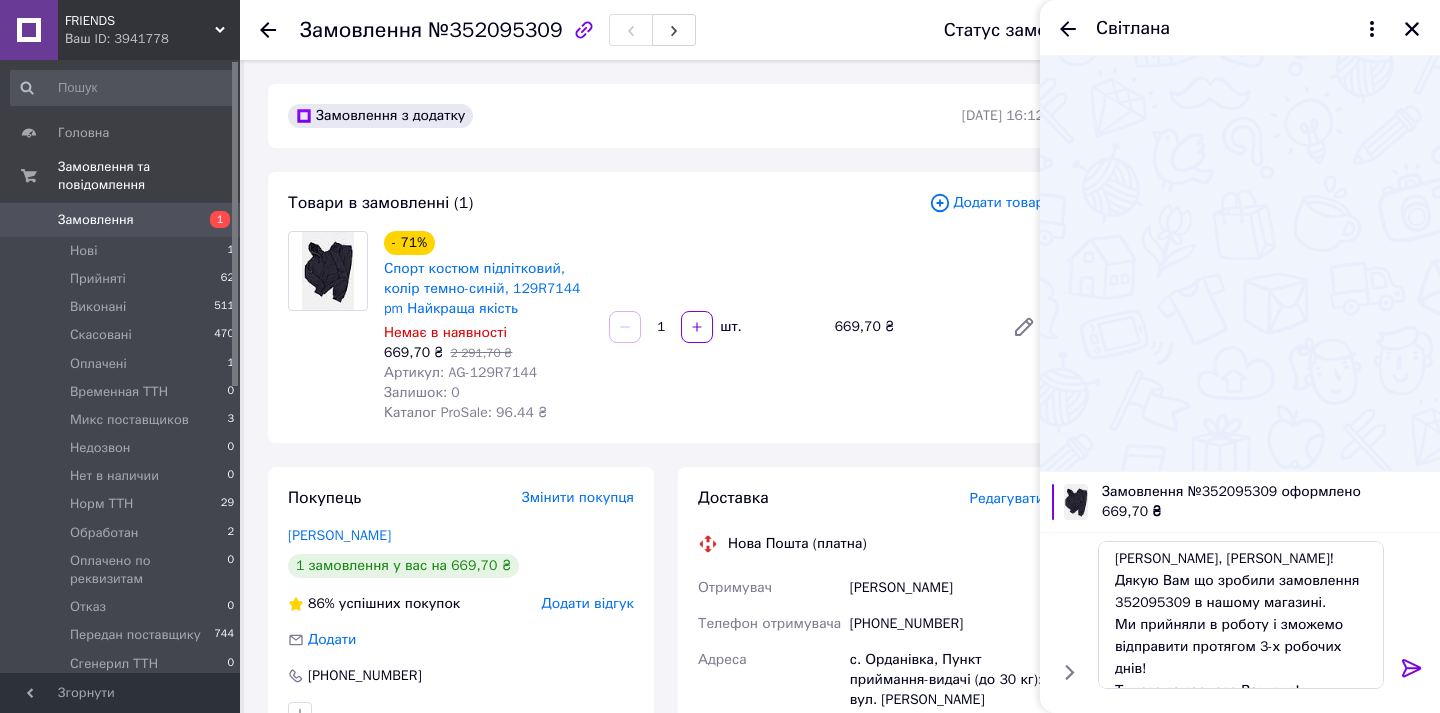 click on "Степаненко Світлана" at bounding box center [947, 588] 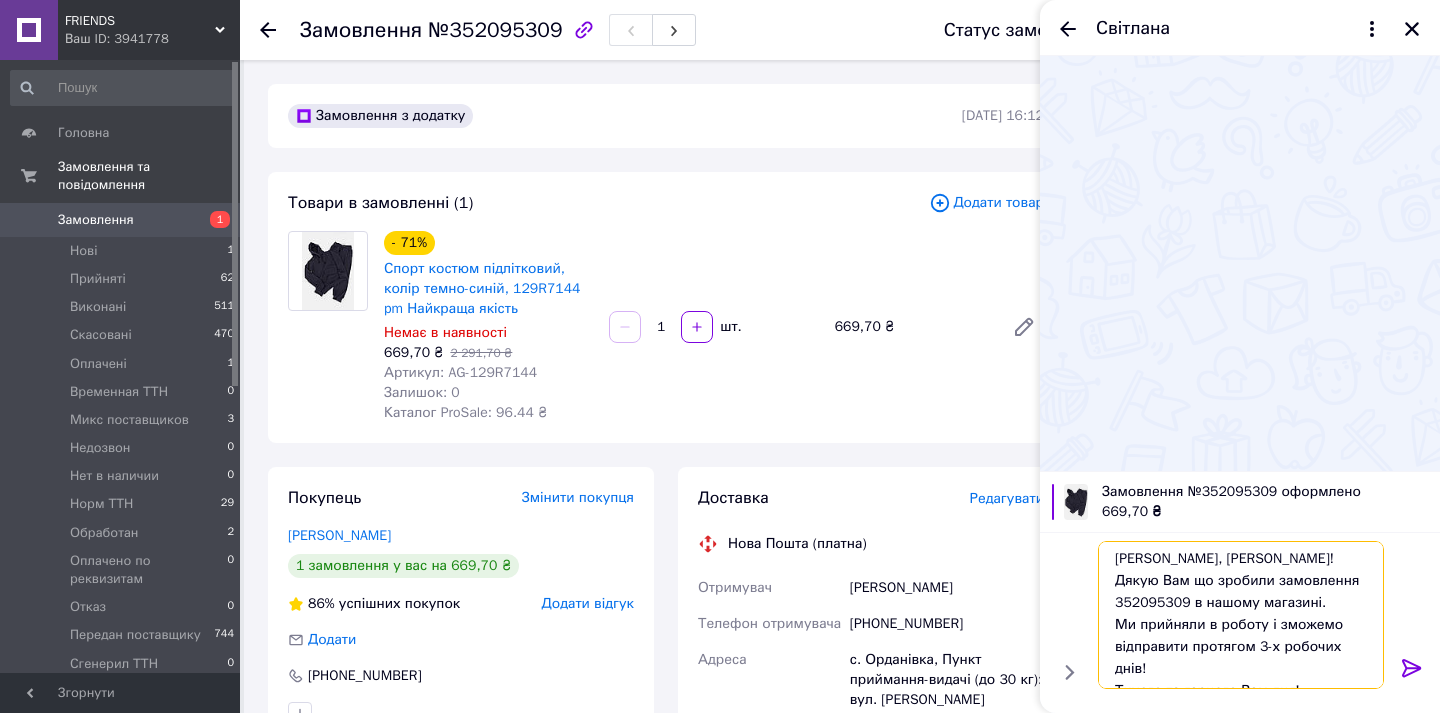 click on "Вітаємо, Наталя!
Дякую Вам що зробили замовлення 352095309 в нашому магазині.
Ми прийняли в роботу і зможемо відправити протягом 3-х робочих днів!
Тихого та гарного Вам дня!" at bounding box center (1241, 615) 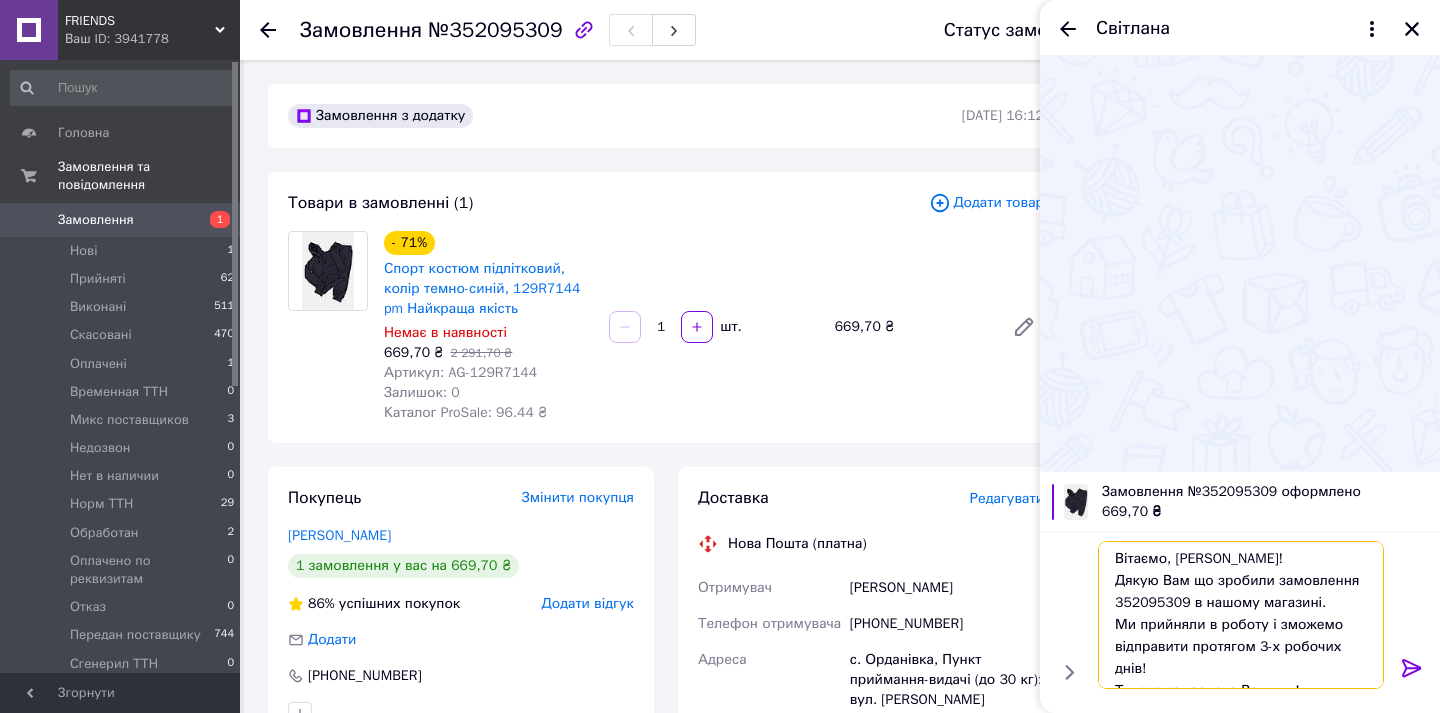 scroll, scrollTop: 24, scrollLeft: 0, axis: vertical 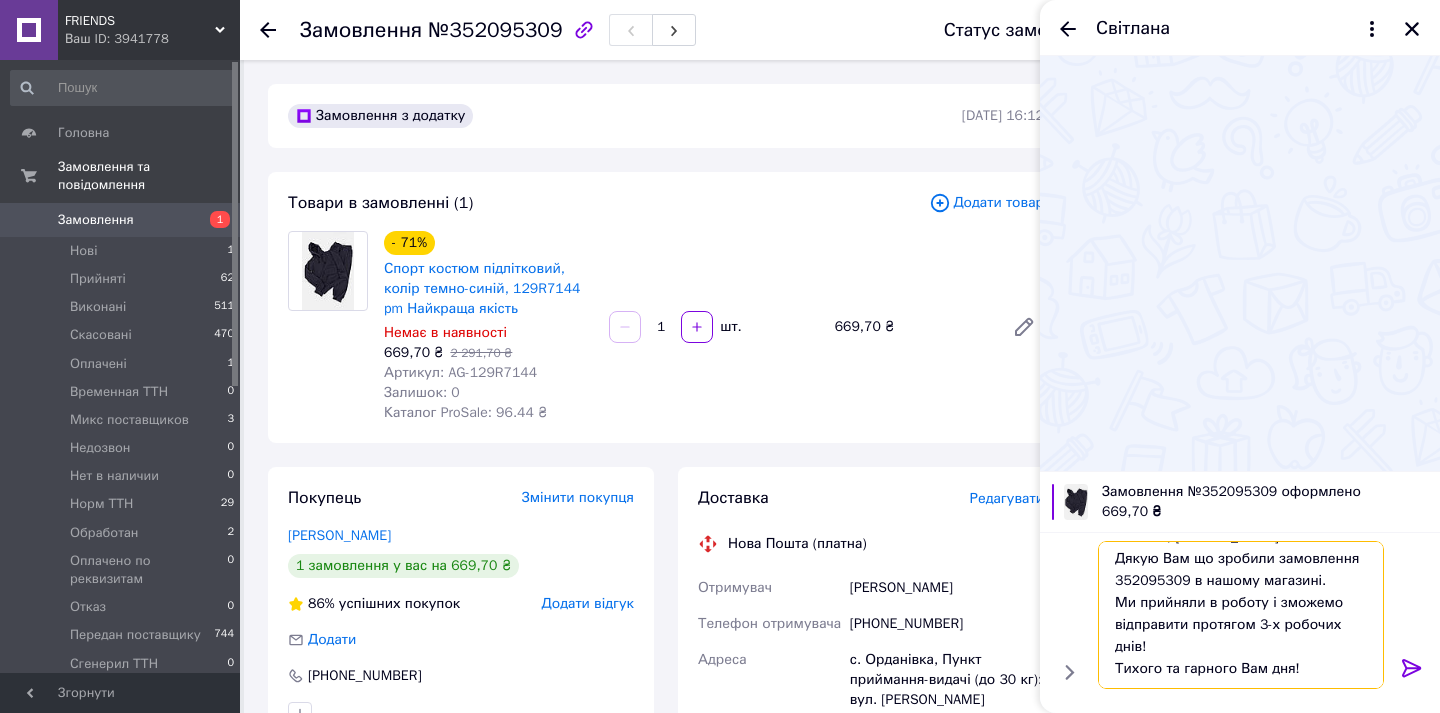 type on "Вітаємо, Світлана!
Дякую Вам що зробили замовлення 352095309 в нашому магазині.
Ми прийняли в роботу і зможемо відправити протягом 3-х робочих днів!
Тихого та гарного Вам дня!" 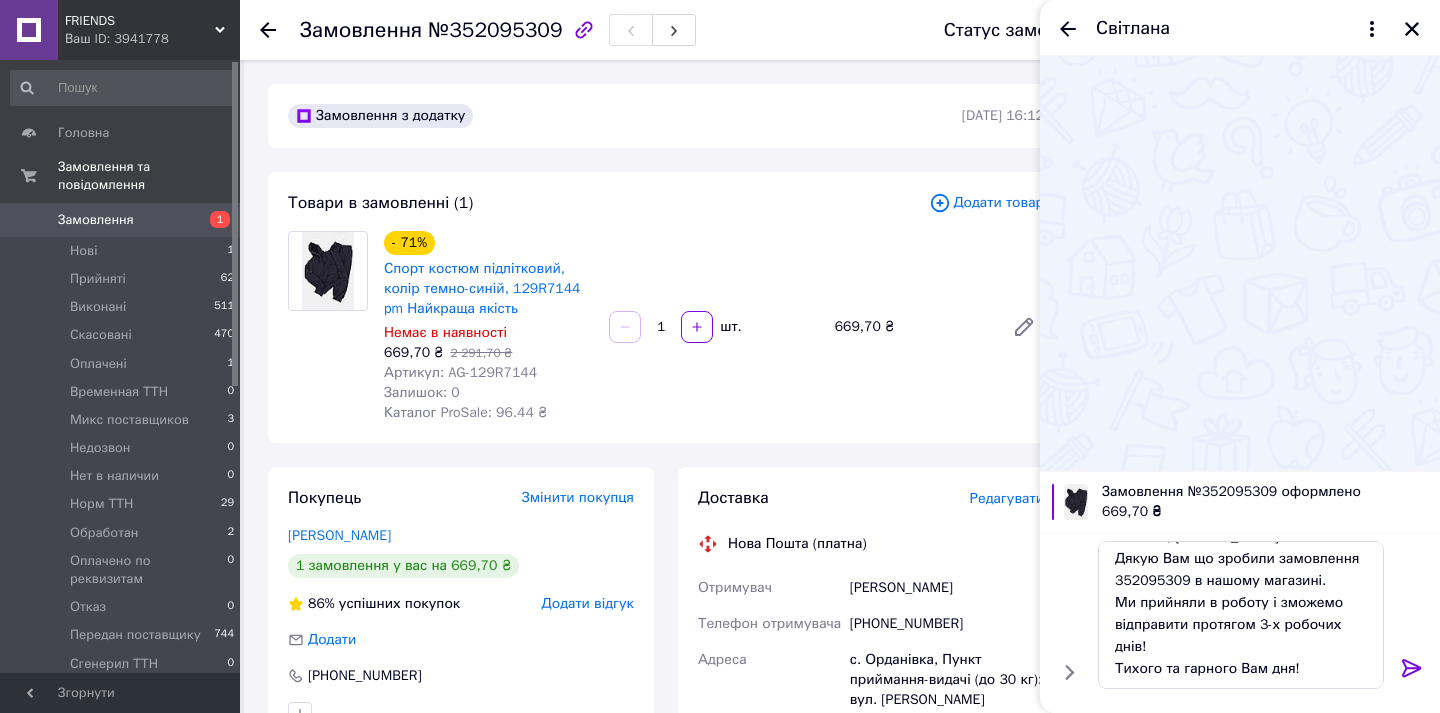 click 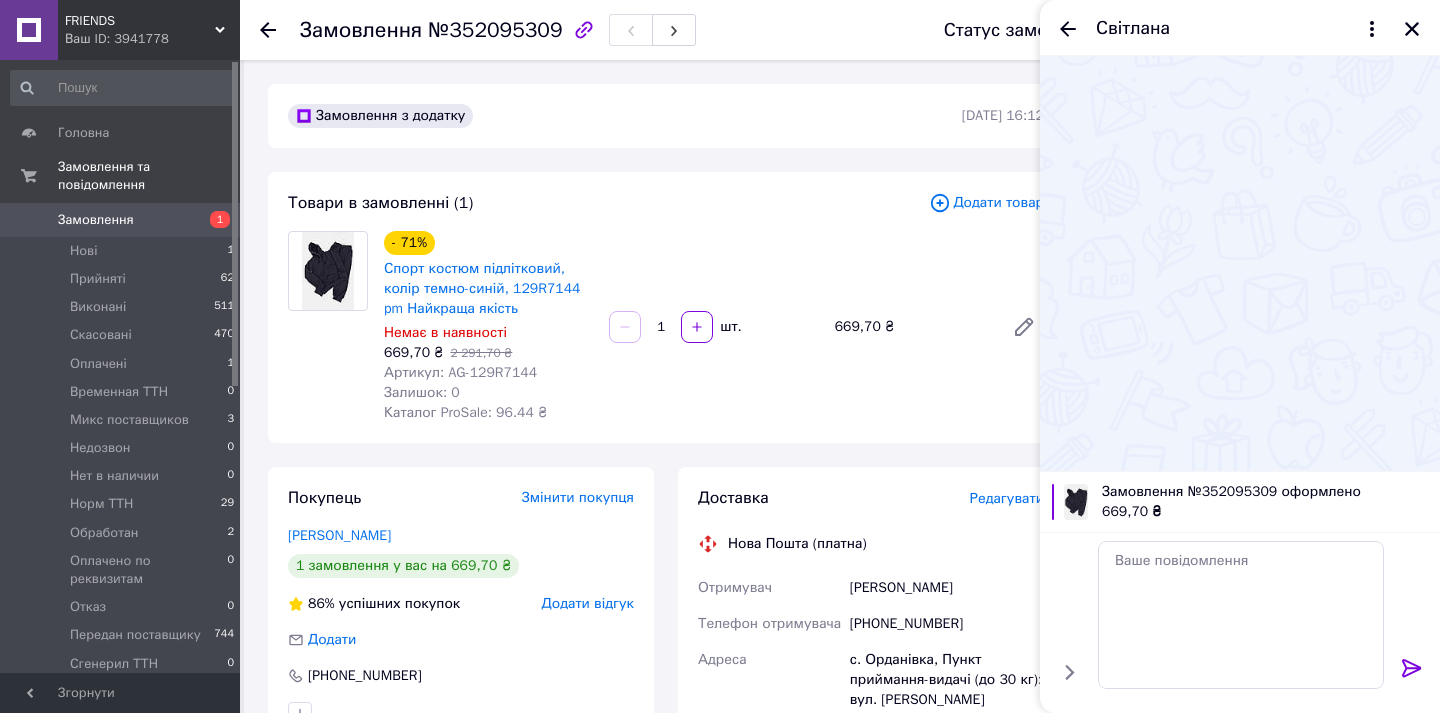 scroll, scrollTop: 0, scrollLeft: 0, axis: both 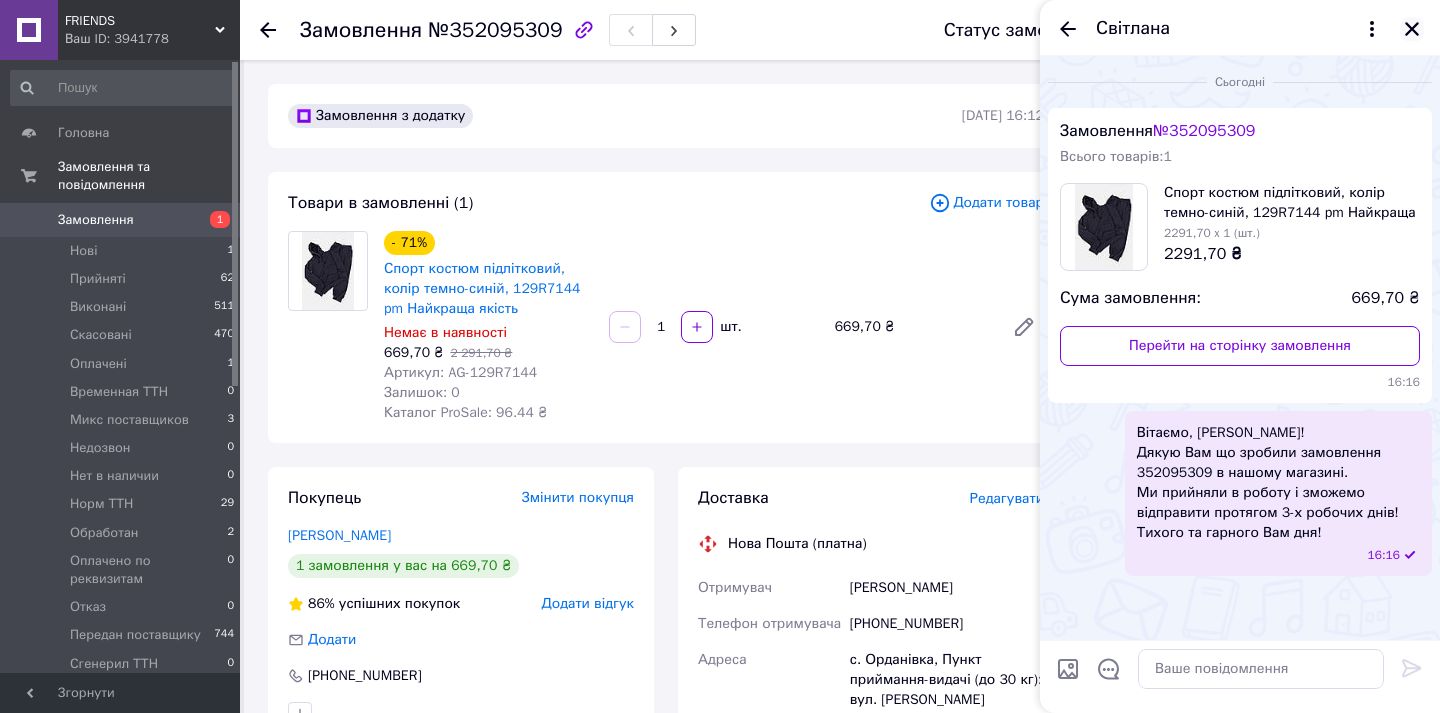 click at bounding box center (1412, 29) 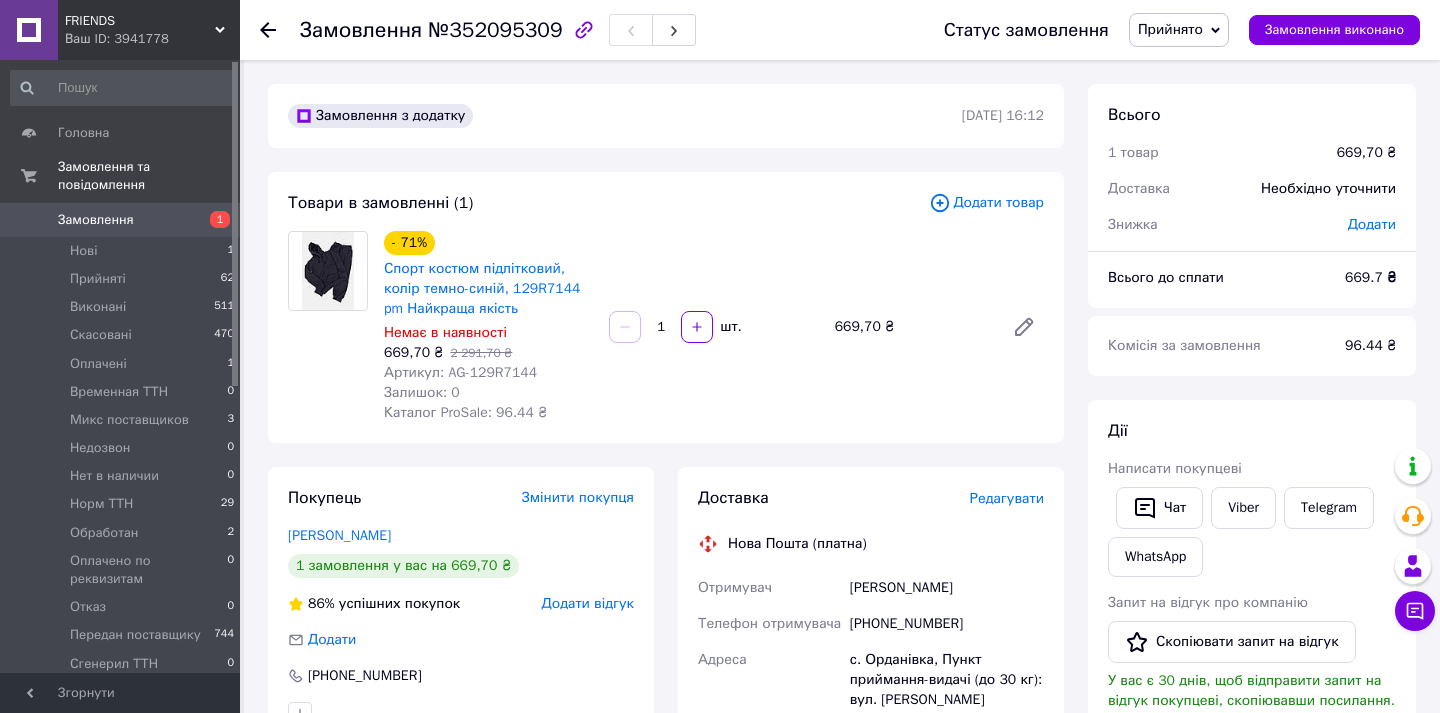 click on "Артикул: AG-129R7144" at bounding box center [460, 372] 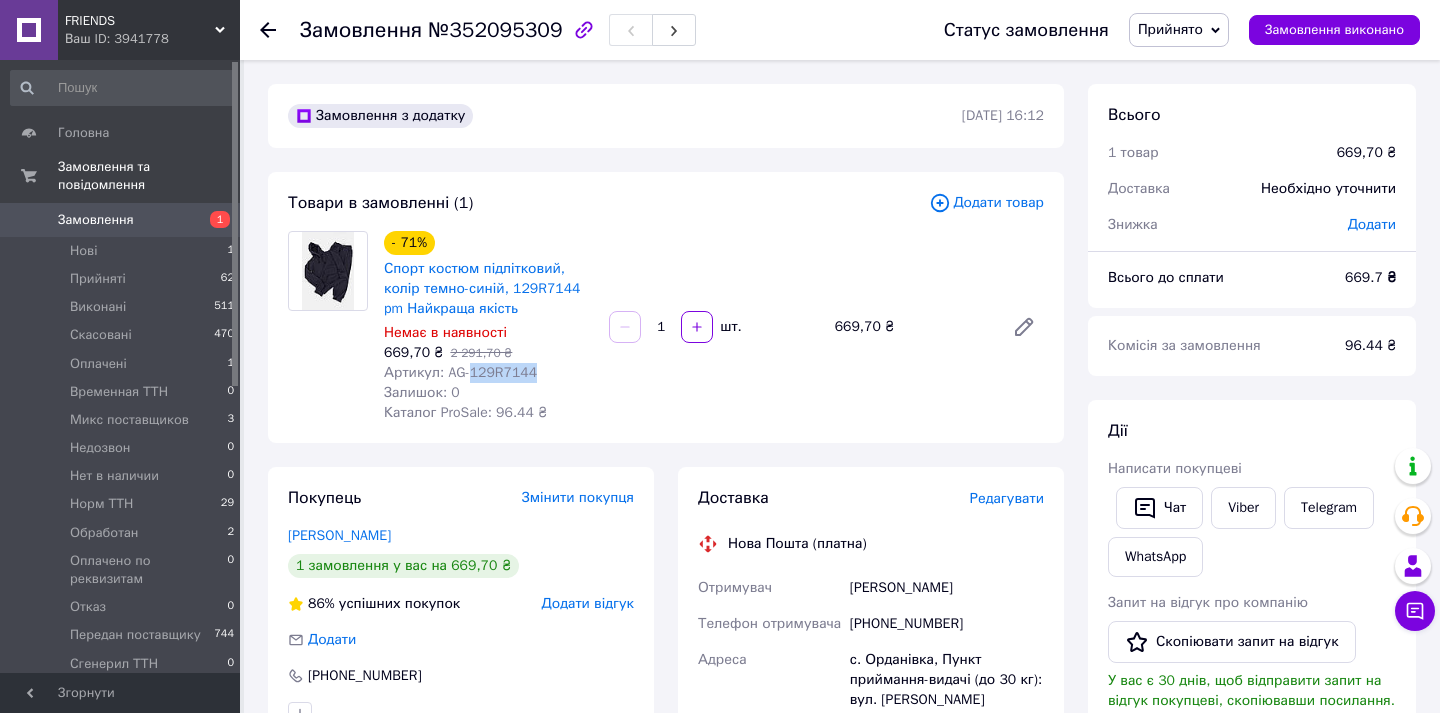 click on "Артикул: AG-129R7144" at bounding box center [460, 372] 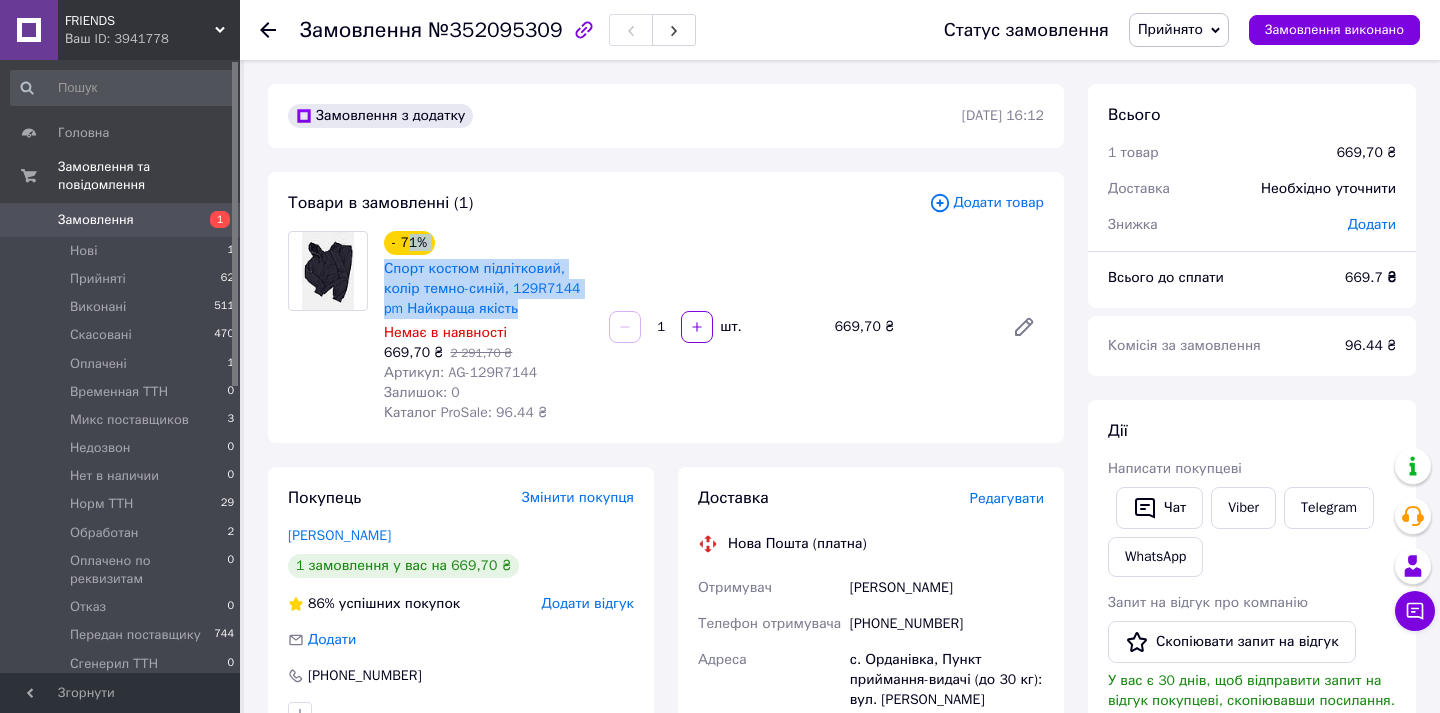 drag, startPoint x: 563, startPoint y: 314, endPoint x: 411, endPoint y: 247, distance: 166.1114 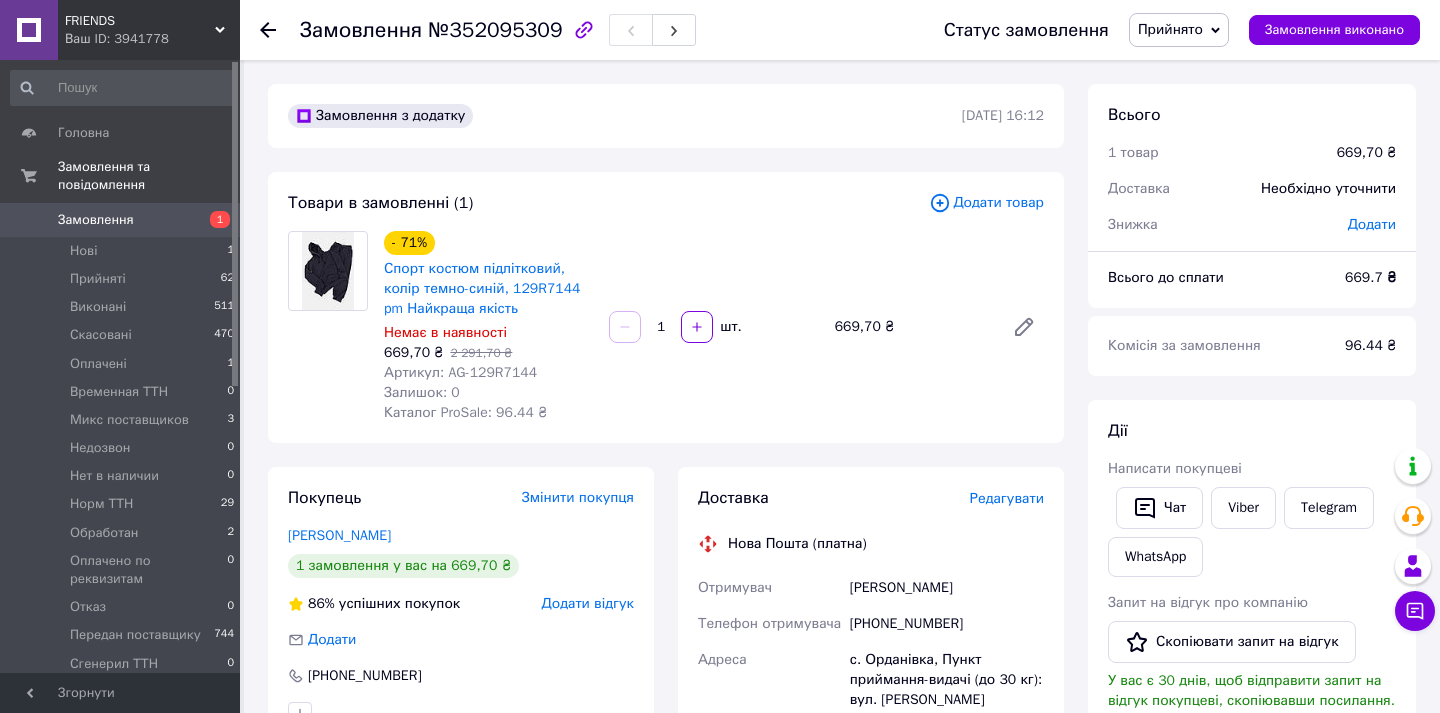 click on "Товари в замовленні (1) Додати товар - 71% Спорт костюм підлітковий, колір темно-синій, 129R7144 pm Найкраща якість Немає в наявності 669,70 ₴   2 291,70 ₴ Артикул: AG-129R7144 Залишок: 0 Каталог ProSale: 96.44 ₴  1   шт. 669,70 ₴" at bounding box center (666, 307) 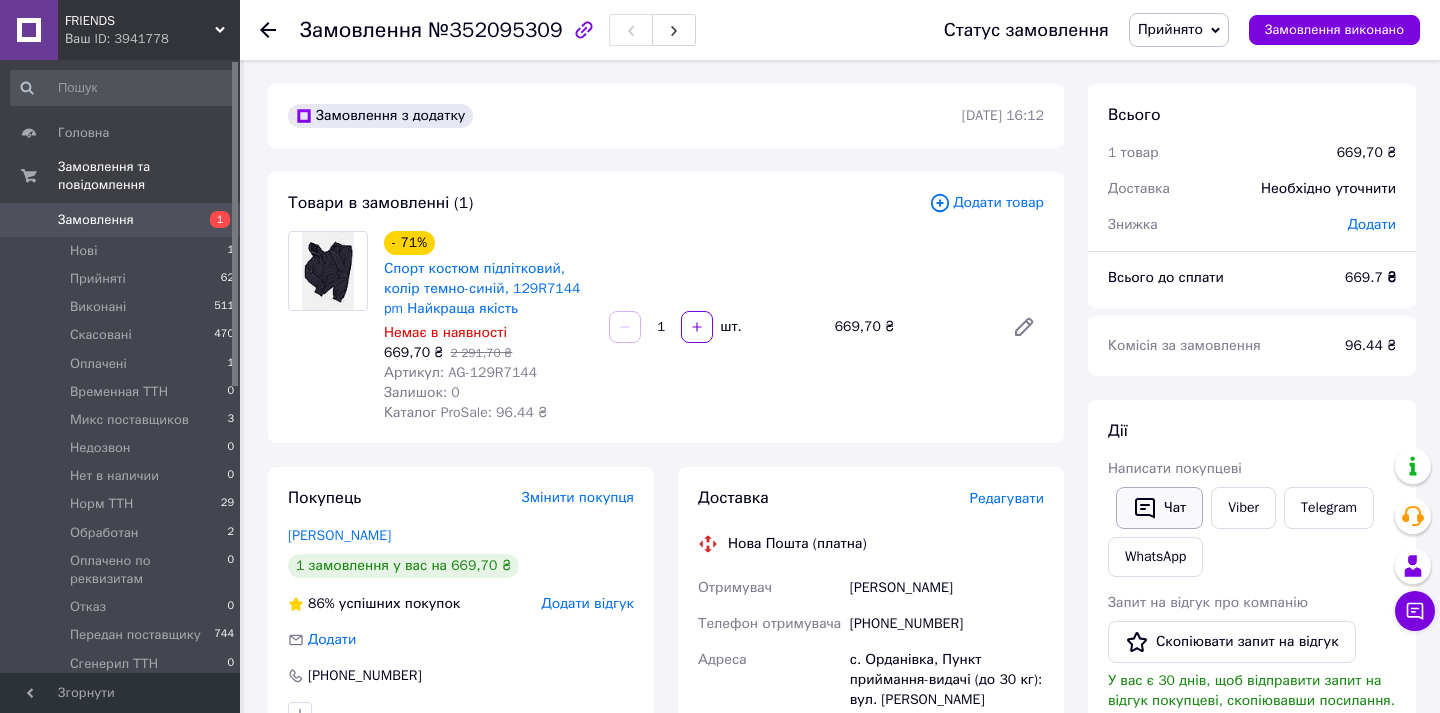 click on "Чат" at bounding box center (1159, 508) 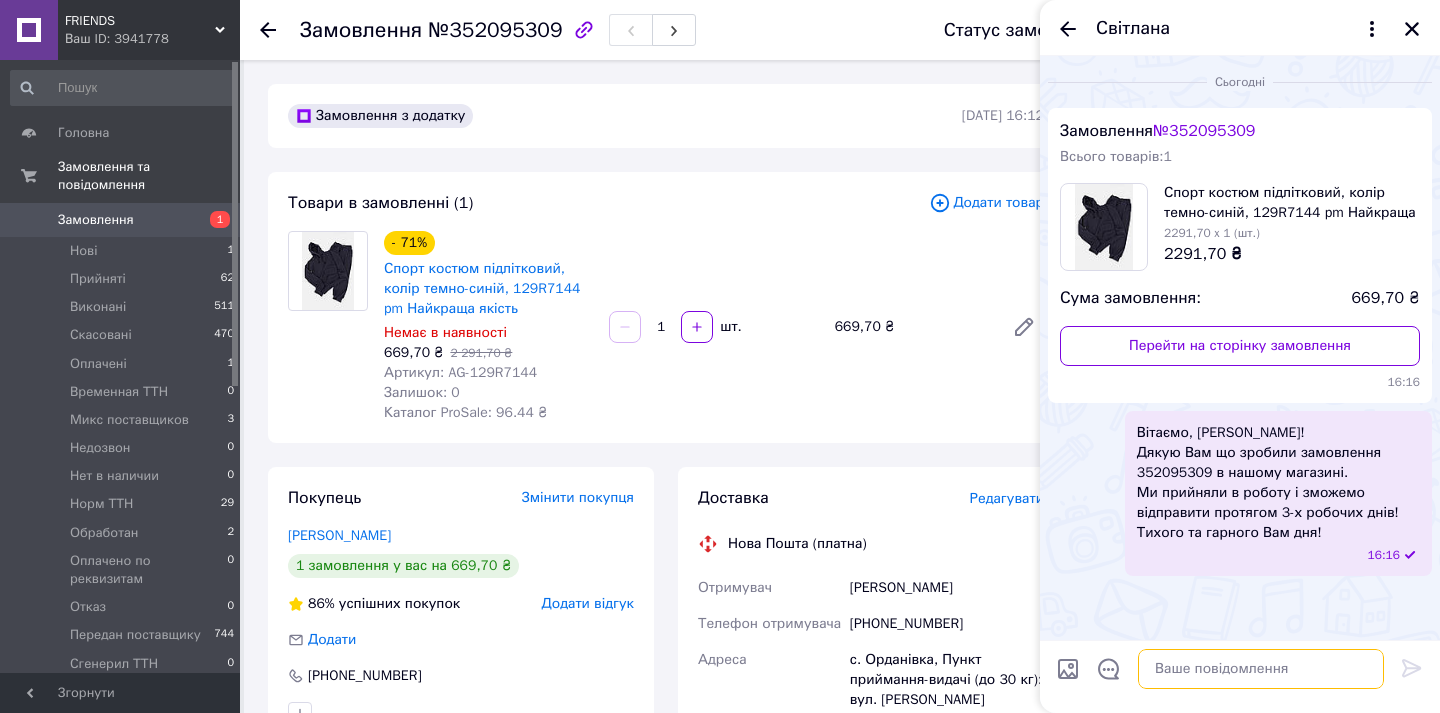 click at bounding box center (1261, 669) 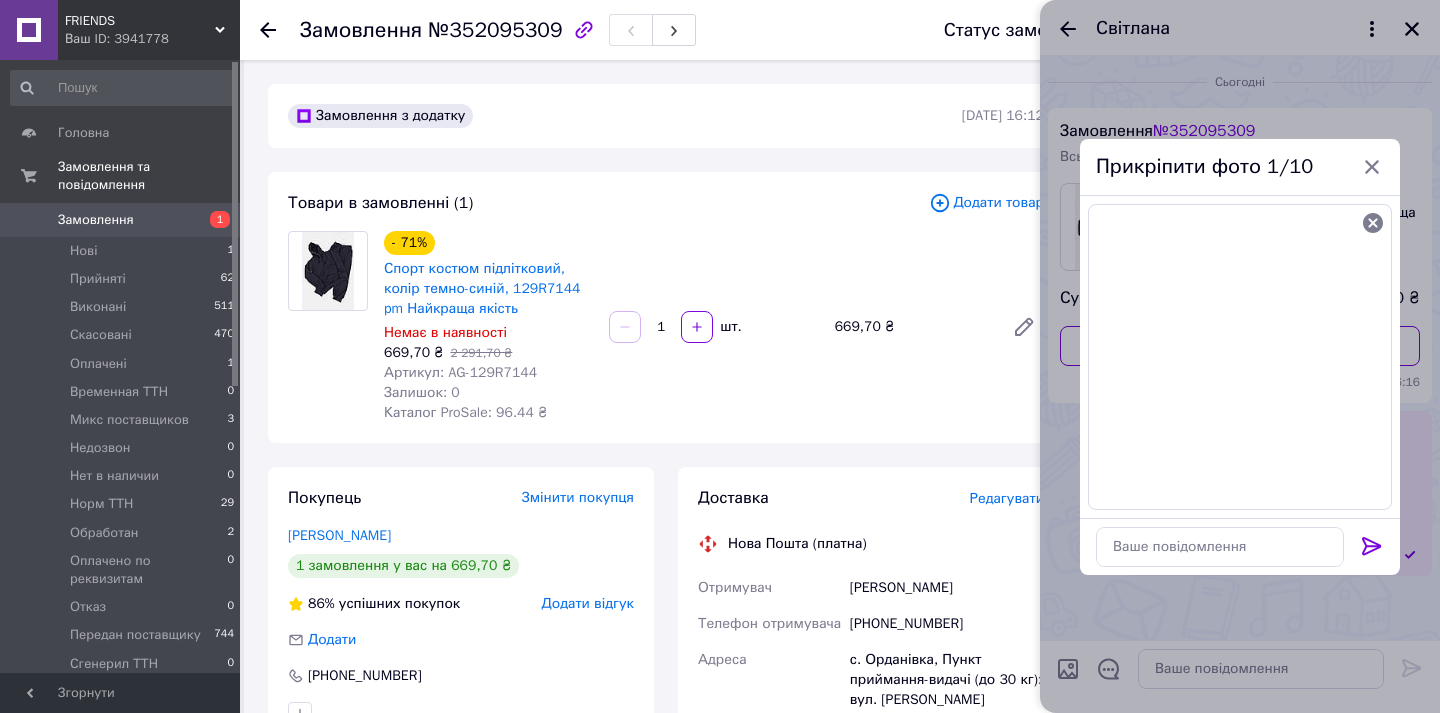 click 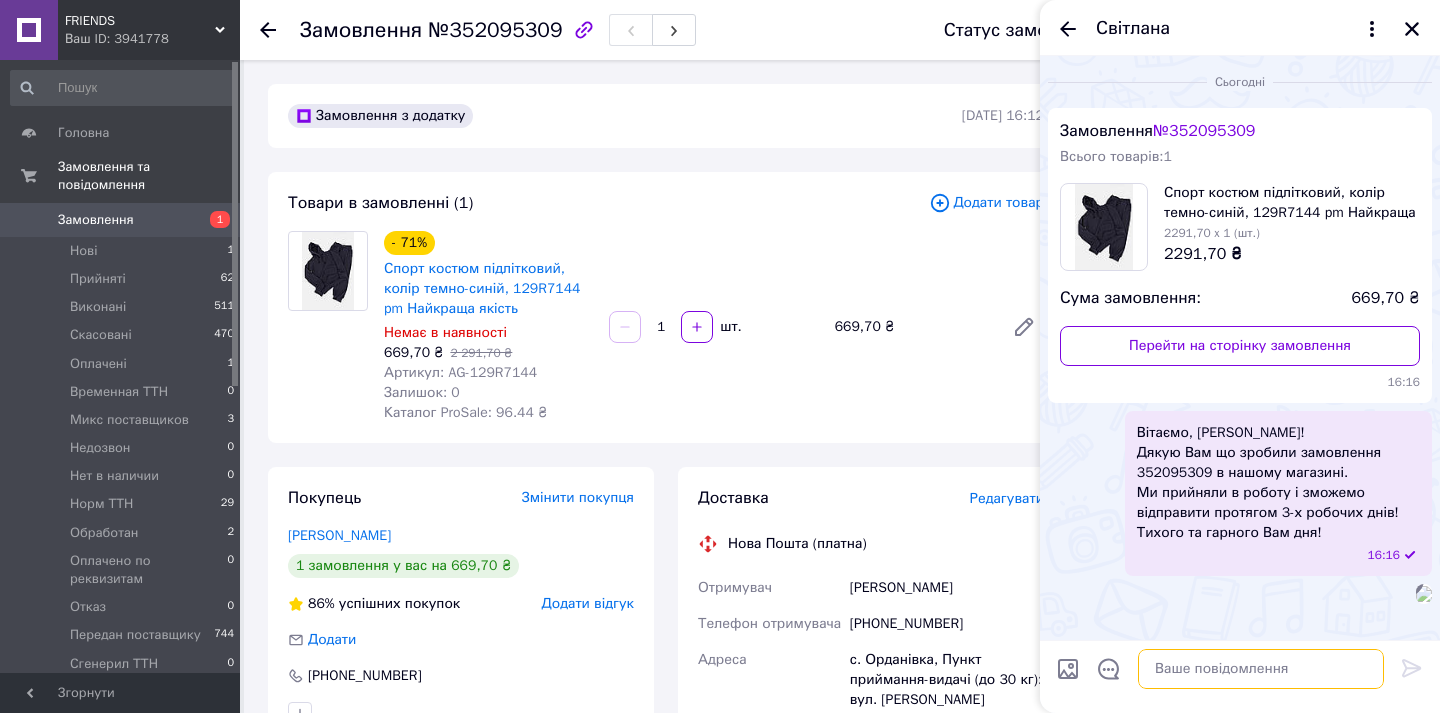 click at bounding box center [1261, 669] 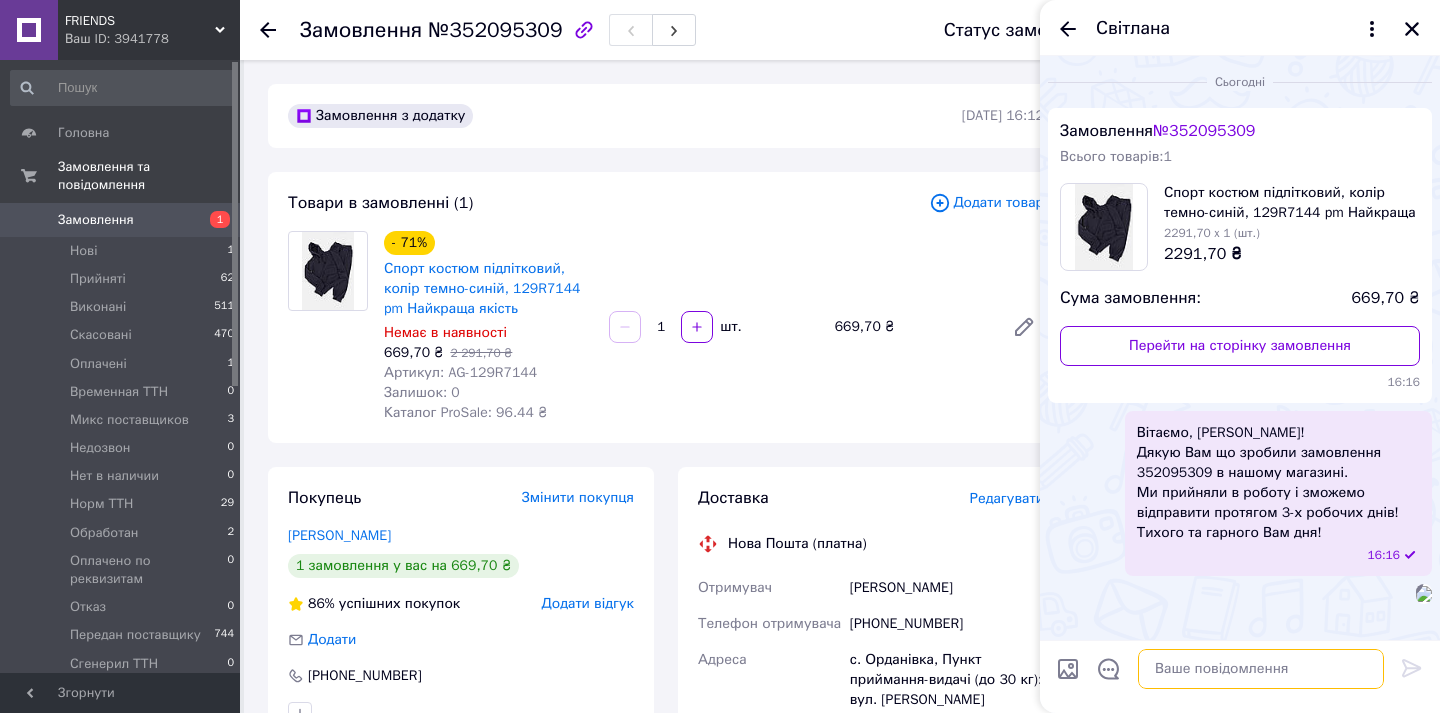 scroll, scrollTop: 226, scrollLeft: 0, axis: vertical 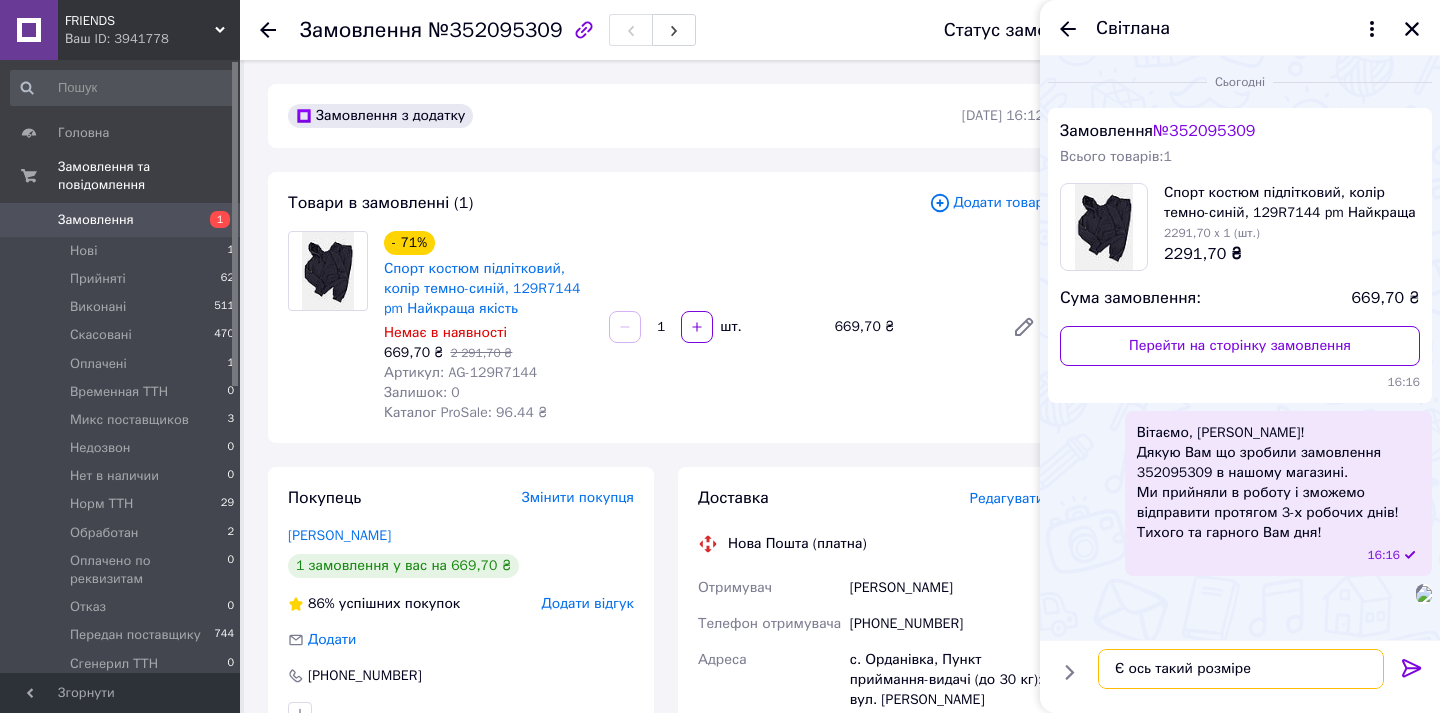 type on "Є ось такий розмір" 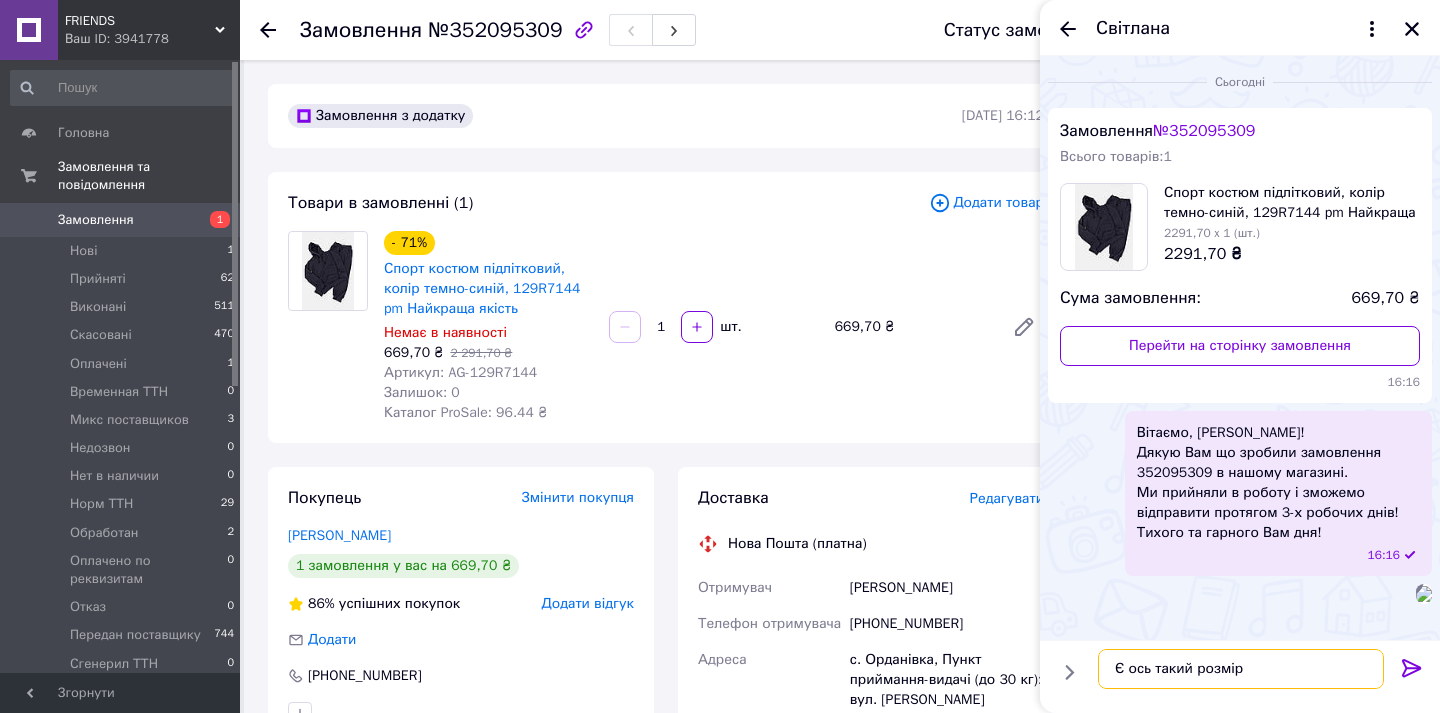 type 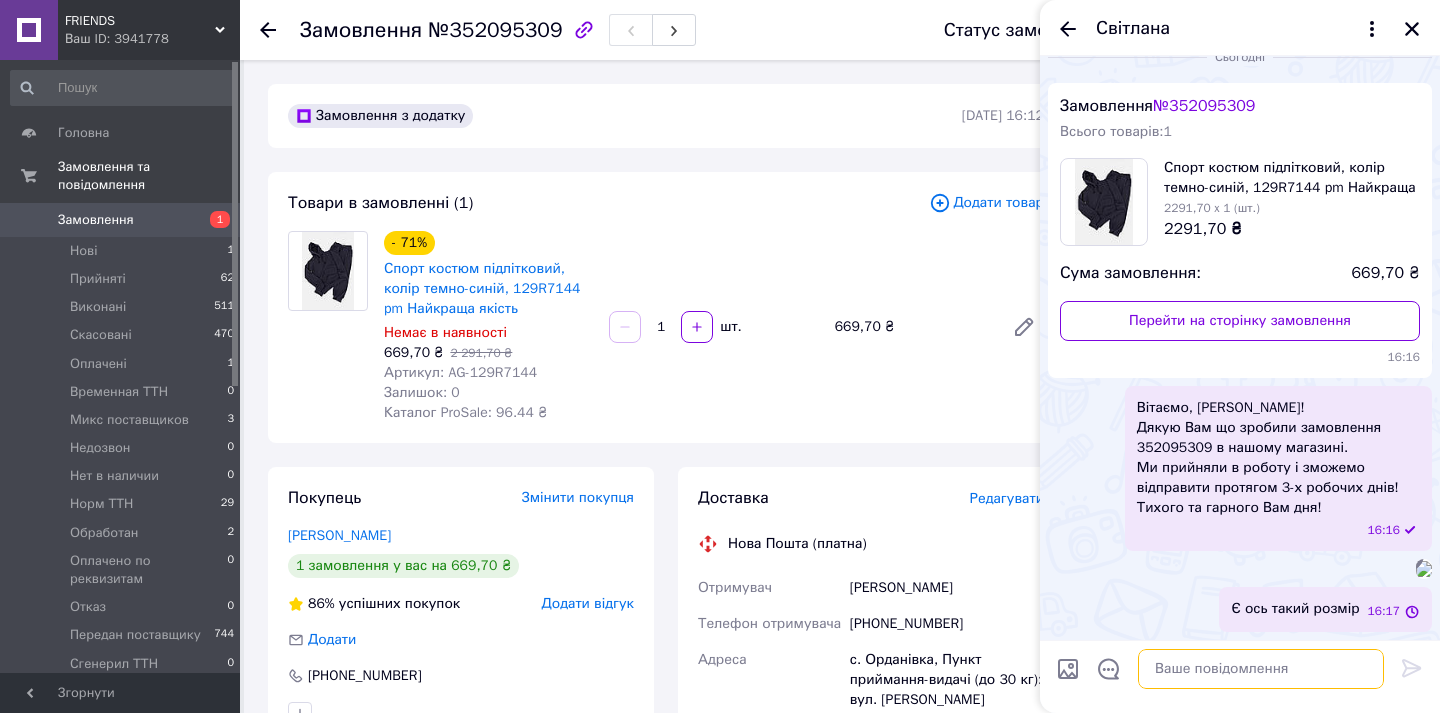 scroll, scrollTop: 279, scrollLeft: 0, axis: vertical 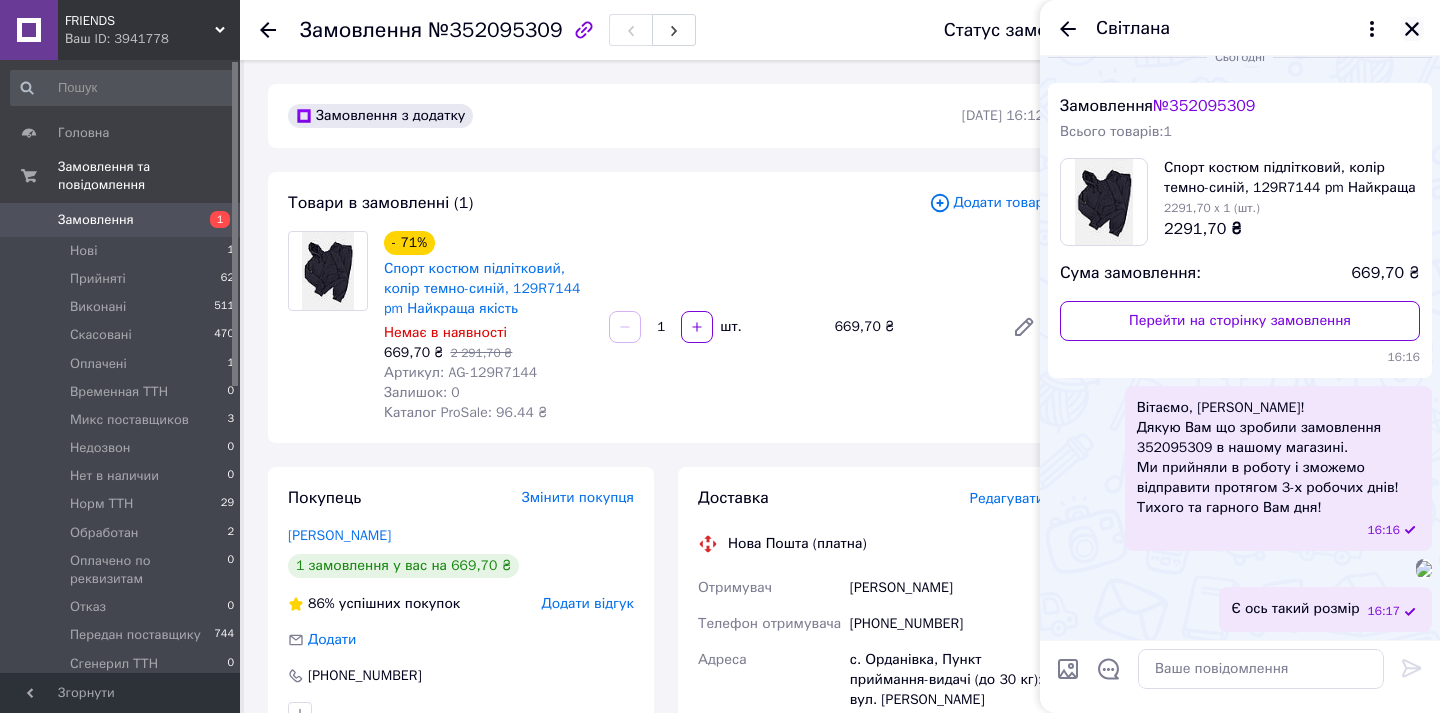 click 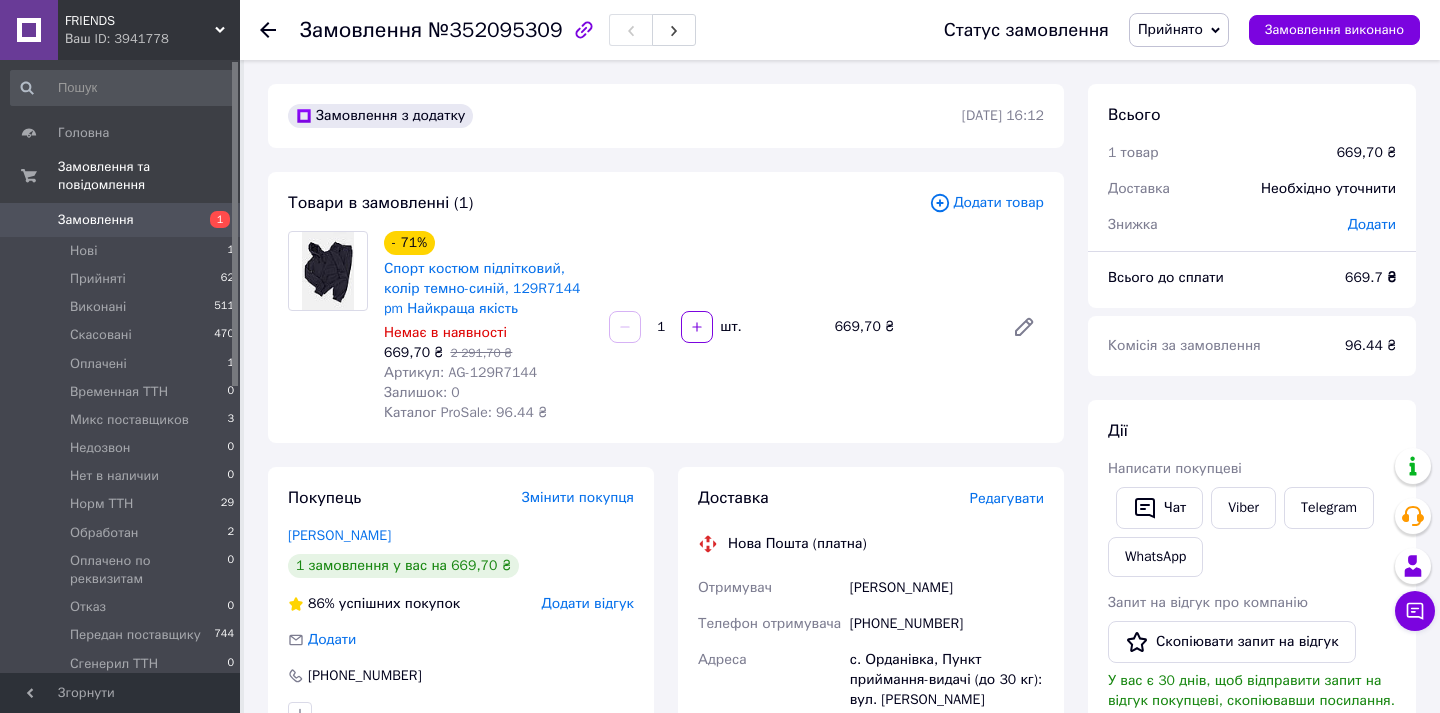 click on "FRIENDS" at bounding box center [140, 21] 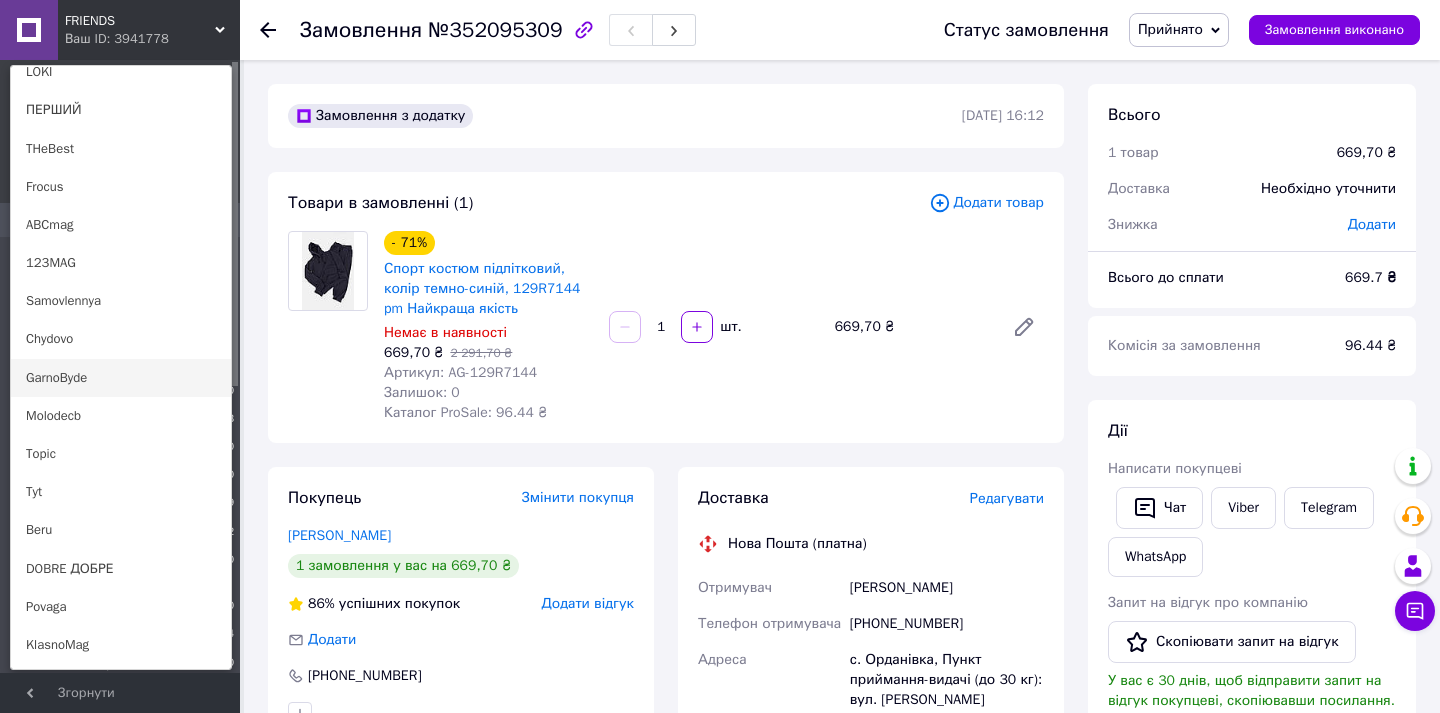 scroll, scrollTop: 364, scrollLeft: 0, axis: vertical 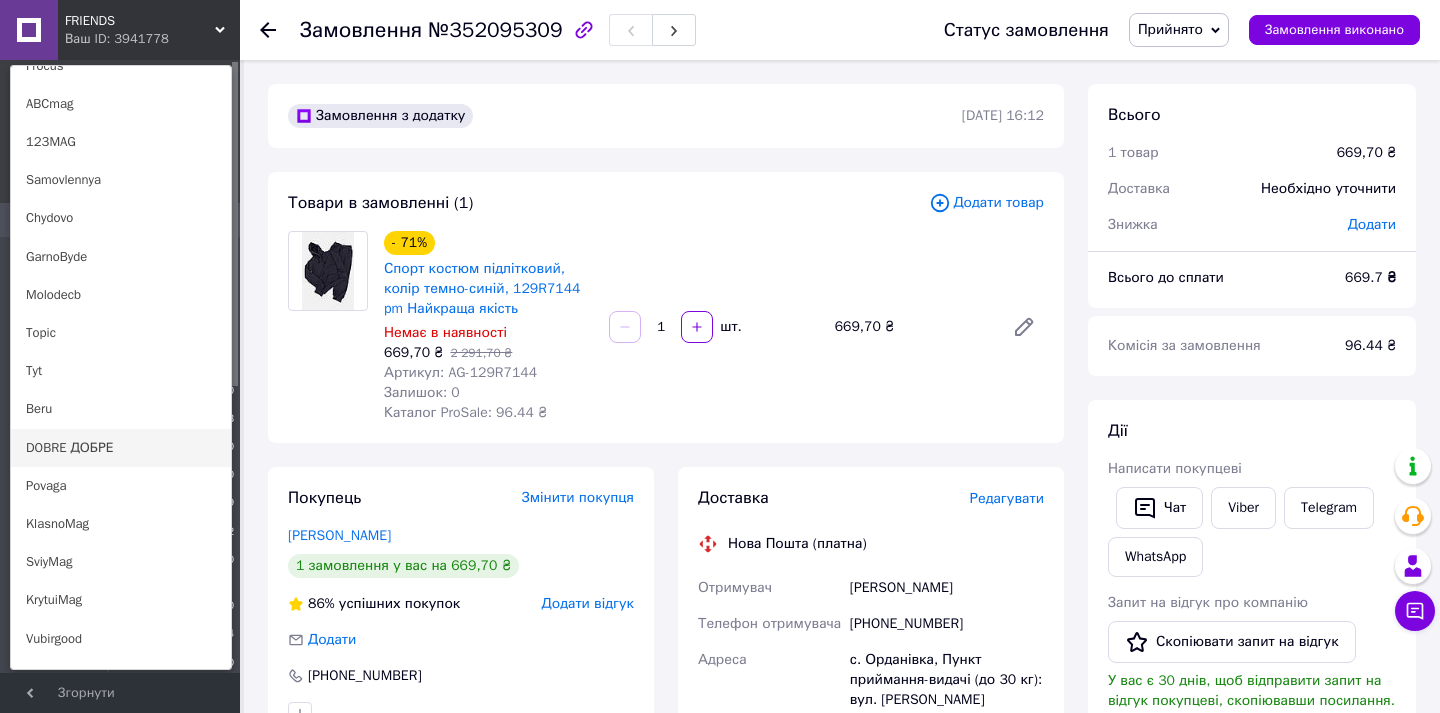 click on "DOBRE ДОБРЕ" at bounding box center (121, 448) 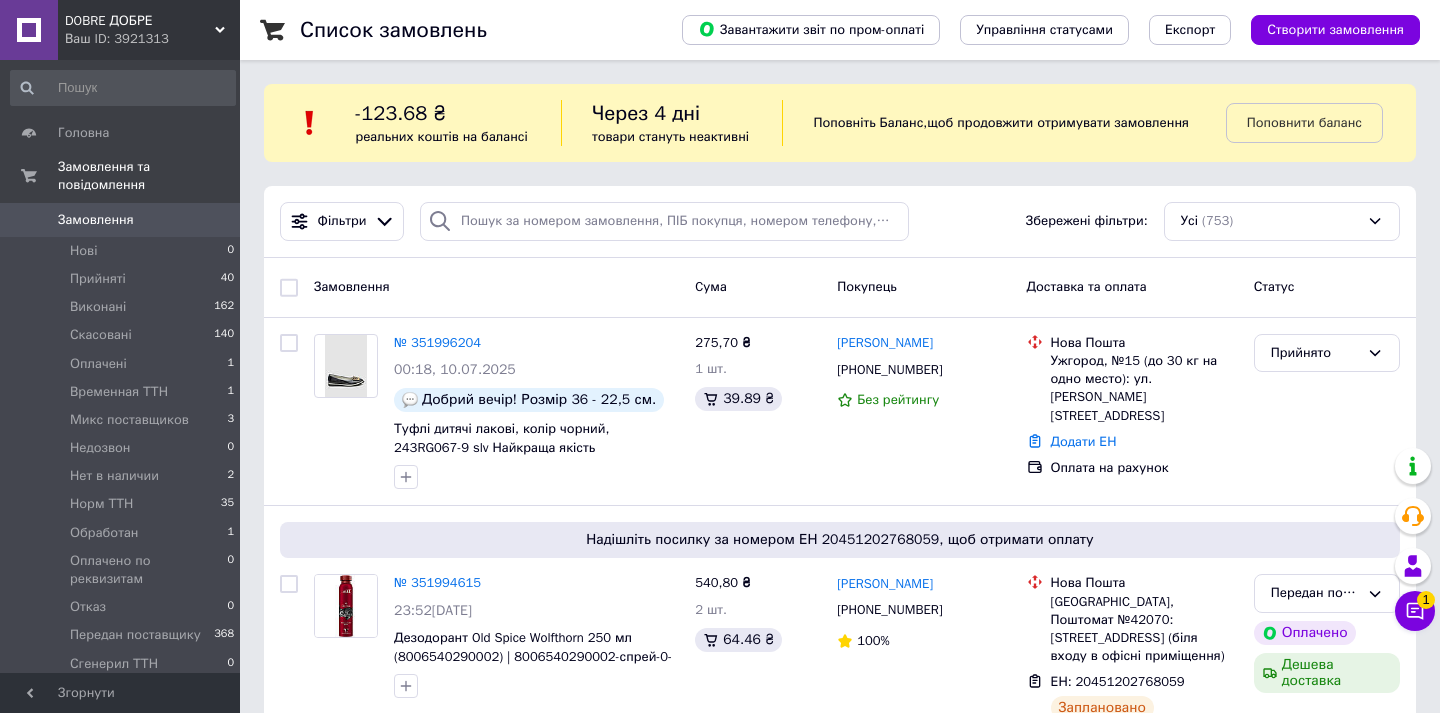scroll, scrollTop: 0, scrollLeft: 0, axis: both 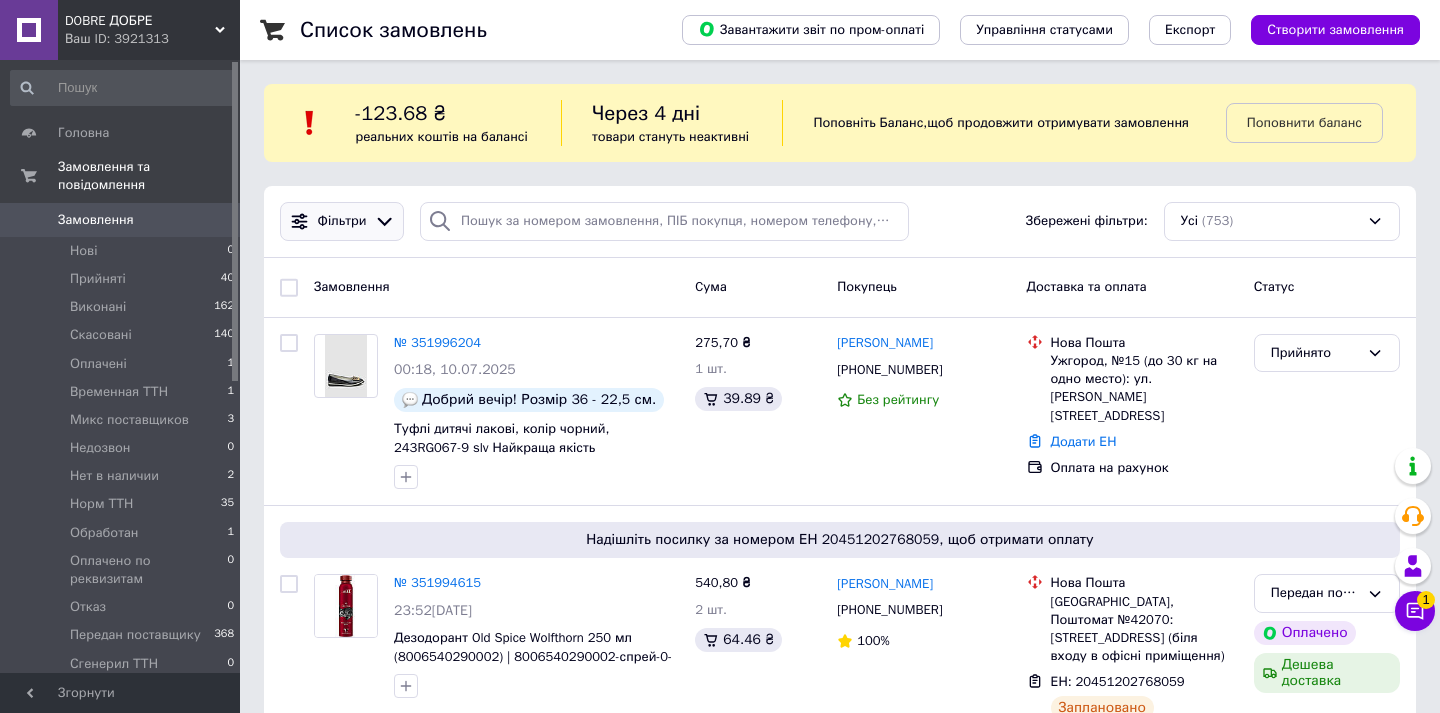 click on "Фільтри" at bounding box center (342, 221) 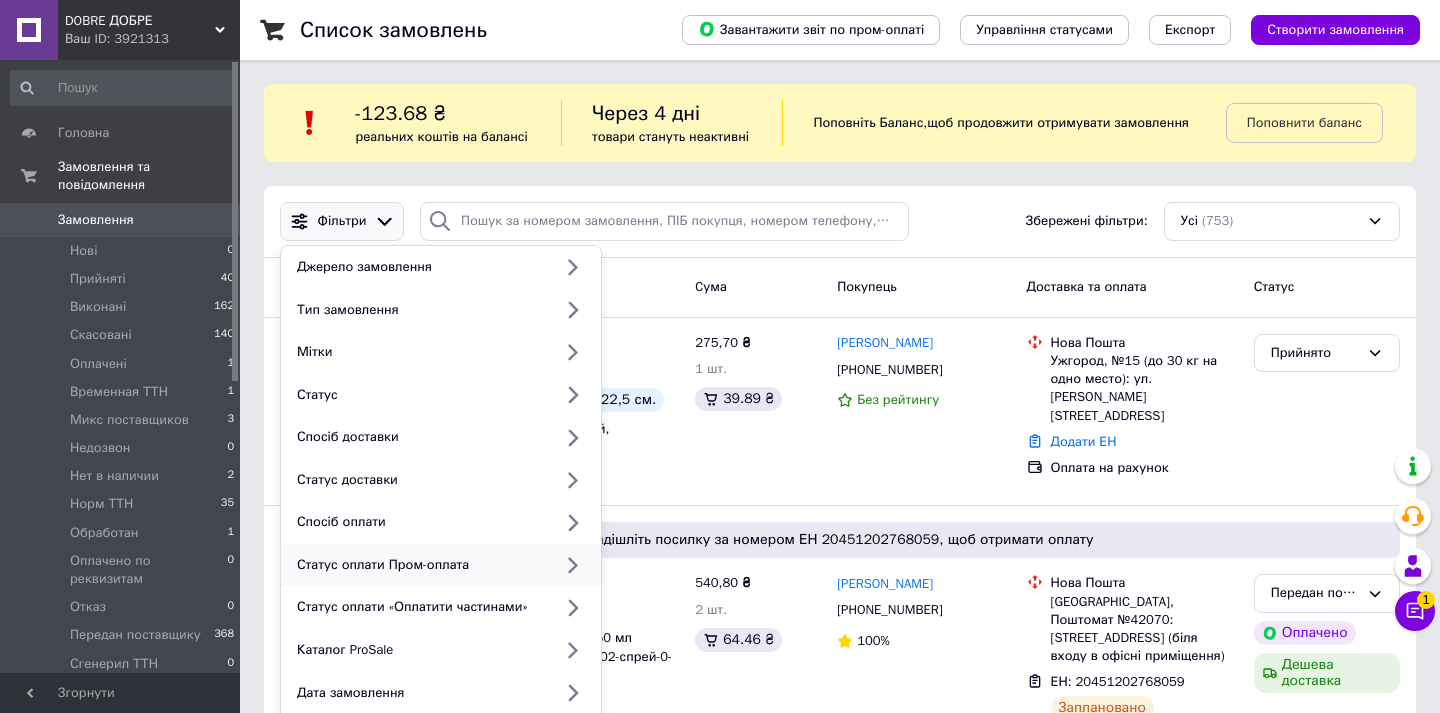 click on "Статус оплати Пром-оплата" at bounding box center [441, 565] 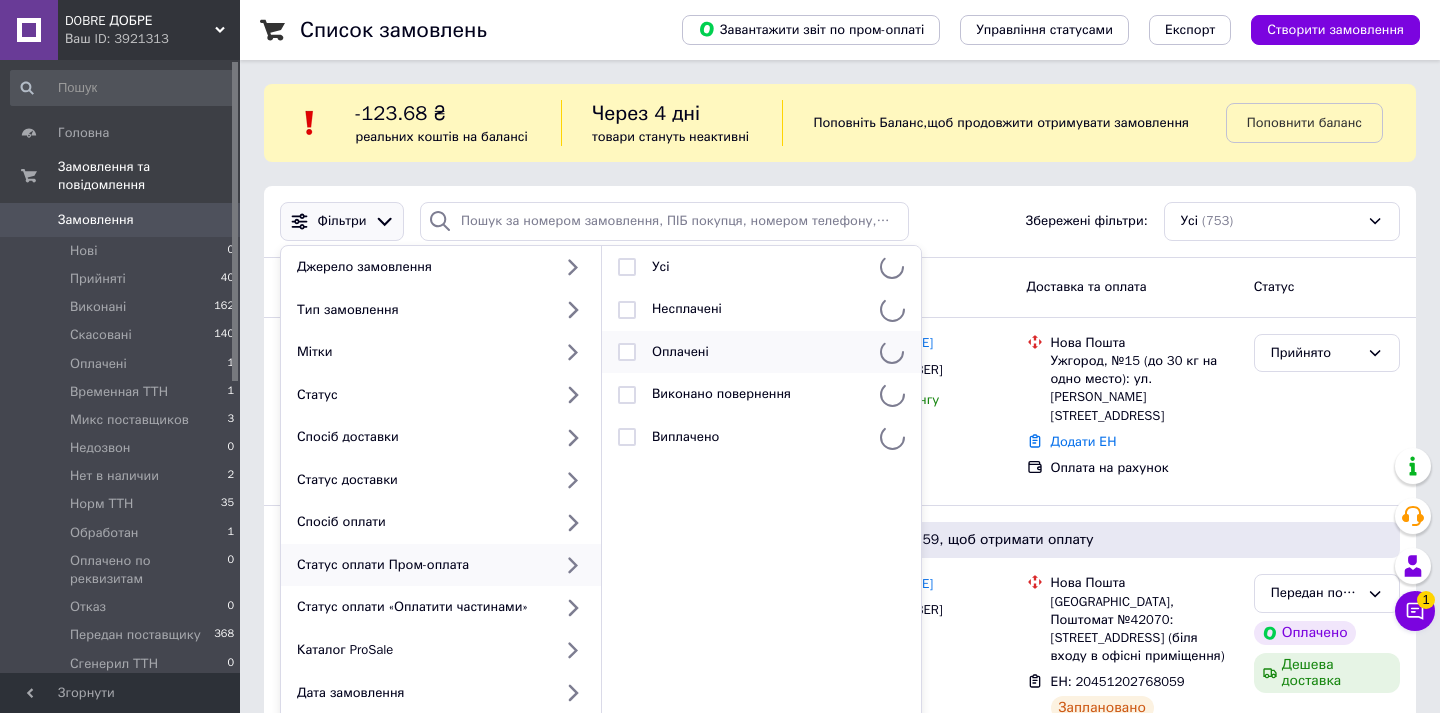 click on "Оплачені" at bounding box center [758, 352] 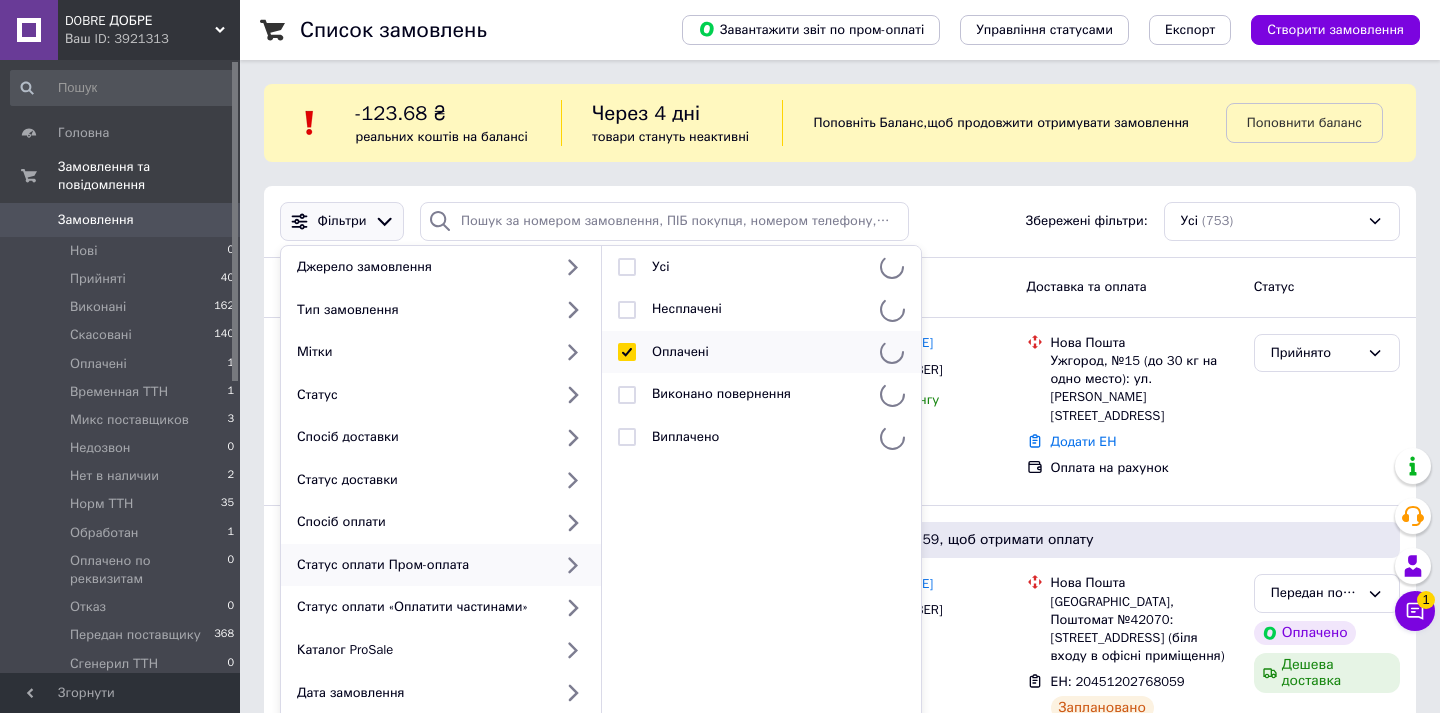 checkbox on "true" 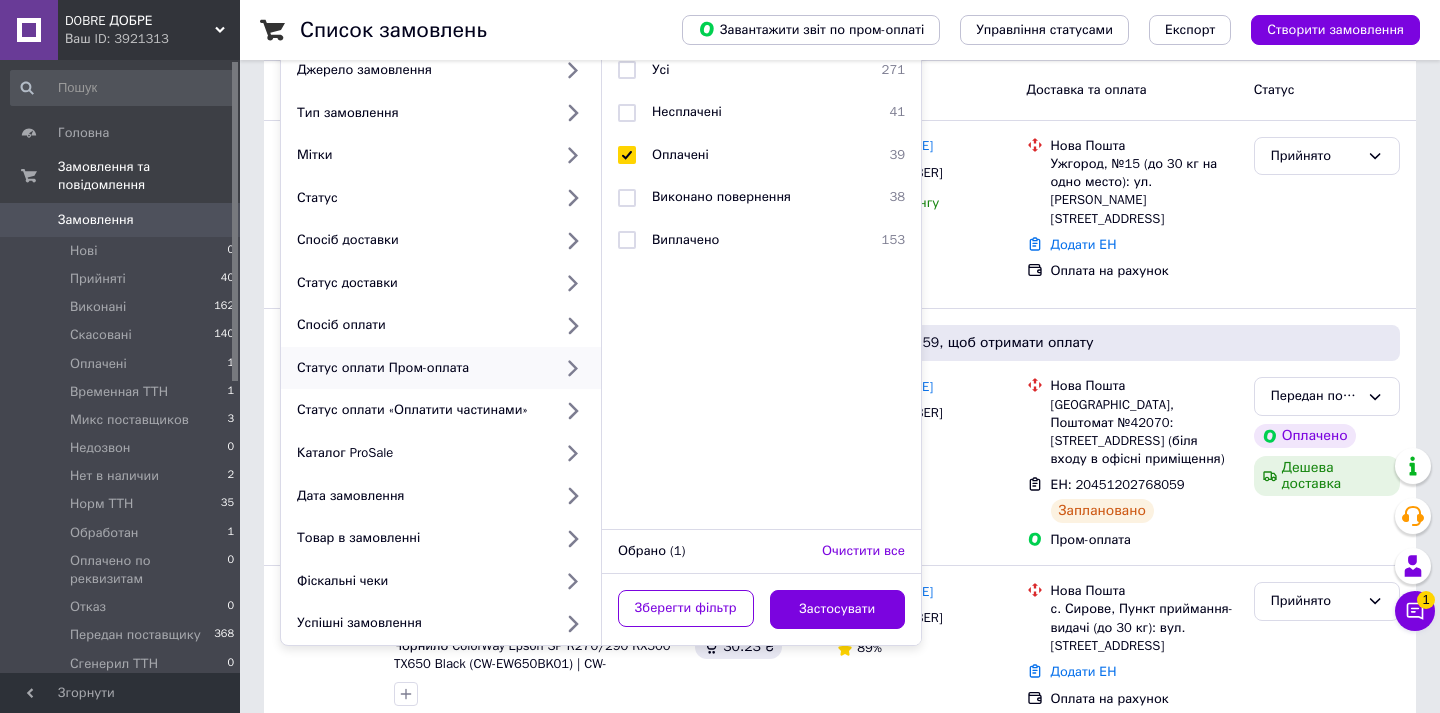 scroll, scrollTop: 281, scrollLeft: 0, axis: vertical 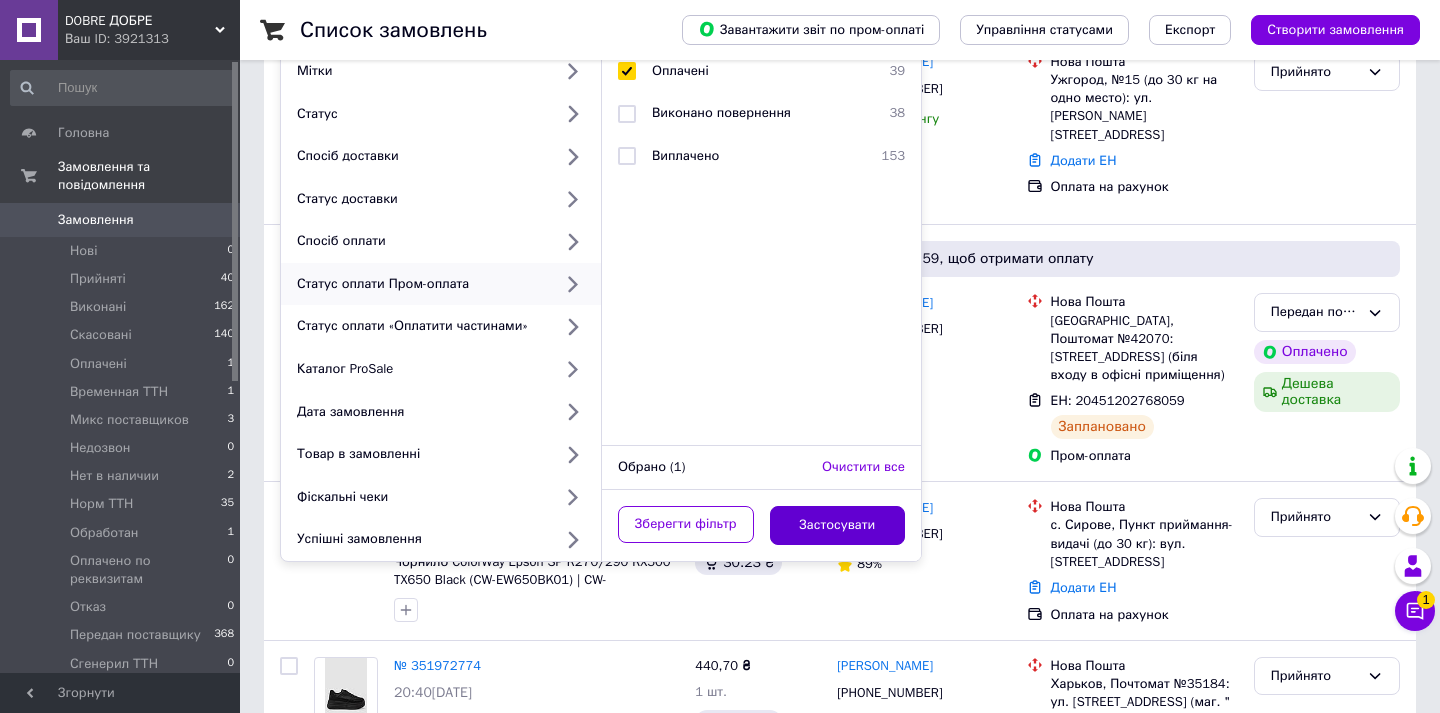 click on "Застосувати" at bounding box center (838, 525) 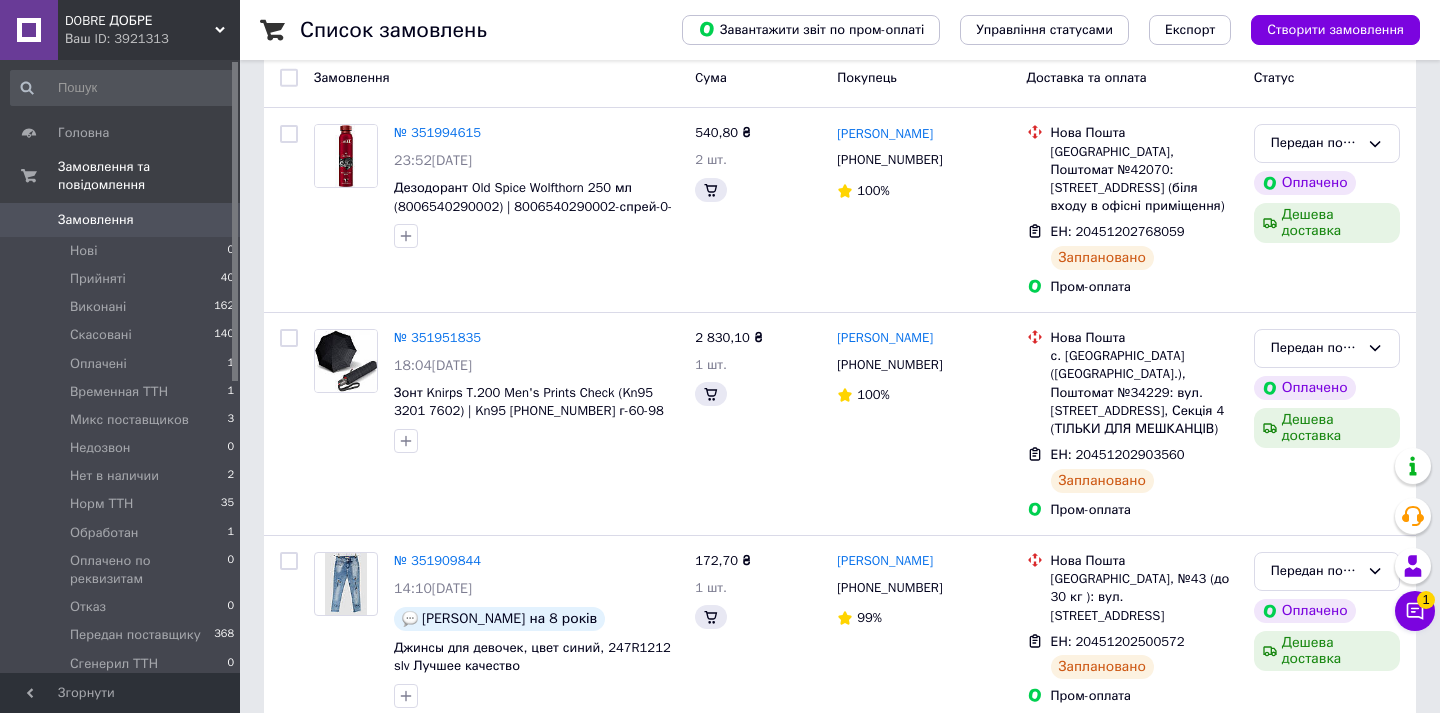 scroll, scrollTop: 0, scrollLeft: 0, axis: both 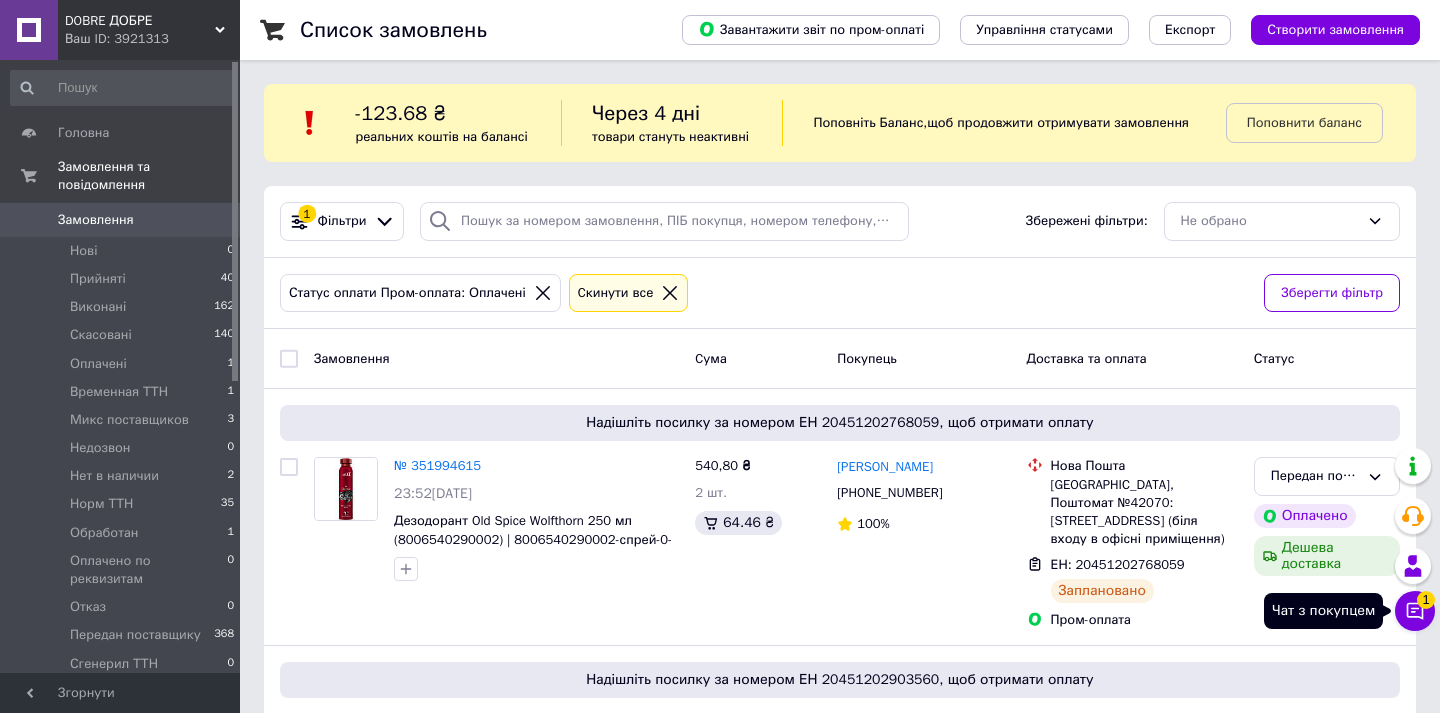 click 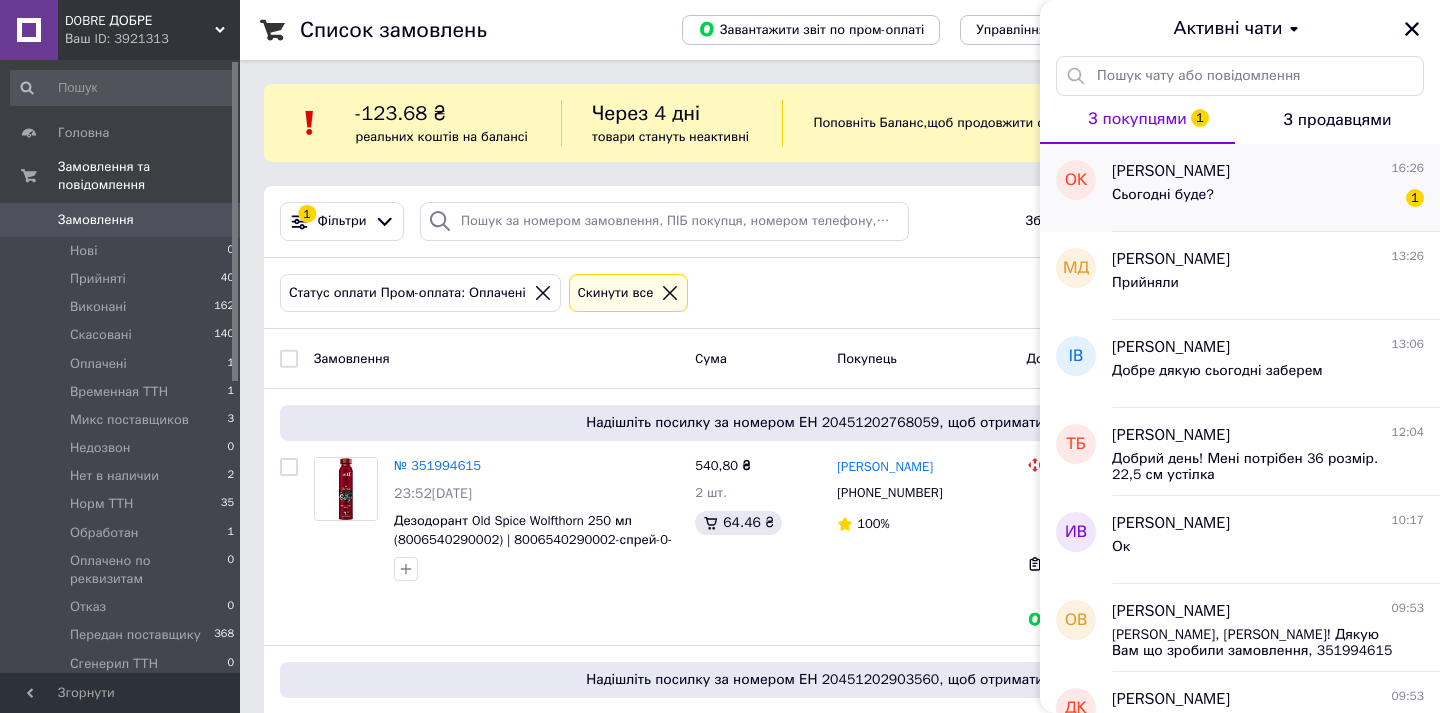 click on "Сьогодні буде? 1" at bounding box center (1268, 199) 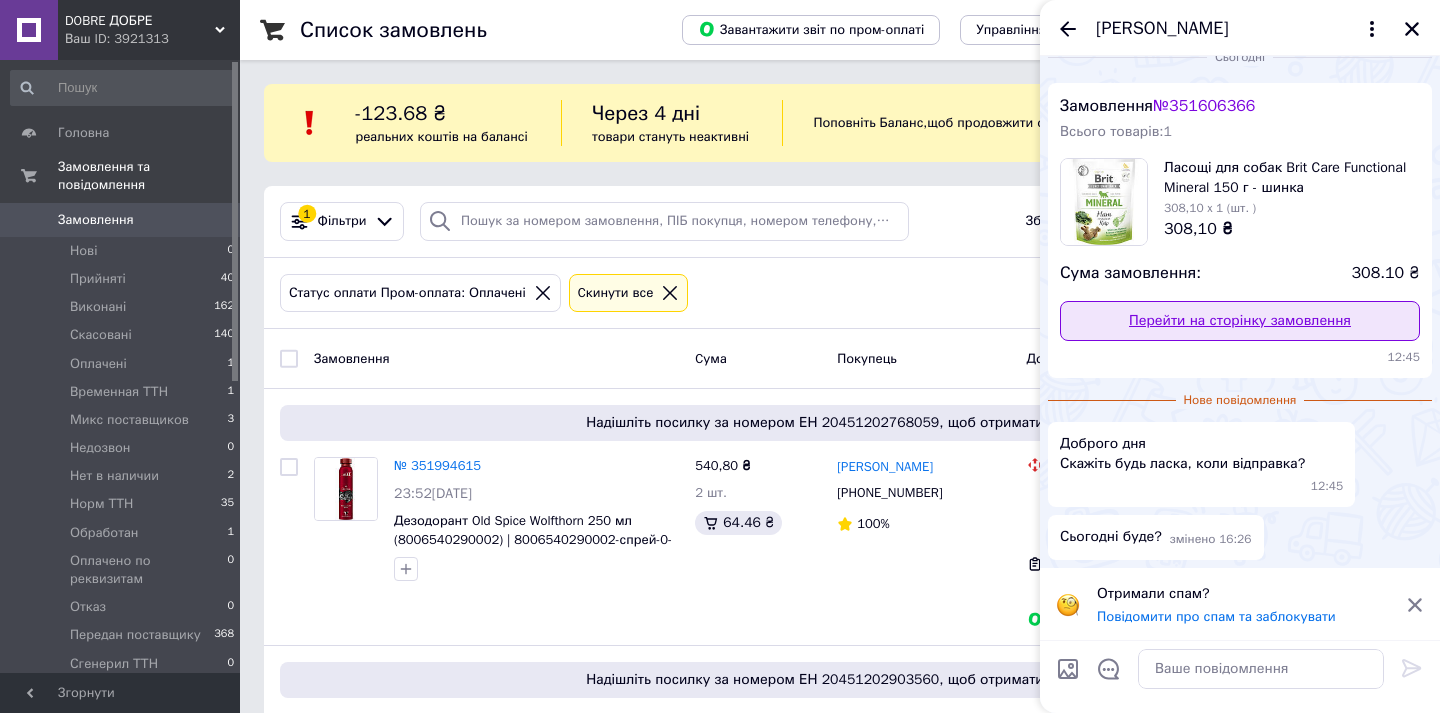 scroll, scrollTop: 0, scrollLeft: 0, axis: both 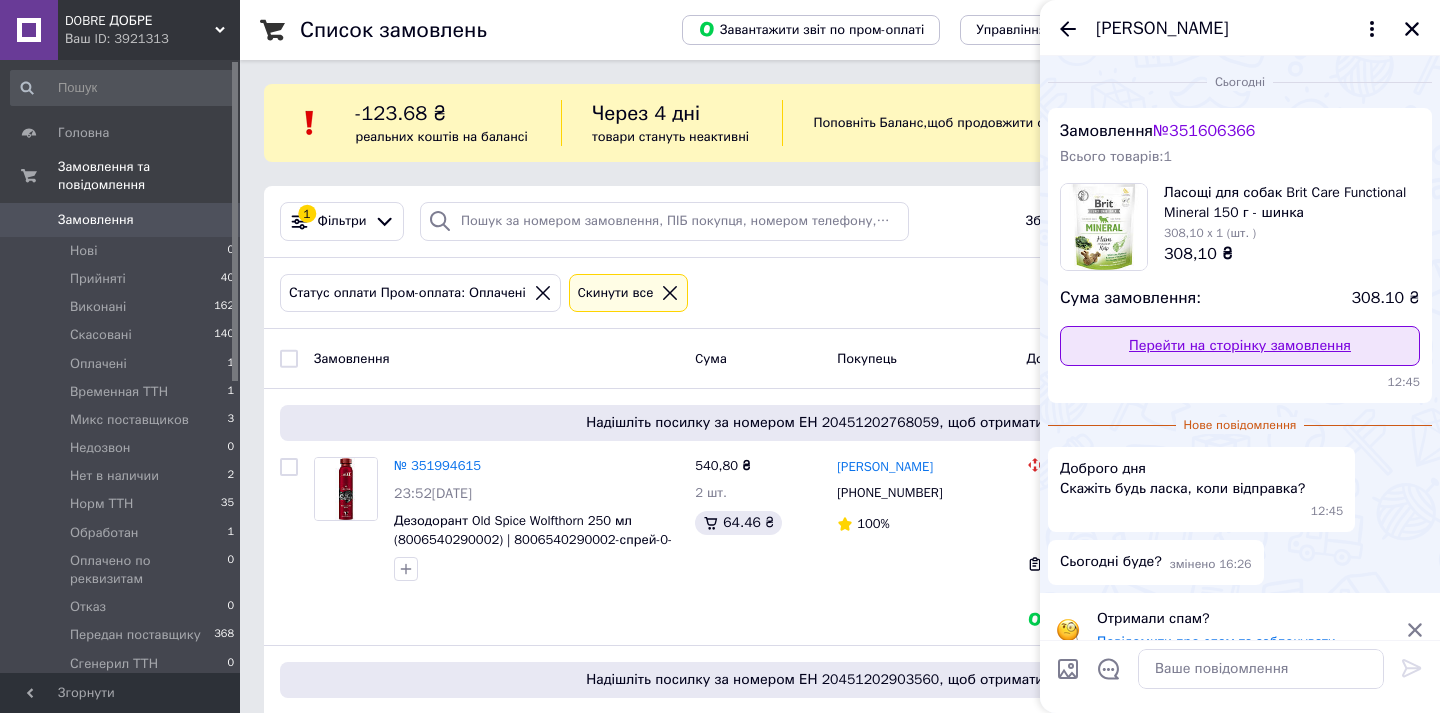 click on "Перейти на сторінку замовлення" at bounding box center [1240, 346] 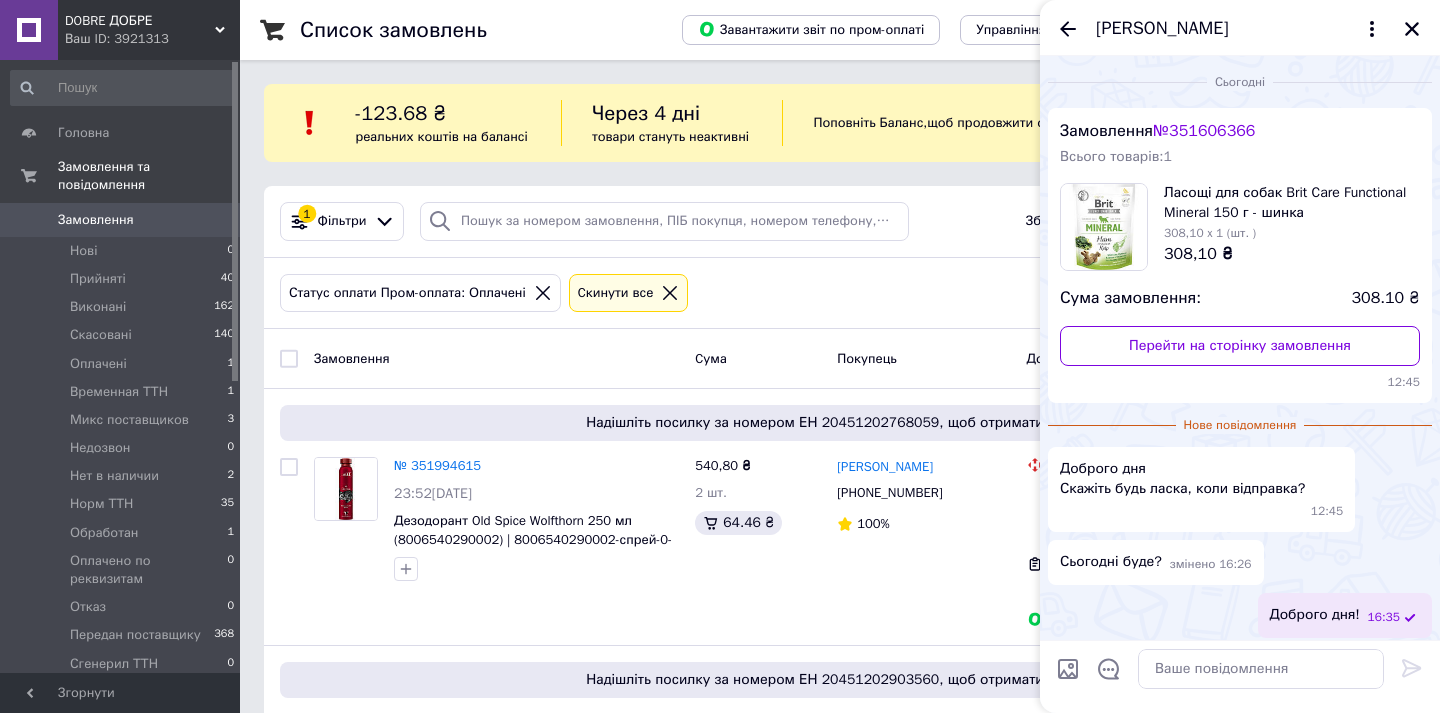 scroll, scrollTop: 132, scrollLeft: 0, axis: vertical 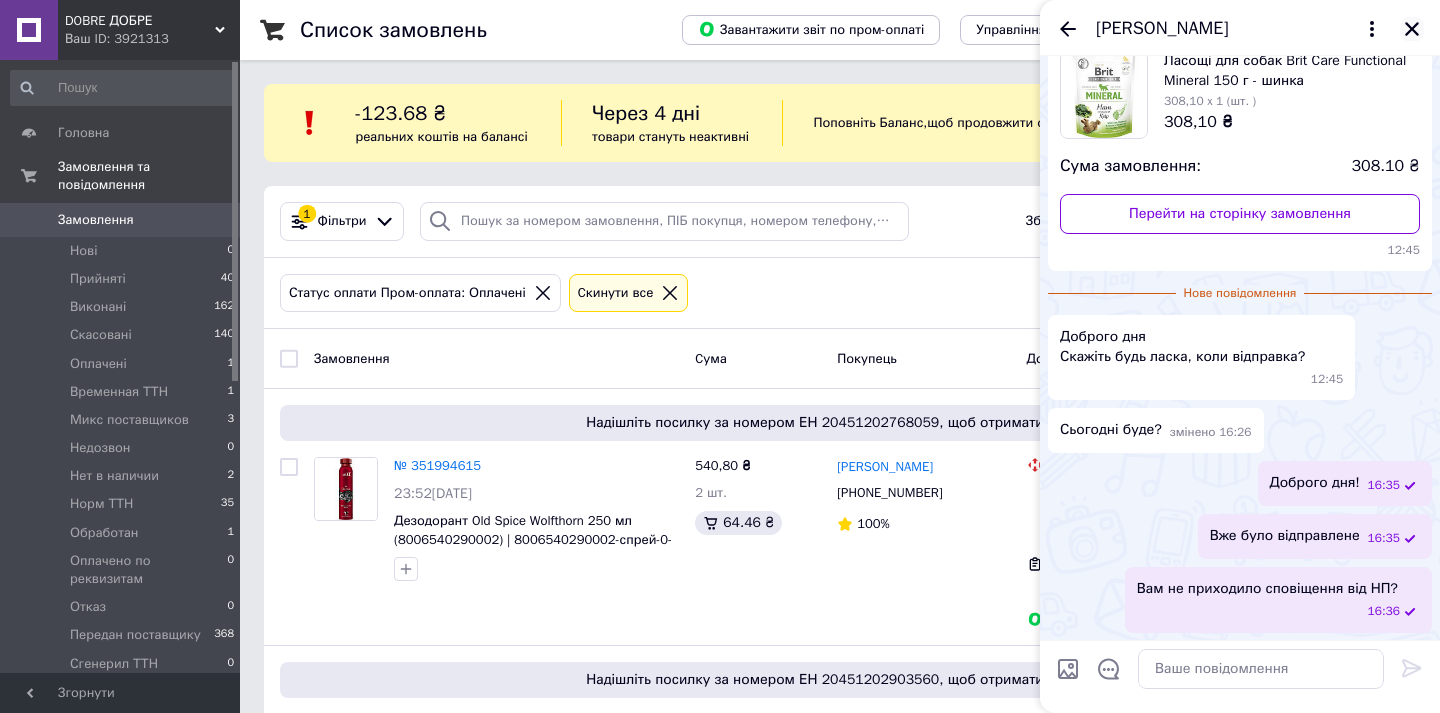 click 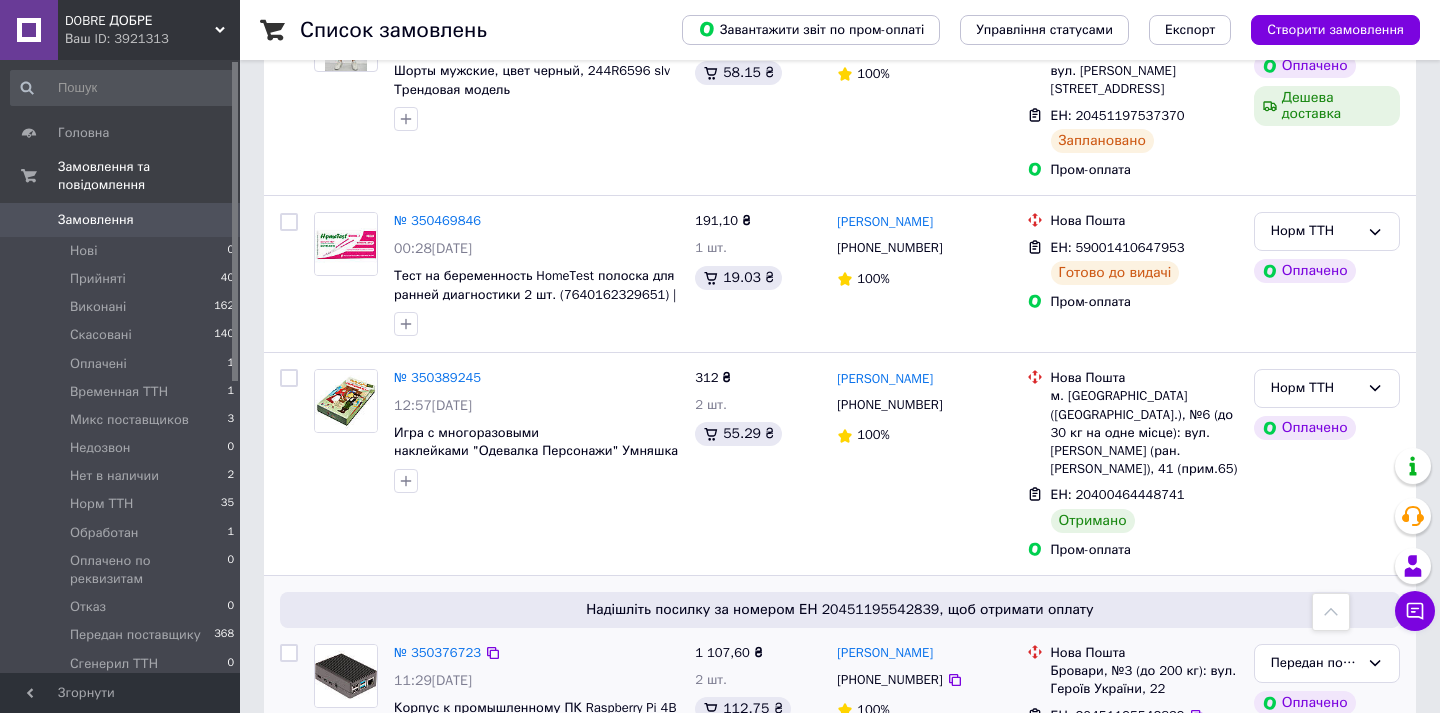 scroll, scrollTop: 8145, scrollLeft: 0, axis: vertical 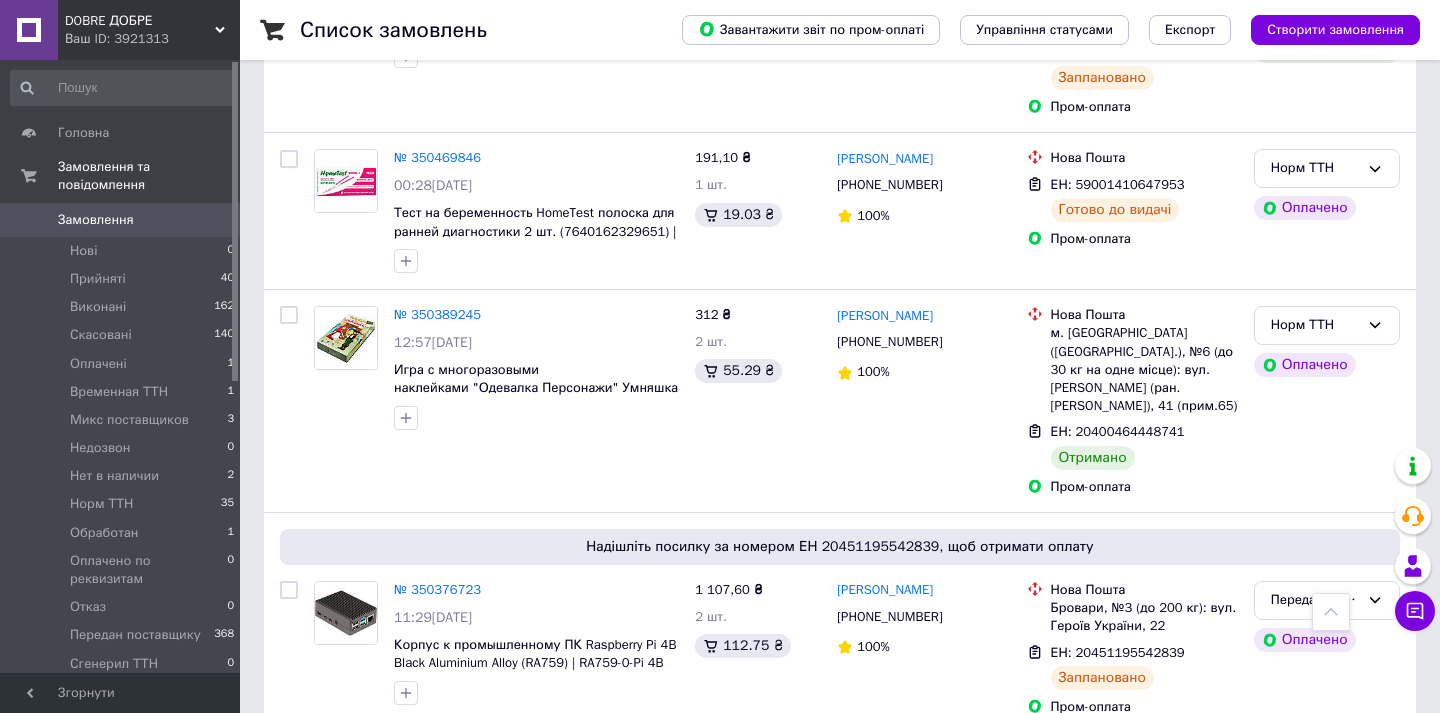 click on "№ 350365592 09:56, 29.06.2025 Силикон рыболовный FishUP Aji Triple Stick 1.9" 411 - UV Clear/Silver (10шт/уп) slv СКИДКА 2 товара у замовленні" at bounding box center [536, 827] 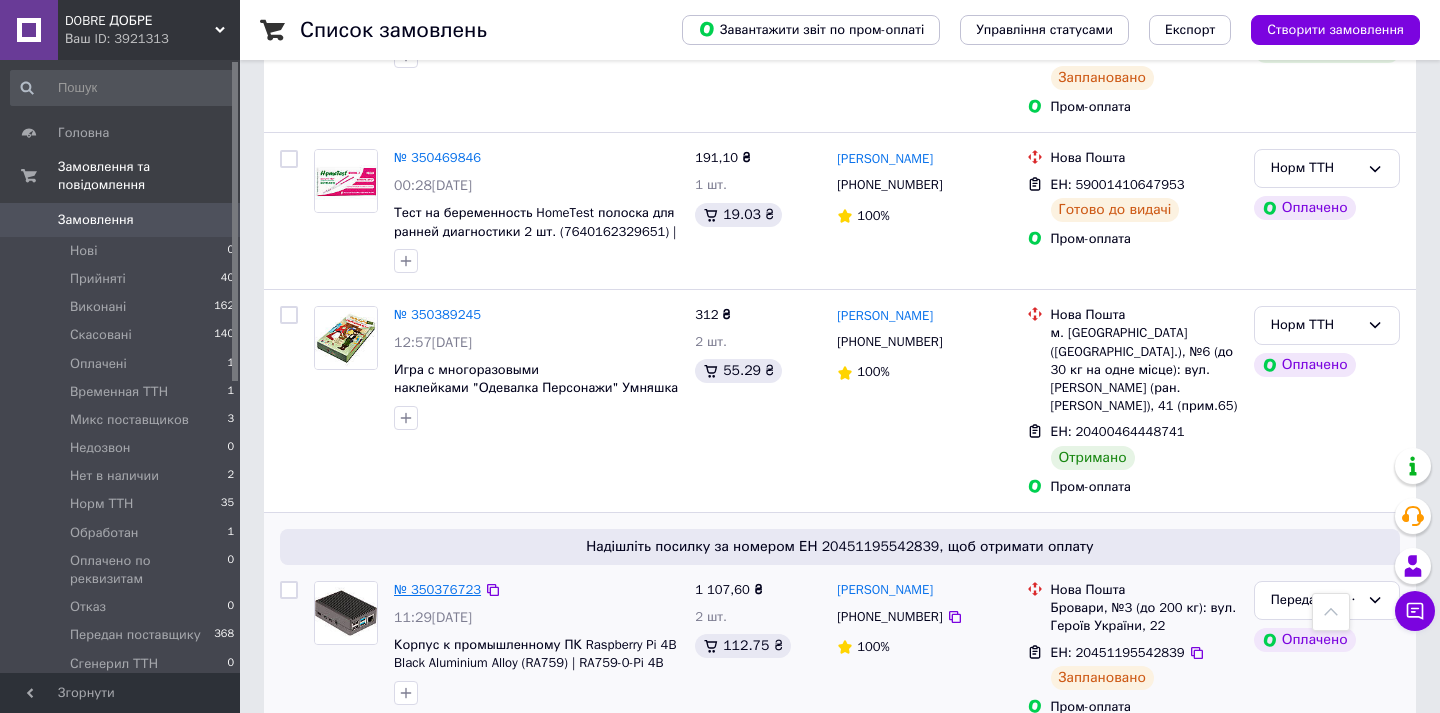 click on "№ 350376723" at bounding box center (437, 589) 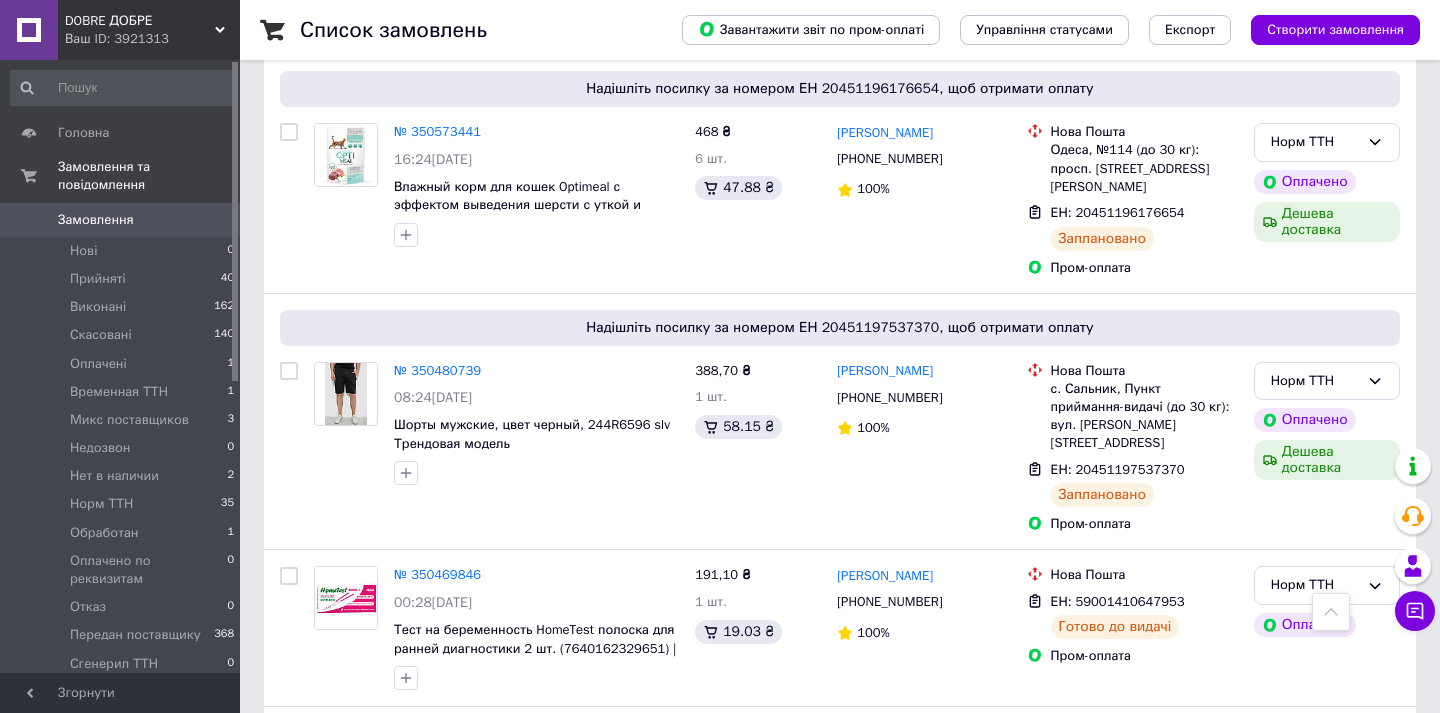 scroll, scrollTop: 7729, scrollLeft: 0, axis: vertical 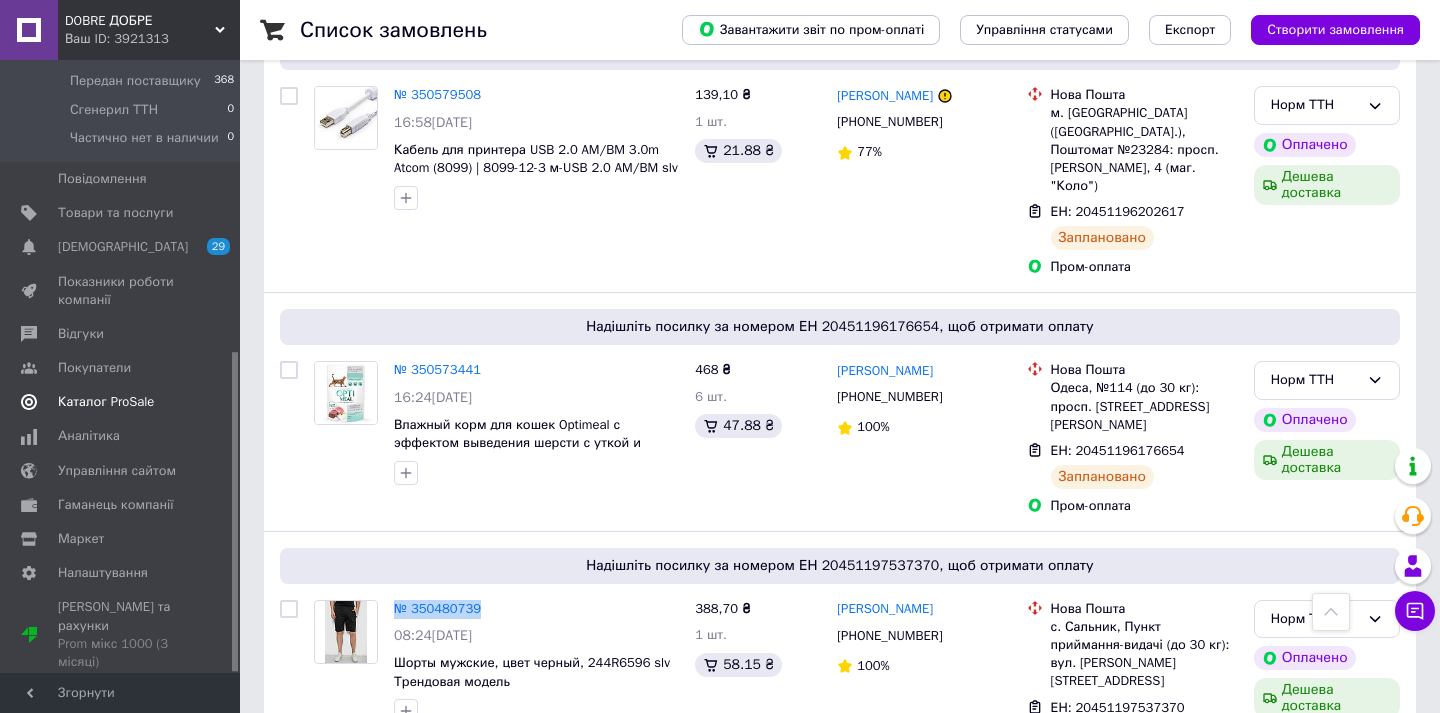 click on "Каталог ProSale" at bounding box center [121, 402] 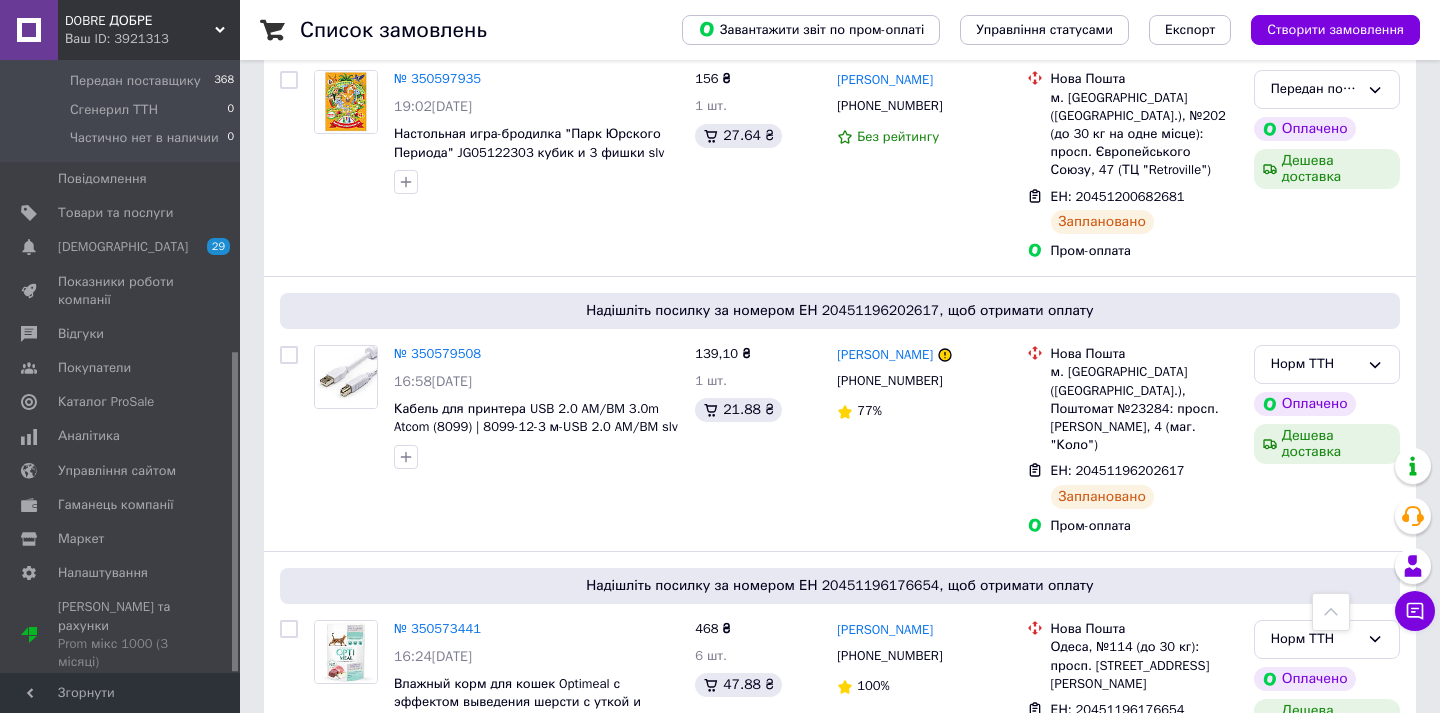 scroll, scrollTop: 7216, scrollLeft: 0, axis: vertical 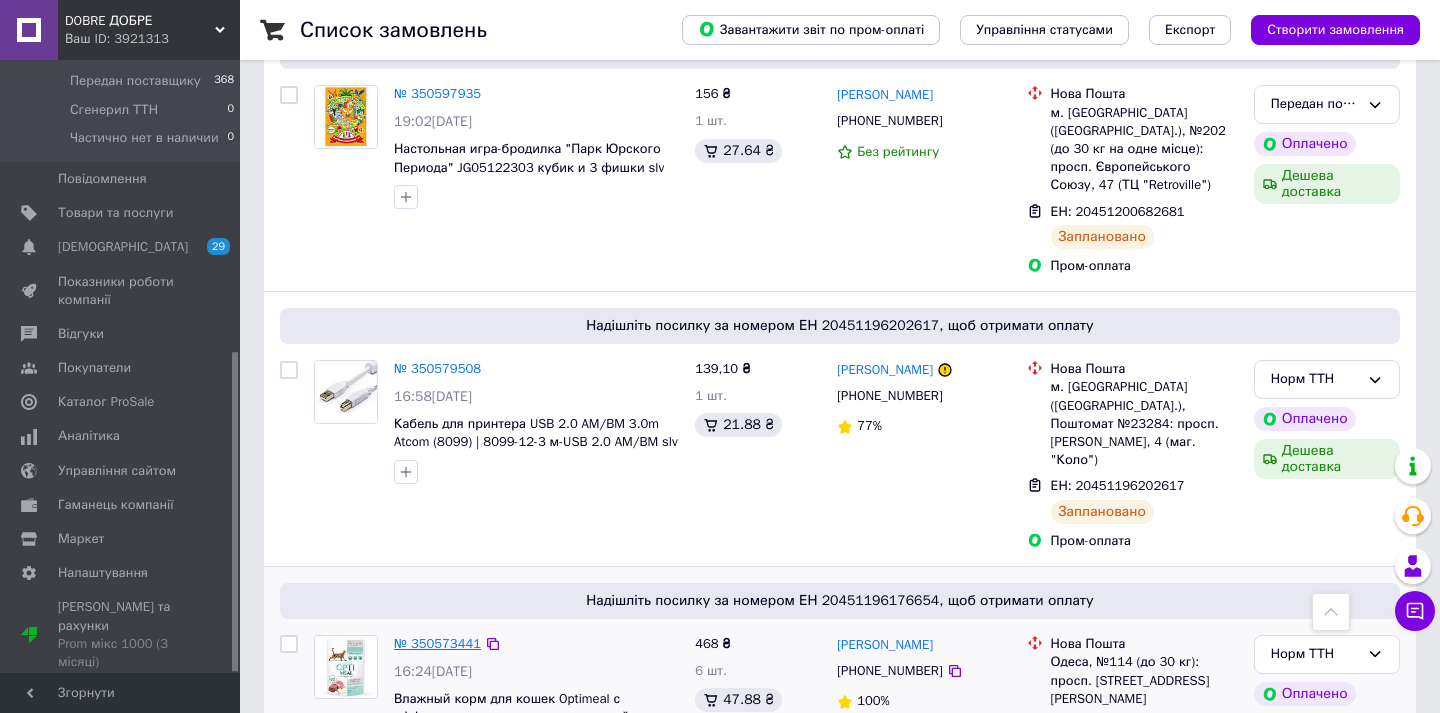 click on "№ 350573441" at bounding box center (437, 643) 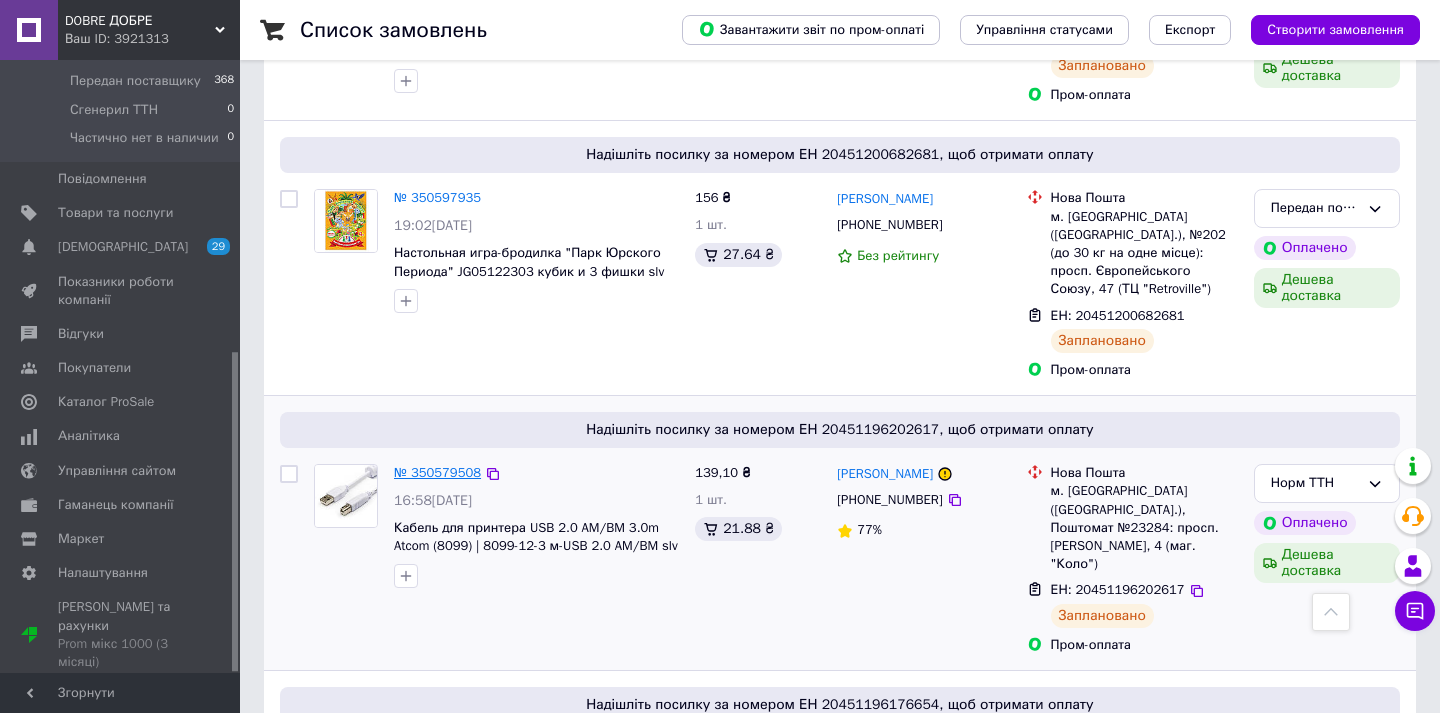 scroll, scrollTop: 6971, scrollLeft: 0, axis: vertical 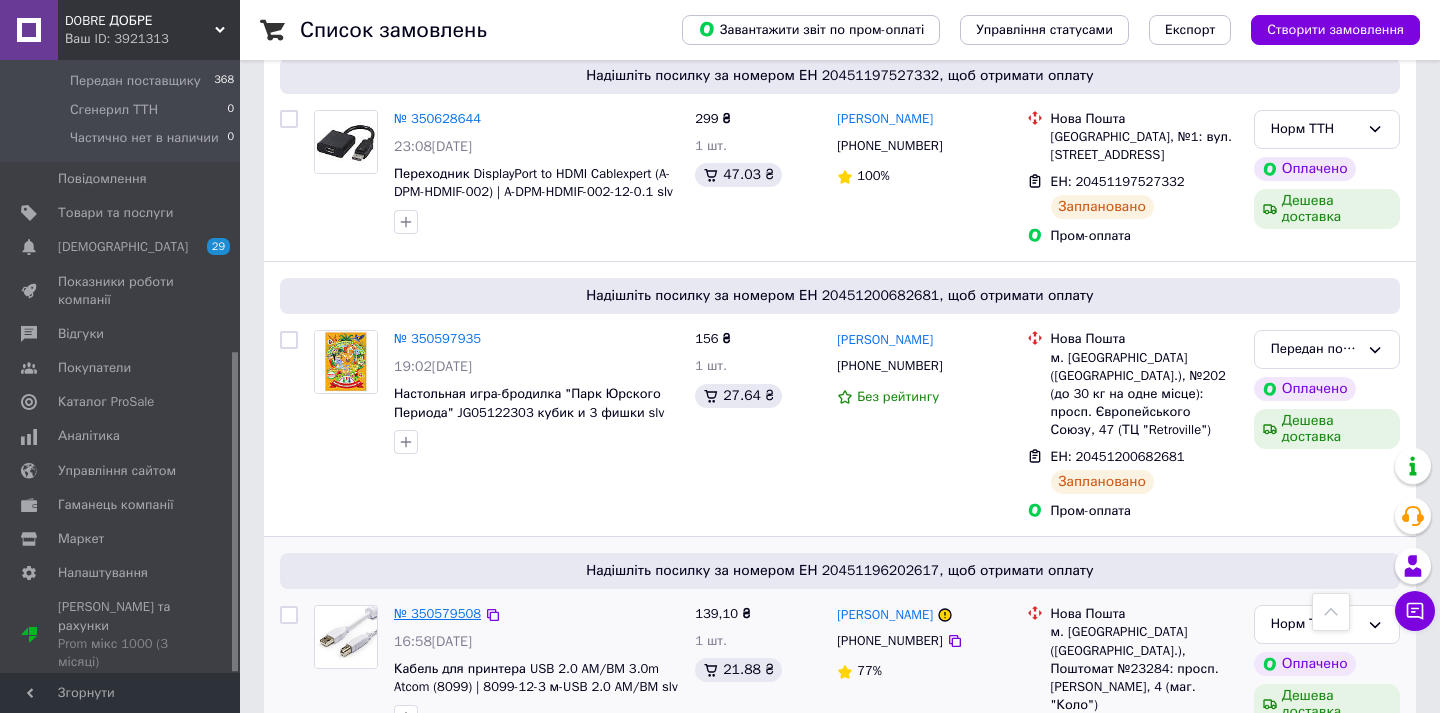 click on "№ 350579508" at bounding box center (437, 613) 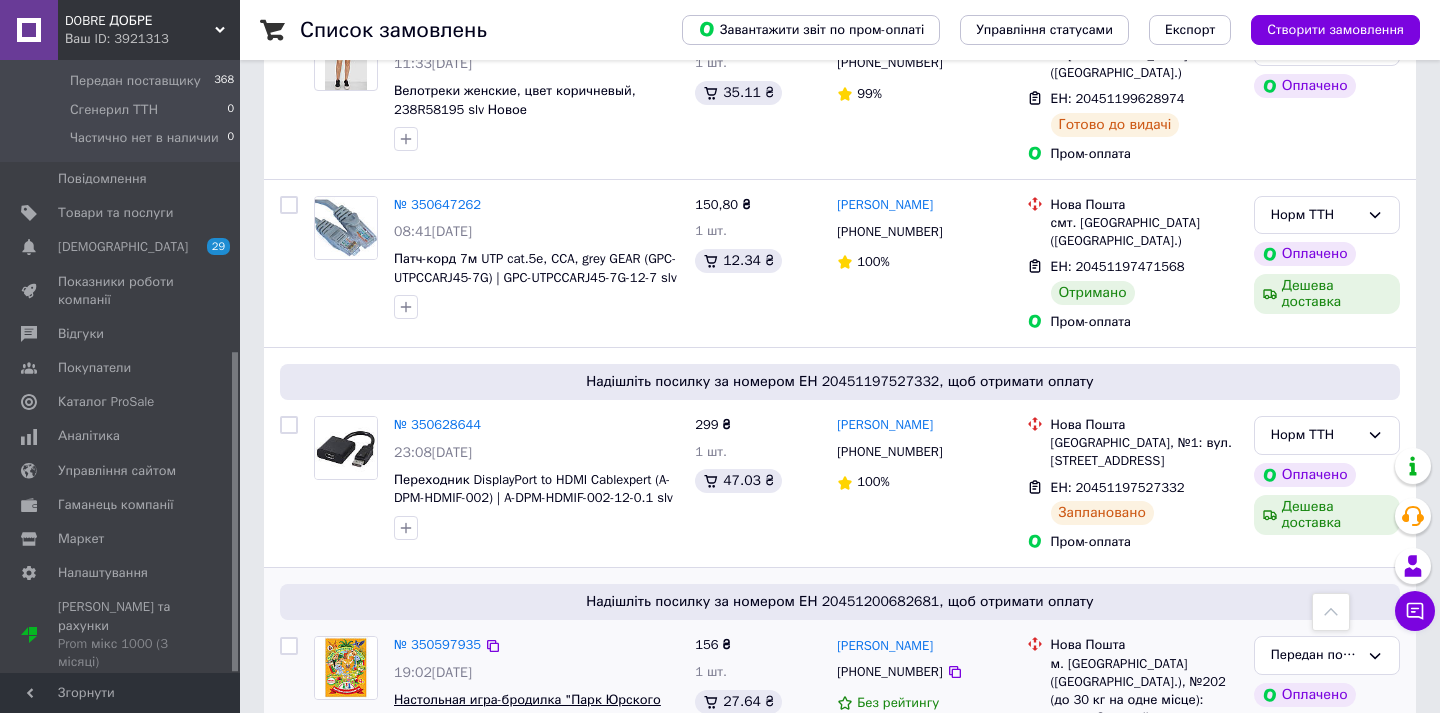 scroll, scrollTop: 6640, scrollLeft: 0, axis: vertical 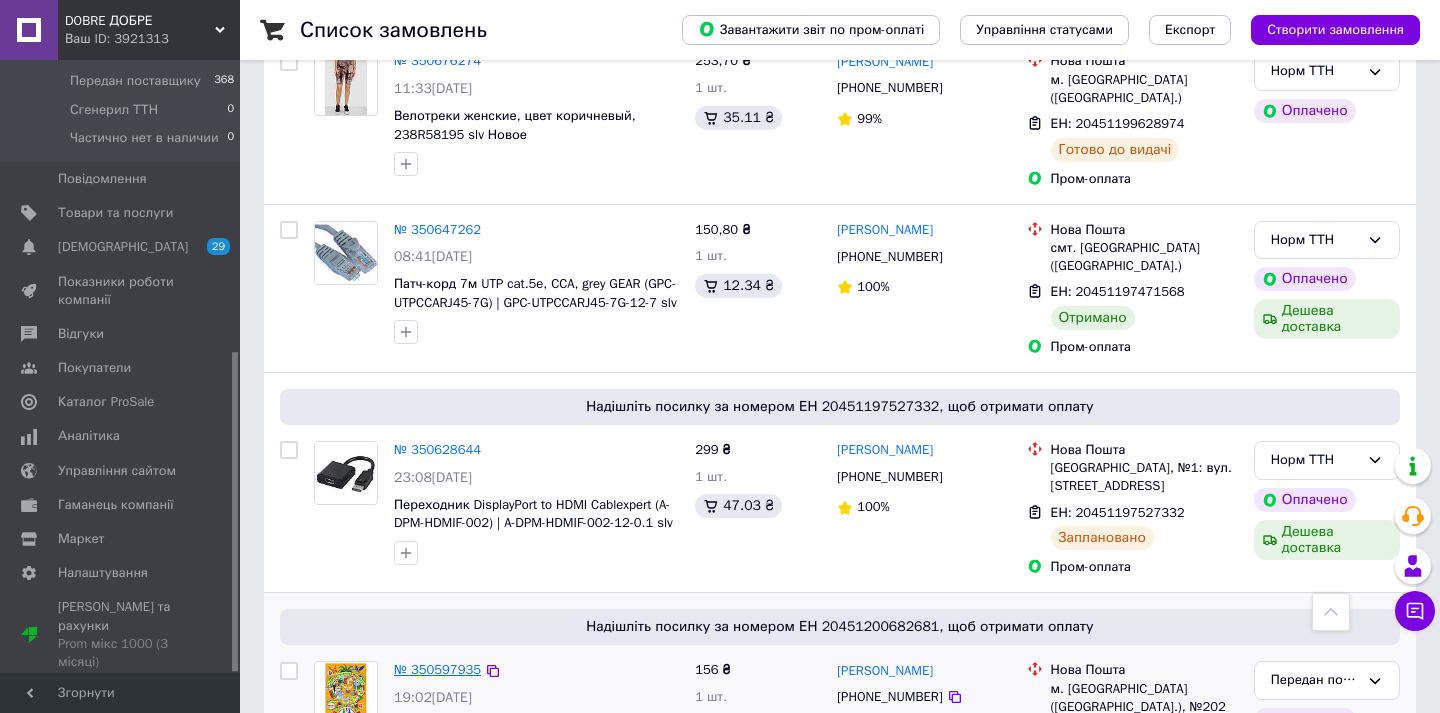 click on "№ 350597935" at bounding box center [437, 669] 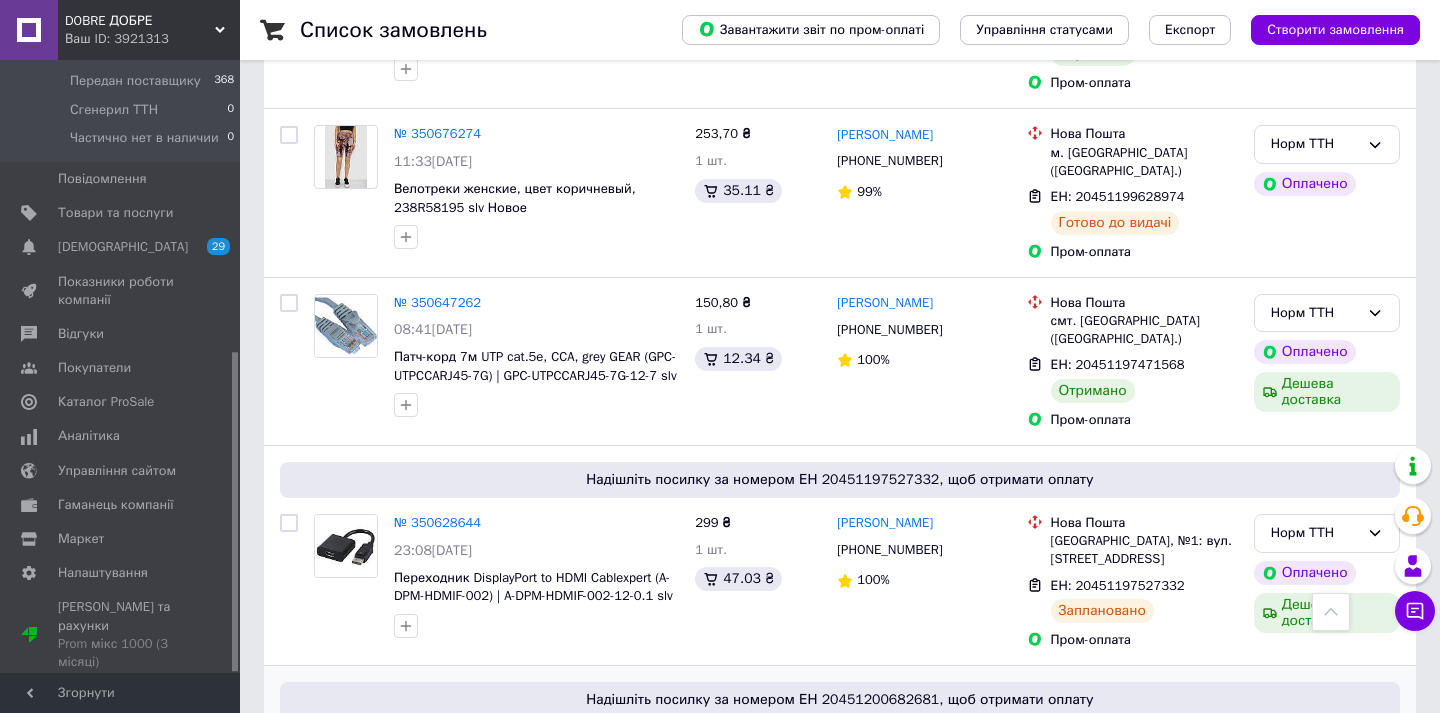 scroll, scrollTop: 6469, scrollLeft: 0, axis: vertical 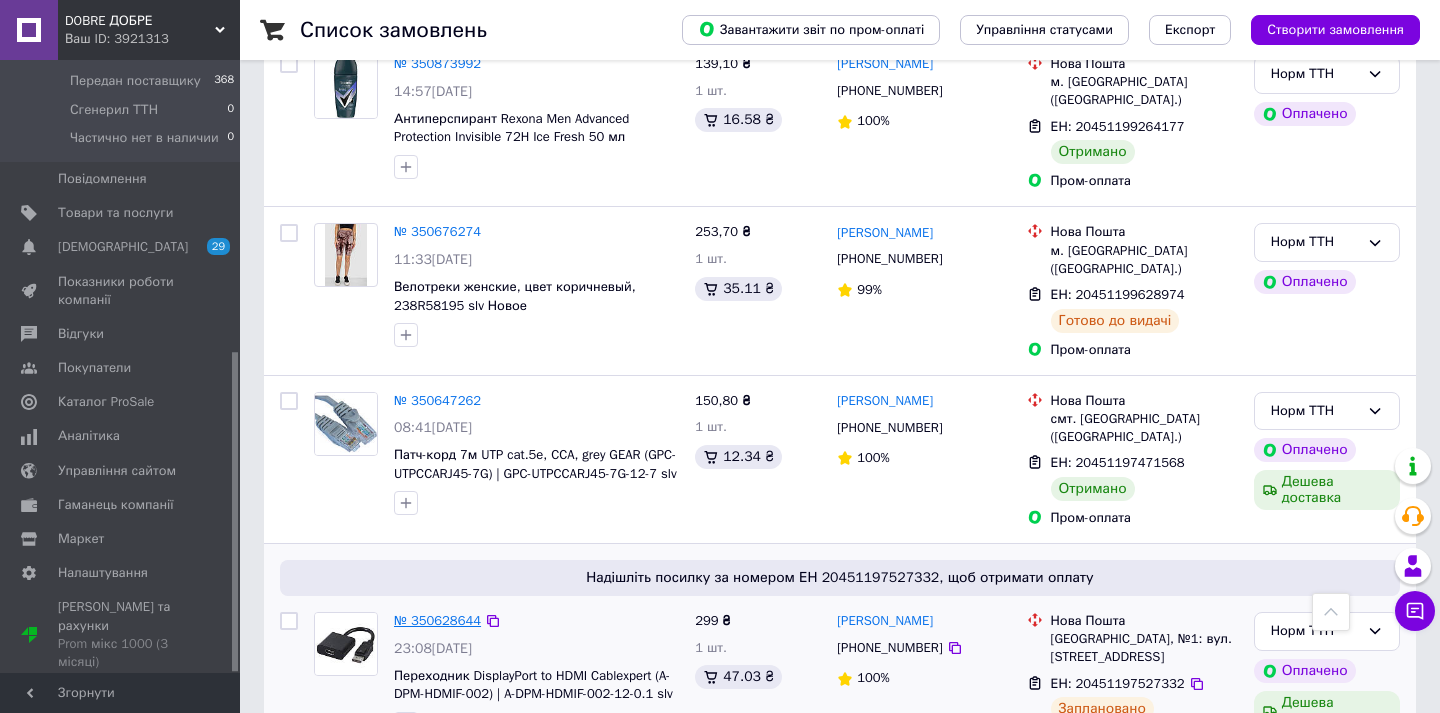 click on "№ 350628644" at bounding box center [437, 620] 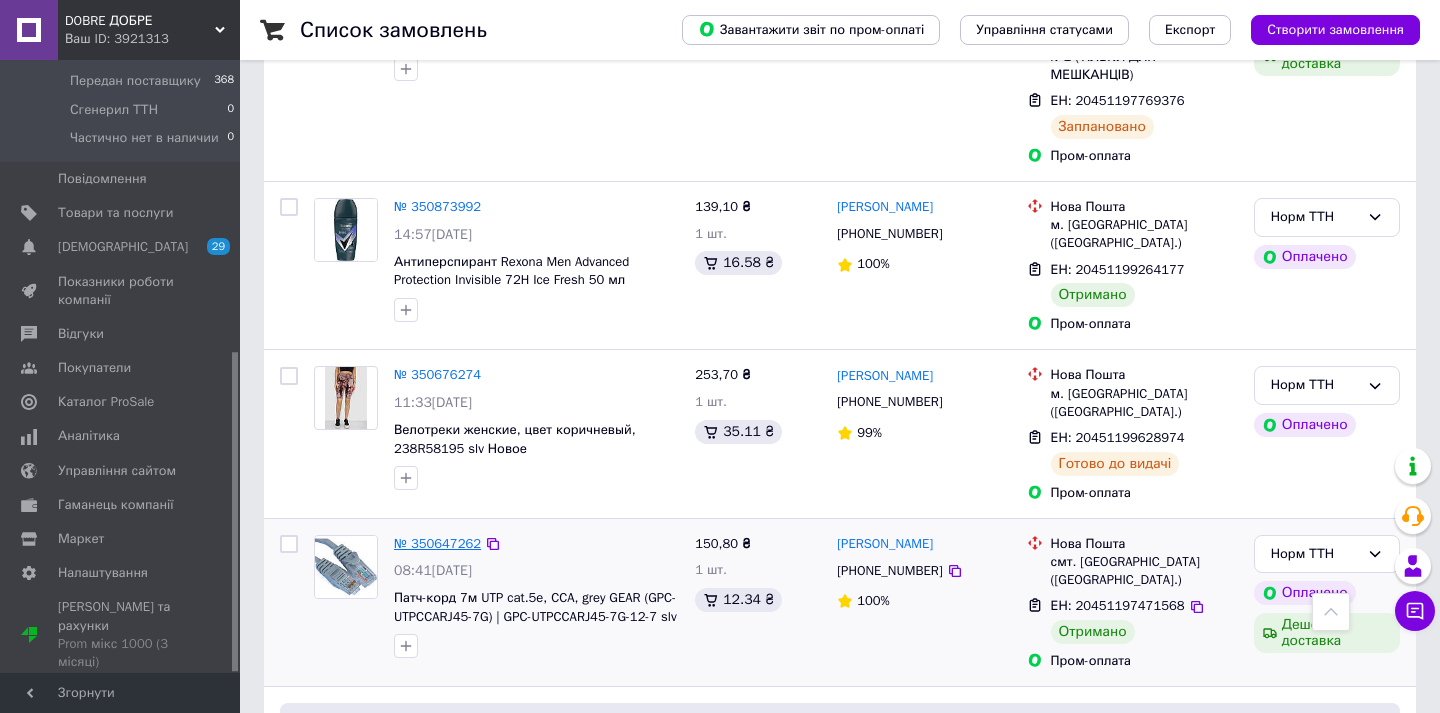 click on "№ 350647262" at bounding box center (437, 543) 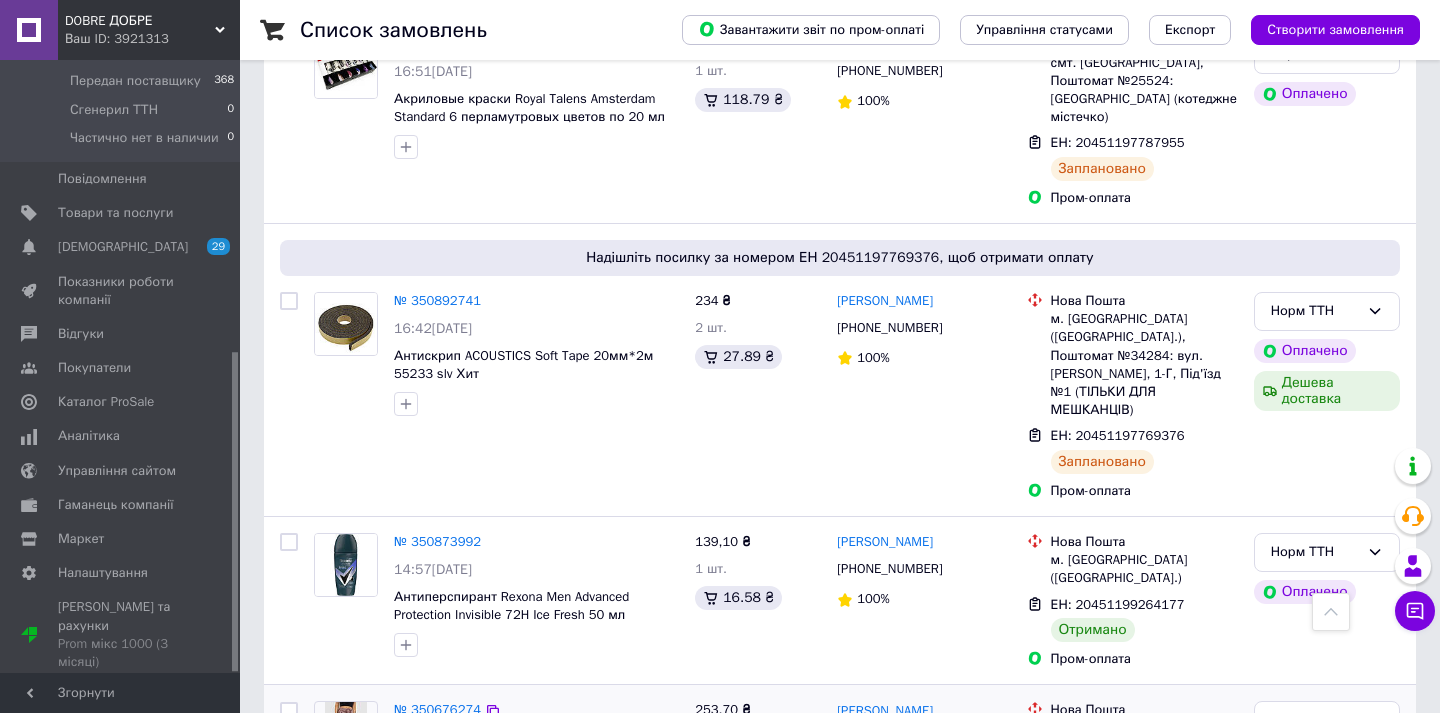 scroll, scrollTop: 5952, scrollLeft: 0, axis: vertical 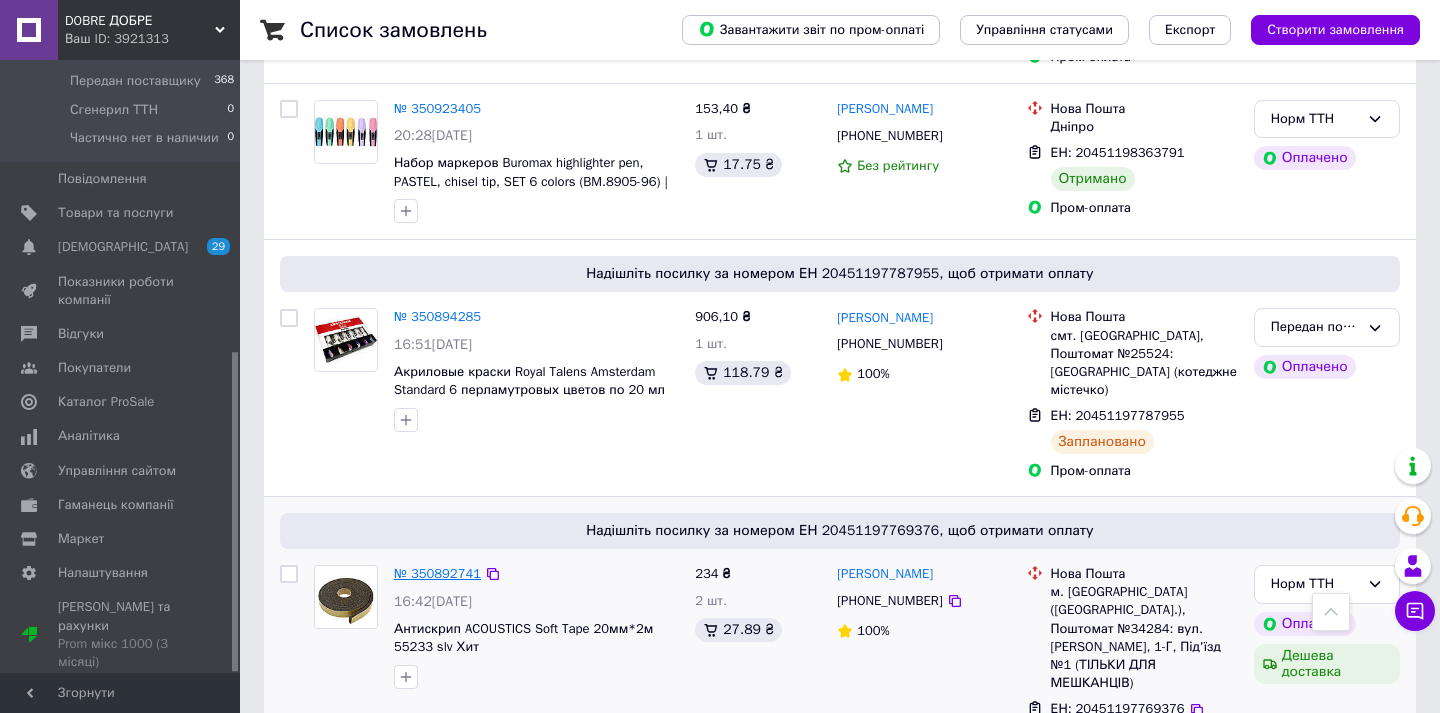 click on "№ 350892741" at bounding box center (437, 573) 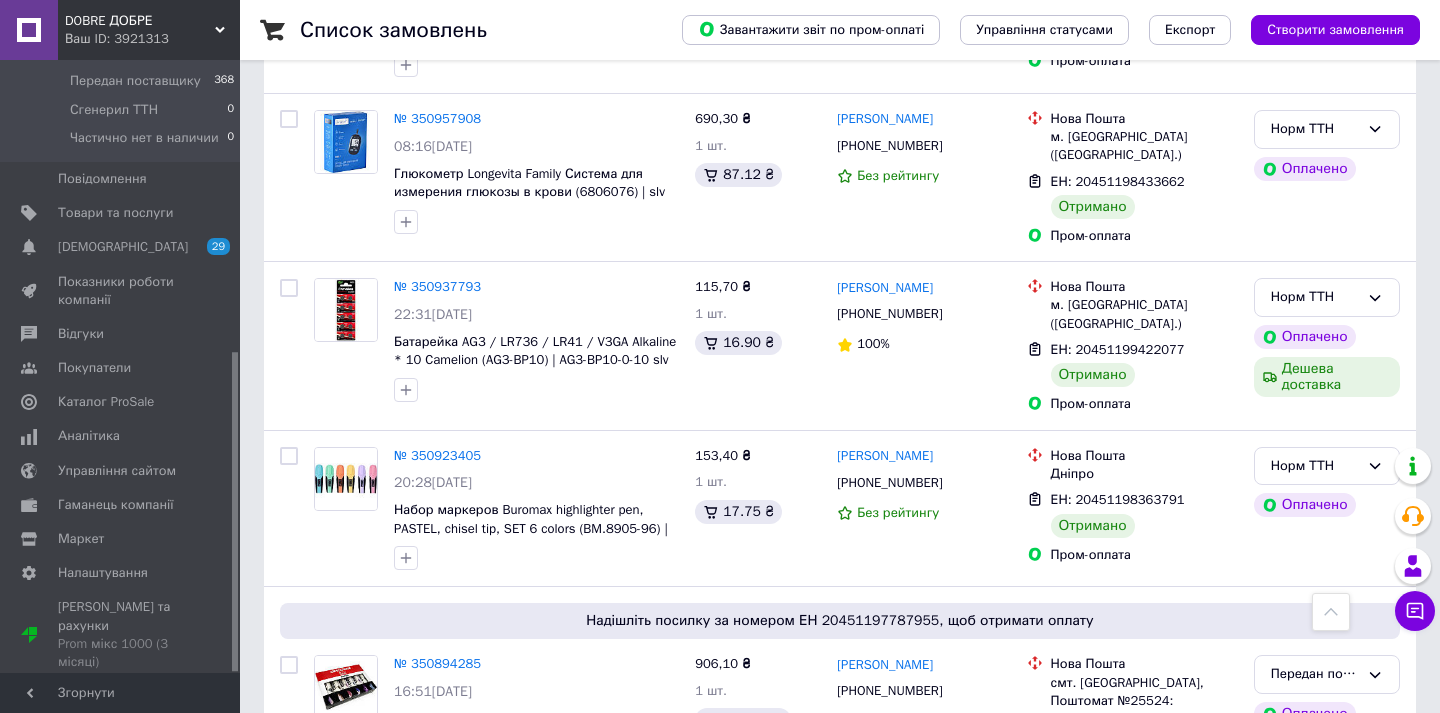 scroll, scrollTop: 5370, scrollLeft: 0, axis: vertical 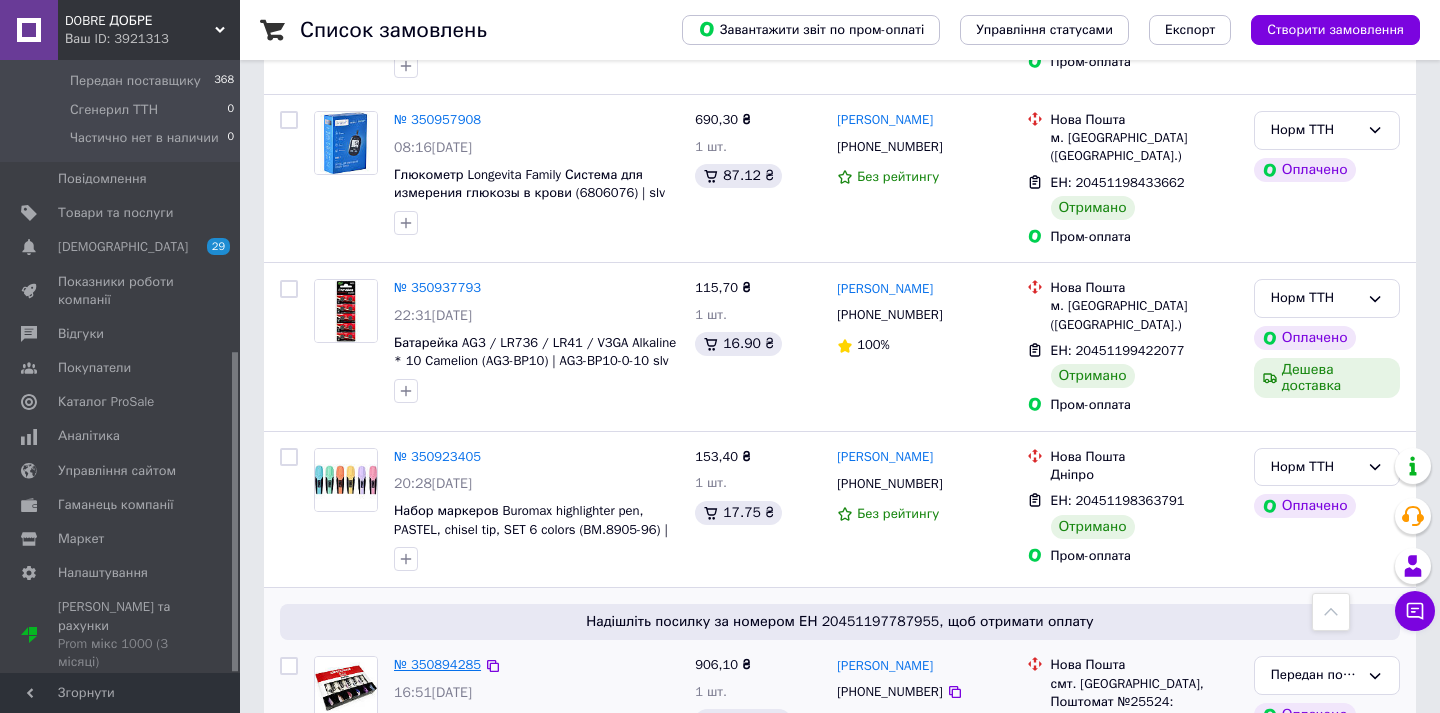 click on "№ 350894285" at bounding box center (437, 664) 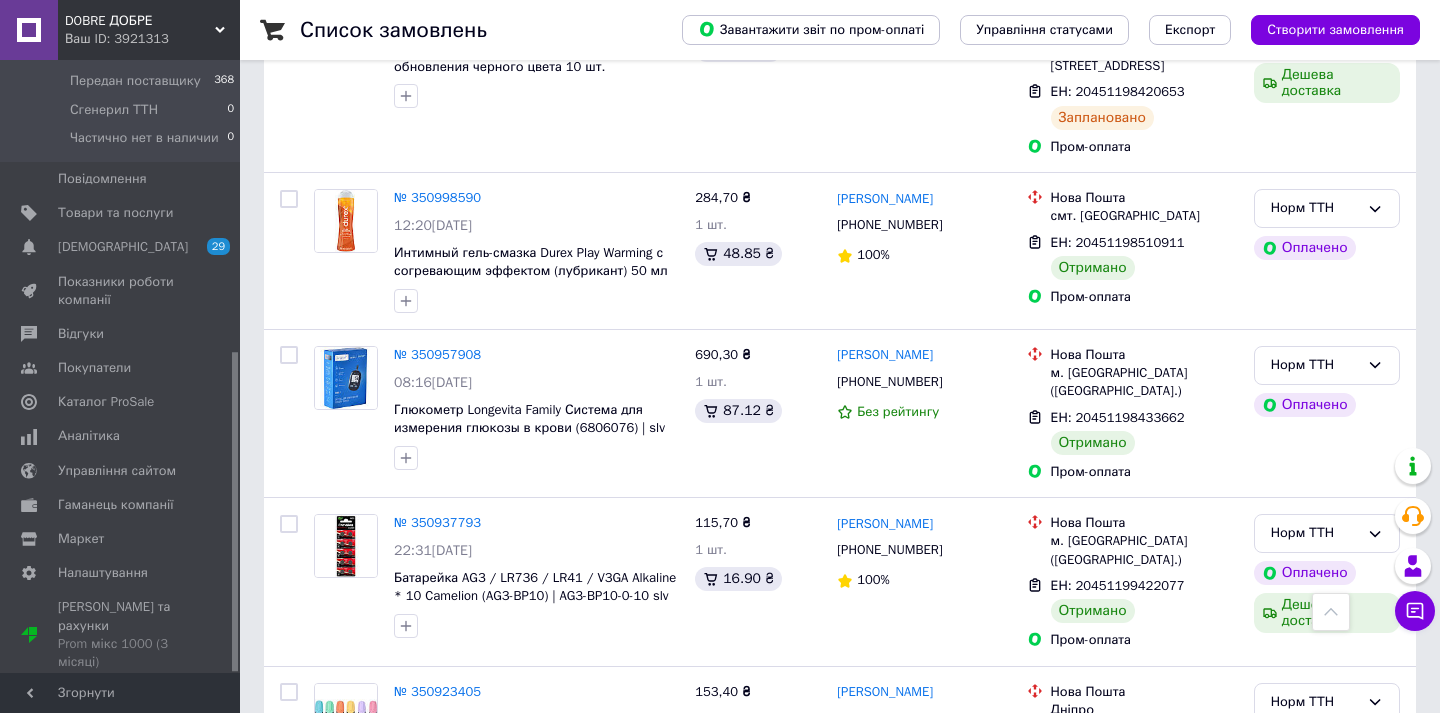 scroll, scrollTop: 5136, scrollLeft: 0, axis: vertical 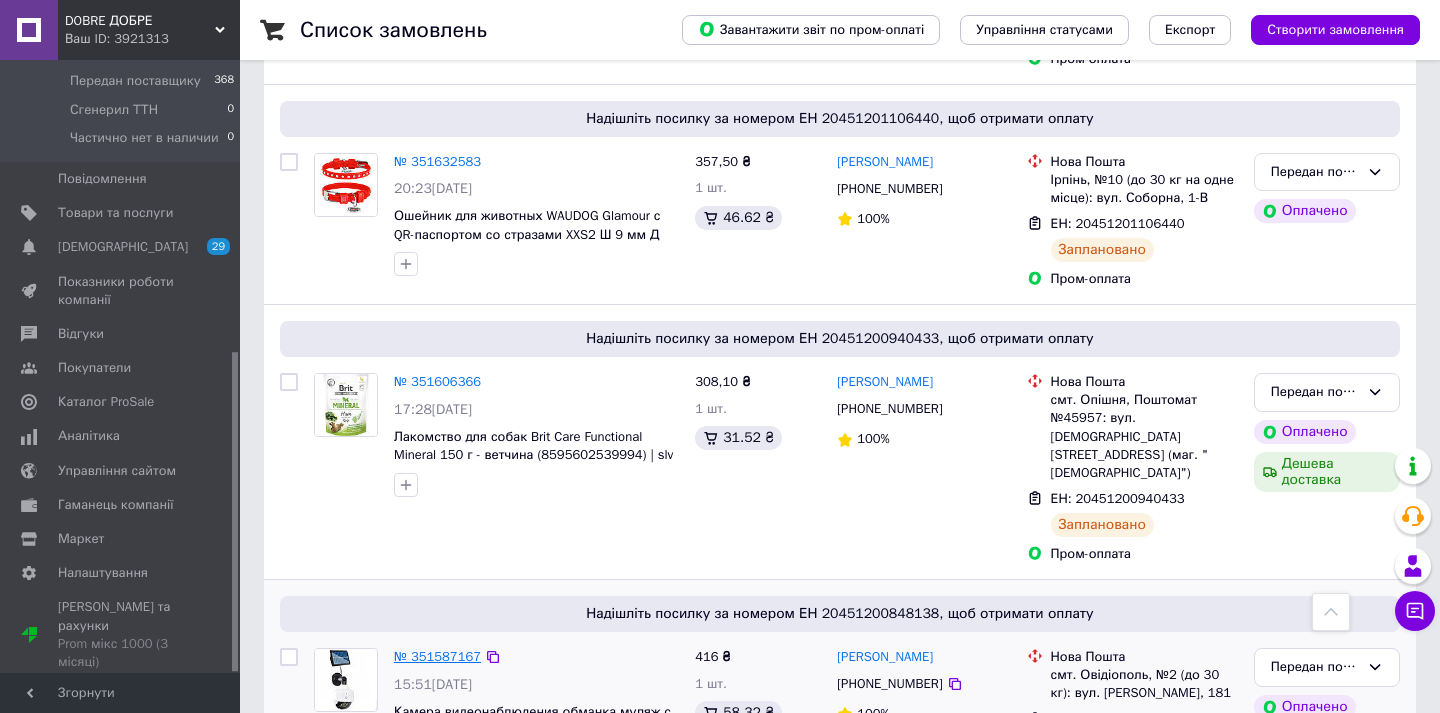 click on "№ 351587167" at bounding box center [437, 656] 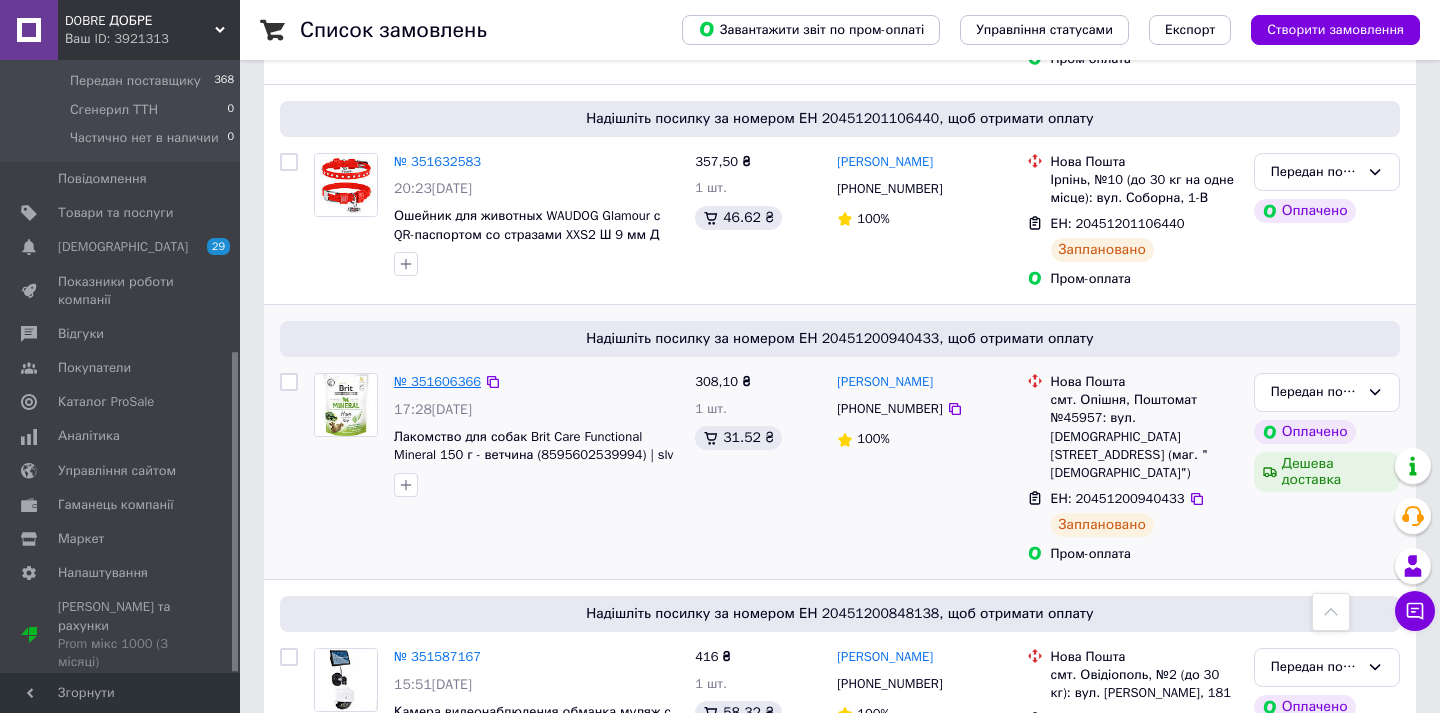 click on "№ 351606366" at bounding box center [437, 381] 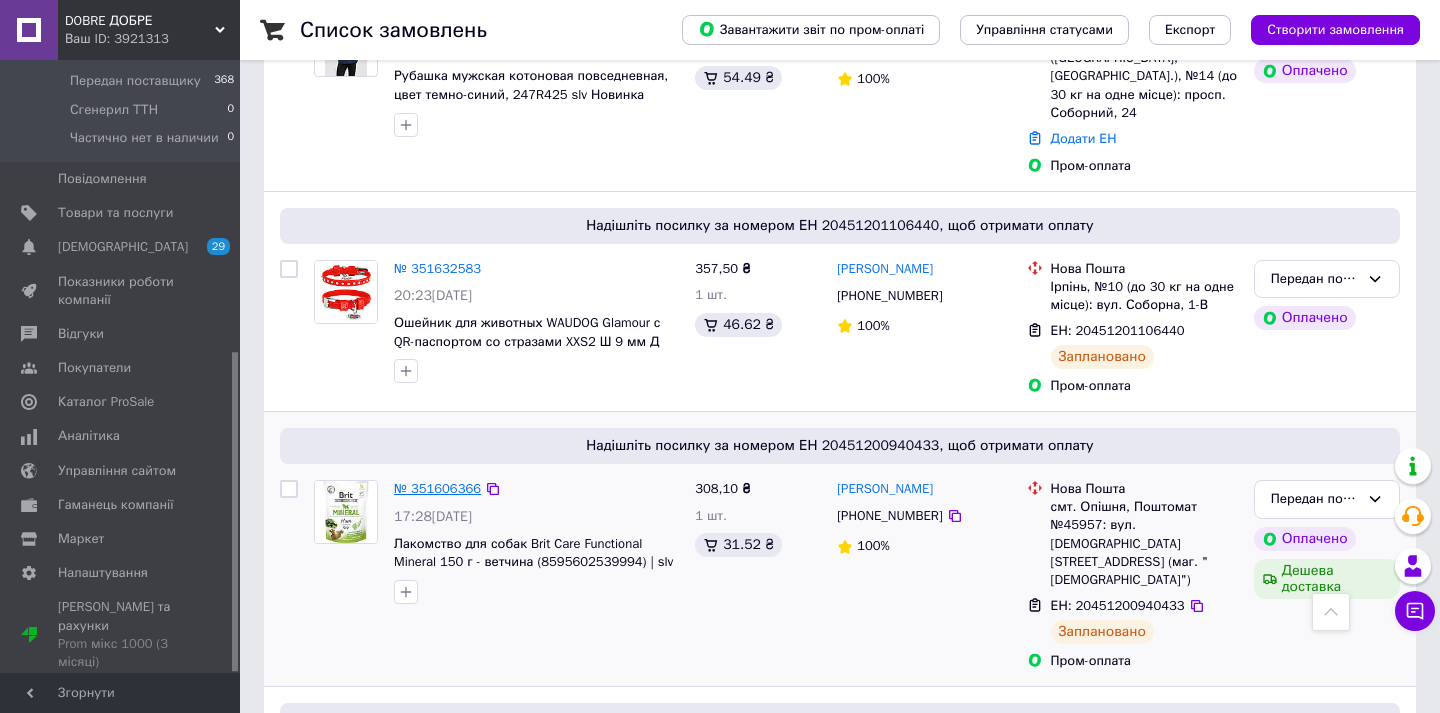 scroll, scrollTop: 3122, scrollLeft: 0, axis: vertical 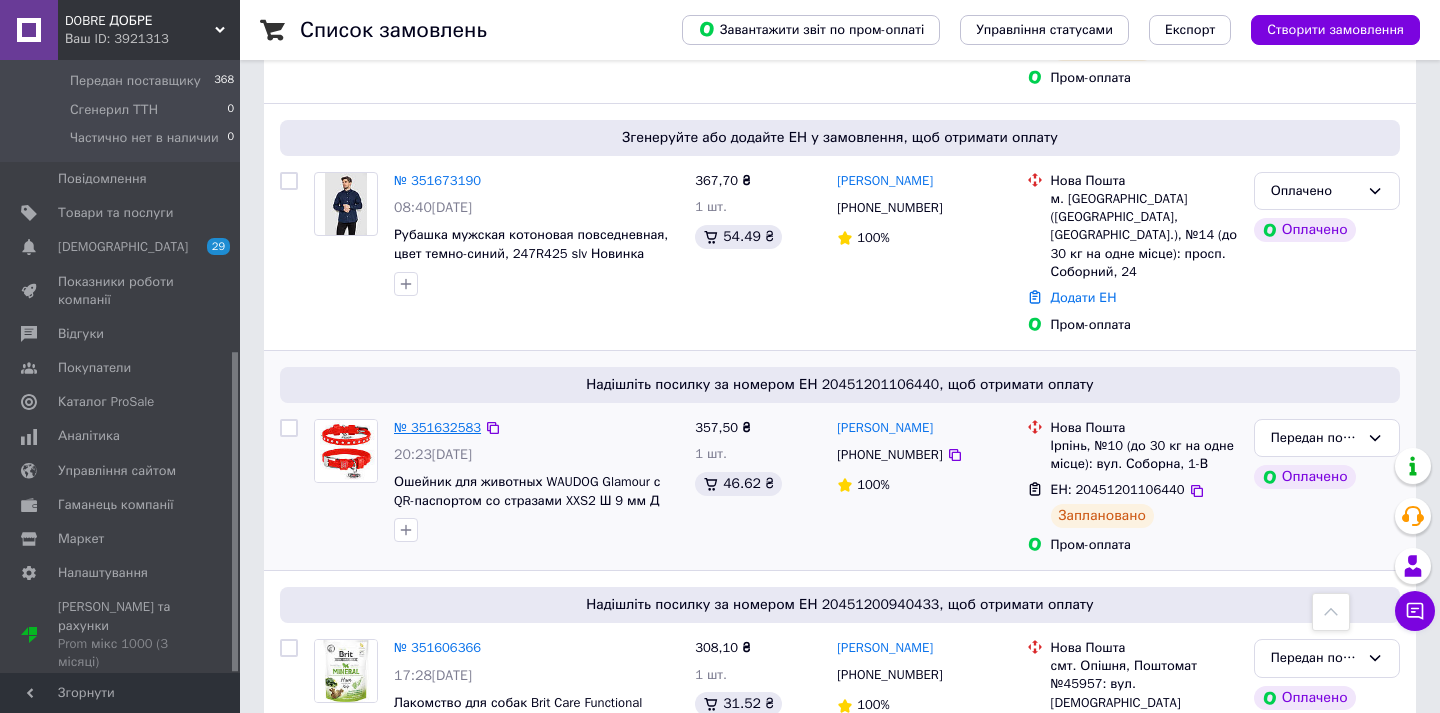 click on "№ 351632583" at bounding box center [437, 427] 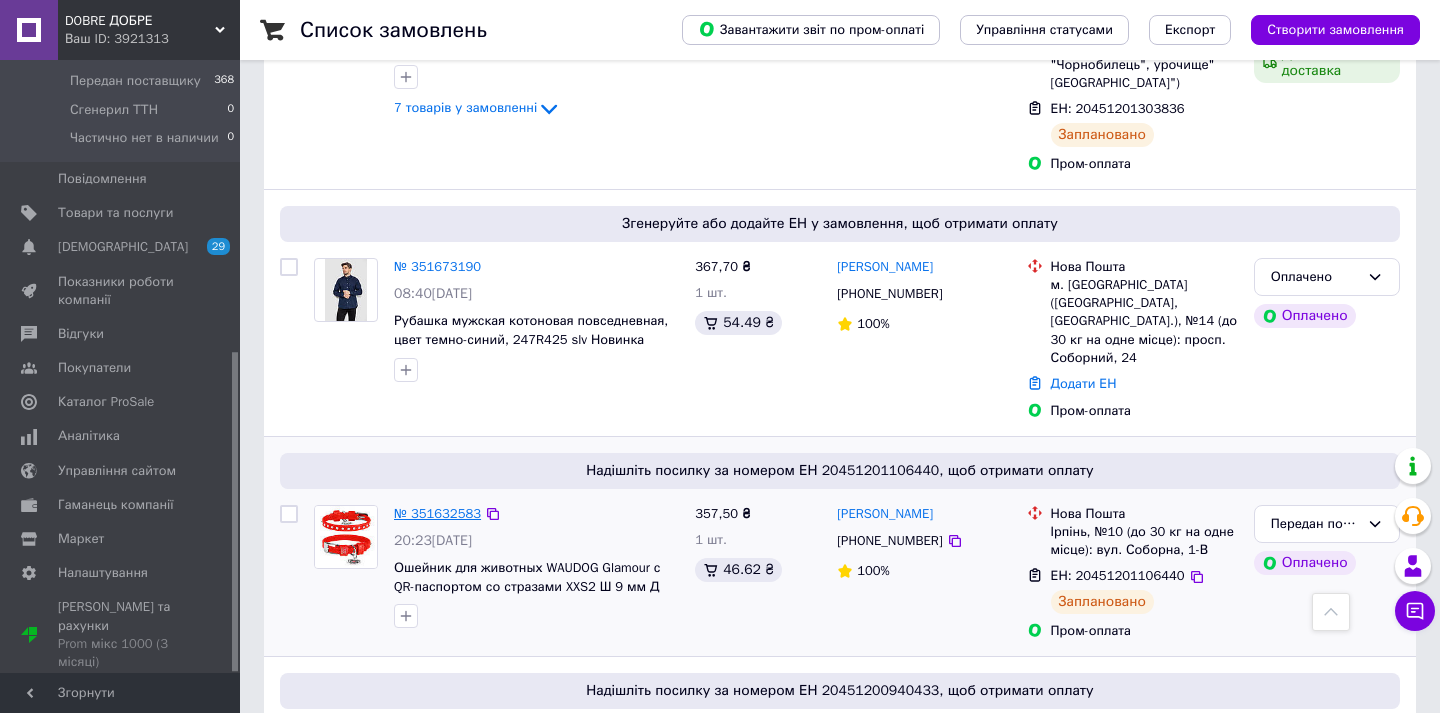 scroll, scrollTop: 2887, scrollLeft: 0, axis: vertical 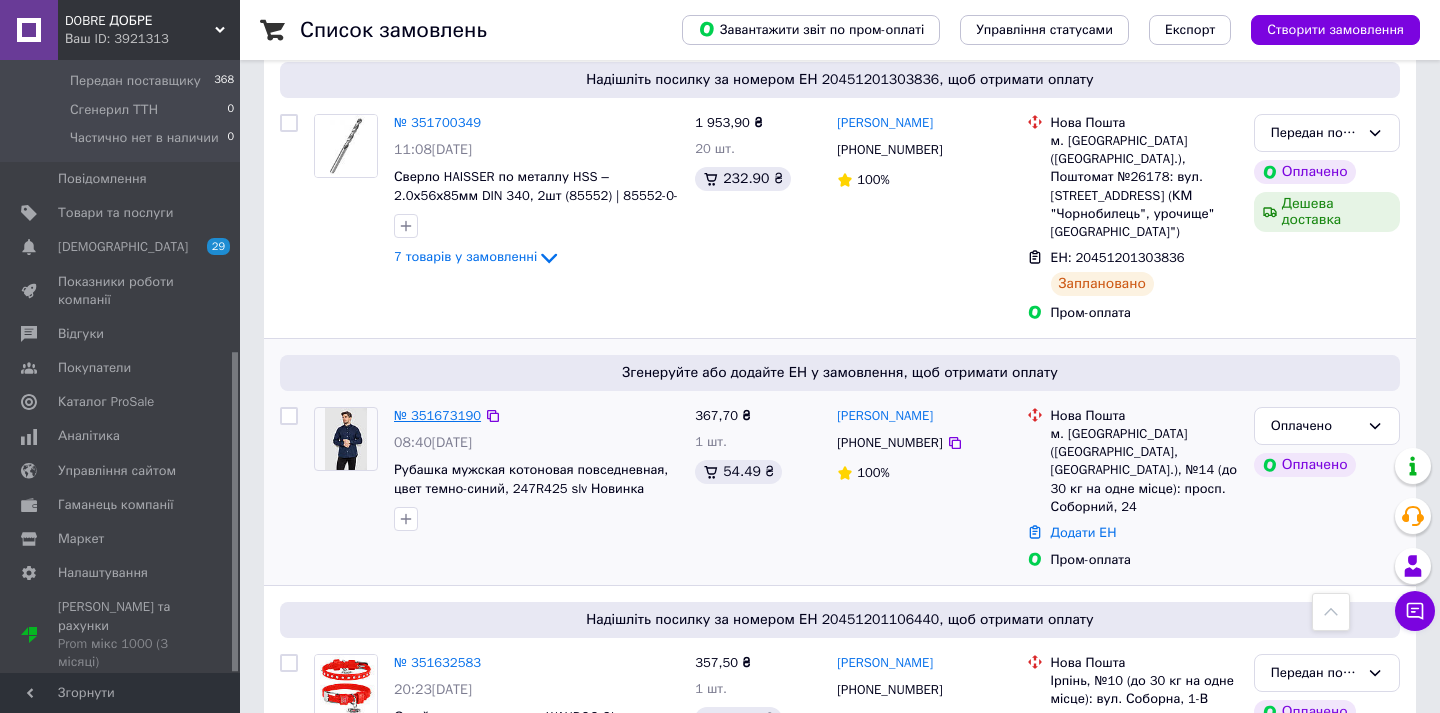 click on "№ 351673190" at bounding box center [437, 415] 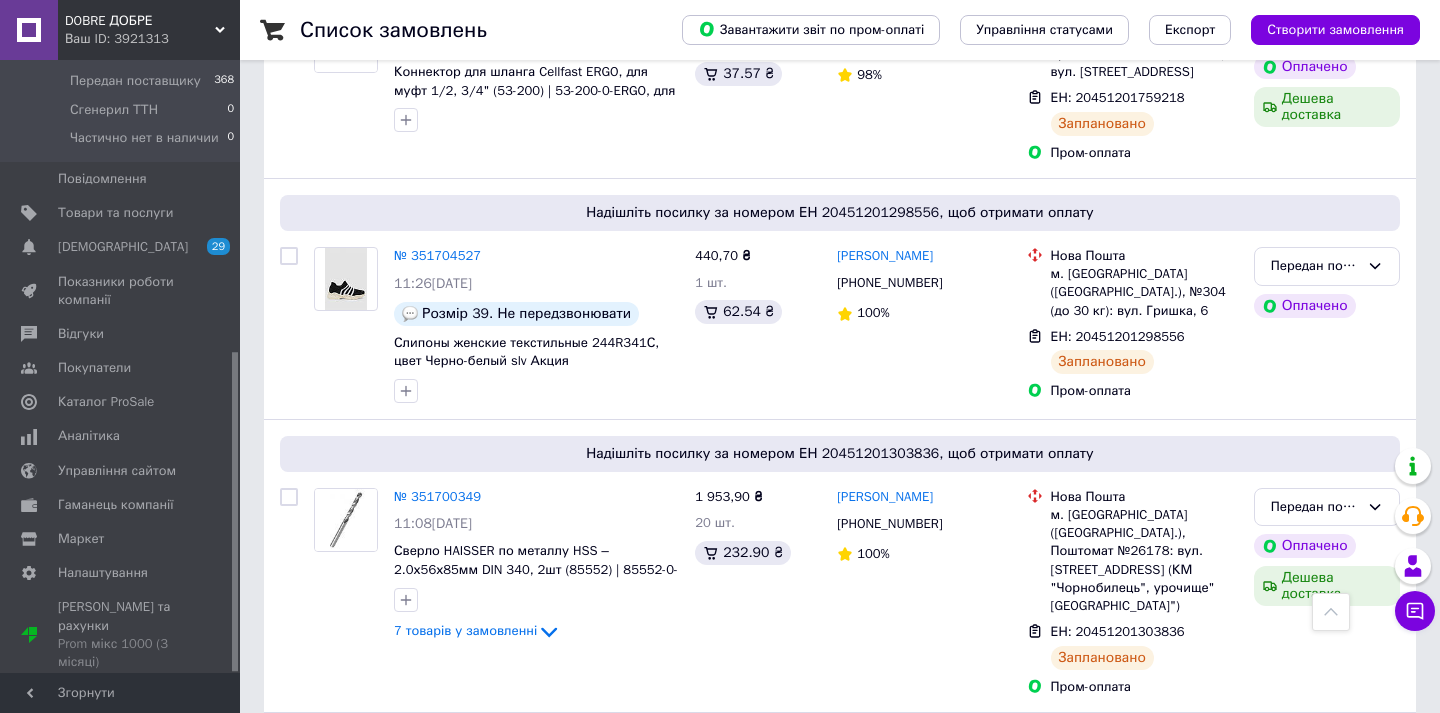 scroll, scrollTop: 2499, scrollLeft: 0, axis: vertical 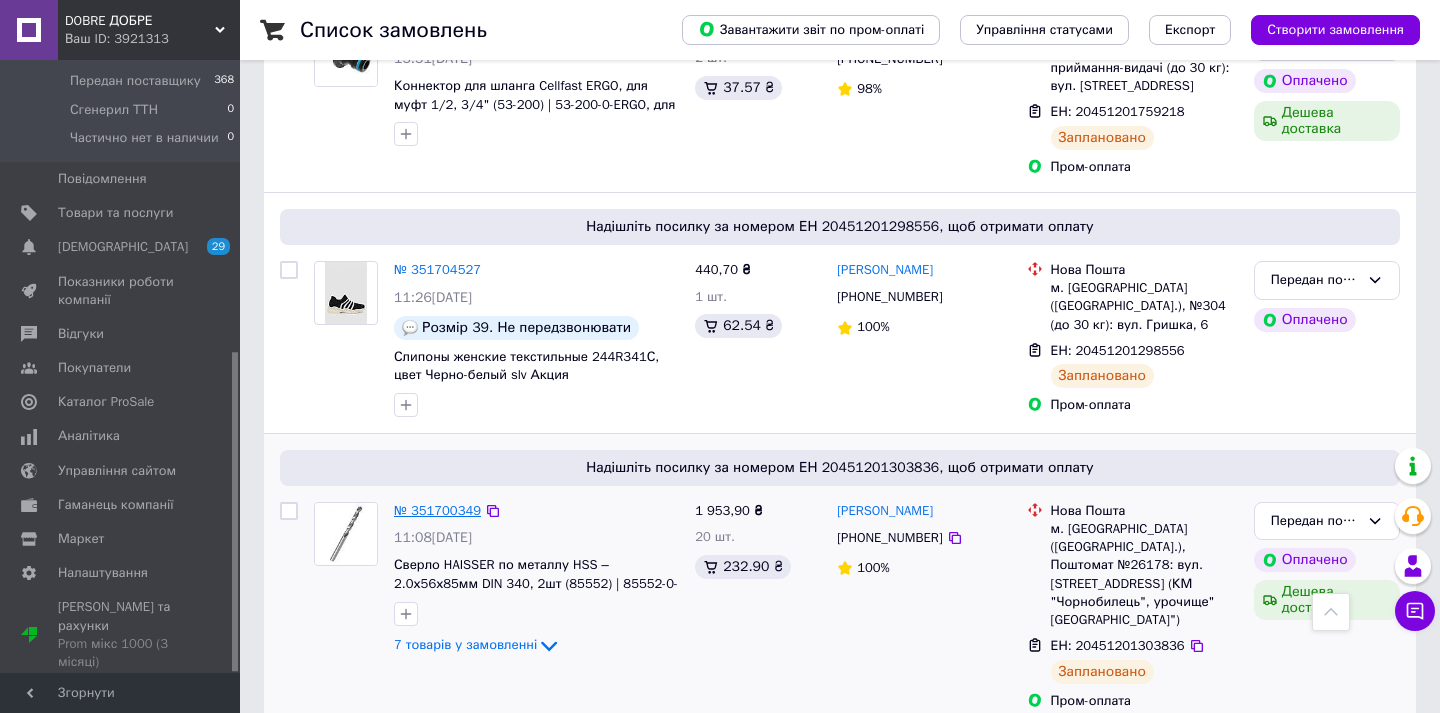 click on "№ 351700349" at bounding box center [437, 510] 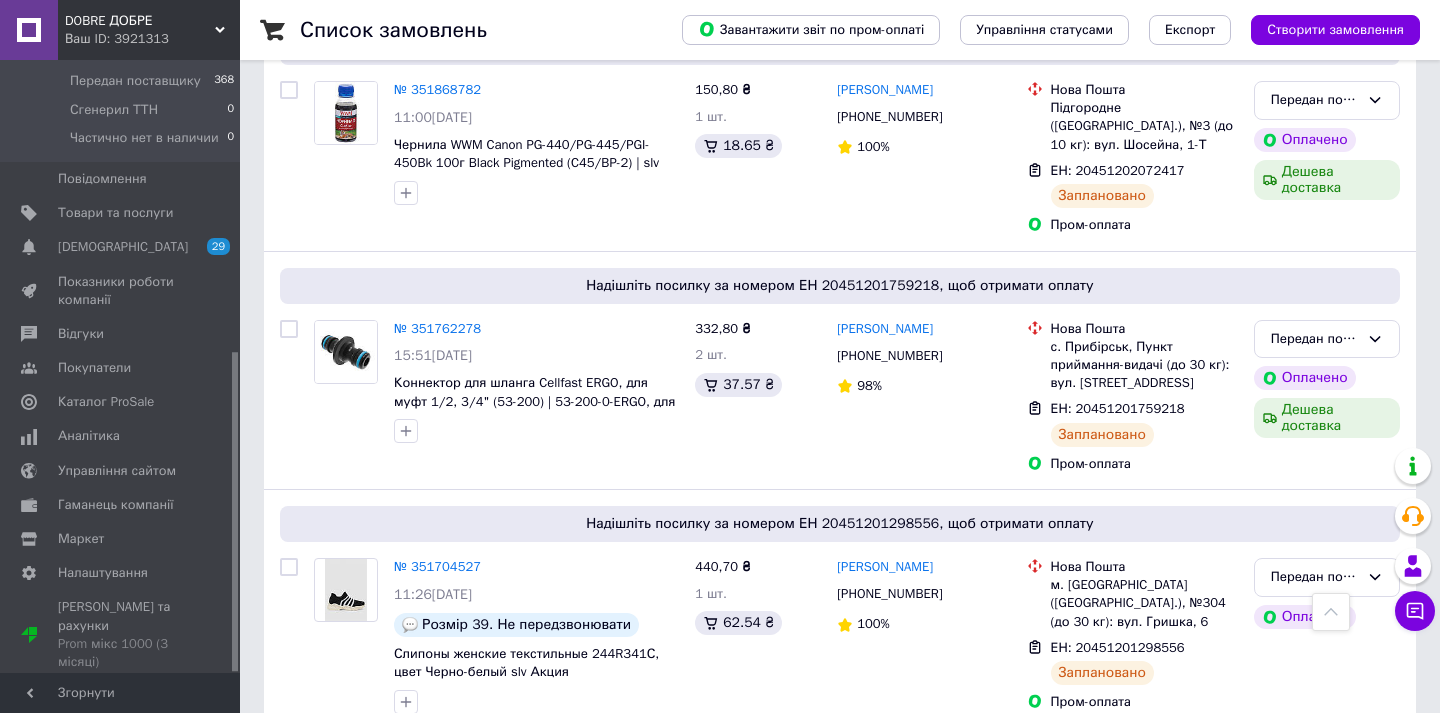 scroll, scrollTop: 2203, scrollLeft: 0, axis: vertical 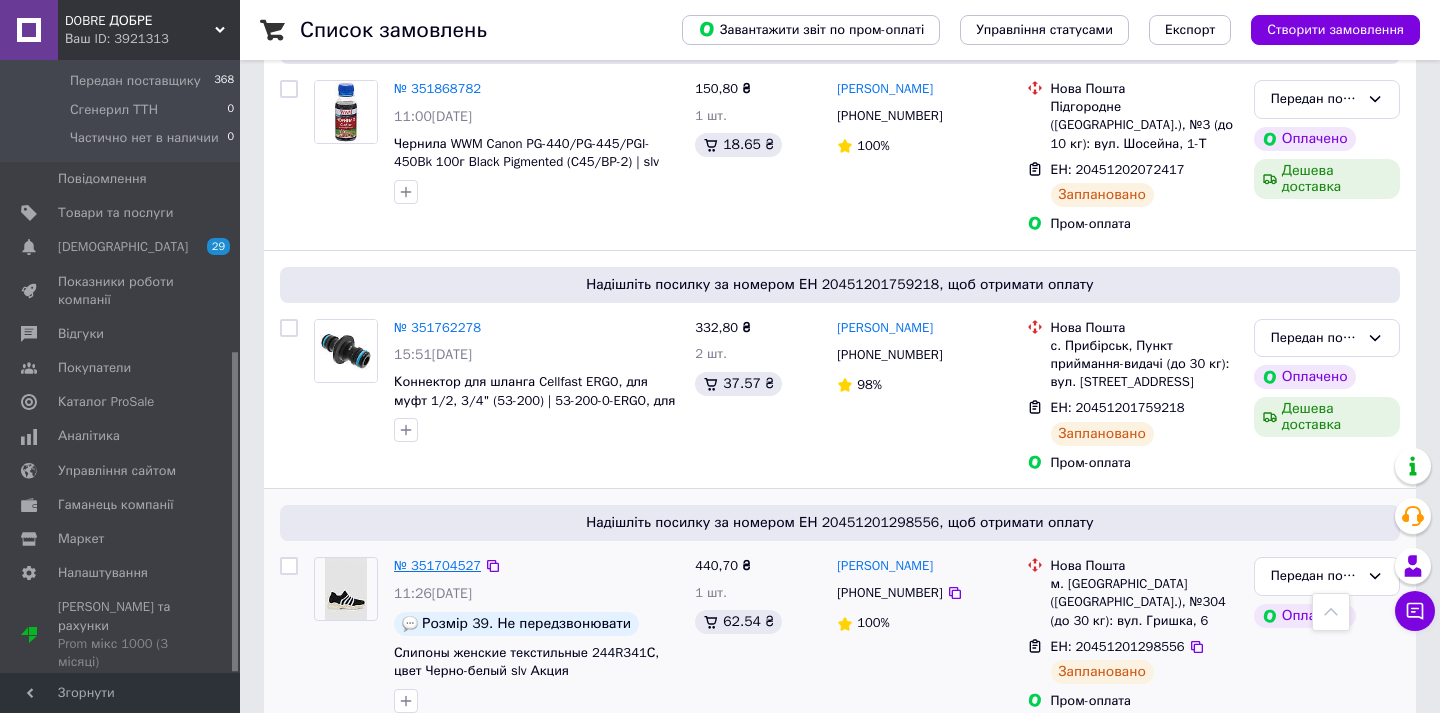click on "№ 351704527" at bounding box center [437, 565] 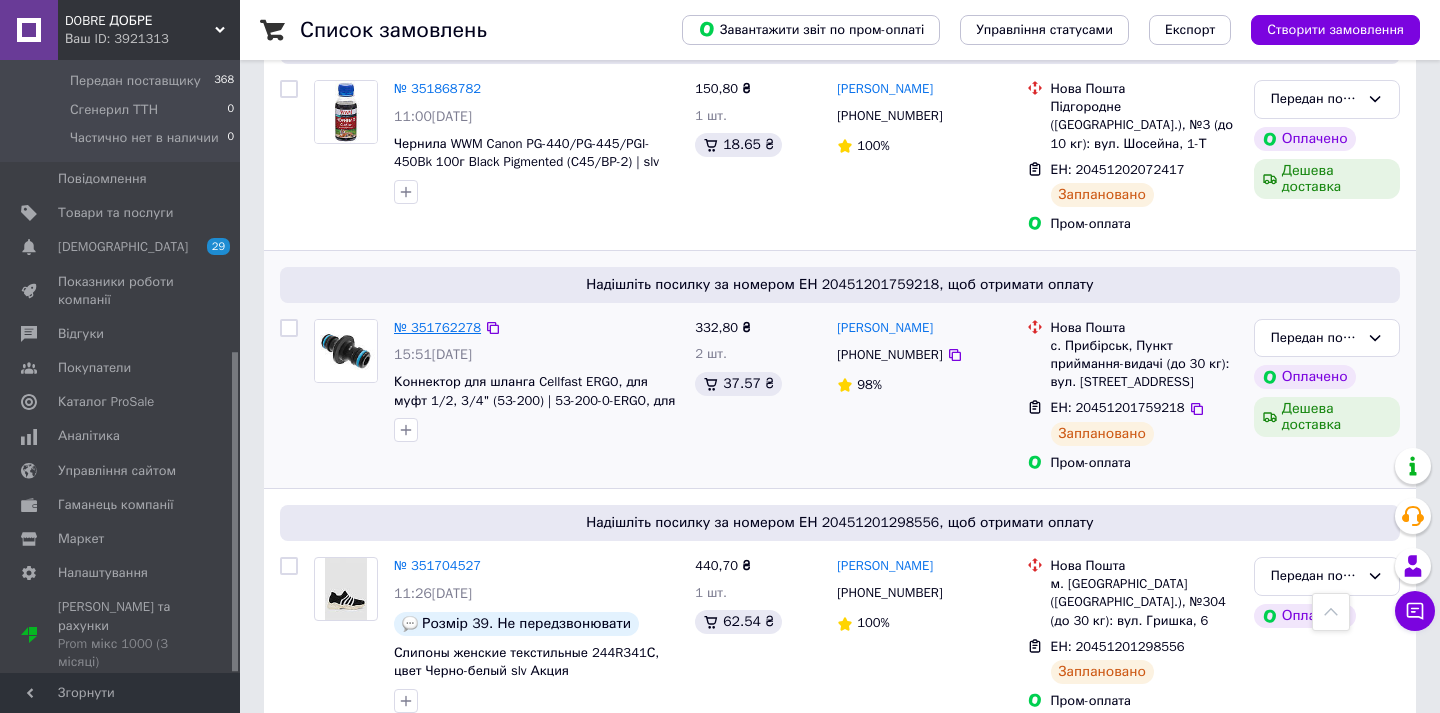 click on "№ 351762278" at bounding box center (437, 327) 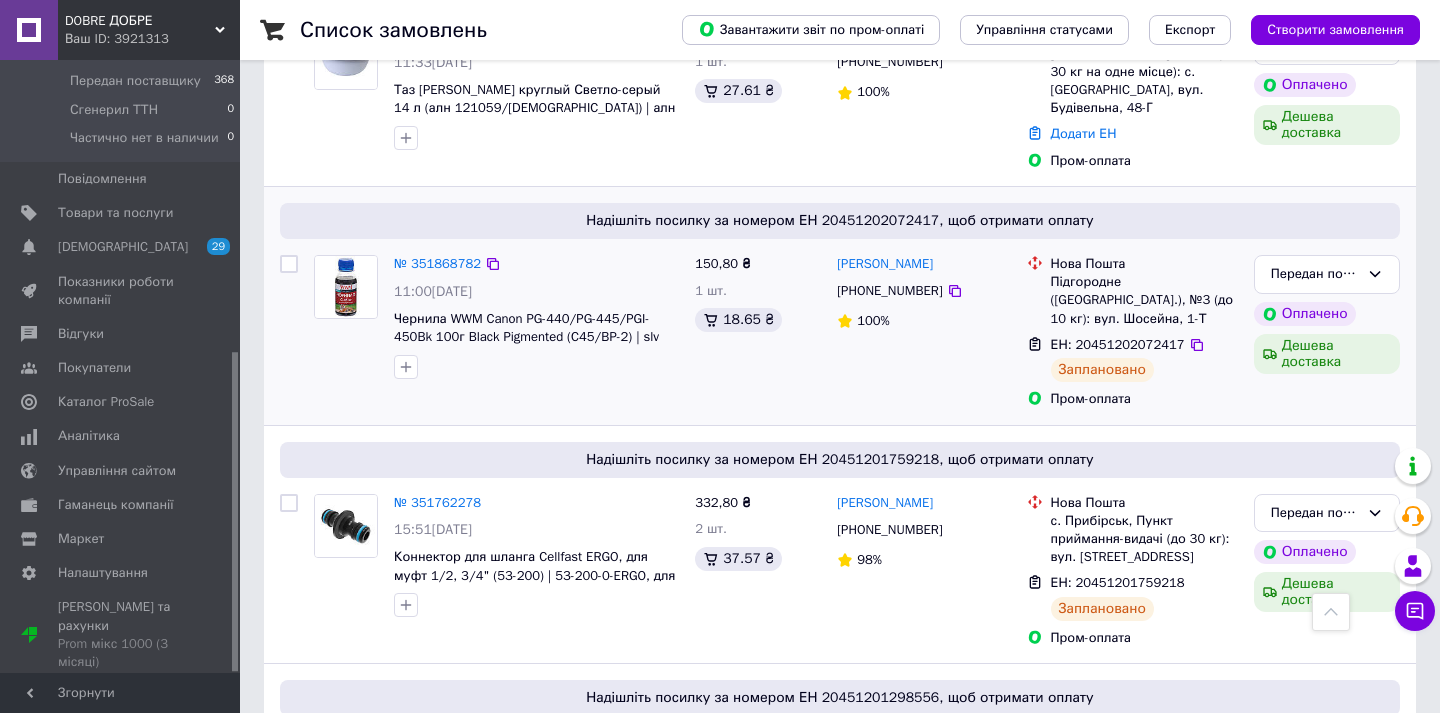 scroll, scrollTop: 2009, scrollLeft: 0, axis: vertical 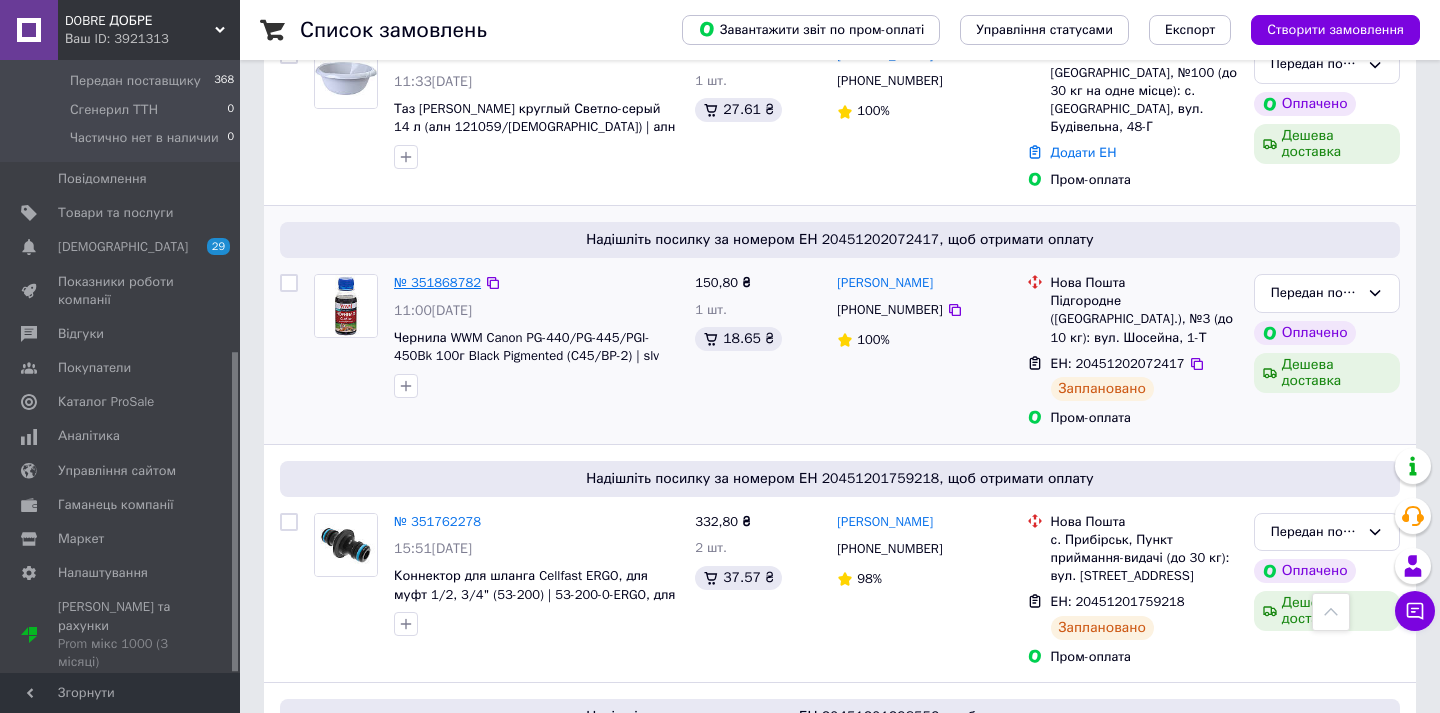 click on "№ 351868782" at bounding box center (437, 282) 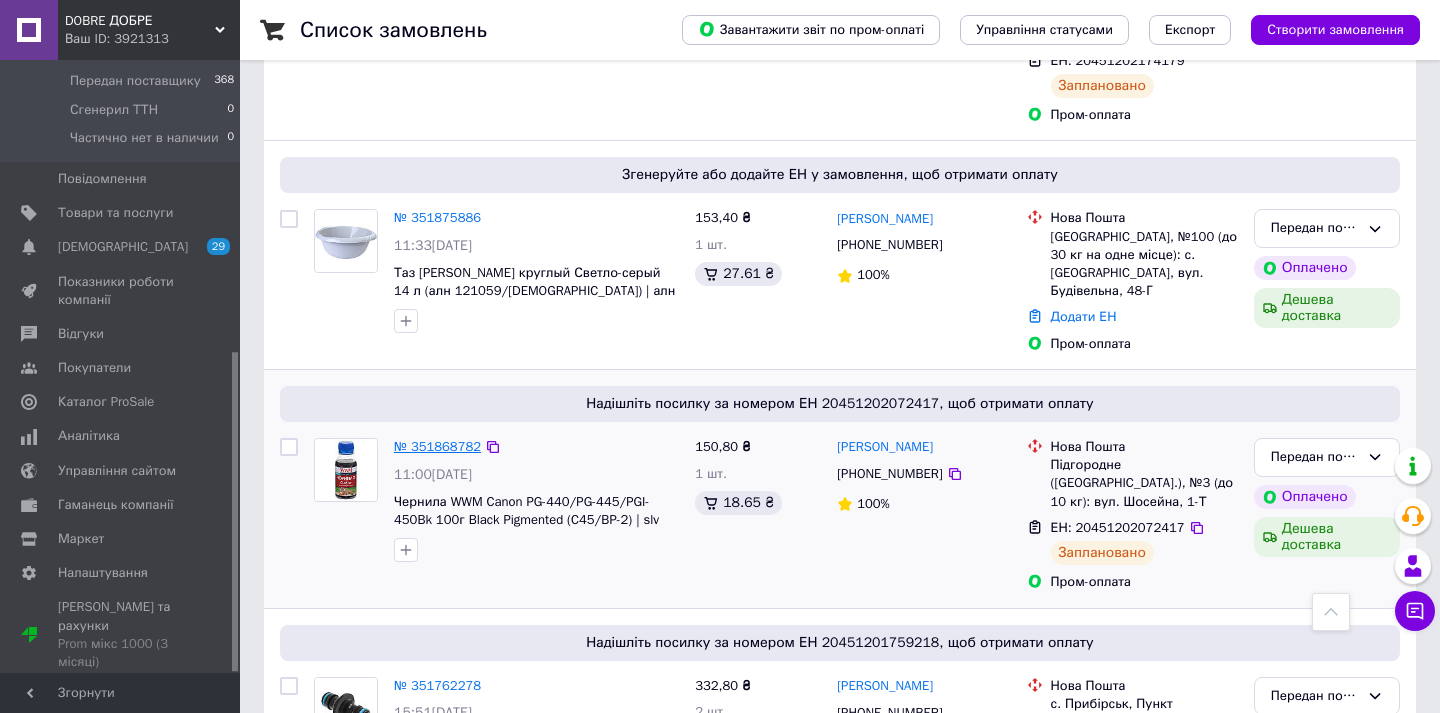 scroll, scrollTop: 1828, scrollLeft: 0, axis: vertical 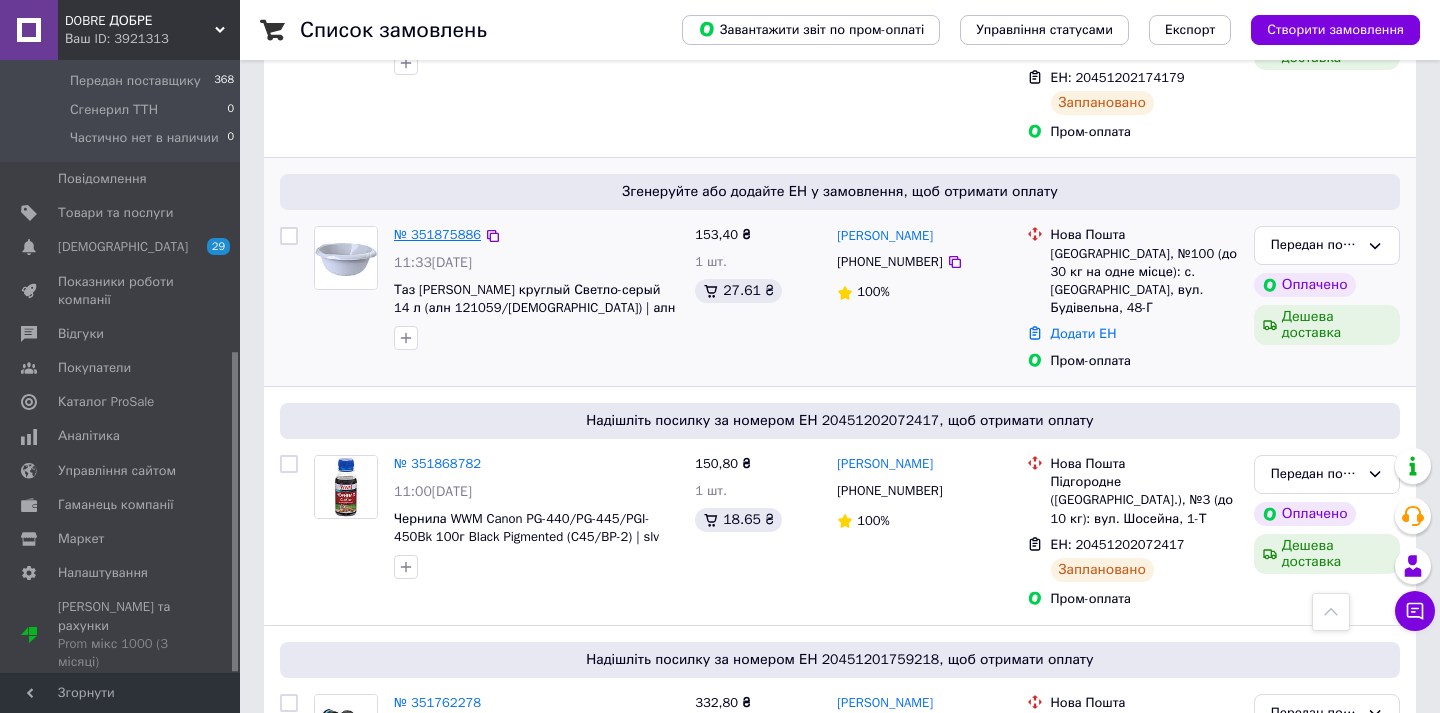 click on "№ 351875886" at bounding box center [437, 234] 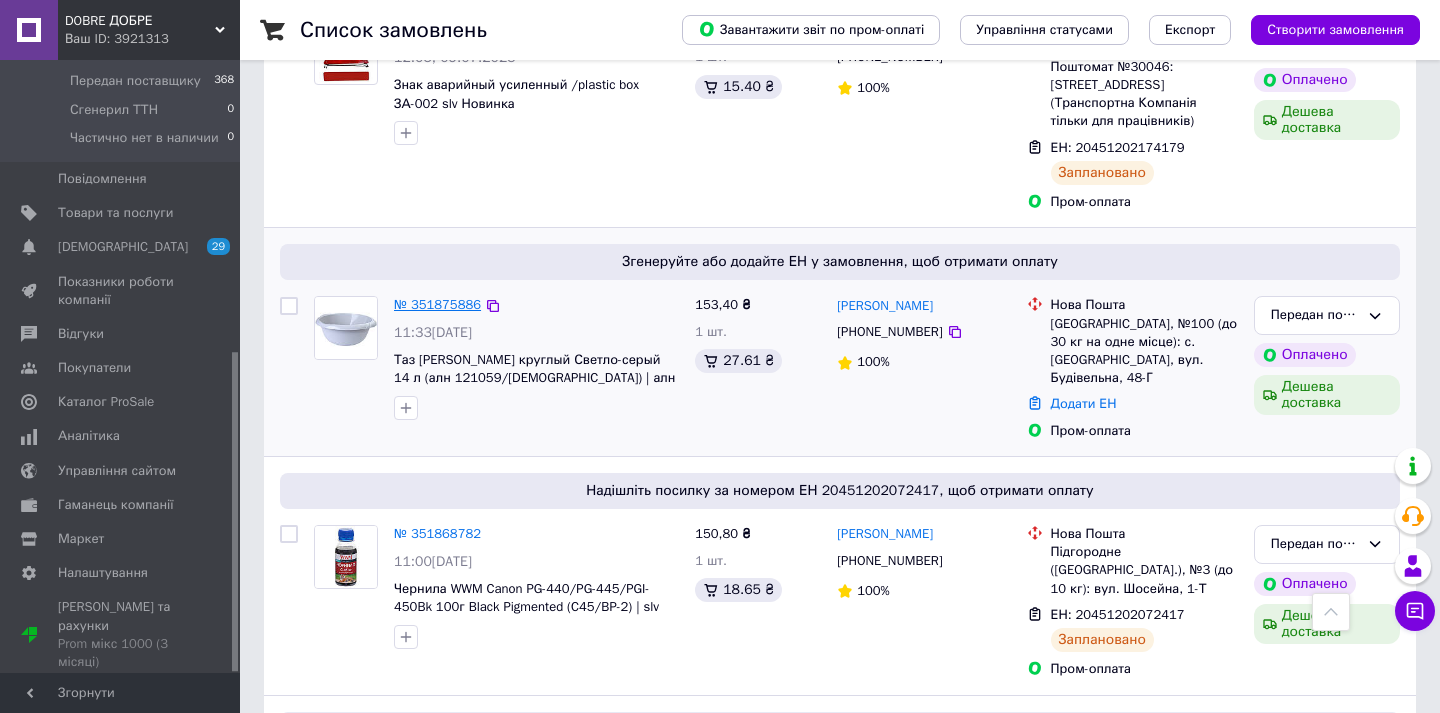 scroll, scrollTop: 1529, scrollLeft: 0, axis: vertical 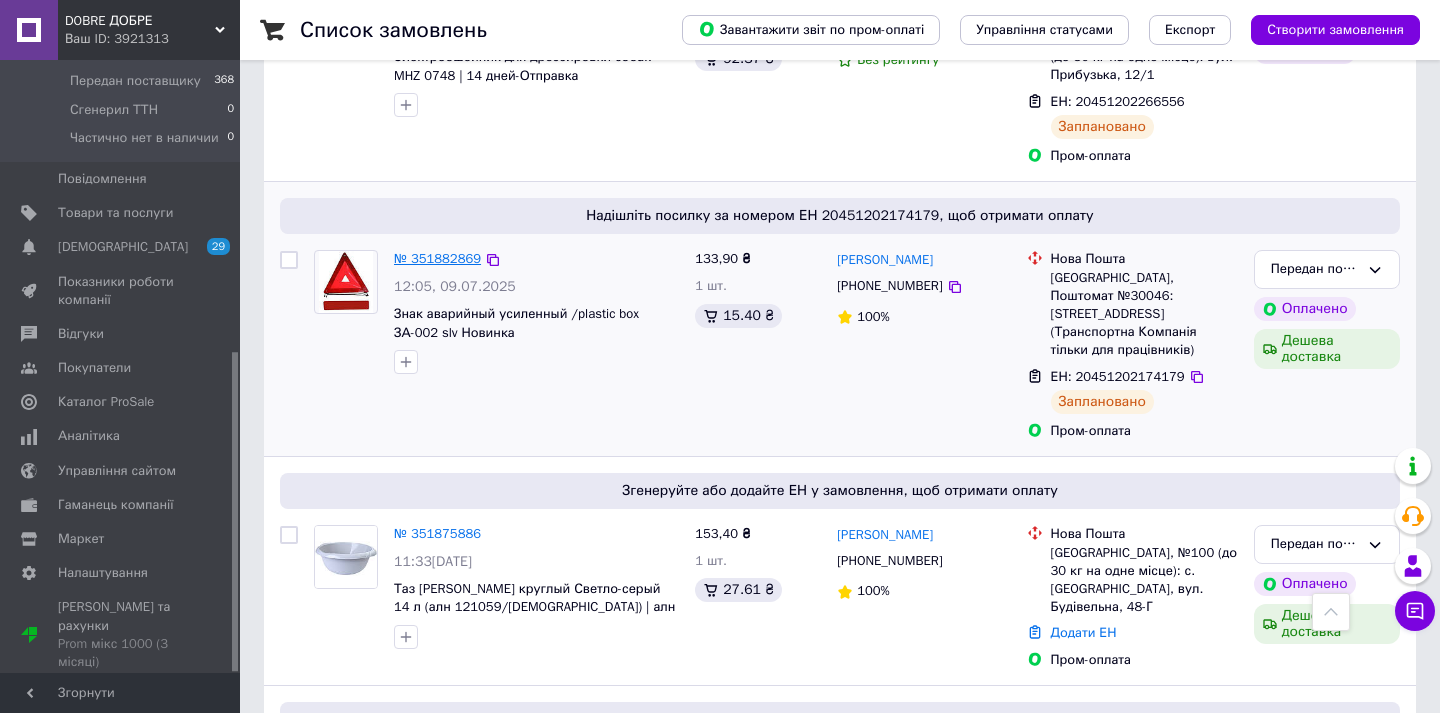 click on "№ 351882869" at bounding box center (437, 258) 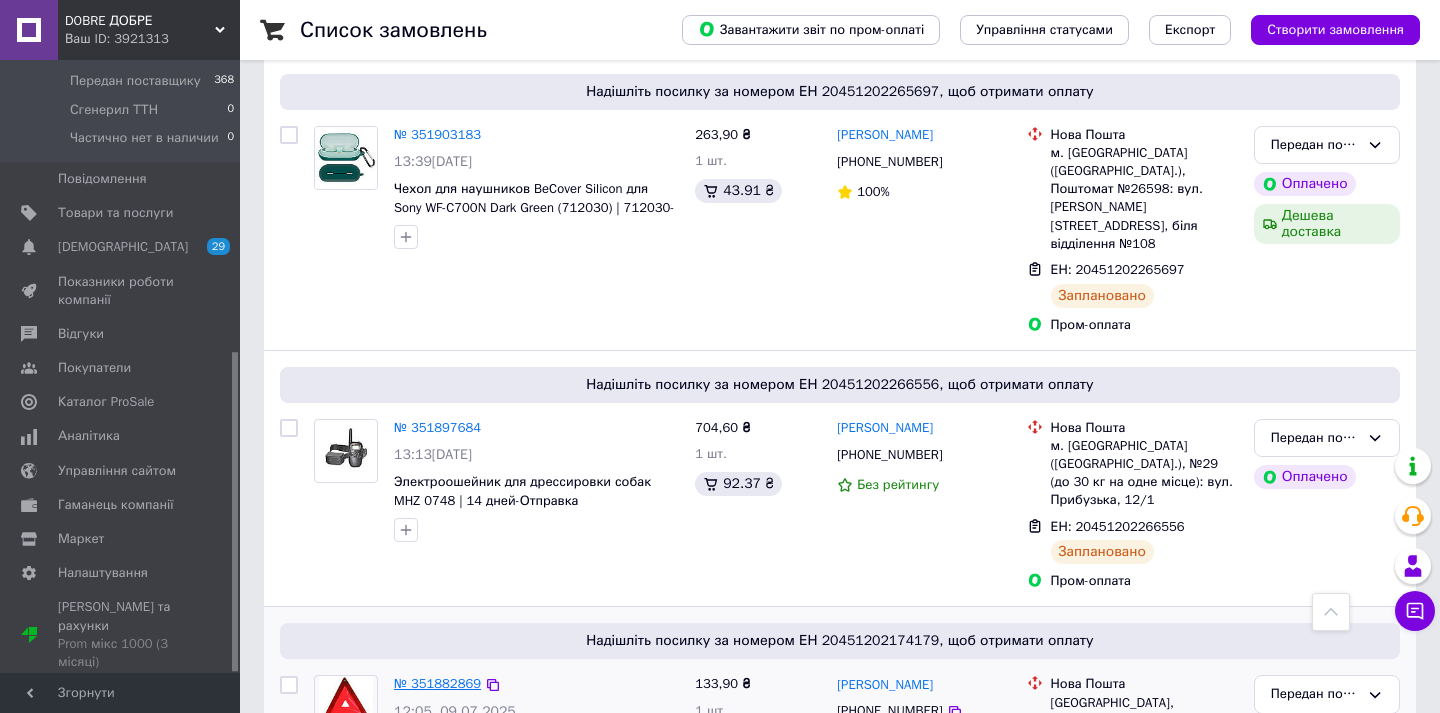 scroll, scrollTop: 1081, scrollLeft: 0, axis: vertical 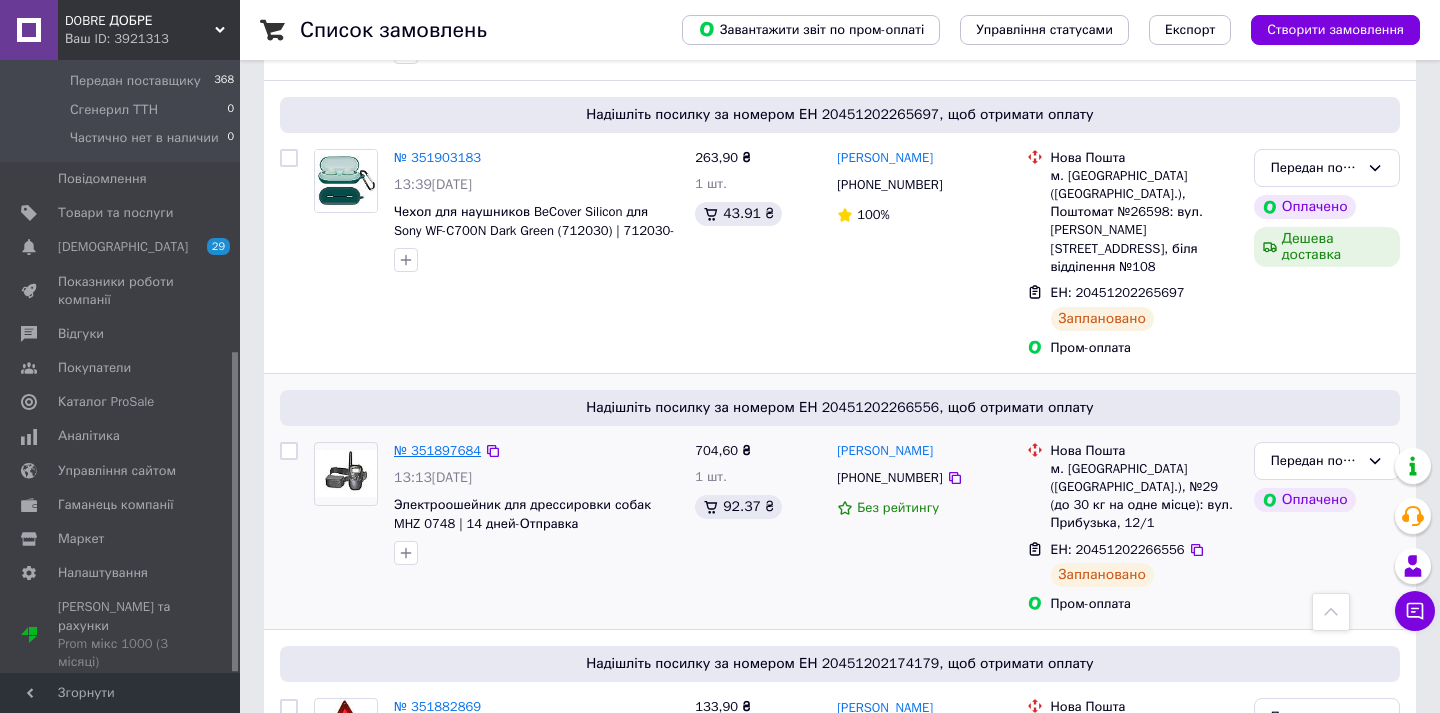 click on "№ 351897684" at bounding box center (437, 450) 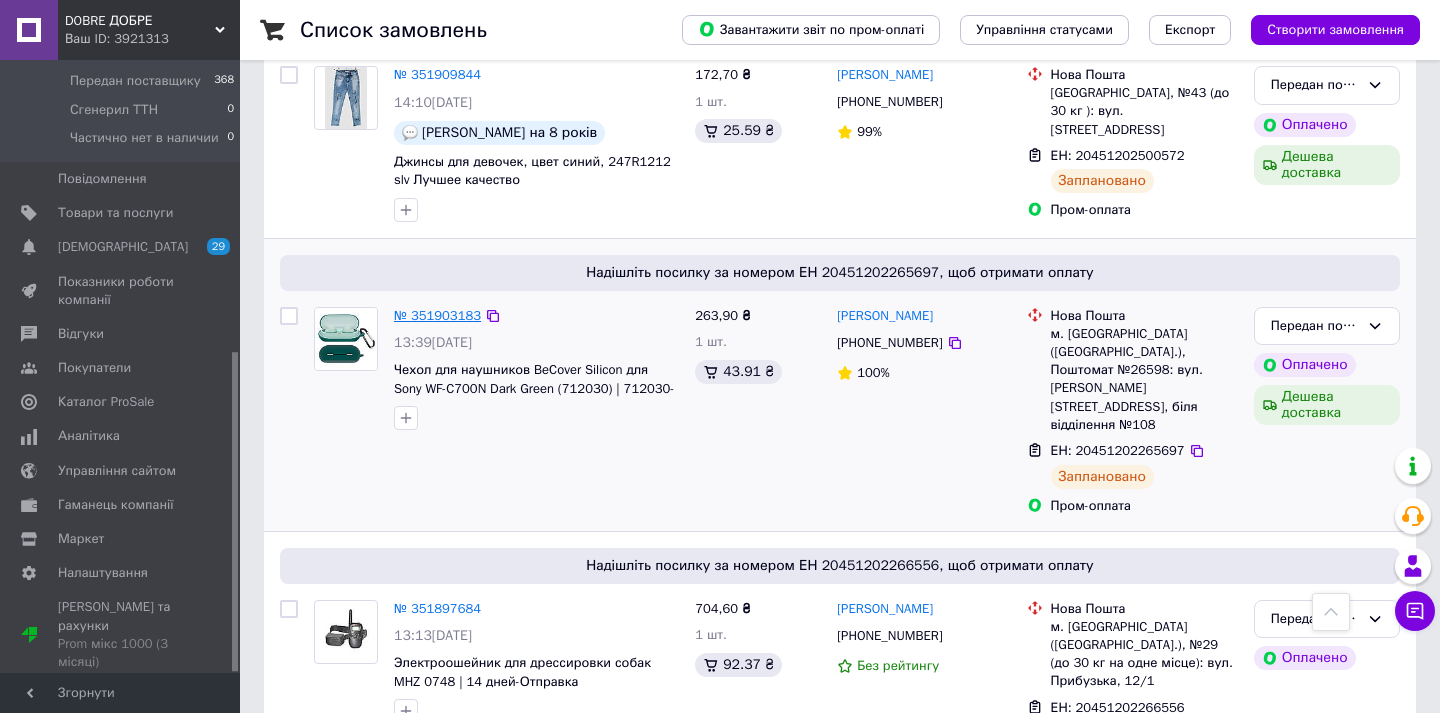 click on "№ 351903183" at bounding box center (437, 315) 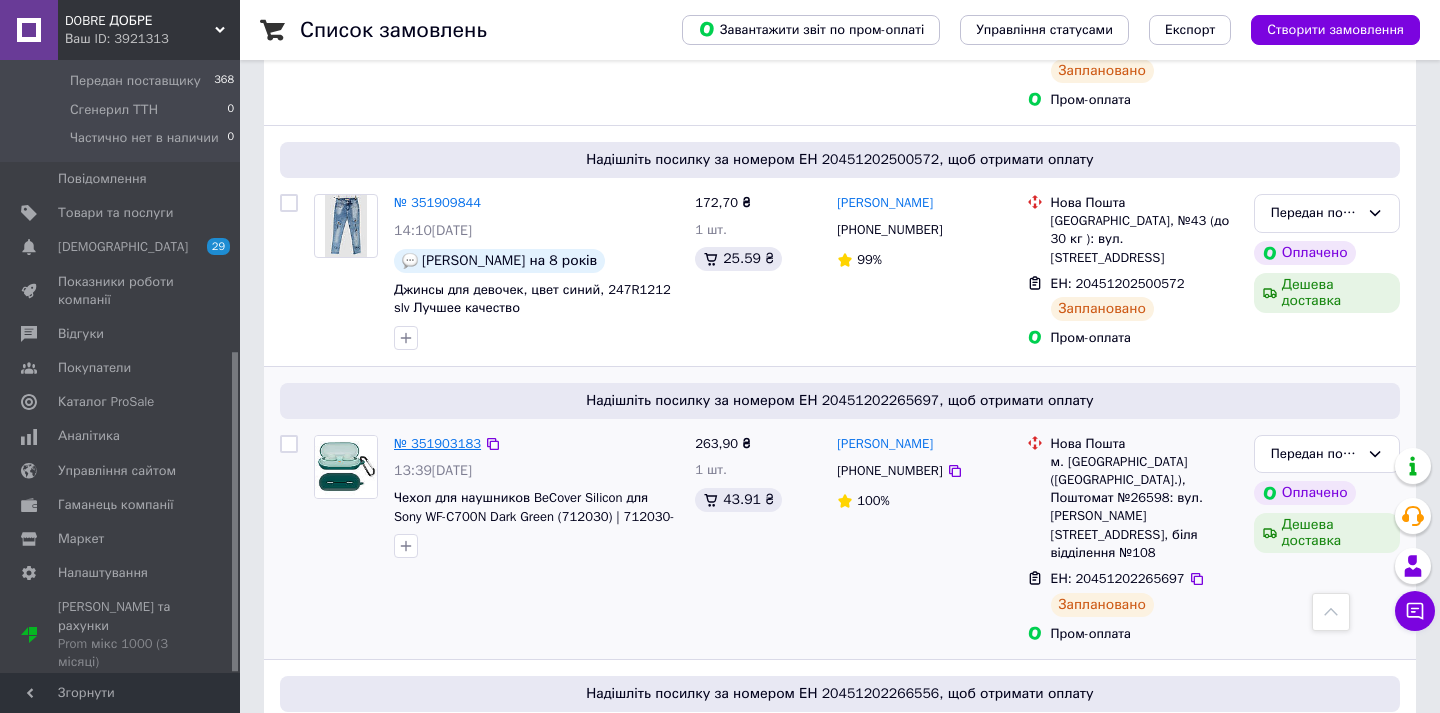 scroll, scrollTop: 670, scrollLeft: 0, axis: vertical 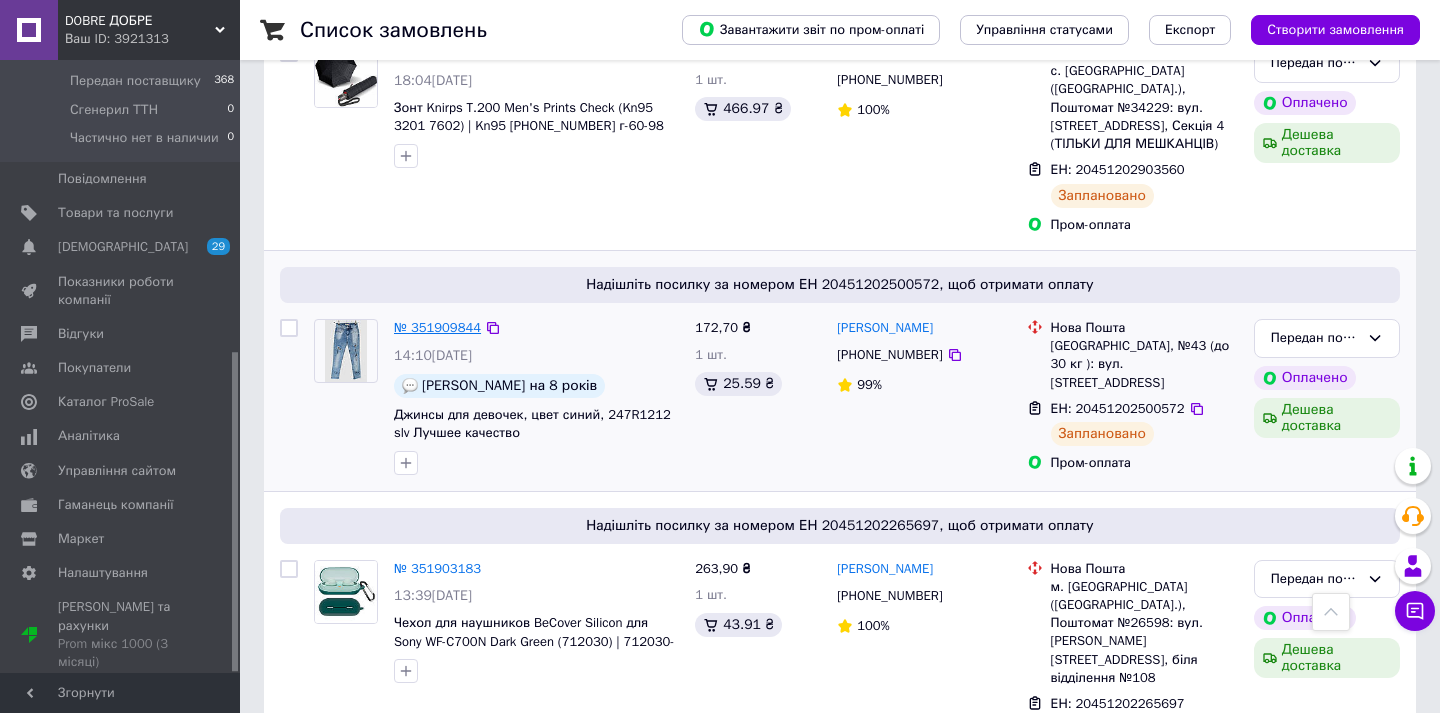 click on "№ 351909844" at bounding box center [437, 327] 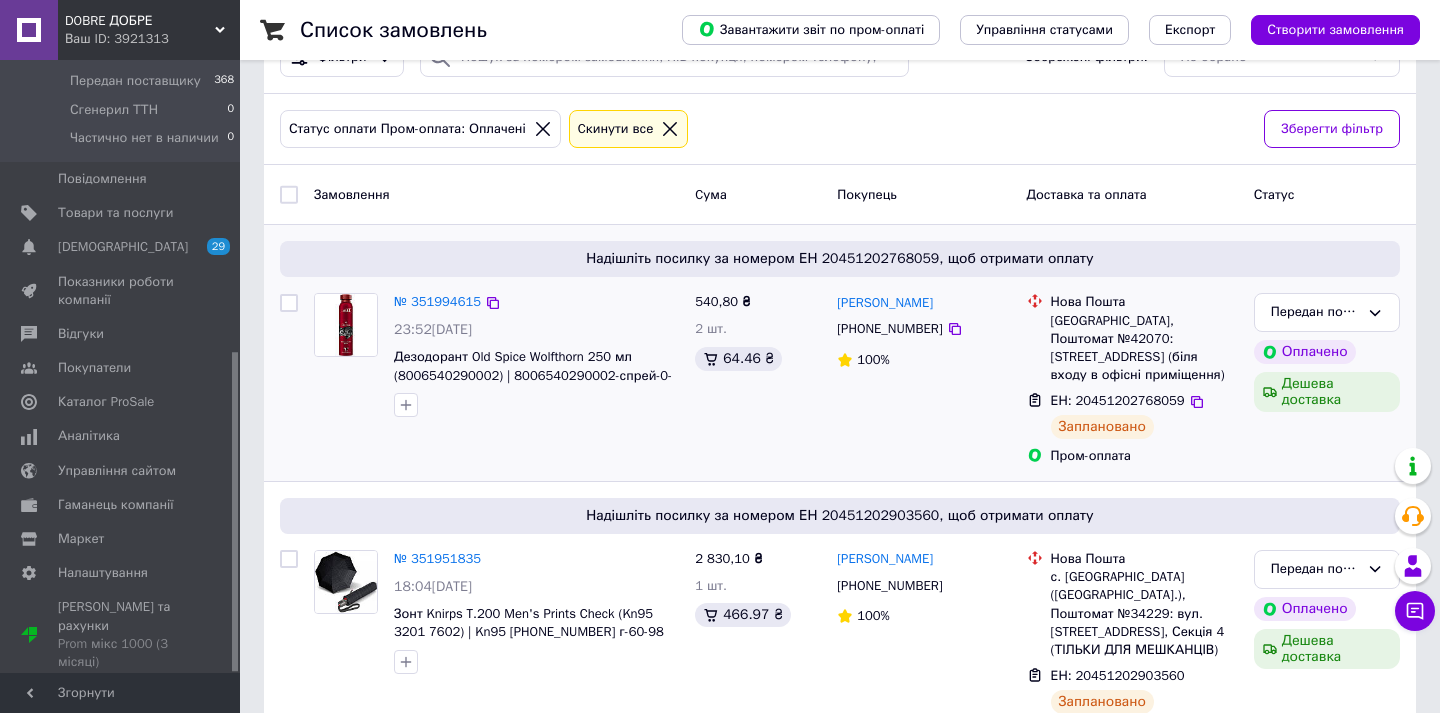 scroll, scrollTop: 168, scrollLeft: 0, axis: vertical 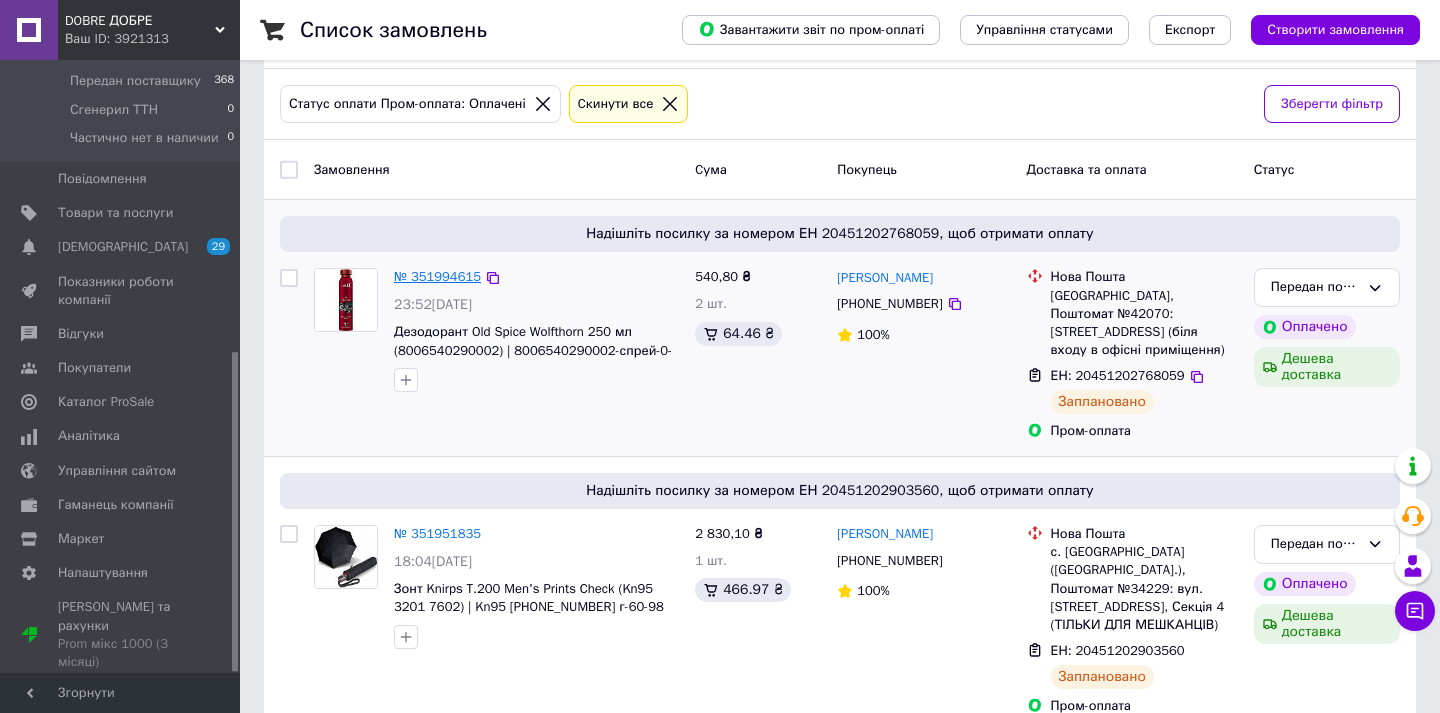 click on "№ 351994615" at bounding box center (437, 276) 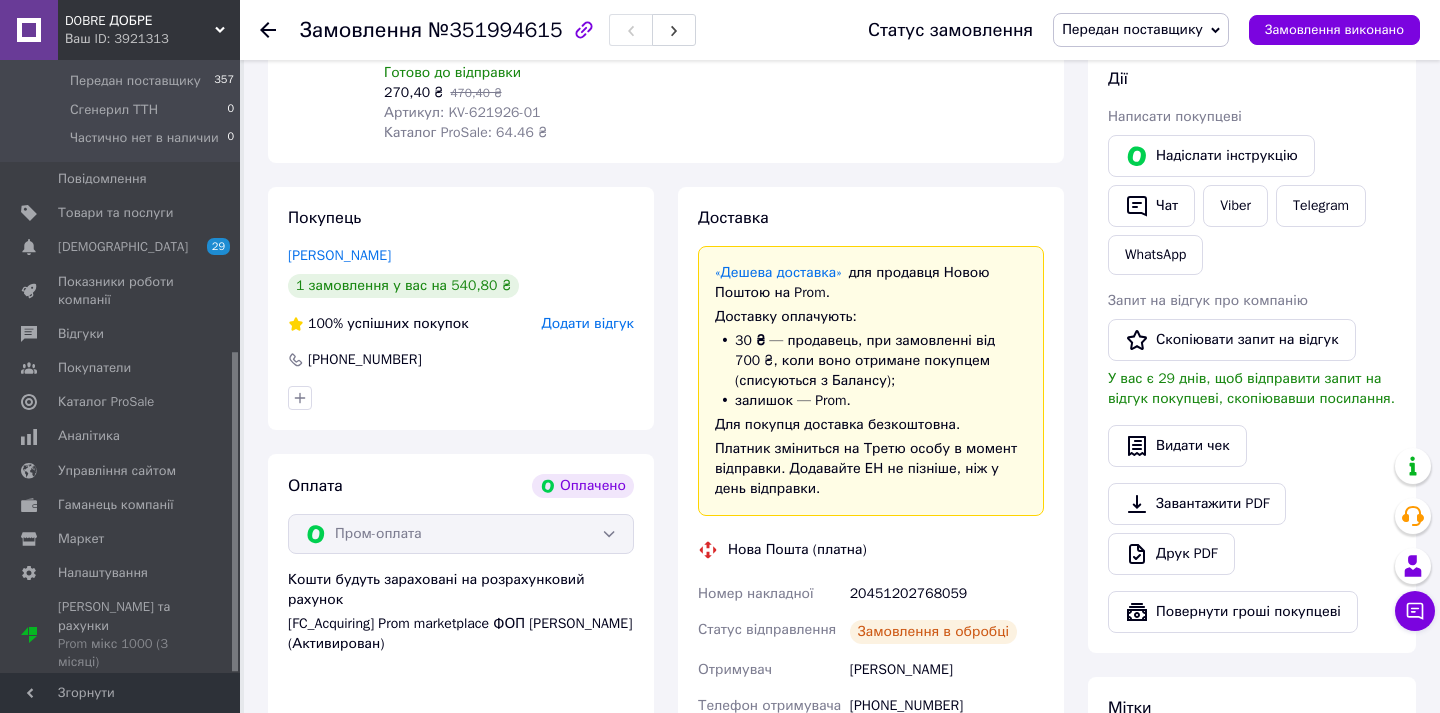scroll, scrollTop: 489, scrollLeft: 0, axis: vertical 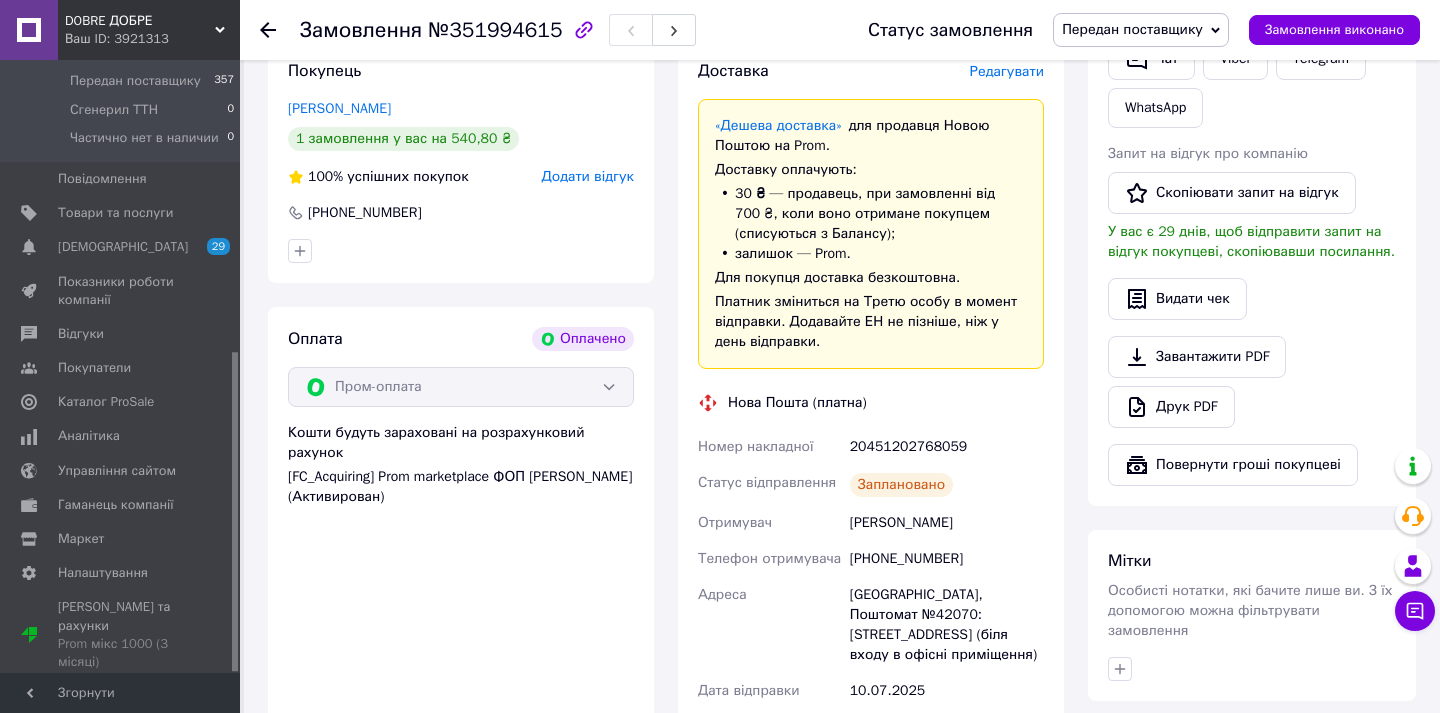 click on "+380683476438" at bounding box center (947, 559) 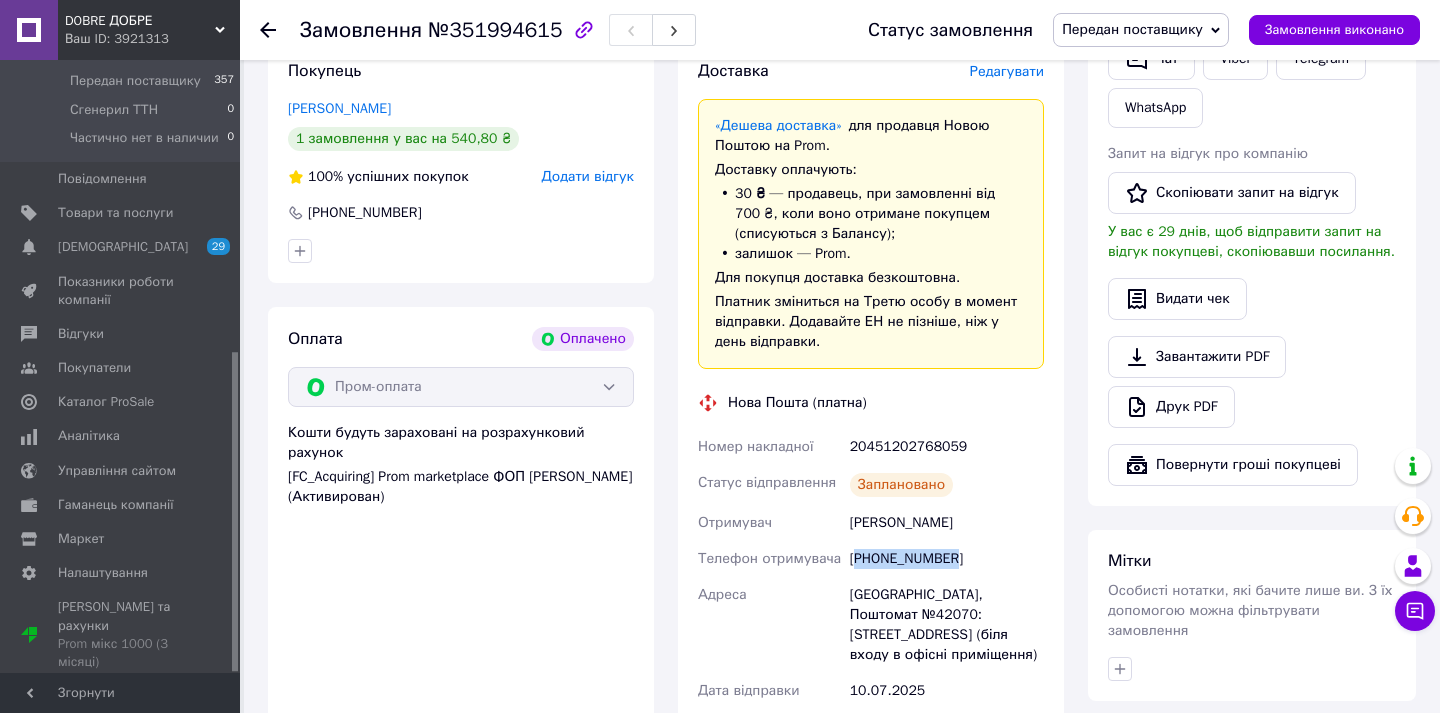 click on "+380683476438" at bounding box center (947, 559) 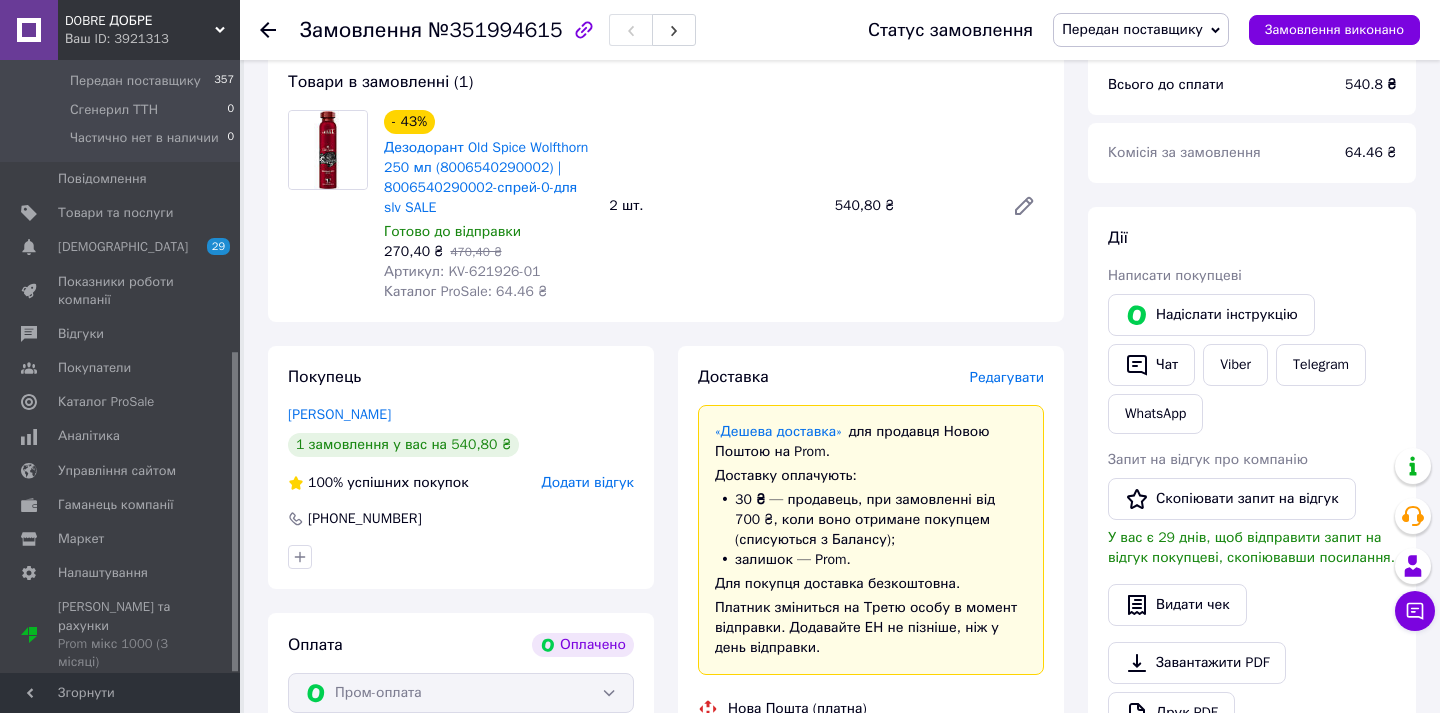 scroll, scrollTop: 0, scrollLeft: 0, axis: both 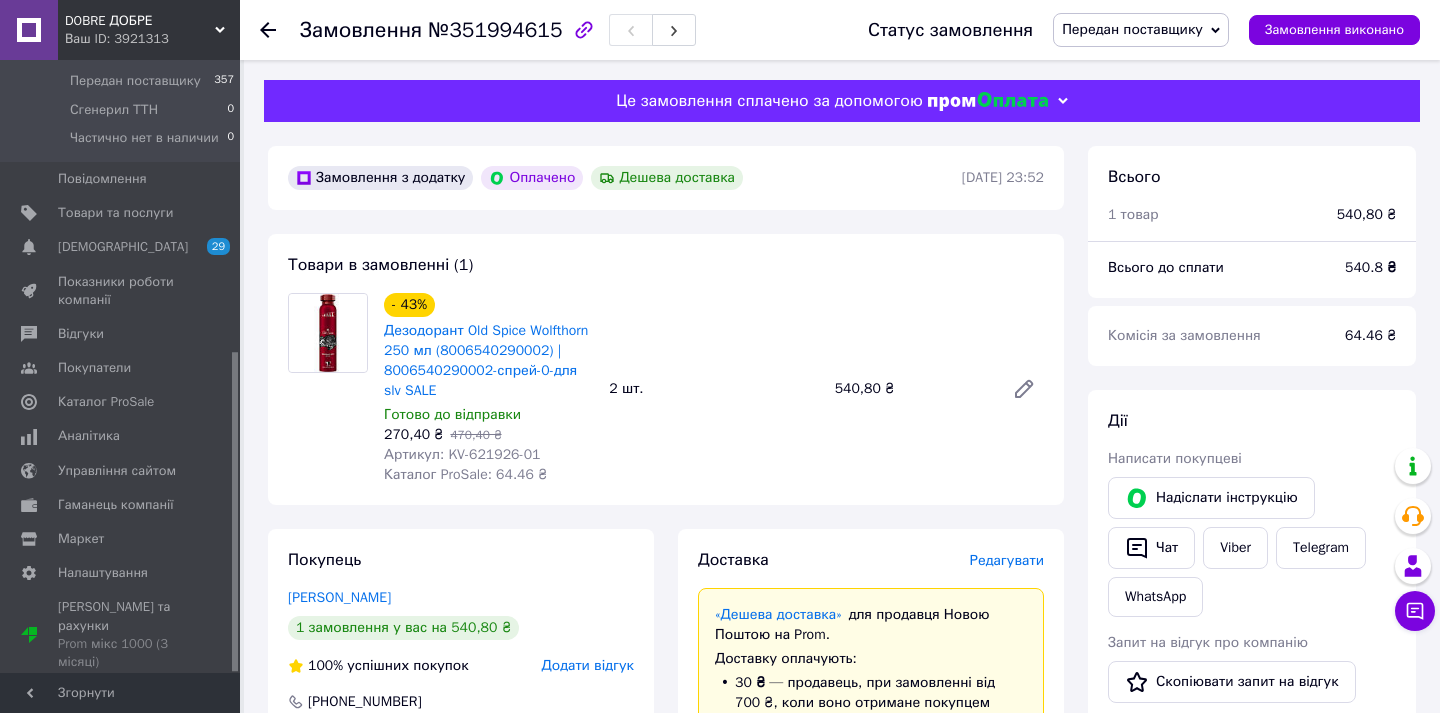 click on "Редагувати" at bounding box center [1007, 560] 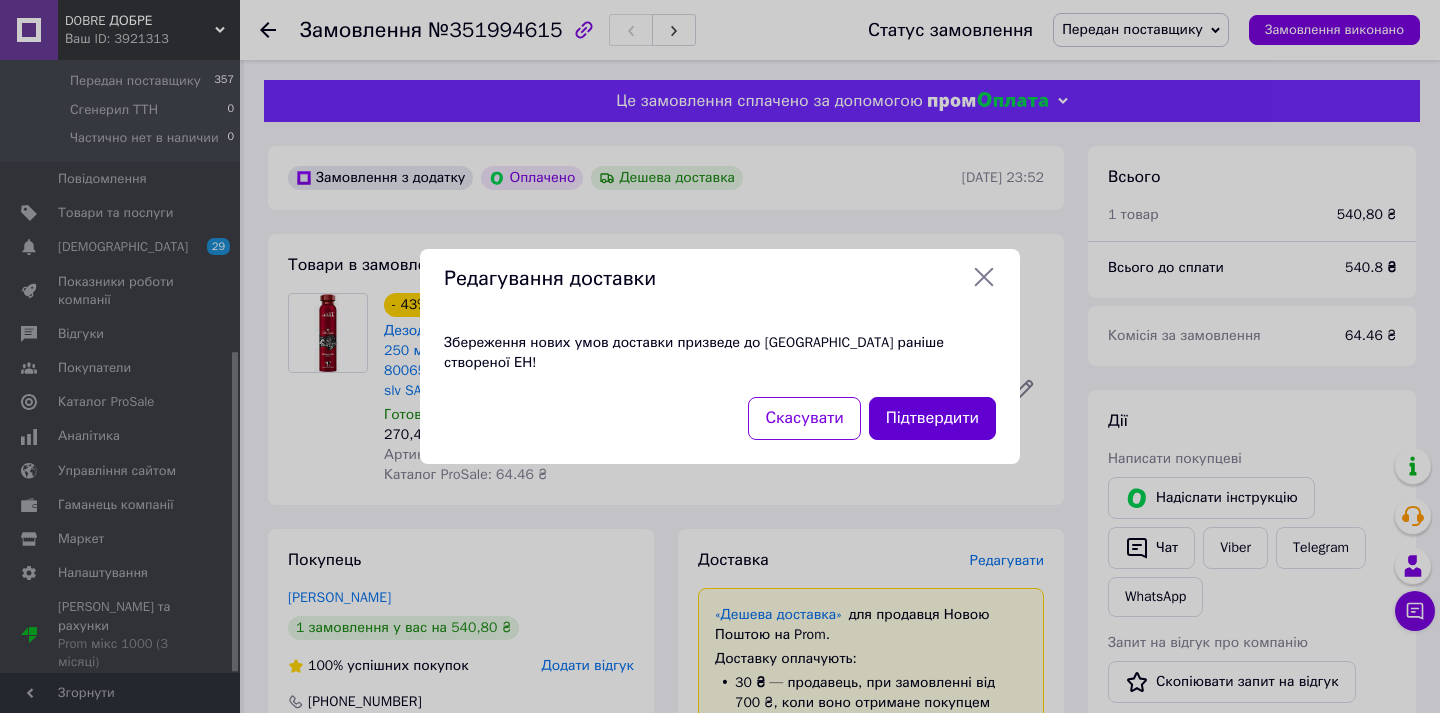 click on "Підтвердити" at bounding box center (932, 418) 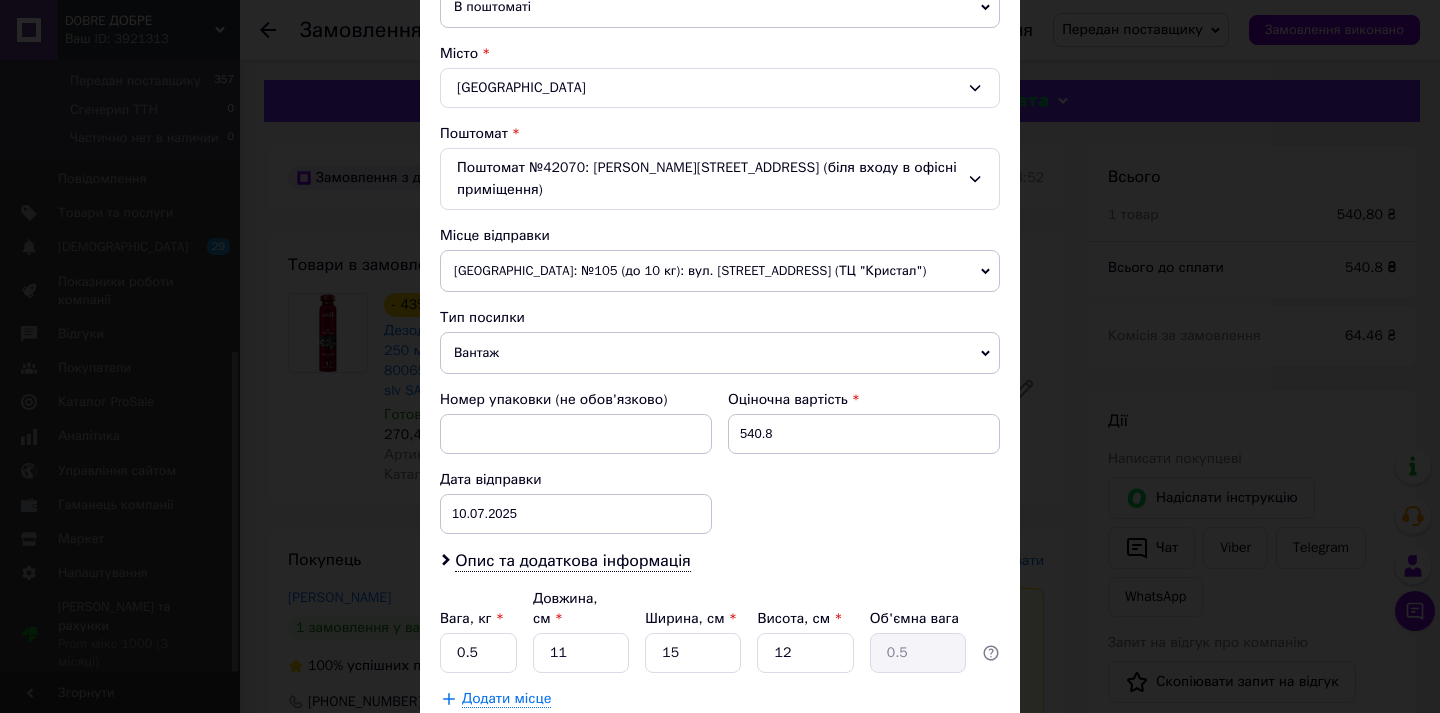 scroll, scrollTop: 657, scrollLeft: 0, axis: vertical 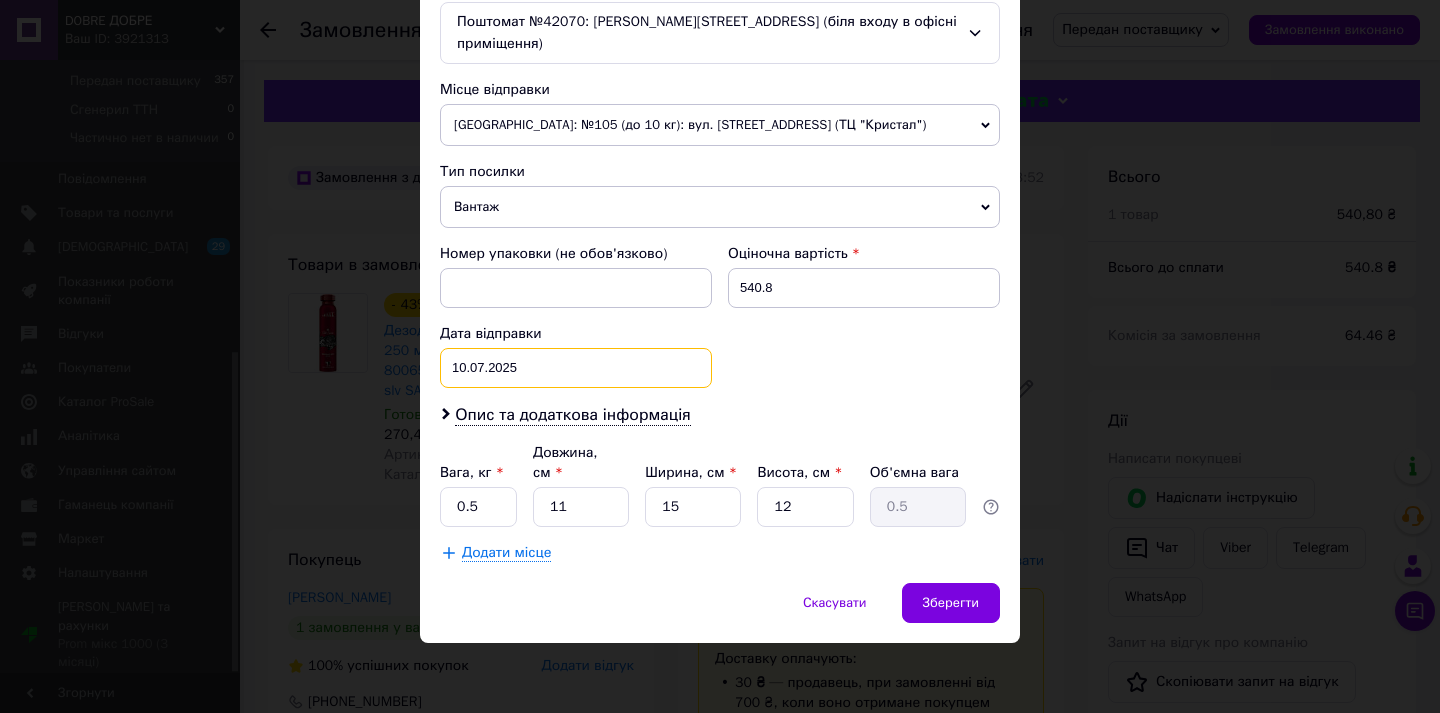 click on "10.07.2025 < 2025 > < Июль > Пн Вт Ср Чт Пт Сб Вс 30 1 2 3 4 5 6 7 8 9 10 11 12 13 14 15 16 17 18 19 20 21 22 23 24 25 26 27 28 29 30 31 1 2 3 4 5 6 7 8 9 10" at bounding box center [576, 368] 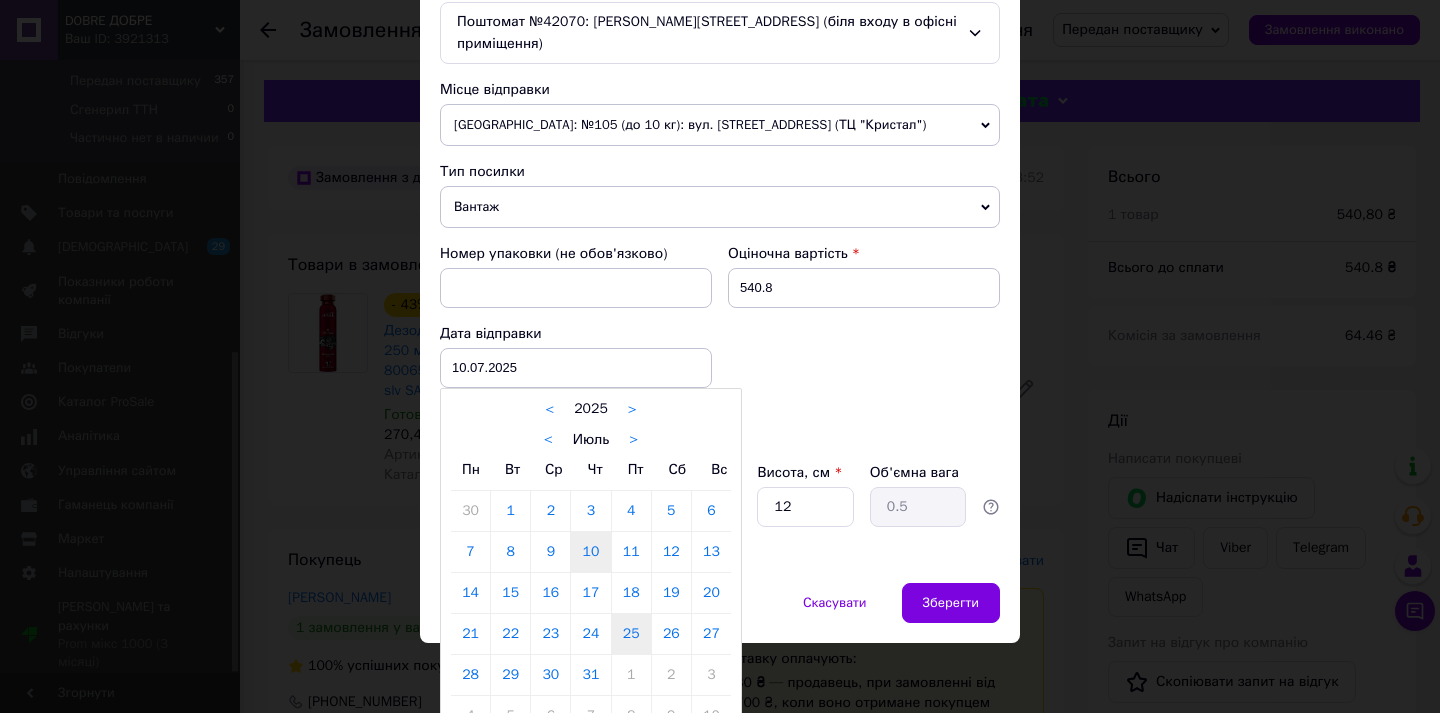 click on "25" at bounding box center (631, 634) 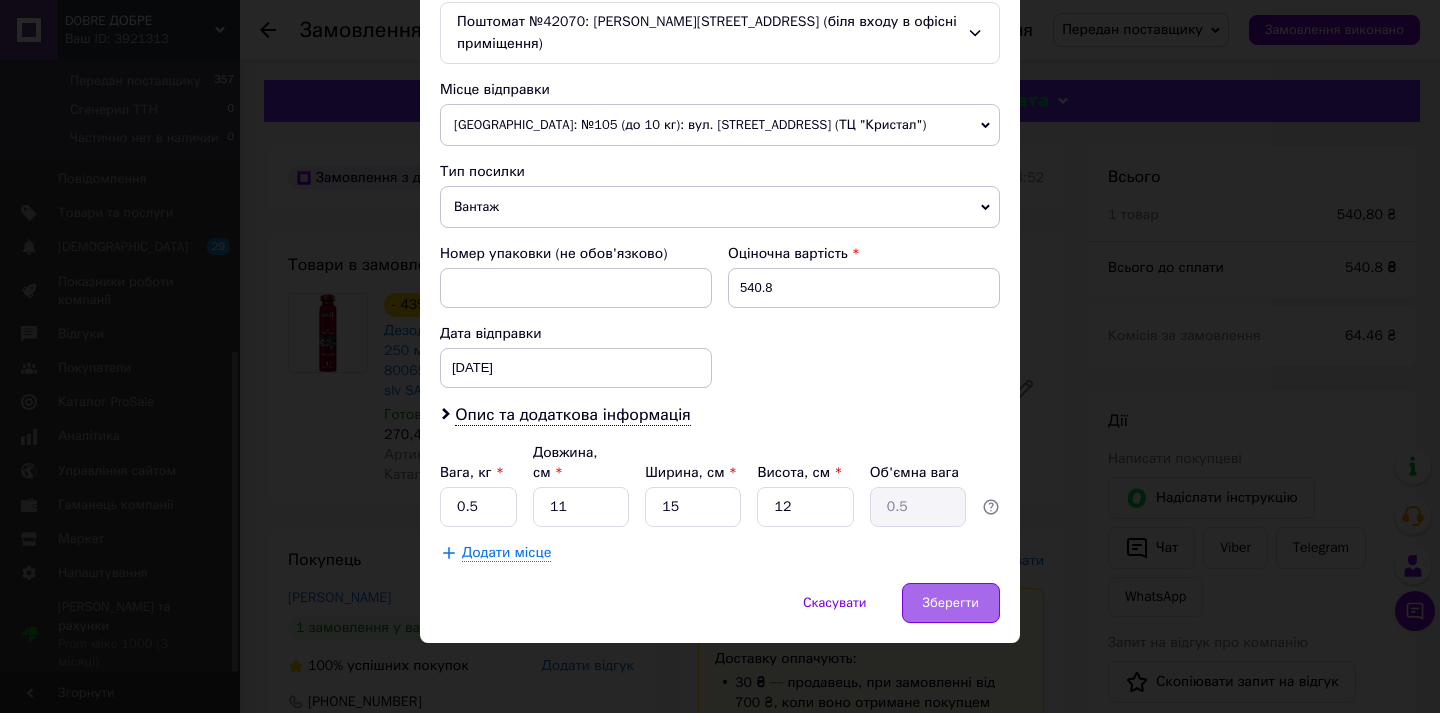click on "Зберегти" at bounding box center [951, 603] 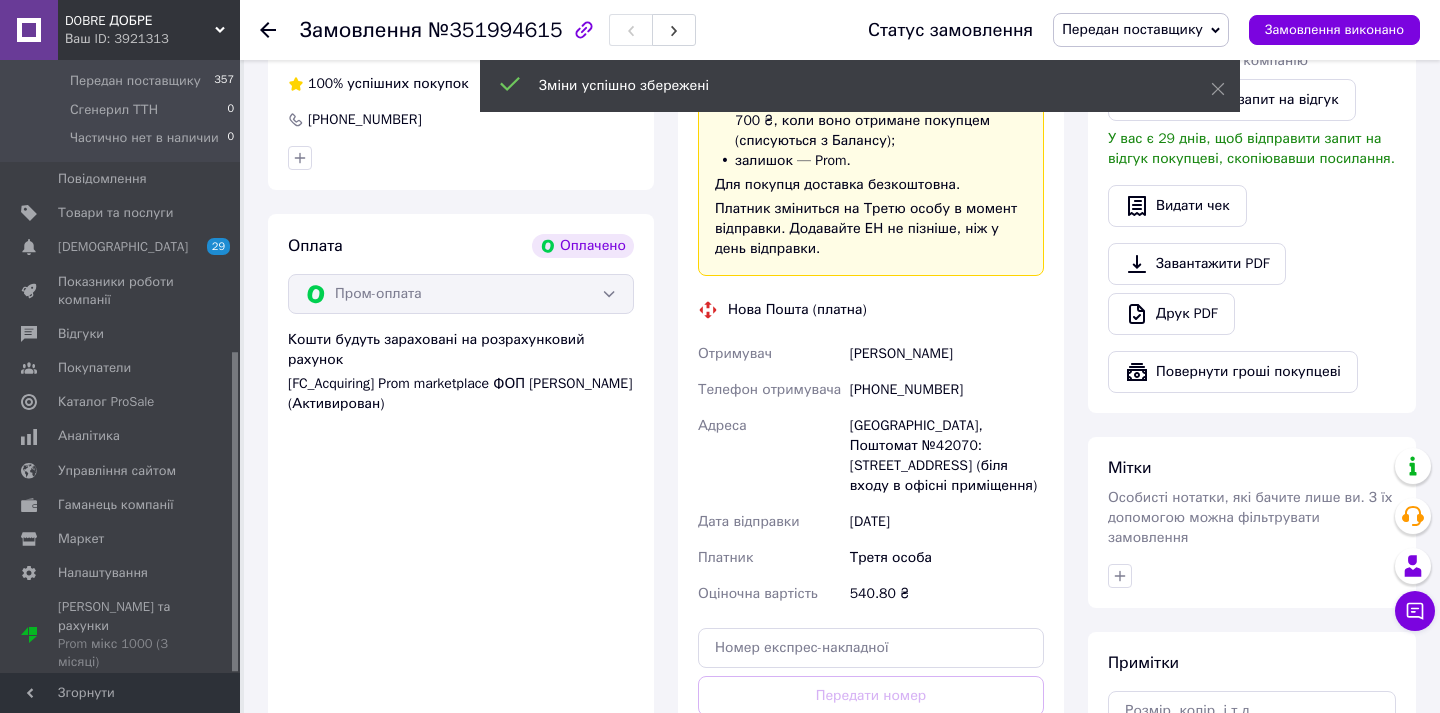 scroll, scrollTop: 696, scrollLeft: 0, axis: vertical 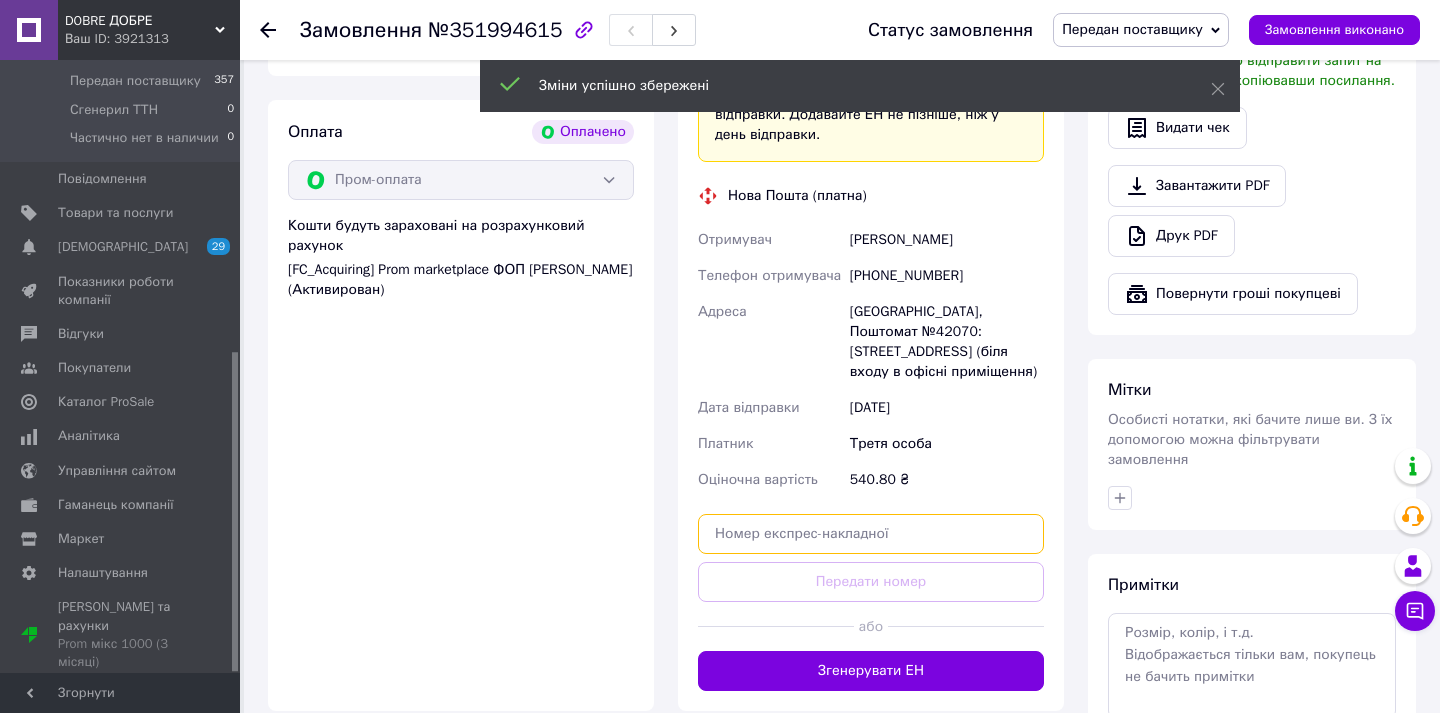 click at bounding box center [871, 534] 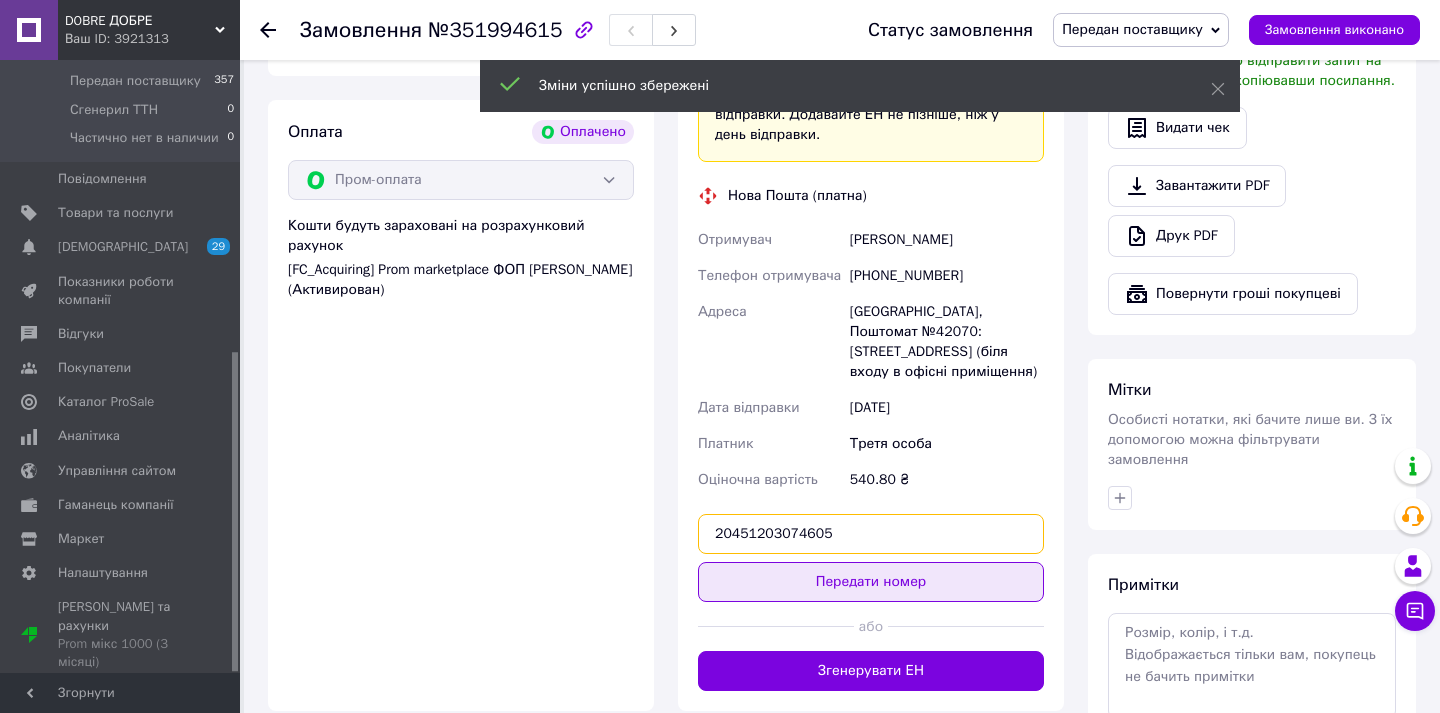 type on "20451203074605" 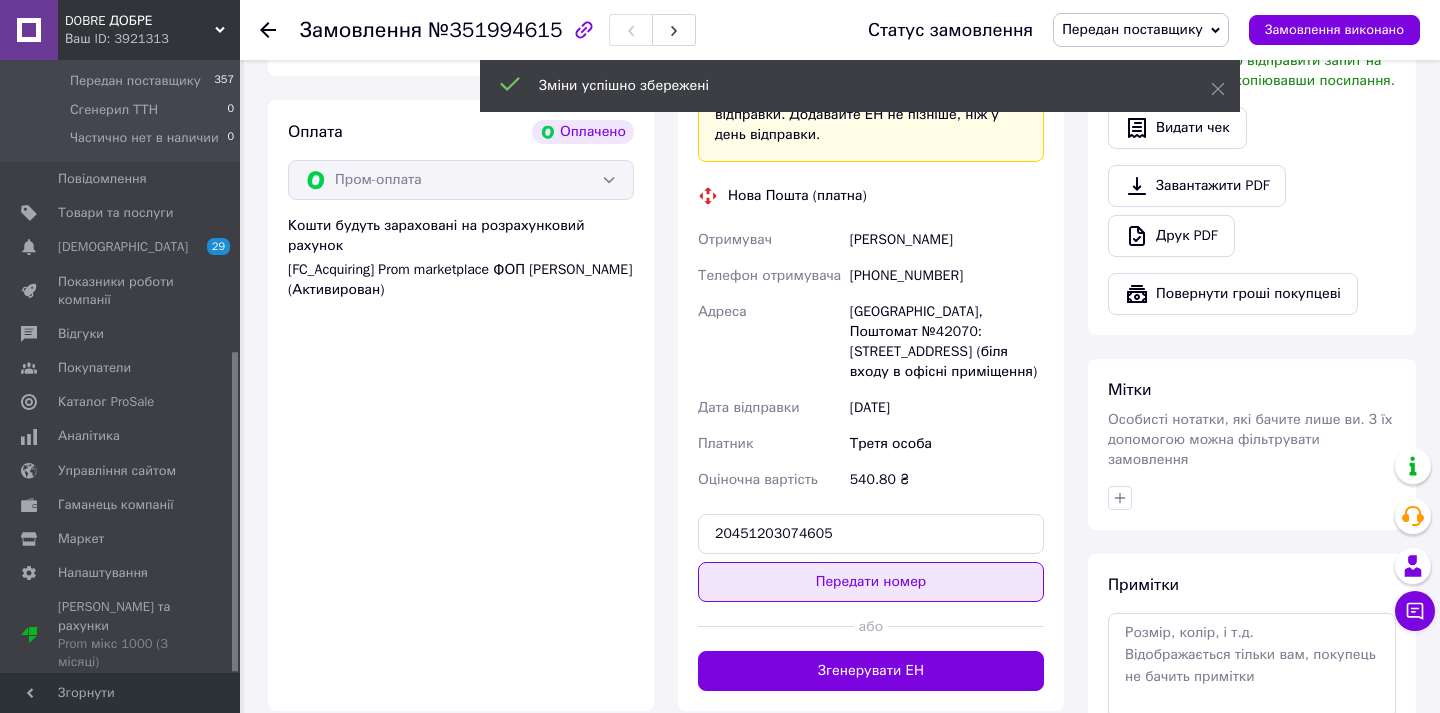 click on "Передати номер" at bounding box center [871, 582] 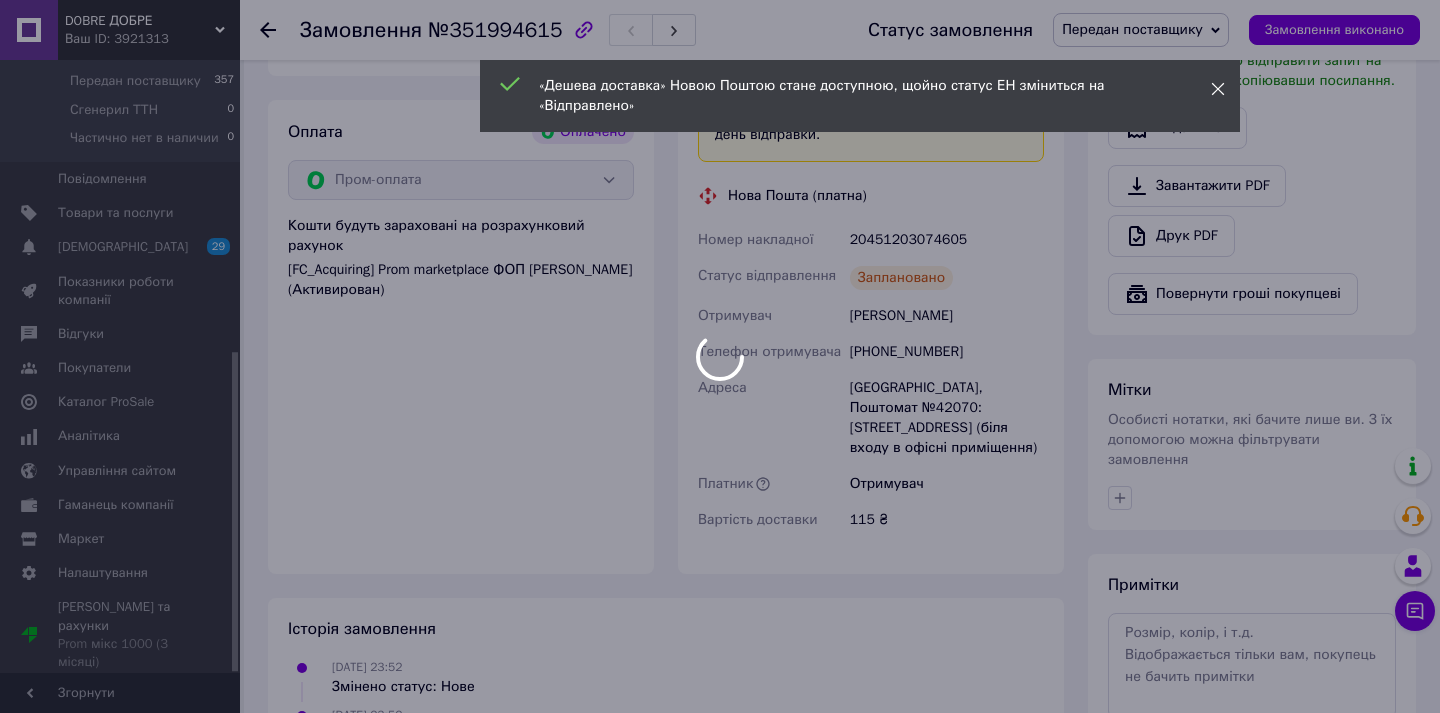 click 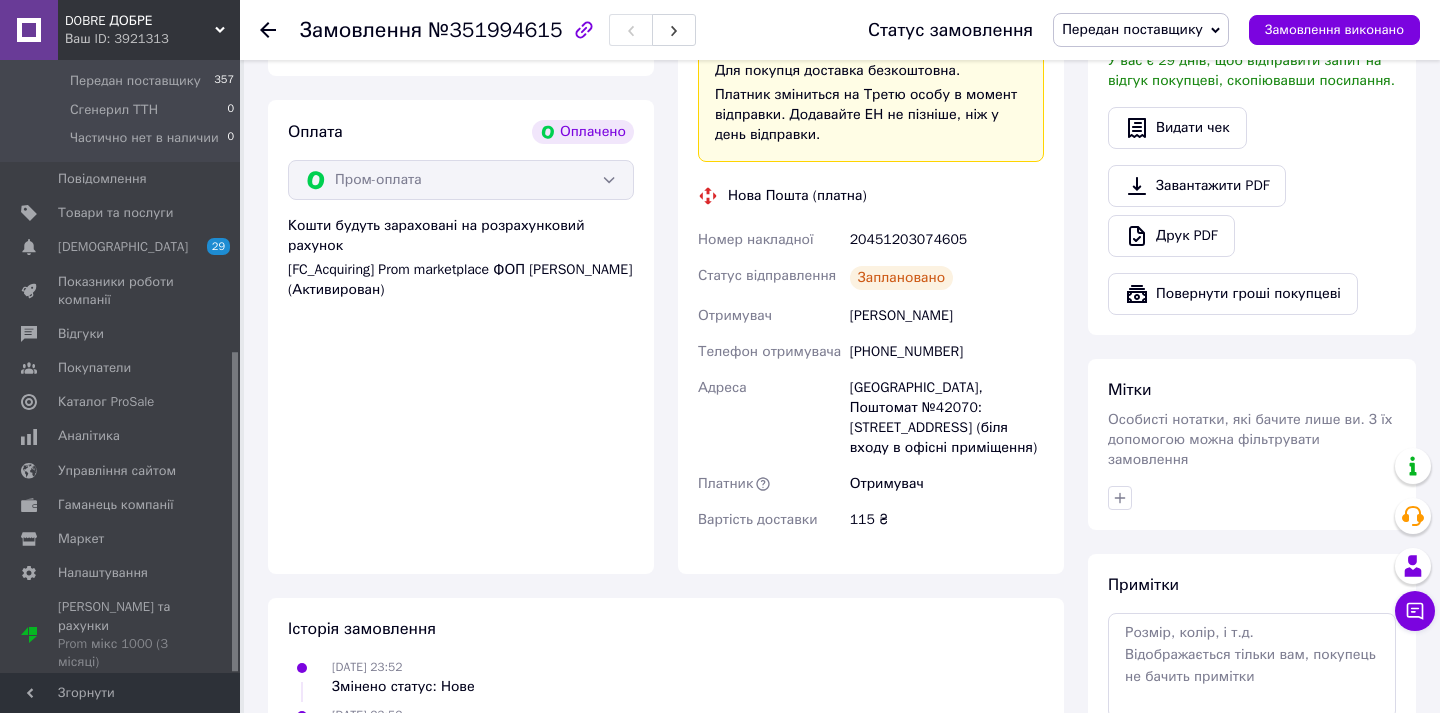 click on "Передан поставщику" at bounding box center [1141, 30] 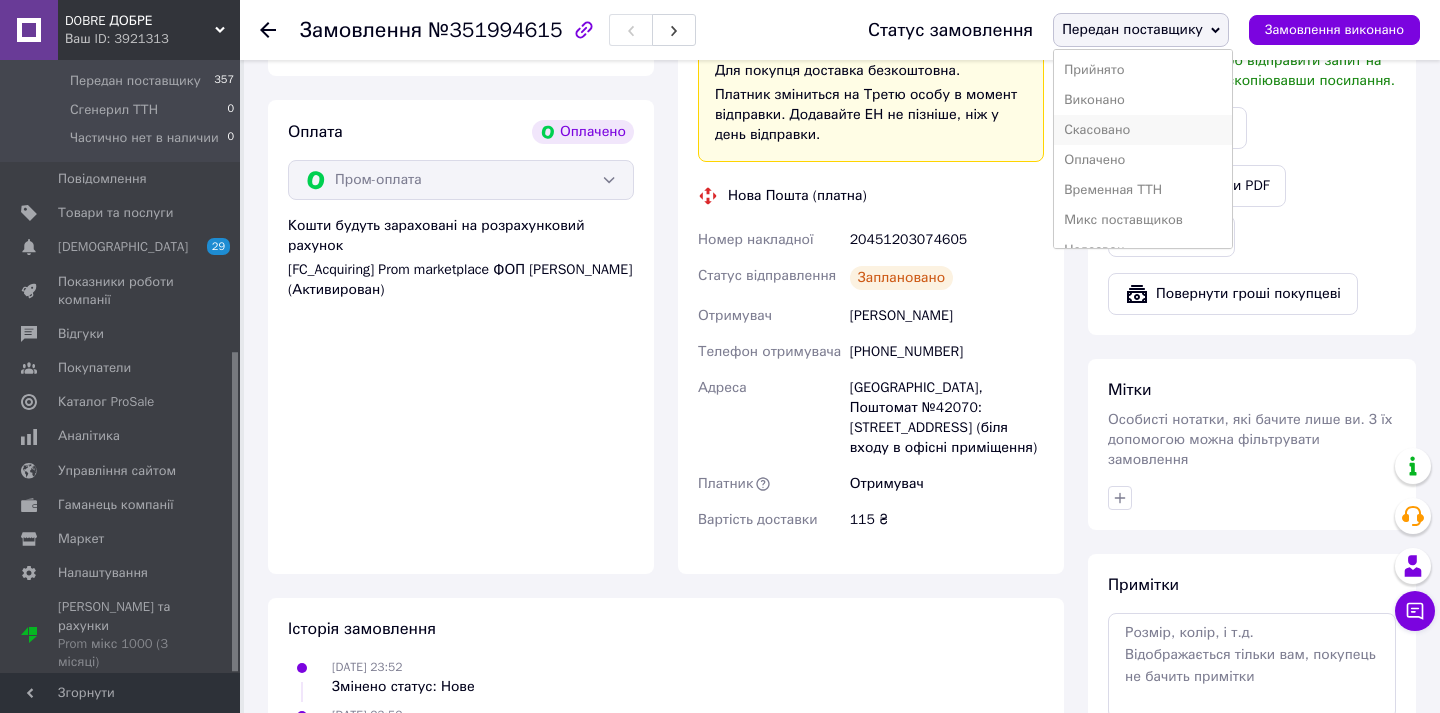 scroll, scrollTop: 232, scrollLeft: 0, axis: vertical 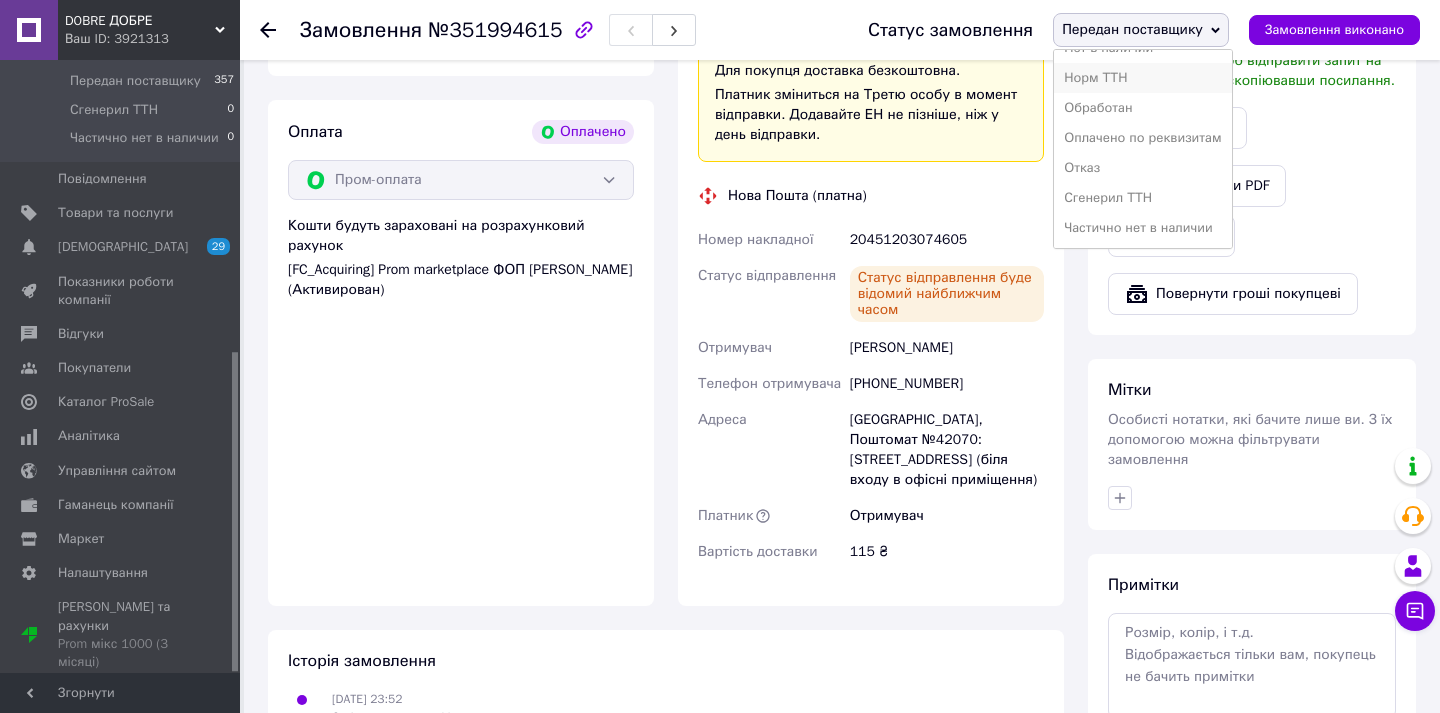 click on "Норм ТТН" at bounding box center [1142, 78] 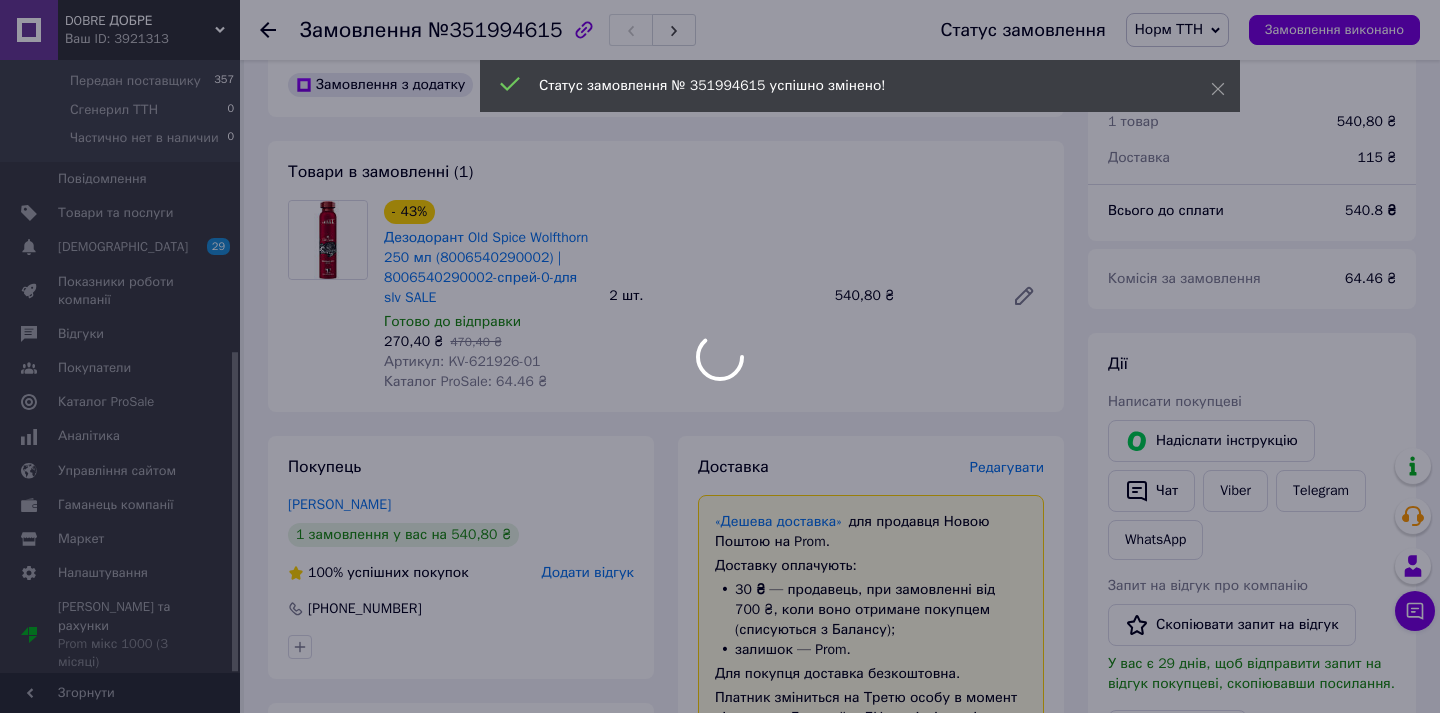 scroll, scrollTop: 0, scrollLeft: 0, axis: both 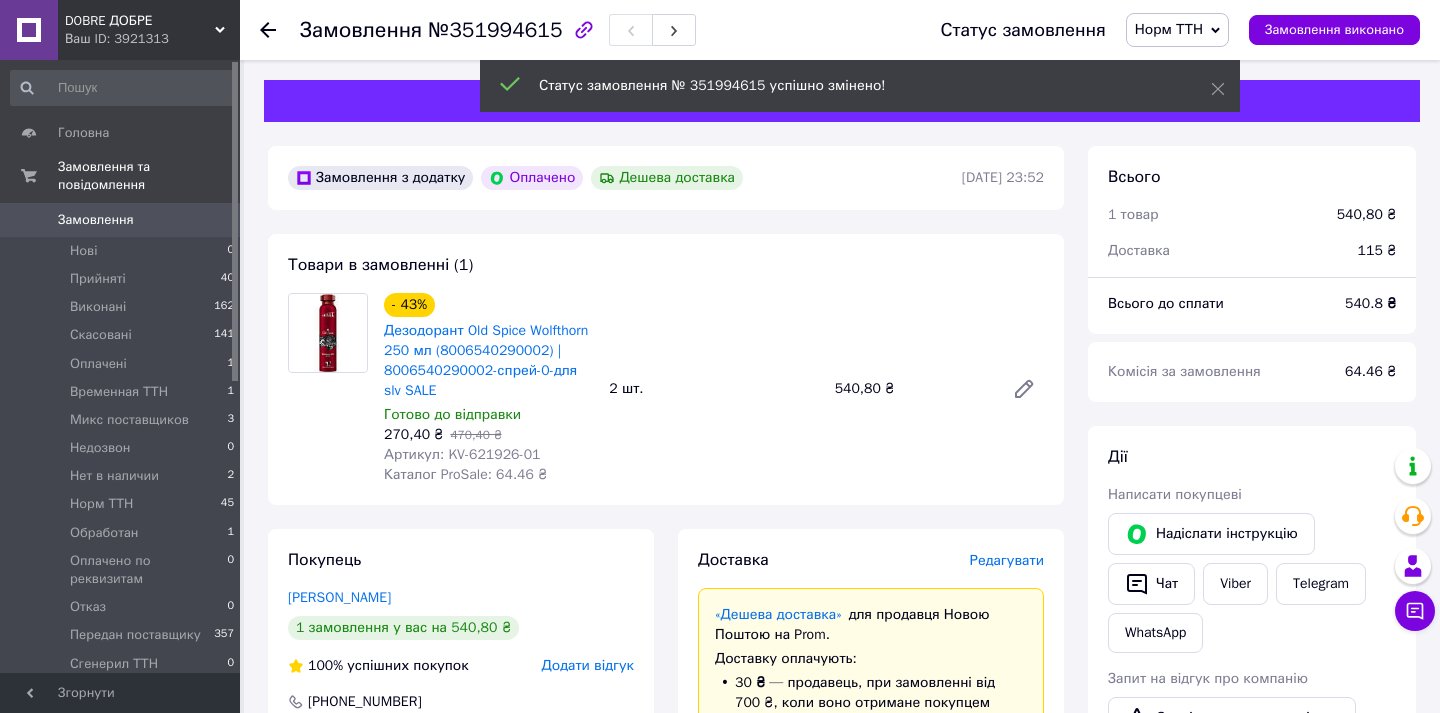 click on "Замовлення" at bounding box center [121, 220] 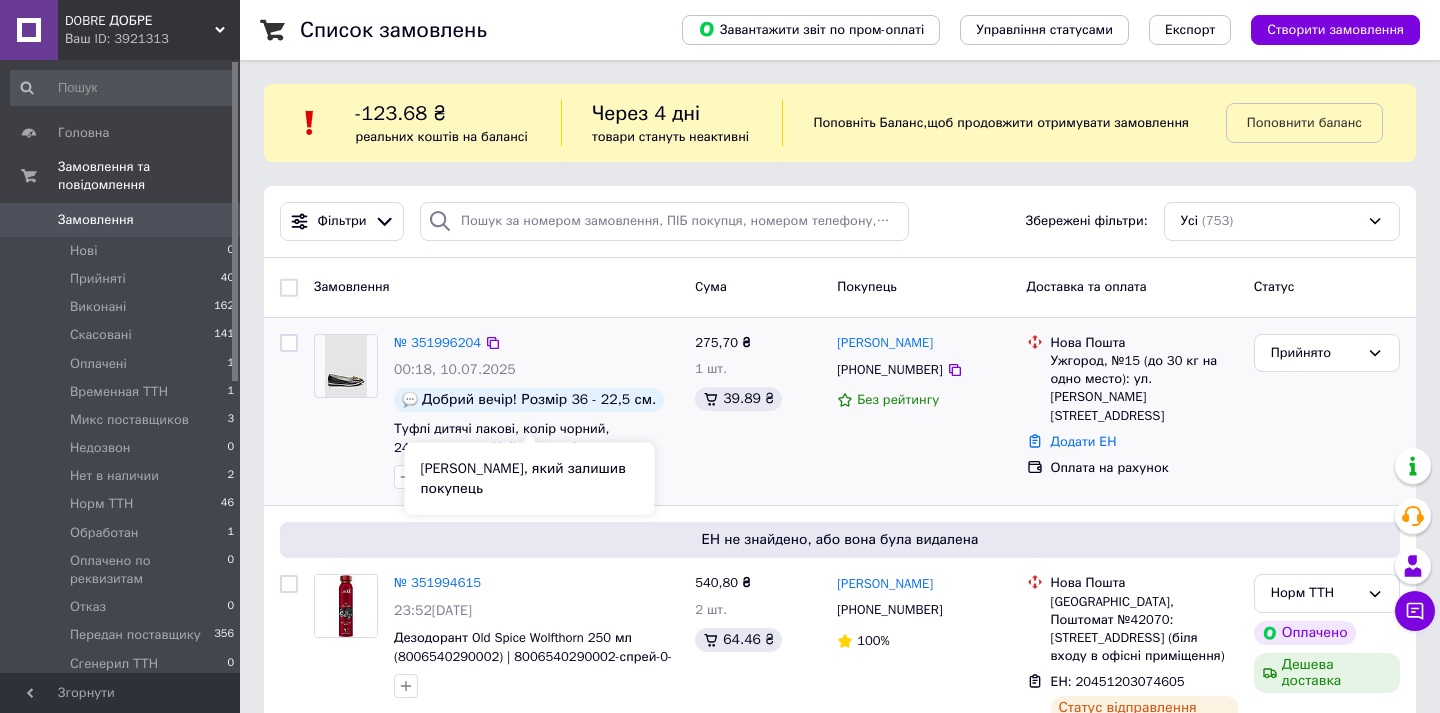 scroll, scrollTop: 293, scrollLeft: 0, axis: vertical 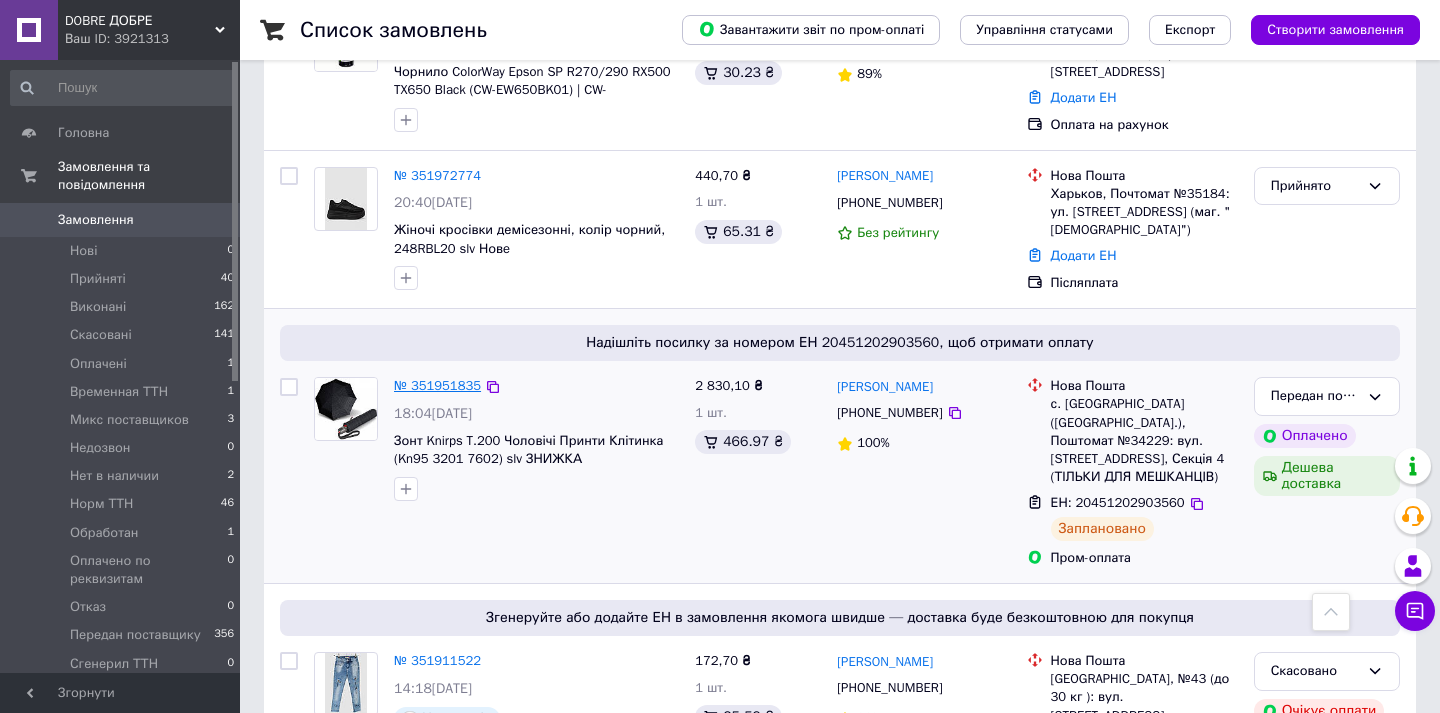 click on "№ 351951835" at bounding box center [437, 385] 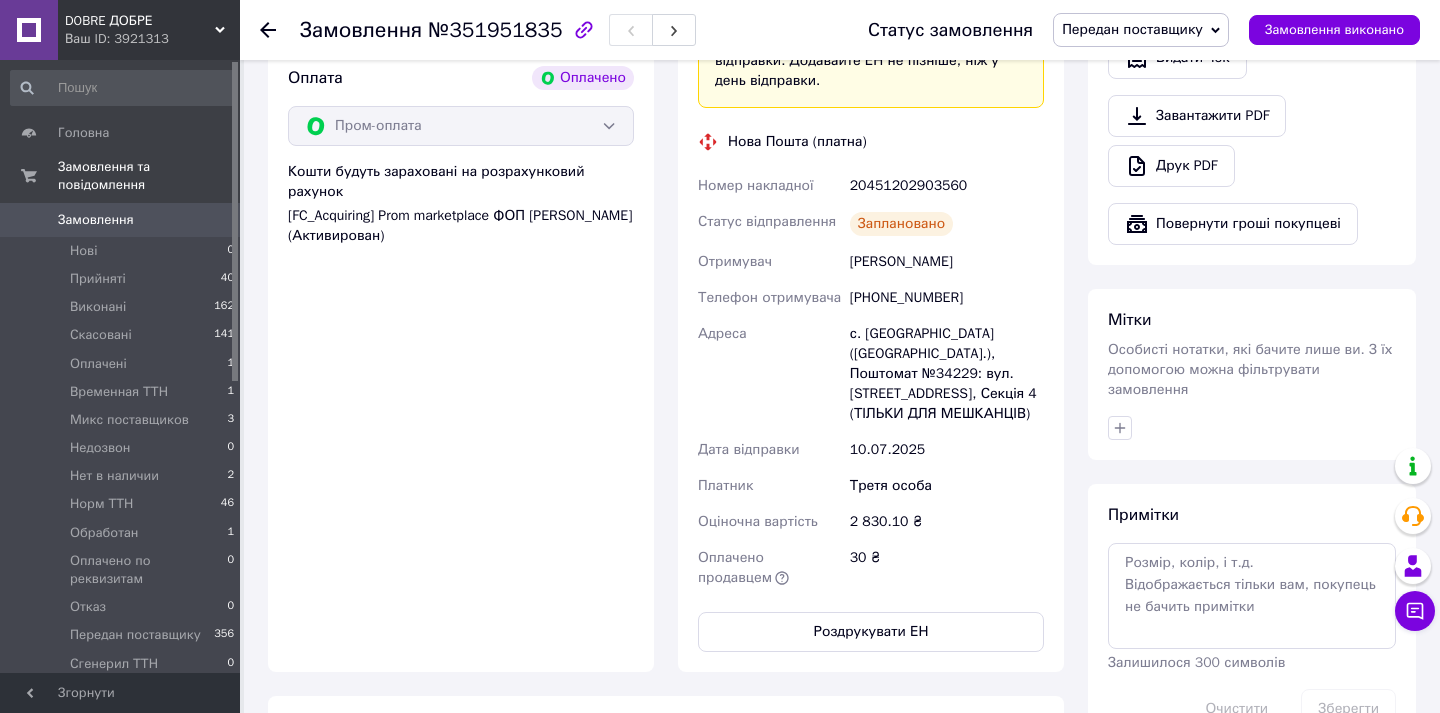 scroll, scrollTop: 272, scrollLeft: 0, axis: vertical 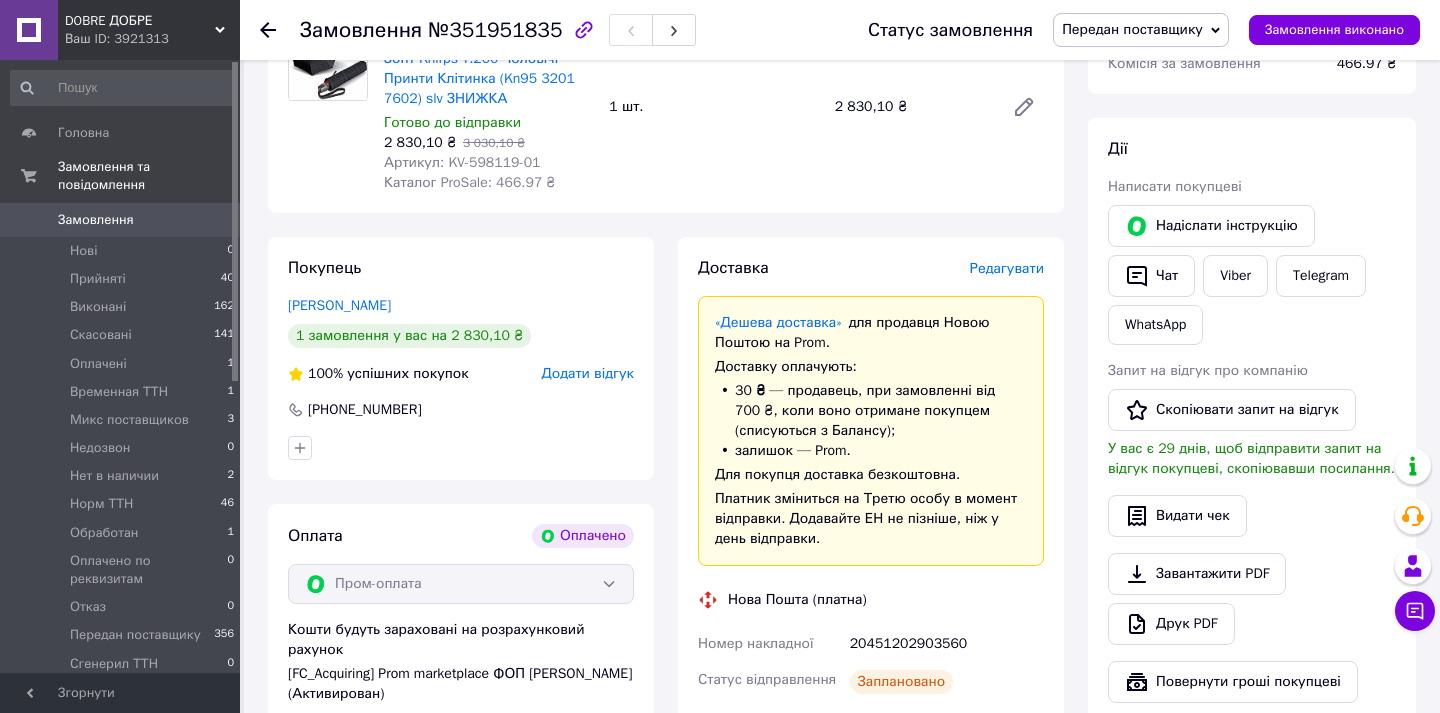 click on "Редагувати" at bounding box center [1007, 268] 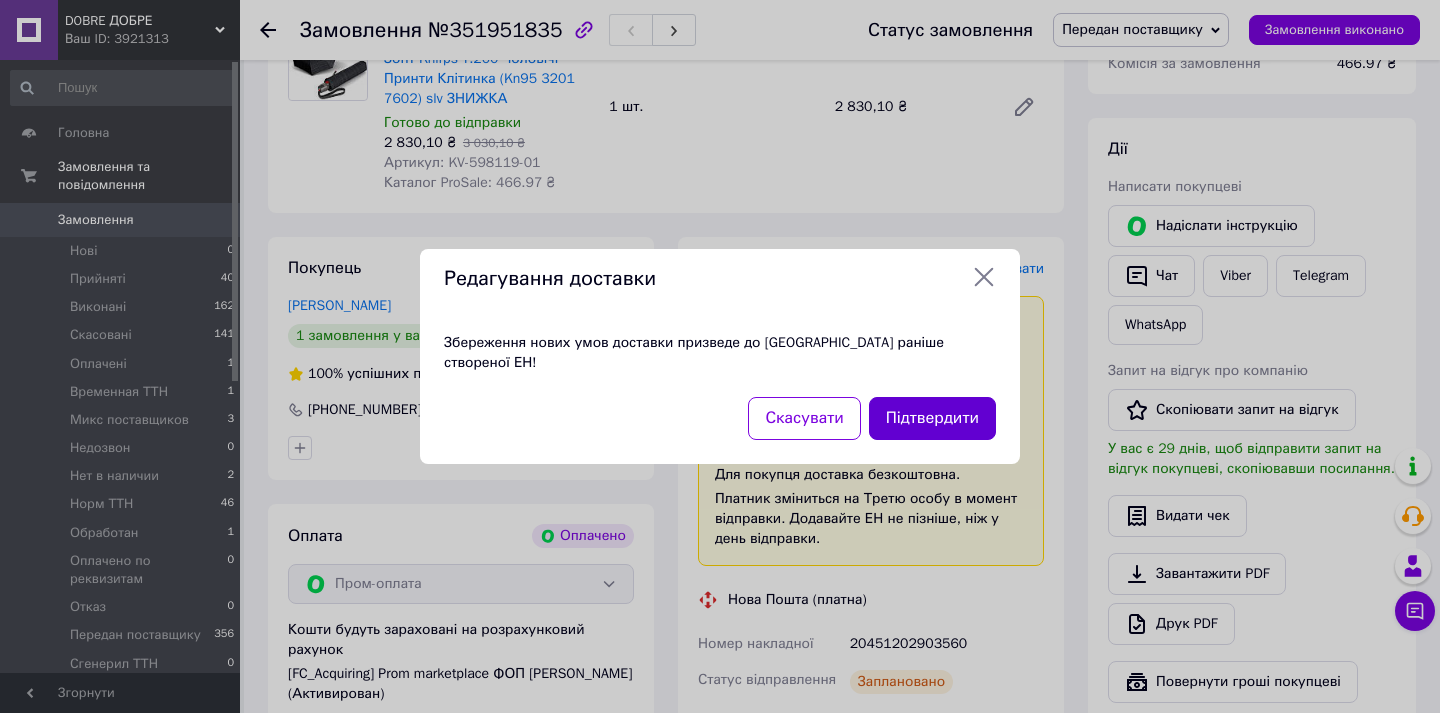 click on "Підтвердити" at bounding box center [932, 418] 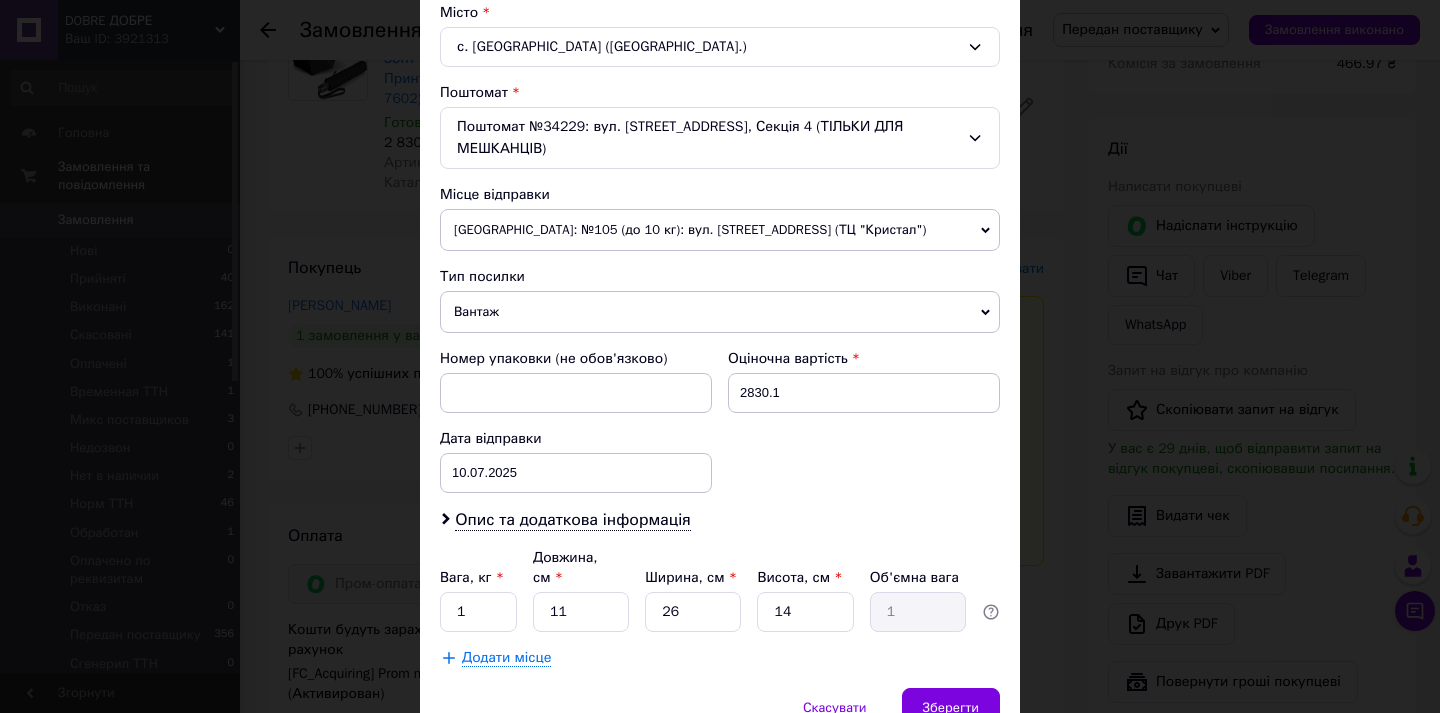 scroll, scrollTop: 657, scrollLeft: 0, axis: vertical 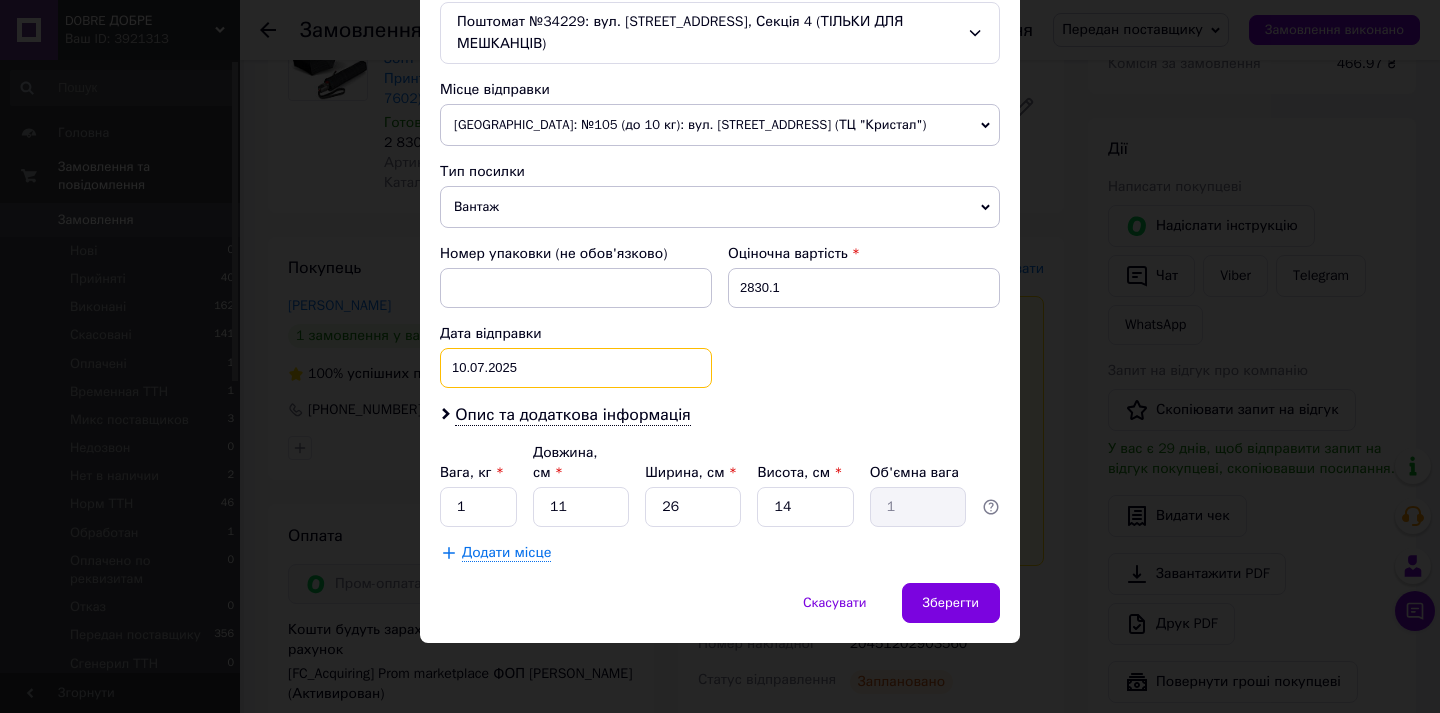 click on "10.07.2025 < 2025 > < Июль > Пн Вт Ср Чт Пт Сб Вс 30 1 2 3 4 5 6 7 8 9 10 11 12 13 14 15 16 17 18 19 20 21 22 23 24 25 26 27 28 29 30 31 1 2 3 4 5 6 7 8 9 10" at bounding box center (576, 368) 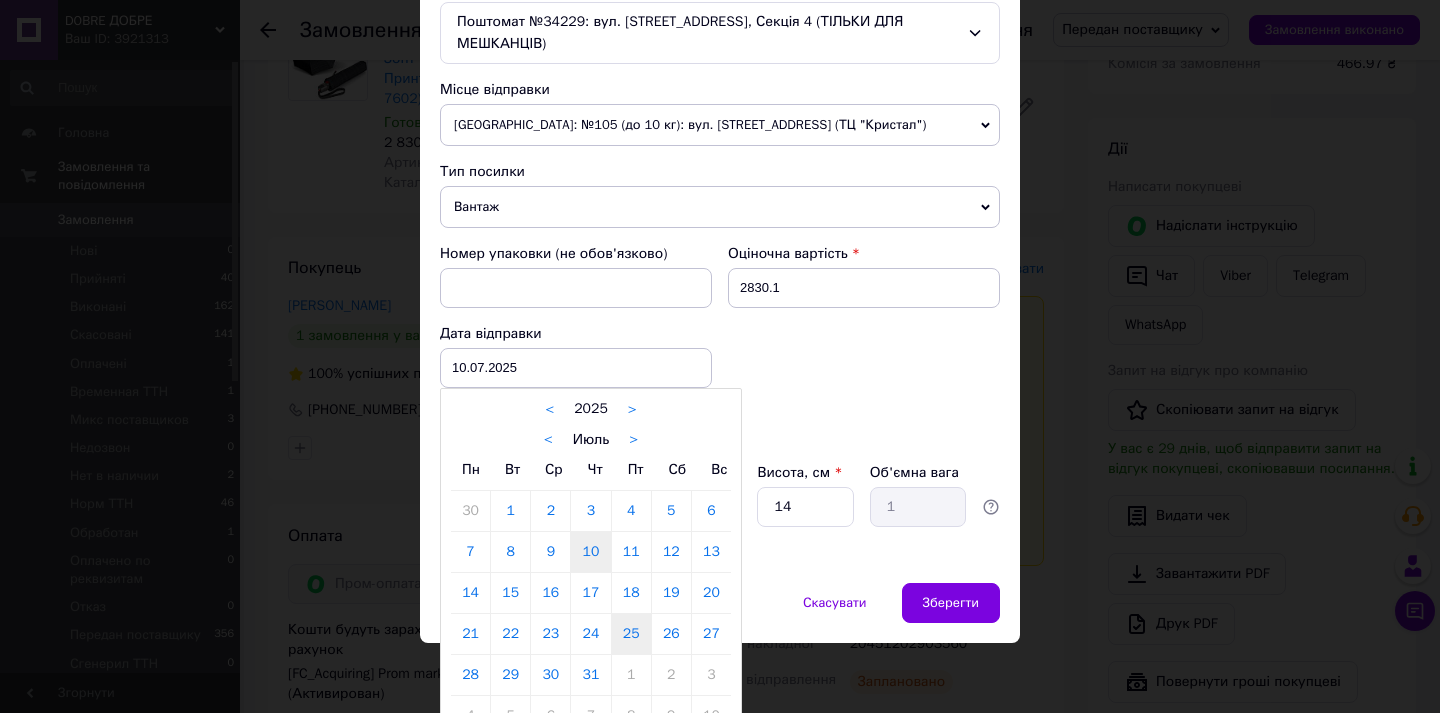 click on "25" at bounding box center [631, 634] 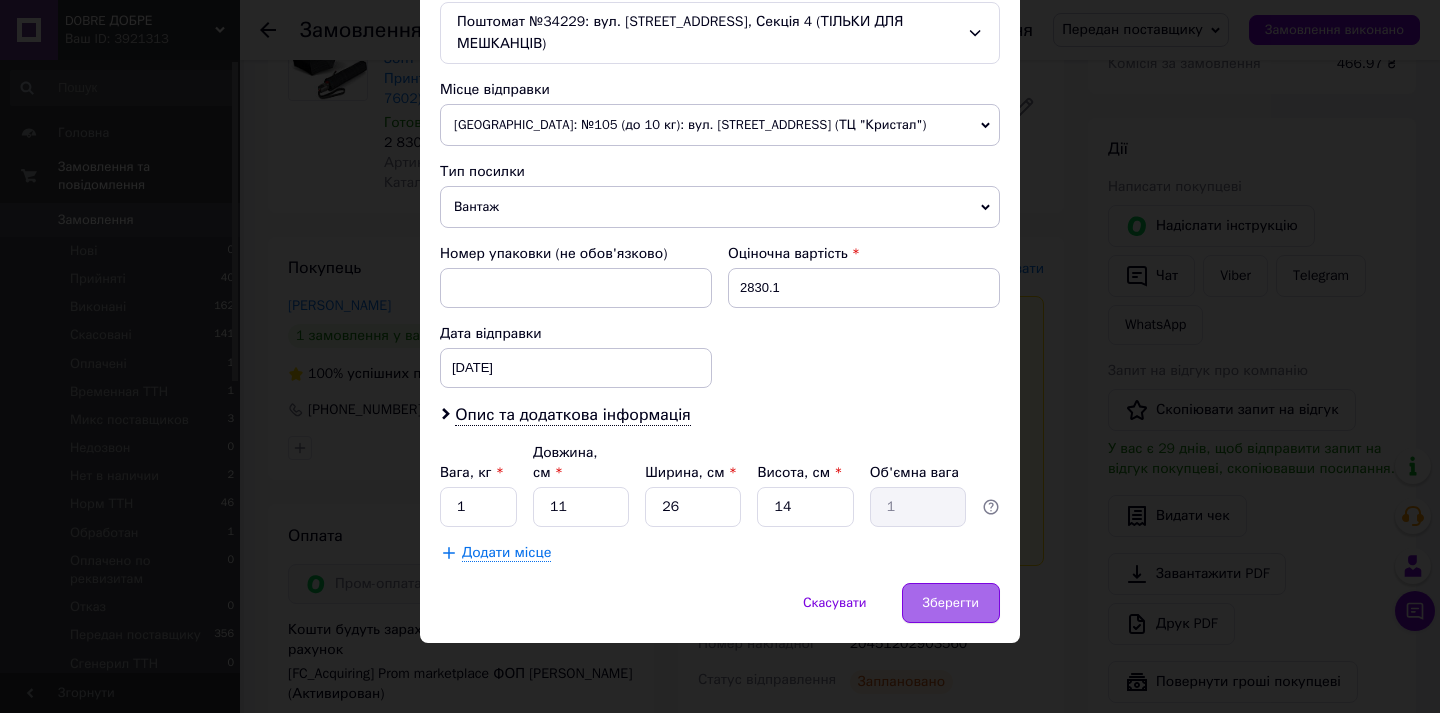 click on "Зберегти" at bounding box center [951, 603] 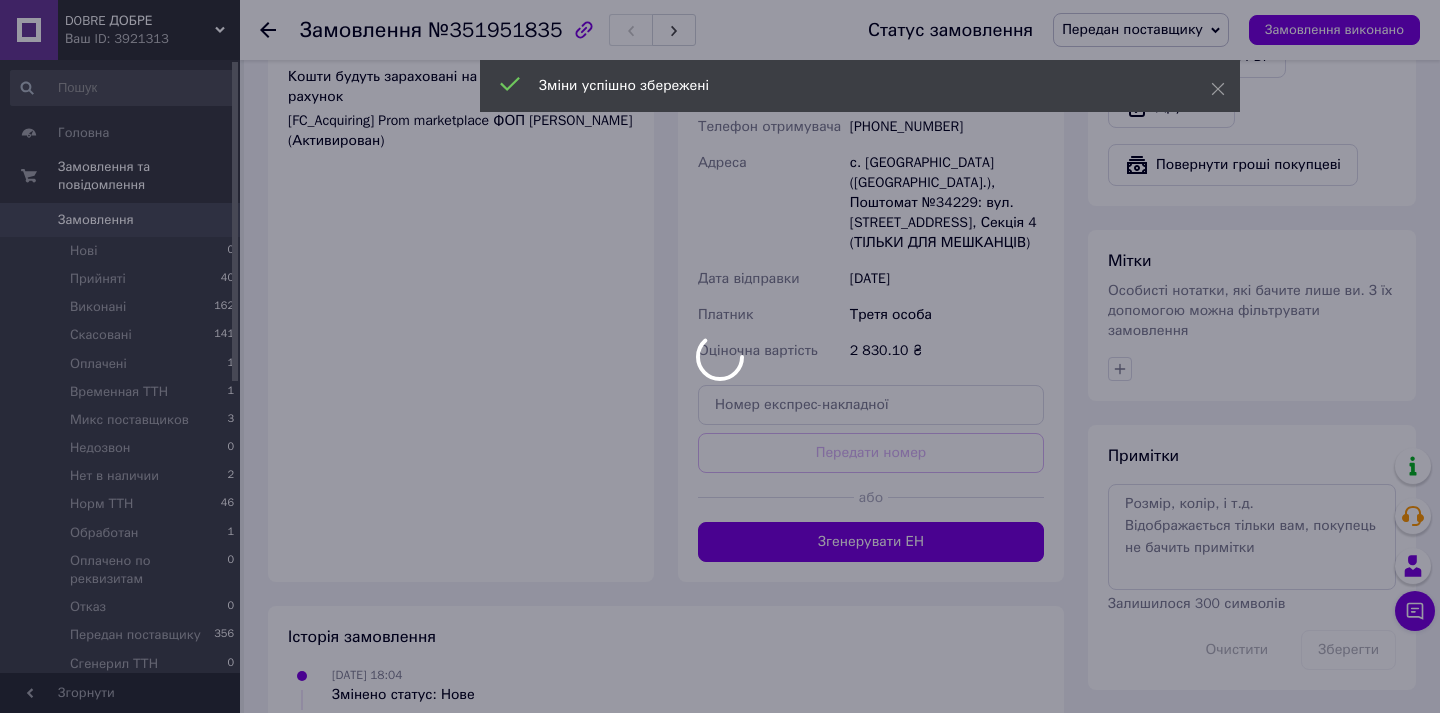 scroll, scrollTop: 830, scrollLeft: 0, axis: vertical 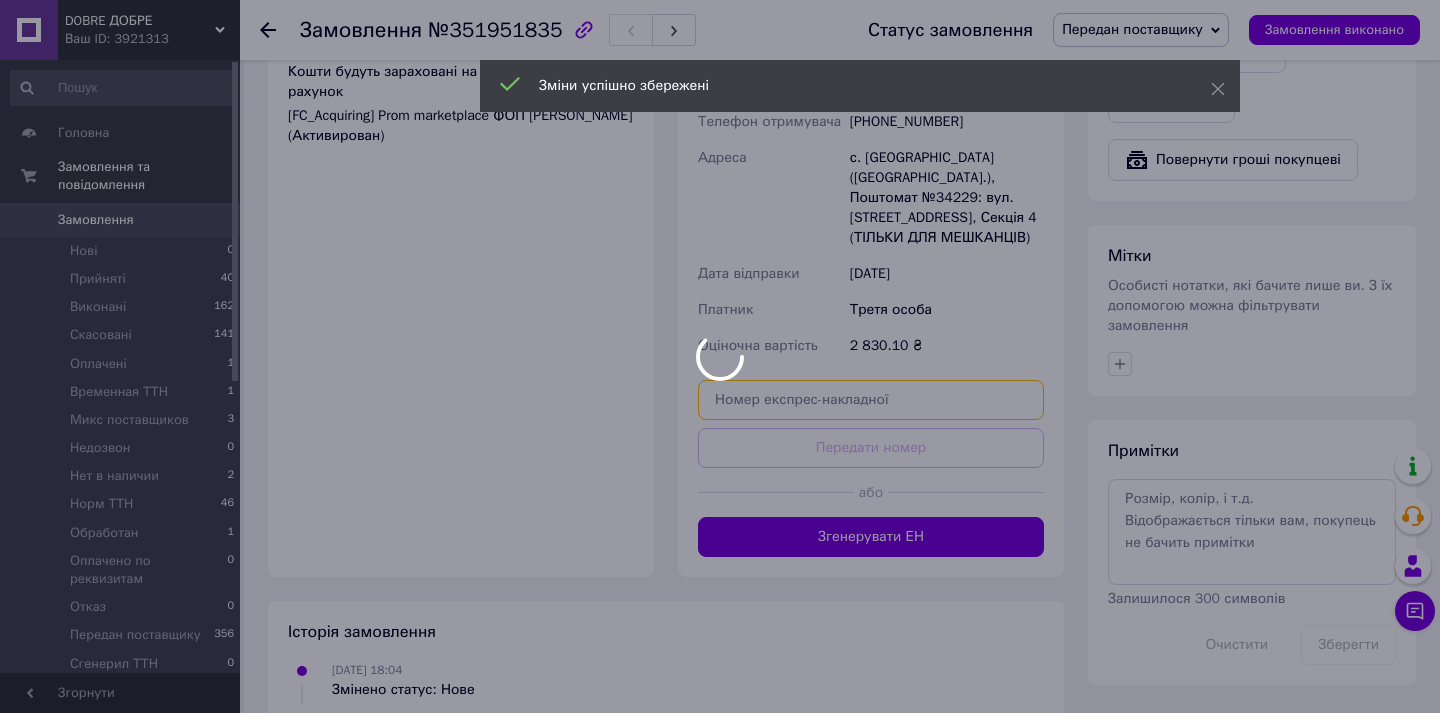 click at bounding box center [871, 400] 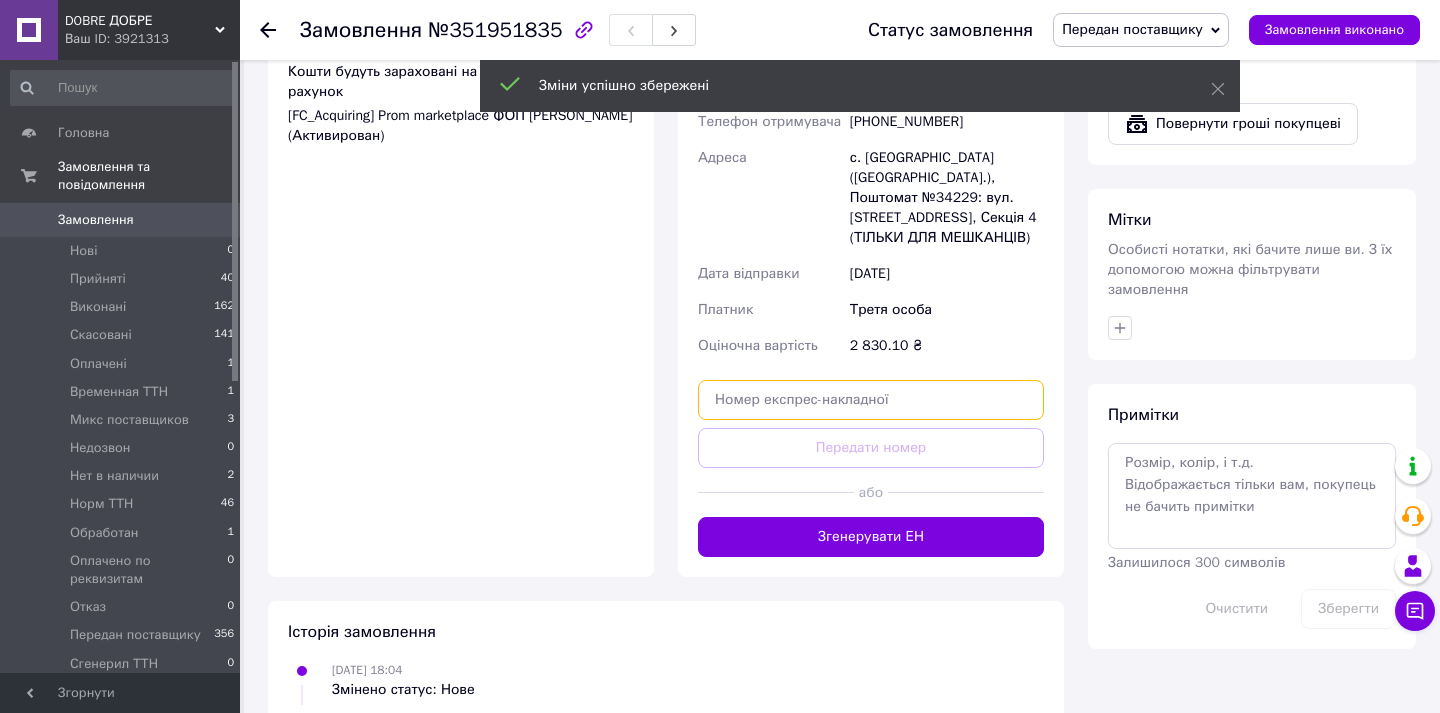 paste on "20451203074605" 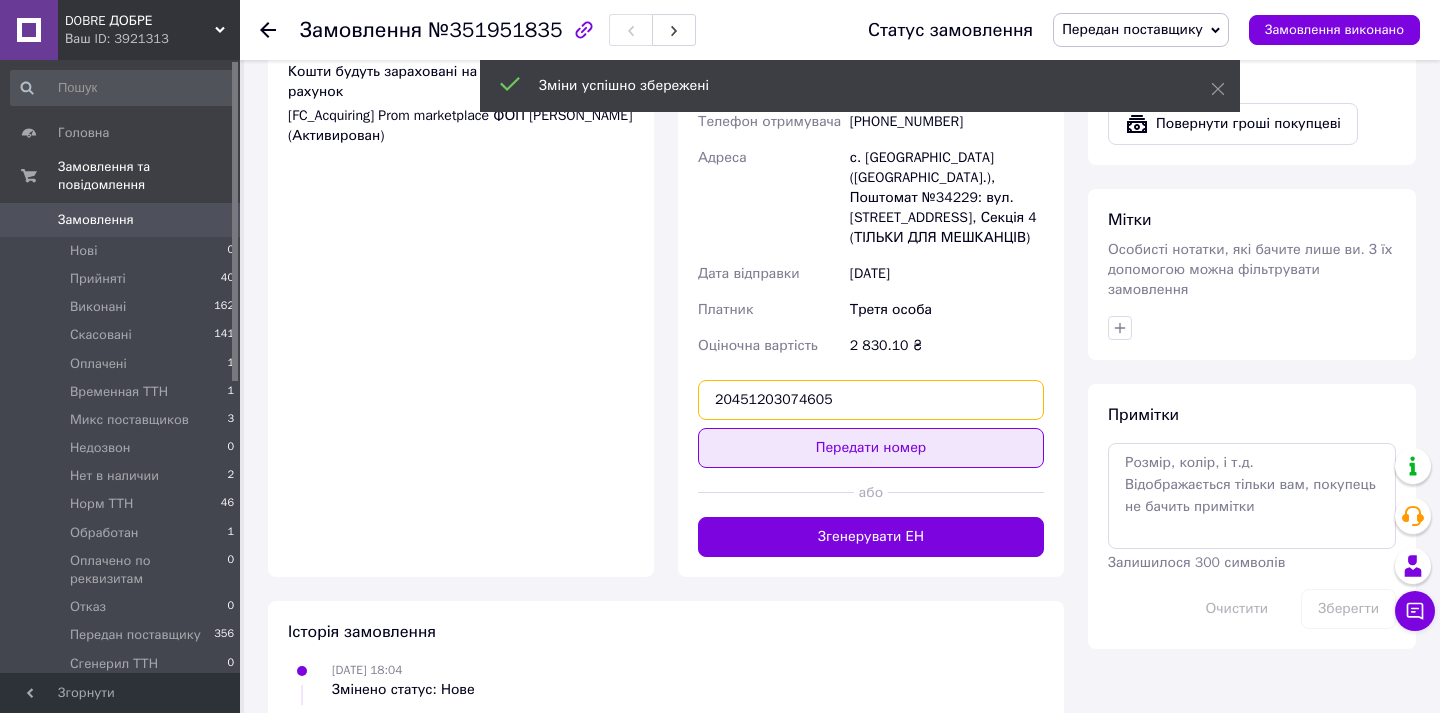 type on "20451203074605" 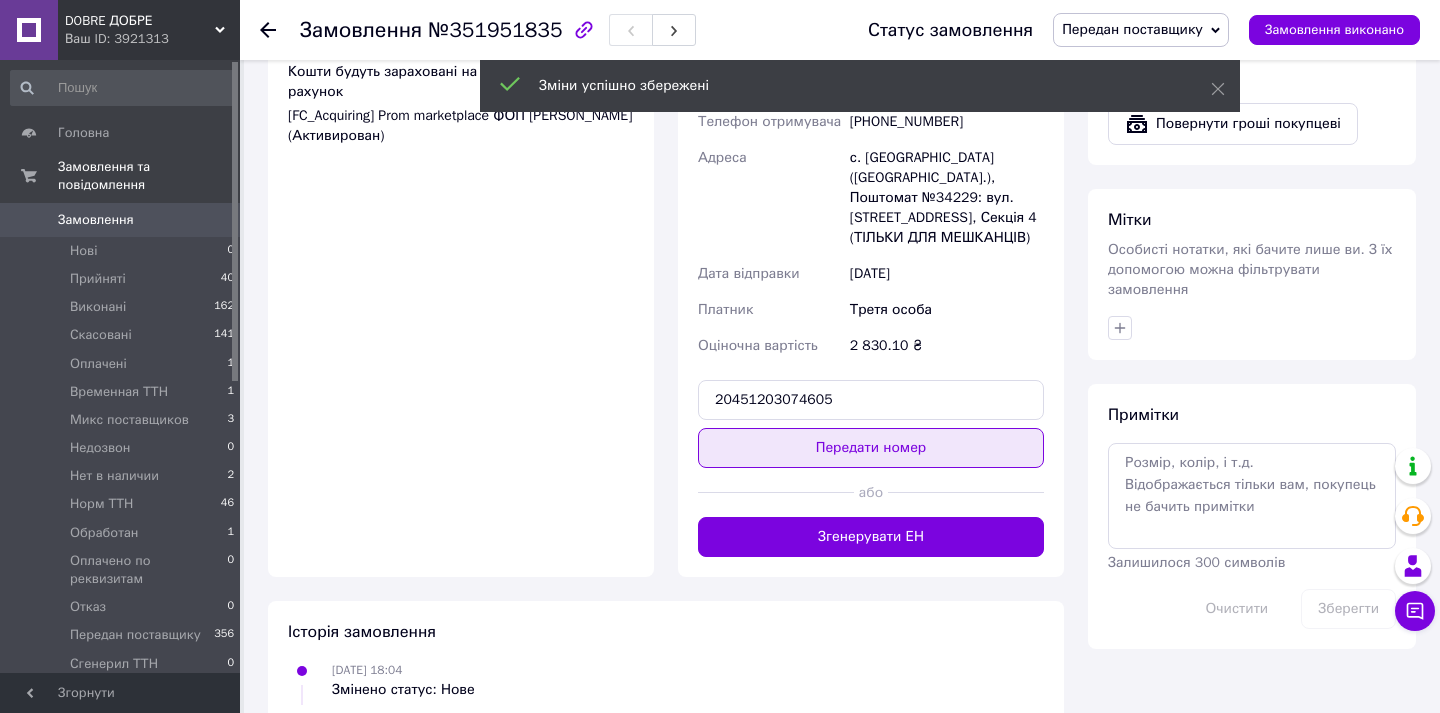 click on "Передати номер" at bounding box center (871, 448) 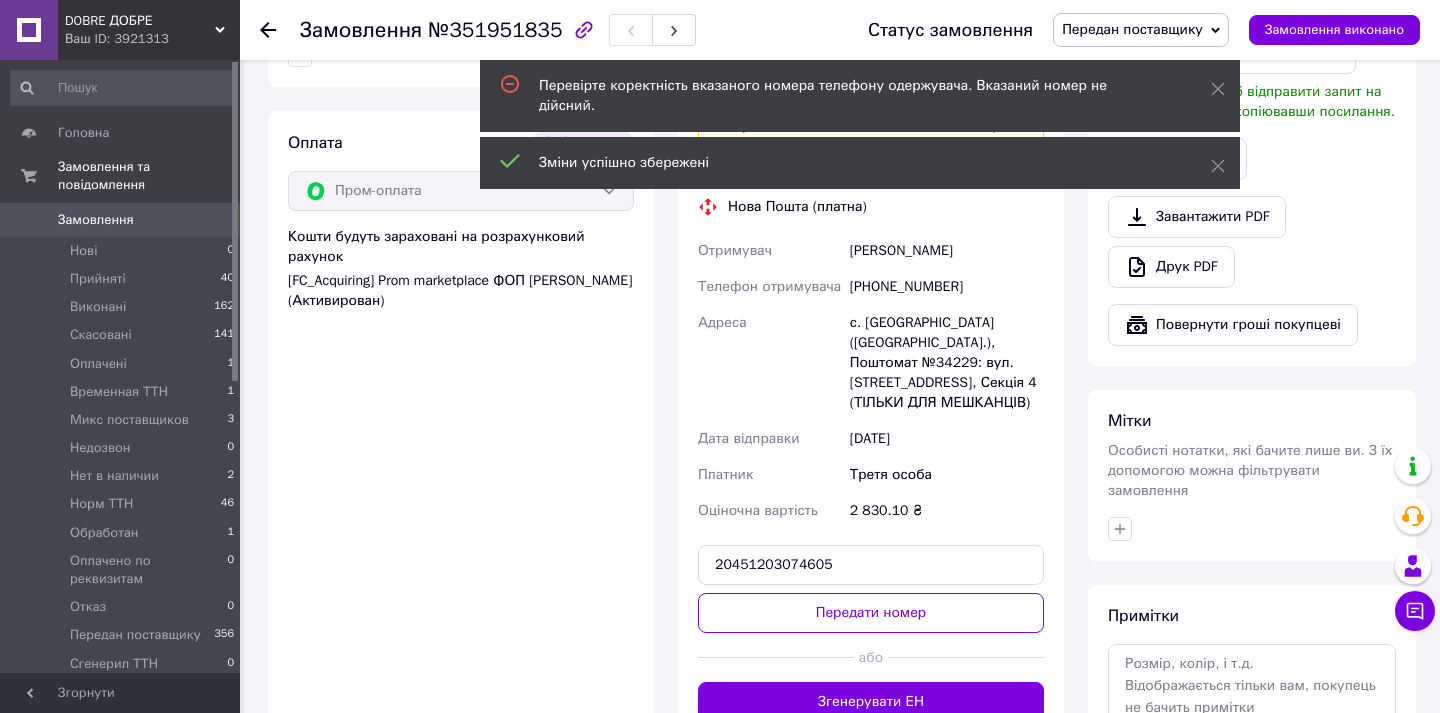 scroll, scrollTop: 649, scrollLeft: 0, axis: vertical 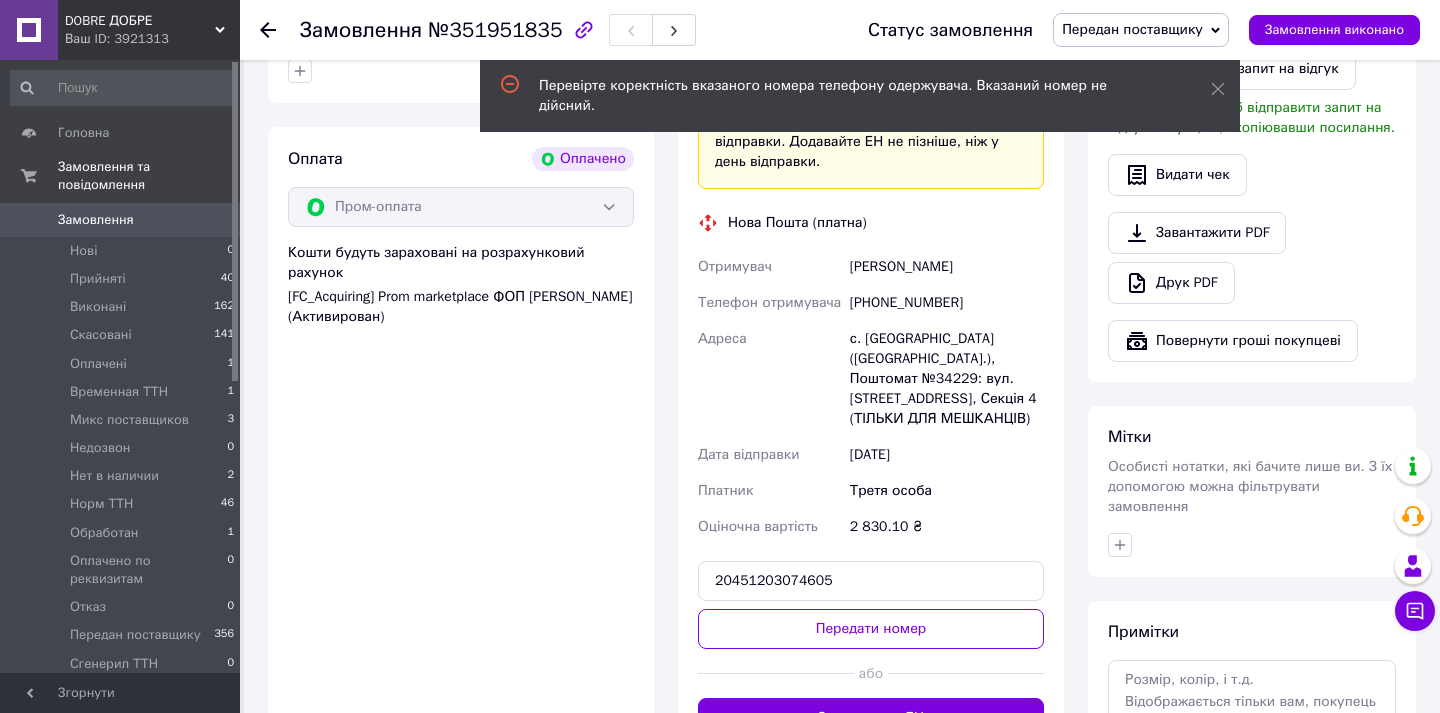 click on "+380980893962" at bounding box center [947, 303] 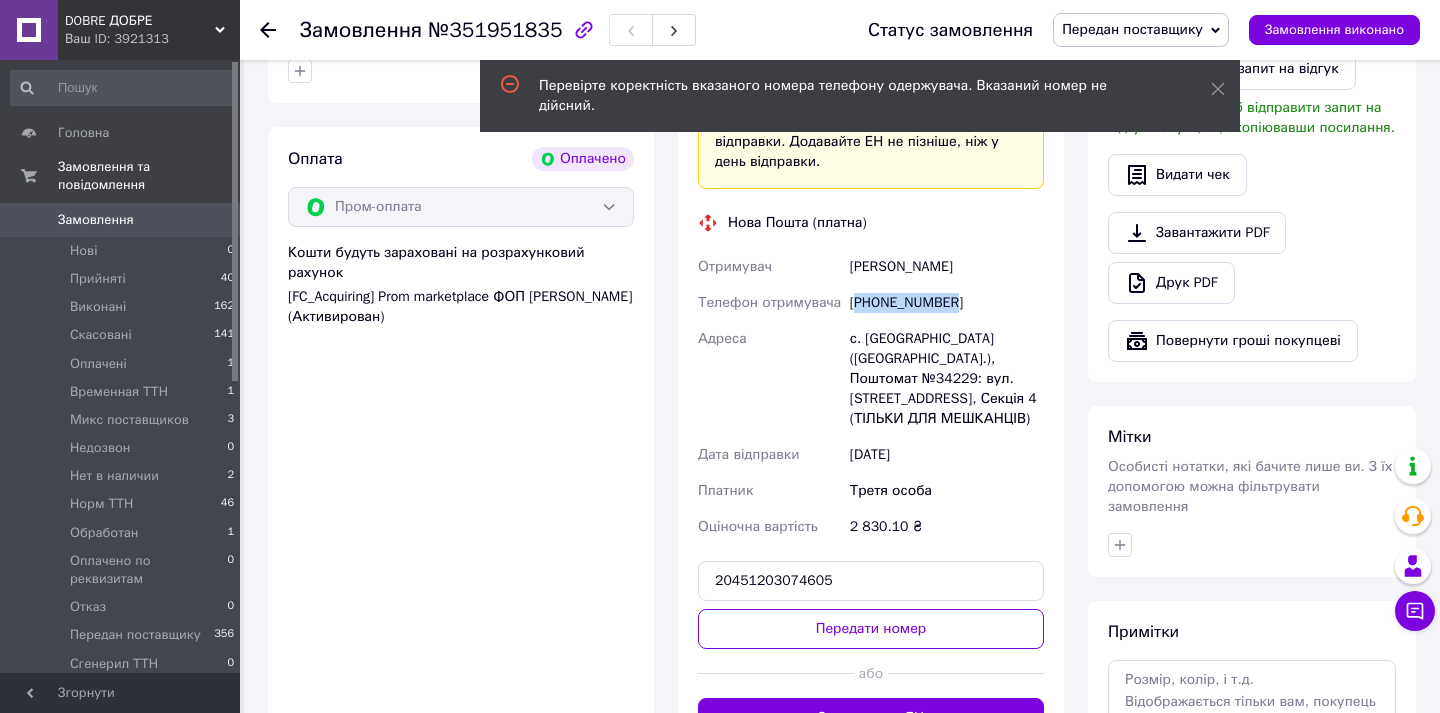 click on "+380980893962" at bounding box center [947, 303] 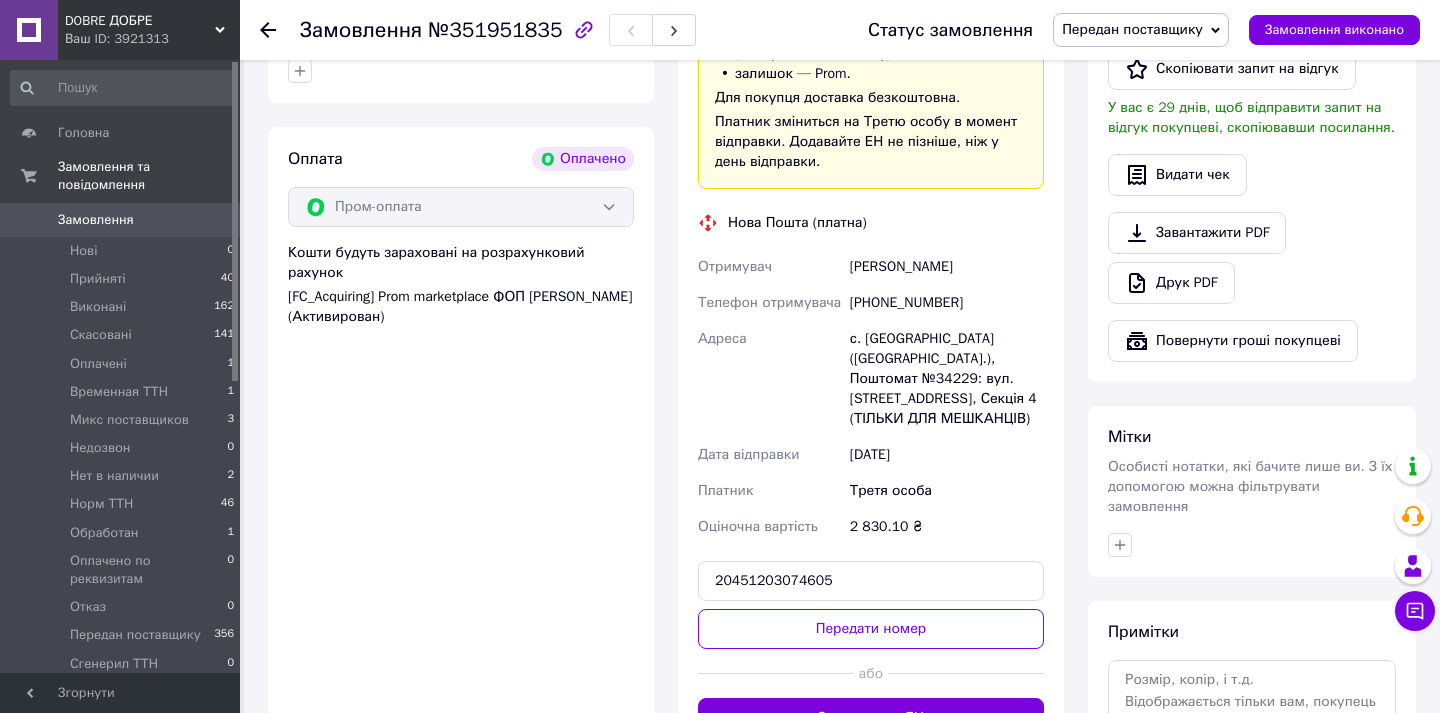 click on "DOBRE ДОБРЕ" at bounding box center [140, 21] 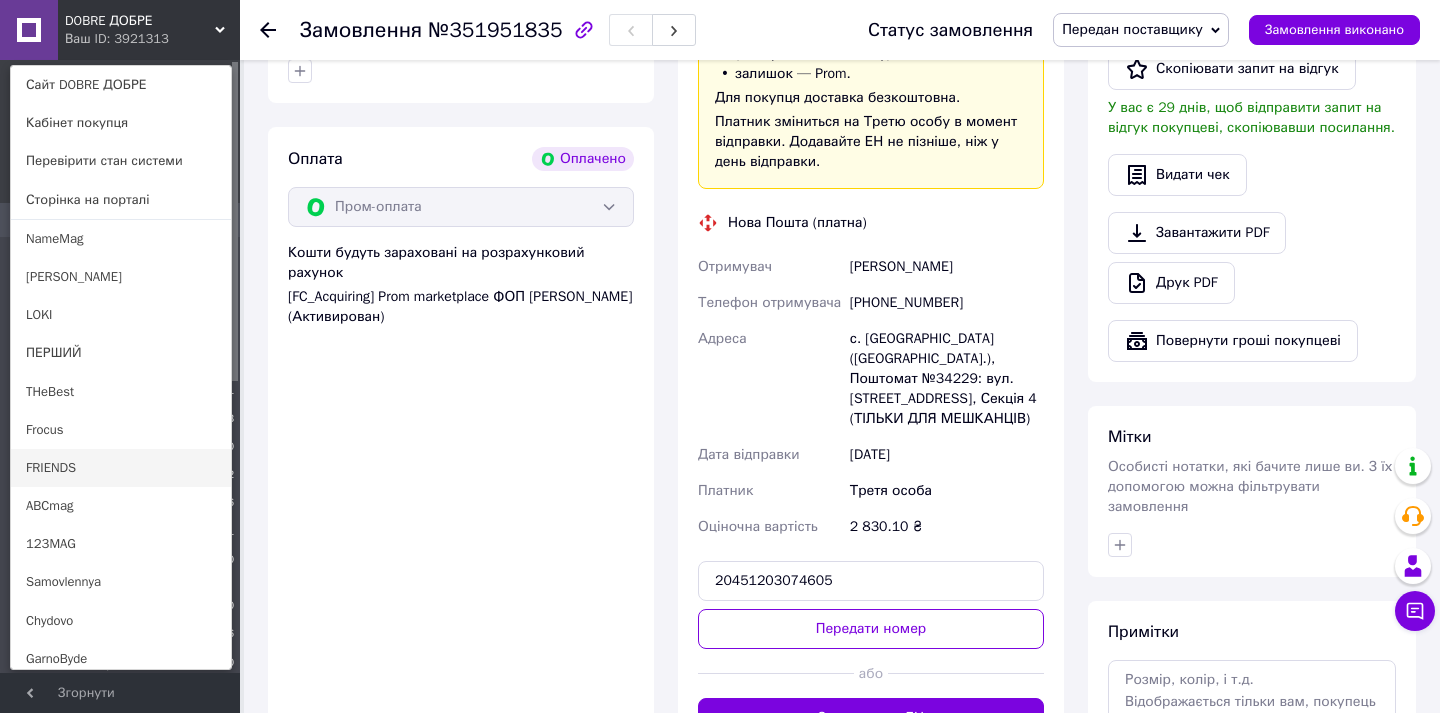 click on "FRIENDS" at bounding box center (121, 468) 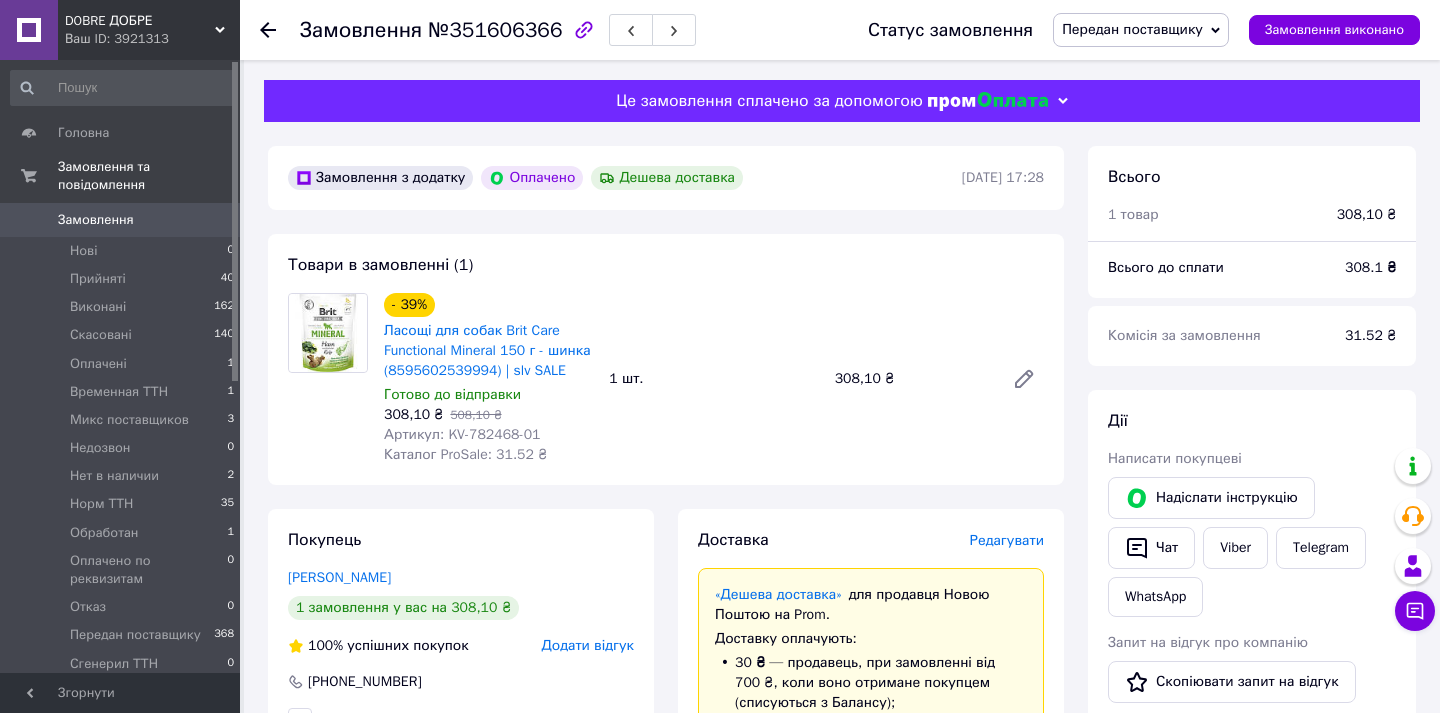 scroll, scrollTop: 425, scrollLeft: 0, axis: vertical 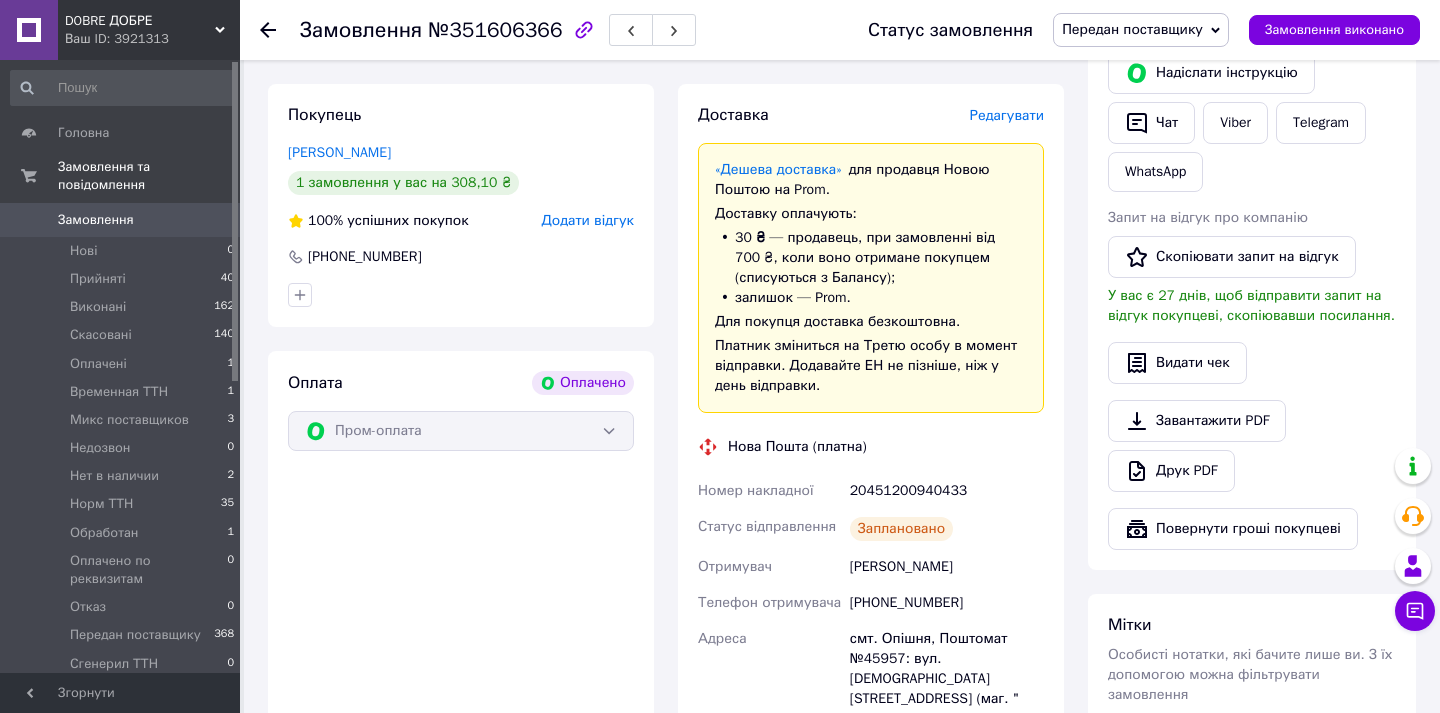 click on "[PHONE_NUMBER]" at bounding box center (947, 603) 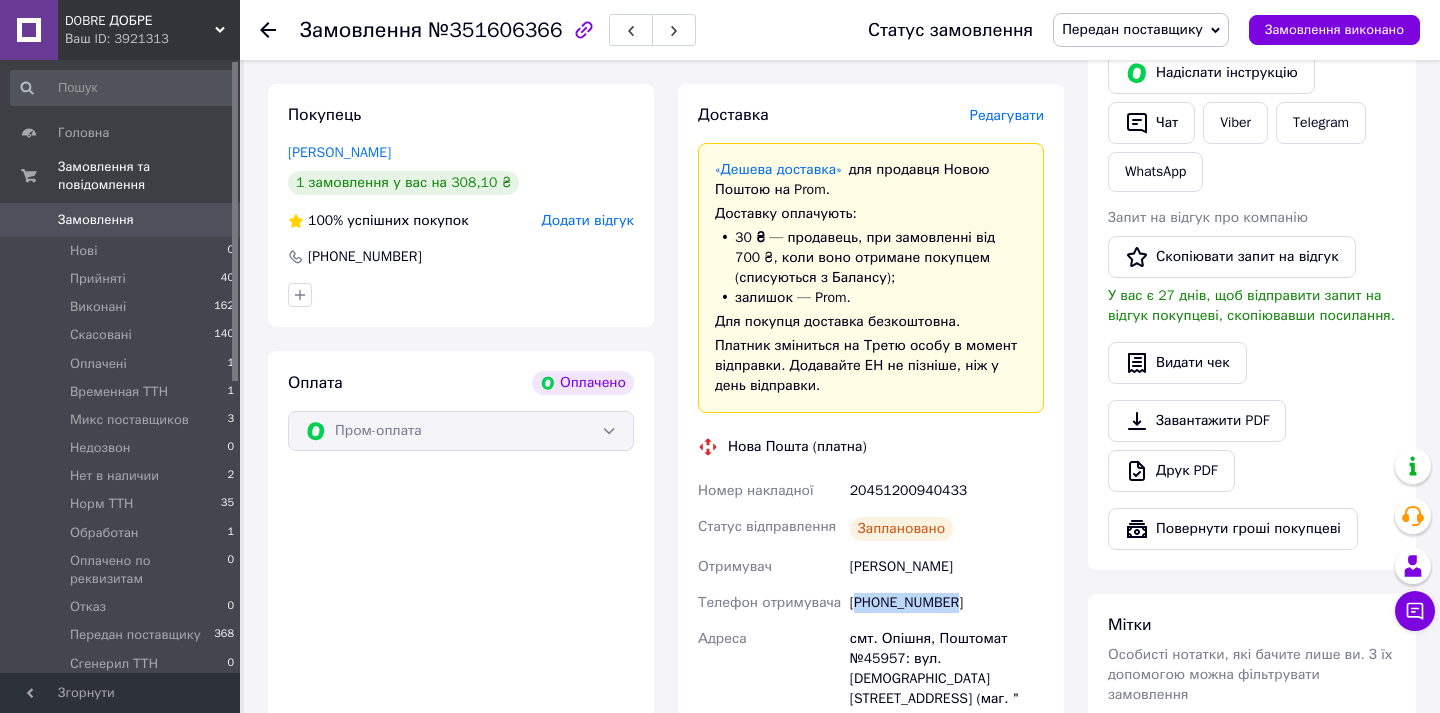 click on "[PHONE_NUMBER]" at bounding box center [947, 603] 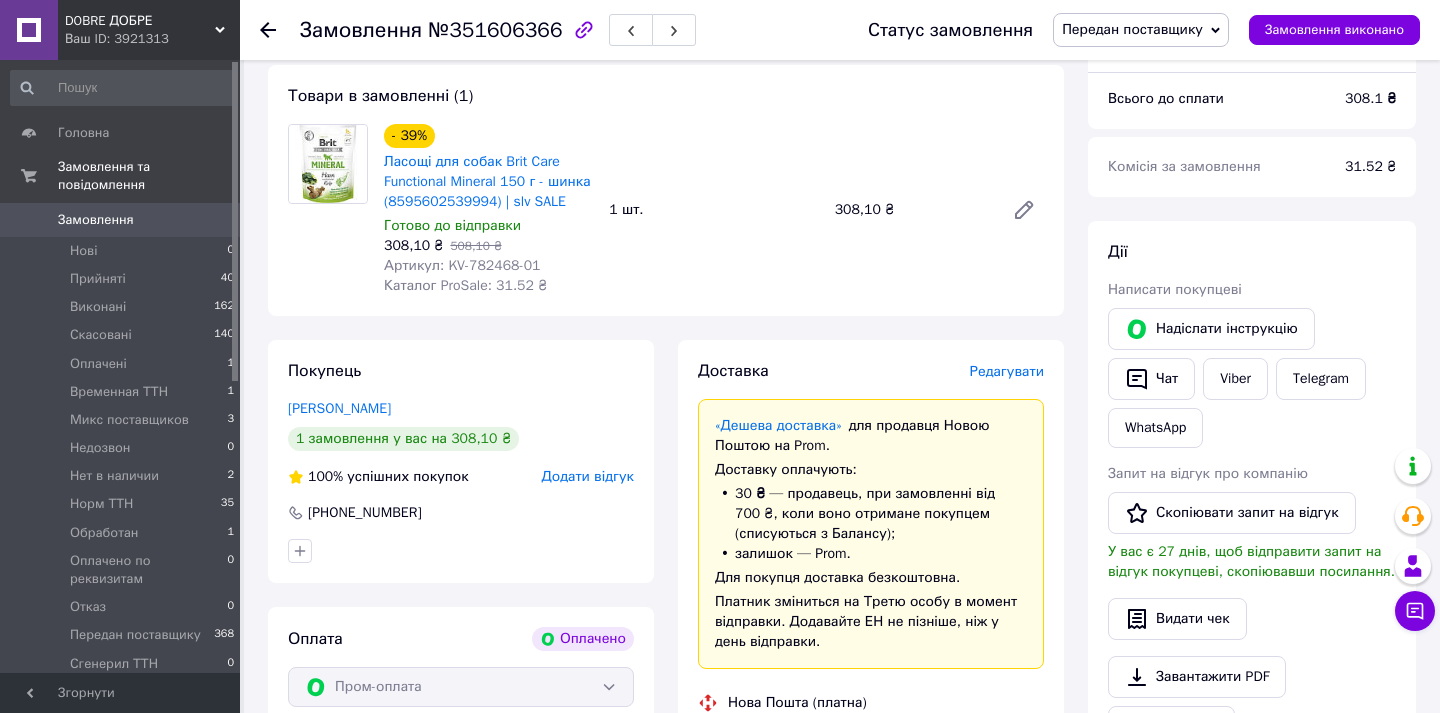 scroll, scrollTop: 109, scrollLeft: 0, axis: vertical 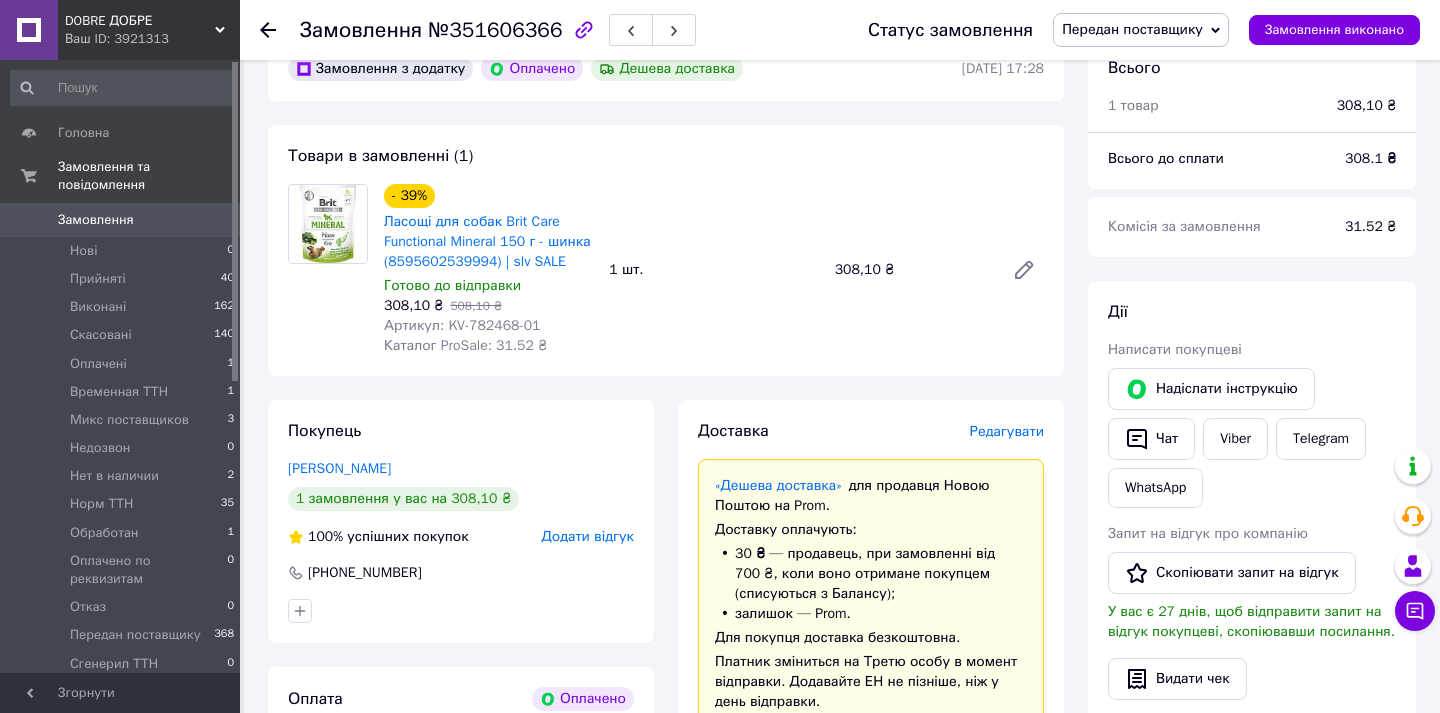 click on "Редагувати" at bounding box center (1007, 431) 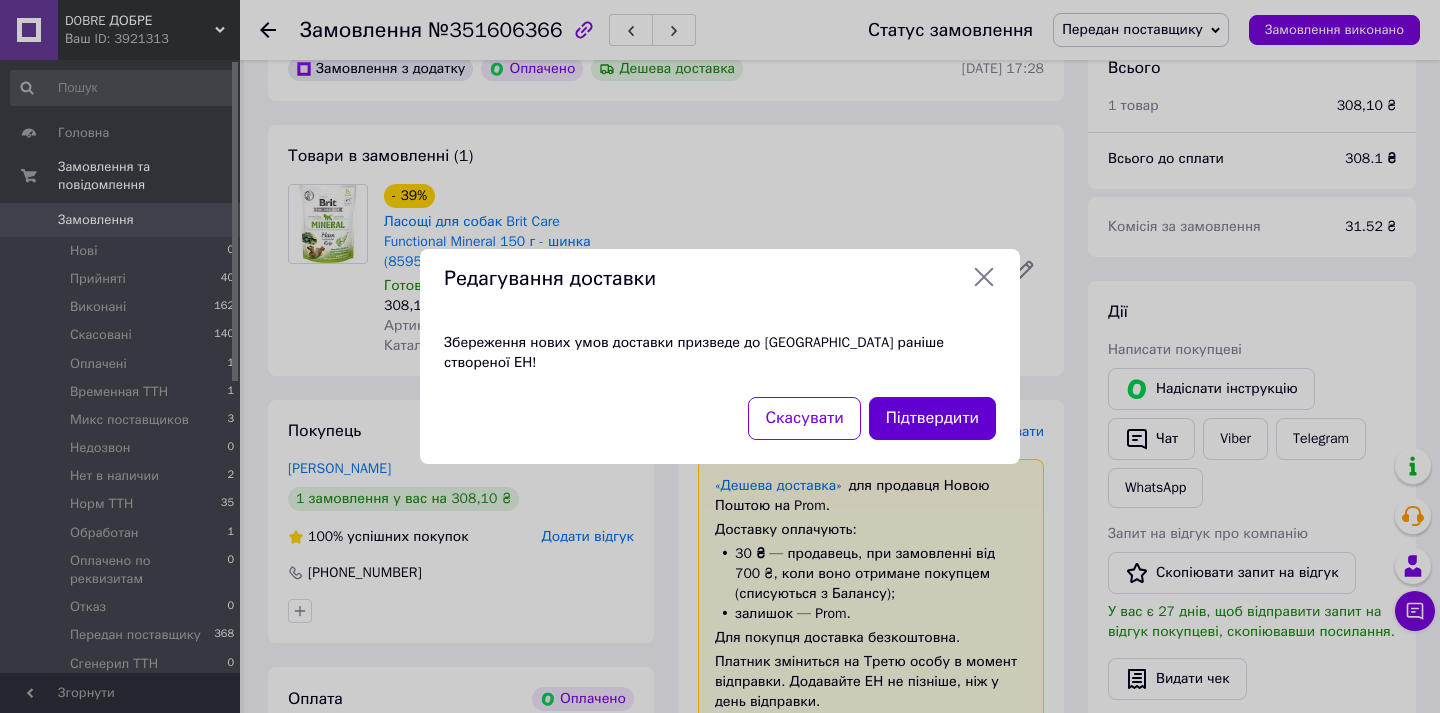 click on "Підтвердити" at bounding box center (932, 418) 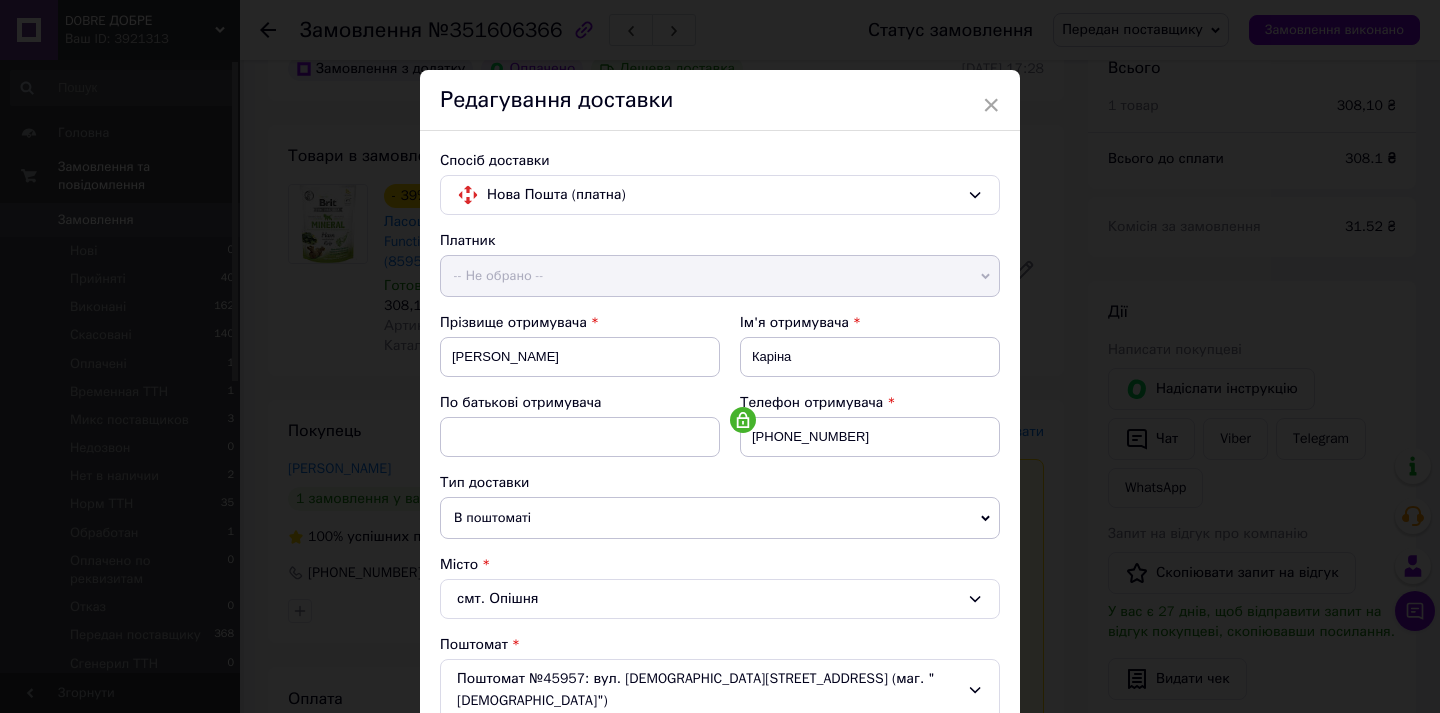 scroll, scrollTop: 635, scrollLeft: 0, axis: vertical 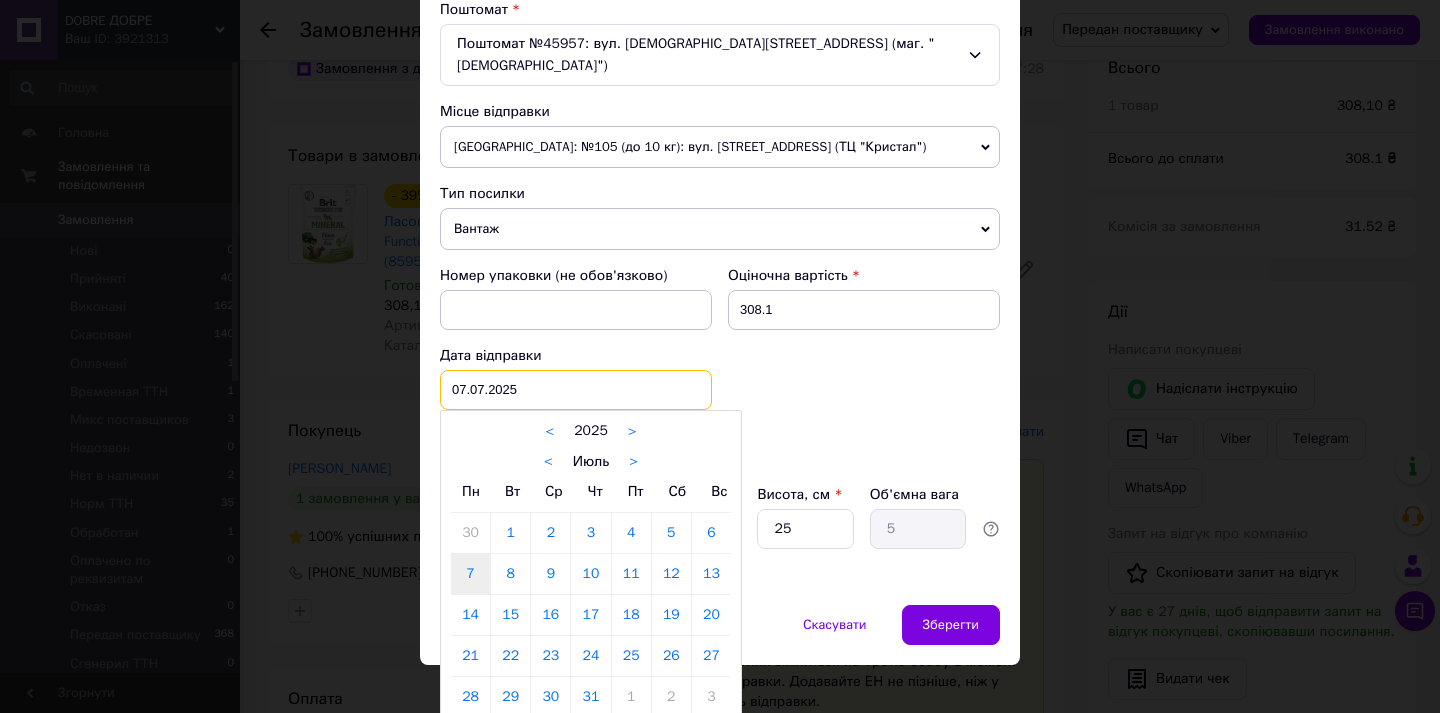 click on "[DATE] < 2025 > < Июль > Пн Вт Ср Чт Пт Сб Вс 30 1 2 3 4 5 6 7 8 9 10 11 12 13 14 15 16 17 18 19 20 21 22 23 24 25 26 27 28 29 30 31 1 2 3 4 5 6 7 8 9 10" at bounding box center [576, 390] 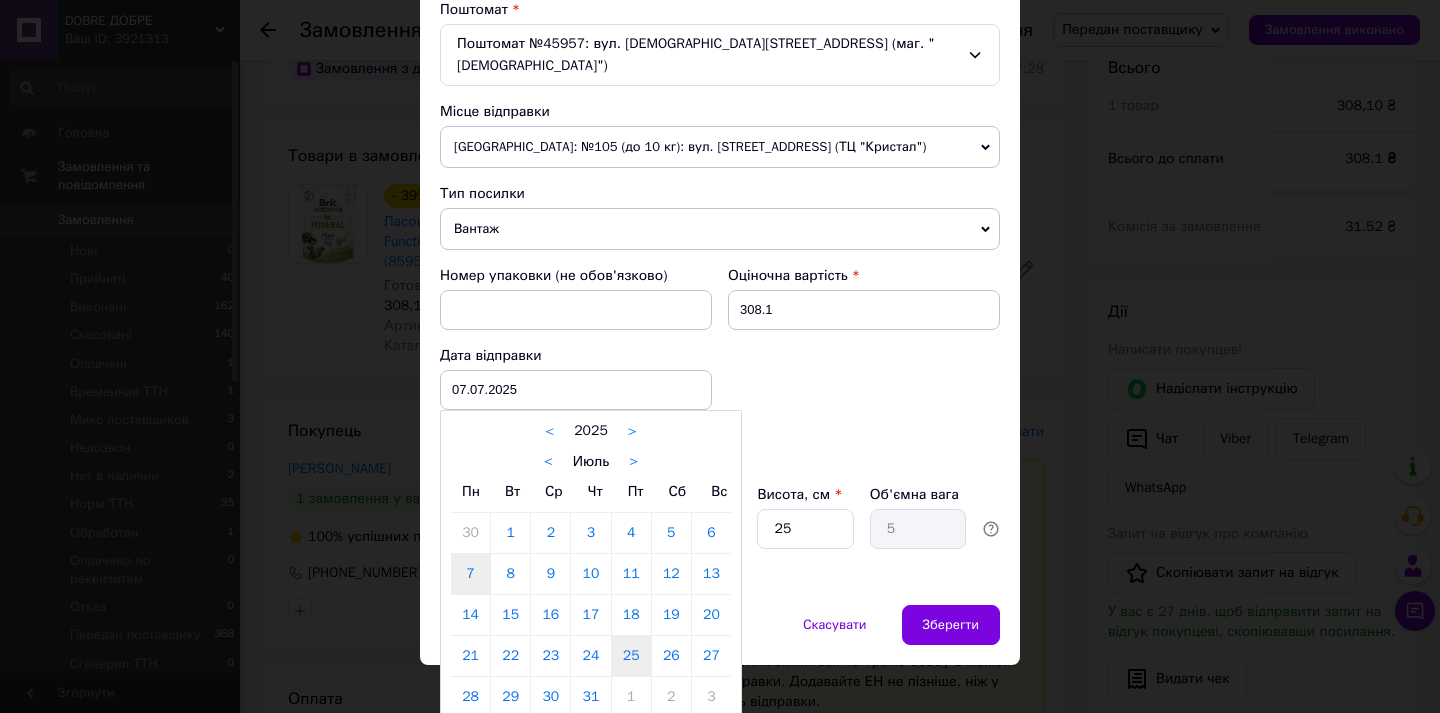 click on "25" at bounding box center [631, 656] 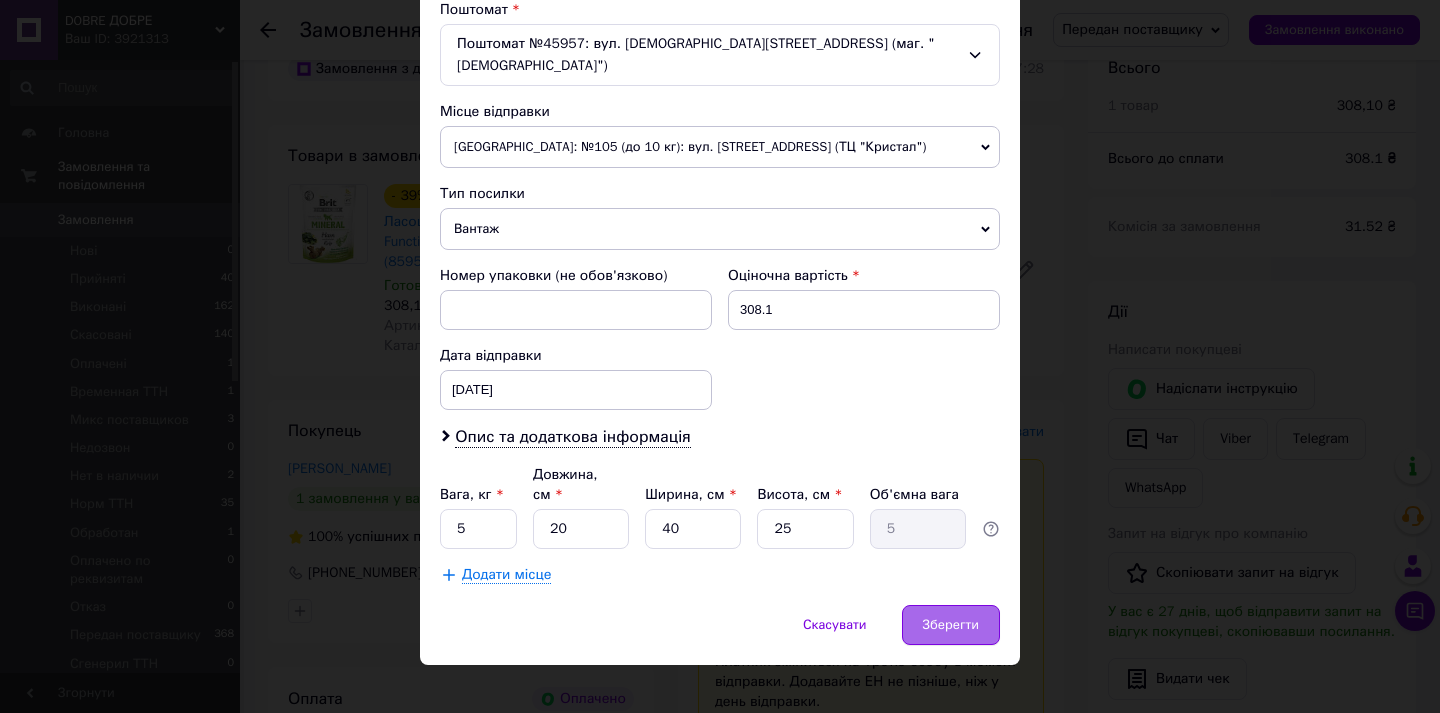 click on "Зберегти" at bounding box center (951, 625) 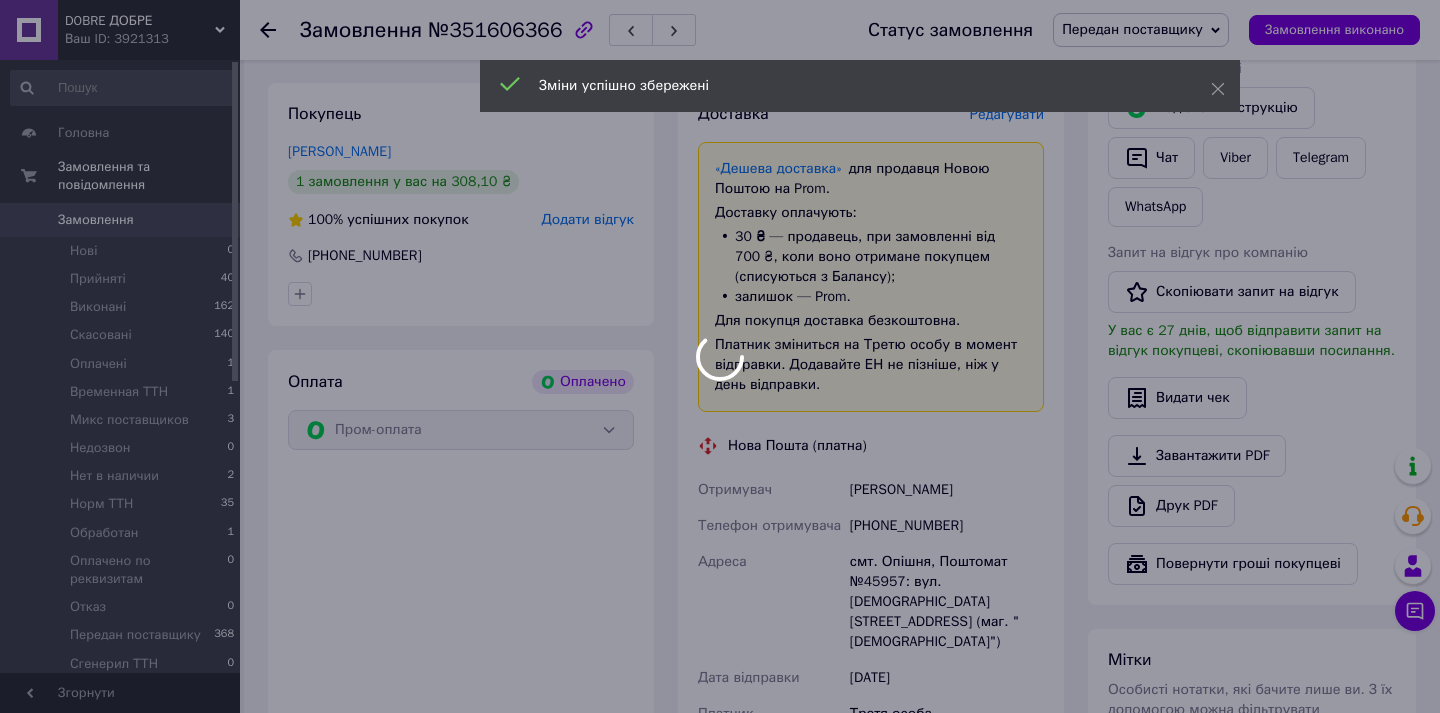 scroll, scrollTop: 645, scrollLeft: 0, axis: vertical 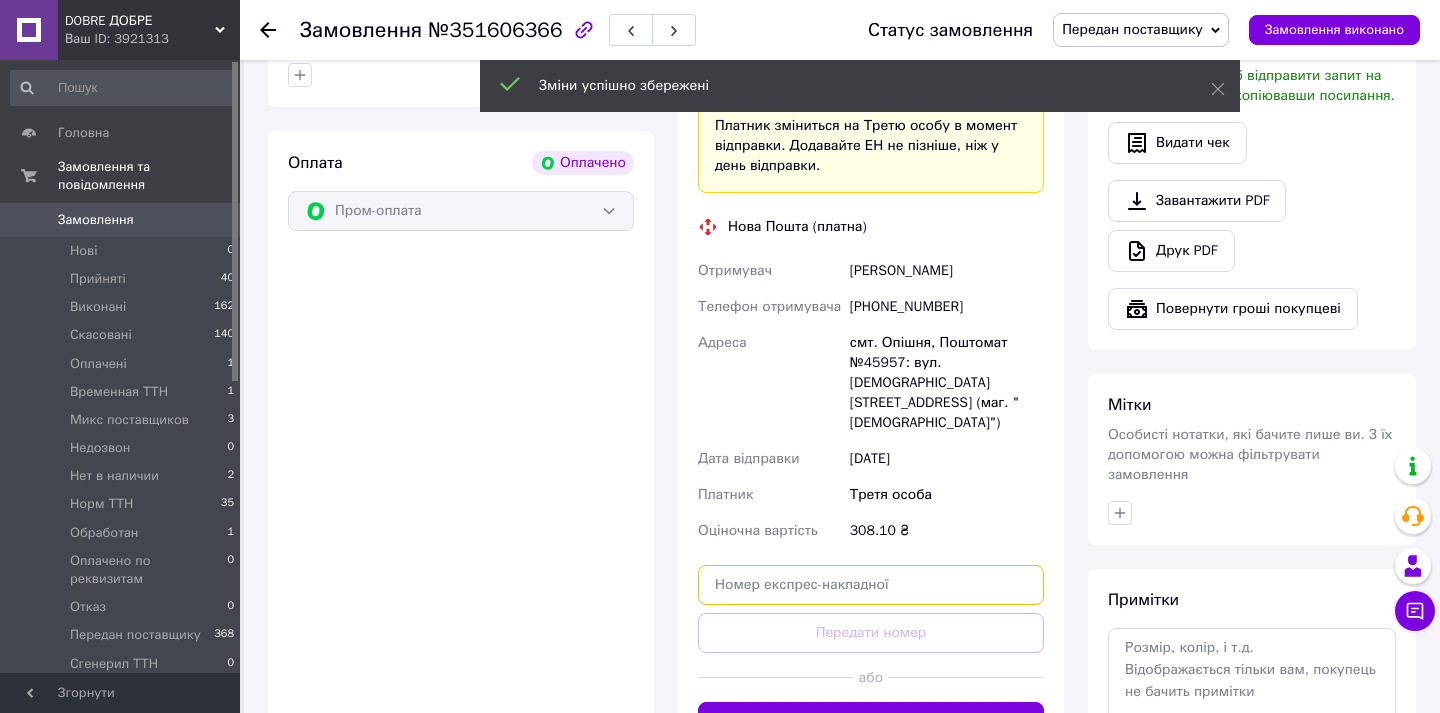 click at bounding box center [871, 585] 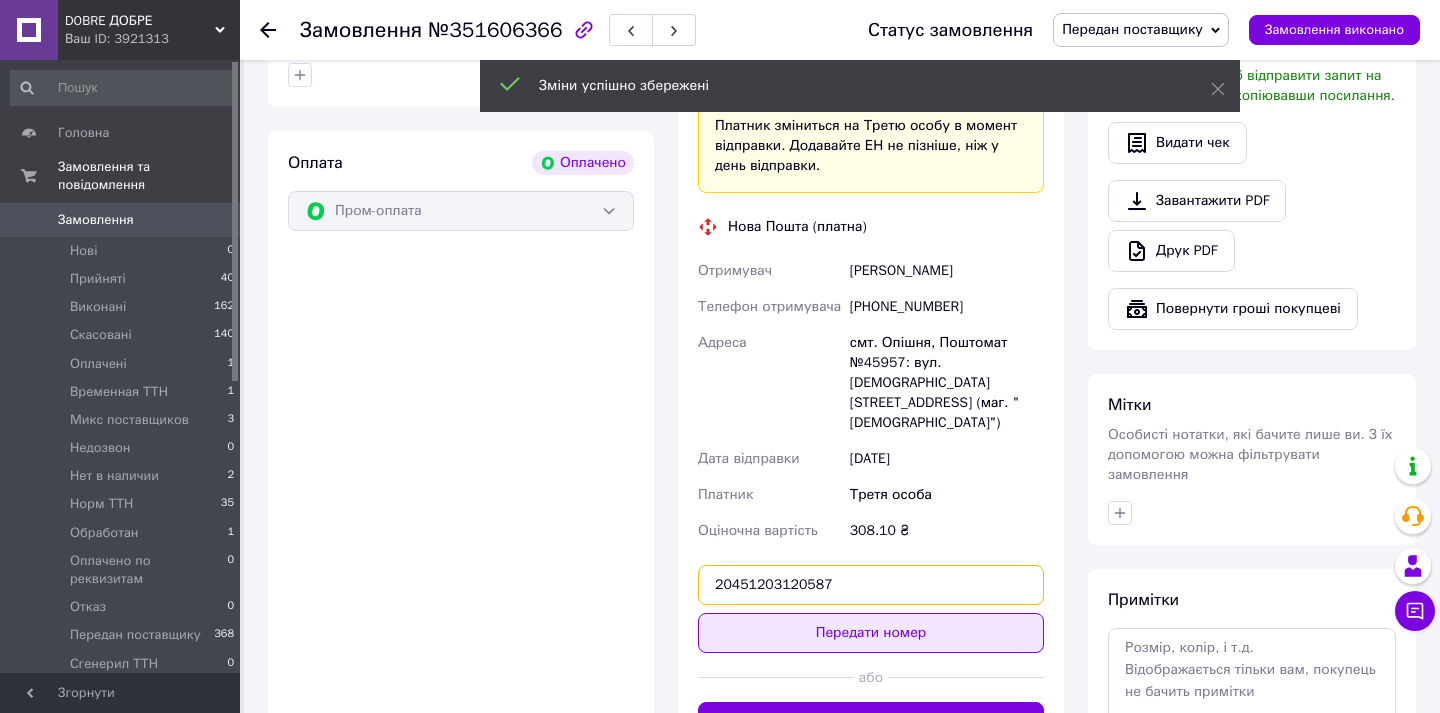 type on "20451203120587" 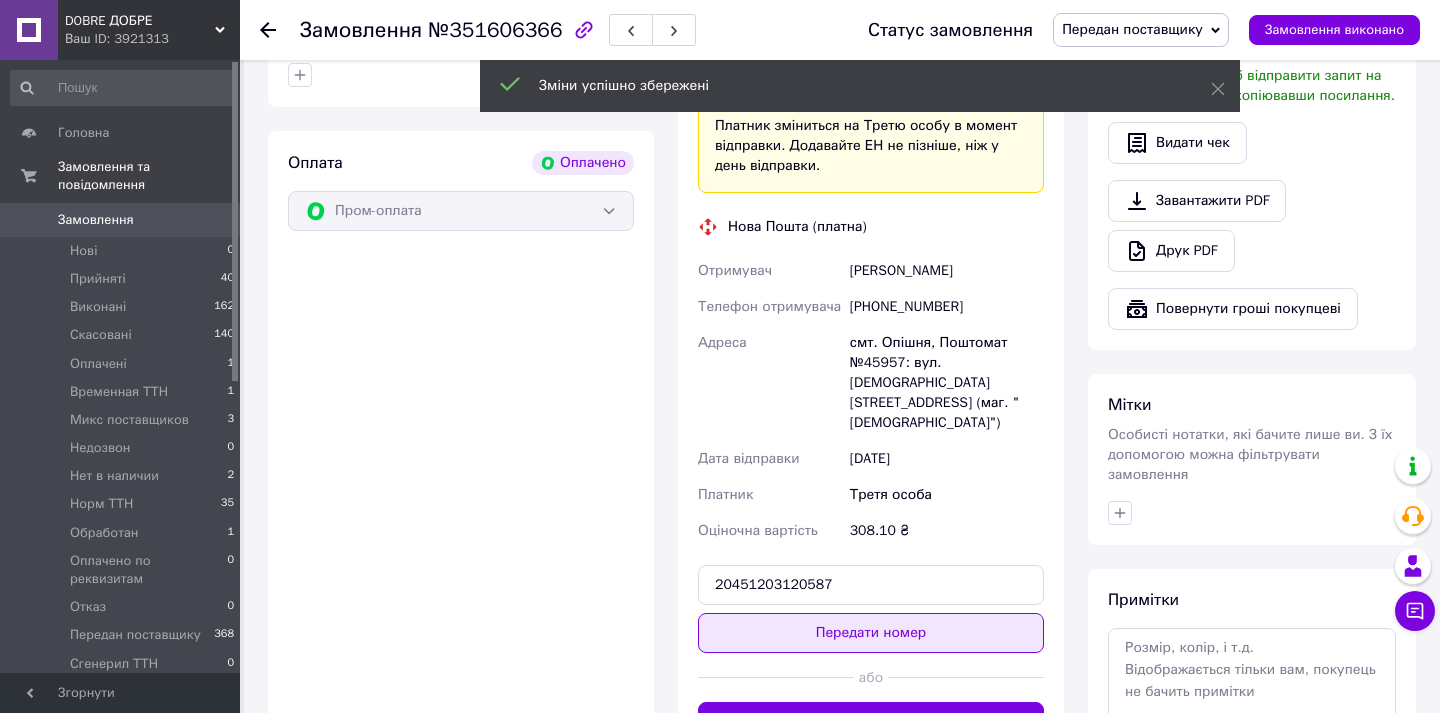 click on "Передати номер" at bounding box center (871, 633) 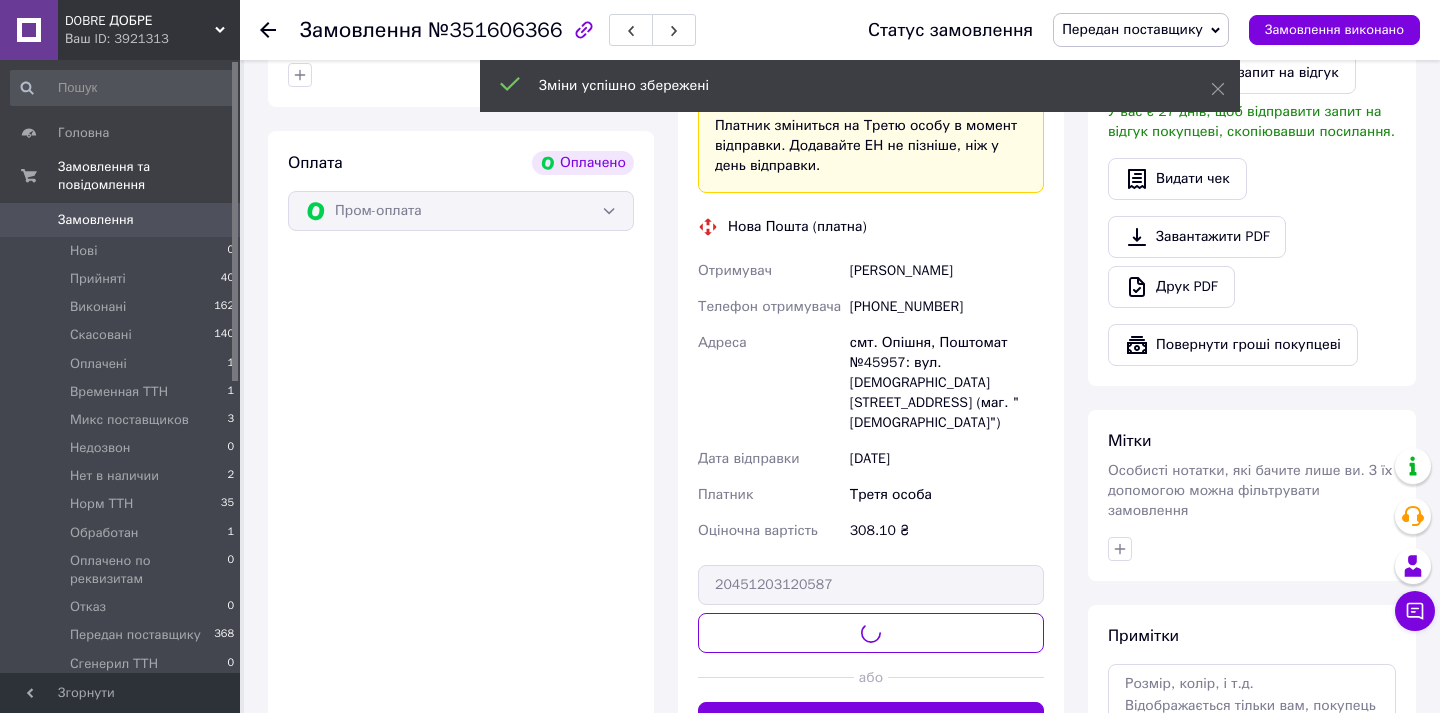 click on "Зміни успішно збережені" at bounding box center (860, 86) 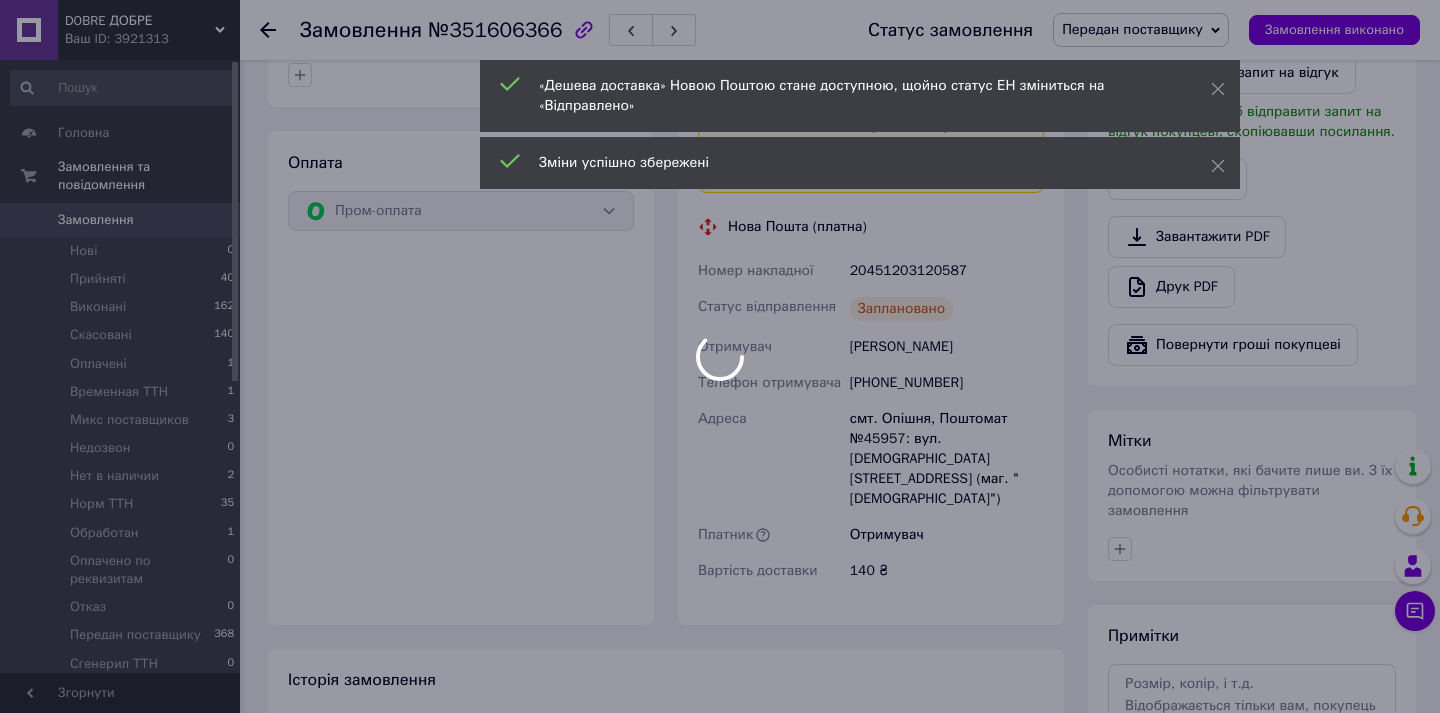 click on "«Дешева доставка» Новою Поштою стане доступною, щойно статус ЕН зміниться на «Відправлено»" at bounding box center (860, 96) 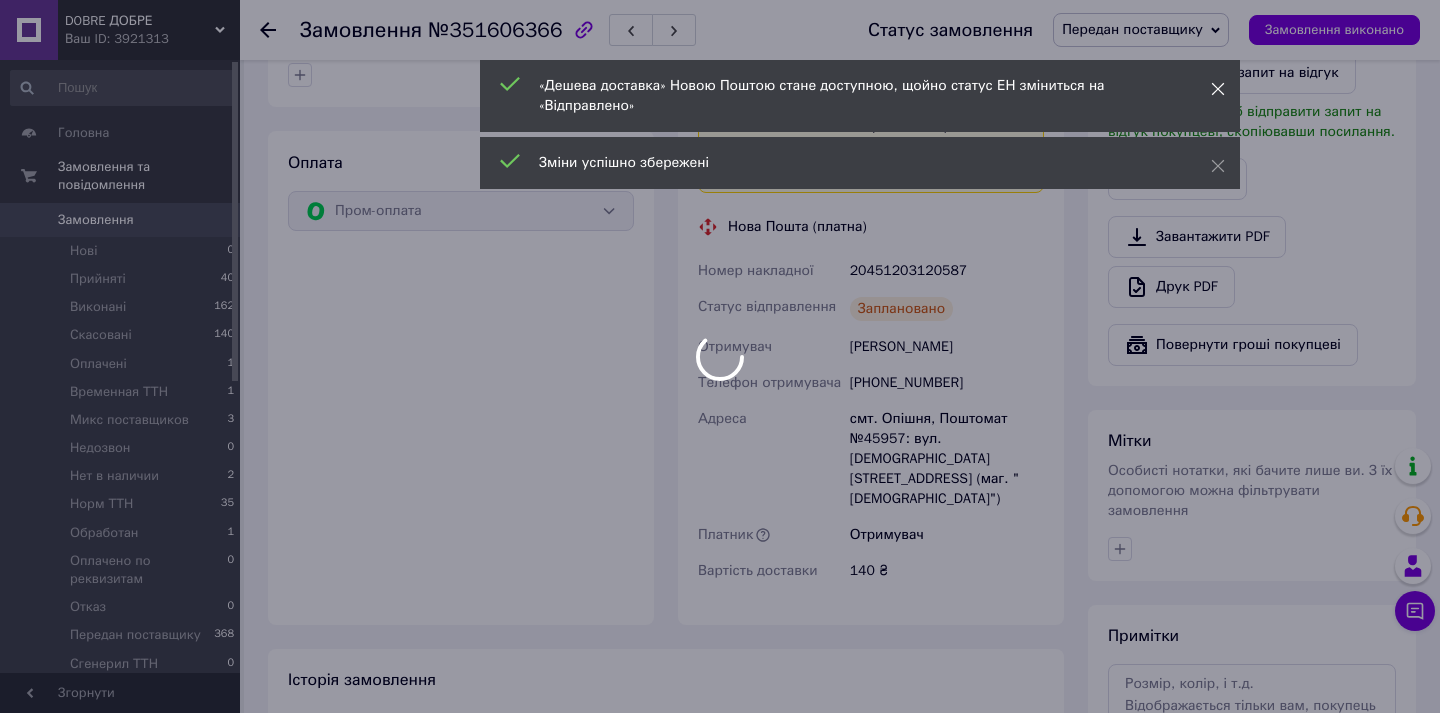 click 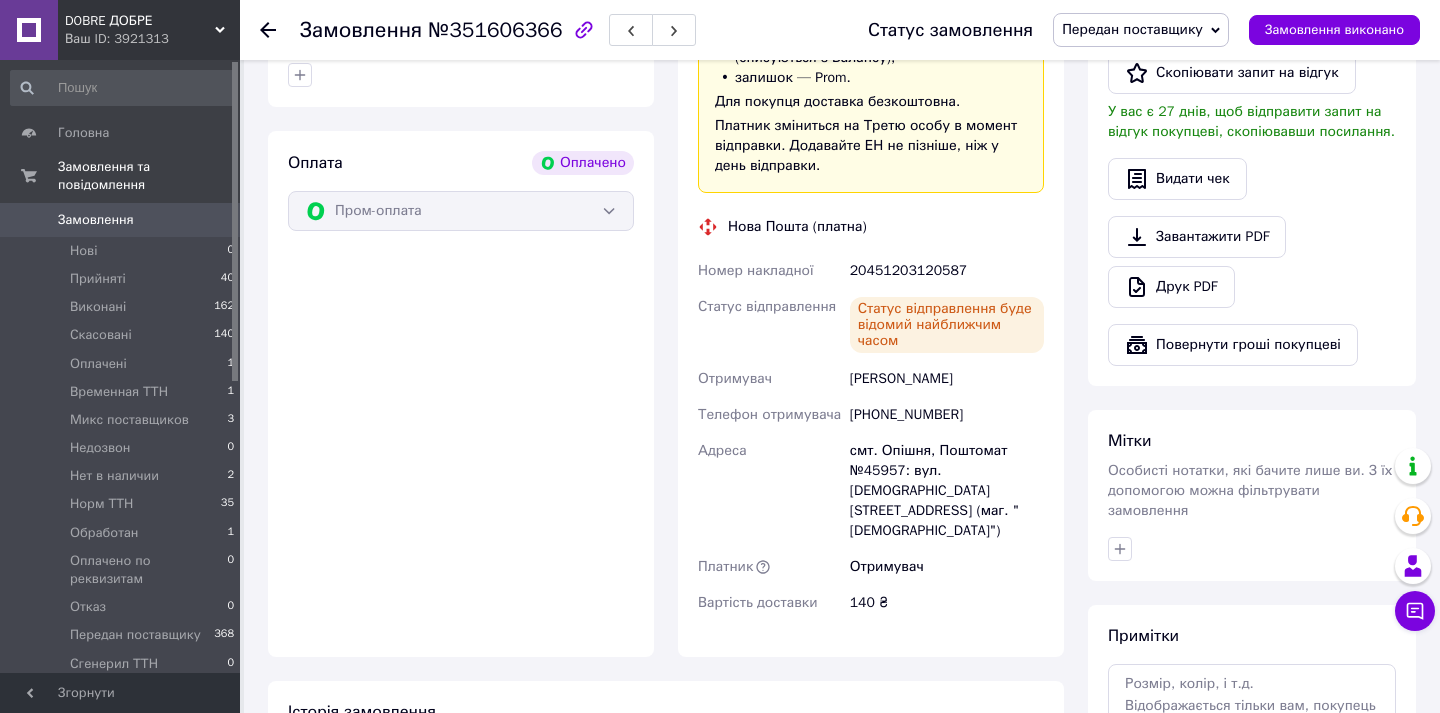 click on "Передан поставщику" at bounding box center (1132, 29) 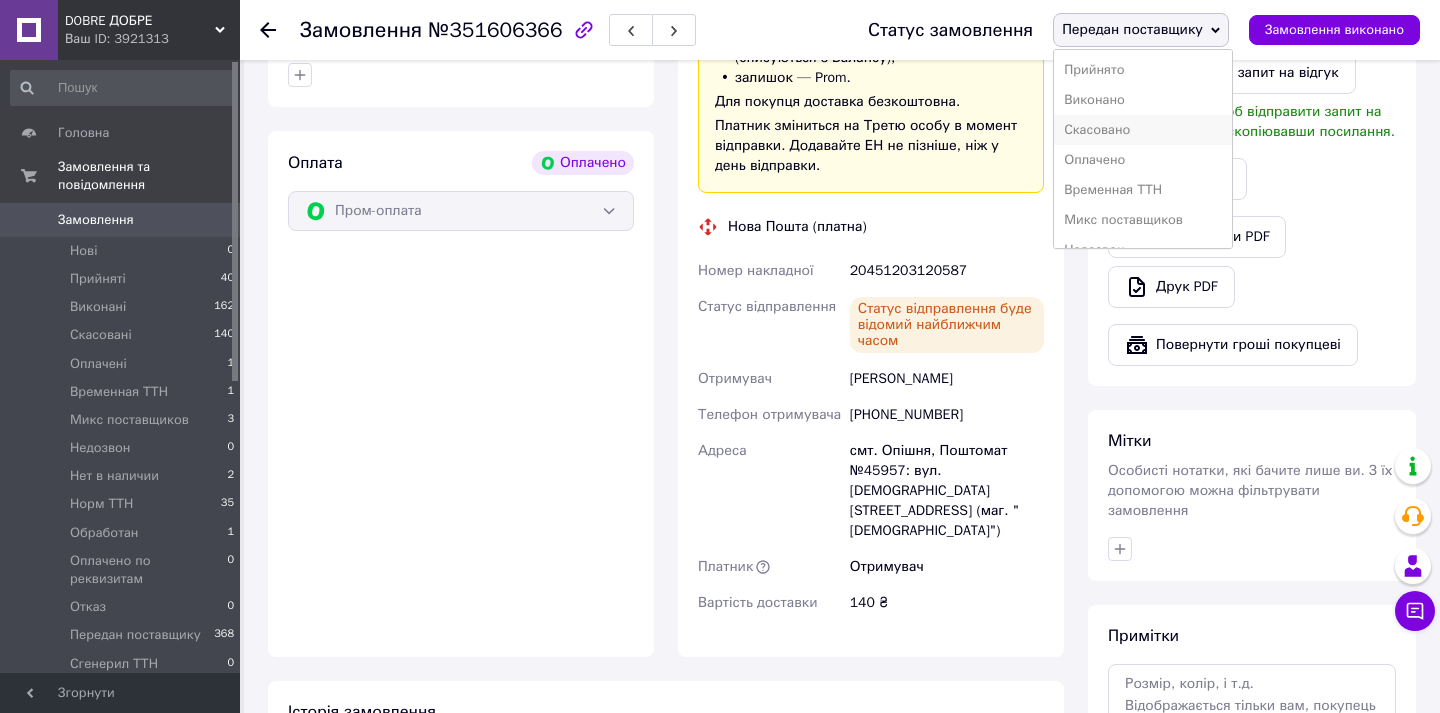scroll, scrollTop: 232, scrollLeft: 0, axis: vertical 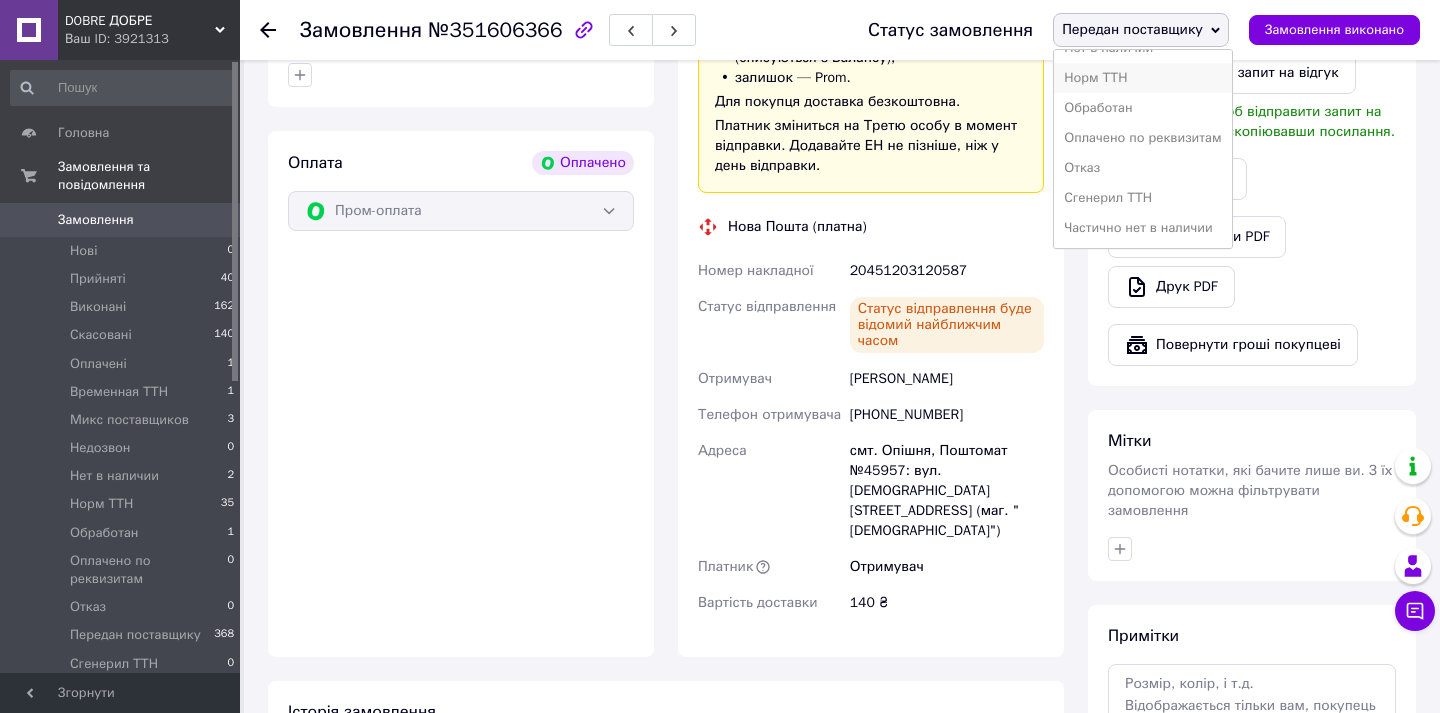 click on "Норм ТТН" at bounding box center [1142, 78] 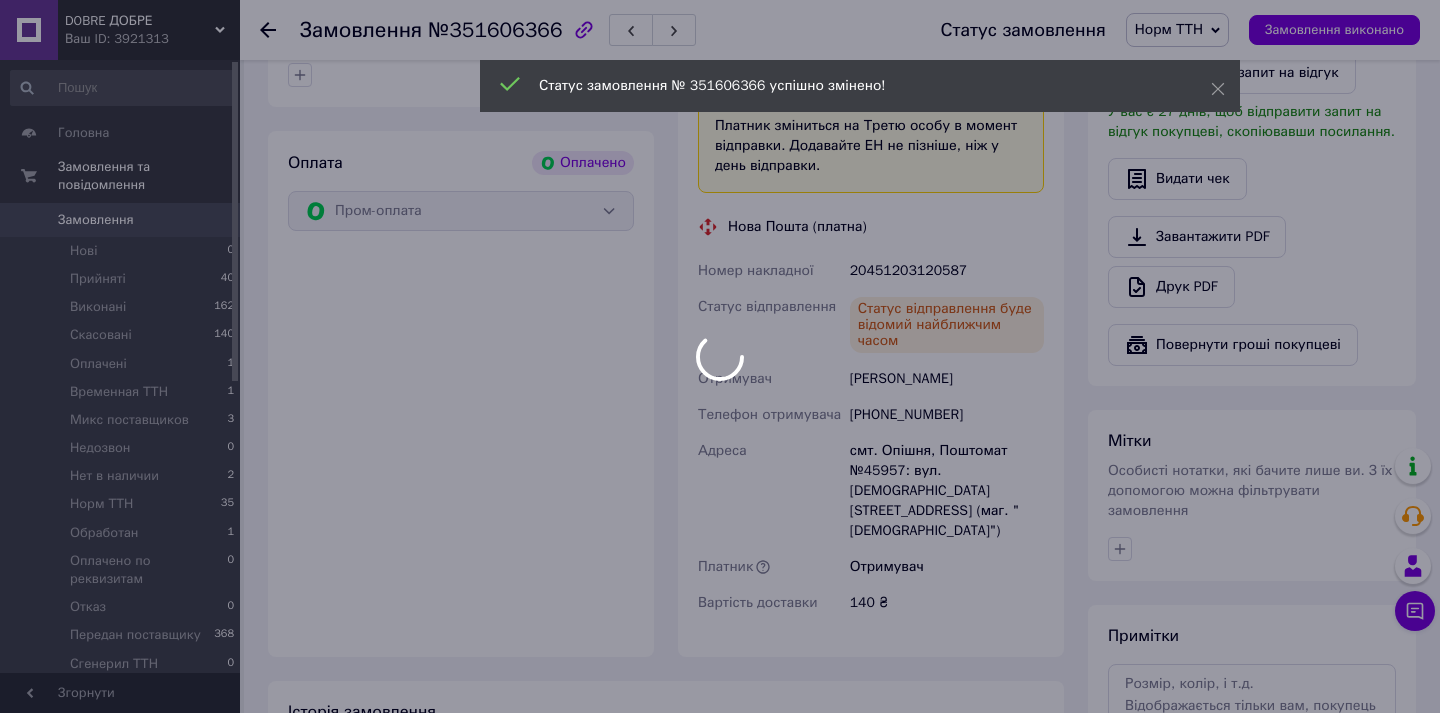 click at bounding box center [720, 356] 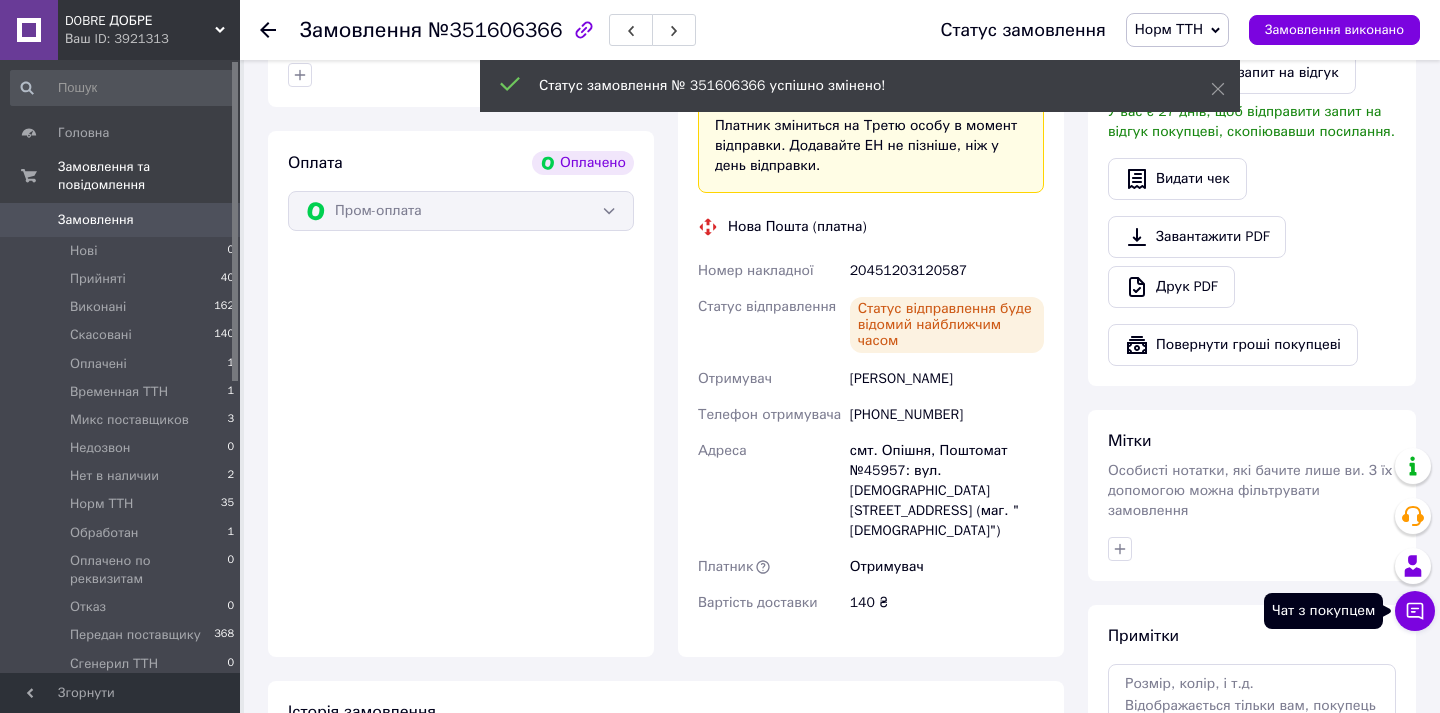 click 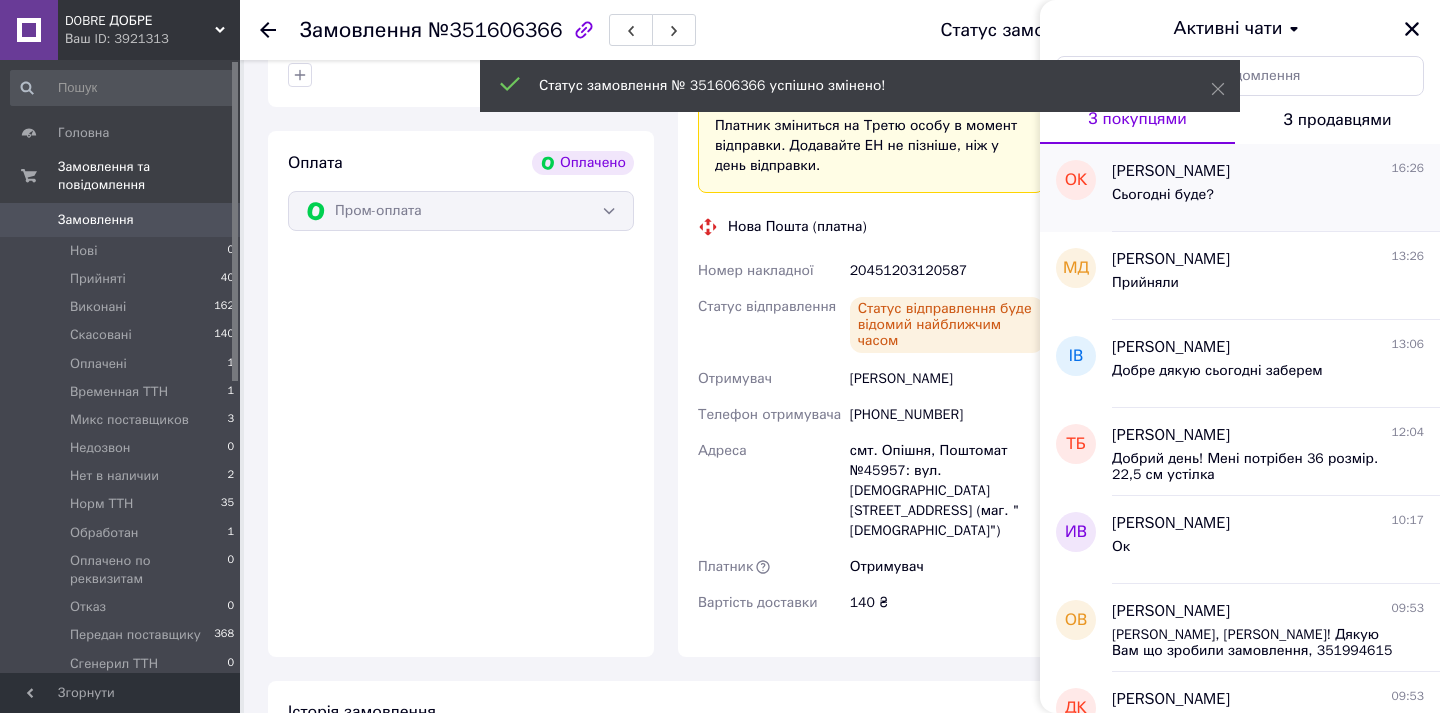 click on "Сьогодні буде?" at bounding box center (1268, 199) 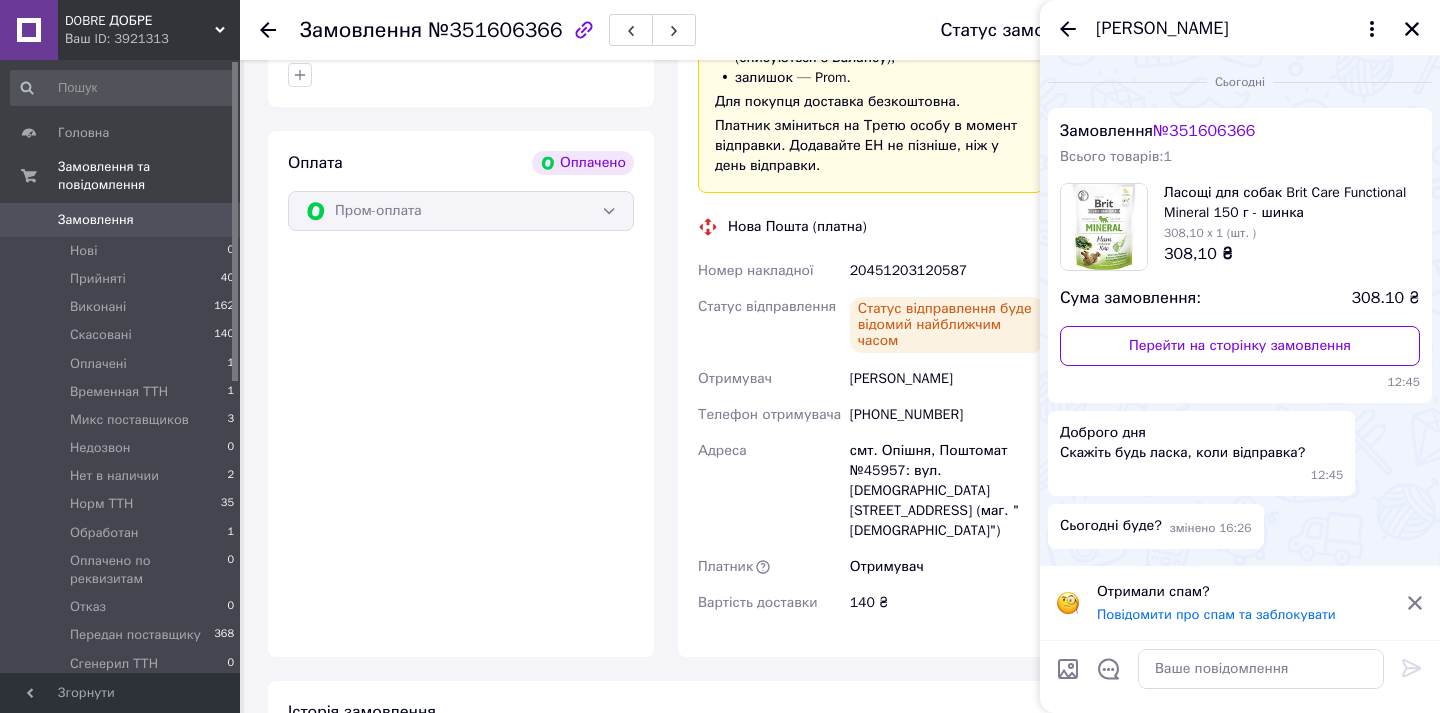 click at bounding box center (1261, 669) 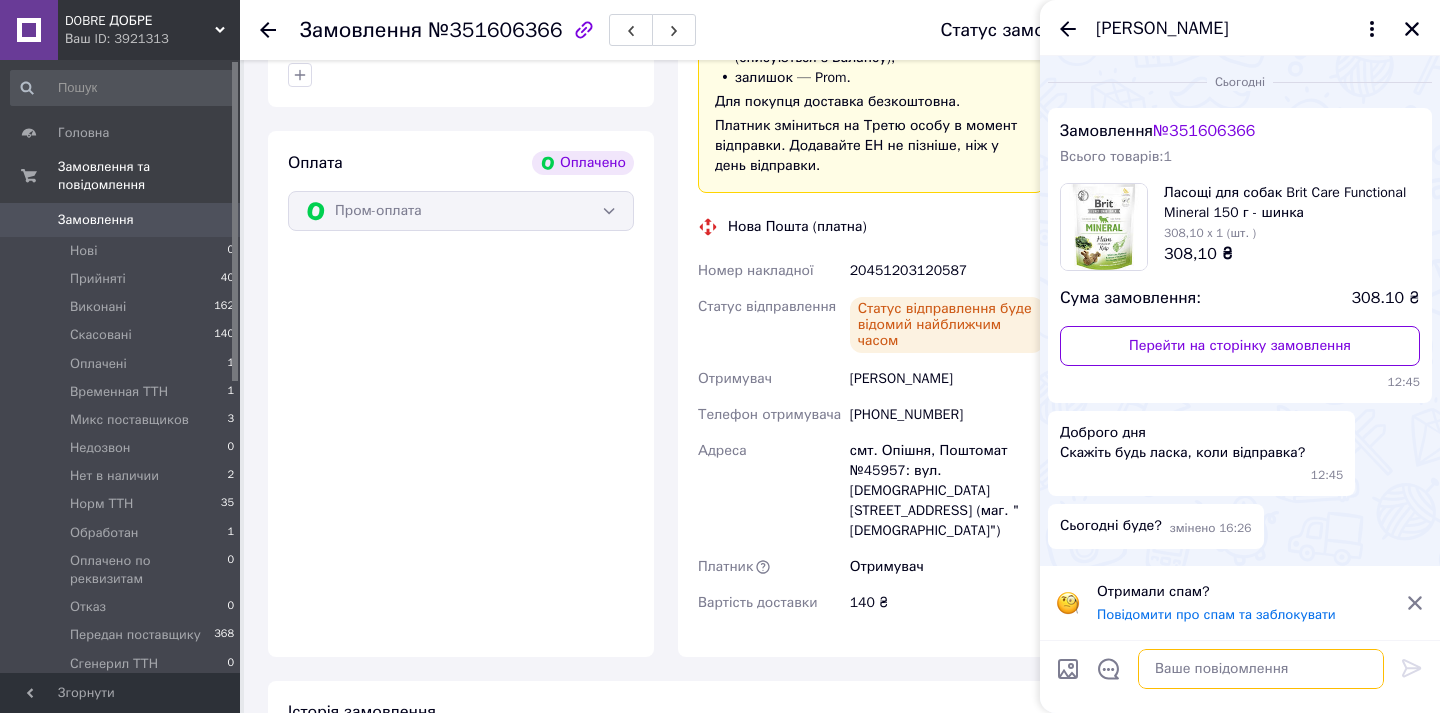 click at bounding box center [1261, 669] 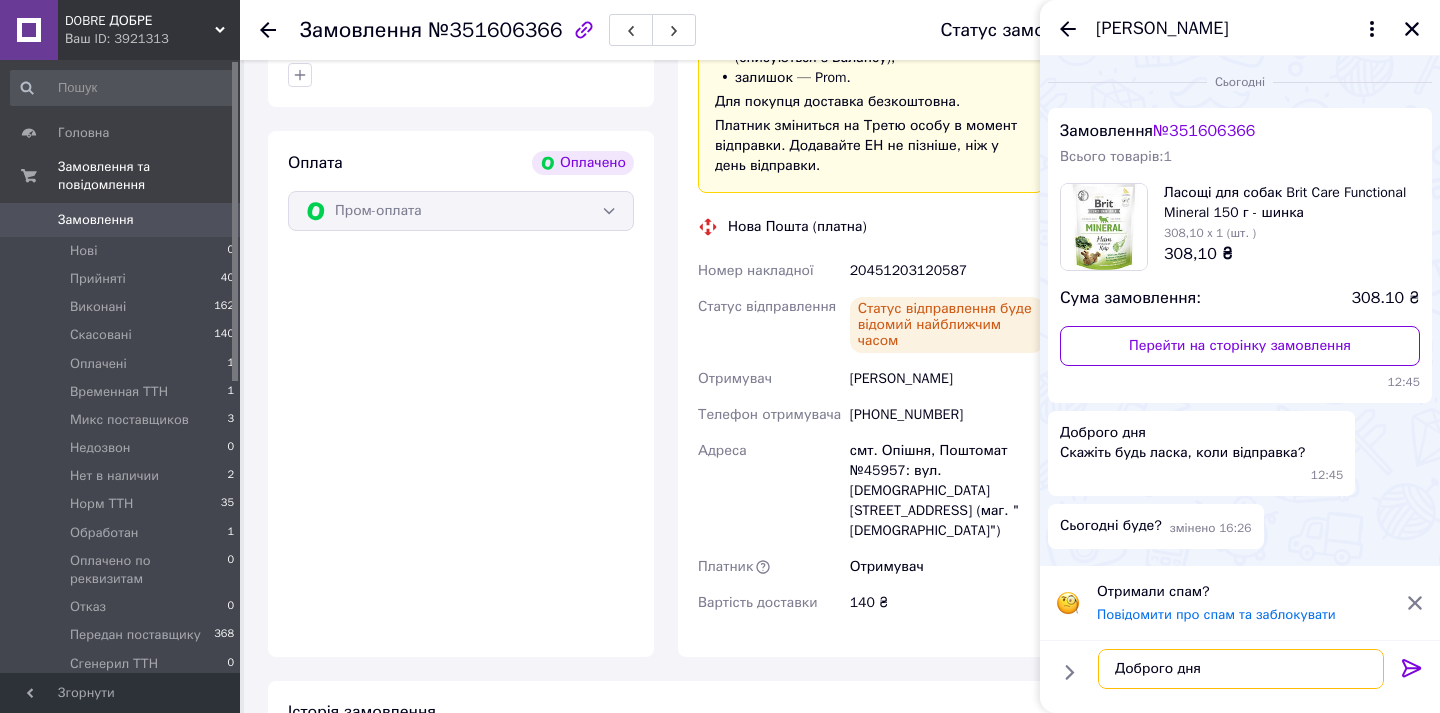 type on "Доброго дня!" 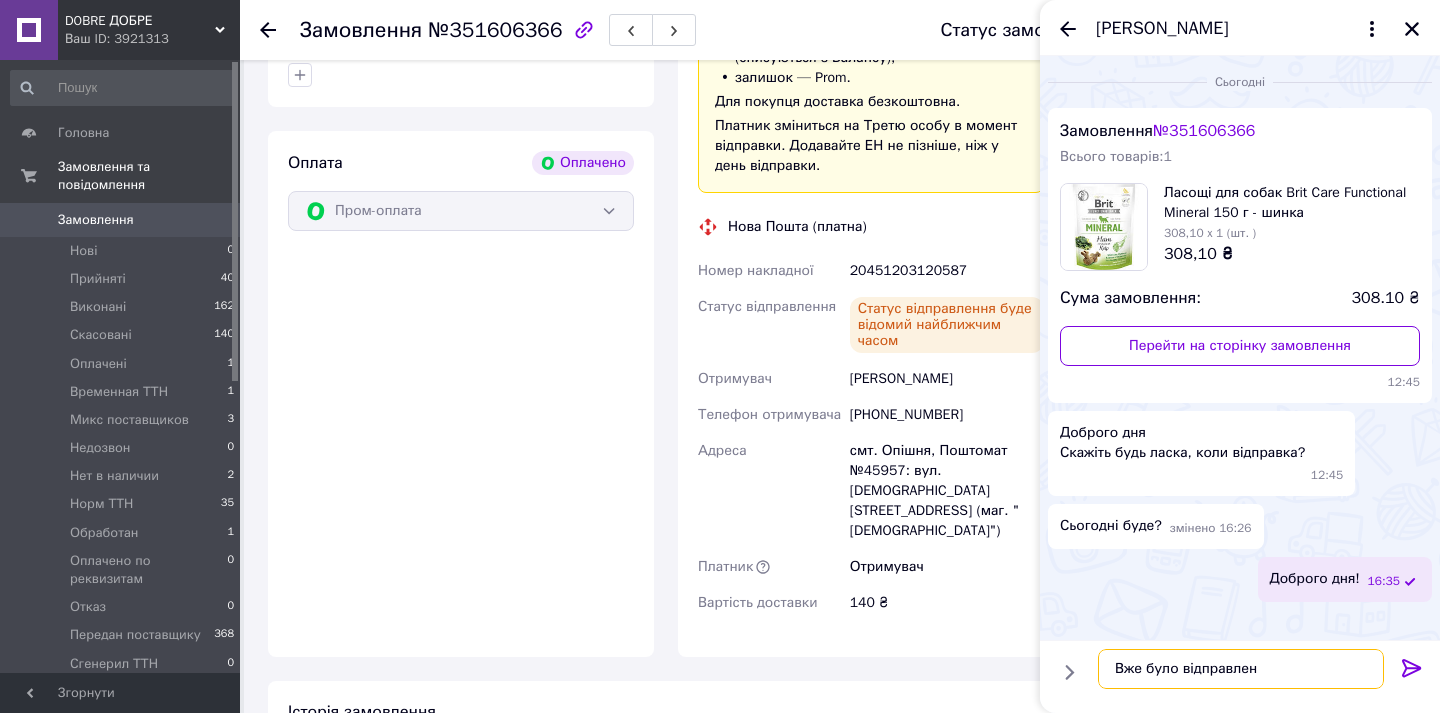type on "Вже було відправлене" 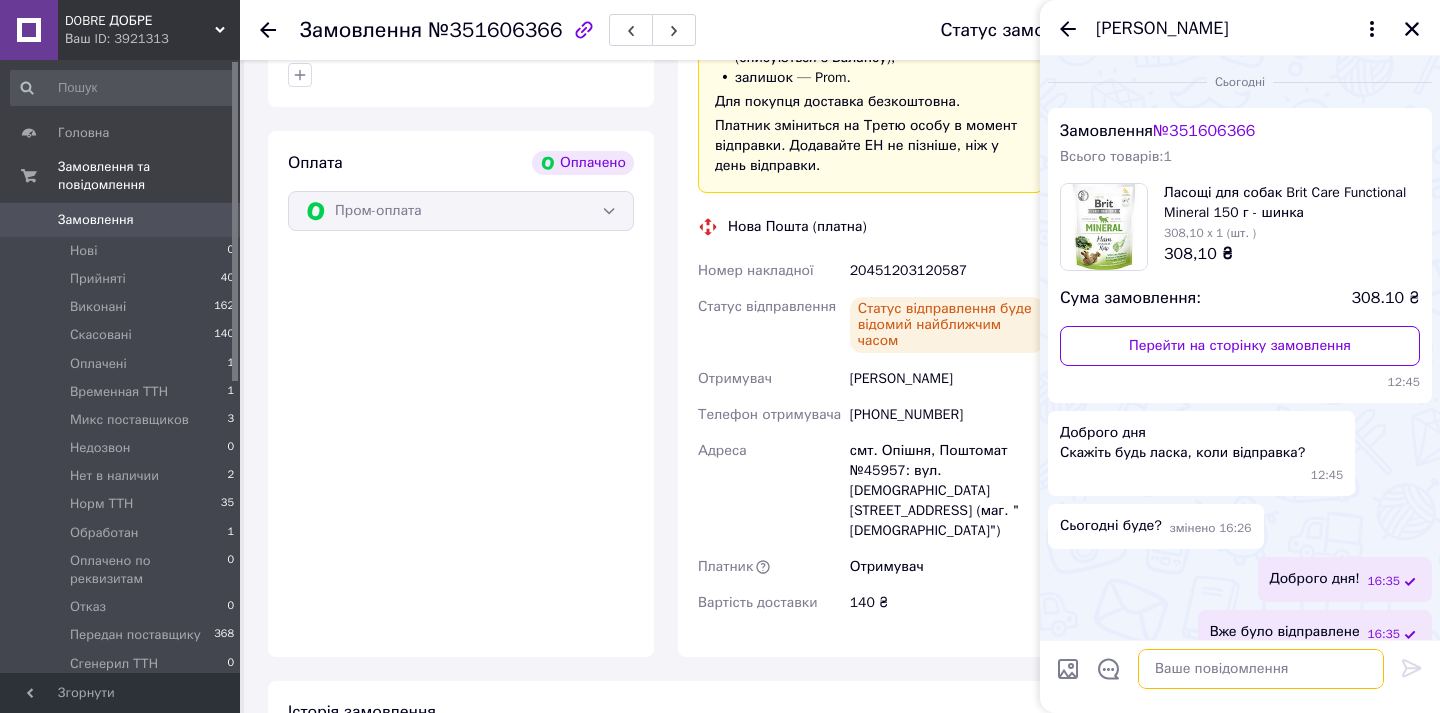scroll, scrollTop: 23, scrollLeft: 0, axis: vertical 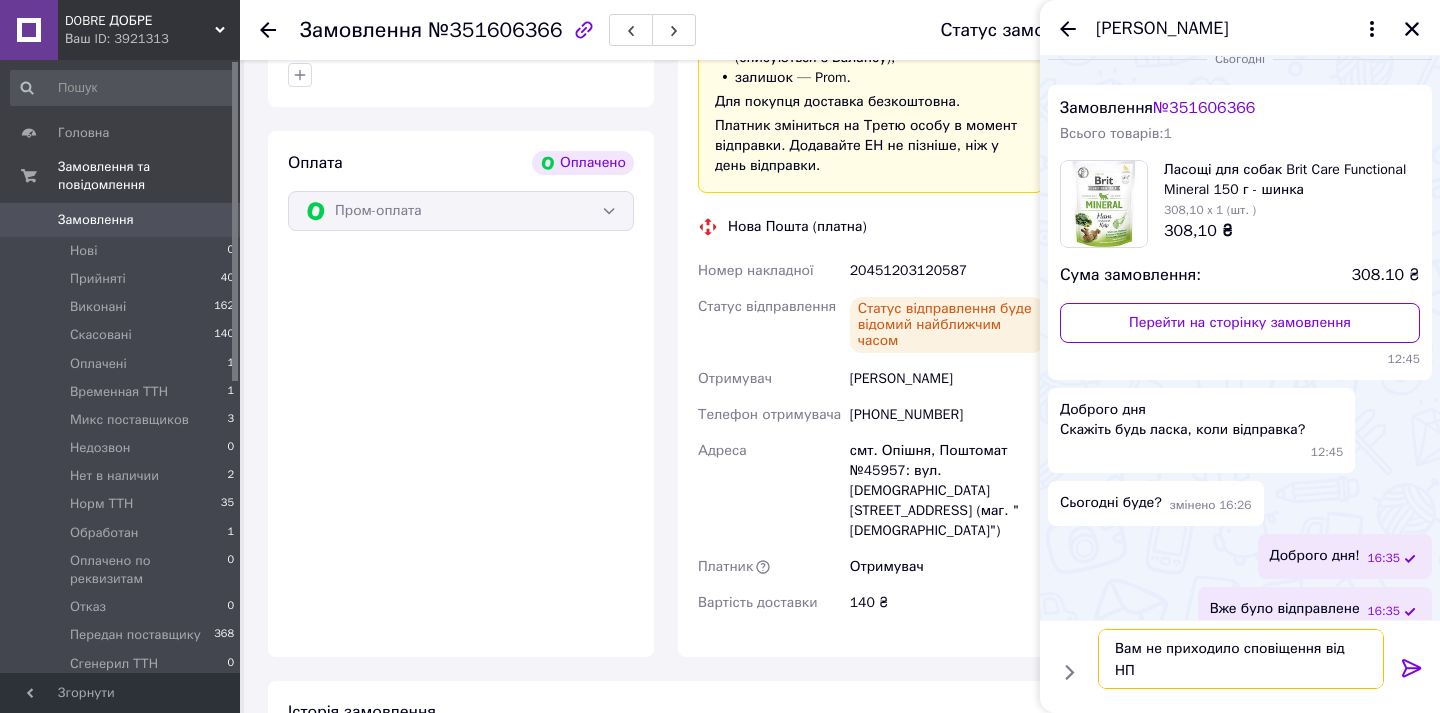 type on "Вам не приходило сповіщення від НП?" 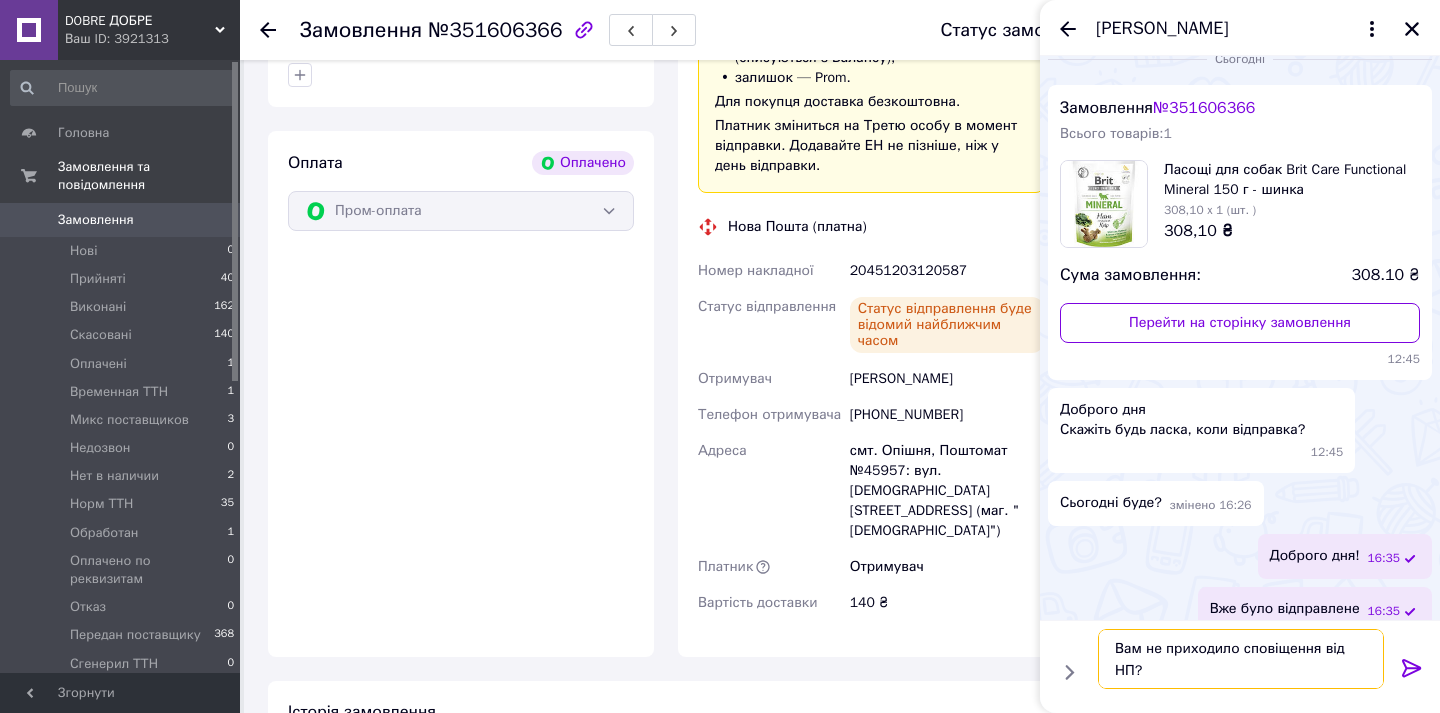 type 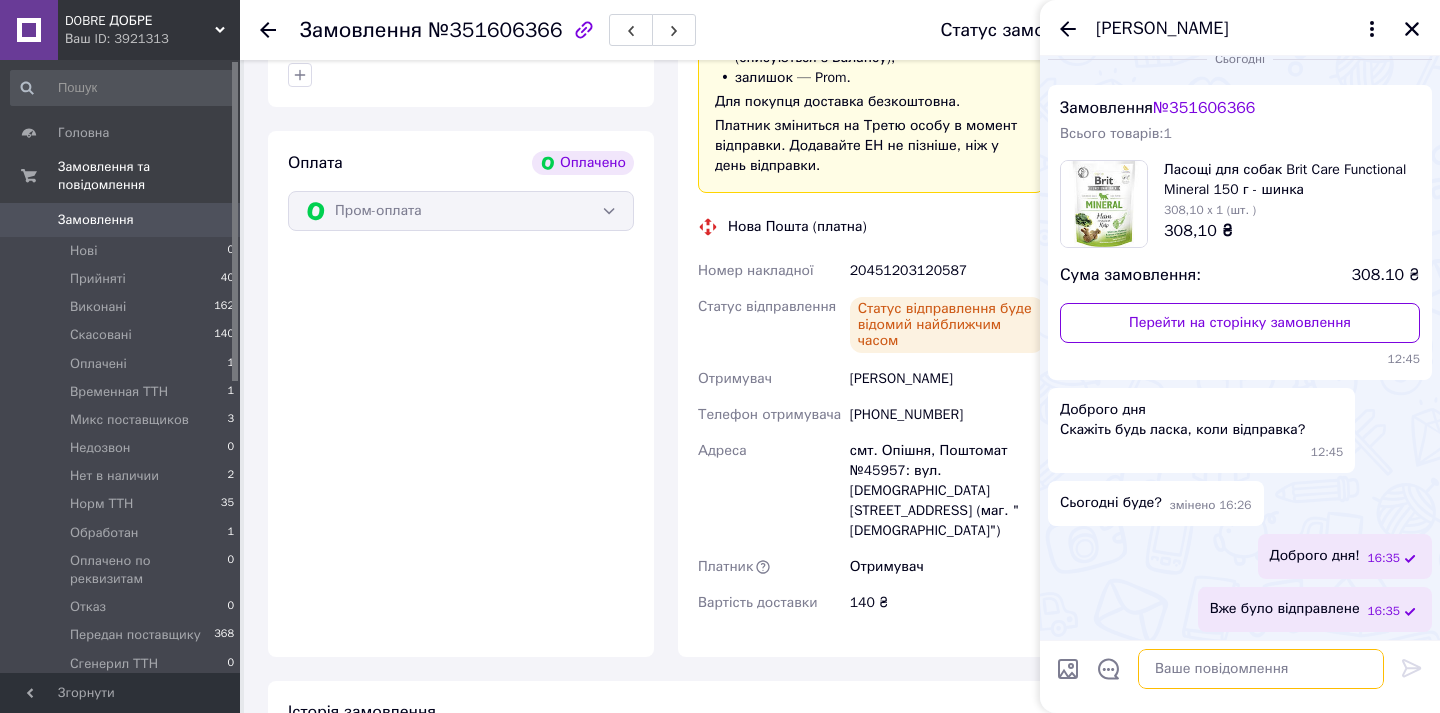 scroll, scrollTop: 96, scrollLeft: 0, axis: vertical 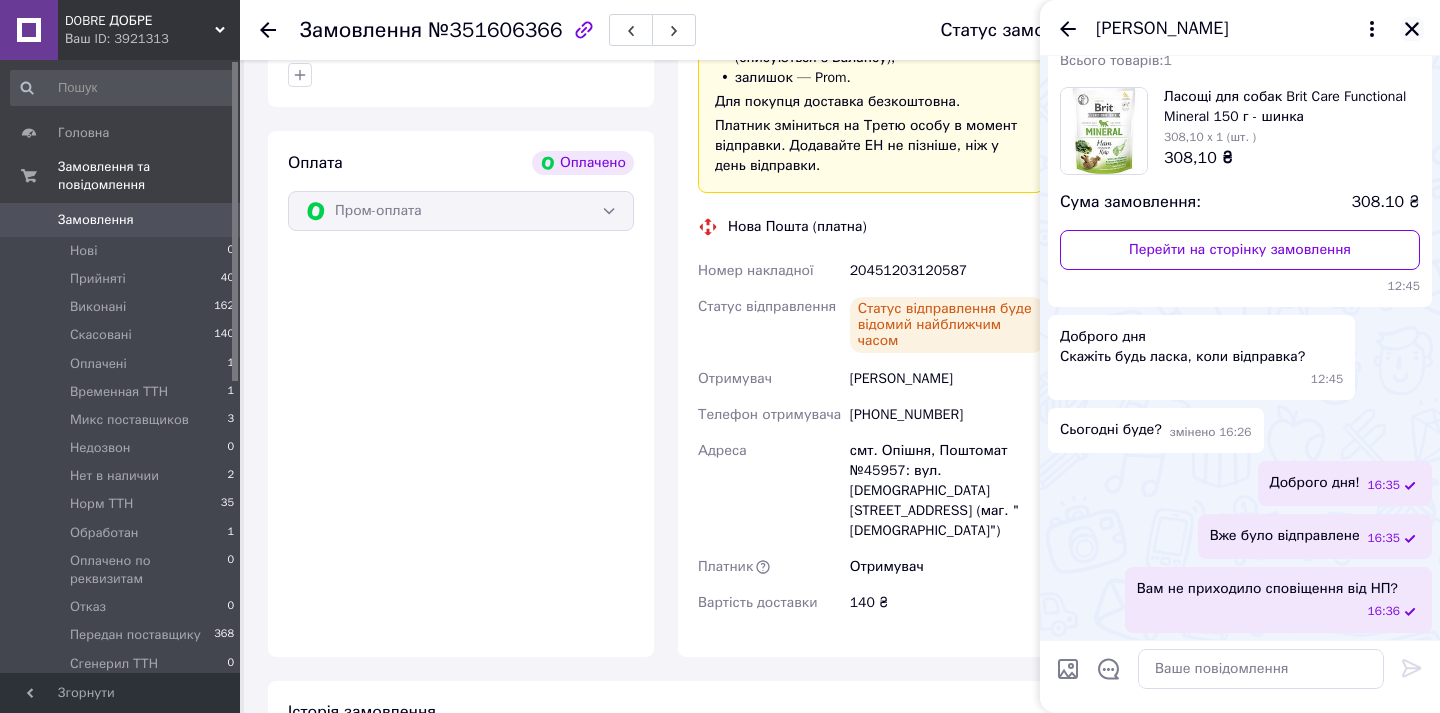 click 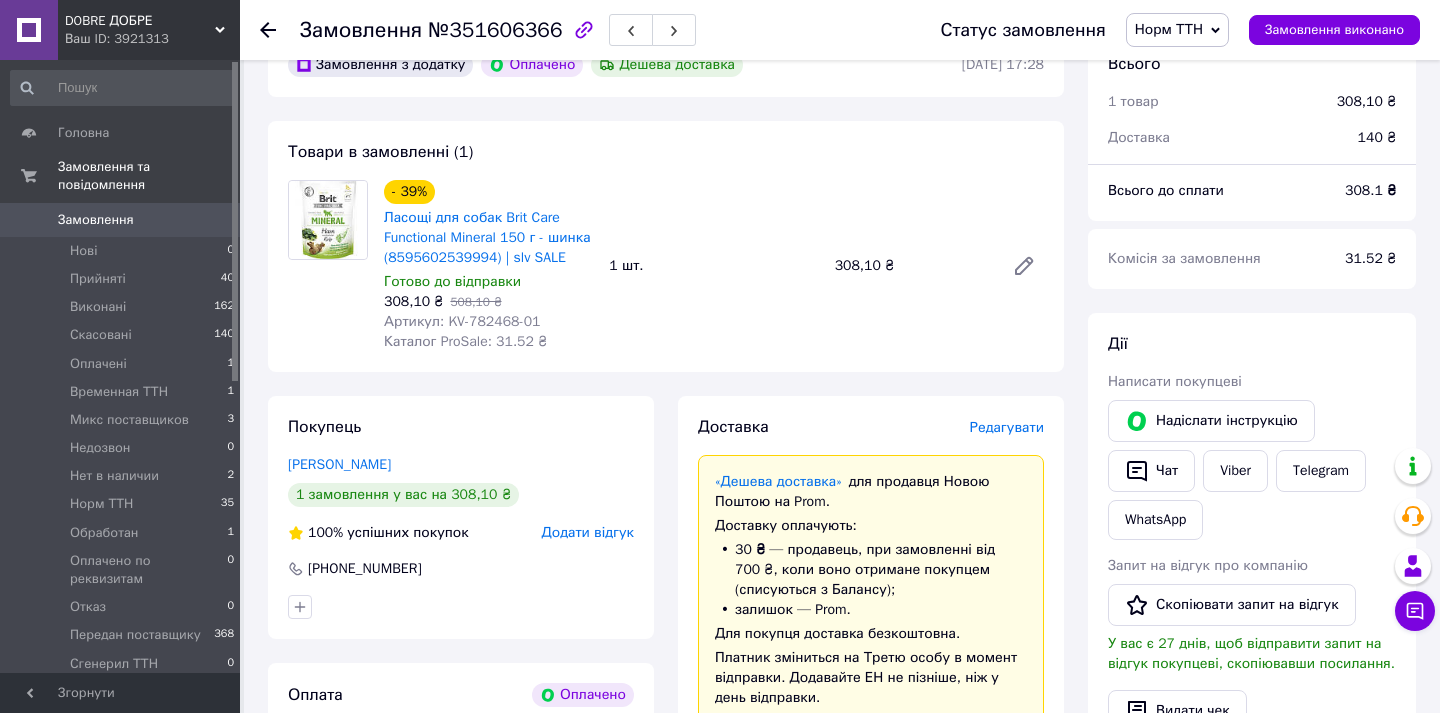 scroll, scrollTop: 0, scrollLeft: 0, axis: both 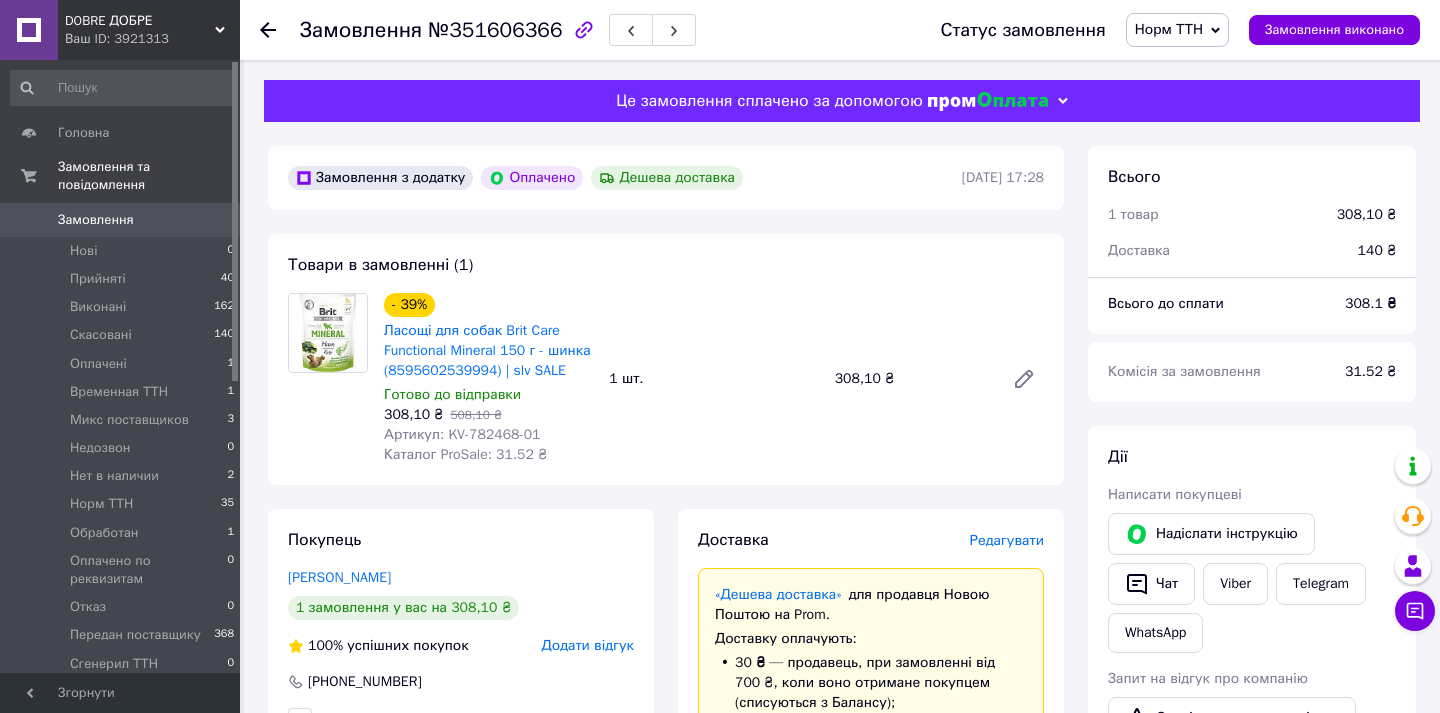 click on "Замовлення" at bounding box center [96, 220] 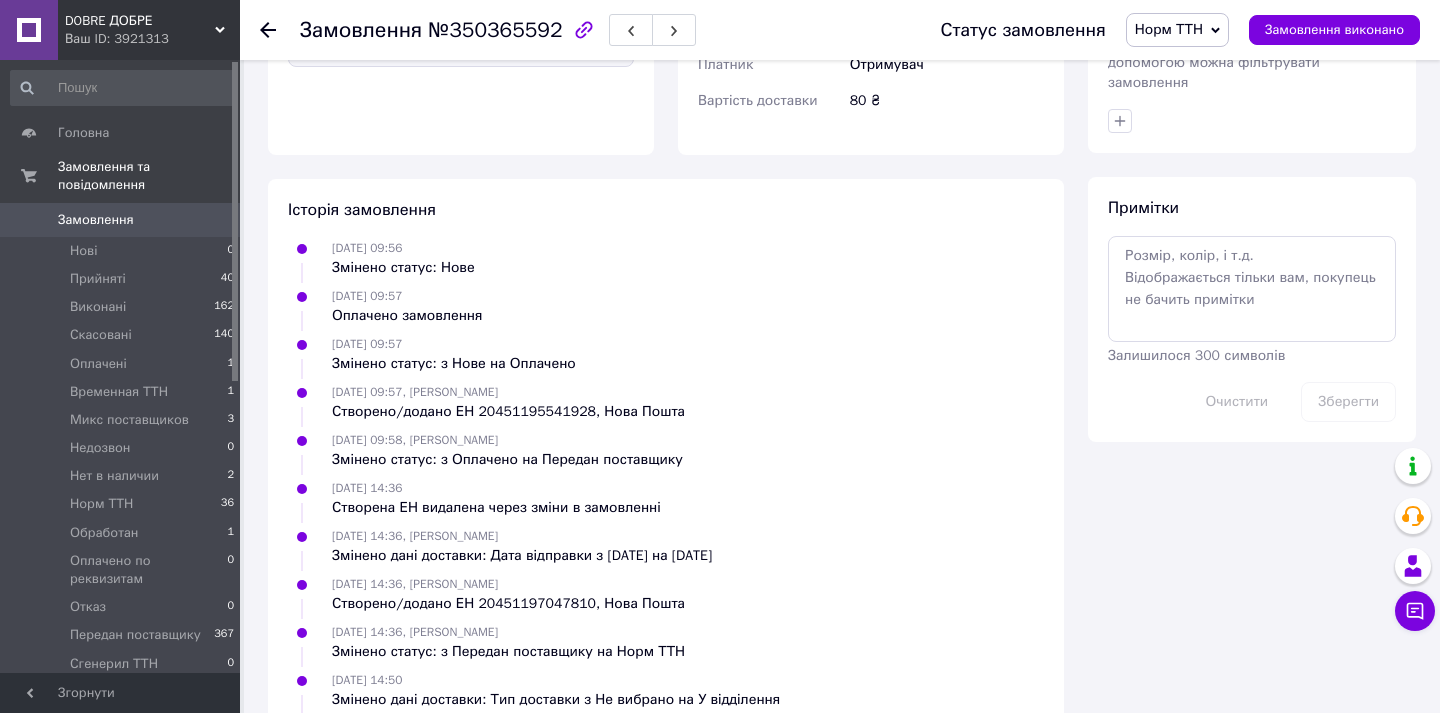 scroll, scrollTop: 1142, scrollLeft: 0, axis: vertical 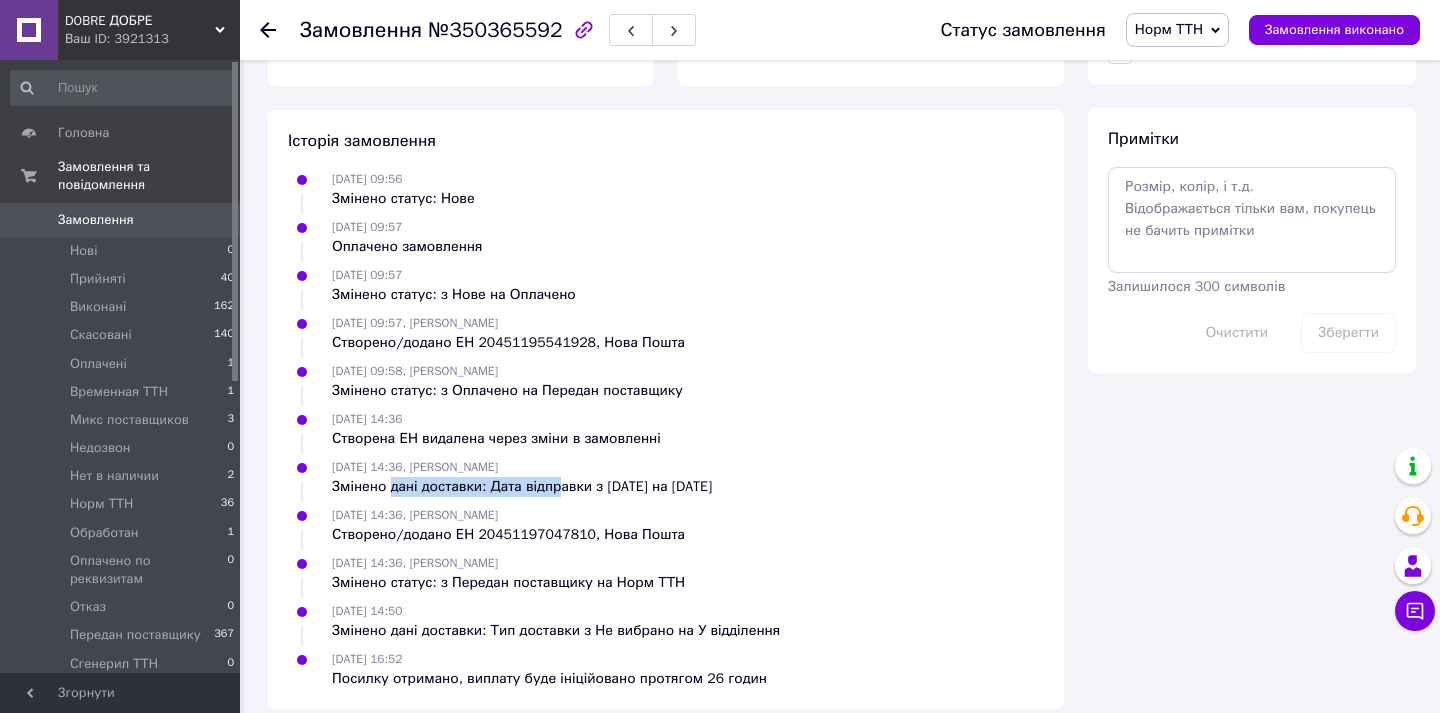 drag, startPoint x: 389, startPoint y: 469, endPoint x: 573, endPoint y: 469, distance: 184 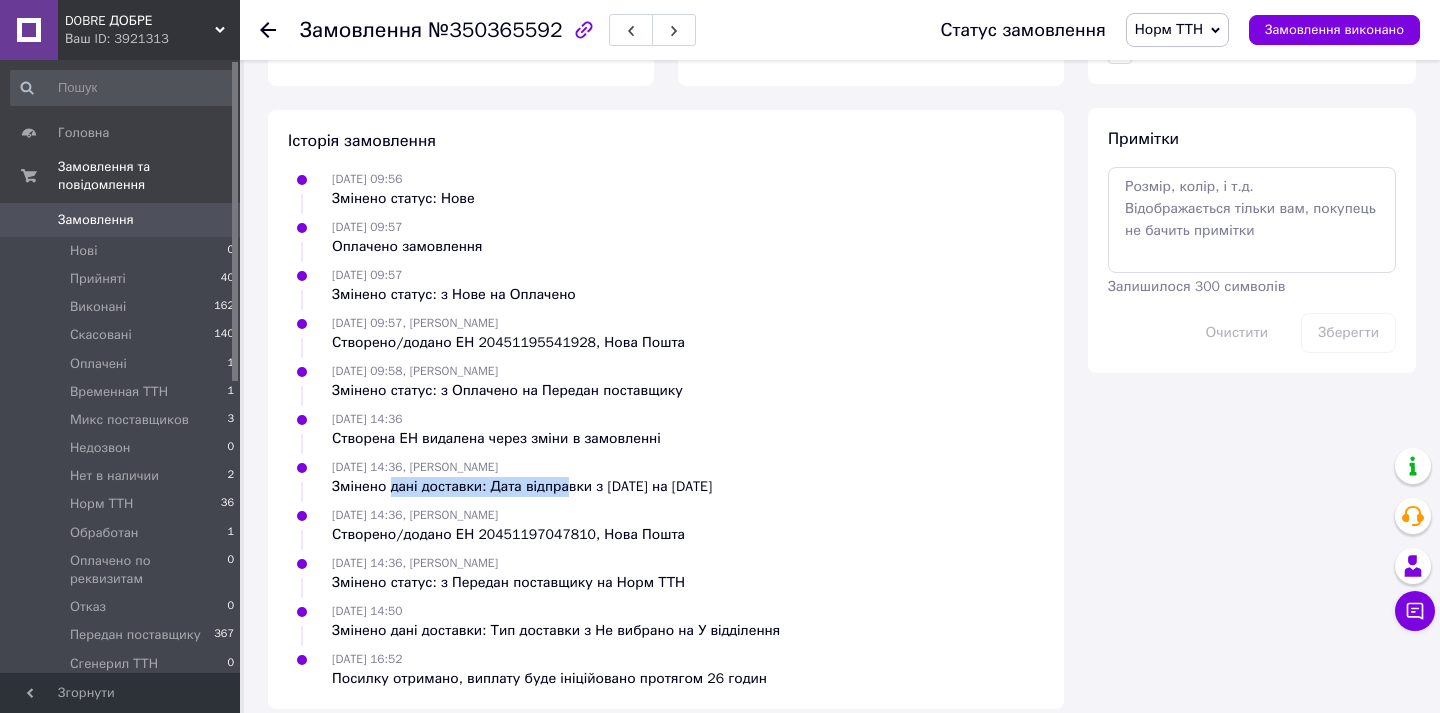 click on "Змінено дані доставки: Дата відправки з [DATE] на [DATE]" at bounding box center [522, 487] 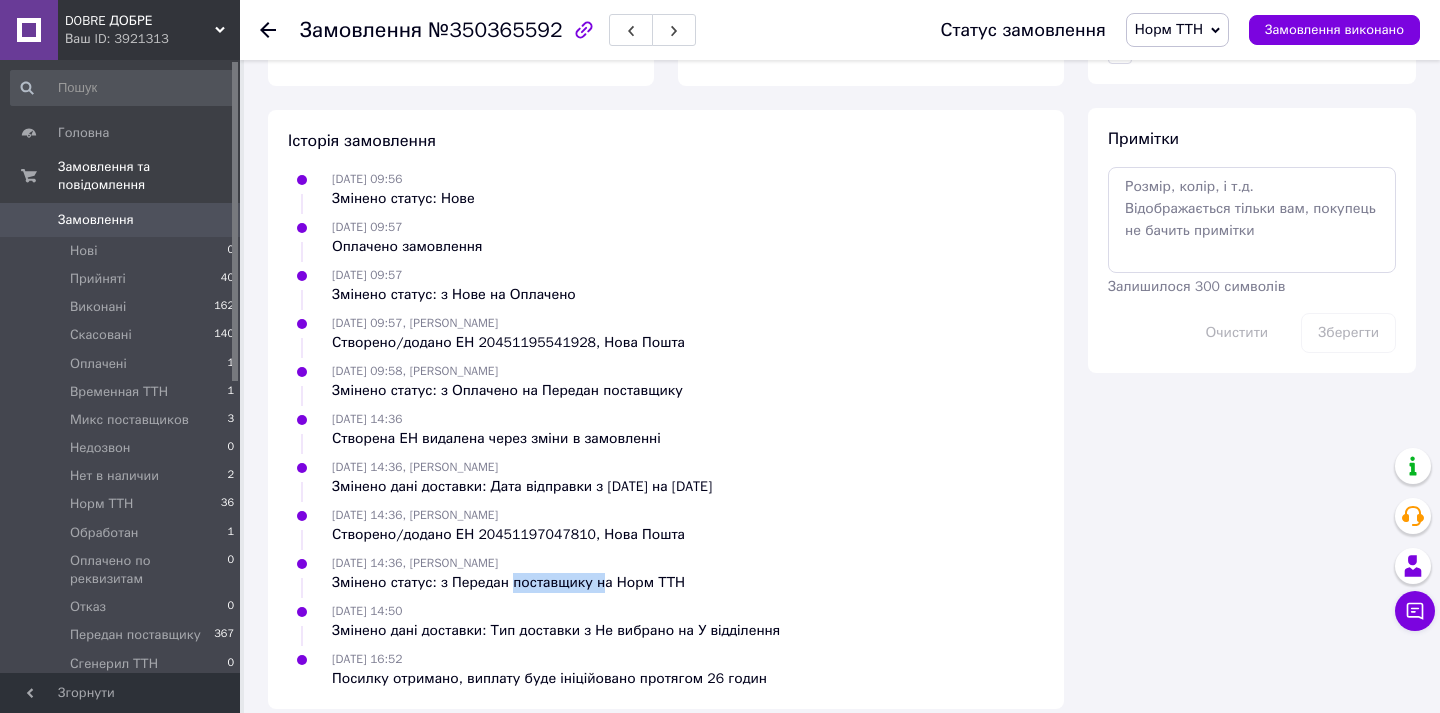 drag, startPoint x: 515, startPoint y: 567, endPoint x: 611, endPoint y: 568, distance: 96.00521 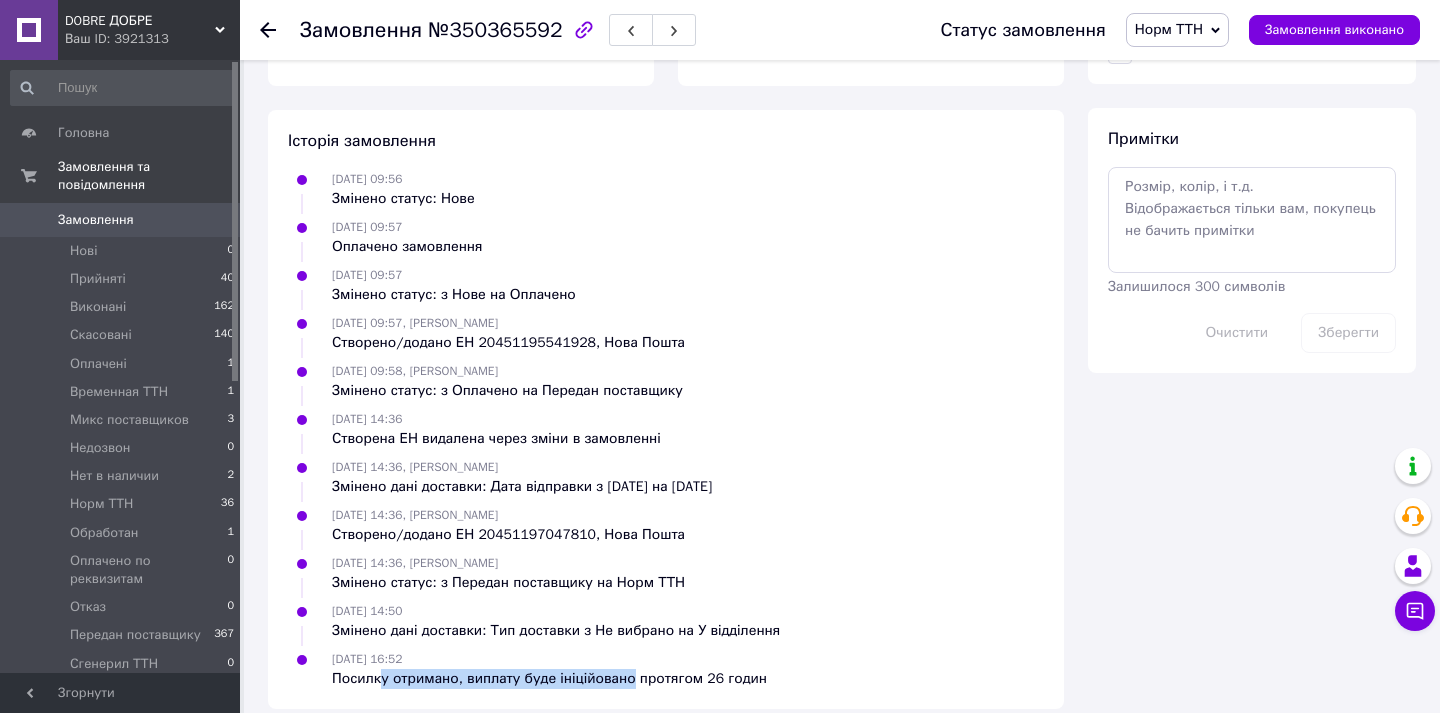 drag, startPoint x: 383, startPoint y: 664, endPoint x: 635, endPoint y: 664, distance: 252 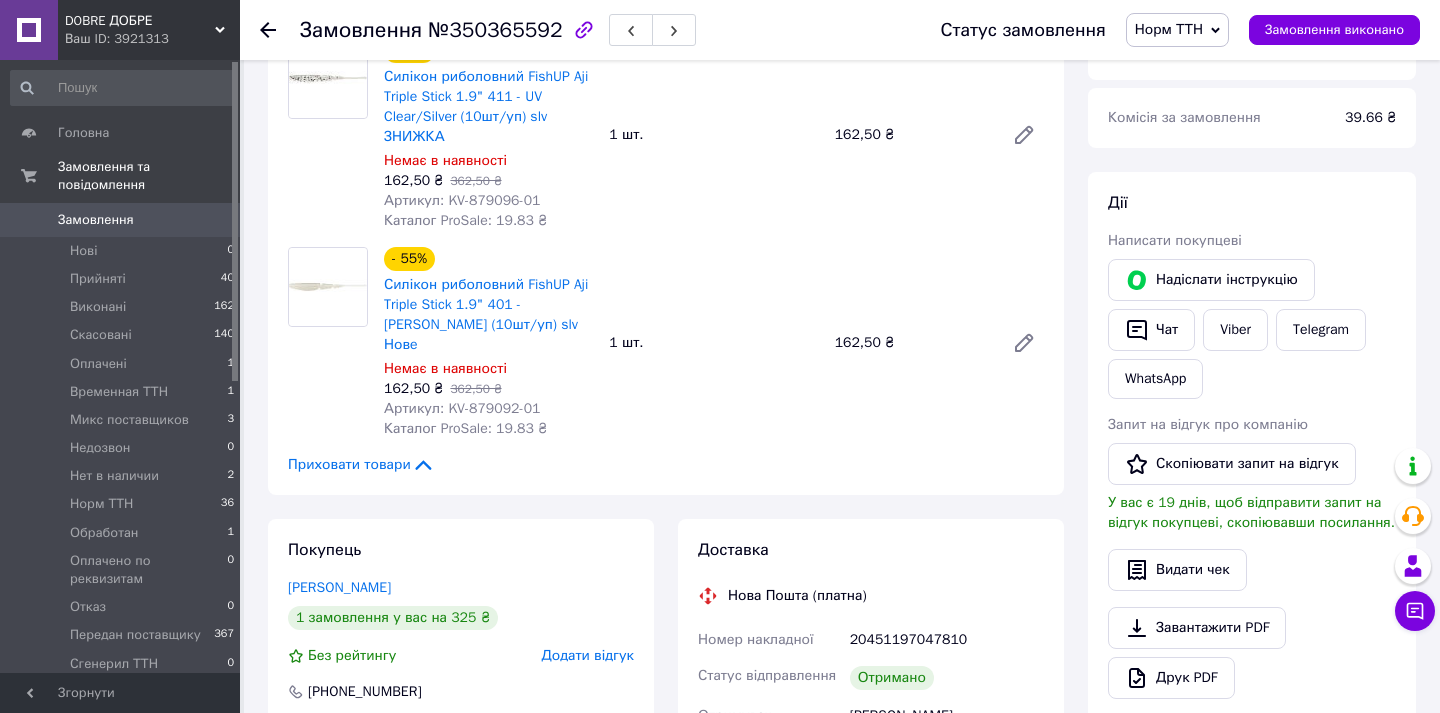 scroll, scrollTop: 188, scrollLeft: 0, axis: vertical 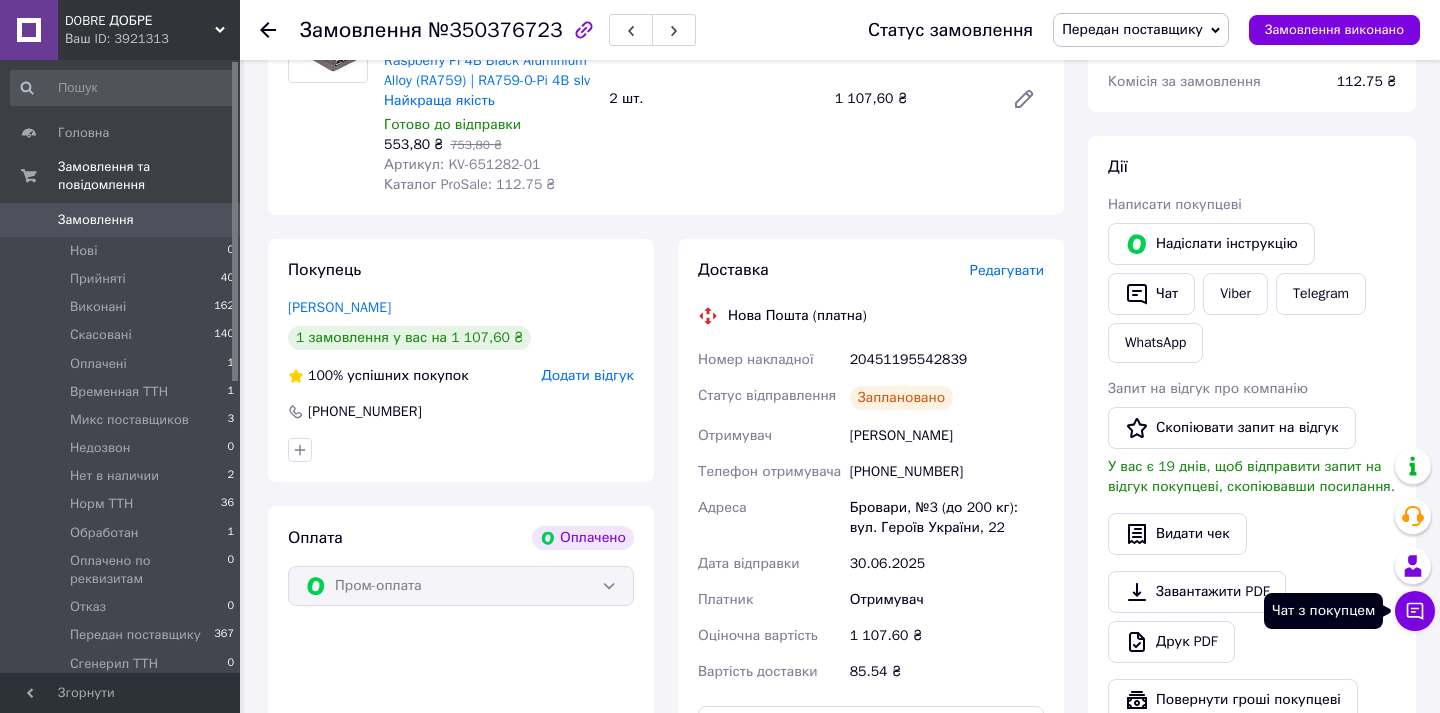 click 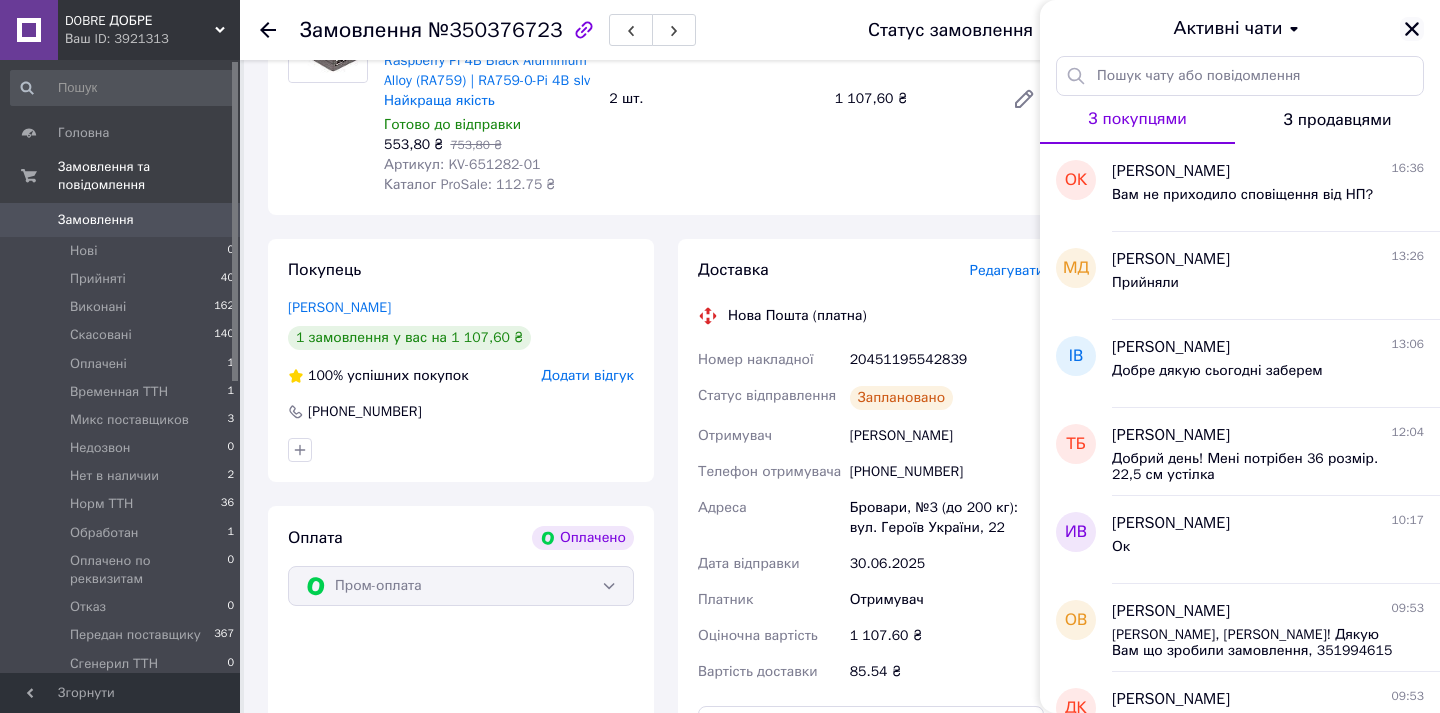 click 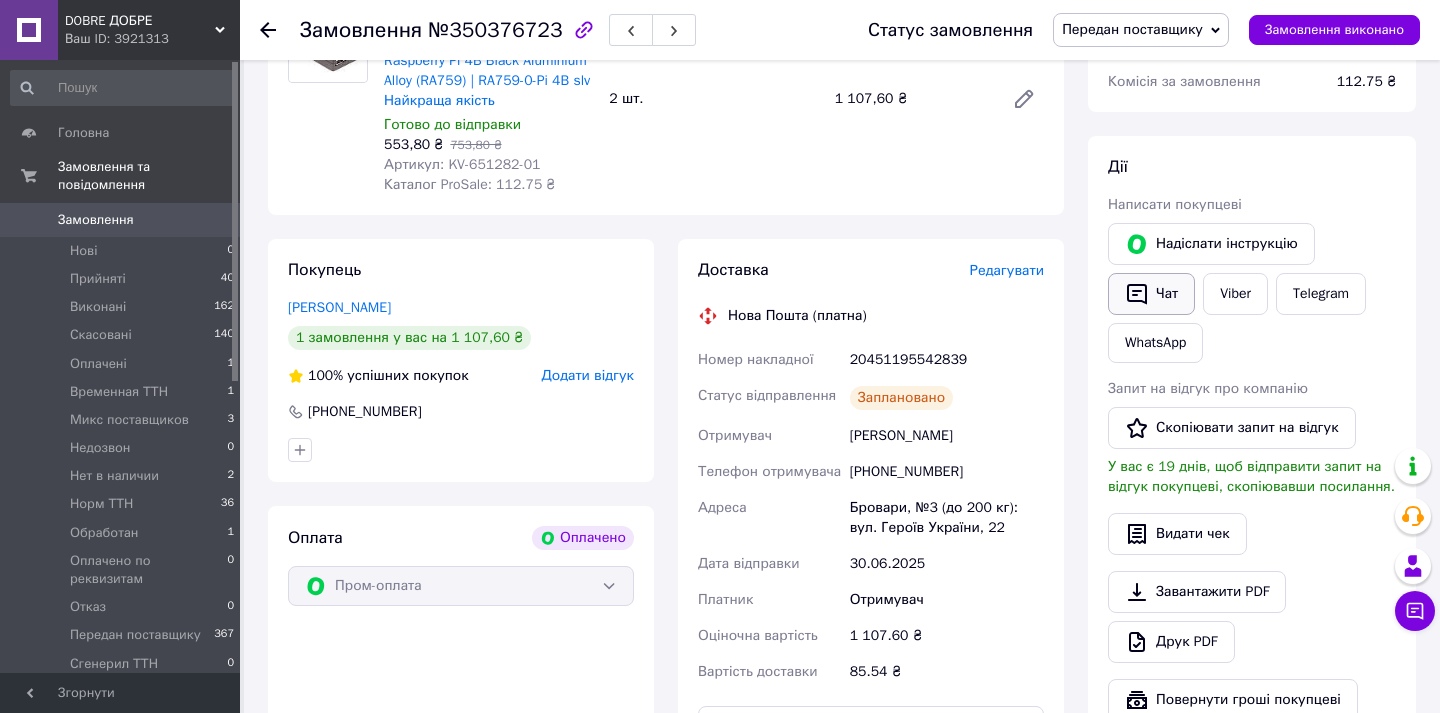 click on "Чат" at bounding box center [1151, 294] 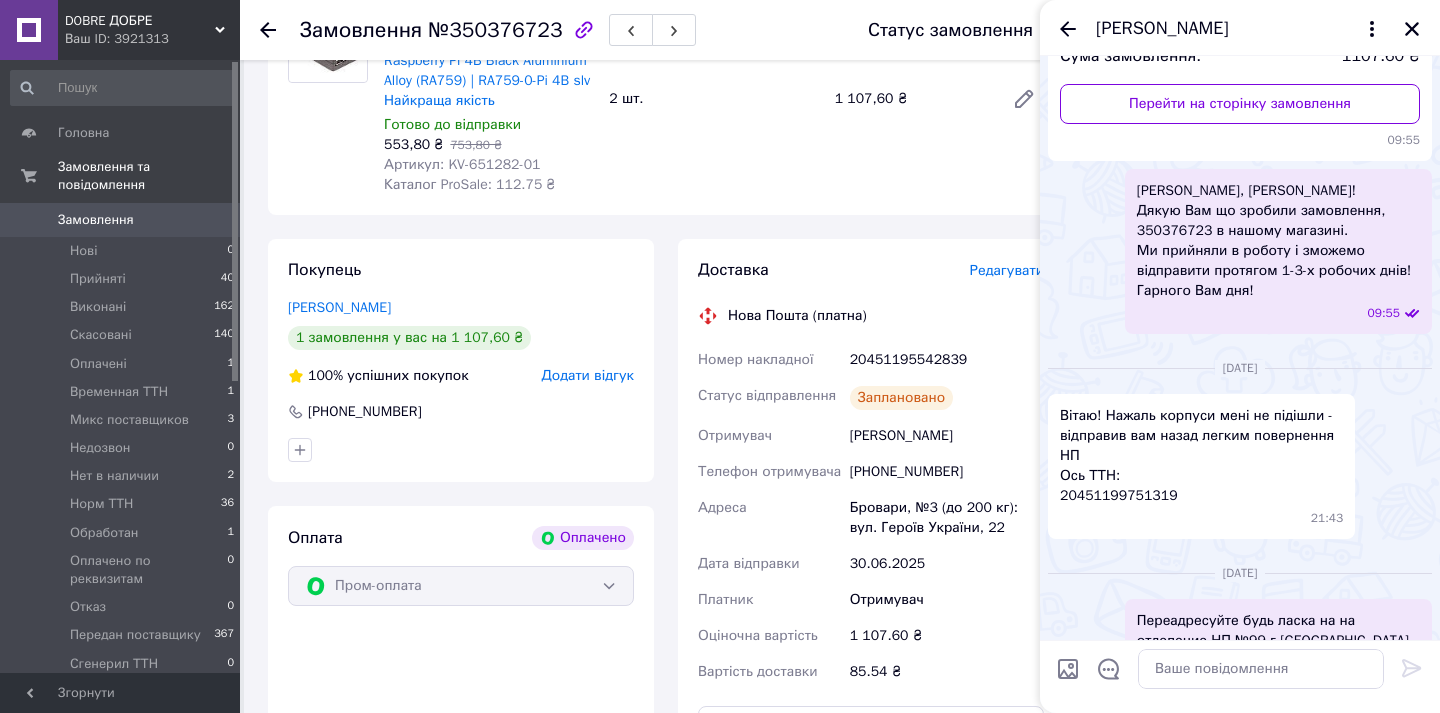 scroll, scrollTop: 587, scrollLeft: 0, axis: vertical 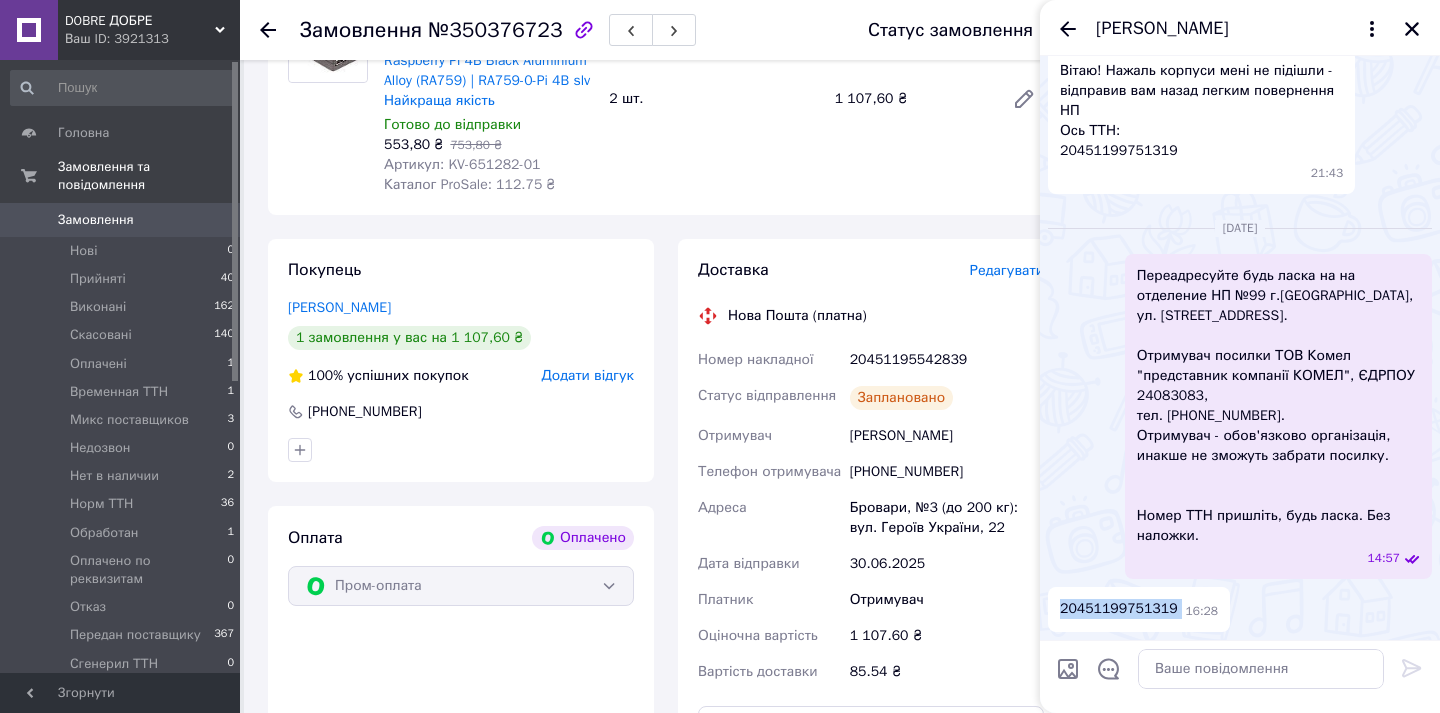 drag, startPoint x: 1179, startPoint y: 613, endPoint x: 1041, endPoint y: 615, distance: 138.0145 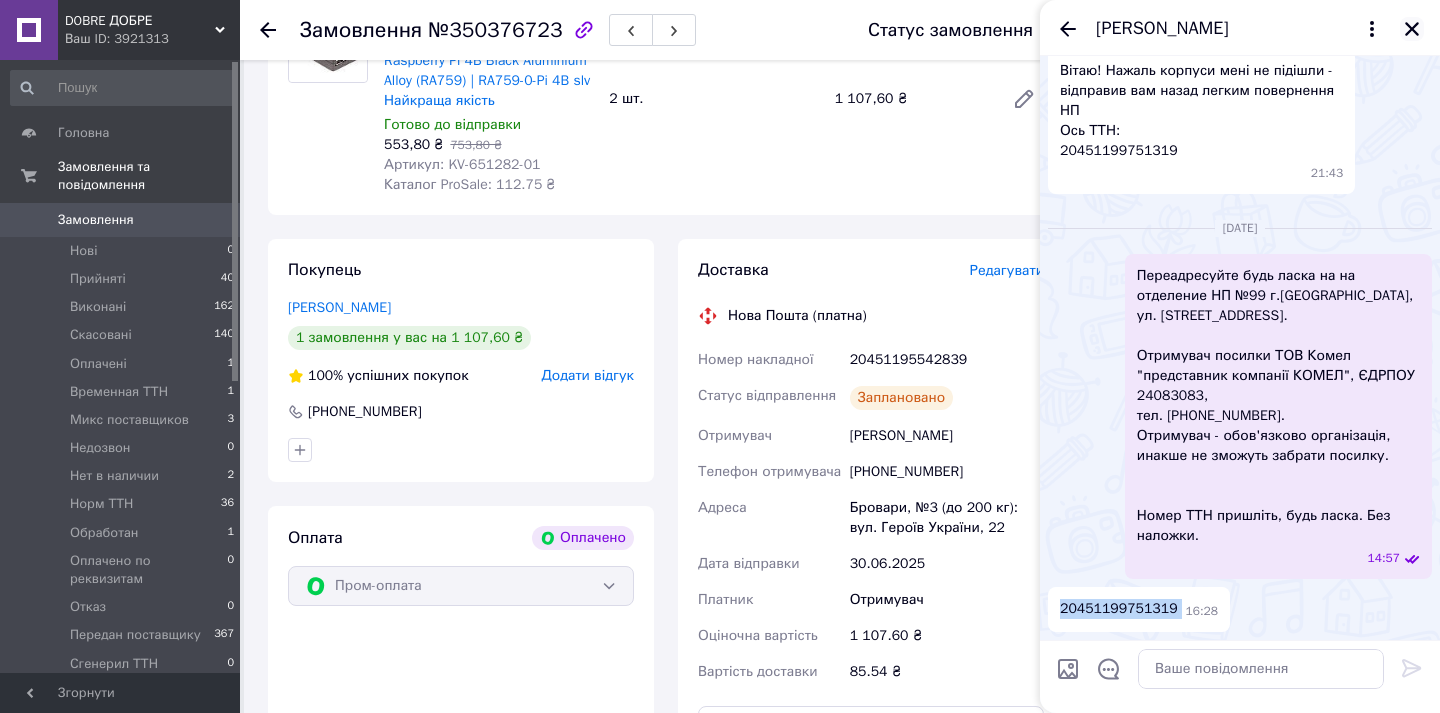 click 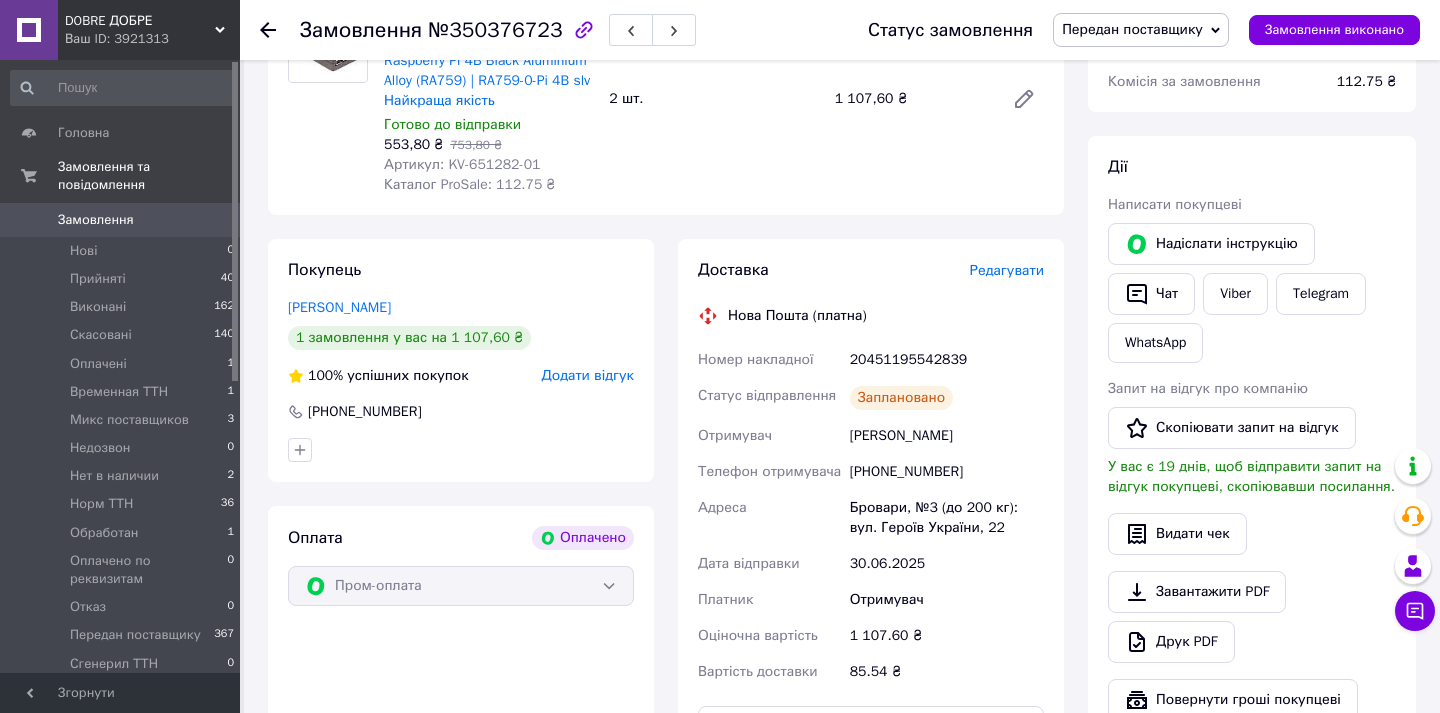 click on "Передан поставщику" at bounding box center [1141, 30] 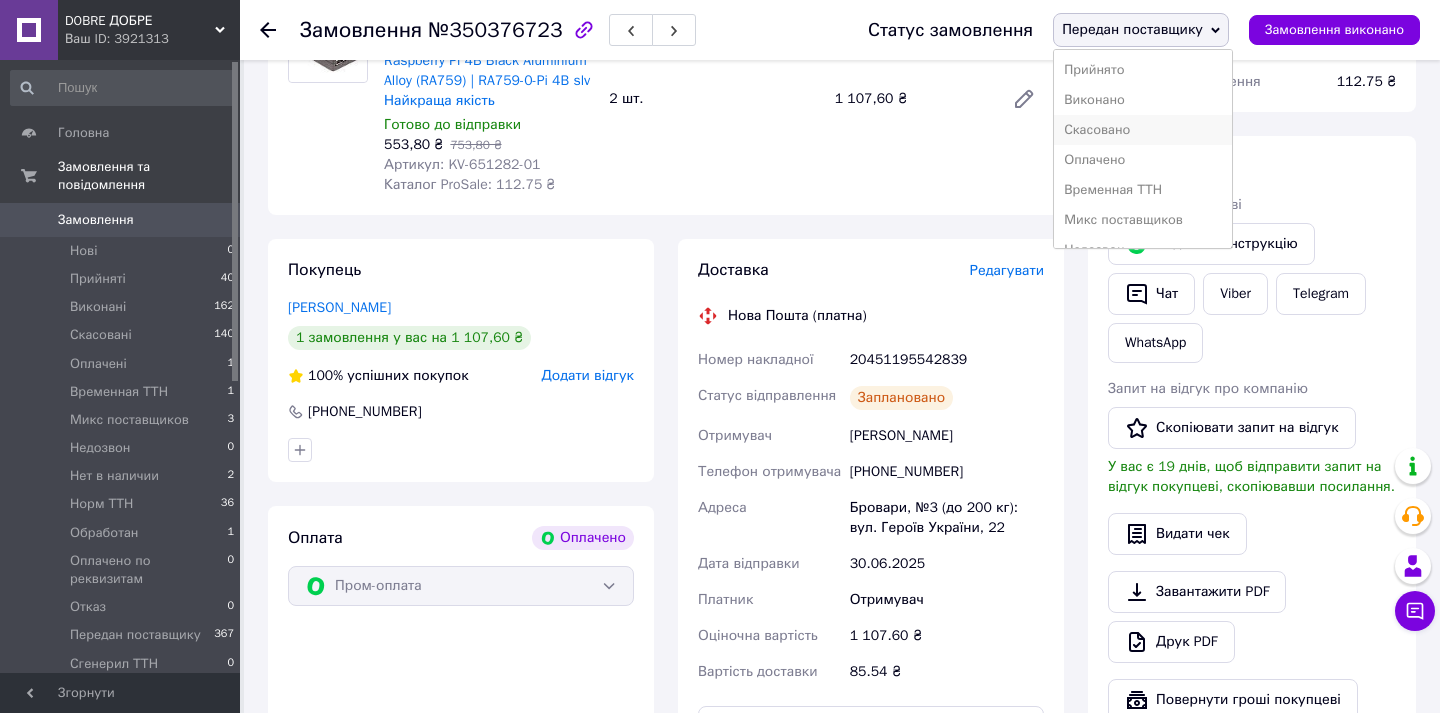 click on "Скасовано" at bounding box center (1142, 130) 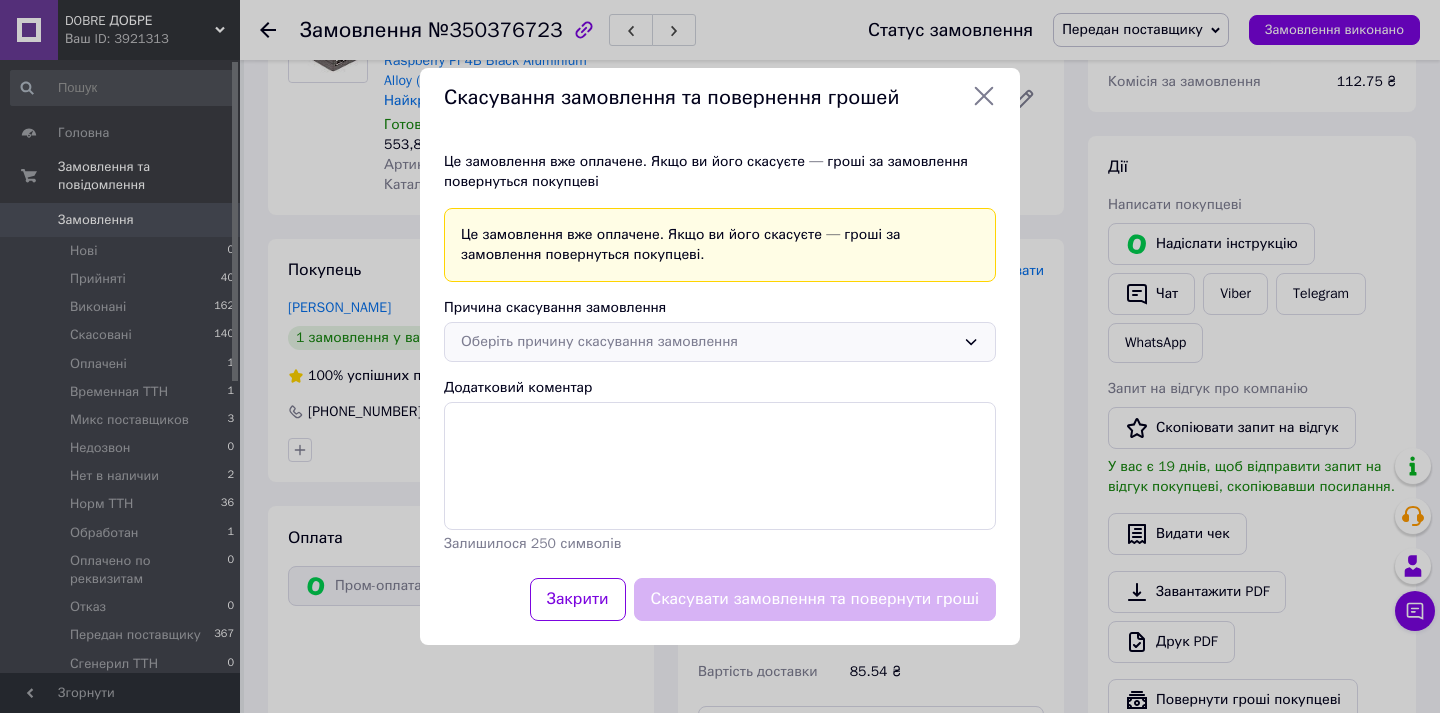 click on "Оберіть причину скасування замовлення" at bounding box center [708, 342] 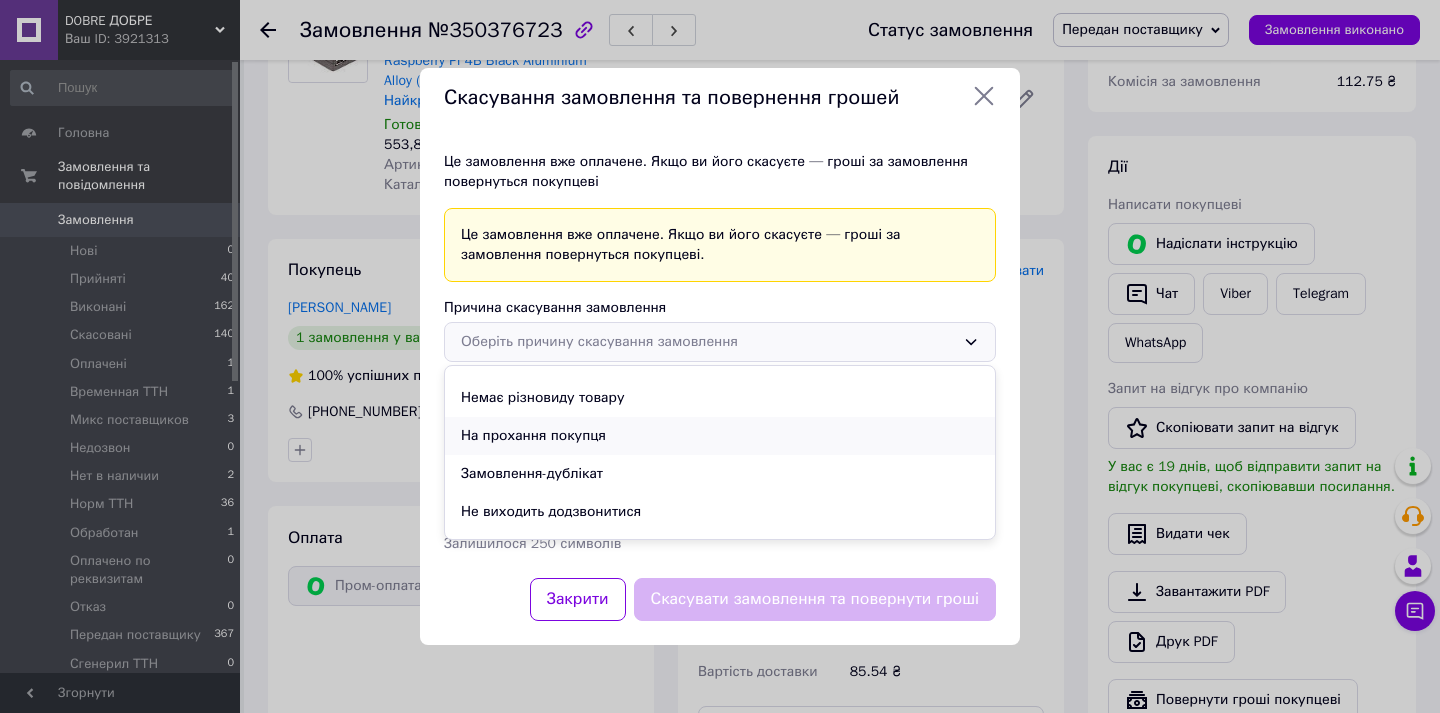 scroll, scrollTop: 26, scrollLeft: 0, axis: vertical 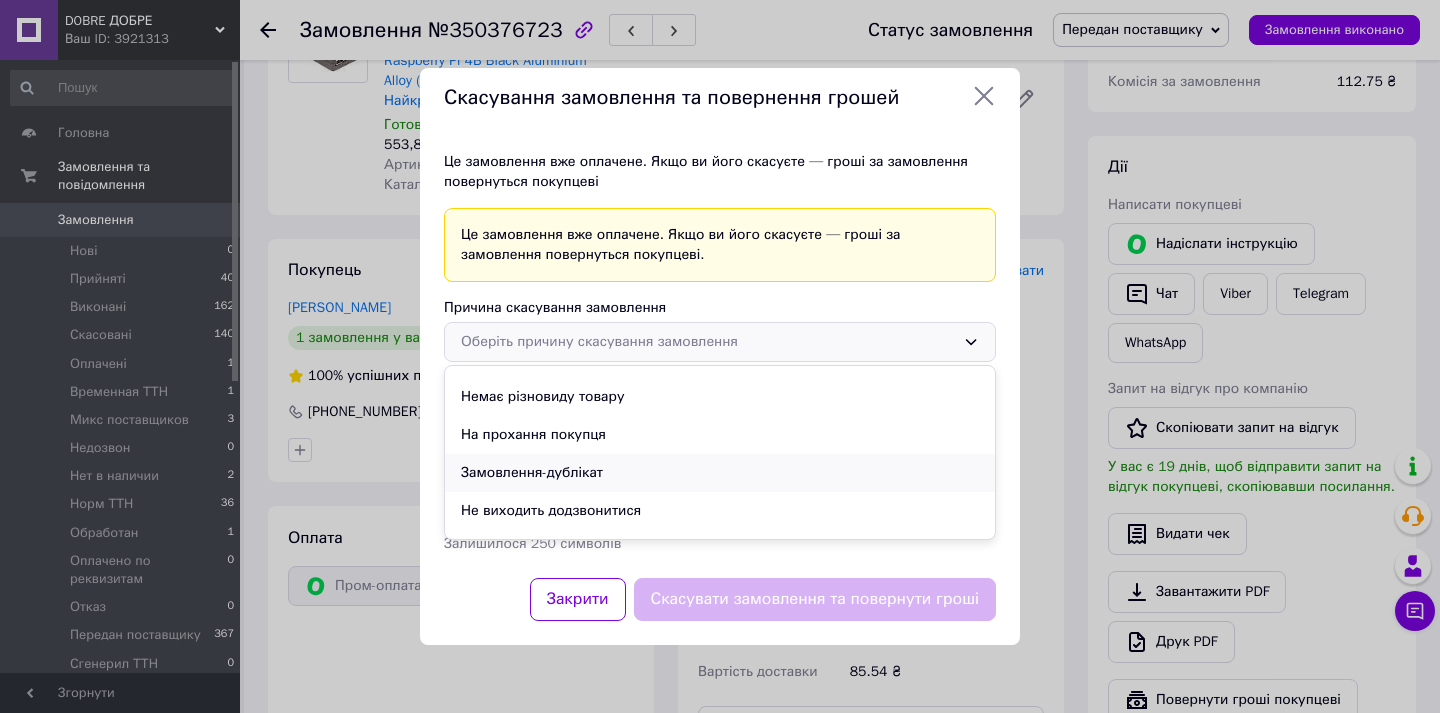 click on "Замовлення-дублікат" at bounding box center [720, 473] 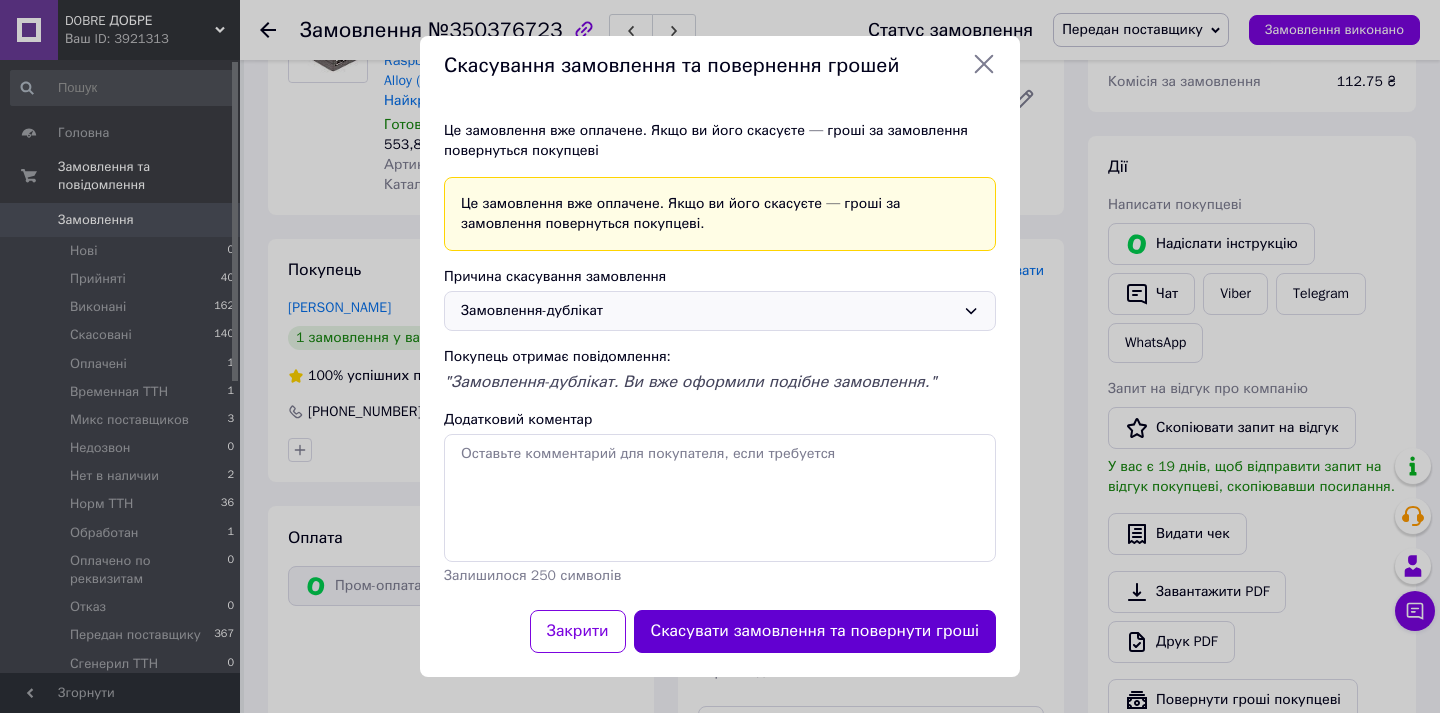 click on "Скасувати замовлення та повернути гроші" at bounding box center (815, 631) 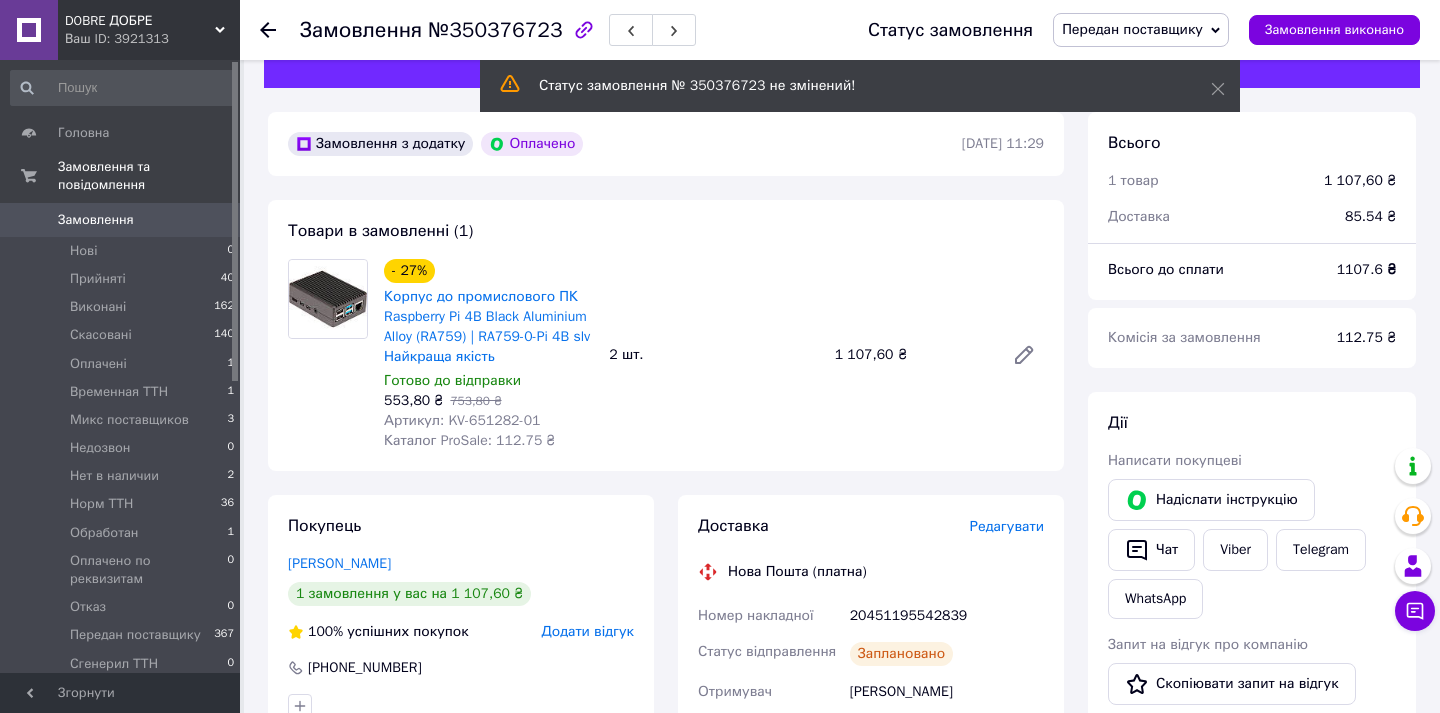 scroll, scrollTop: 0, scrollLeft: 0, axis: both 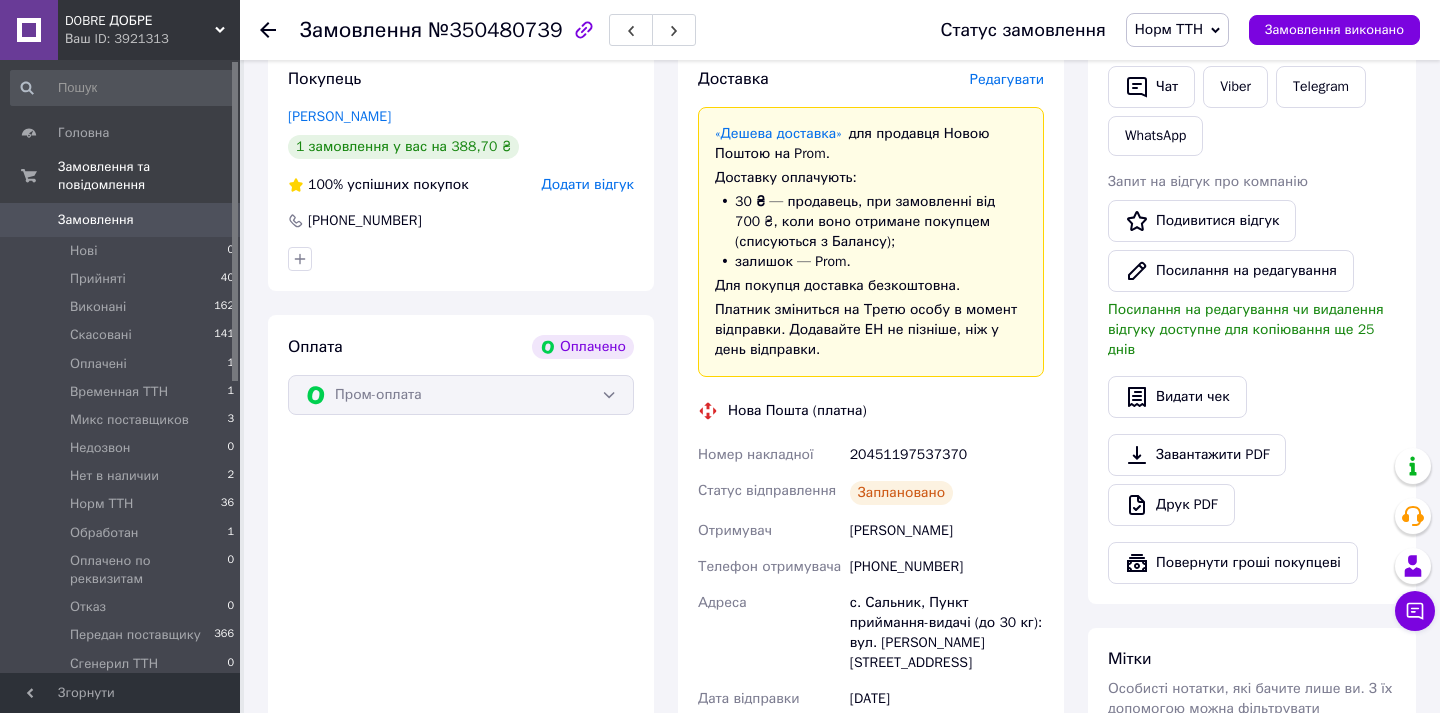 click on "[PERSON_NAME]" at bounding box center [947, 531] 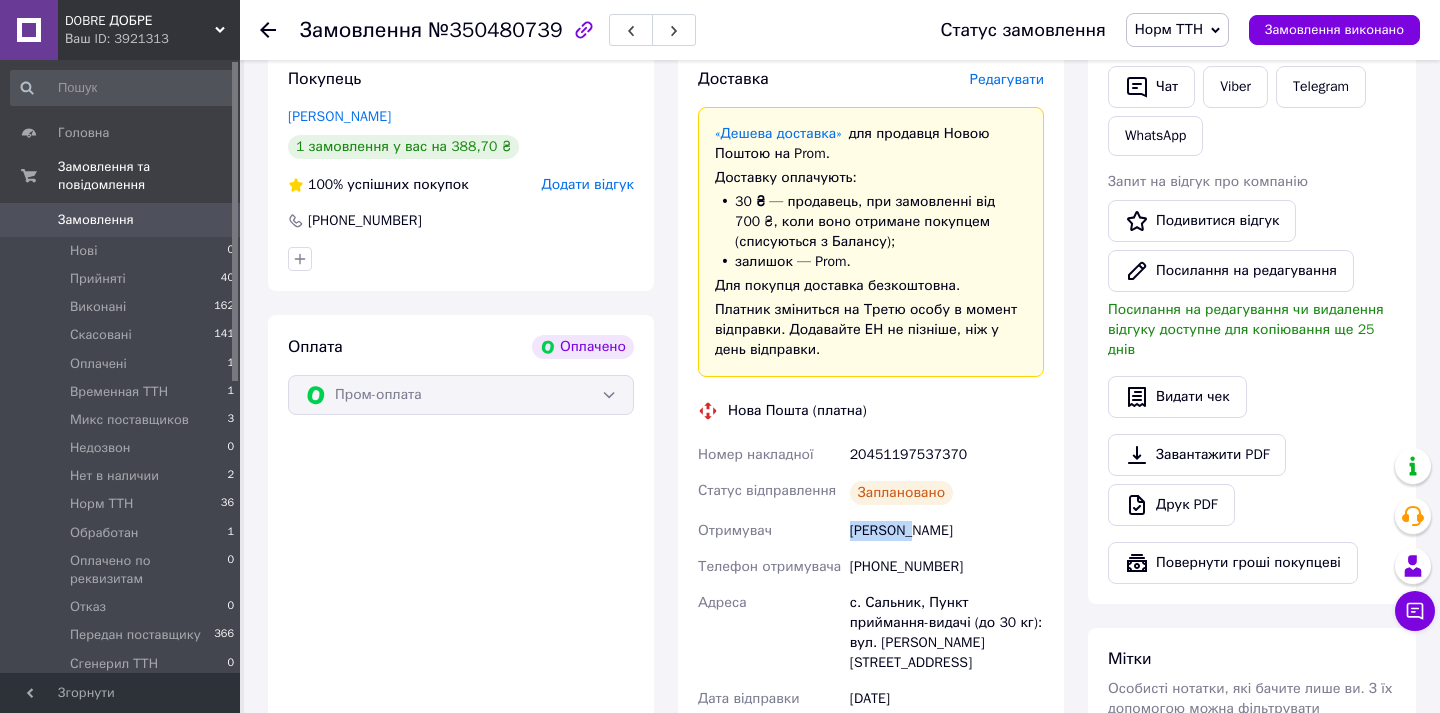 click on "[PERSON_NAME]" at bounding box center (947, 531) 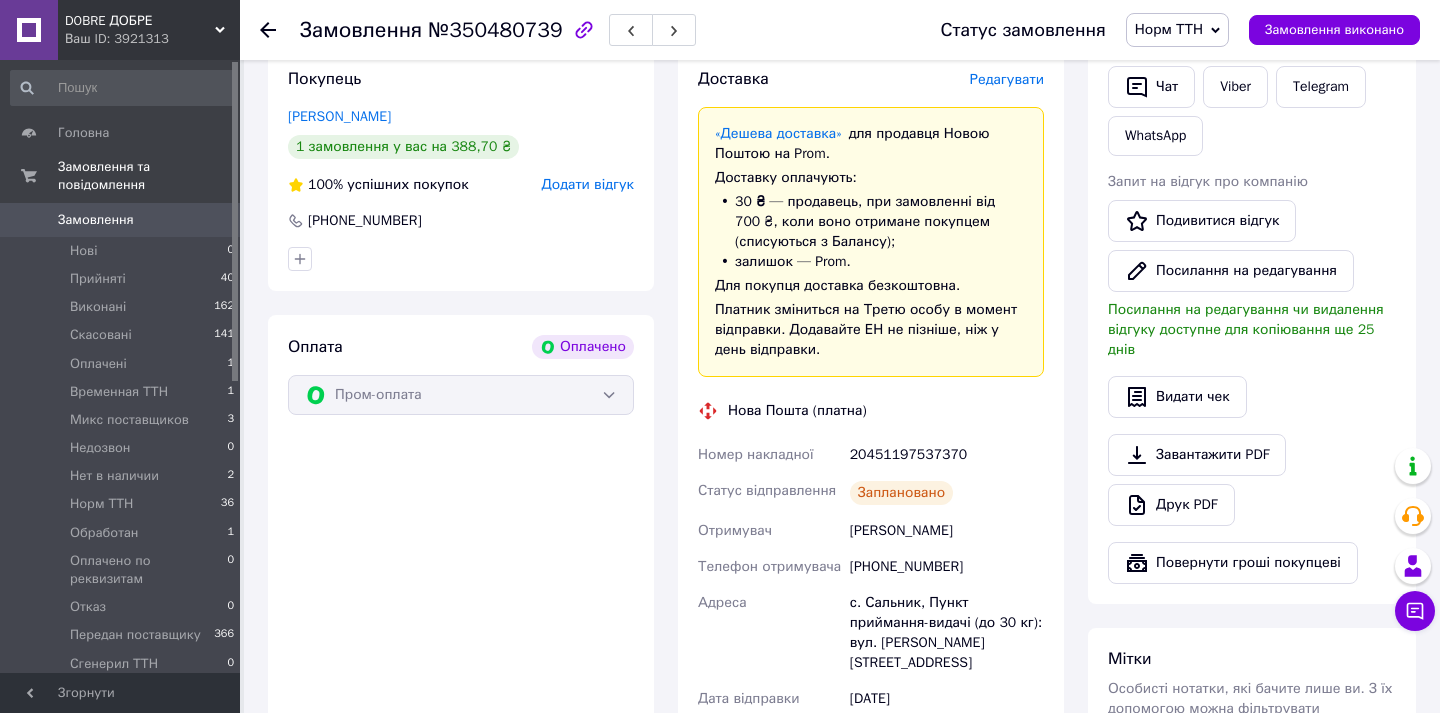click on "Заплановано" at bounding box center [947, 493] 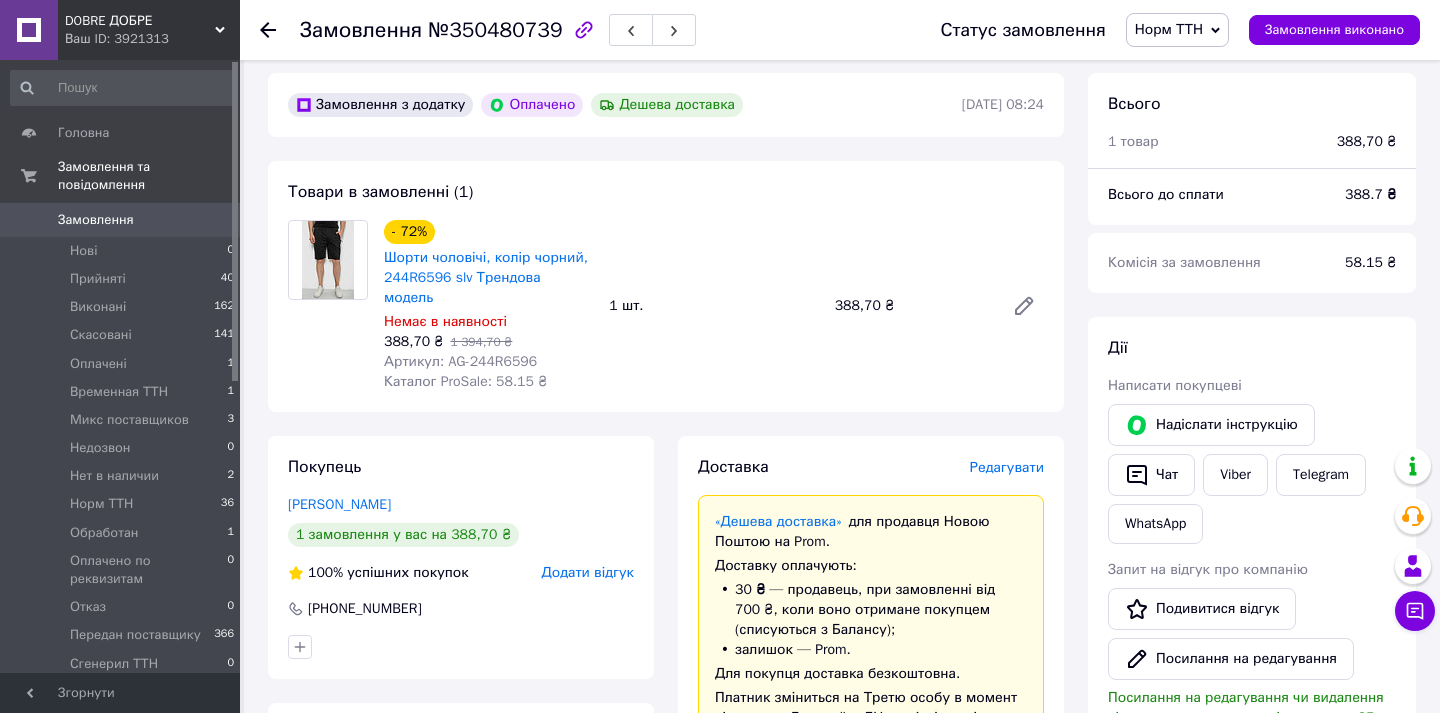 scroll, scrollTop: 0, scrollLeft: 0, axis: both 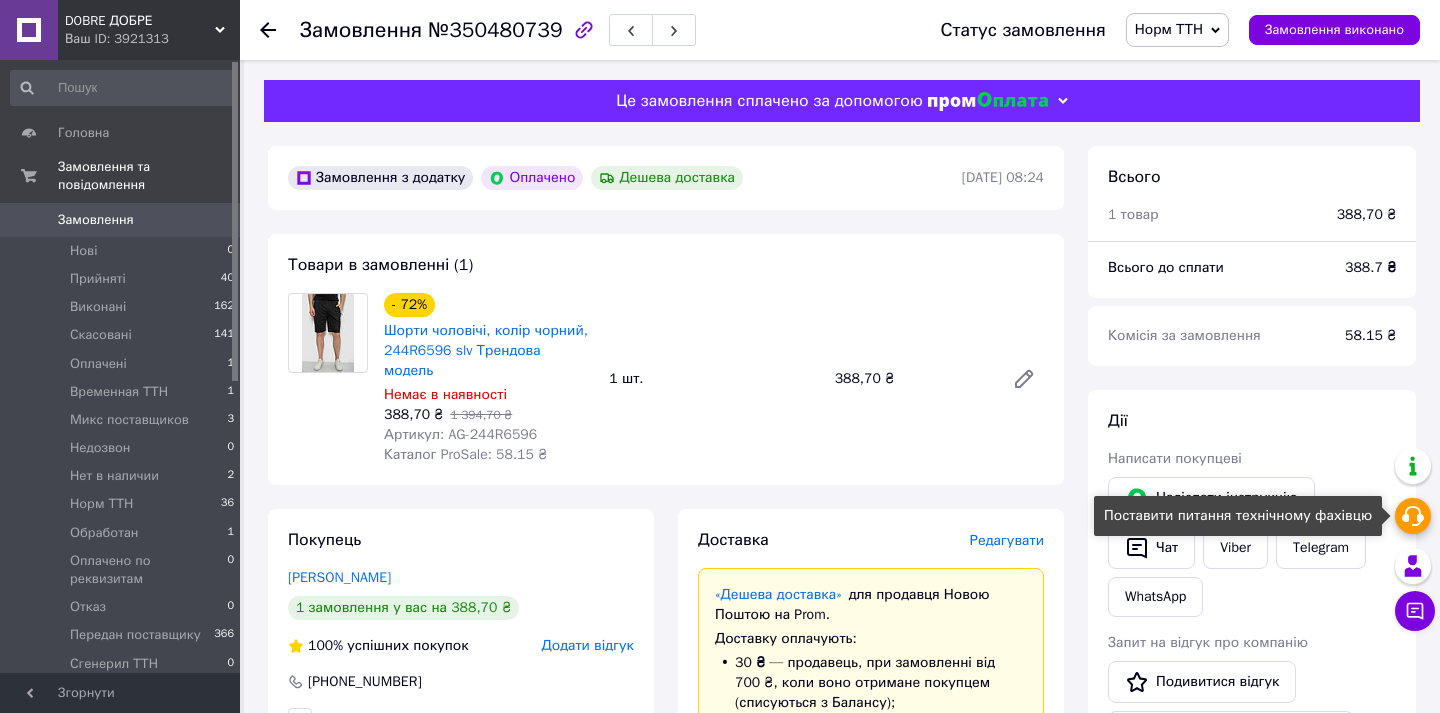 click 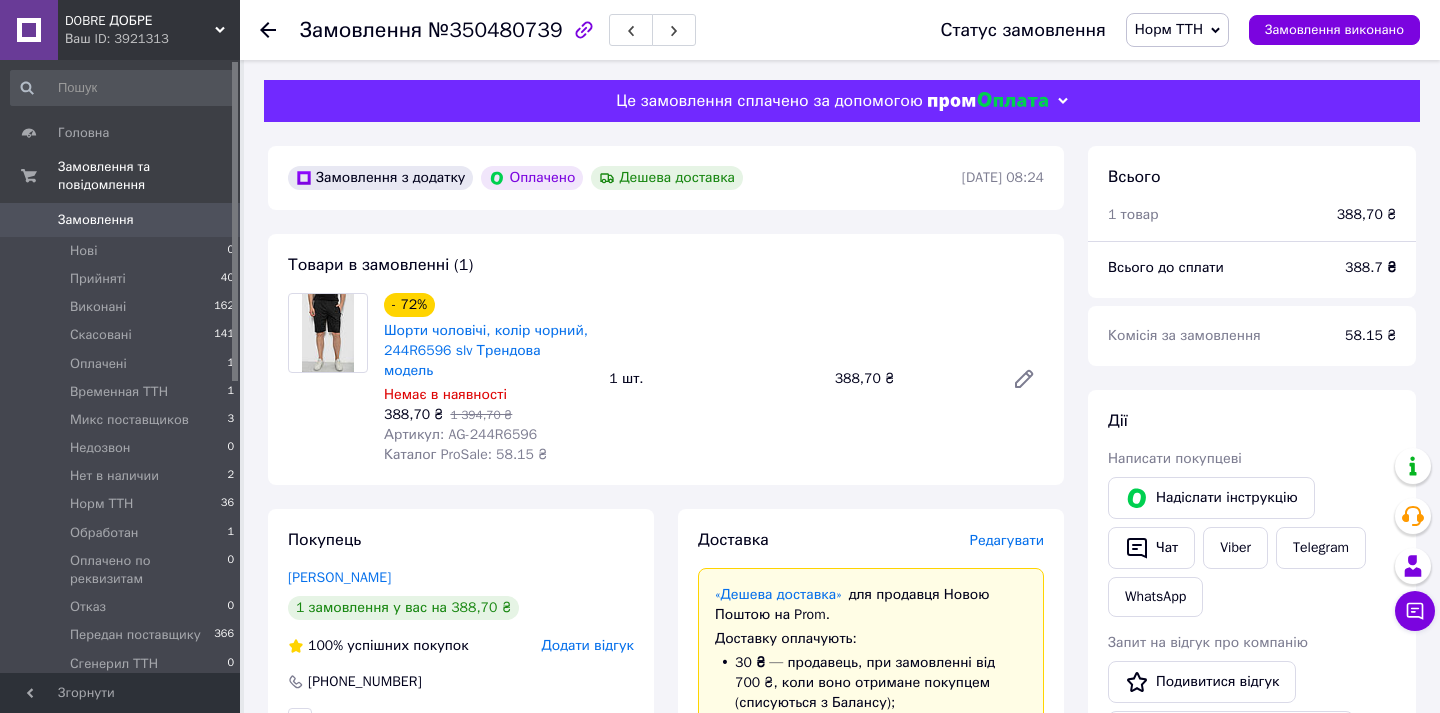 click on "Всього 1 товар 388,70 ₴" at bounding box center [1252, 185] 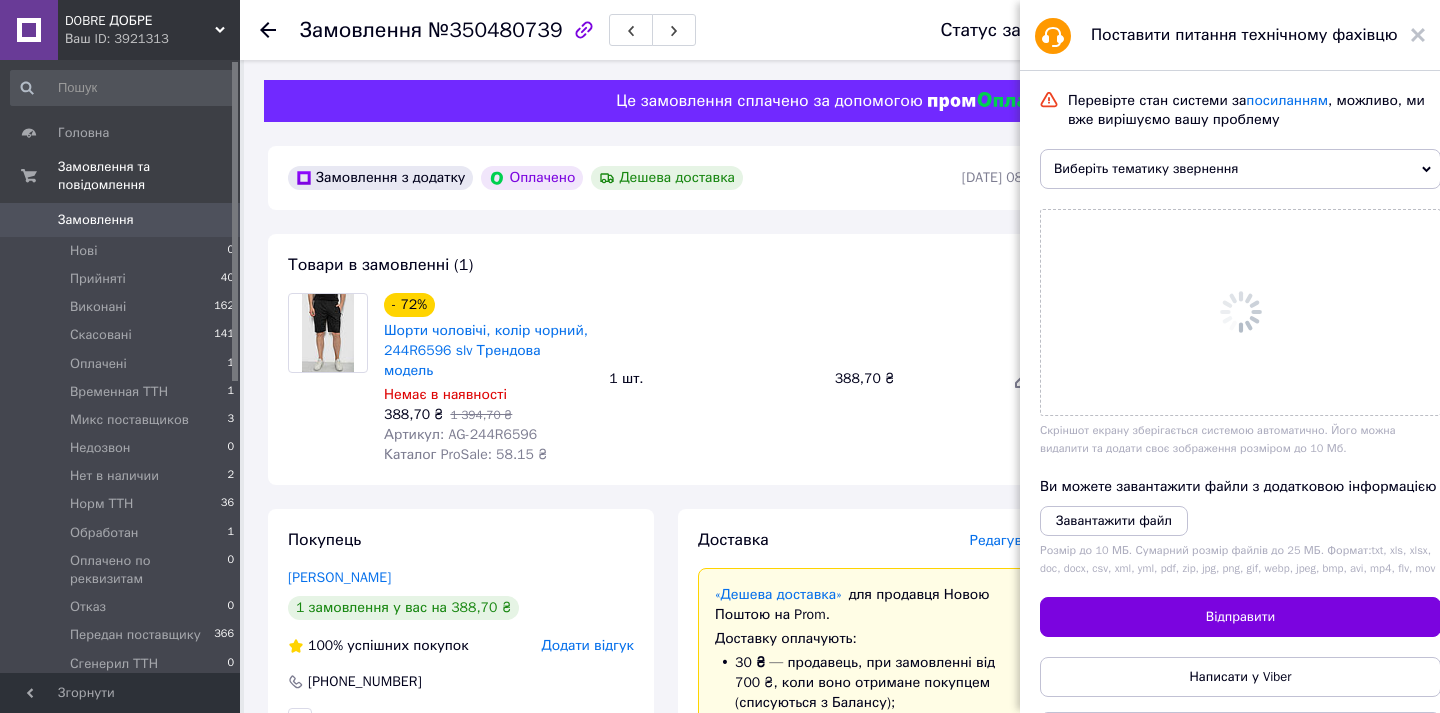 click on "Виберіть тематику звернення" at bounding box center [1240, 169] 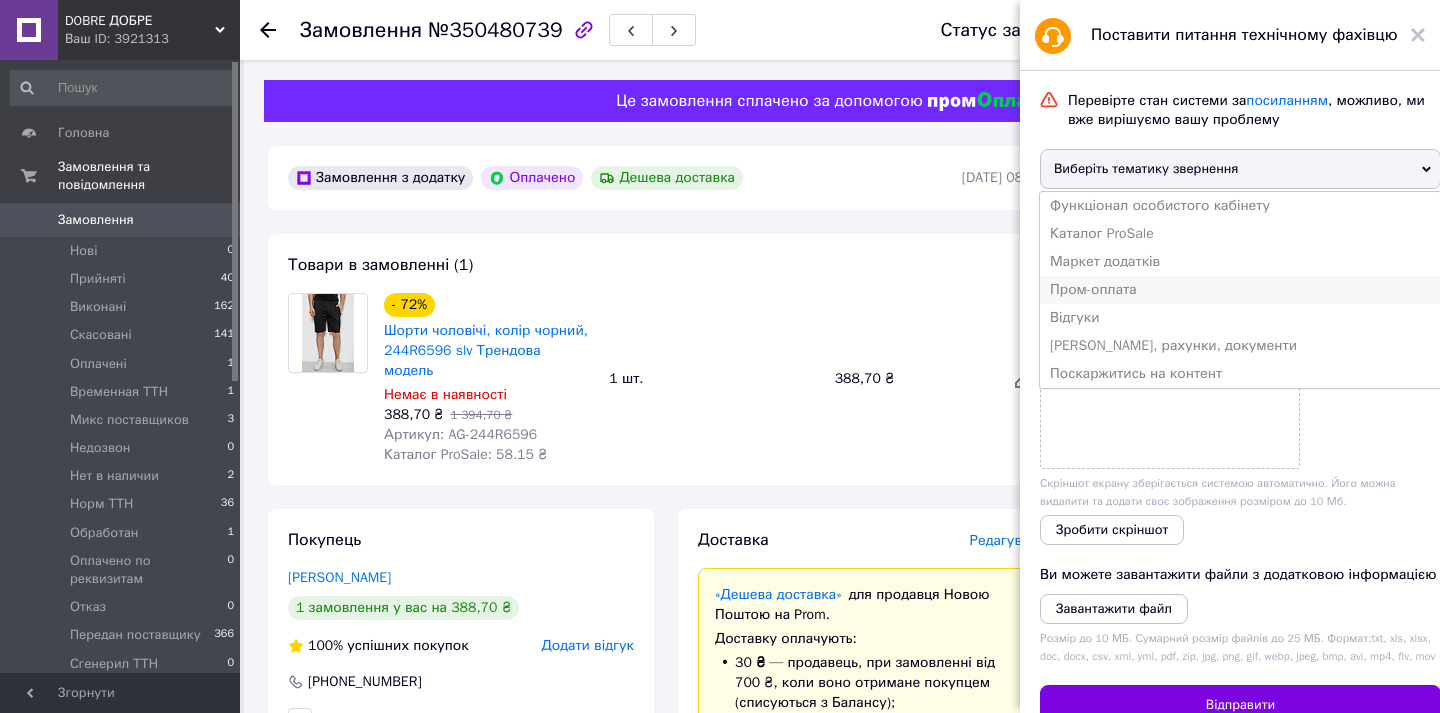 click on "Пром-оплата" at bounding box center [1240, 290] 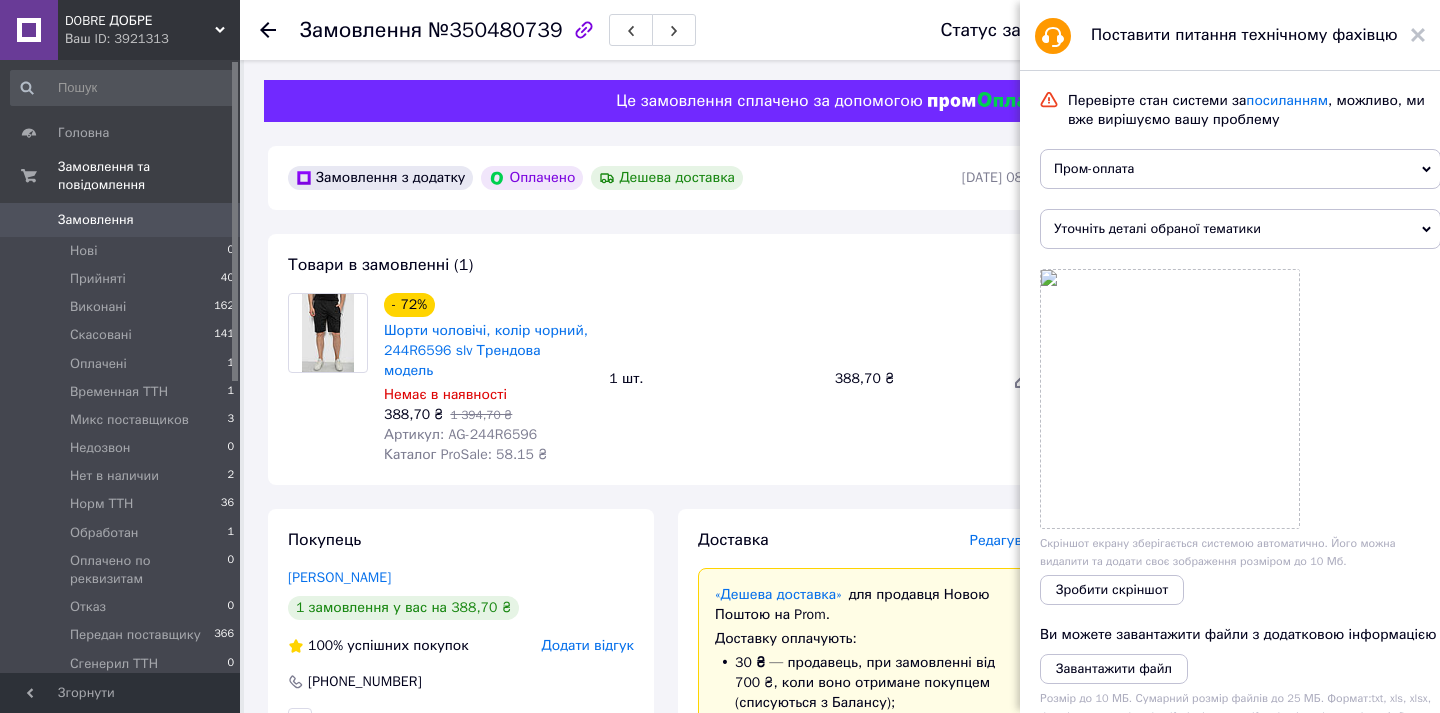 click on "Уточніть деталі обраної тематики" at bounding box center (1240, 229) 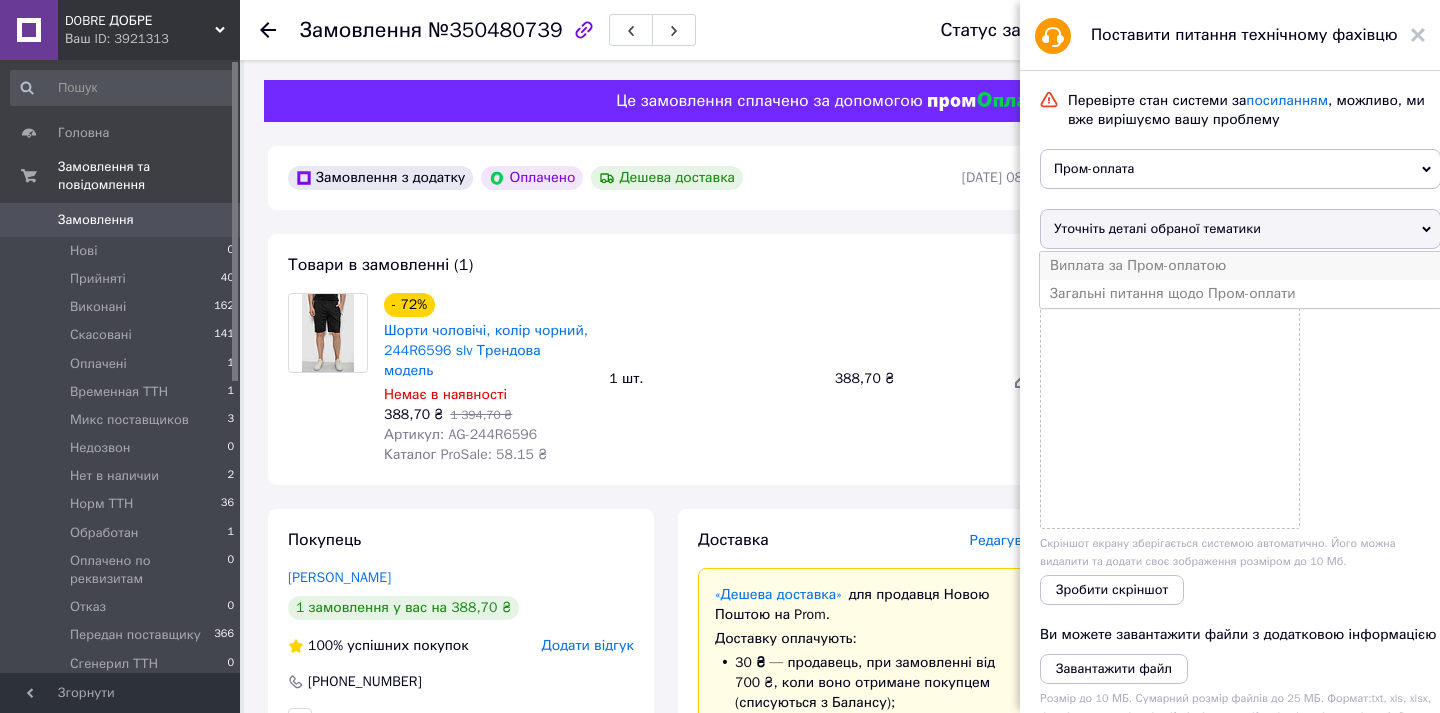 click on "Виплата за Пром-оплатою" at bounding box center (1240, 266) 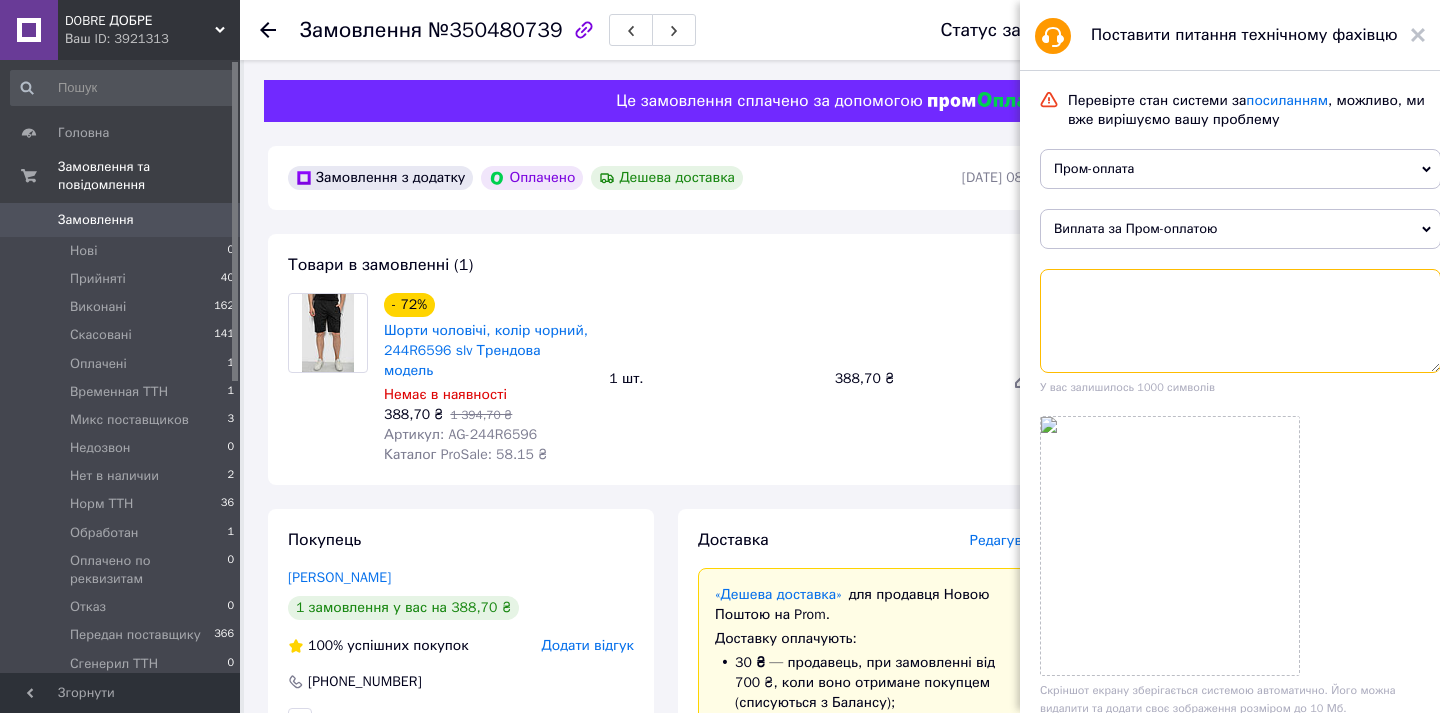 click at bounding box center [1240, 321] 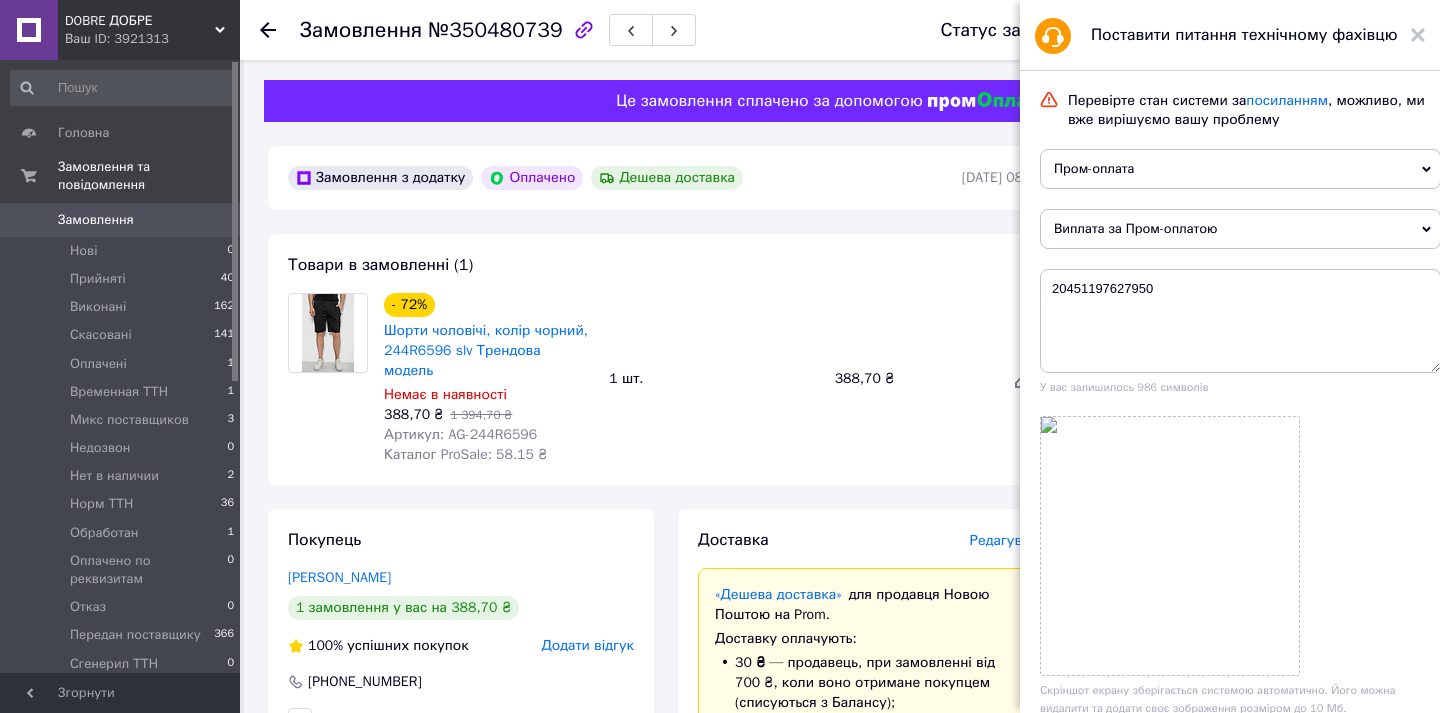 click on "№350480739" at bounding box center (495, 30) 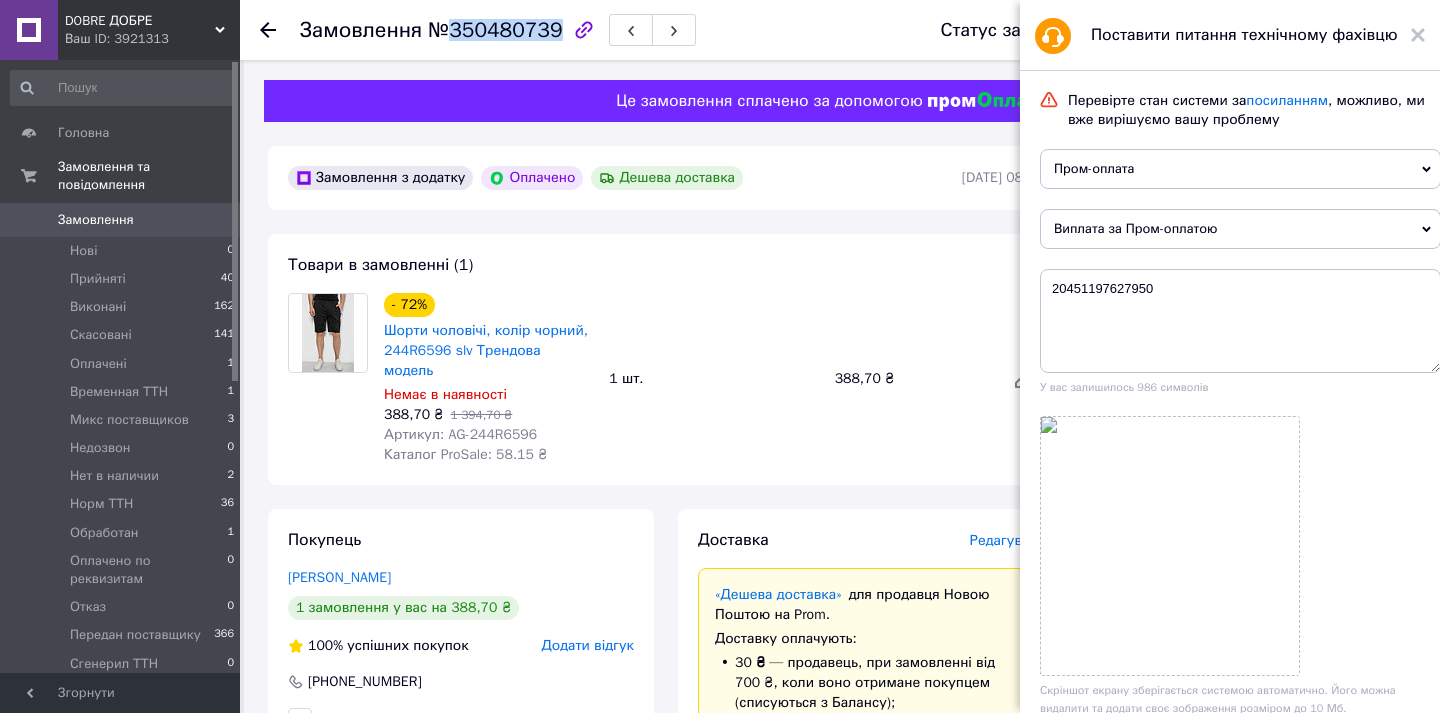 click on "№350480739" at bounding box center [495, 30] 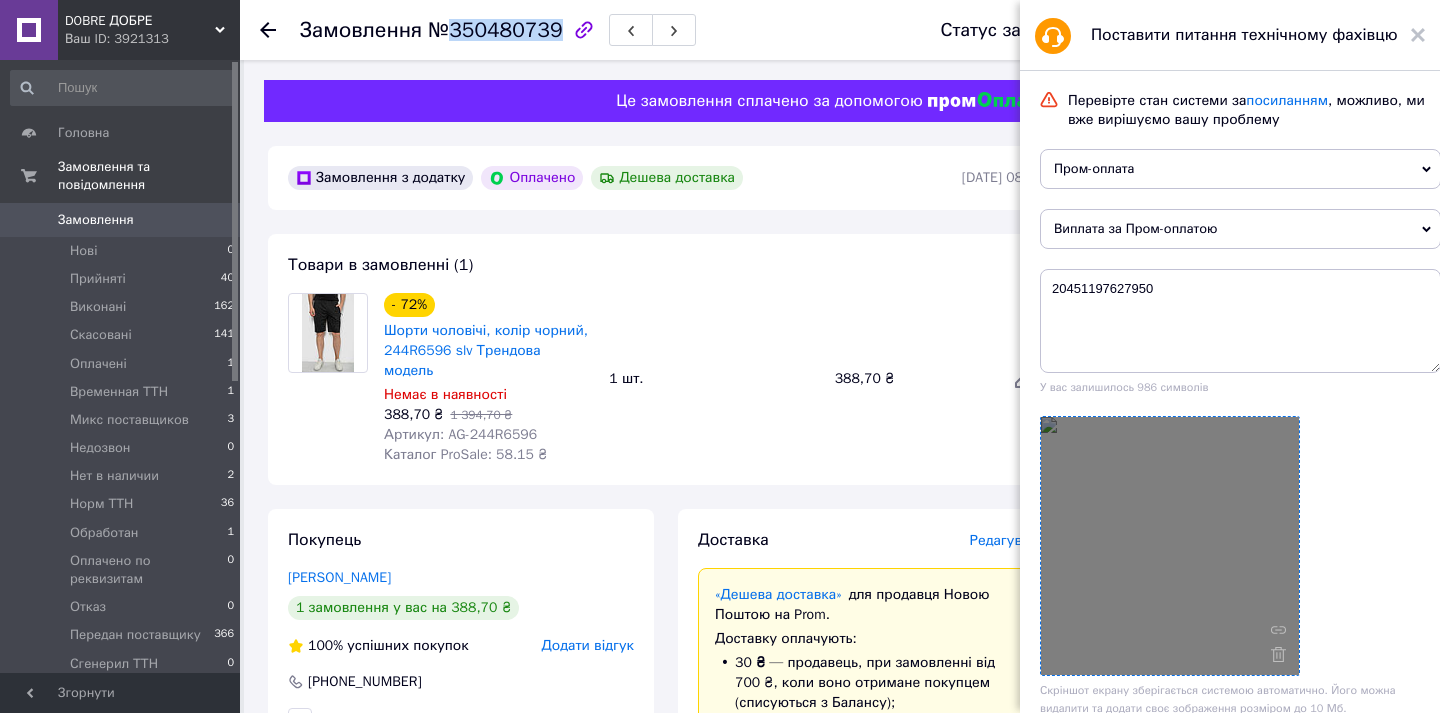 copy on "350480739" 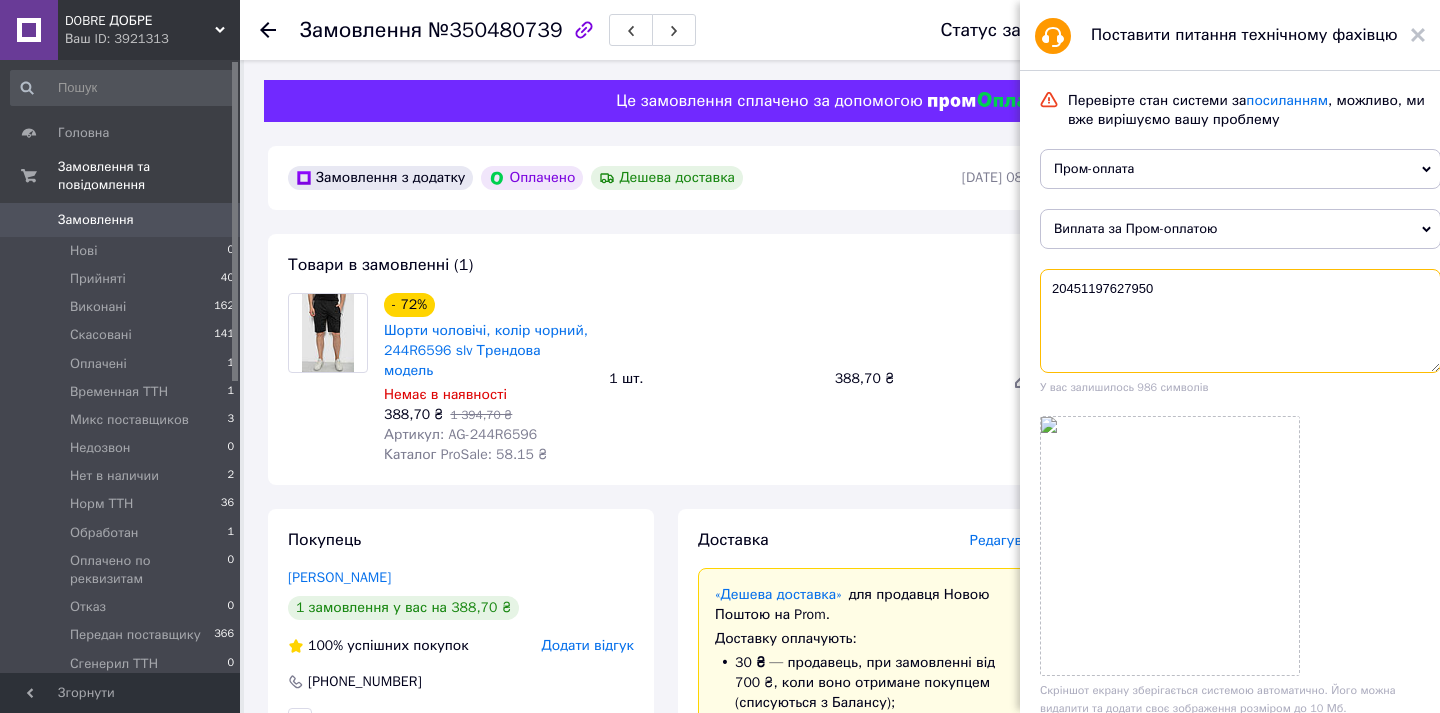 click on "20451197627950" at bounding box center (1240, 321) 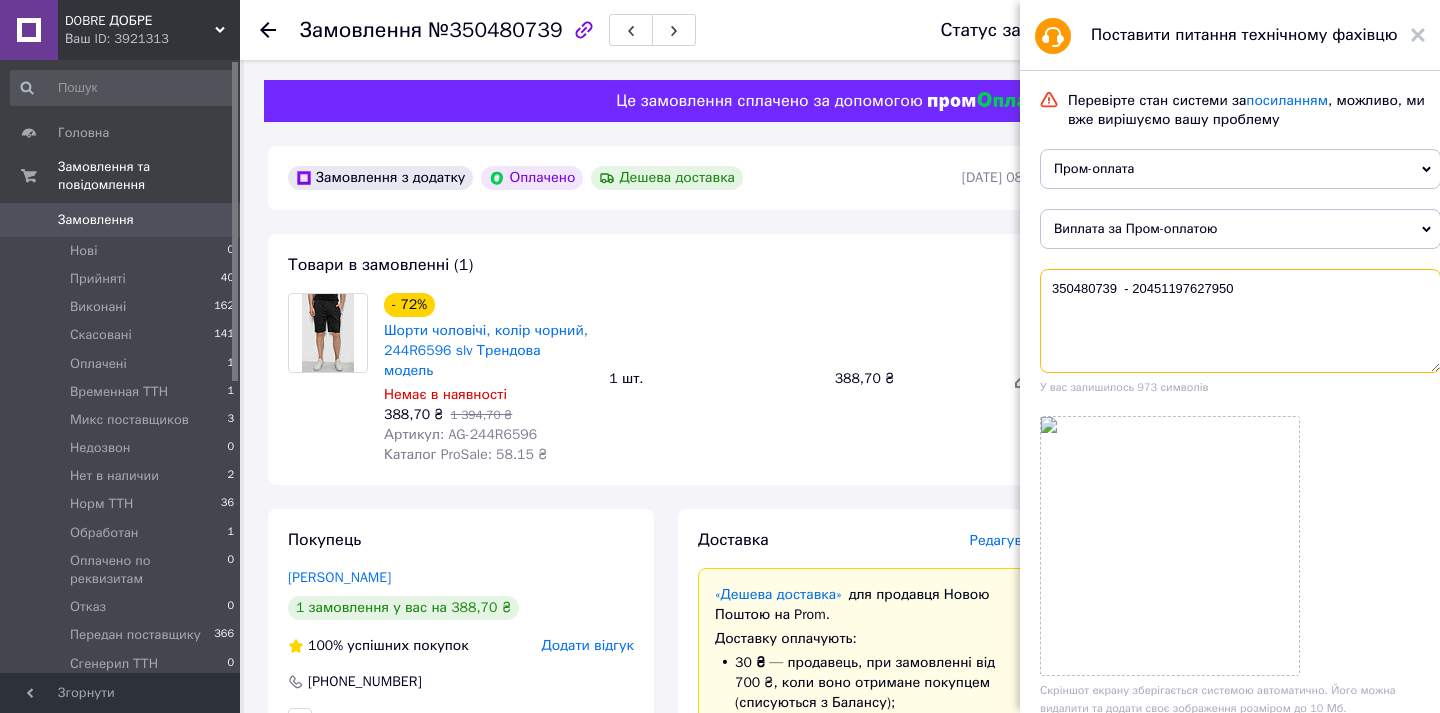 click on "350480739  - 20451197627950" at bounding box center [1240, 321] 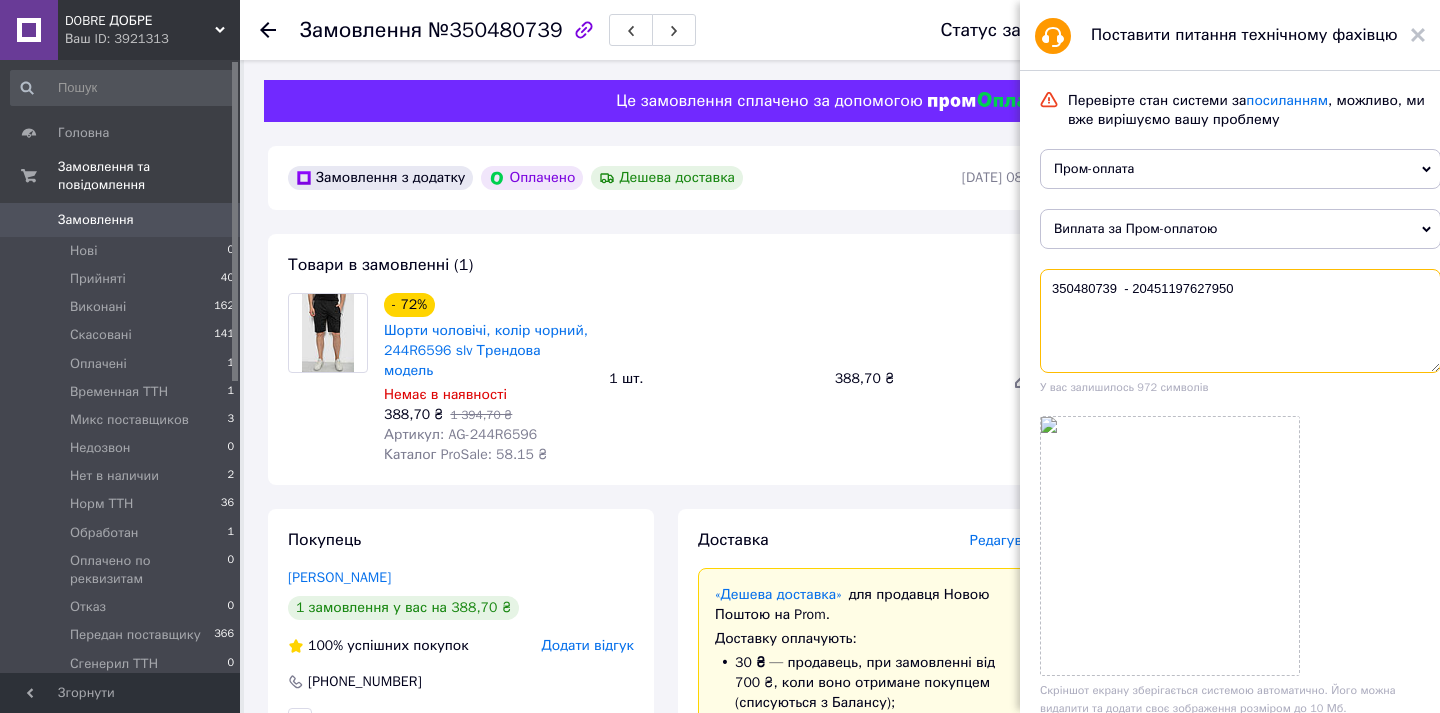 paste on "Товар був отриманий, через бескоштовну доставку не можу додати ТТН.
Нарахуйте суму за замовлення, з якої вже буде вирахувана вартість доставки." 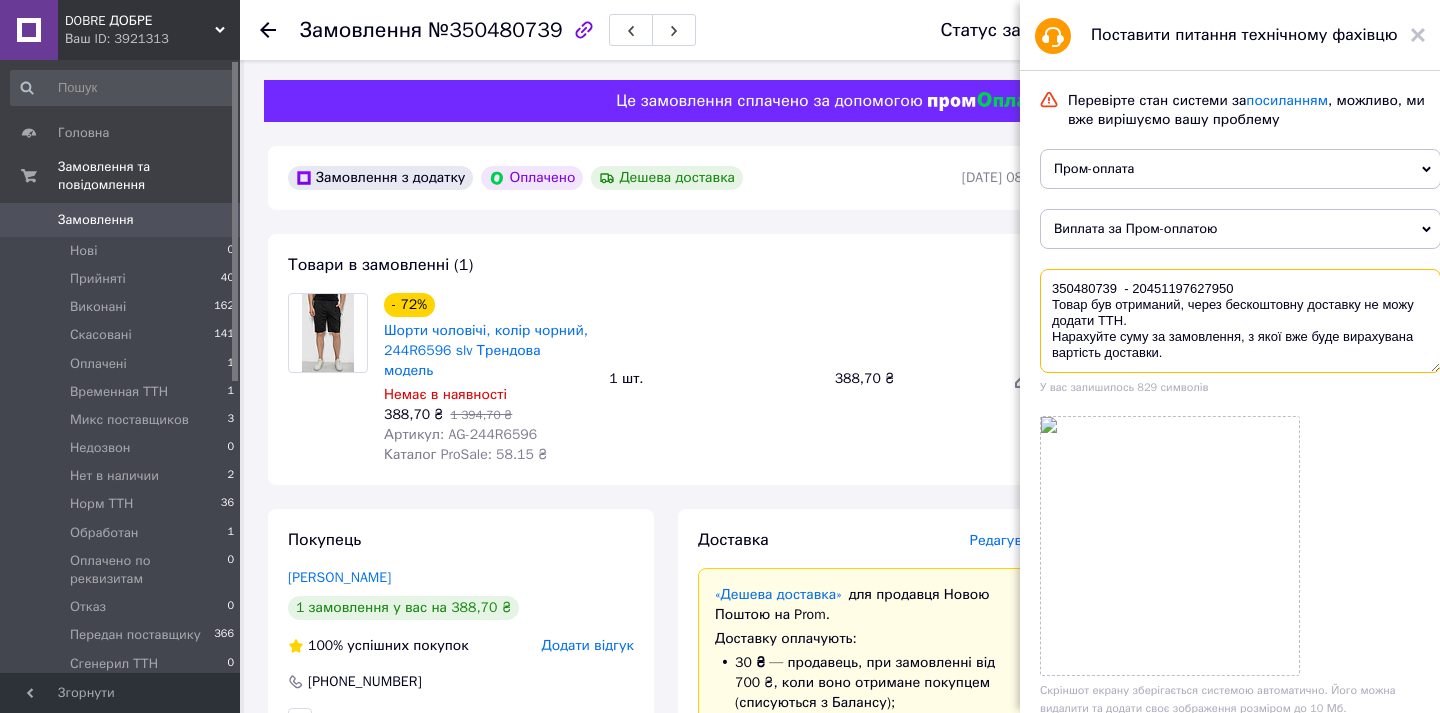 scroll, scrollTop: 380, scrollLeft: 0, axis: vertical 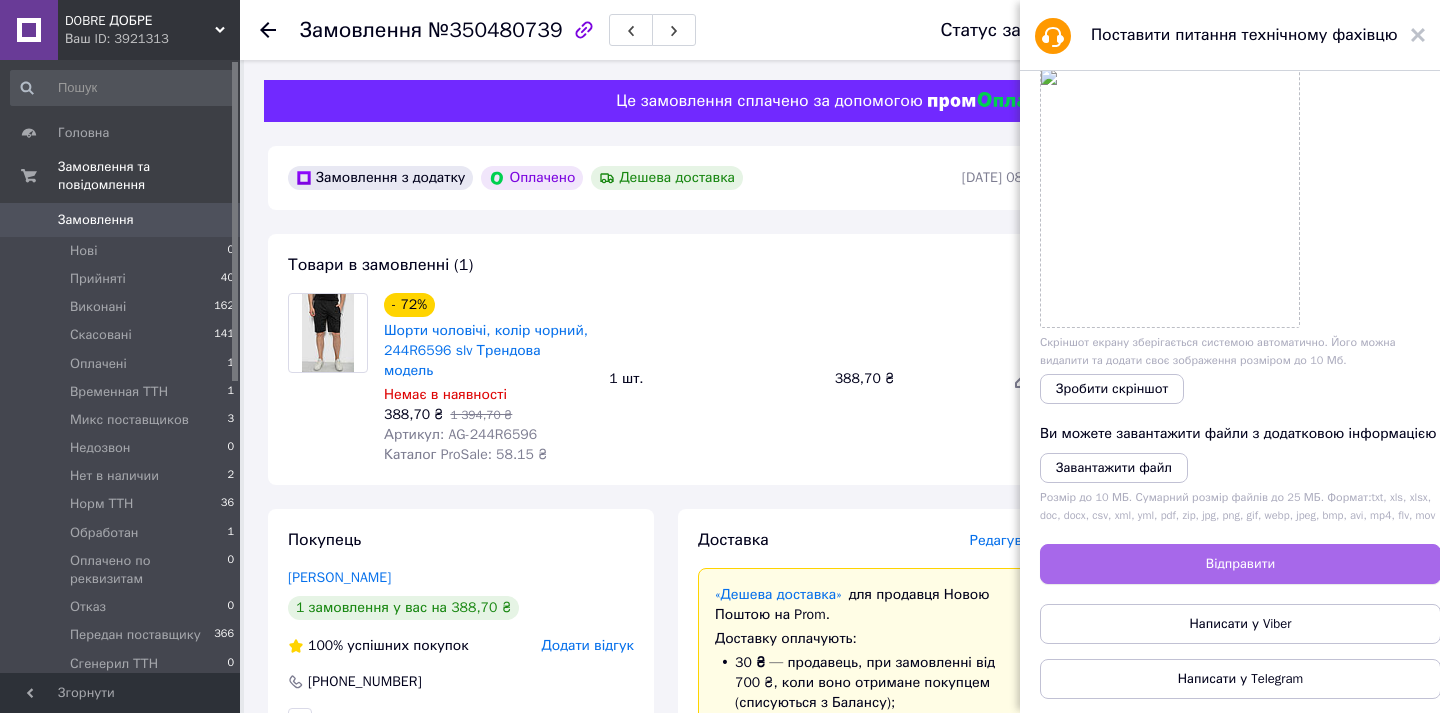 type on "350480739  - 20451197627950
Товар був отриманий, через бескоштовну доставку не можу додати ТТН.
Нарахуйте суму за замовлення, з якої вже буде вирахувана вартість доставки." 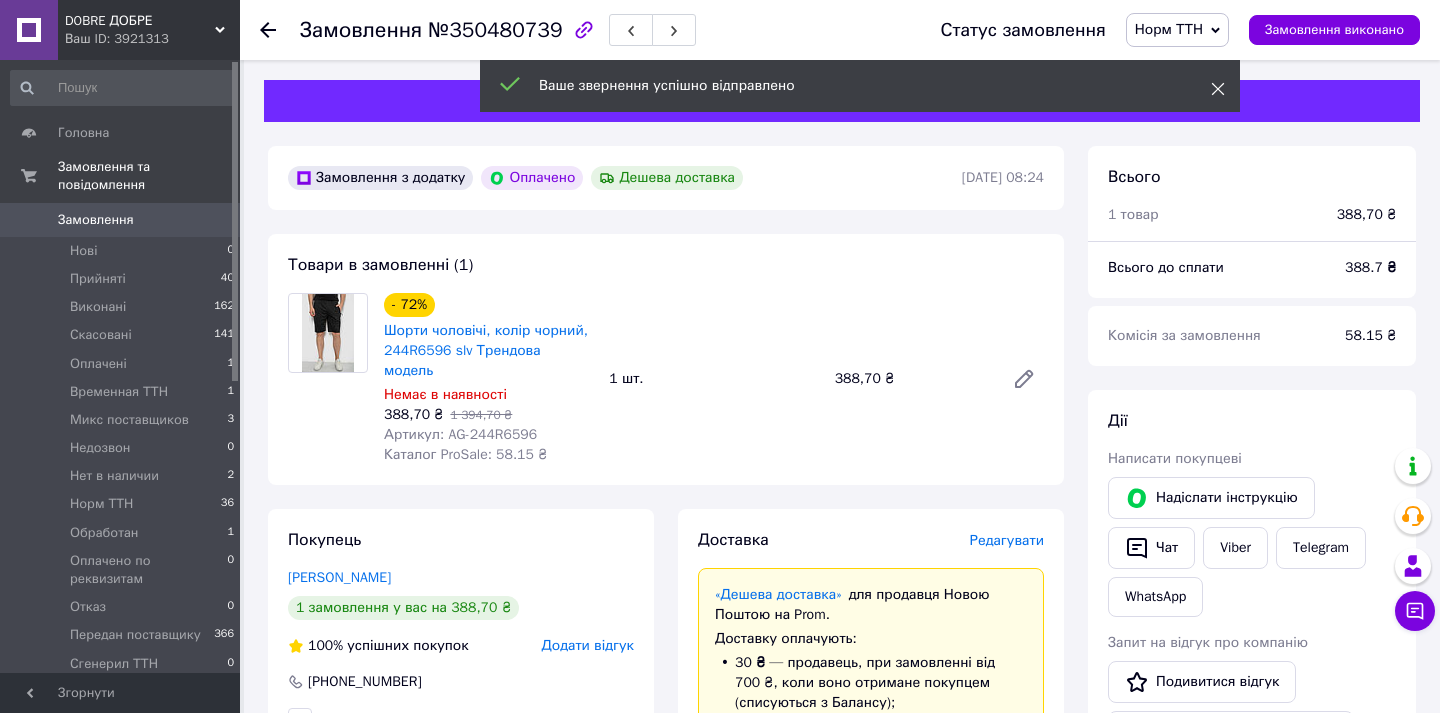 click 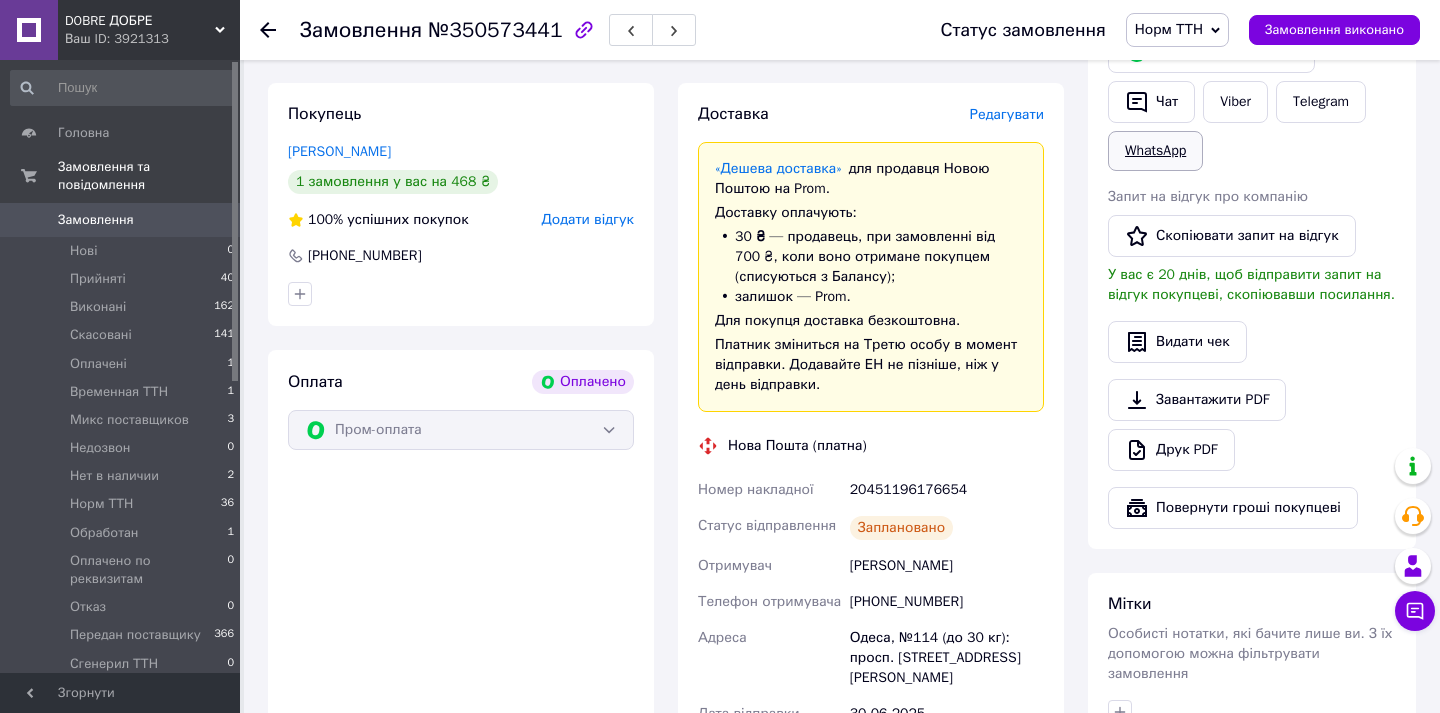 scroll, scrollTop: 626, scrollLeft: 0, axis: vertical 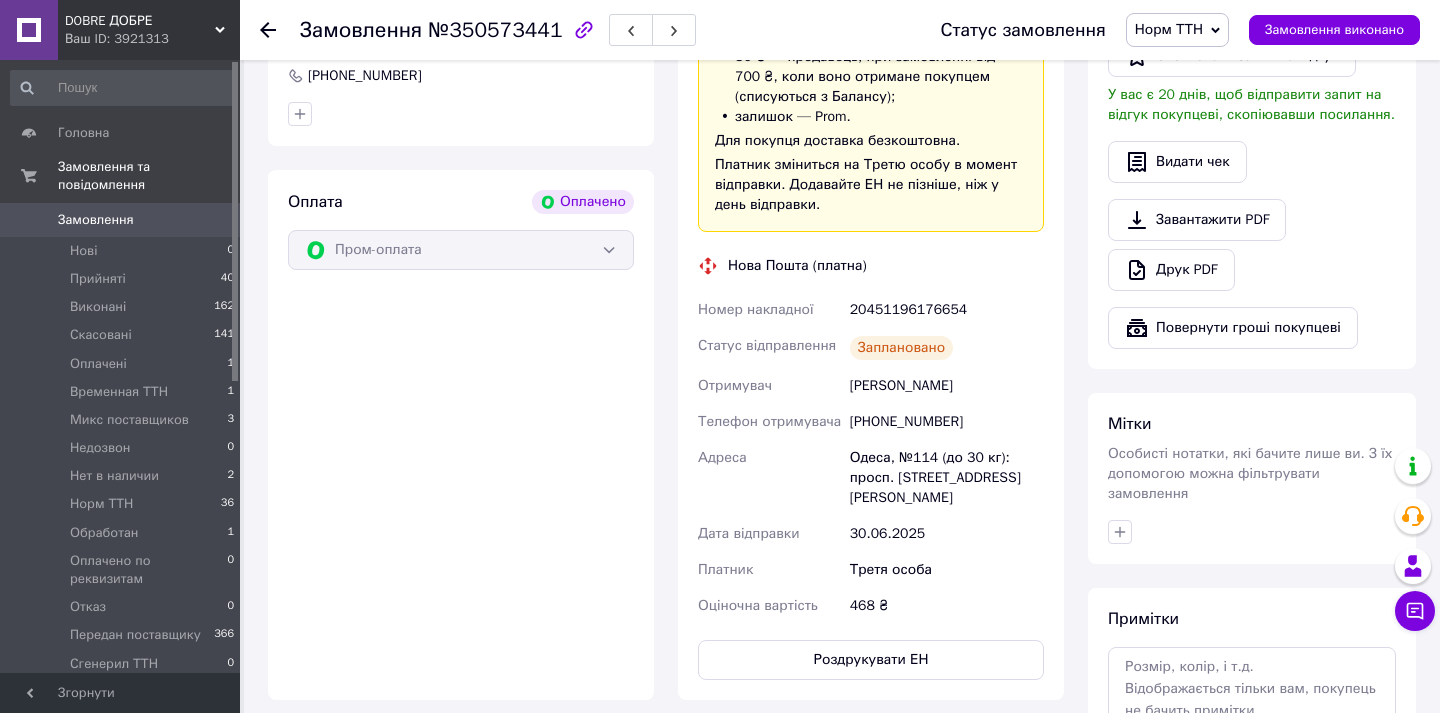 click on "[PHONE_NUMBER]" at bounding box center [947, 422] 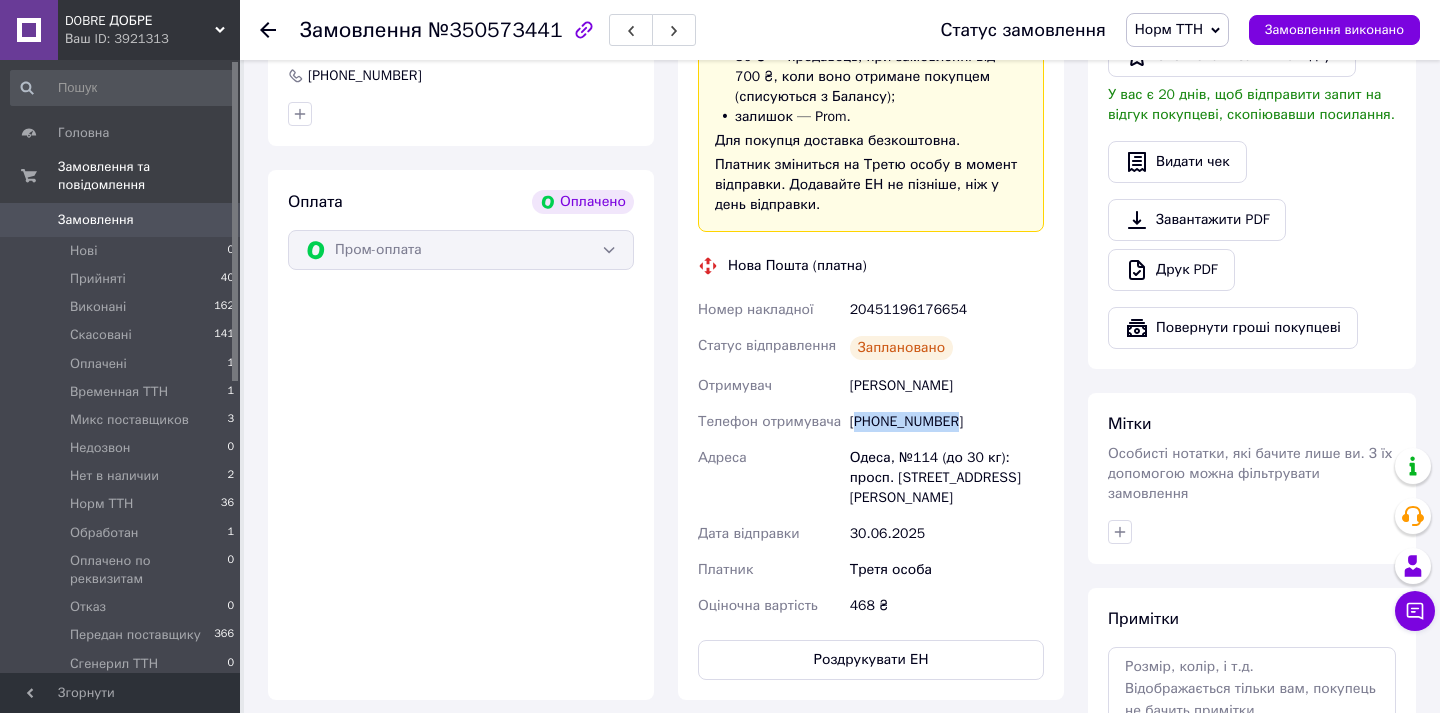 click on "[PHONE_NUMBER]" at bounding box center (947, 422) 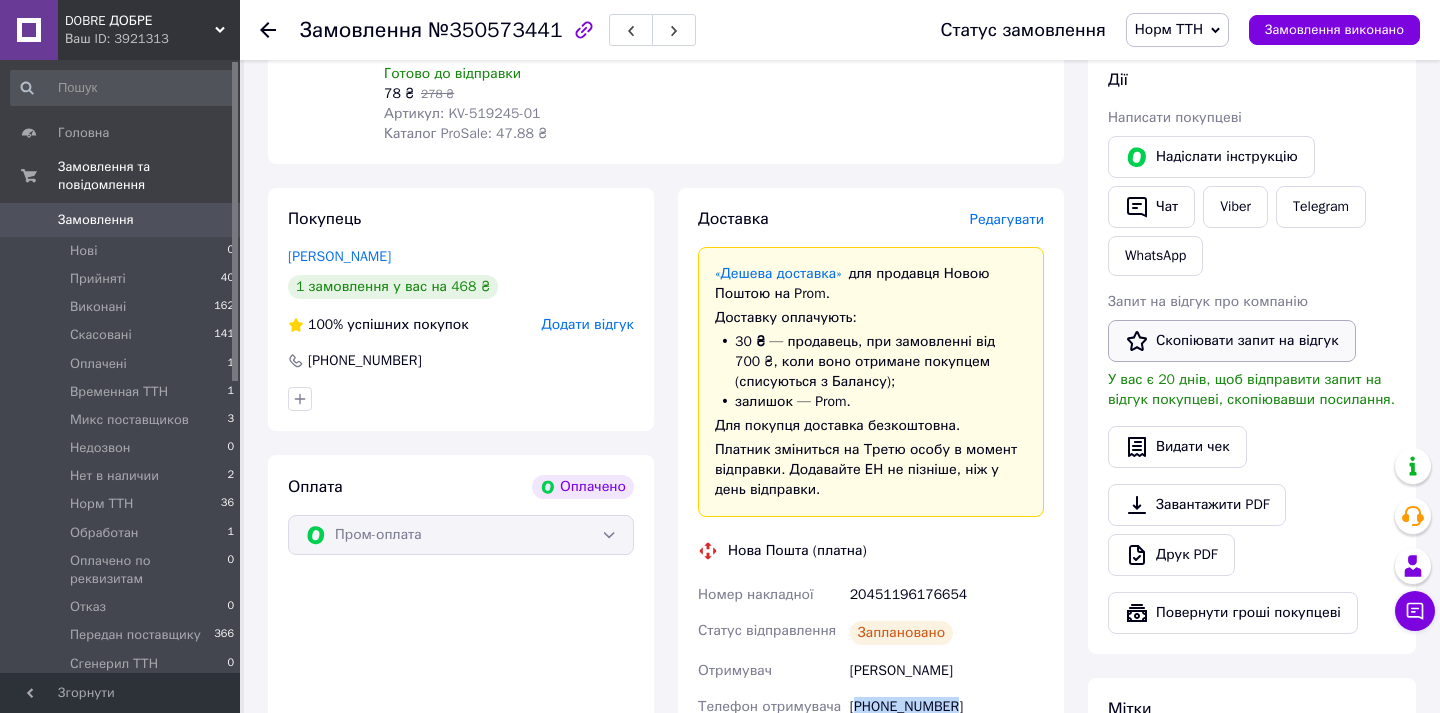 scroll, scrollTop: 324, scrollLeft: 0, axis: vertical 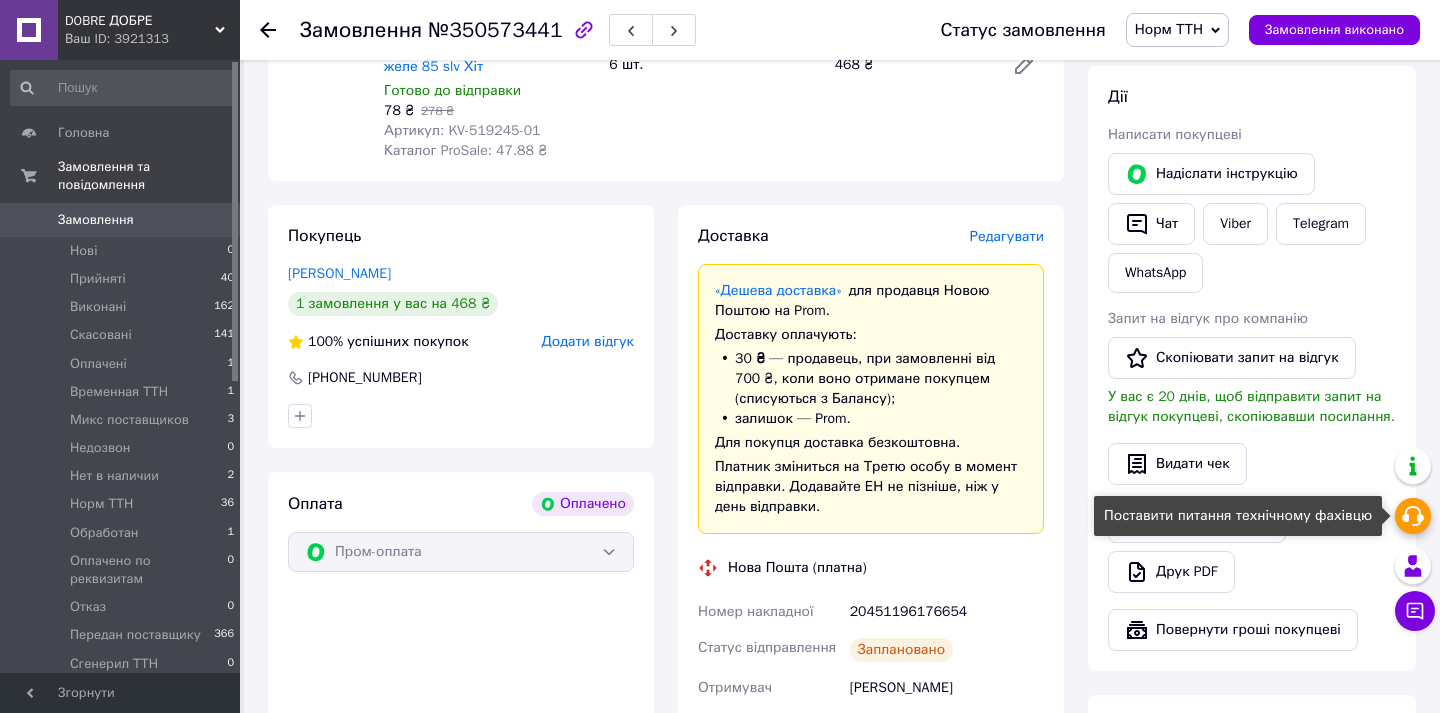 click 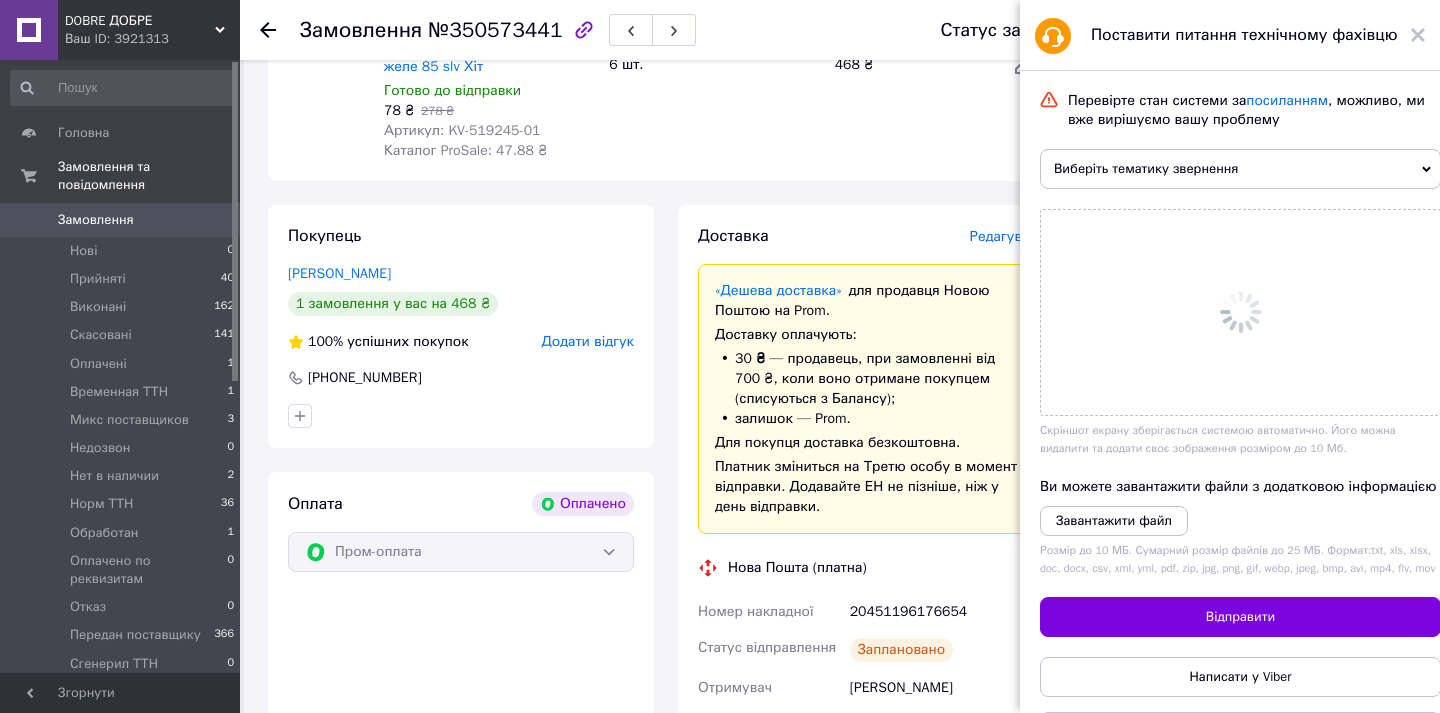 click on "Виберіть тематику звернення" at bounding box center [1240, 169] 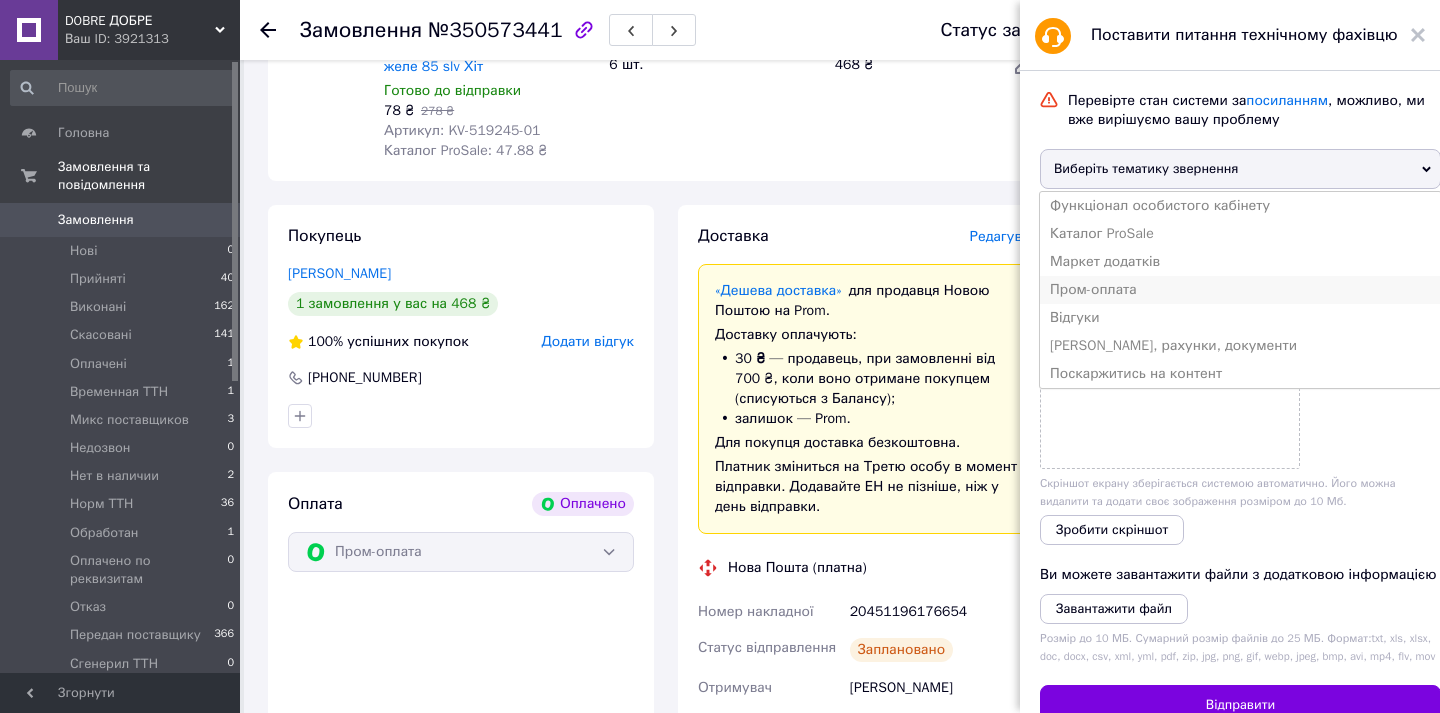 click on "Пром-оплата" at bounding box center [1240, 290] 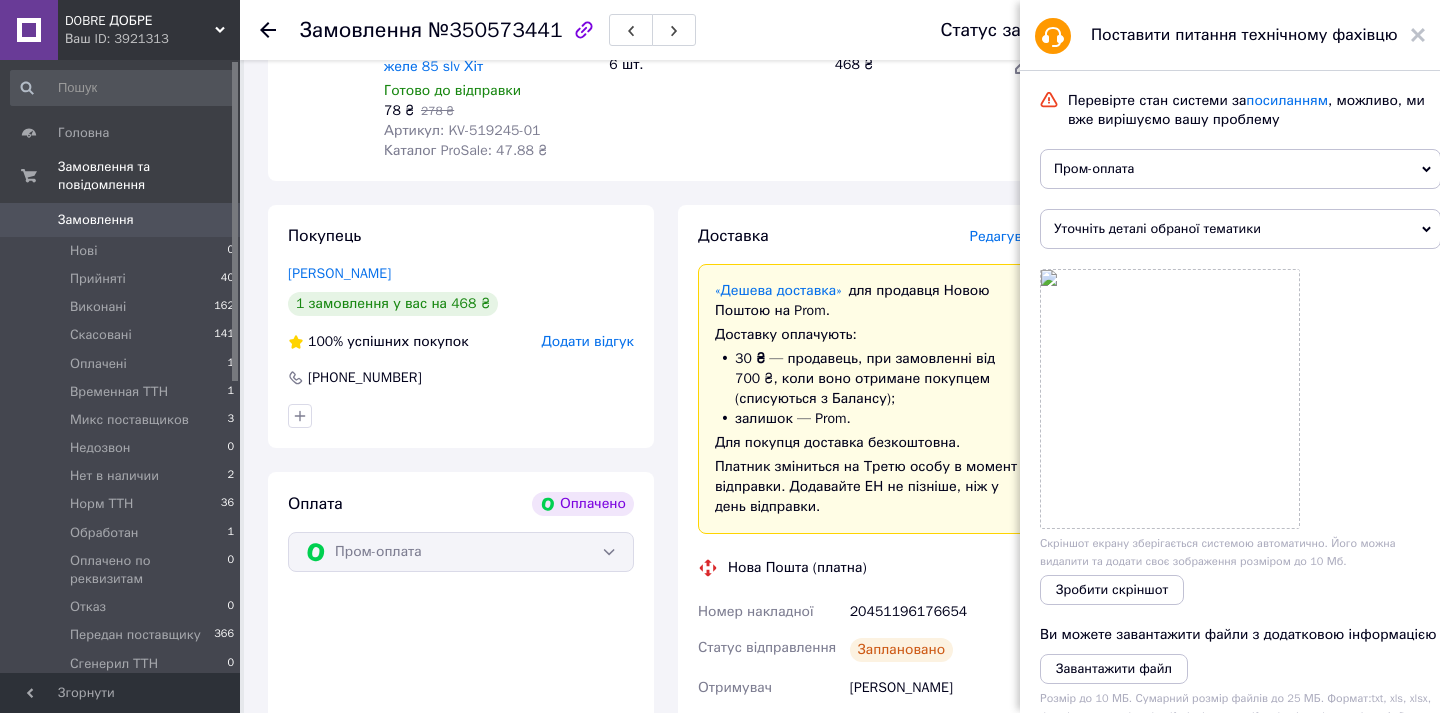 click on "Уточніть деталі обраної тематики" at bounding box center (1240, 229) 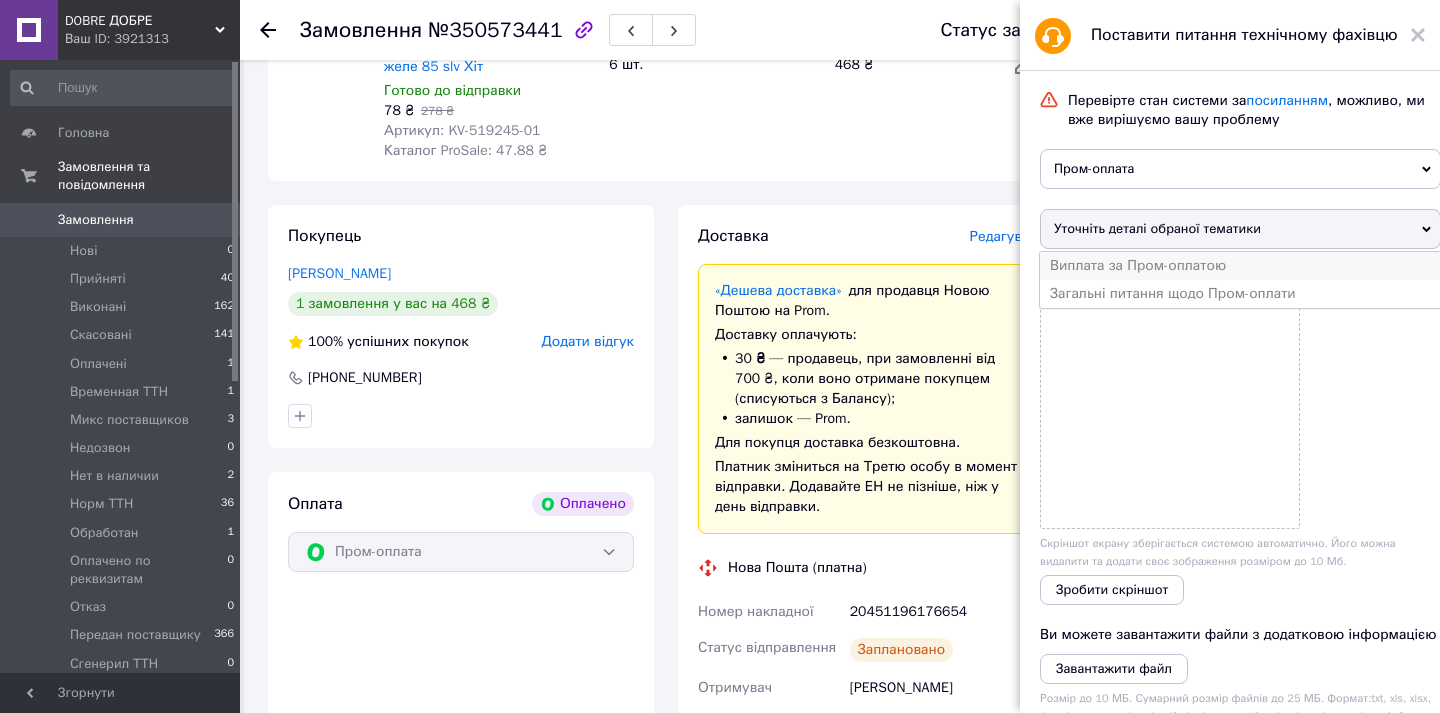 click on "Виплата за Пром-оплатою" at bounding box center (1240, 266) 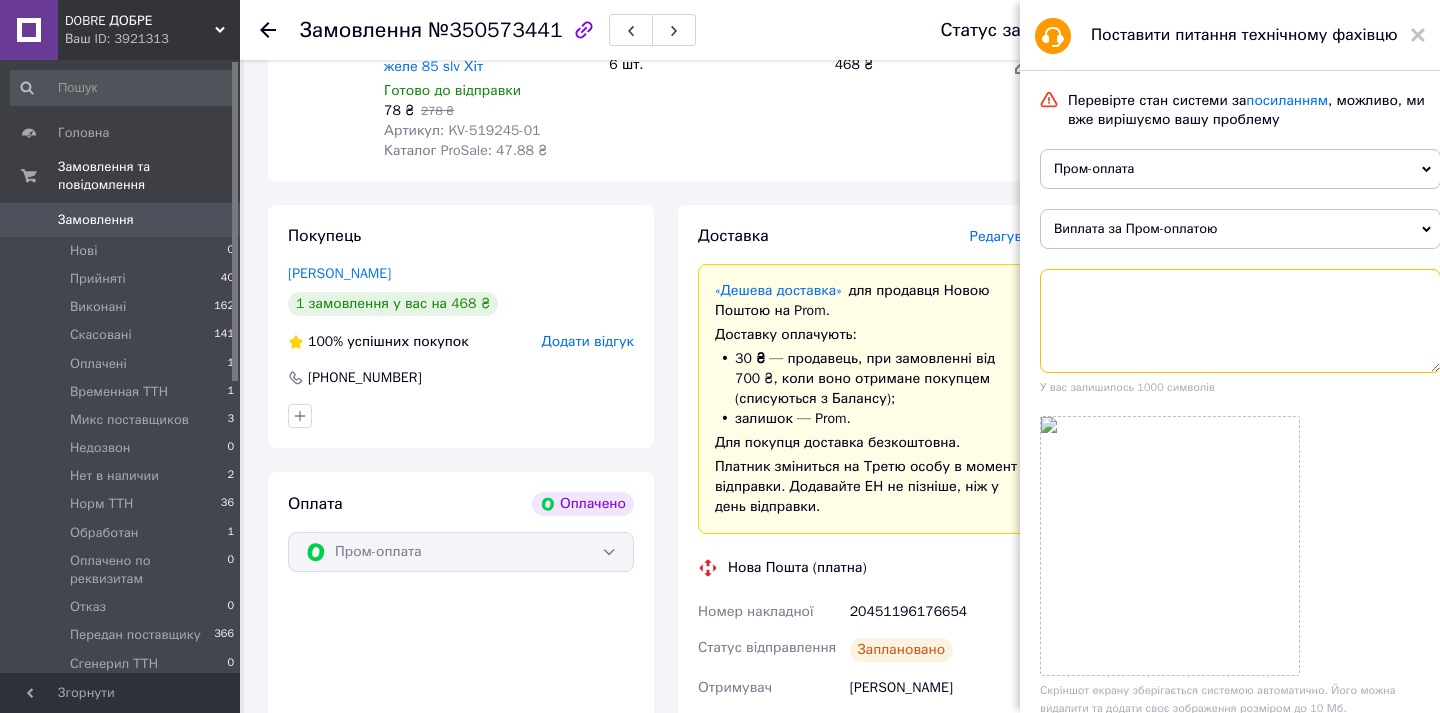 click at bounding box center (1240, 321) 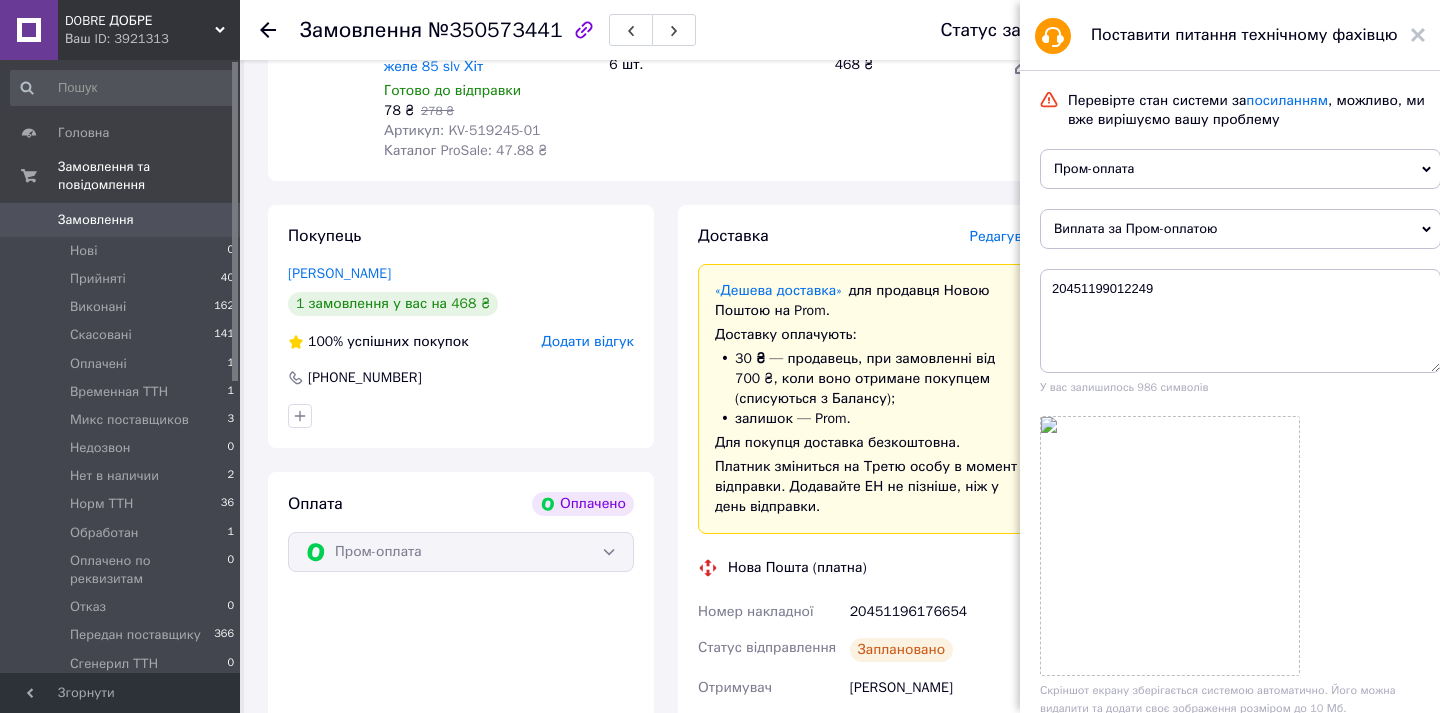 click on "№350573441" at bounding box center [495, 30] 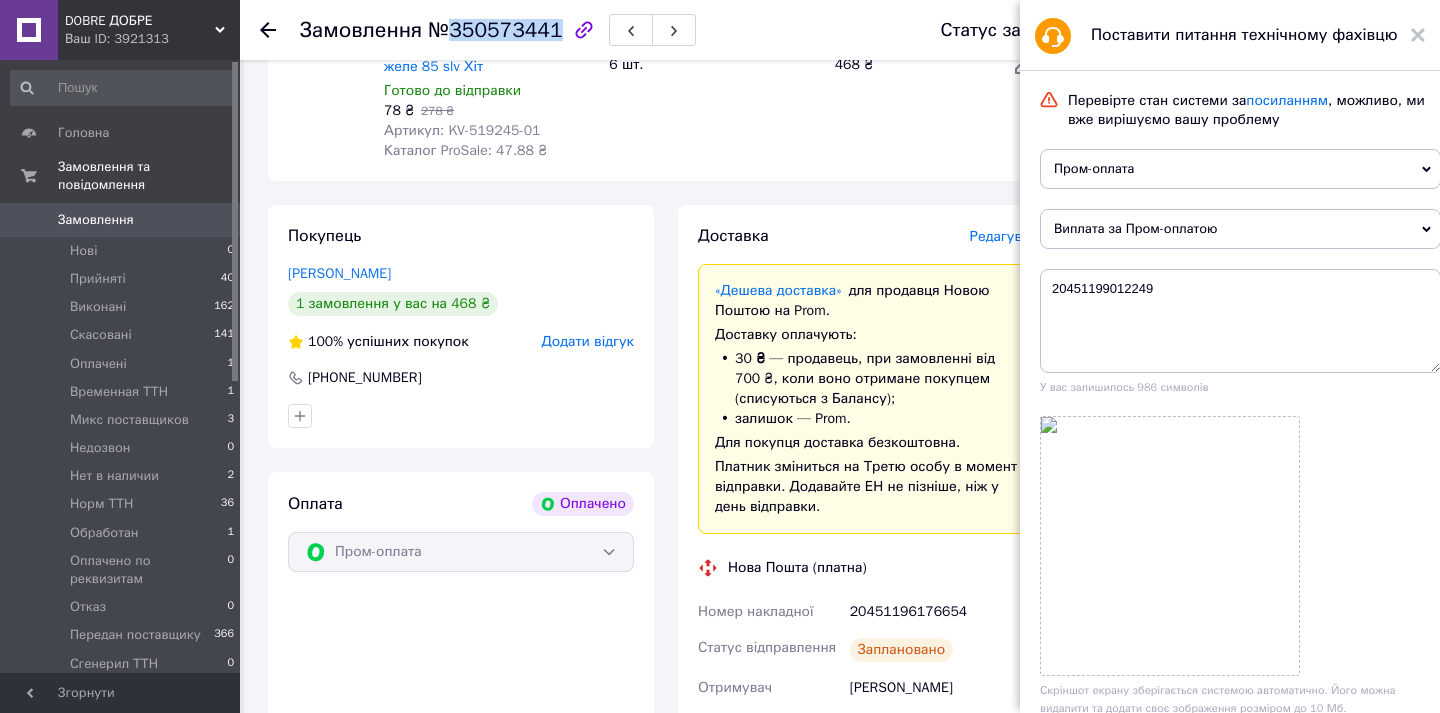 click on "№350573441" at bounding box center (495, 30) 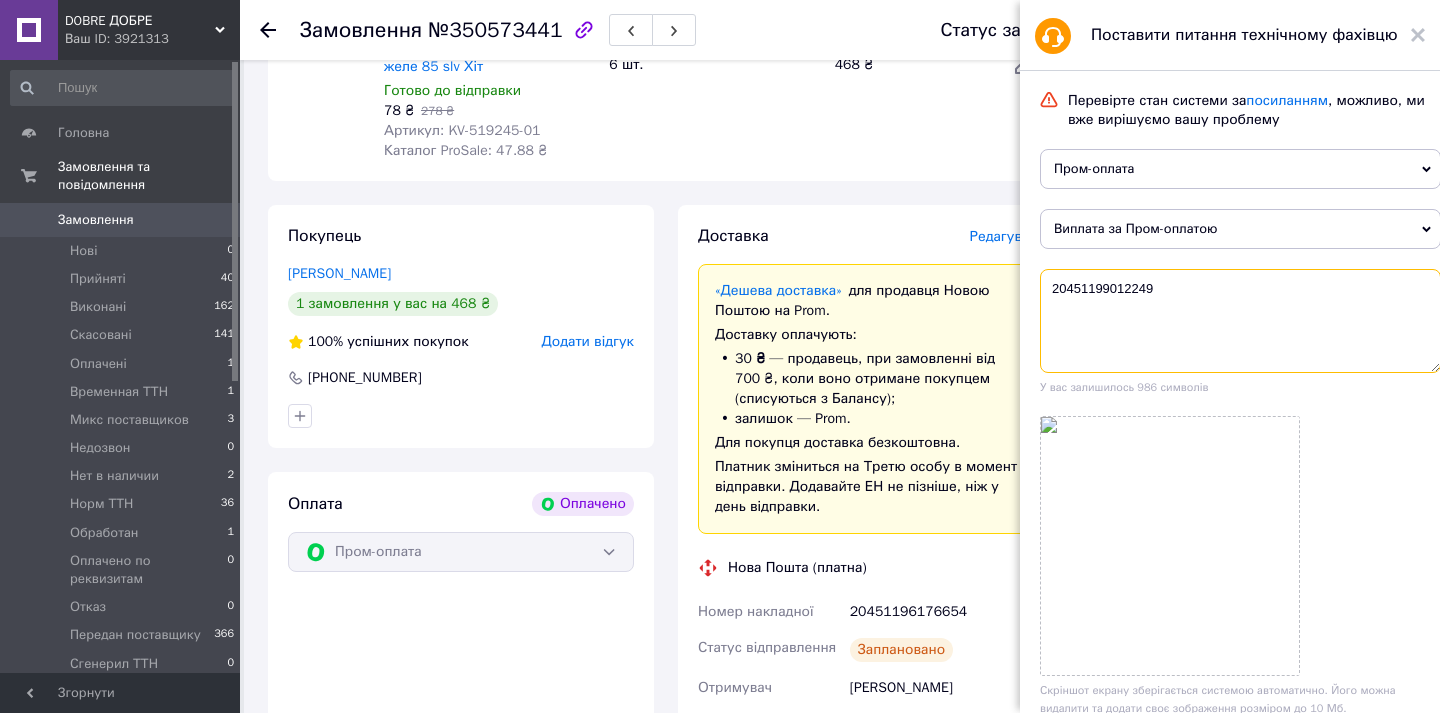 click on "20451199012249" at bounding box center (1240, 321) 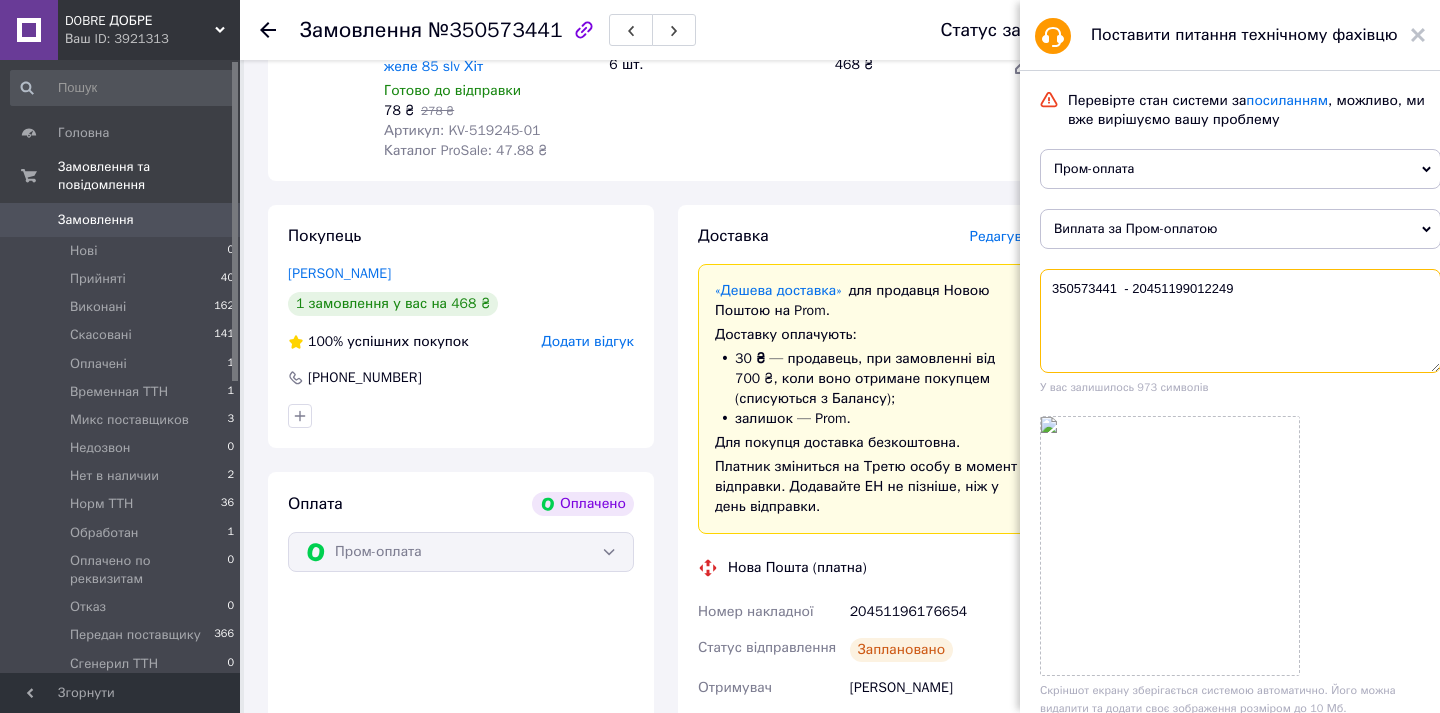 click on "350573441  - 20451199012249" at bounding box center [1240, 321] 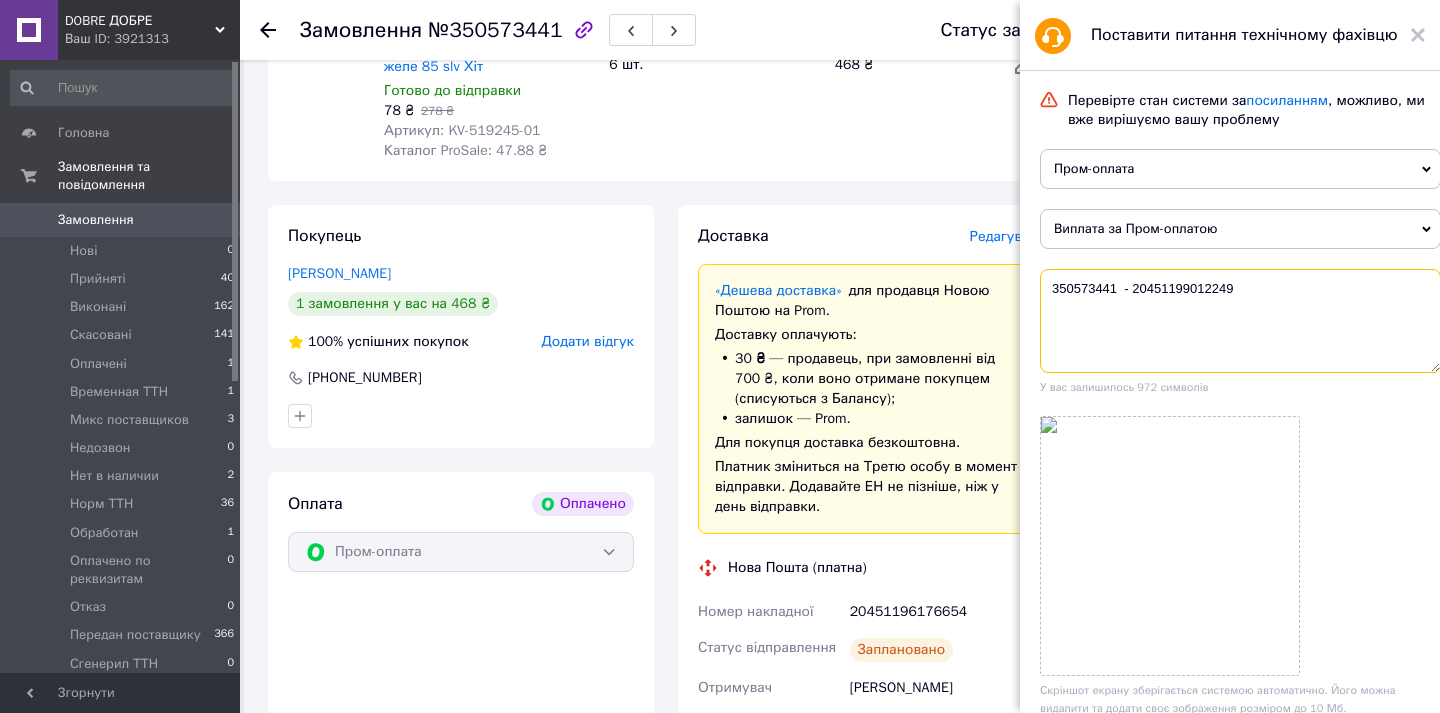 paste on "Товар був отриманий, через бескоштовну доставку не можу додати ТТН.
Нарахуйте суму за замовлення, з якої вже буде вирахувана вартість доставки." 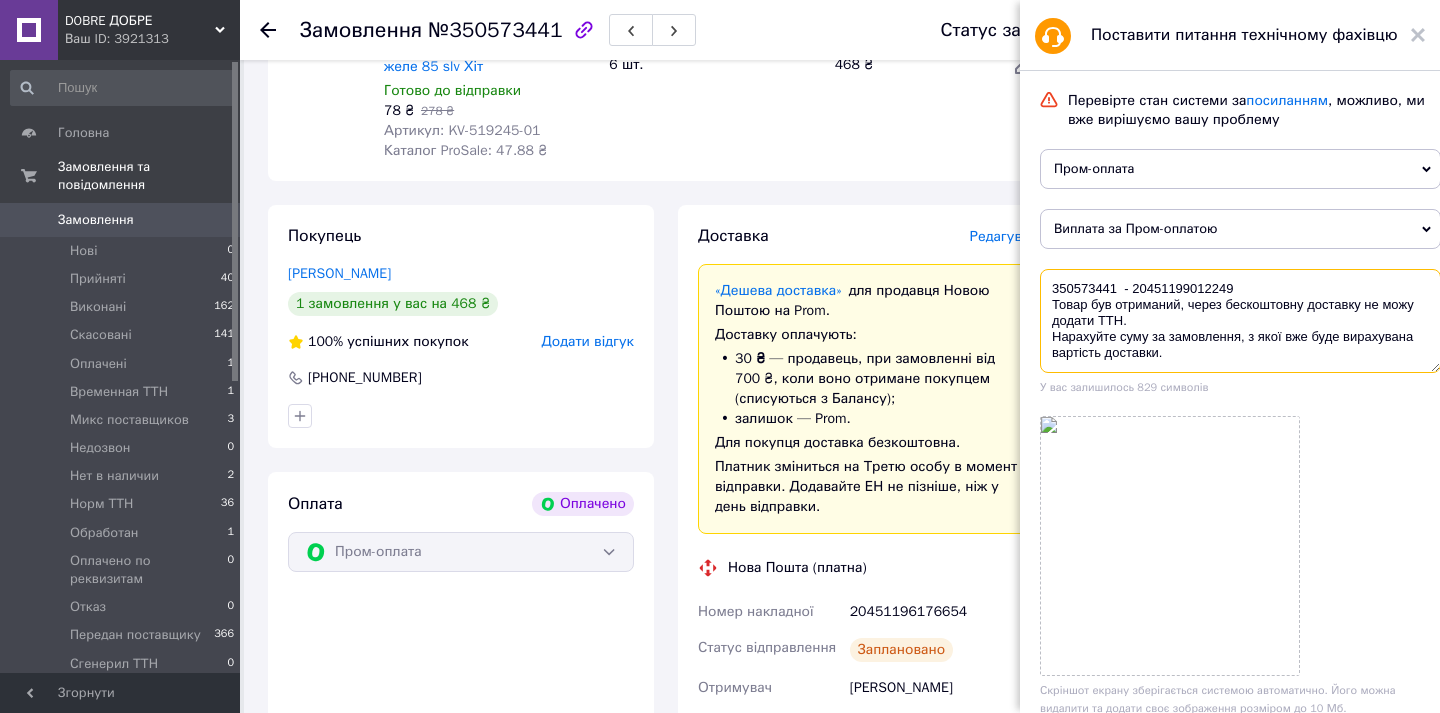 scroll, scrollTop: 380, scrollLeft: 0, axis: vertical 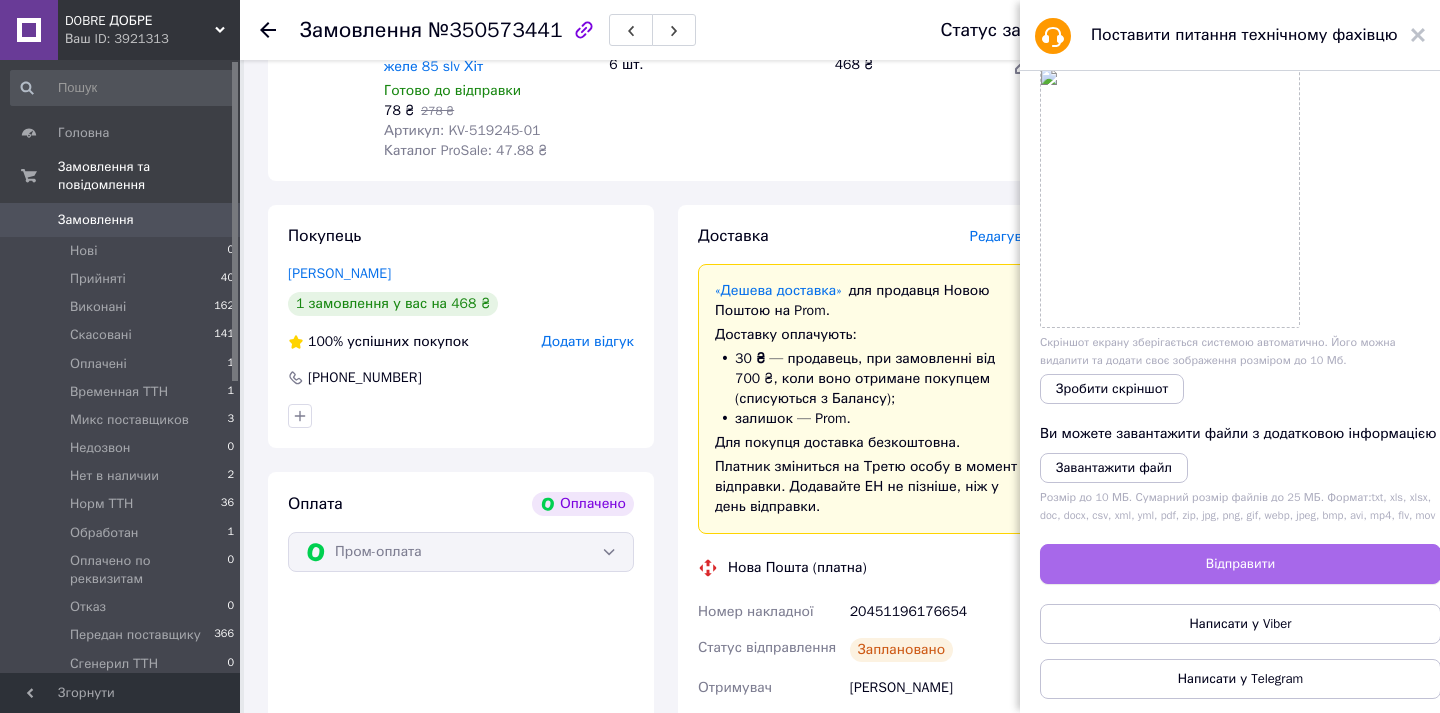 type on "350573441  - 20451199012249
Товар був отриманий, через бескоштовну доставку не можу додати ТТН.
Нарахуйте суму за замовлення, з якої вже буде вирахувана вартість доставки." 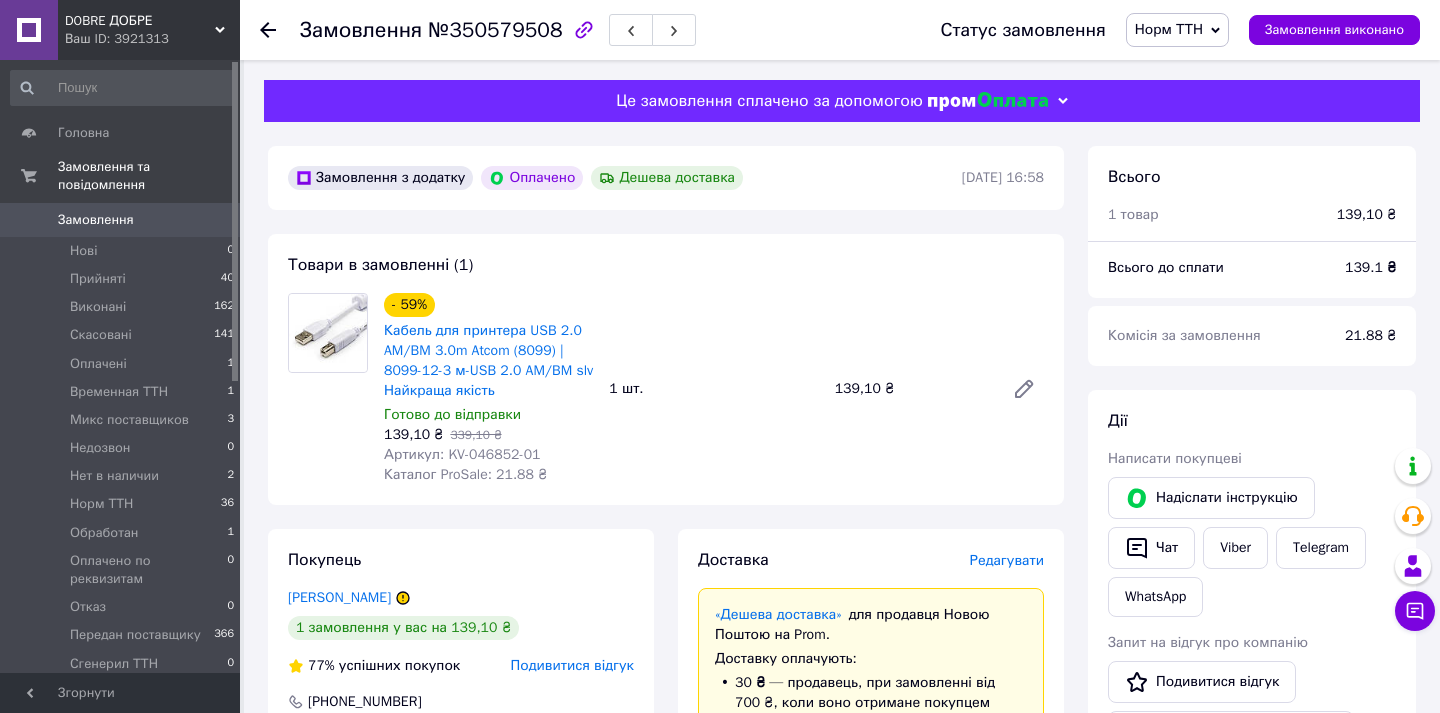 scroll, scrollTop: 340, scrollLeft: 0, axis: vertical 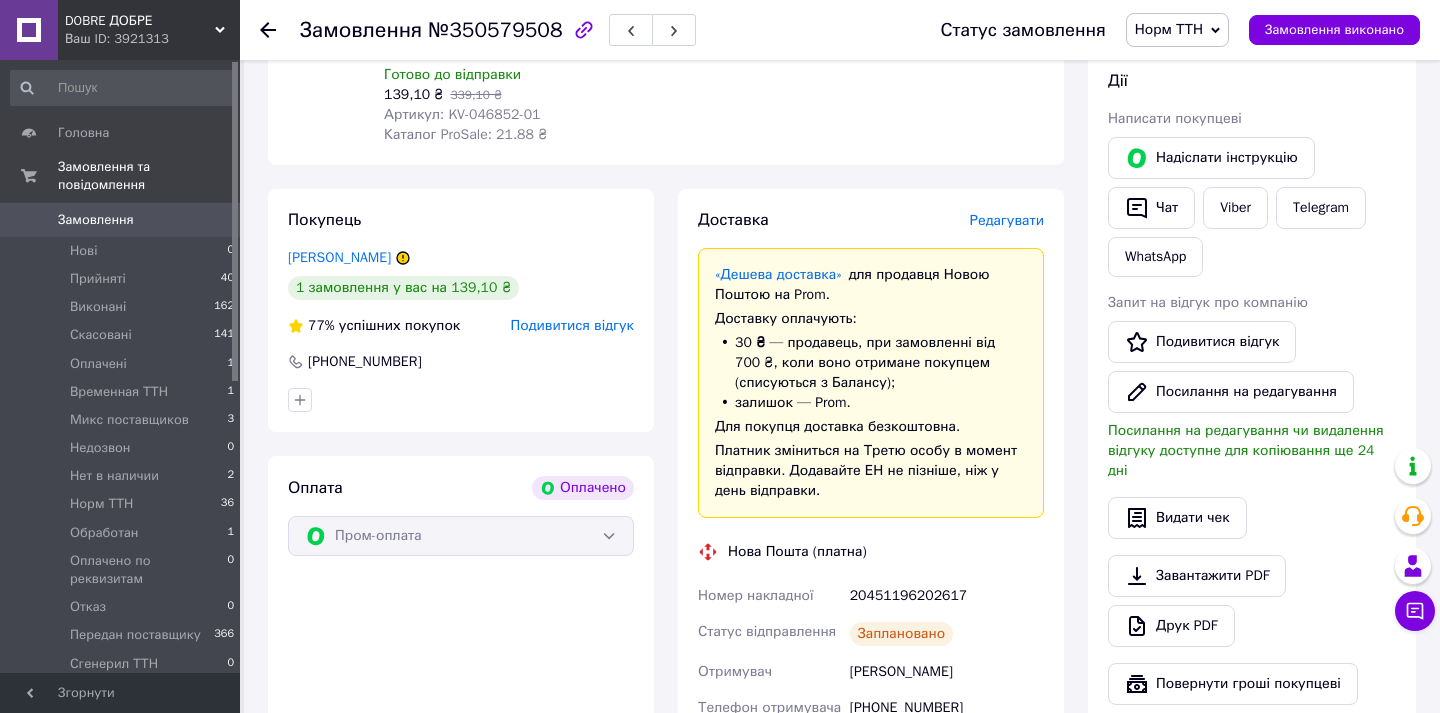 click on "+380956113149" at bounding box center (947, 708) 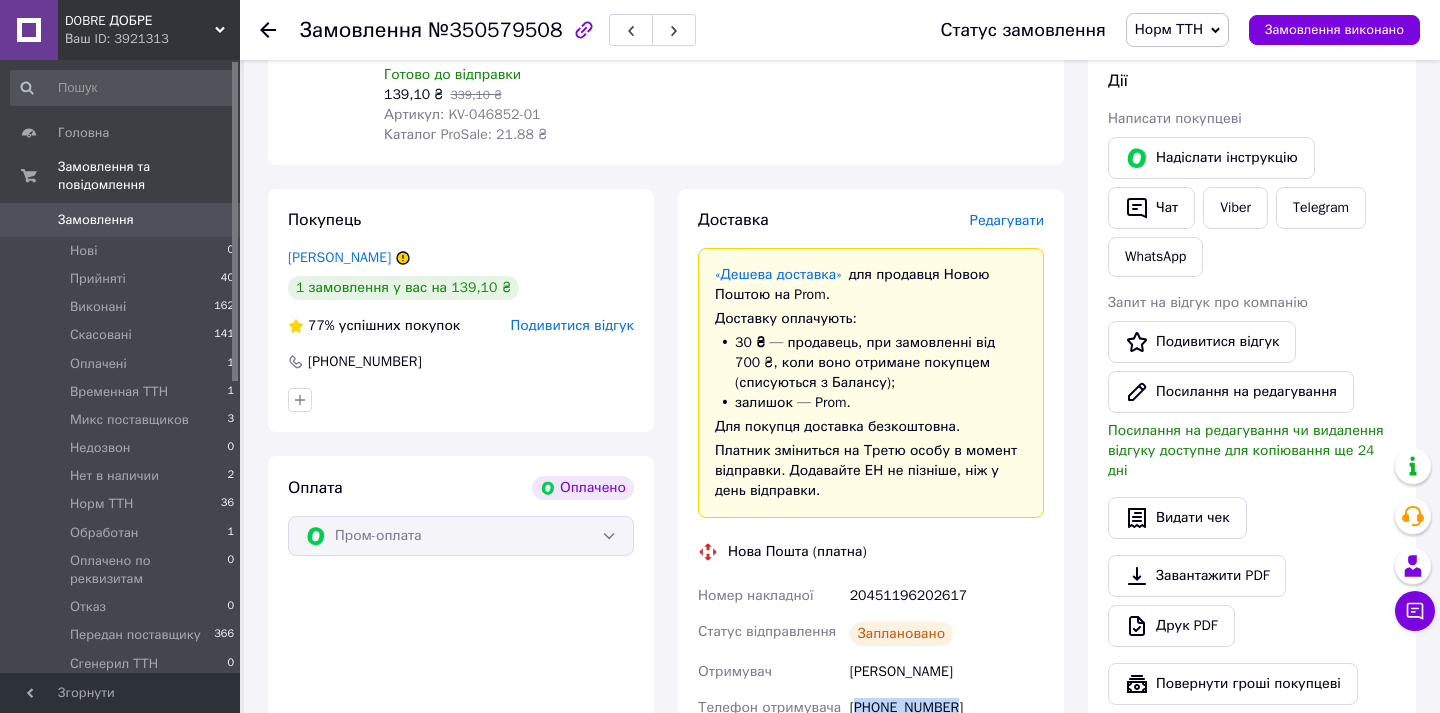 click on "+380956113149" at bounding box center [947, 708] 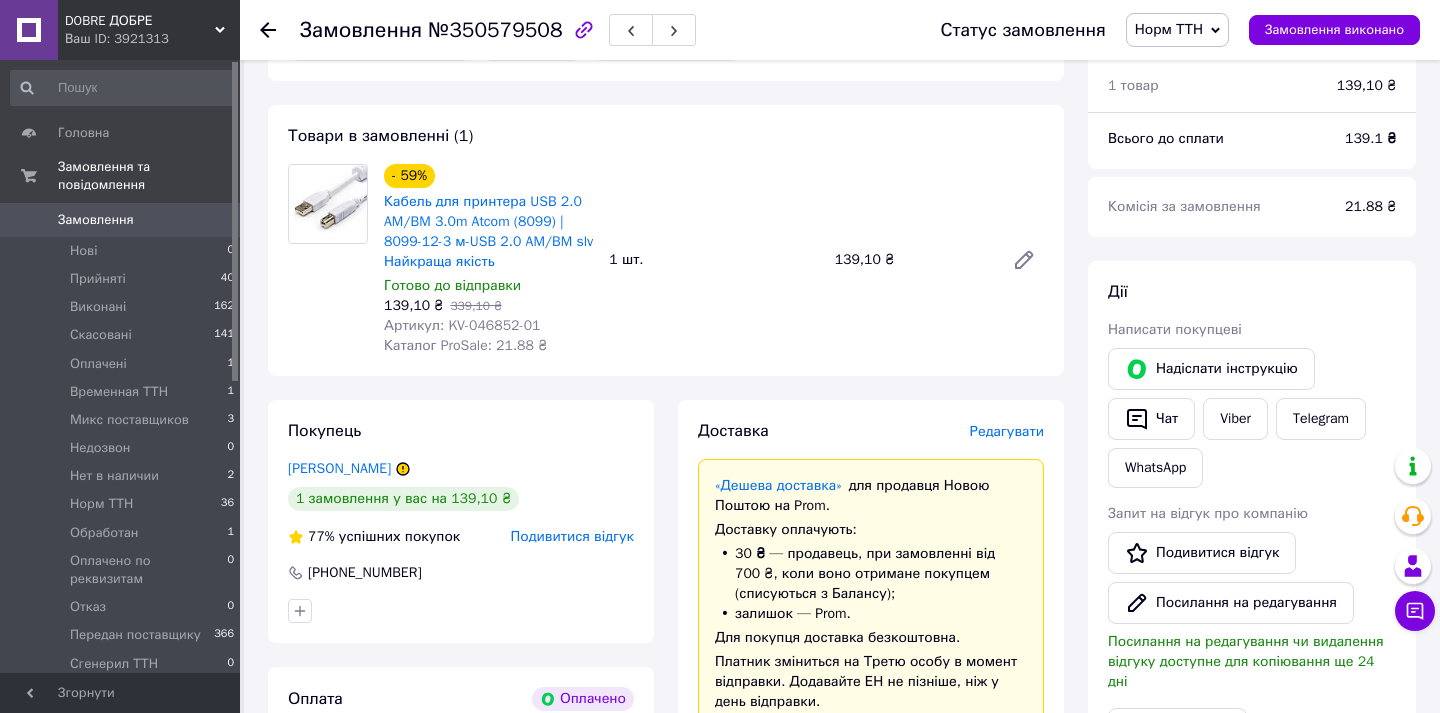 scroll, scrollTop: 0, scrollLeft: 0, axis: both 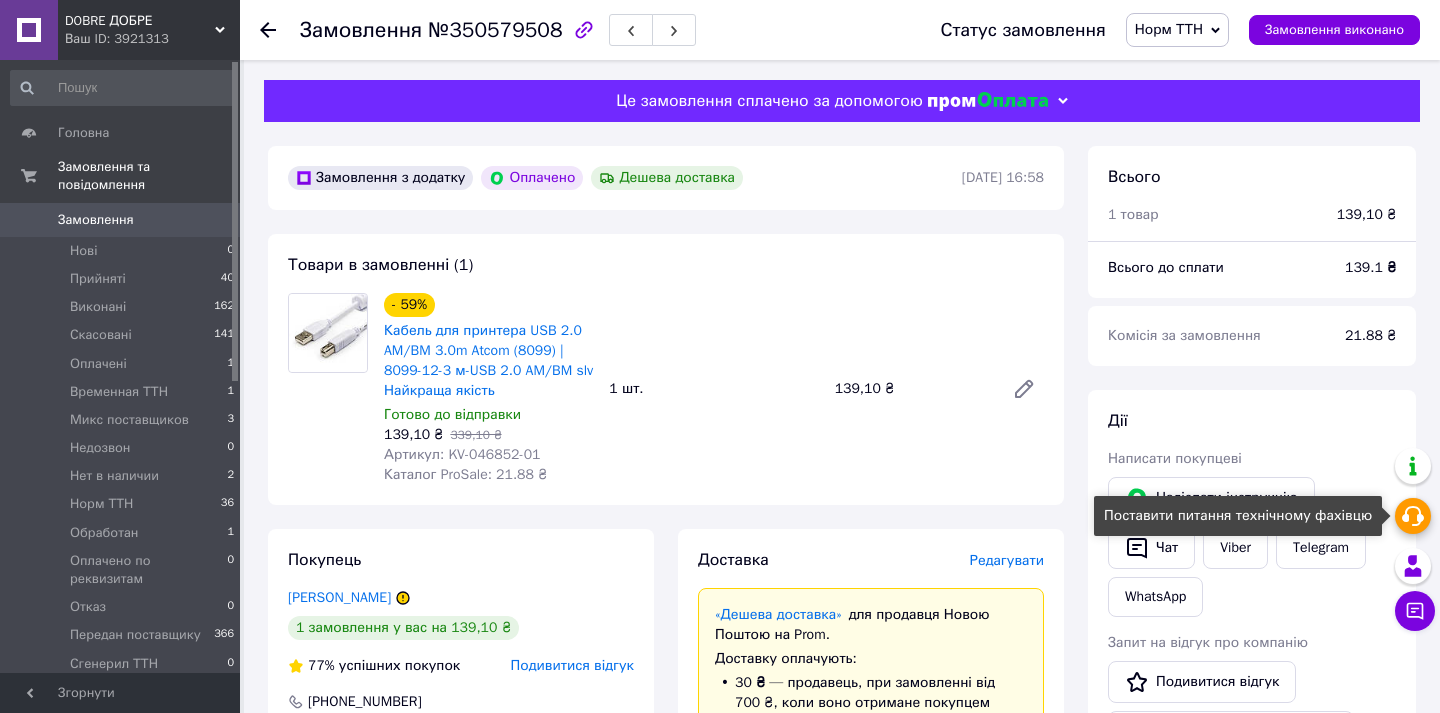 click 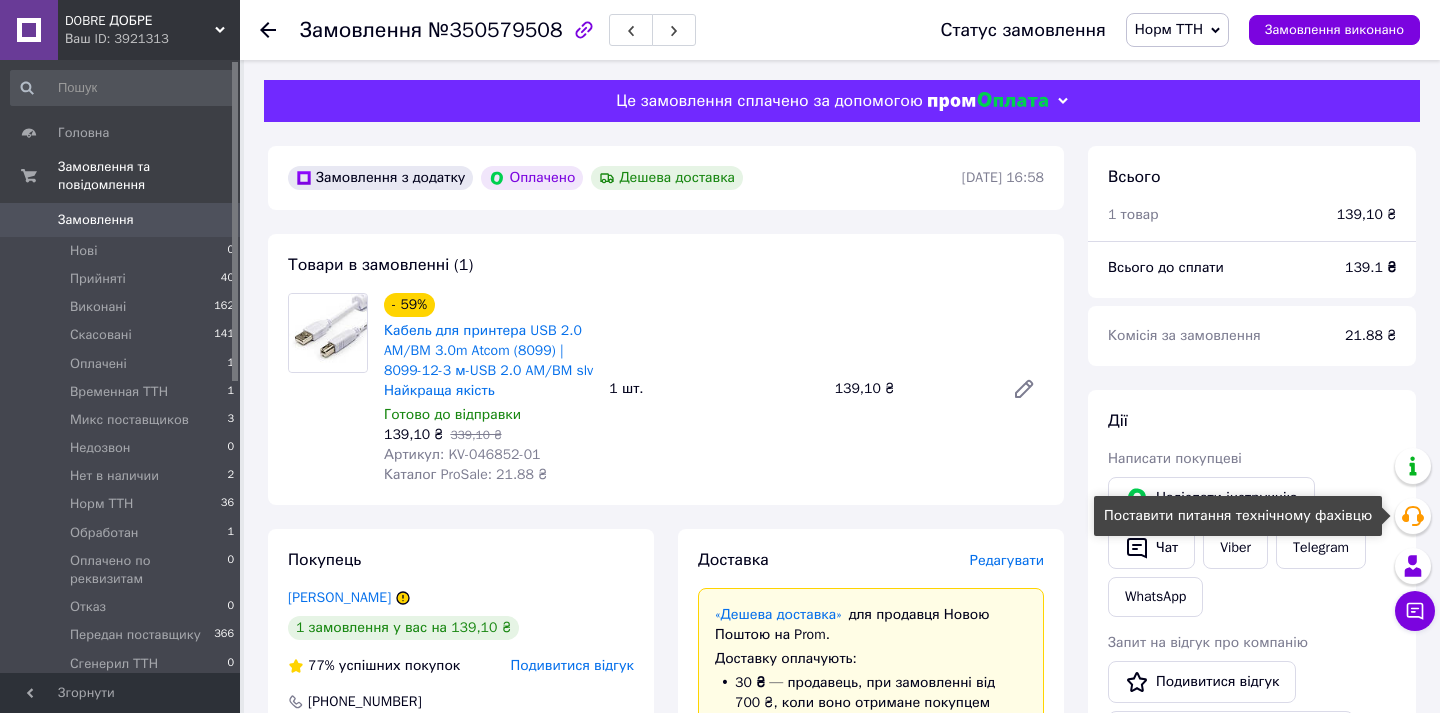 click on "Всього 1 товар 139,10 ₴" at bounding box center (1252, 185) 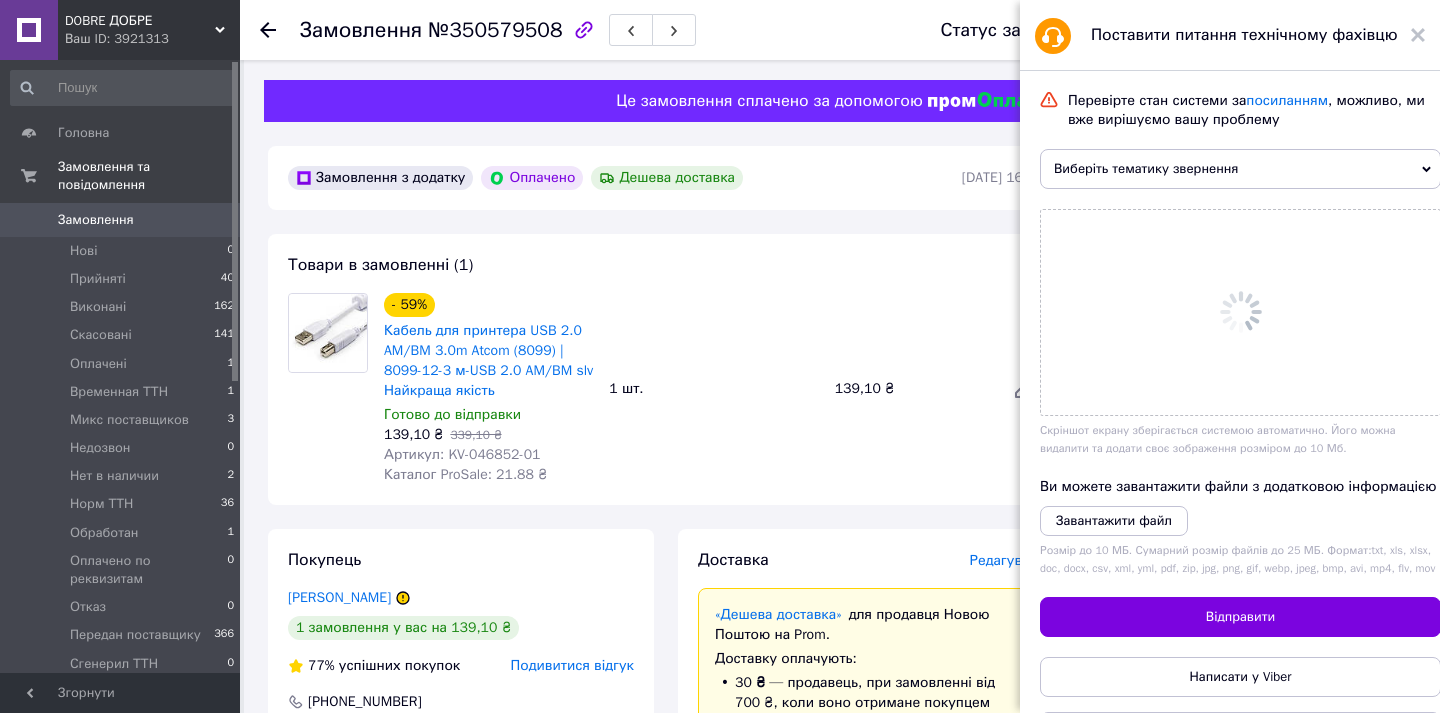 click on "Виберіть тематику звернення" at bounding box center [1240, 169] 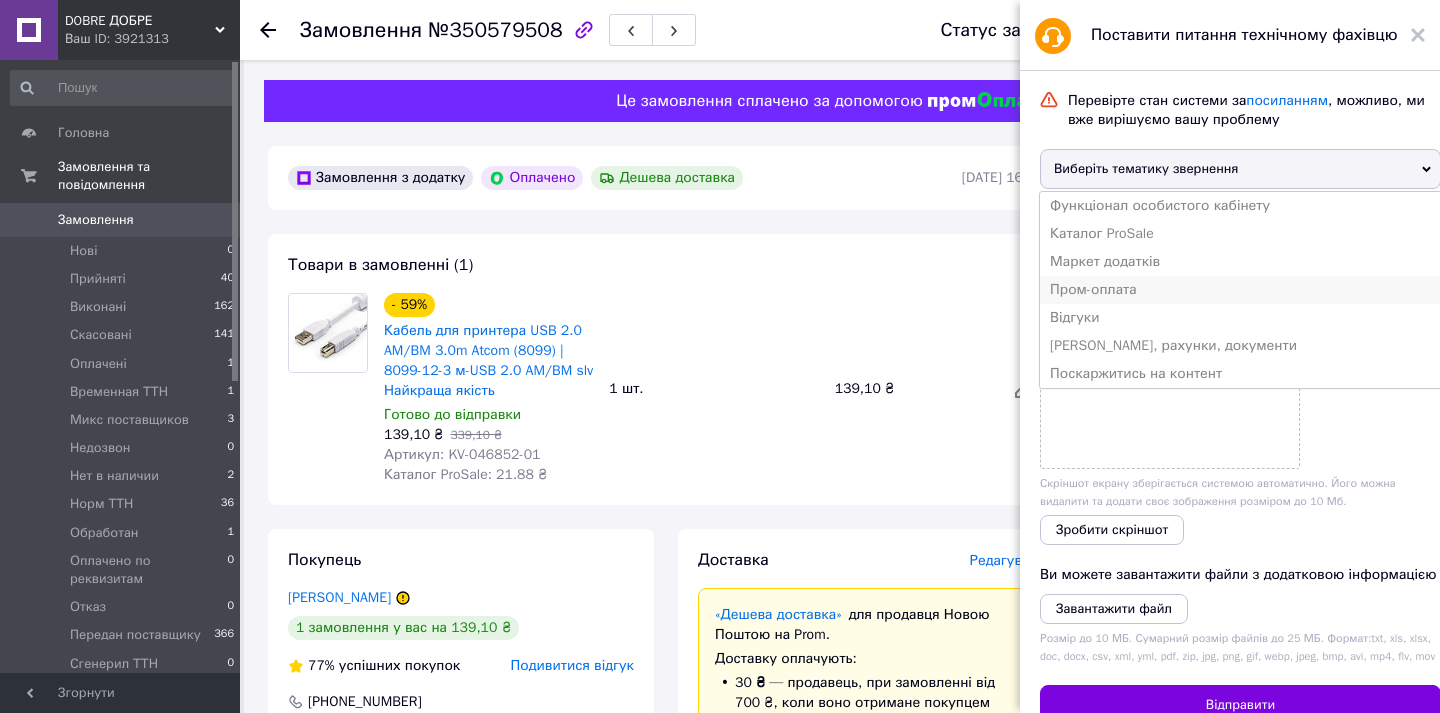 click on "Пром-оплата" at bounding box center (1240, 290) 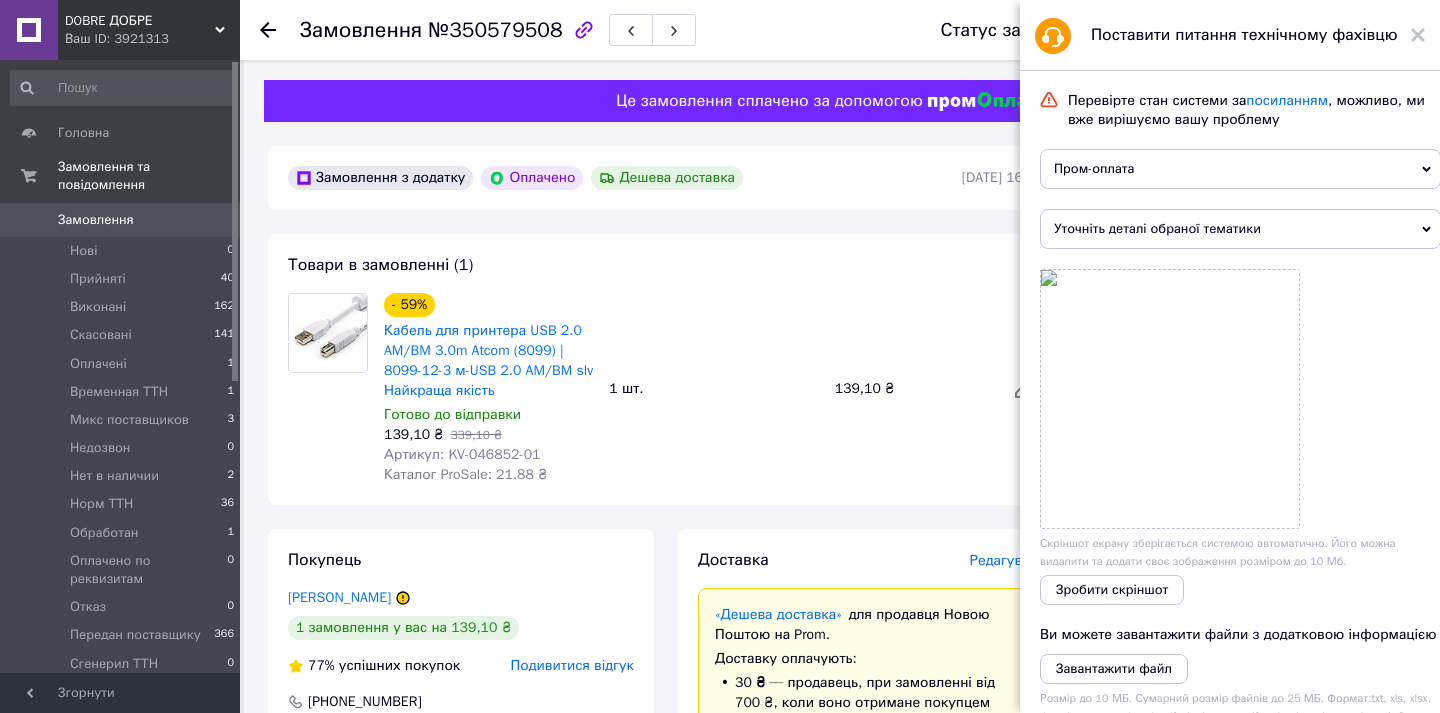 click on "Уточніть деталі обраної тематики" at bounding box center (1240, 229) 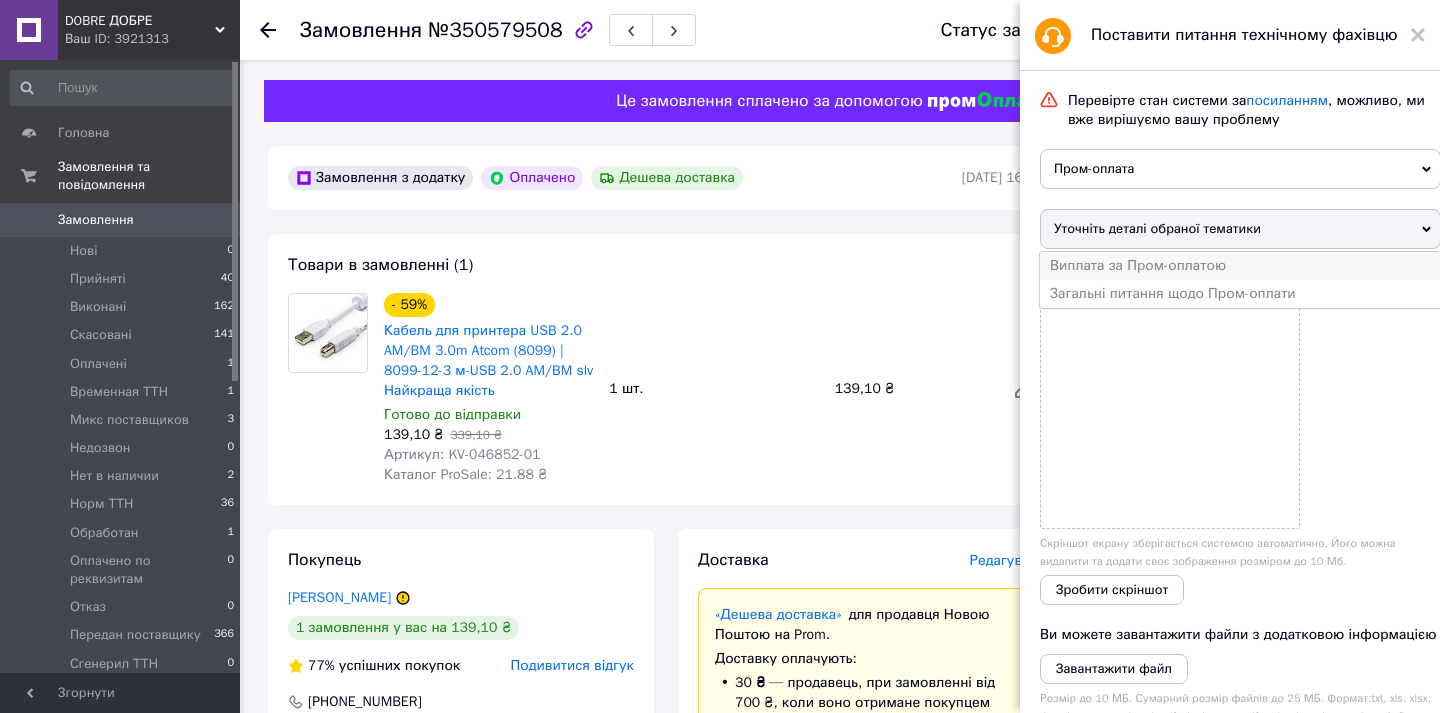 click on "Виплата за Пром-оплатою" at bounding box center (1240, 266) 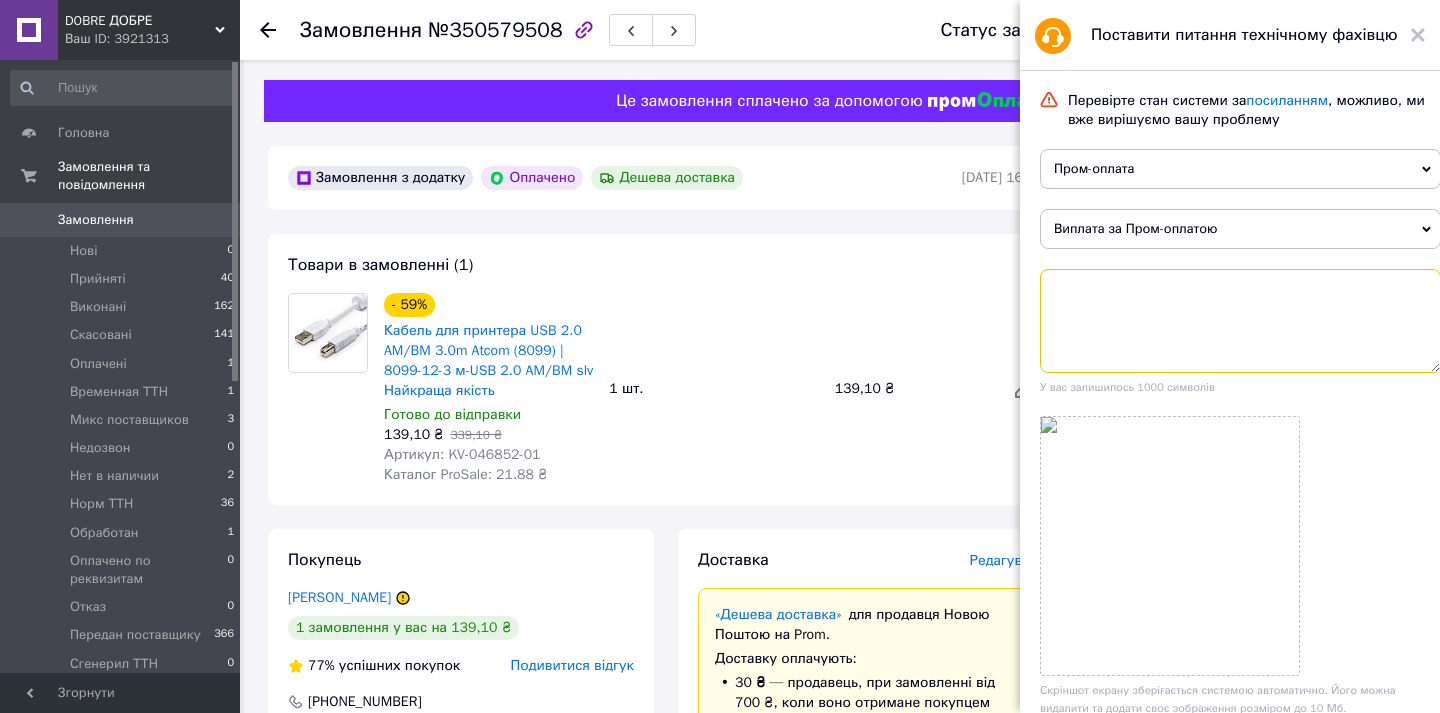 click at bounding box center [1240, 321] 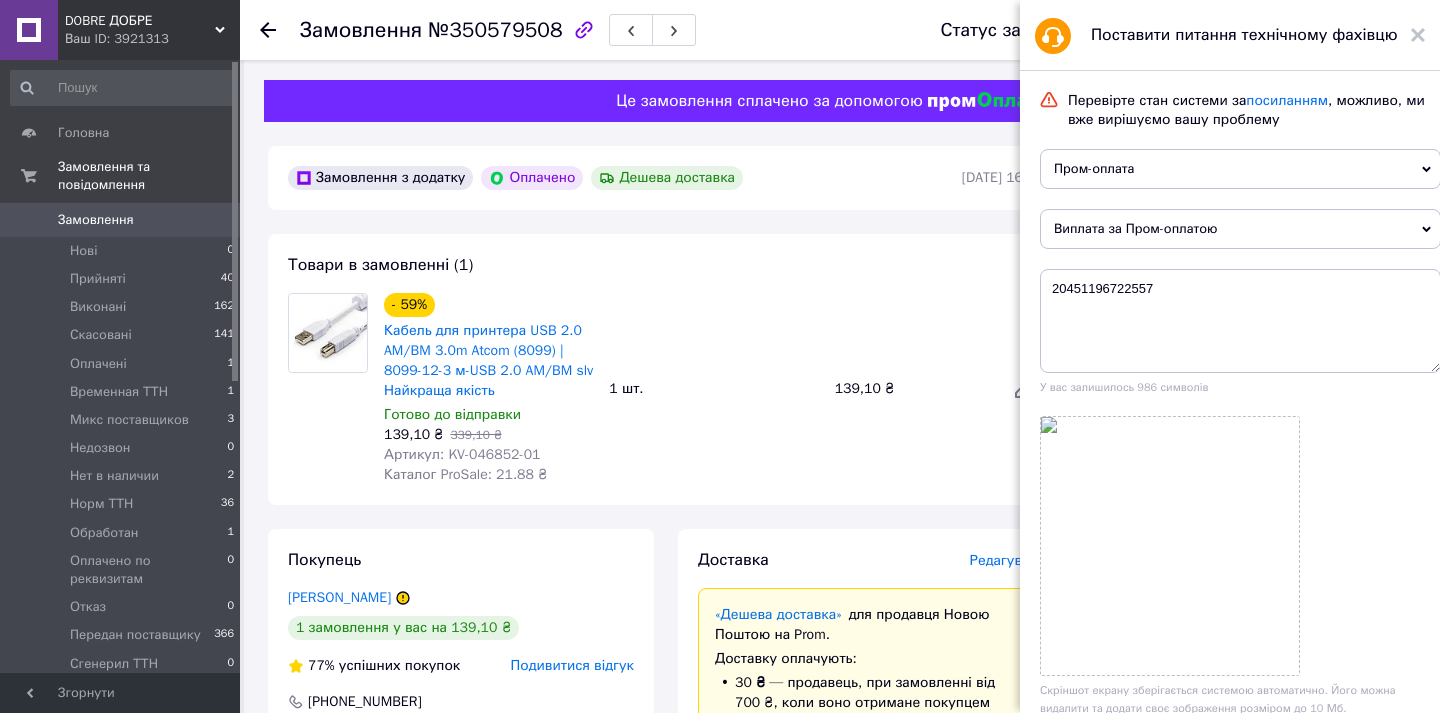 click on "№350579508" at bounding box center (495, 30) 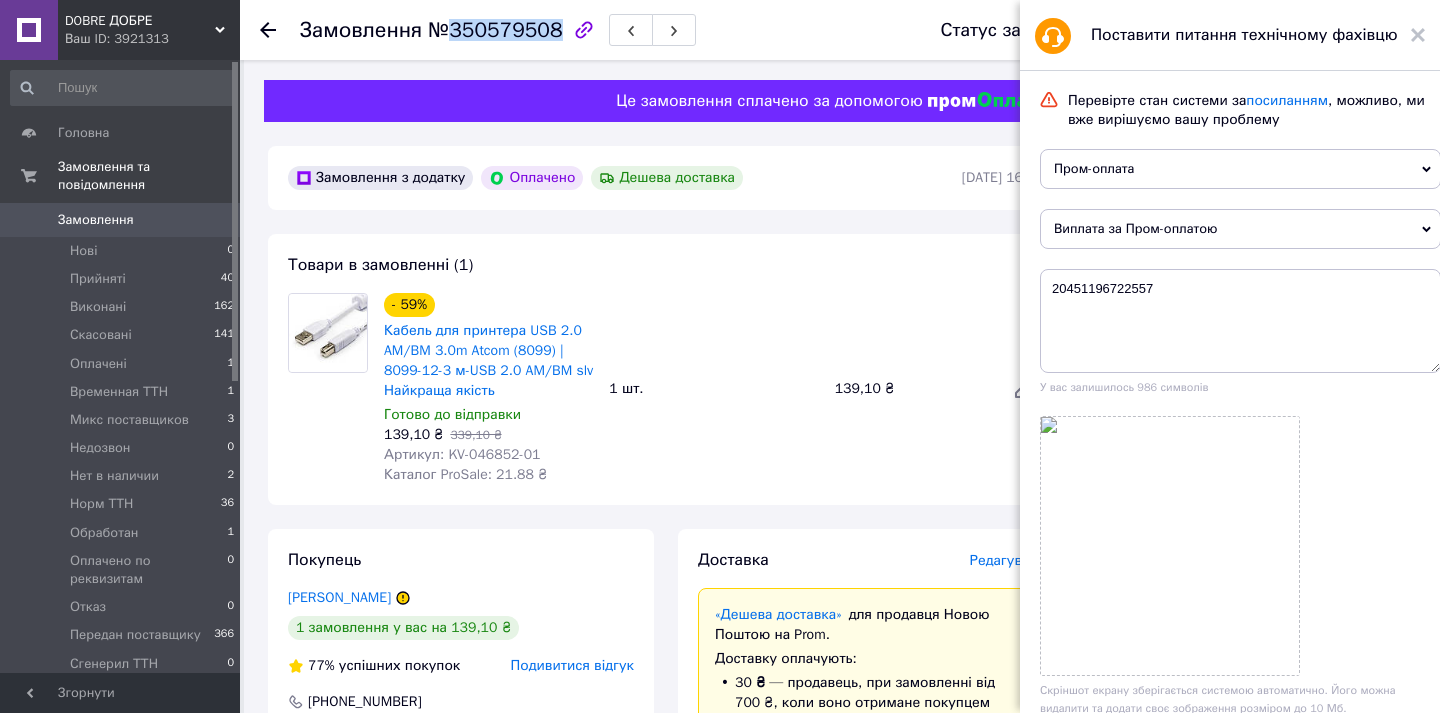 click on "№350579508" at bounding box center [495, 30] 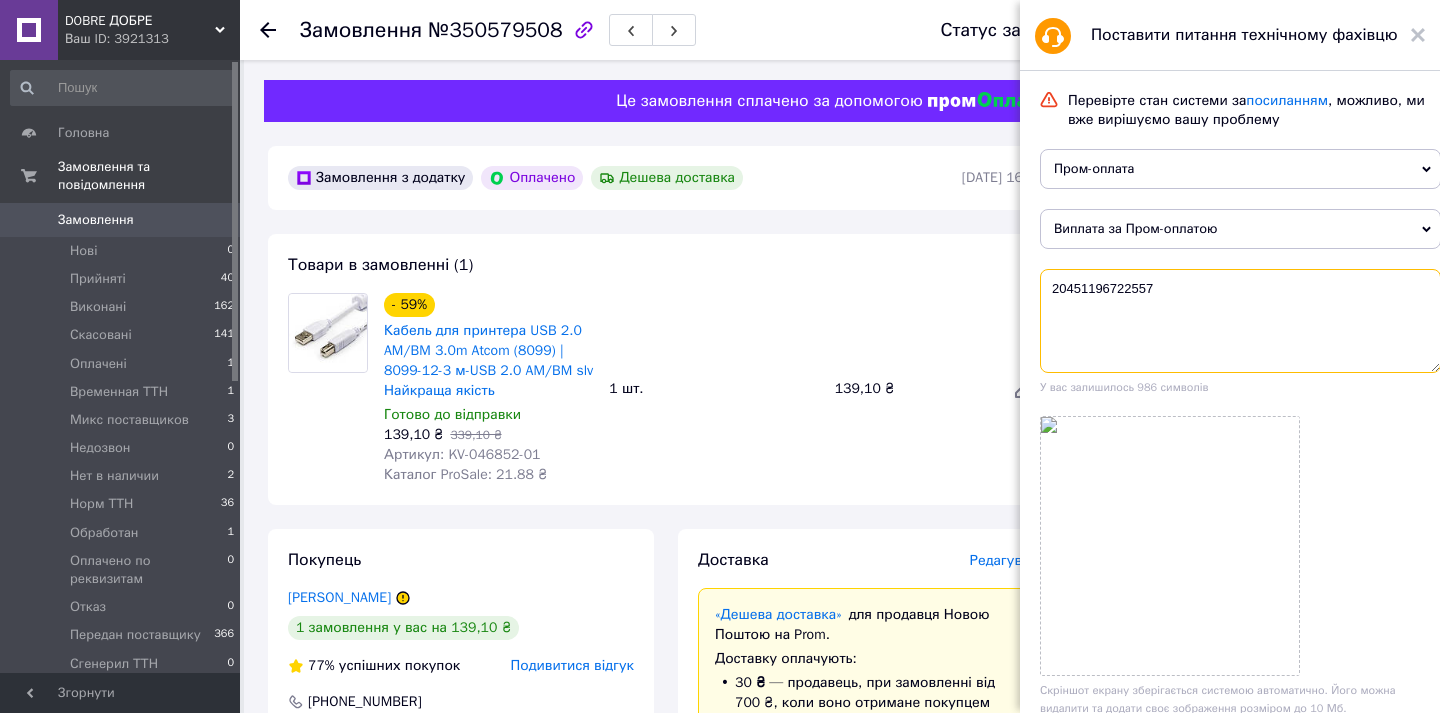 click on "20451196722557" at bounding box center [1240, 321] 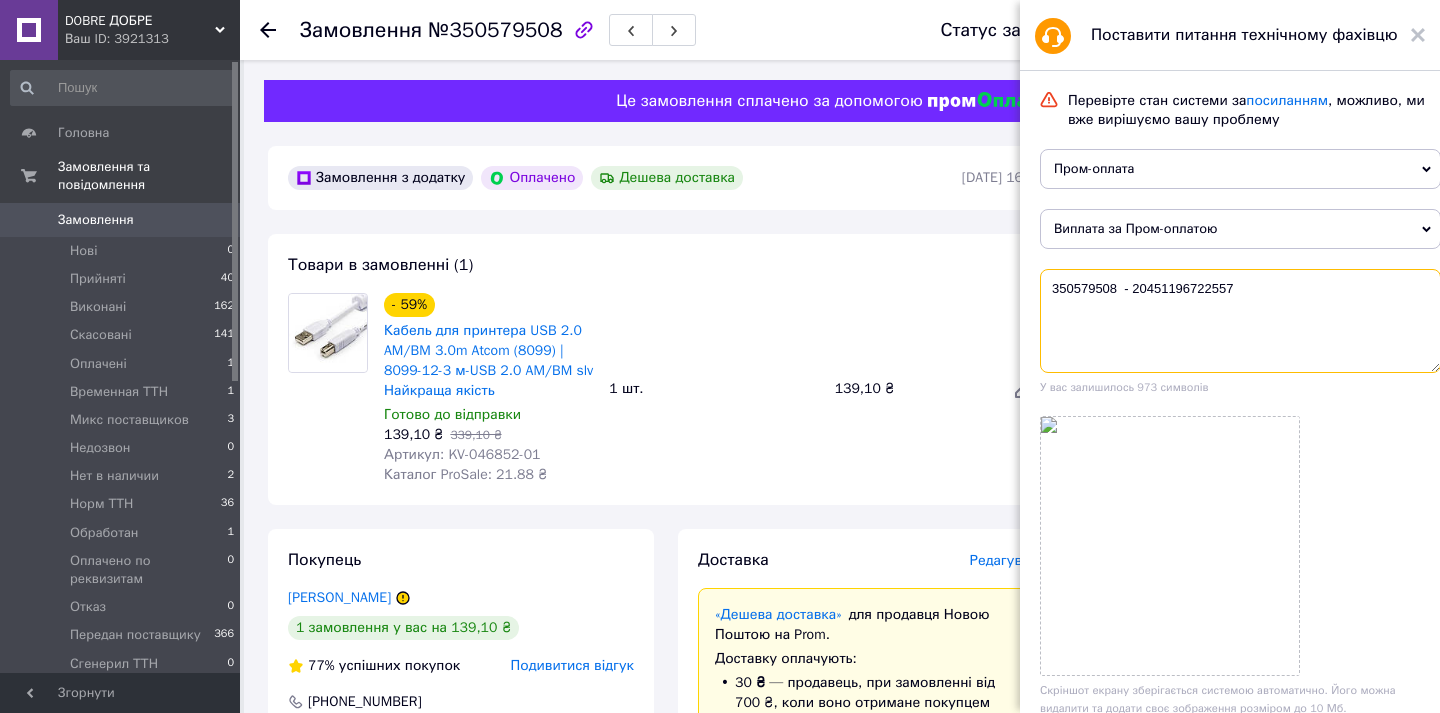 click on "350579508  - 20451196722557" at bounding box center (1240, 321) 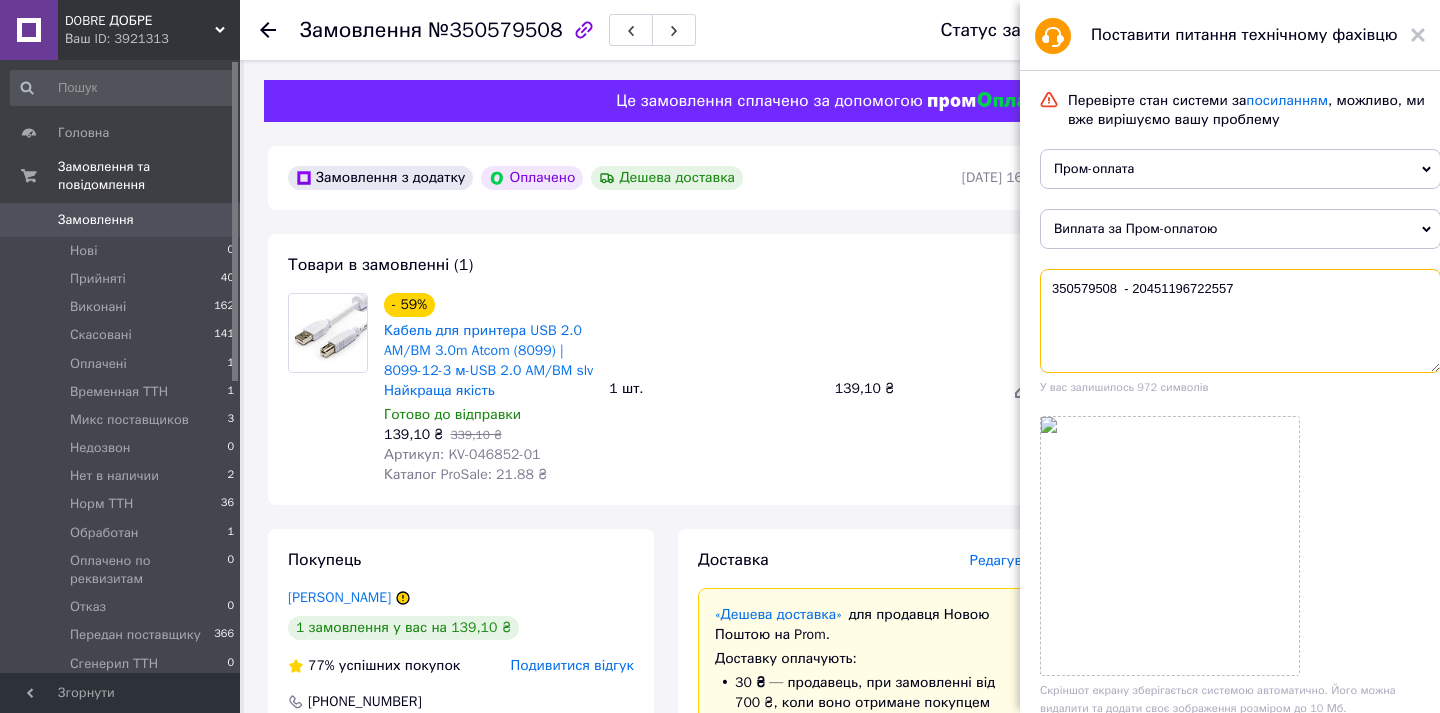 paste on "Товар був отриманий, через бескоштовну доставку не можу додати ТТН.
Нарахуйте суму за замовлення, з якої вже буде вирахувана вартість доставки." 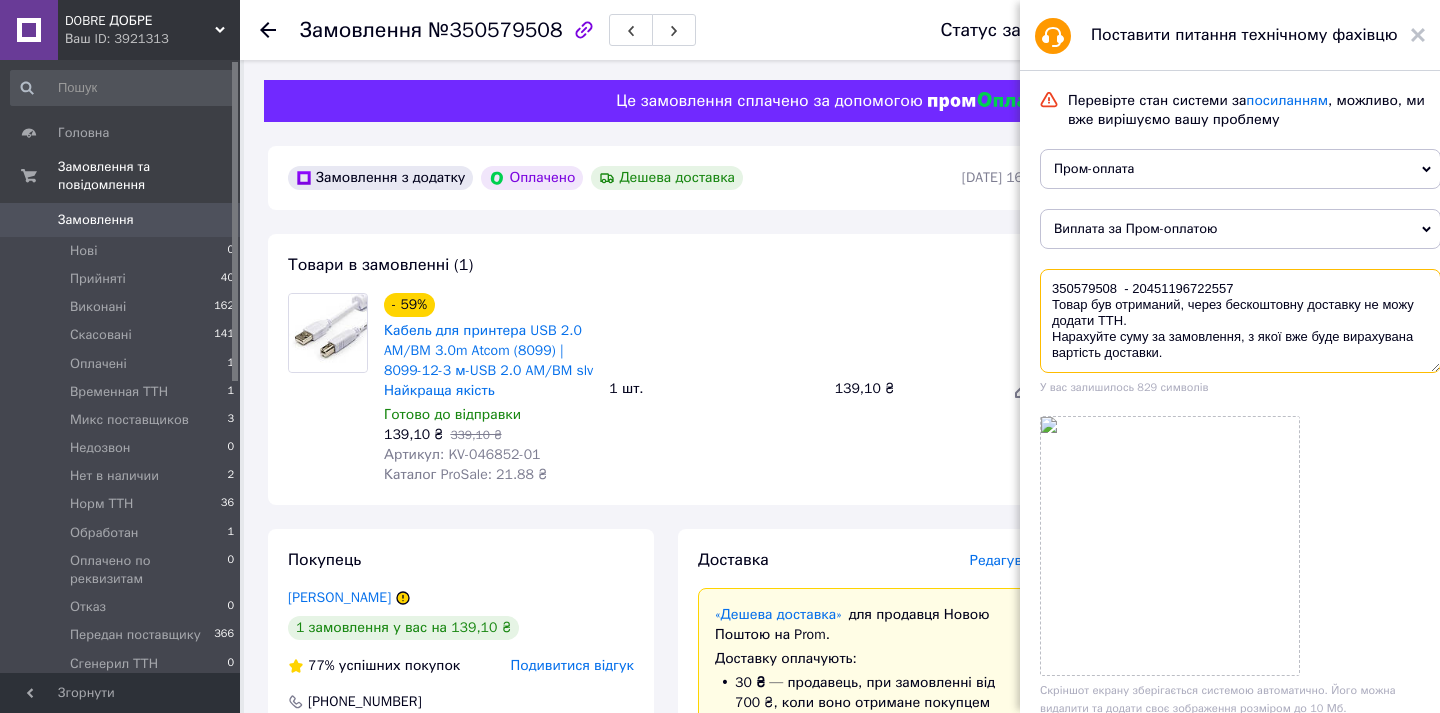 scroll, scrollTop: 380, scrollLeft: 0, axis: vertical 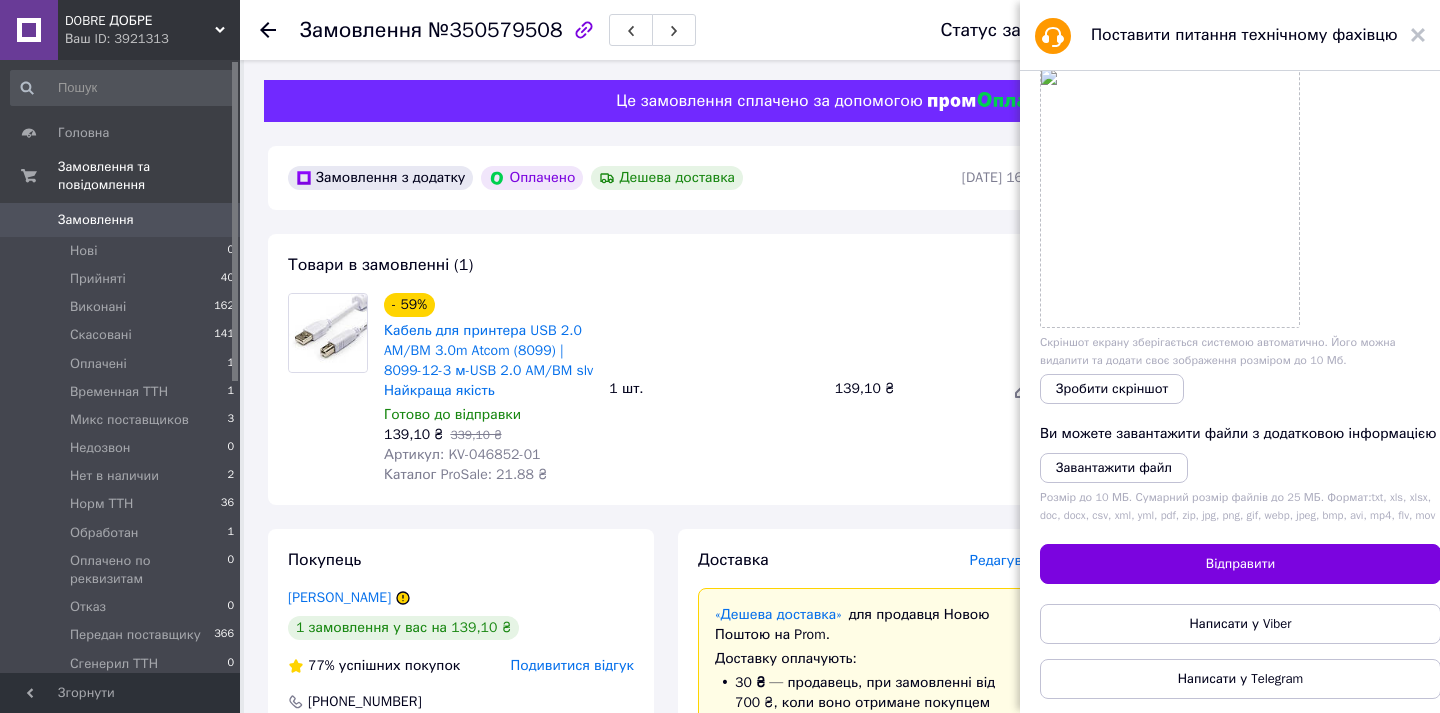 type on "350579508  - 20451196722557
Товар був отриманий, через бескоштовну доставку не можу додати ТТН.
Нарахуйте суму за замовлення, з якої вже буде вирахувана вартість доставки." 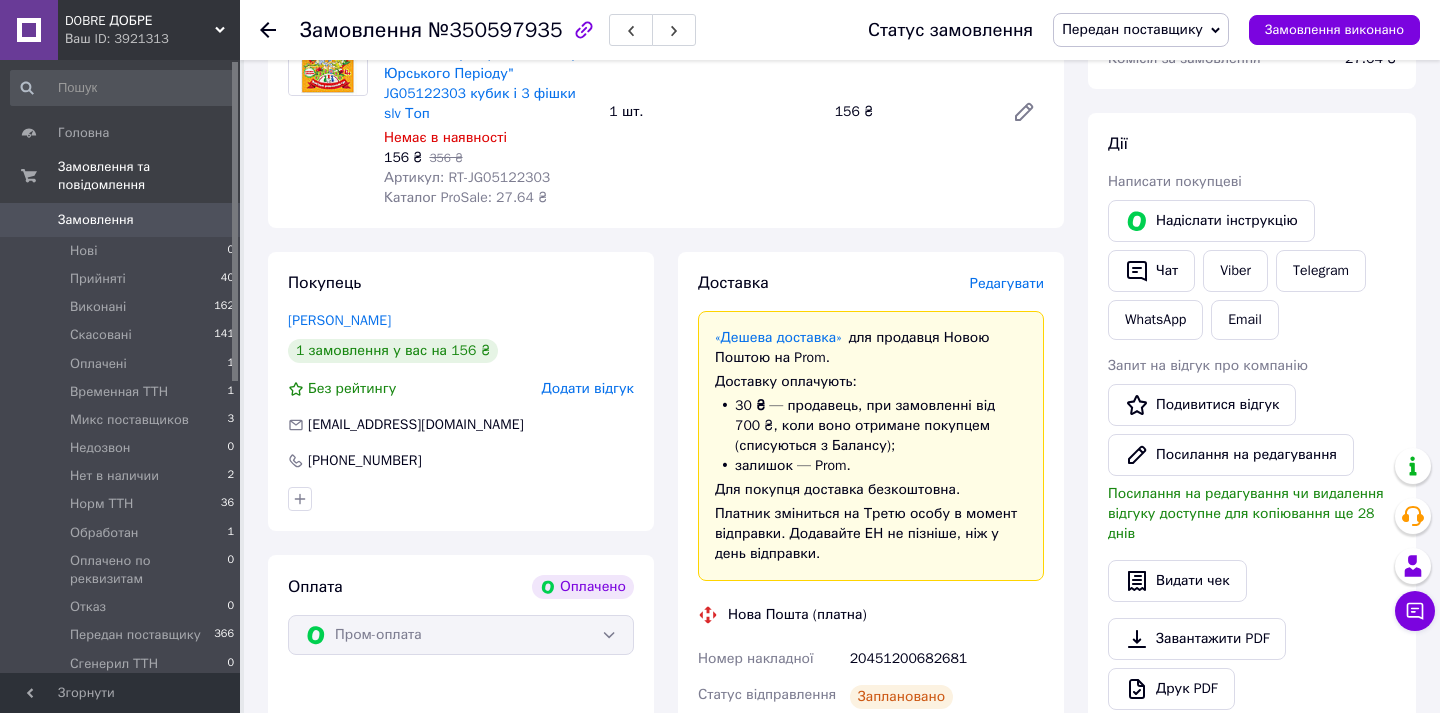 scroll, scrollTop: 0, scrollLeft: 0, axis: both 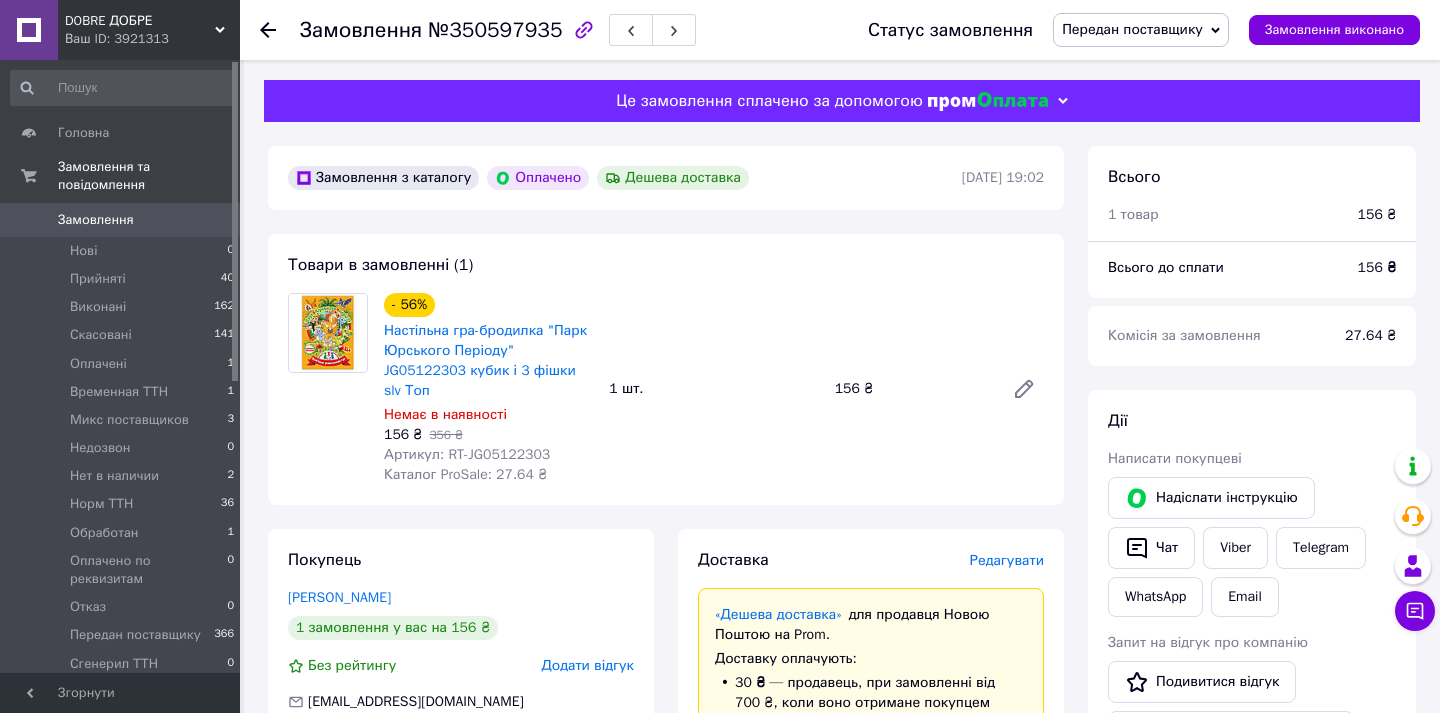 click on "Артикул: RT-JG05122303" at bounding box center (467, 454) 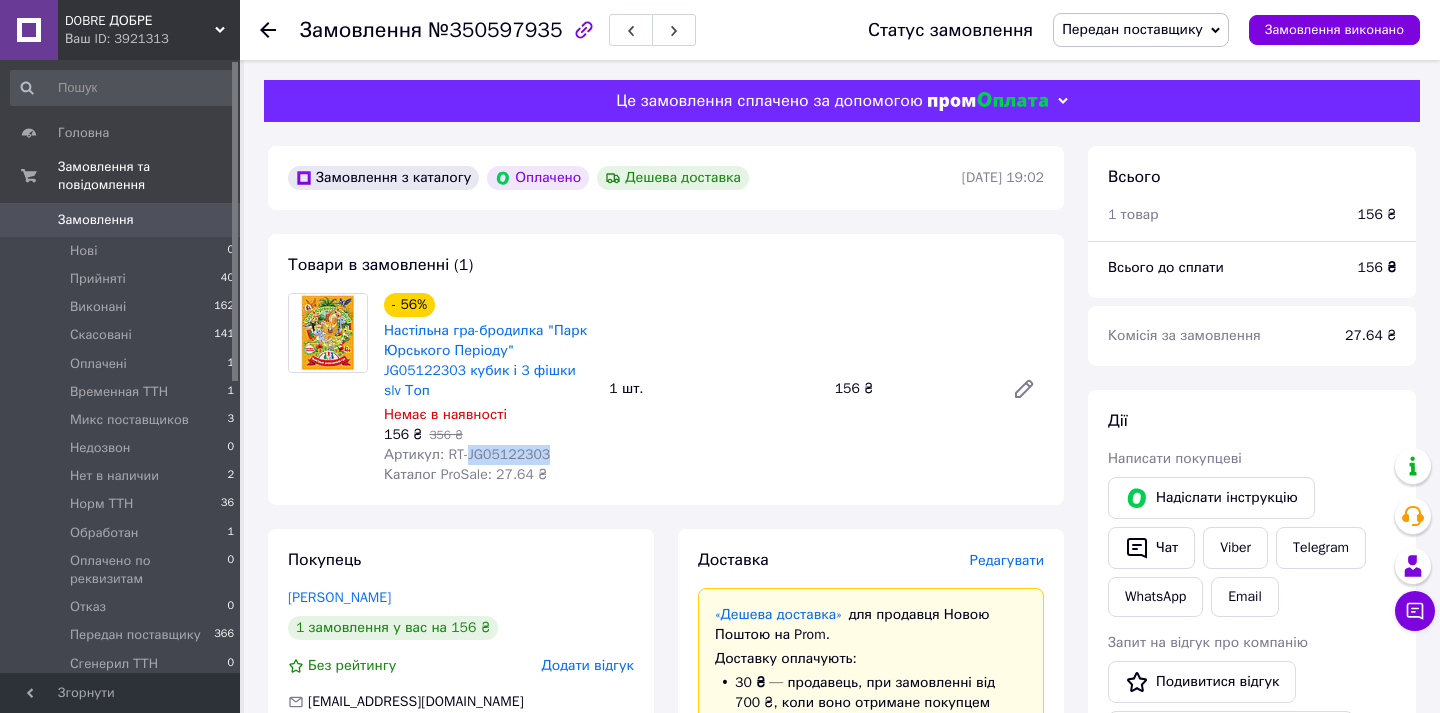 click on "Артикул: RT-JG05122303" at bounding box center (467, 454) 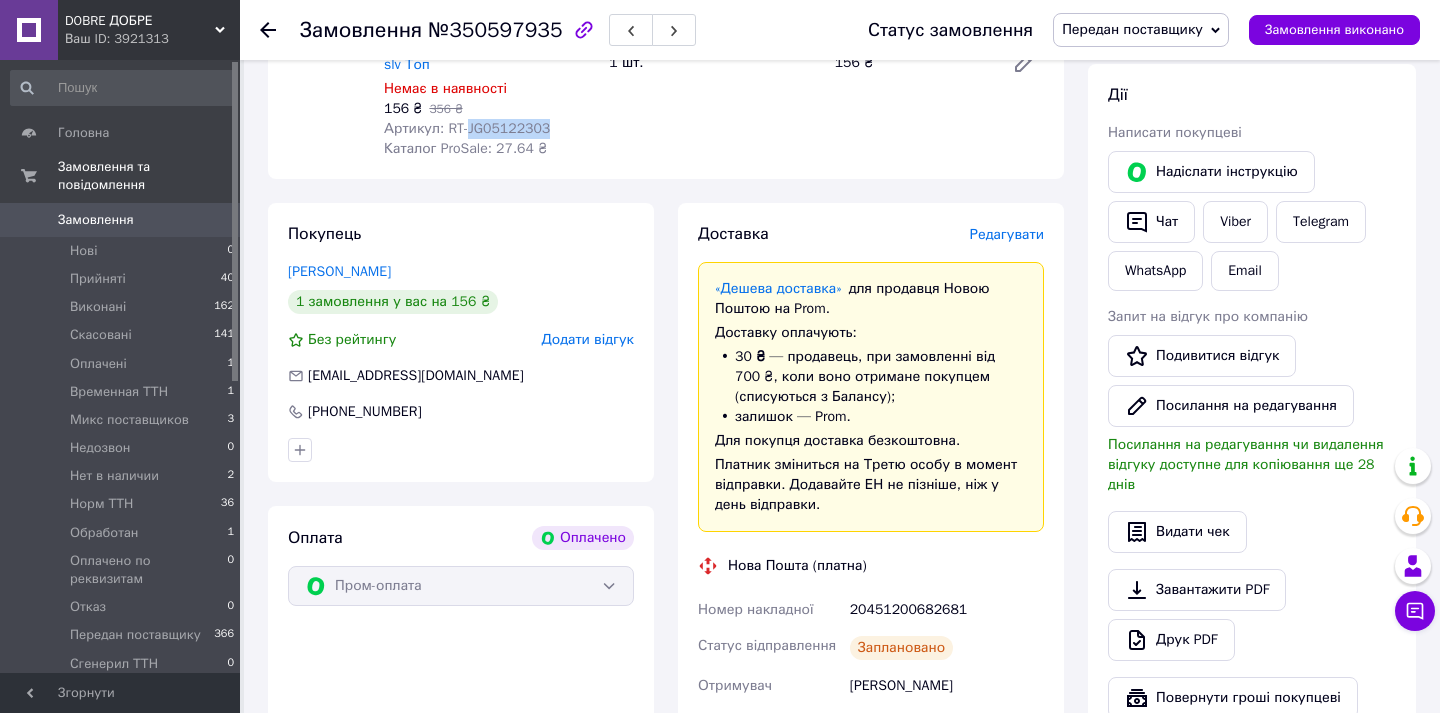 scroll, scrollTop: 407, scrollLeft: 0, axis: vertical 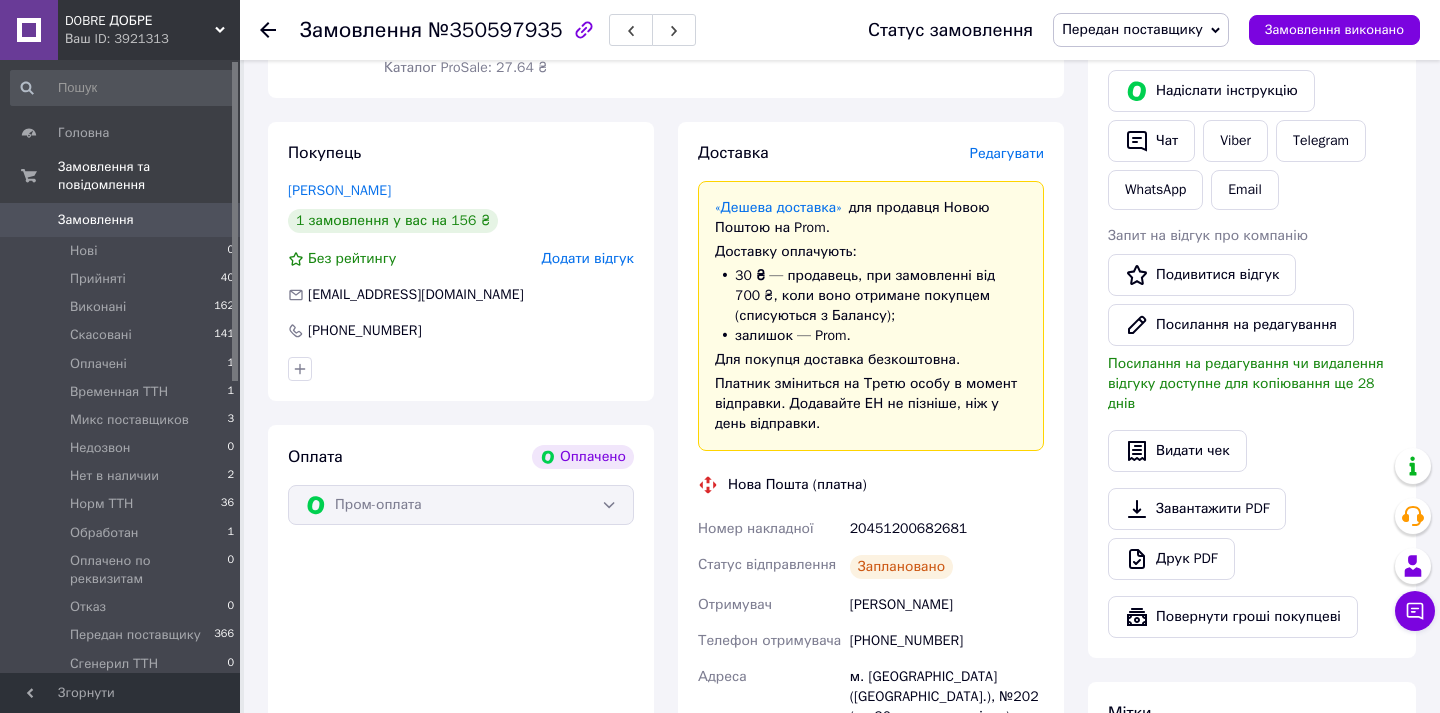 click on "+380678761180" at bounding box center (947, 641) 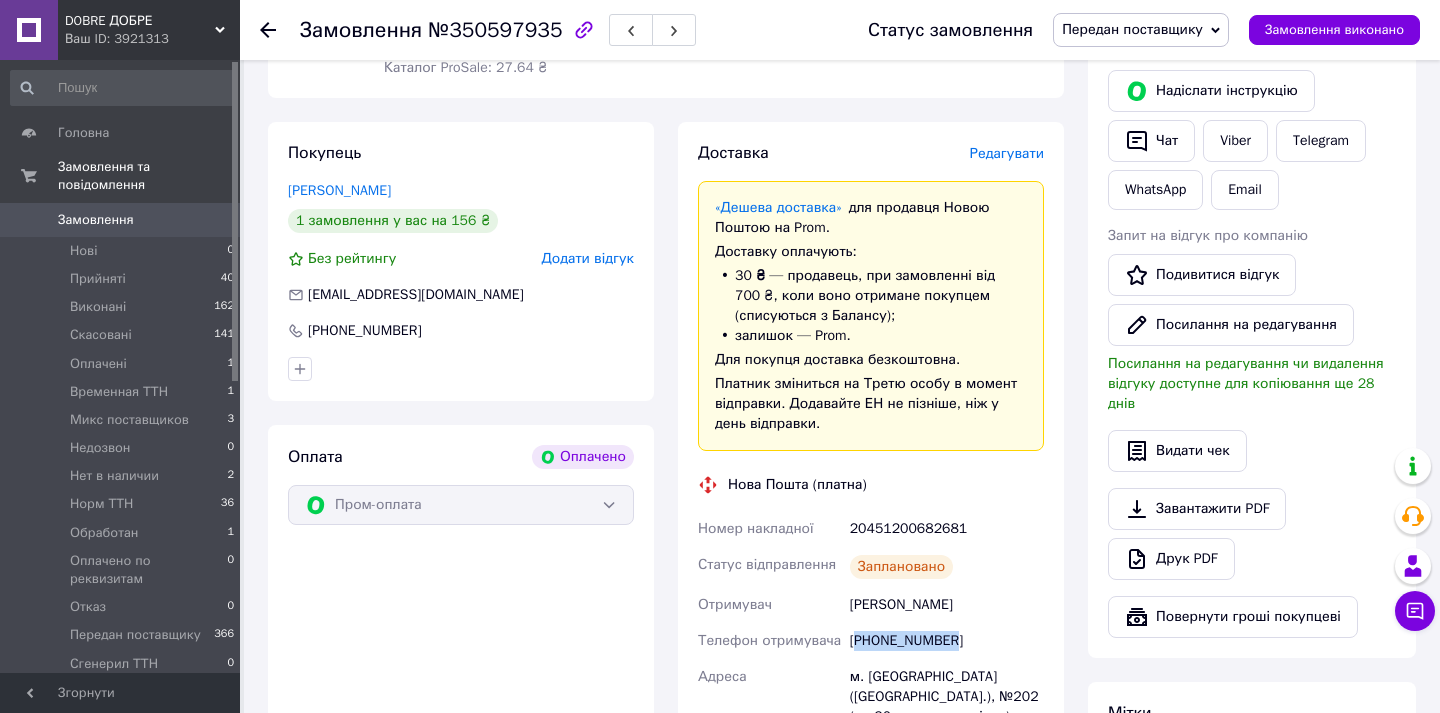 click on "+380678761180" at bounding box center (947, 641) 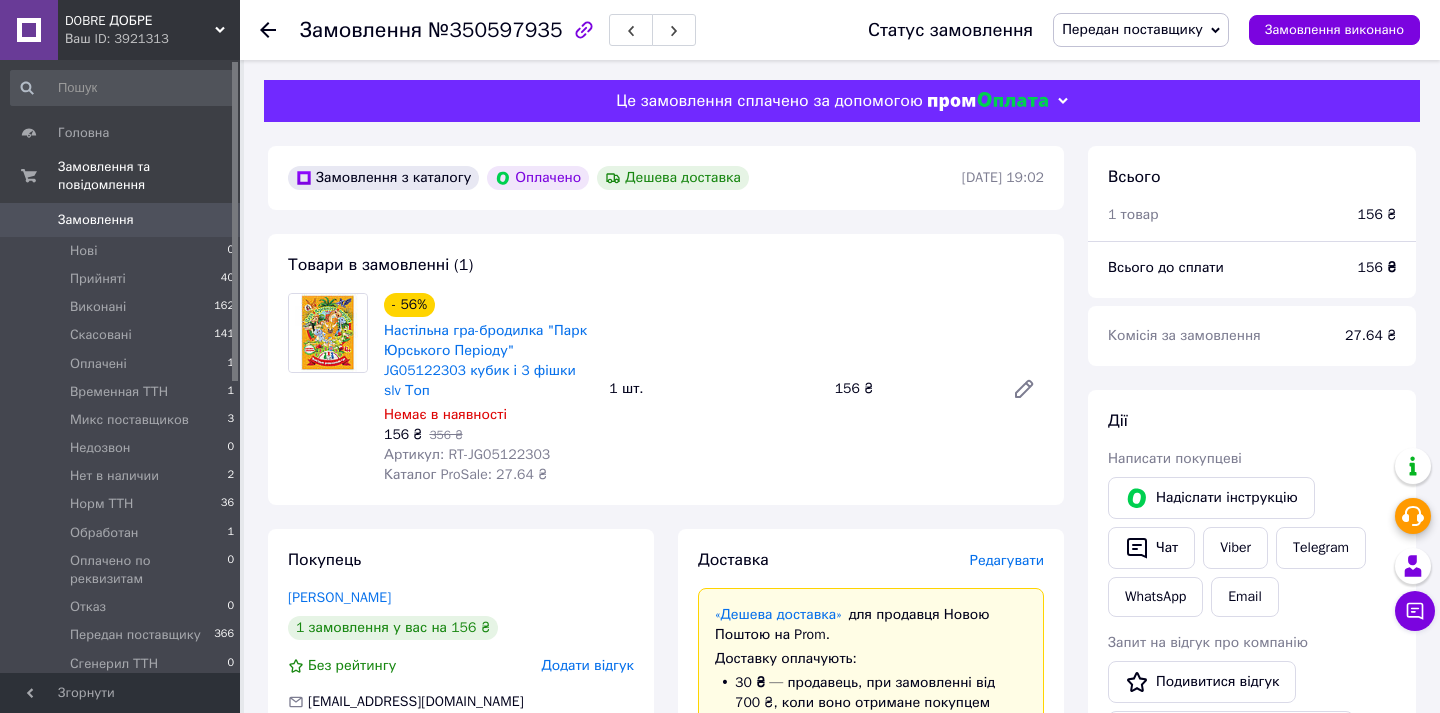 click 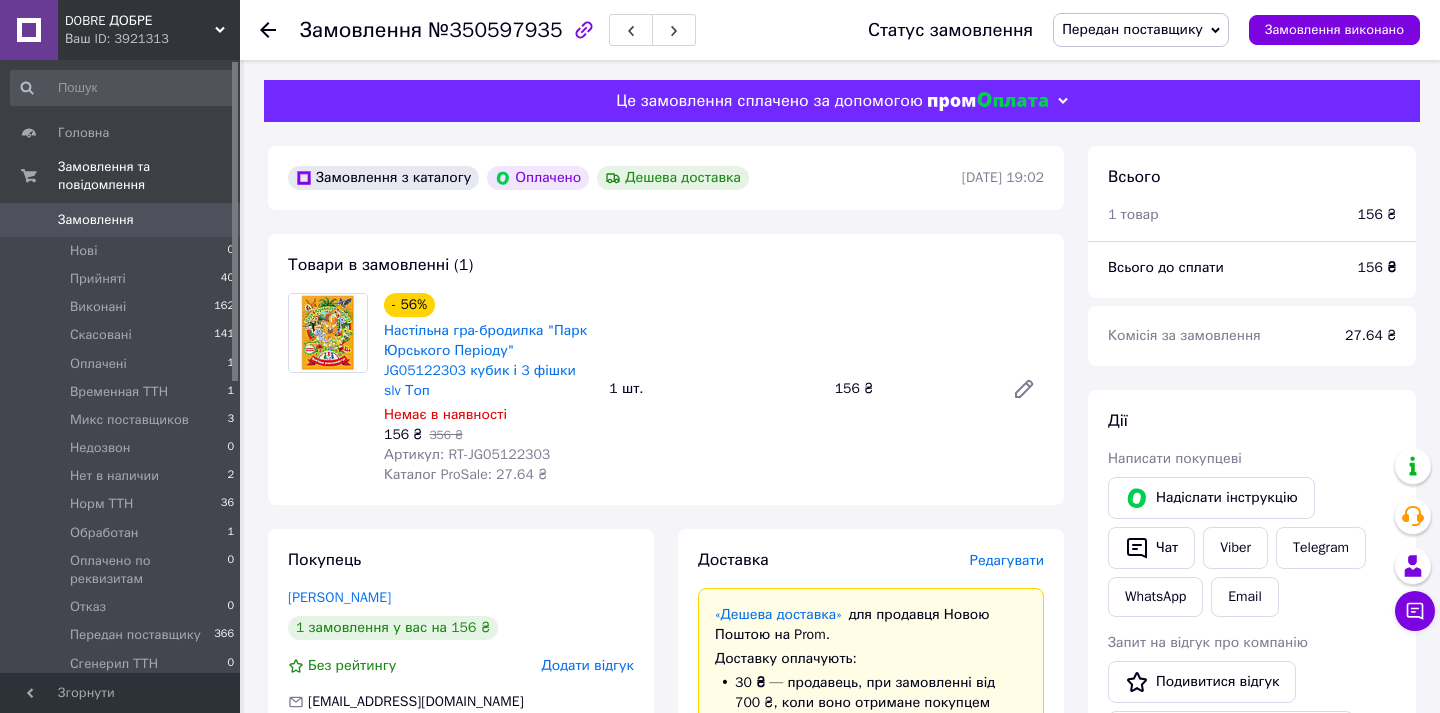 click on "Всього" at bounding box center [1252, 177] 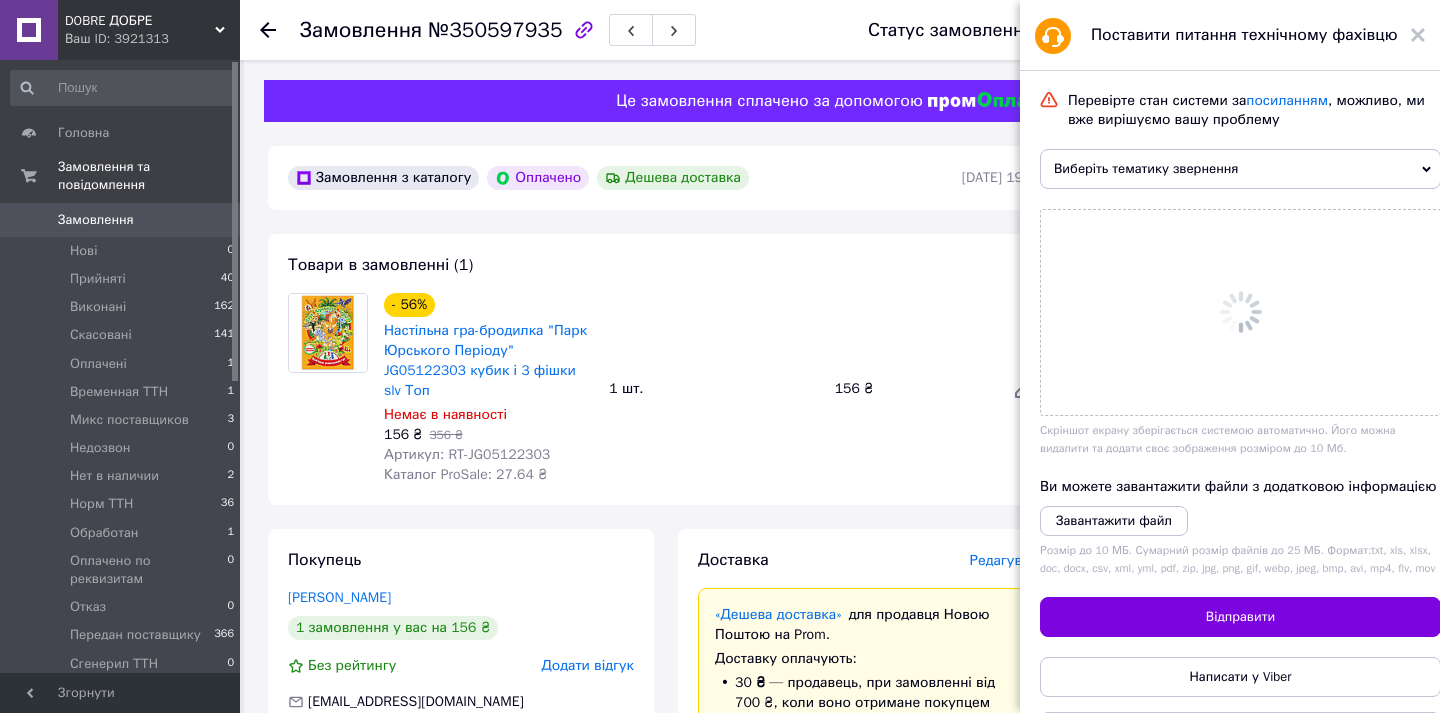 click on "Виберіть тематику звернення" at bounding box center [1240, 169] 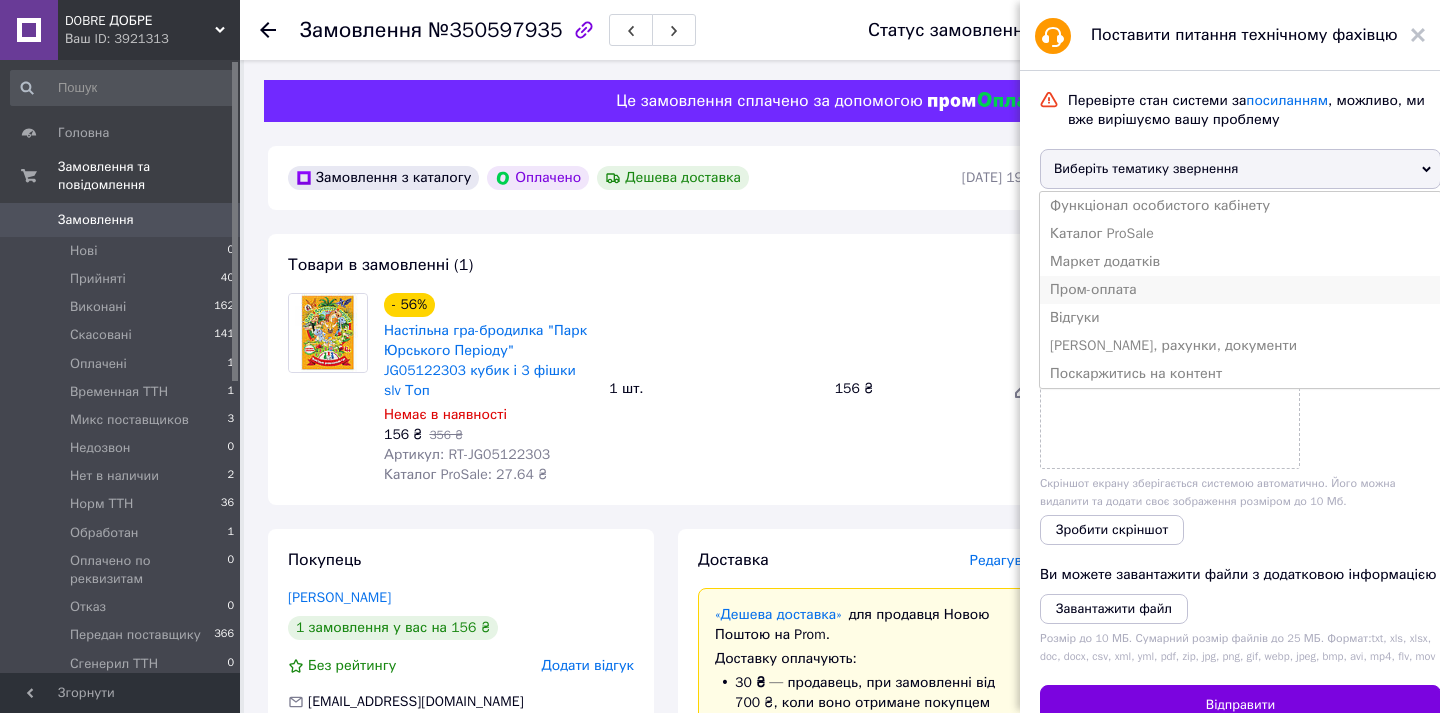 click on "Пром-оплата" at bounding box center (1240, 290) 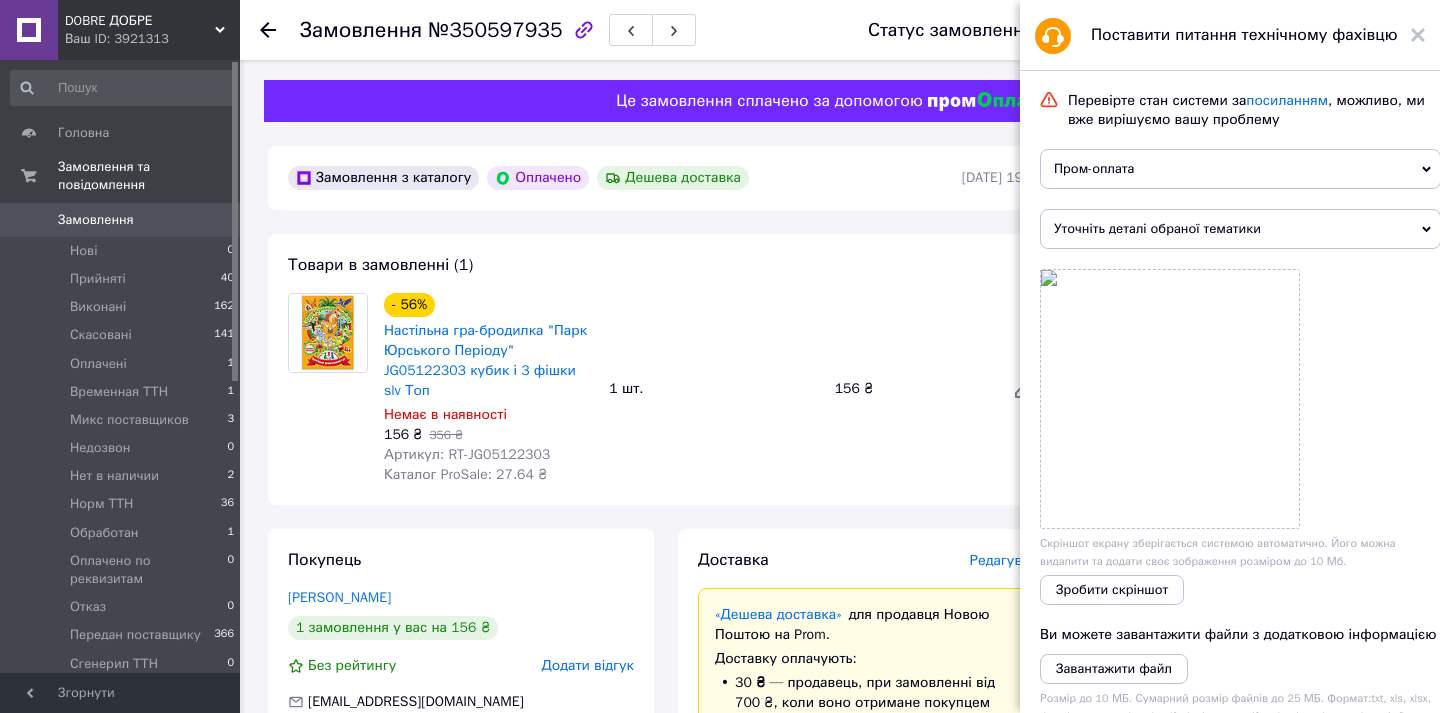 click on "Уточніть деталі обраної тематики" at bounding box center (1240, 229) 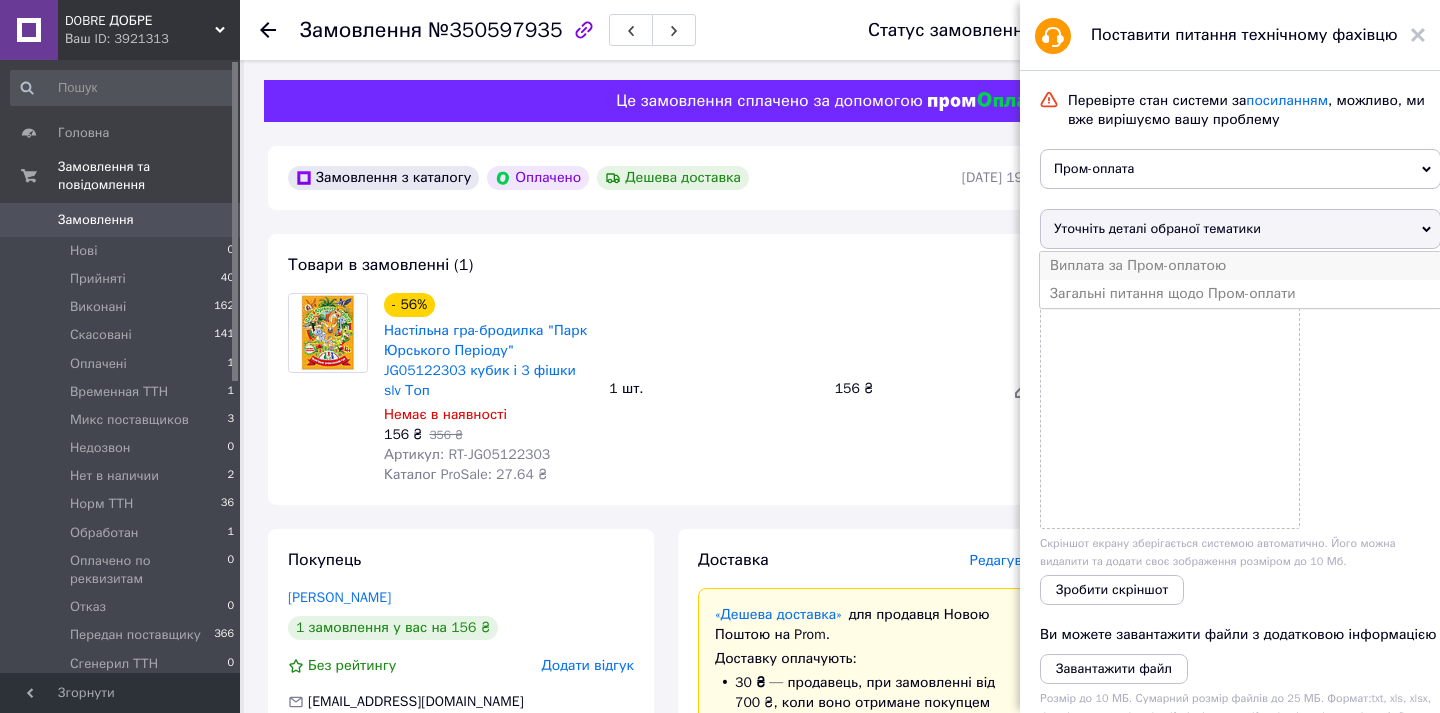 click on "Виплата за Пром-оплатою" at bounding box center (1240, 266) 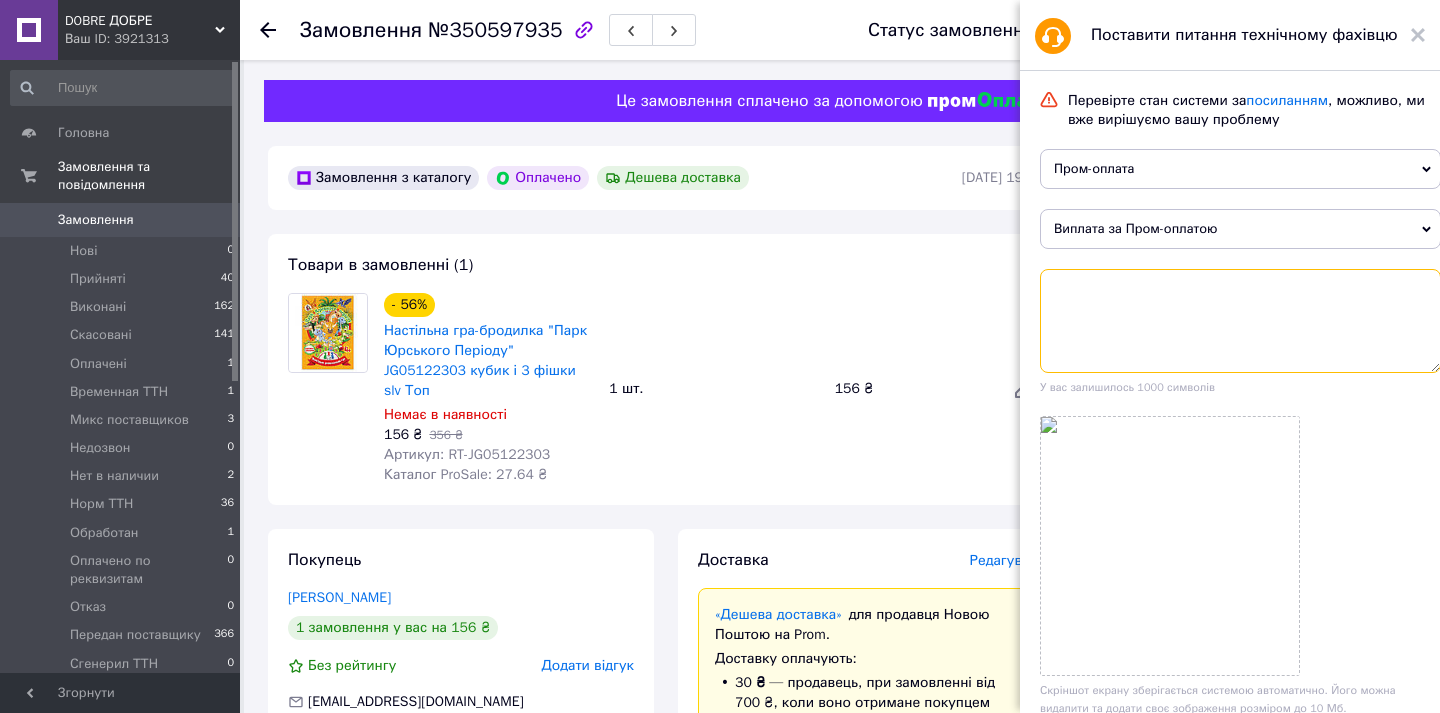 click at bounding box center [1240, 321] 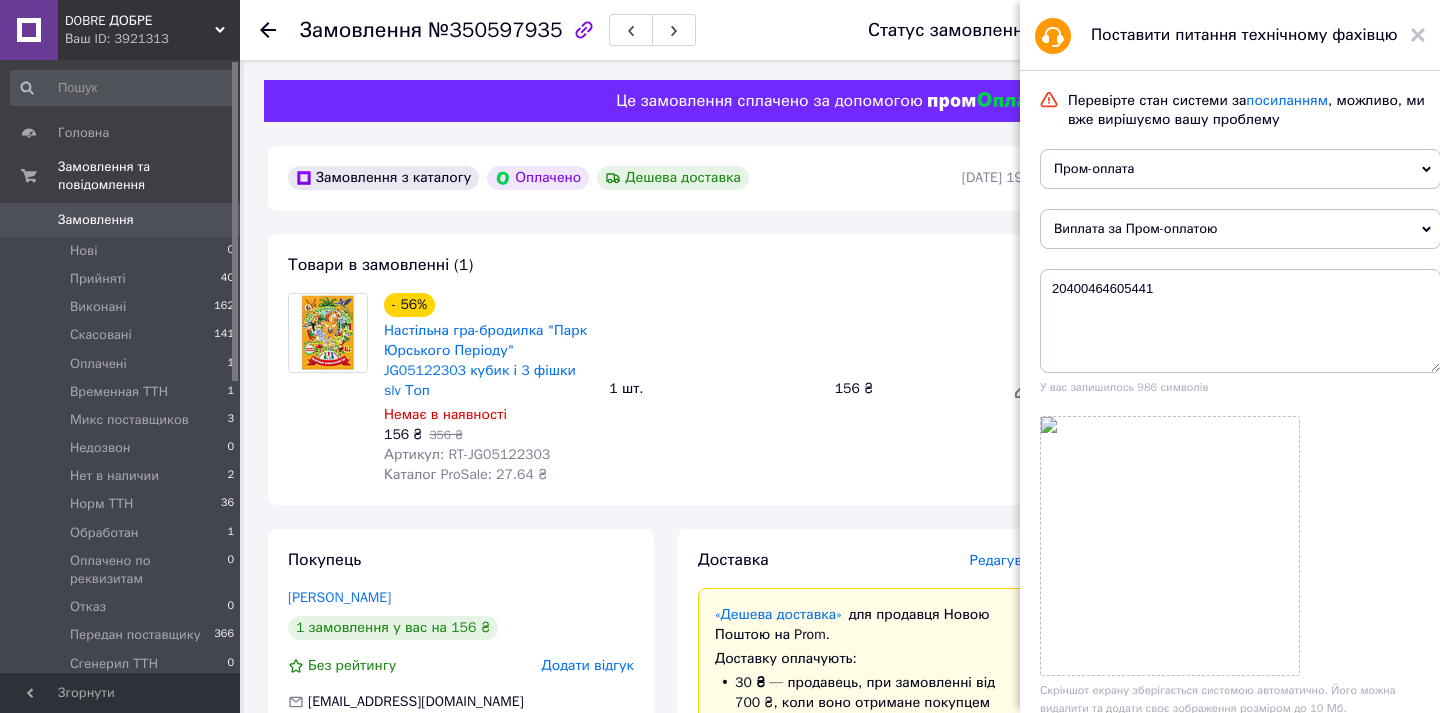 click on "№350597935" at bounding box center [495, 30] 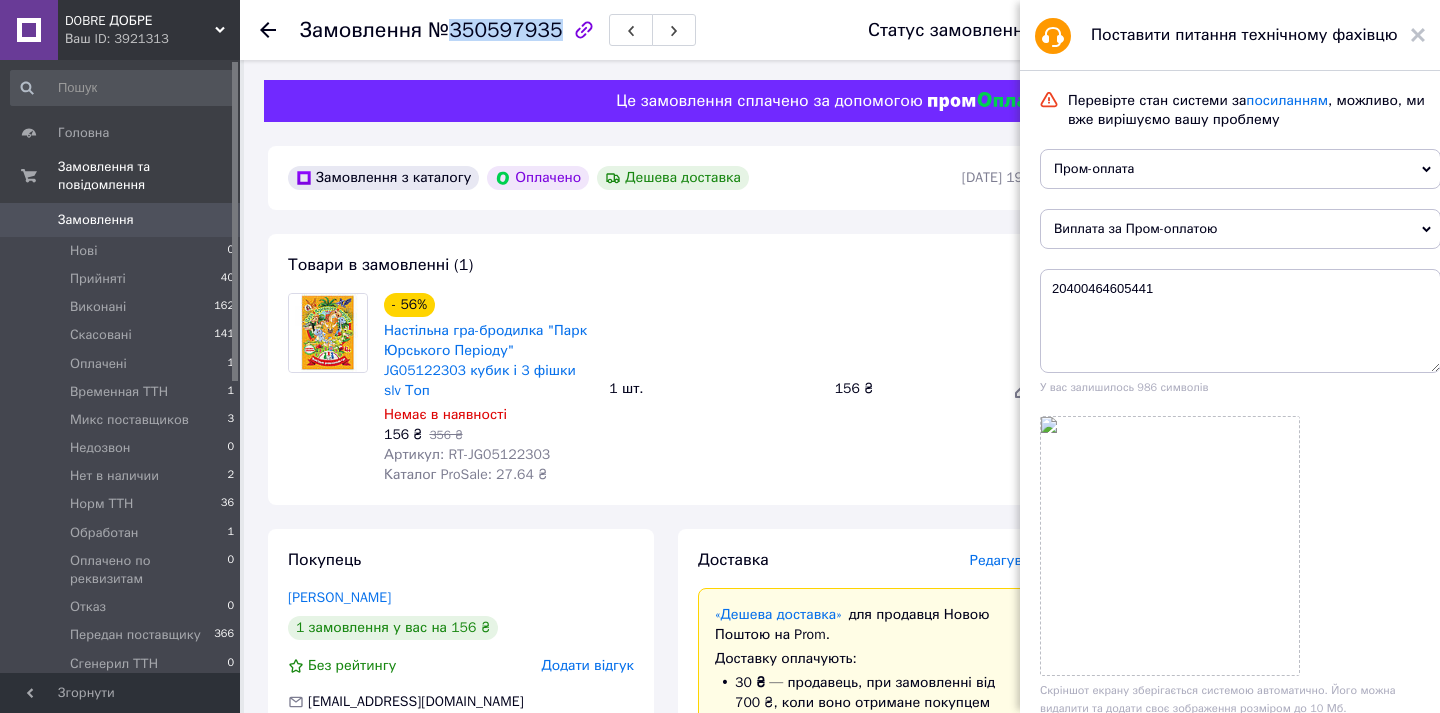 click on "№350597935" at bounding box center (495, 30) 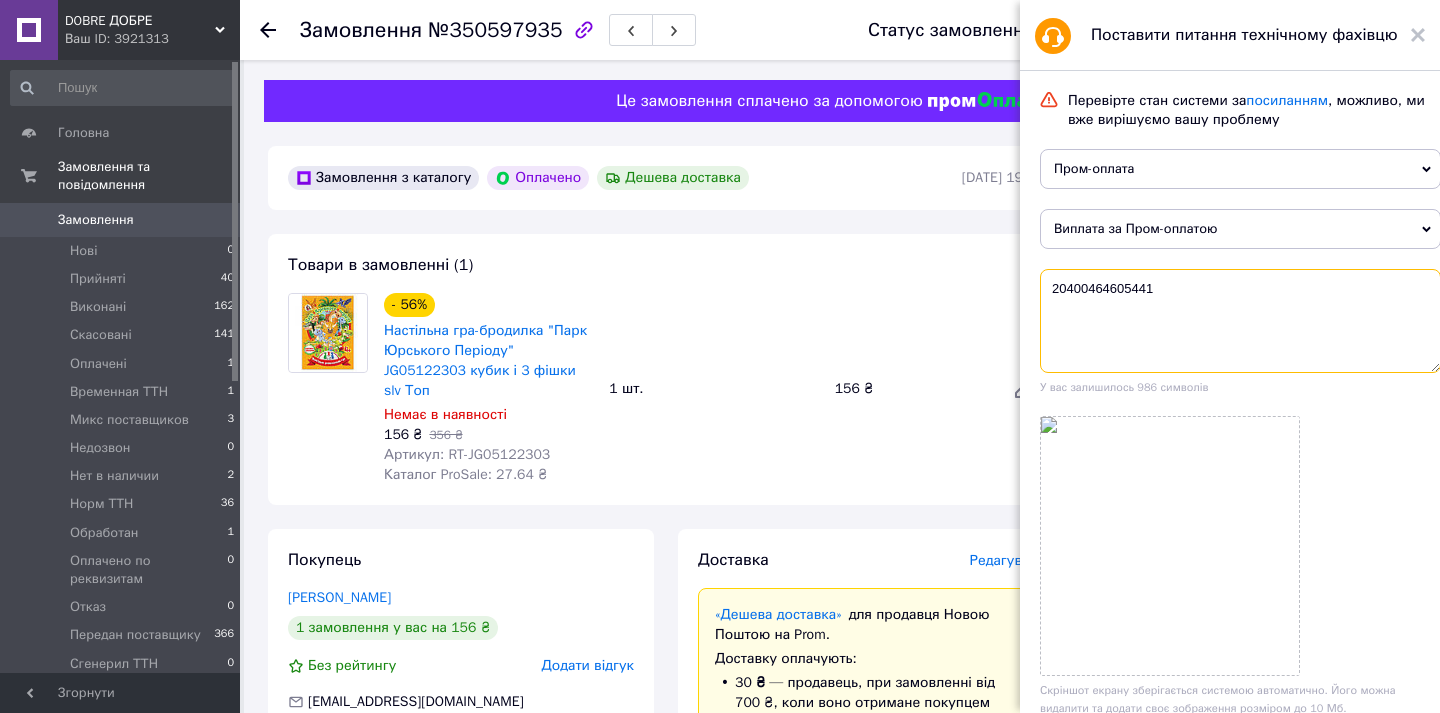 click on "20400464605441" at bounding box center (1240, 321) 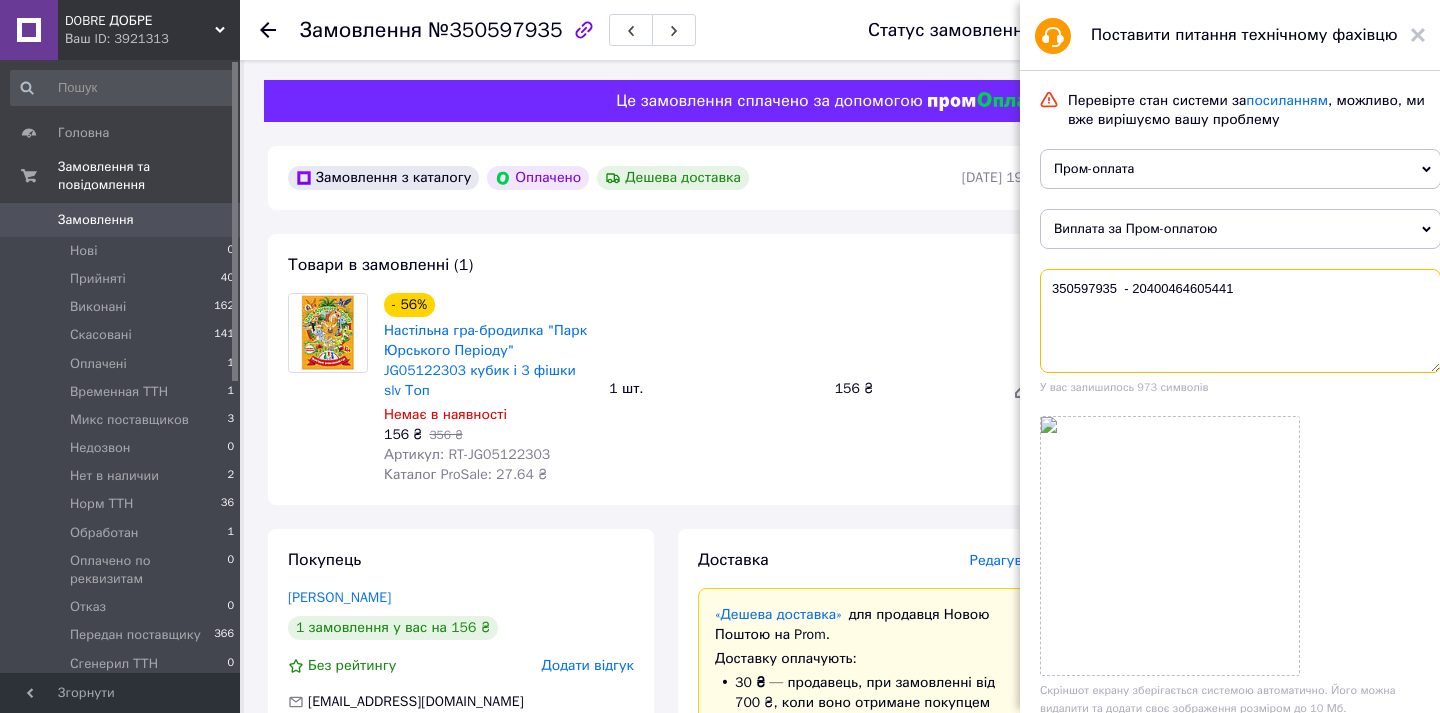 click on "350597935  - 20400464605441" at bounding box center (1240, 321) 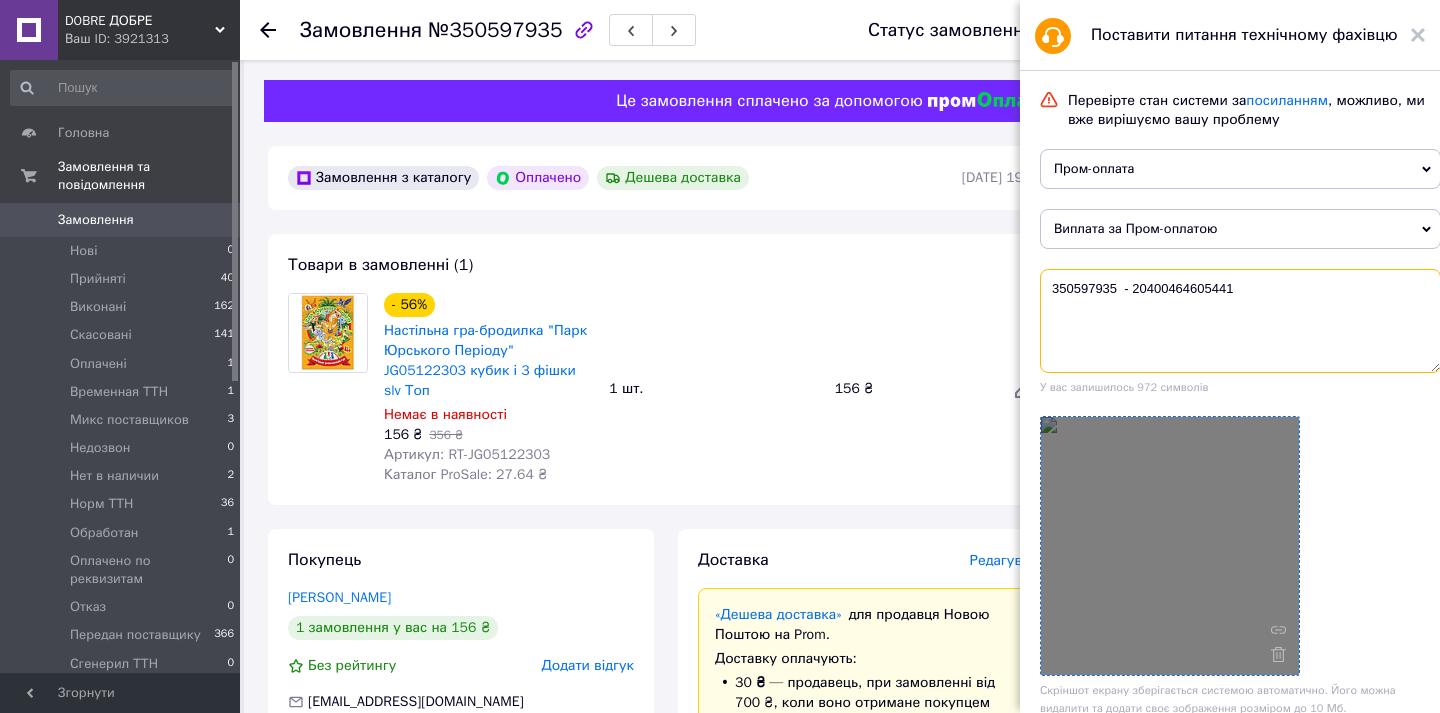 paste on "Товар був отриманий, через бескоштовну доставку не можу додати ТТН.
Нарахуйте суму за замовлення, з якої вже буде вирахувана вартість доставки." 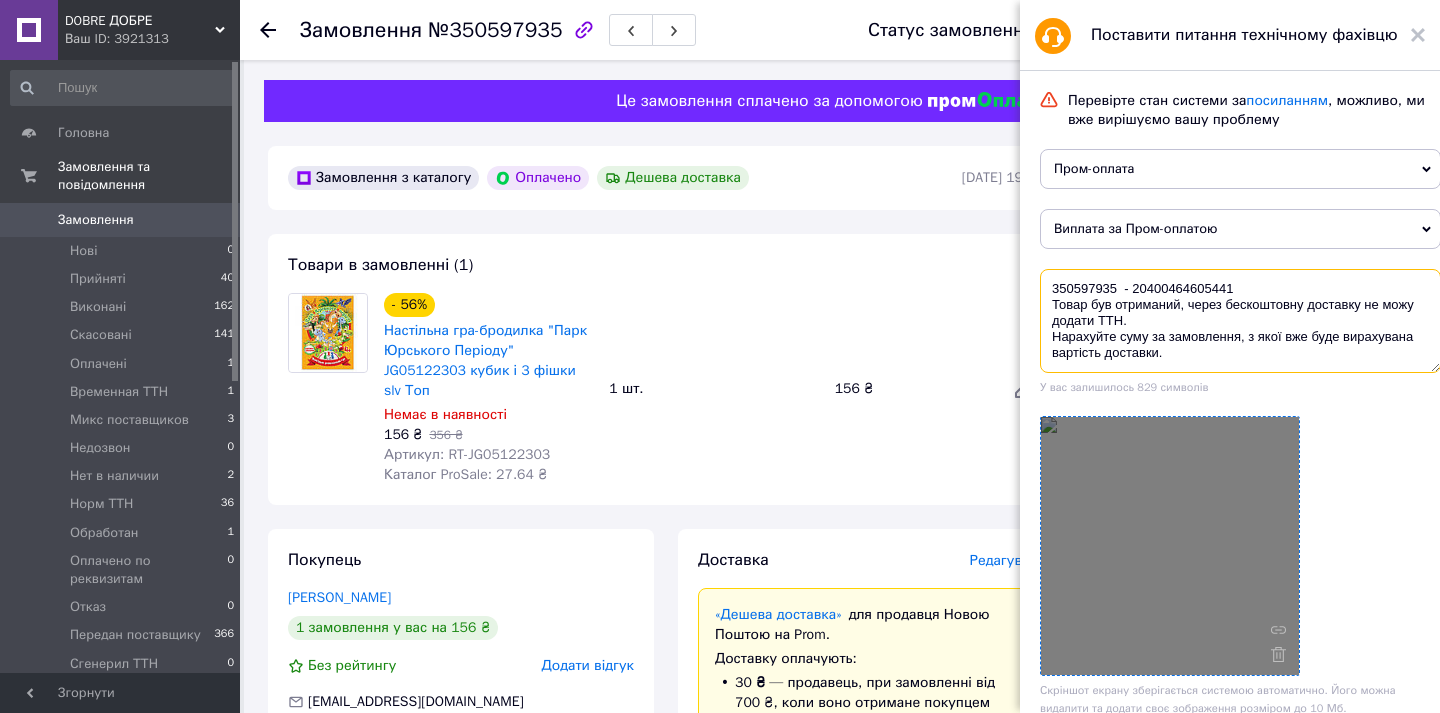 scroll, scrollTop: 380, scrollLeft: 0, axis: vertical 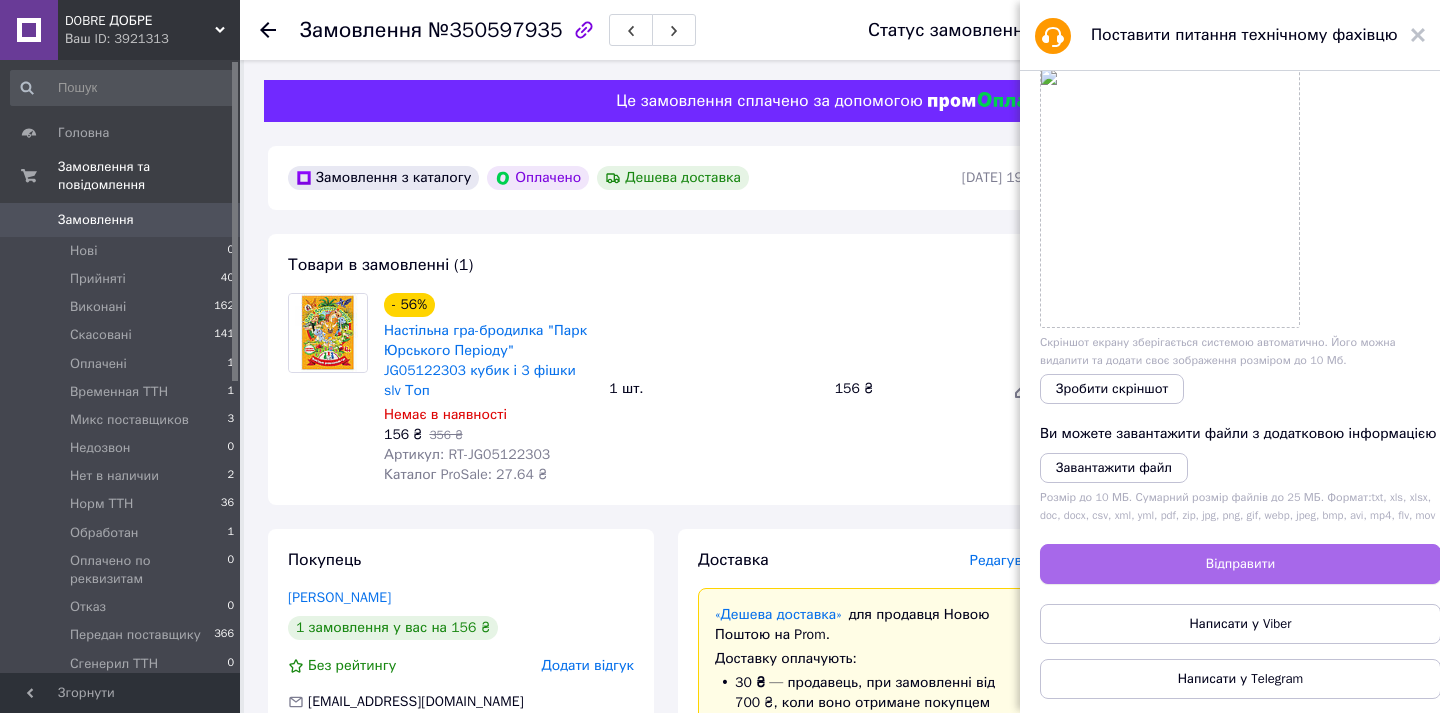 type on "350597935  - 20400464605441
Товар був отриманий, через бескоштовну доставку не можу додати ТТН.
Нарахуйте суму за замовлення, з якої вже буде вирахувана вартість доставки." 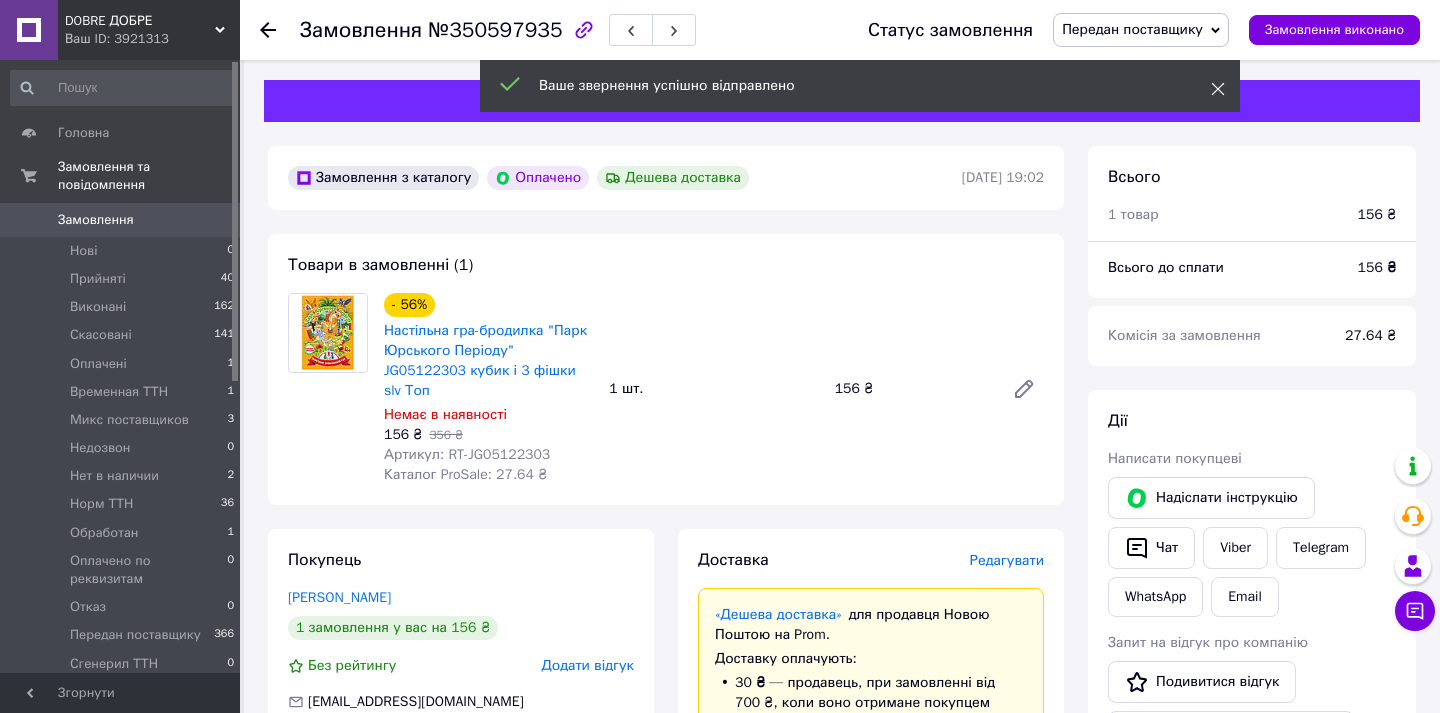 click 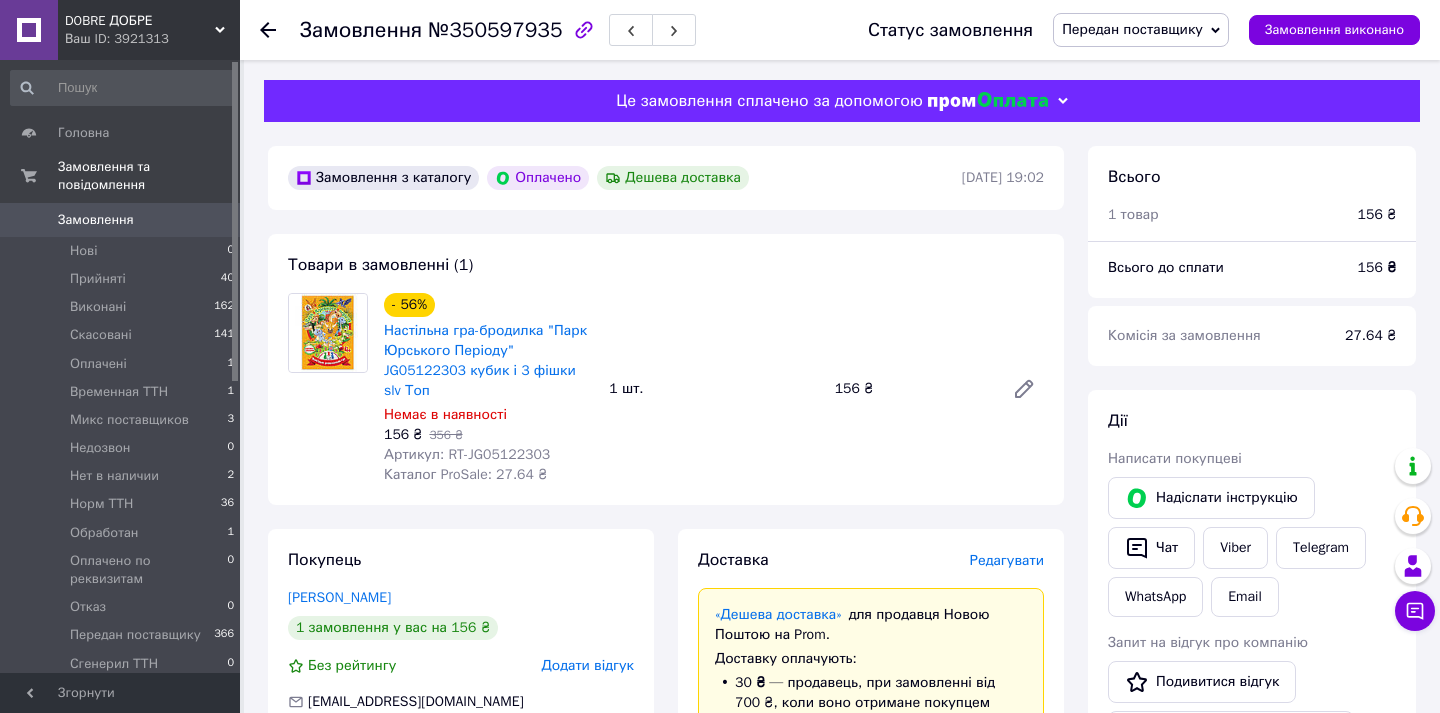 click on "Передан поставщику" at bounding box center (1132, 29) 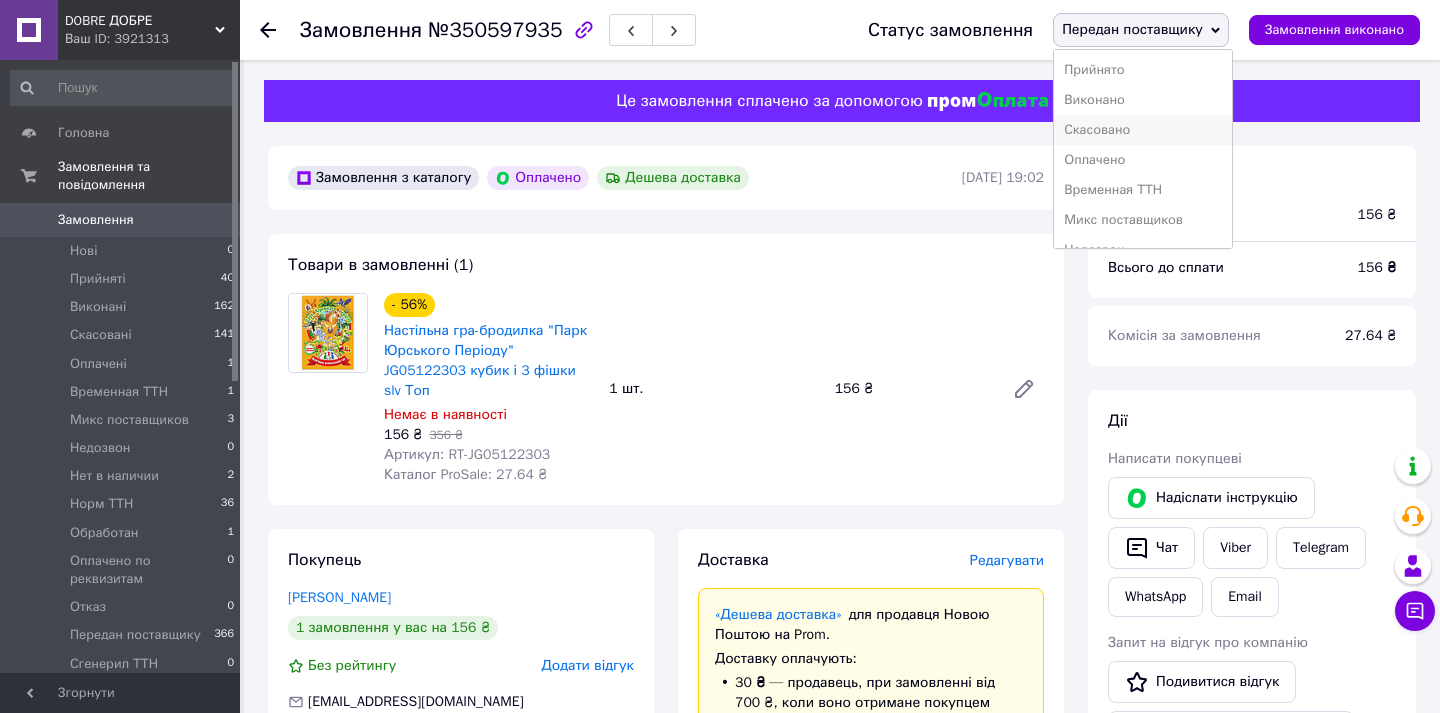 scroll, scrollTop: 232, scrollLeft: 0, axis: vertical 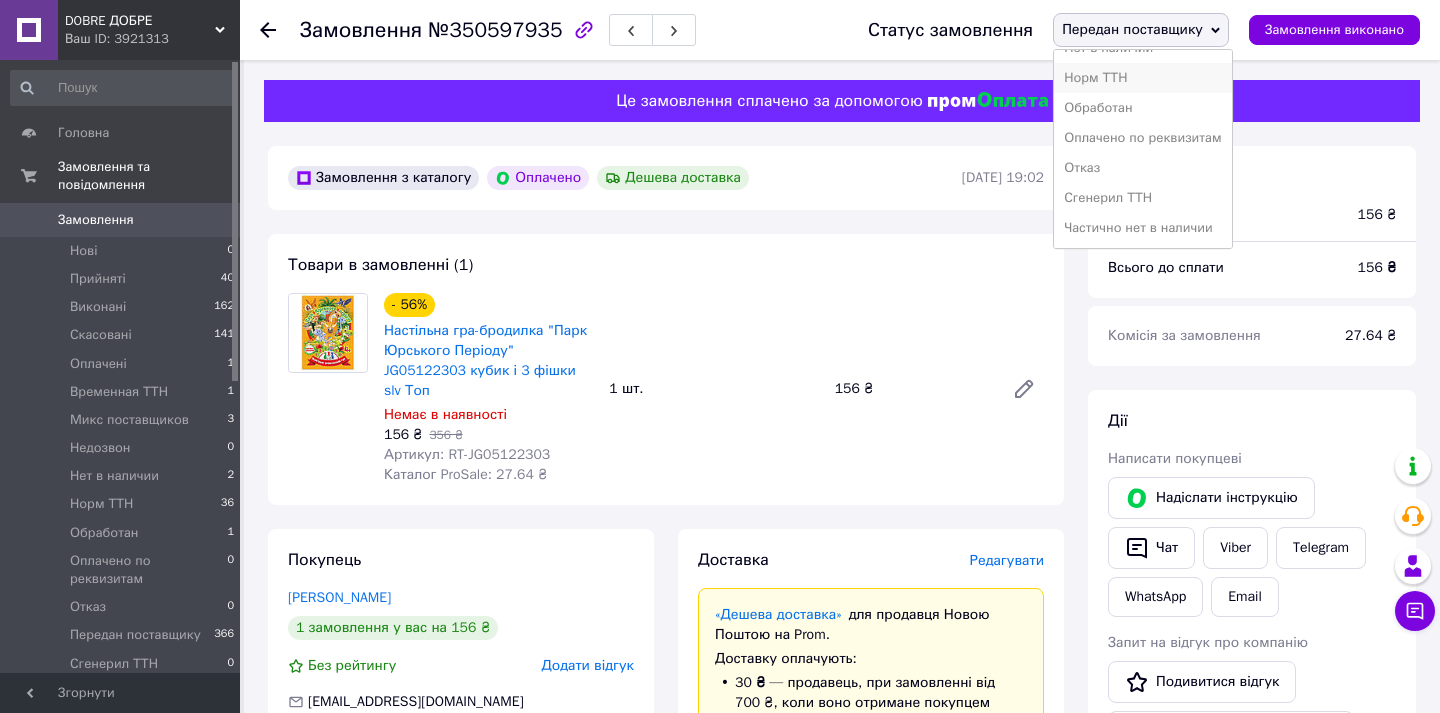 click on "Норм ТТН" at bounding box center [1142, 78] 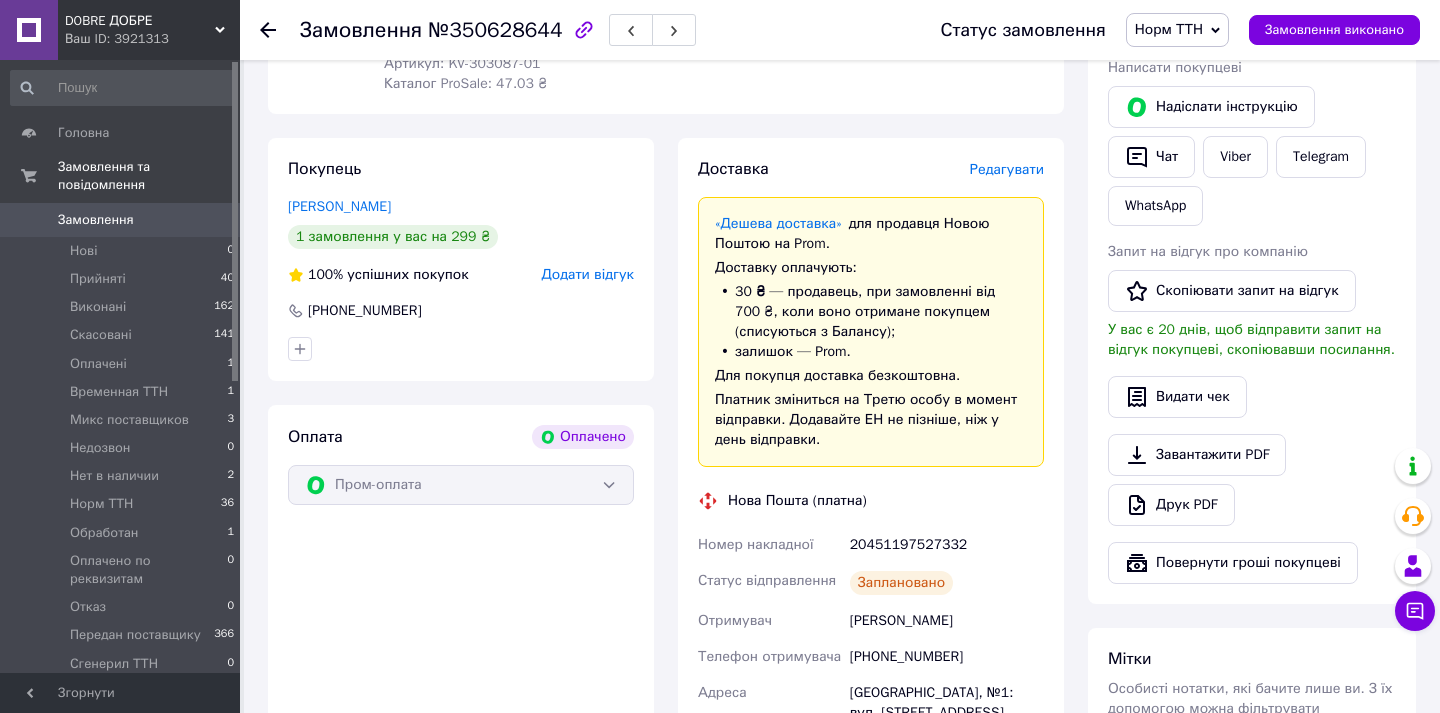 scroll, scrollTop: 392, scrollLeft: 0, axis: vertical 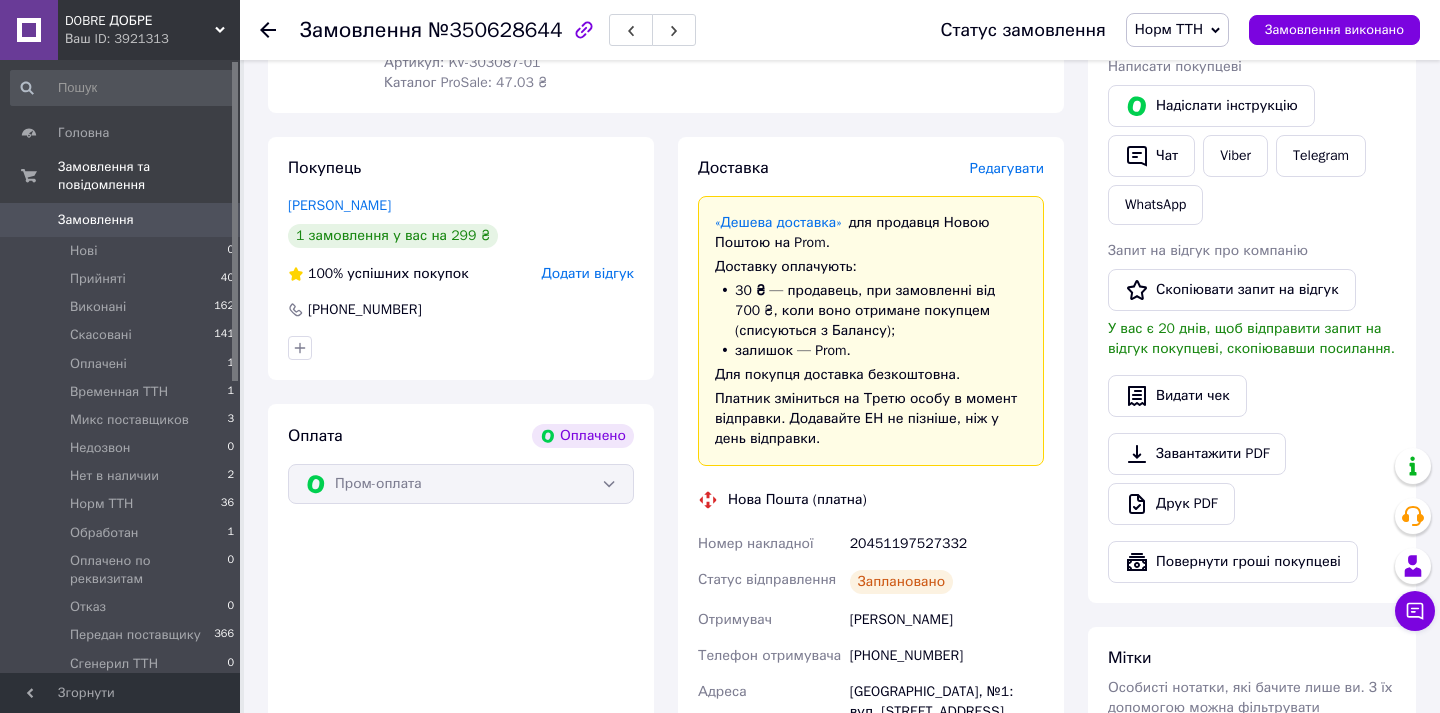 click on "[PHONE_NUMBER]" at bounding box center (947, 656) 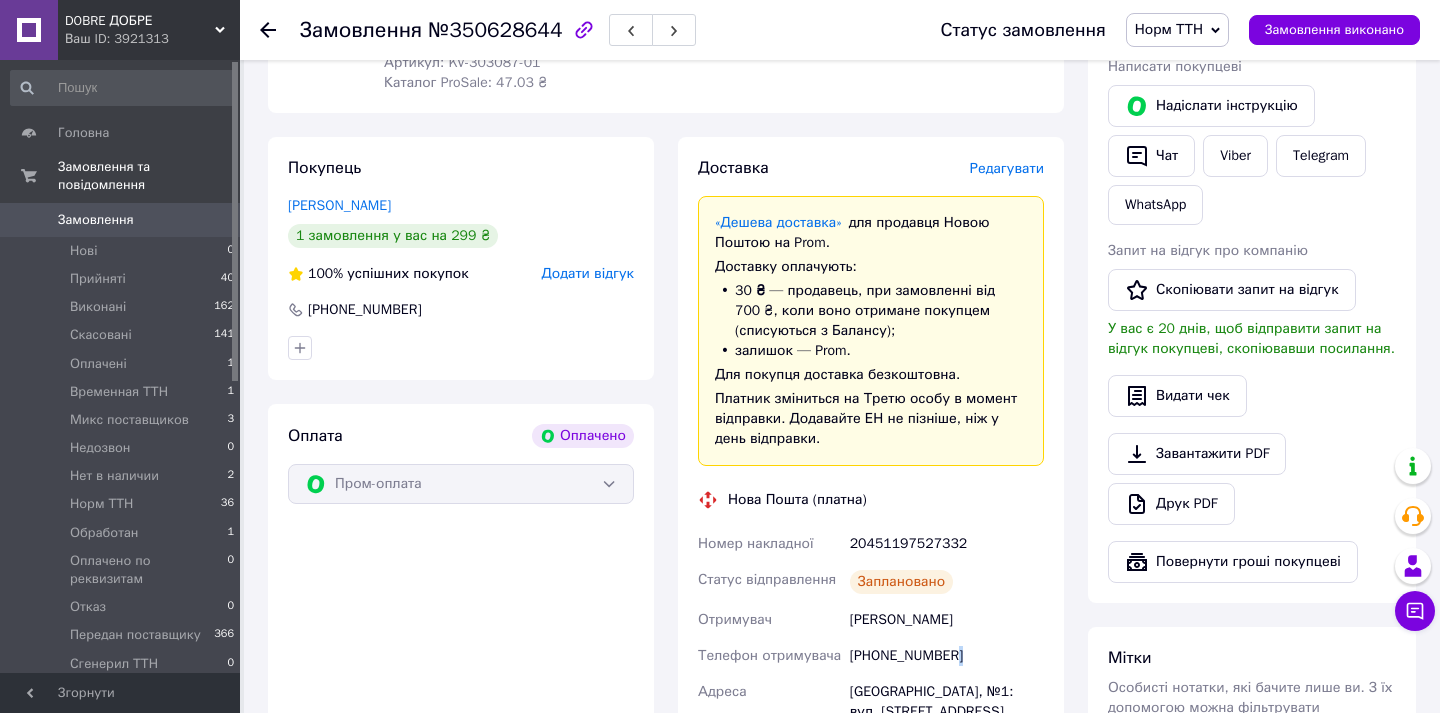 click on "[PHONE_NUMBER]" at bounding box center [947, 656] 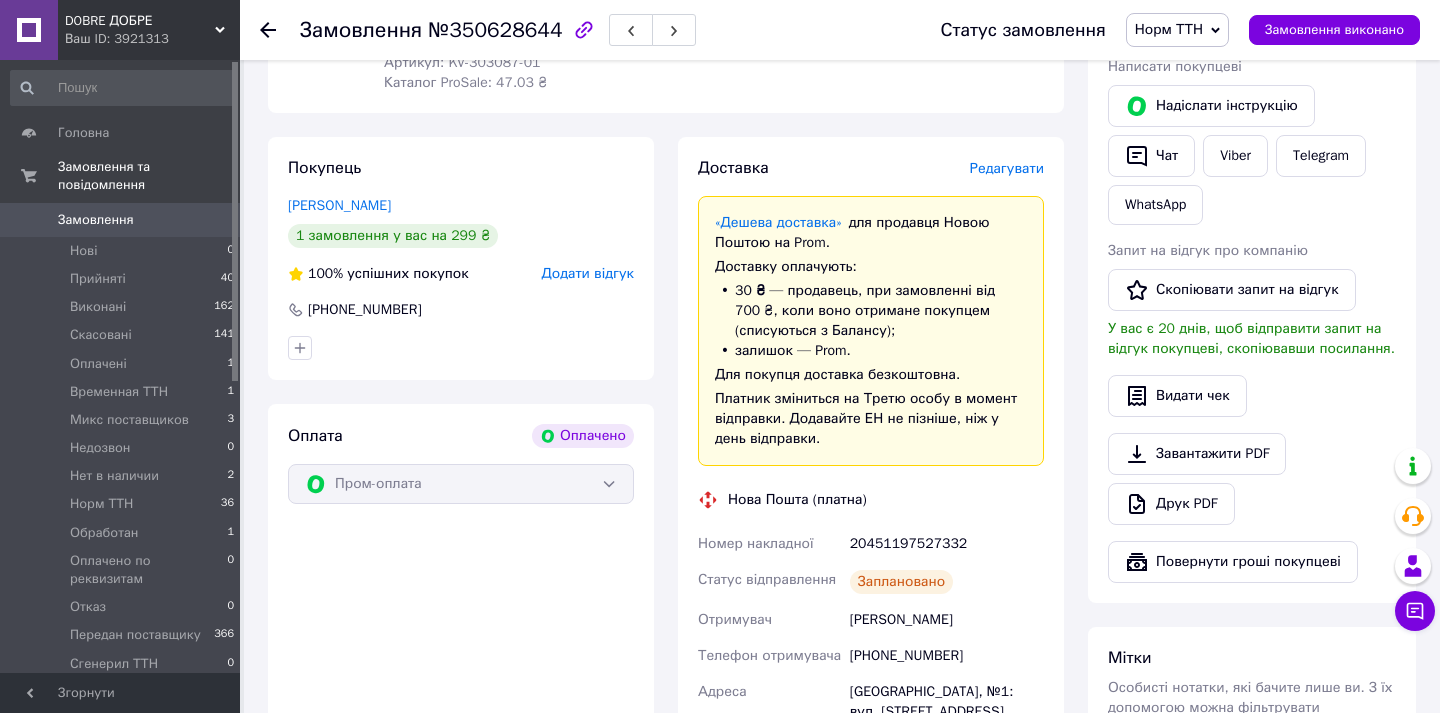 click on "[PHONE_NUMBER]" at bounding box center (947, 656) 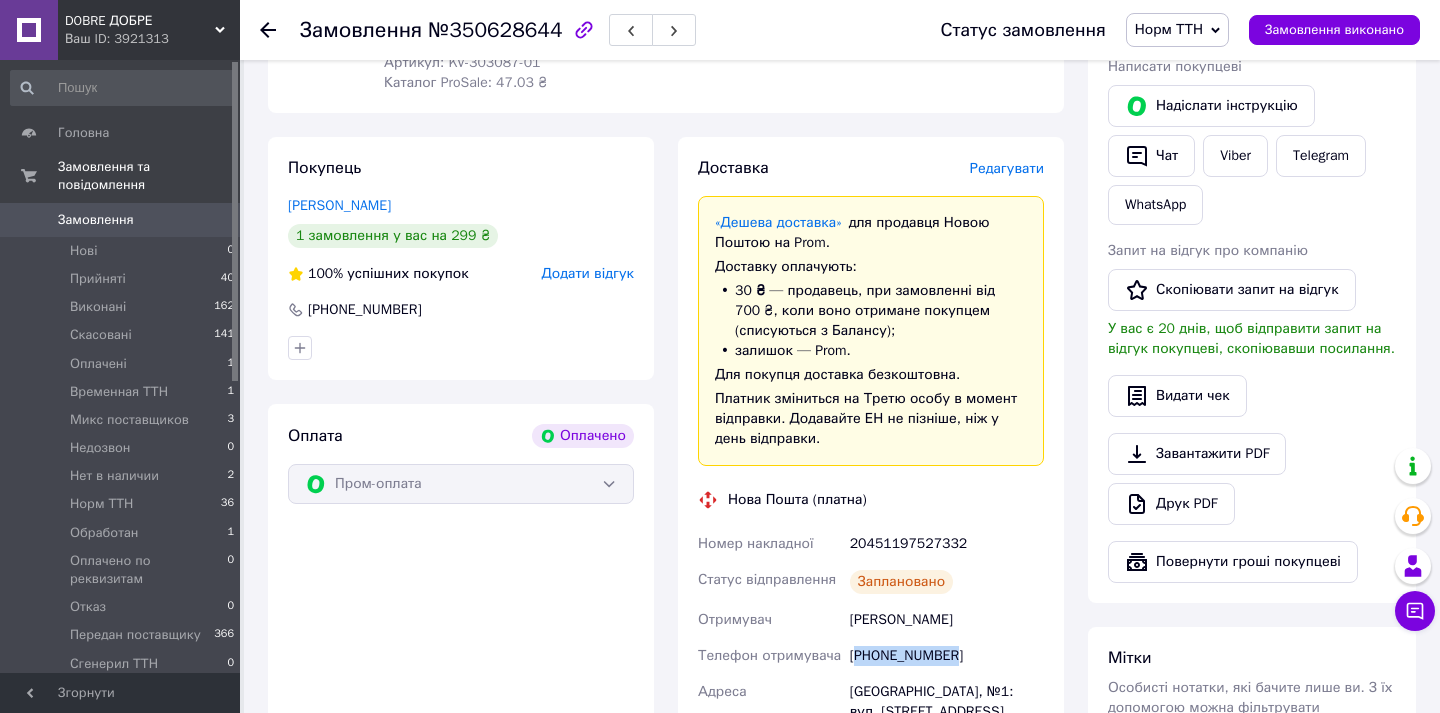 click on "[PHONE_NUMBER]" at bounding box center [947, 656] 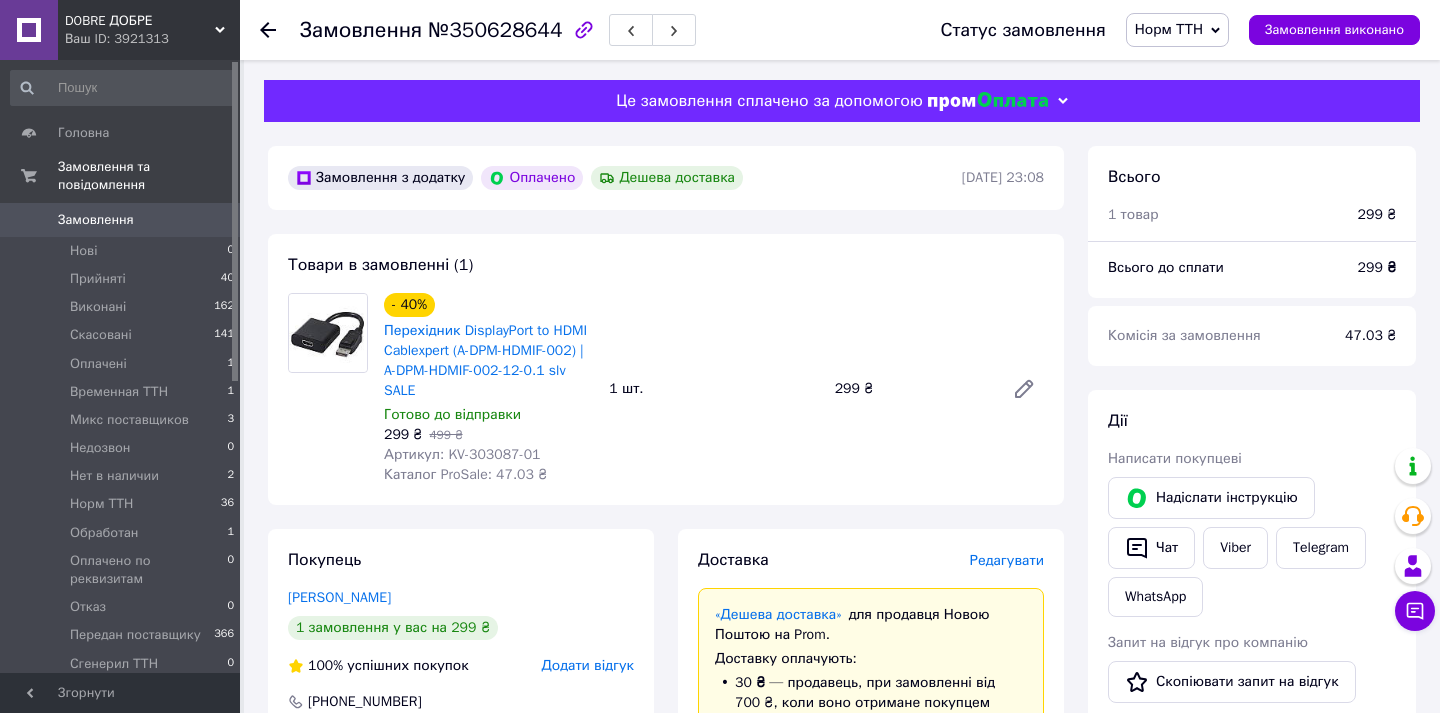 scroll, scrollTop: 142, scrollLeft: 0, axis: vertical 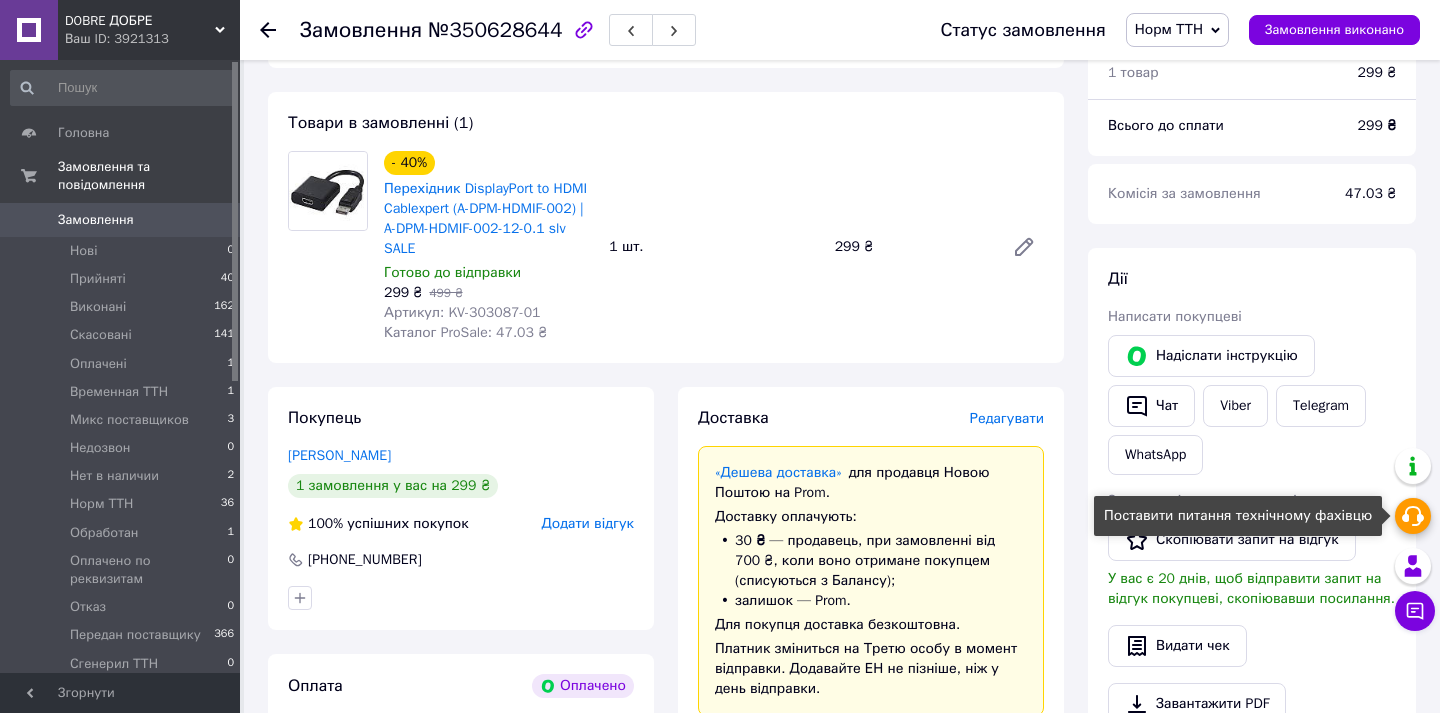 click 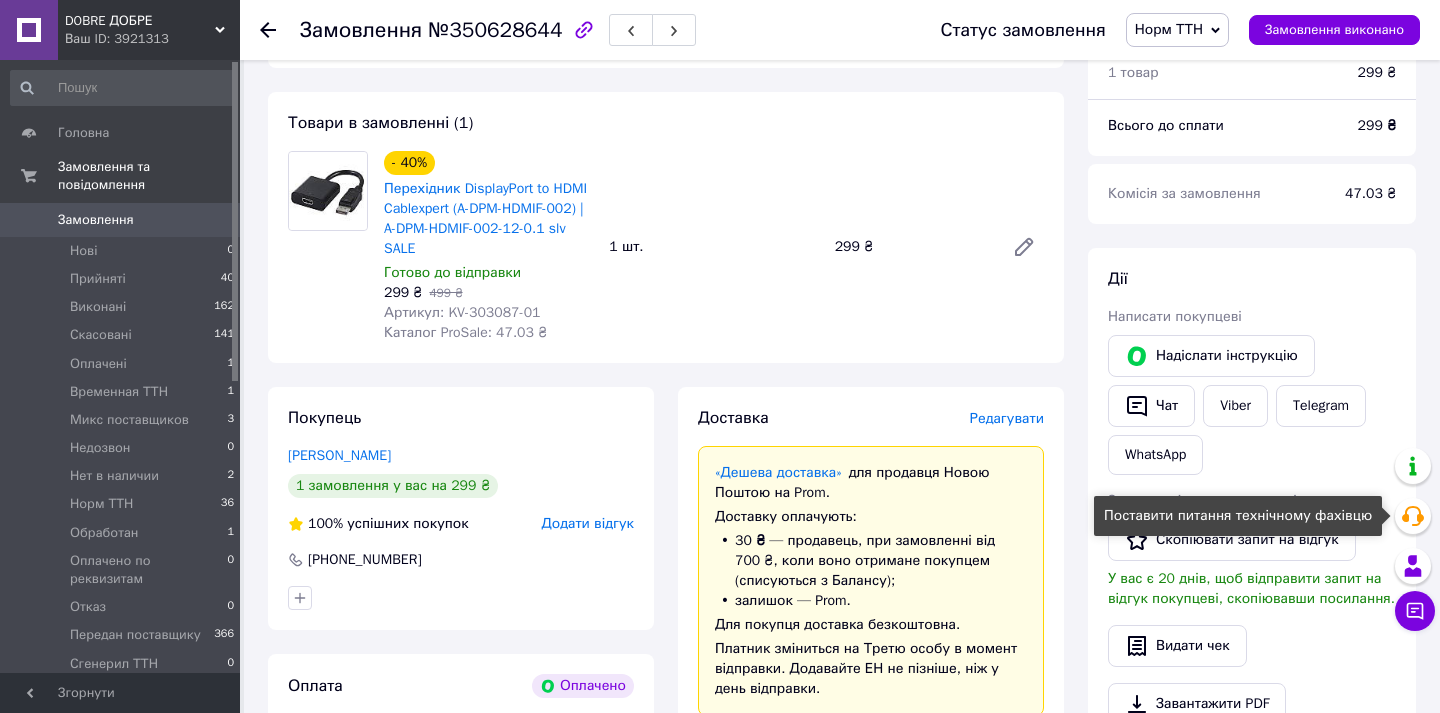 click on "Всього 1 товар 299 ₴ Всього до сплати 299 ₴ Комісія за замовлення 47.03 ₴" at bounding box center [1252, 114] 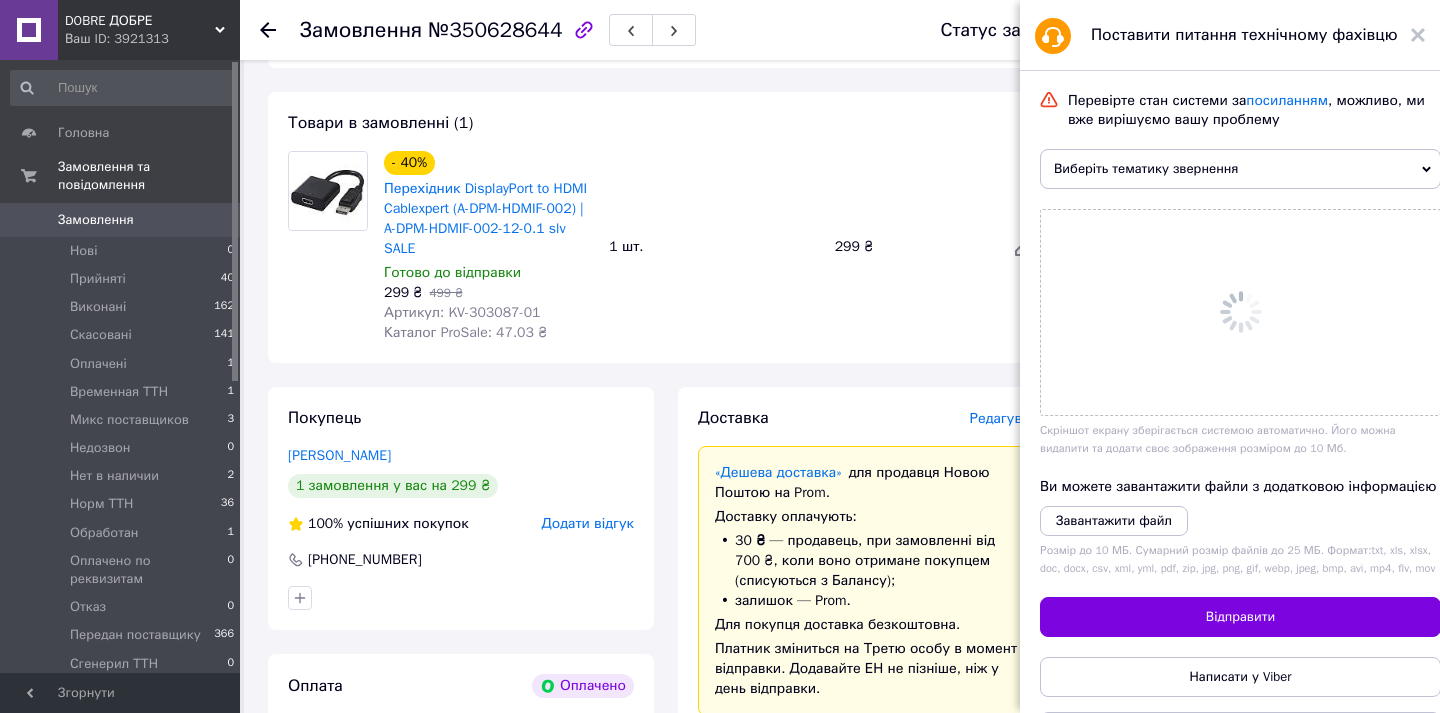 click on "Виберіть тематику звернення" at bounding box center [1240, 169] 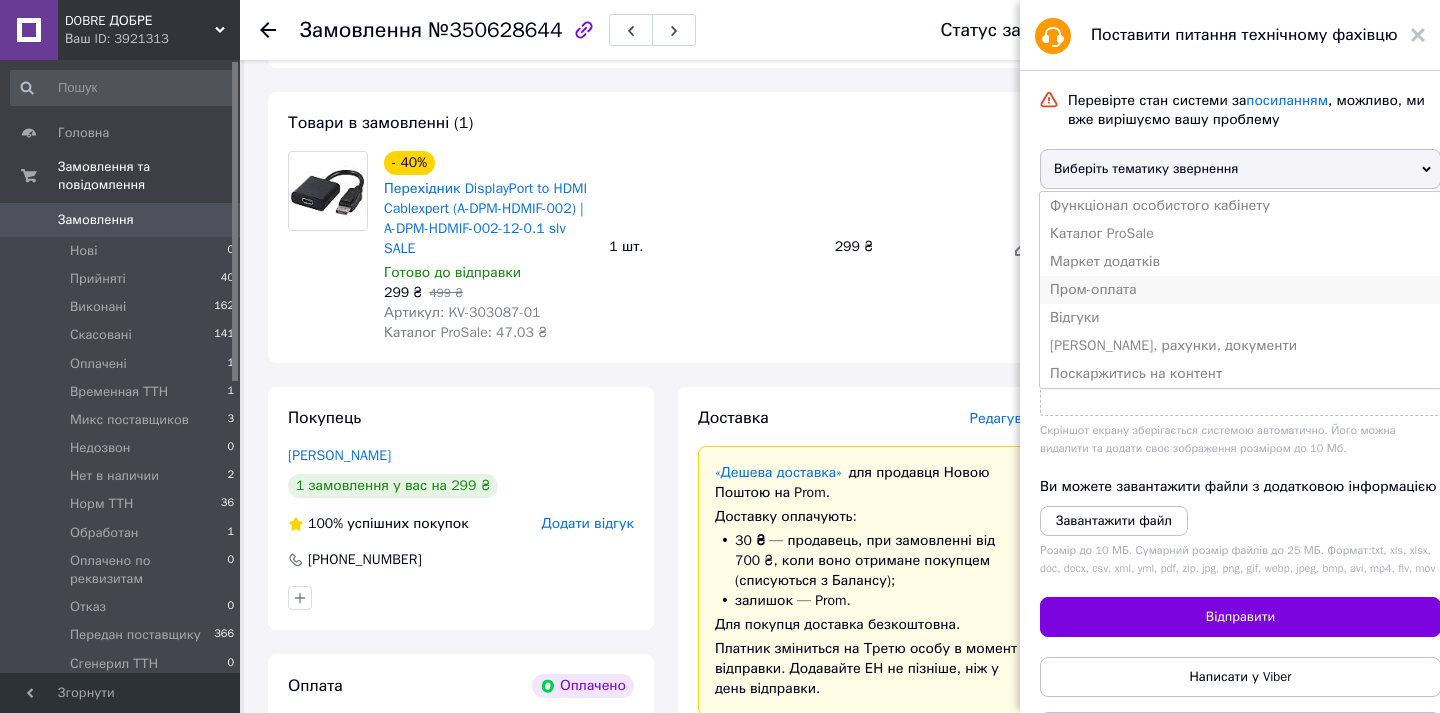 click on "Пром-оплата" at bounding box center (1240, 290) 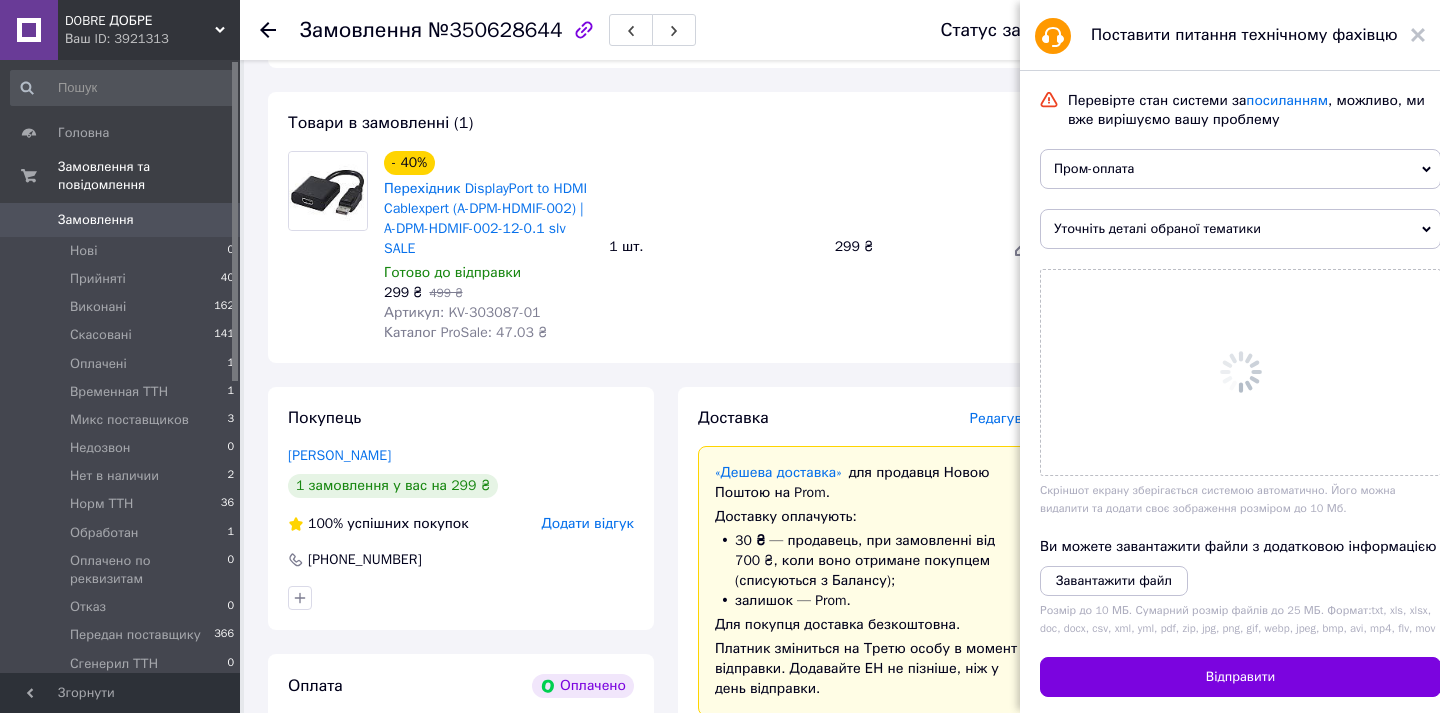click on "Уточніть деталі обраної тематики" at bounding box center [1240, 229] 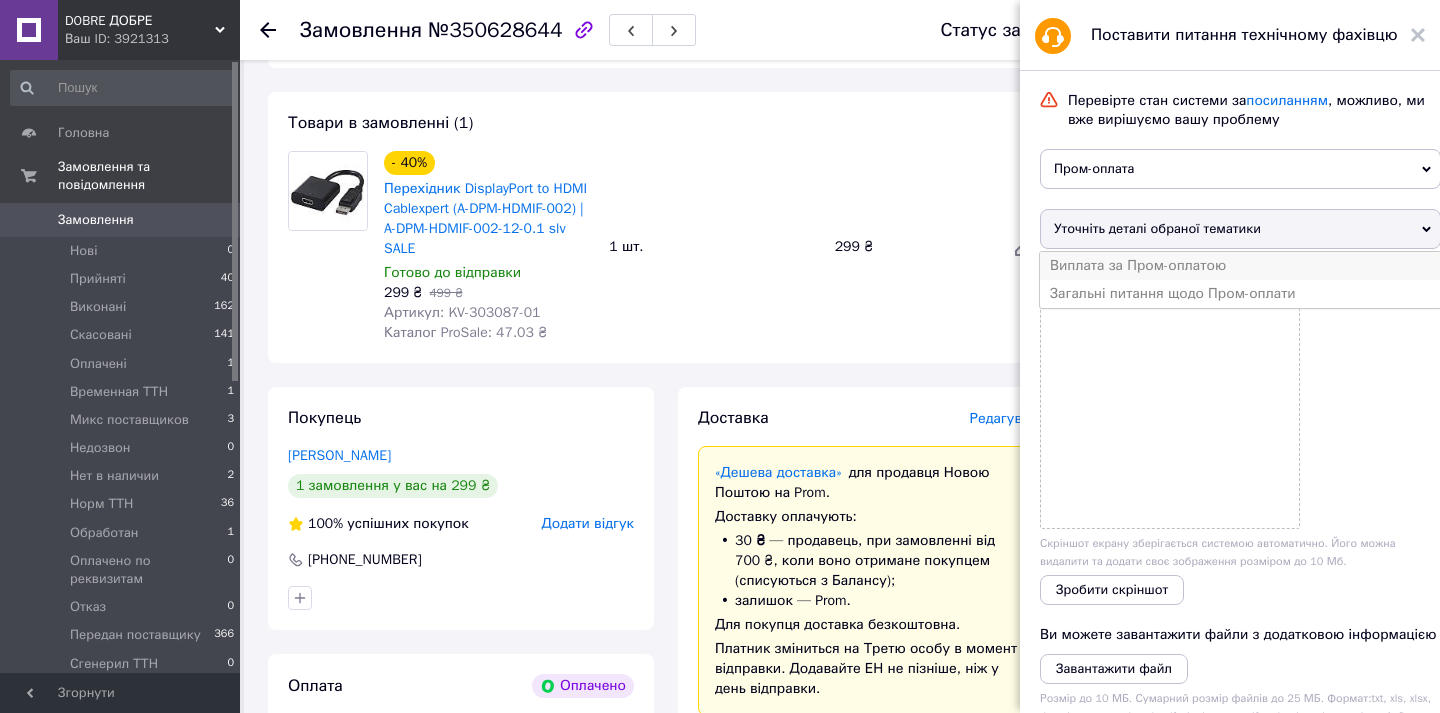 click on "Виплата за Пром-оплатою" at bounding box center [1240, 266] 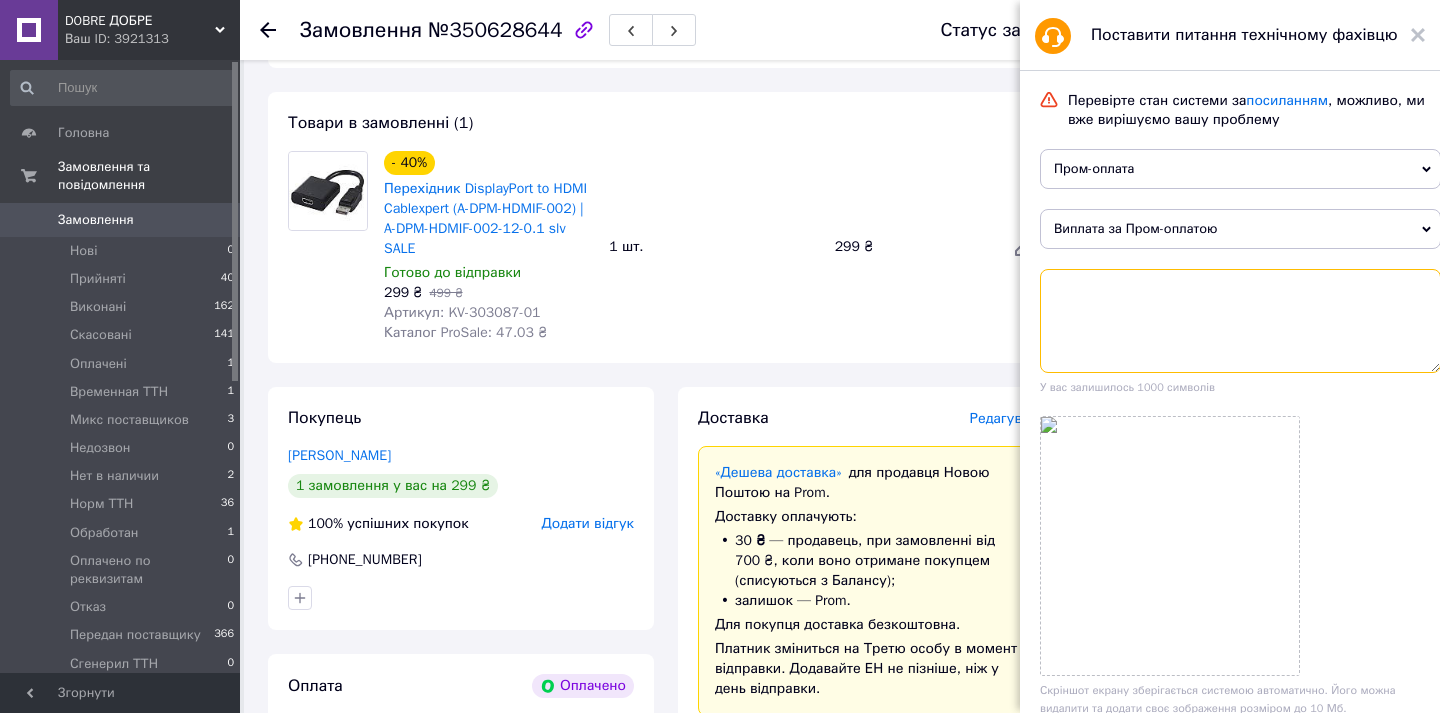 click at bounding box center [1240, 321] 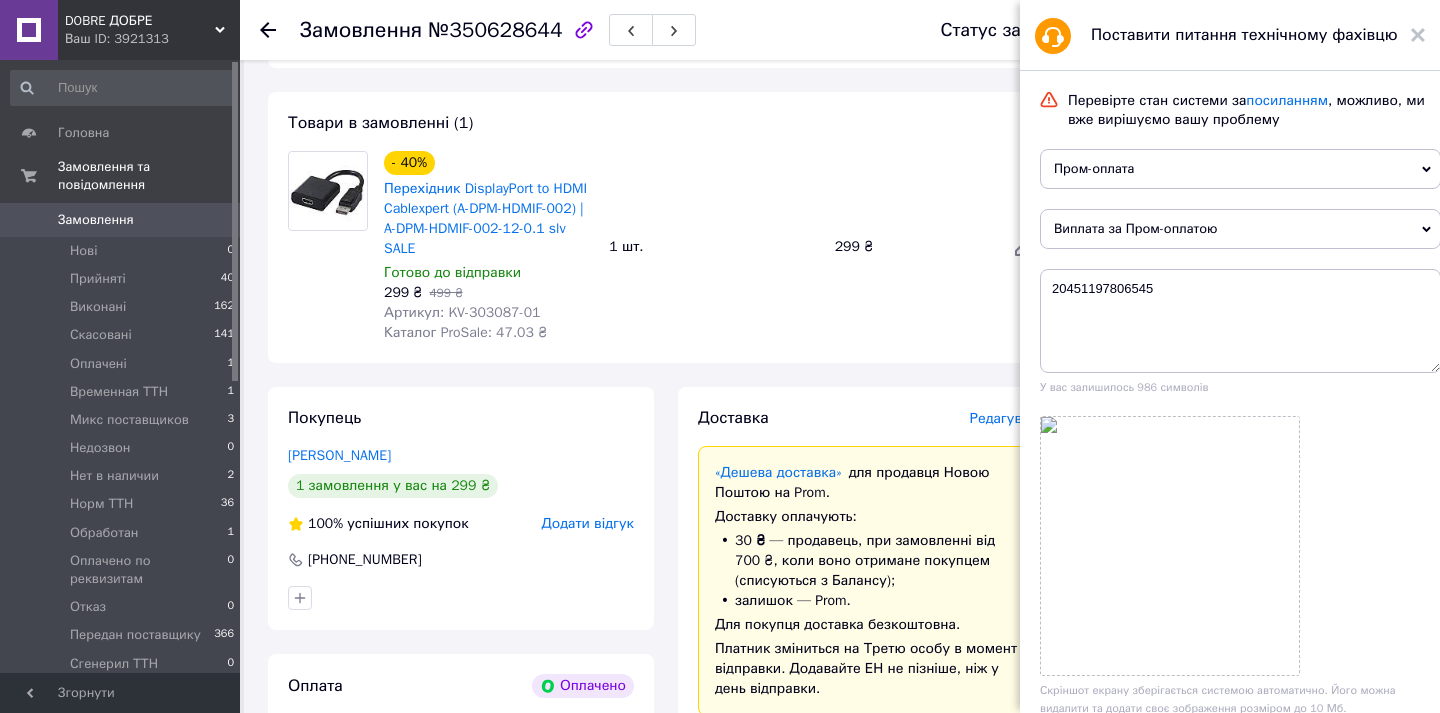 click on "№350628644" at bounding box center (495, 30) 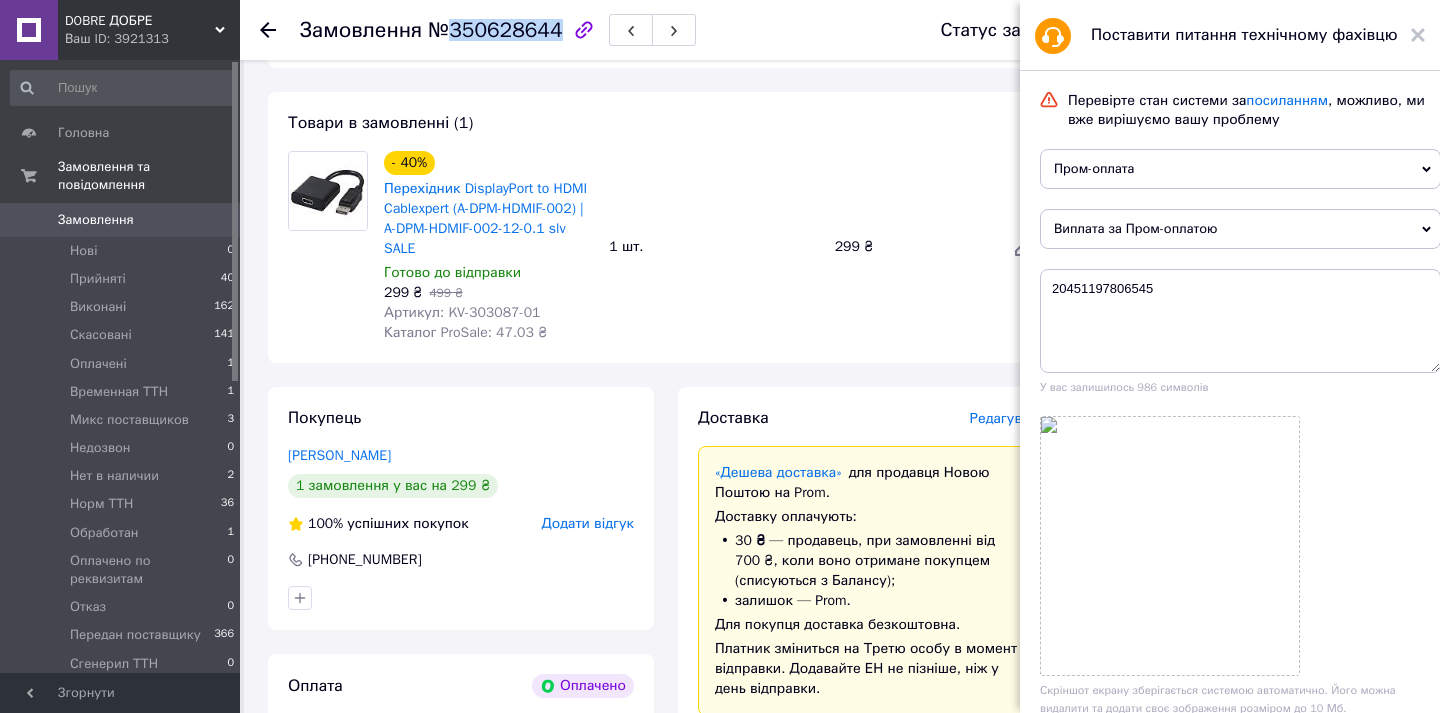 click on "№350628644" at bounding box center (495, 30) 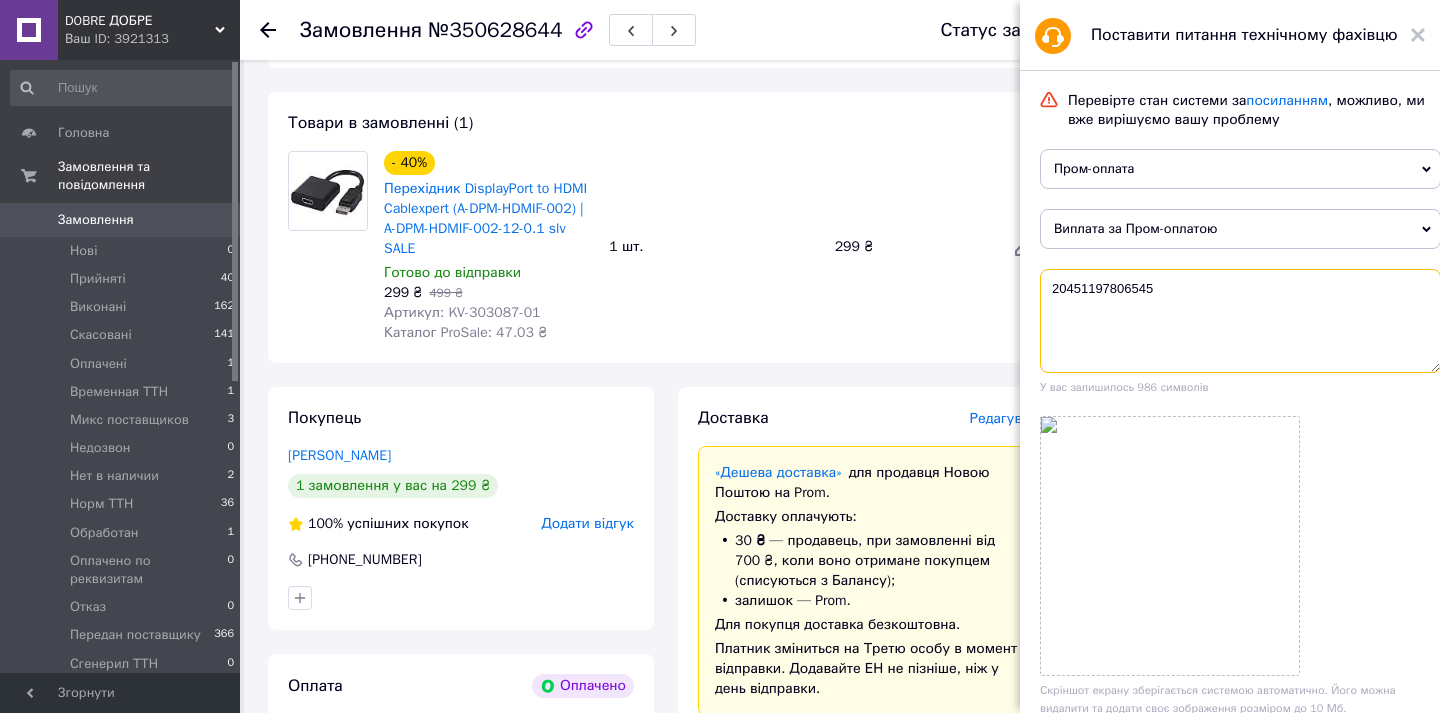 click on "20451197806545" at bounding box center (1240, 321) 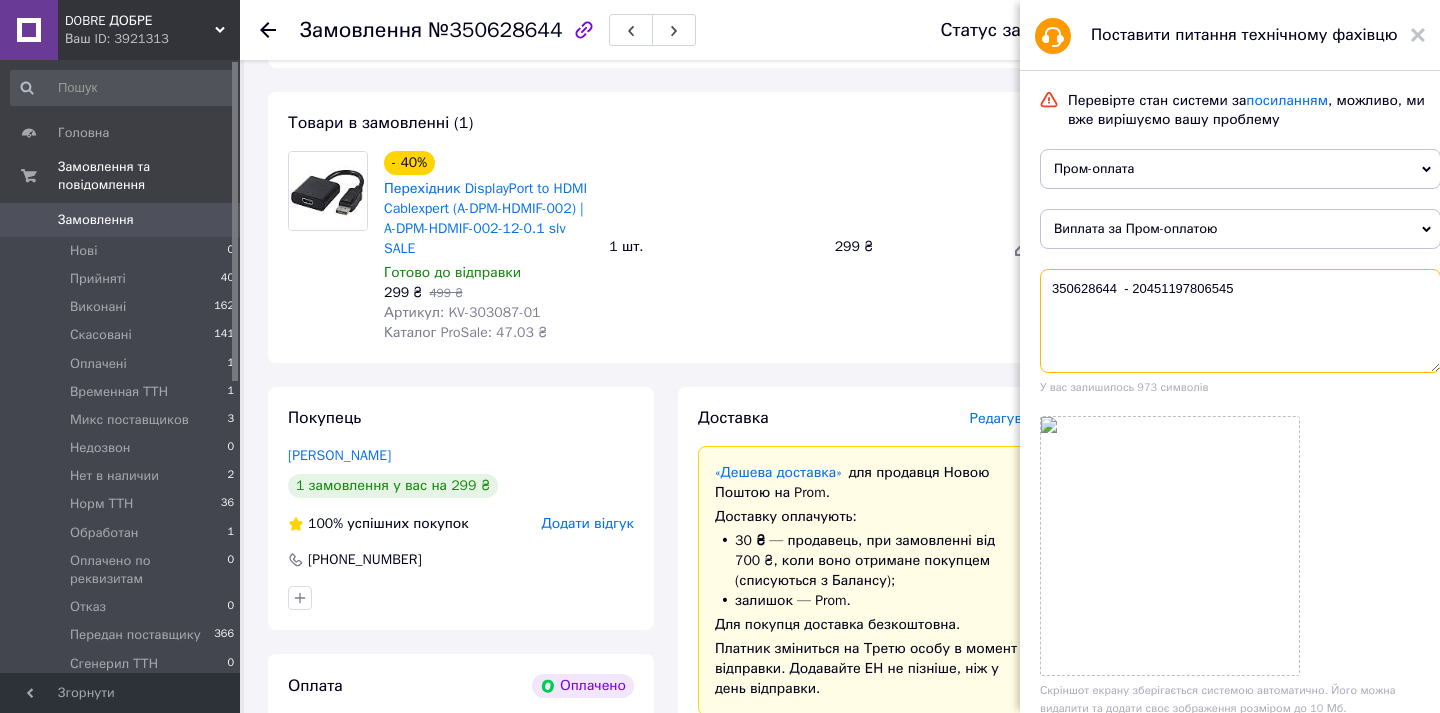 click on "350628644  - 20451197806545" at bounding box center [1240, 321] 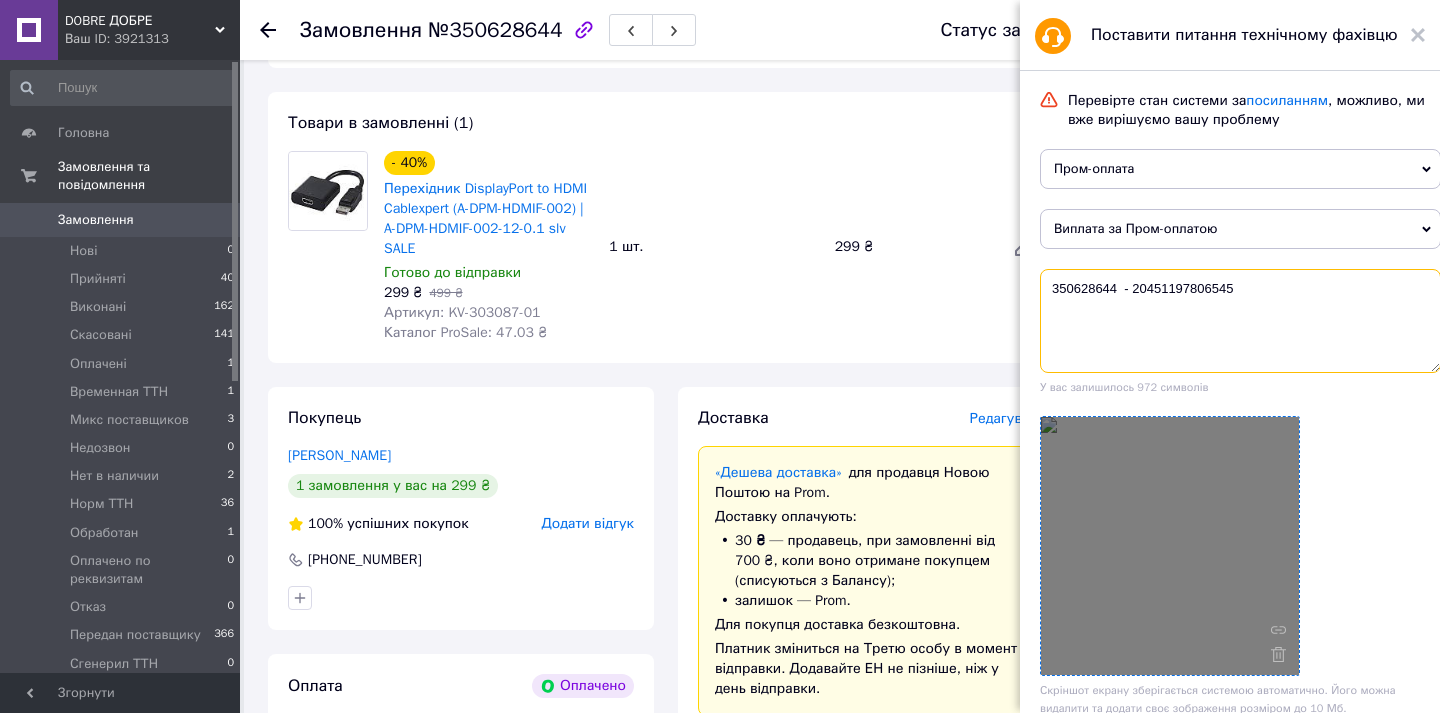 paste on "Товар був отриманий, через бескоштовну доставку не можу додати ТТН.
Нарахуйте суму за замовлення, з якої вже буде вирахувана вартість доставки." 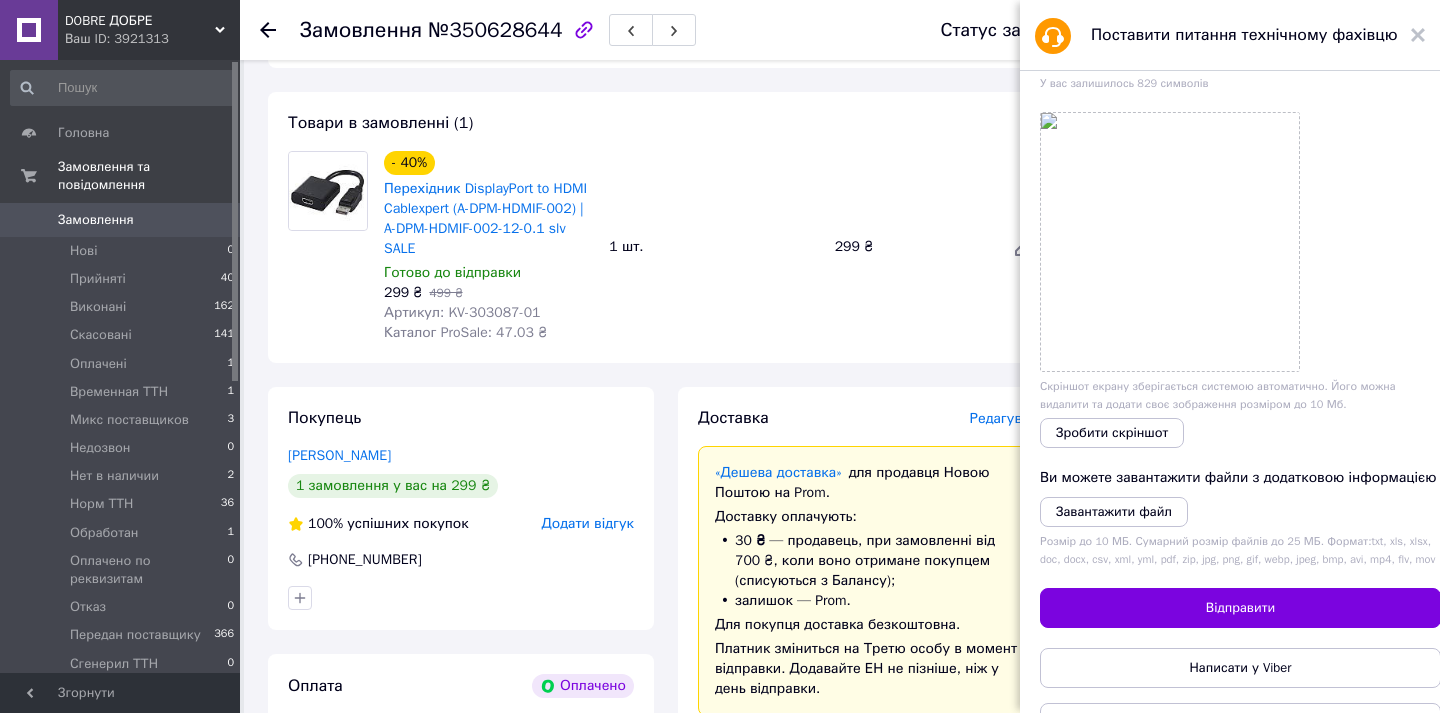 scroll, scrollTop: 380, scrollLeft: 0, axis: vertical 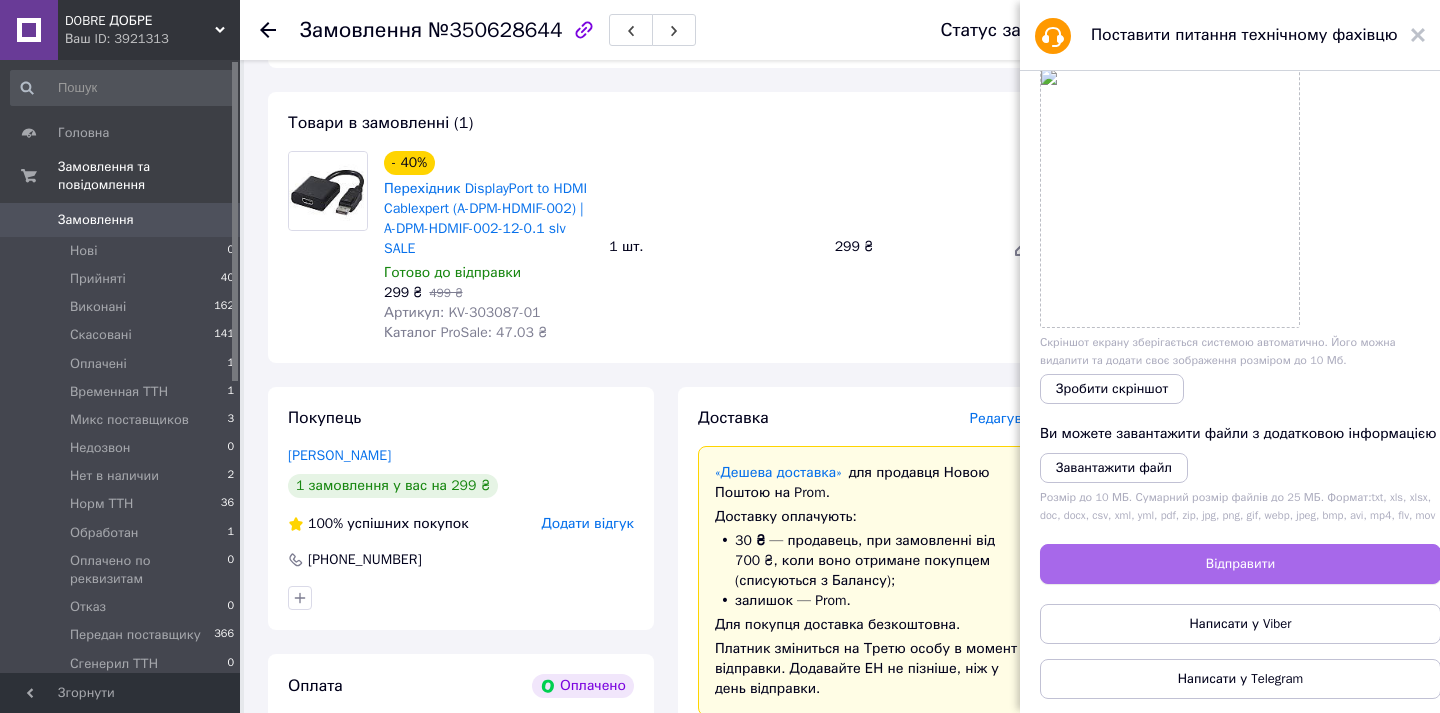type on "350628644  - 20451197806545
Товар був отриманий, через бескоштовну доставку не можу додати ТТН.
Нарахуйте суму за замовлення, з якої вже буде вирахувана вартість доставки." 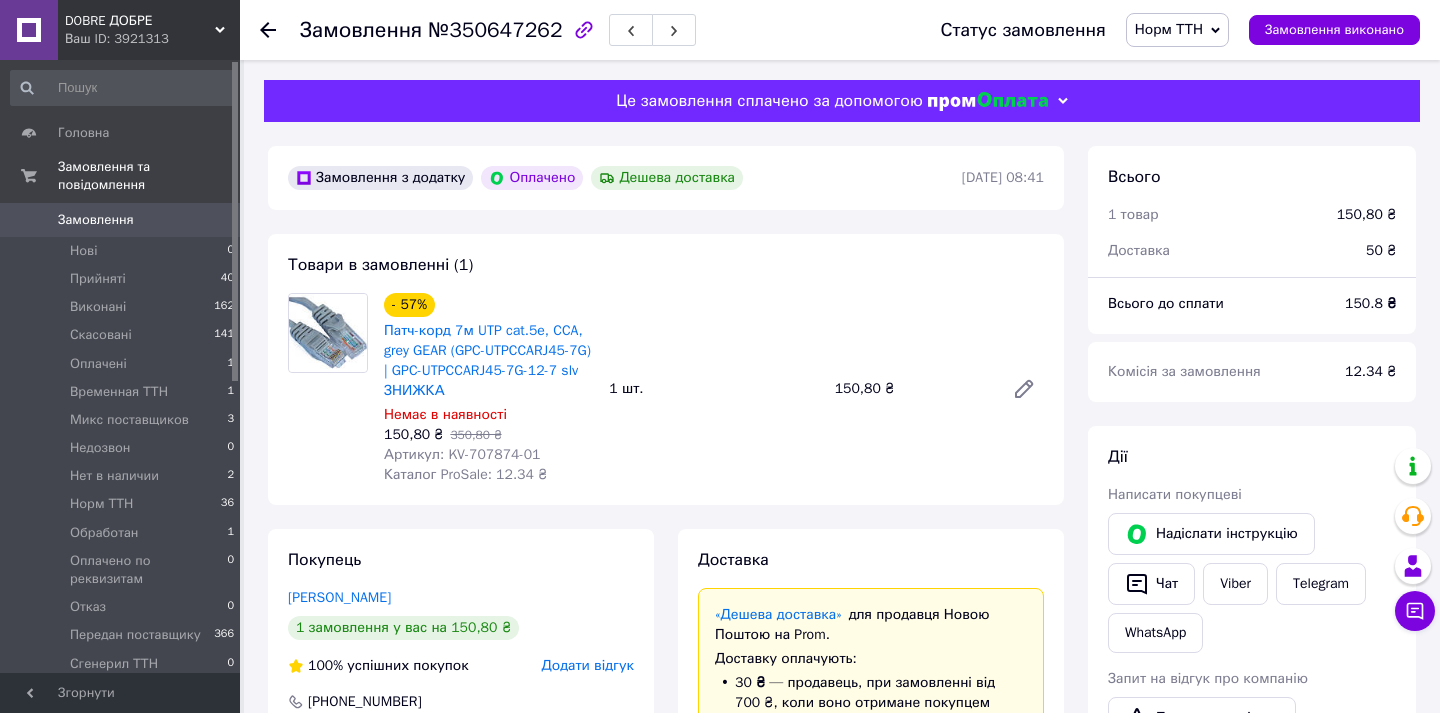 scroll, scrollTop: 0, scrollLeft: 0, axis: both 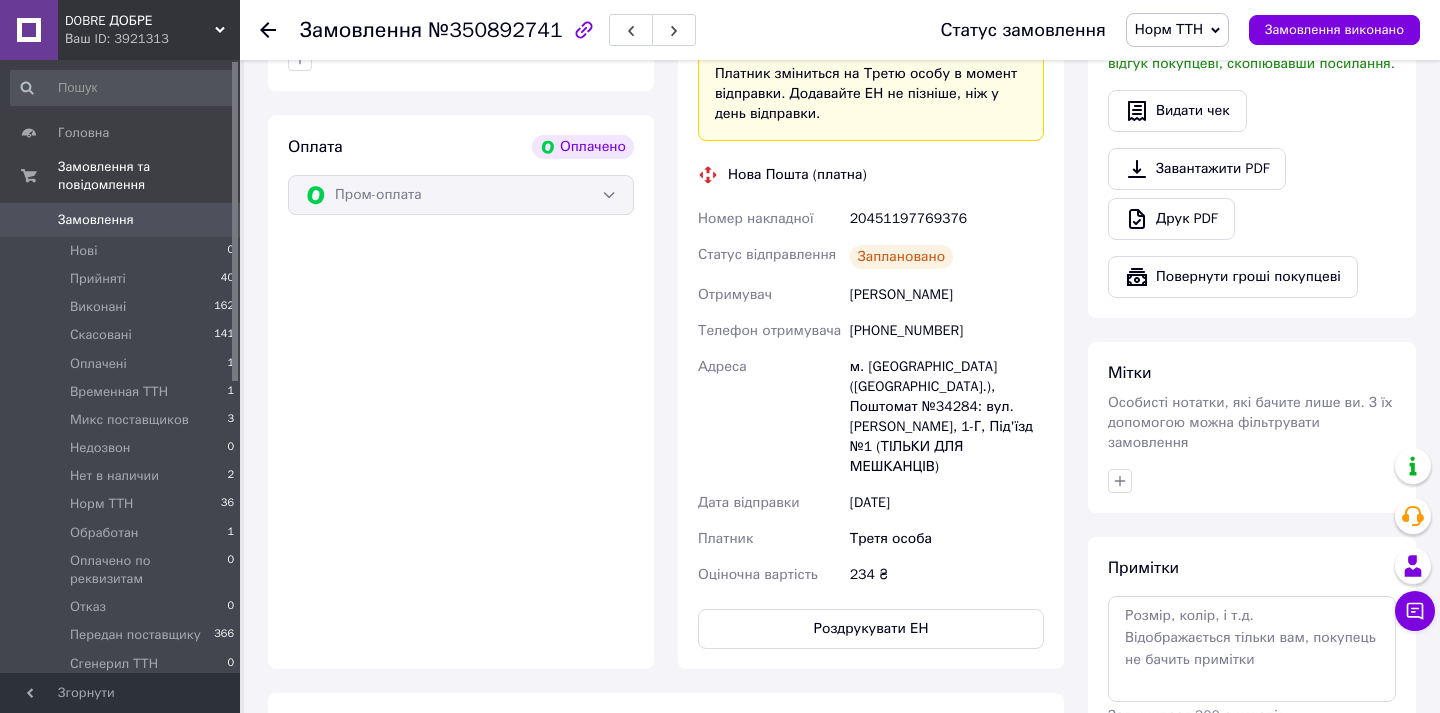 click on "[PHONE_NUMBER]" at bounding box center [947, 331] 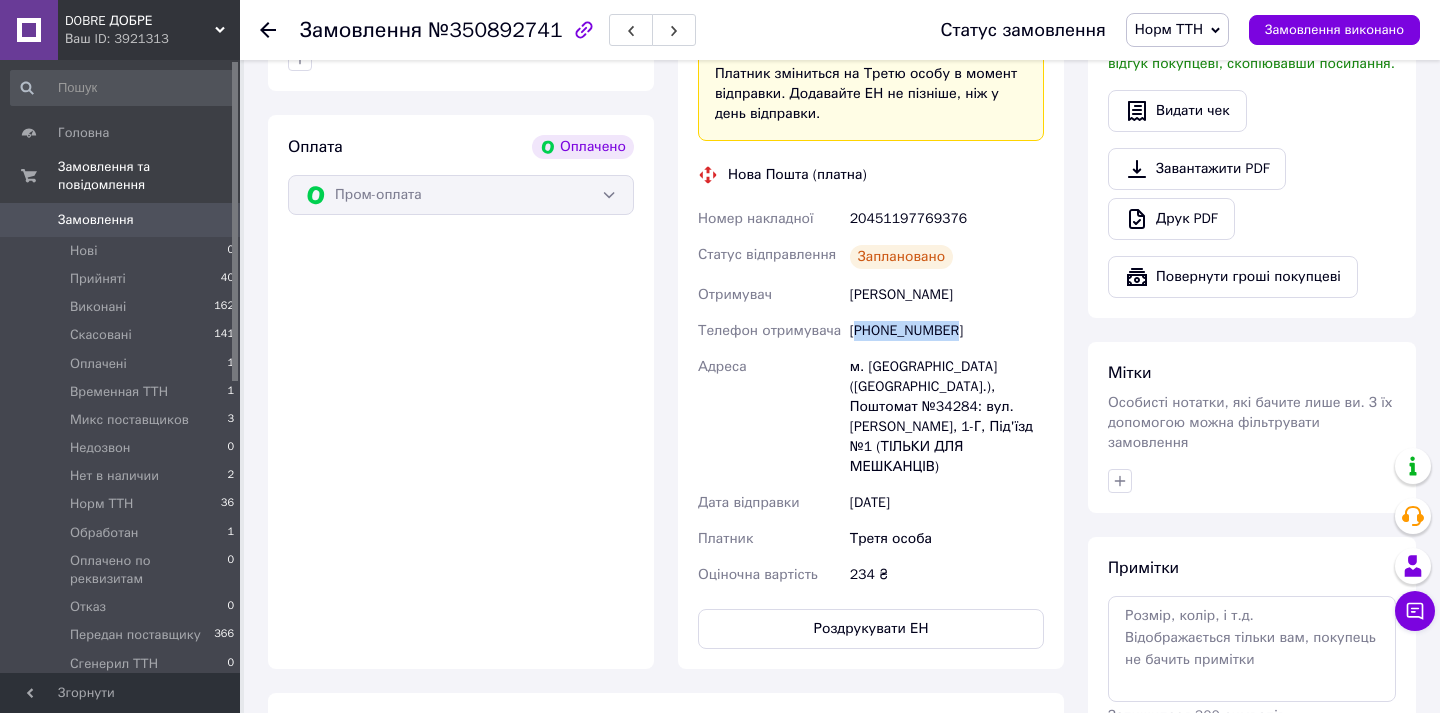 click on "[PHONE_NUMBER]" at bounding box center (947, 331) 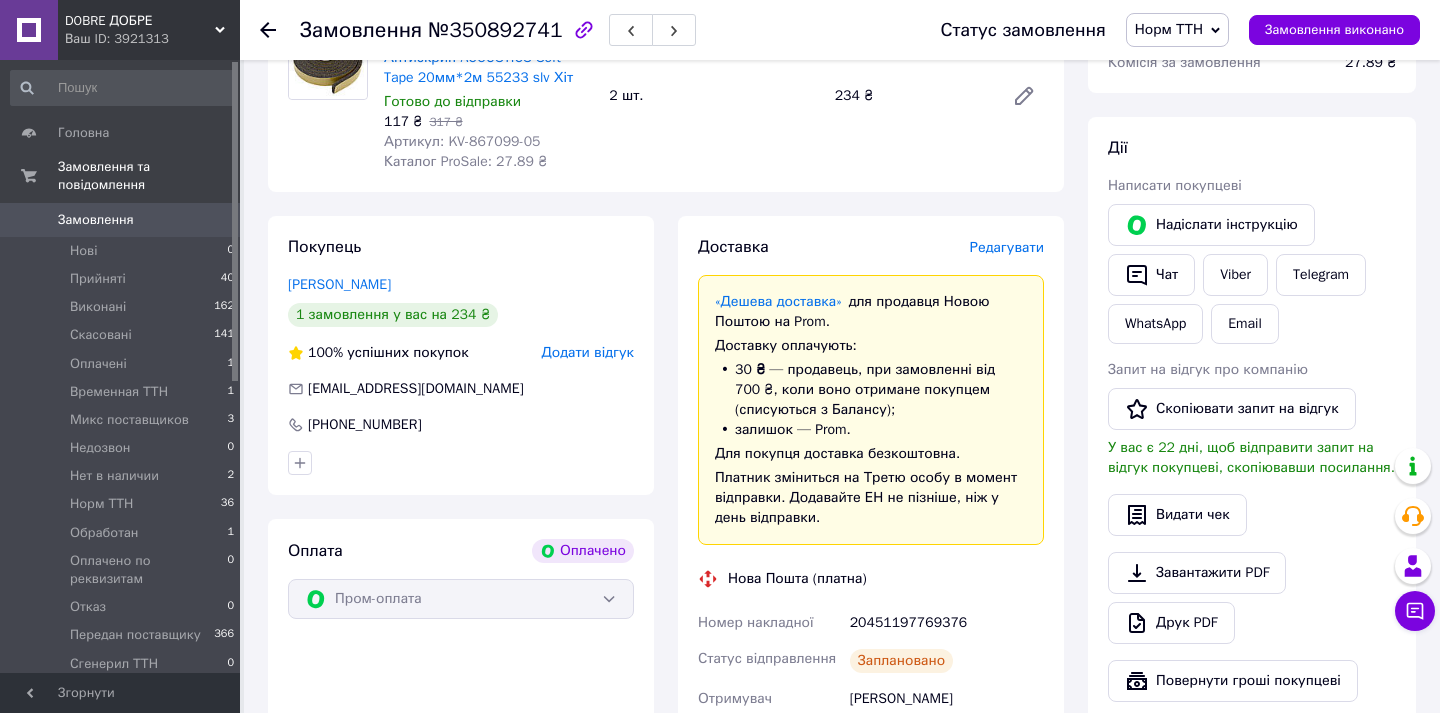 scroll, scrollTop: 0, scrollLeft: 0, axis: both 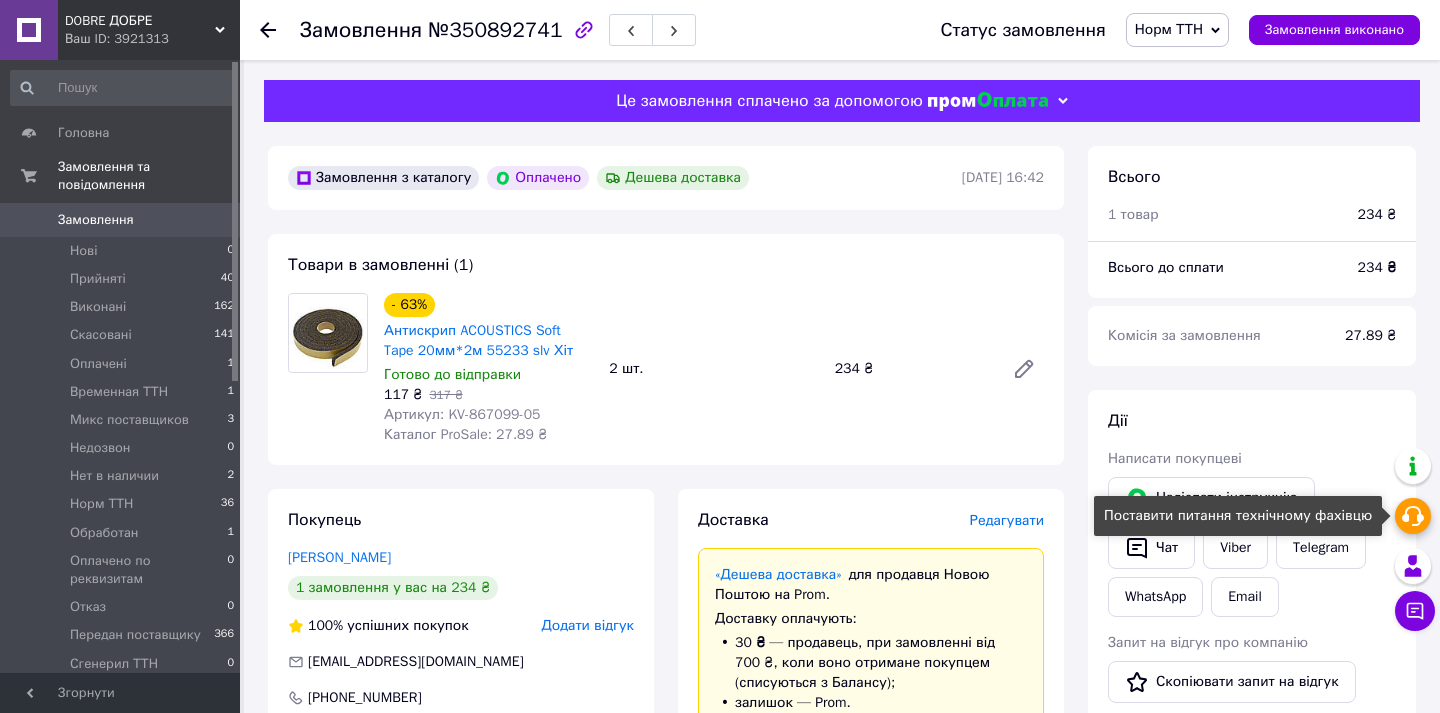 click 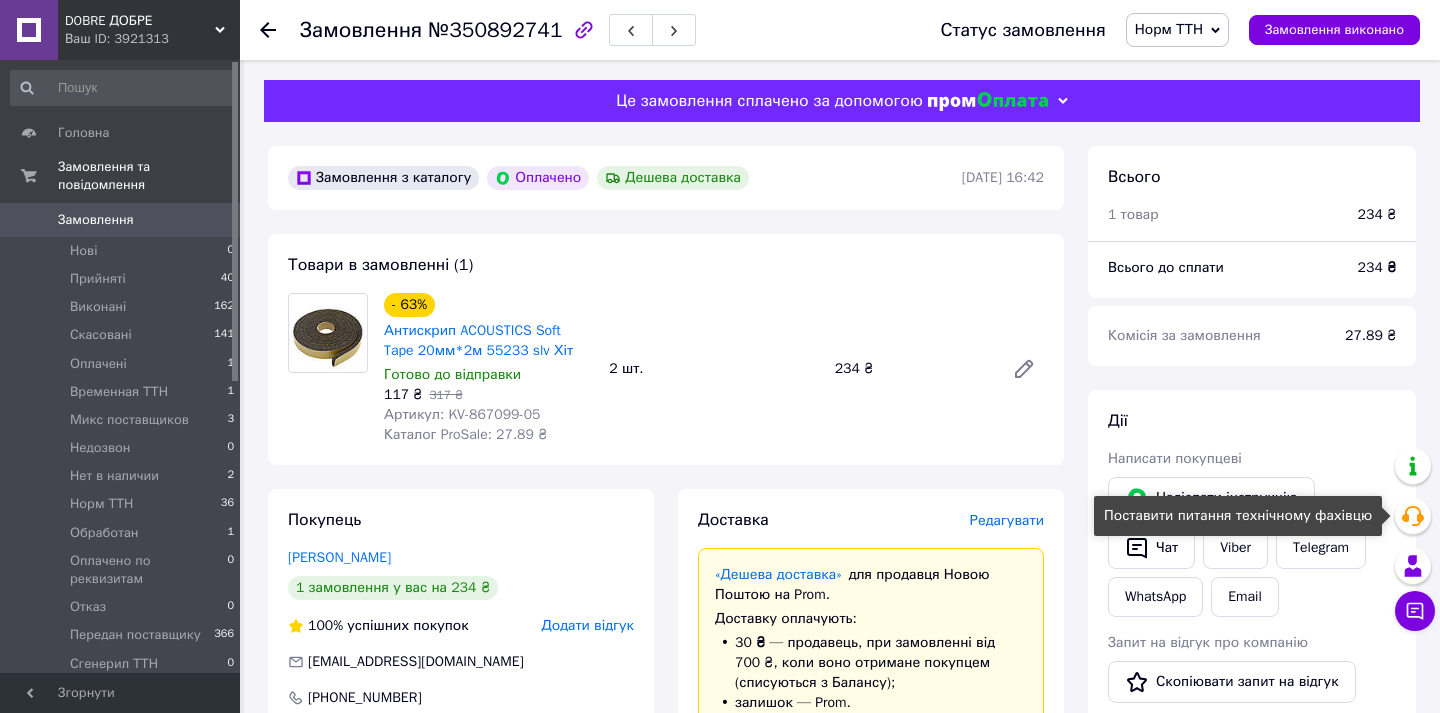 click on "Всього 1 товар 234 ₴" at bounding box center [1252, 185] 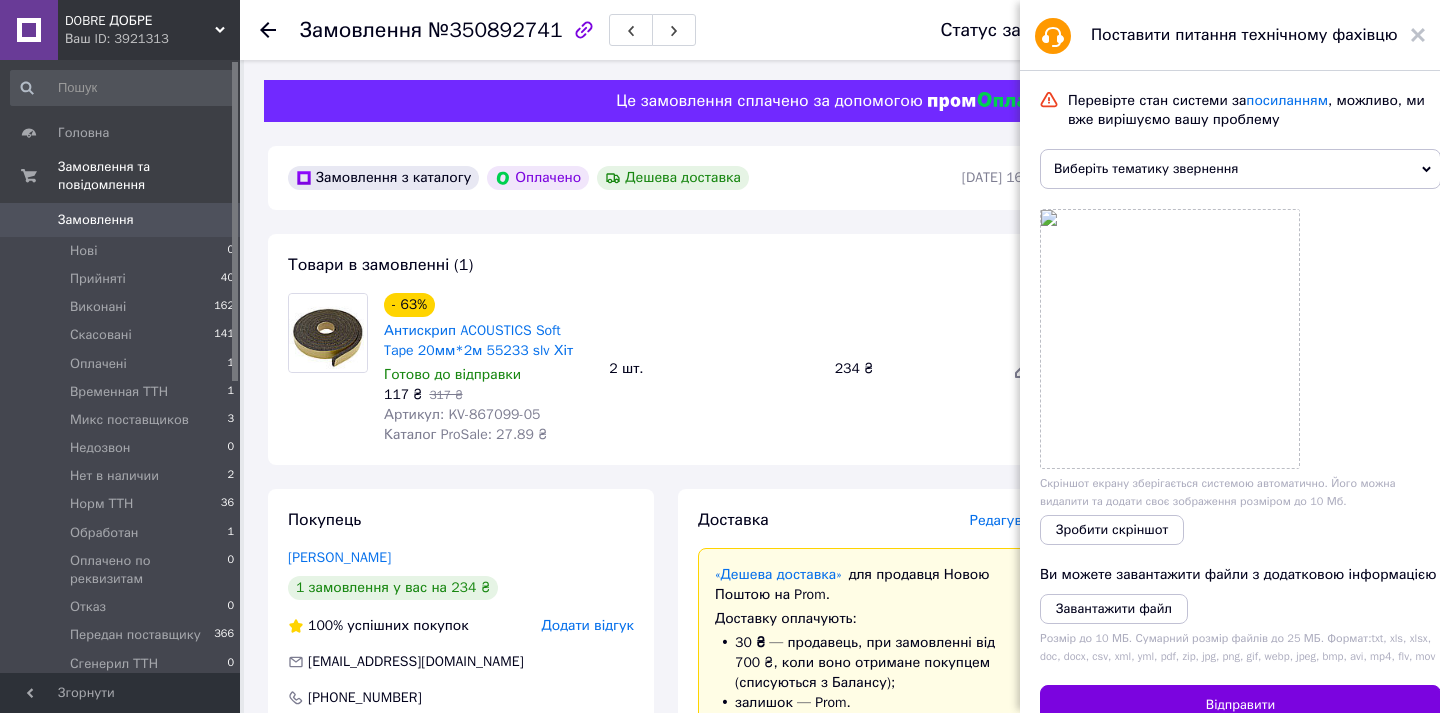 click on "Виберіть тематику звернення" at bounding box center [1240, 169] 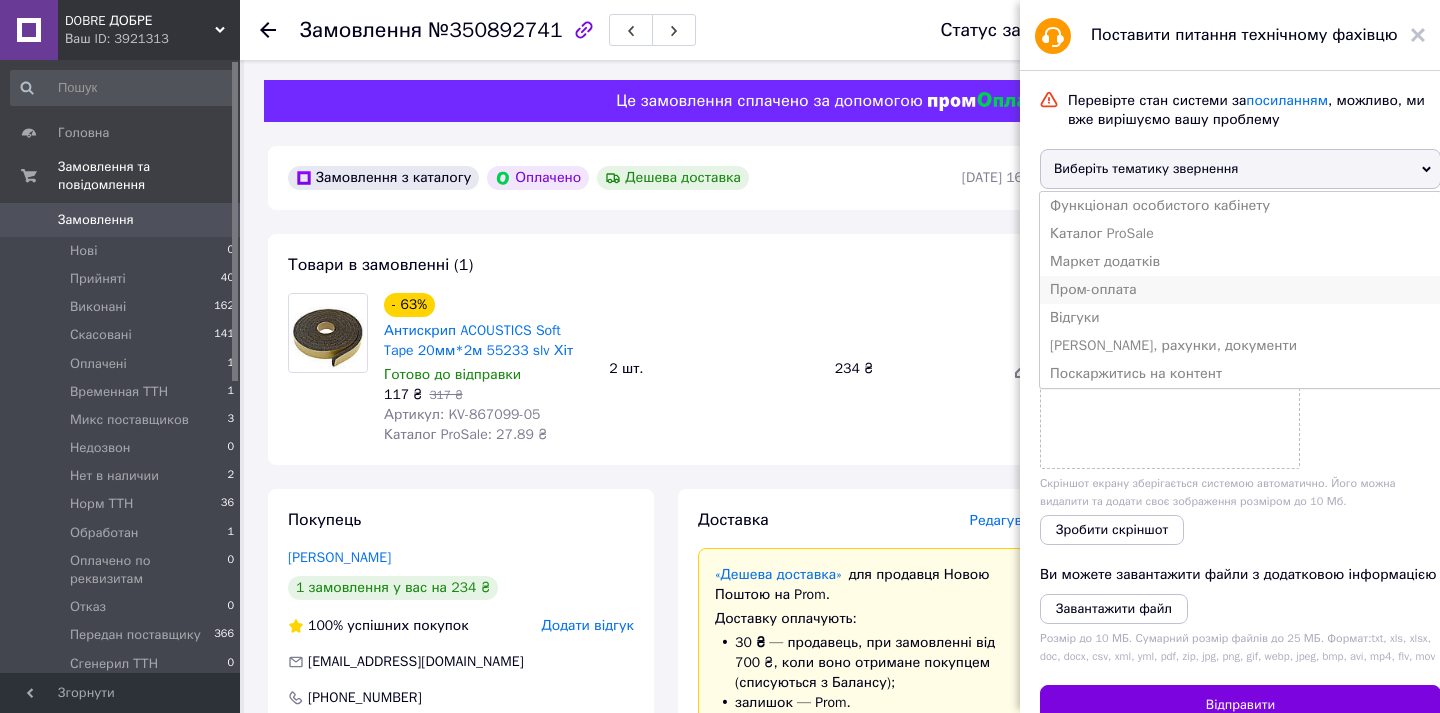 click on "Пром-оплата" at bounding box center (1240, 290) 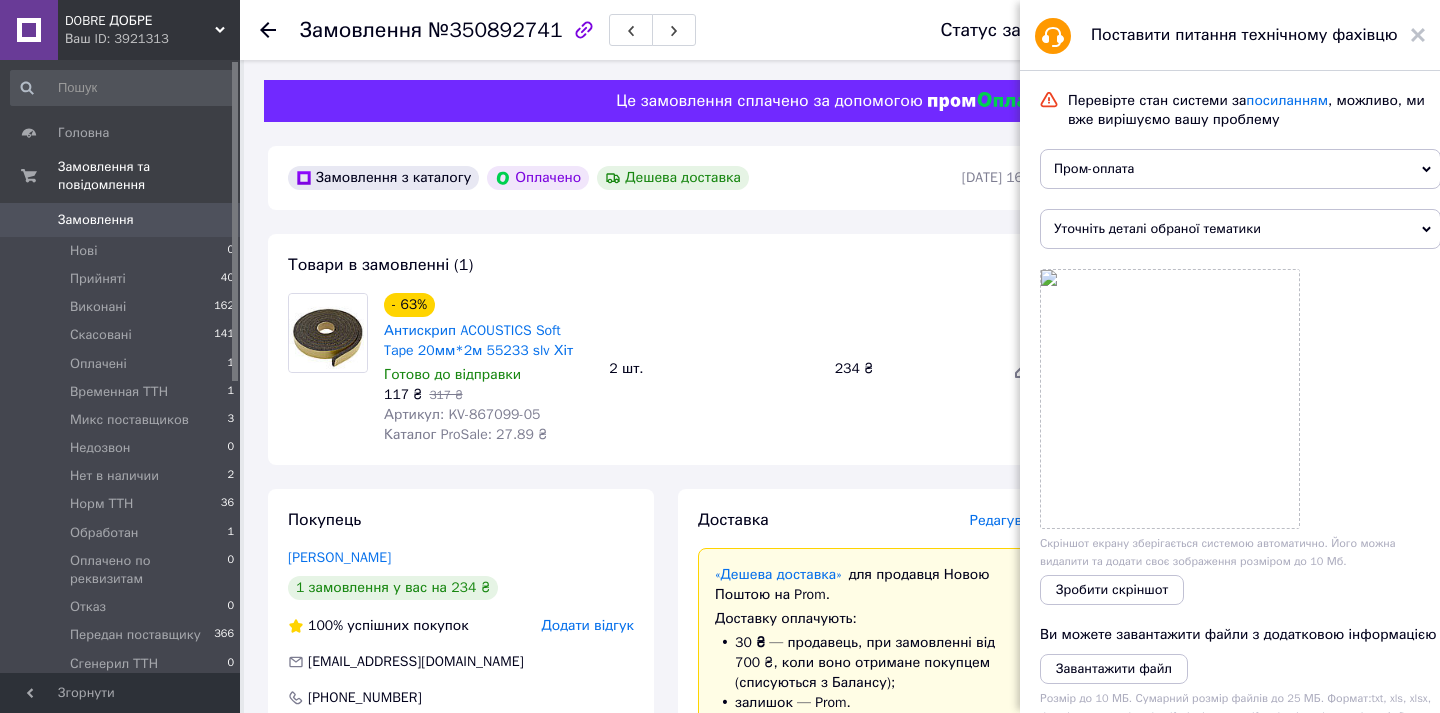 click on "Уточніть деталі обраної тематики" at bounding box center [1240, 229] 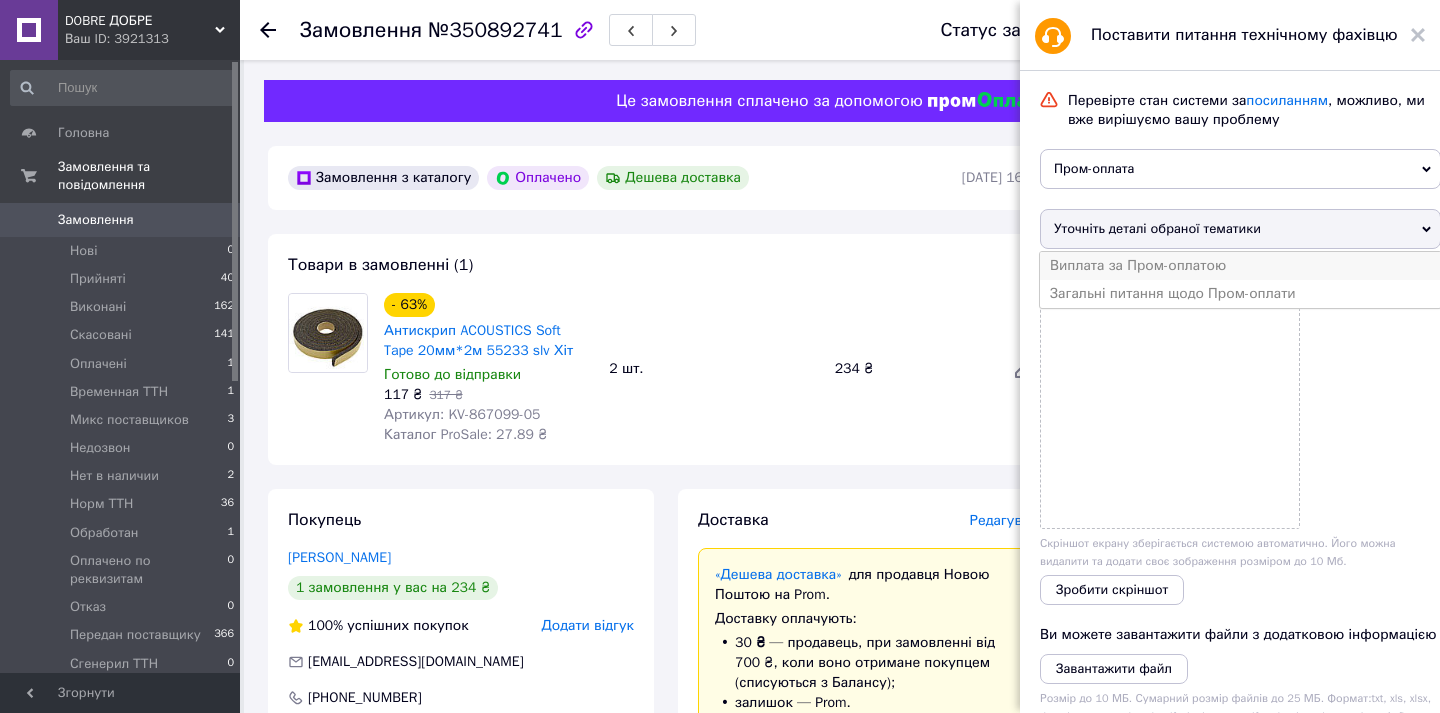 click on "Виплата за Пром-оплатою" at bounding box center [1240, 266] 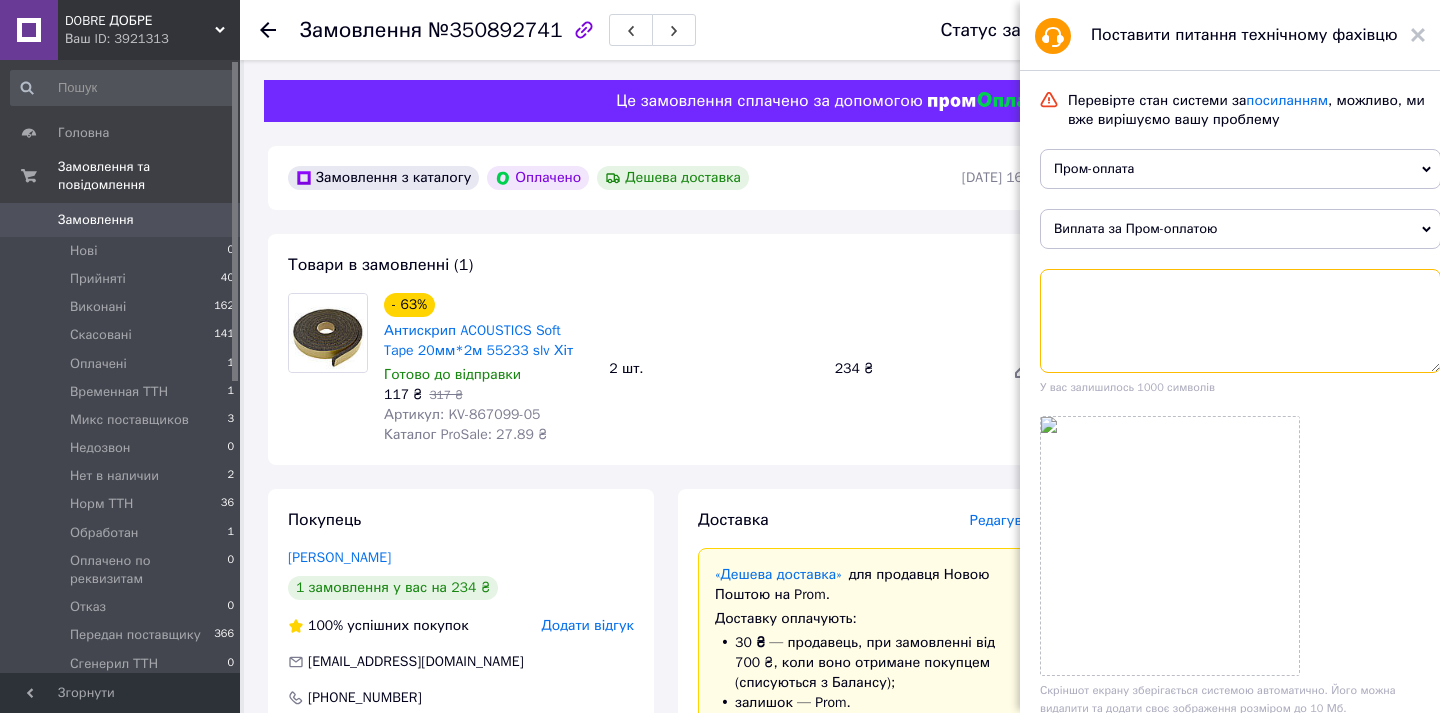 click at bounding box center (1240, 321) 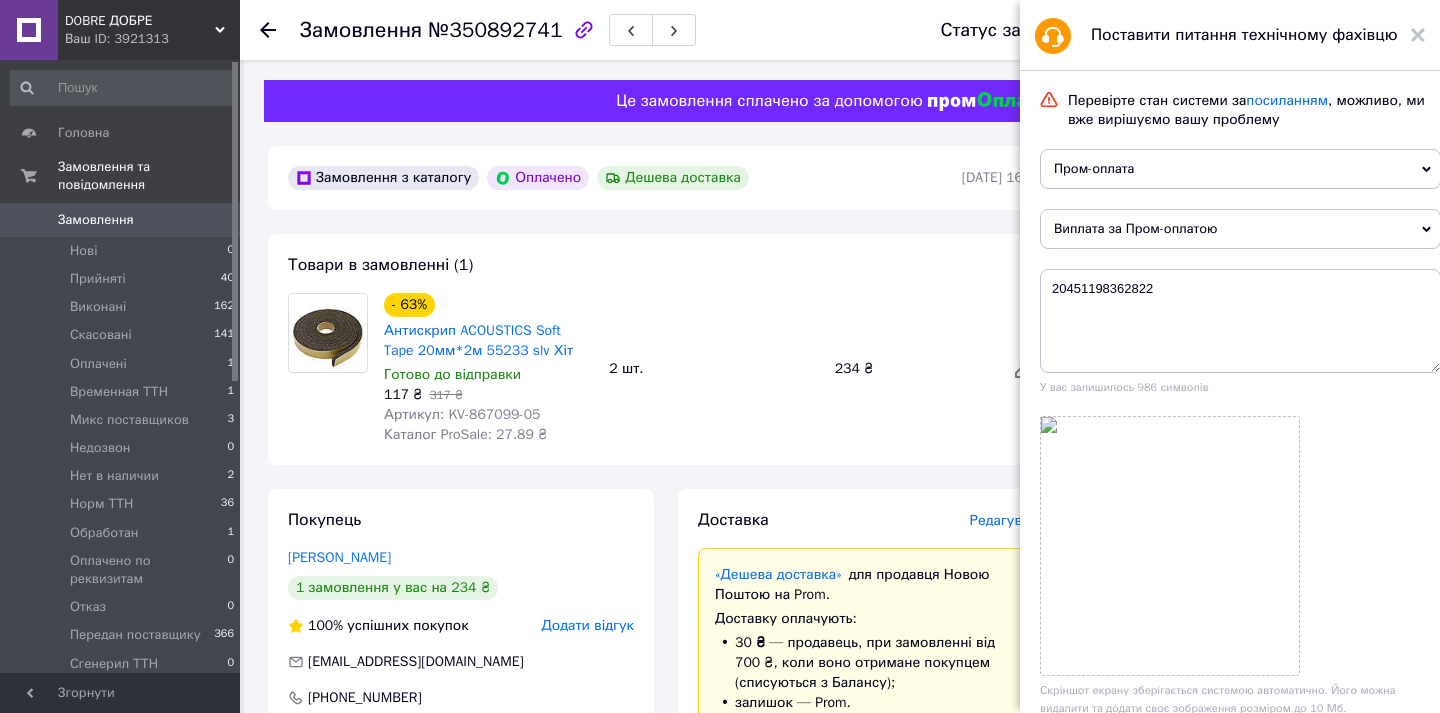 click on "№350892741" at bounding box center [495, 30] 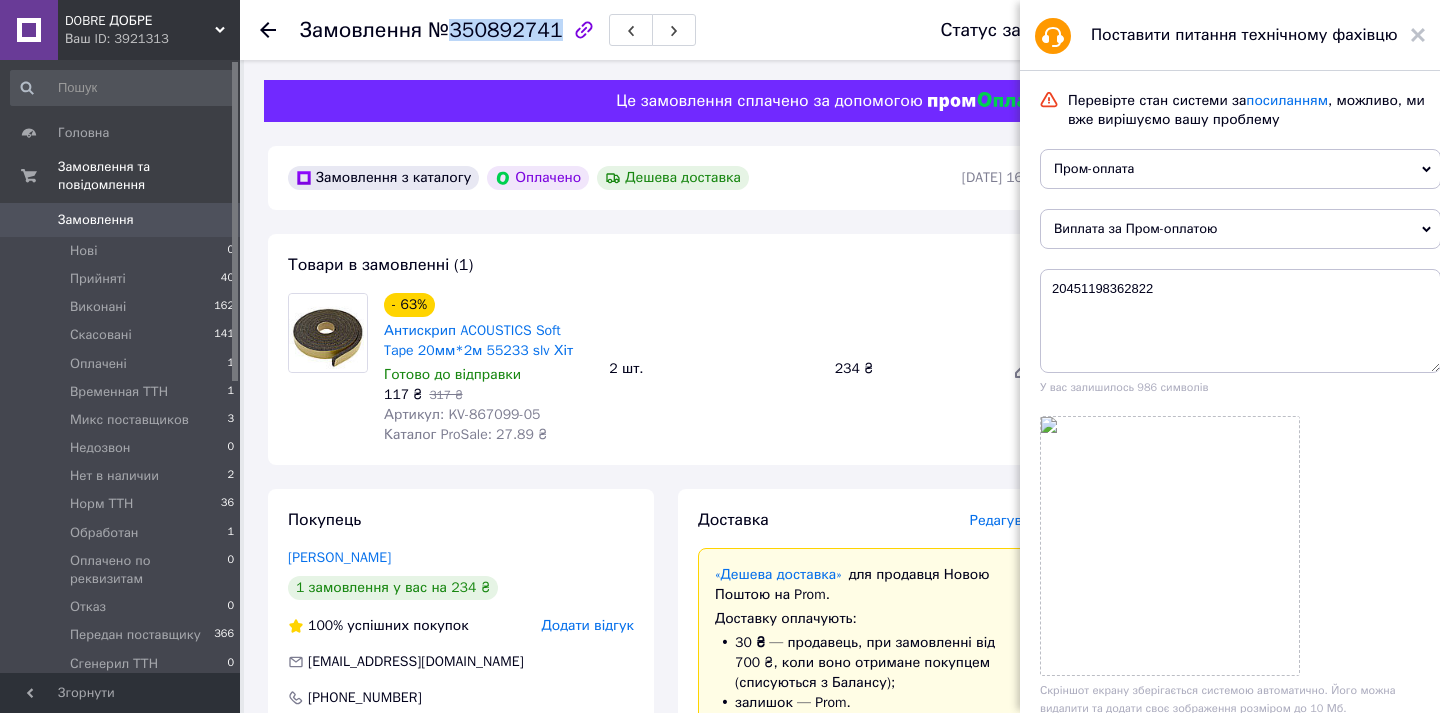 click on "№350892741" at bounding box center [495, 30] 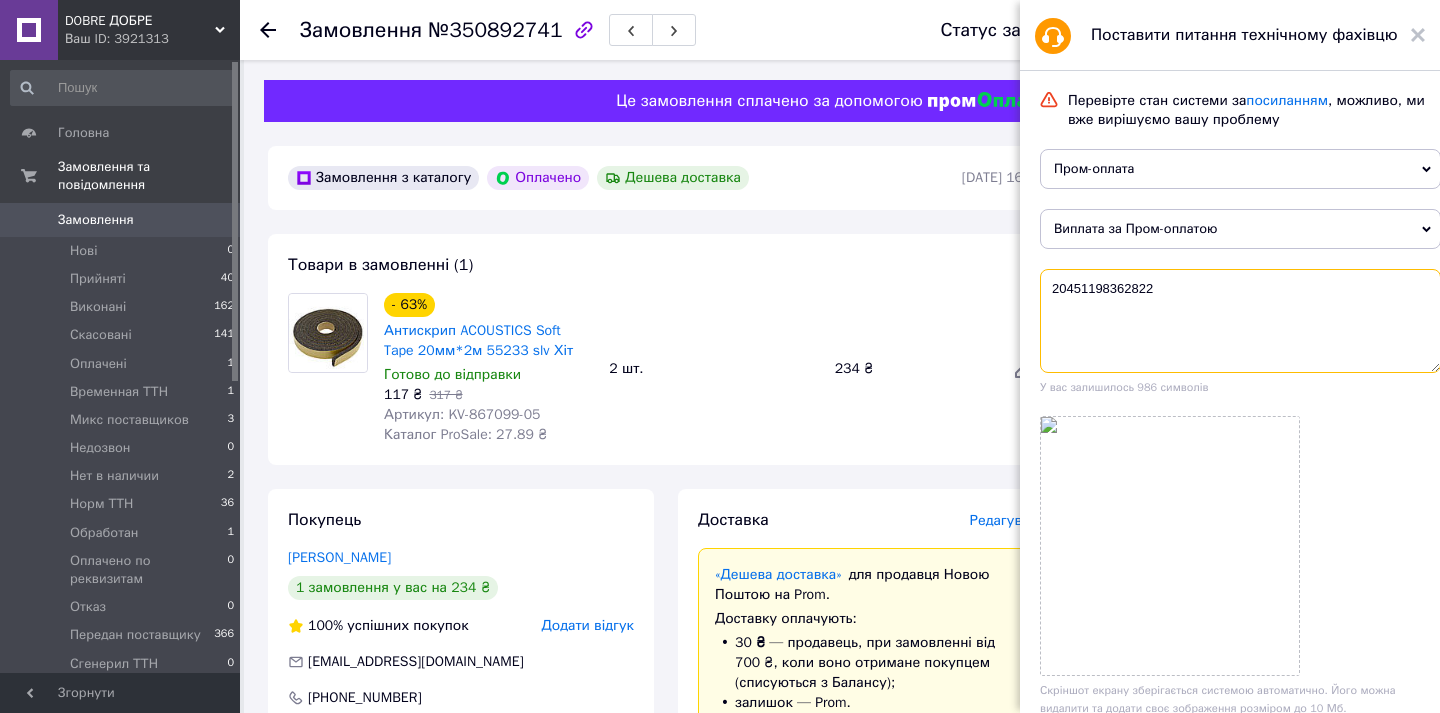 click on "20451198362822" at bounding box center [1240, 321] 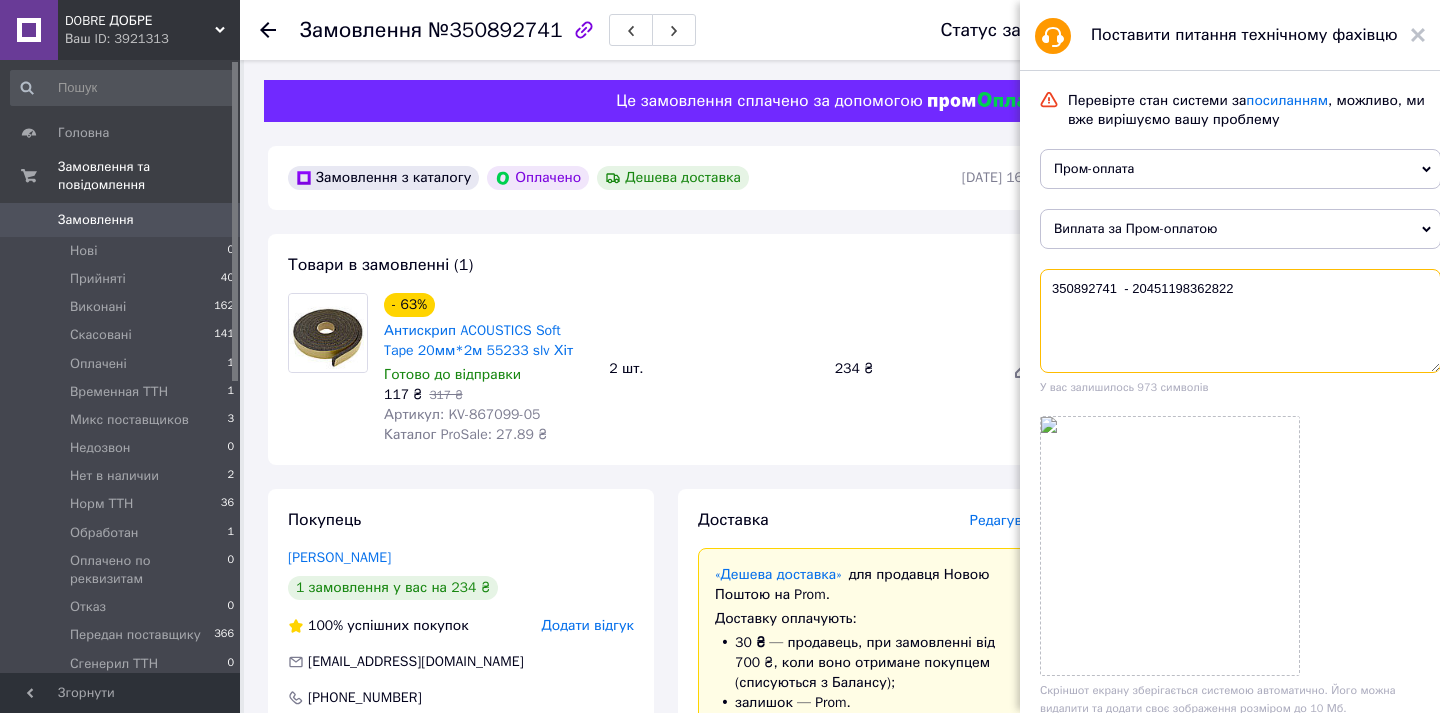 click on "350892741  - 20451198362822" at bounding box center (1240, 321) 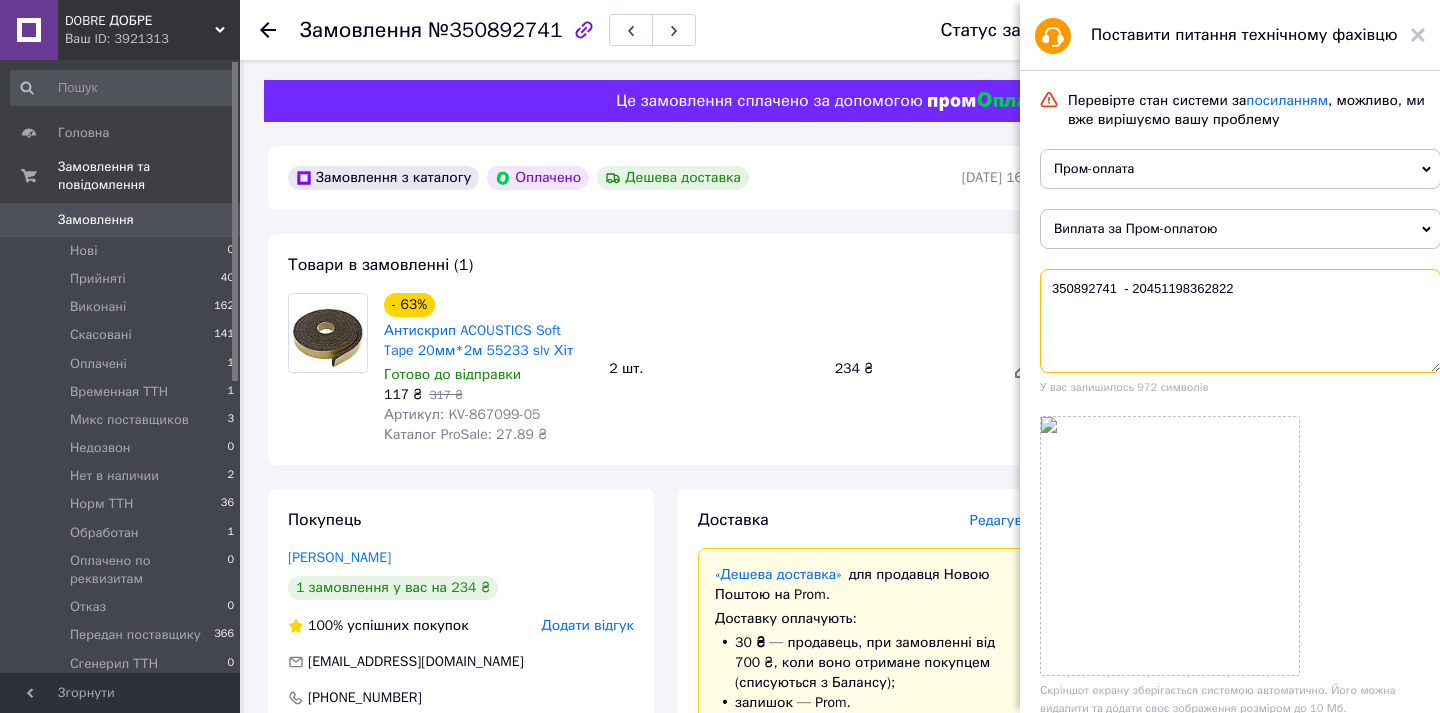 paste on "Товар був отриманий, через бескоштовну доставку не можу додати ТТН.
Нарахуйте суму за замовлення, з якої вже буде вирахувана вартість доставки." 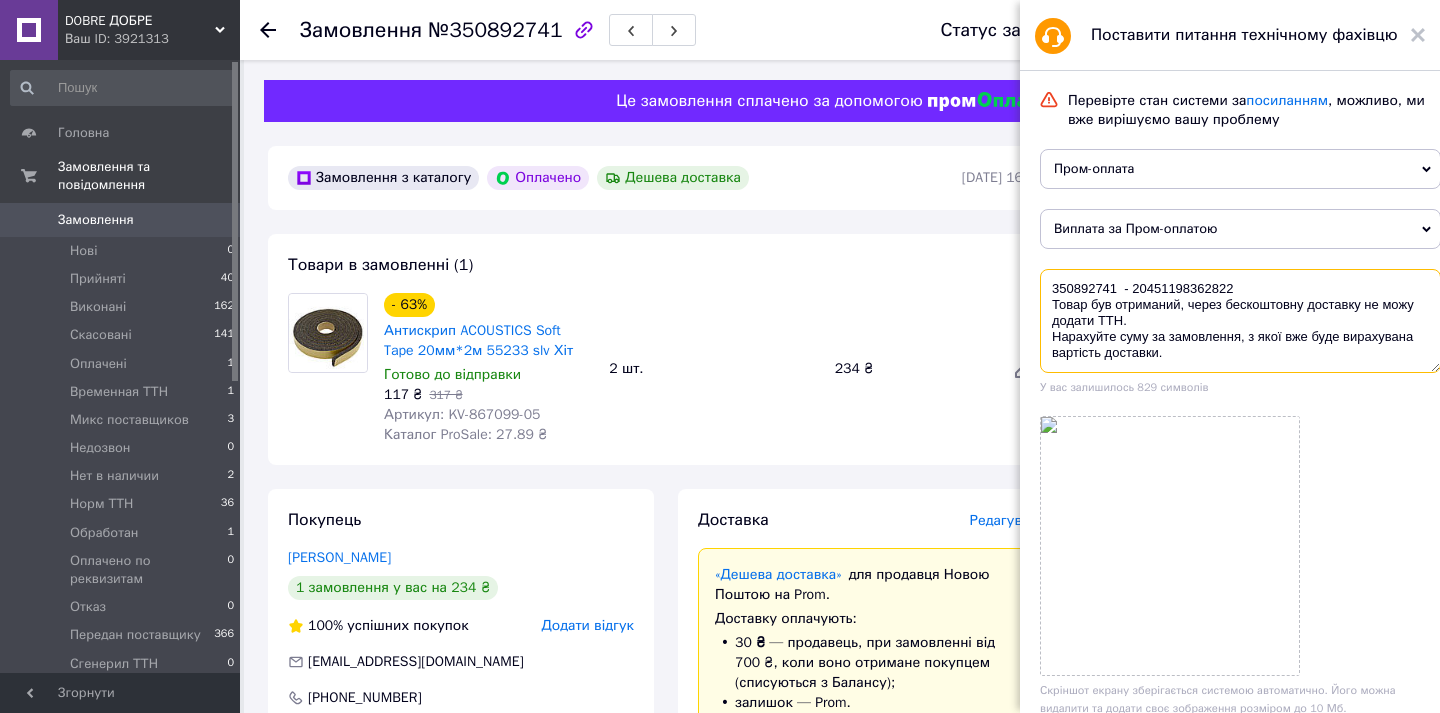 scroll, scrollTop: 380, scrollLeft: 0, axis: vertical 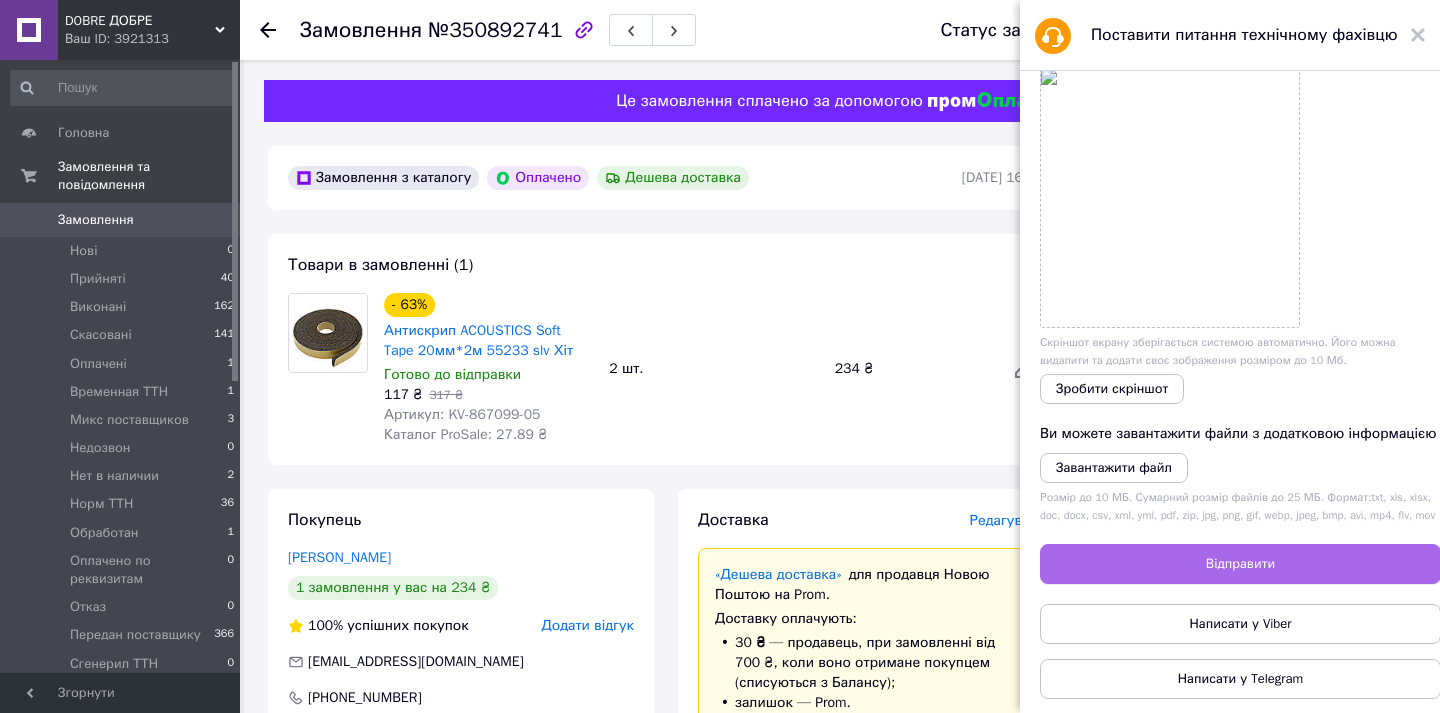type on "350892741  - 20451198362822
Товар був отриманий, через бескоштовну доставку не можу додати ТТН.
Нарахуйте суму за замовлення, з якої вже буде вирахувана вартість доставки." 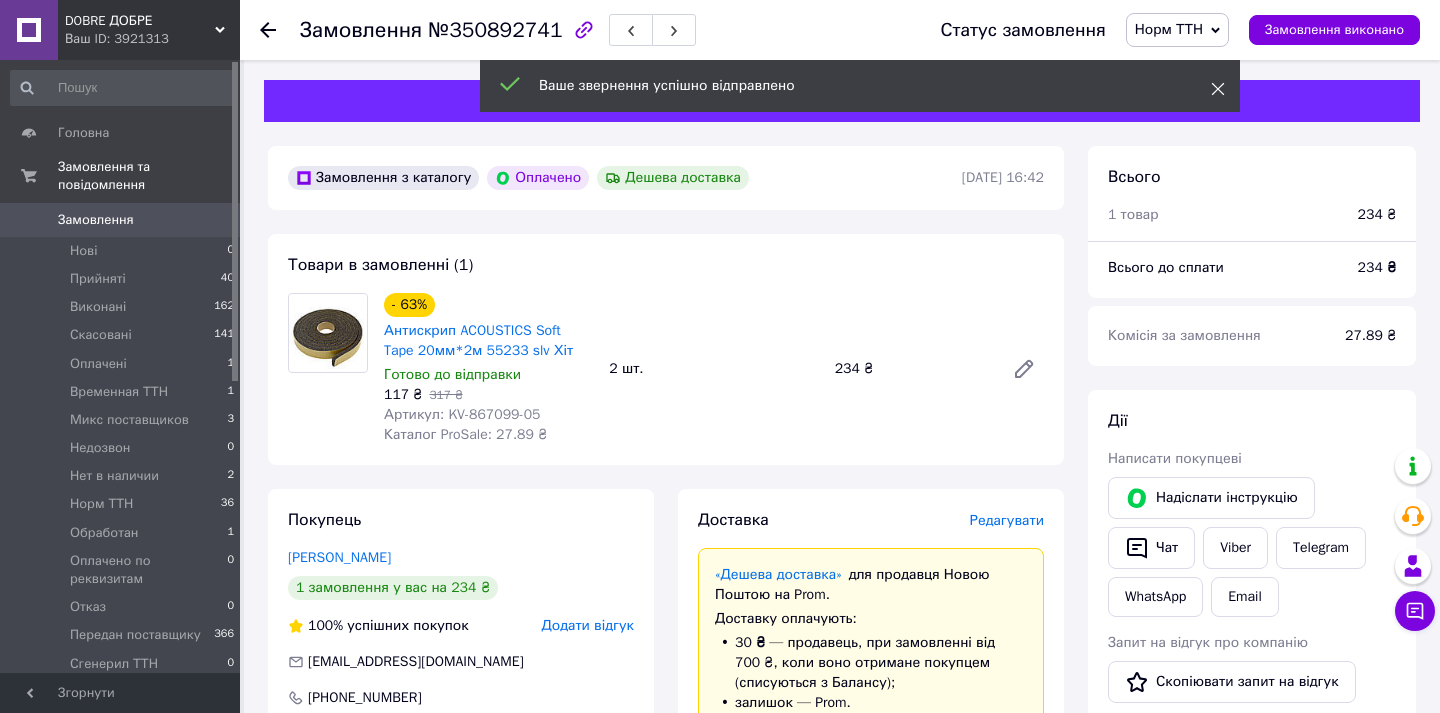 click 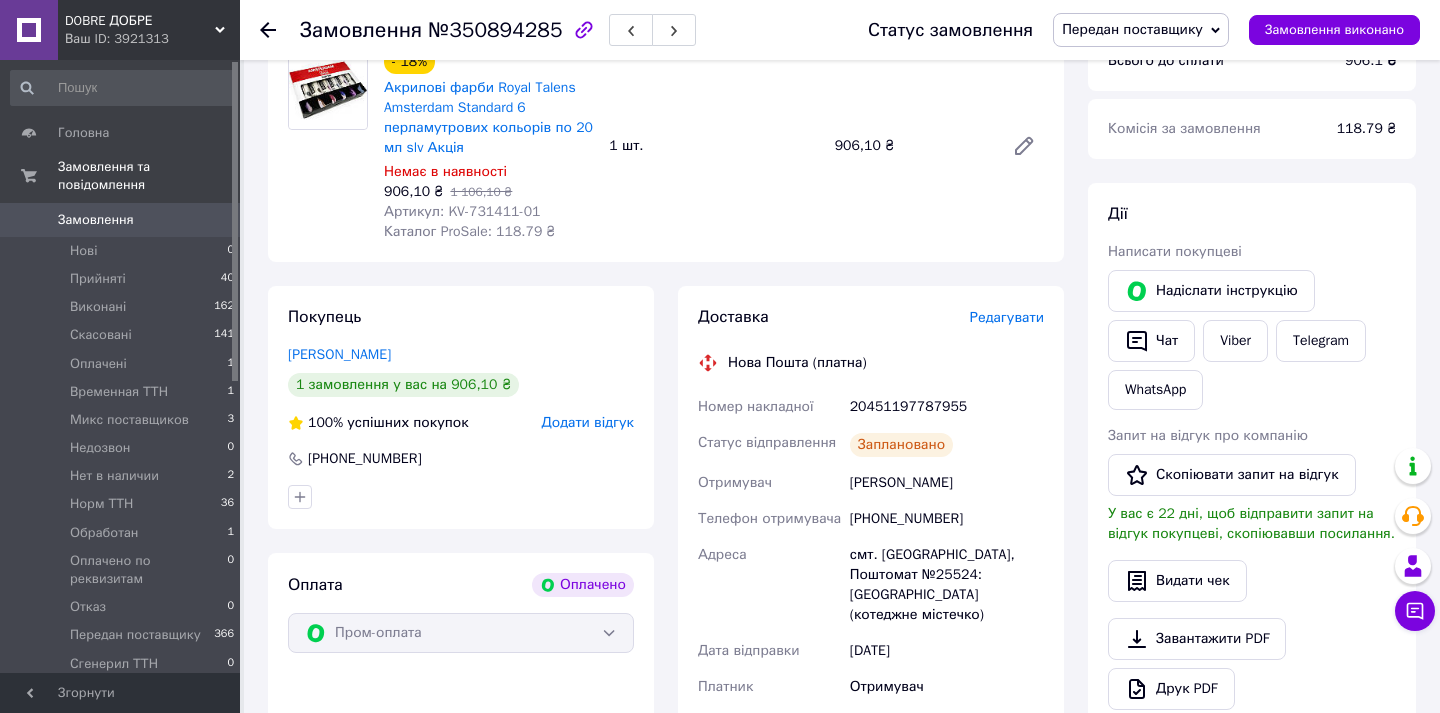 scroll, scrollTop: 417, scrollLeft: 0, axis: vertical 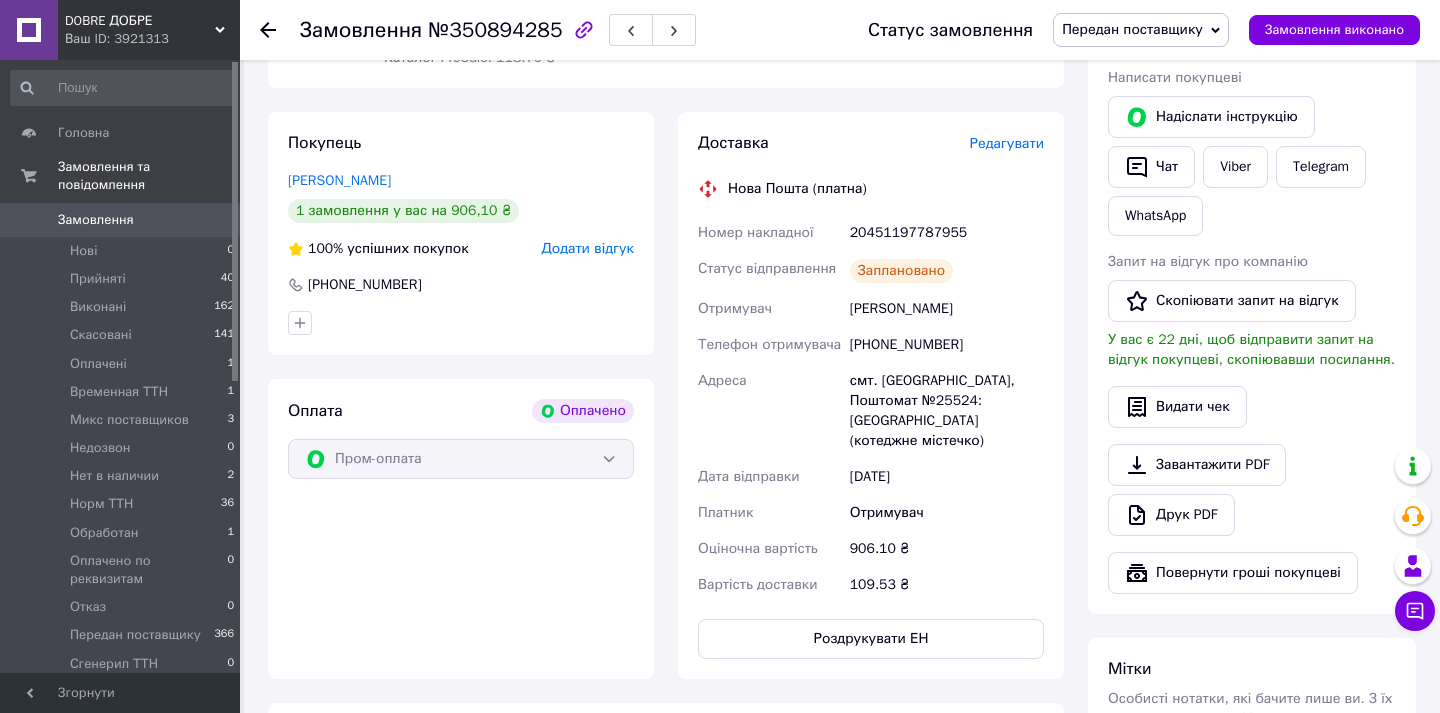 click on "[PHONE_NUMBER]" at bounding box center (947, 345) 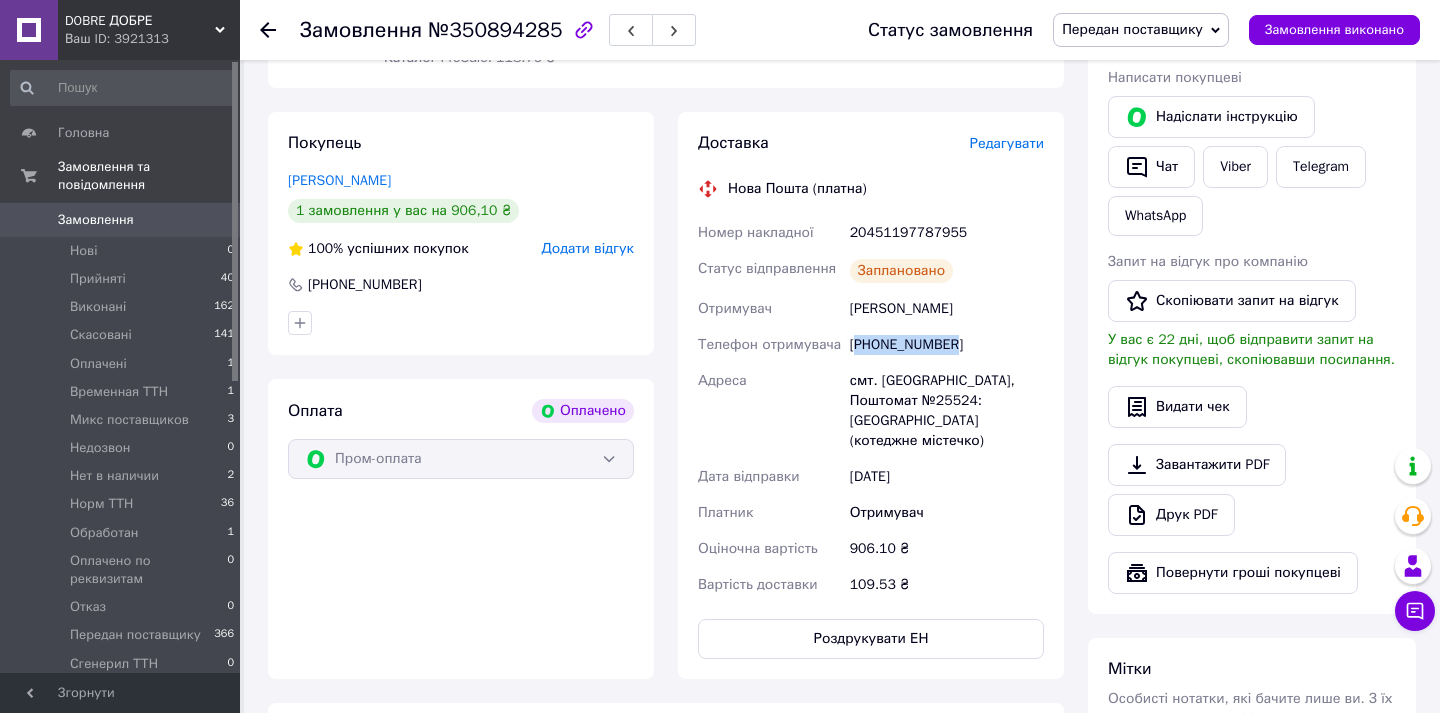 click on "[PHONE_NUMBER]" at bounding box center [947, 345] 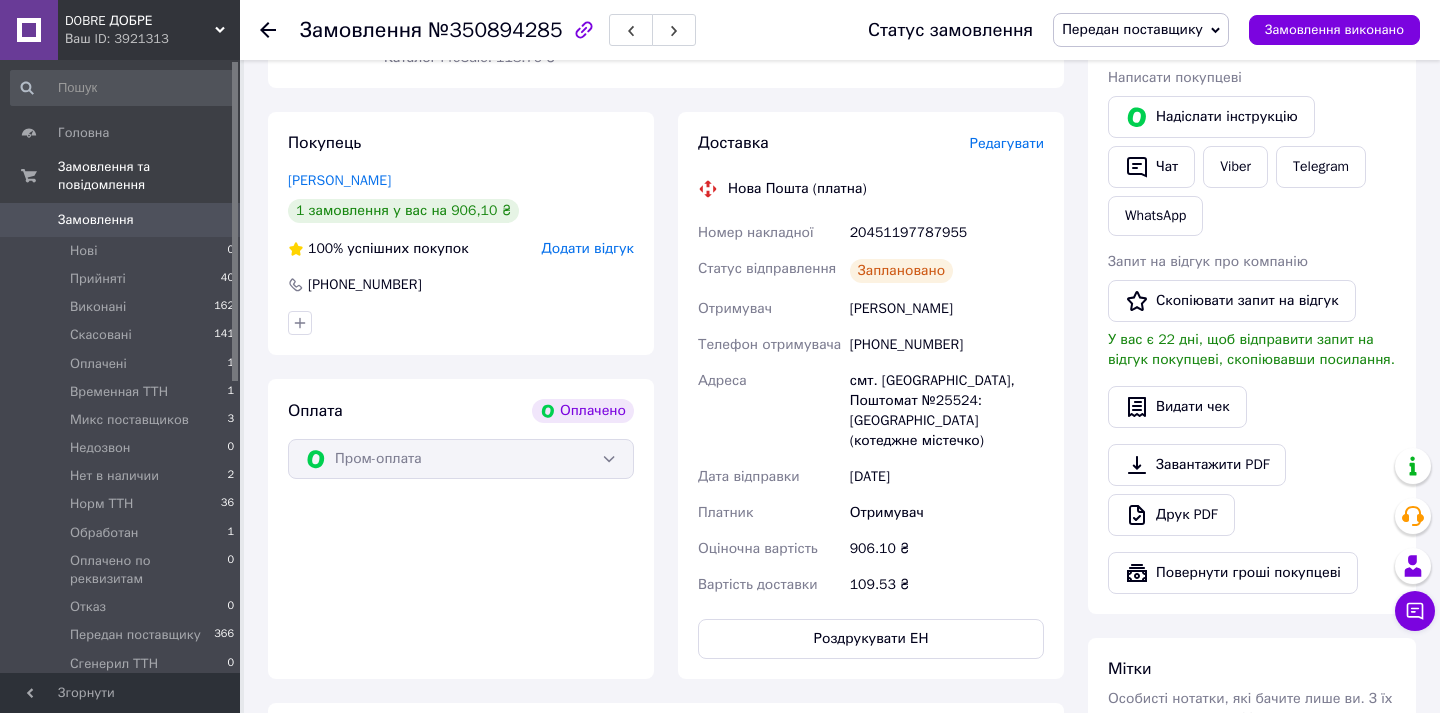 click on "Доставка Редагувати Нова Пошта (платна) Номер накладної 20451197787955 Статус відправлення Заплановано Отримувач [PERSON_NAME] Телефон отримувача [PHONE_NUMBER] [GEOGRAPHIC_DATA] смт. [GEOGRAPHIC_DATA], Поштомат №25524: [GEOGRAPHIC_DATA] (котеджне містечко) Дата відправки [DATE] Платник Отримувач Оціночна вартість 906.10 ₴ Вартість доставки 109.53 ₴ Роздрукувати ЕН" at bounding box center [871, 395] 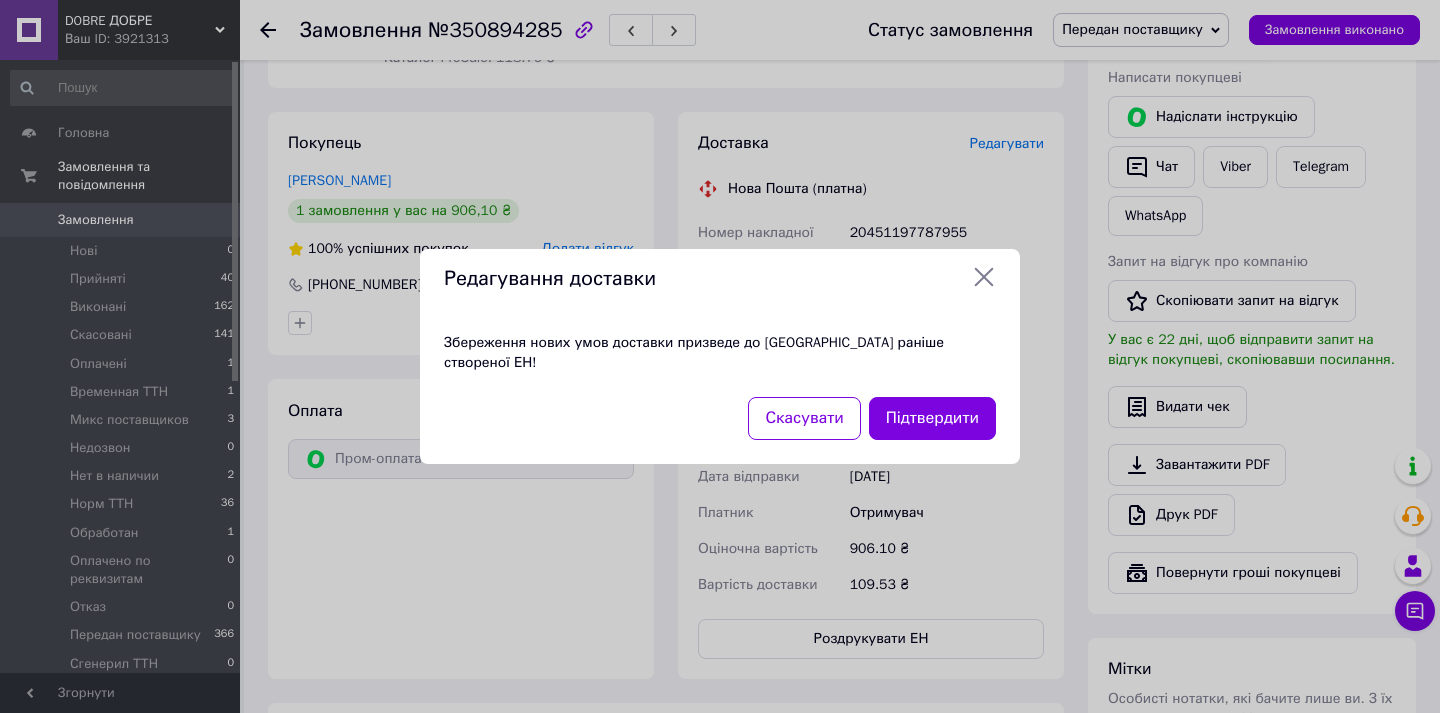 click on "Підтвердити" at bounding box center [932, 418] 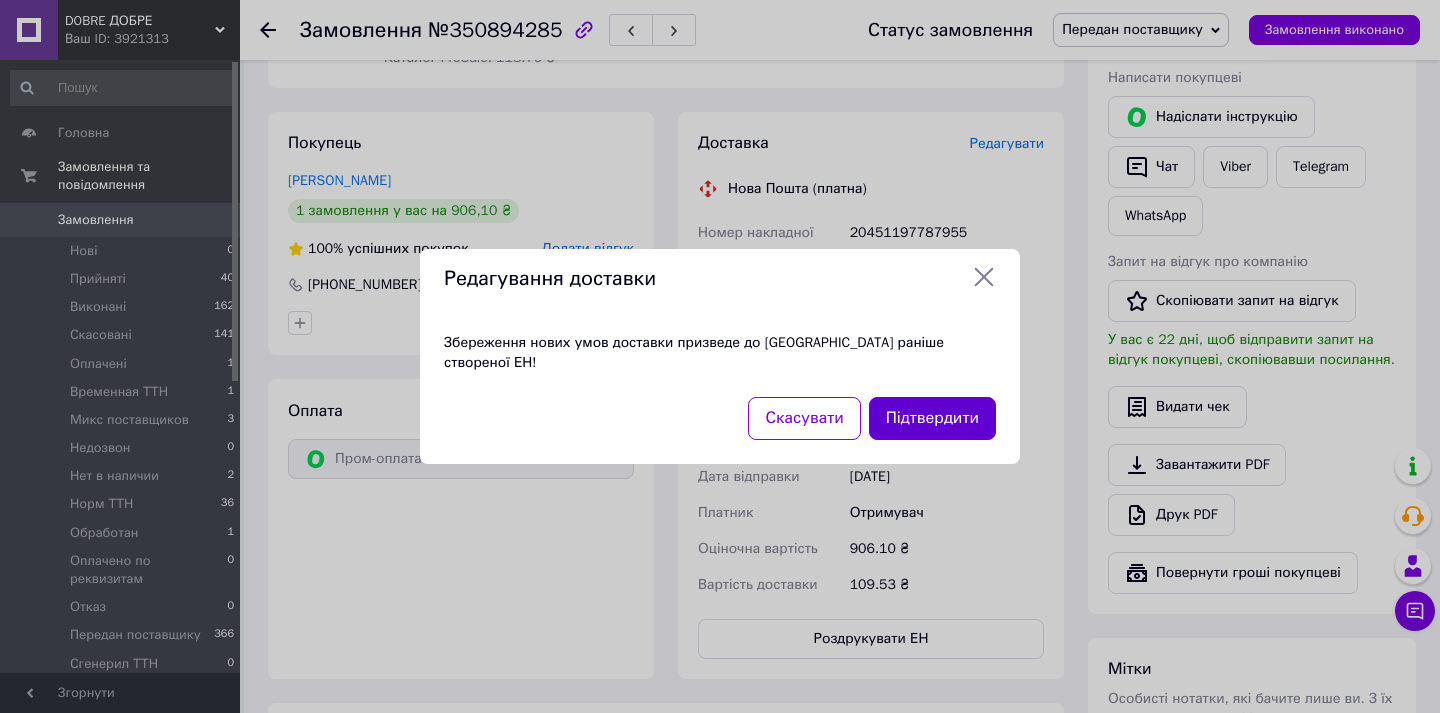 click on "Підтвердити" at bounding box center (932, 418) 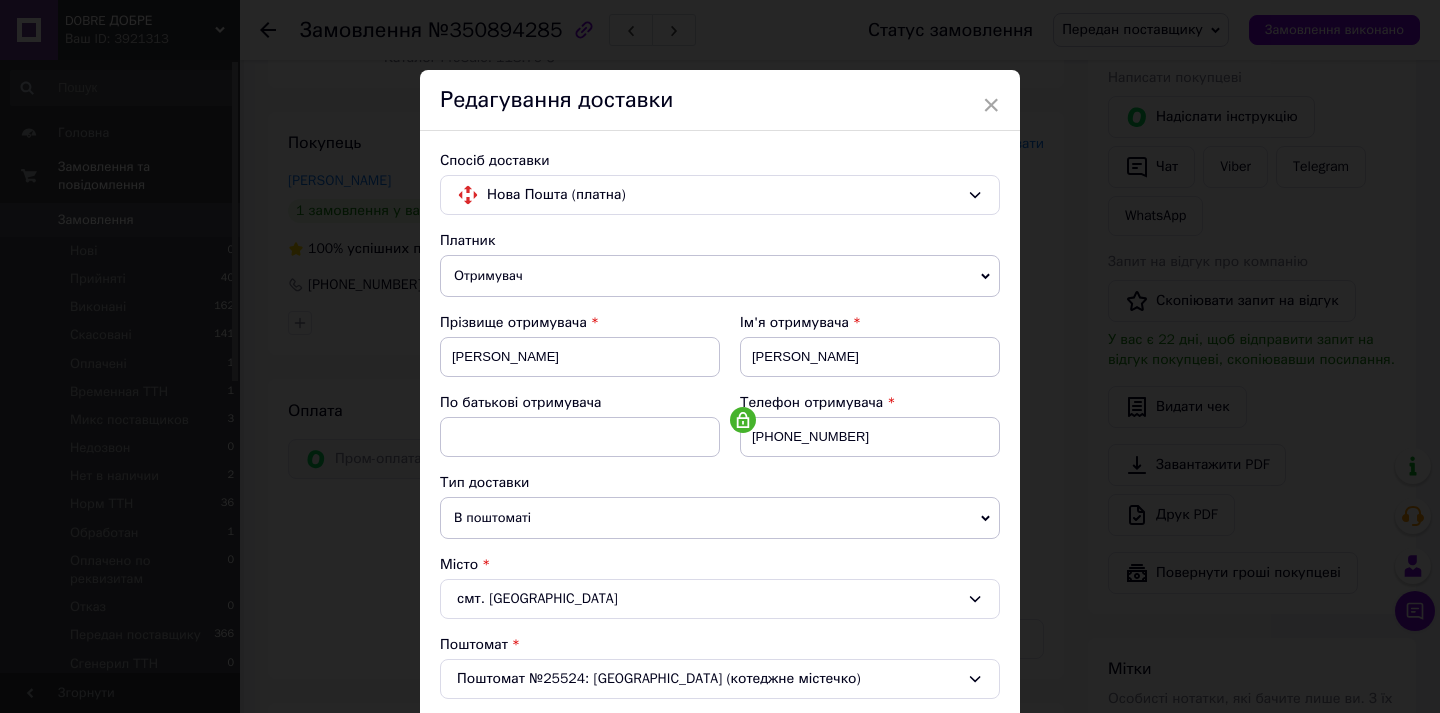 scroll, scrollTop: 635, scrollLeft: 0, axis: vertical 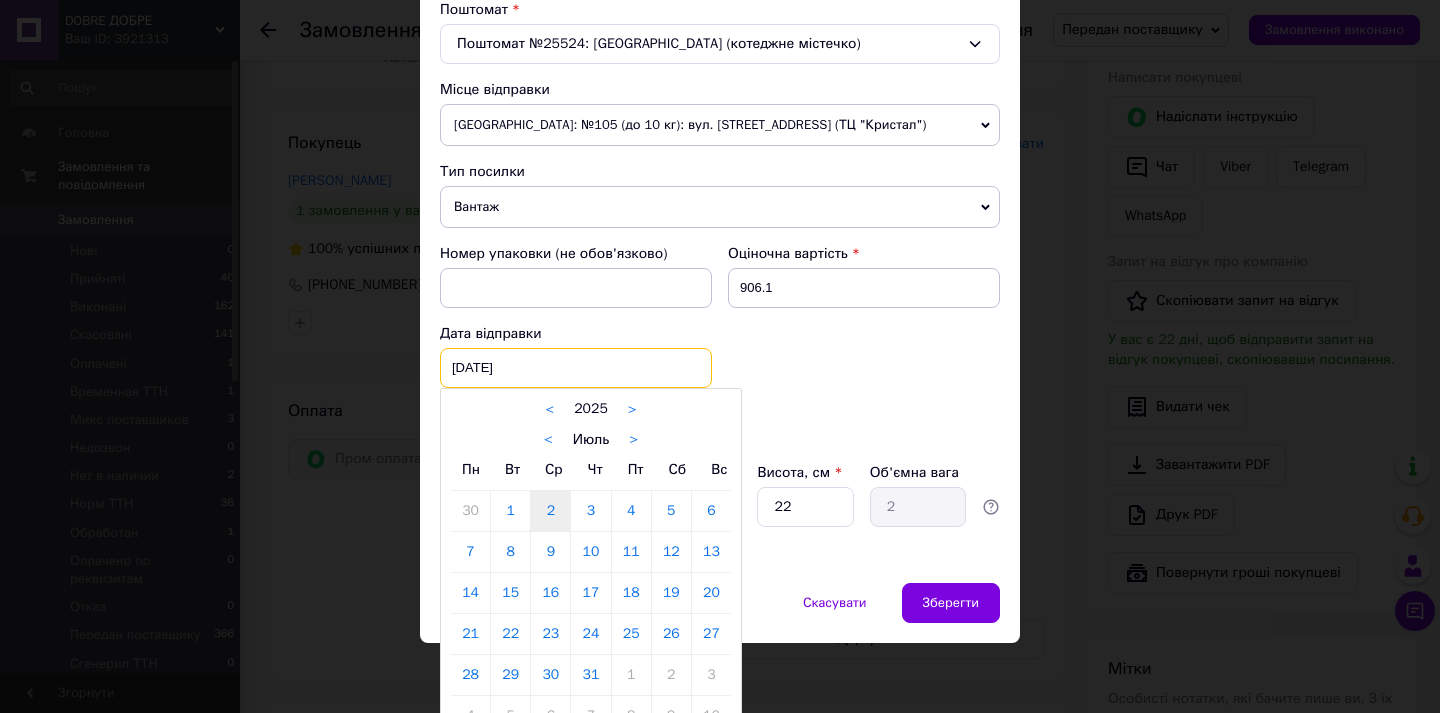 click on "[DATE] < 2025 > < Июль > Пн Вт Ср Чт Пт Сб Вс 30 1 2 3 4 5 6 7 8 9 10 11 12 13 14 15 16 17 18 19 20 21 22 23 24 25 26 27 28 29 30 31 1 2 3 4 5 6 7 8 9 10" at bounding box center (576, 368) 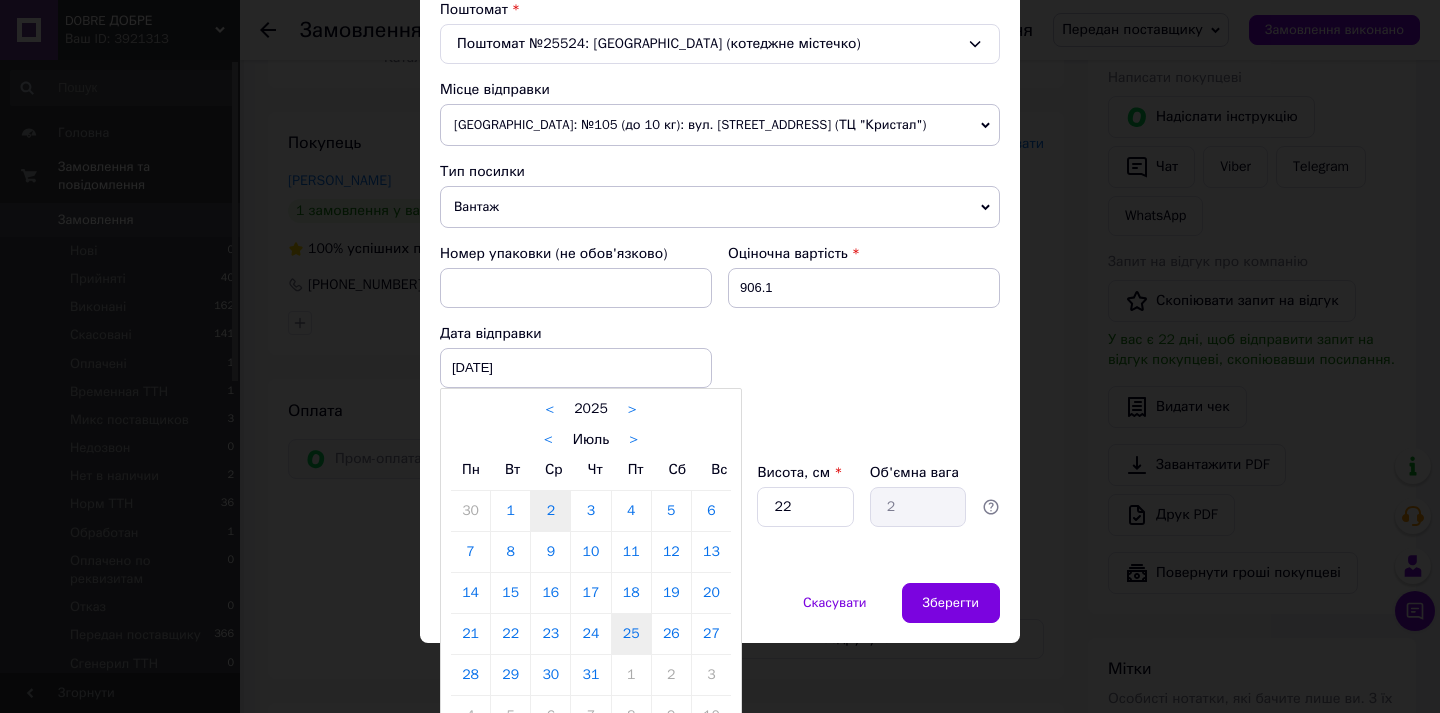 click on "25" at bounding box center [631, 634] 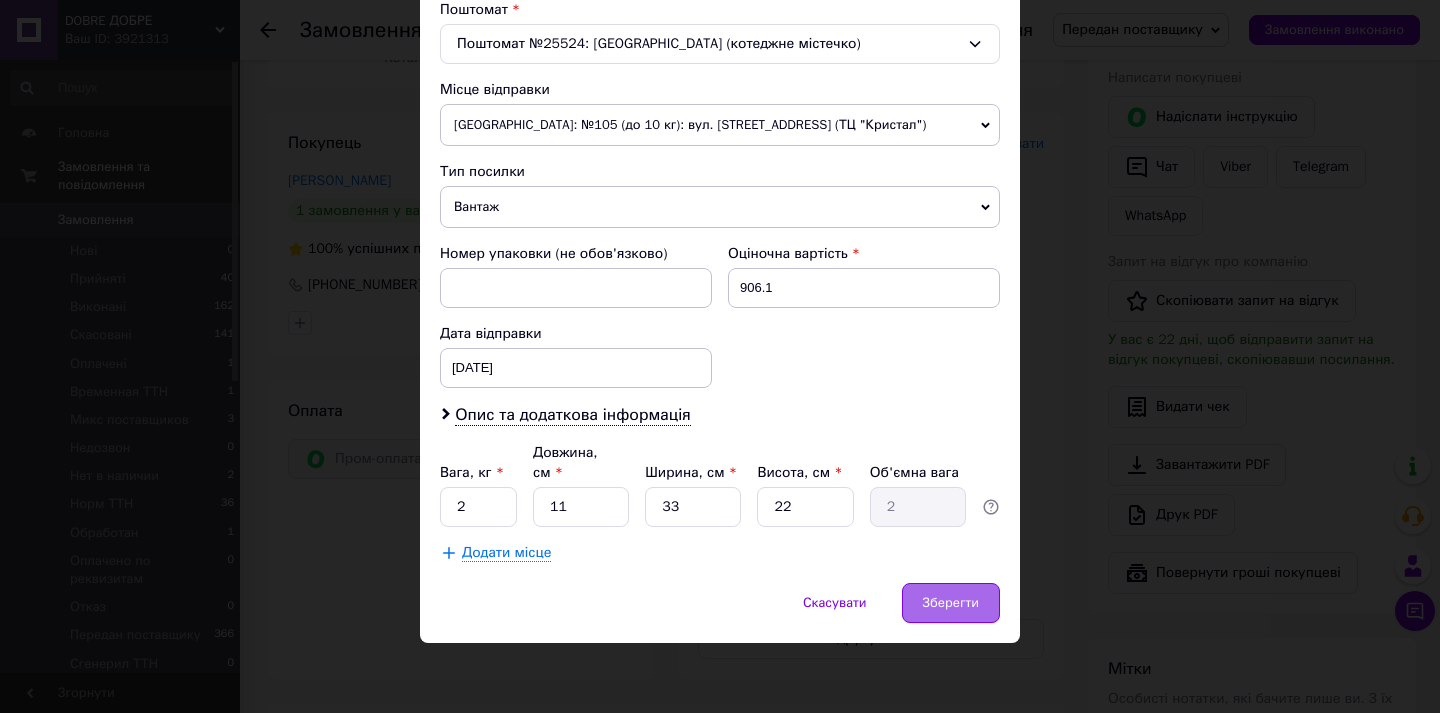 click on "Зберегти" at bounding box center [951, 603] 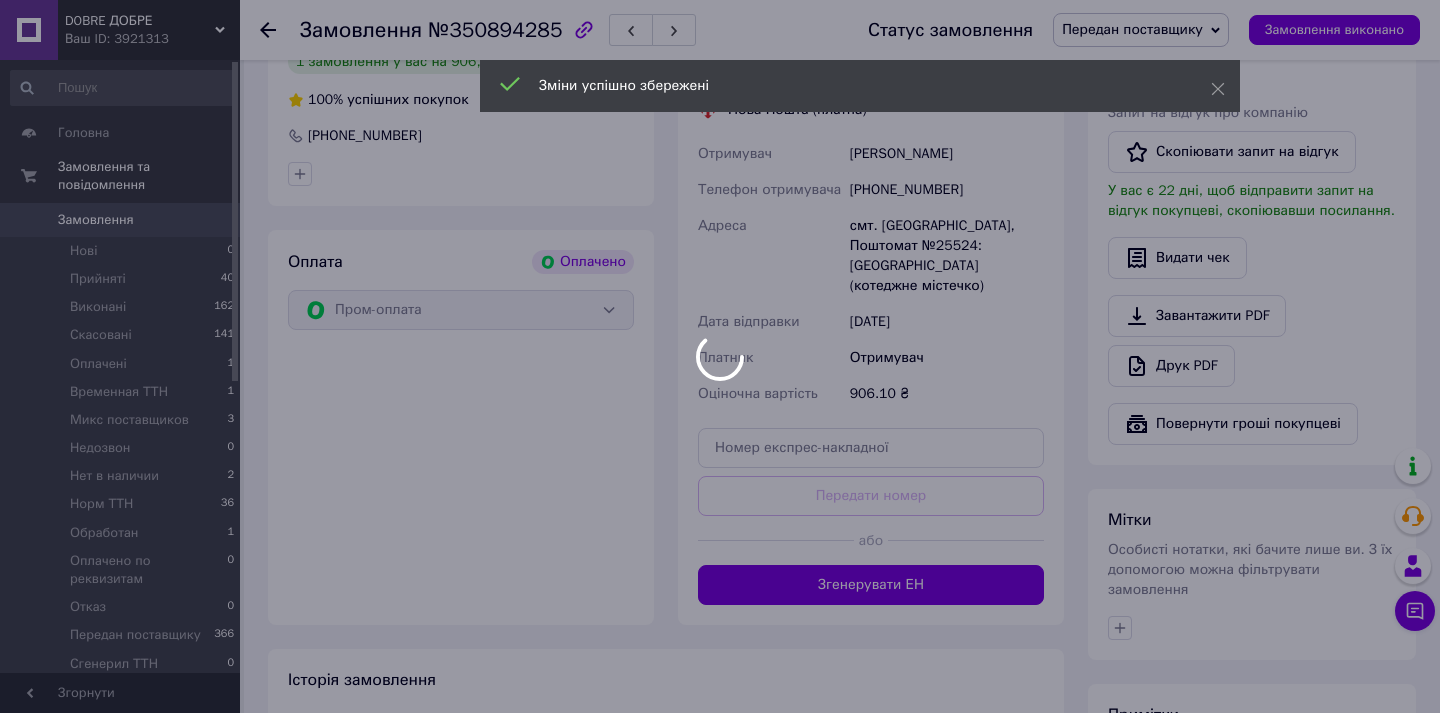 scroll, scrollTop: 810, scrollLeft: 0, axis: vertical 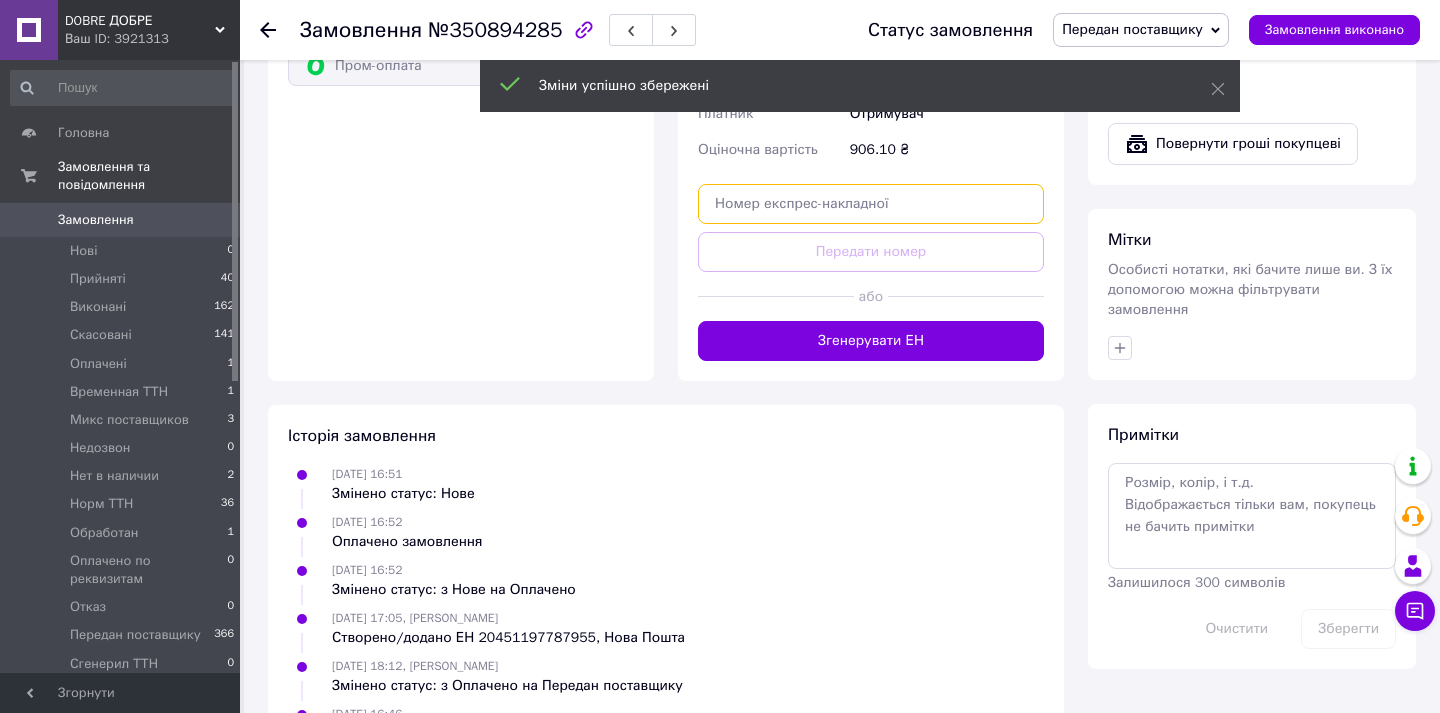 click at bounding box center [871, 204] 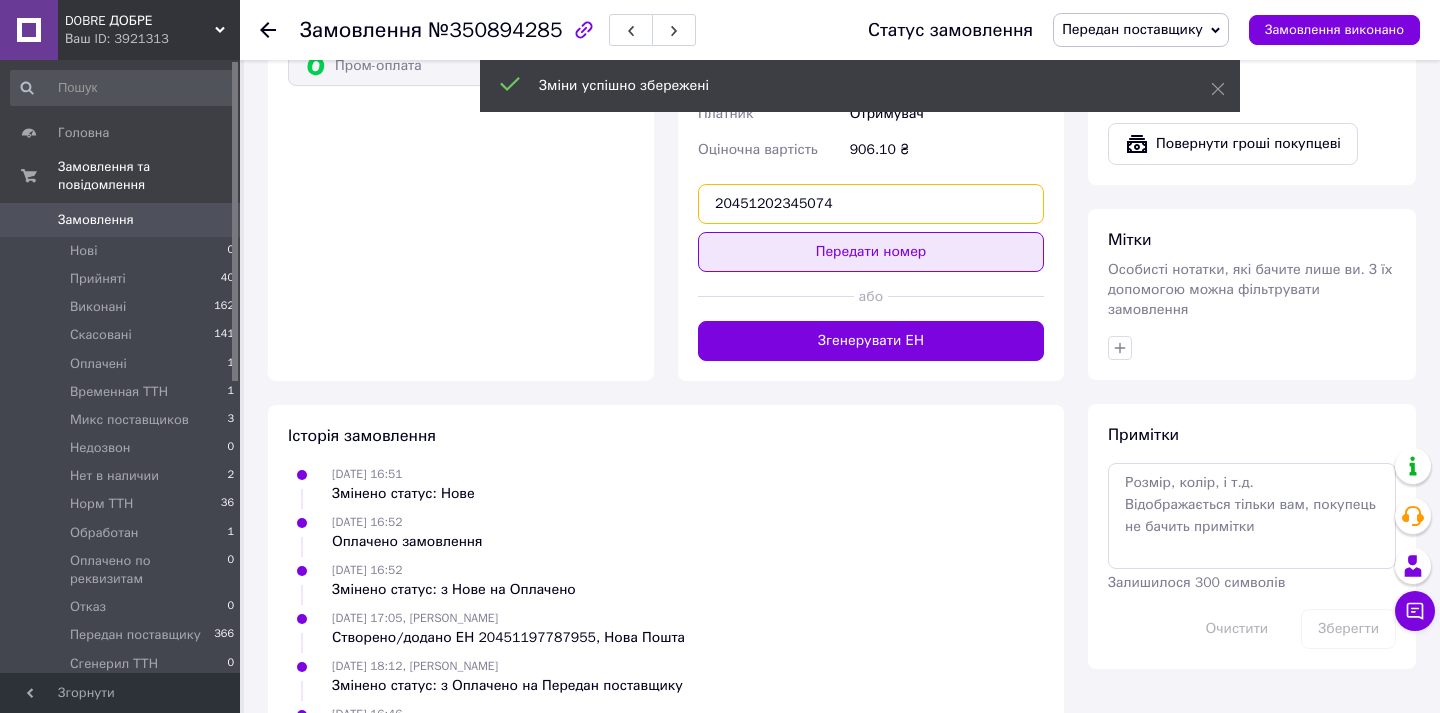 type on "20451202345074" 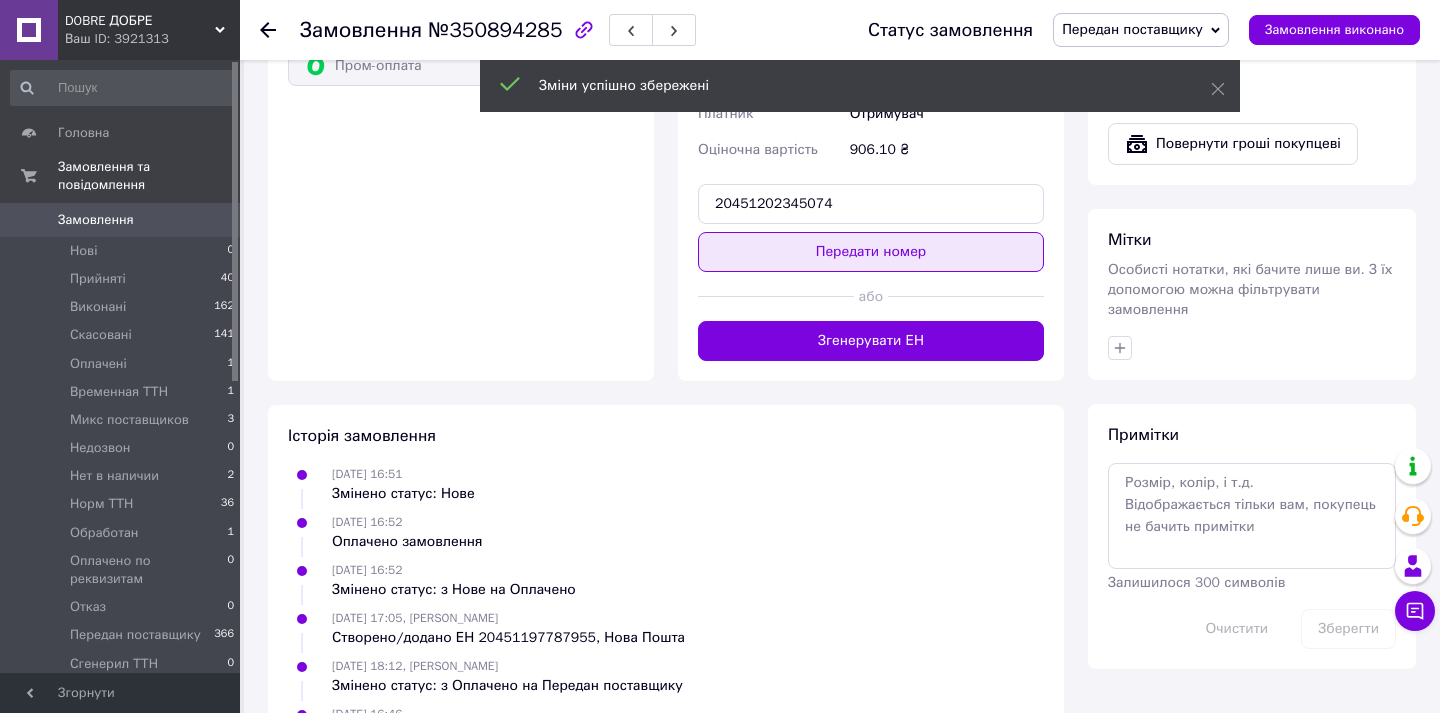 click on "Передати номер" at bounding box center (871, 252) 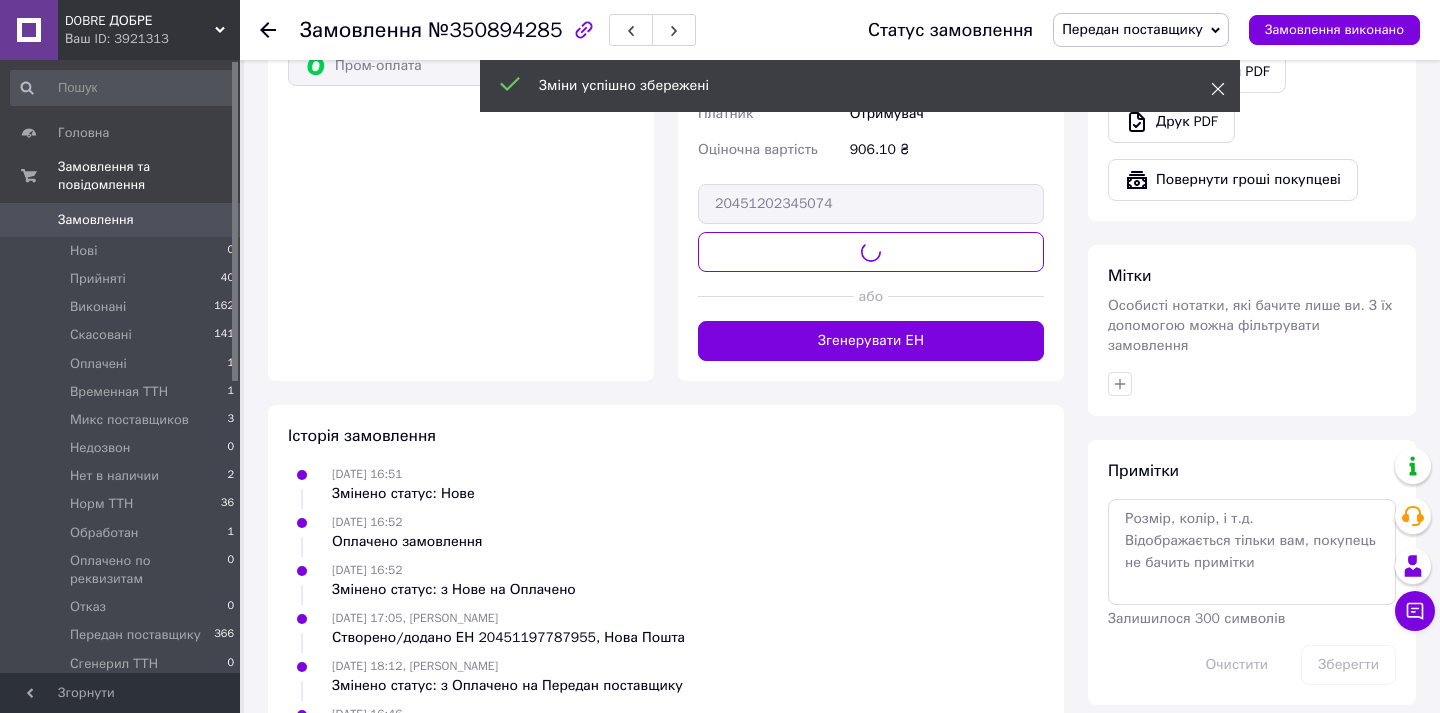 click 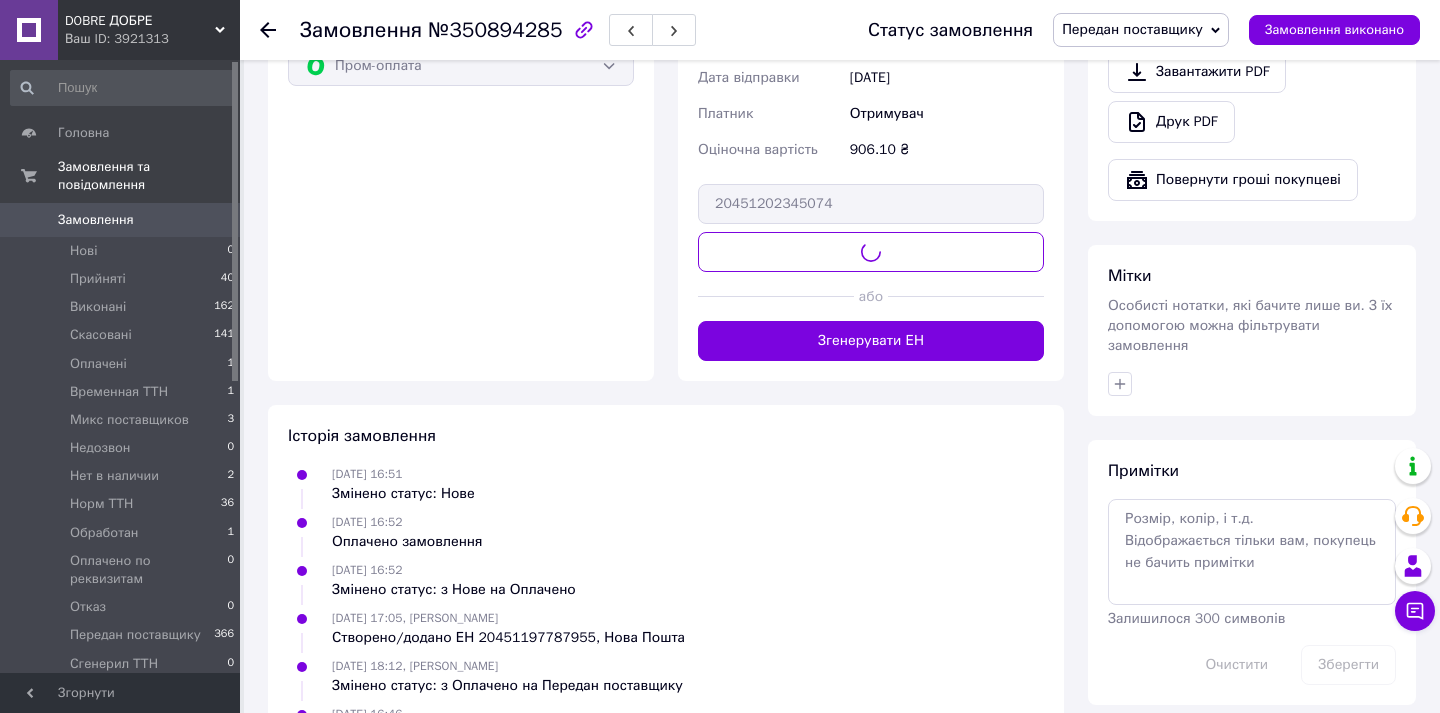 click on "Передан поставщику" at bounding box center (1141, 30) 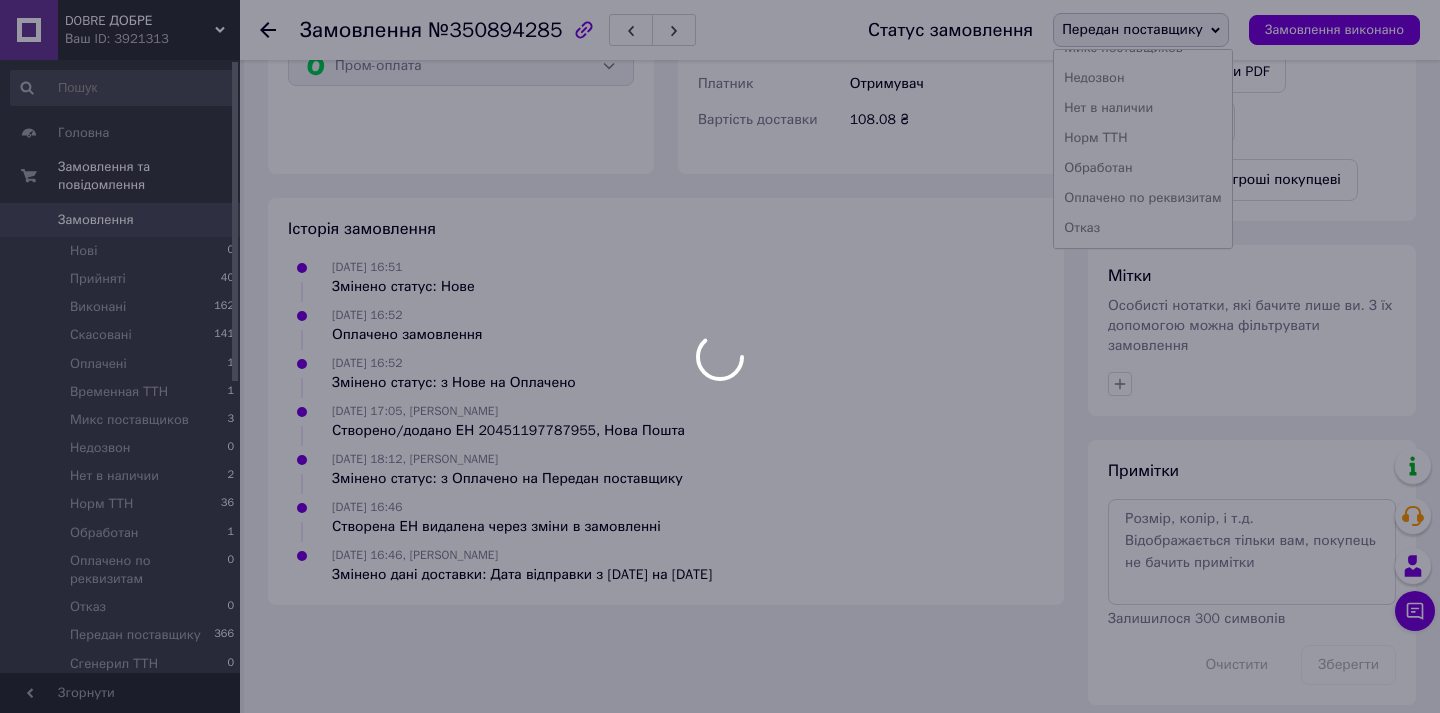 scroll, scrollTop: 232, scrollLeft: 0, axis: vertical 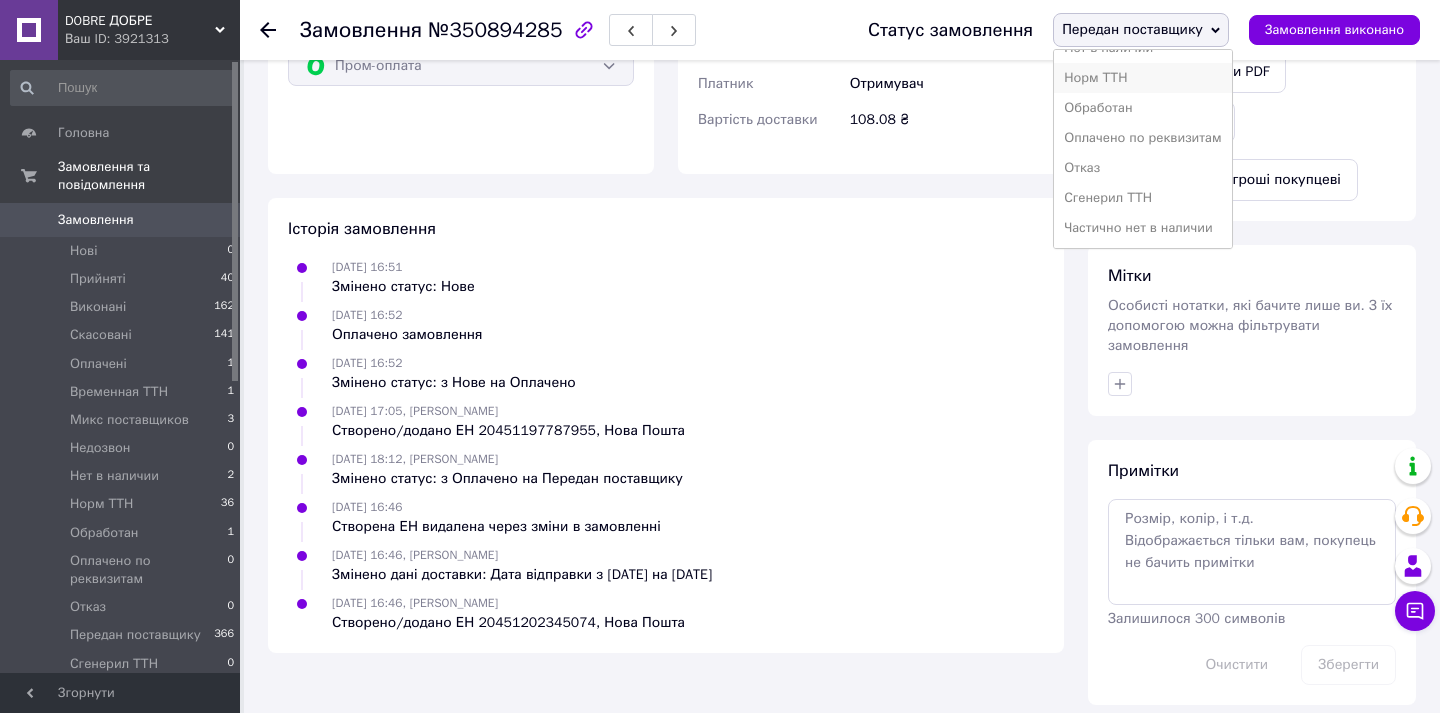click on "Норм ТТН" at bounding box center [1142, 78] 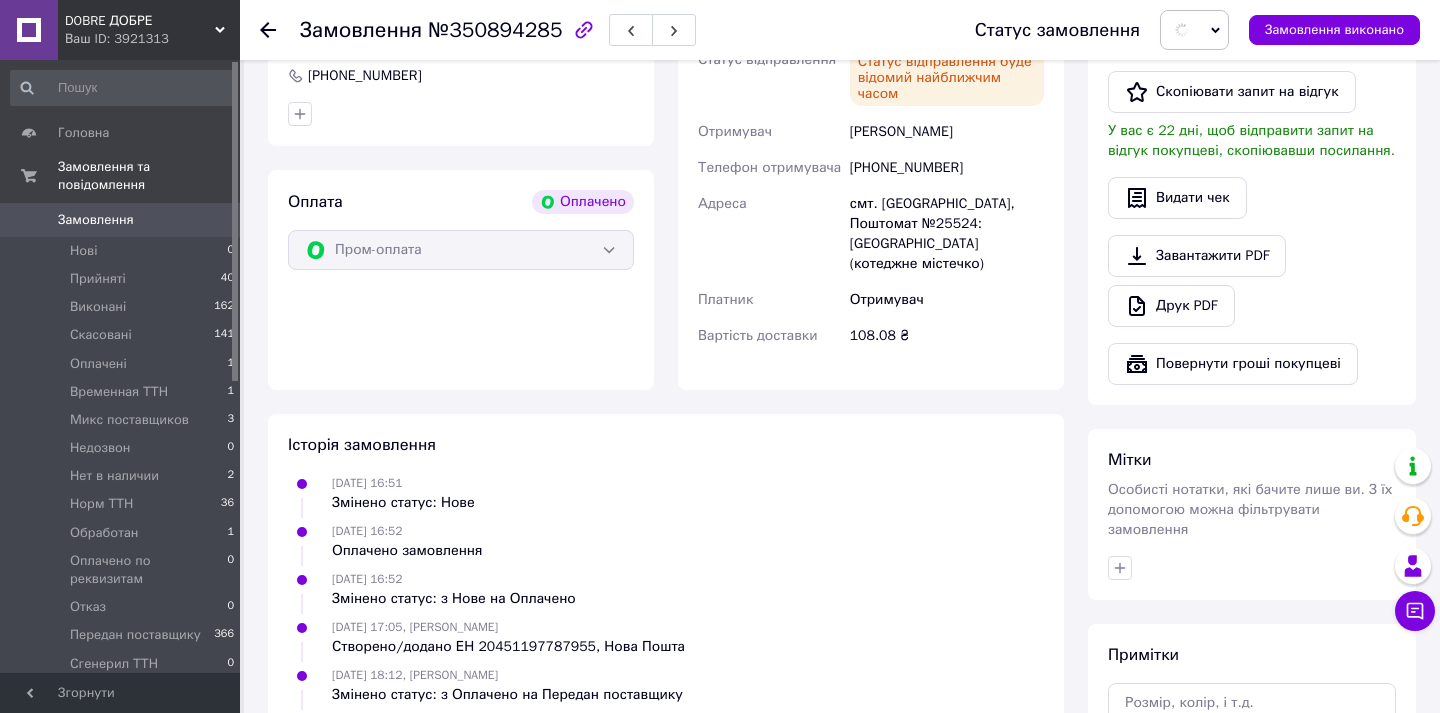 scroll, scrollTop: 525, scrollLeft: 0, axis: vertical 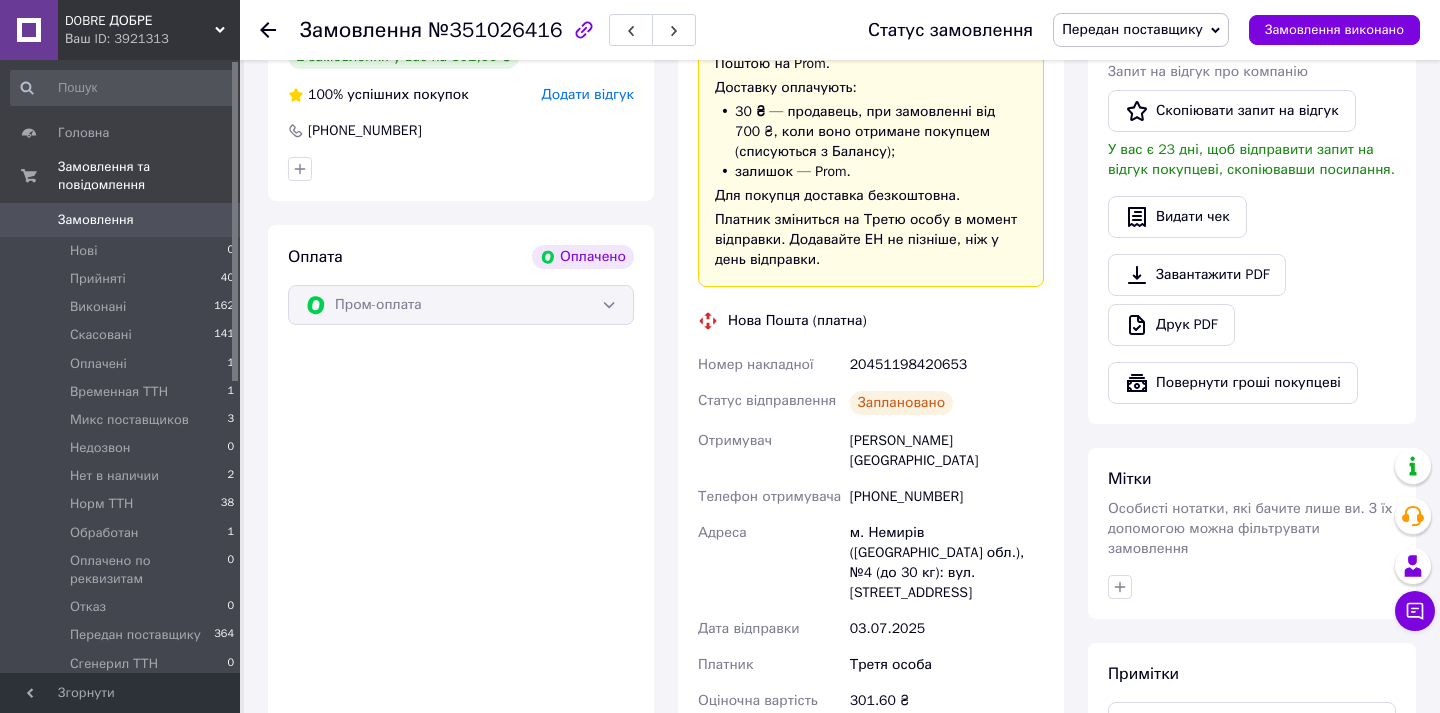 click on "[PHONE_NUMBER]" at bounding box center [947, 497] 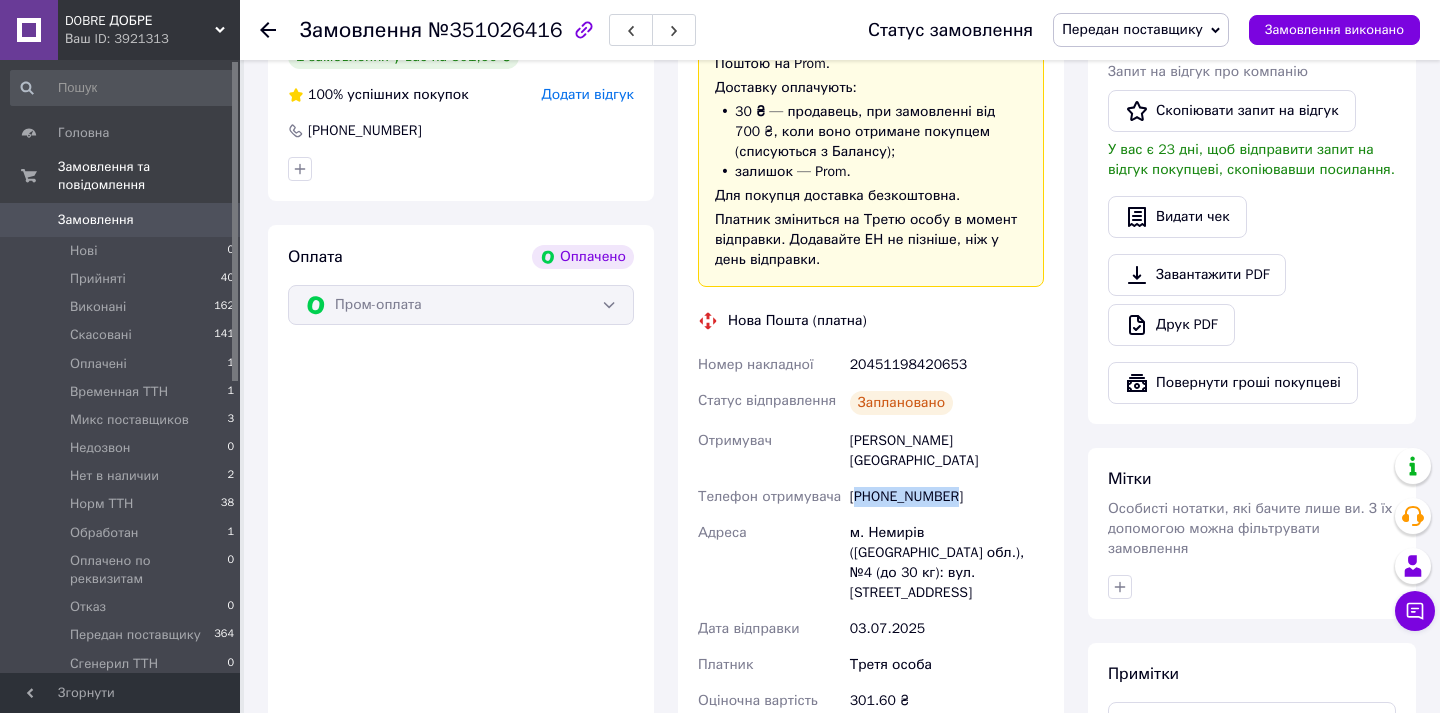 click on "[PHONE_NUMBER]" at bounding box center [947, 497] 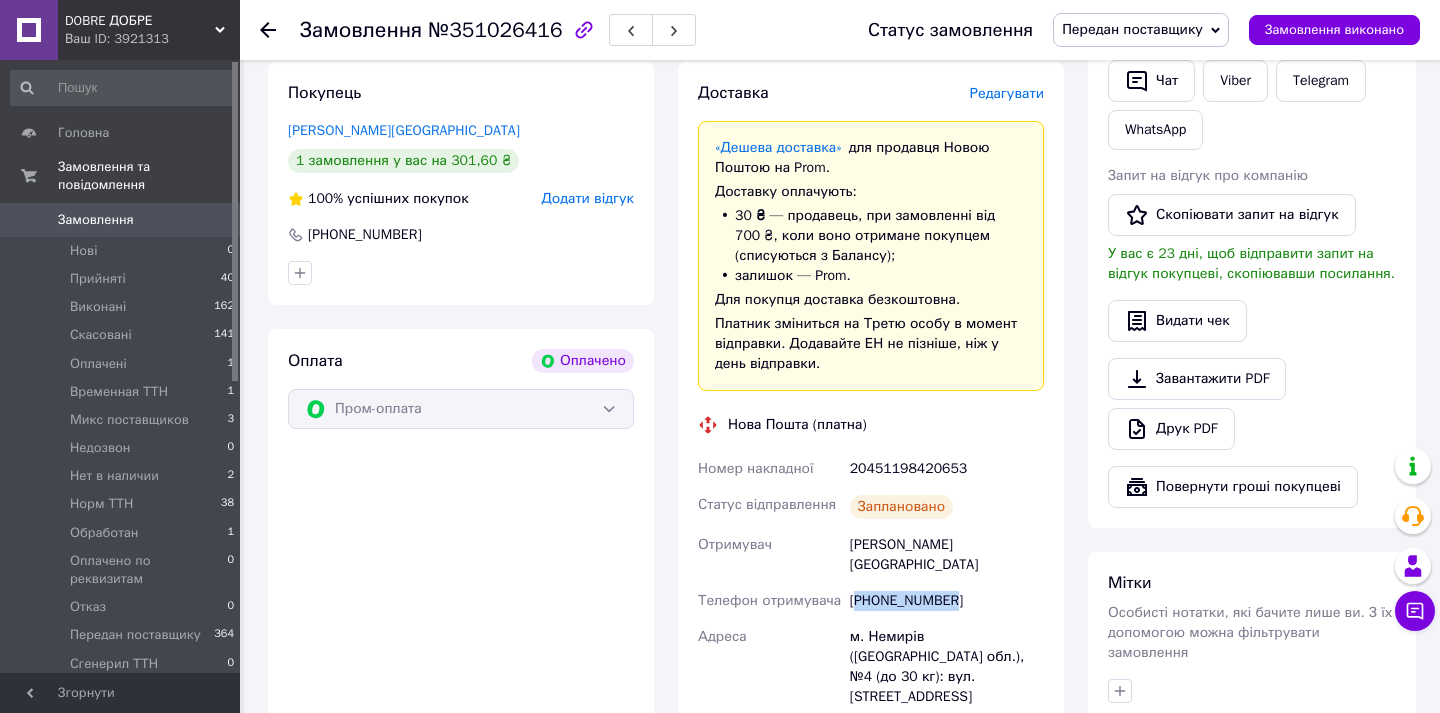 scroll, scrollTop: 361, scrollLeft: 0, axis: vertical 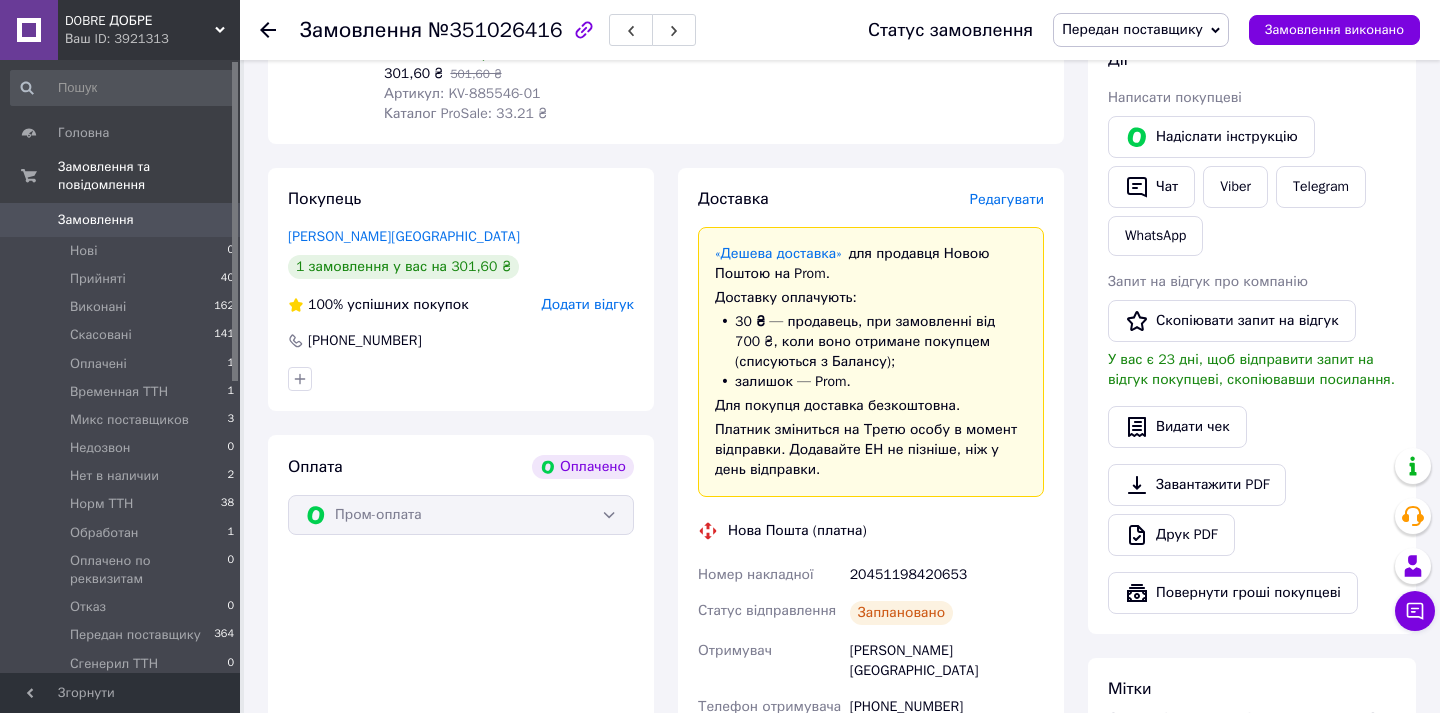 click on "Редагувати" at bounding box center (1007, 199) 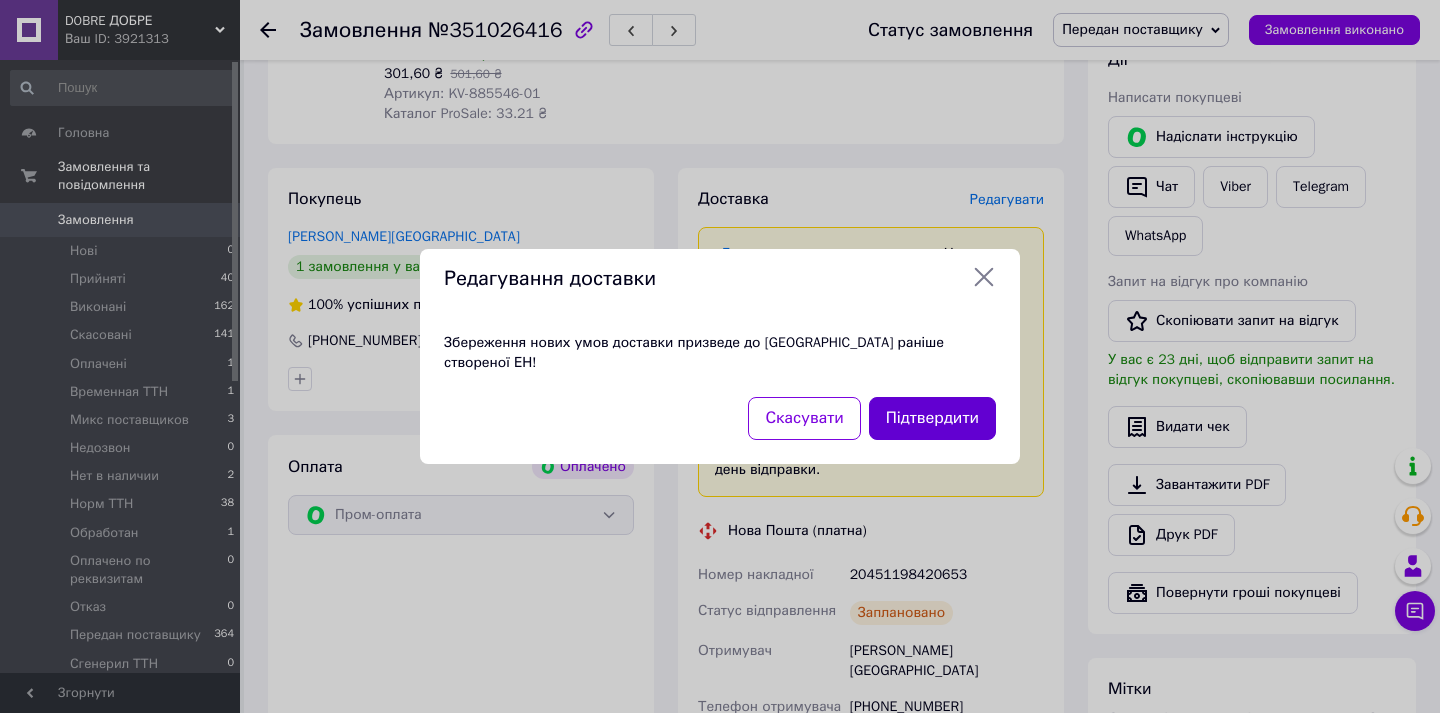 click on "Підтвердити" at bounding box center [932, 418] 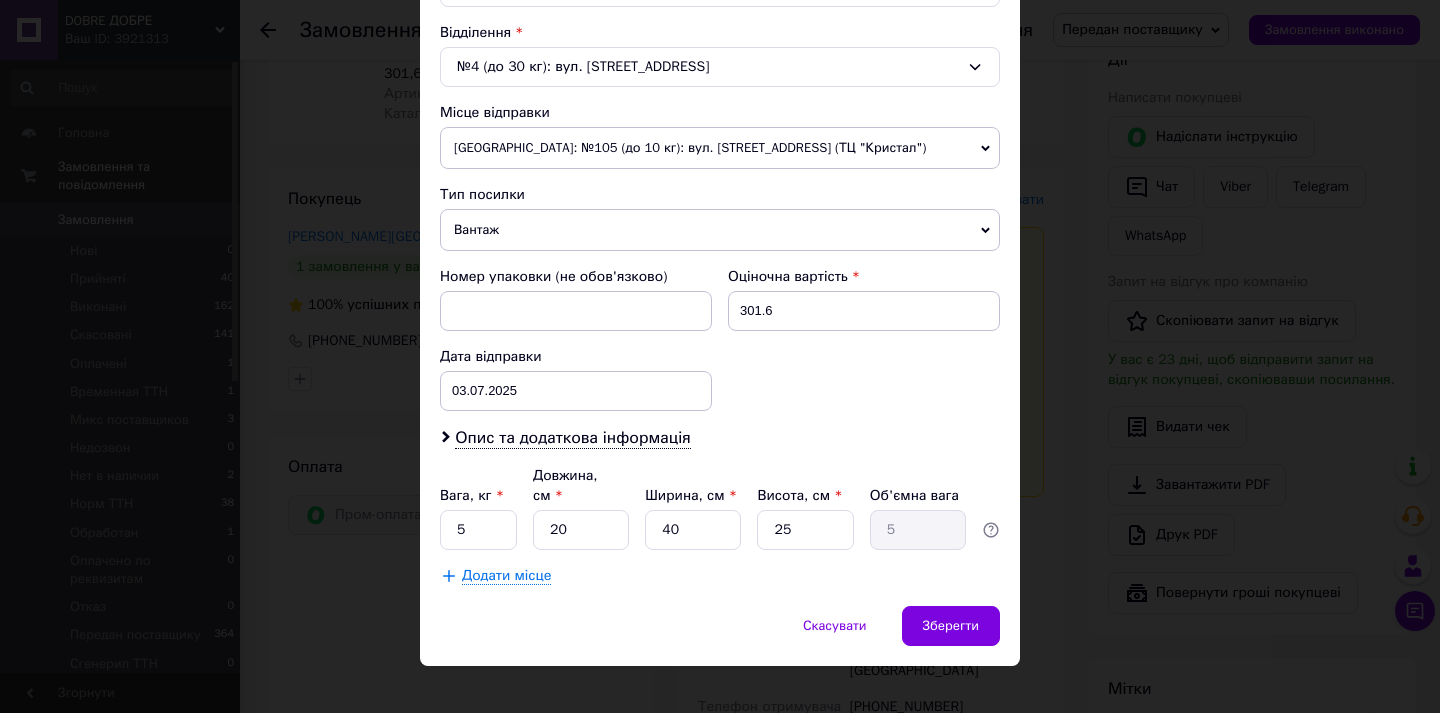 scroll, scrollTop: 635, scrollLeft: 0, axis: vertical 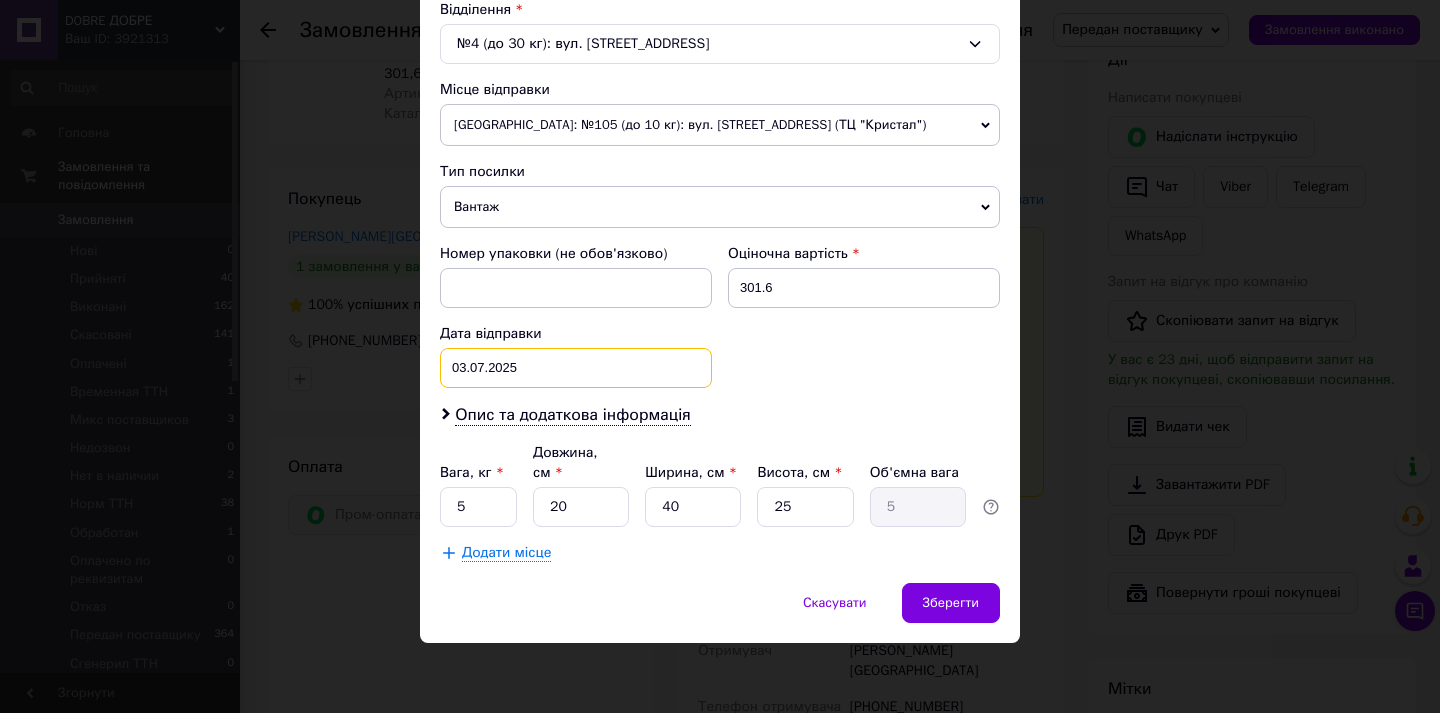 click on "[DATE] < 2025 > < Июль > Пн Вт Ср Чт Пт Сб Вс 30 1 2 3 4 5 6 7 8 9 10 11 12 13 14 15 16 17 18 19 20 21 22 23 24 25 26 27 28 29 30 31 1 2 3 4 5 6 7 8 9 10" at bounding box center [576, 368] 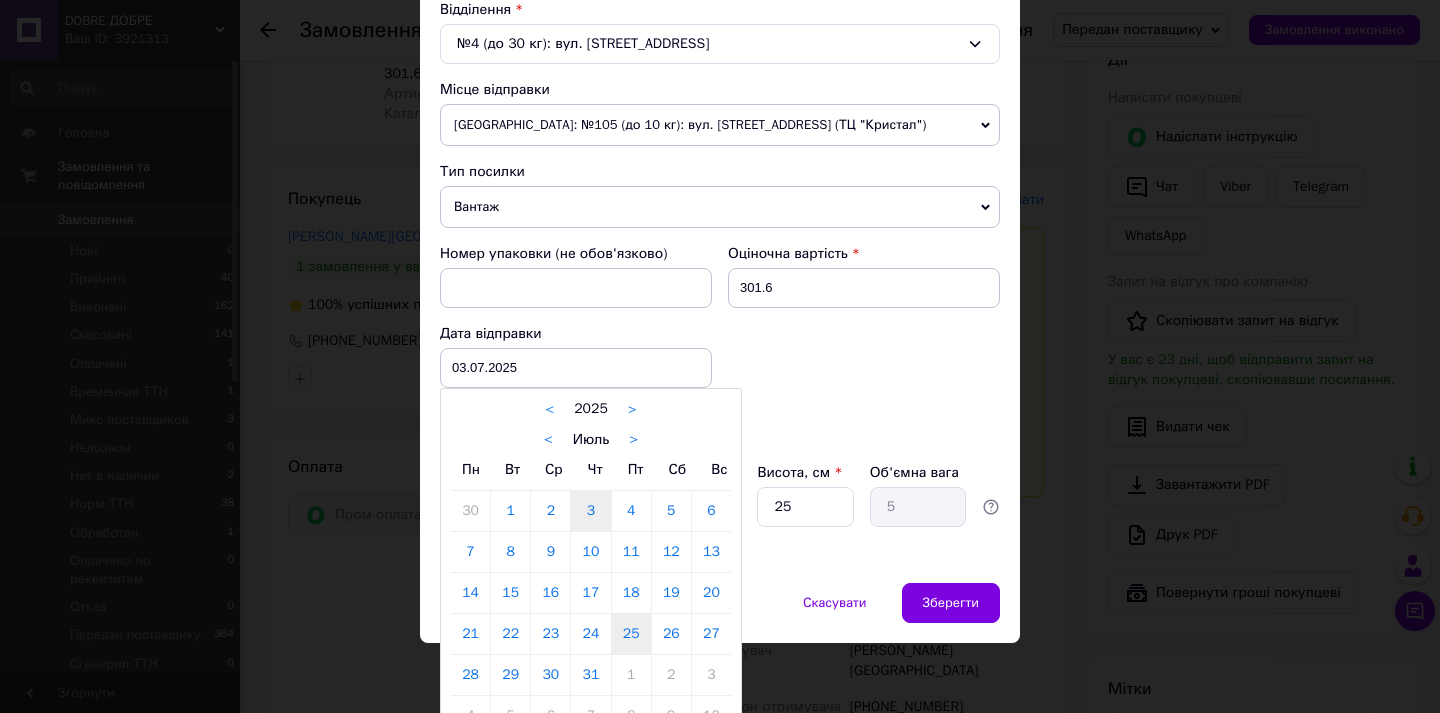 click on "25" at bounding box center [631, 634] 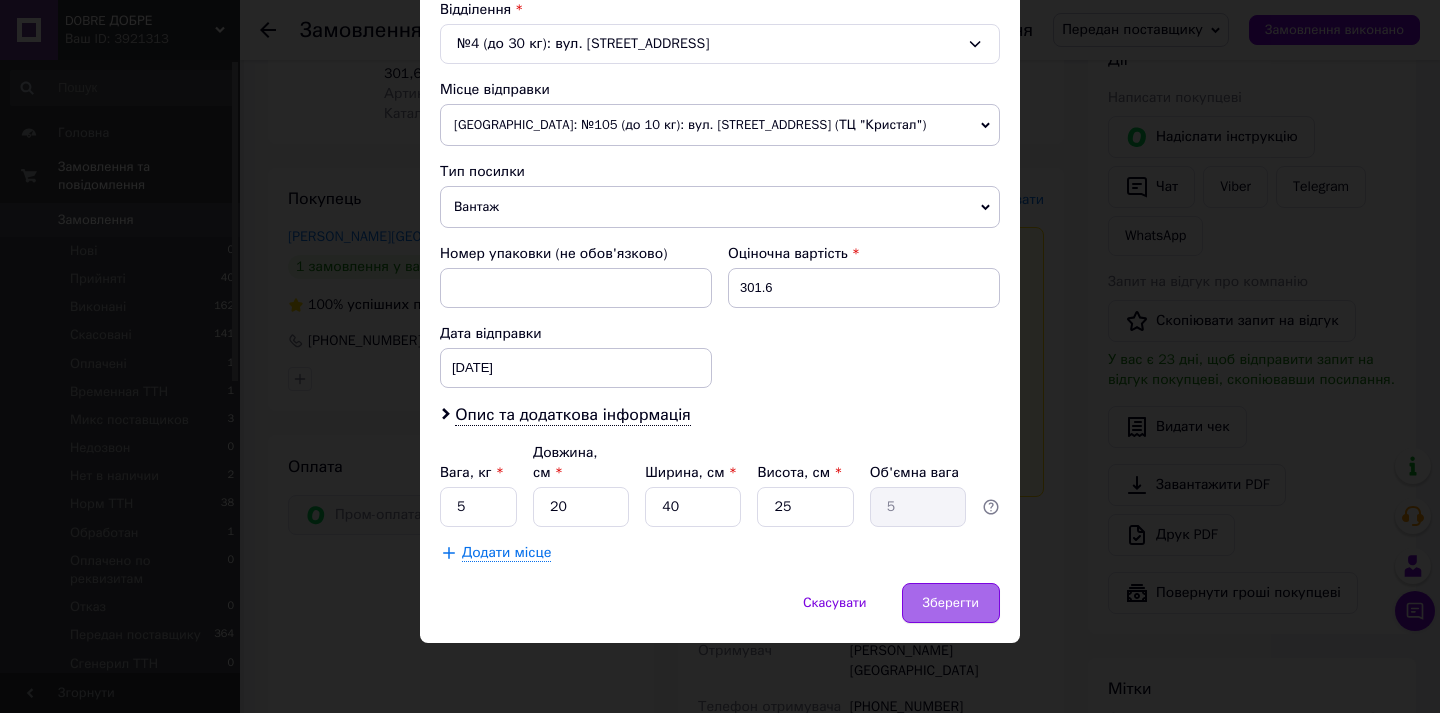 click on "Зберегти" at bounding box center [951, 603] 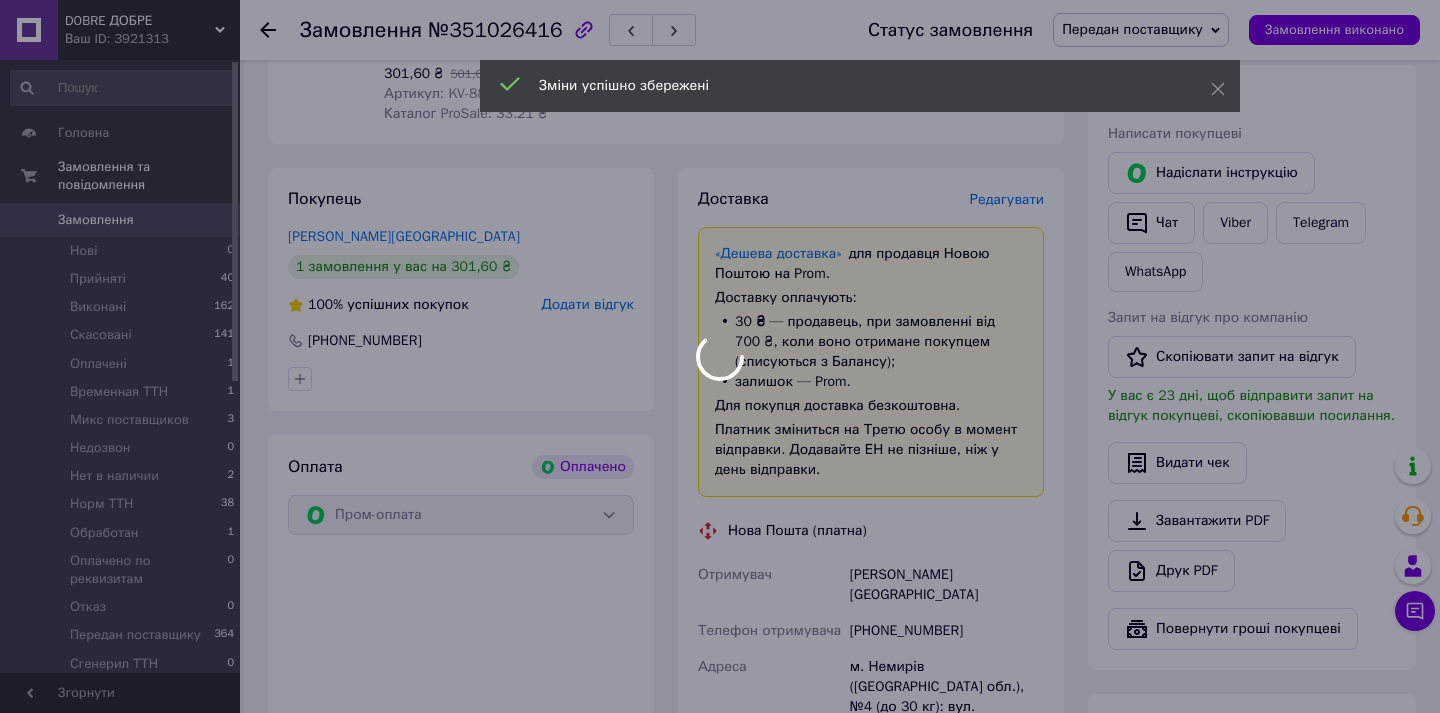scroll, scrollTop: 598, scrollLeft: 0, axis: vertical 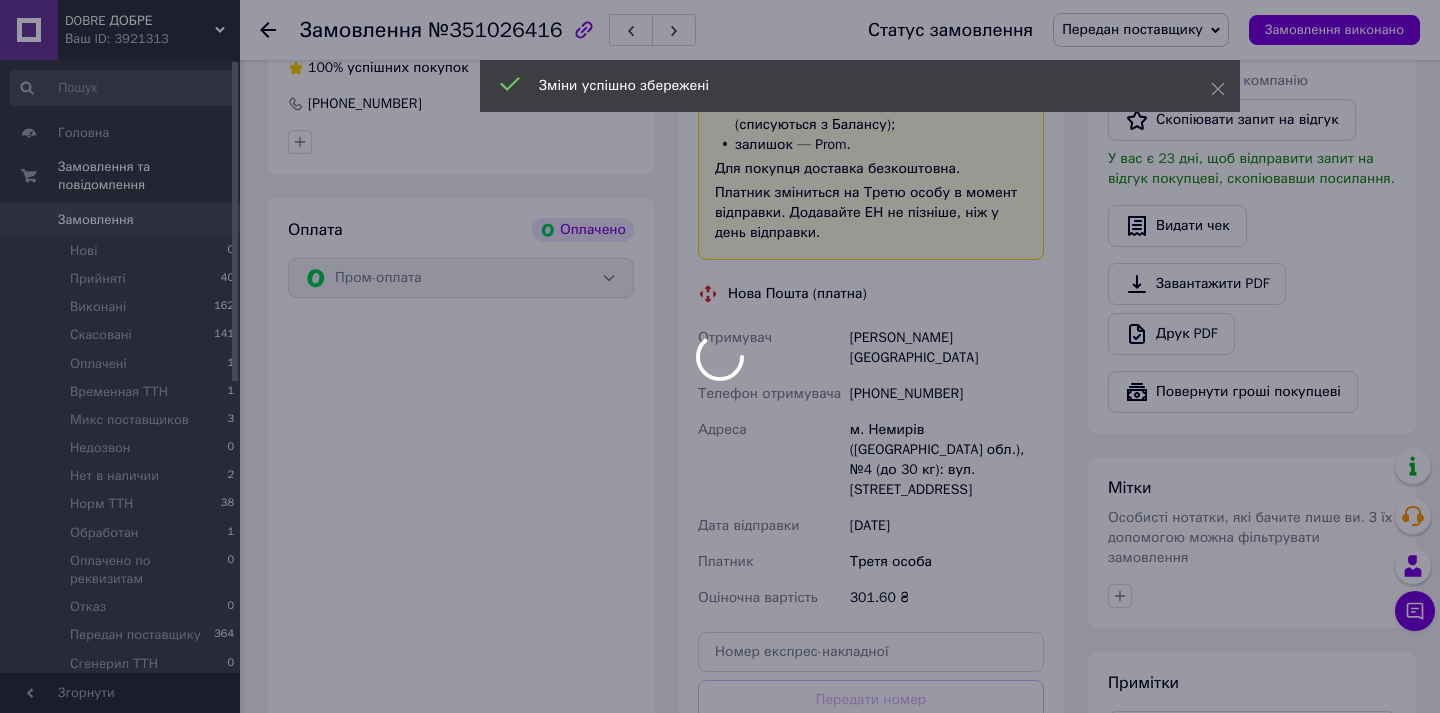 click on "DOBRE ДОБРЕ Ваш ID: 3921313 Сайт DOBRE ДОБРЕ Кабінет покупця Перевірити стан системи Сторінка на порталі NameMag [PERSON_NAME] ПЕРШИЙ THeBest Frocus FRIENDS ABCmag 123MAG Samovlennya Chydovo GarnoByde Molodecb Topic Tyt [PERSON_NAME] KlasnoMag SviyMag KrytuiMag Vubirgood Besperechno Oberu Newmag UAmag Horoshomag Bestmag Supermag 2024mag Goodmag AnnIvanivna Svitlomagazun Vse Magazun2 Magazun123 123magazun Vidpra Goodko Svitlo Bijj BJ Biju Bijuteriagood Довідка Вийти Головна Замовлення та повідомлення Замовлення 0 Нові 0 Прийняті 40 Виконані 162 Скасовані 141 Оплачені 1 Временная ТТН 1 Микс поставщиков 3 Недозвон 0 Нет в наличии 2 Норм ТТН 38 Обработан 1 Оплачено по реквизитам 0 0 0" at bounding box center (720, 343) 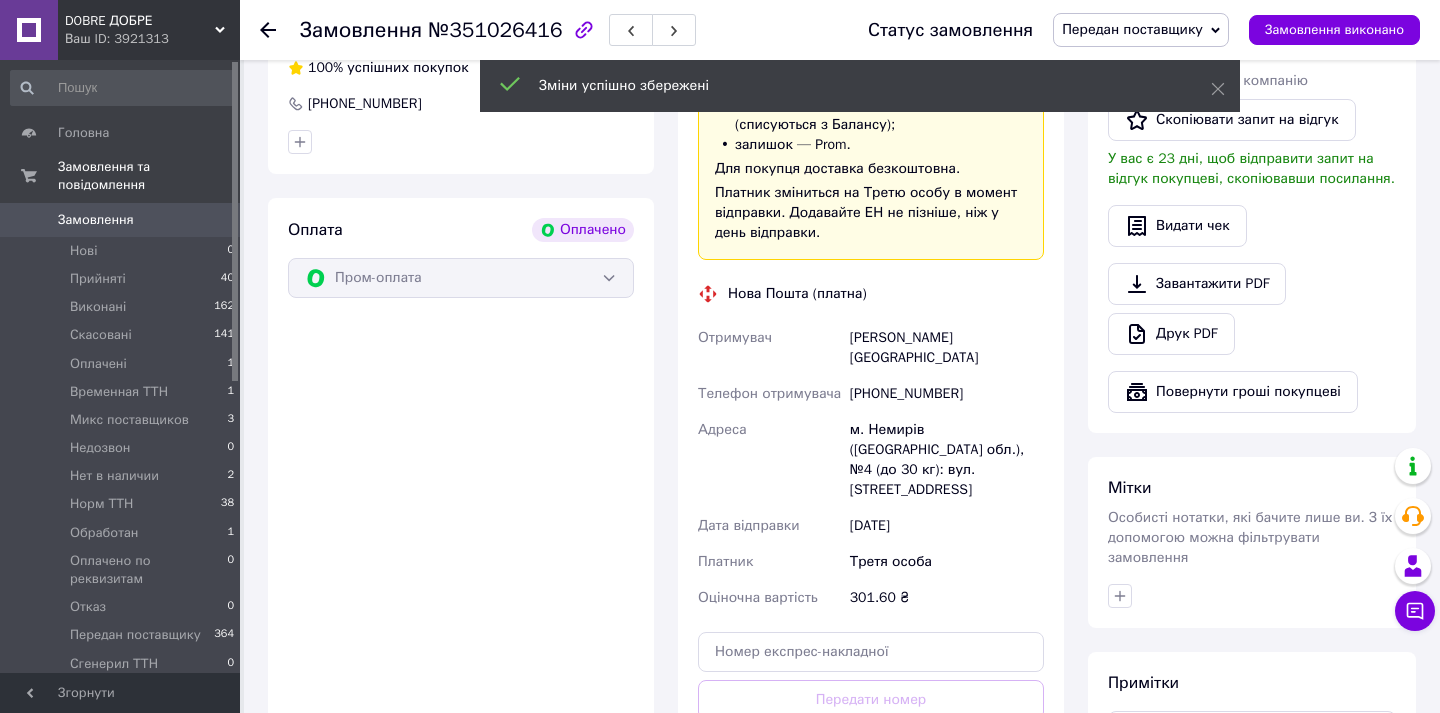 click on "Доставка Редагувати «Дешева доставка»   для продавця Новою Поштою на Prom. Доставку оплачують: 30 ₴   — продавець , при замовленні від 700 ₴, коли воно отримане покупцем (списуються з Балансу); залишок — Prom. Для покупця доставка безкоштовна. Платник зміниться на Третю особу в момент відправки. Додавайте ЕН не пізніше, ніж у день відправки. Нова Пошта (платна) Отримувач Бондар София Телефон отримувача +380931258834 Адреса м. Немирів (Вінницька обл.), №4 (до 30 кг): вул. Острівська, 113-А Дата відправки 25.07.2025 Платник Третя особа Оціночна вартість 301.60 ₴ Передати номер або" at bounding box center [871, 380] 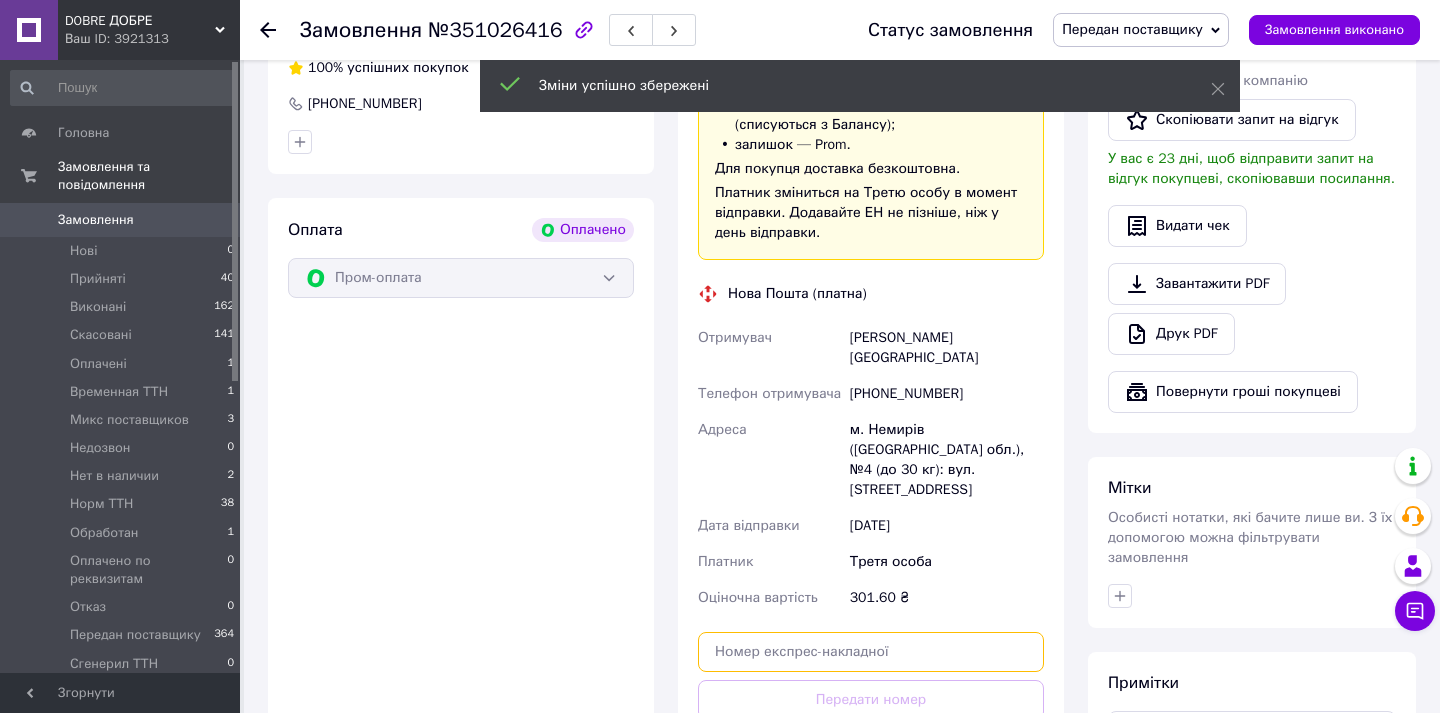 click at bounding box center [871, 652] 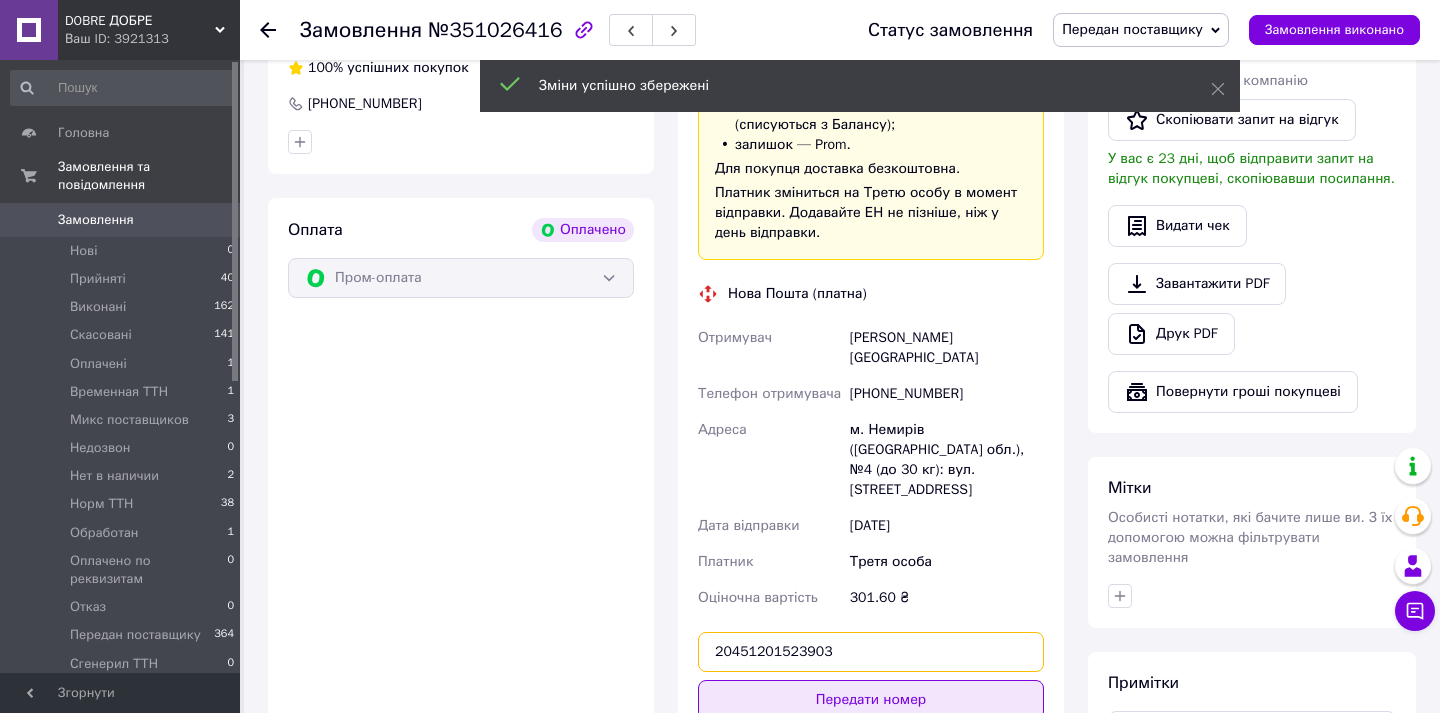 type on "20451201523903" 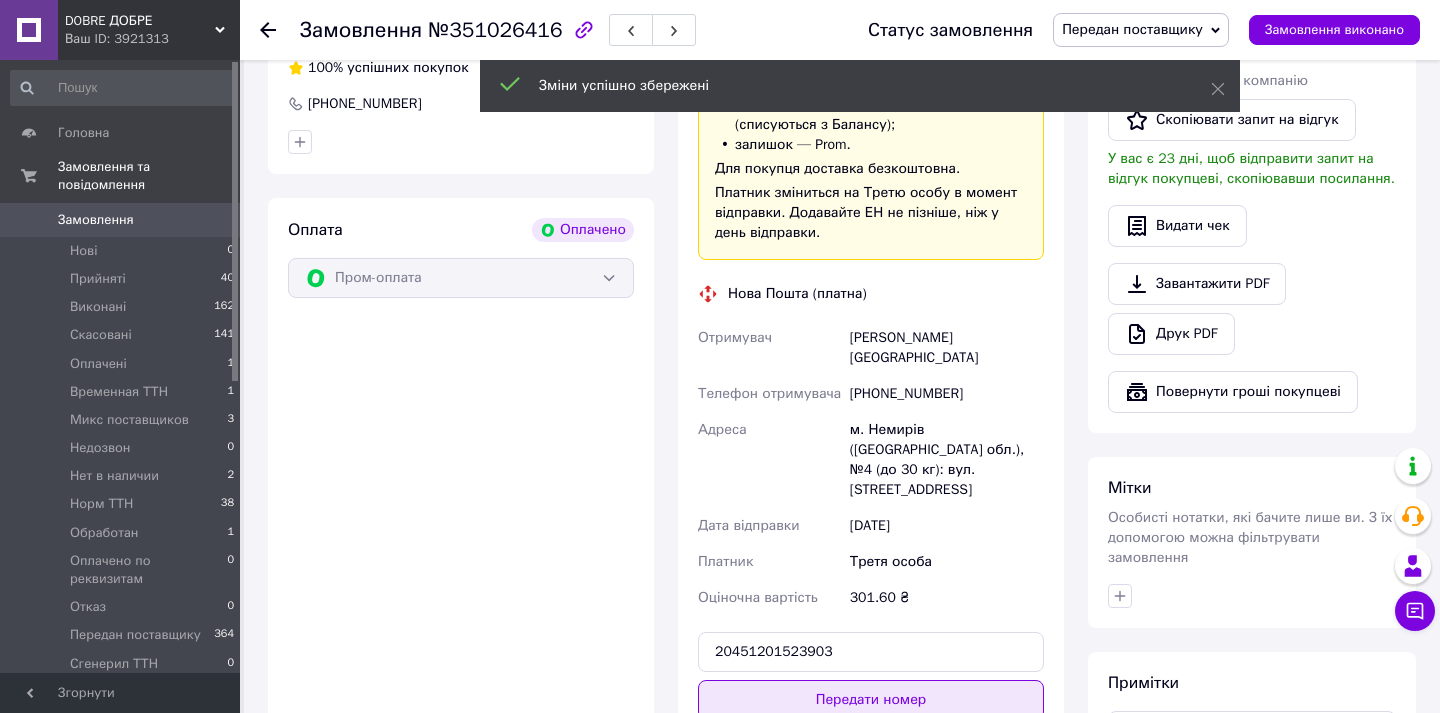 click on "Передати номер" at bounding box center [871, 700] 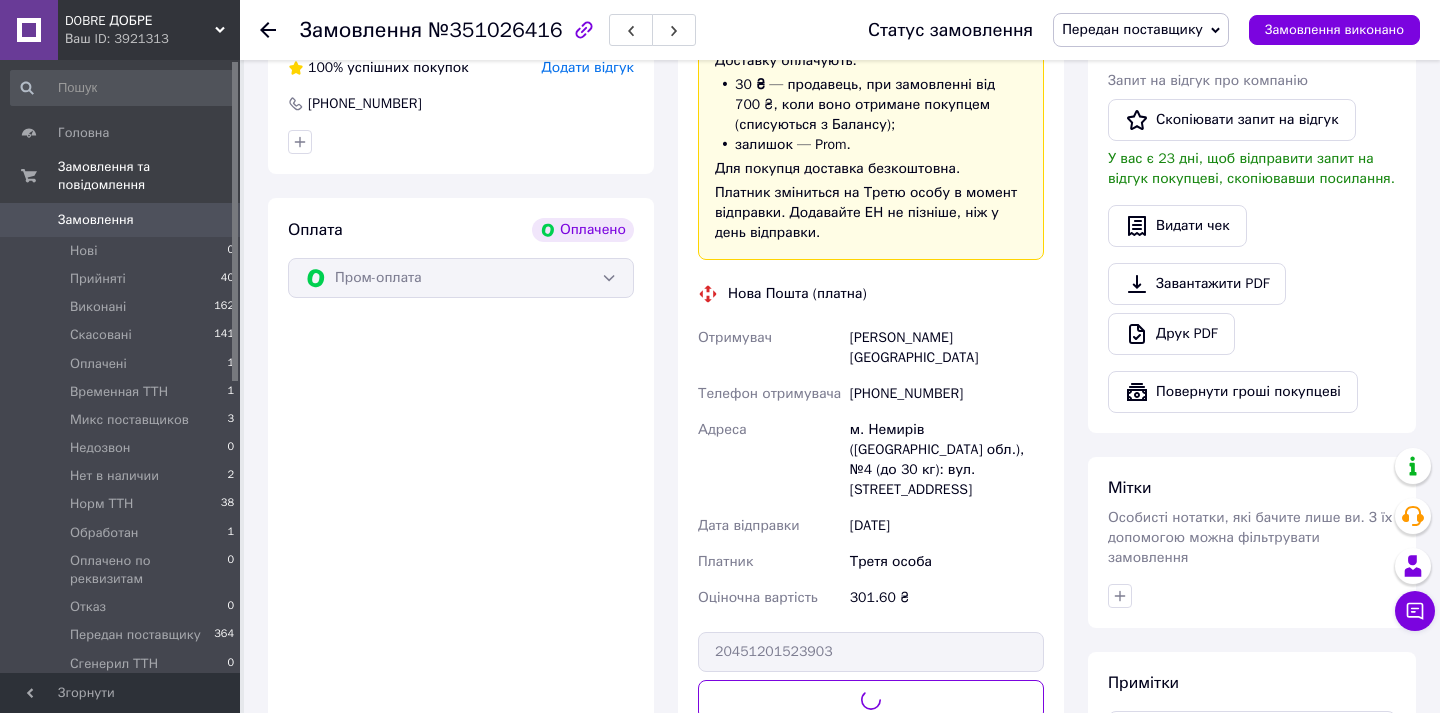 click on "Передан поставщику" at bounding box center (1141, 30) 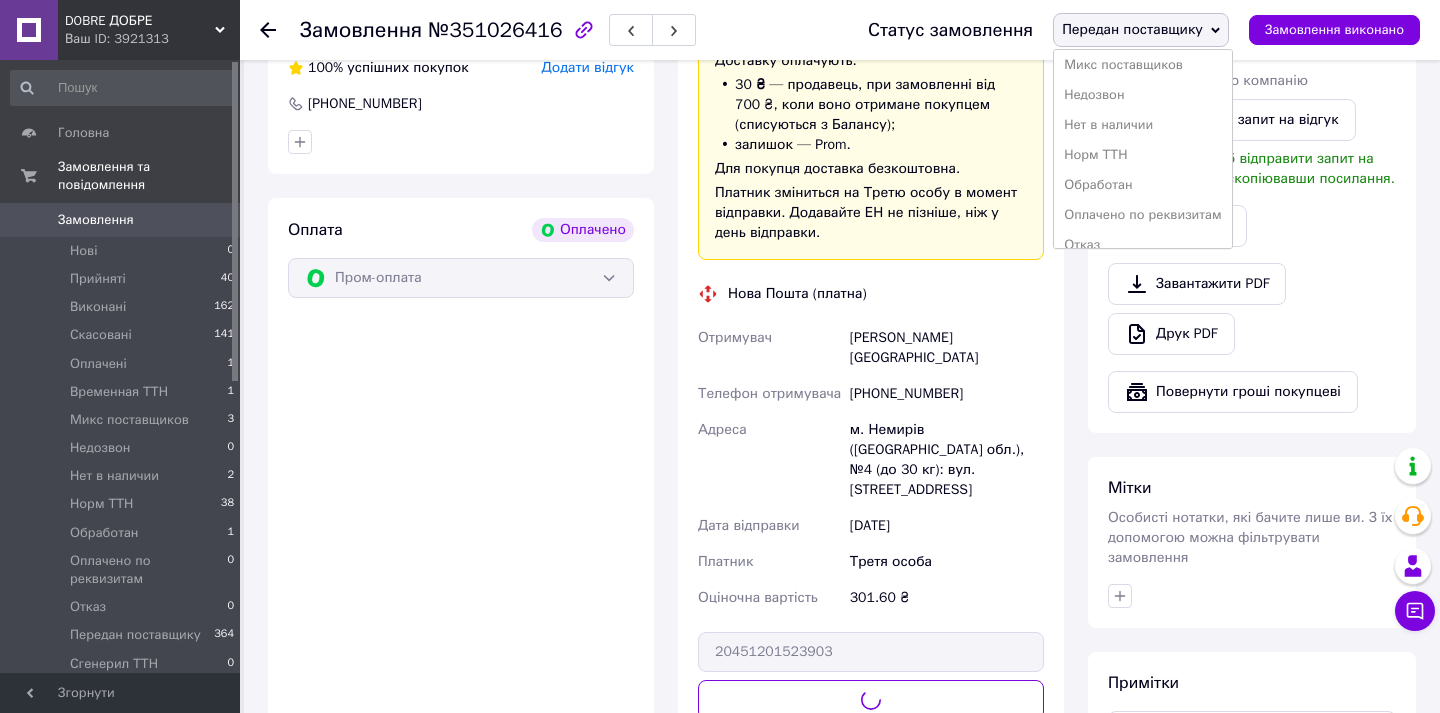 scroll, scrollTop: 232, scrollLeft: 0, axis: vertical 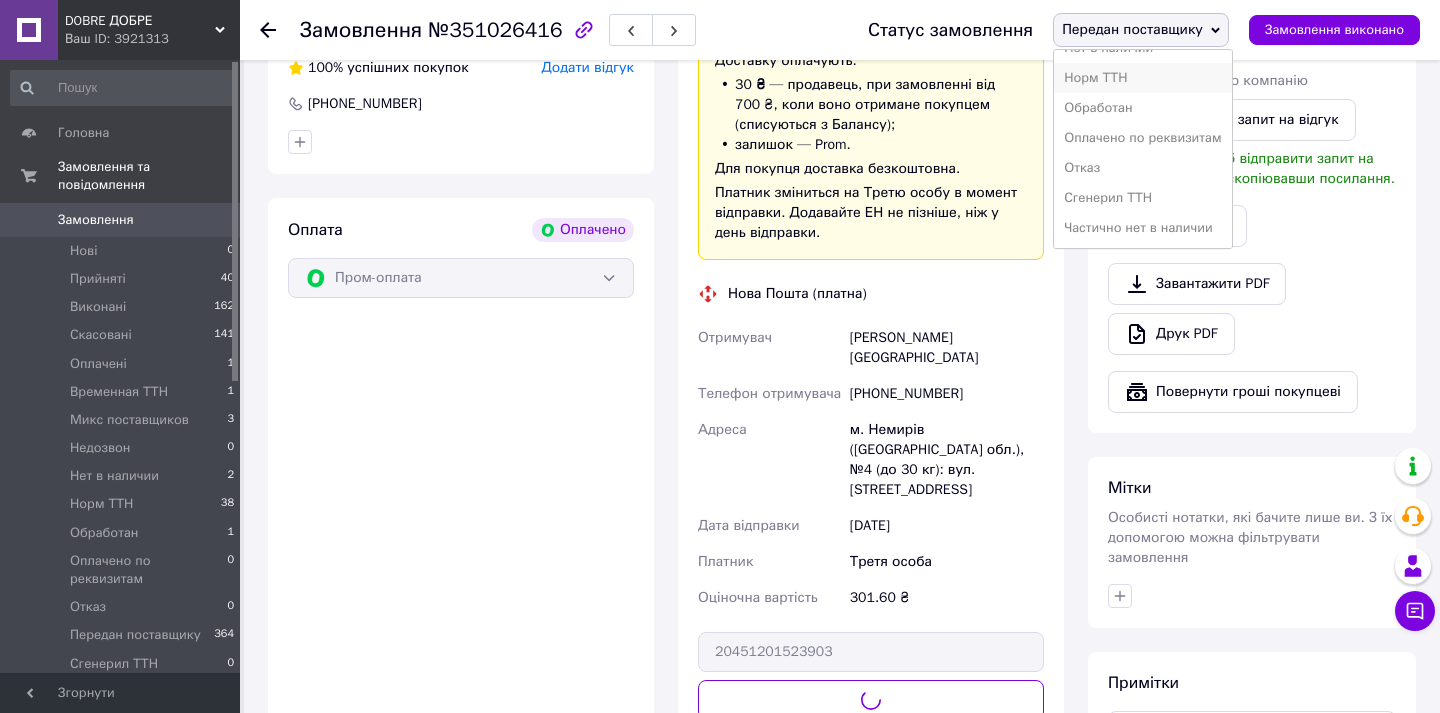 click on "Норм ТТН" at bounding box center [1142, 78] 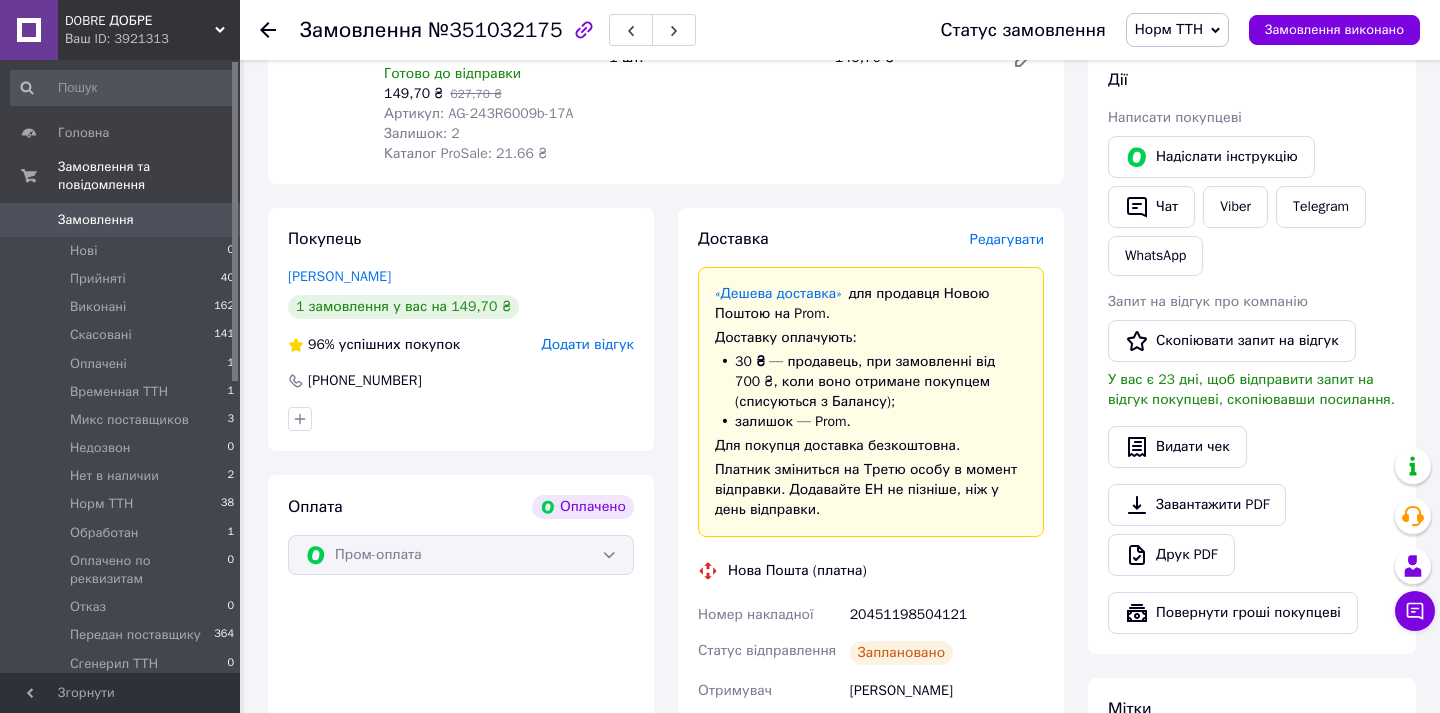scroll, scrollTop: 506, scrollLeft: 0, axis: vertical 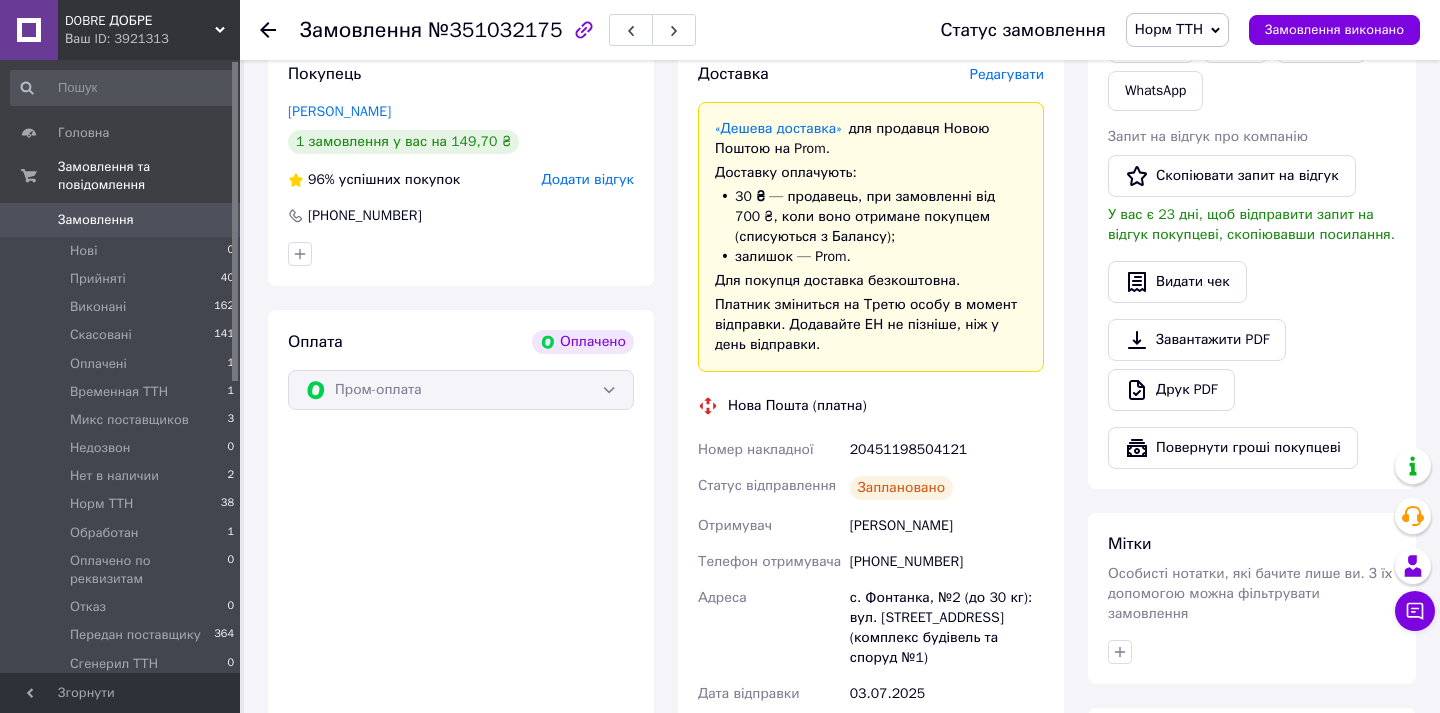click on "Федорчак Майя" at bounding box center [947, 526] 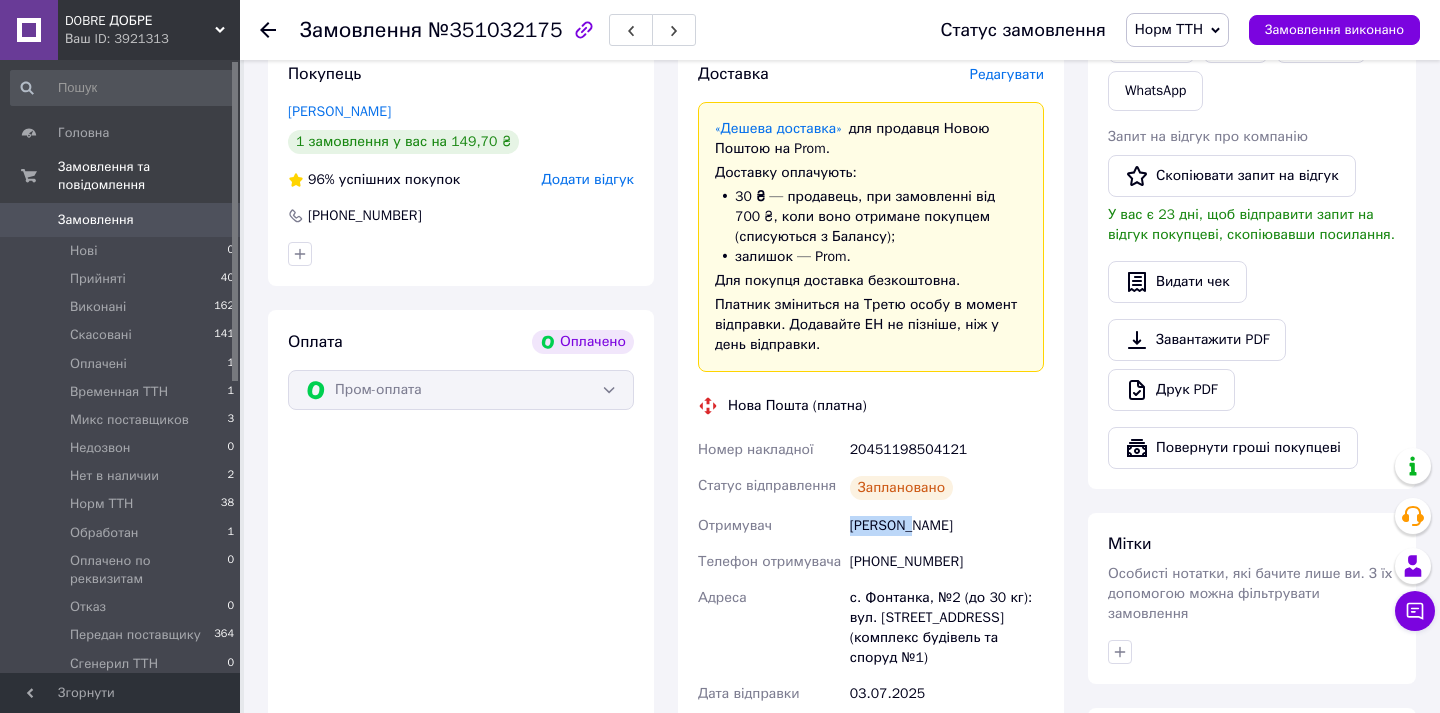 click on "Федорчак Майя" at bounding box center (947, 526) 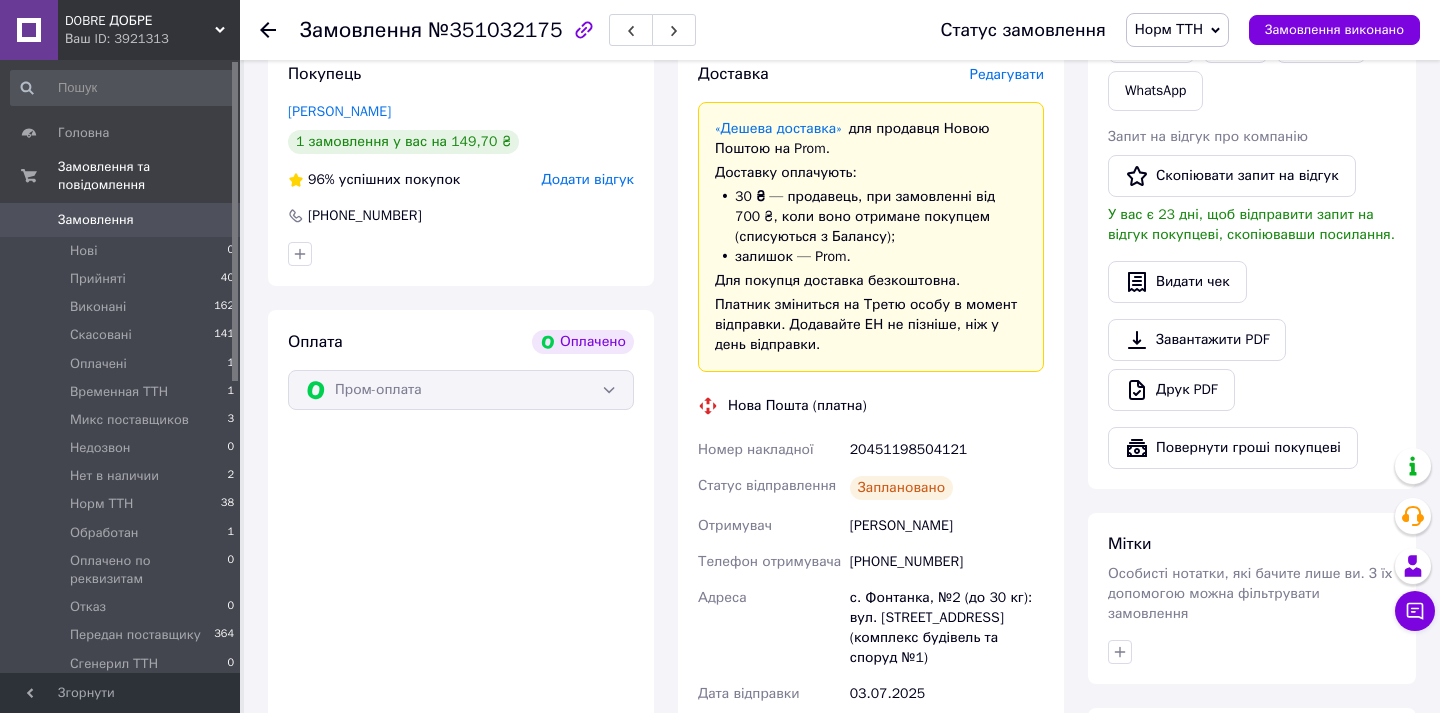 click on "Редагувати" at bounding box center (1007, 74) 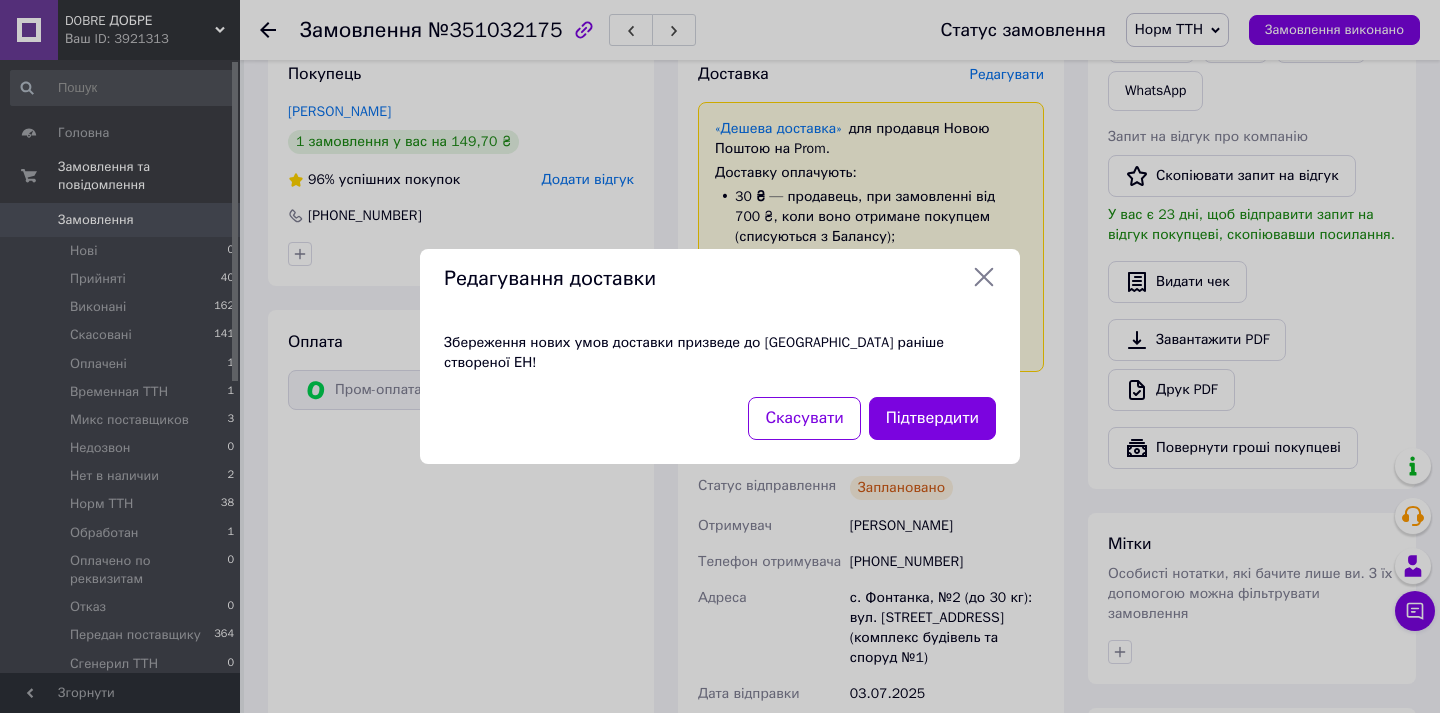 click on "Підтвердити" at bounding box center [932, 418] 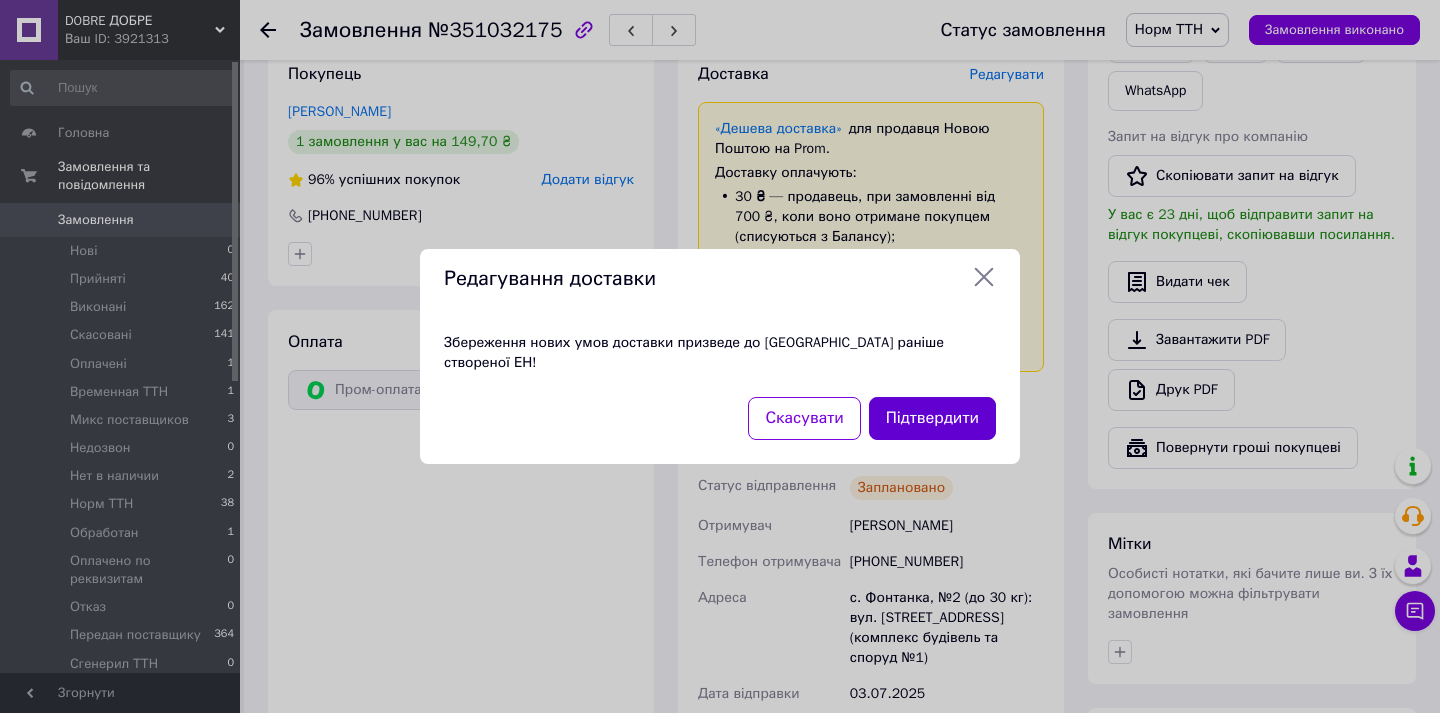 click on "Підтвердити" at bounding box center [932, 418] 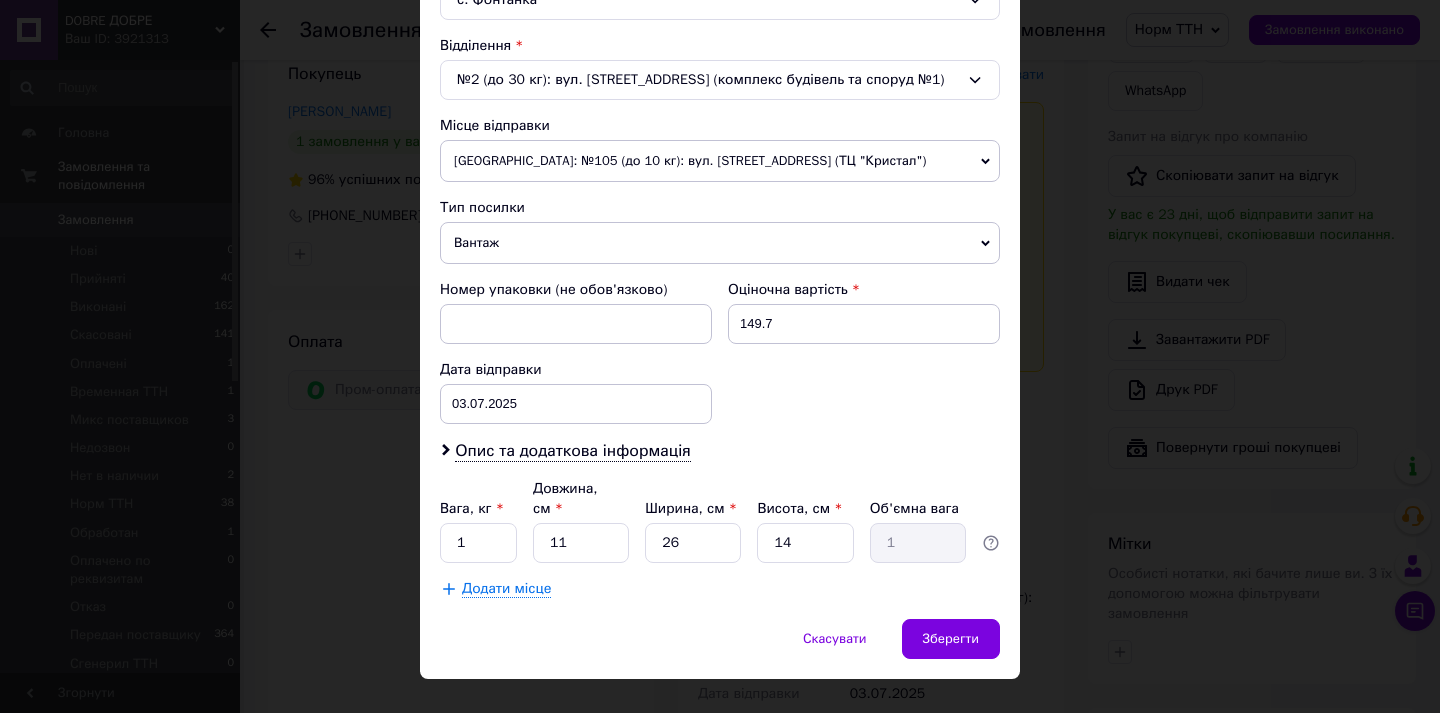 scroll, scrollTop: 657, scrollLeft: 0, axis: vertical 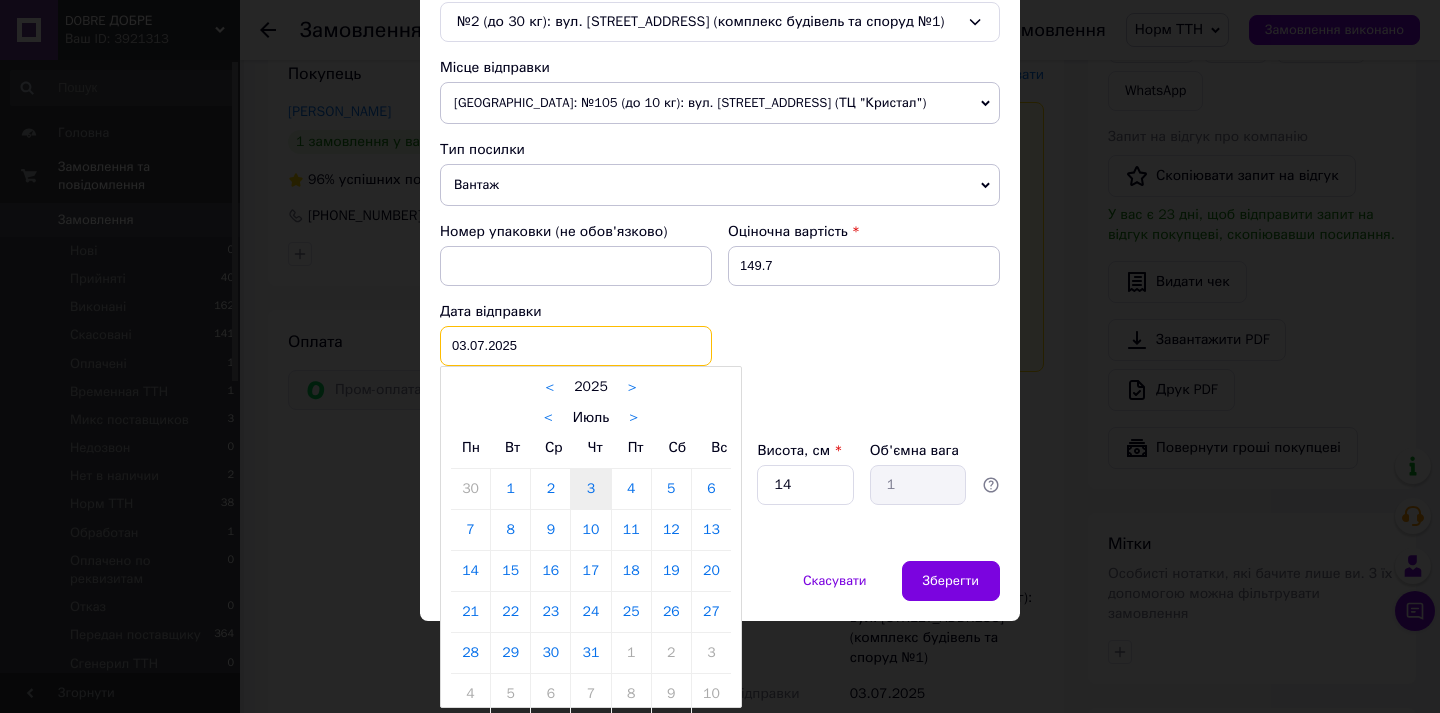 click on "[DATE] < 2025 > < Июль > Пн Вт Ср Чт Пт Сб Вс 30 1 2 3 4 5 6 7 8 9 10 11 12 13 14 15 16 17 18 19 20 21 22 23 24 25 26 27 28 29 30 31 1 2 3 4 5 6 7 8 9 10" at bounding box center [576, 346] 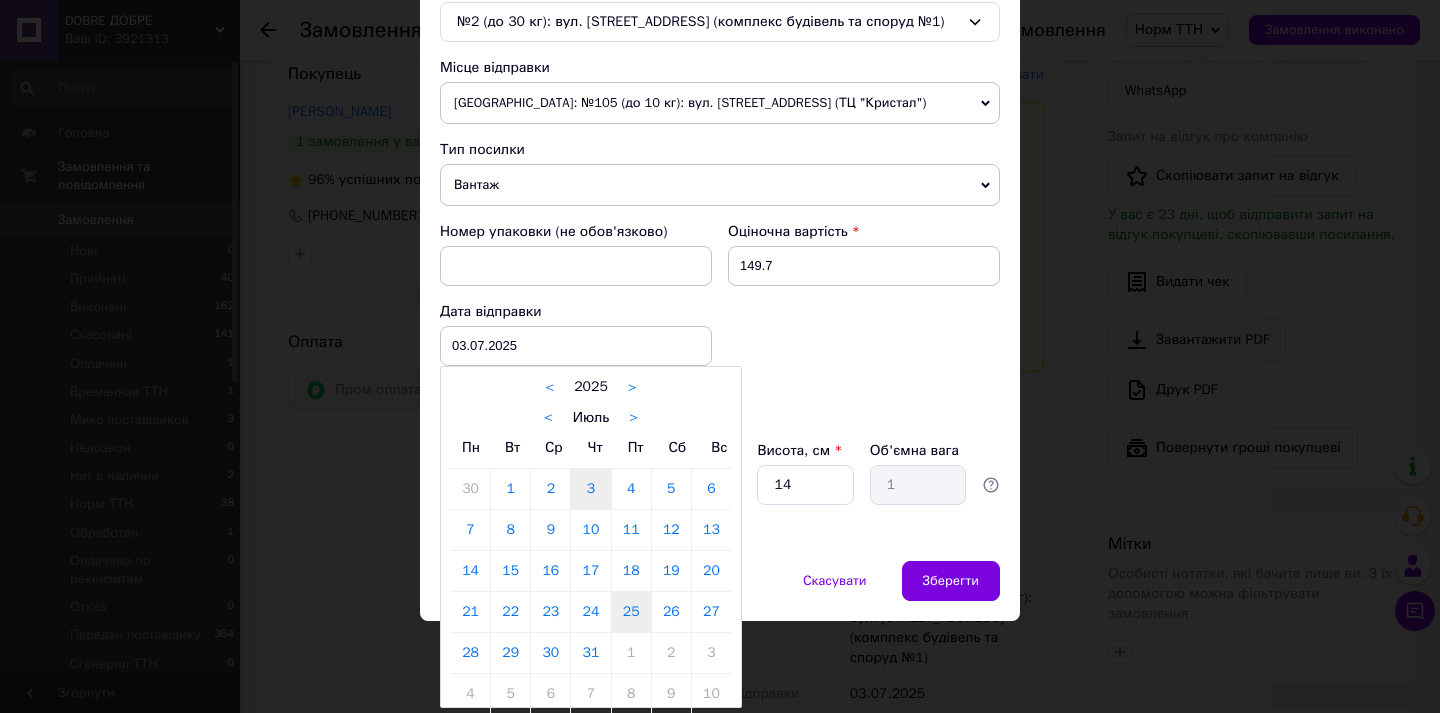 click on "25" at bounding box center (631, 612) 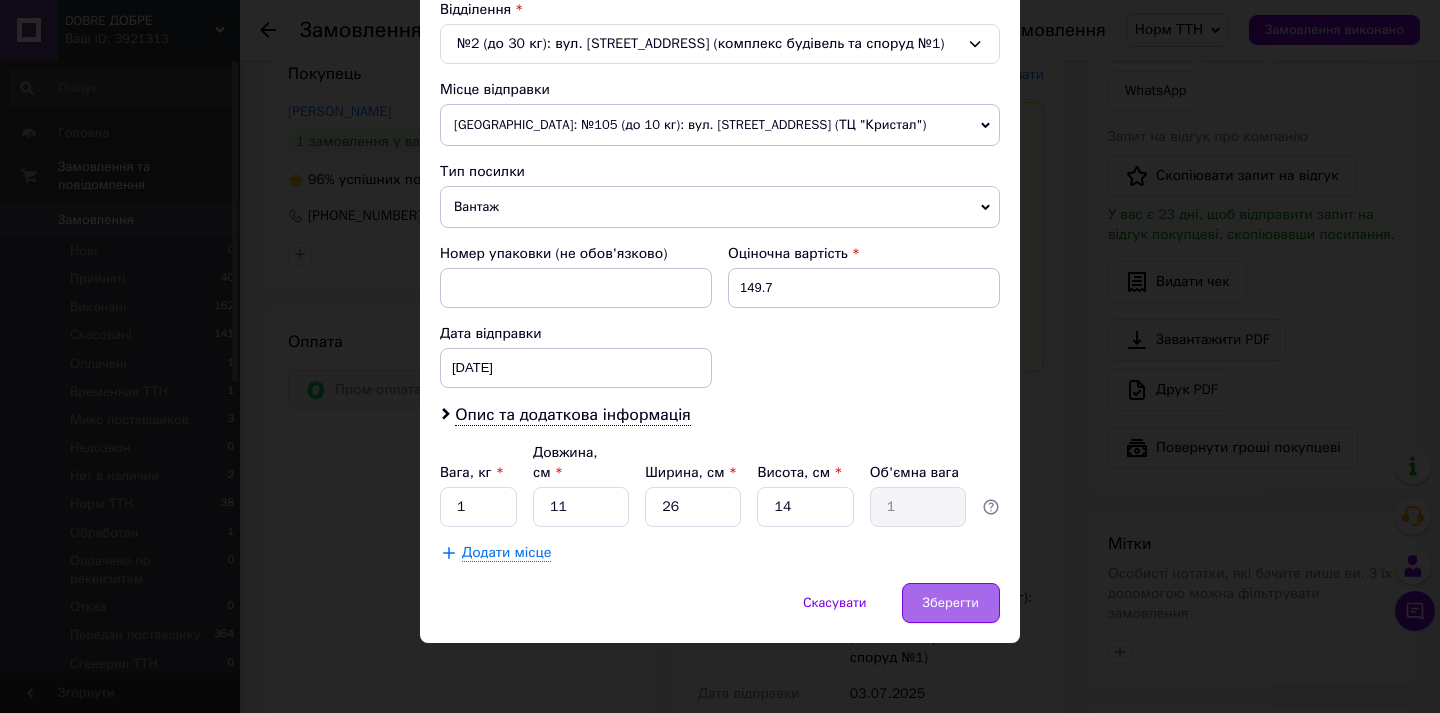 click on "Зберегти" at bounding box center [951, 603] 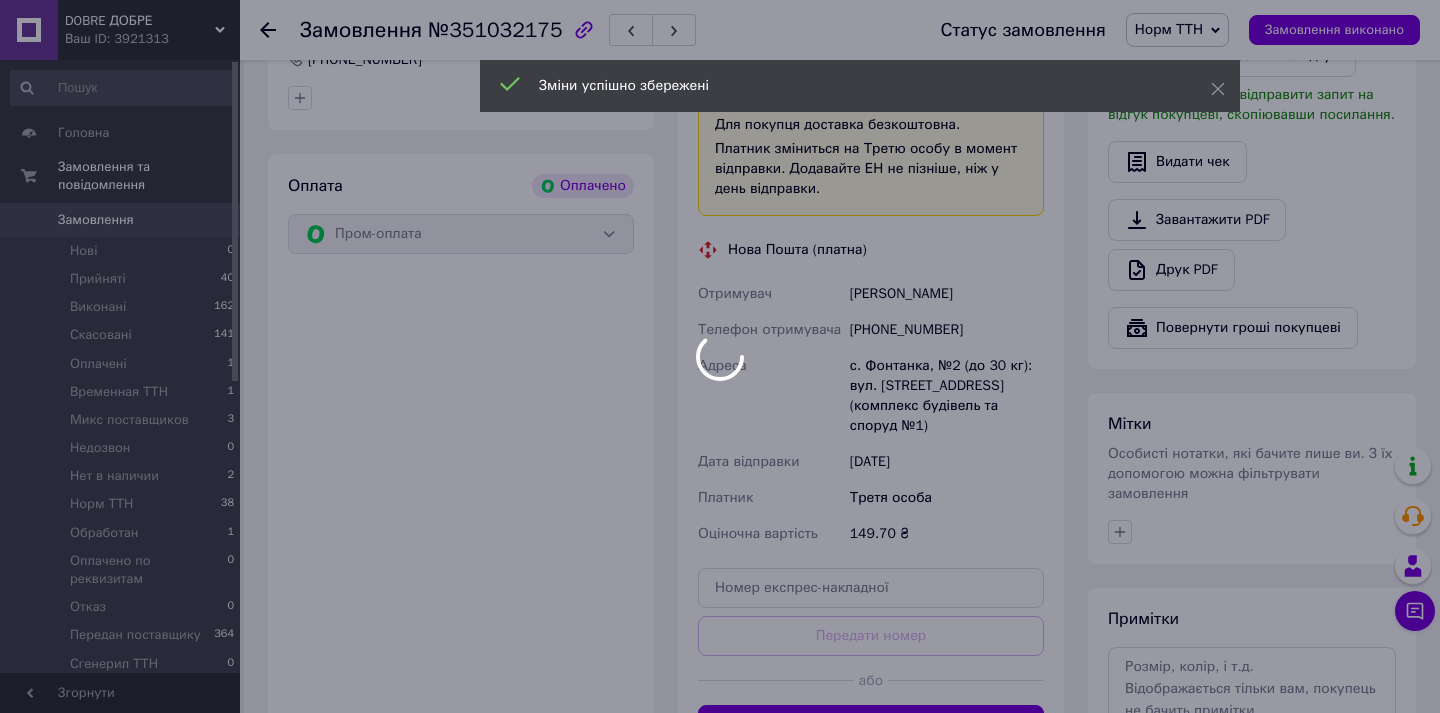scroll, scrollTop: 823, scrollLeft: 0, axis: vertical 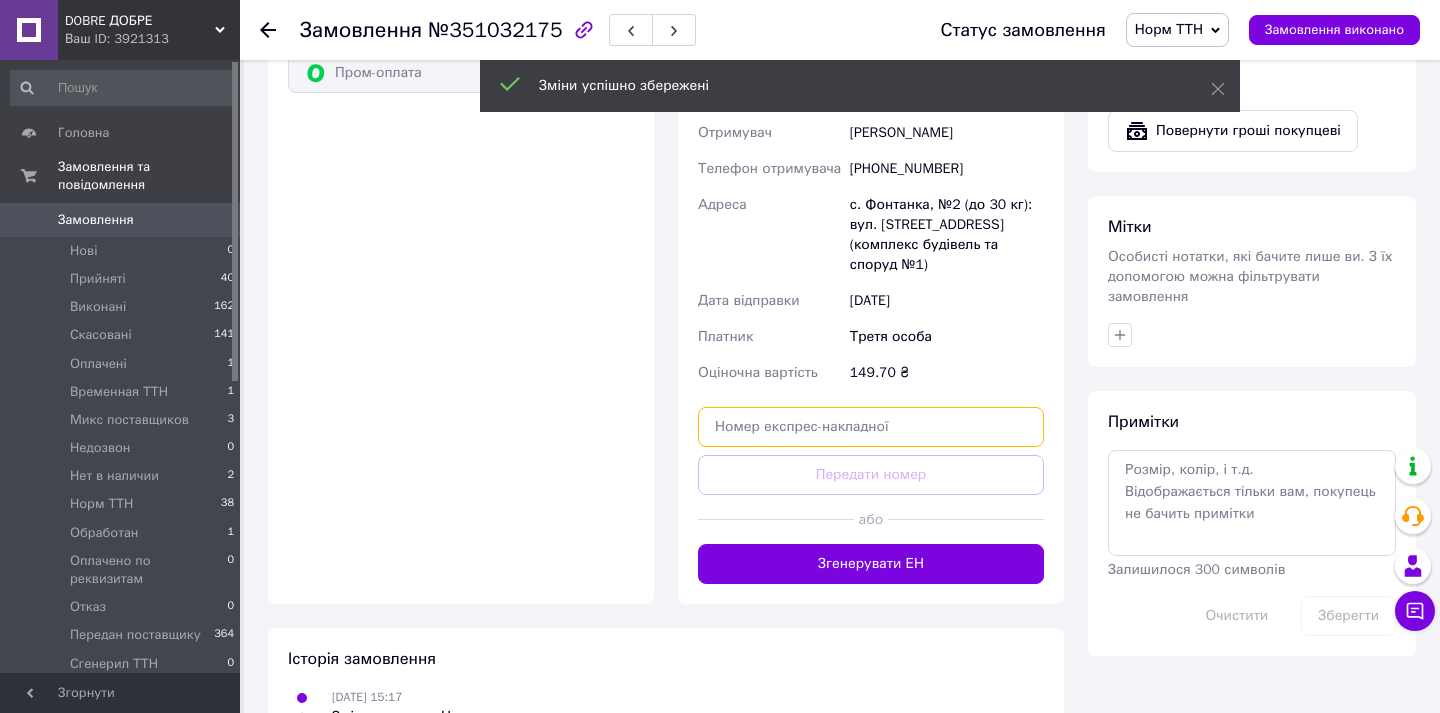 click at bounding box center (871, 427) 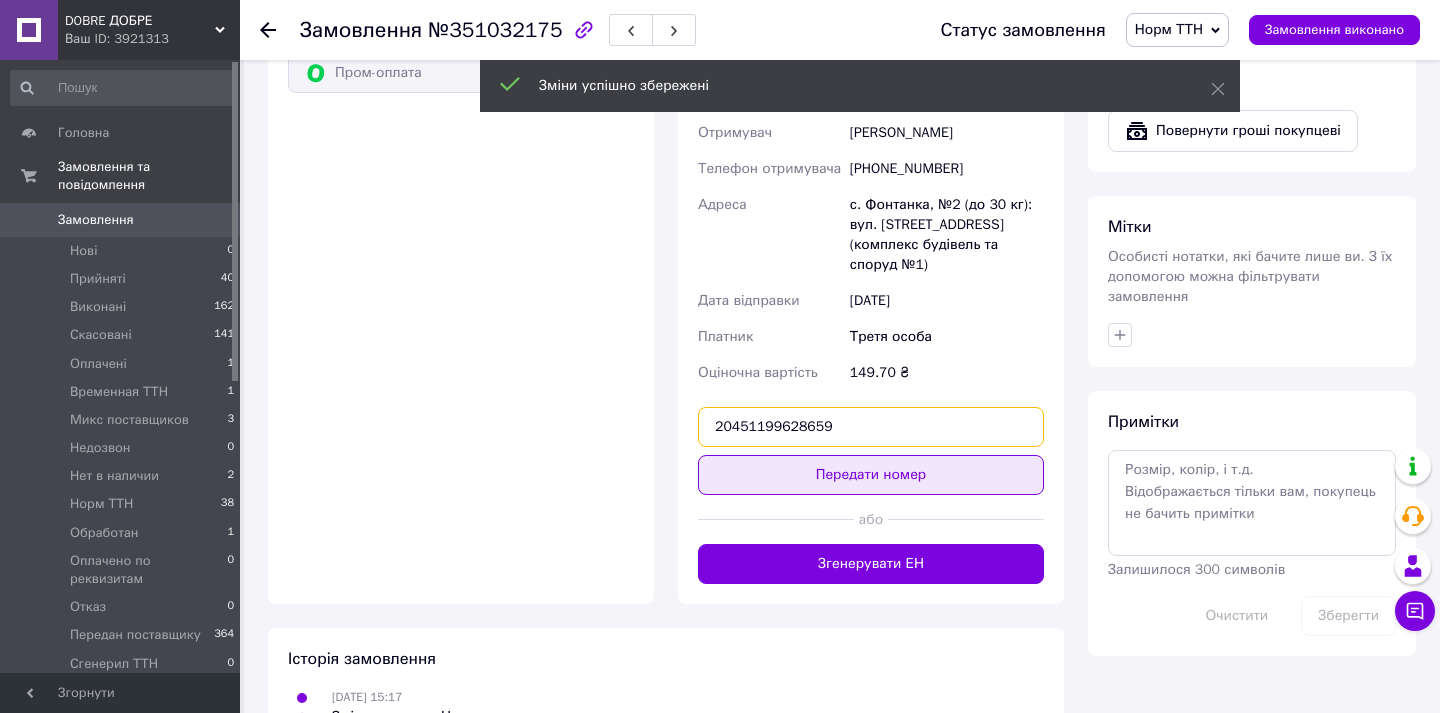 type on "20451199628659" 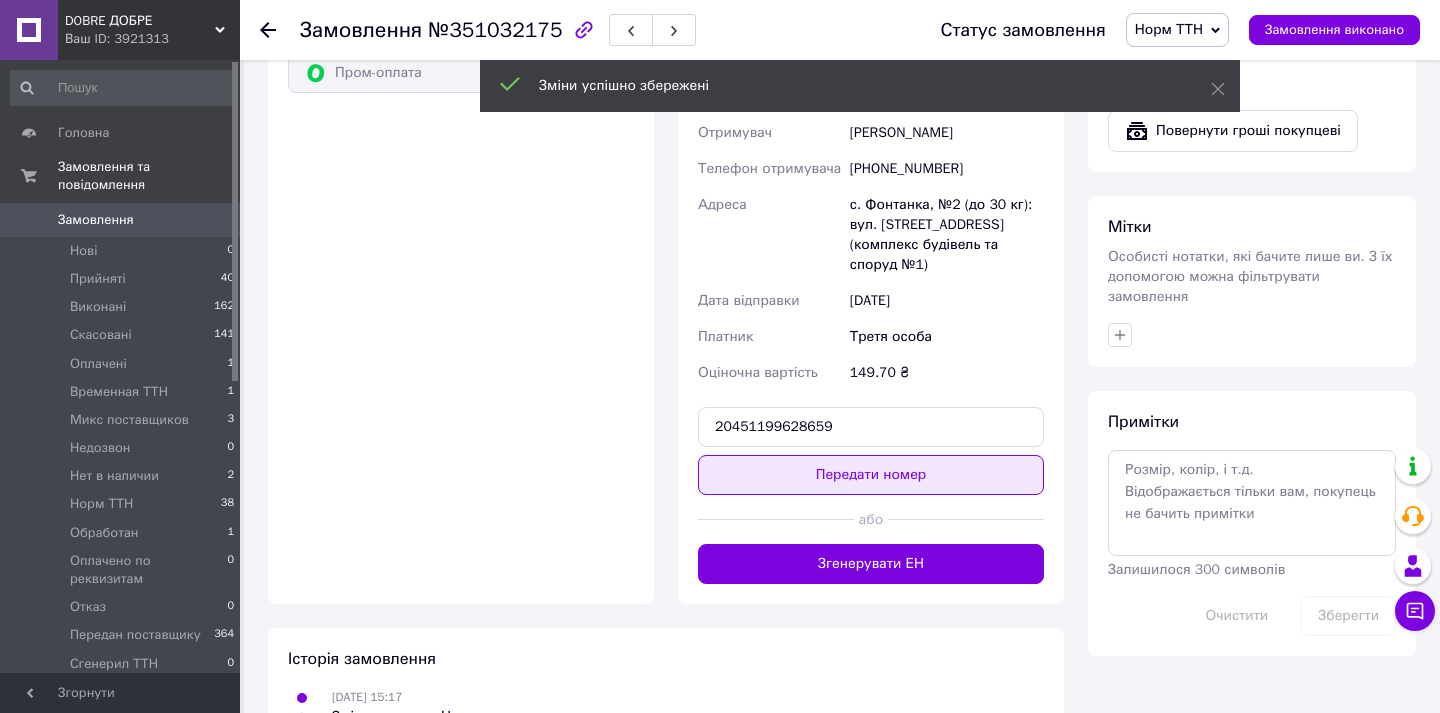 click on "Передати номер" at bounding box center [871, 475] 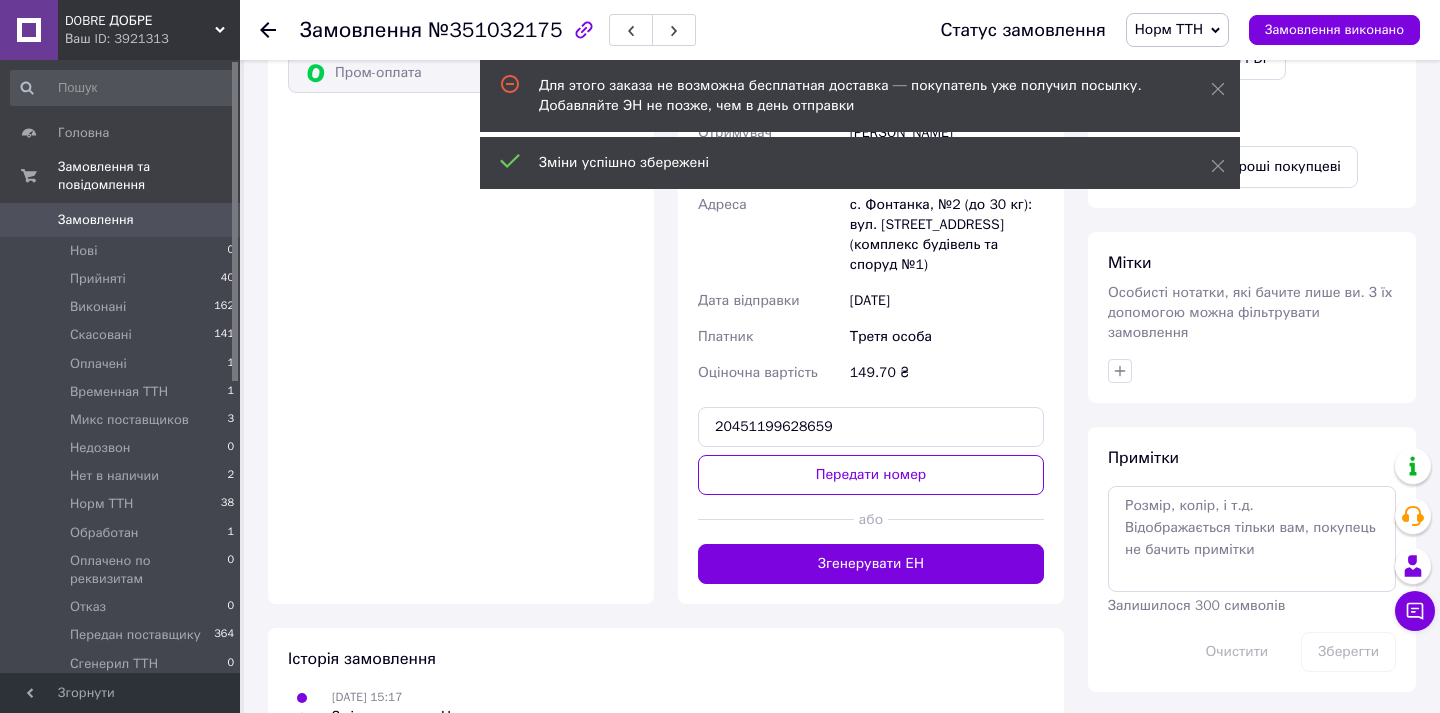 click on "Для этого заказа не возможна бесплатная доставка — покупатель уже получил посылку. Добавляйте ЭН не позже, чем в день отправки" at bounding box center [860, 96] 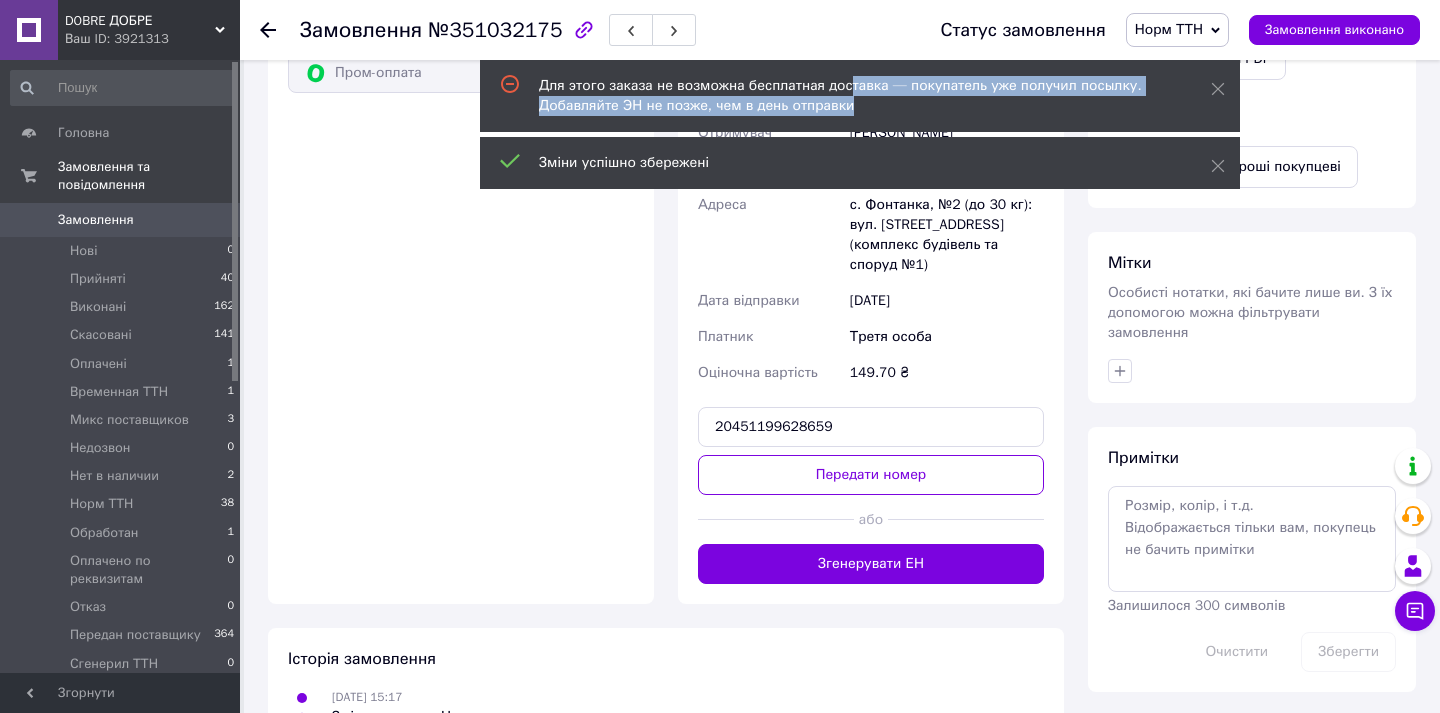 drag, startPoint x: 852, startPoint y: 89, endPoint x: 943, endPoint y: 121, distance: 96.462425 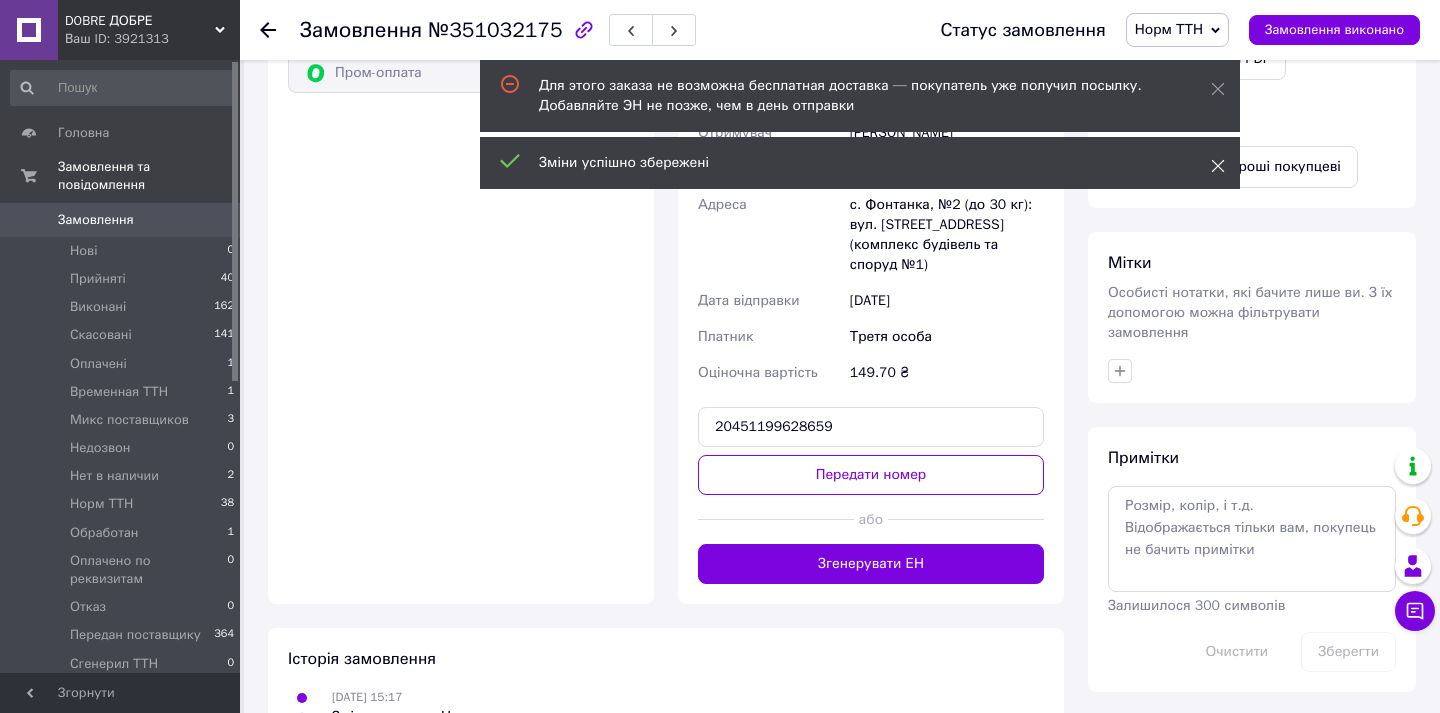 click 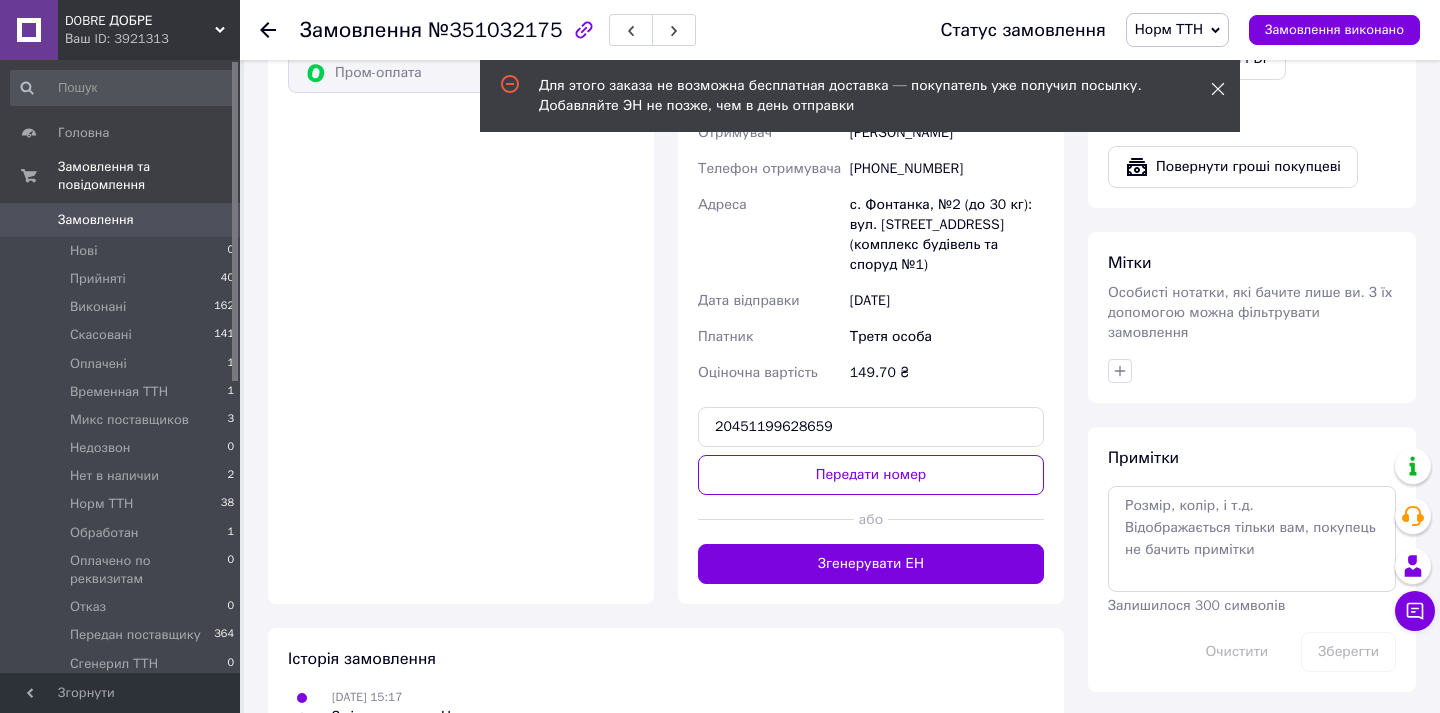 click at bounding box center [1218, 89] 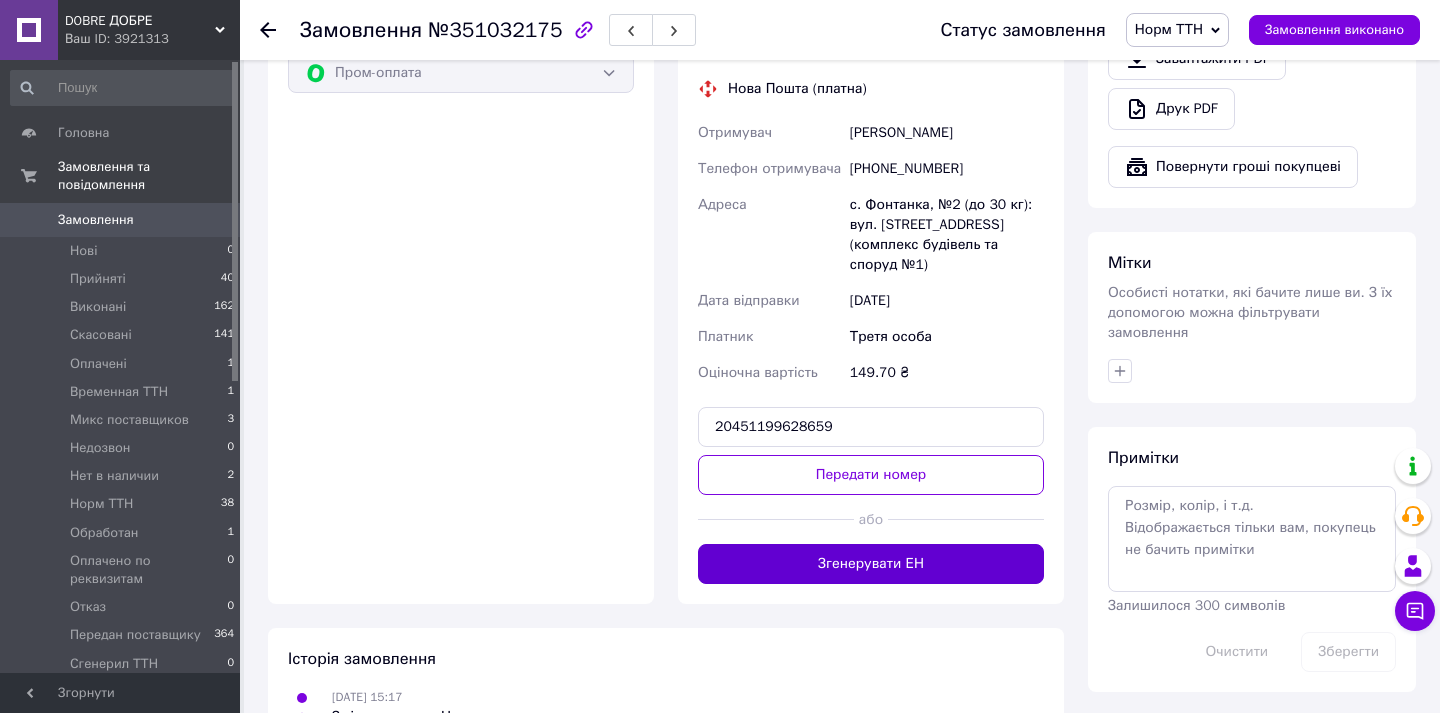 click on "Згенерувати ЕН" at bounding box center [871, 564] 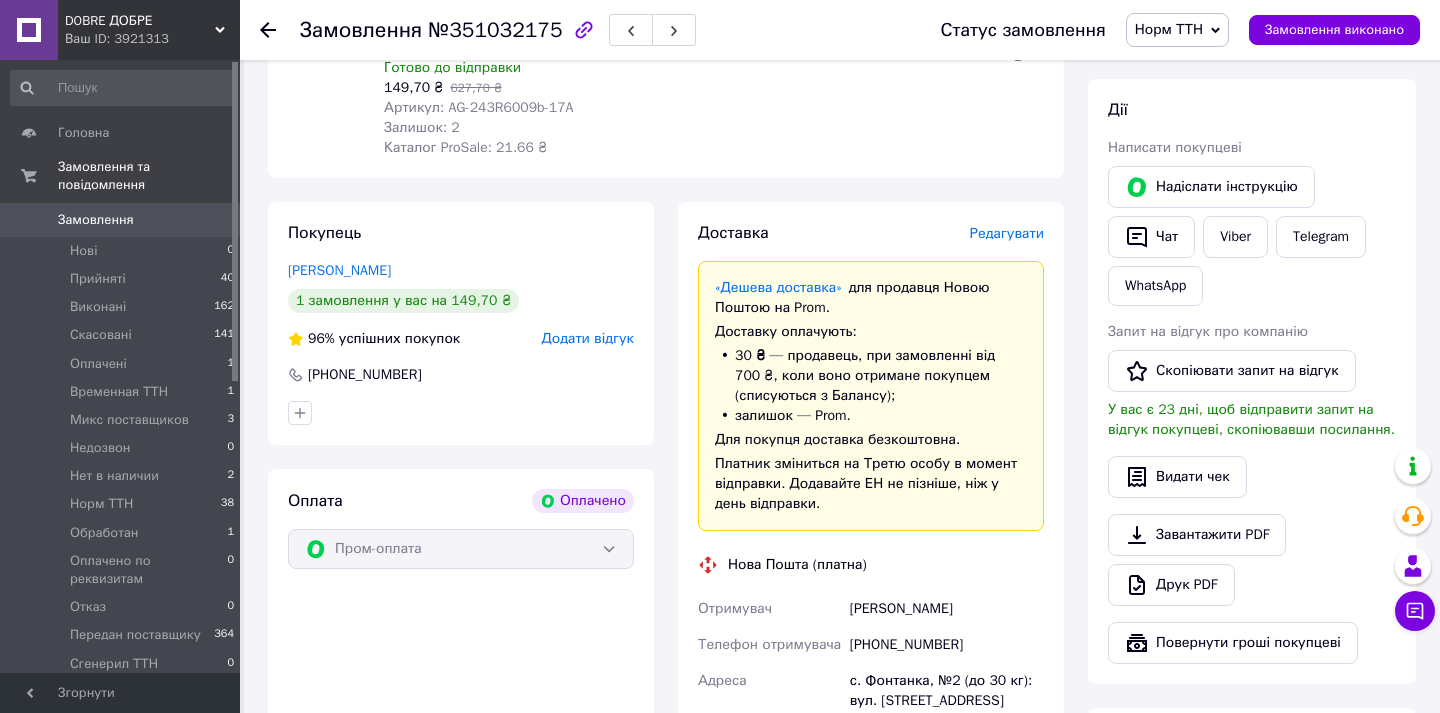 scroll, scrollTop: 0, scrollLeft: 0, axis: both 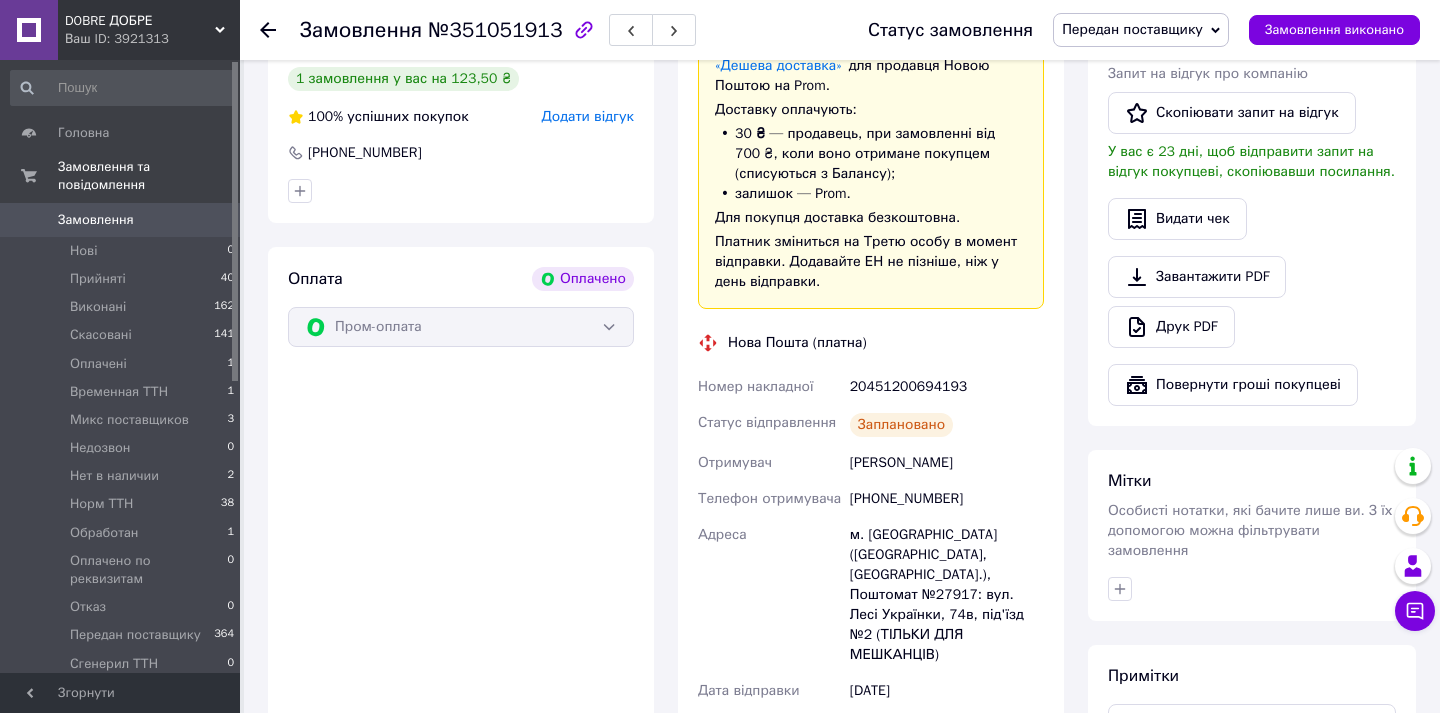 click on "[PERSON_NAME]" at bounding box center [947, 463] 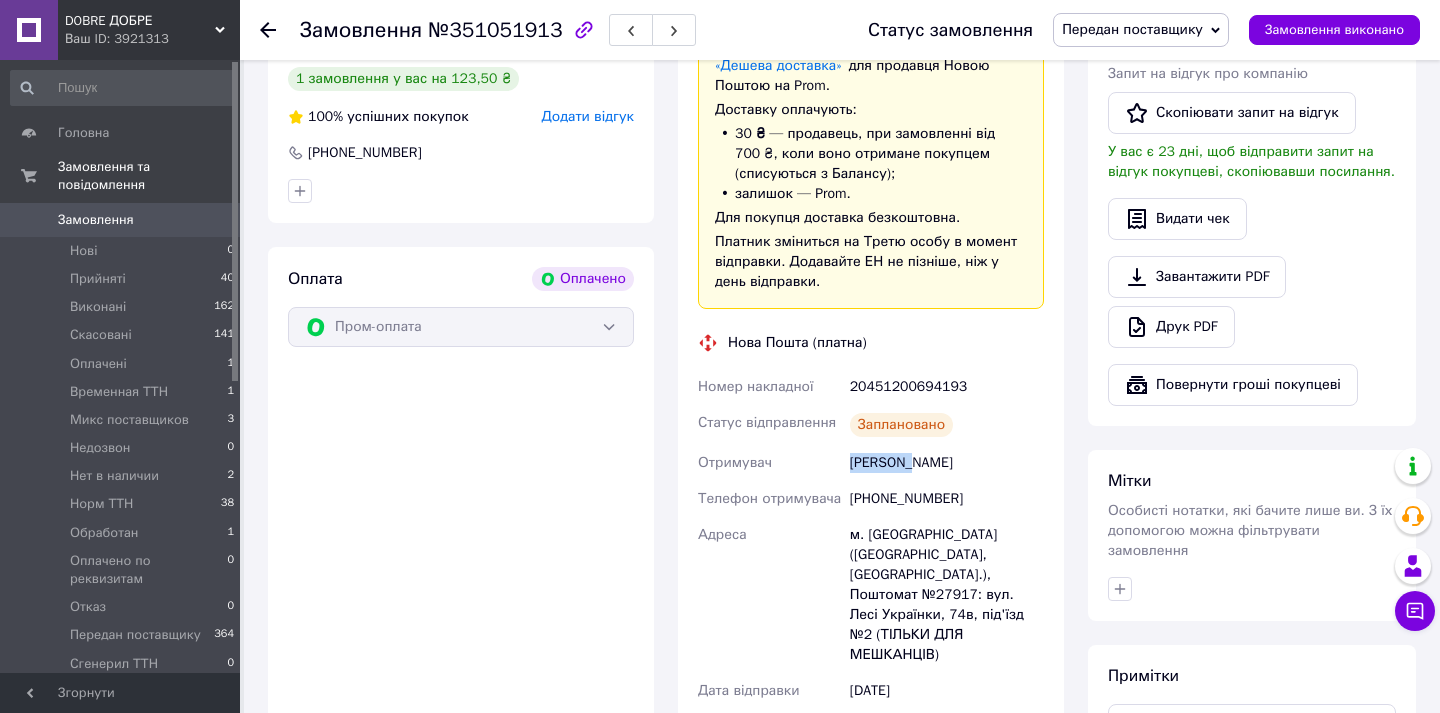 click on "[PERSON_NAME]" at bounding box center [947, 463] 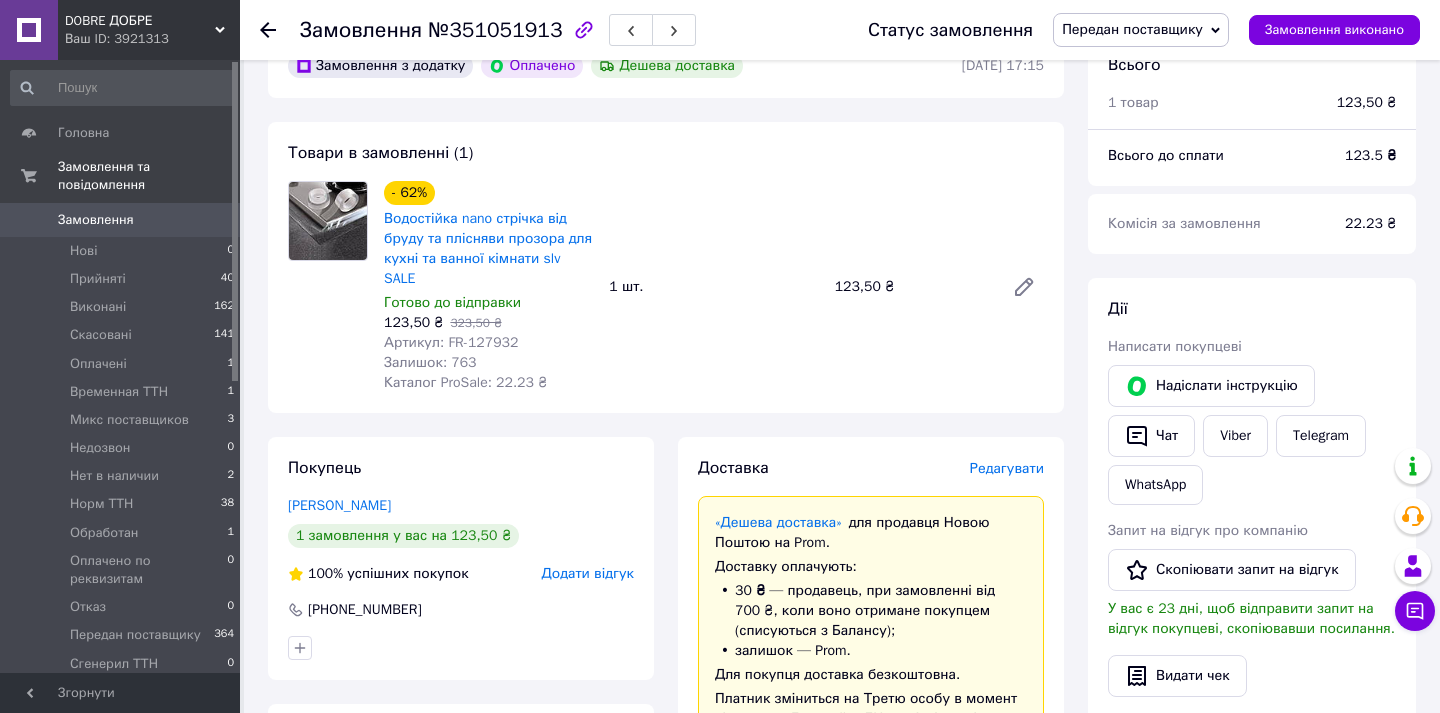 scroll, scrollTop: 138, scrollLeft: 0, axis: vertical 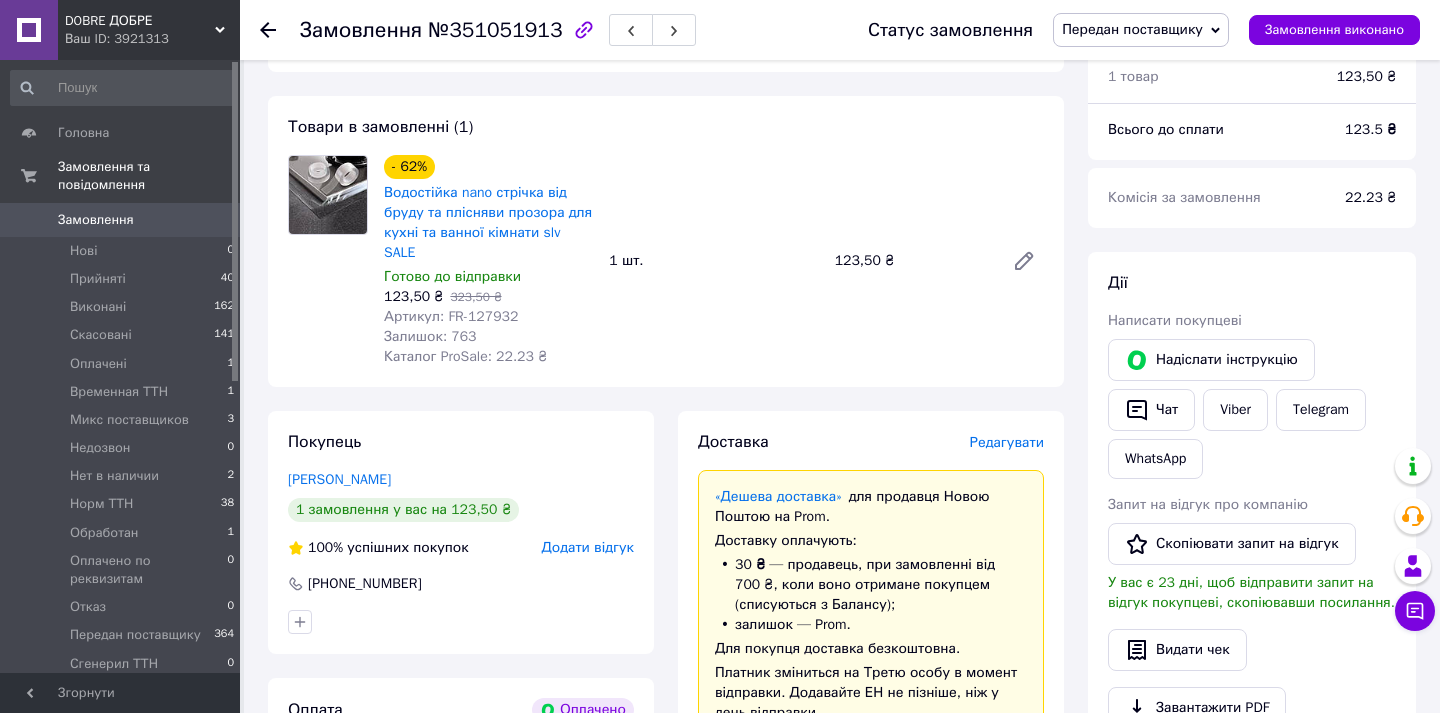 click on "Передан поставщику" at bounding box center (1132, 29) 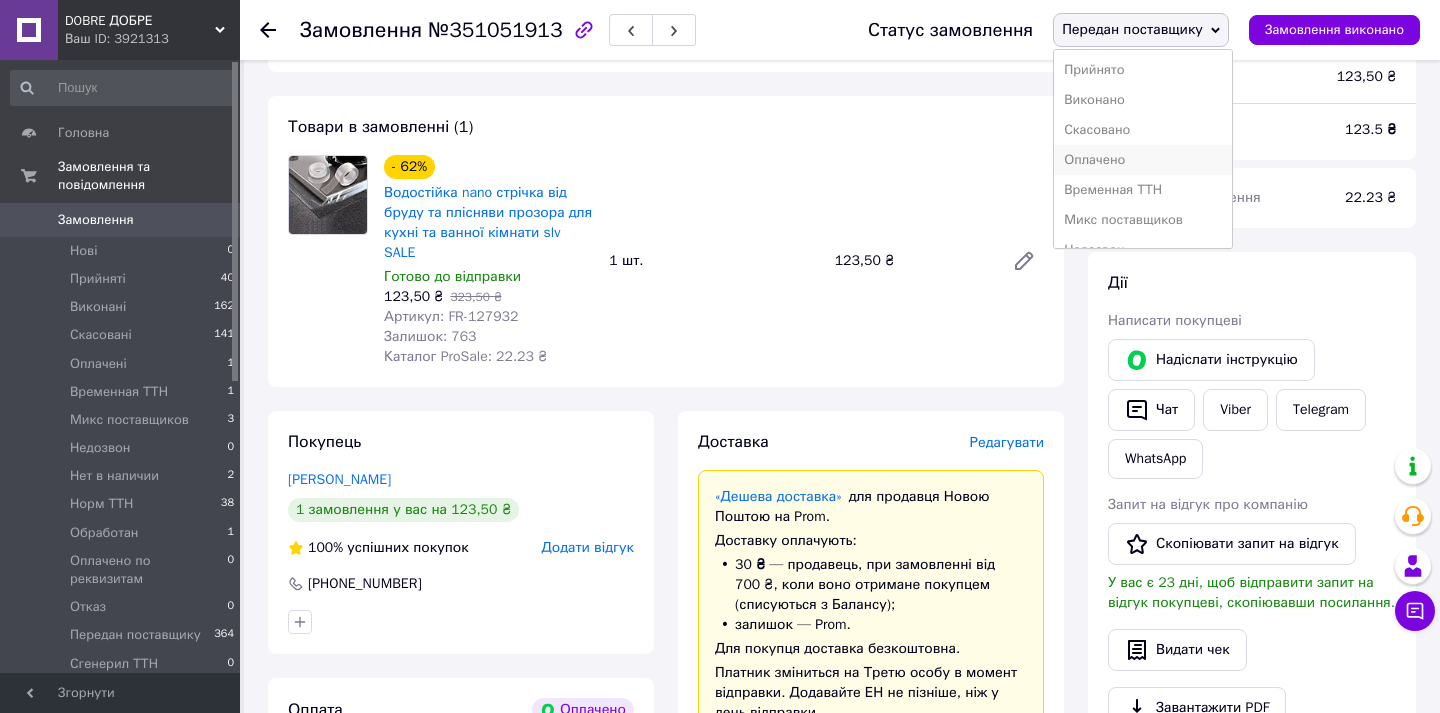 scroll, scrollTop: 232, scrollLeft: 0, axis: vertical 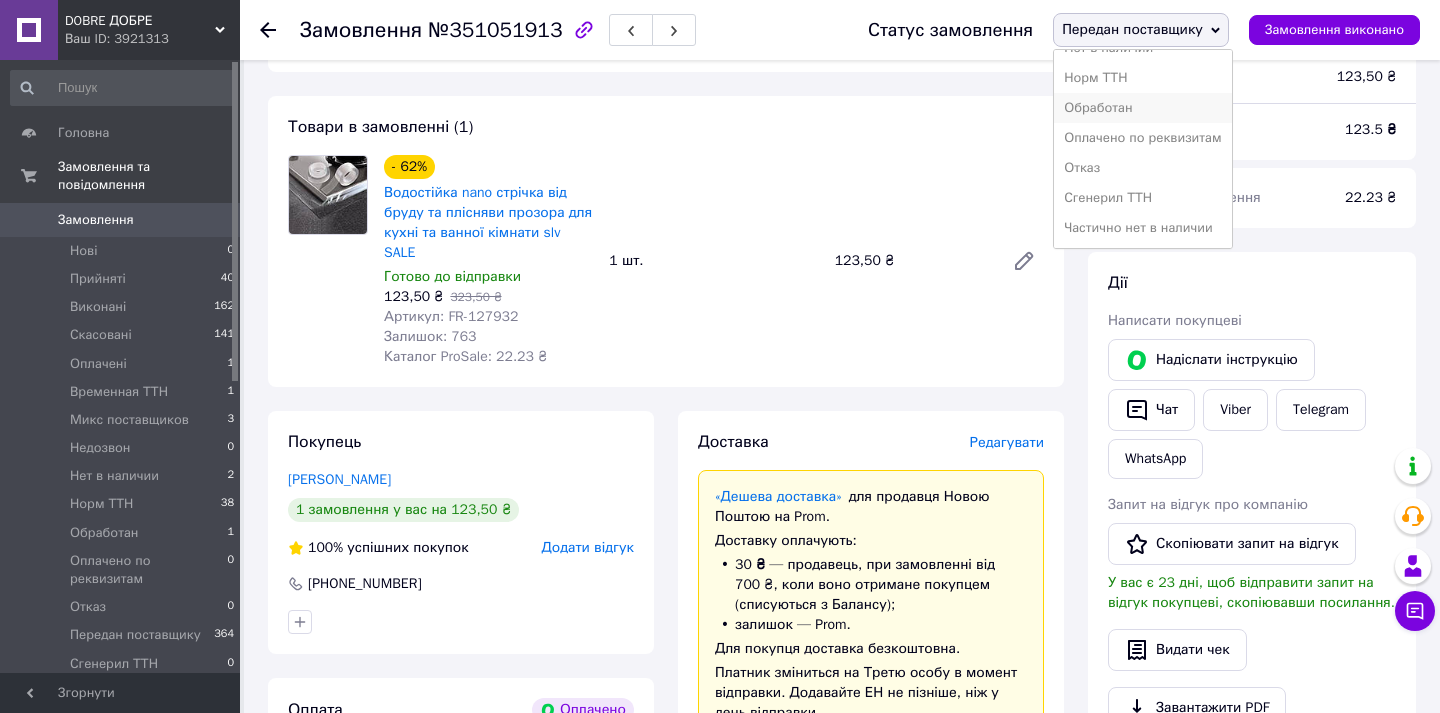 click on "Обработан" at bounding box center (1142, 108) 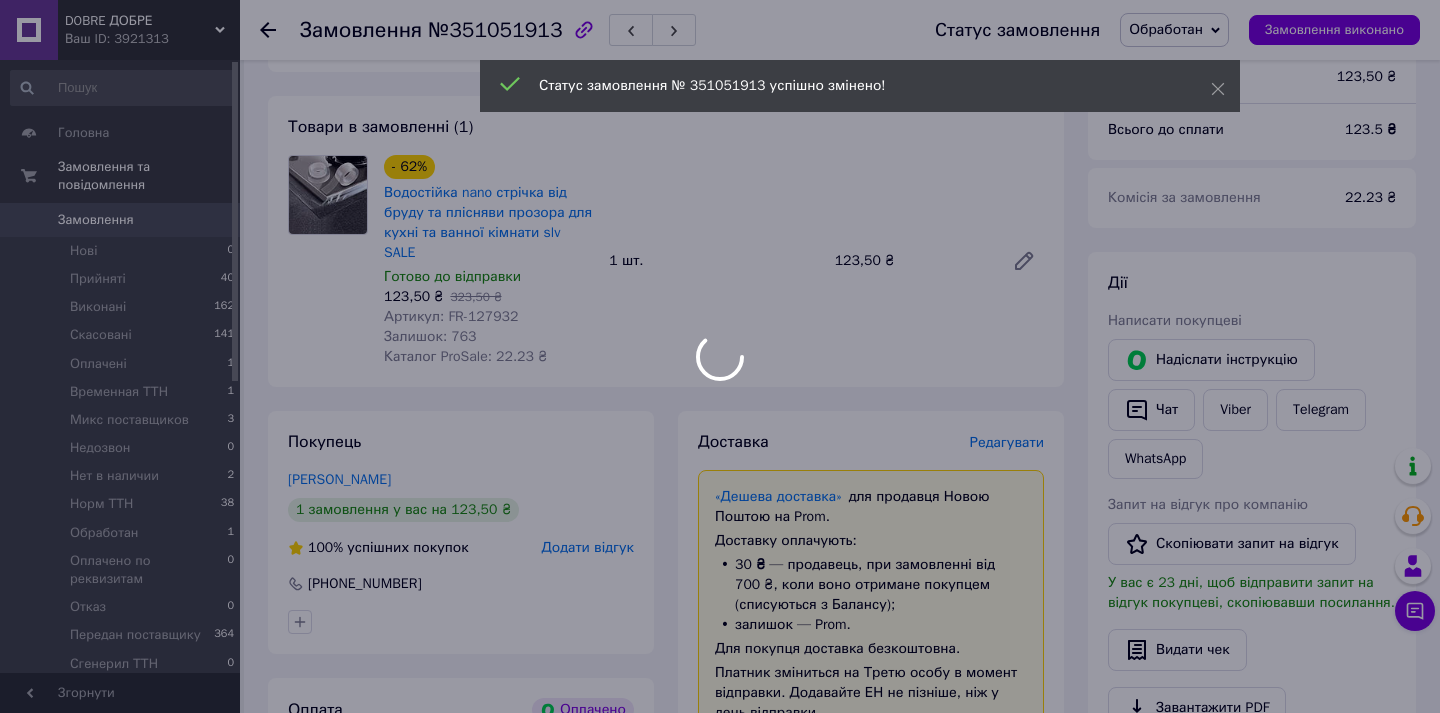 click on "DOBRE ДОБРЕ Ваш ID: 3921313 Сайт DOBRE ДОБРЕ Кабінет покупця Перевірити стан системи Сторінка на порталі NameMag Aleksandr LOKI ПЕРШИЙ THeBest Frocus FRIENDS ABCmag 123MAG Samovlennya Chydovo GarnoByde Molodecb Topic Tyt Beru Povaga KlasnoMag SviyMag KrytuiMag Vubirgood Besperechno Oberu Newmag UAmag Horoshomag Bestmag Supermag 2024mag Goodmag AnnIvanivna Svitlomagazun Vse Magazun2 Magazun123 123magazun Vidpra Goodko Svitlo Bijj BJ Biju Bijuteriagood Довідка Вийти Головна Замовлення та повідомлення Замовлення 0 Нові 0 Прийняті 40 Виконані 162 Скасовані 141 Оплачені 1 Временная ТТН 1 Микс поставщиков 3 Недозвон 0 Нет в наличии 2 Норм ТТН 38 Обработан 1 Оплачено по реквизитам 0 0 0" at bounding box center [720, 874] 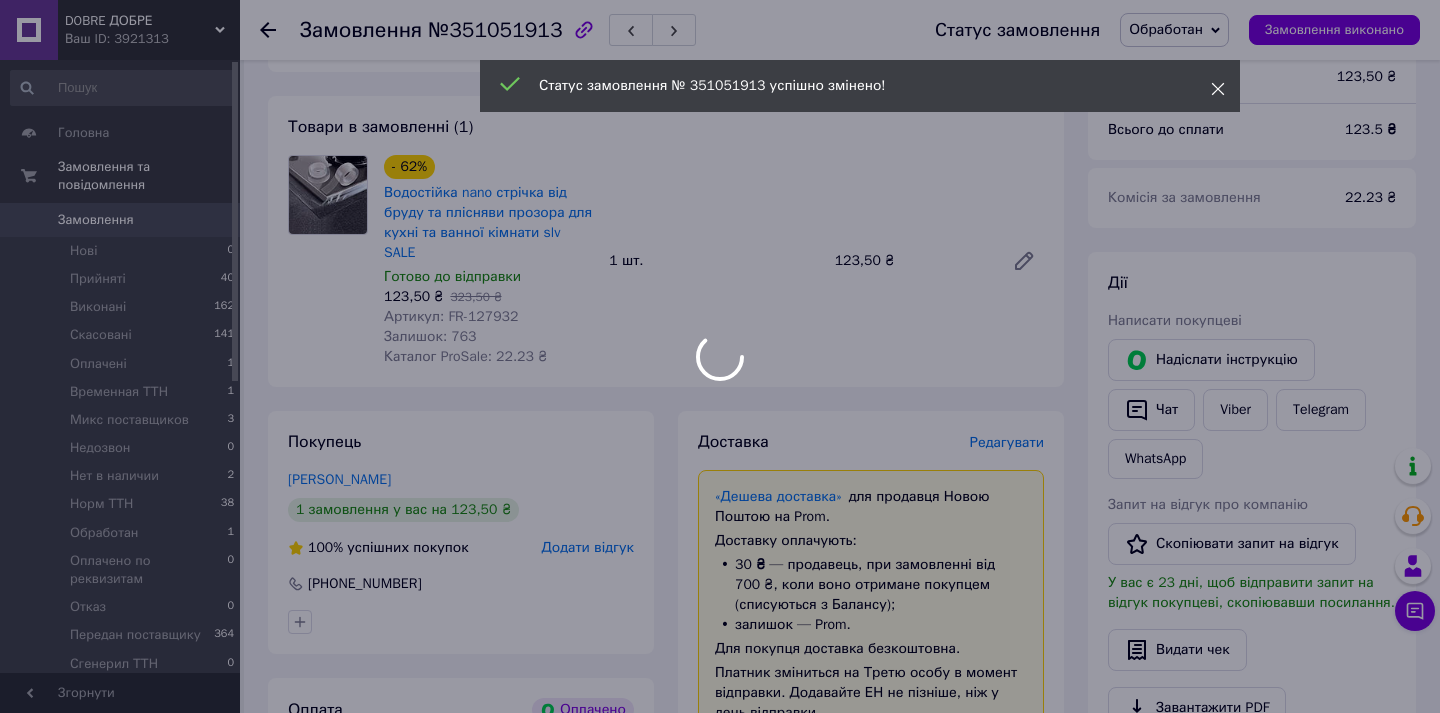 click 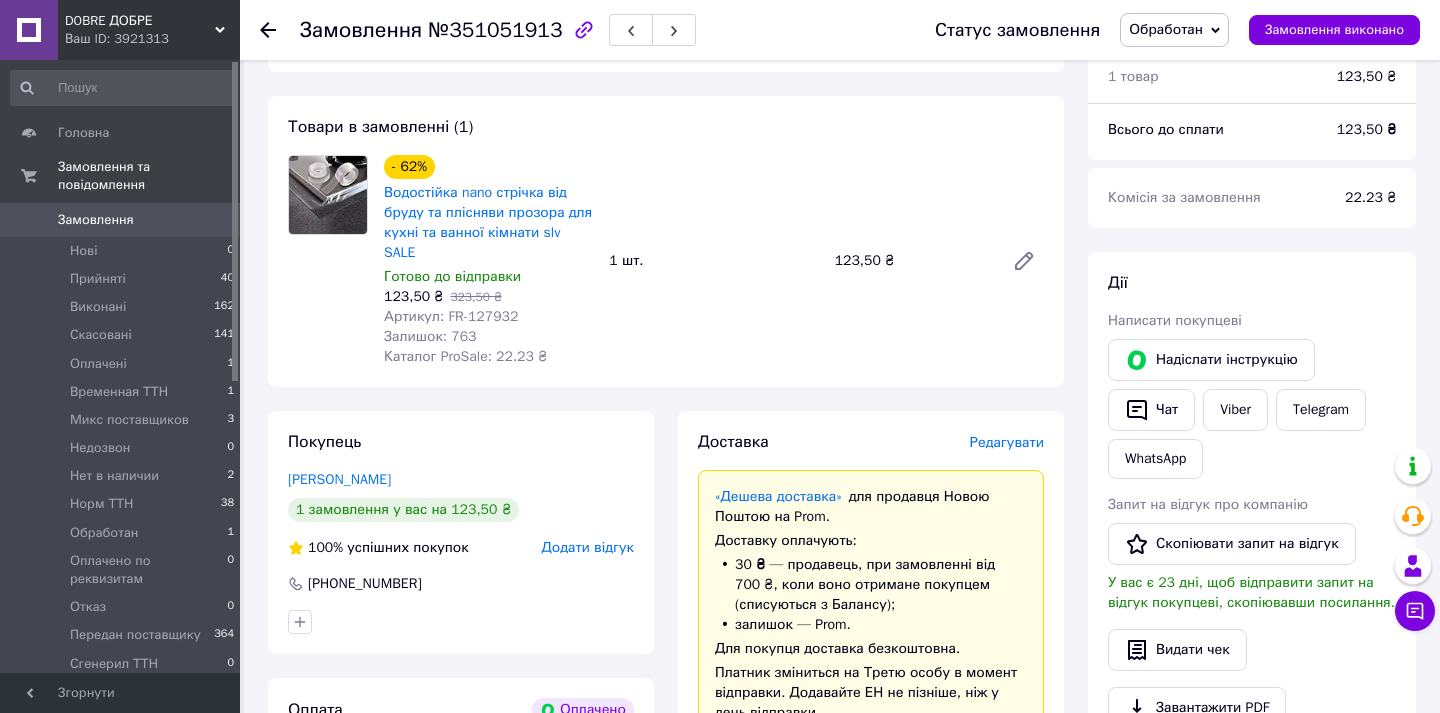 click on "Обработан" at bounding box center [1174, 30] 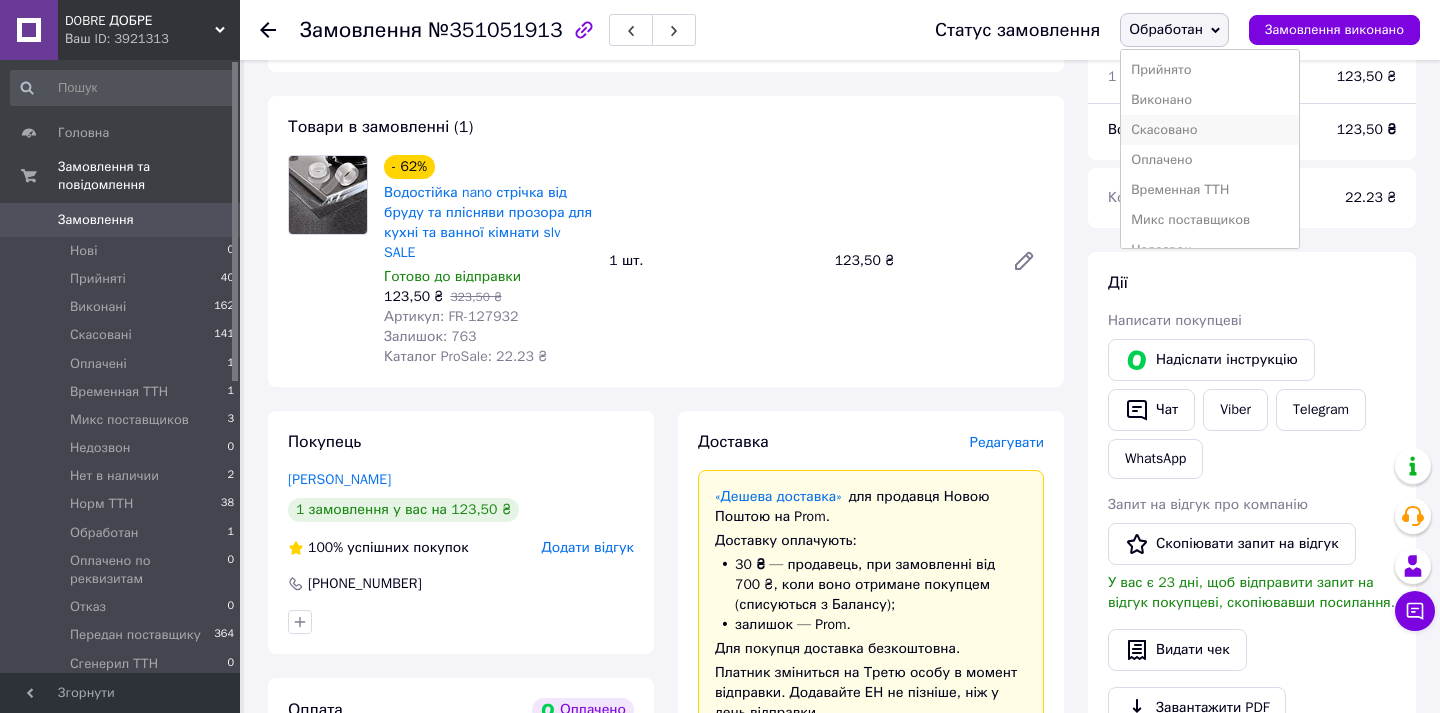 scroll, scrollTop: 232, scrollLeft: 0, axis: vertical 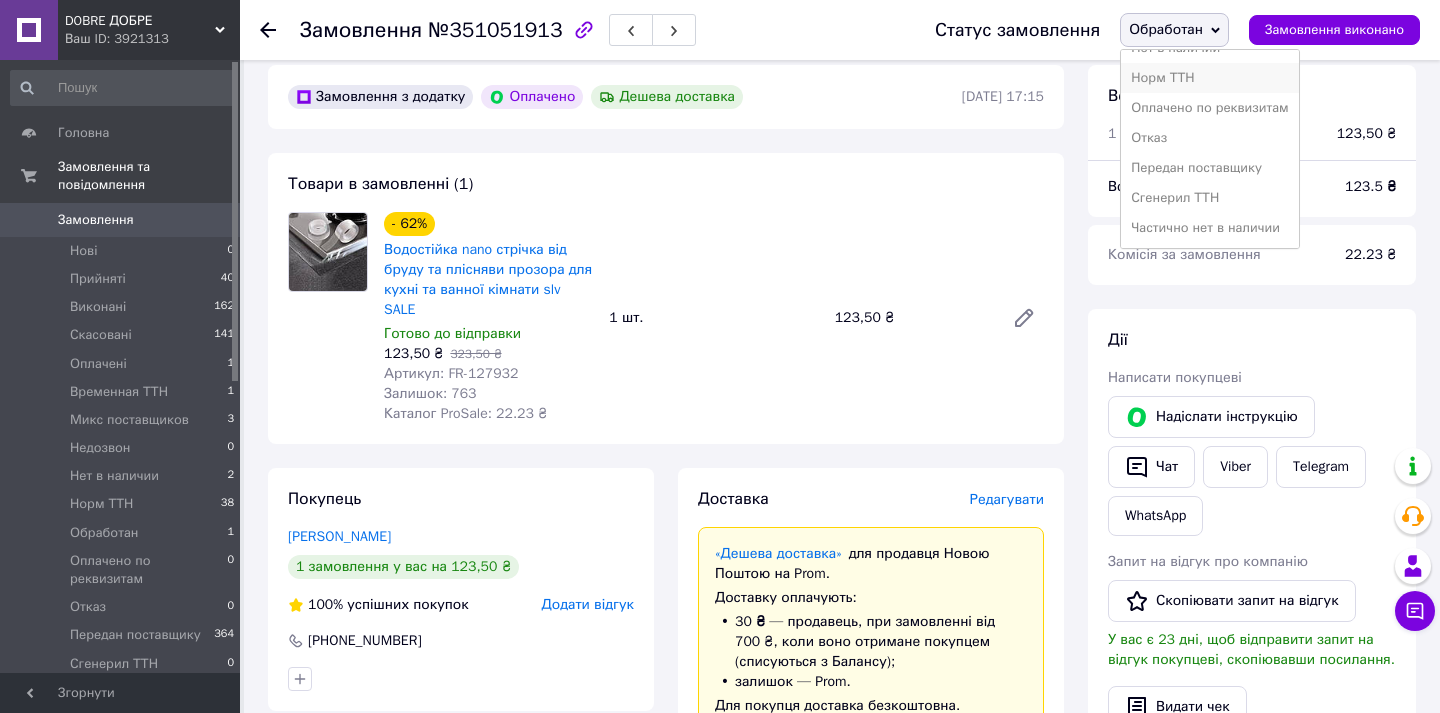 click on "Норм ТТН" at bounding box center [1209, 78] 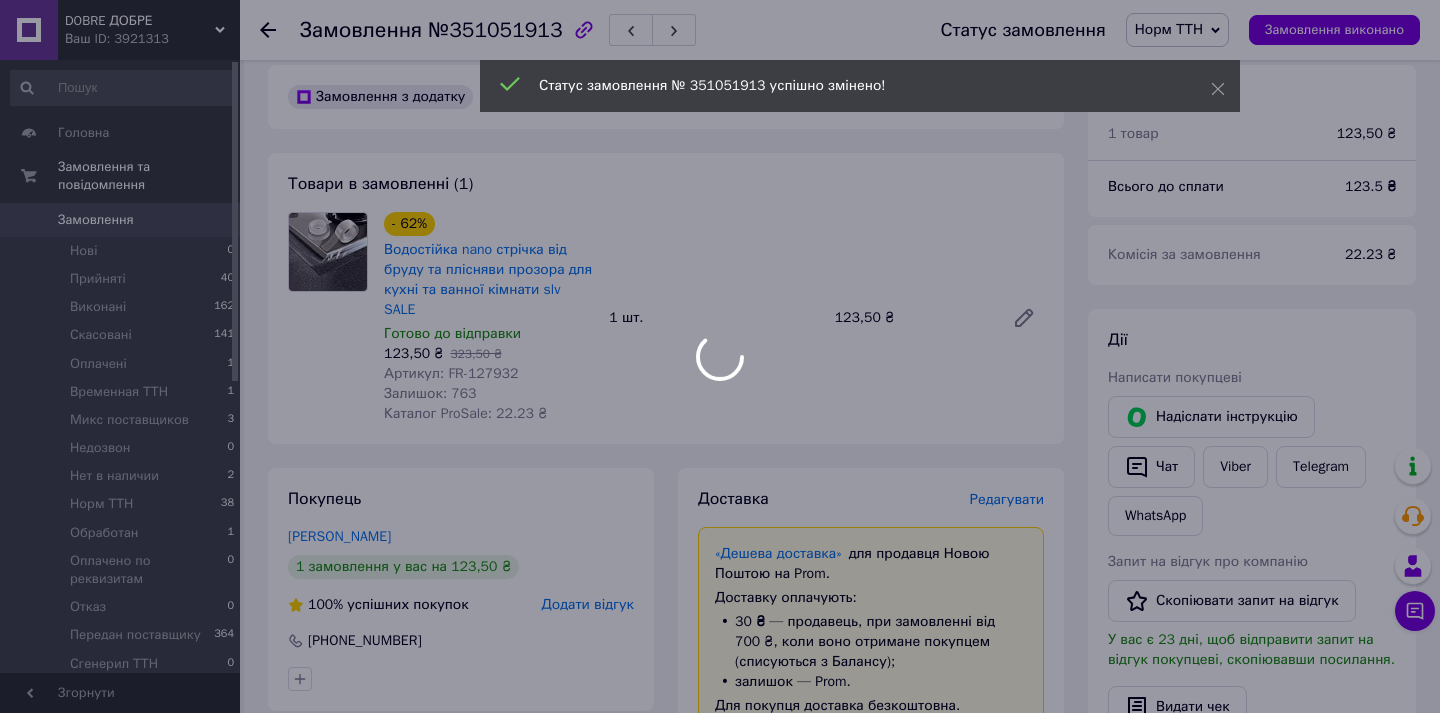 click at bounding box center (720, 356) 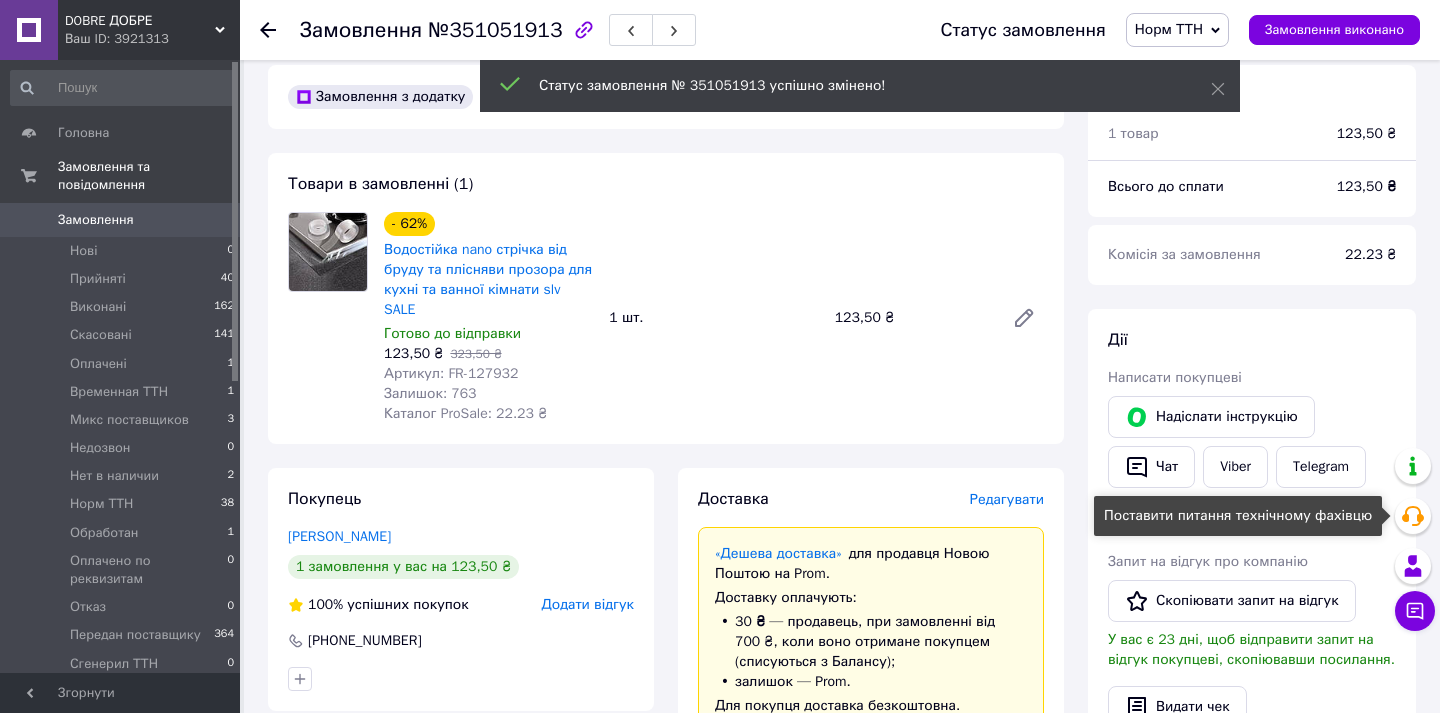 click 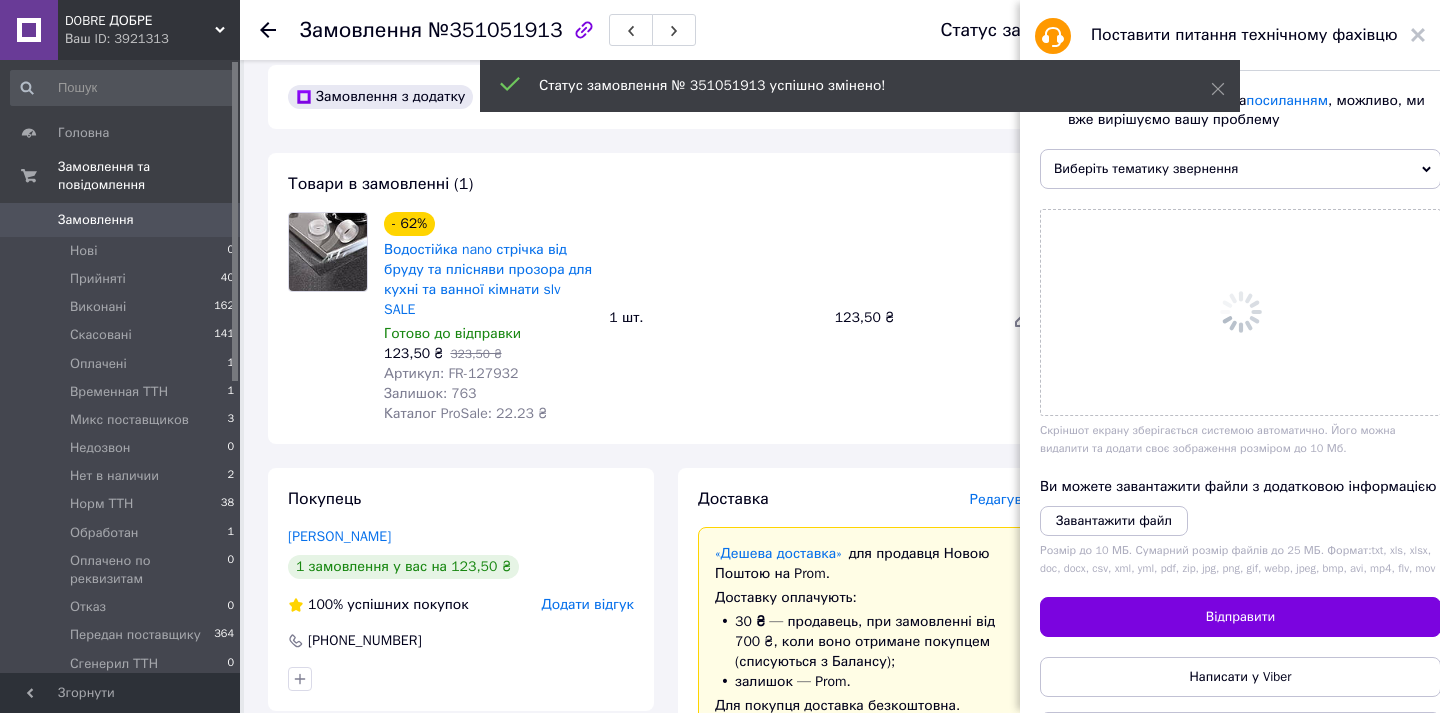 click on "Виберіть тематику звернення" at bounding box center (1240, 169) 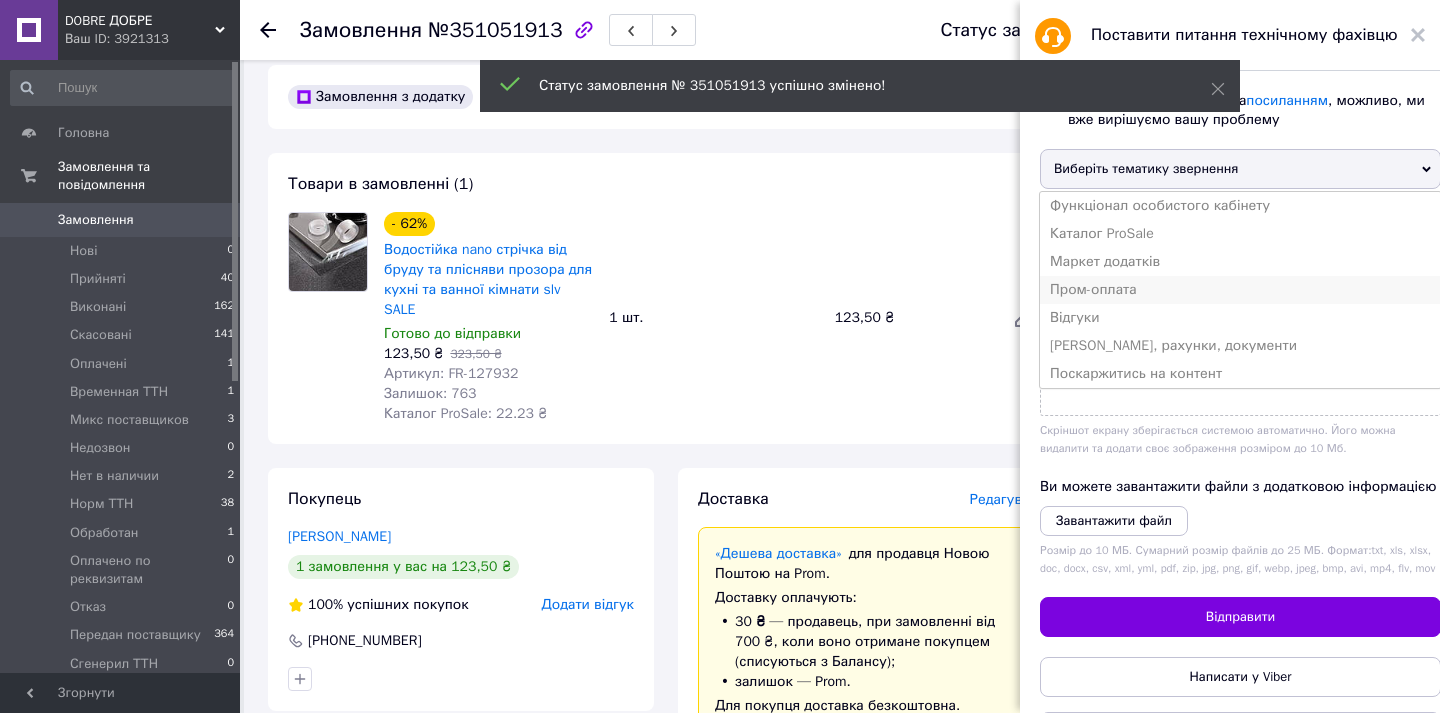 click on "Пром-оплата" at bounding box center (1240, 290) 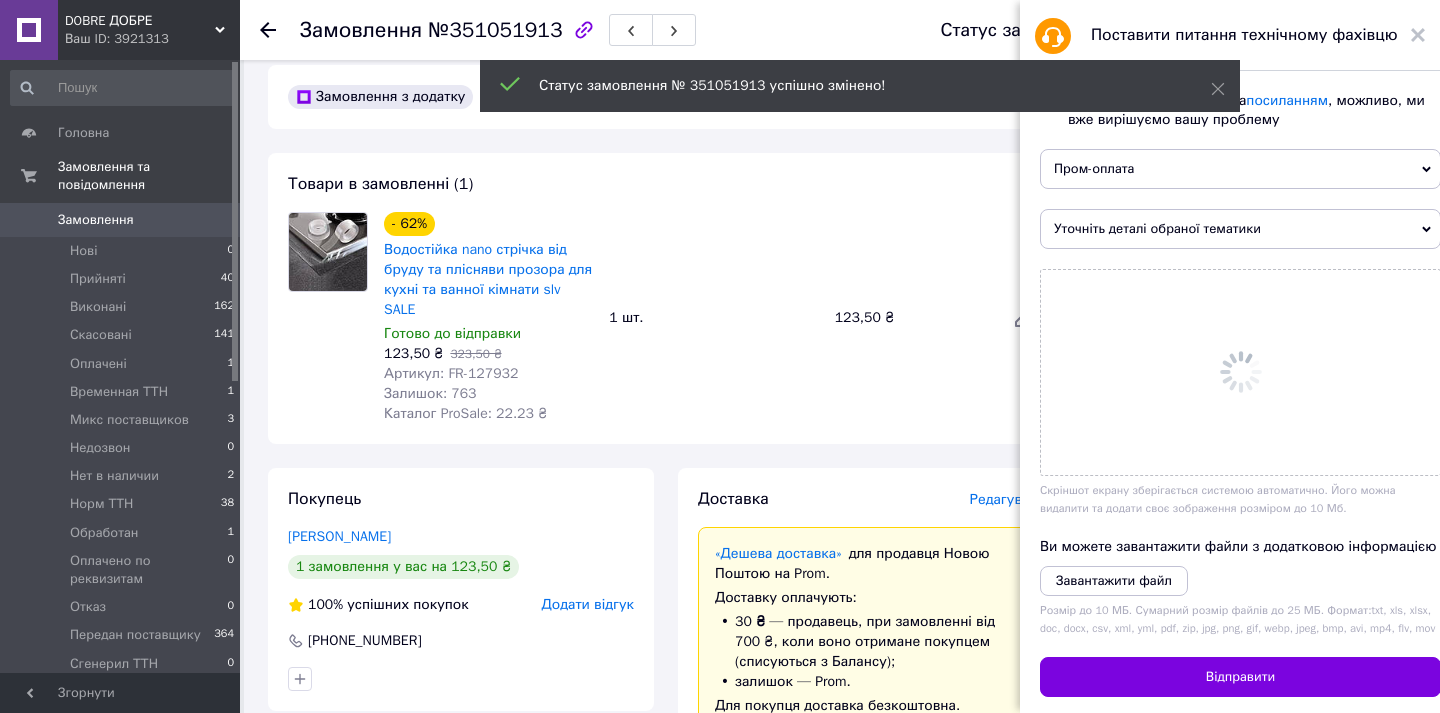 click on "Уточніть деталі обраної тематики" at bounding box center [1240, 229] 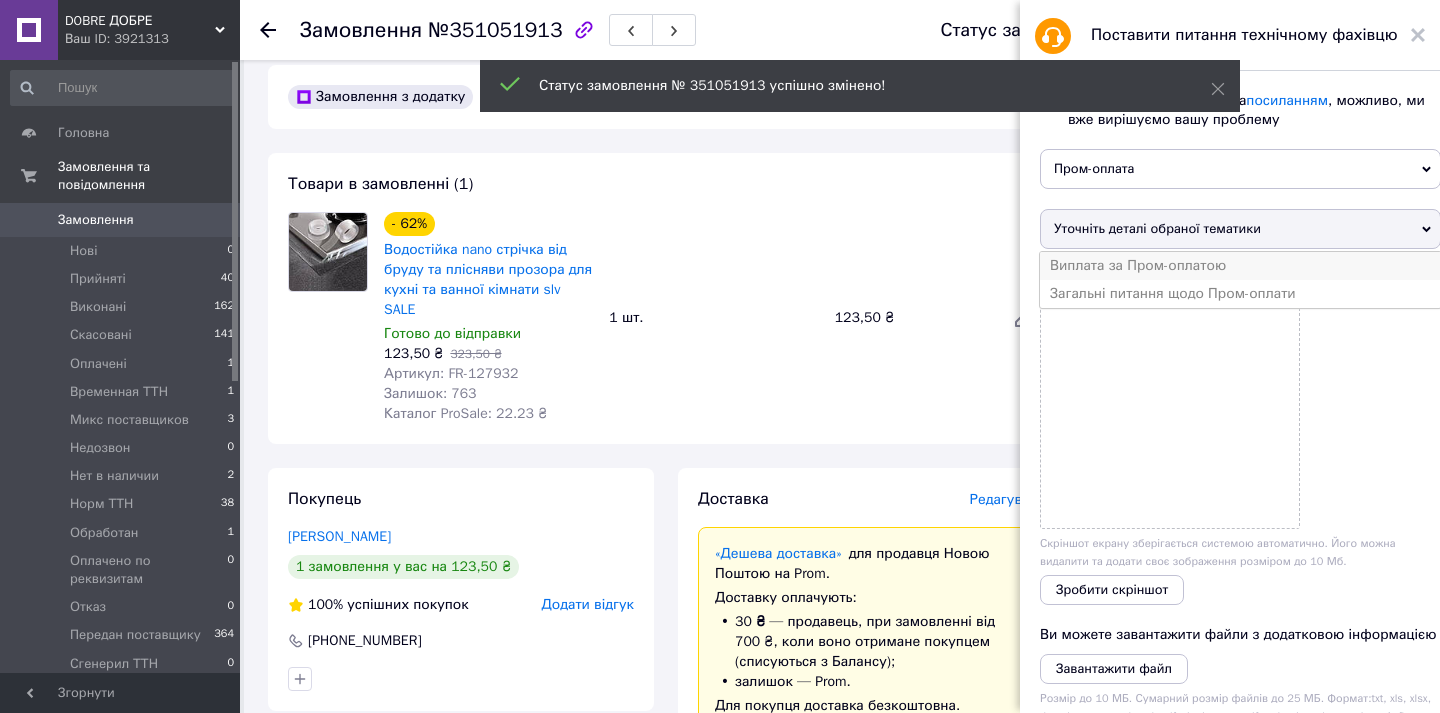 click on "Виплата за Пром-оплатою" at bounding box center [1240, 266] 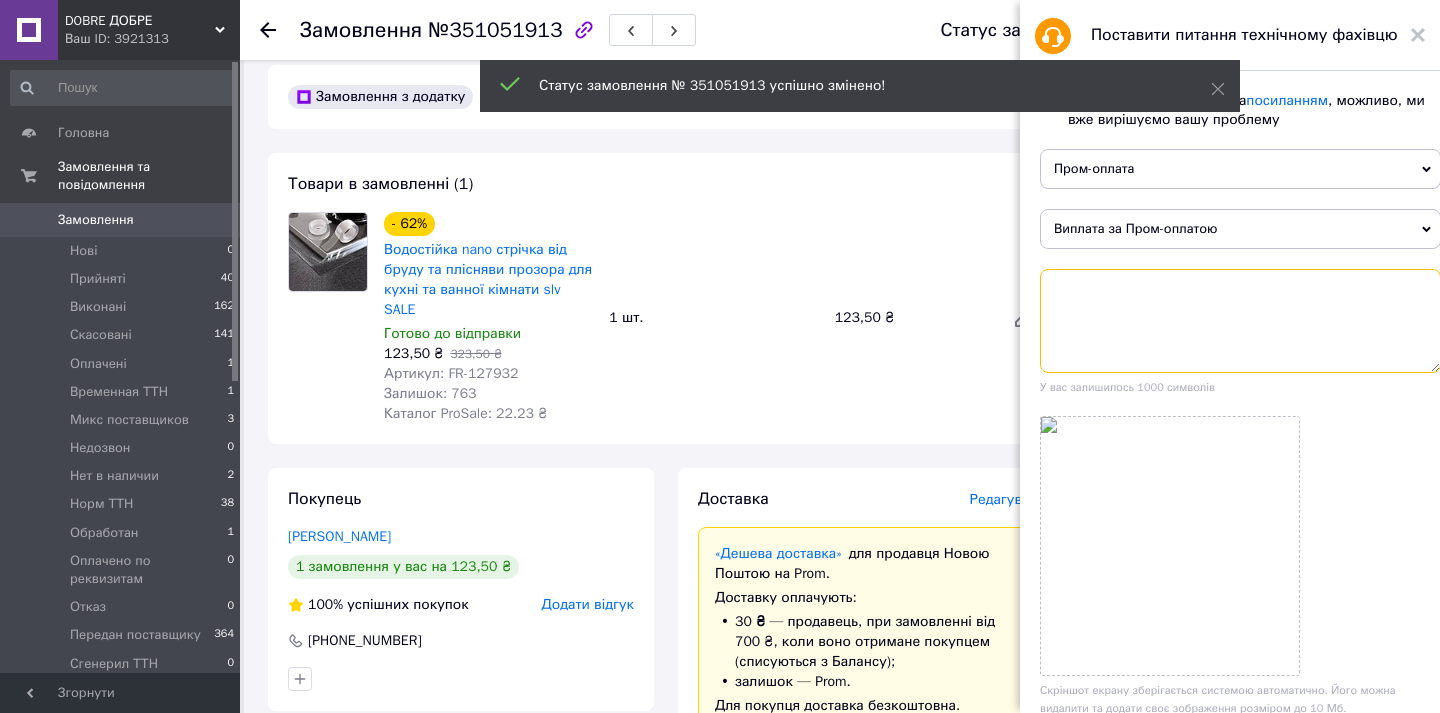 click at bounding box center (1240, 321) 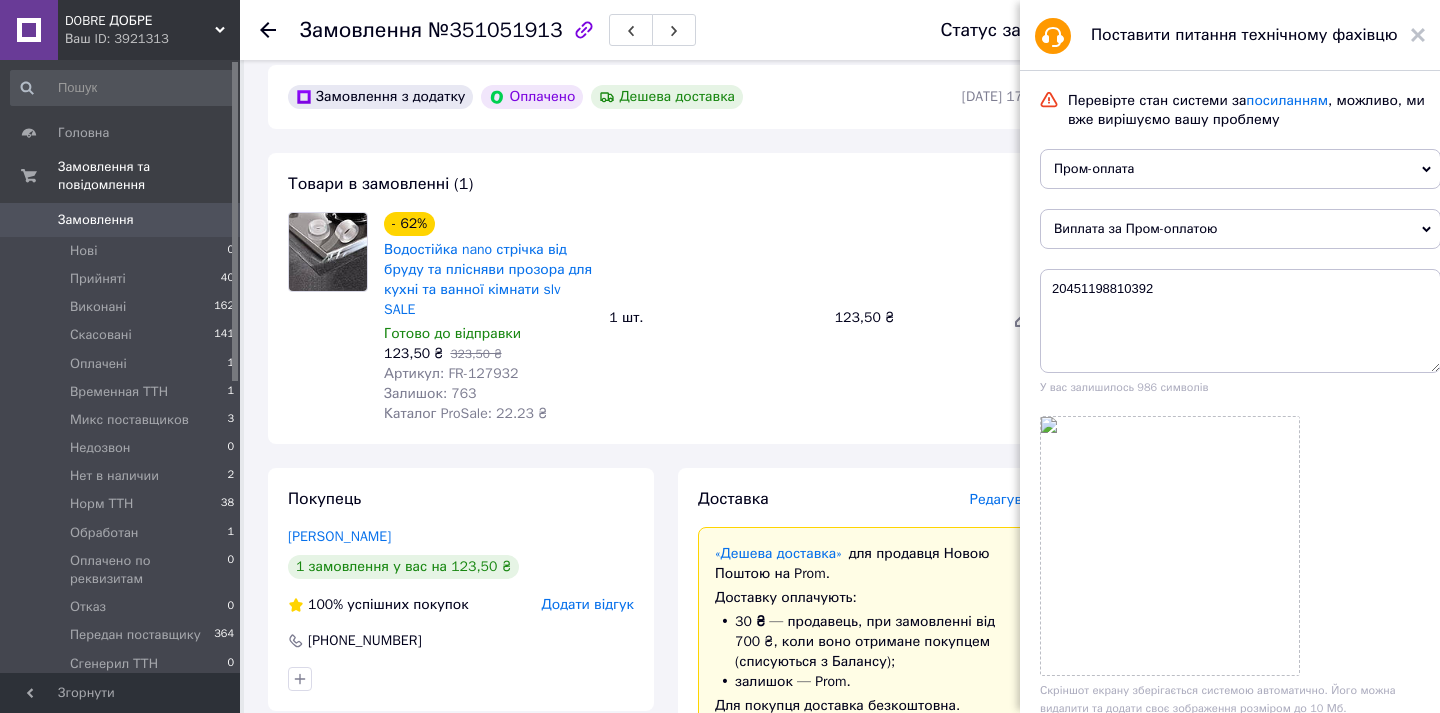 click on "№351051913" at bounding box center (495, 30) 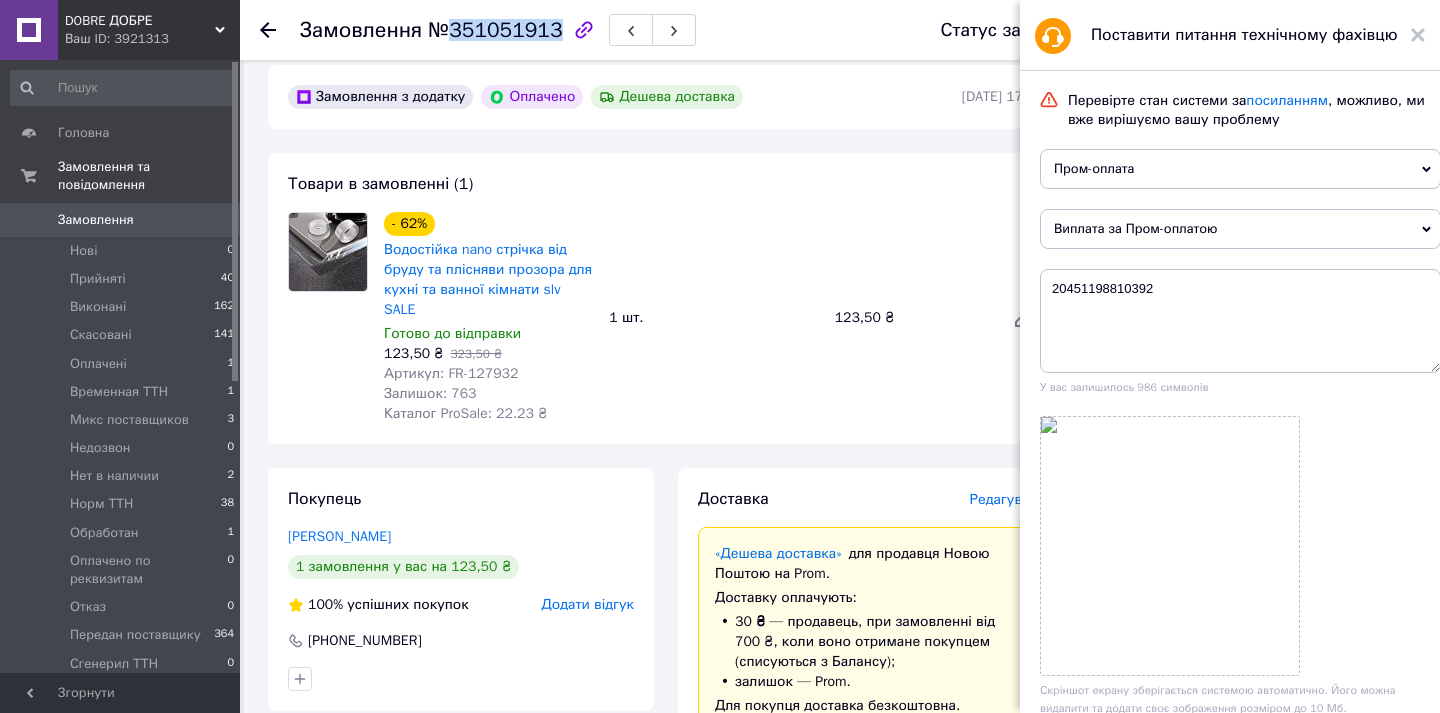 click on "№351051913" at bounding box center [495, 30] 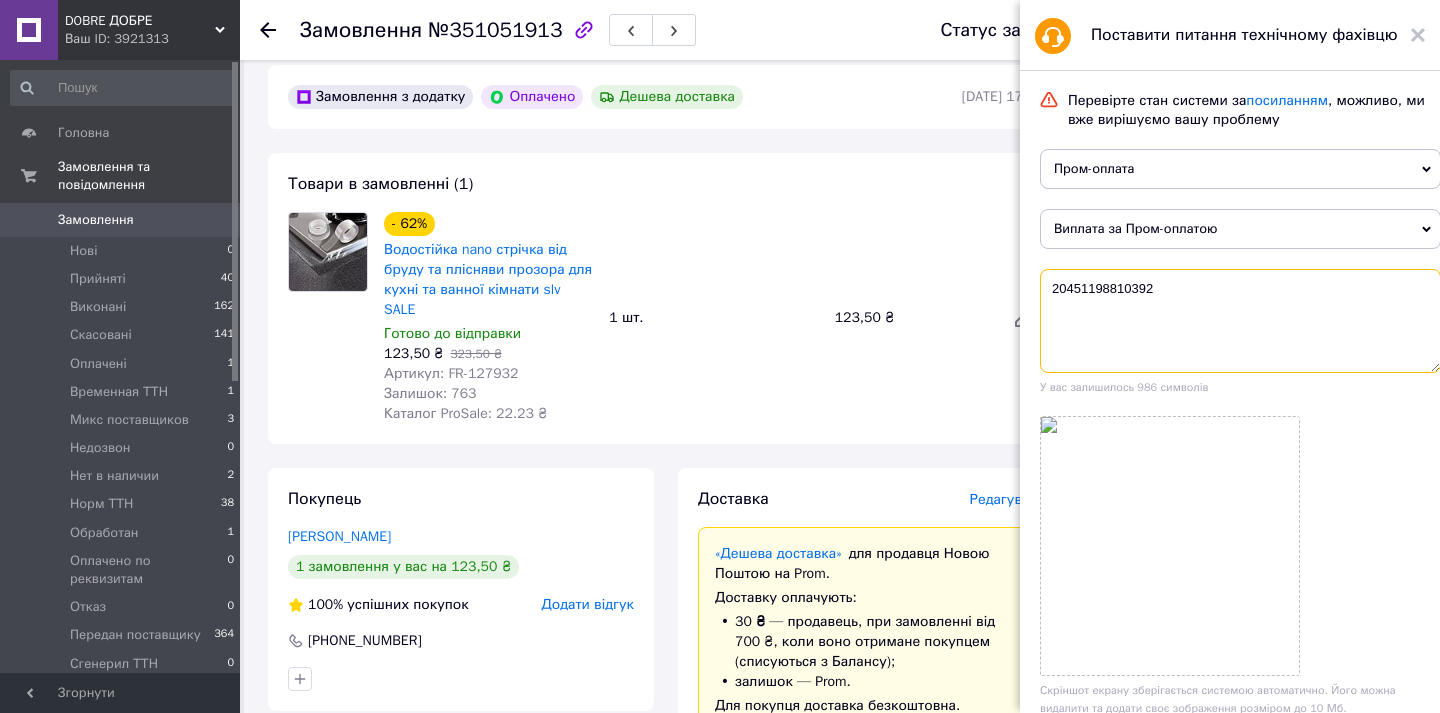 click on "20451198810392" at bounding box center (1240, 321) 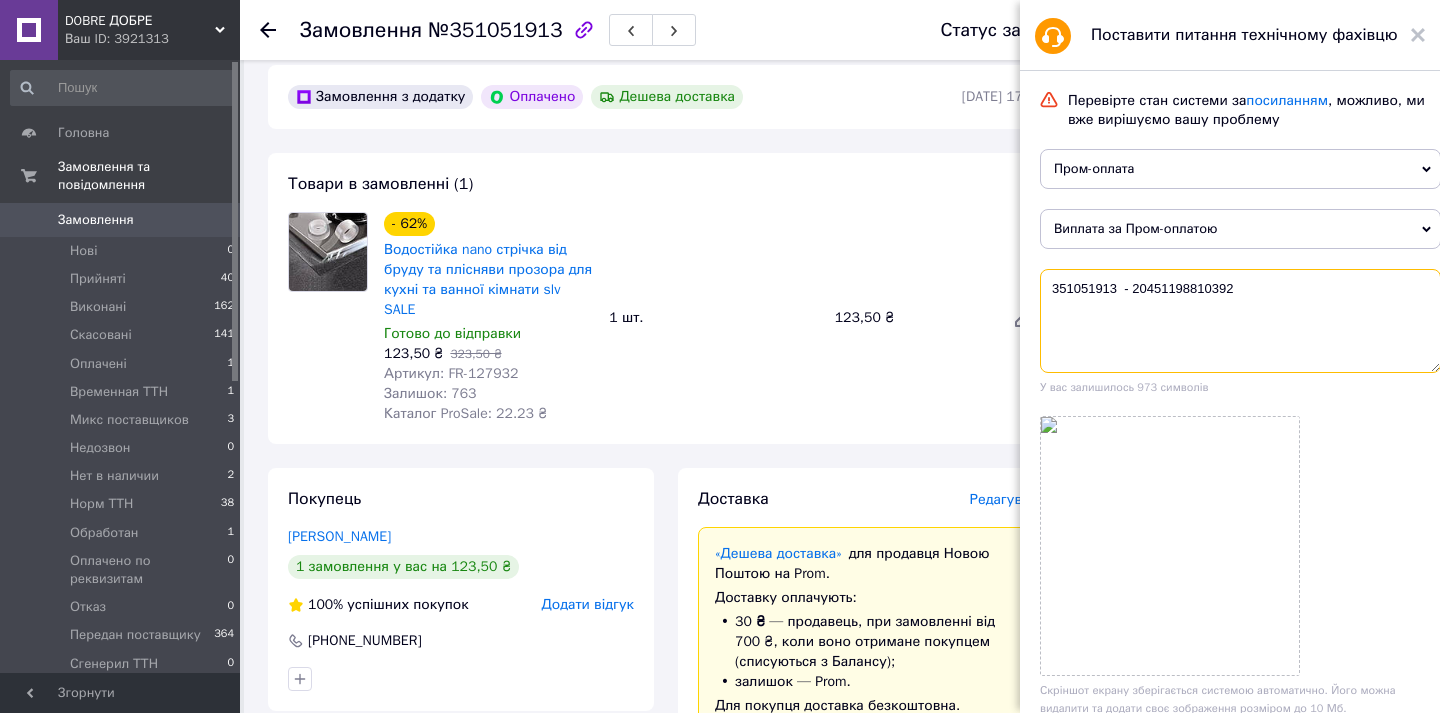 click on "351051913  - 20451198810392" at bounding box center (1240, 321) 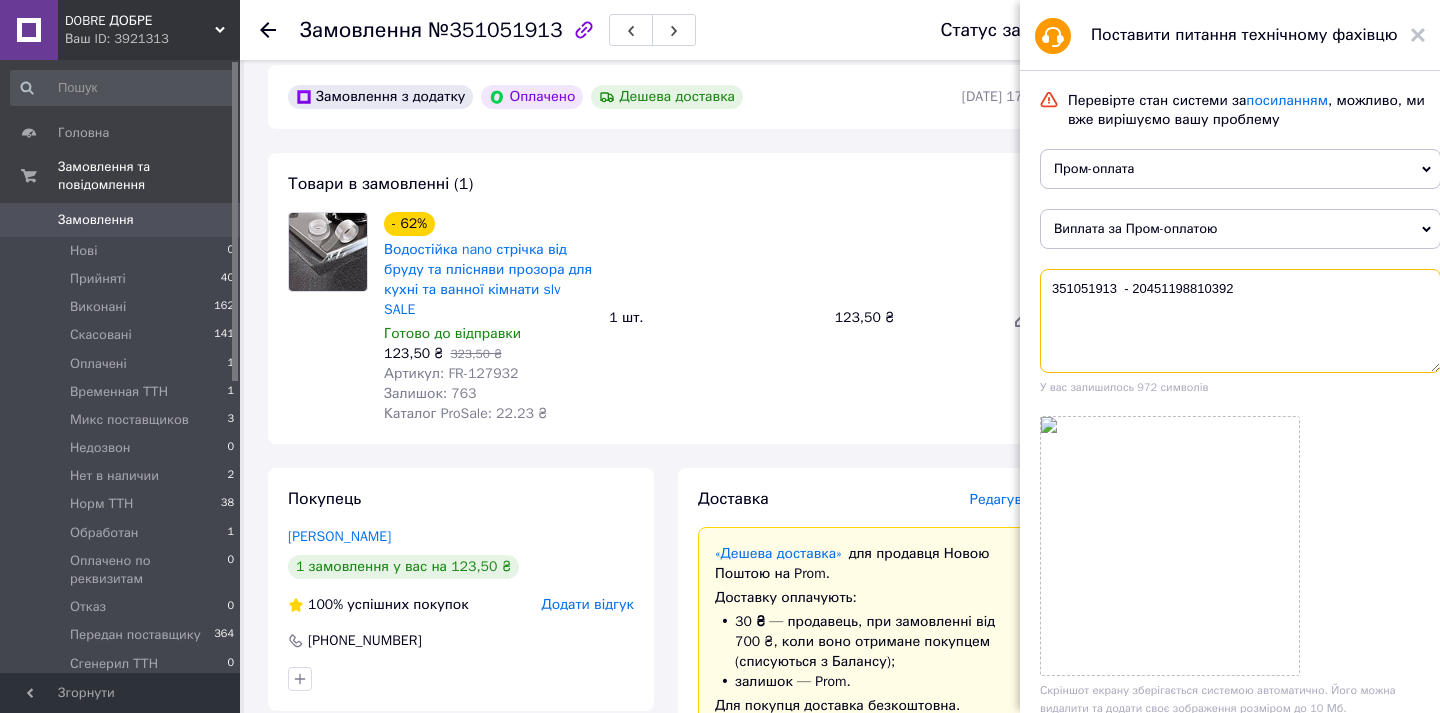 paste on "Товар був отриманий, через бескоштовну доставку не можу додати ТТН.
Нарахуйте суму за замовлення, з якої вже буде вирахувана вартість доставки." 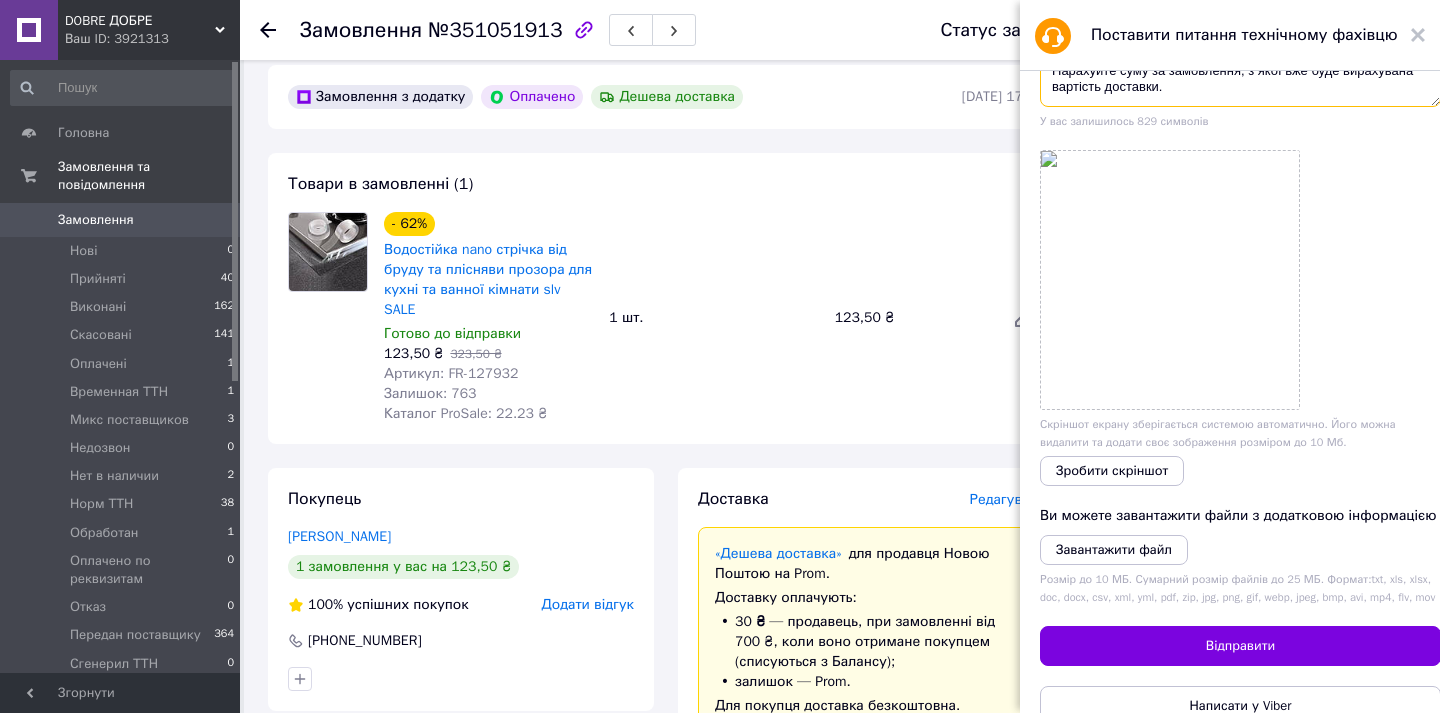 scroll, scrollTop: 380, scrollLeft: 0, axis: vertical 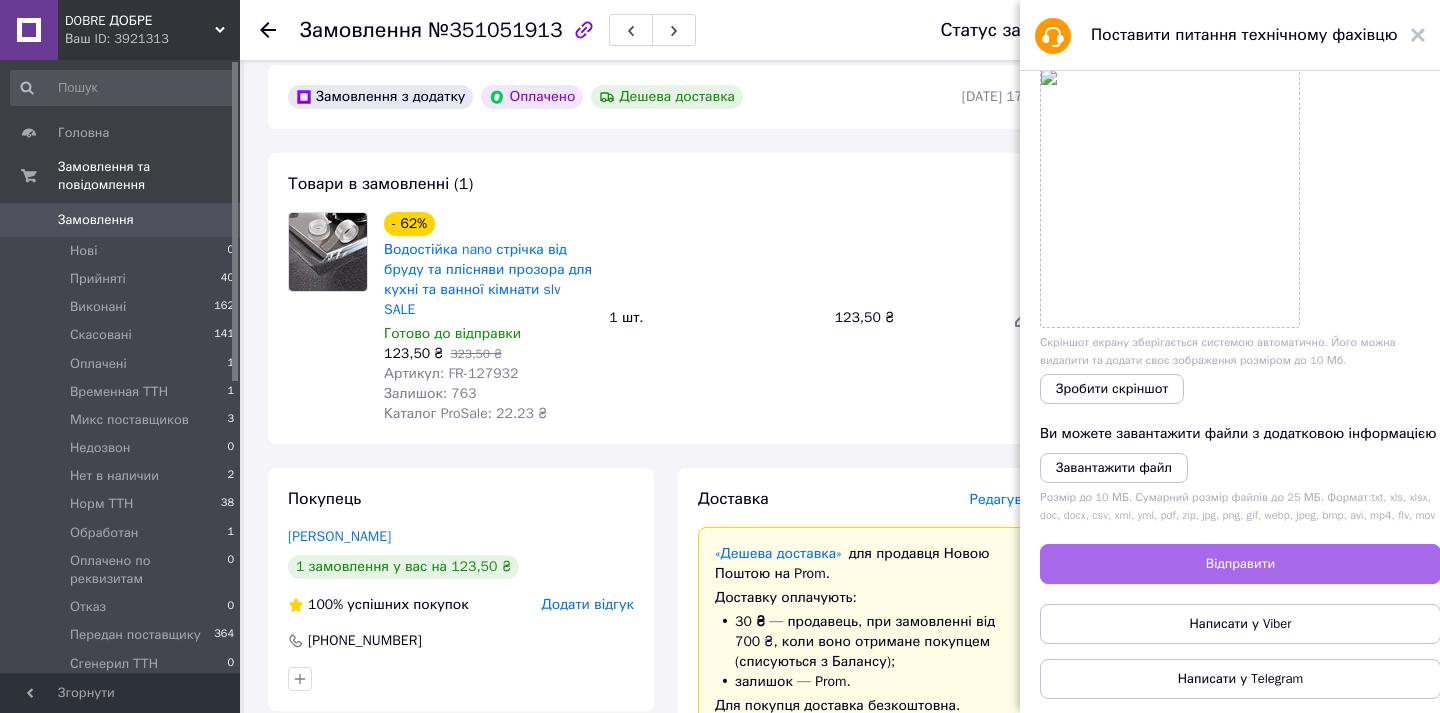 type on "351051913  - 20451198810392
Товар був отриманий, через бескоштовну доставку не можу додати ТТН.
Нарахуйте суму за замовлення, з якої вже буде вирахувана вартість доставки." 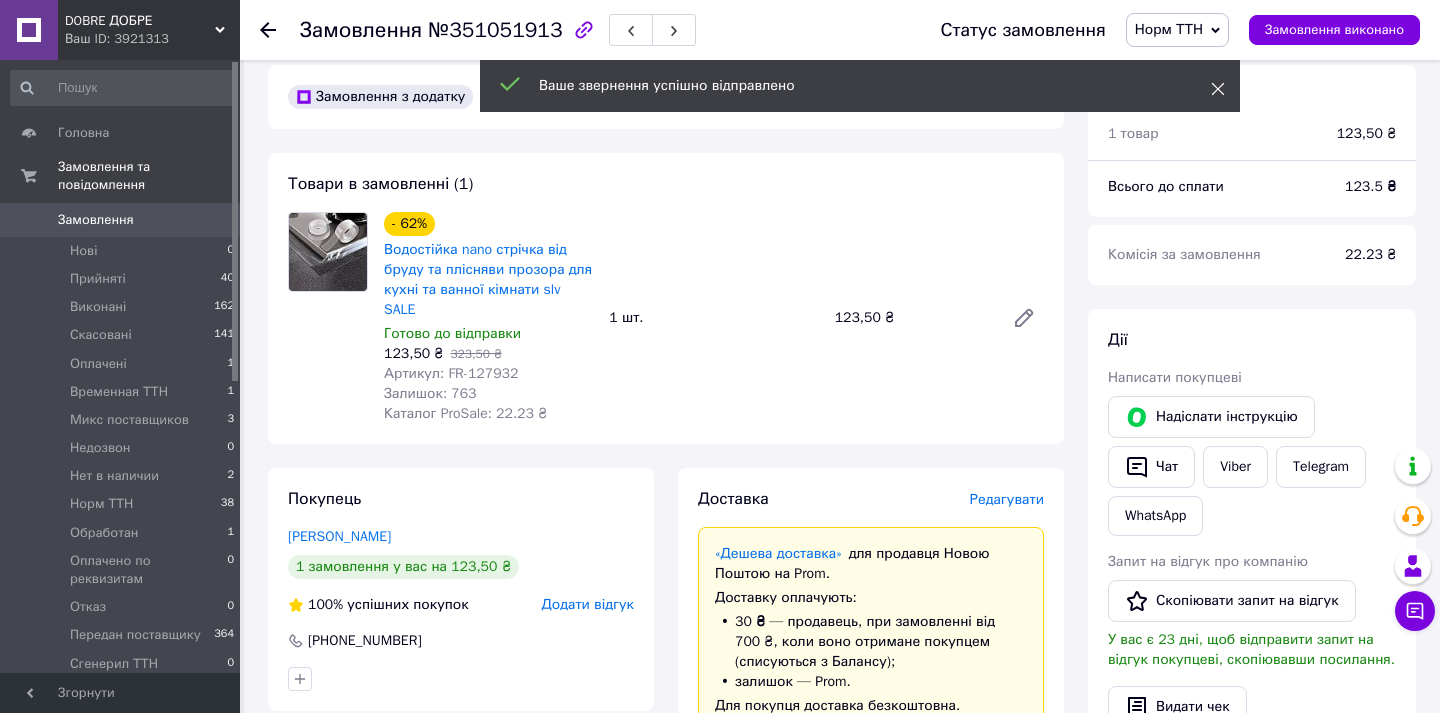 click 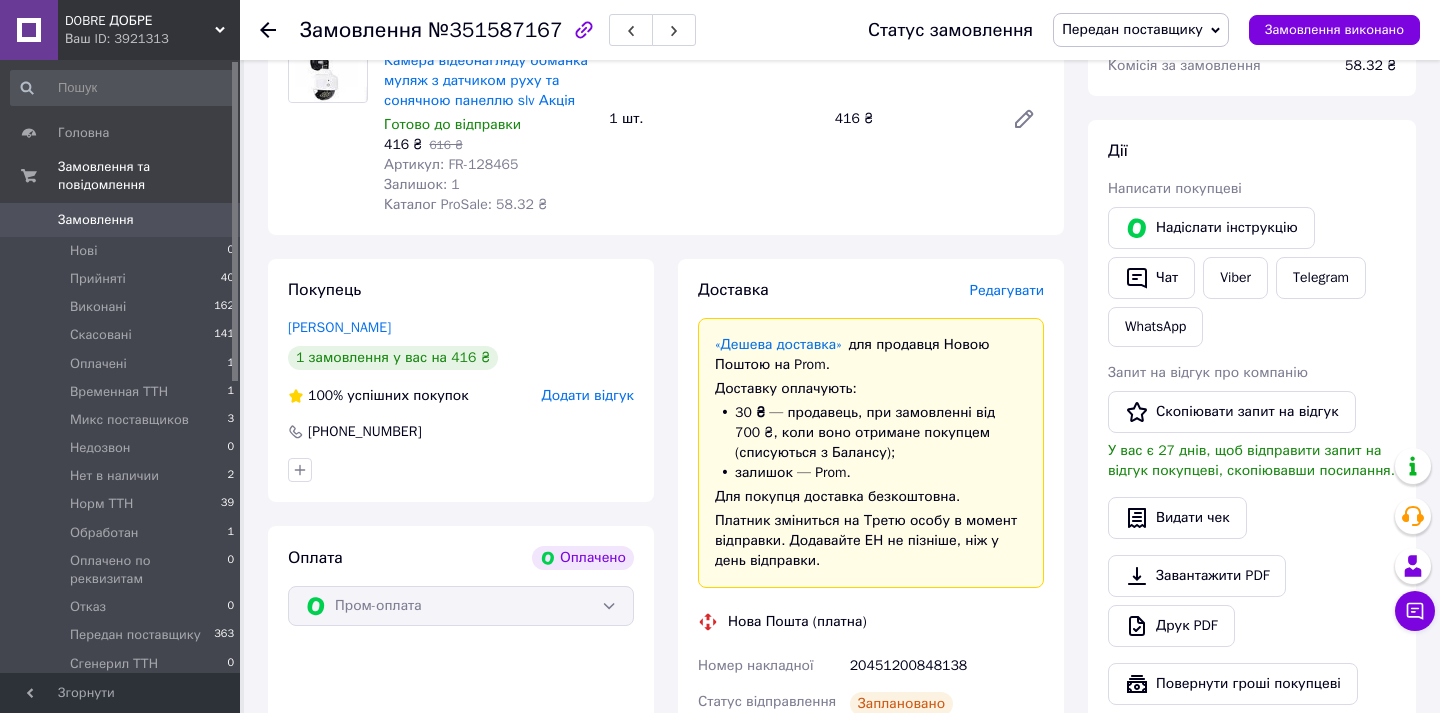 scroll, scrollTop: 240, scrollLeft: 0, axis: vertical 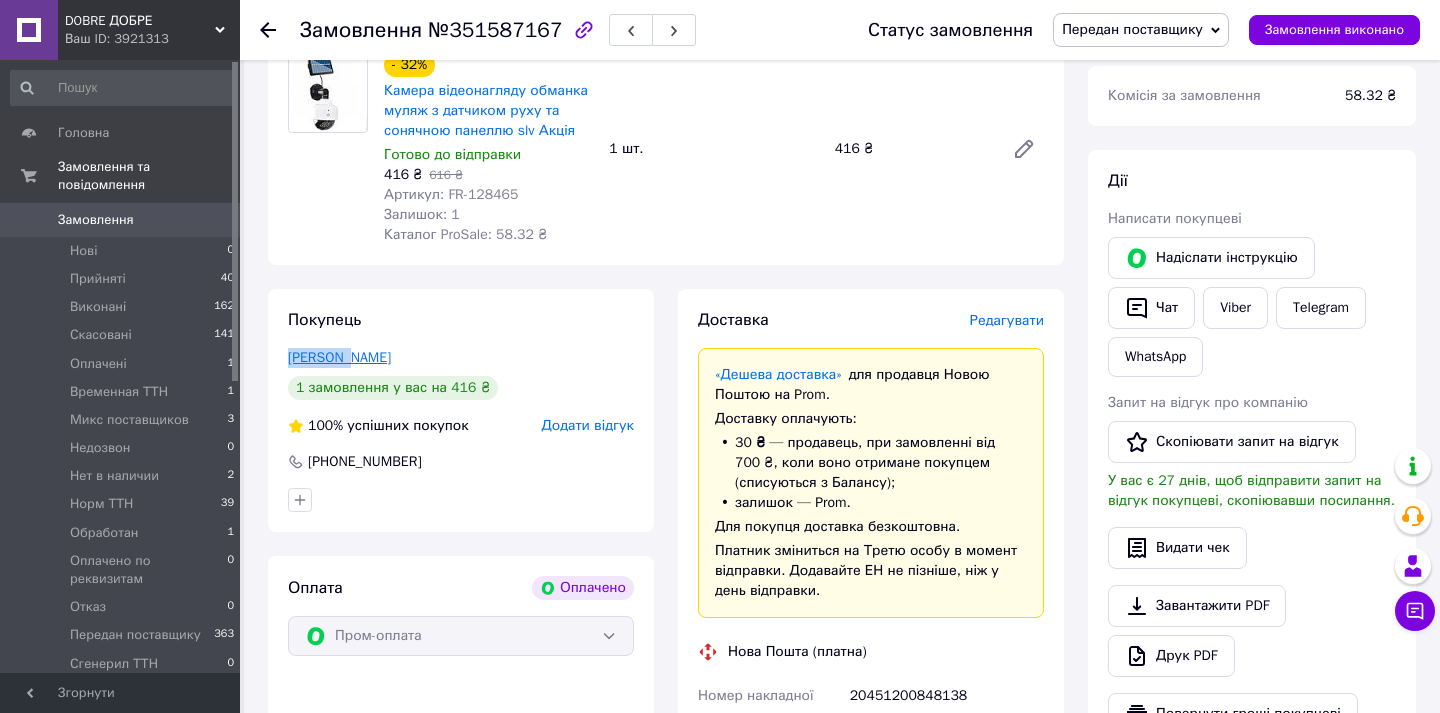 drag, startPoint x: 279, startPoint y: 357, endPoint x: 352, endPoint y: 359, distance: 73.02739 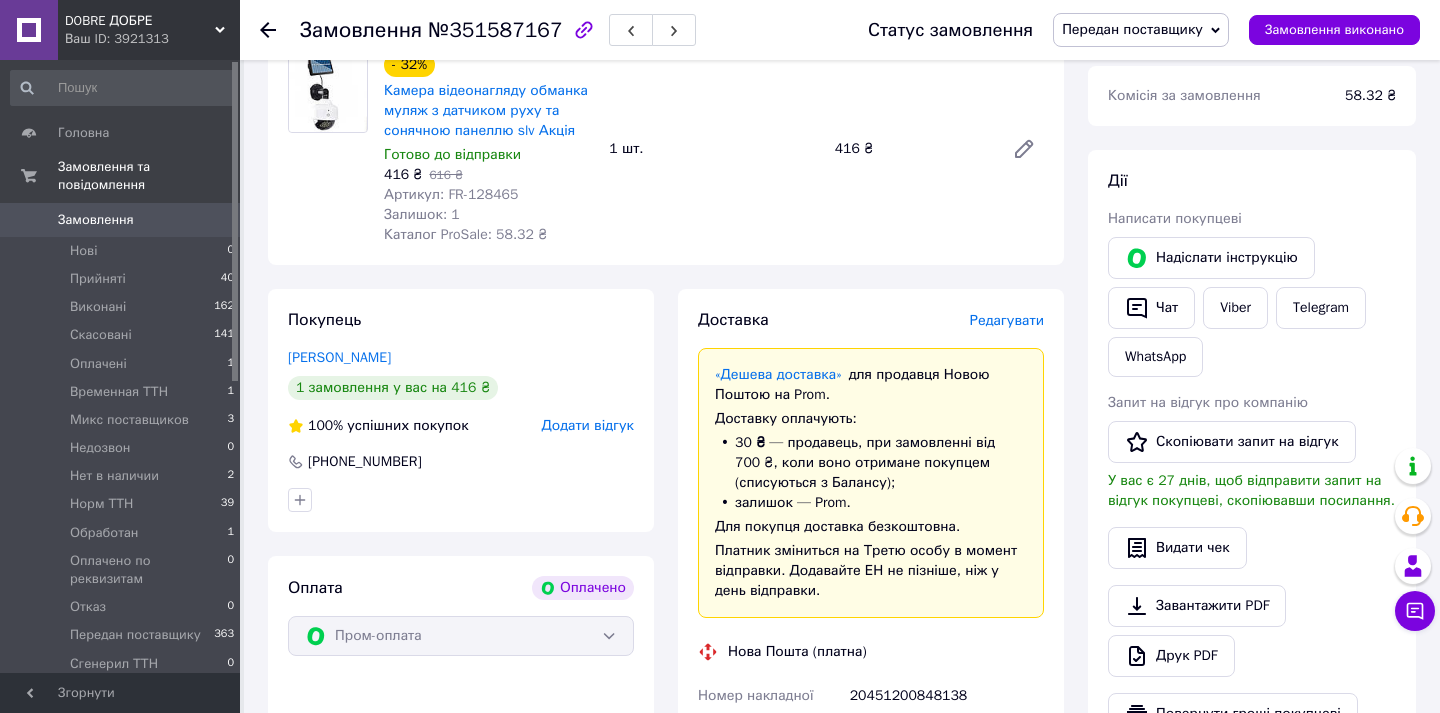 click on "Редагувати" at bounding box center (1007, 320) 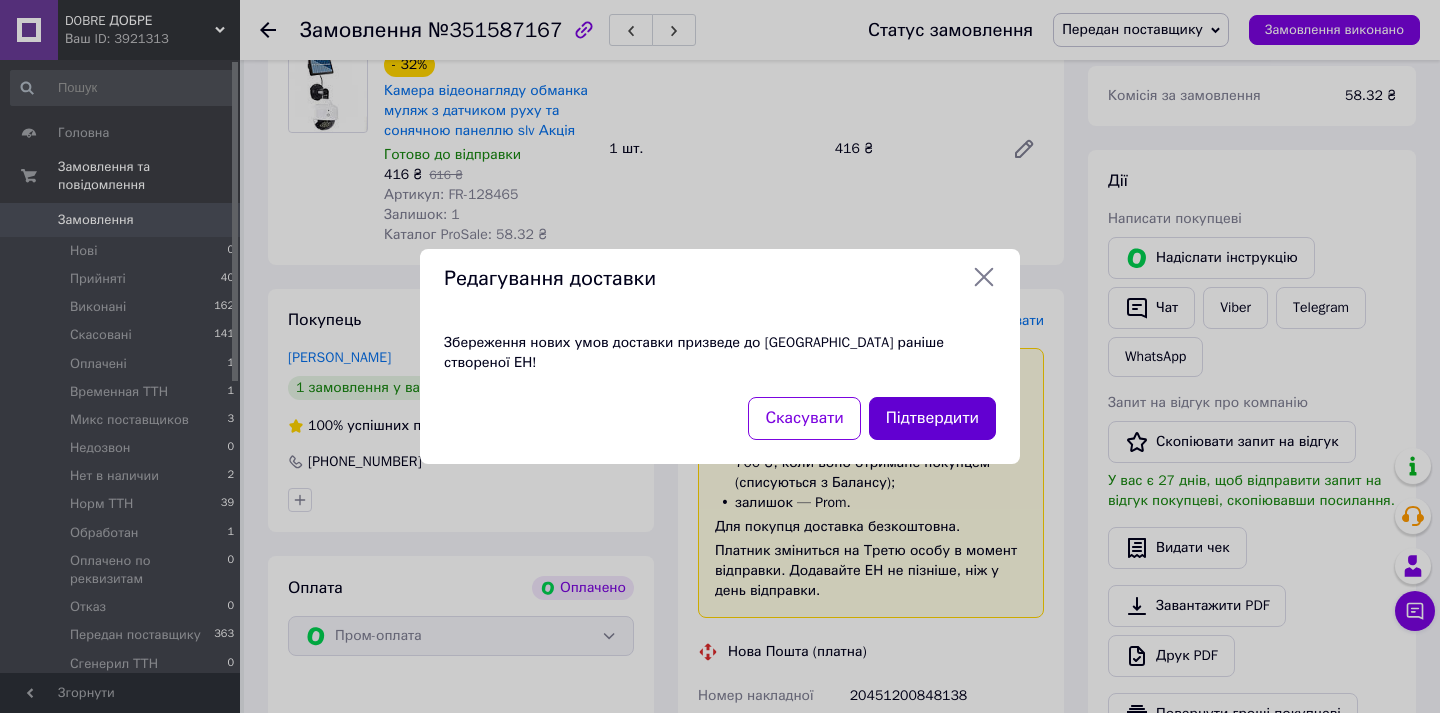 click on "Підтвердити" at bounding box center [932, 418] 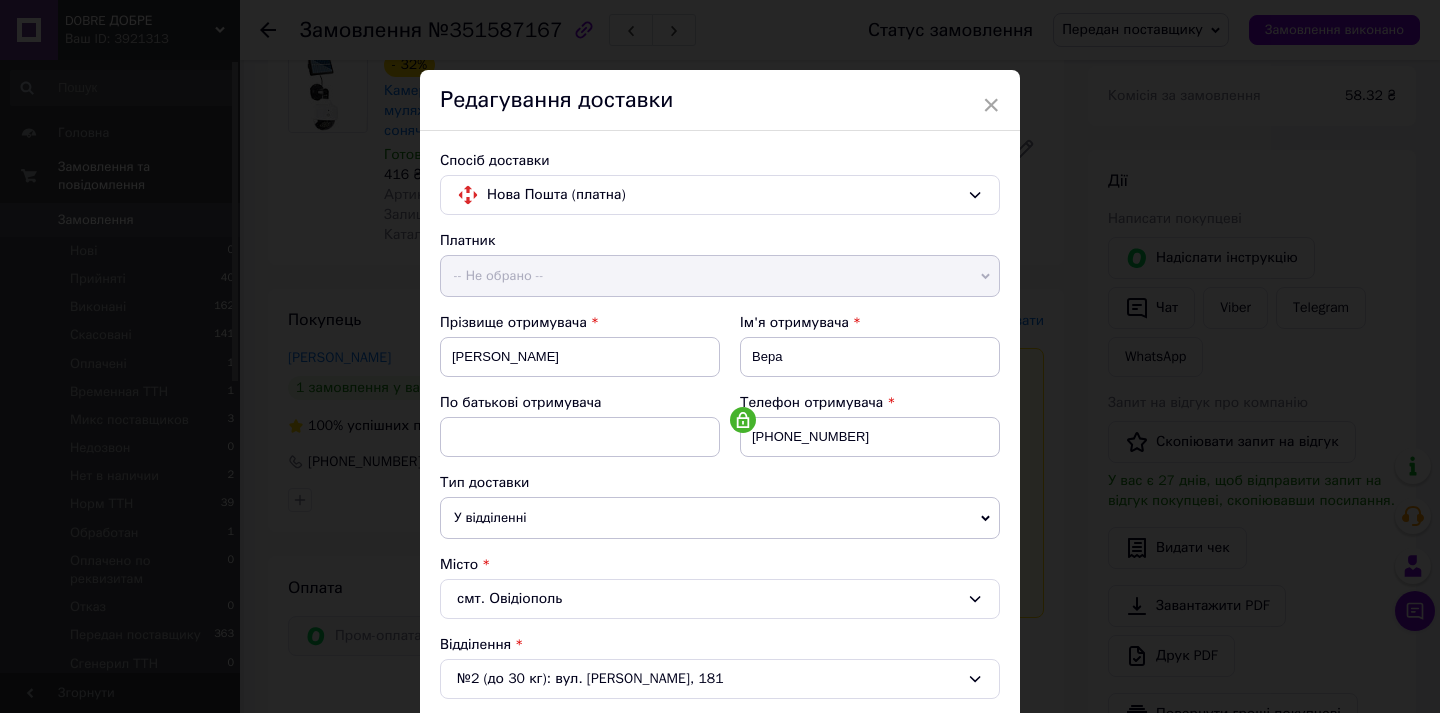 scroll, scrollTop: 635, scrollLeft: 0, axis: vertical 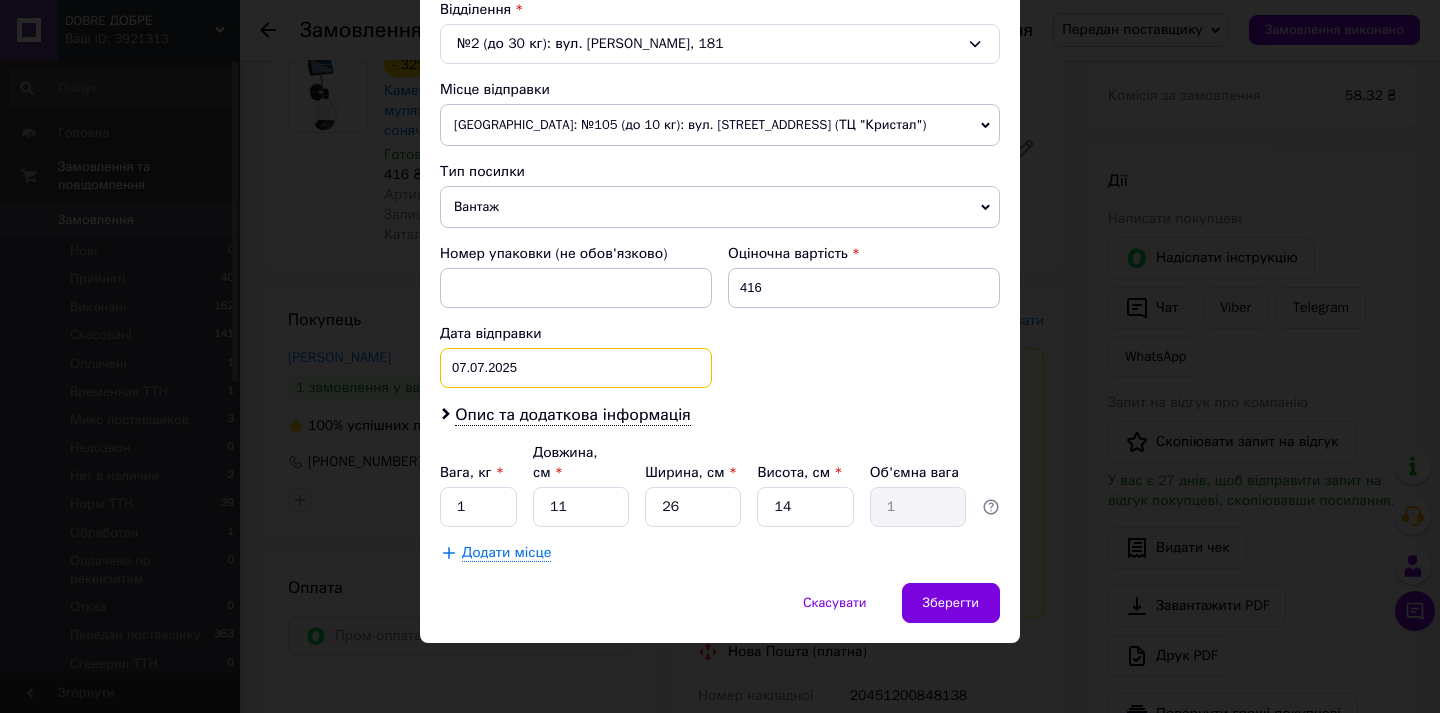 click on "[DATE] < 2025 > < Июль > Пн Вт Ср Чт Пт Сб Вс 30 1 2 3 4 5 6 7 8 9 10 11 12 13 14 15 16 17 18 19 20 21 22 23 24 25 26 27 28 29 30 31 1 2 3 4 5 6 7 8 9 10" at bounding box center (576, 368) 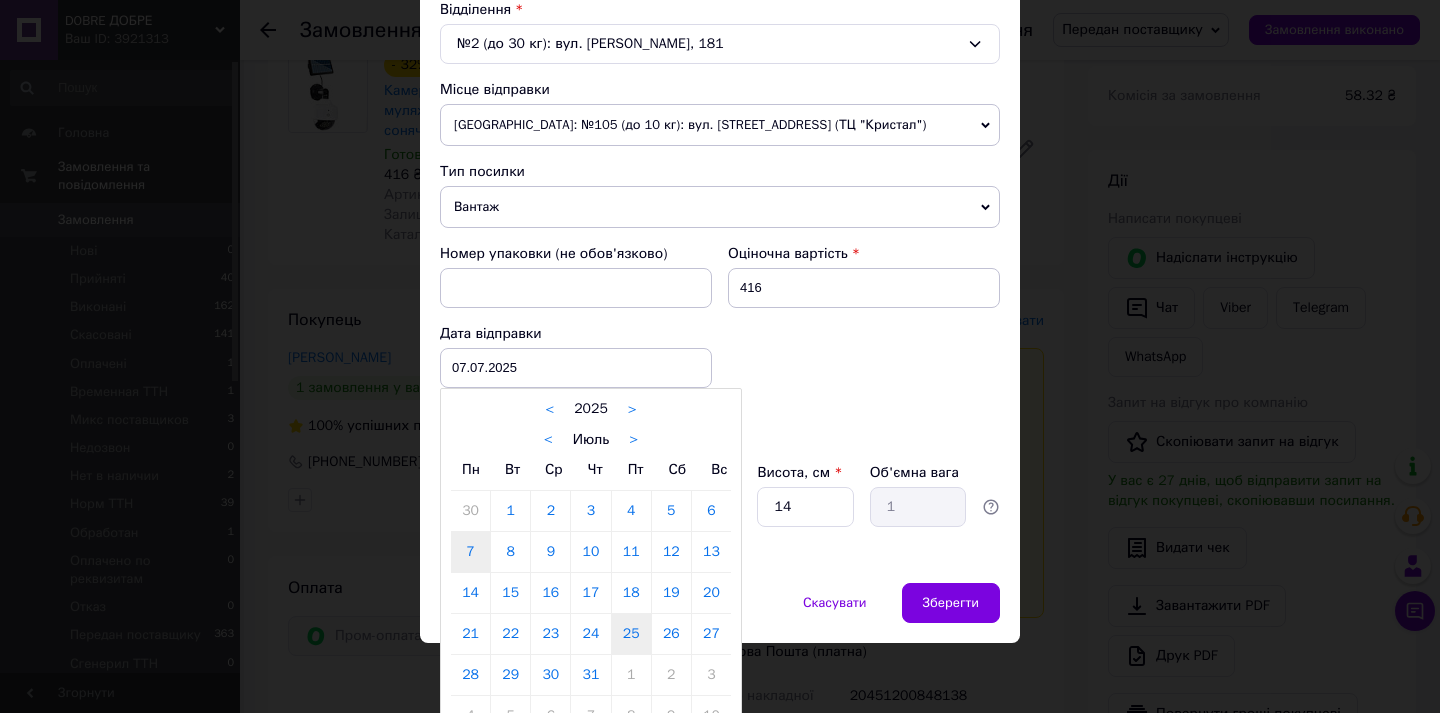 click on "25" at bounding box center [631, 634] 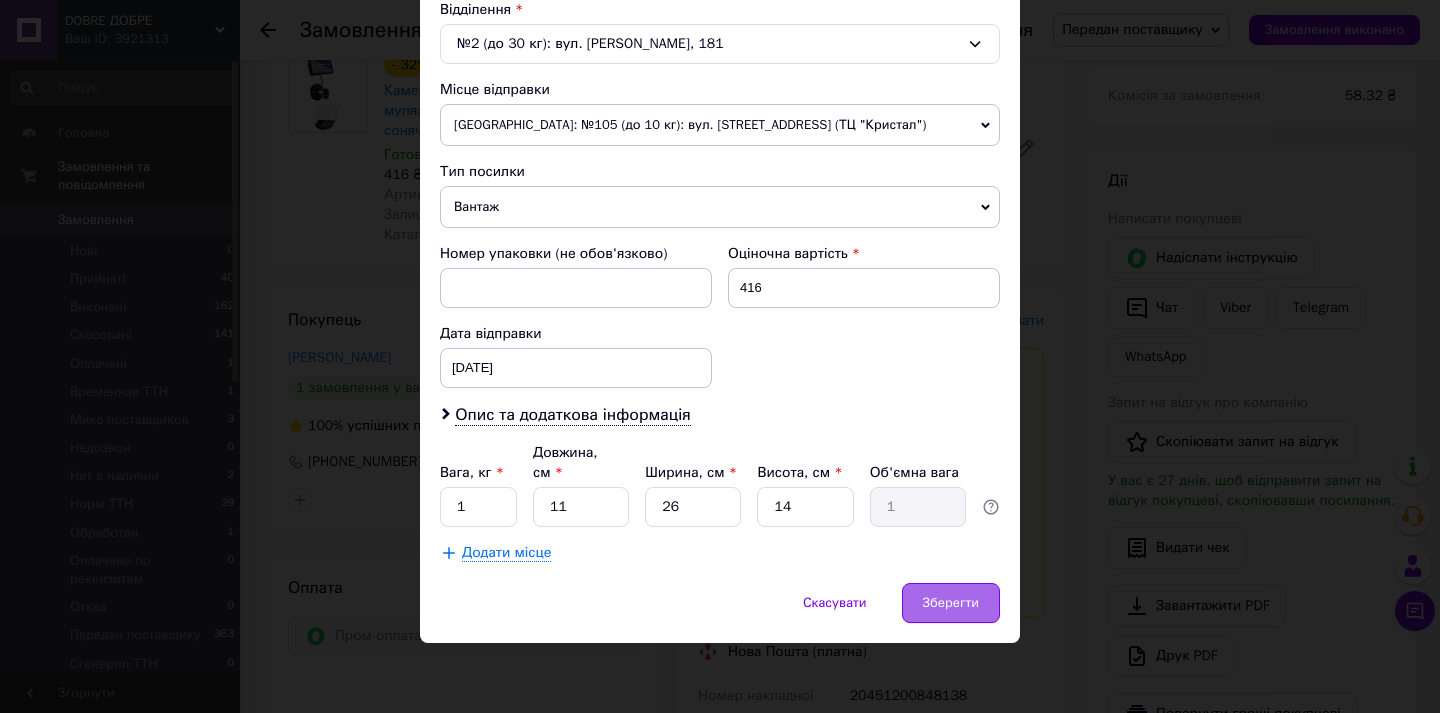 click on "Зберегти" at bounding box center (951, 603) 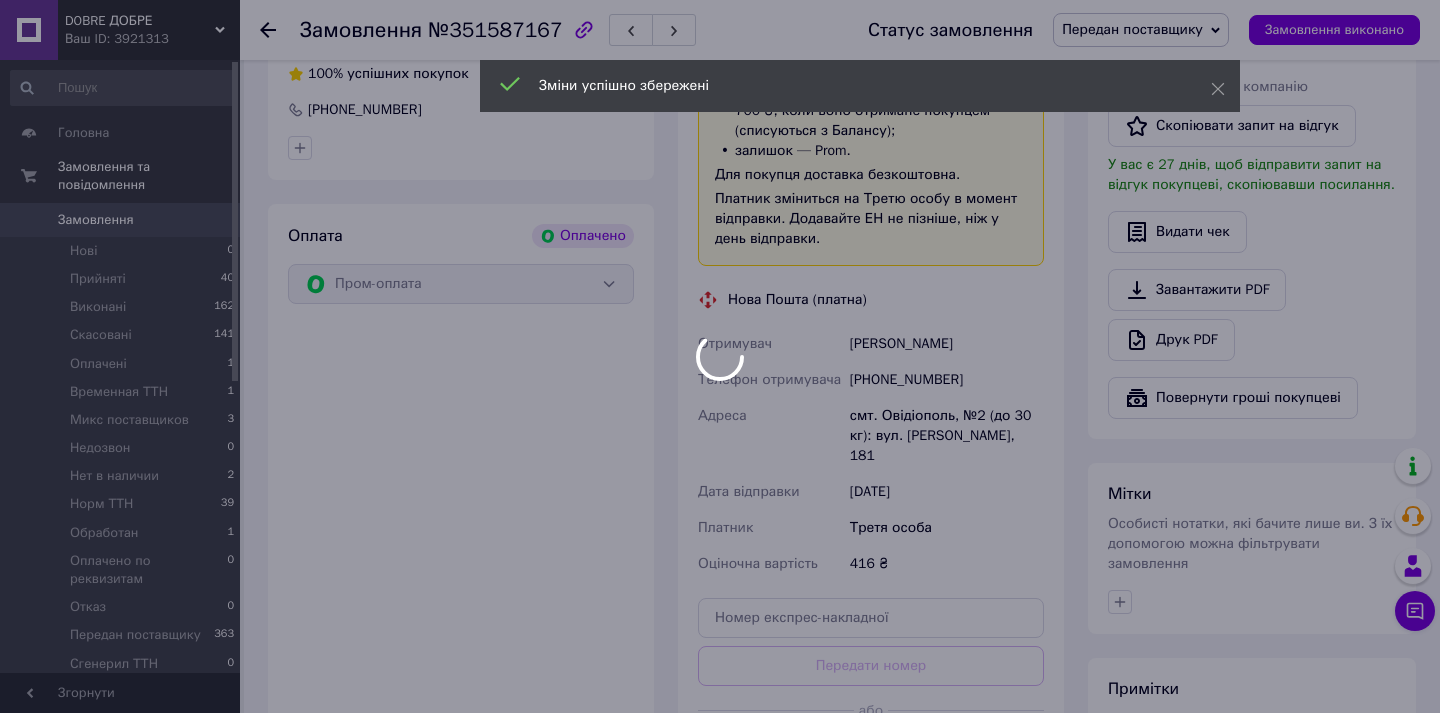 scroll, scrollTop: 698, scrollLeft: 0, axis: vertical 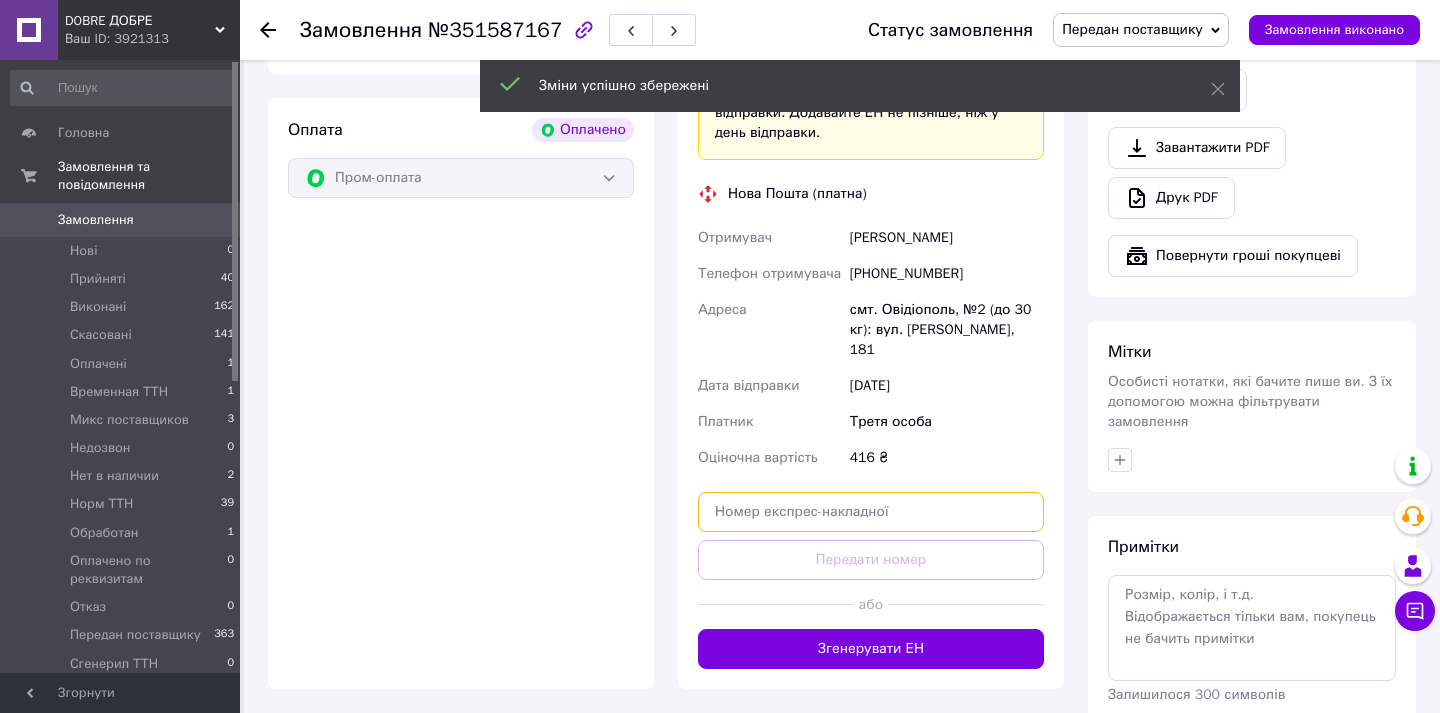 click at bounding box center [871, 512] 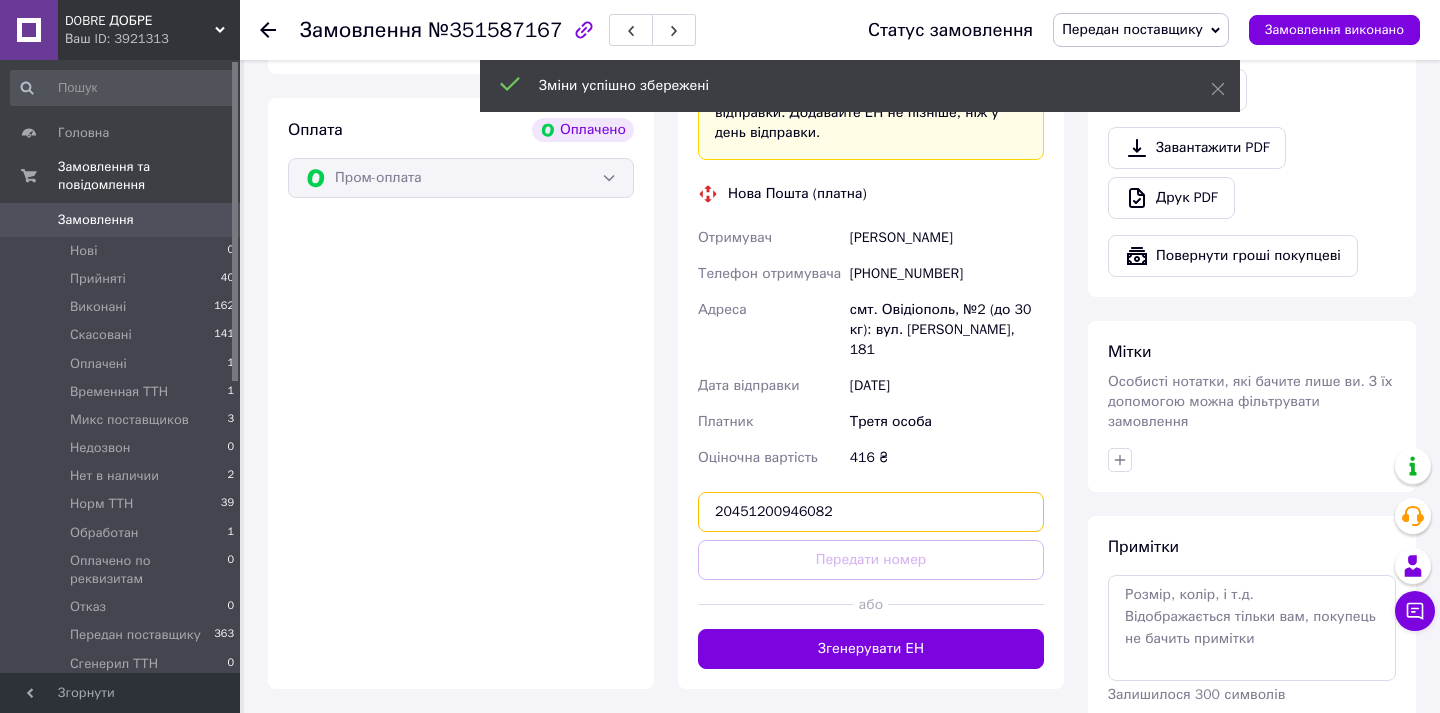 type on "20451200946082" 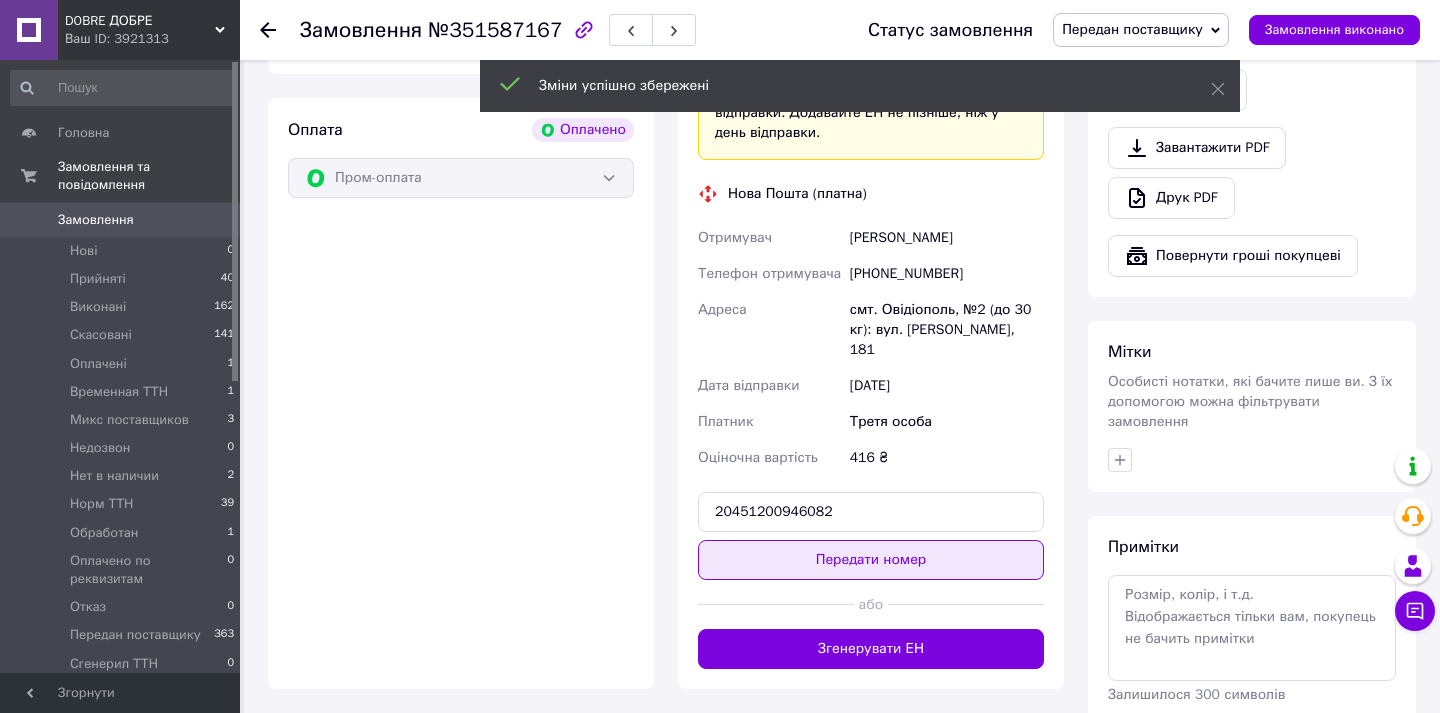 click on "Передати номер" at bounding box center [871, 560] 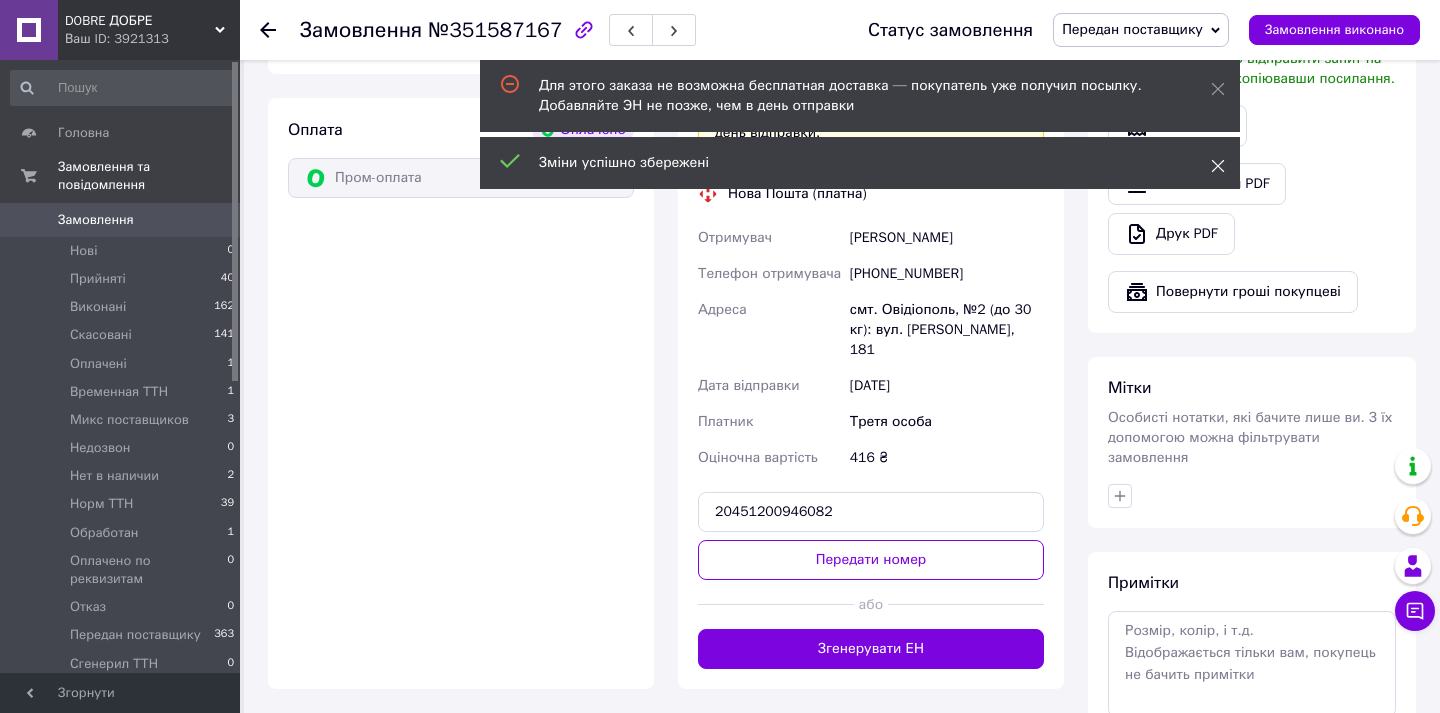 click on "Для этого заказа не возможна бесплатная доставка — покупатель уже получил посылку. Добавляйте ЭН не позже, чем в день отправки Зміни успішно збережені" at bounding box center [860, 127] 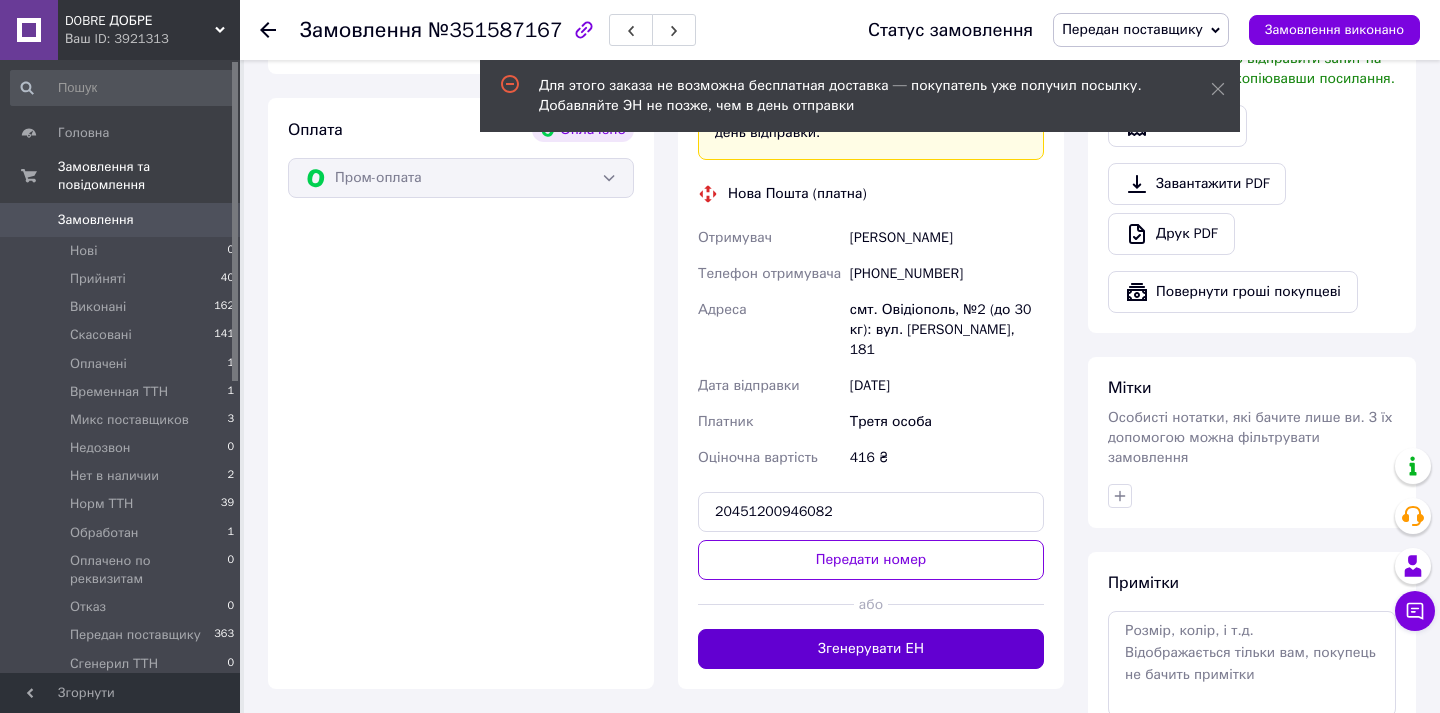 click on "Згенерувати ЕН" at bounding box center (871, 649) 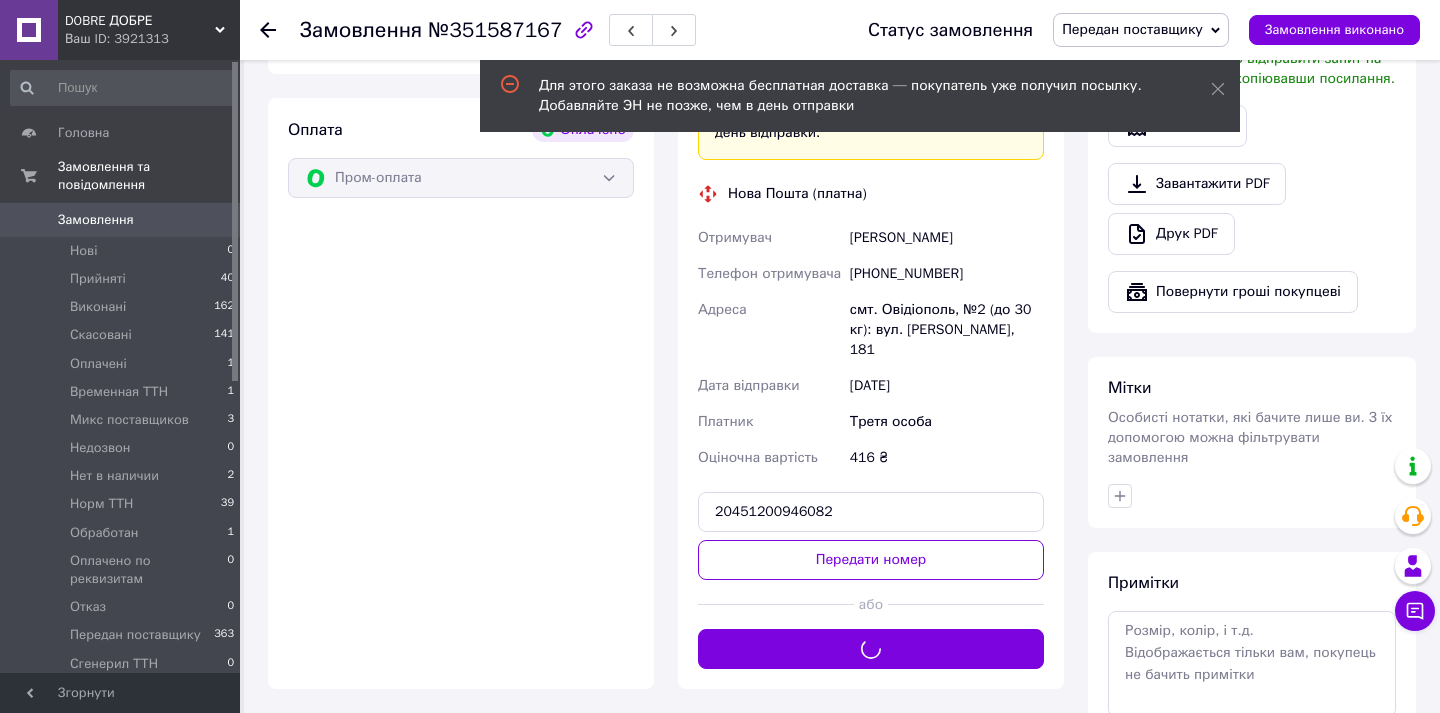 scroll, scrollTop: 329, scrollLeft: 0, axis: vertical 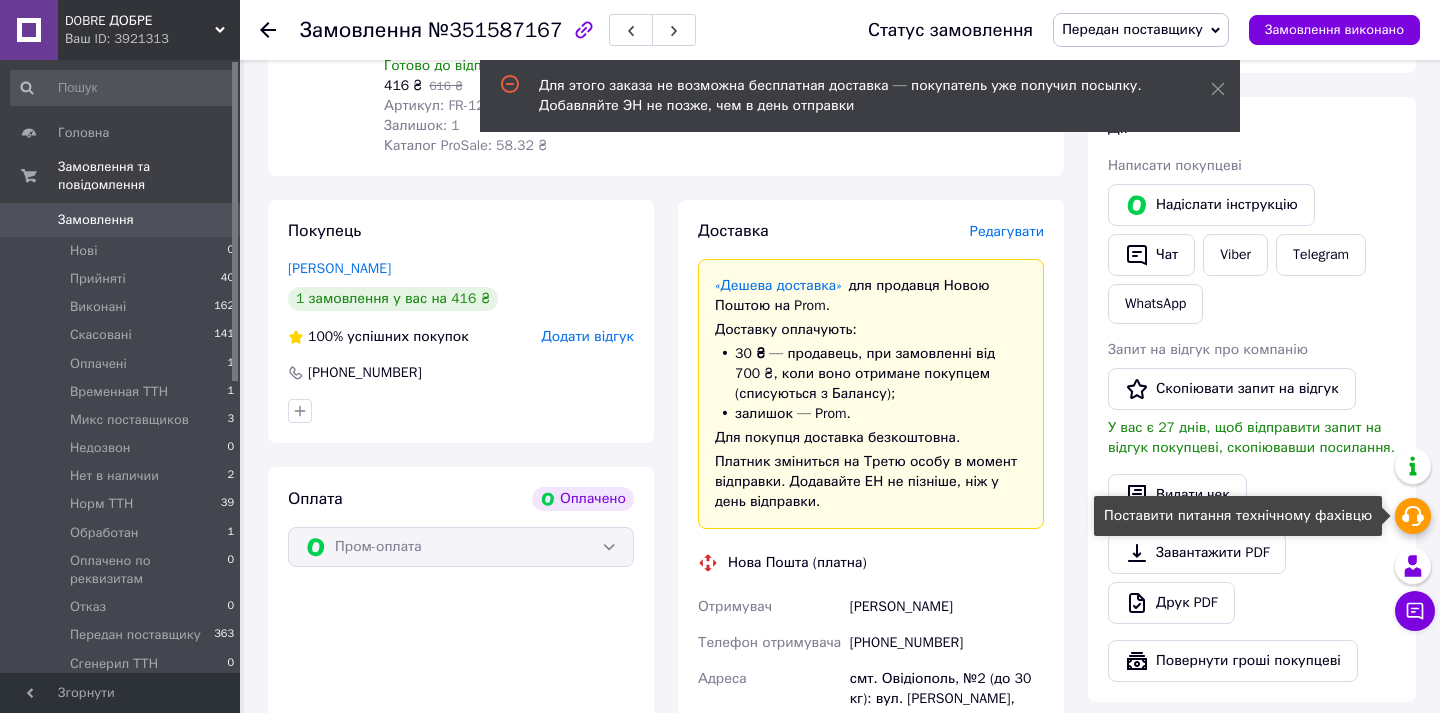 click 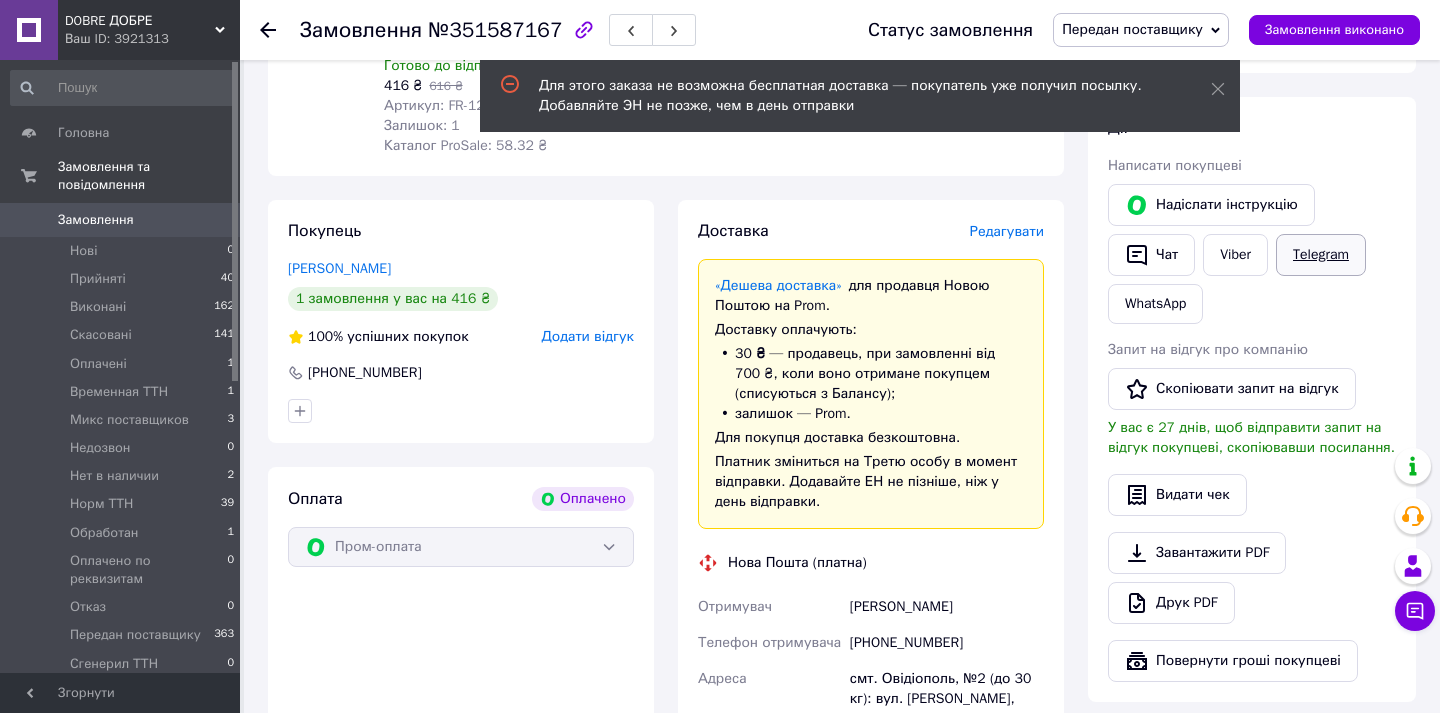 click on "Написати покупцеві" at bounding box center (1252, 166) 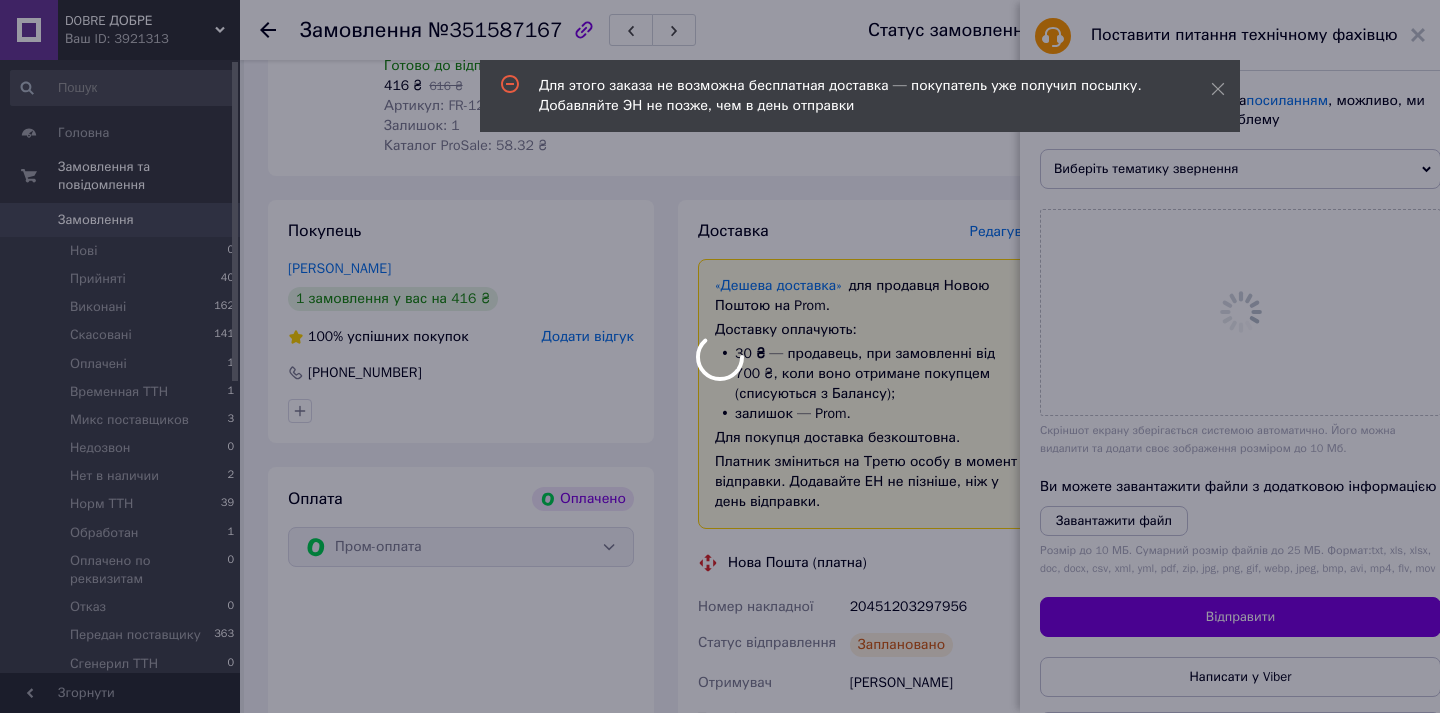 click on "Виберіть тематику звернення" at bounding box center [1240, 169] 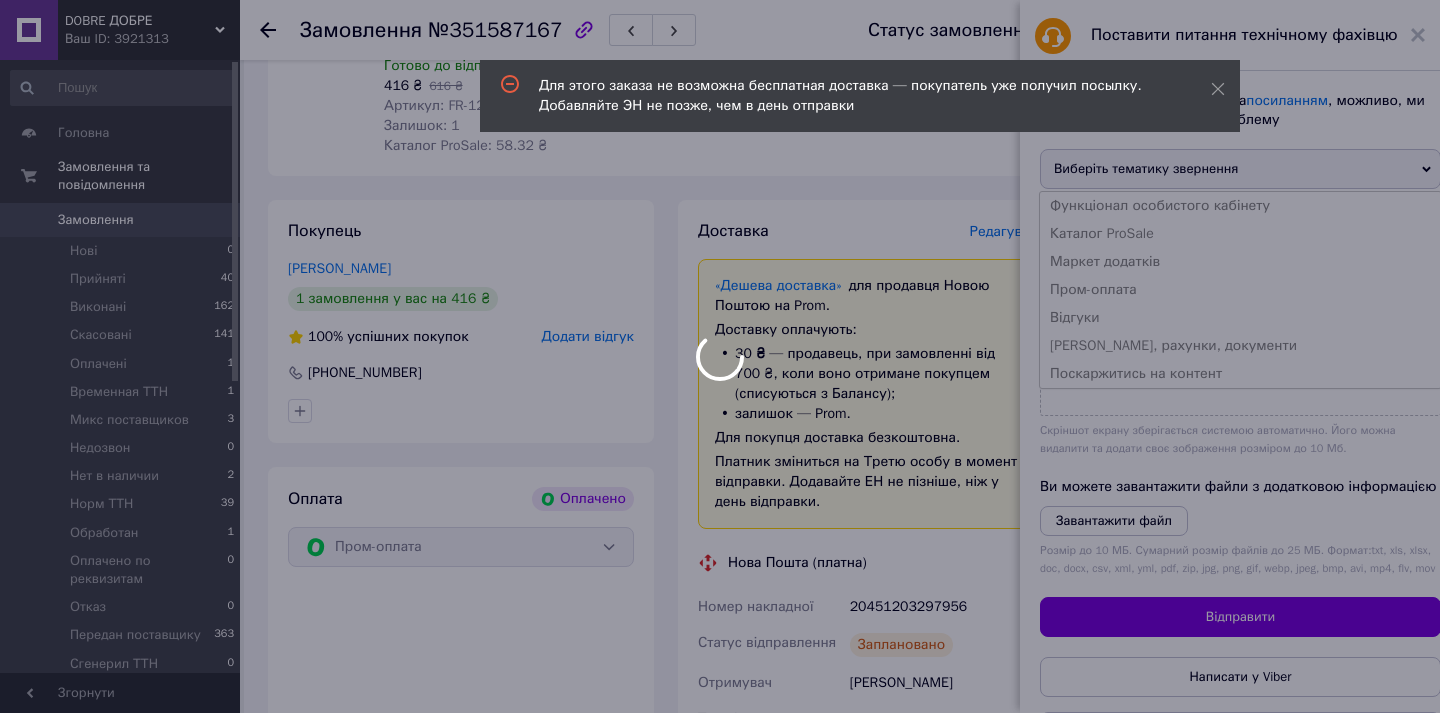 click on "Для этого заказа не возможна бесплатная доставка — покупатель уже получил посылку. Добавляйте ЭН не позже, чем в день отправки" at bounding box center [860, 96] 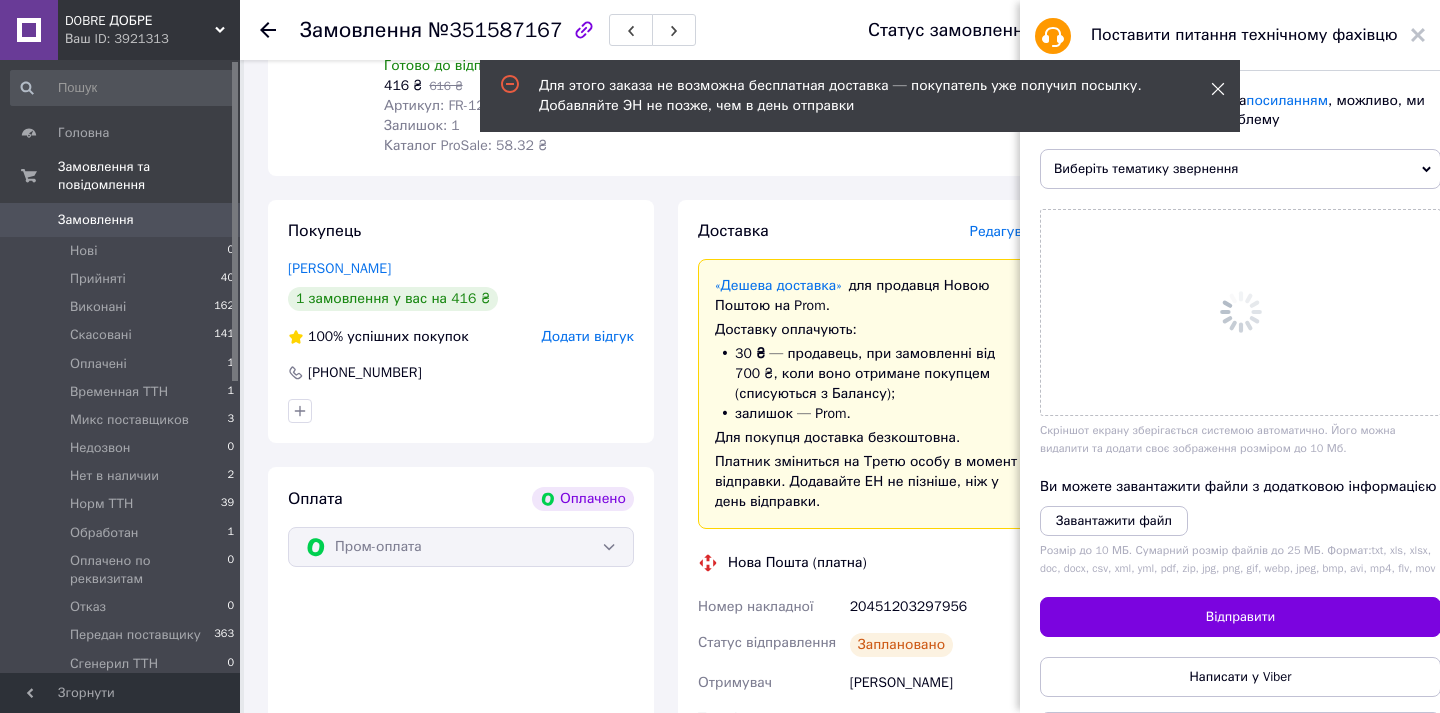 click 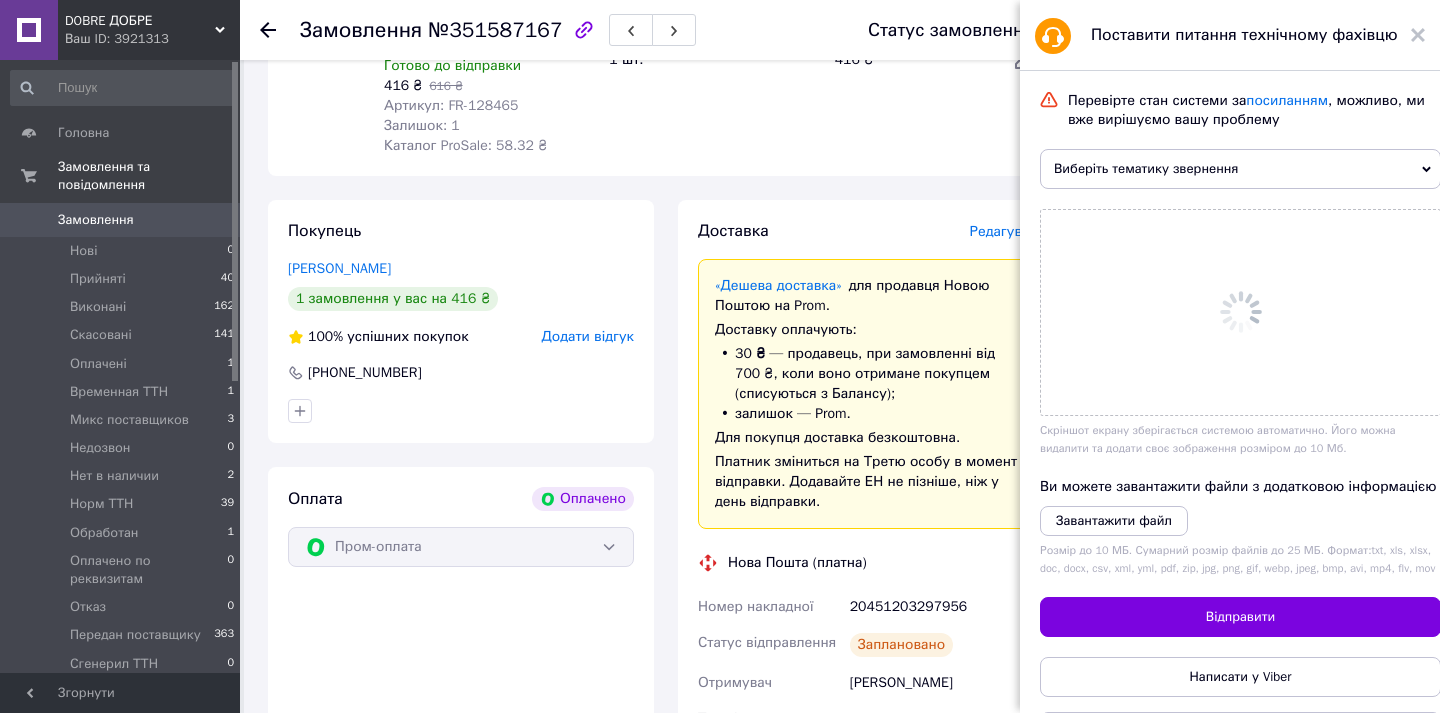 click on "Виберіть тематику звернення" at bounding box center [1240, 169] 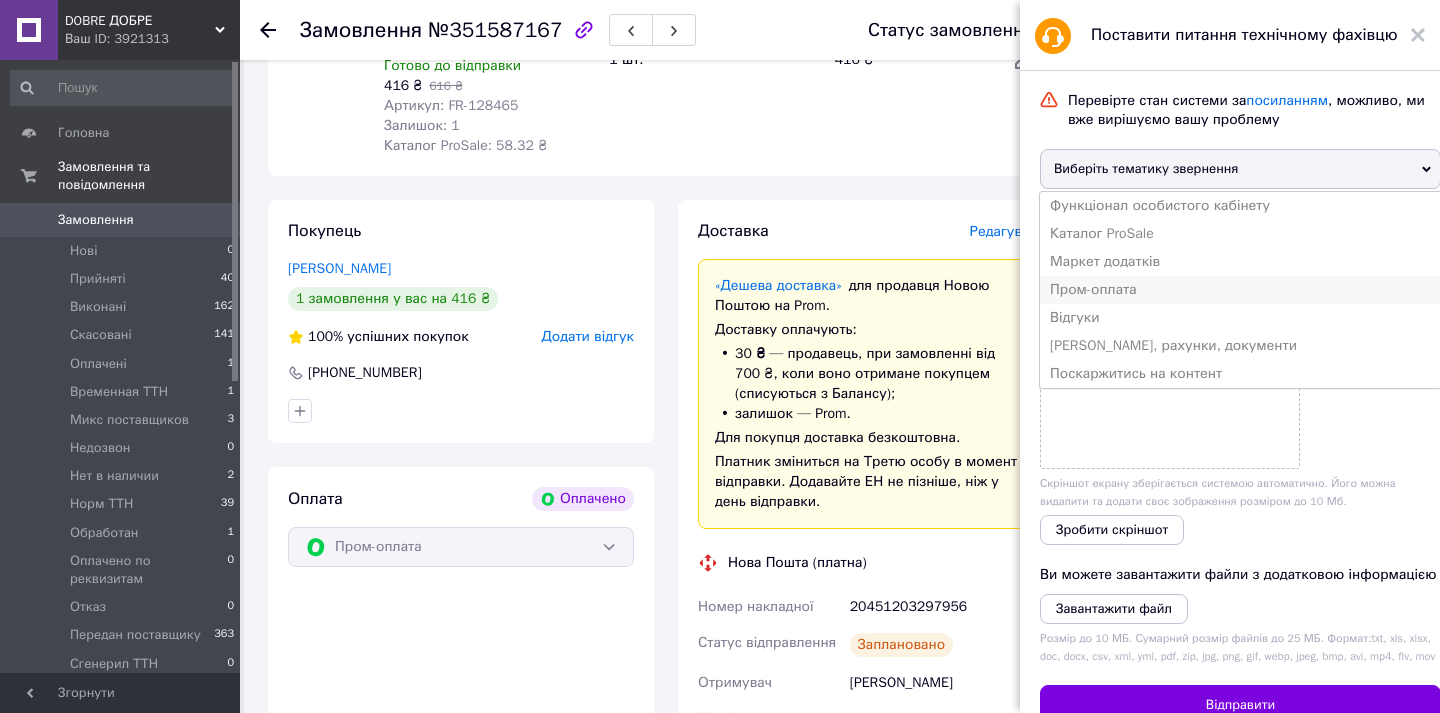 click on "Пром-оплата" at bounding box center [1240, 290] 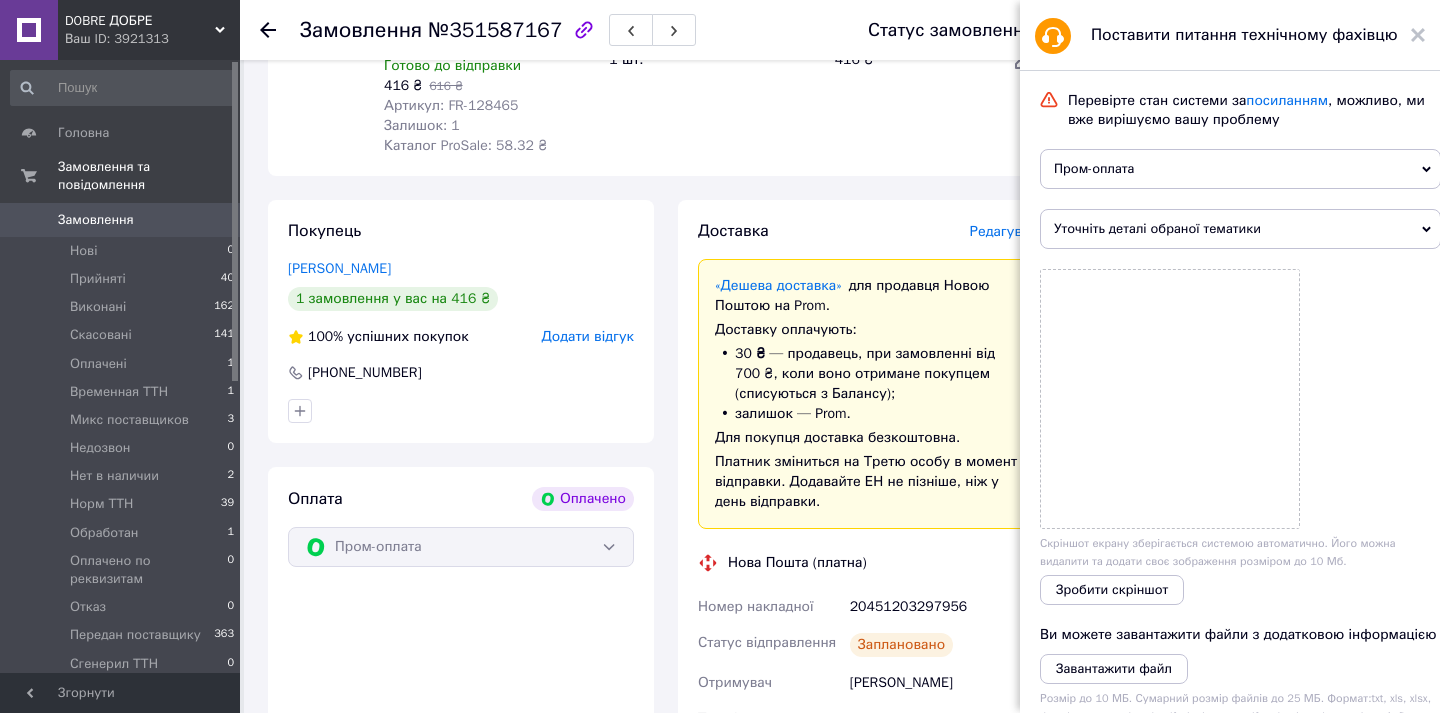 click on "Уточніть деталі обраної тематики" at bounding box center (1240, 229) 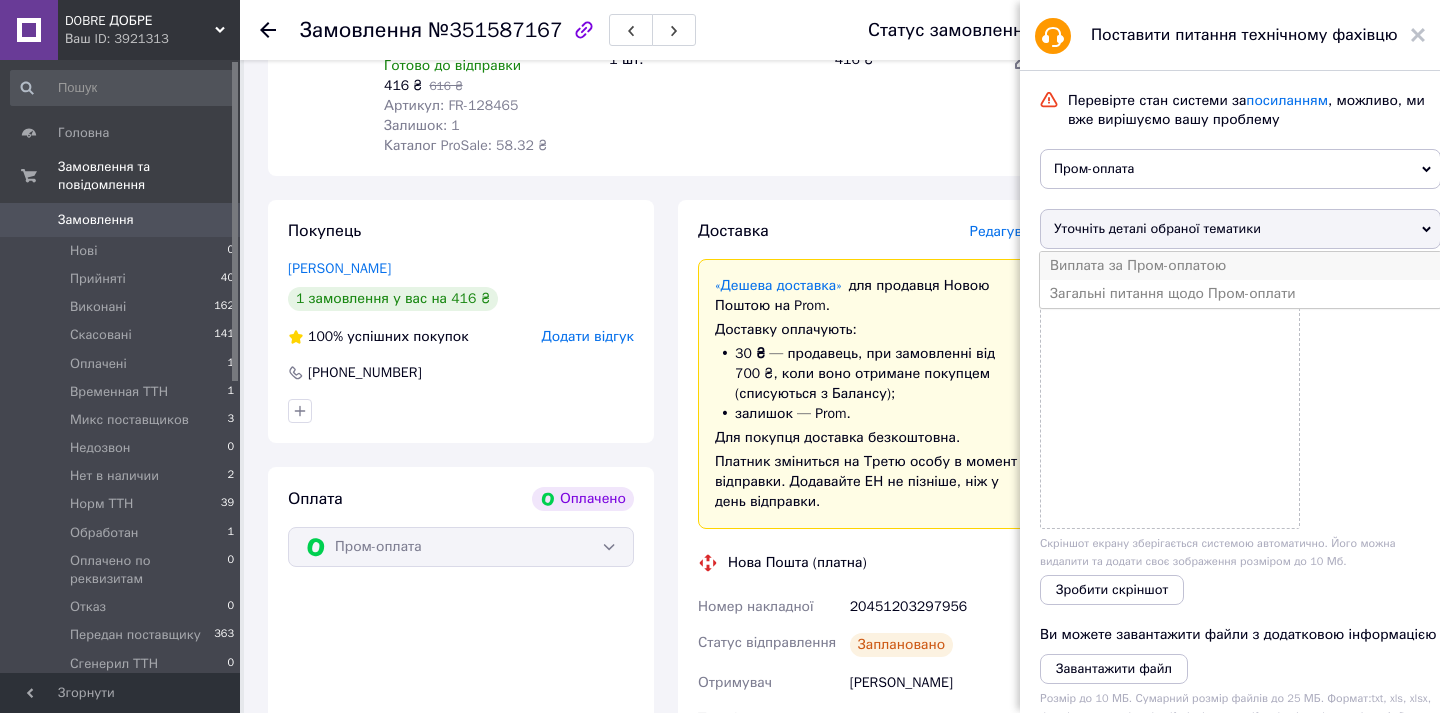 click on "Виплата за Пром-оплатою" at bounding box center (1240, 266) 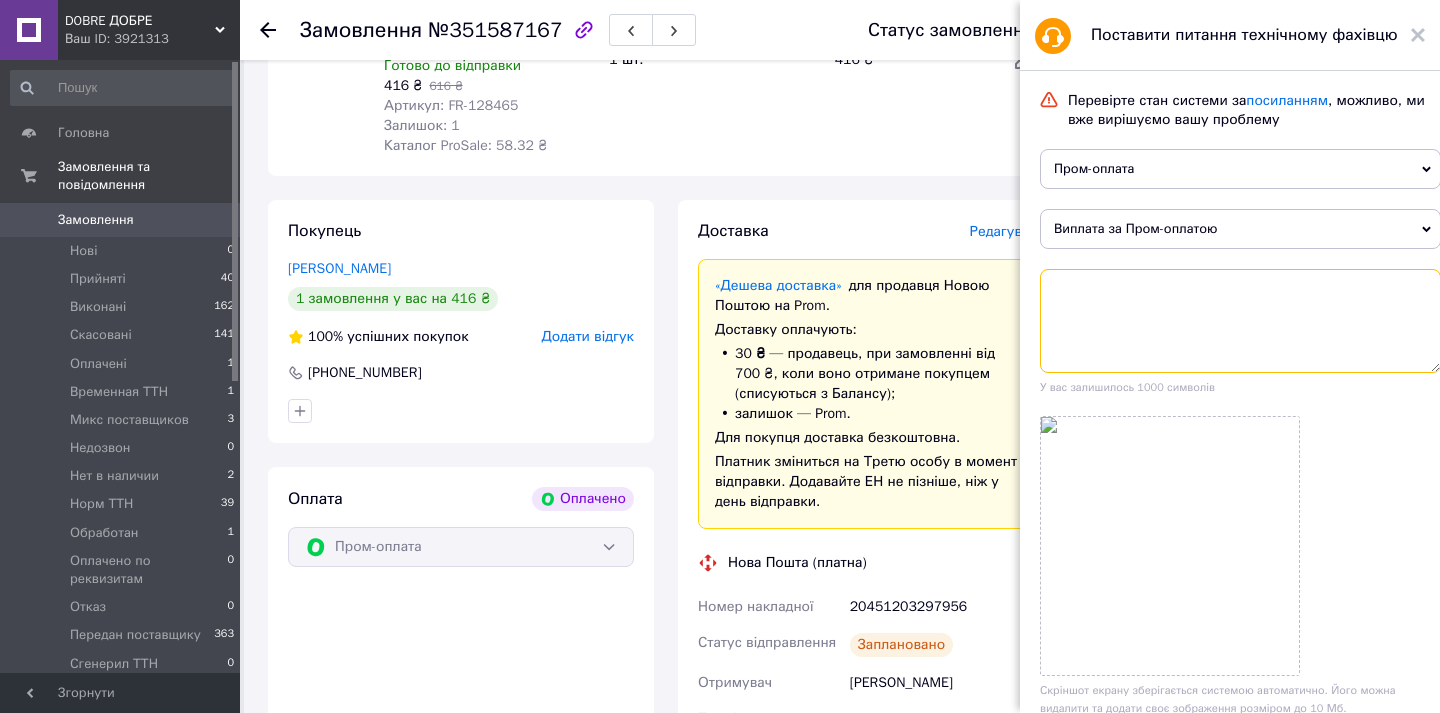 click at bounding box center [1240, 321] 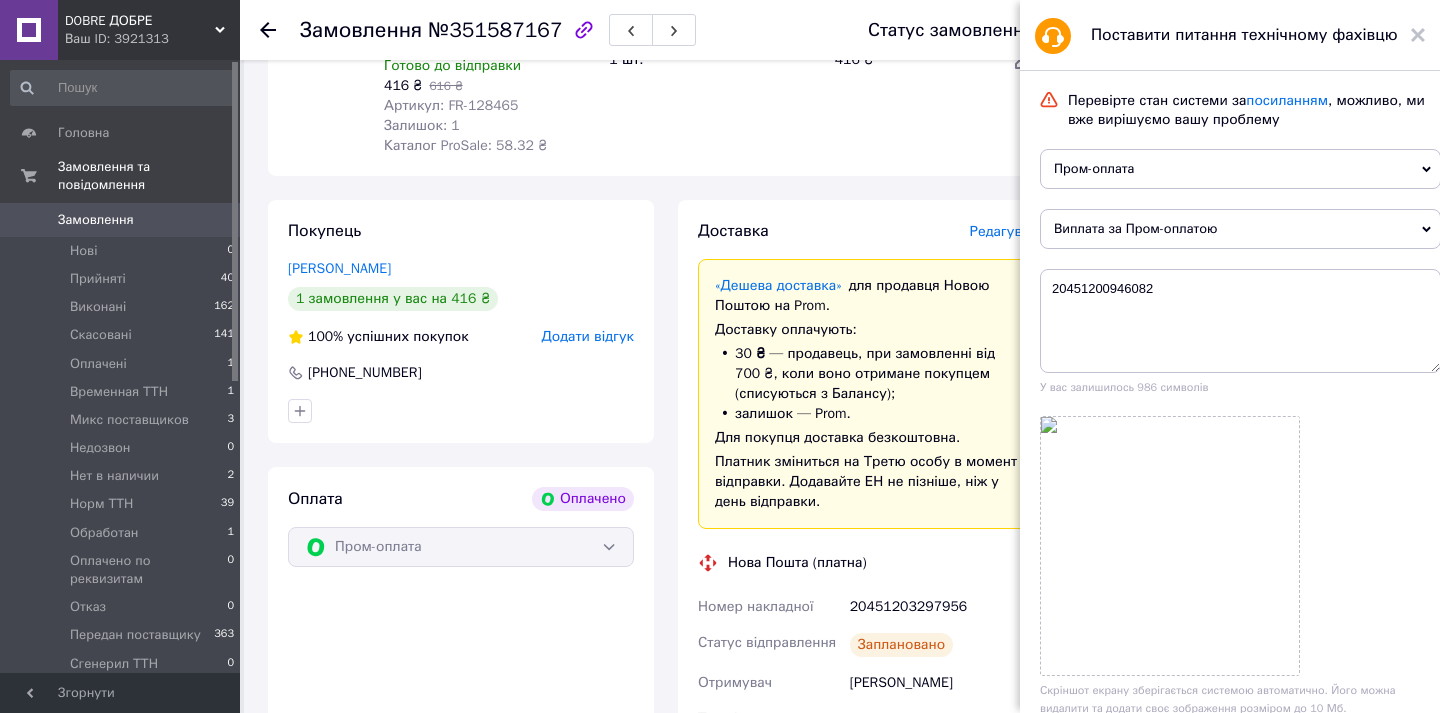 click on "№351587167" at bounding box center (495, 30) 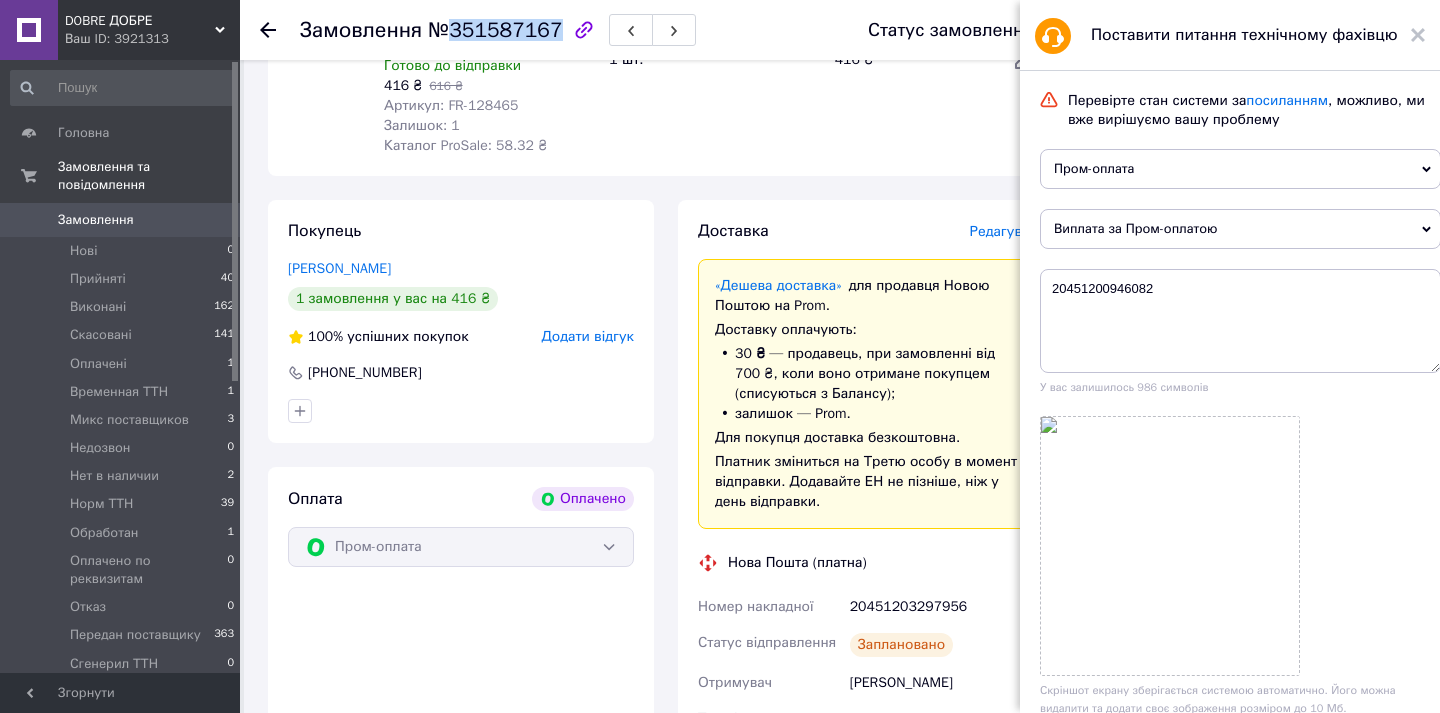 click on "№351587167" at bounding box center [495, 30] 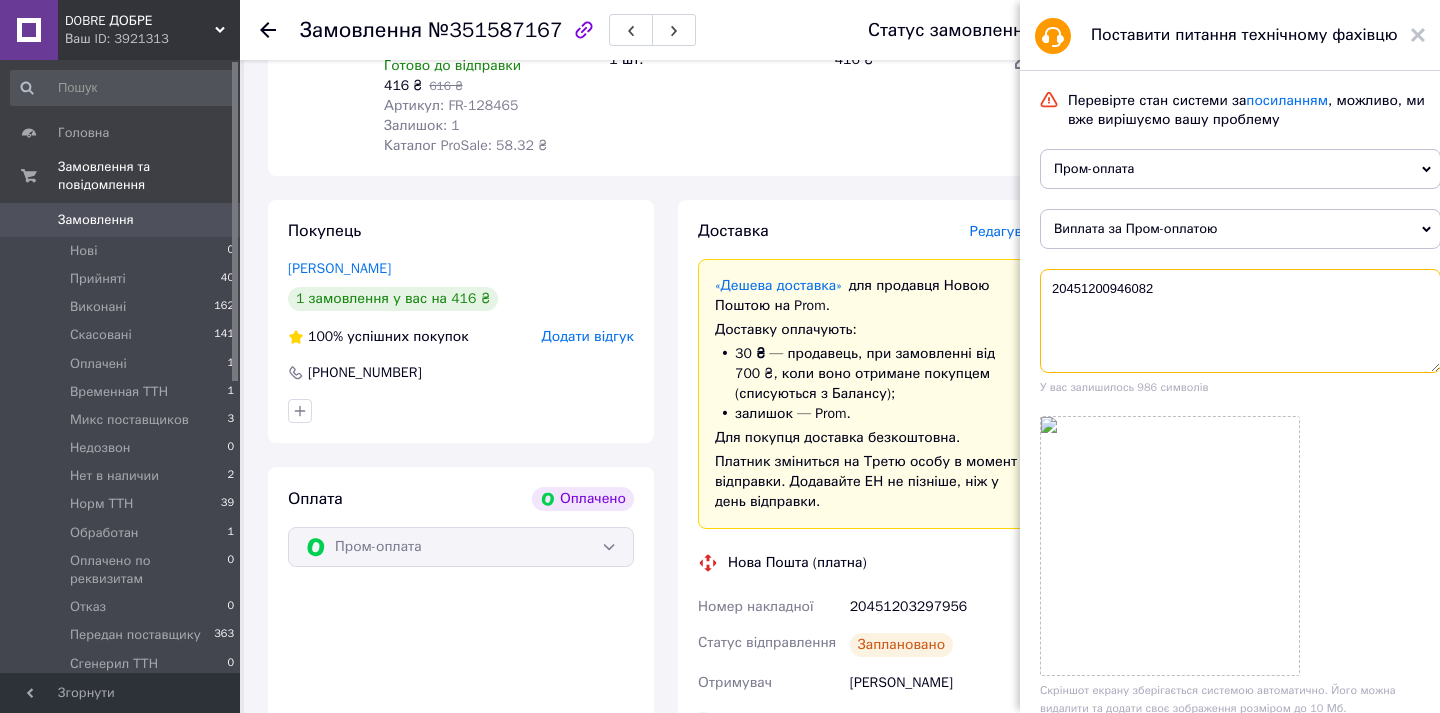 drag, startPoint x: 1049, startPoint y: 280, endPoint x: 1068, endPoint y: 338, distance: 61.03278 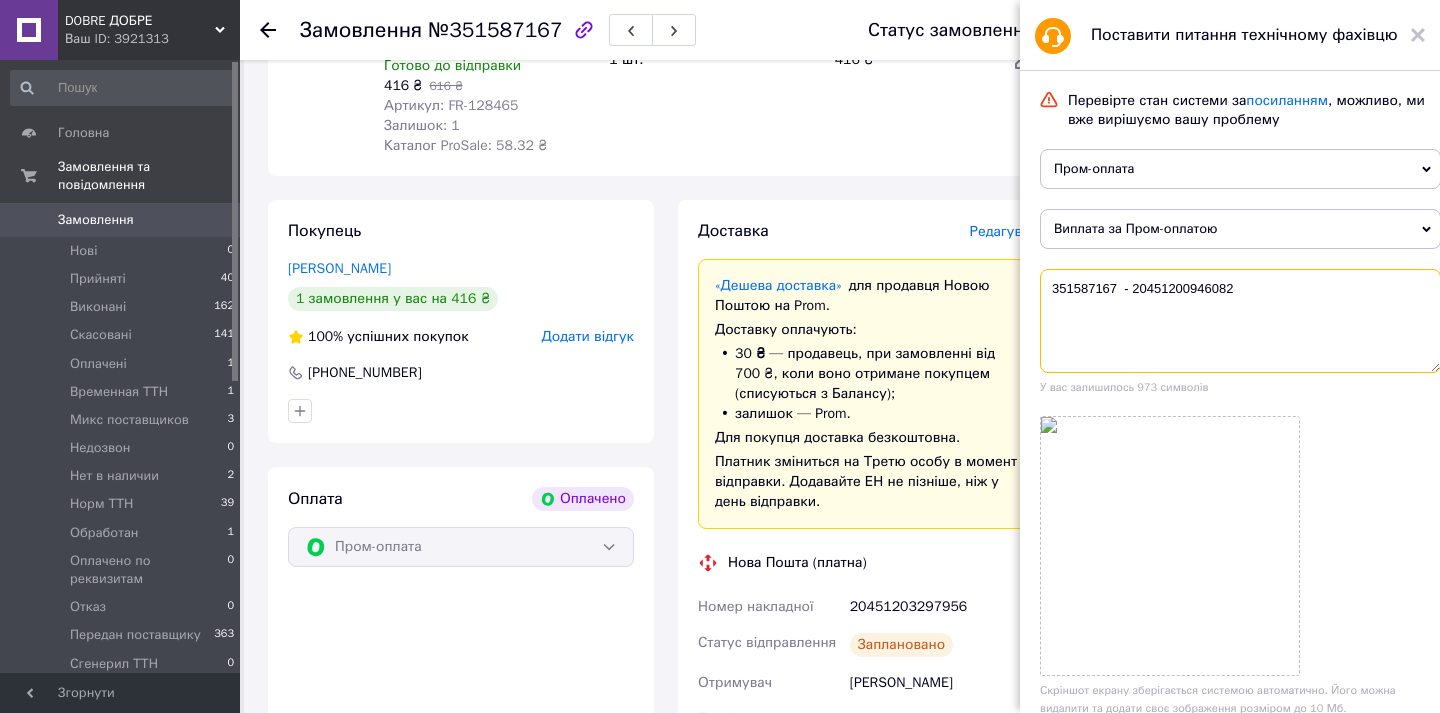 click on "351587167  - 20451200946082" at bounding box center (1240, 321) 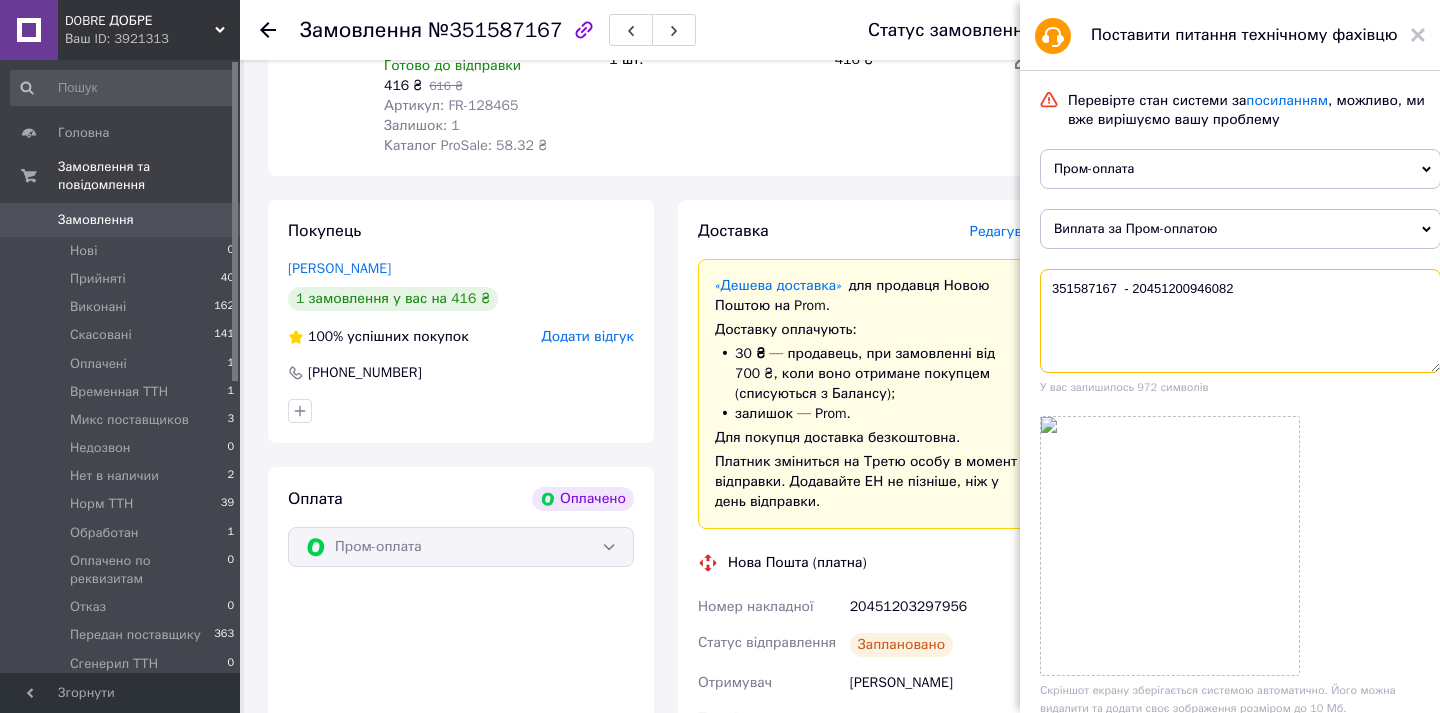 paste on "Товар був отриманий, через бескоштовну доставку не можу додати ТТН.
Нарахуйте суму за замовлення, з якої вже буде вирахувана вартість доставки." 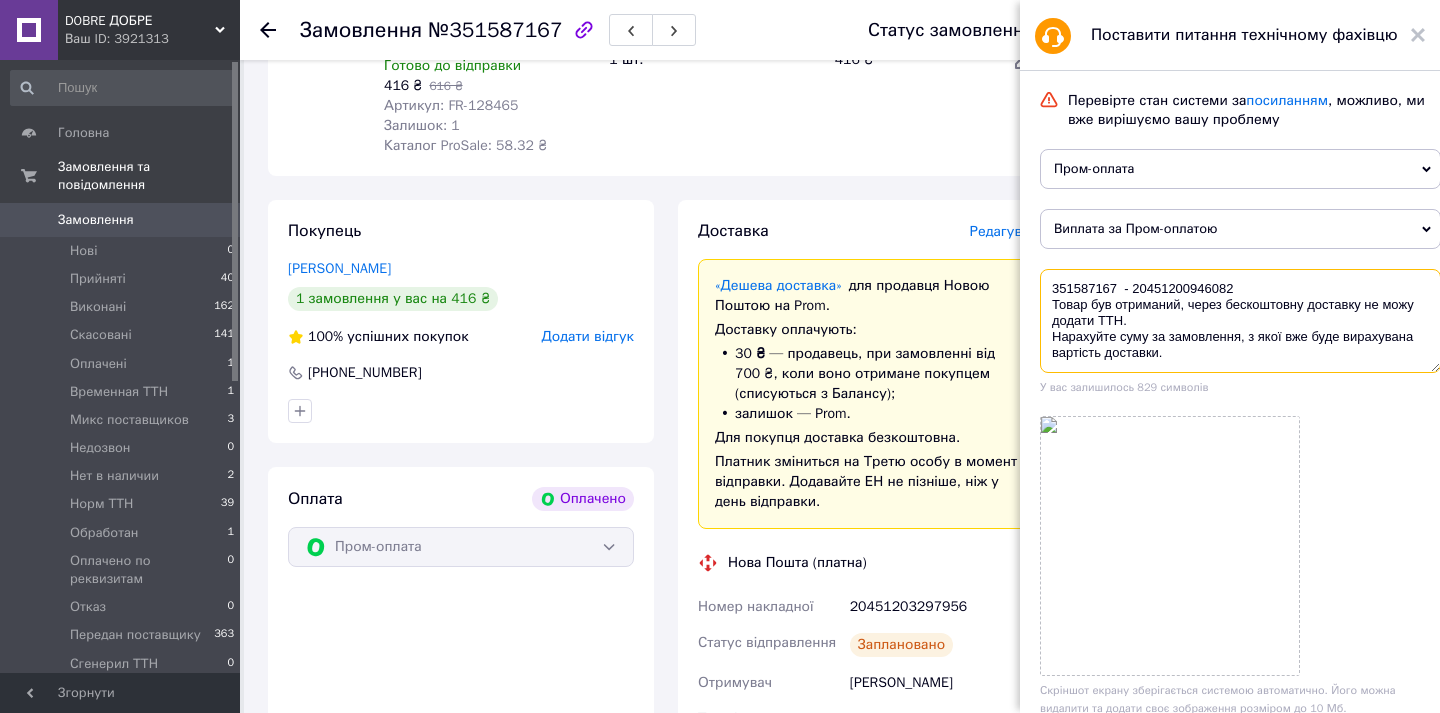 scroll, scrollTop: 380, scrollLeft: 0, axis: vertical 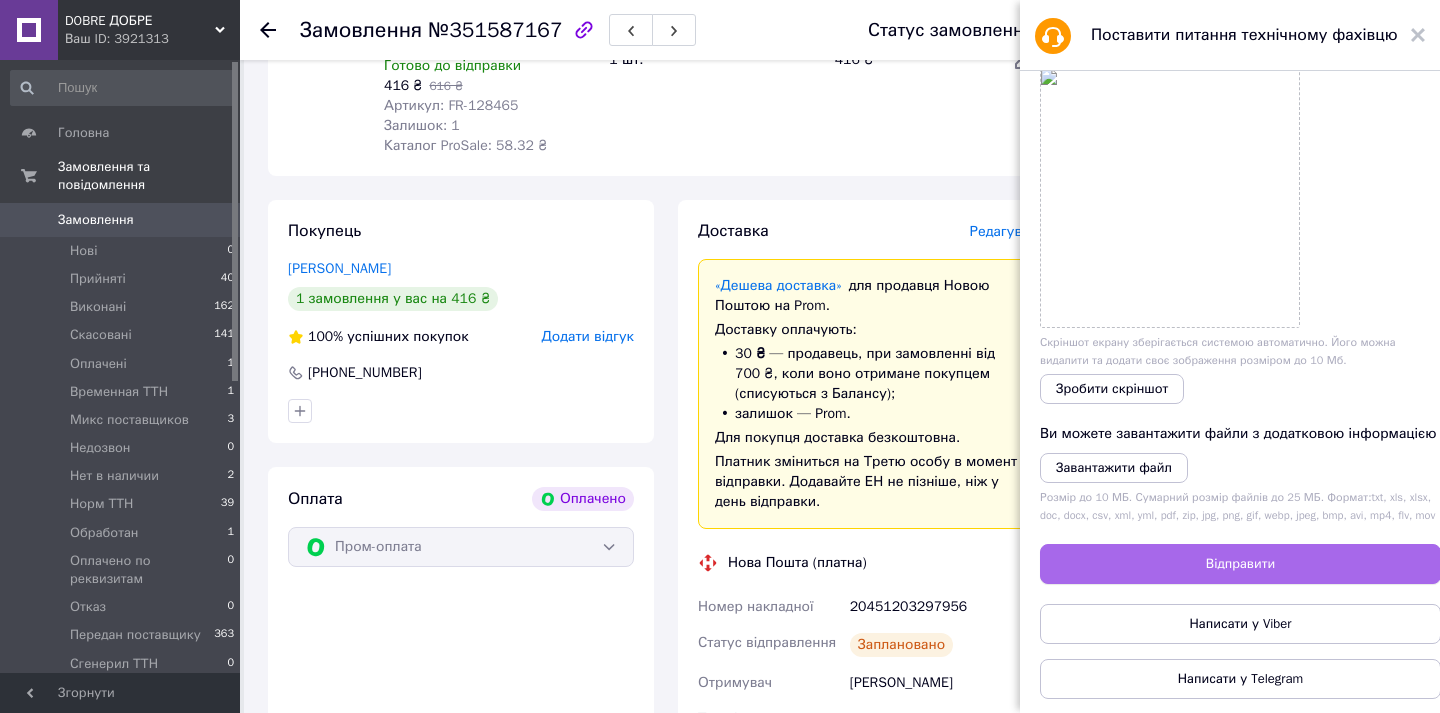 type on "351587167  - 20451200946082
Товар був отриманий, через бескоштовну доставку не можу додати ТТН.
Нарахуйте суму за замовлення, з якої вже буде вирахувана вартість доставки." 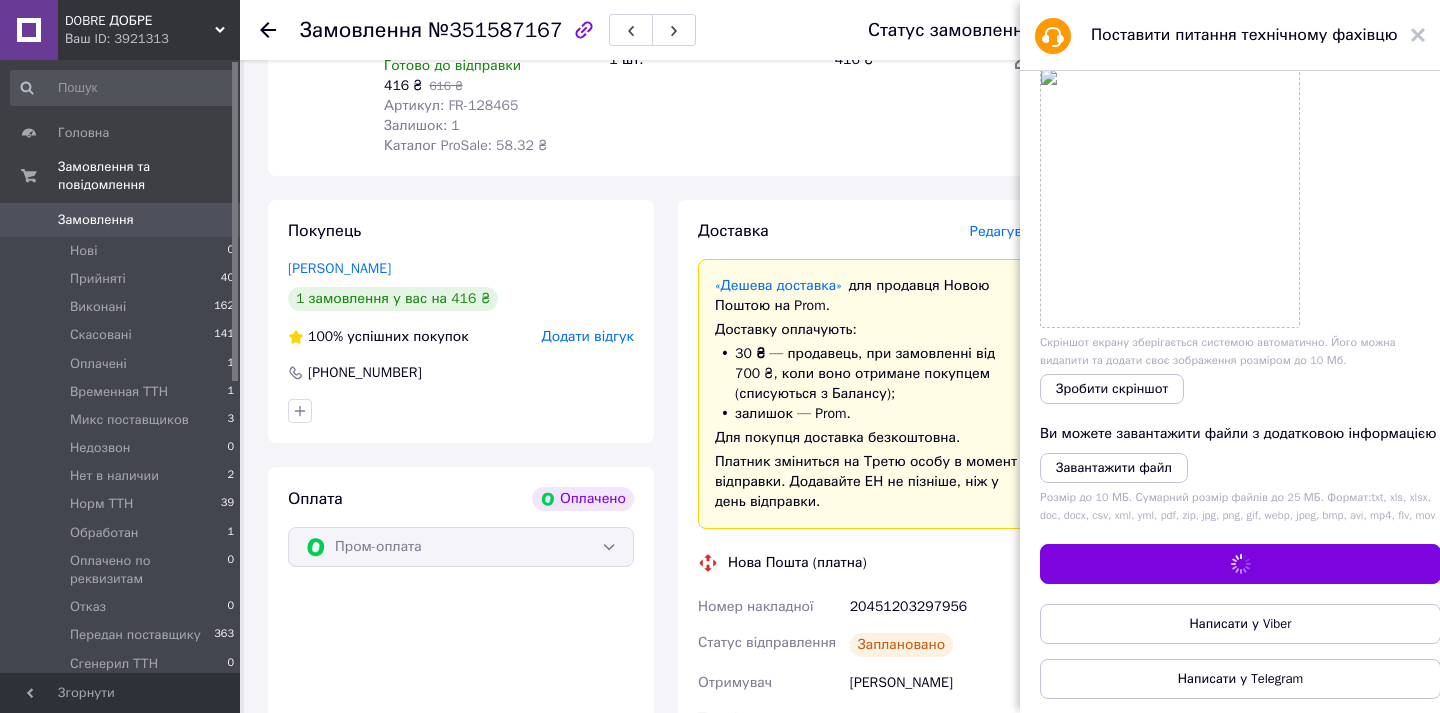 scroll, scrollTop: 0, scrollLeft: 0, axis: both 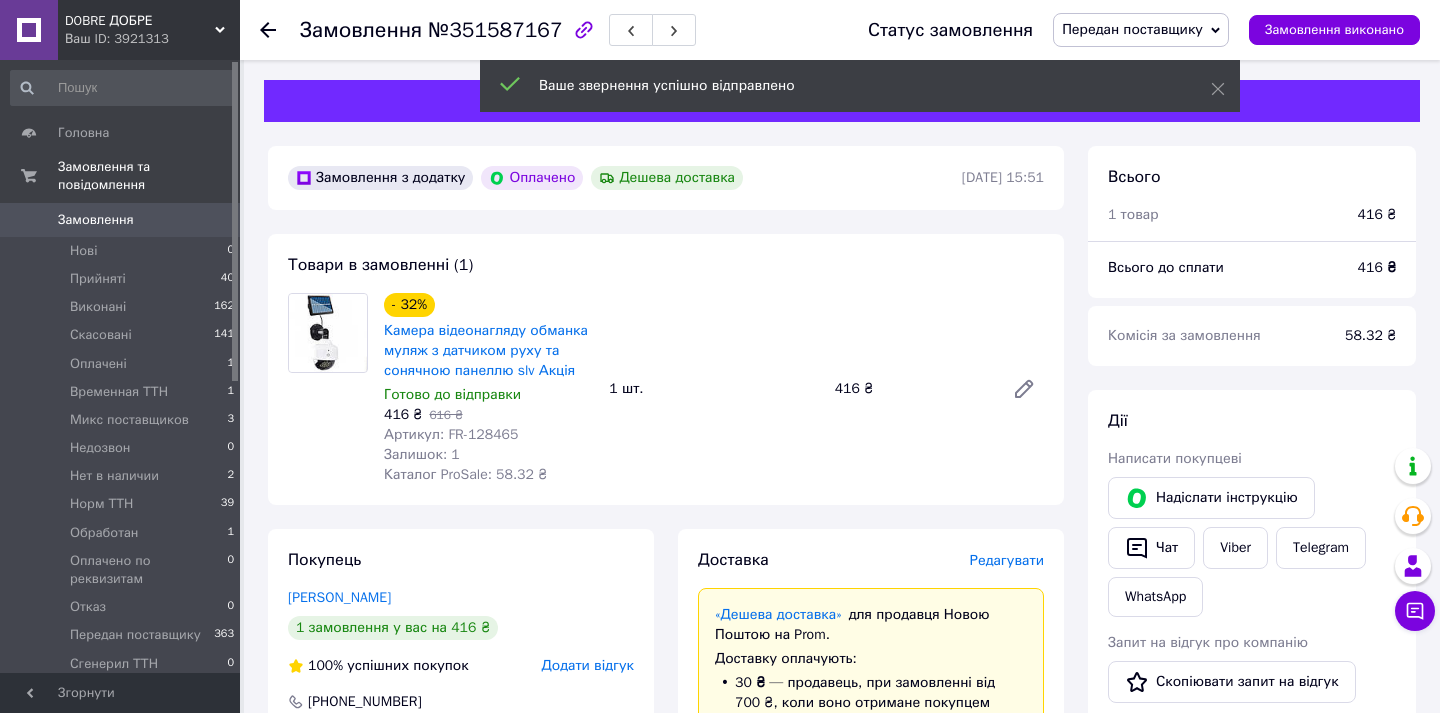 click on "Передан поставщику" at bounding box center (1132, 29) 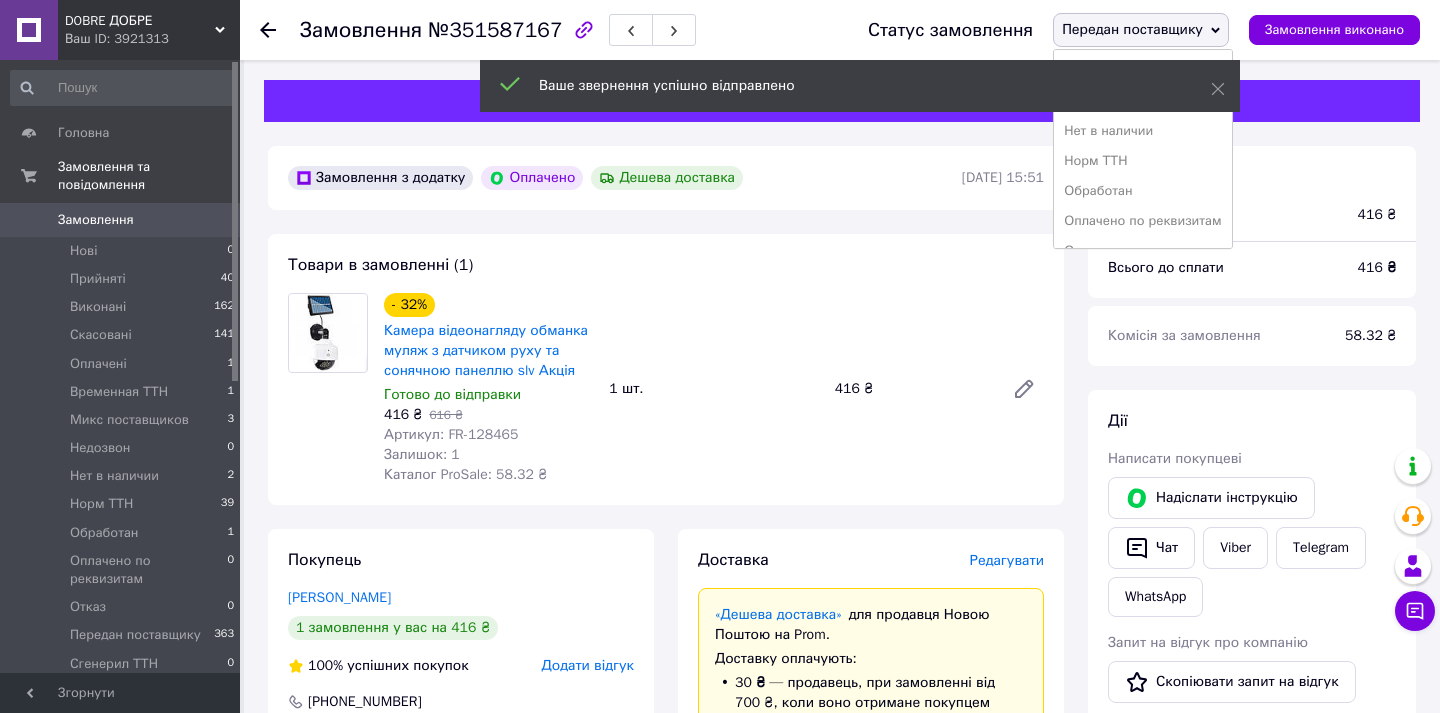scroll, scrollTop: 147, scrollLeft: 0, axis: vertical 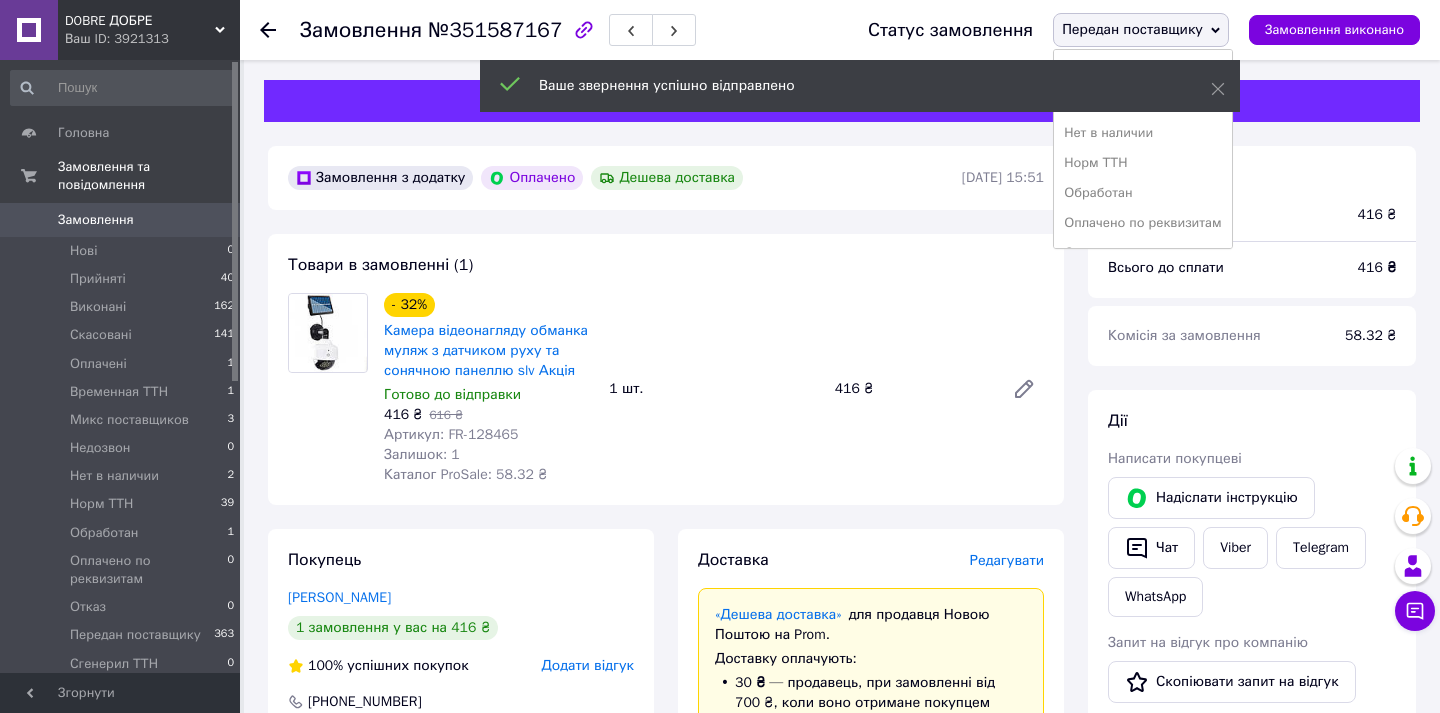 click on "Норм ТТН" at bounding box center [1142, 163] 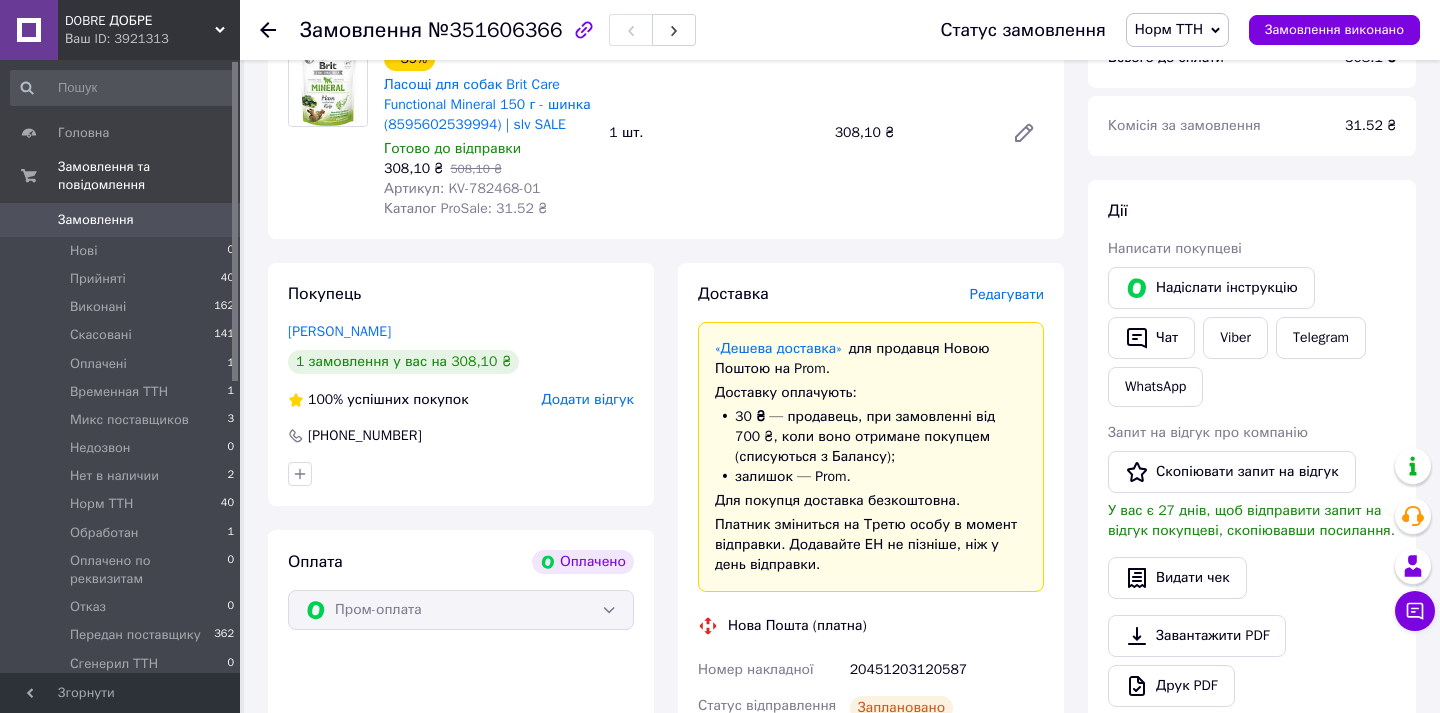 scroll, scrollTop: 473, scrollLeft: 0, axis: vertical 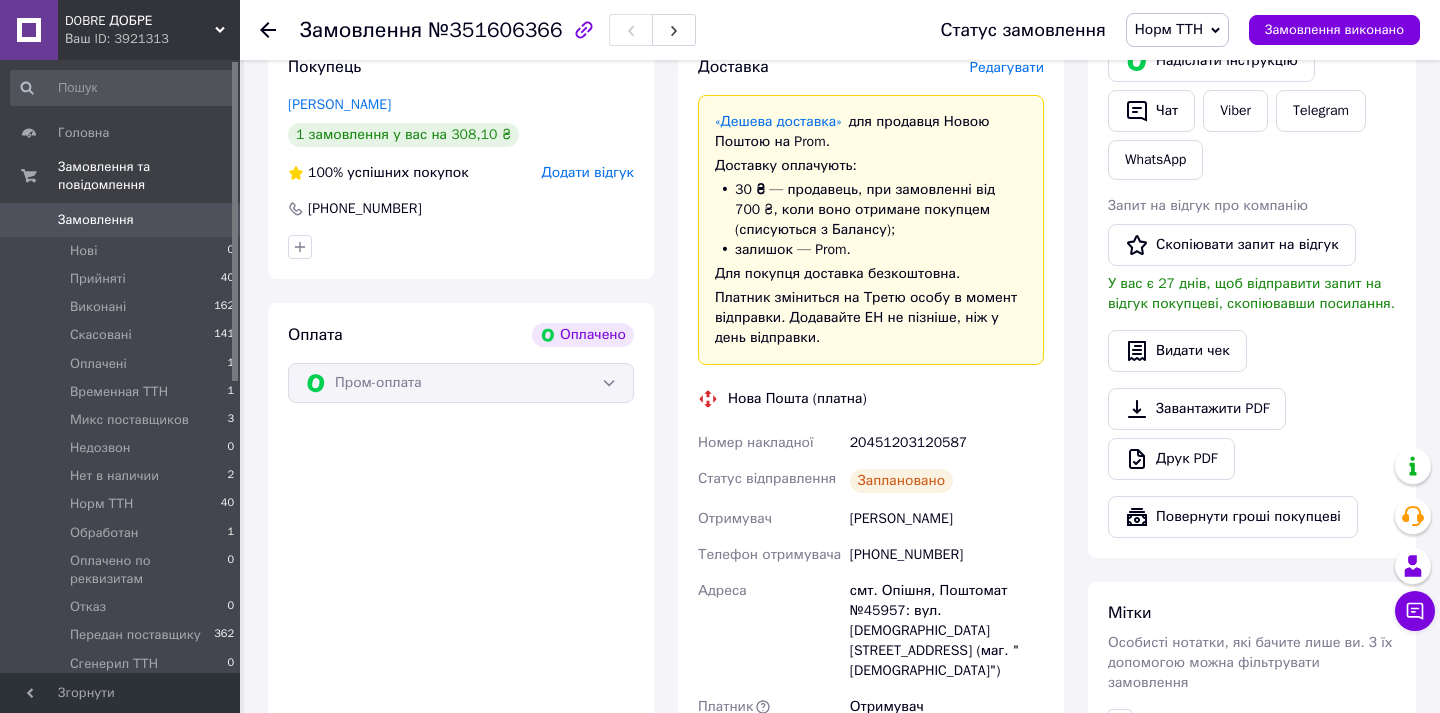 click on "[PHONE_NUMBER]" at bounding box center [947, 555] 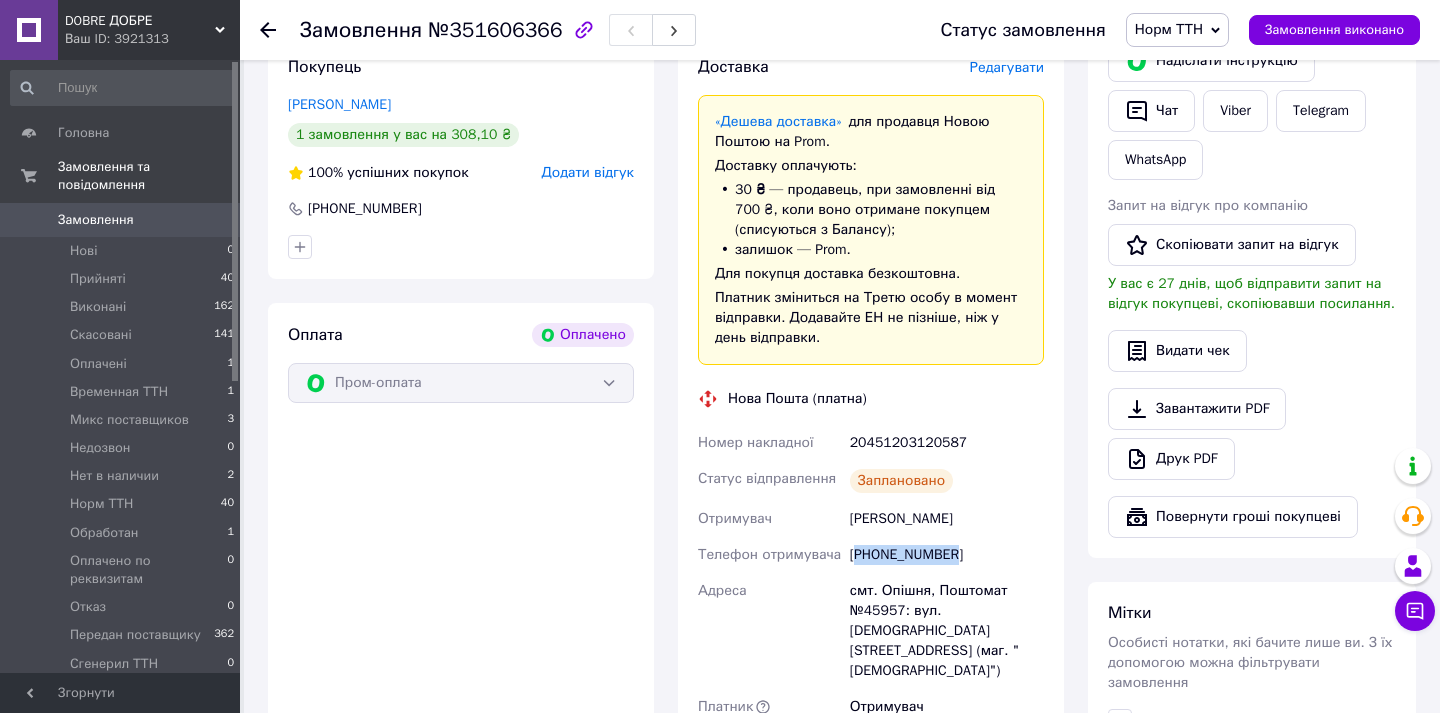 click on "[PHONE_NUMBER]" at bounding box center [947, 555] 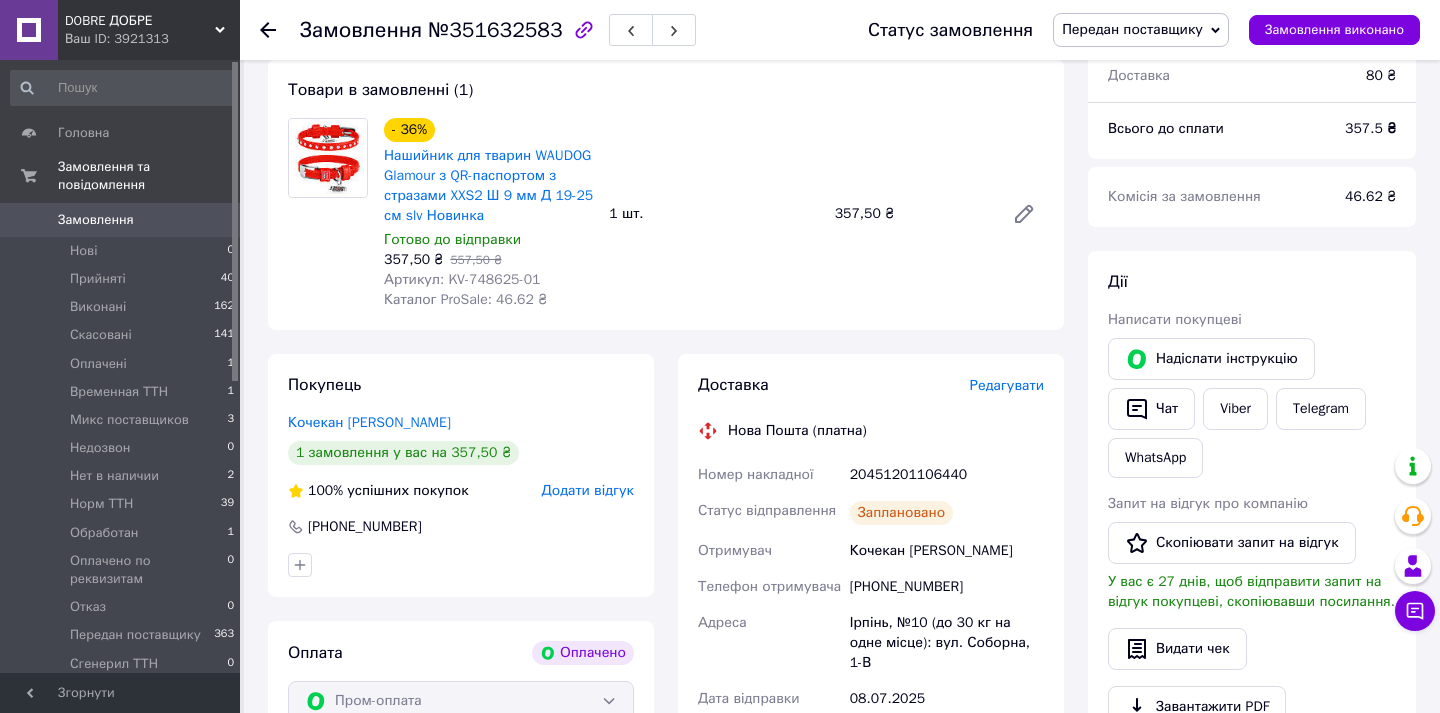 scroll, scrollTop: 321, scrollLeft: 0, axis: vertical 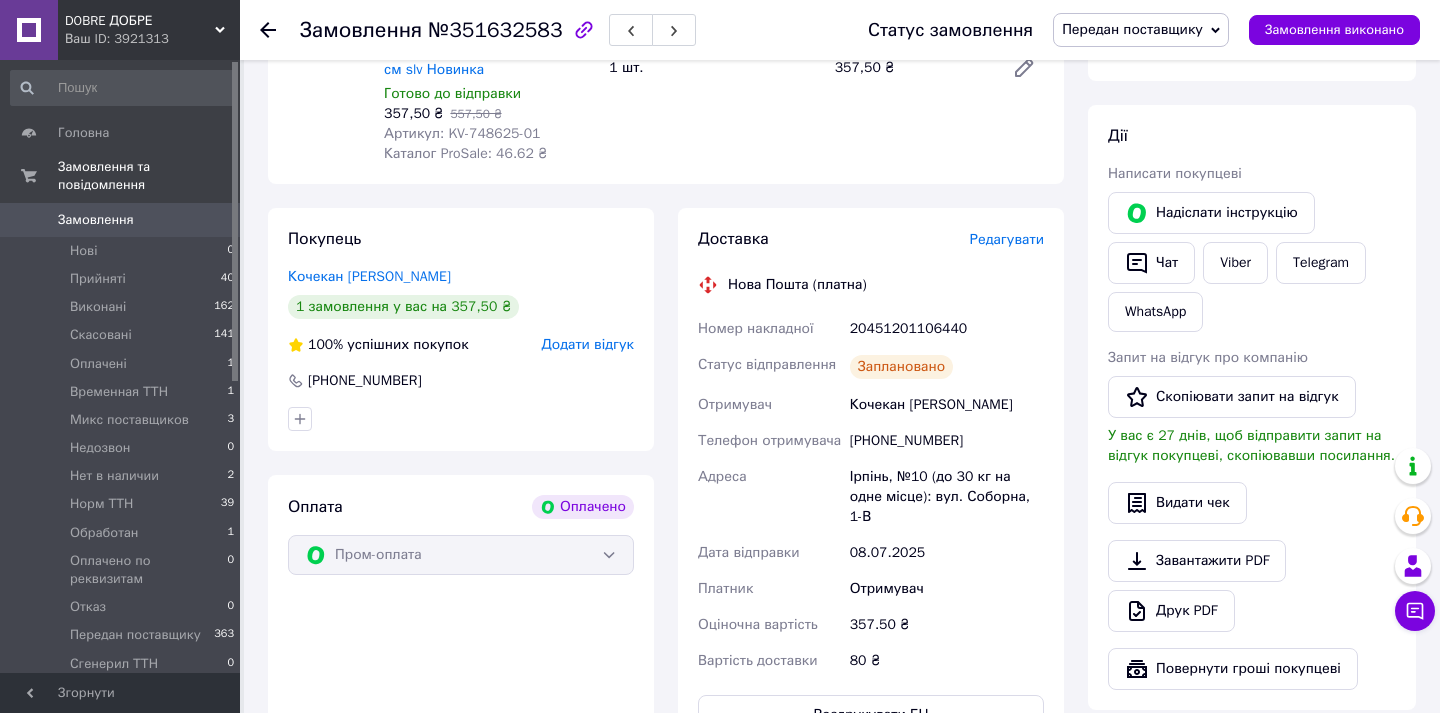 click on "[PHONE_NUMBER]" at bounding box center (947, 441) 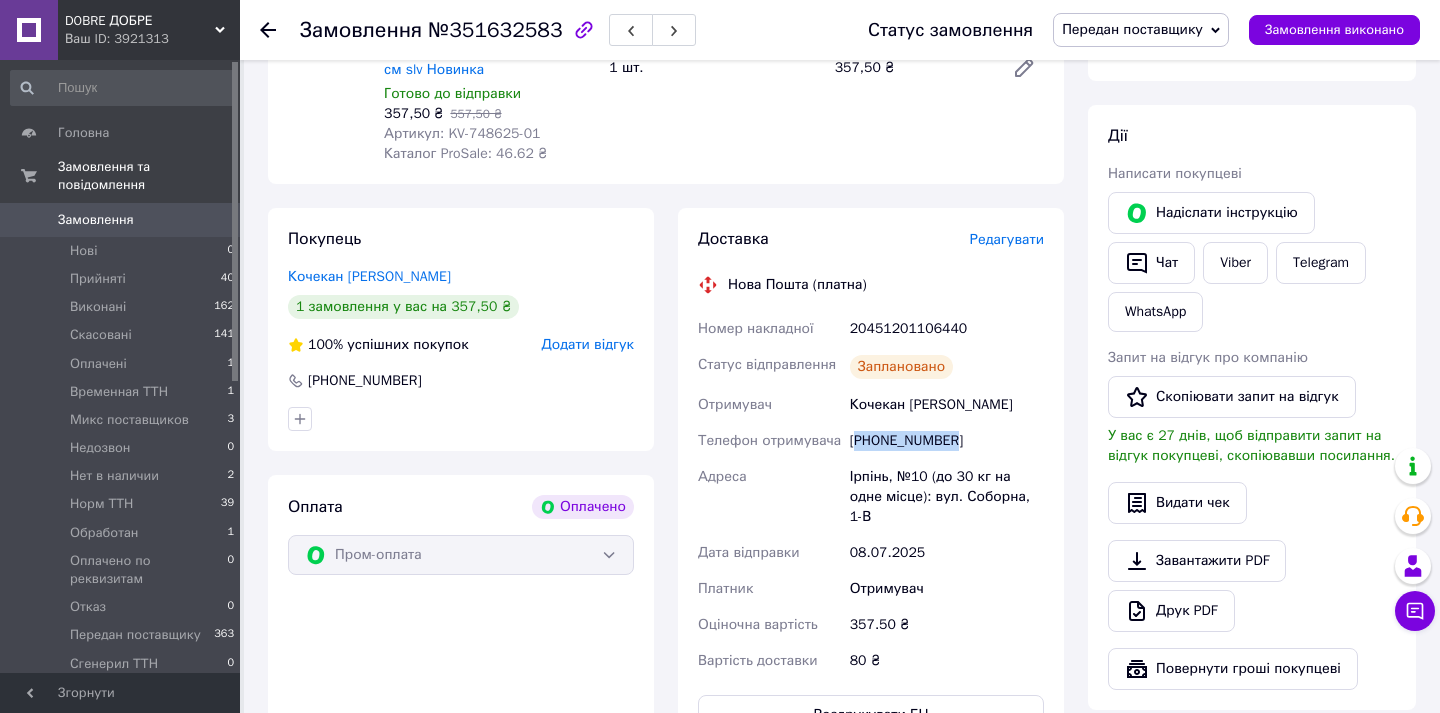 click on "[PHONE_NUMBER]" at bounding box center (947, 441) 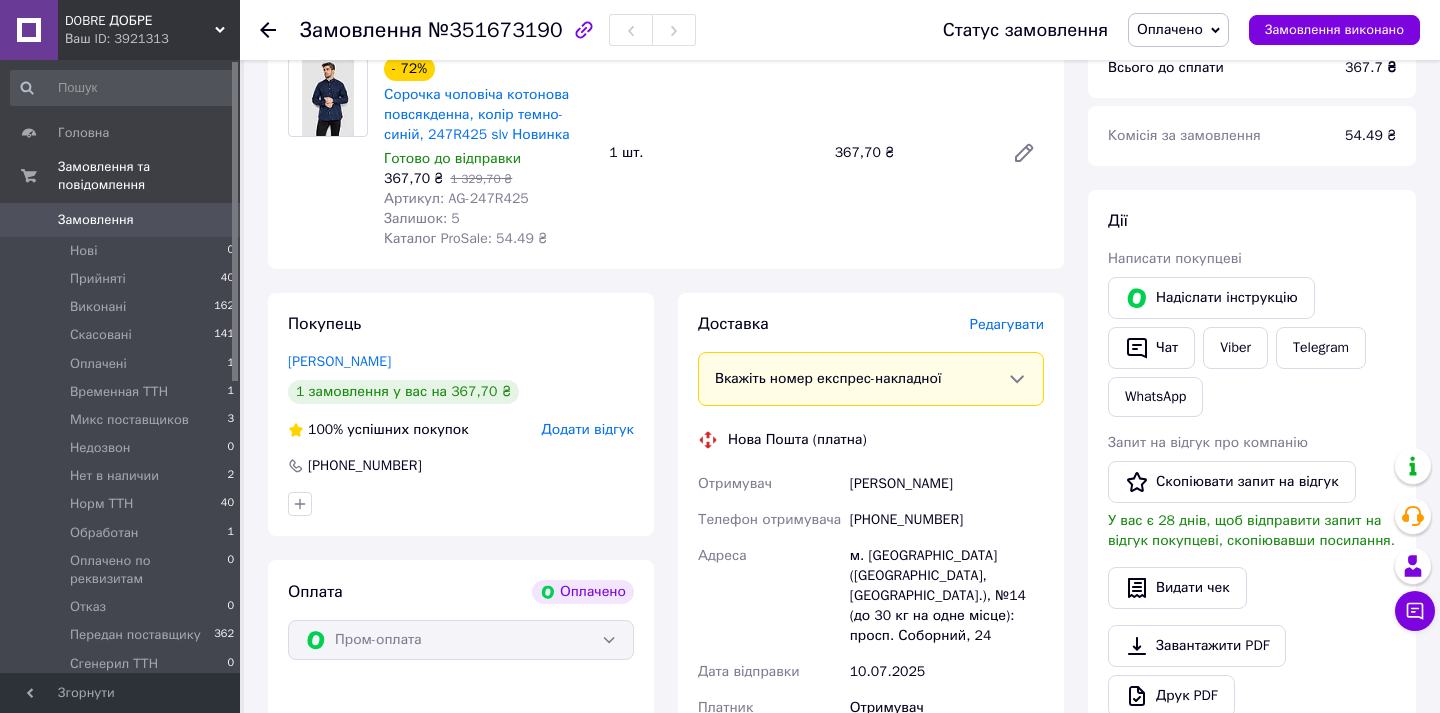 scroll, scrollTop: 333, scrollLeft: 0, axis: vertical 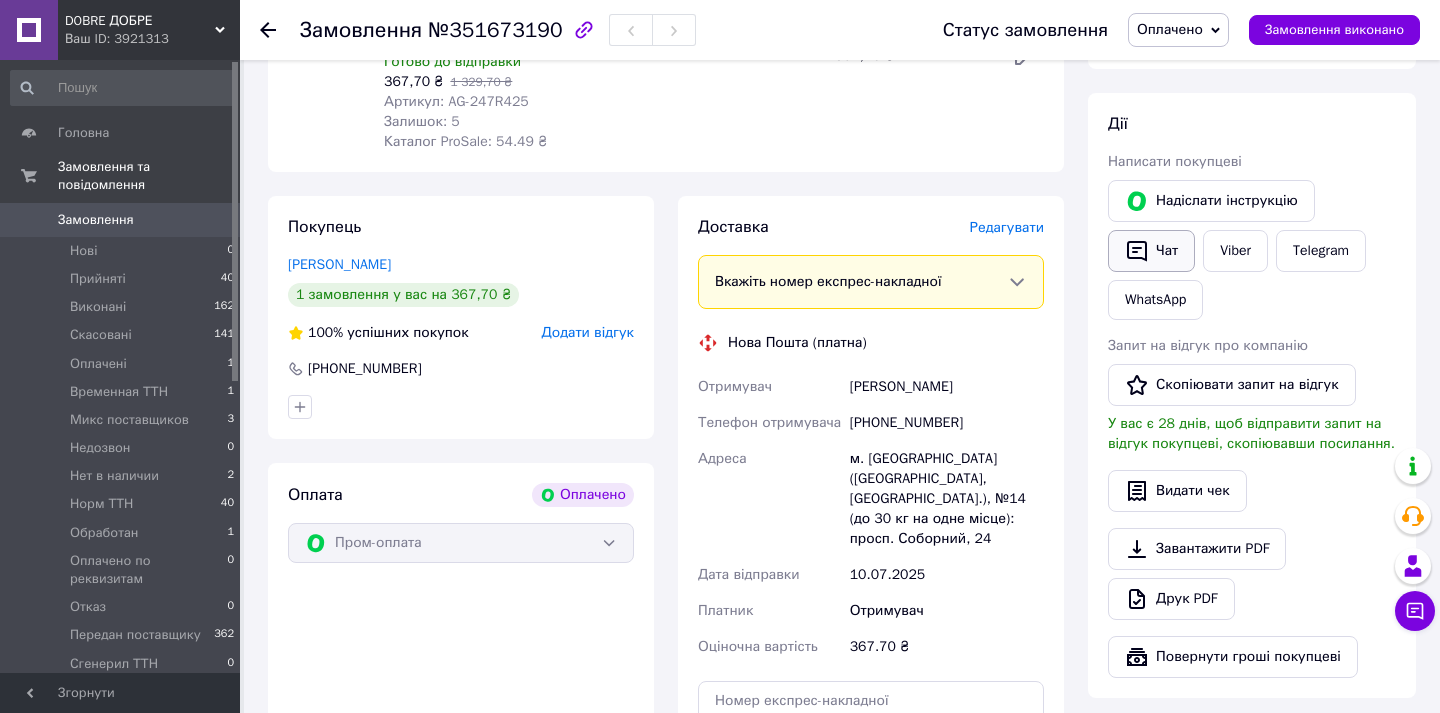 click on "Чат" at bounding box center [1151, 251] 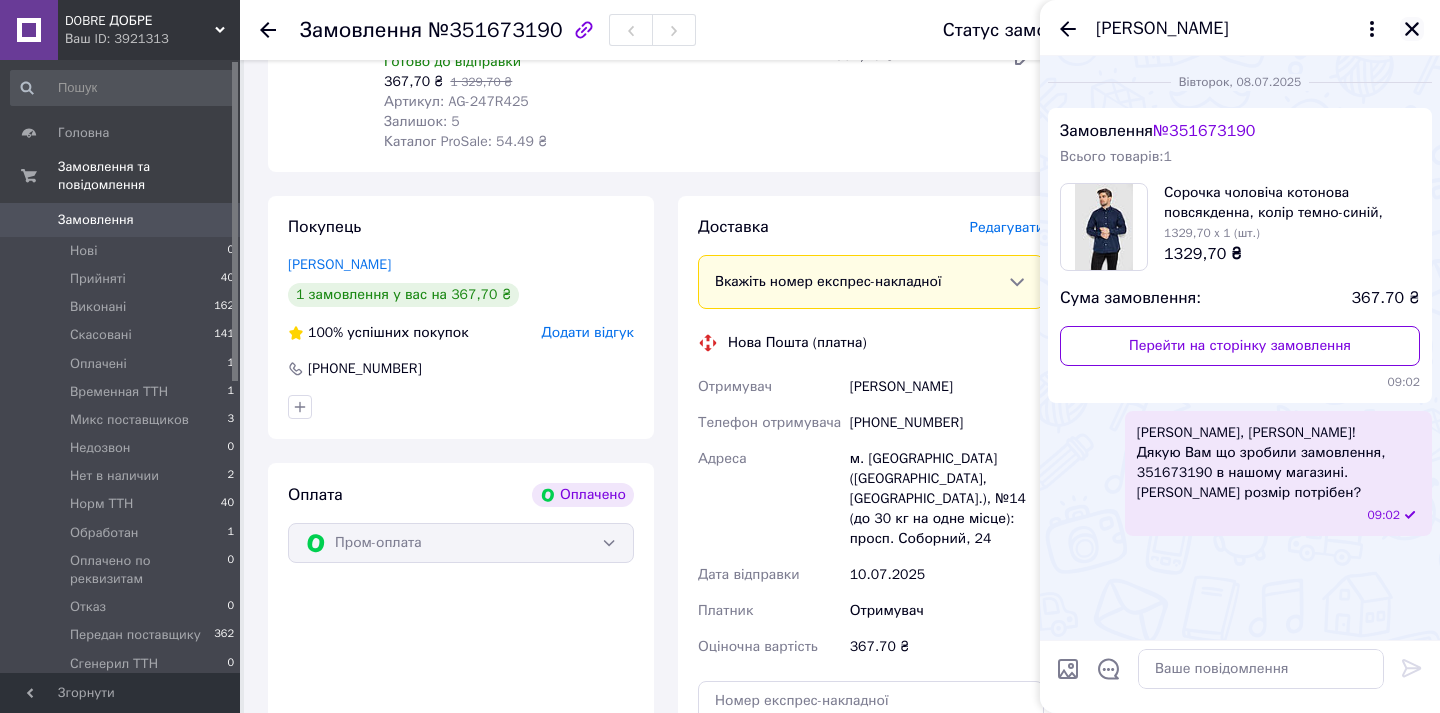 click at bounding box center (1412, 29) 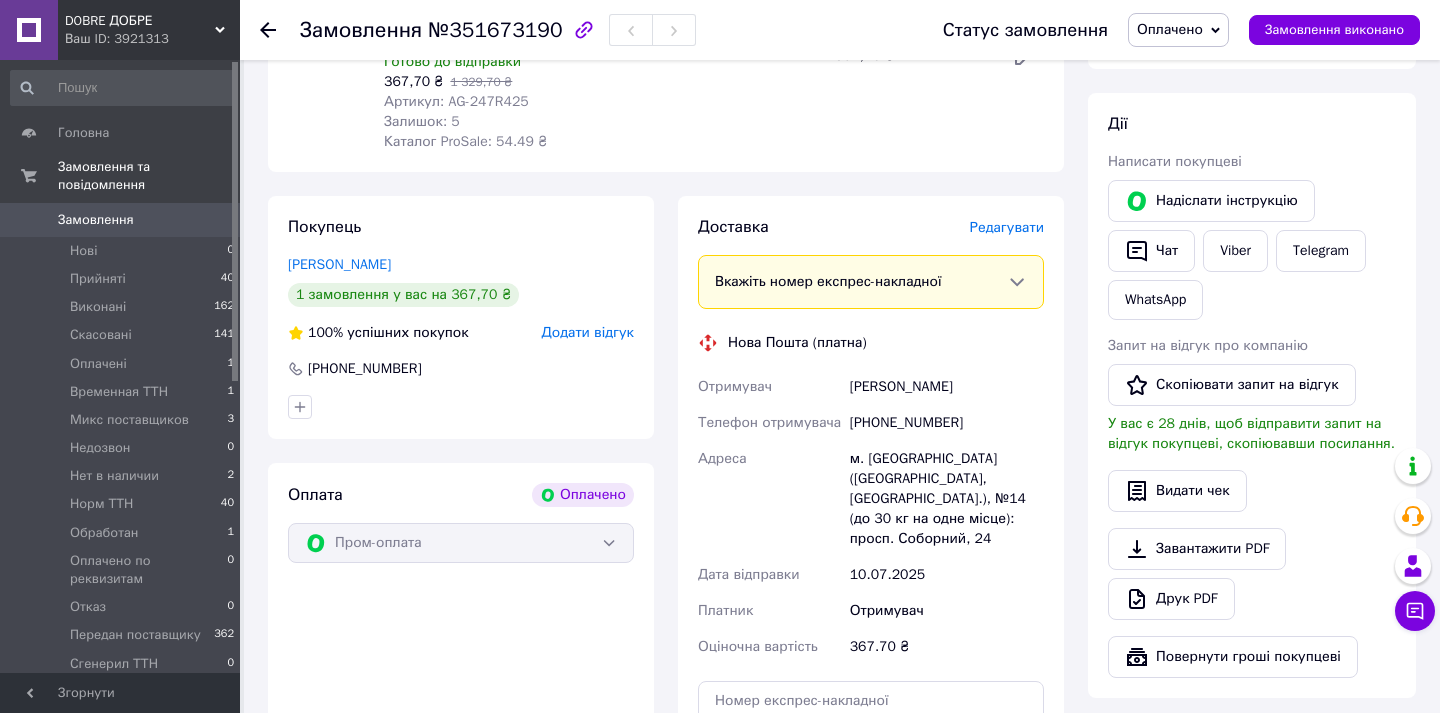 click on "Оплачено" at bounding box center [1170, 29] 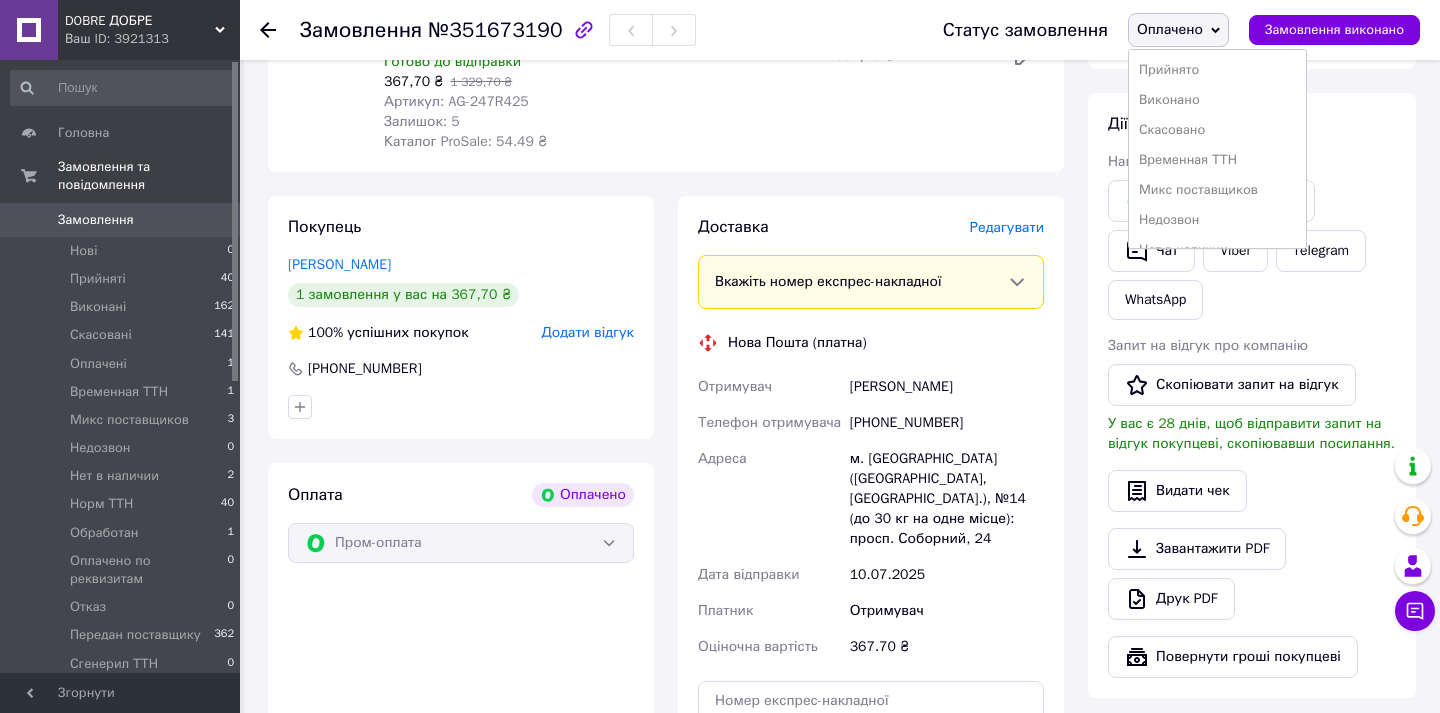 click on "Доставка Редагувати Вкажіть номер експрес-накладної Обов'язково введіть номер експрес-накладної,
якщо створювали її не на цій сторінці. У разі,
якщо номер ЕН не буде доданий, ми не зможемо
виплатити гроші за замовлення Мобільний номер покупця (із замовлення) повинен відповідати номеру отримувача за накладною Нова Пошта (платна) Отримувач Воробьёв Анатолий Телефон отримувача +380975389234 Адреса м. Запоріжжя (Запорізька обл., Запорізький р-н.), №14 (до 30 кг на одне місце): просп. Соборний, 24 Дата відправки 10.07.2025 Платник Отримувач Оціночна вартість 367.70 ₴ або Місто <" at bounding box center (871, 537) 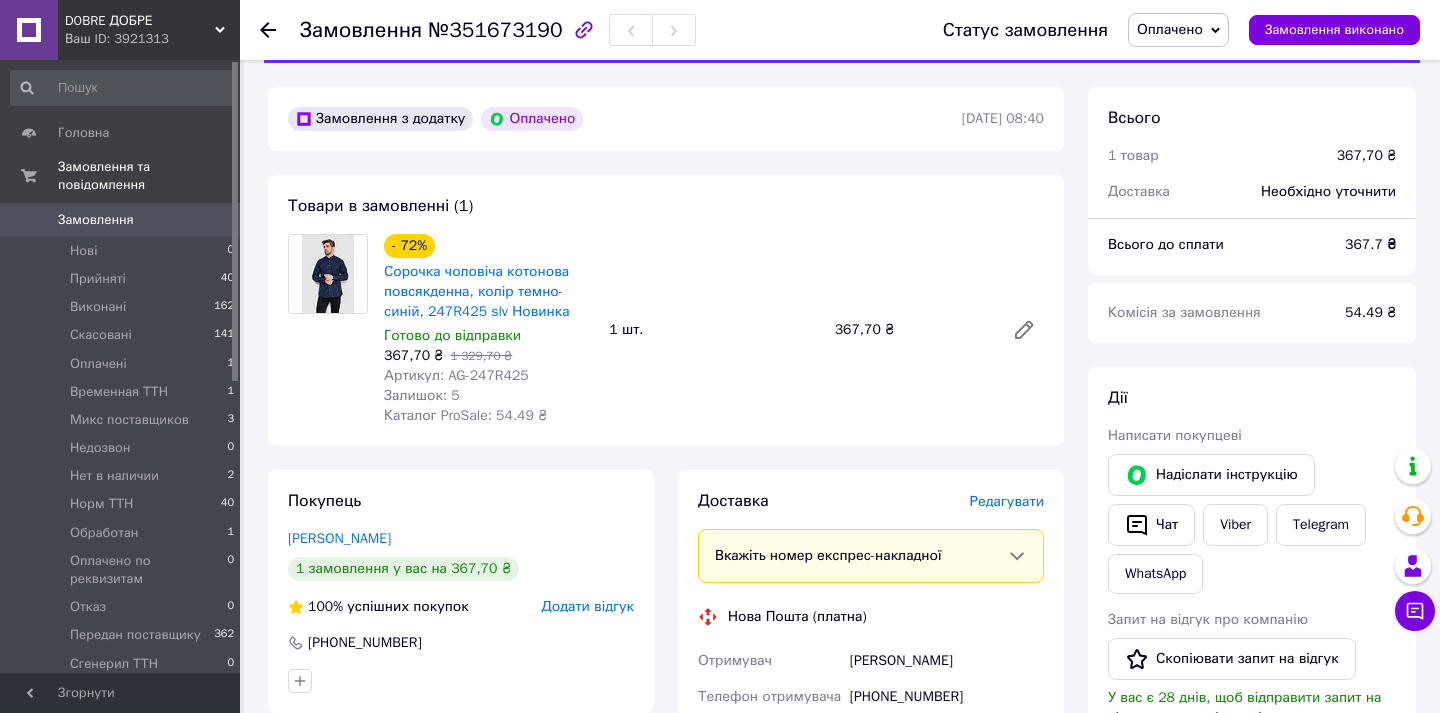 scroll, scrollTop: 0, scrollLeft: 0, axis: both 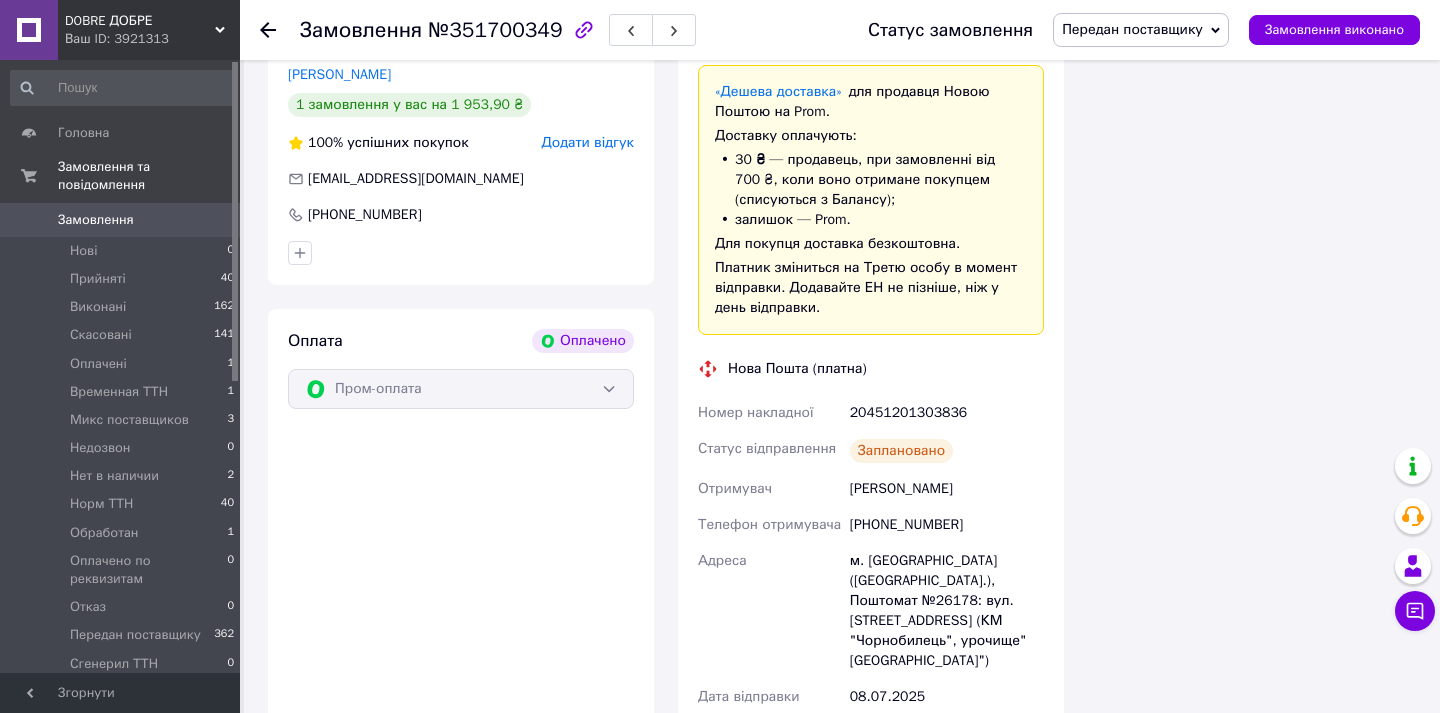 click on "+380679636497" at bounding box center (947, 525) 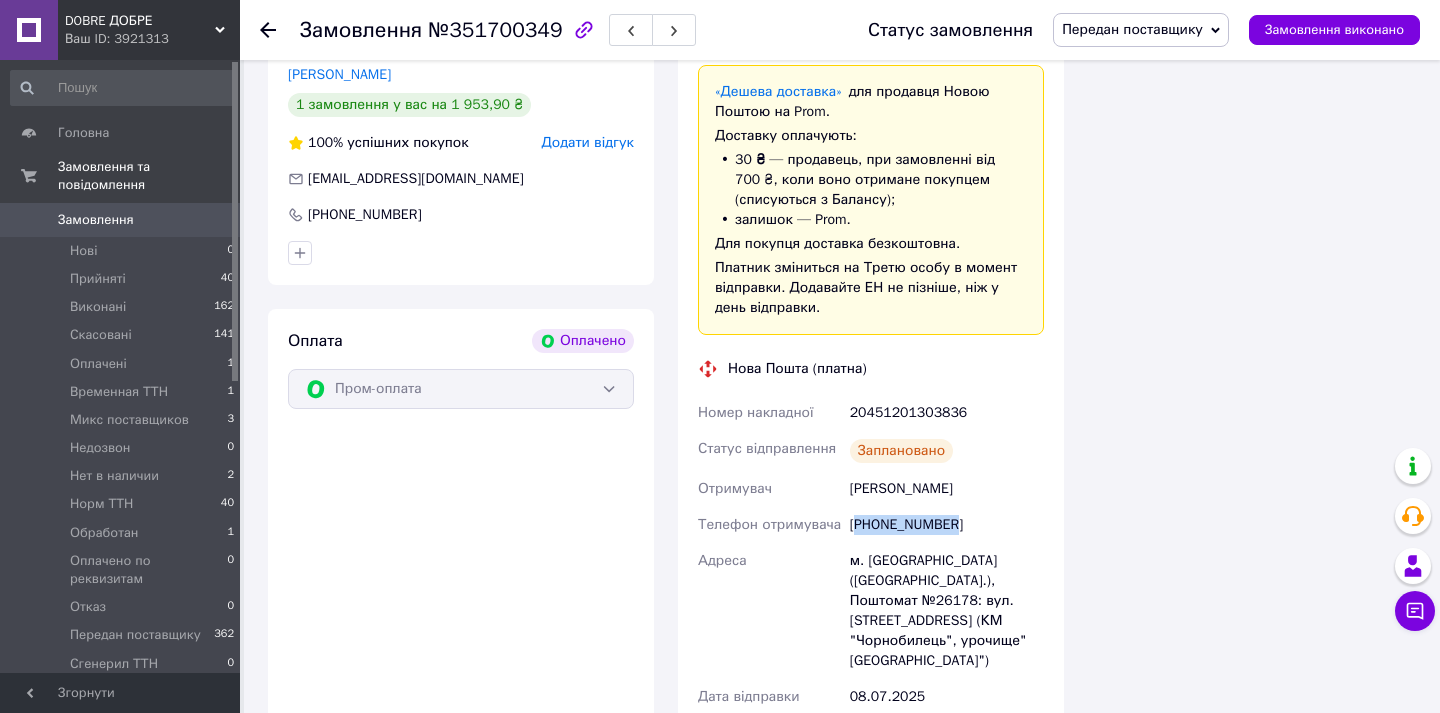 click on "+380679636497" at bounding box center (947, 525) 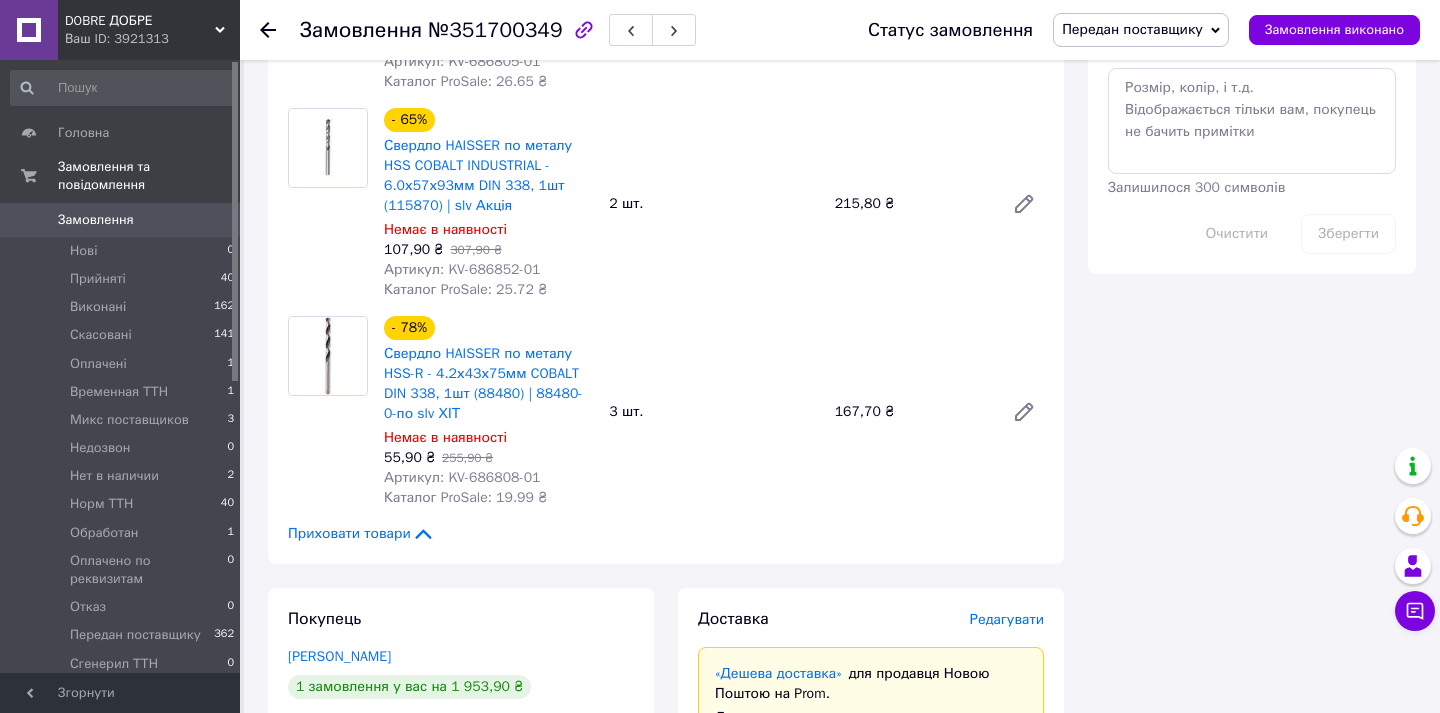 scroll, scrollTop: 1118, scrollLeft: 0, axis: vertical 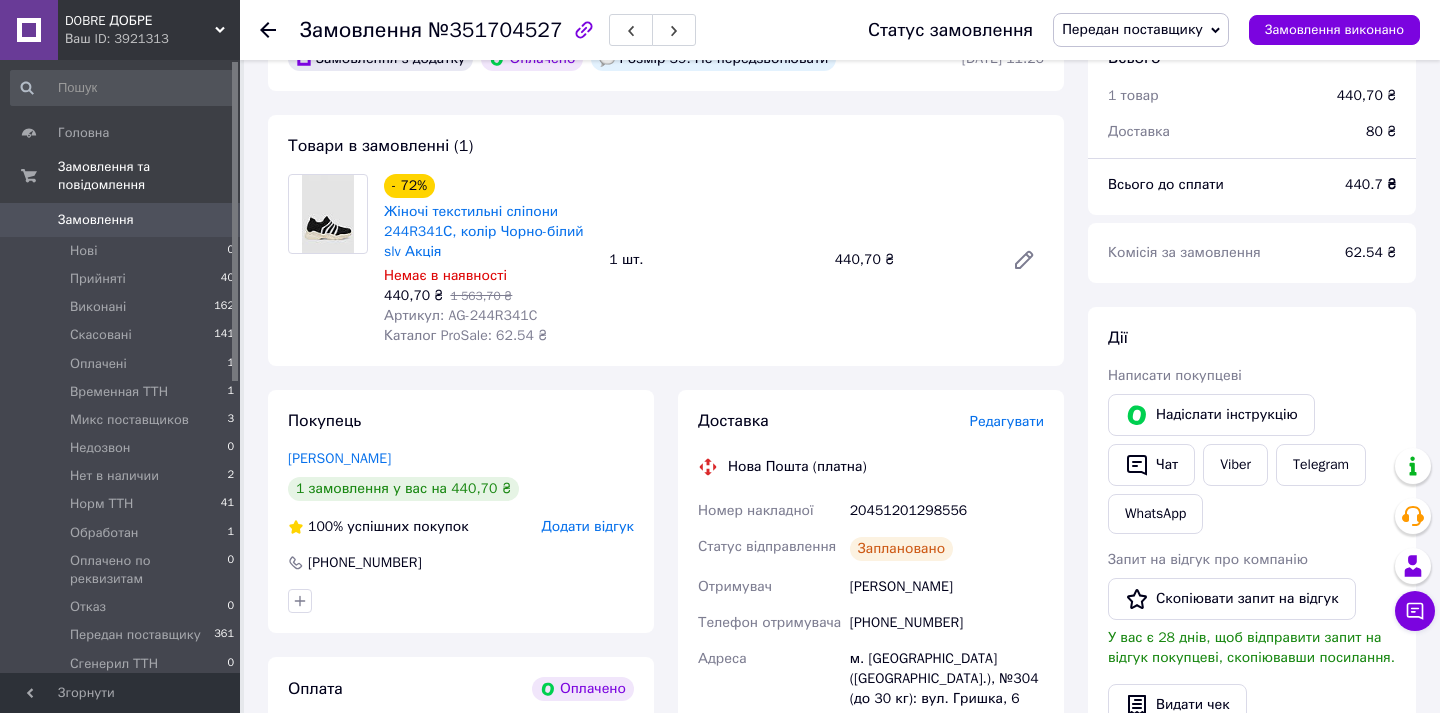 click on "[PERSON_NAME]" at bounding box center (947, 587) 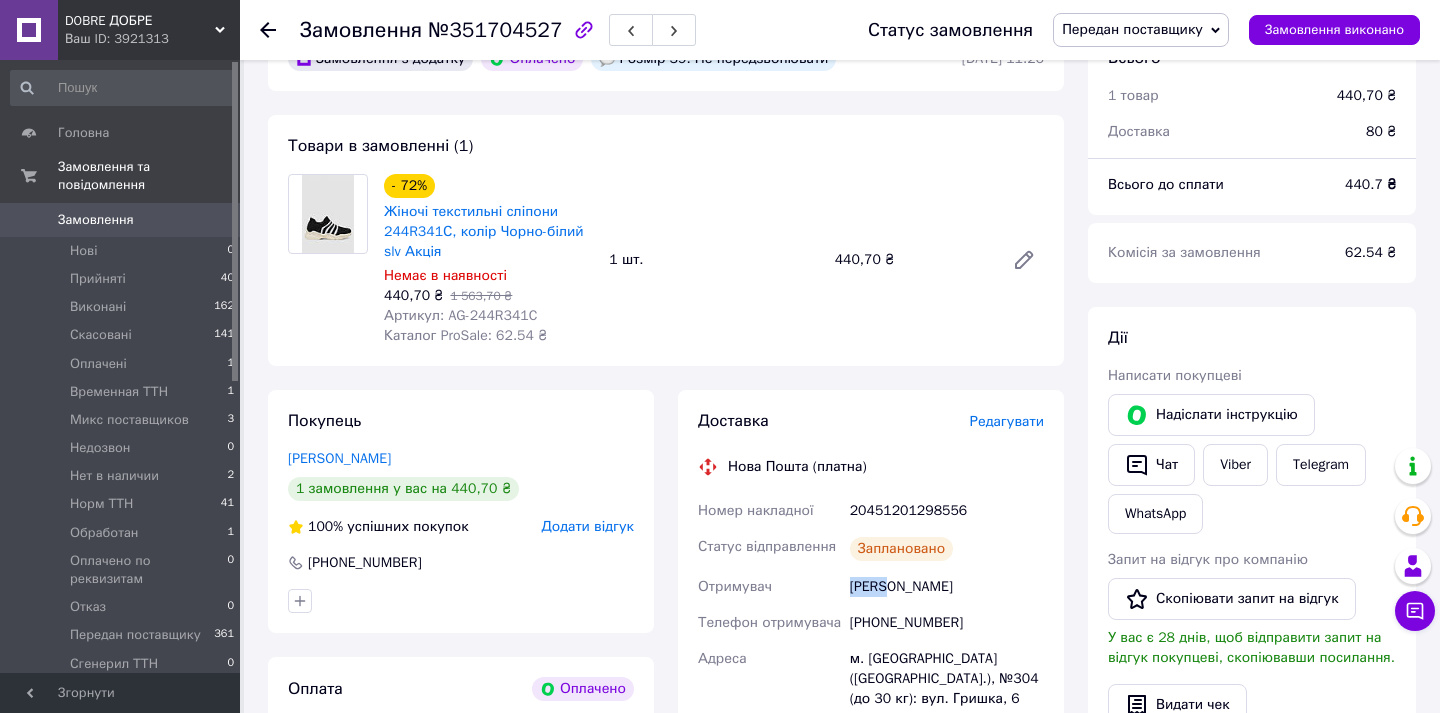 click on "[PERSON_NAME]" at bounding box center [947, 587] 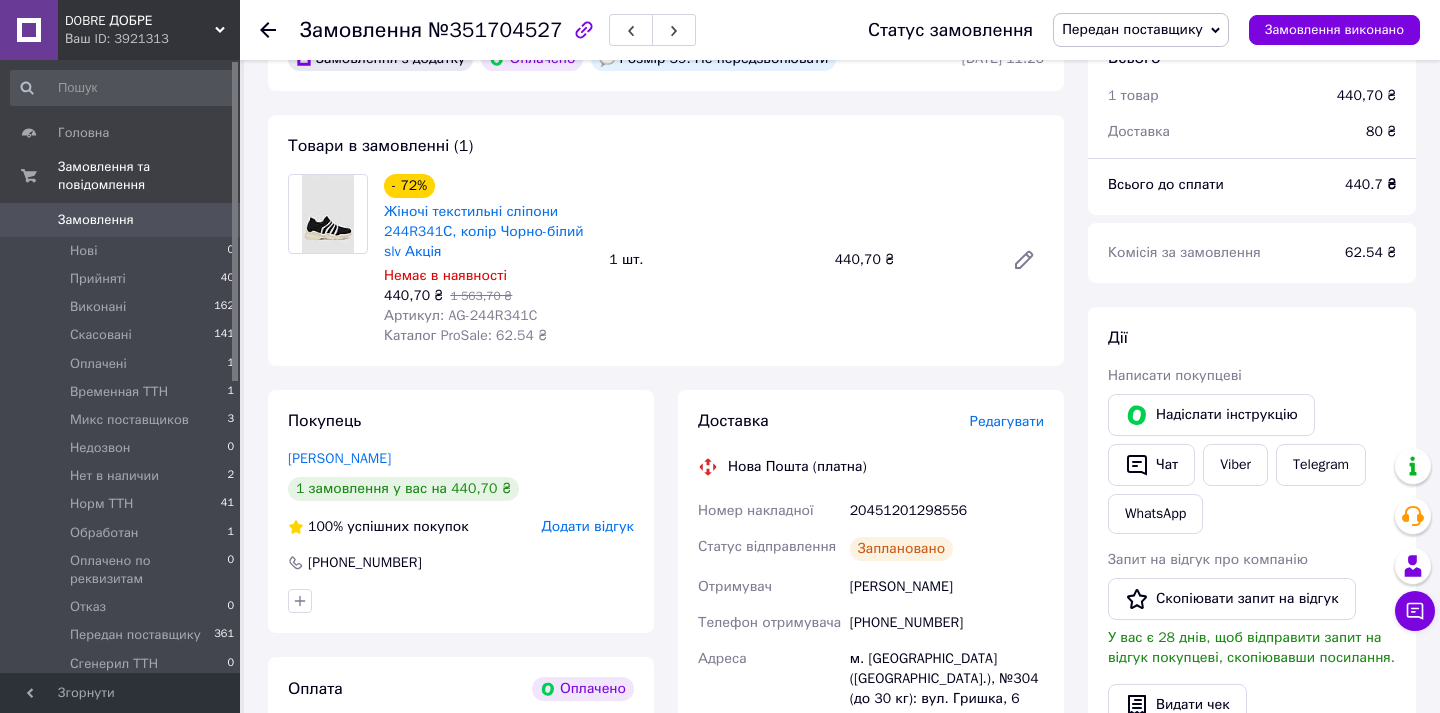 click on "Редагувати" at bounding box center [1007, 421] 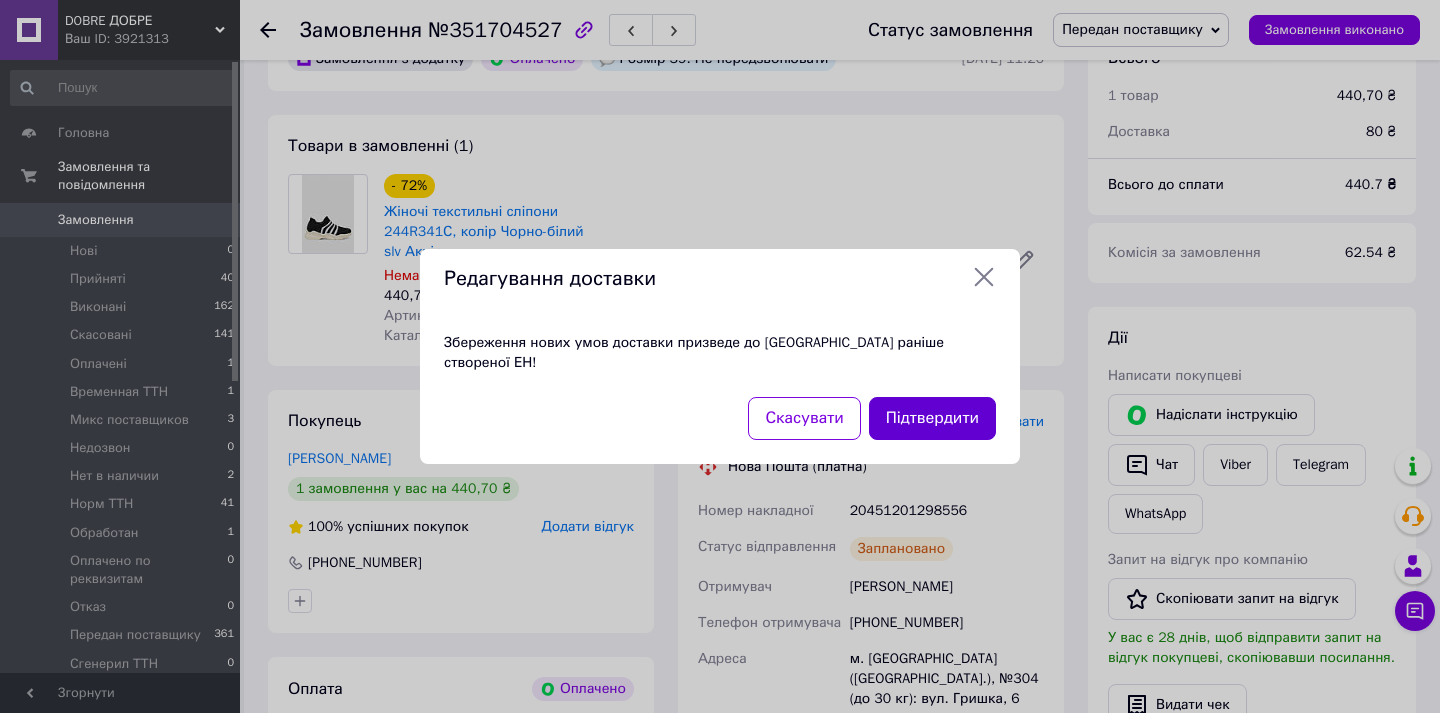 click on "Підтвердити" at bounding box center (932, 418) 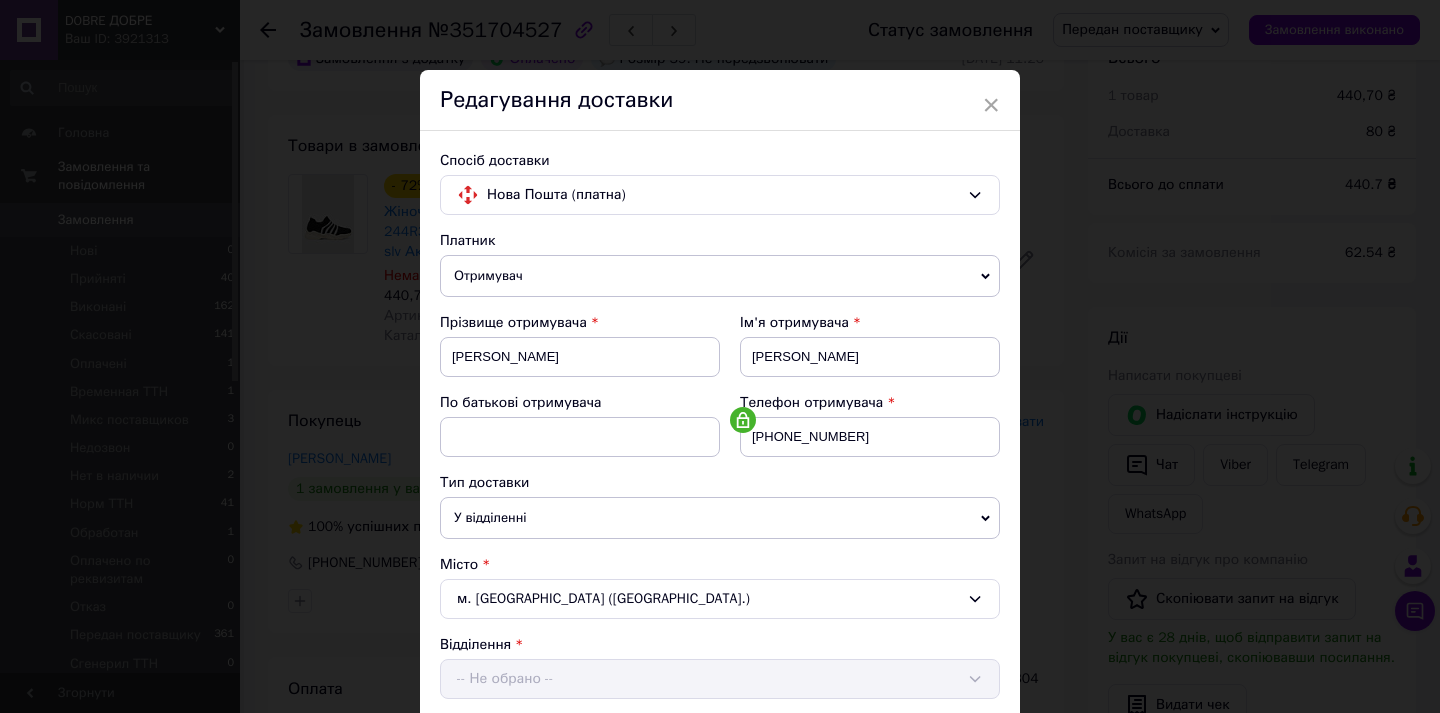 scroll, scrollTop: 635, scrollLeft: 0, axis: vertical 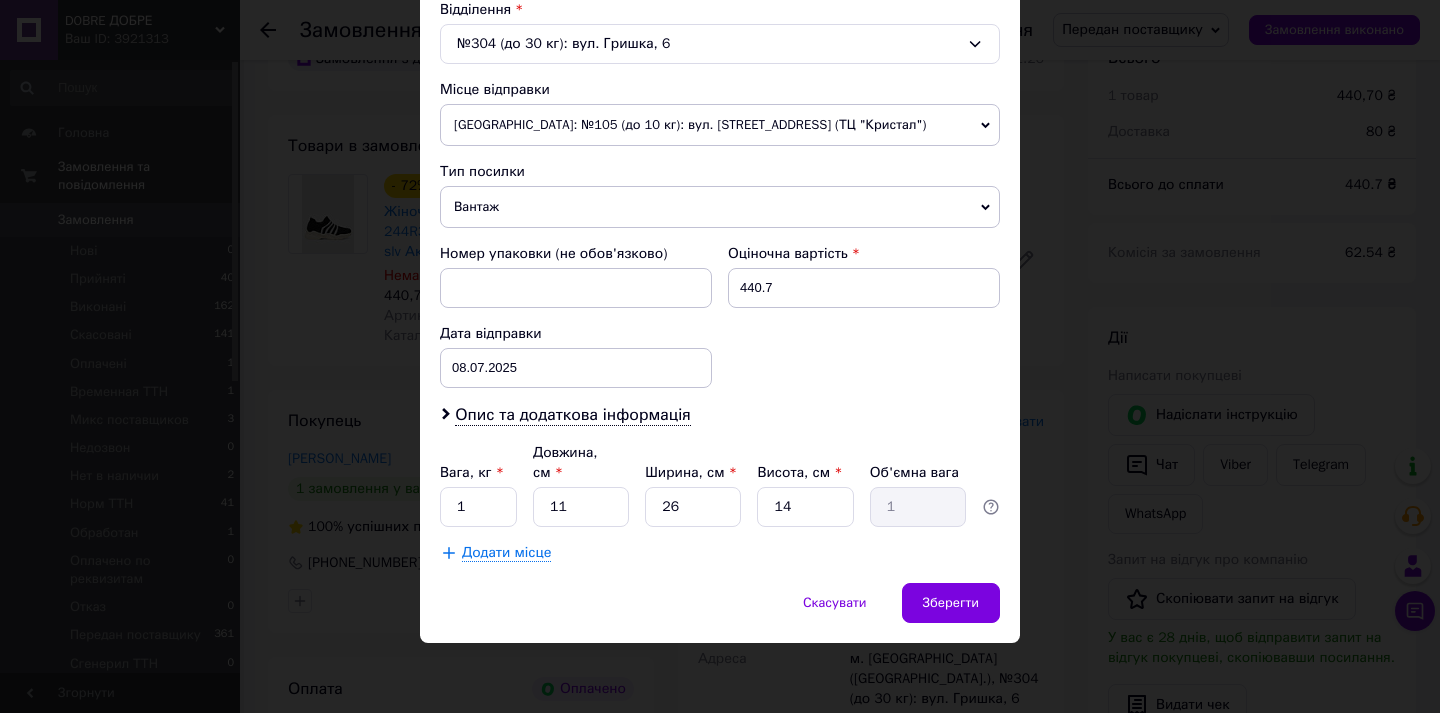 click on "Дата відправки" at bounding box center (576, 334) 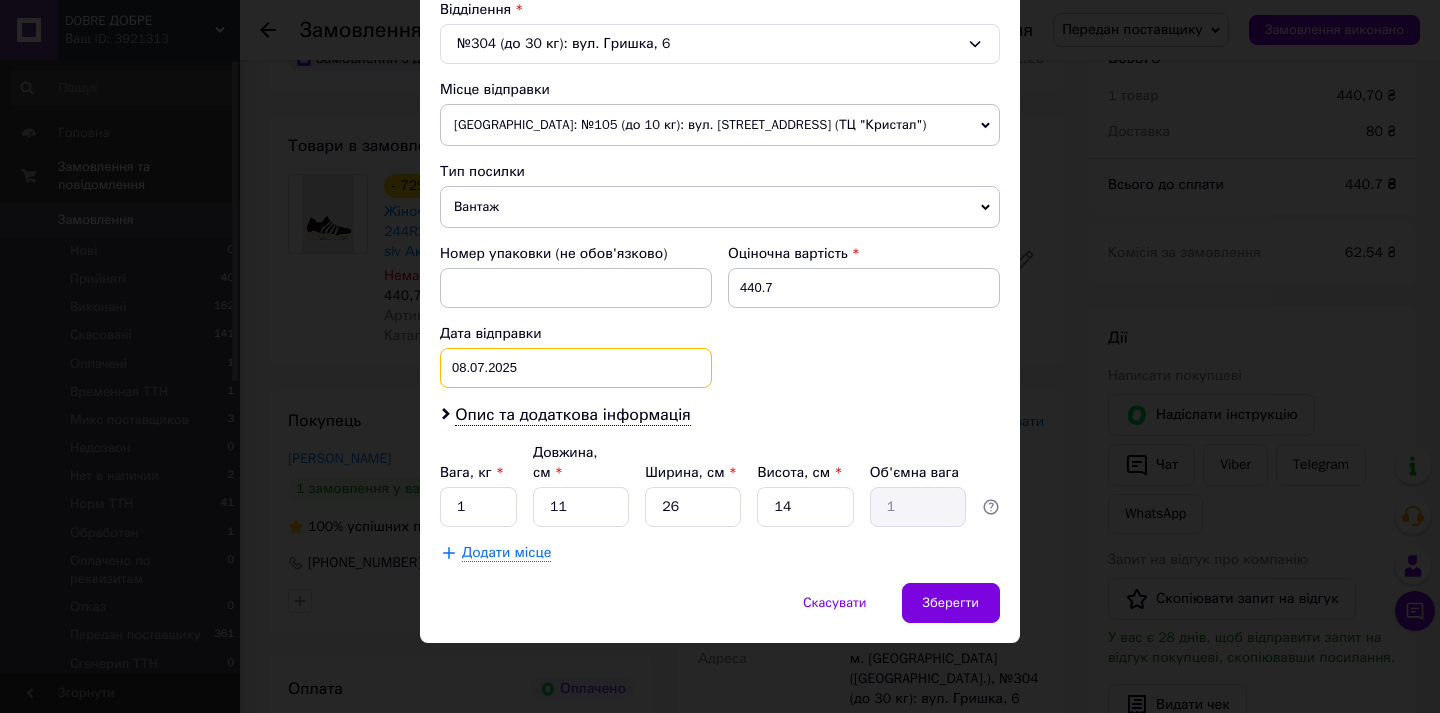 click on "08.07.2025 < 2025 > < Июль > Пн Вт Ср Чт Пт Сб Вс 30 1 2 3 4 5 6 7 8 9 10 11 12 13 14 15 16 17 18 19 20 21 22 23 24 25 26 27 28 29 30 31 1 2 3 4 5 6 7 8 9 10" at bounding box center [576, 368] 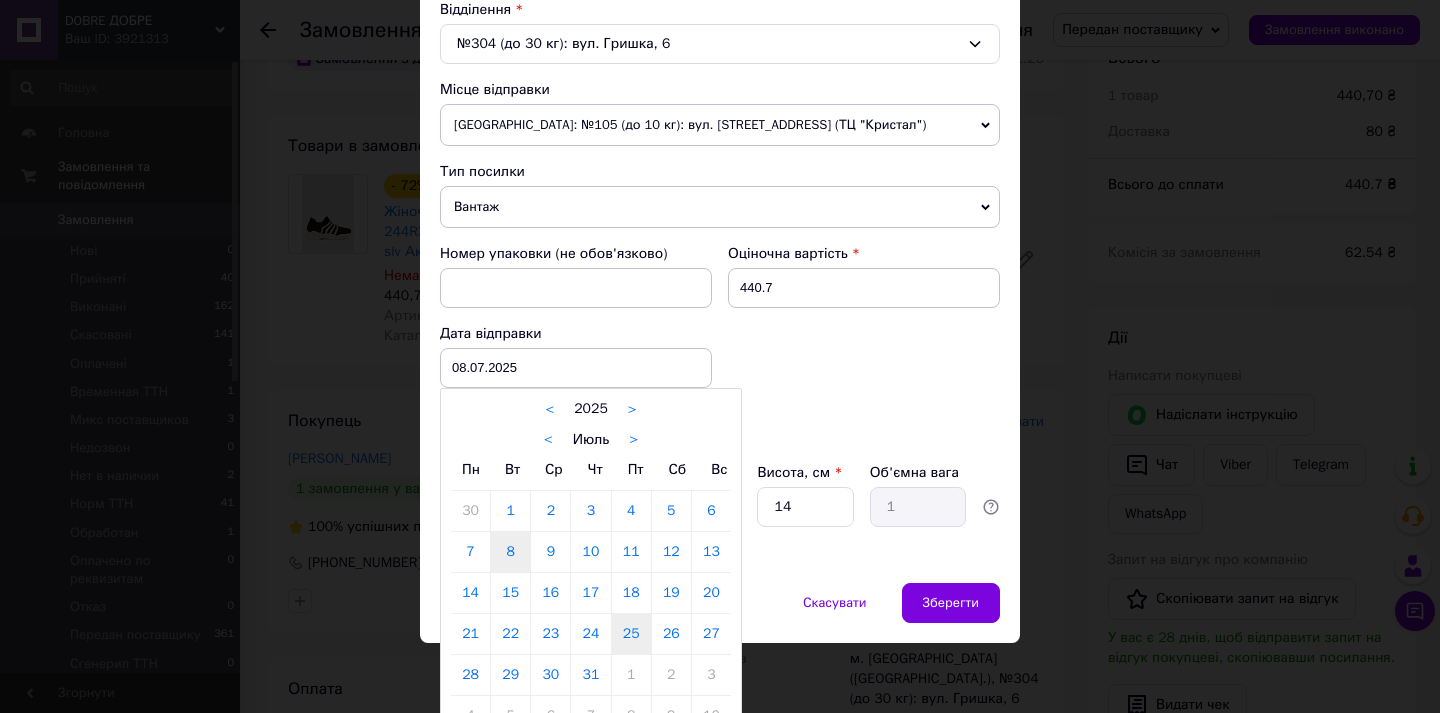 click on "25" at bounding box center (631, 634) 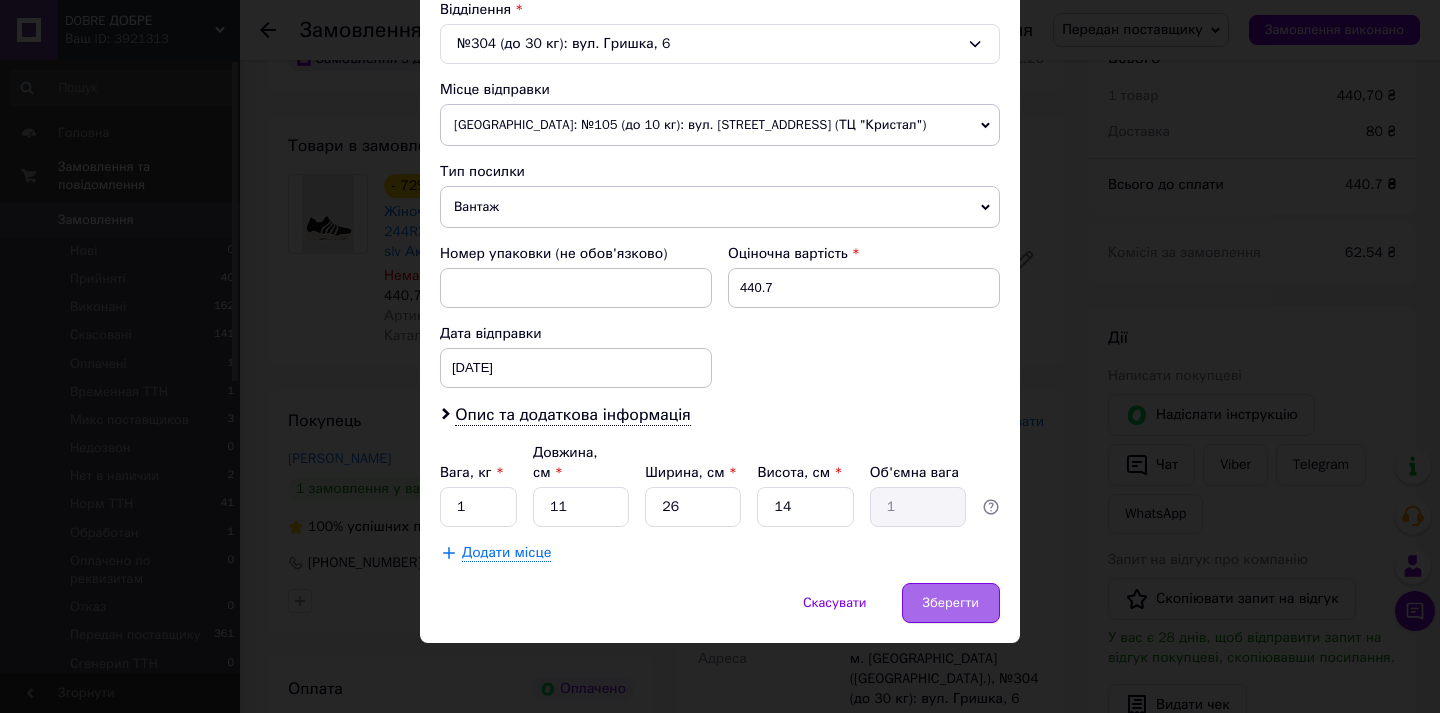 click on "Зберегти" at bounding box center [951, 603] 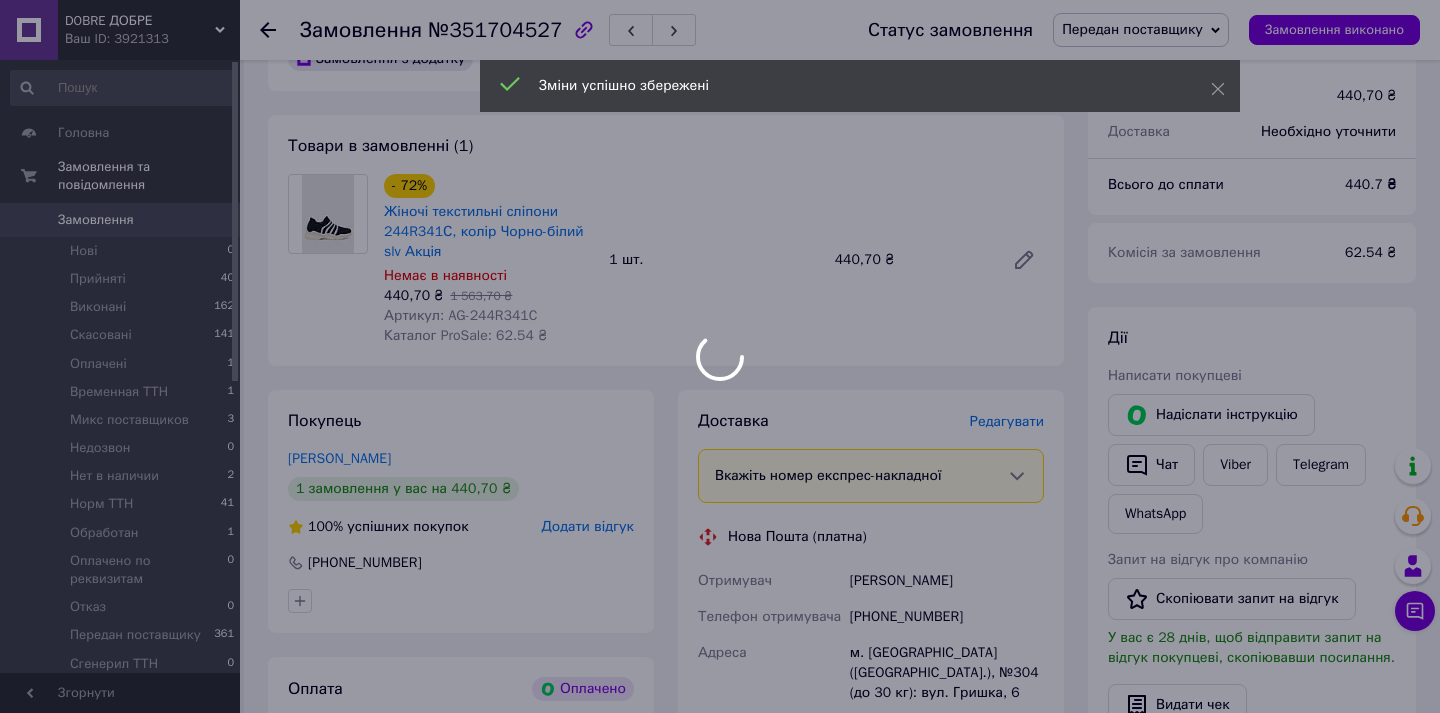 scroll, scrollTop: 746, scrollLeft: 0, axis: vertical 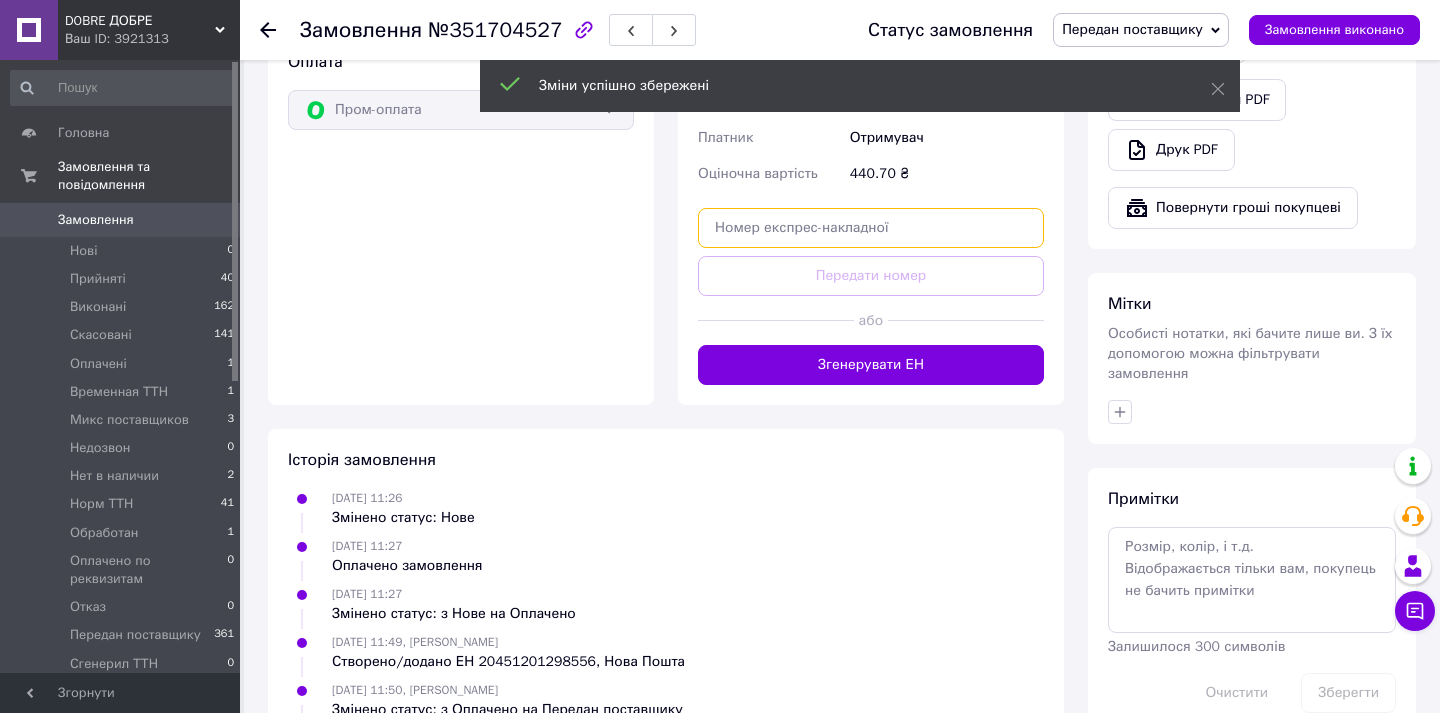 click at bounding box center (871, 228) 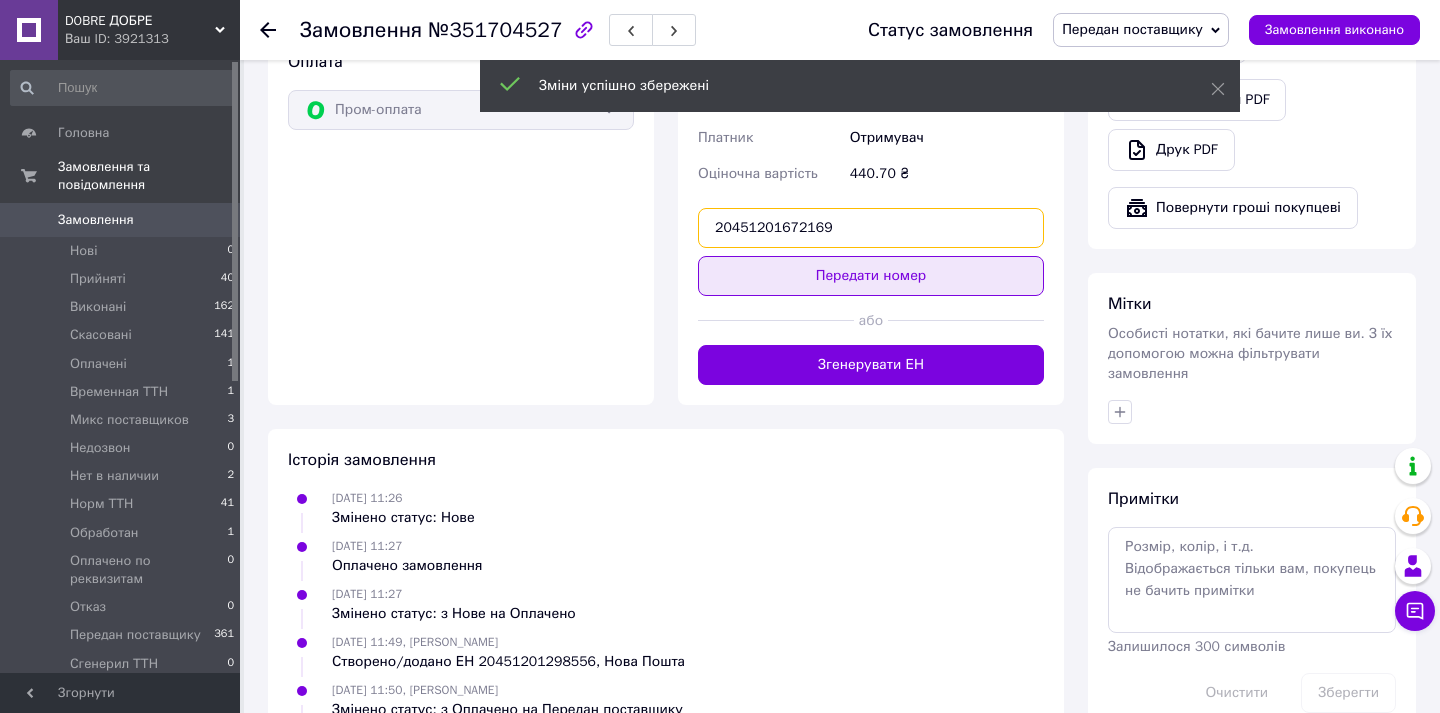 type on "20451201672169" 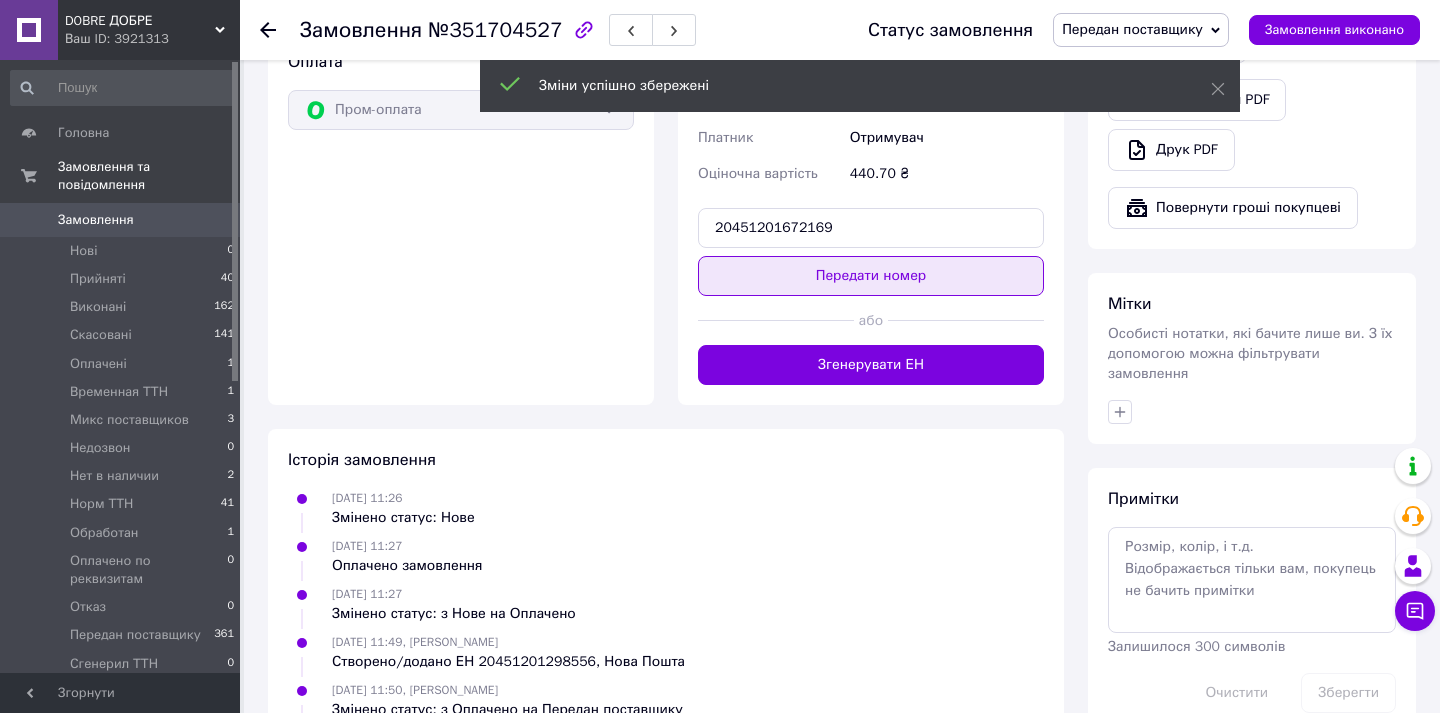 click on "Передати номер" at bounding box center (871, 276) 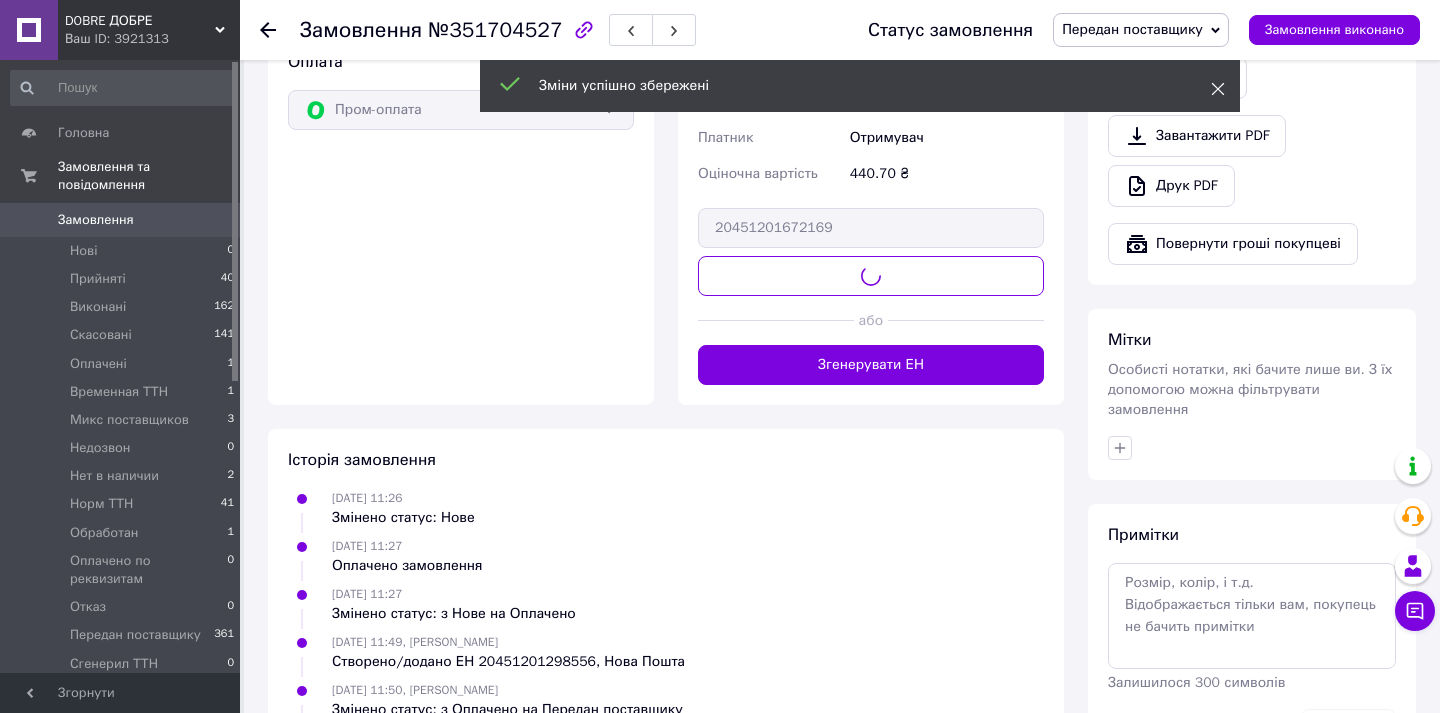click 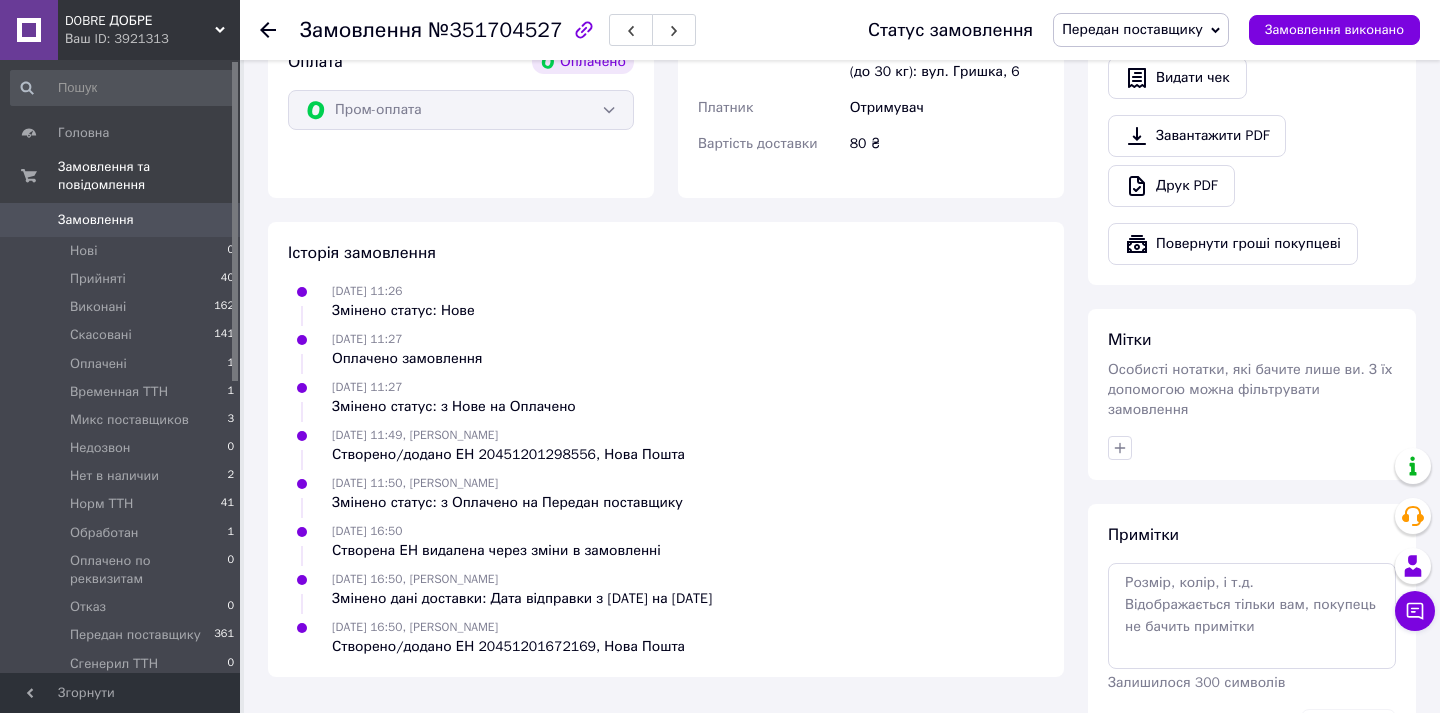 click on "Передан поставщику" at bounding box center (1132, 29) 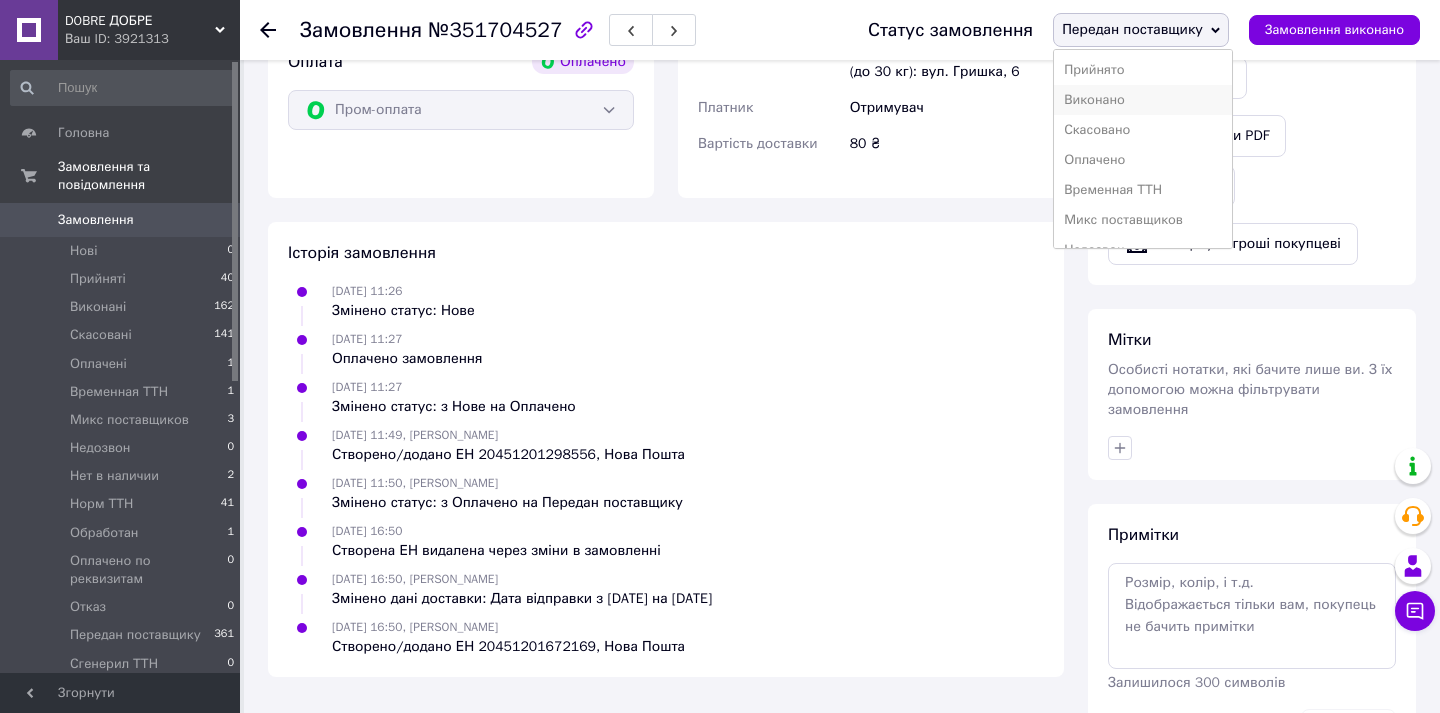 scroll, scrollTop: 232, scrollLeft: 0, axis: vertical 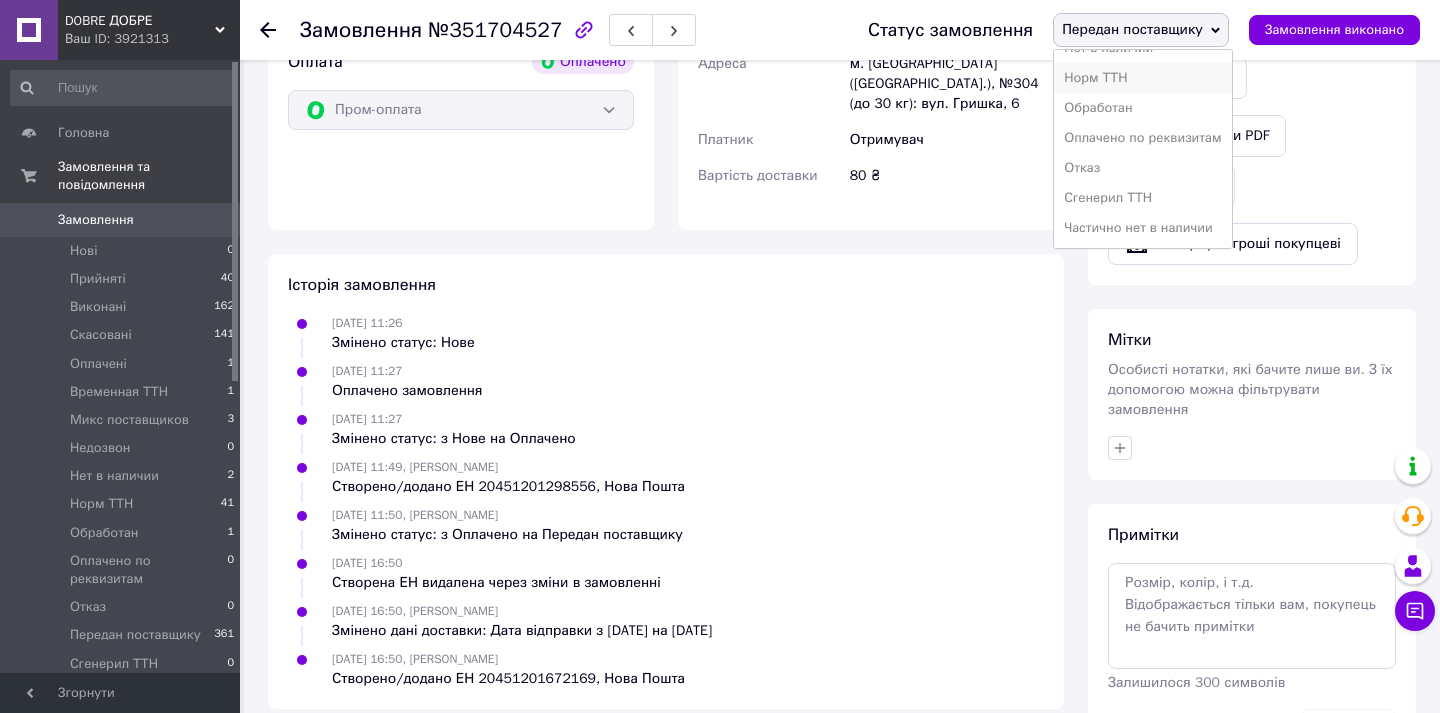 click on "Норм ТТН" at bounding box center (1142, 78) 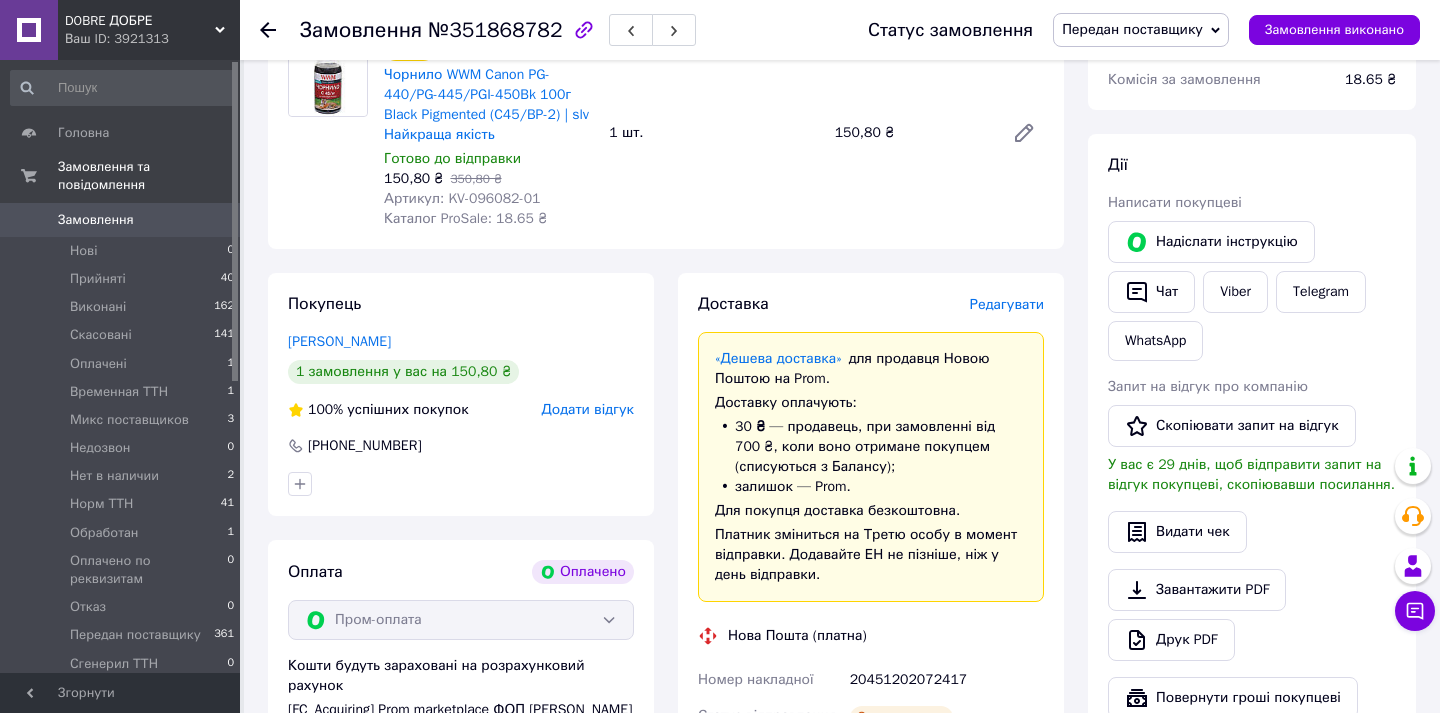 scroll, scrollTop: 713, scrollLeft: 0, axis: vertical 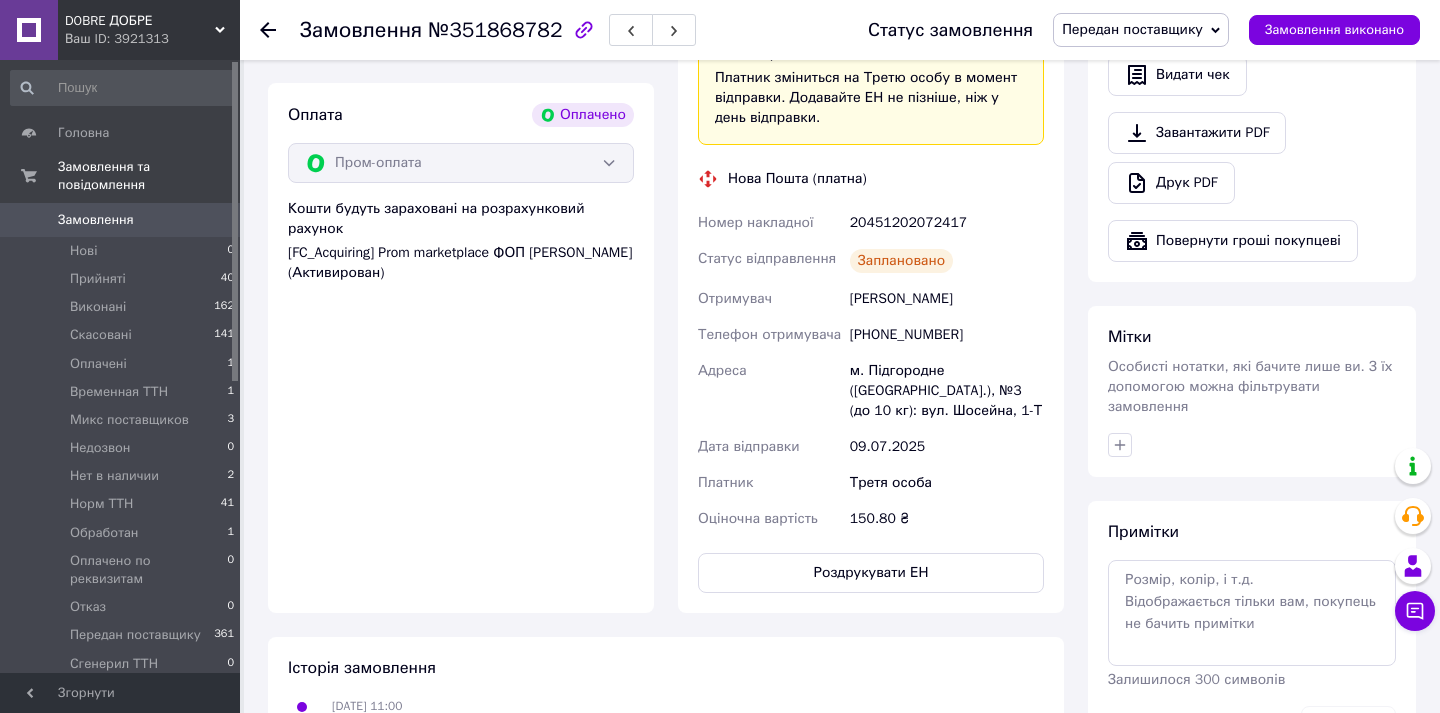 click on "[PHONE_NUMBER]" at bounding box center [947, 335] 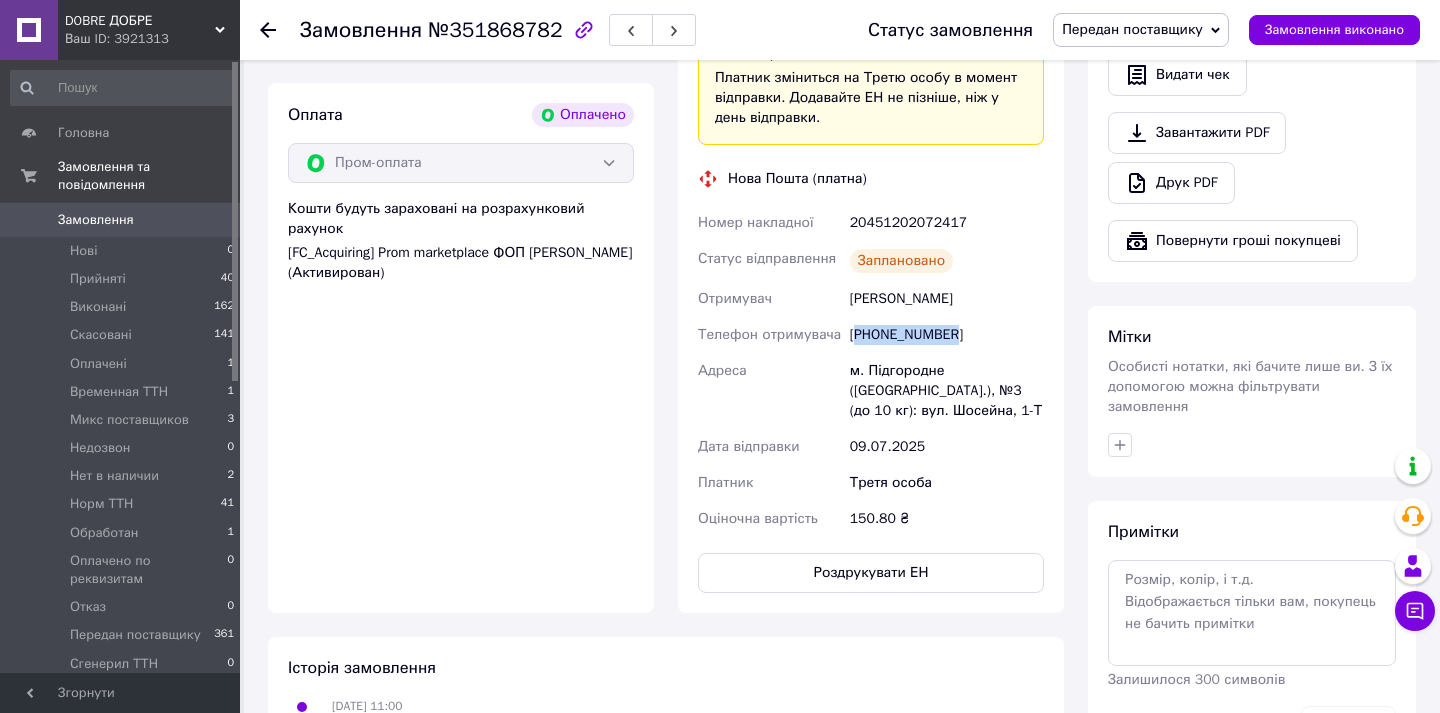 click on "[PHONE_NUMBER]" at bounding box center [947, 335] 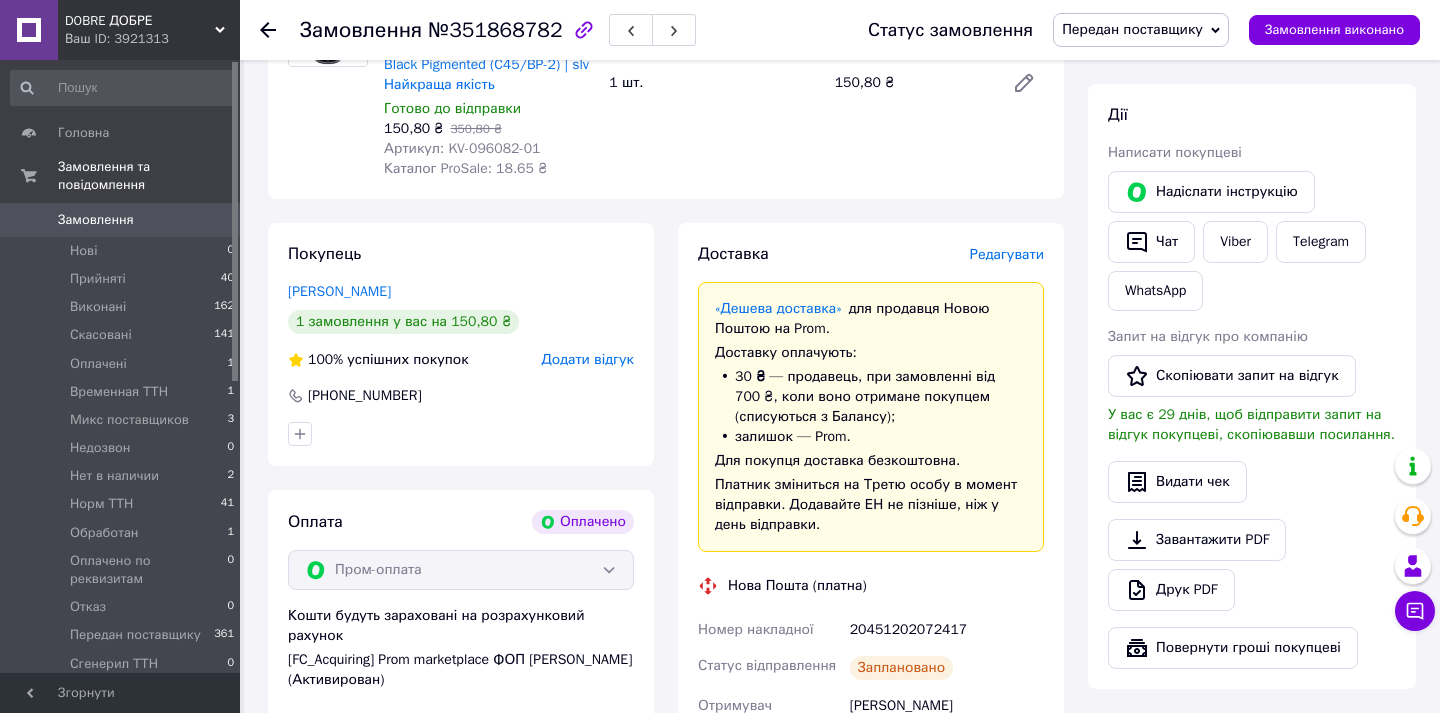 scroll, scrollTop: 240, scrollLeft: 0, axis: vertical 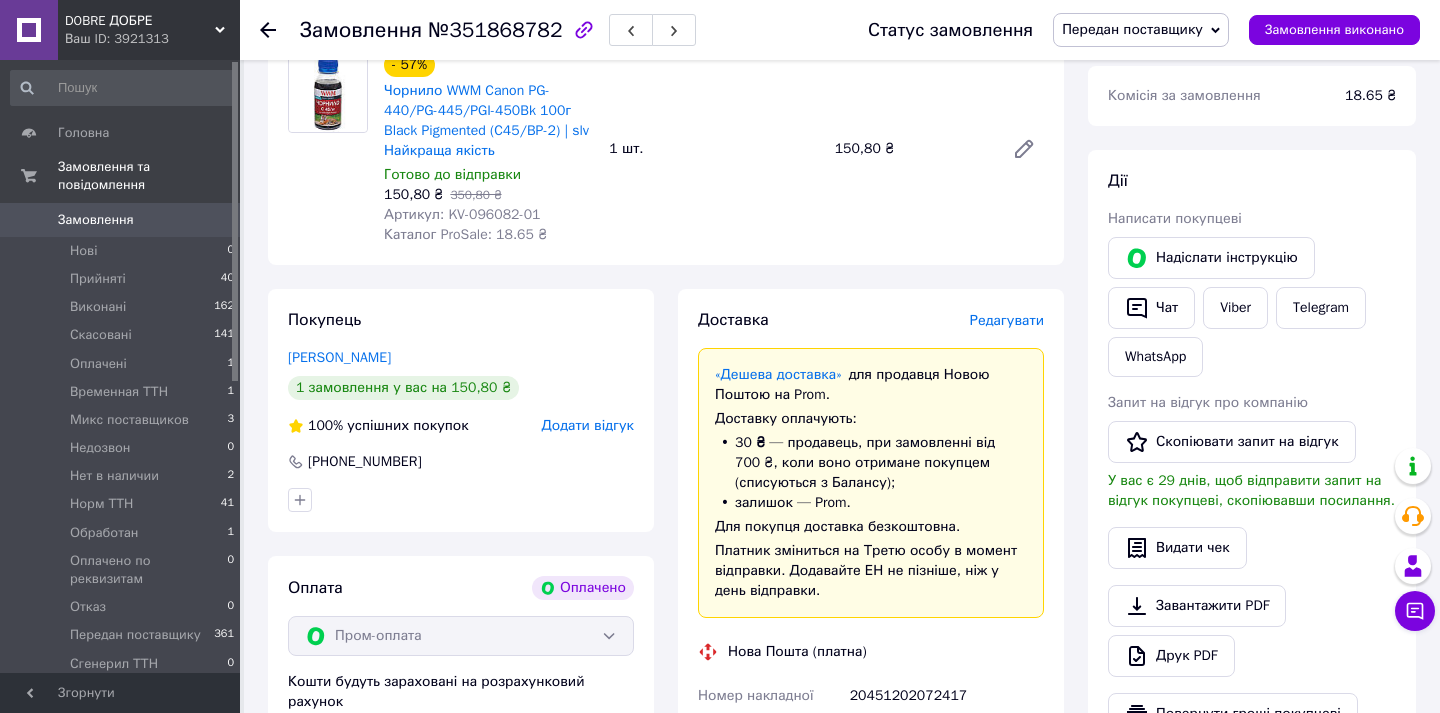 click on "Редагувати" at bounding box center [1007, 320] 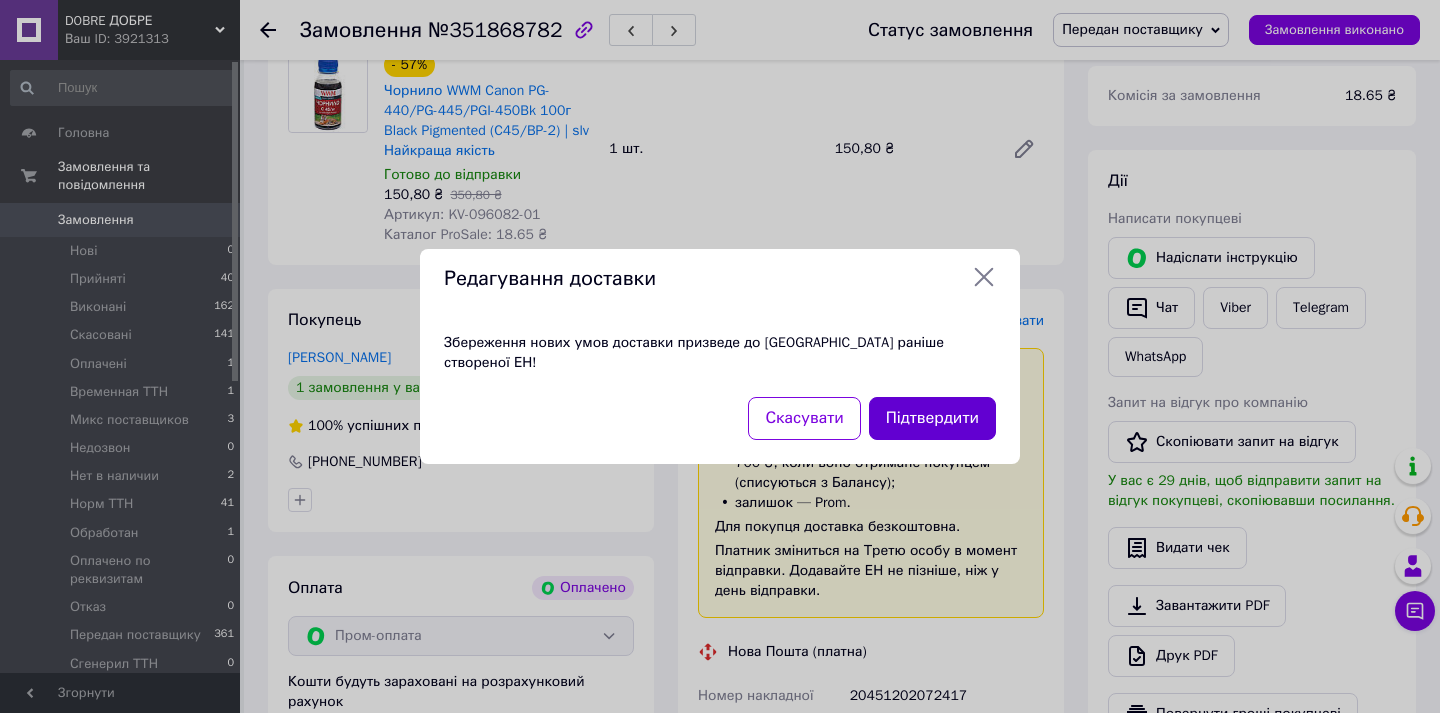 click on "Підтвердити" at bounding box center (932, 418) 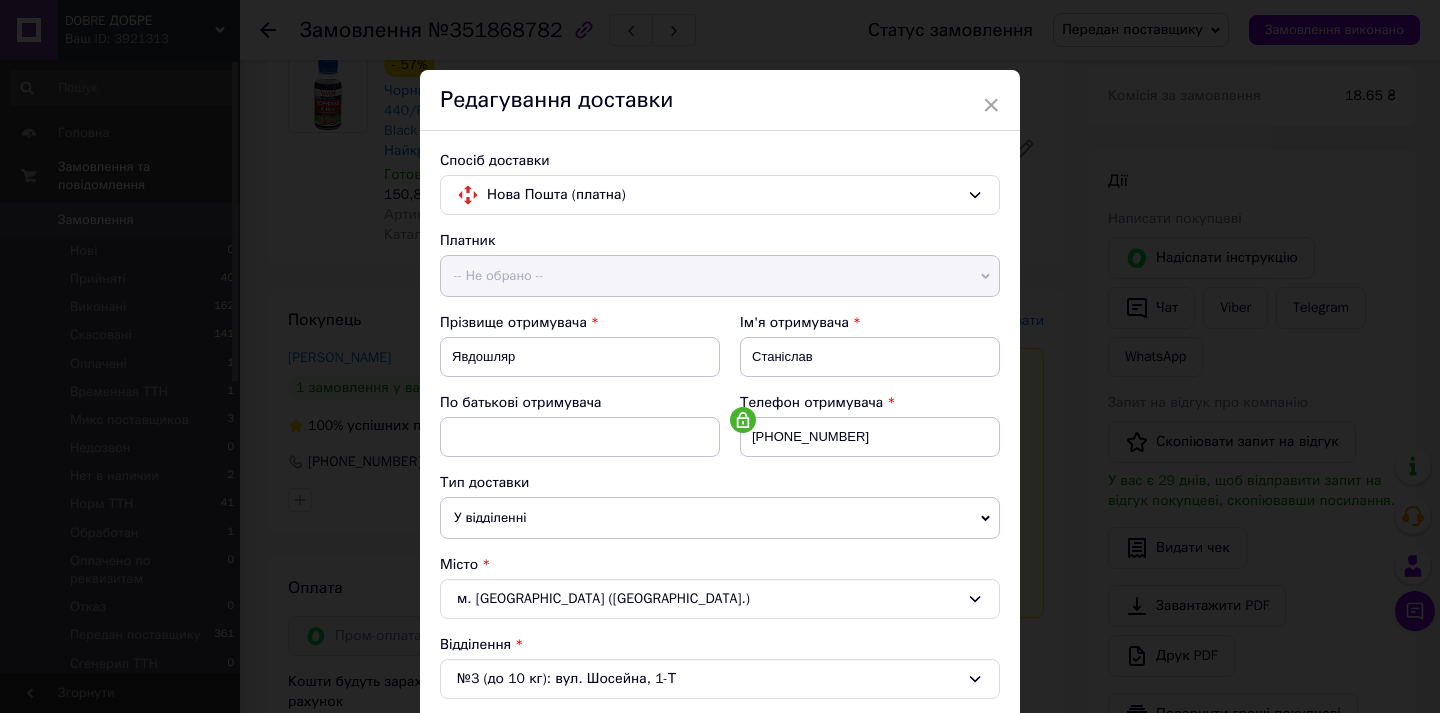 scroll, scrollTop: 635, scrollLeft: 0, axis: vertical 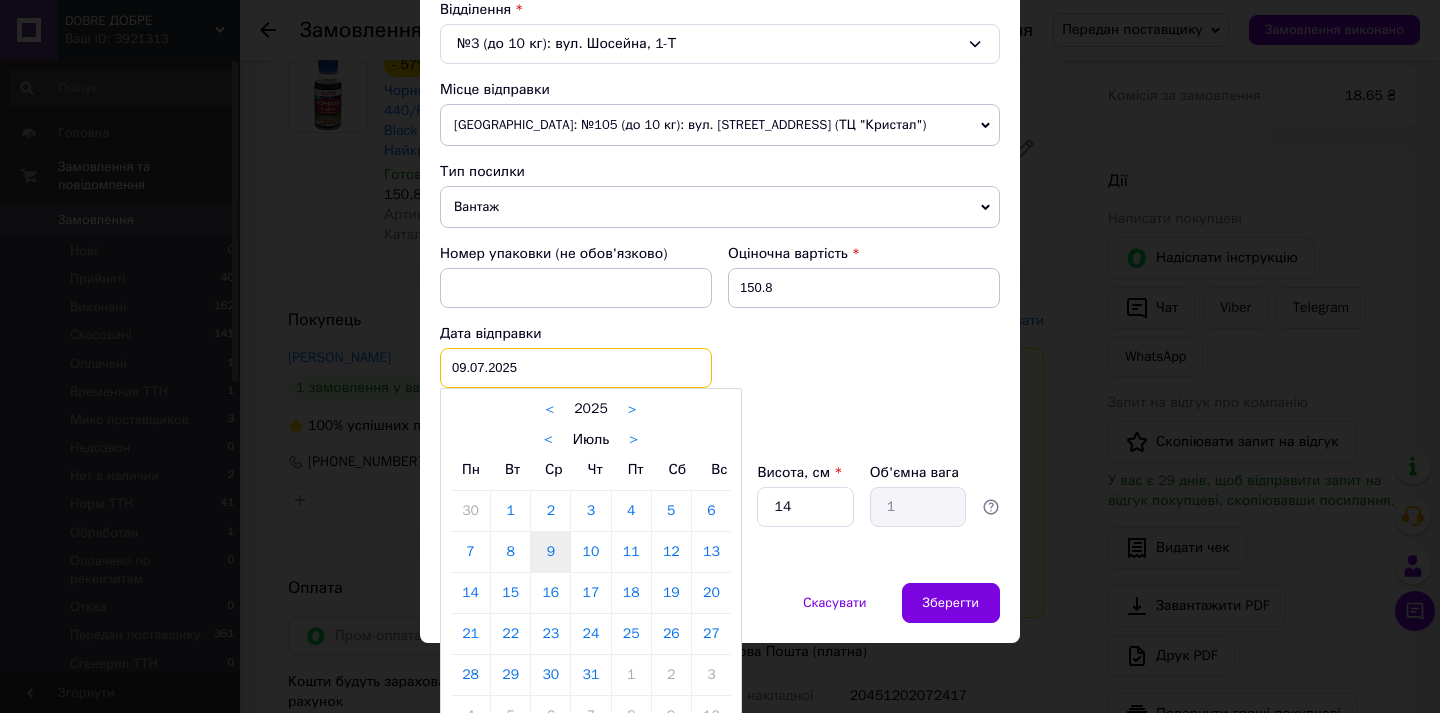 click on "09.07.2025 < 2025 > < Июль > Пн Вт Ср Чт Пт Сб Вс 30 1 2 3 4 5 6 7 8 9 10 11 12 13 14 15 16 17 18 19 20 21 22 23 24 25 26 27 28 29 30 31 1 2 3 4 5 6 7 8 9 10" at bounding box center [576, 368] 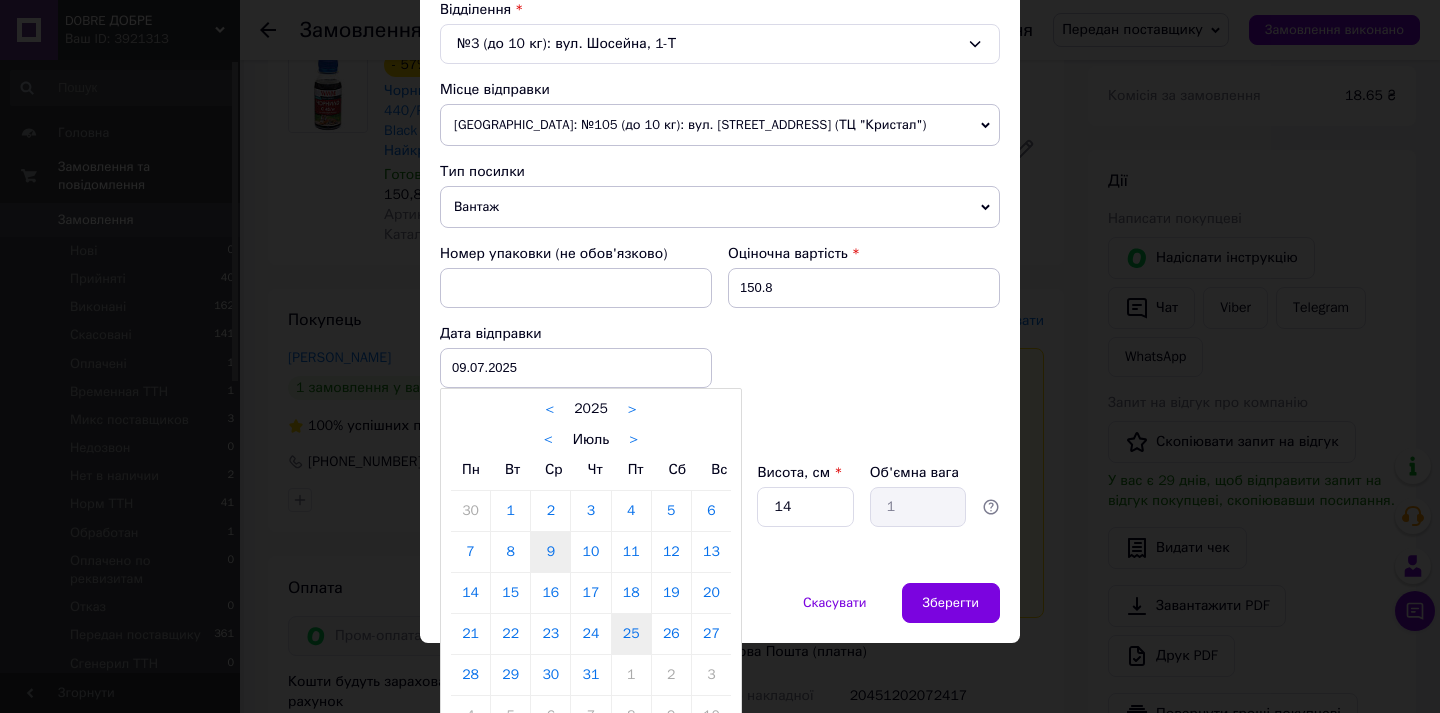 click on "25" at bounding box center [631, 634] 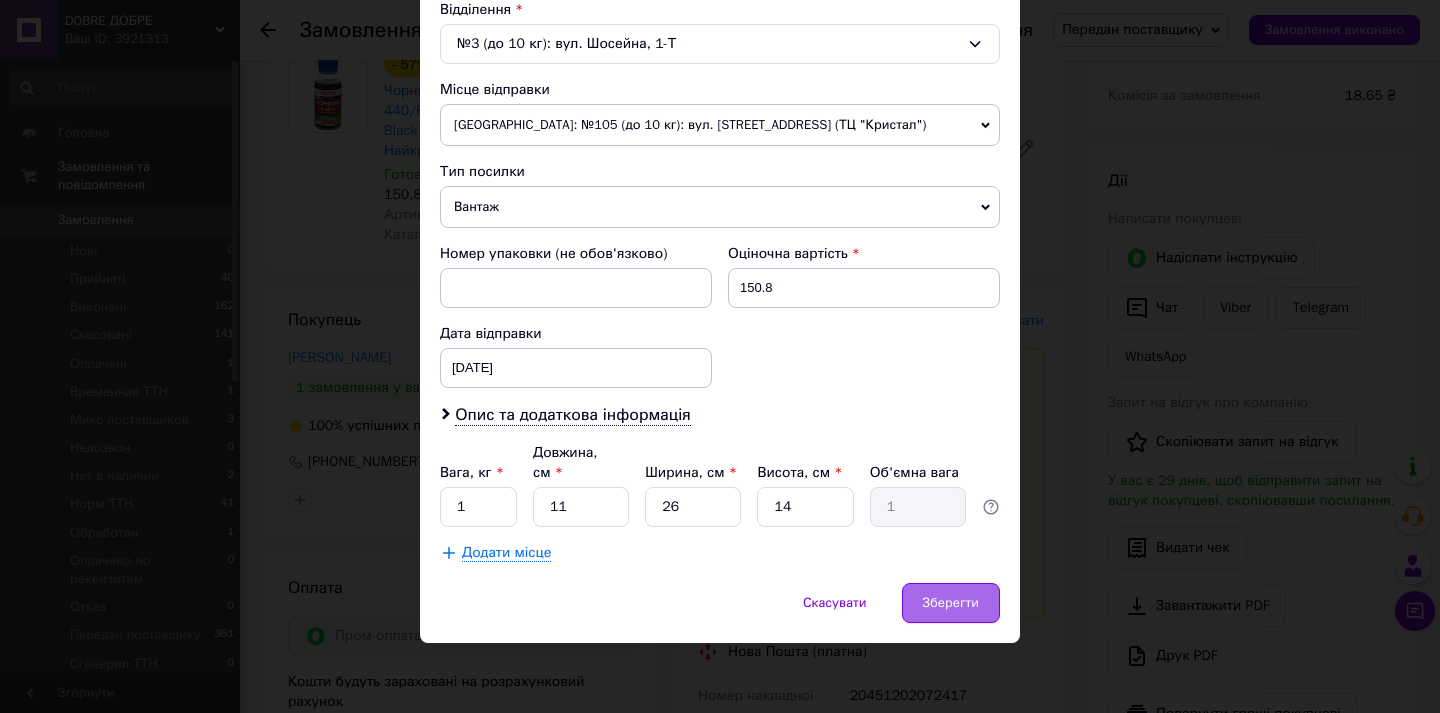 click on "Зберегти" at bounding box center (951, 603) 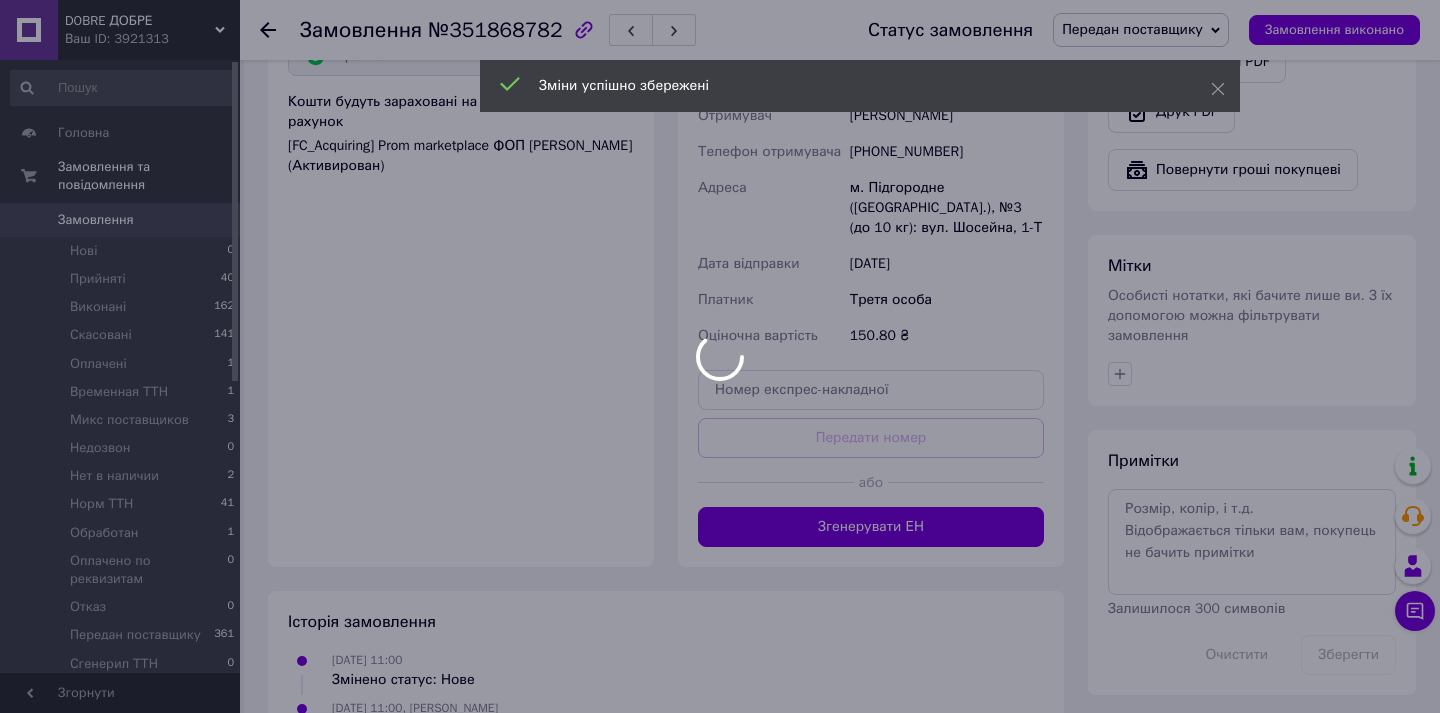 scroll, scrollTop: 888, scrollLeft: 0, axis: vertical 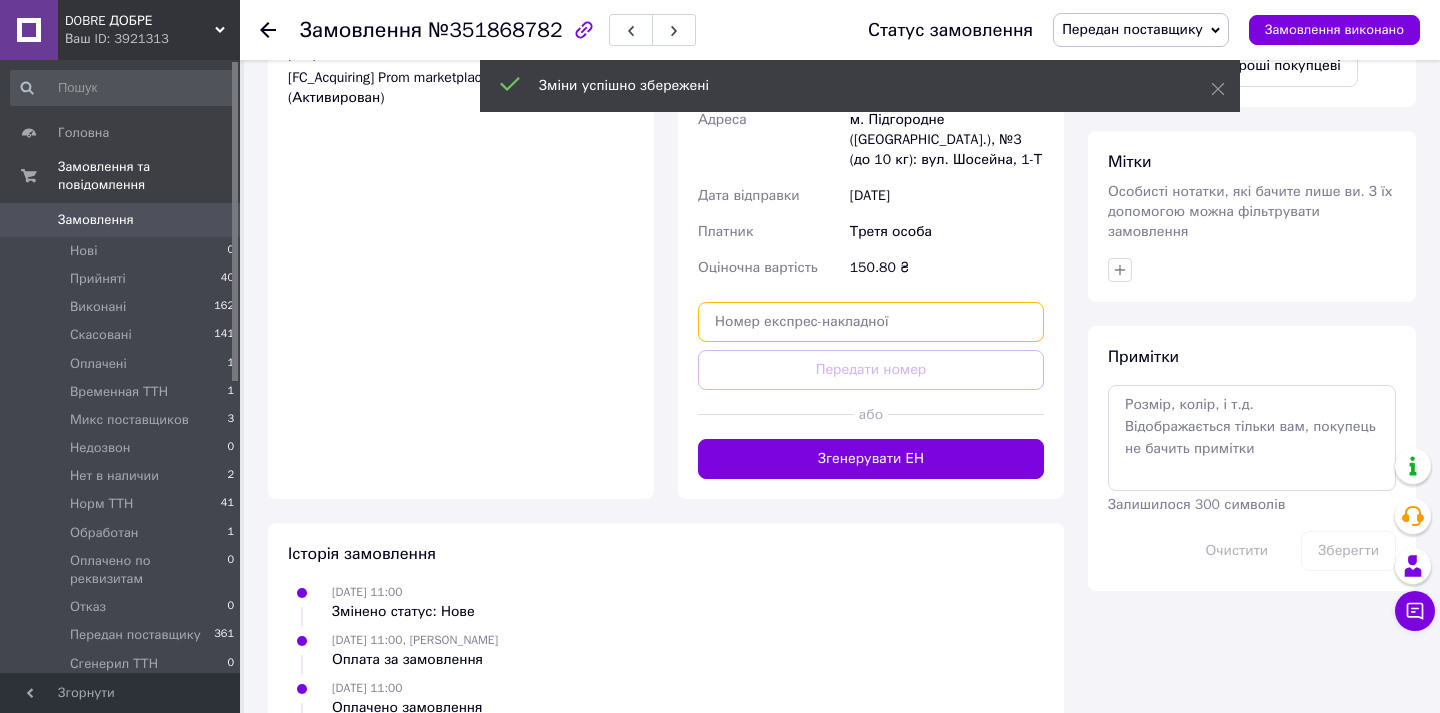 click at bounding box center [871, 322] 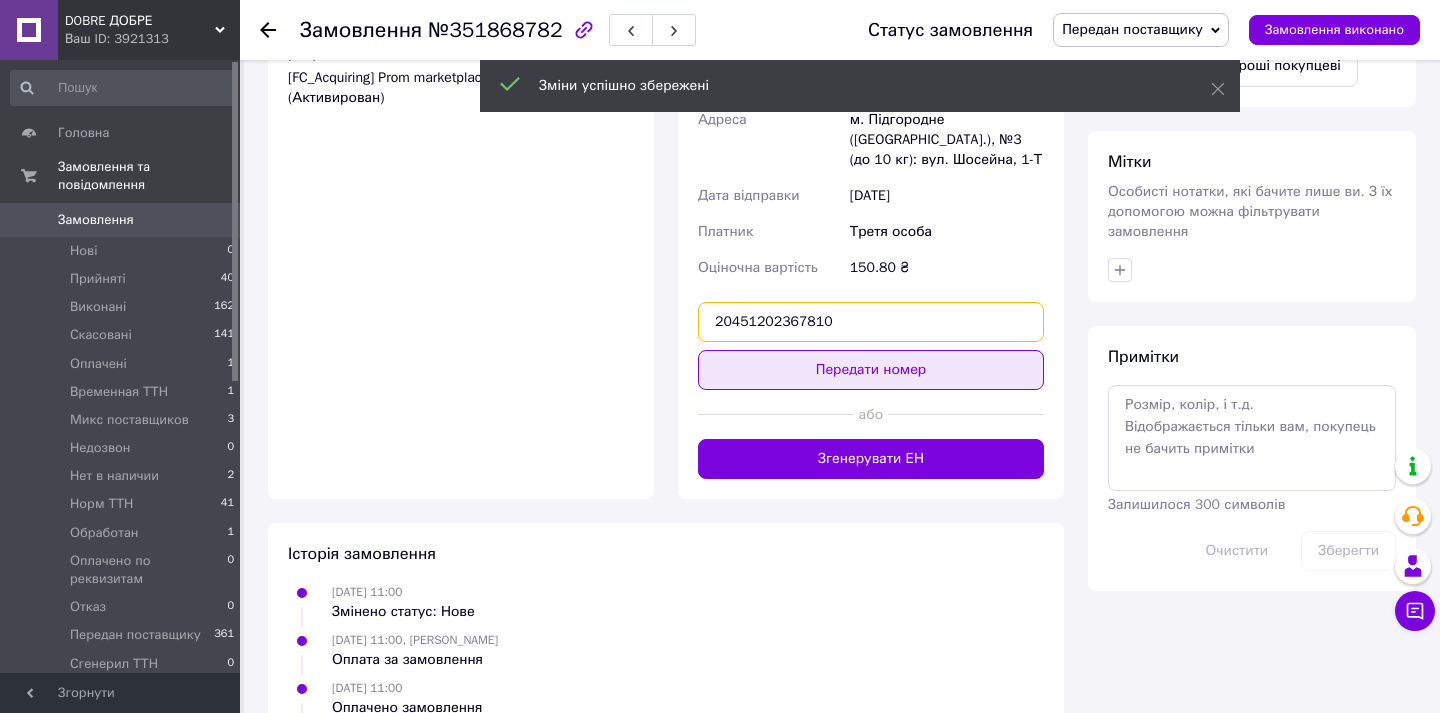 type on "20451202367810" 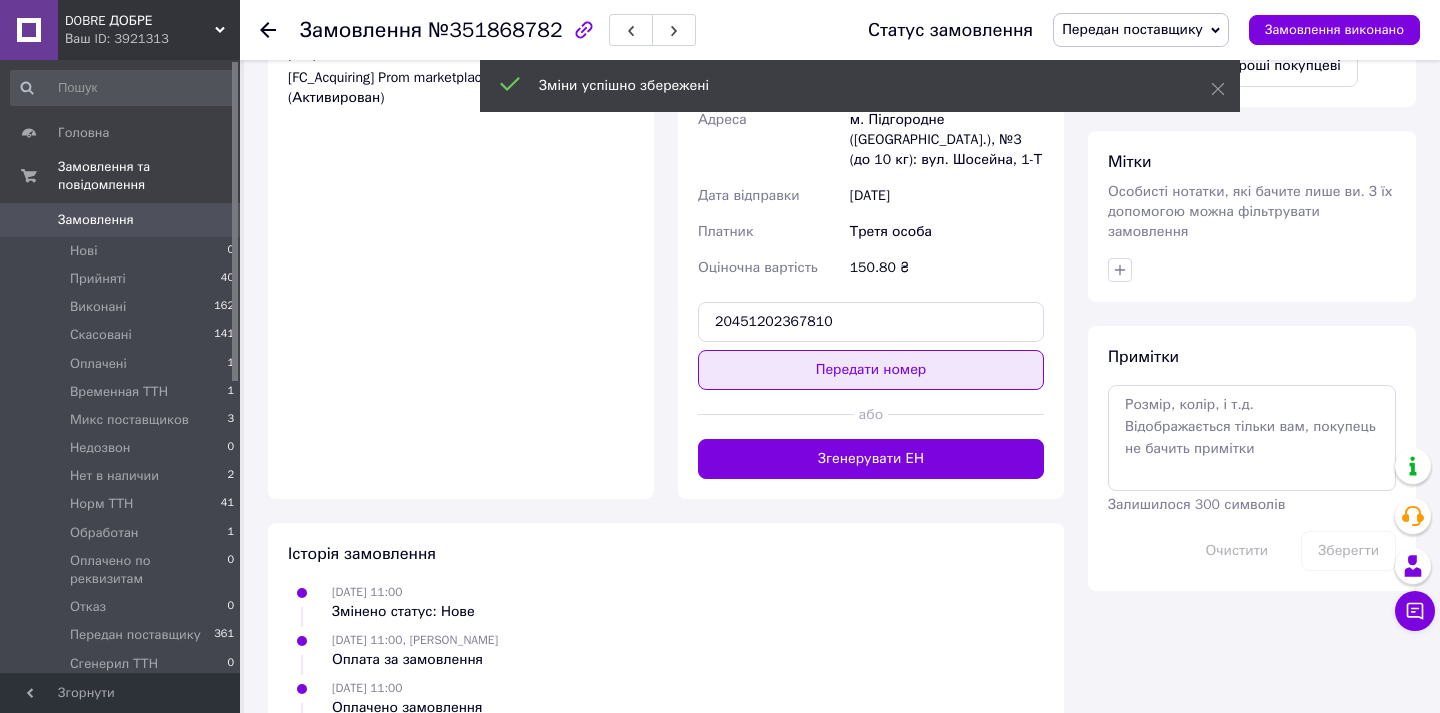 click on "Передати номер" at bounding box center [871, 370] 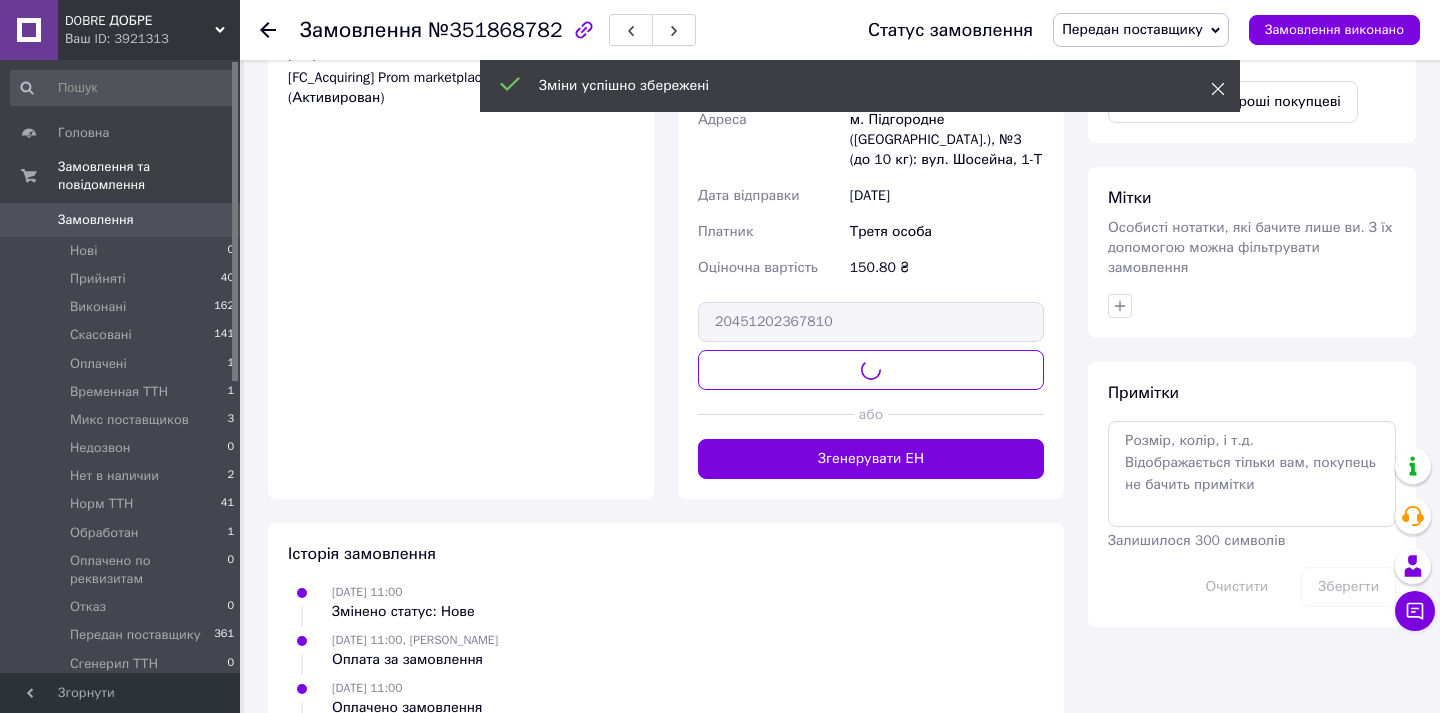 click 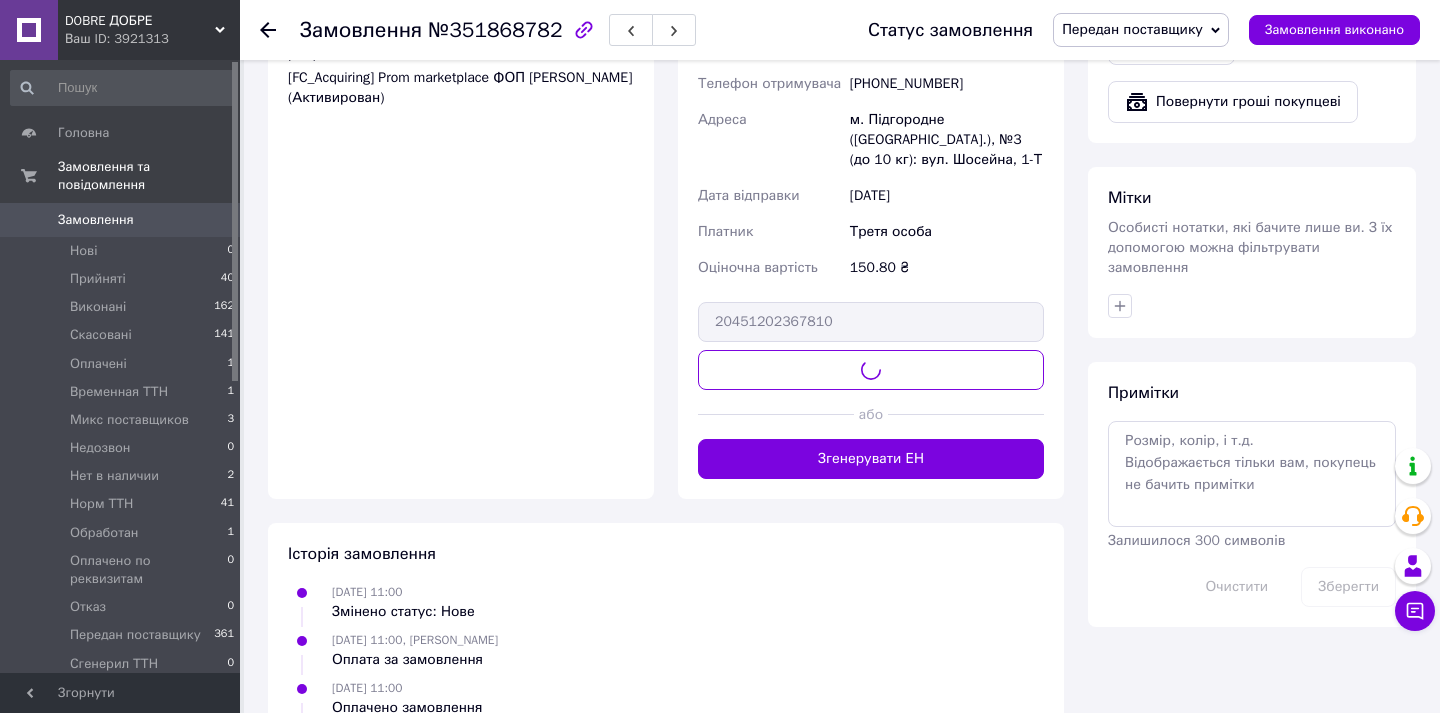 click on "DOBRE ДОБРЕ Ваш ID: 3921313 Сайт DOBRE ДОБРЕ Кабінет покупця Перевірити стан системи Сторінка на порталі NameMag Aleksandr LOKI ПЕРШИЙ THeBest Frocus FRIENDS ABCmag 123MAG Samovlennya Chydovo GarnoByde Molodecb Topic Tyt Beru Povaga KlasnoMag SviyMag KrytuiMag Vubirgood Besperechno Oberu Newmag UAmag Horoshomag Bestmag Supermag 2024mag Goodmag AnnIvanivna Svitlomagazun Vse Magazun2 Magazun123 123magazun Vidpra Goodko Svitlo Bijj BJ Biju Bijuteriagood Довідка Вийти Головна Замовлення та повідомлення Замовлення 0 Нові 0 Прийняті 40 Виконані 162 Скасовані 141 Оплачені 1 Временная ТТН 1 Микс поставщиков 3 Недозвон 0 Нет в наличии 2 Норм ТТН 41 Обработан 1 Оплачено по реквизитам 0 0 0" at bounding box center [720, 101] 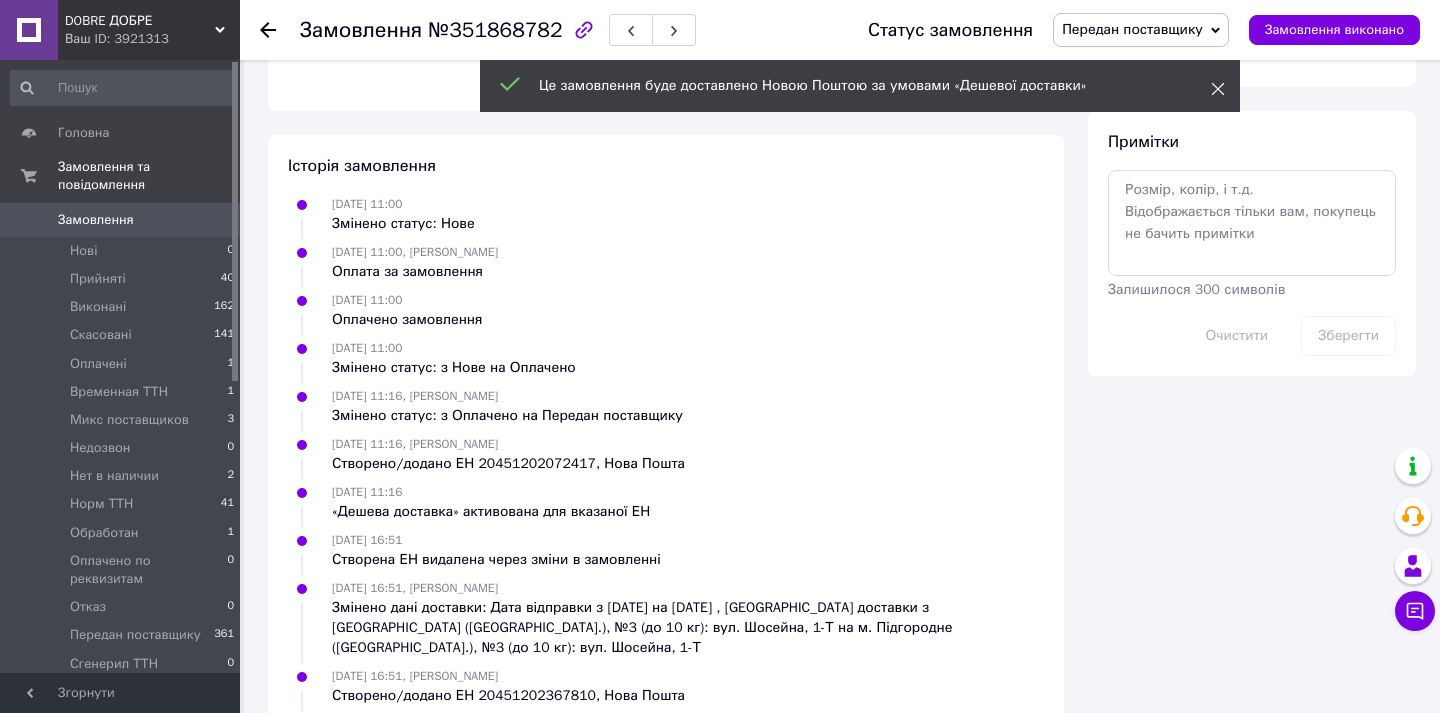 click 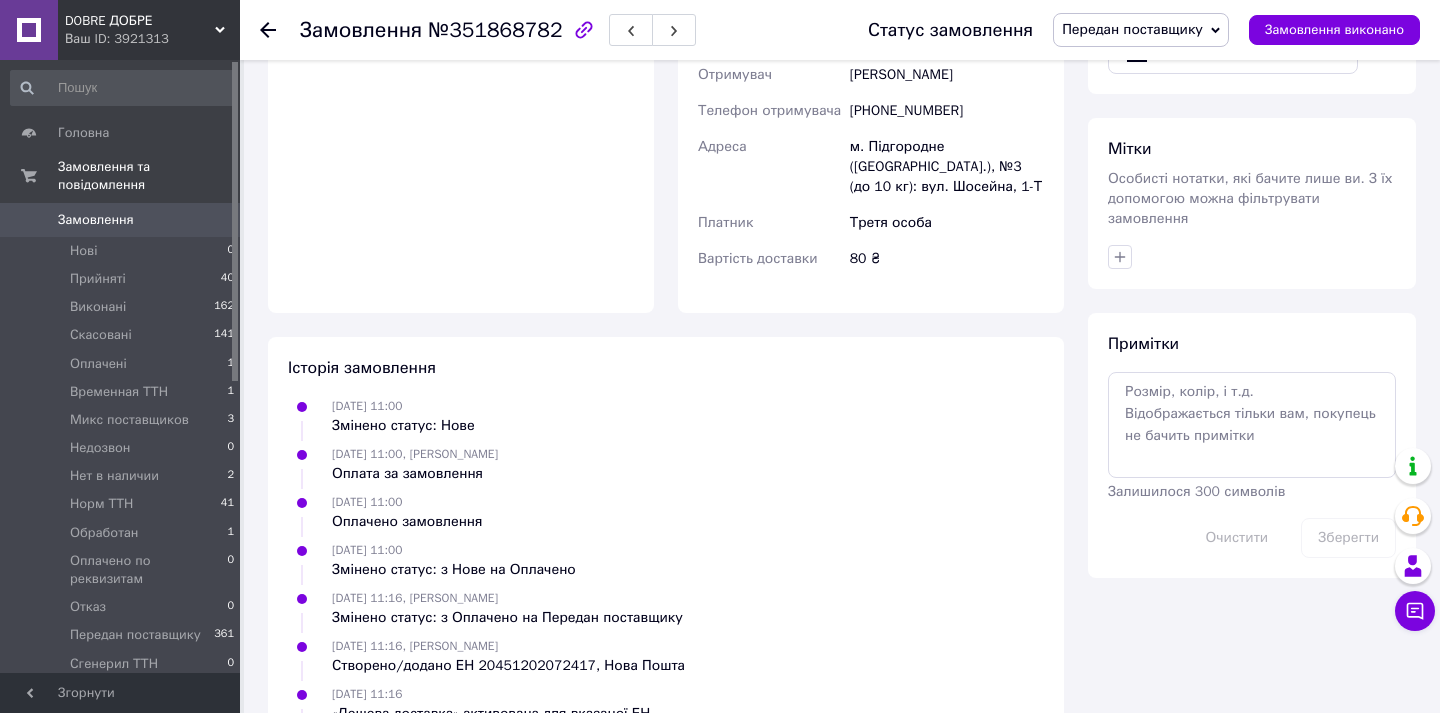 scroll, scrollTop: 743, scrollLeft: 0, axis: vertical 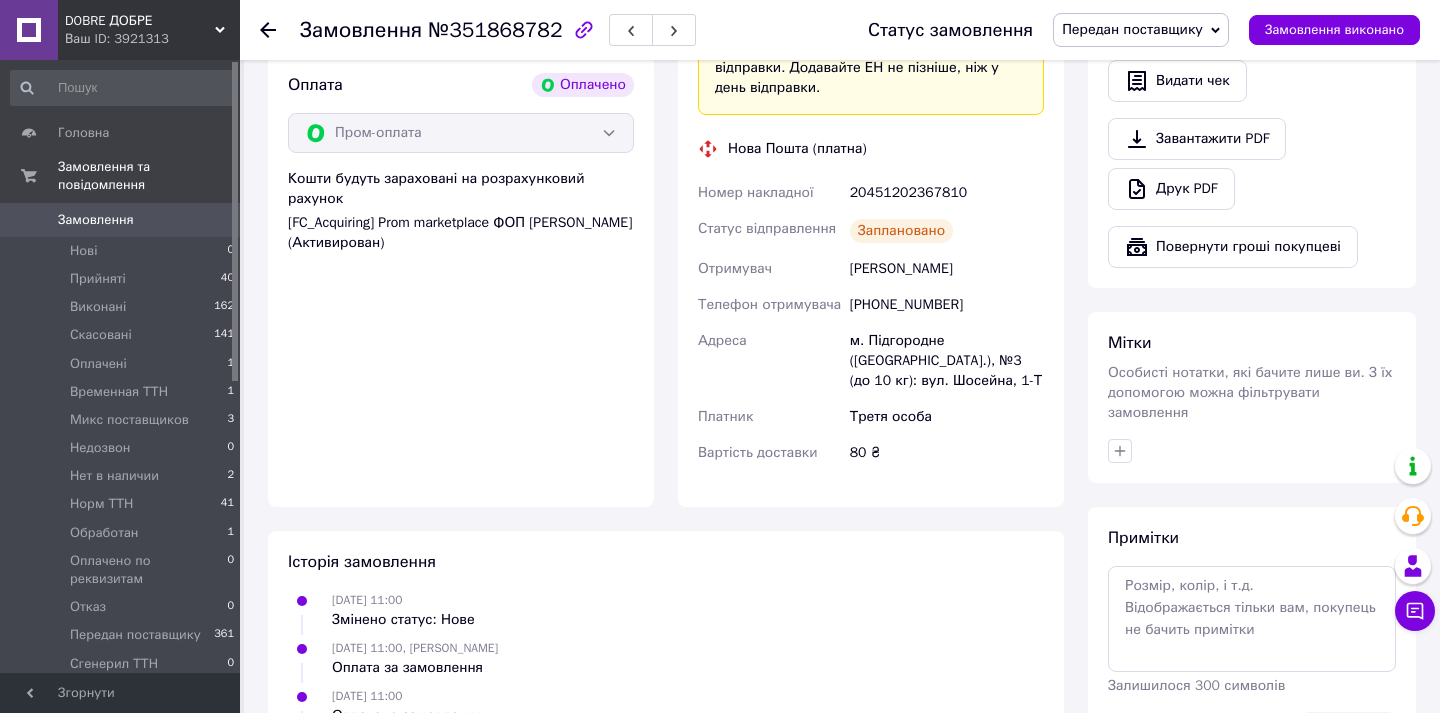click on "Передан поставщику" at bounding box center [1132, 29] 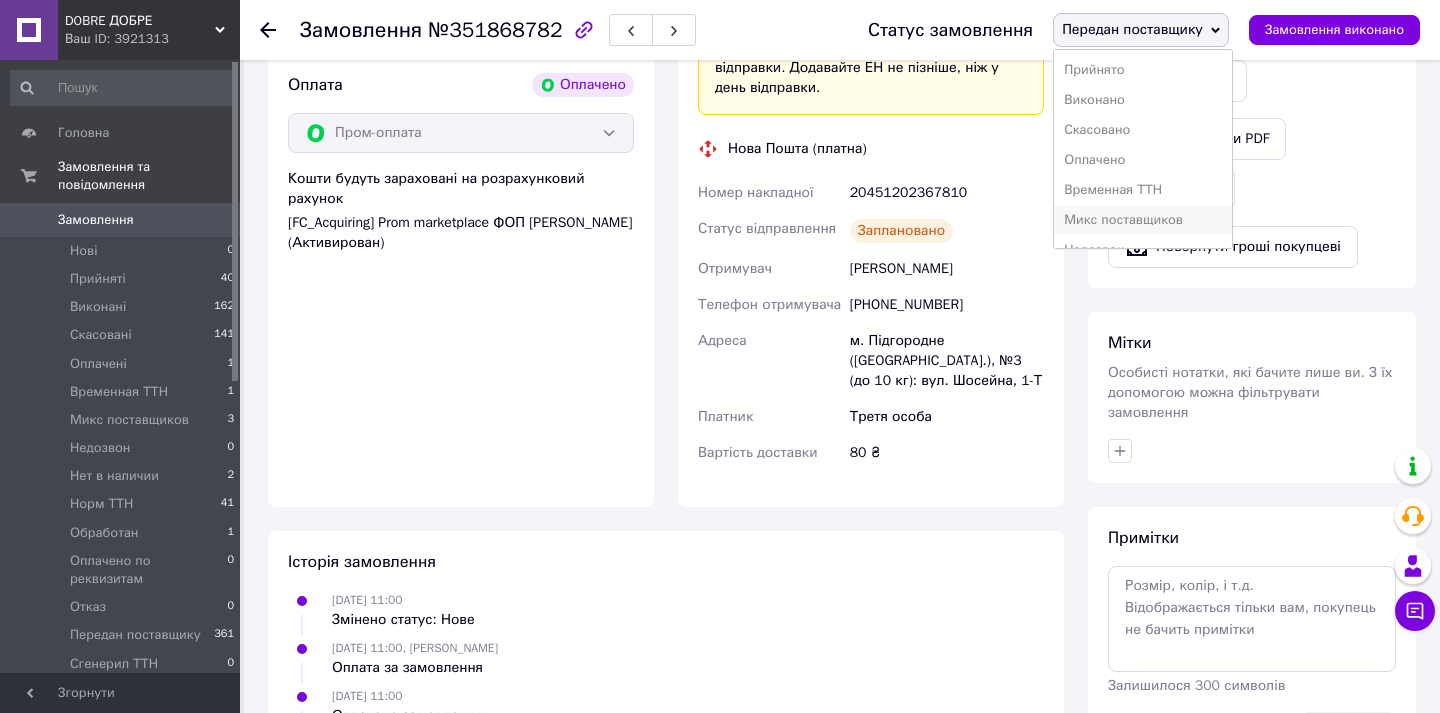 scroll, scrollTop: 232, scrollLeft: 0, axis: vertical 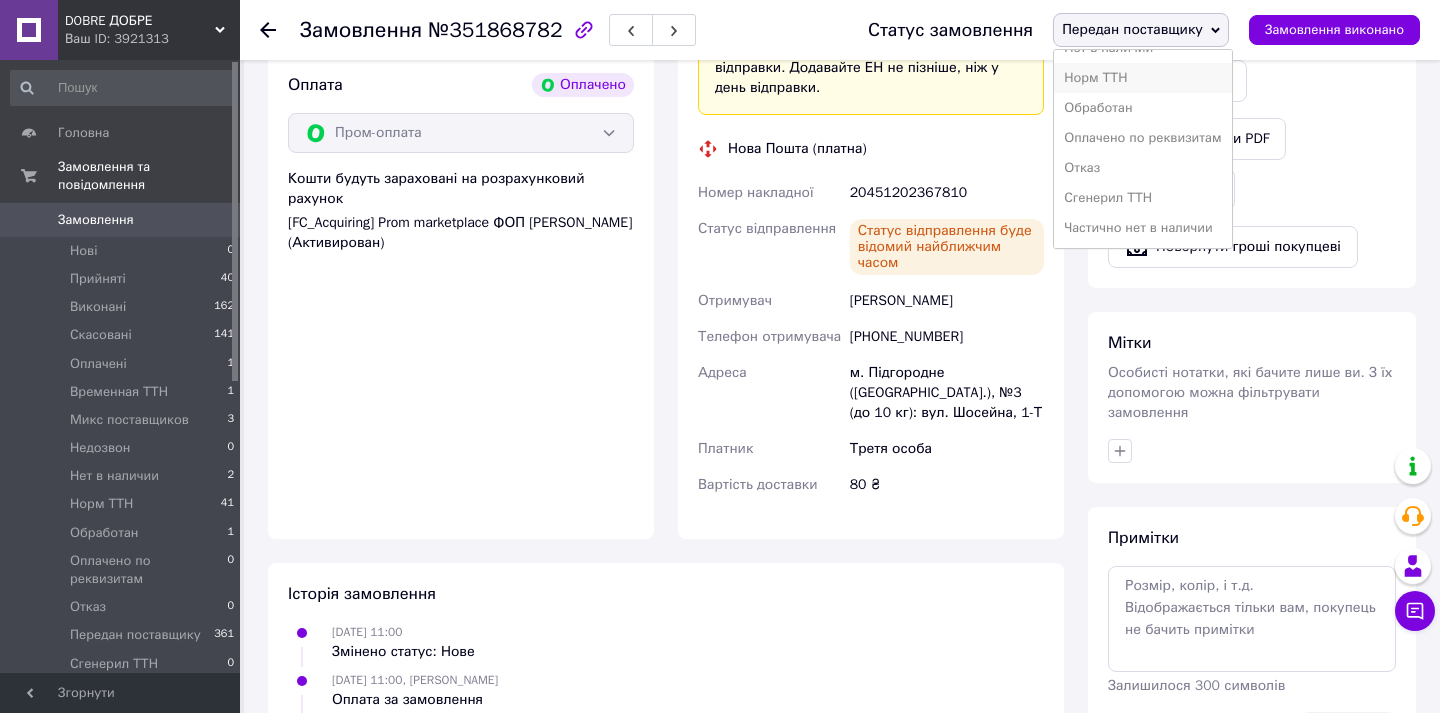click on "Норм ТТН" at bounding box center (1142, 78) 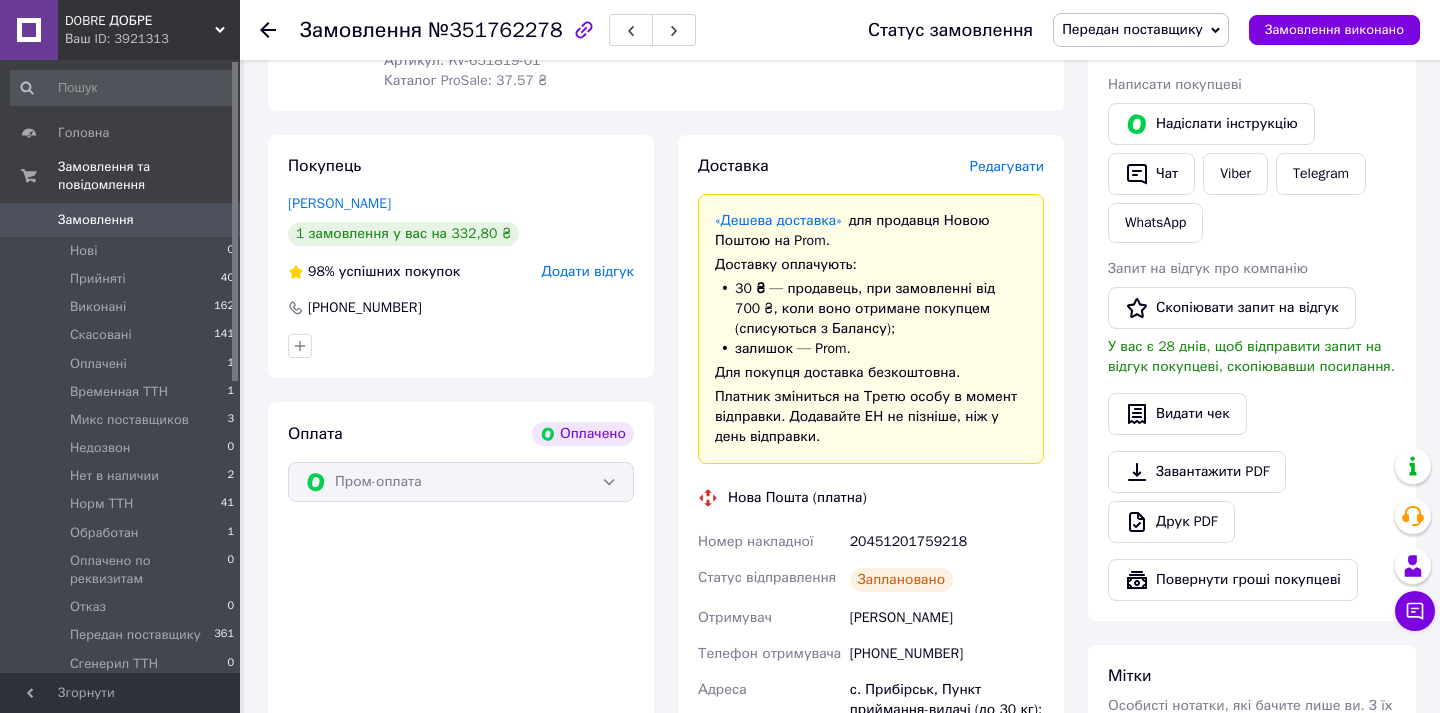 scroll, scrollTop: 484, scrollLeft: 0, axis: vertical 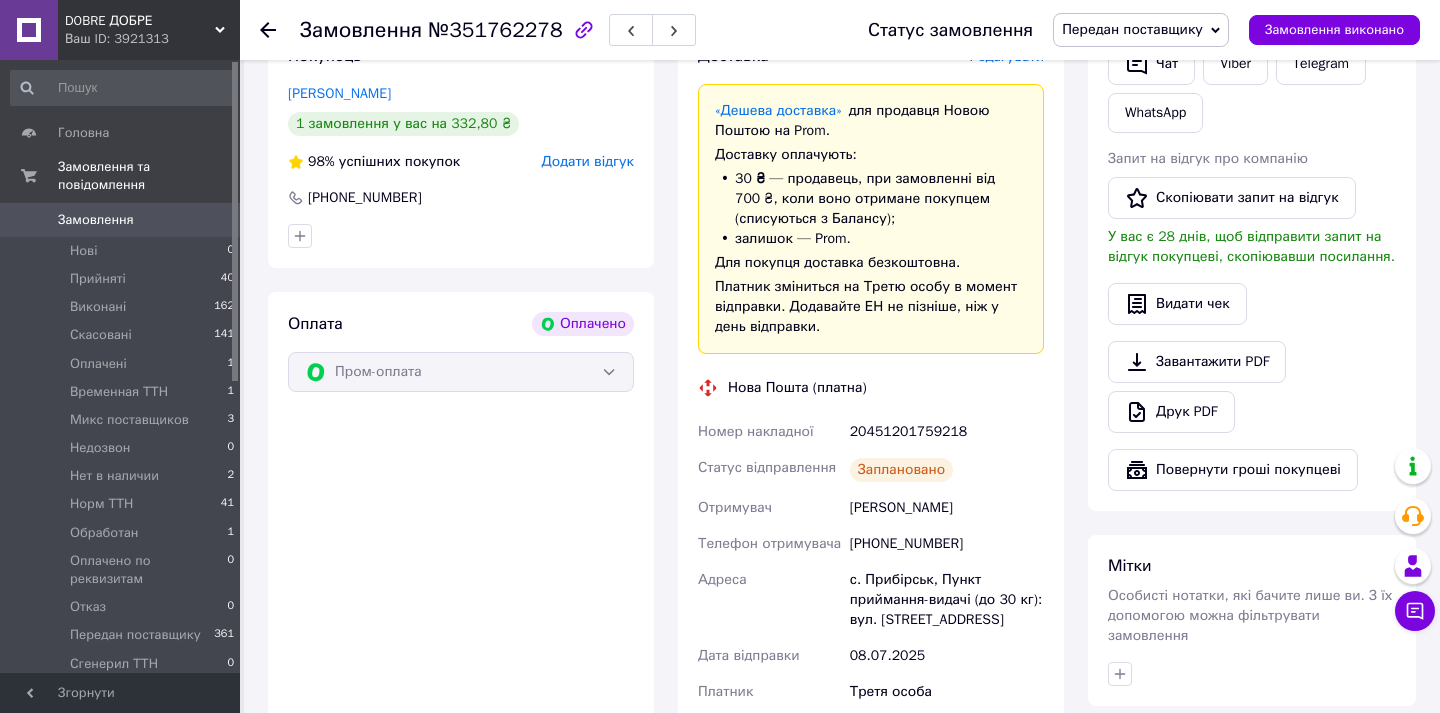click on "+380501862542" at bounding box center (947, 544) 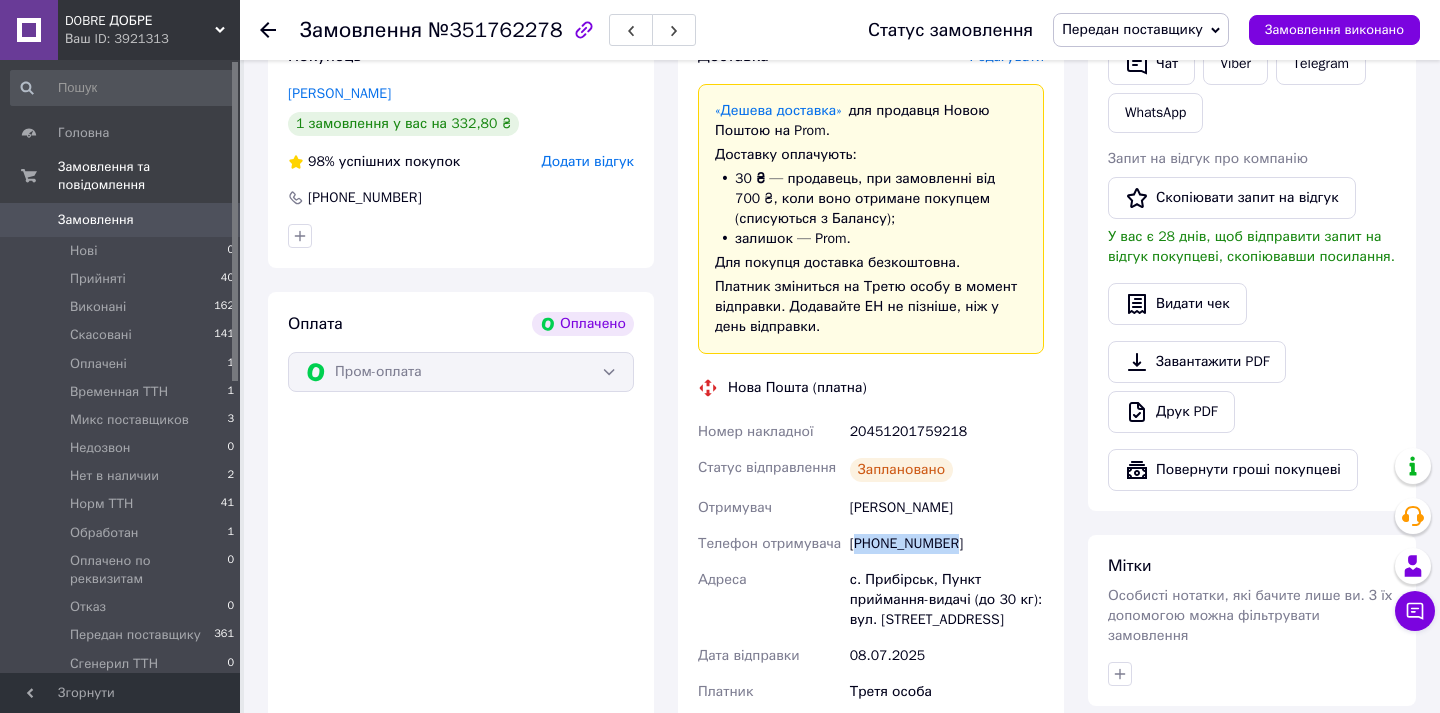 click on "+380501862542" at bounding box center (947, 544) 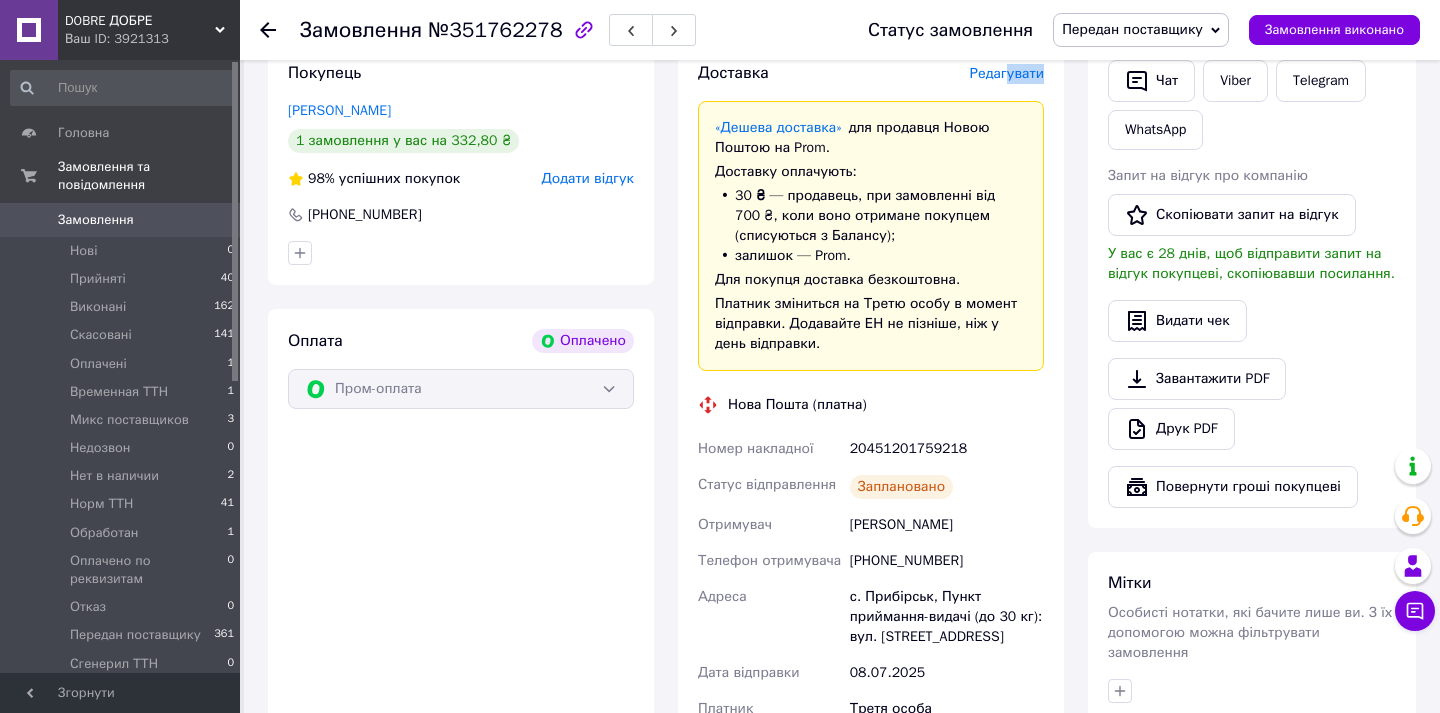 click on "Доставка Редагувати" at bounding box center [871, 73] 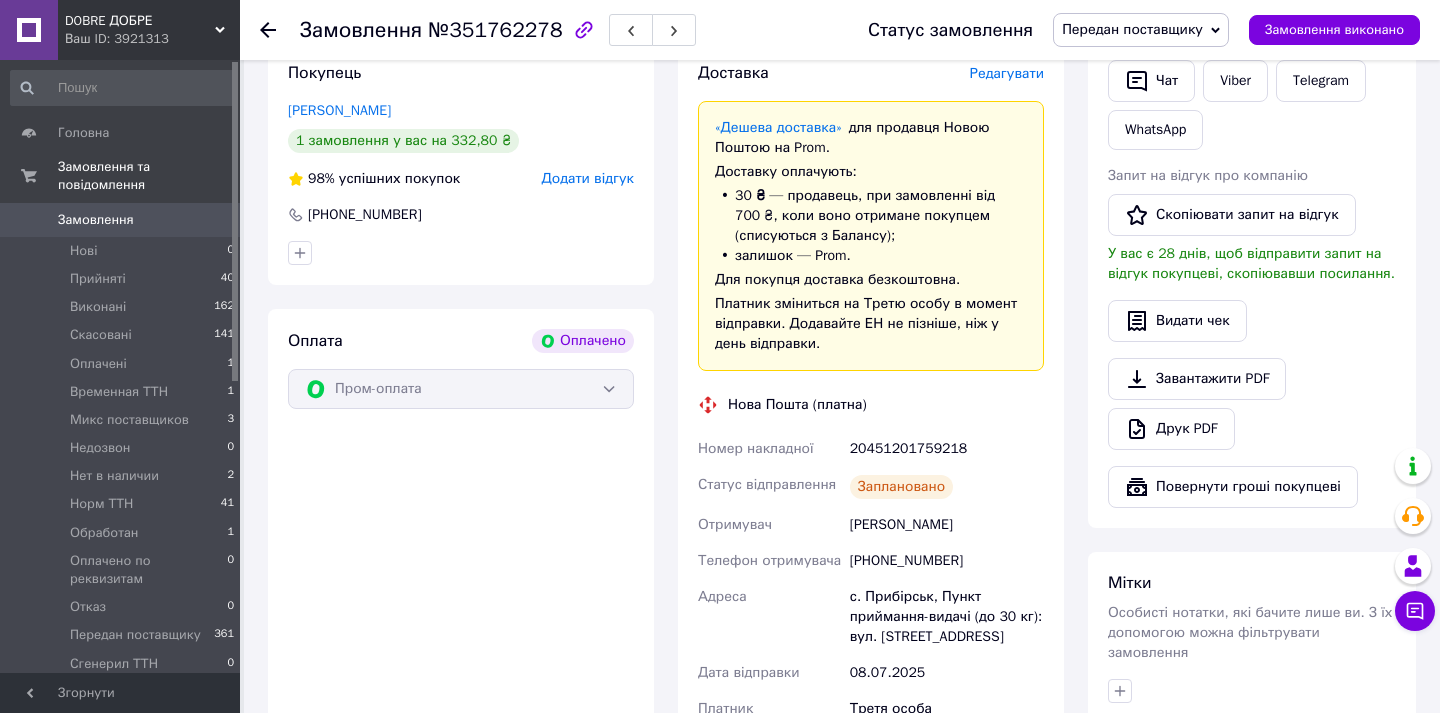 click on "Редагувати" at bounding box center [1007, 73] 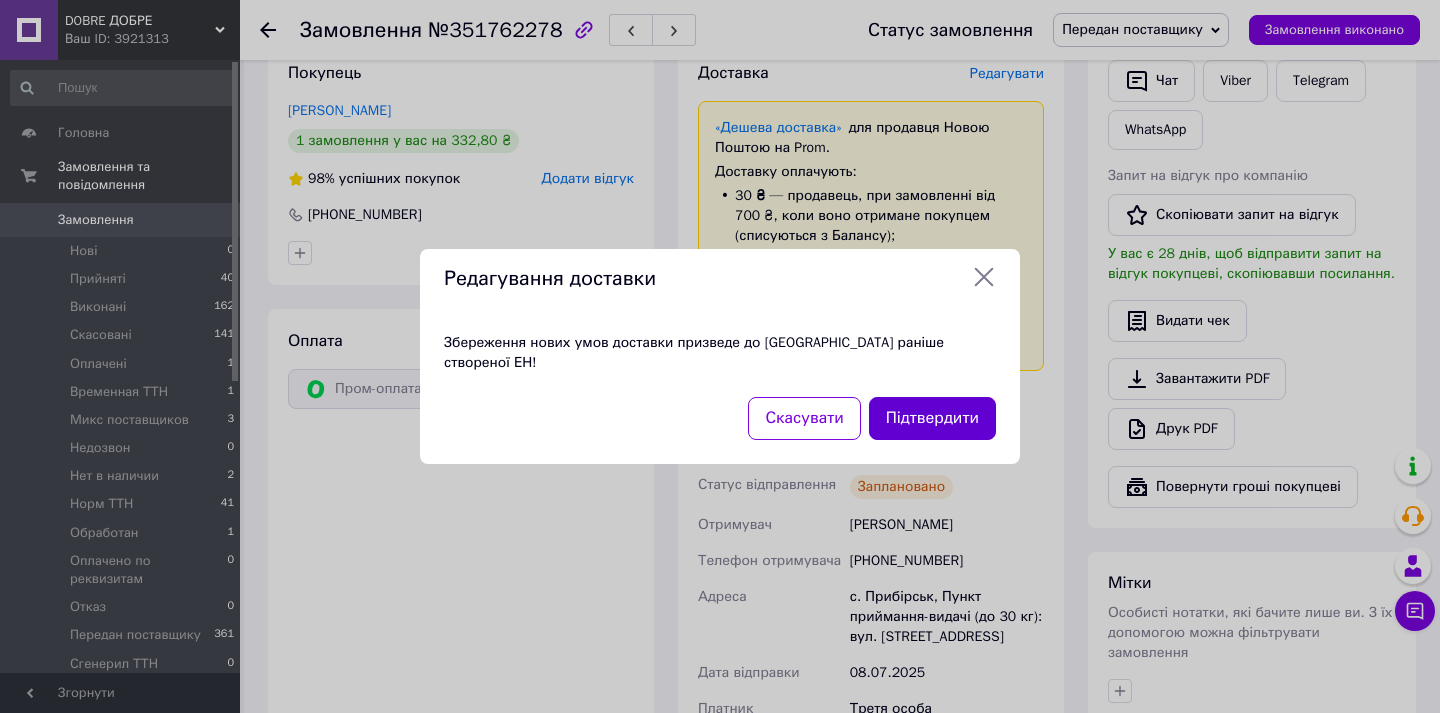 click on "Підтвердити" at bounding box center [932, 418] 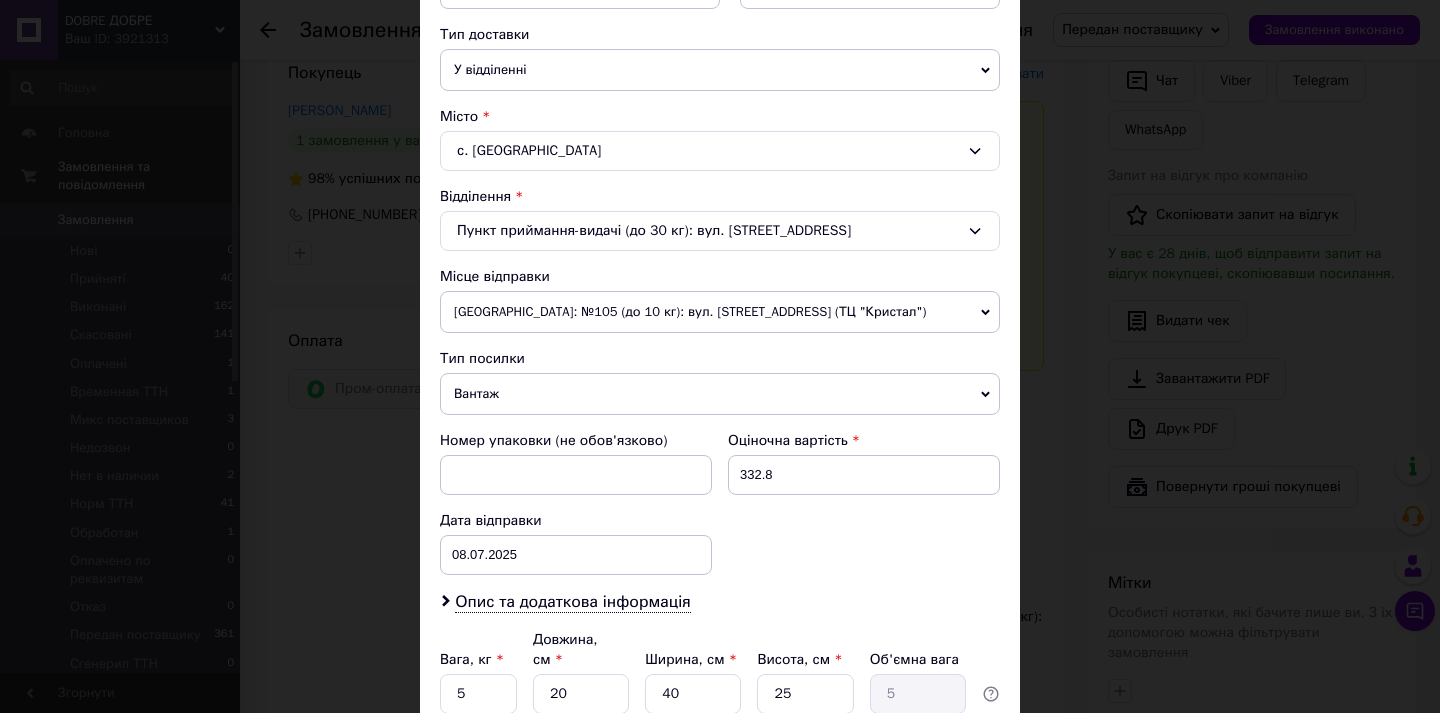 scroll, scrollTop: 635, scrollLeft: 0, axis: vertical 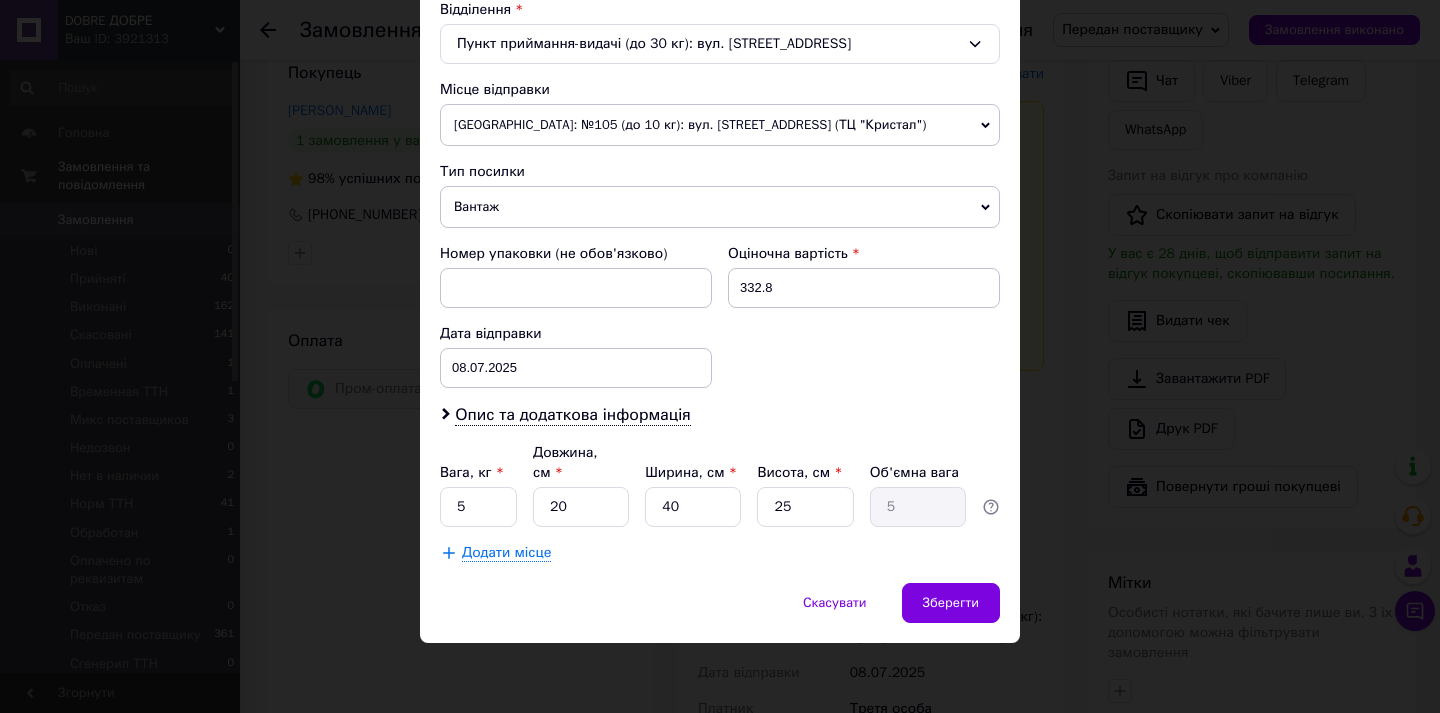 click on "Дата відправки" at bounding box center [576, 334] 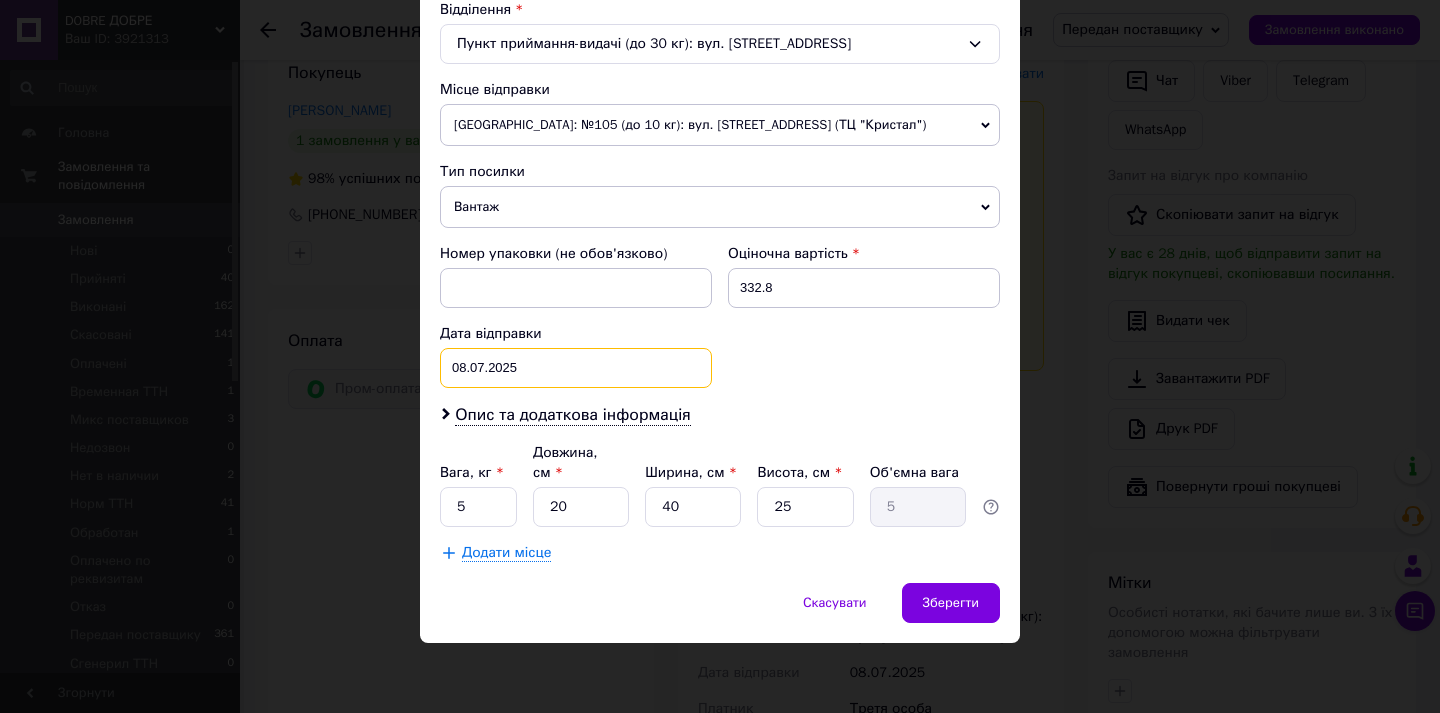 click on "08.07.2025 < 2025 > < Июль > Пн Вт Ср Чт Пт Сб Вс 30 1 2 3 4 5 6 7 8 9 10 11 12 13 14 15 16 17 18 19 20 21 22 23 24 25 26 27 28 29 30 31 1 2 3 4 5 6 7 8 9 10" at bounding box center (576, 368) 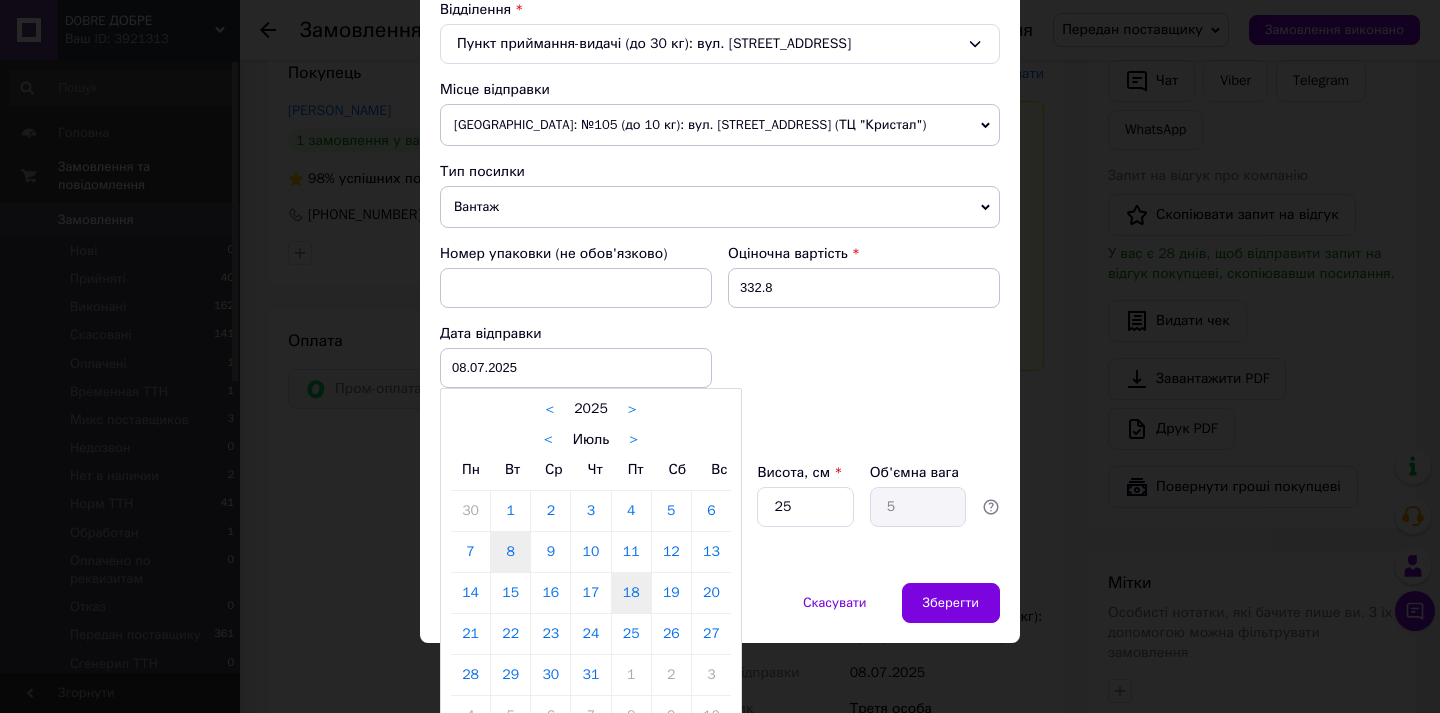 click on "18" at bounding box center [631, 593] 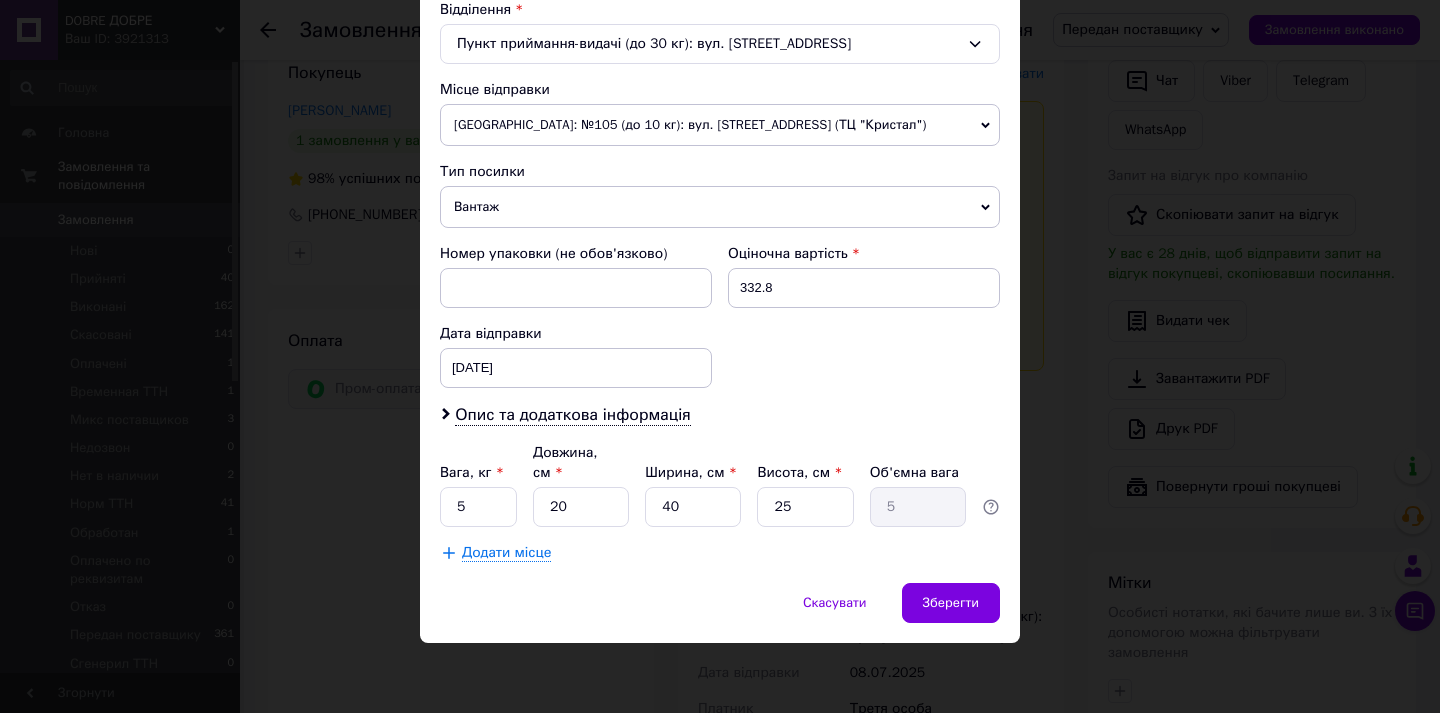 click on "Скасувати   Зберегти" at bounding box center (720, 613) 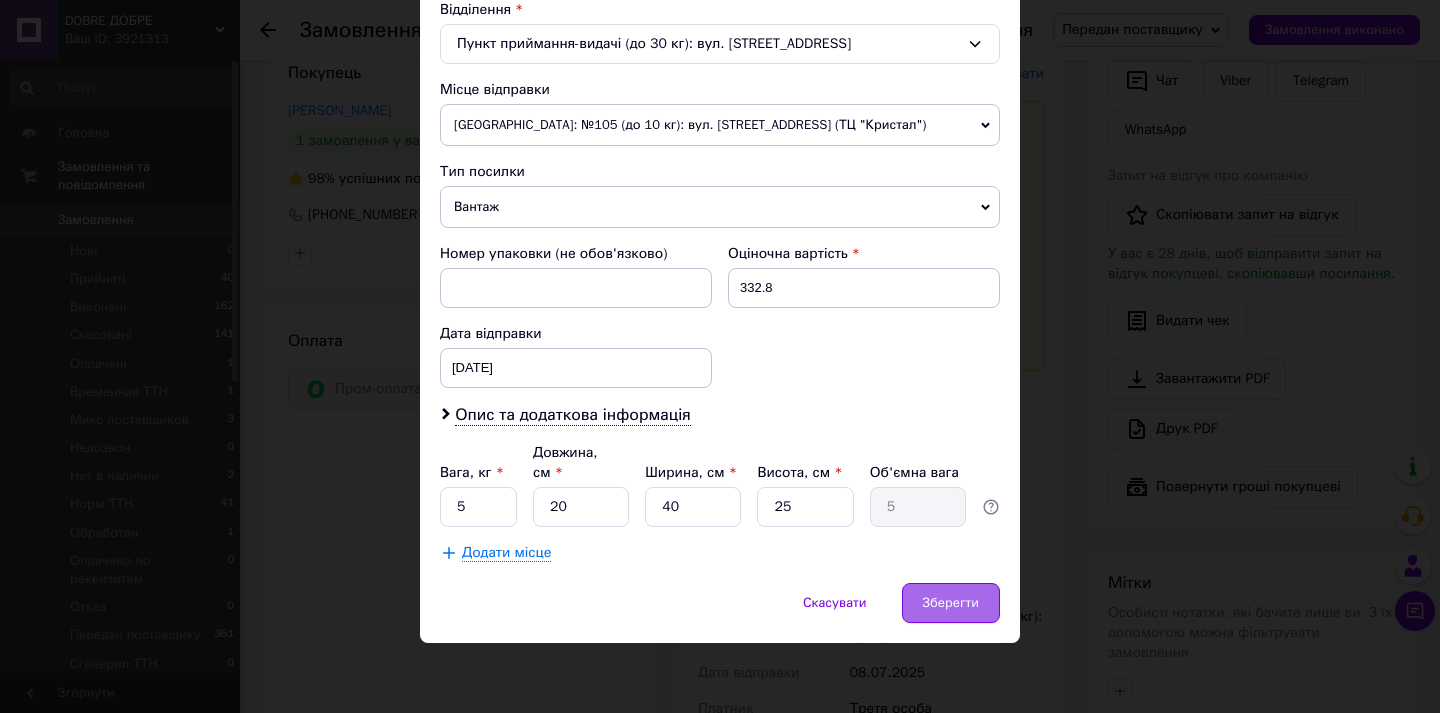 click on "Зберегти" at bounding box center [951, 603] 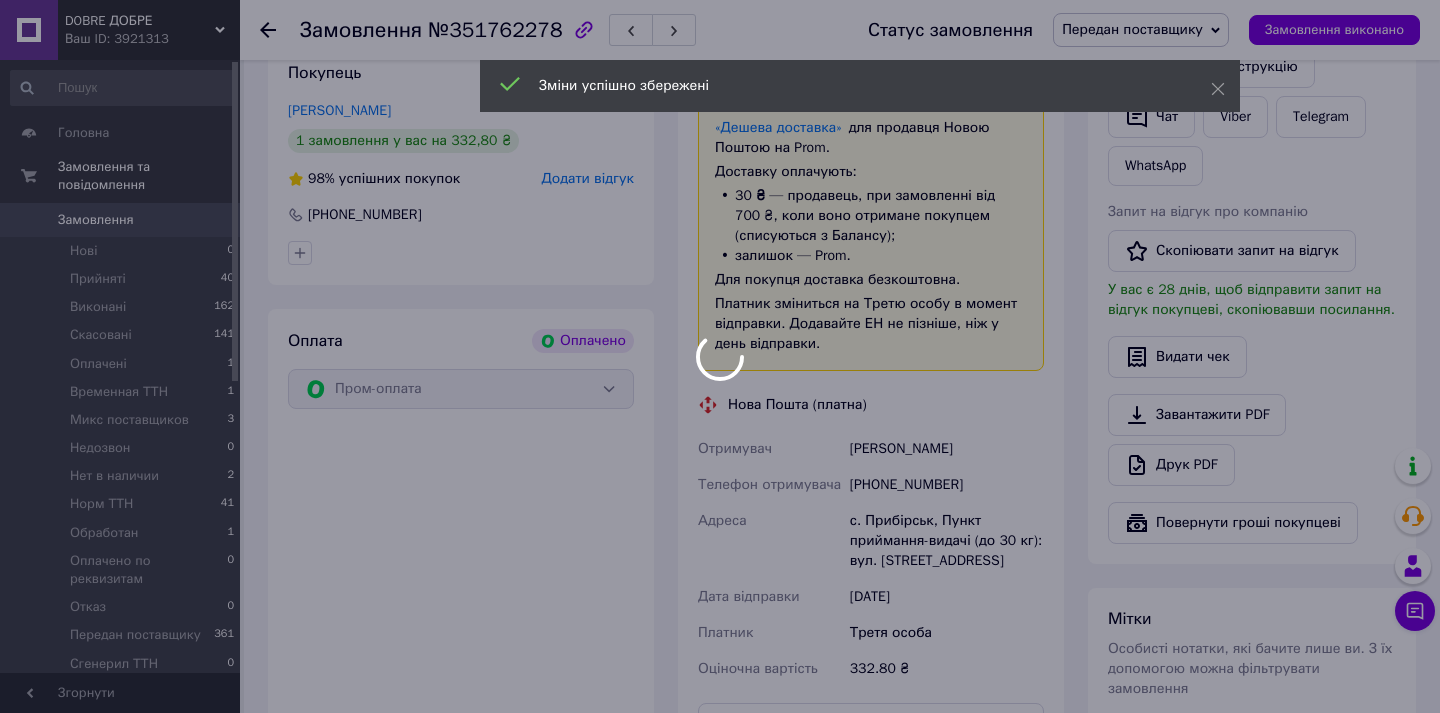 scroll, scrollTop: 787, scrollLeft: 0, axis: vertical 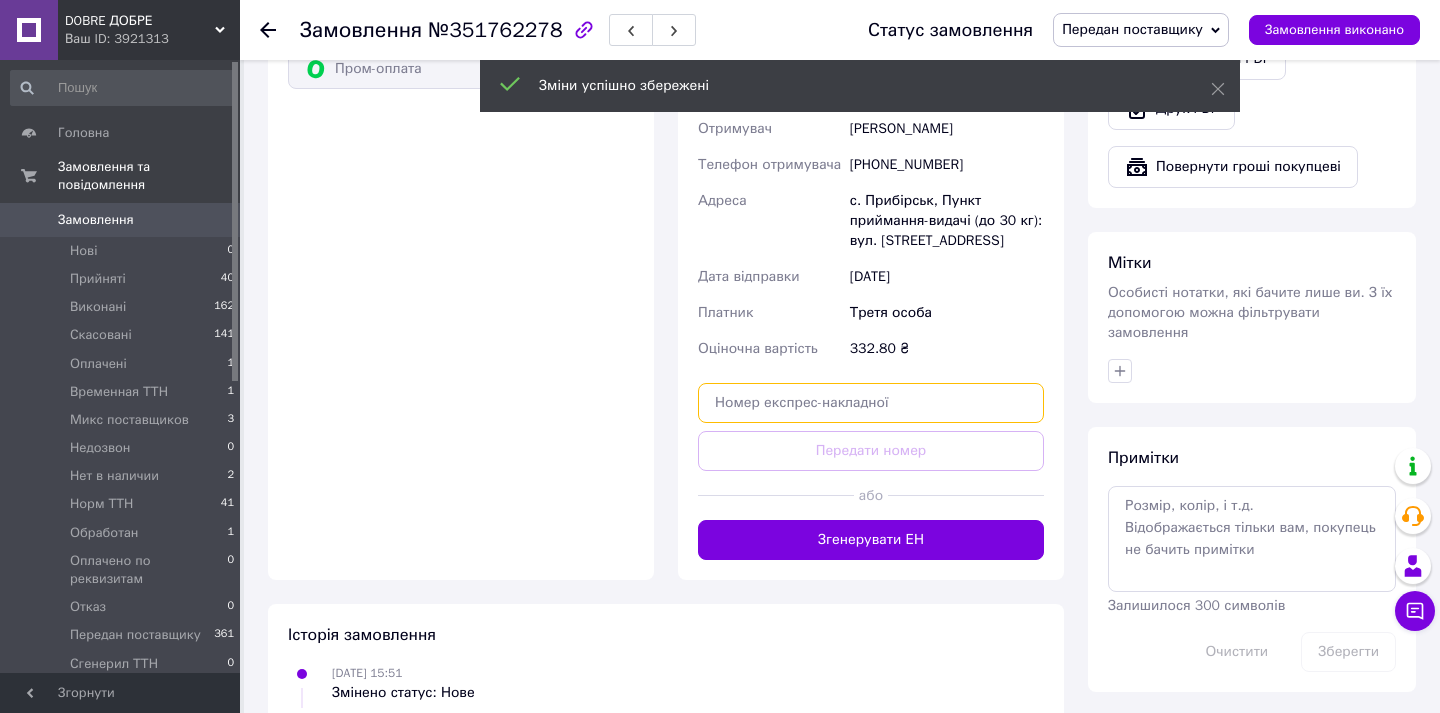 click at bounding box center (871, 403) 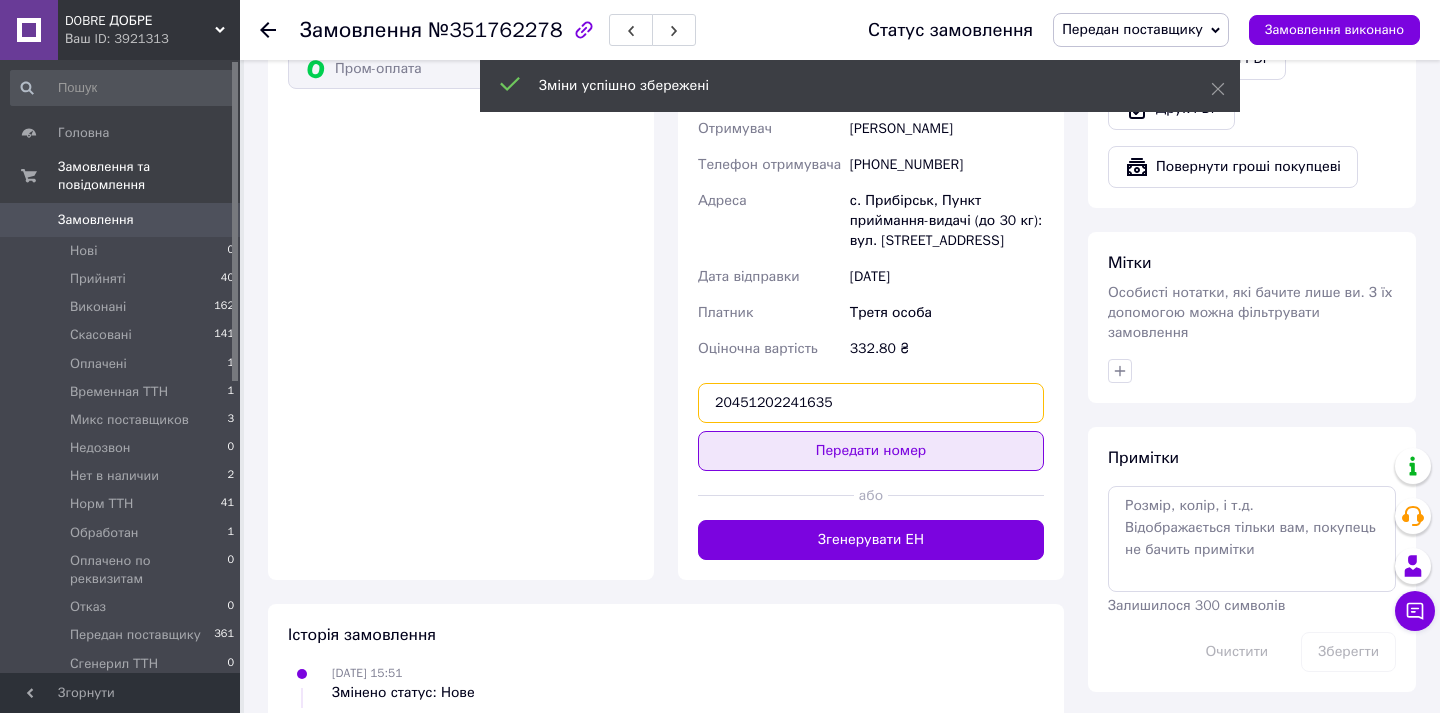 type on "20451202241635" 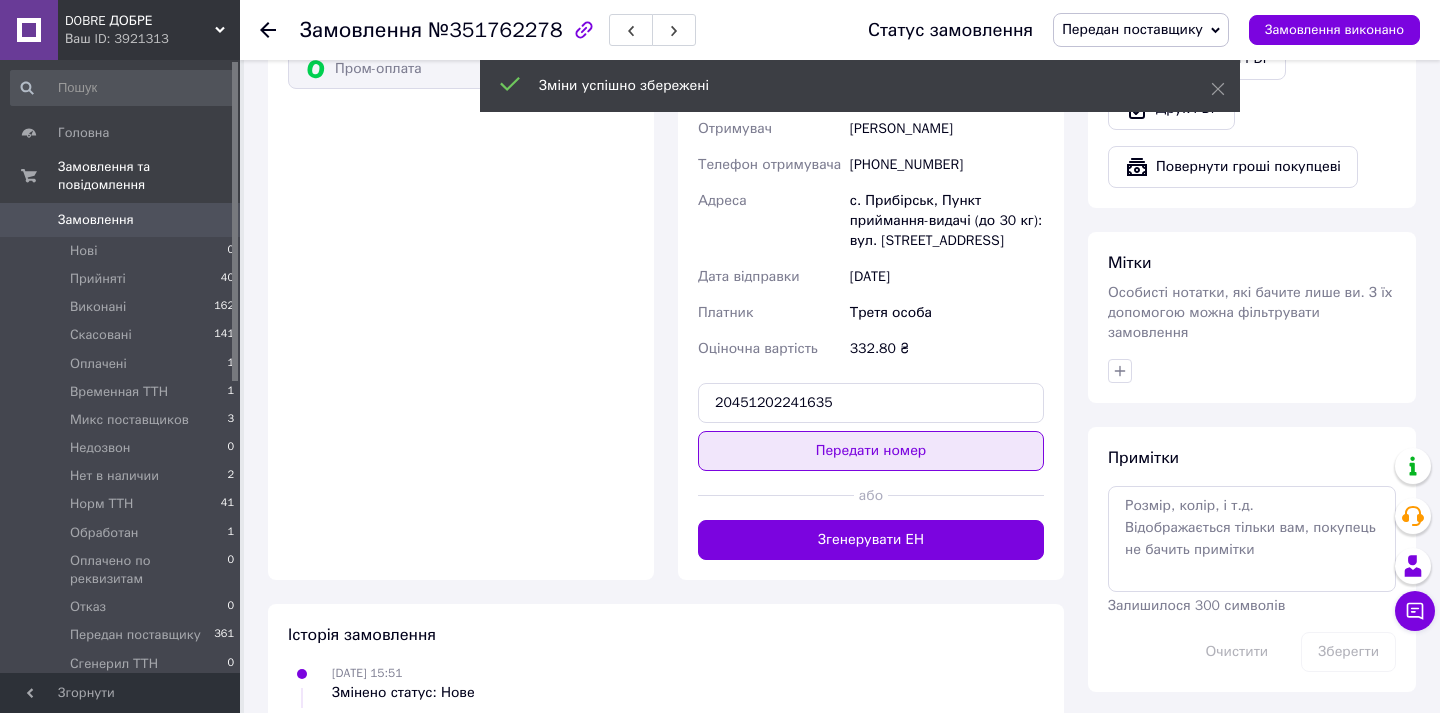 click on "Передати номер" at bounding box center [871, 451] 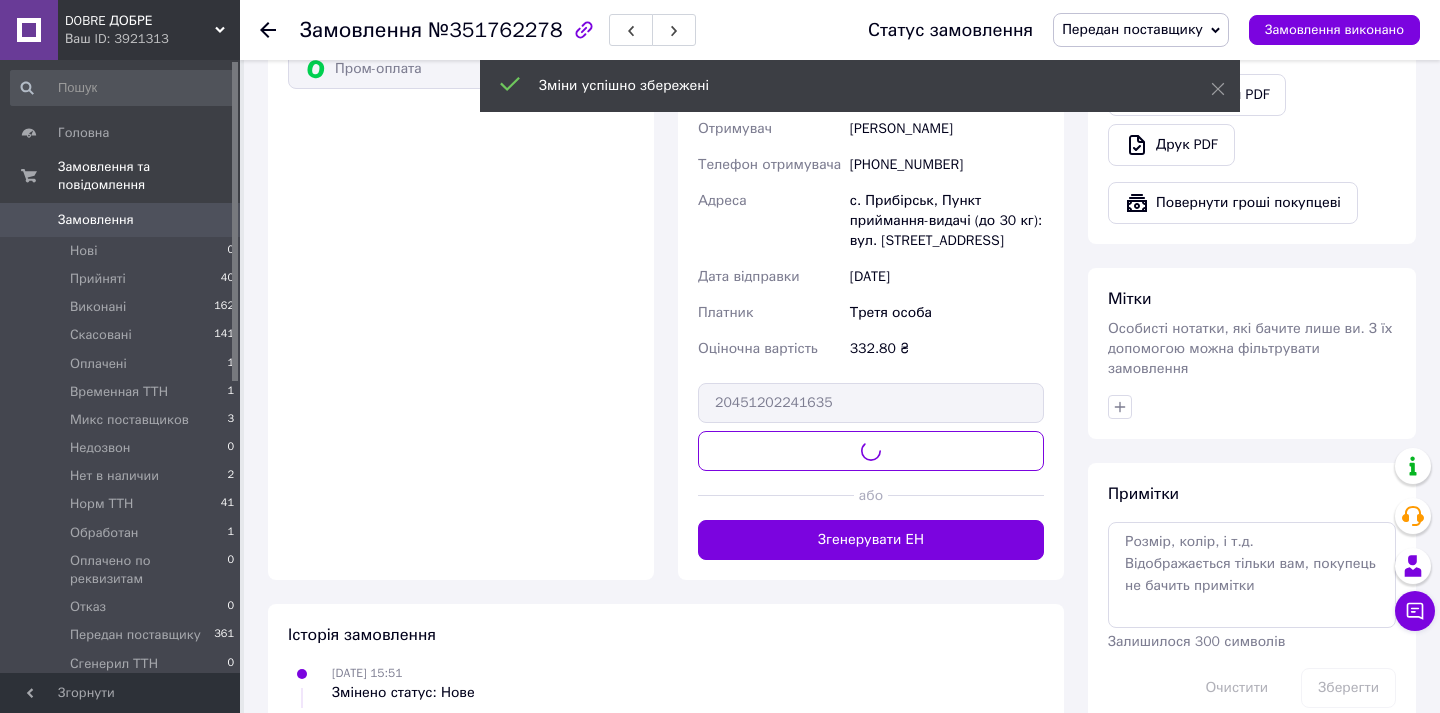 click on "Передан поставщику" at bounding box center (1132, 29) 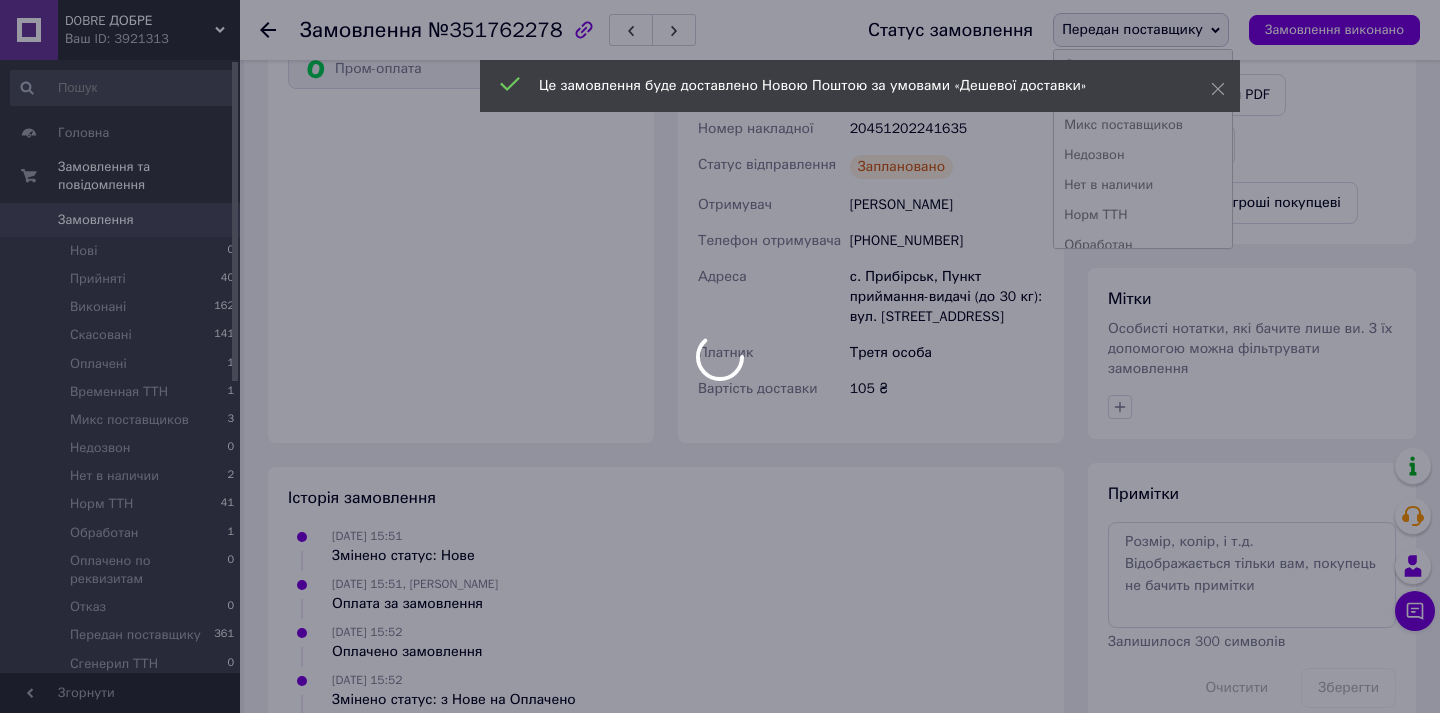 scroll, scrollTop: 98, scrollLeft: 0, axis: vertical 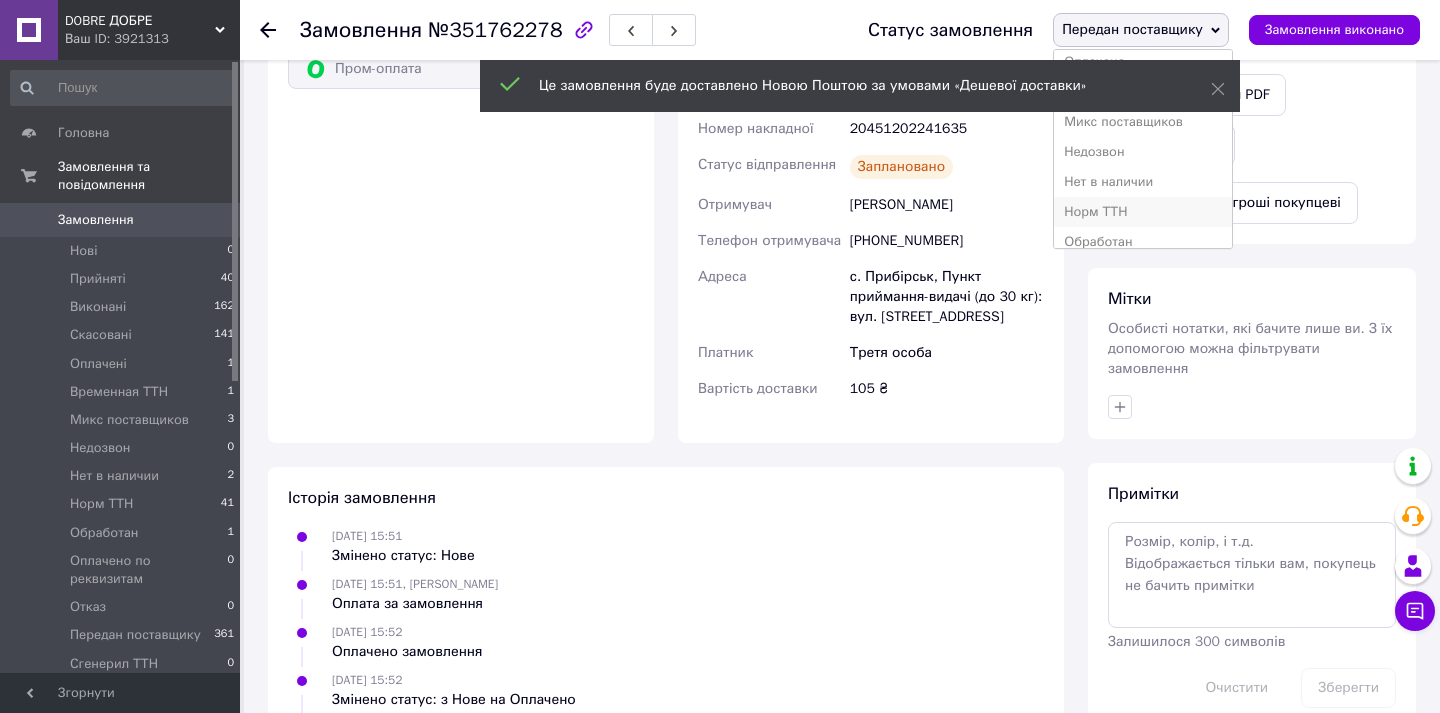 click on "Норм ТТН" at bounding box center [1142, 212] 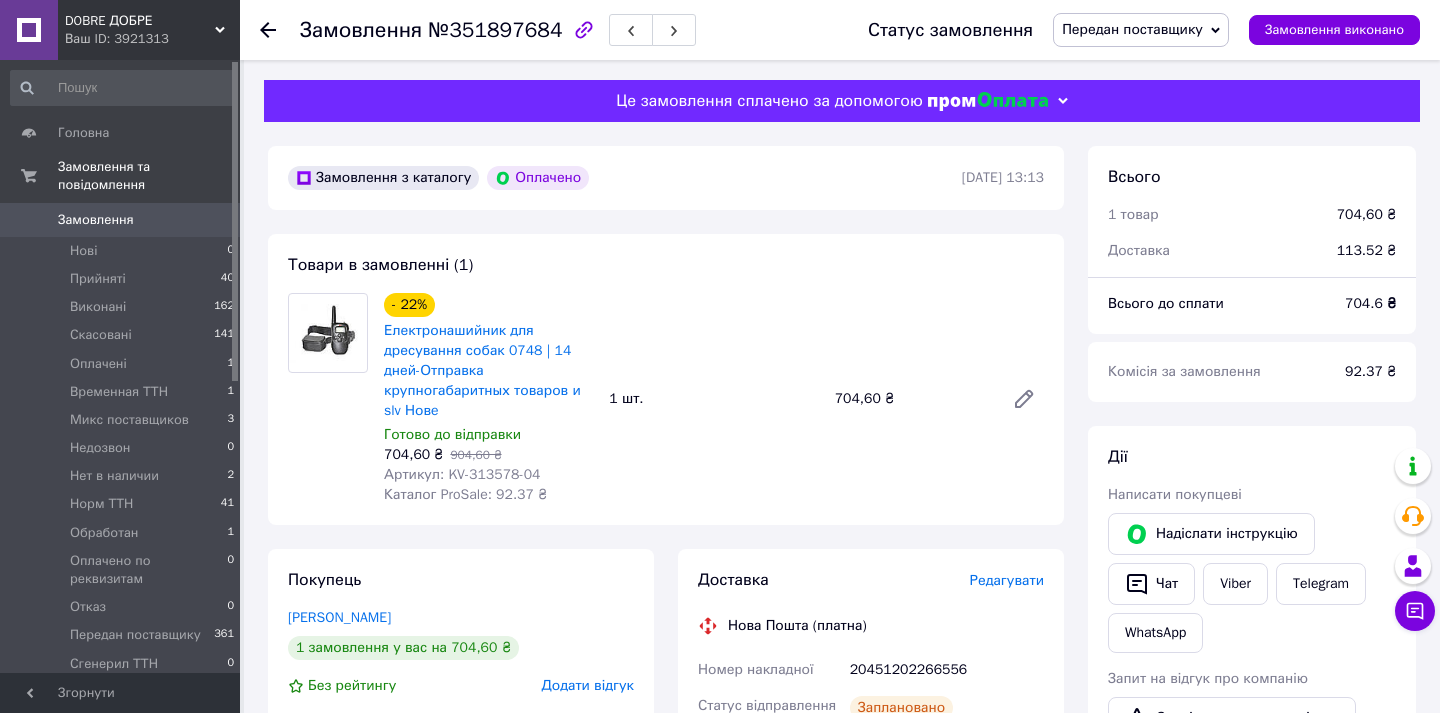 scroll, scrollTop: 0, scrollLeft: 0, axis: both 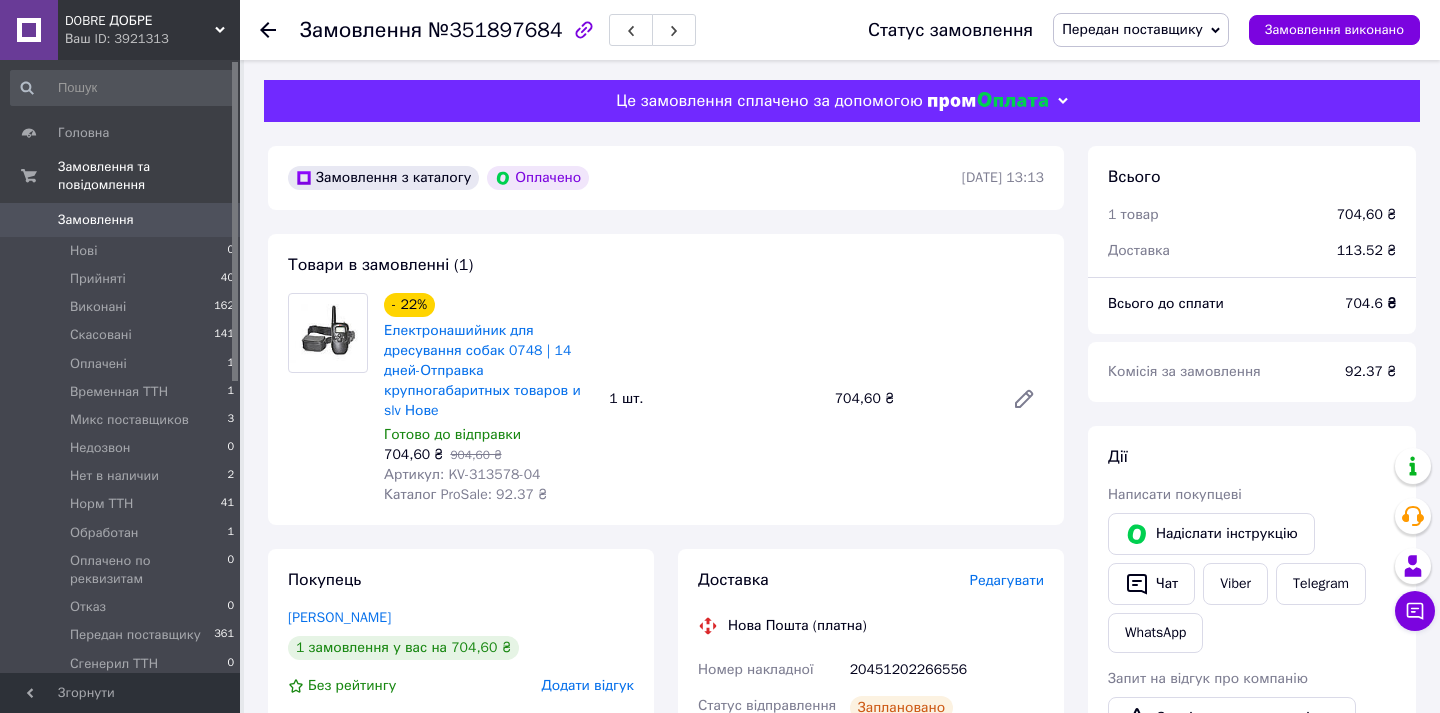 click on "Артикул: KV-313578-04" at bounding box center [462, 474] 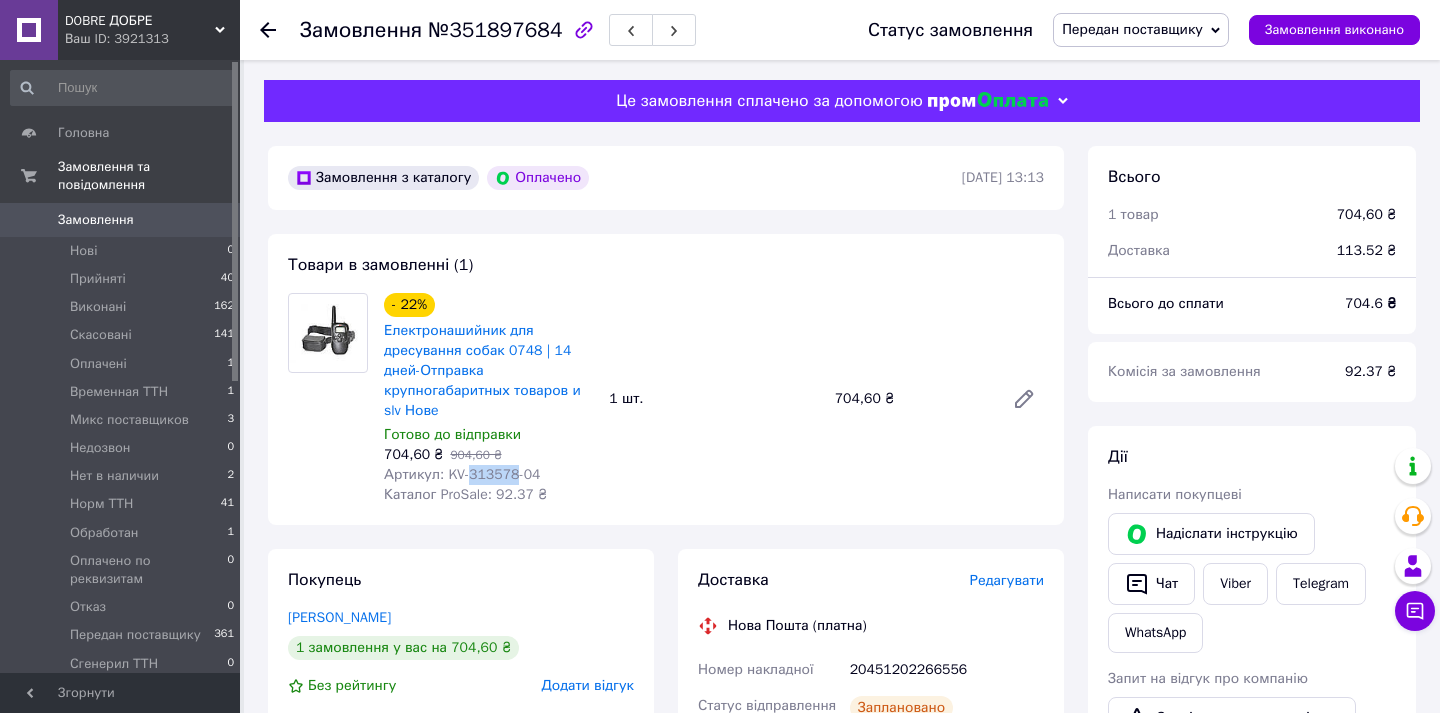 click on "Артикул: KV-313578-04" at bounding box center [462, 474] 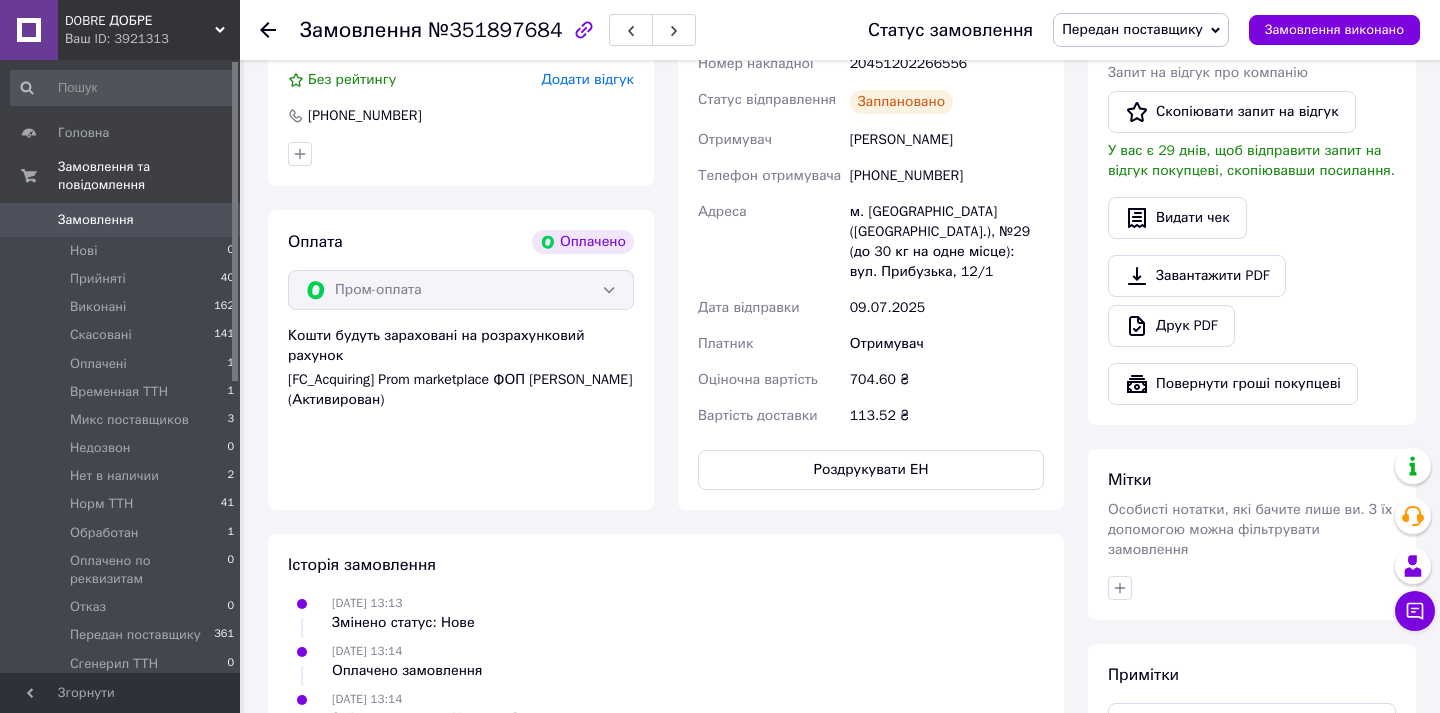 scroll, scrollTop: 588, scrollLeft: 0, axis: vertical 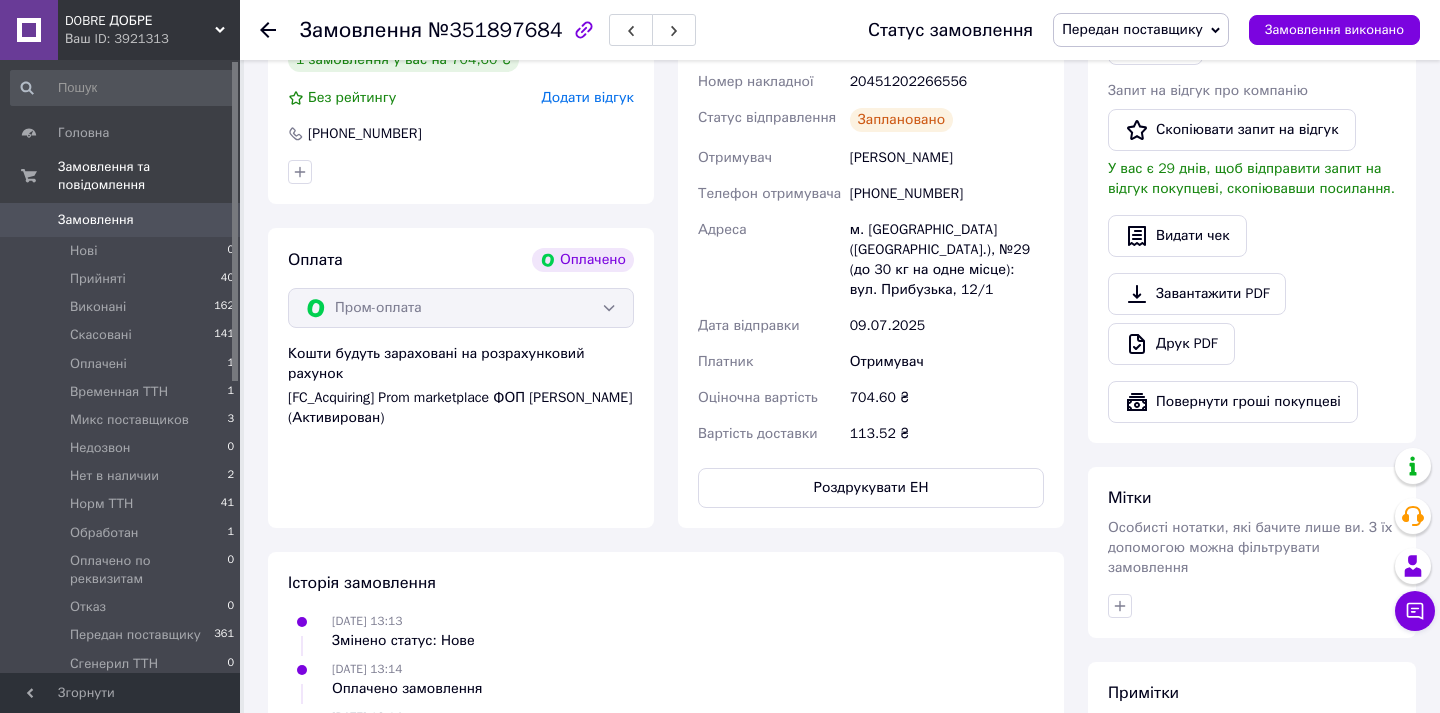 click on "+380983261455" at bounding box center (947, 194) 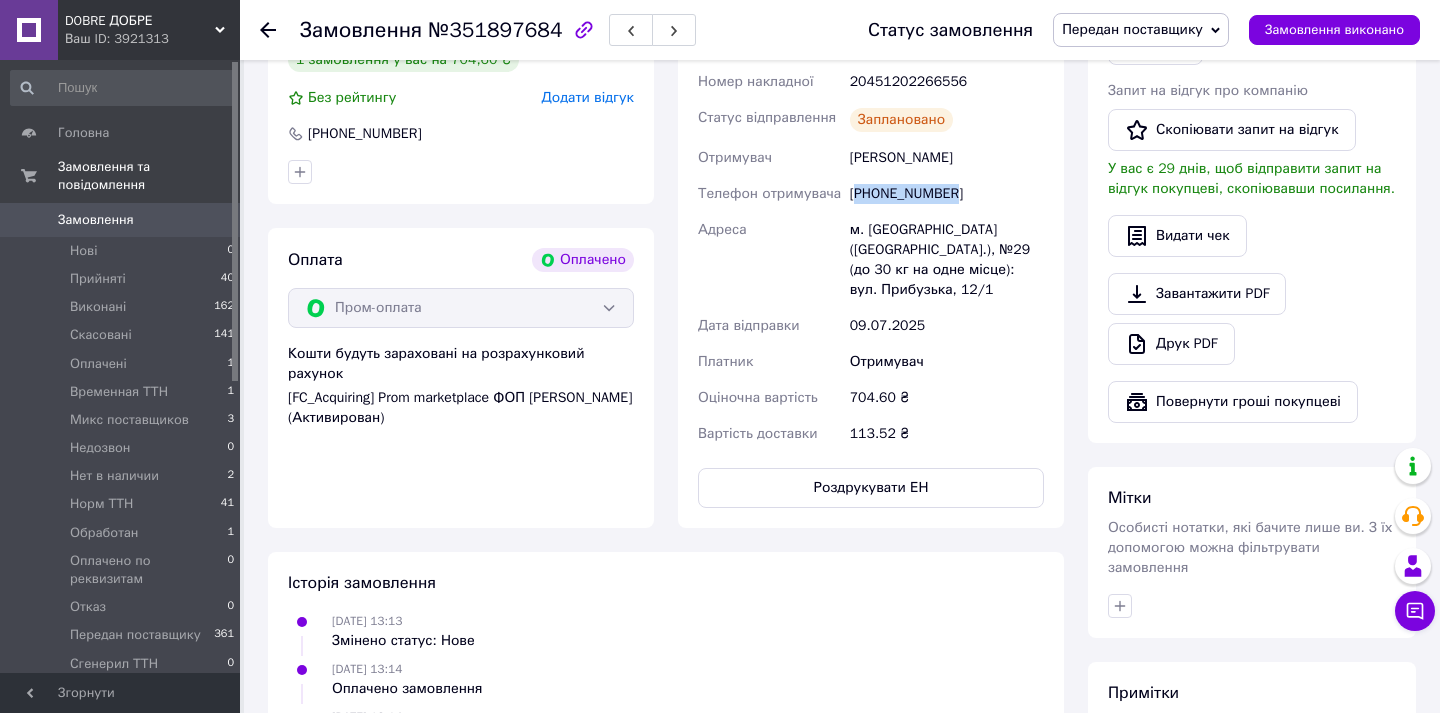 click on "+380983261455" at bounding box center (947, 194) 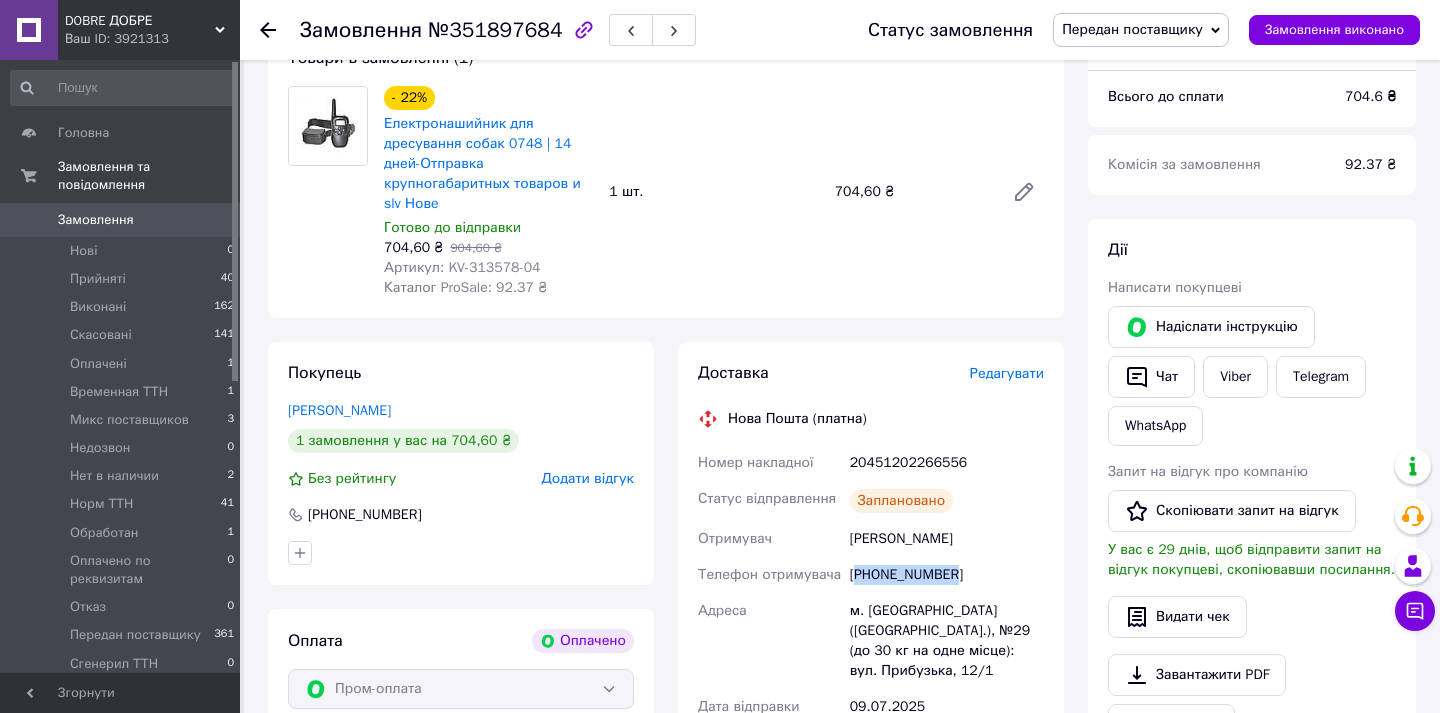 scroll, scrollTop: 0, scrollLeft: 0, axis: both 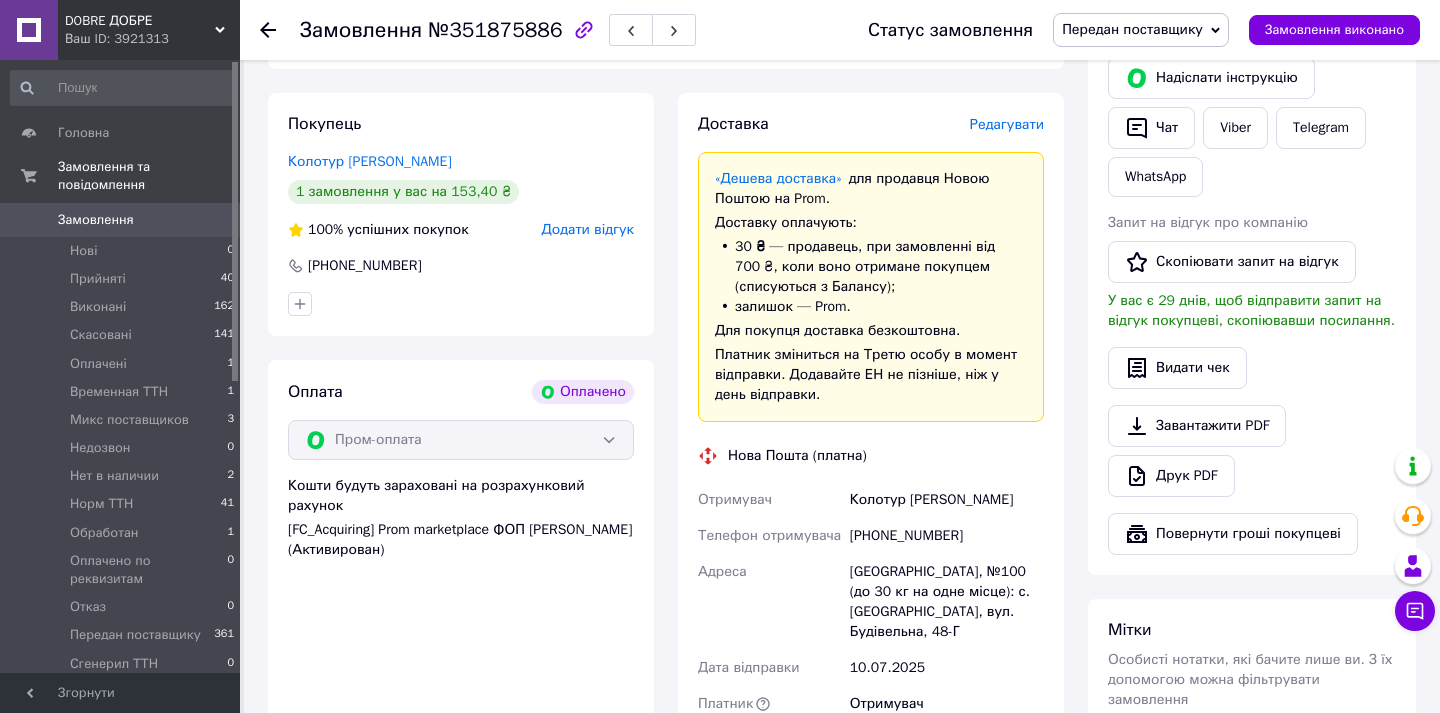 click on "[PHONE_NUMBER]" at bounding box center [947, 536] 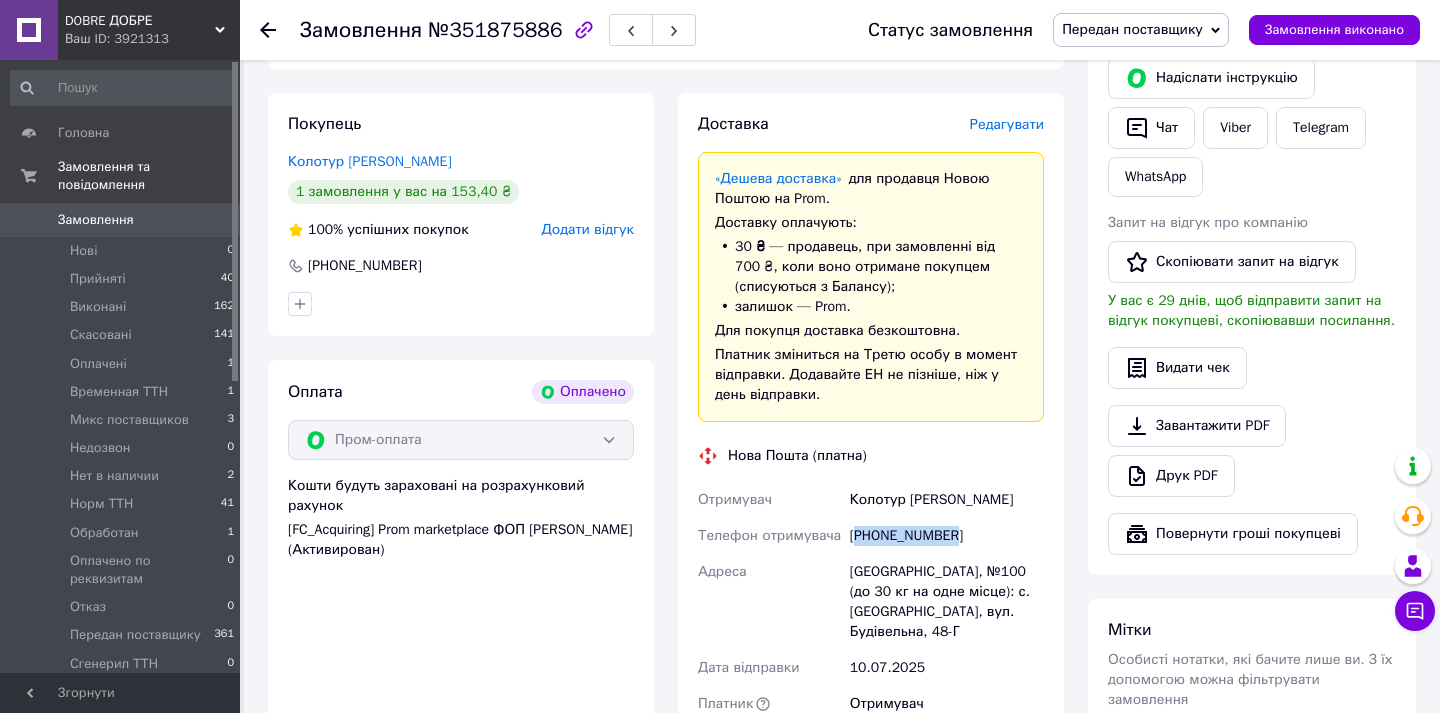 click on "[PHONE_NUMBER]" at bounding box center [947, 536] 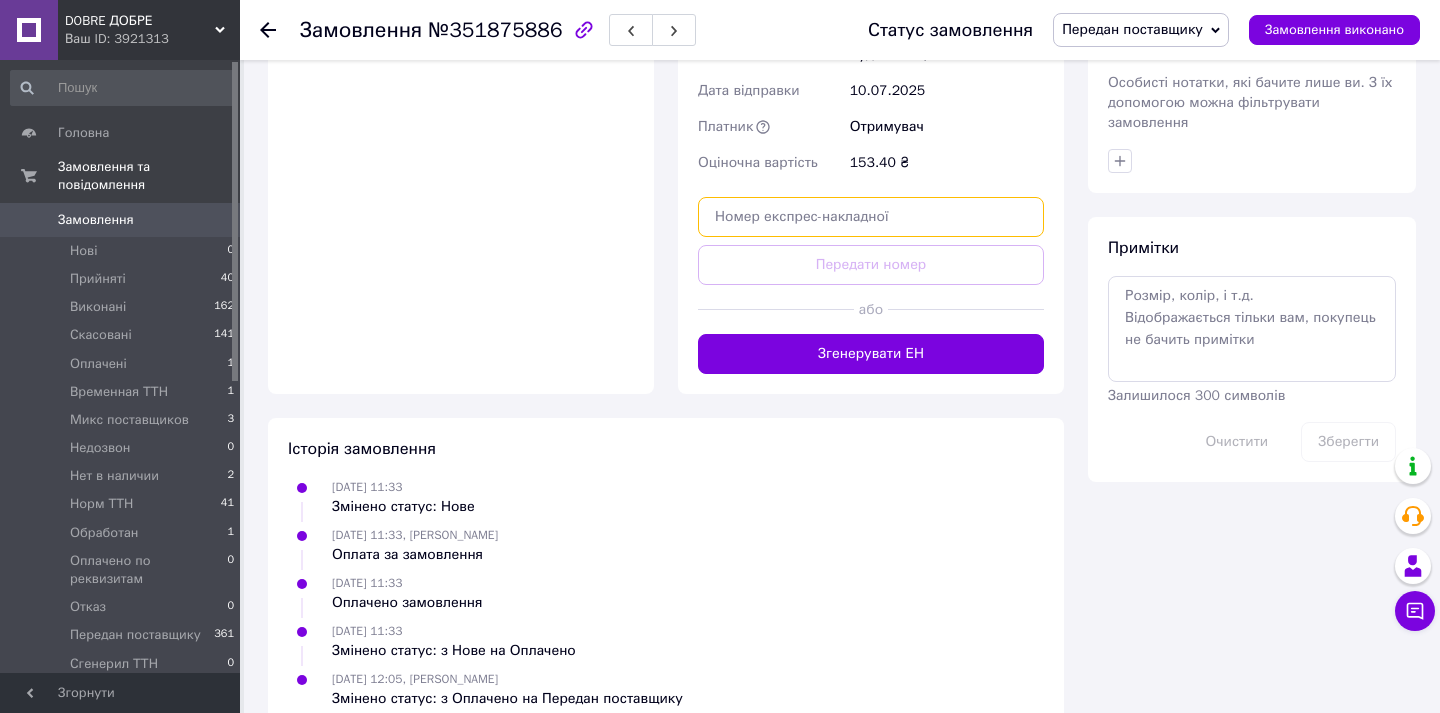 click at bounding box center (871, 217) 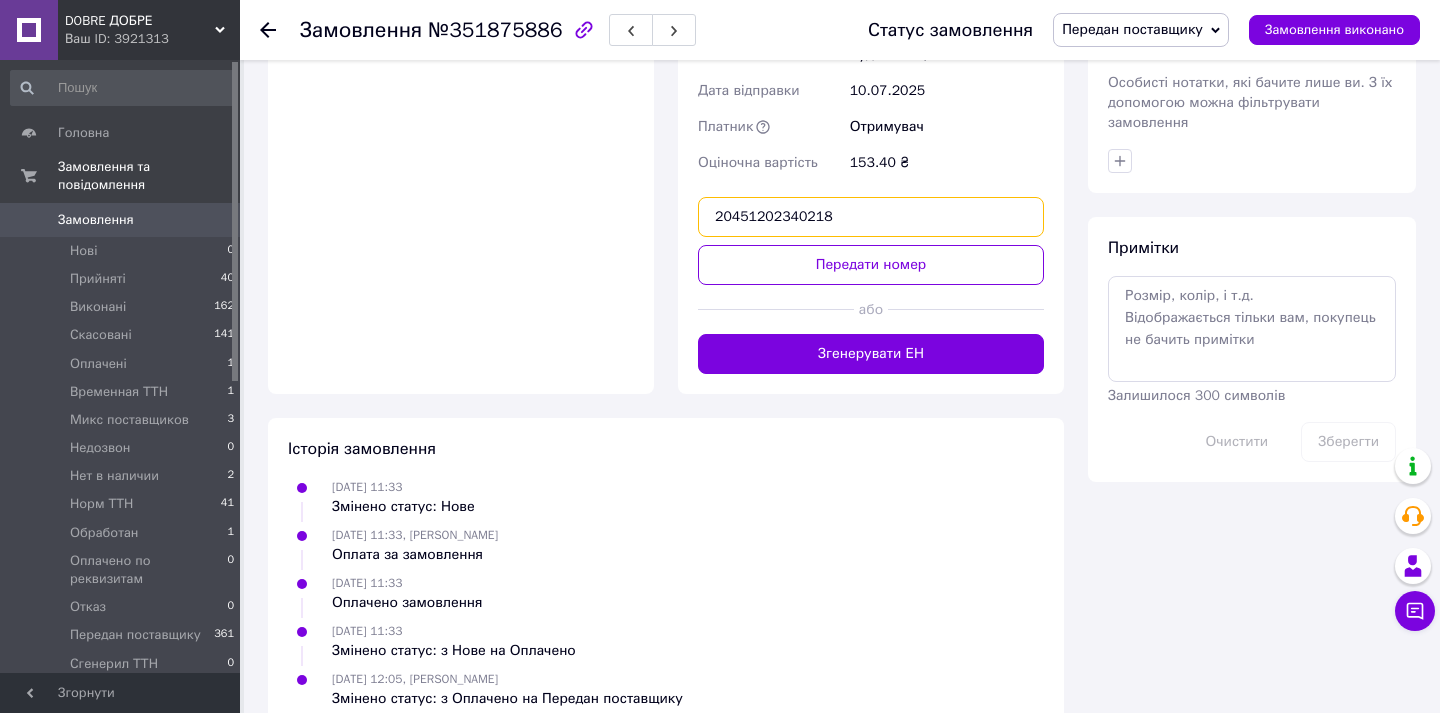 type on "20451202340218" 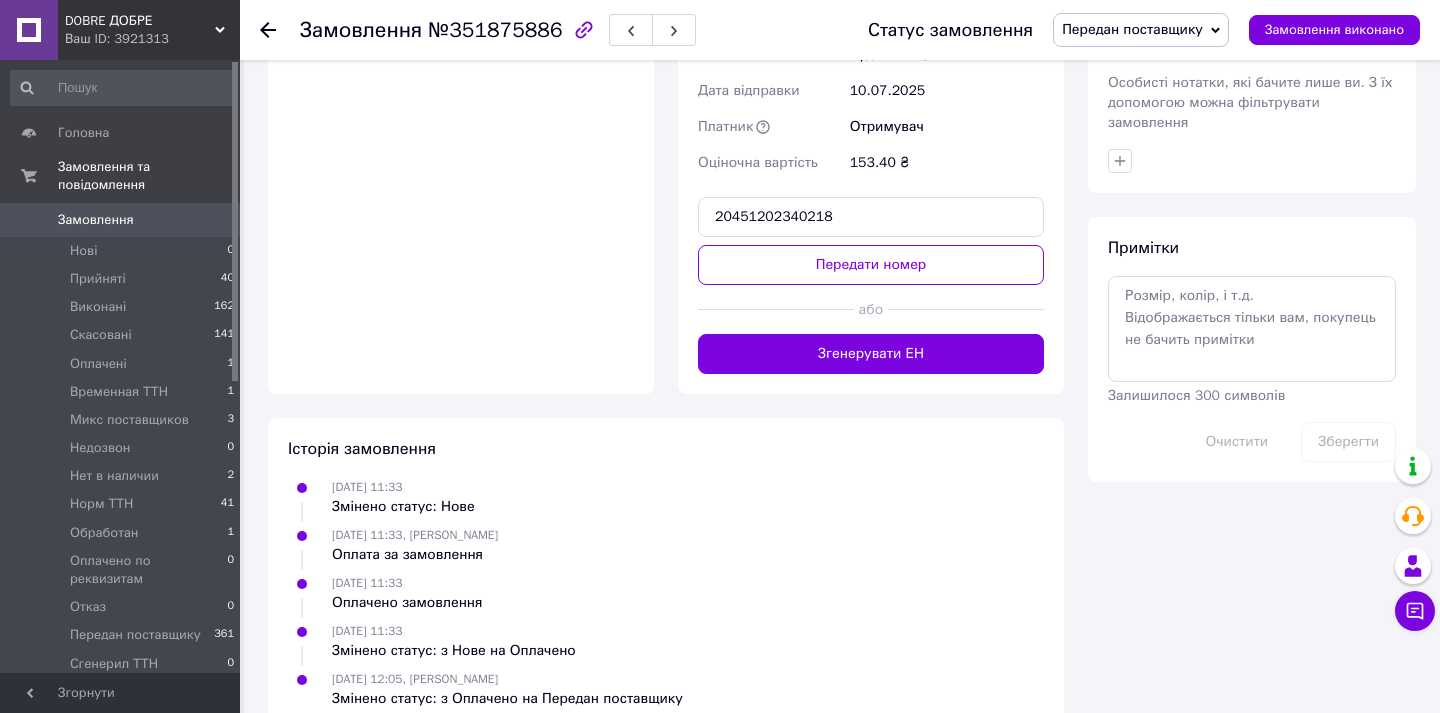 click on "або" at bounding box center [871, 309] 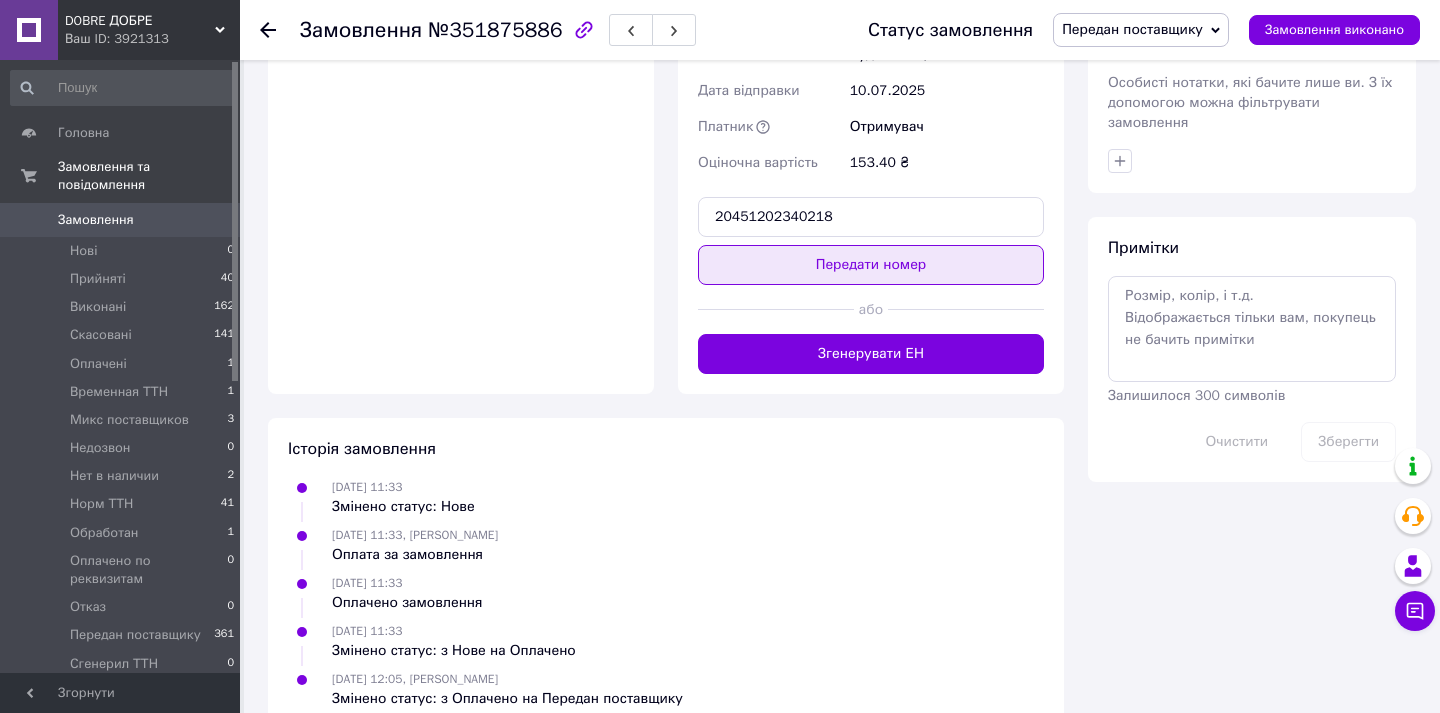click on "Передати номер" at bounding box center (871, 265) 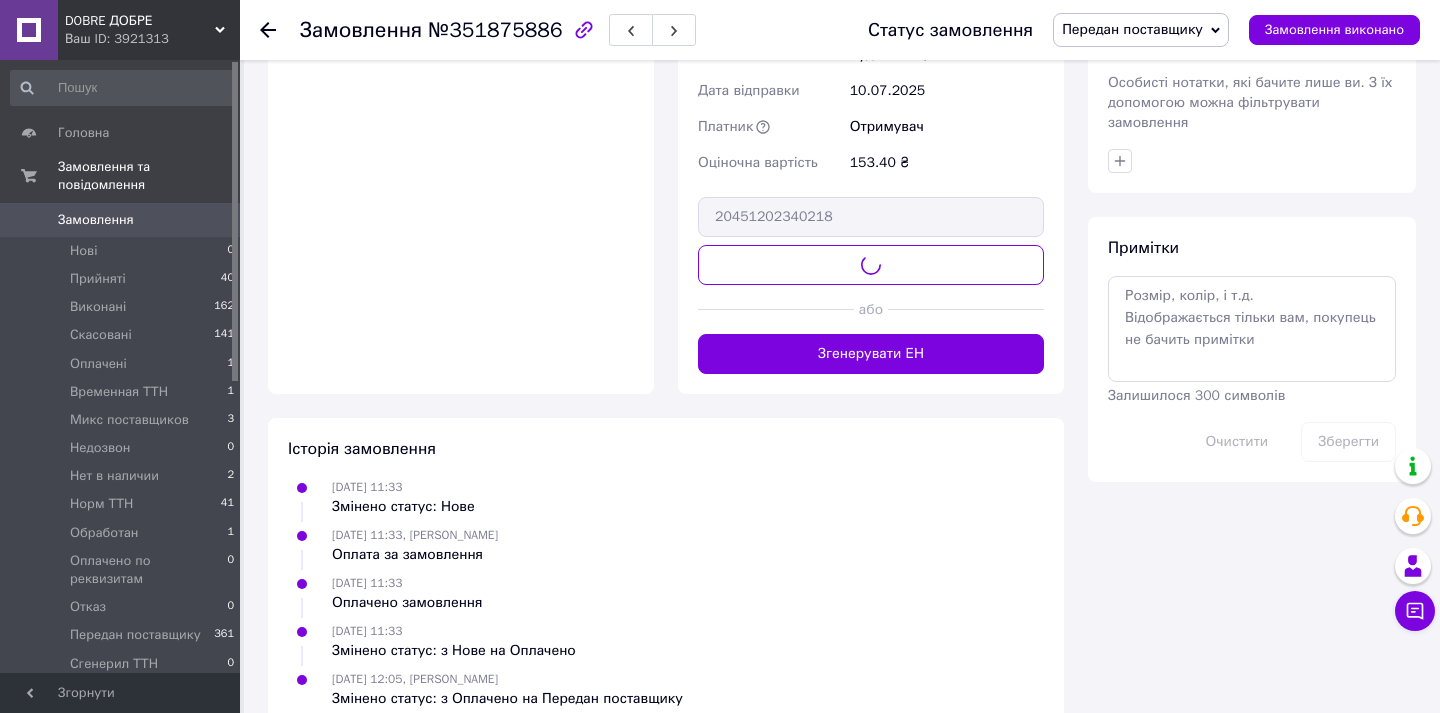 click on "Передан поставщику" at bounding box center (1141, 30) 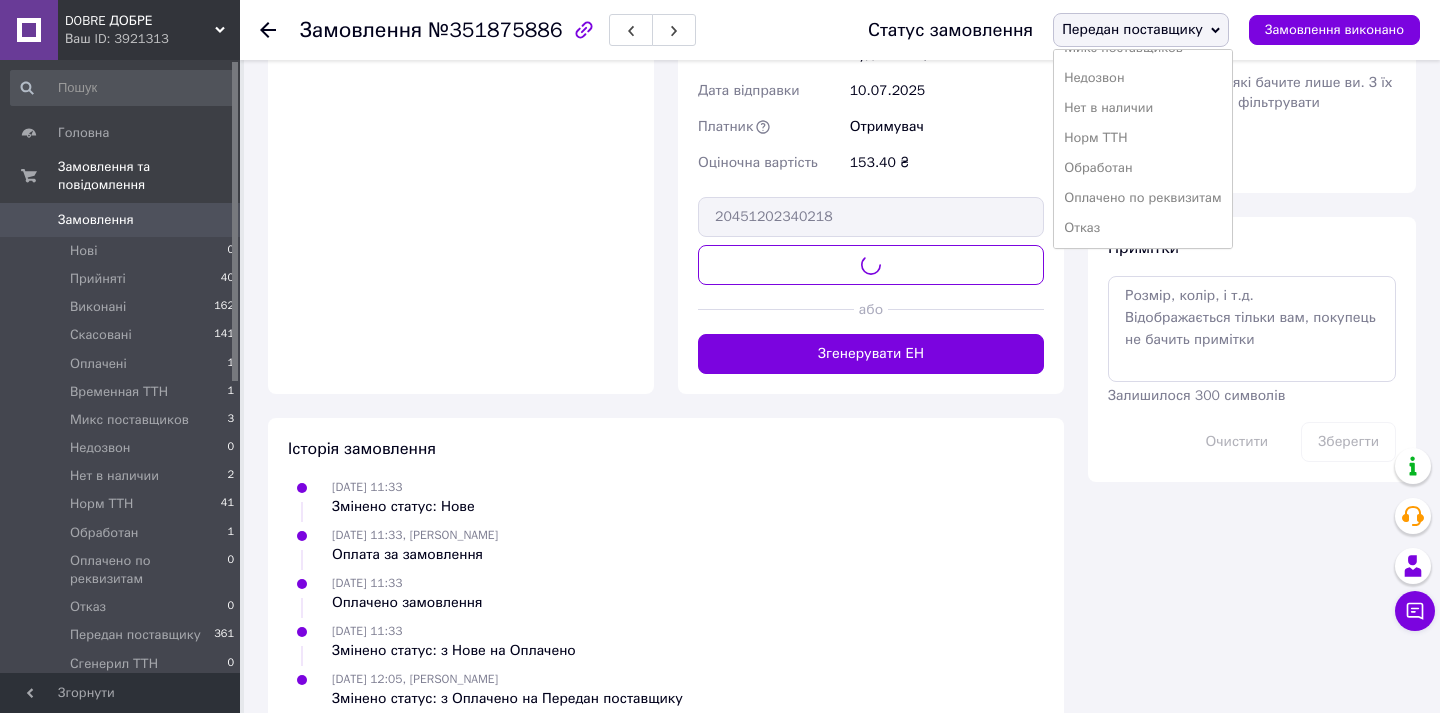 scroll, scrollTop: 171, scrollLeft: 0, axis: vertical 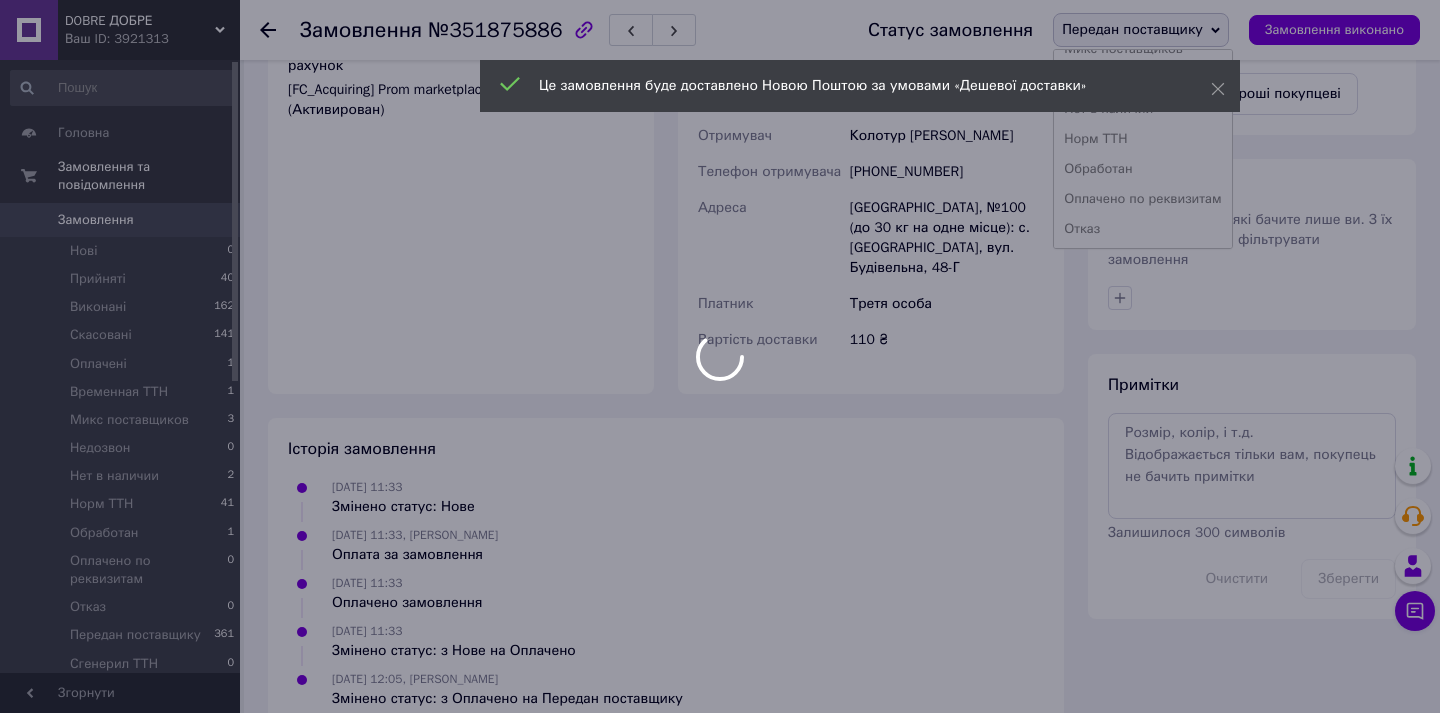 click at bounding box center (720, 356) 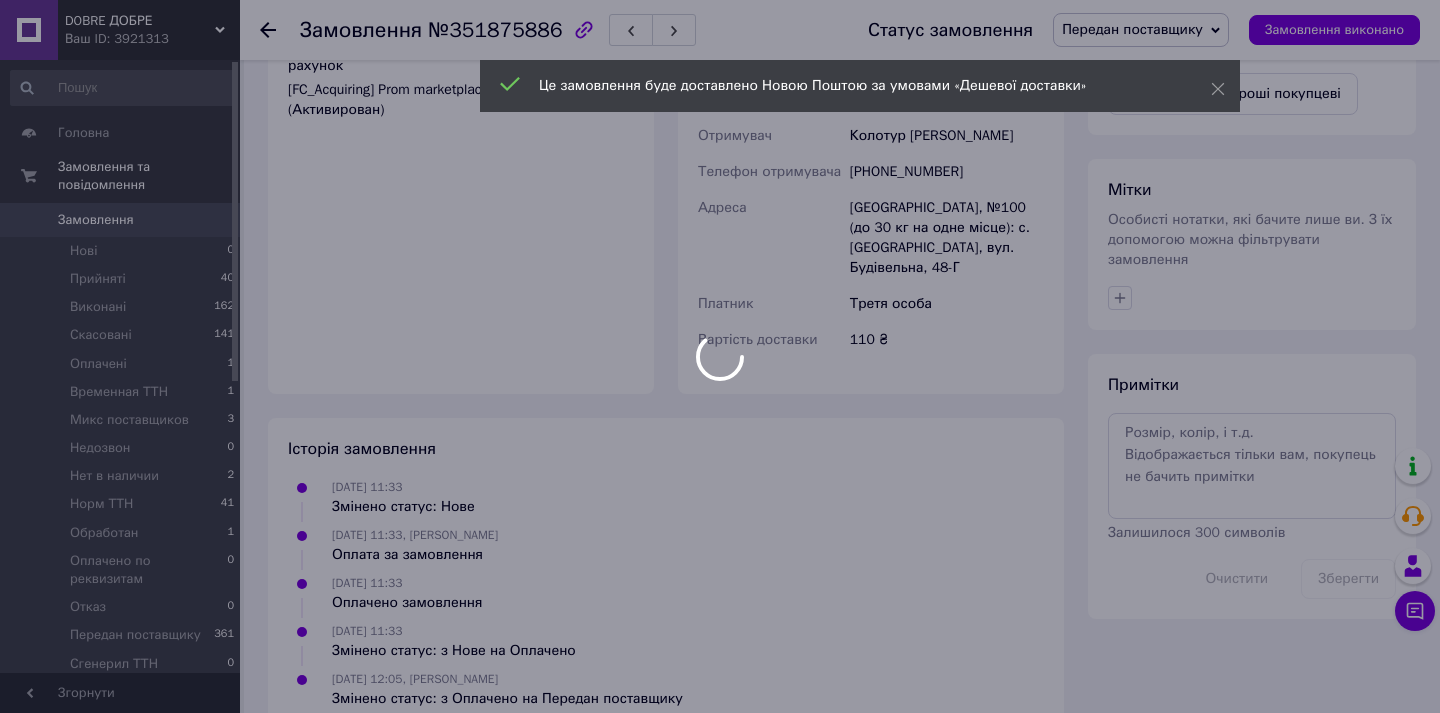 scroll, scrollTop: 992, scrollLeft: 0, axis: vertical 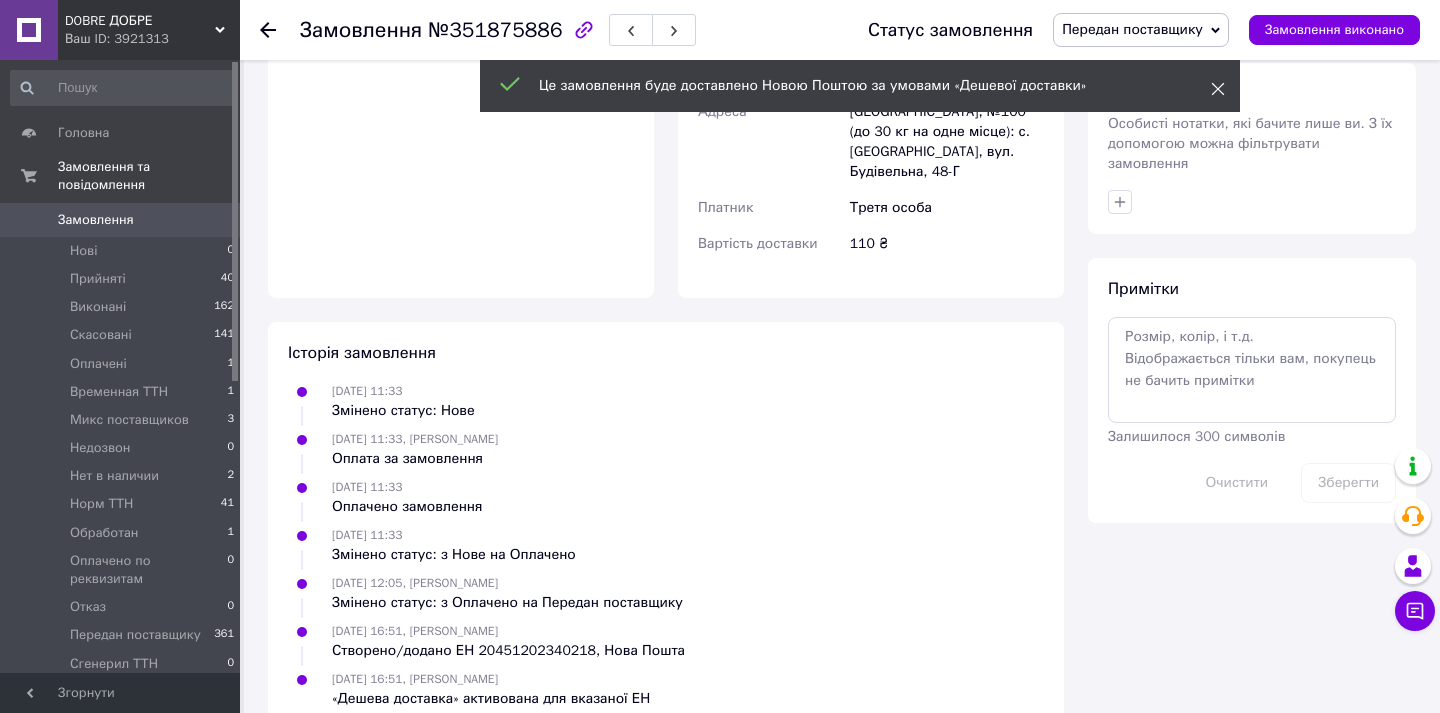 click 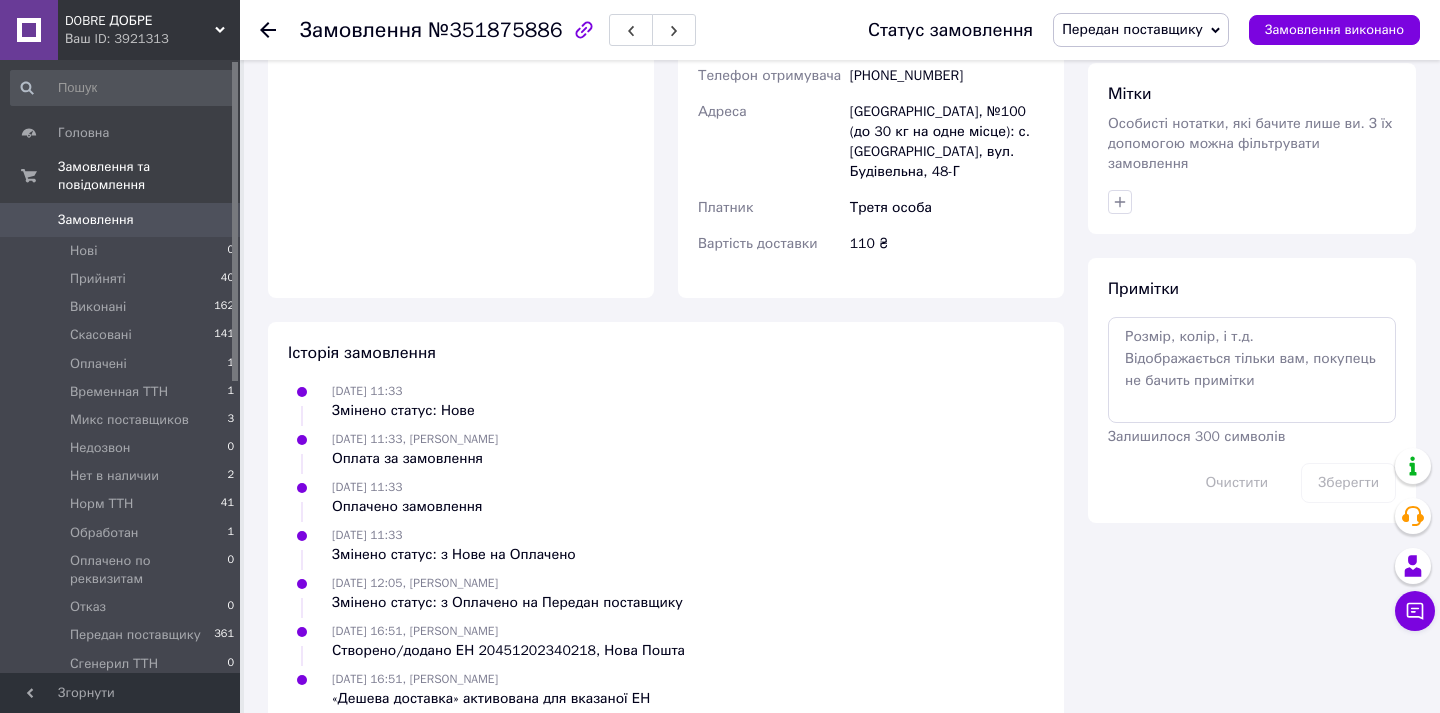 drag, startPoint x: 1185, startPoint y: 20, endPoint x: 1166, endPoint y: 76, distance: 59.135437 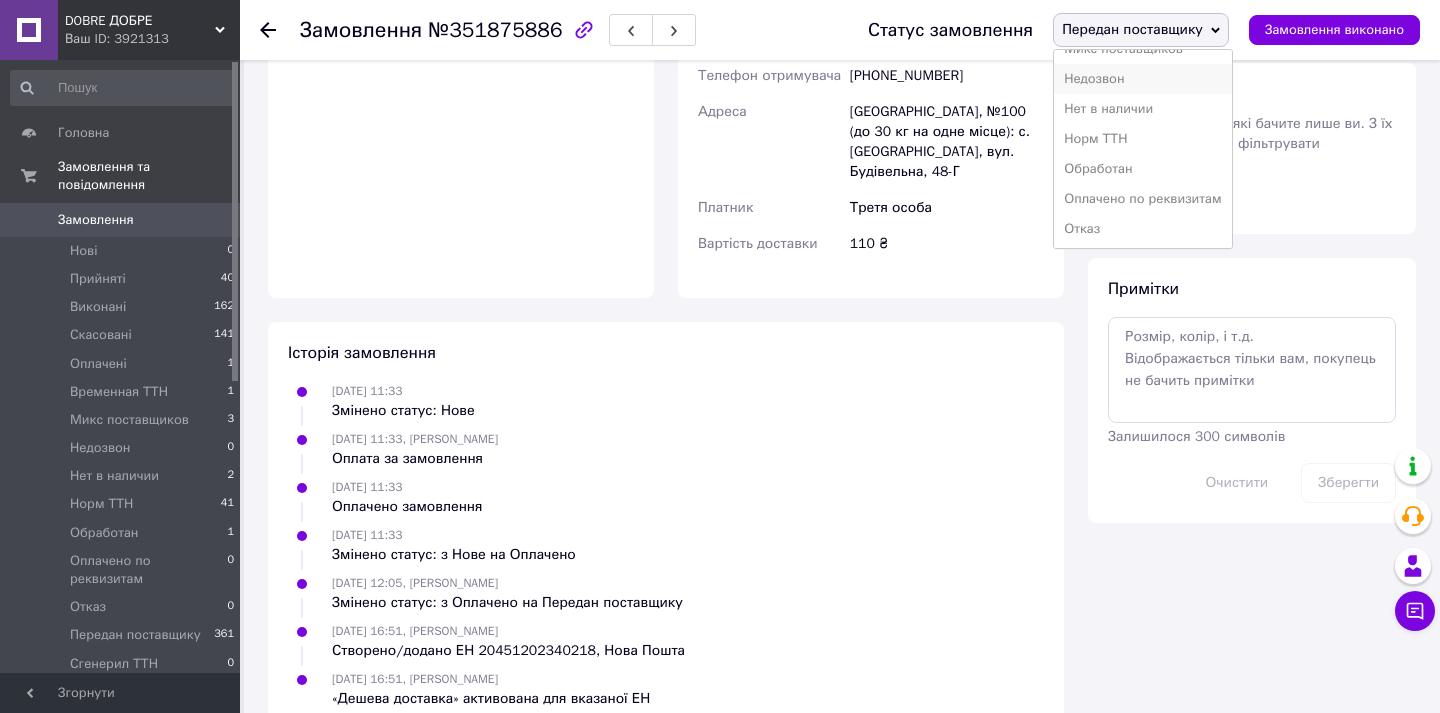 scroll, scrollTop: 232, scrollLeft: 0, axis: vertical 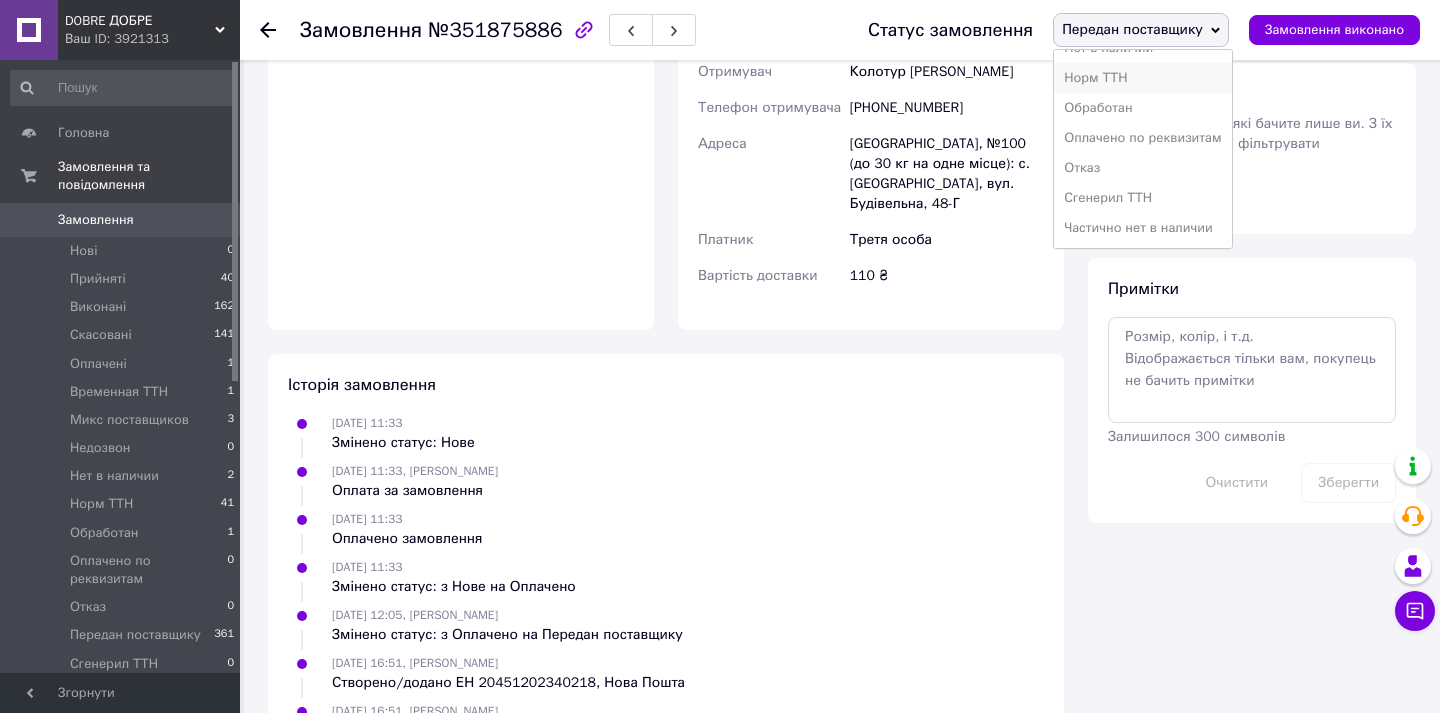 click on "Норм ТТН" at bounding box center (1142, 78) 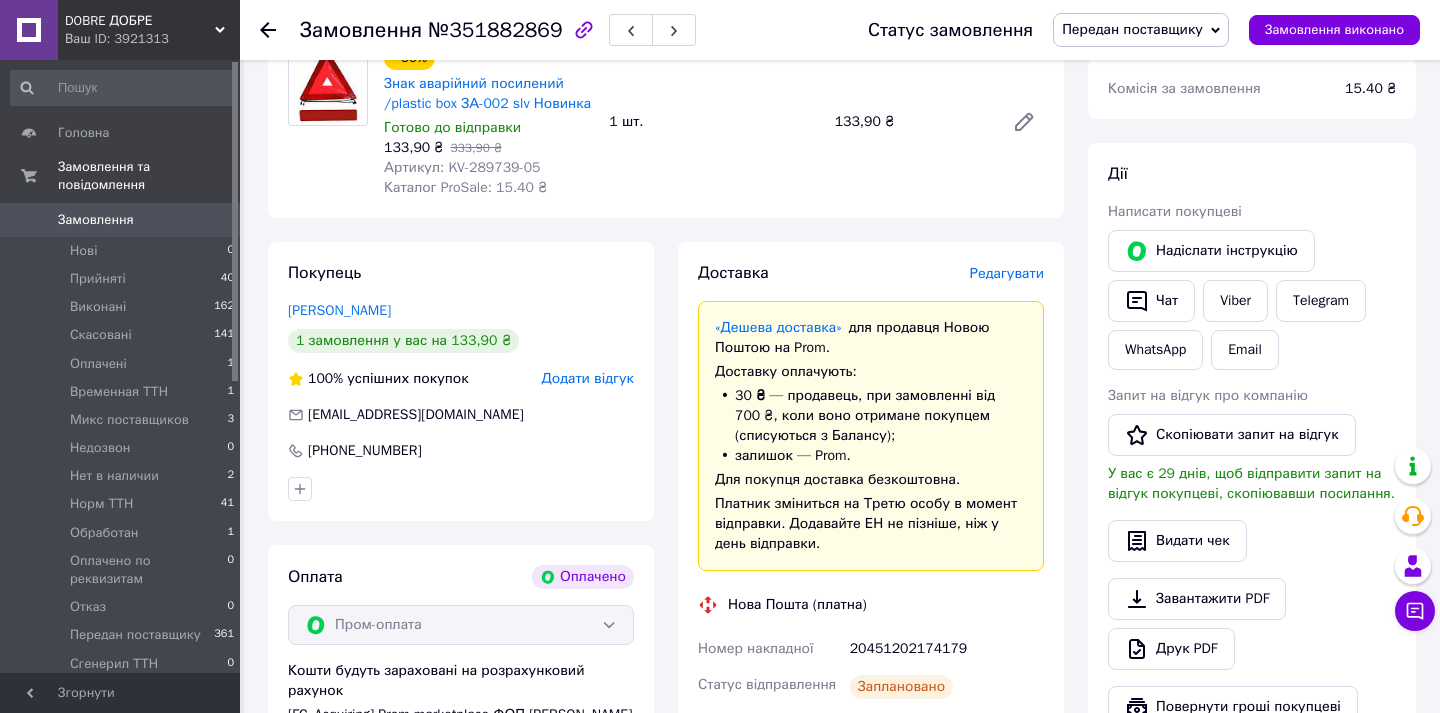 scroll, scrollTop: 498, scrollLeft: 0, axis: vertical 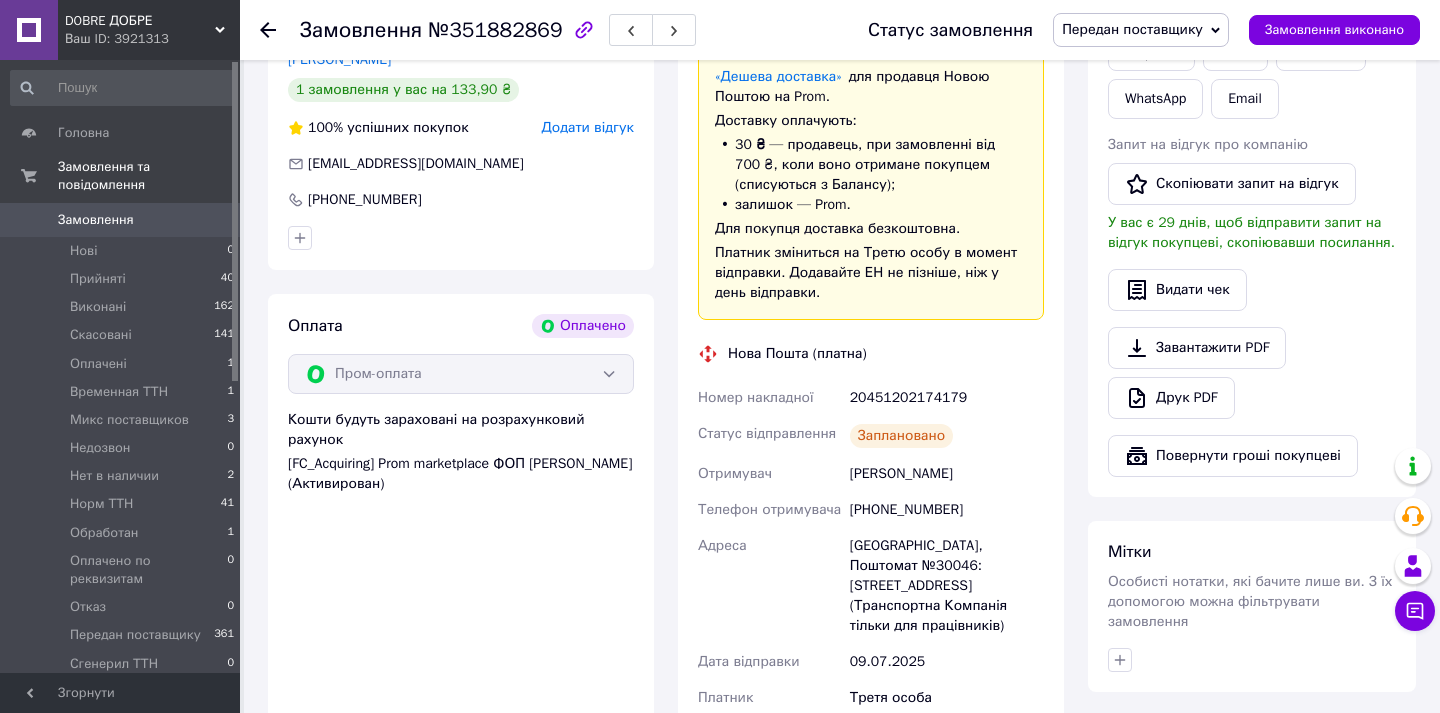 click on "[PHONE_NUMBER]" at bounding box center [947, 510] 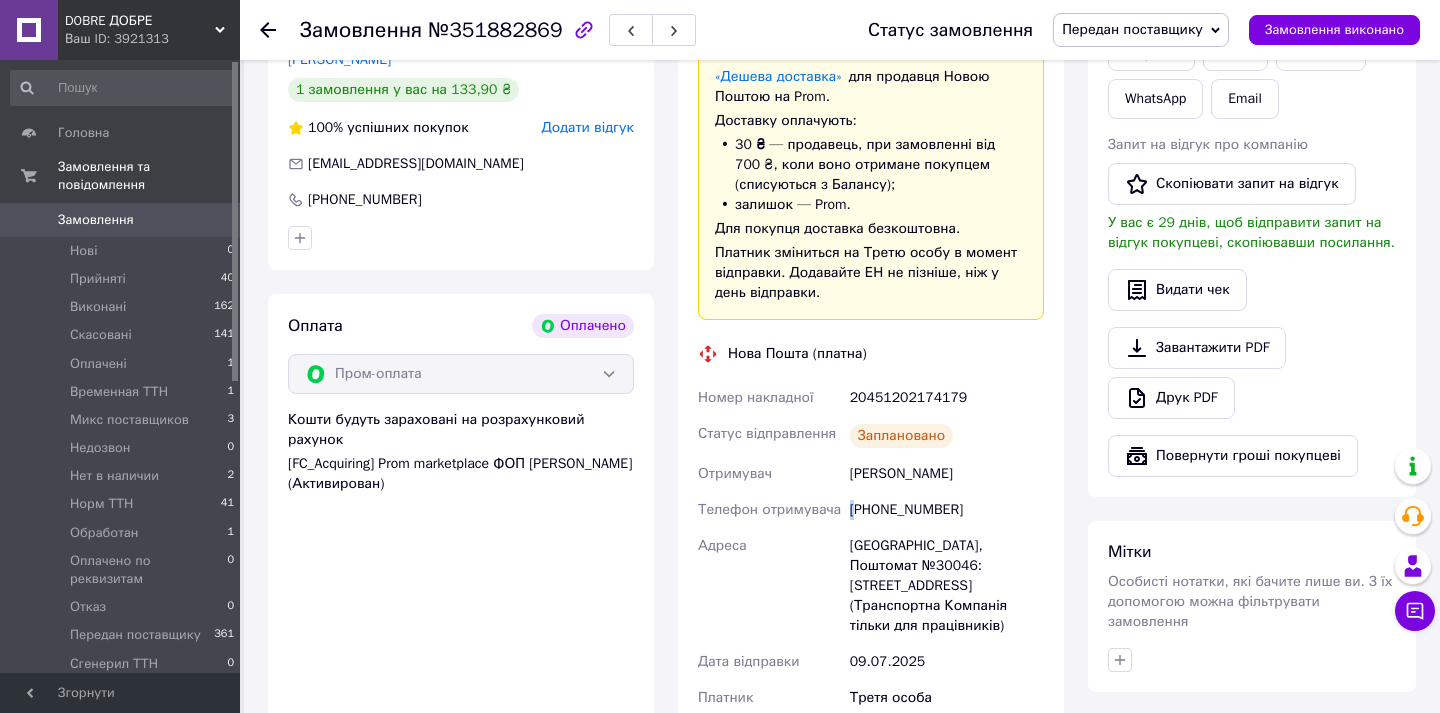 click on "[PHONE_NUMBER]" at bounding box center [947, 510] 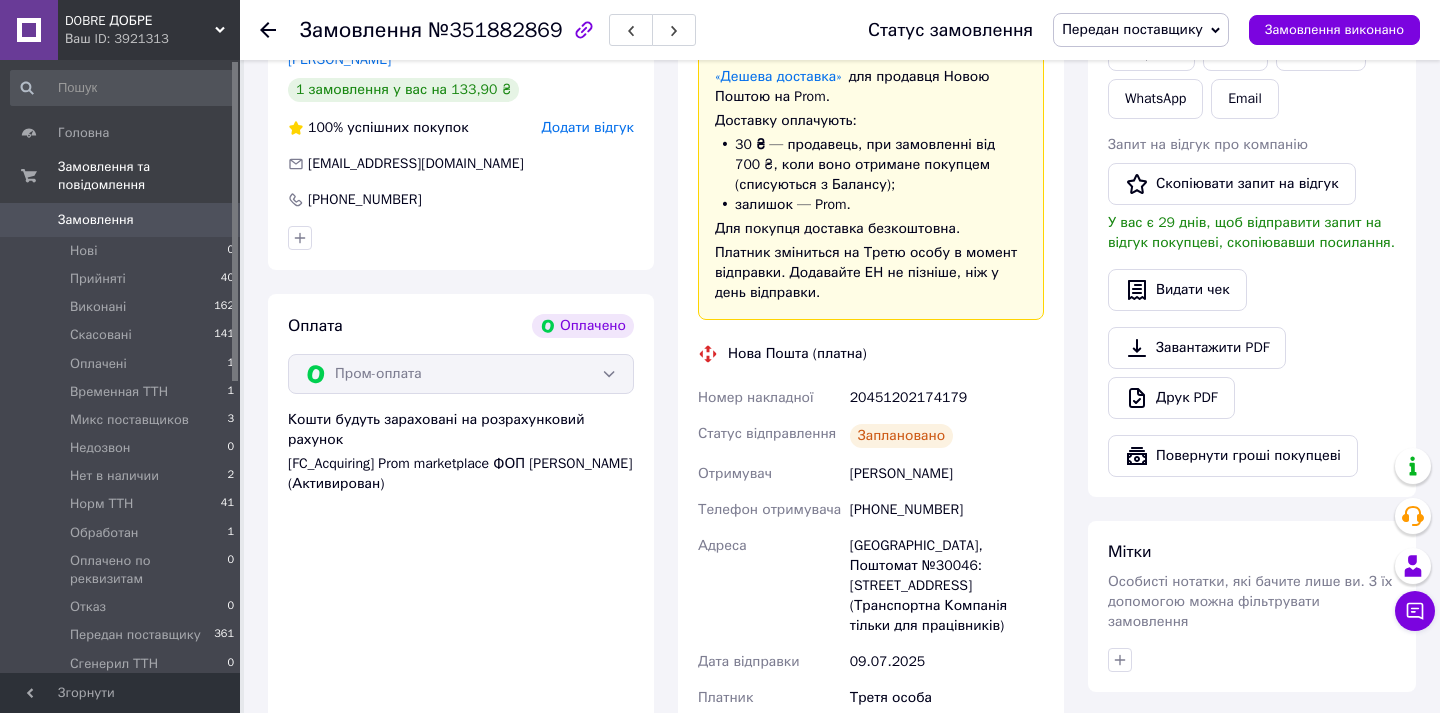 click on "[PHONE_NUMBER]" at bounding box center [947, 510] 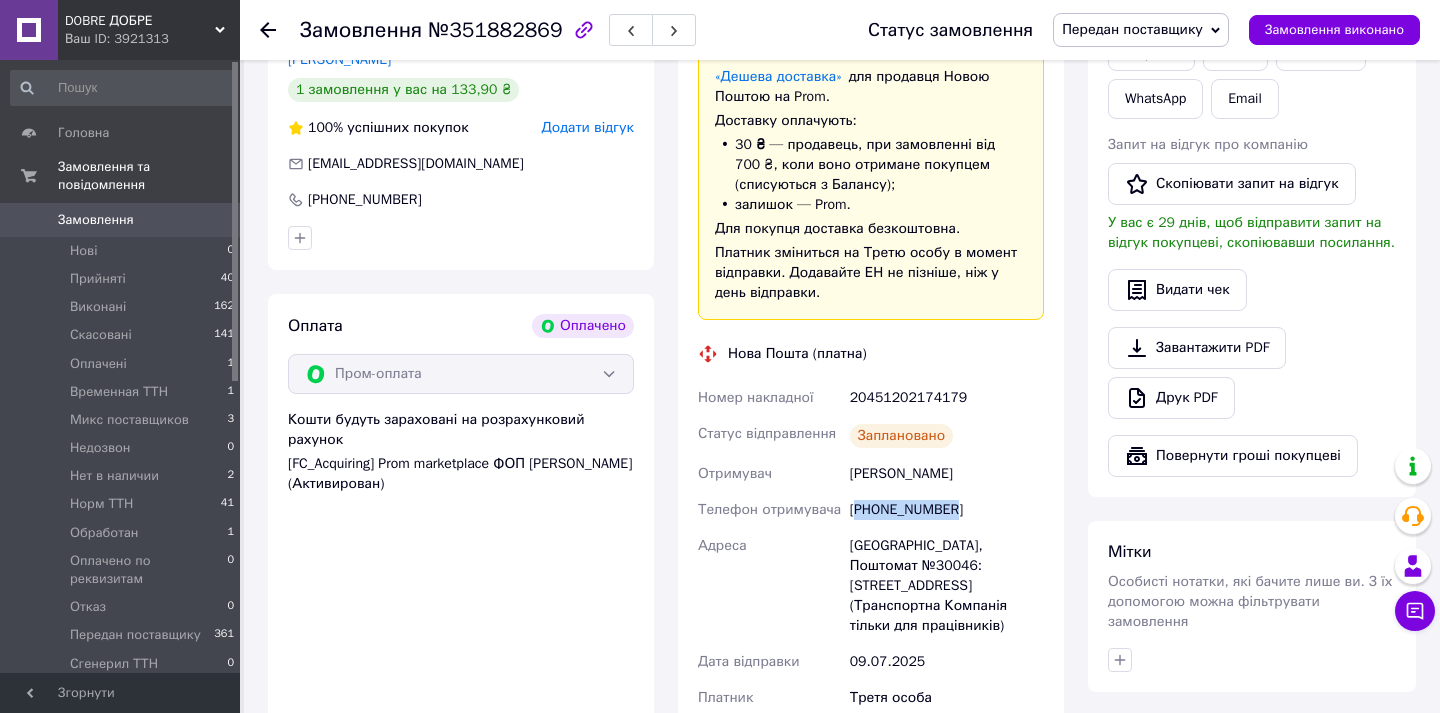 click on "[PHONE_NUMBER]" at bounding box center (947, 510) 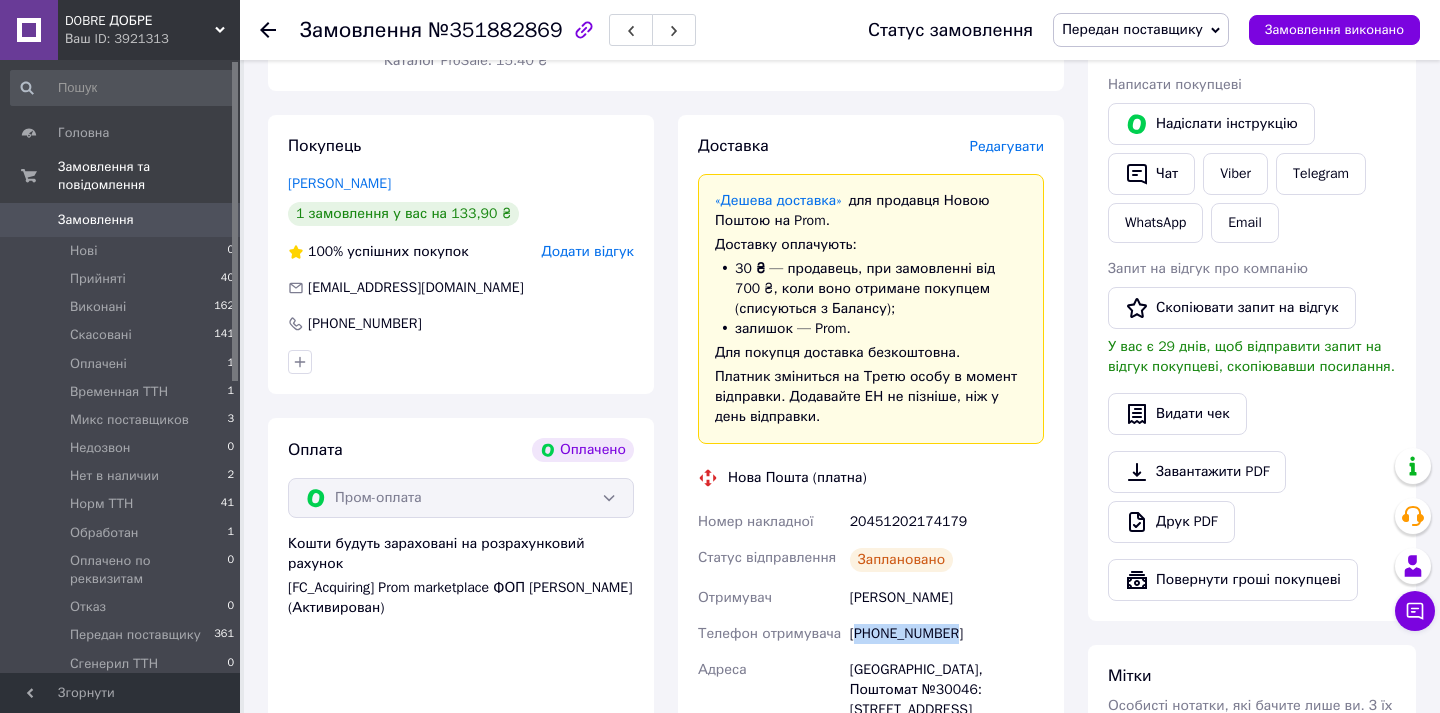 scroll, scrollTop: 333, scrollLeft: 0, axis: vertical 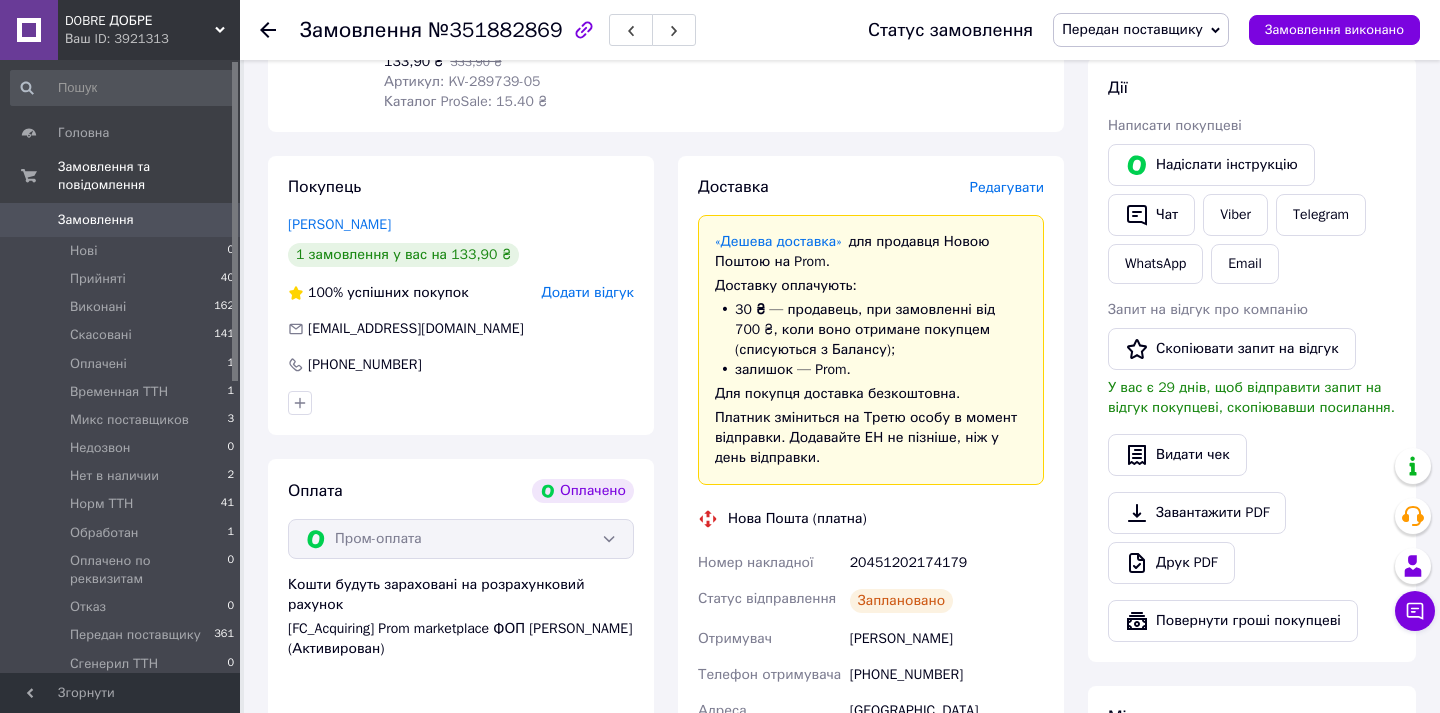 click on "Редагувати" at bounding box center [1007, 187] 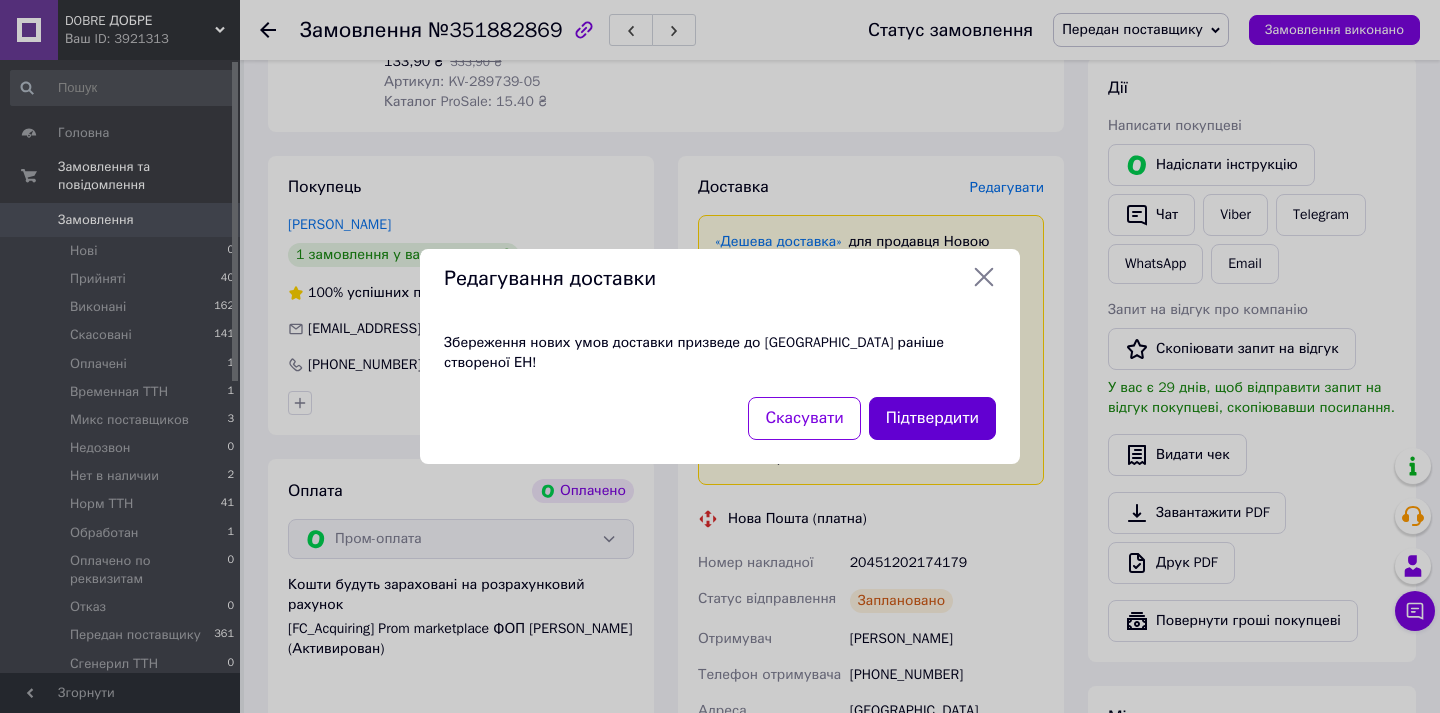 click on "Підтвердити" at bounding box center [932, 418] 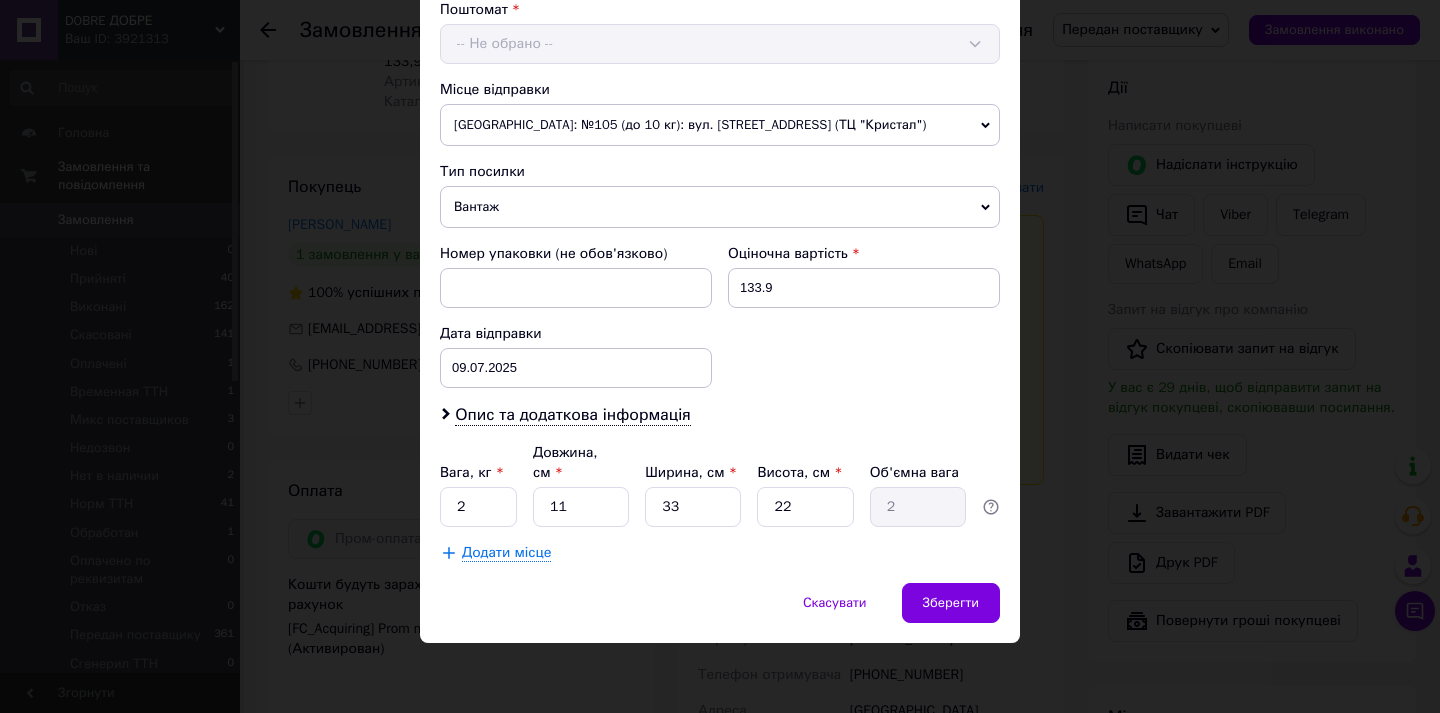 scroll, scrollTop: 657, scrollLeft: 0, axis: vertical 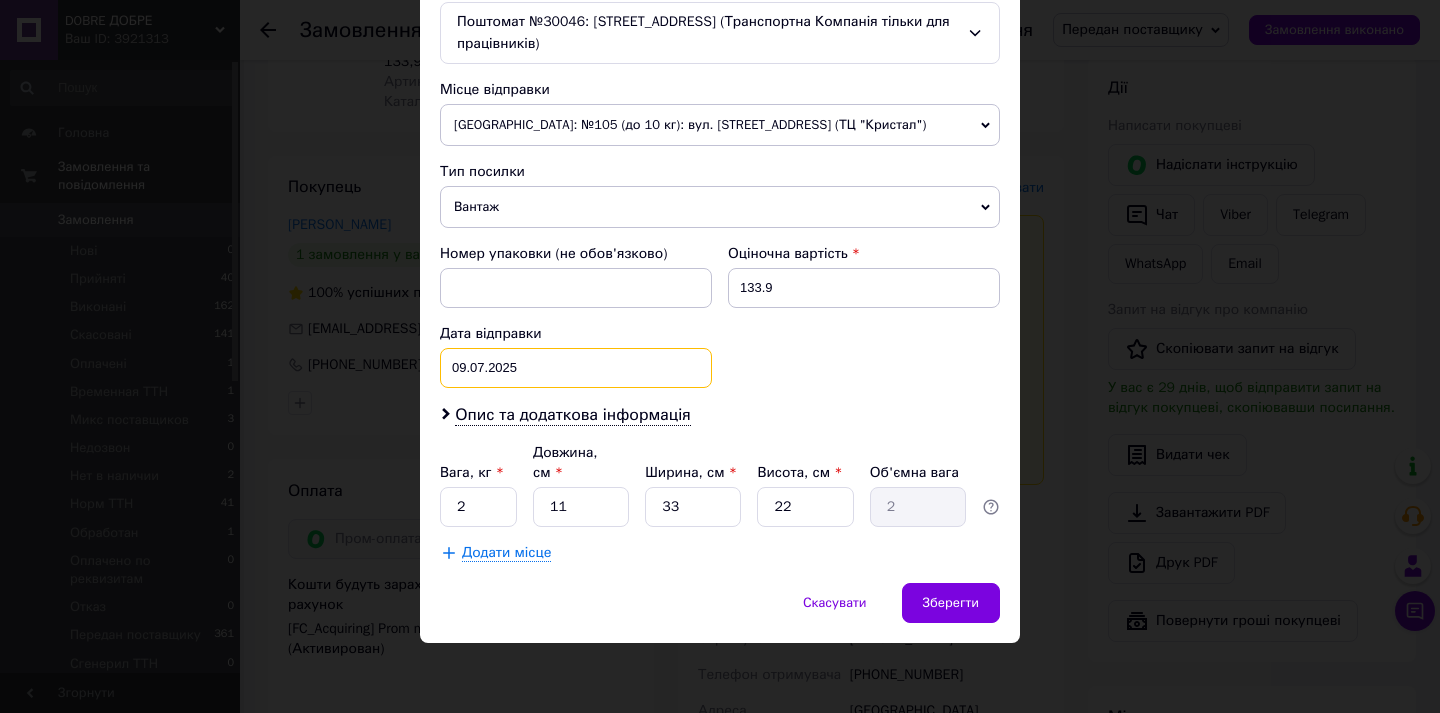click on "09.07.2025 < 2025 > < Июль > Пн Вт Ср Чт Пт Сб Вс 30 1 2 3 4 5 6 7 8 9 10 11 12 13 14 15 16 17 18 19 20 21 22 23 24 25 26 27 28 29 30 31 1 2 3 4 5 6 7 8 9 10" at bounding box center (576, 368) 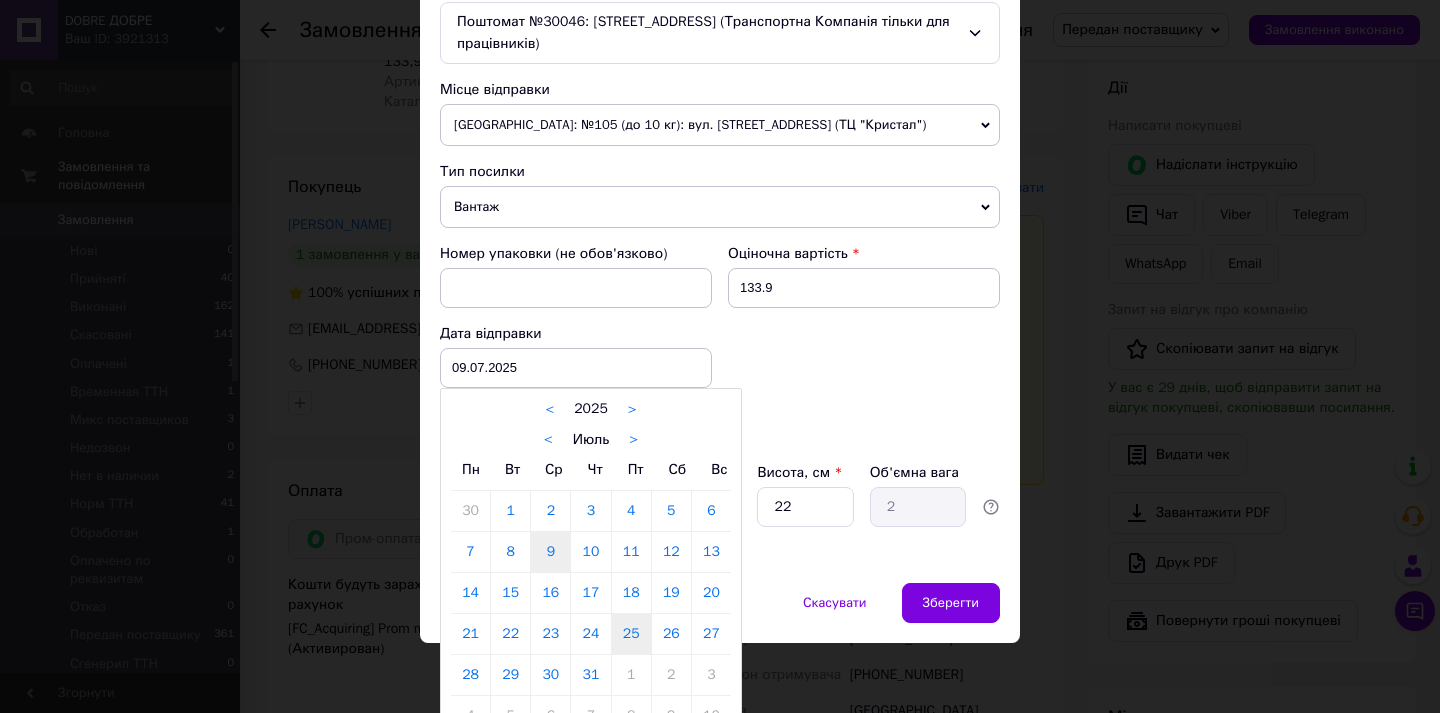 click on "25" at bounding box center [631, 634] 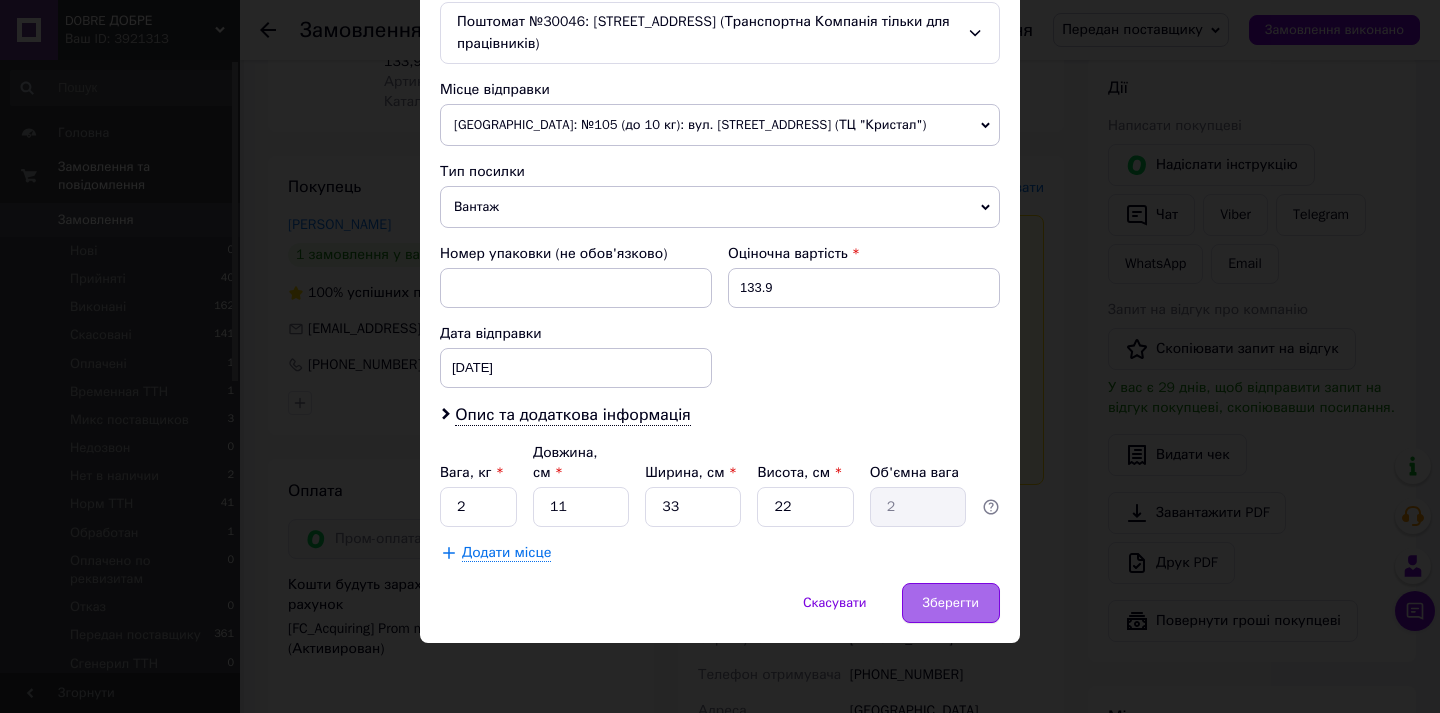 click on "Зберегти" at bounding box center [951, 603] 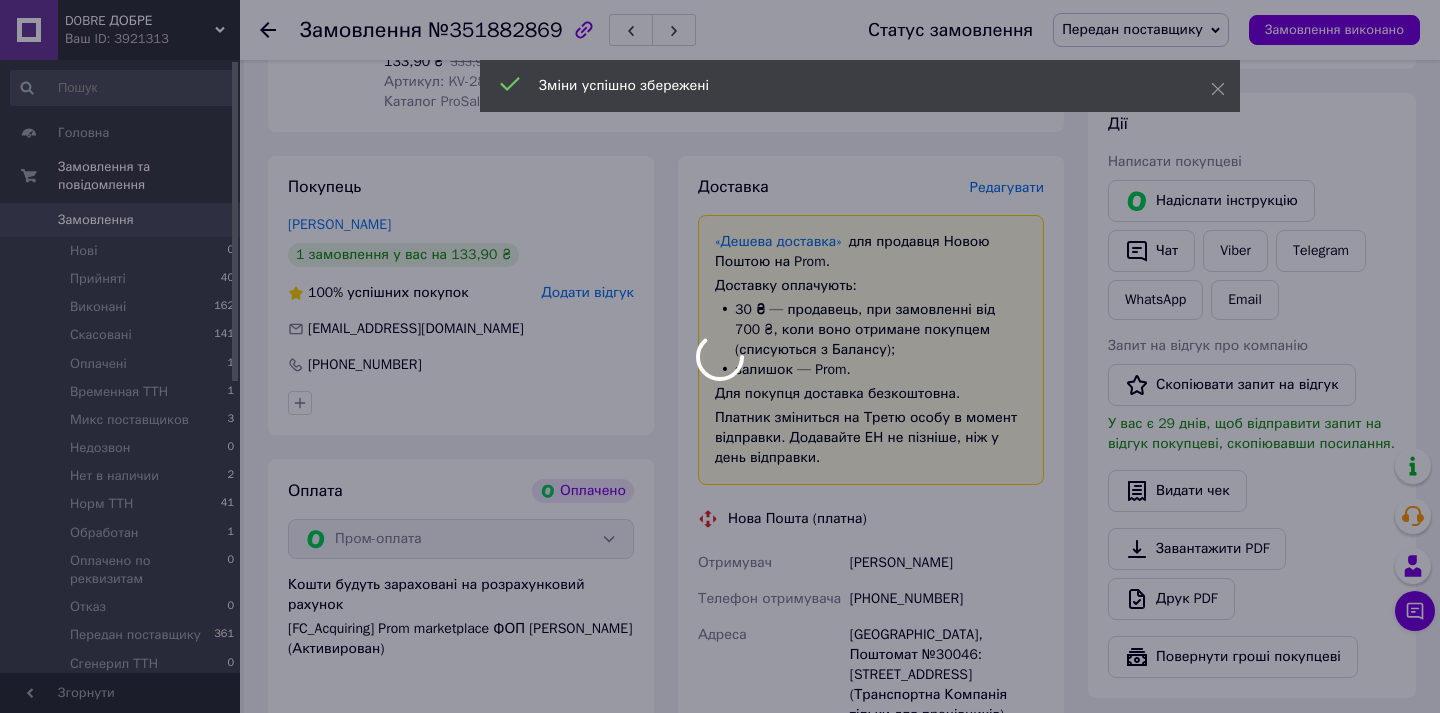 scroll, scrollTop: 673, scrollLeft: 0, axis: vertical 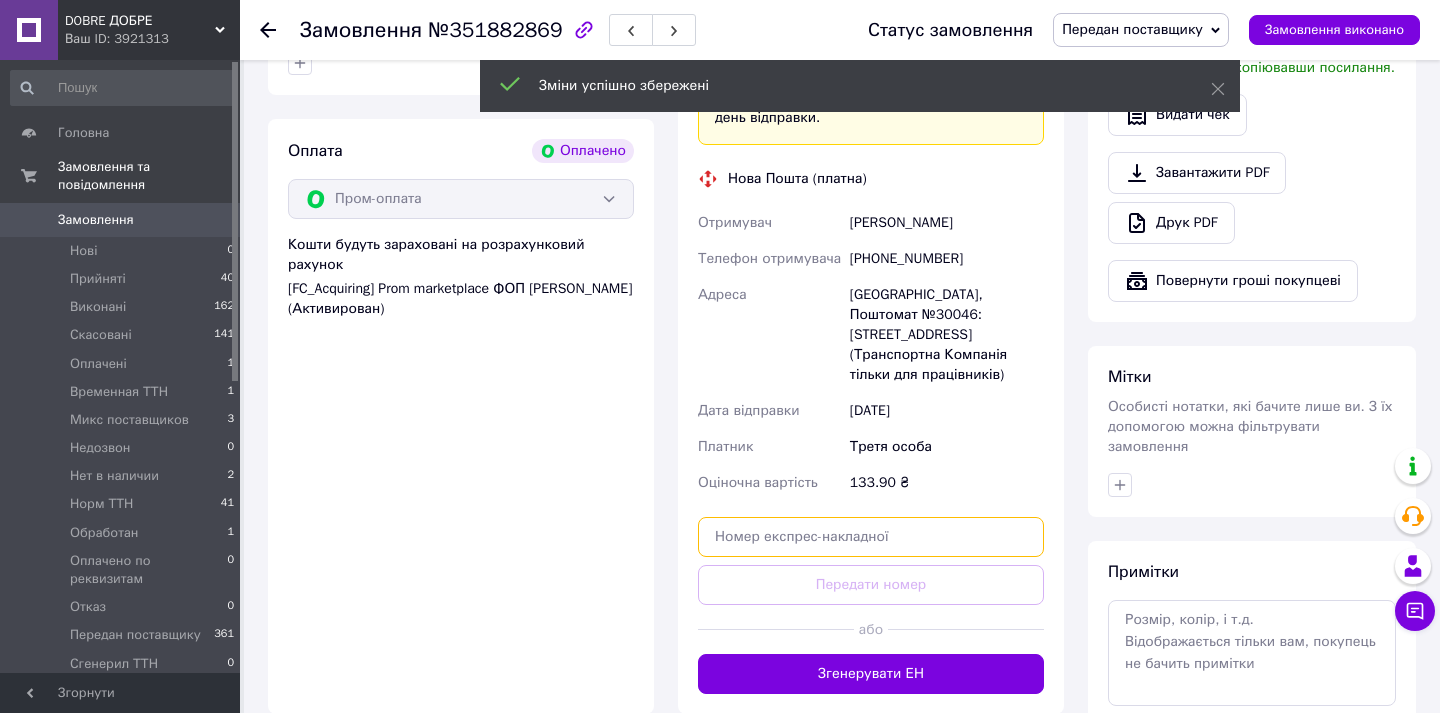 click at bounding box center (871, 537) 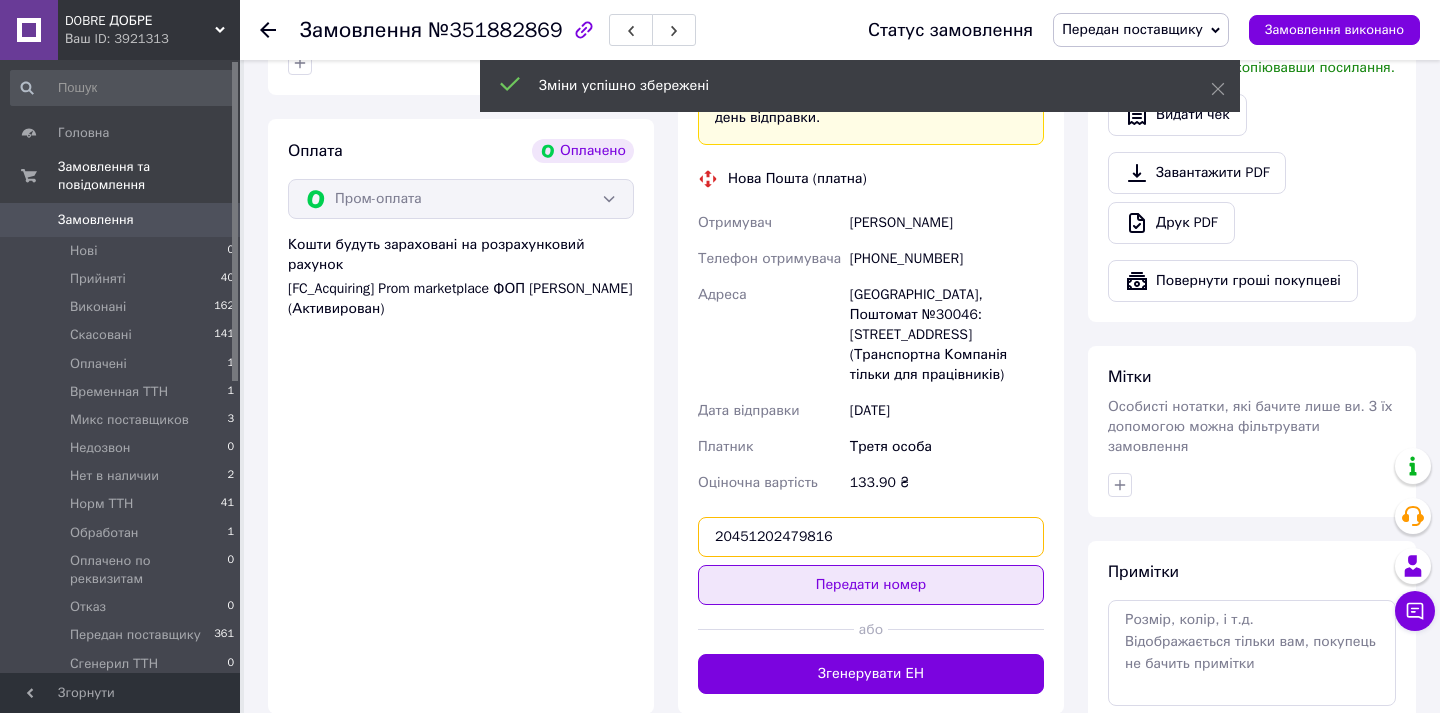 type on "20451202479816" 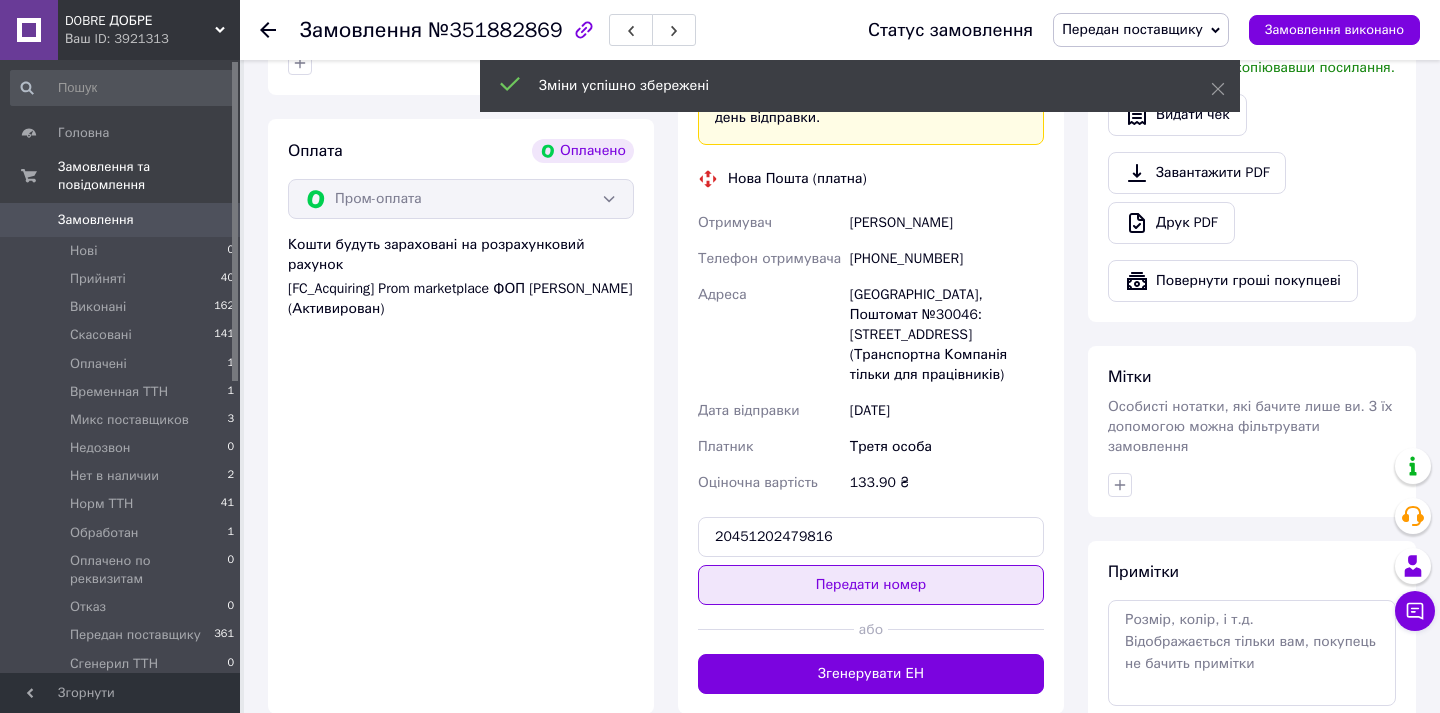 click on "Передати номер" at bounding box center [871, 585] 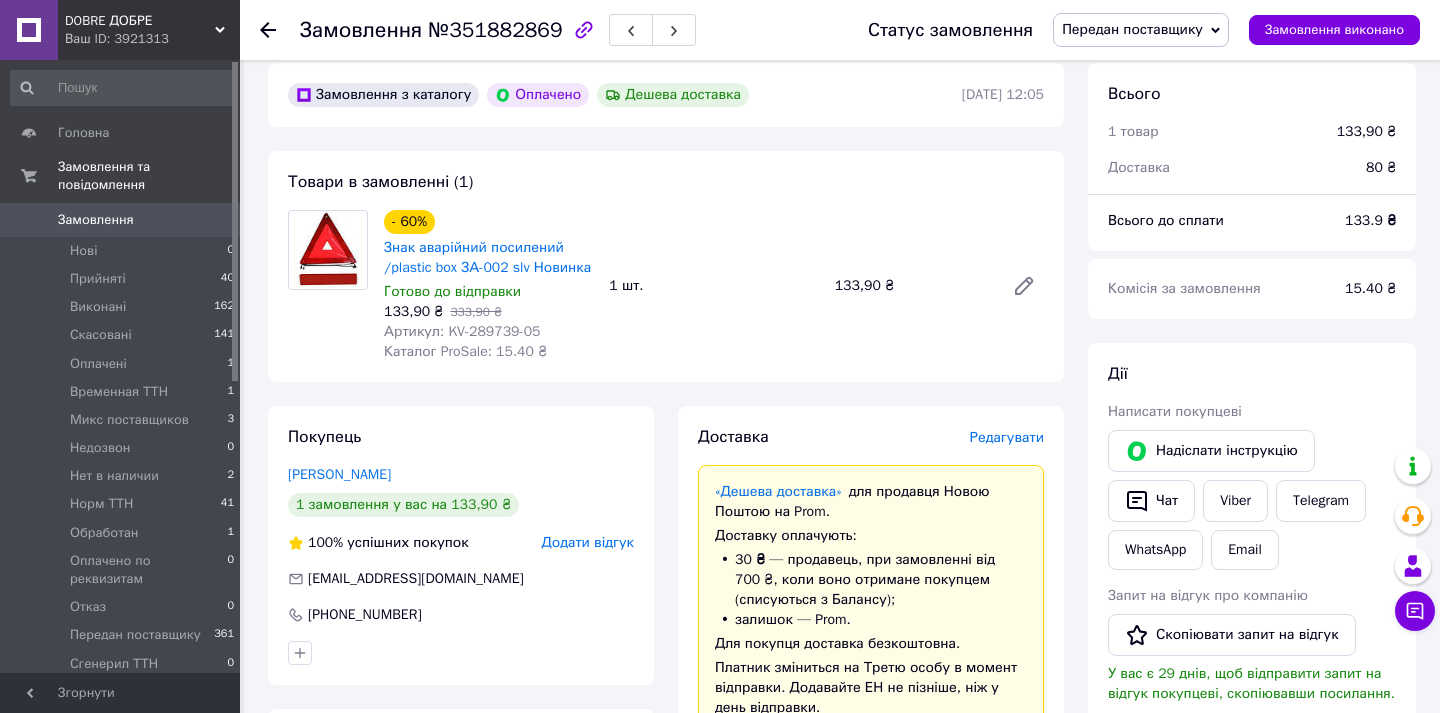 scroll, scrollTop: 0, scrollLeft: 0, axis: both 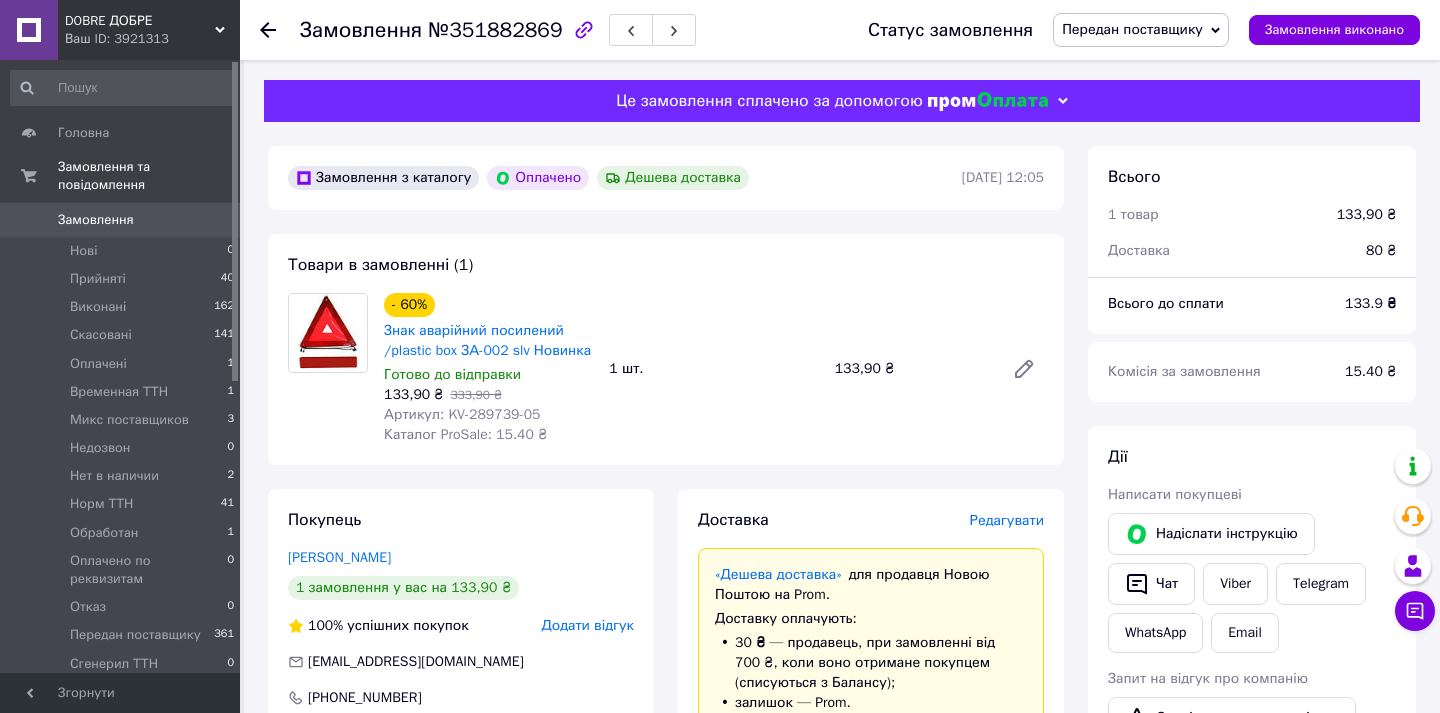 click on "Передан поставщику" at bounding box center [1141, 30] 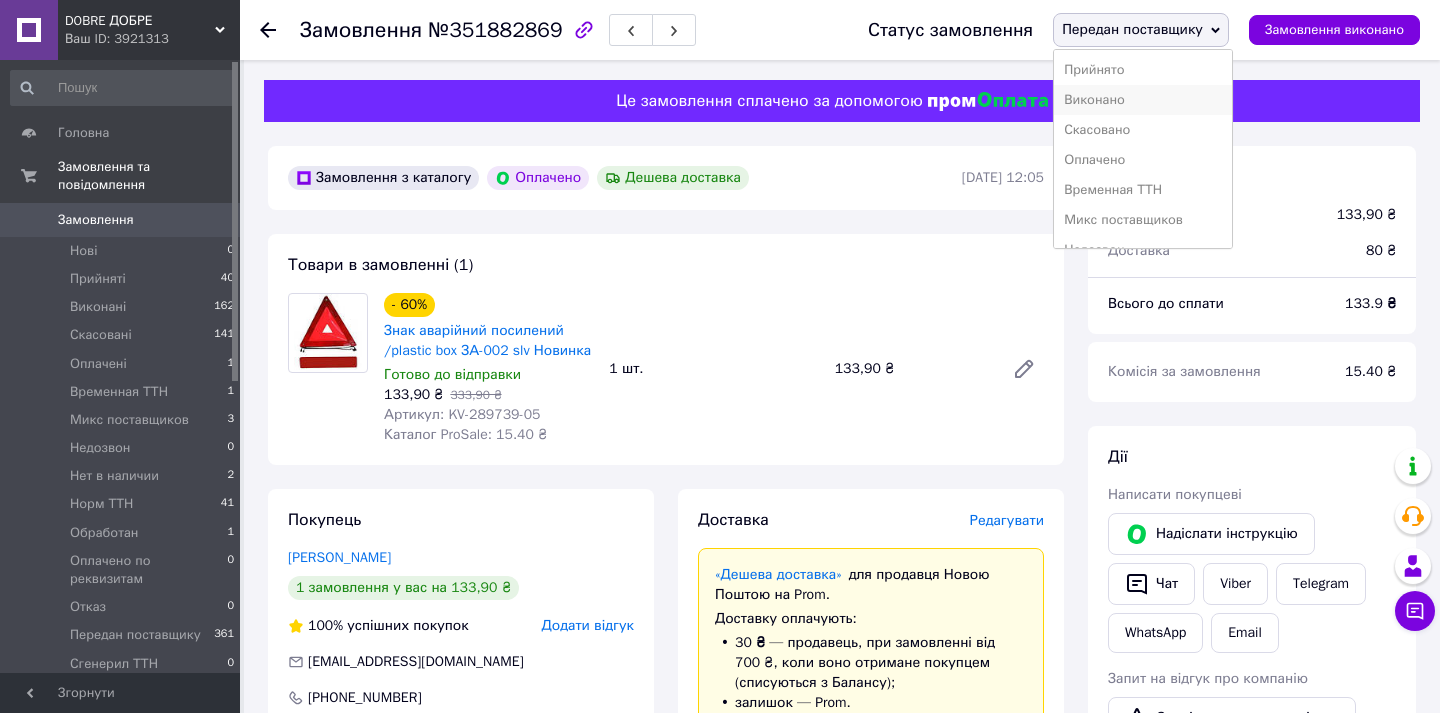 scroll, scrollTop: 232, scrollLeft: 0, axis: vertical 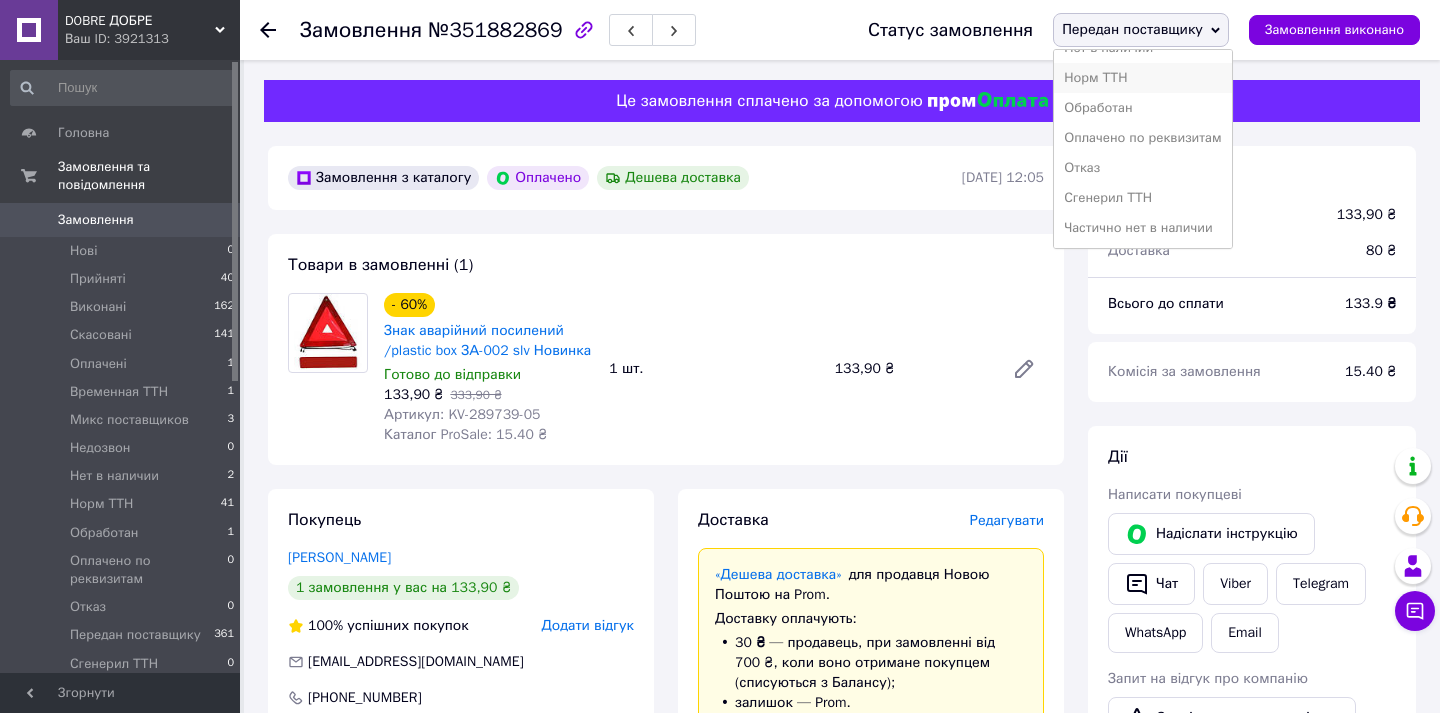 click on "Норм ТТН" at bounding box center [1142, 78] 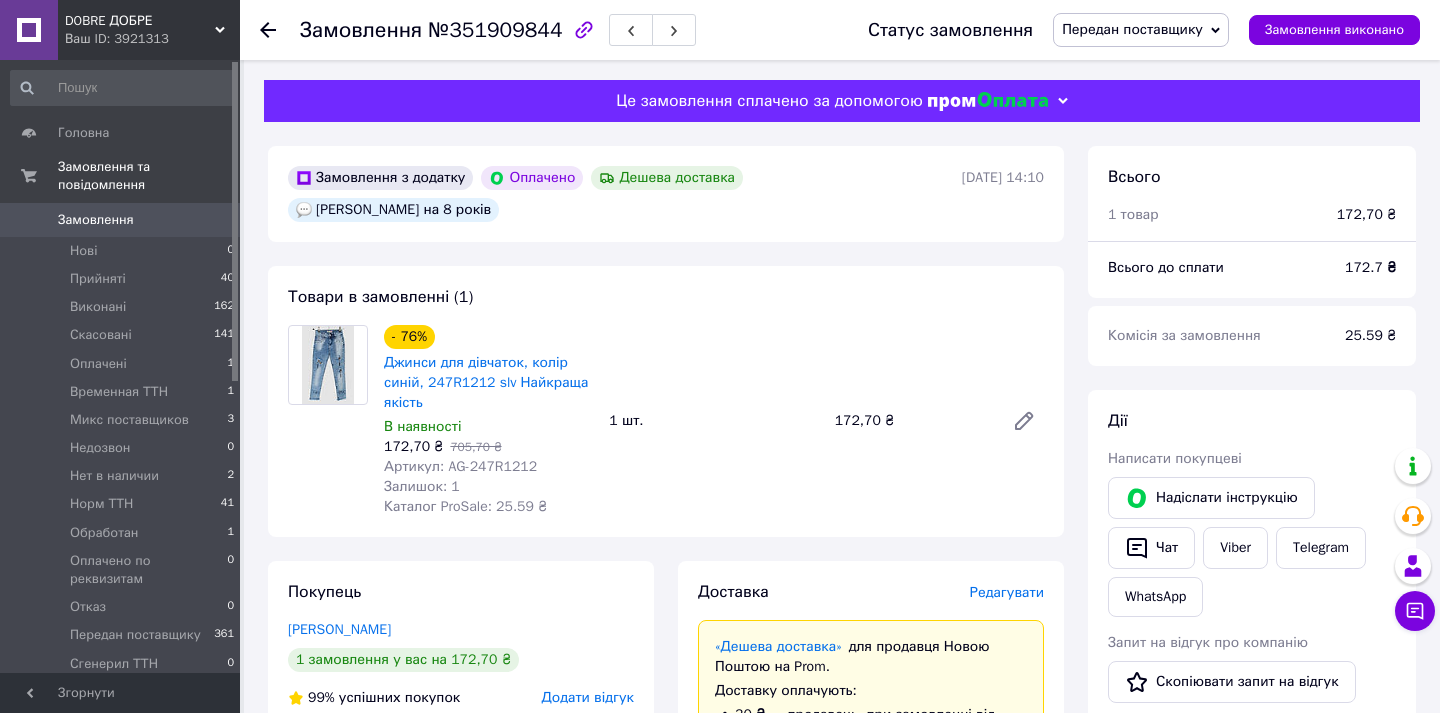 scroll, scrollTop: 0, scrollLeft: 0, axis: both 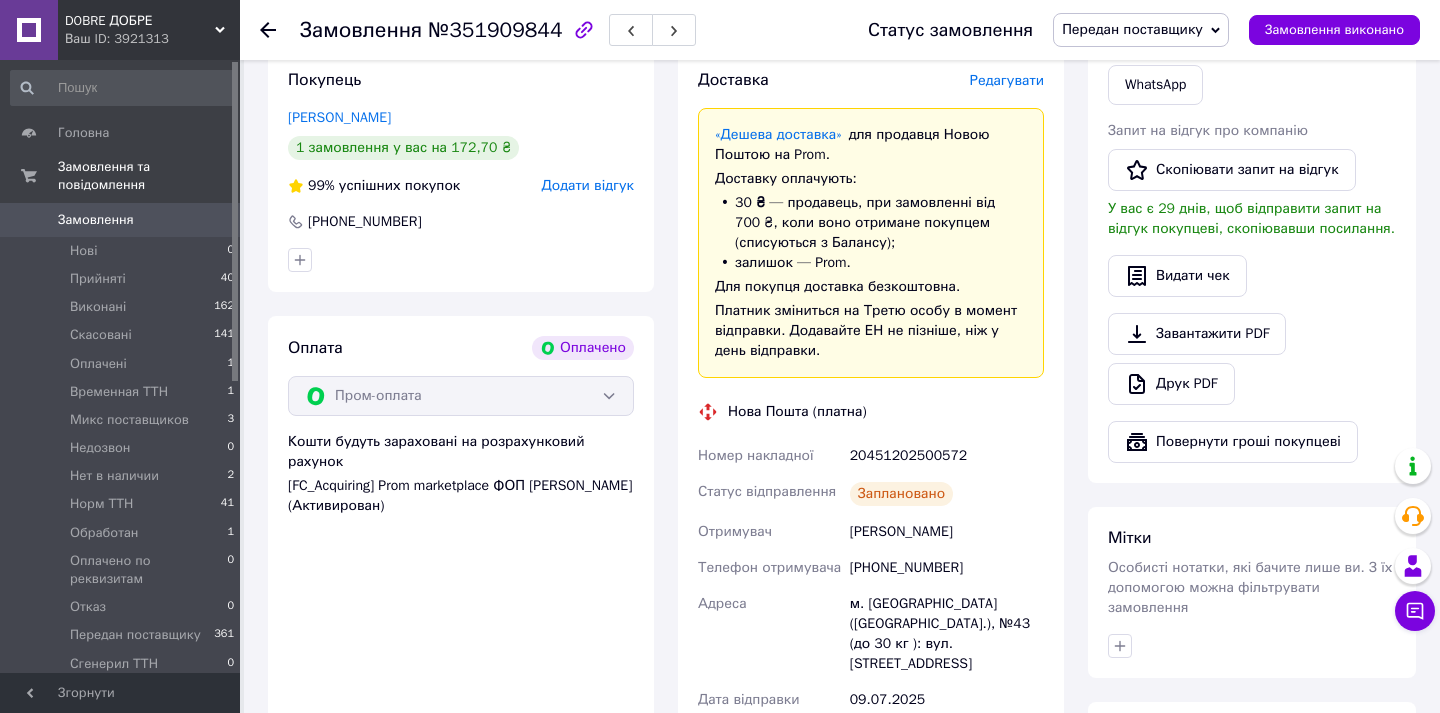 click on "[PERSON_NAME]" at bounding box center [947, 532] 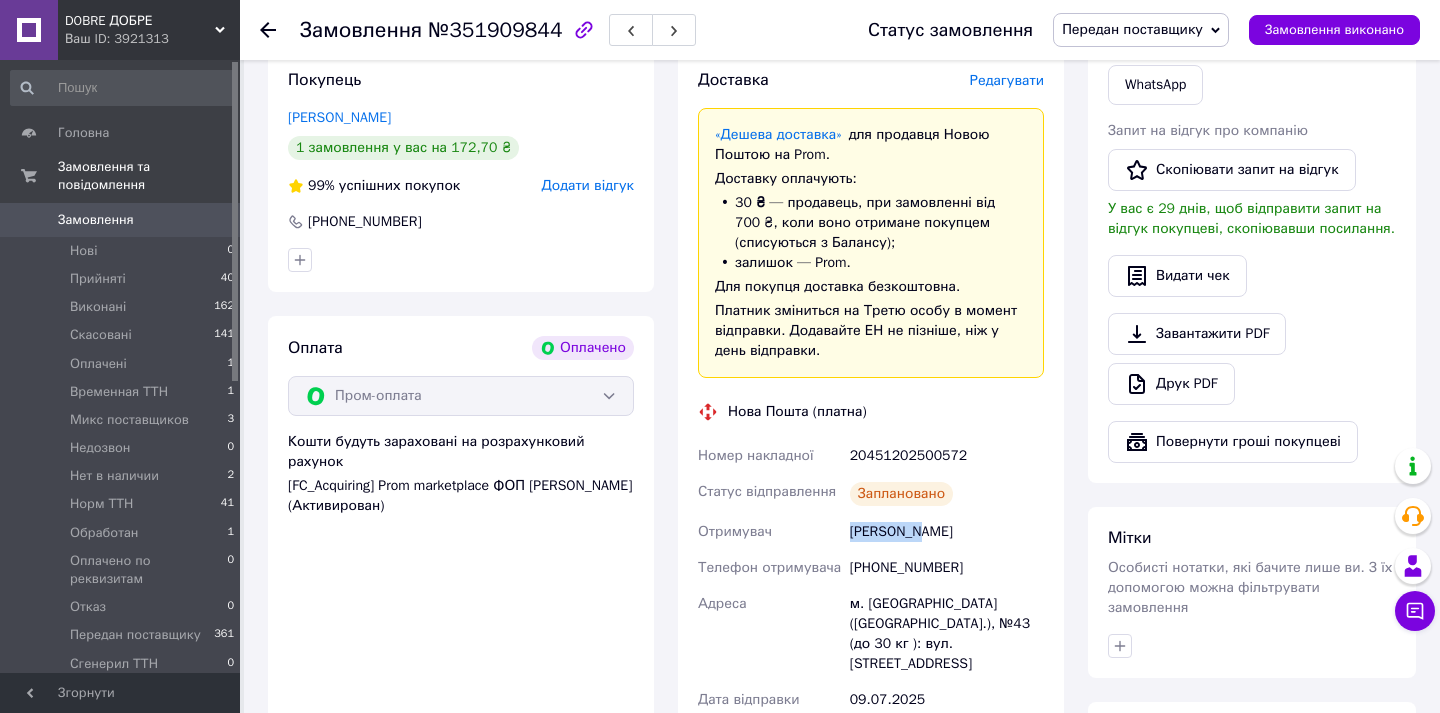 click on "Білявська Оксана" at bounding box center (947, 532) 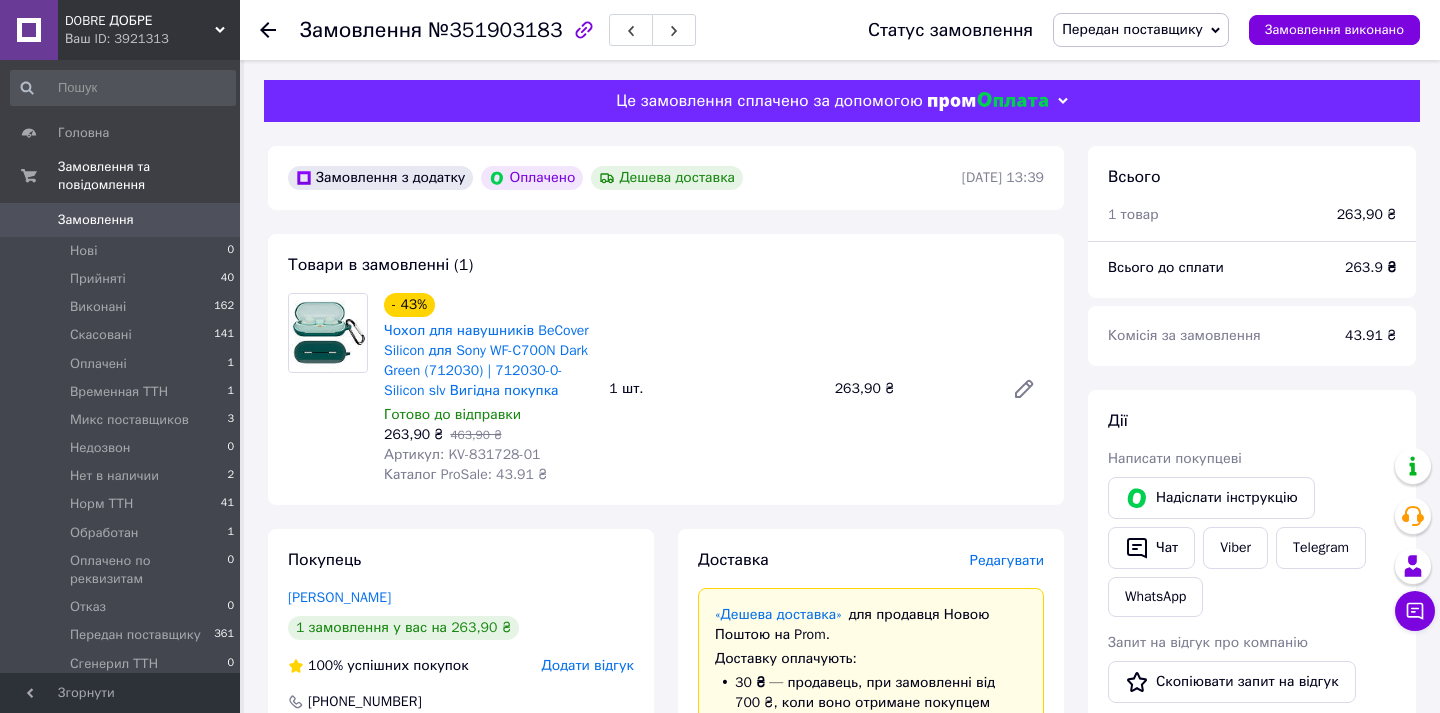 scroll, scrollTop: 0, scrollLeft: 0, axis: both 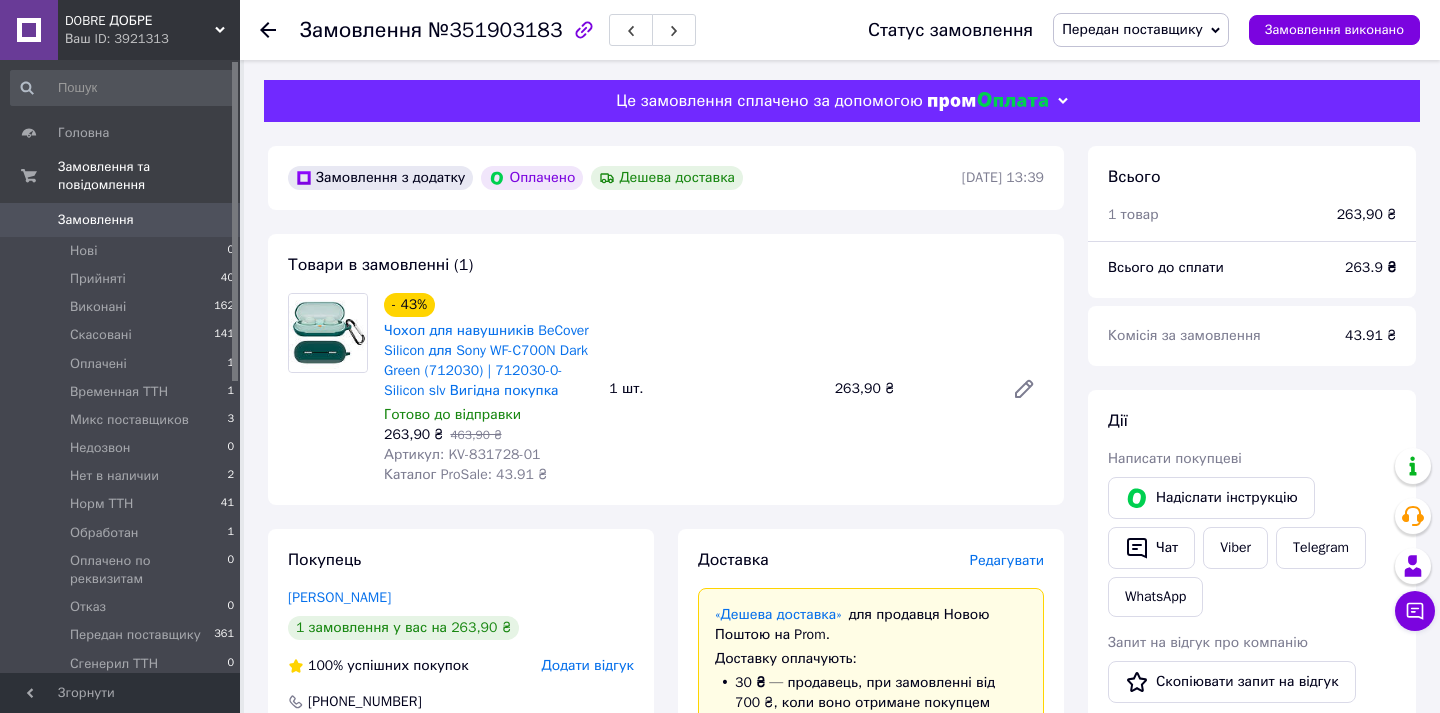 click on "Артикул: KV-831728-01" at bounding box center (488, 455) 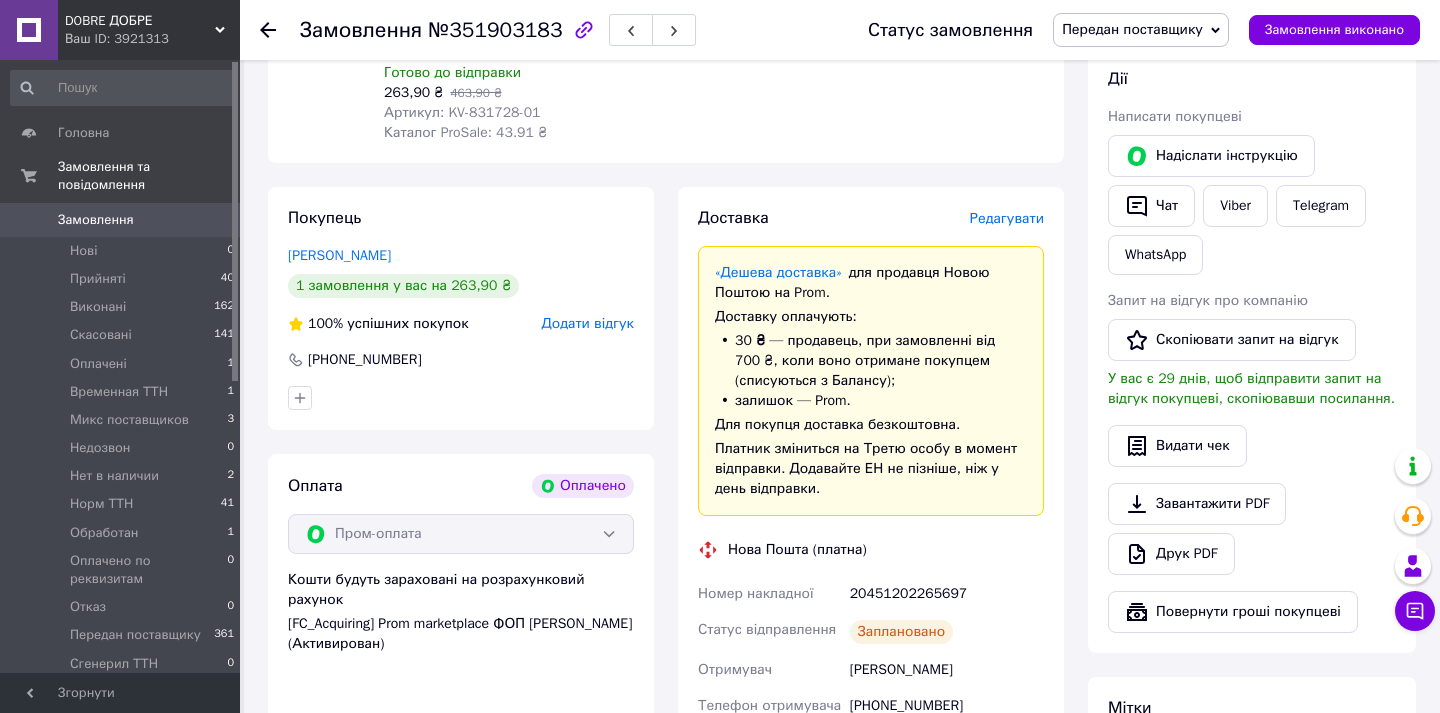 scroll, scrollTop: 444, scrollLeft: 0, axis: vertical 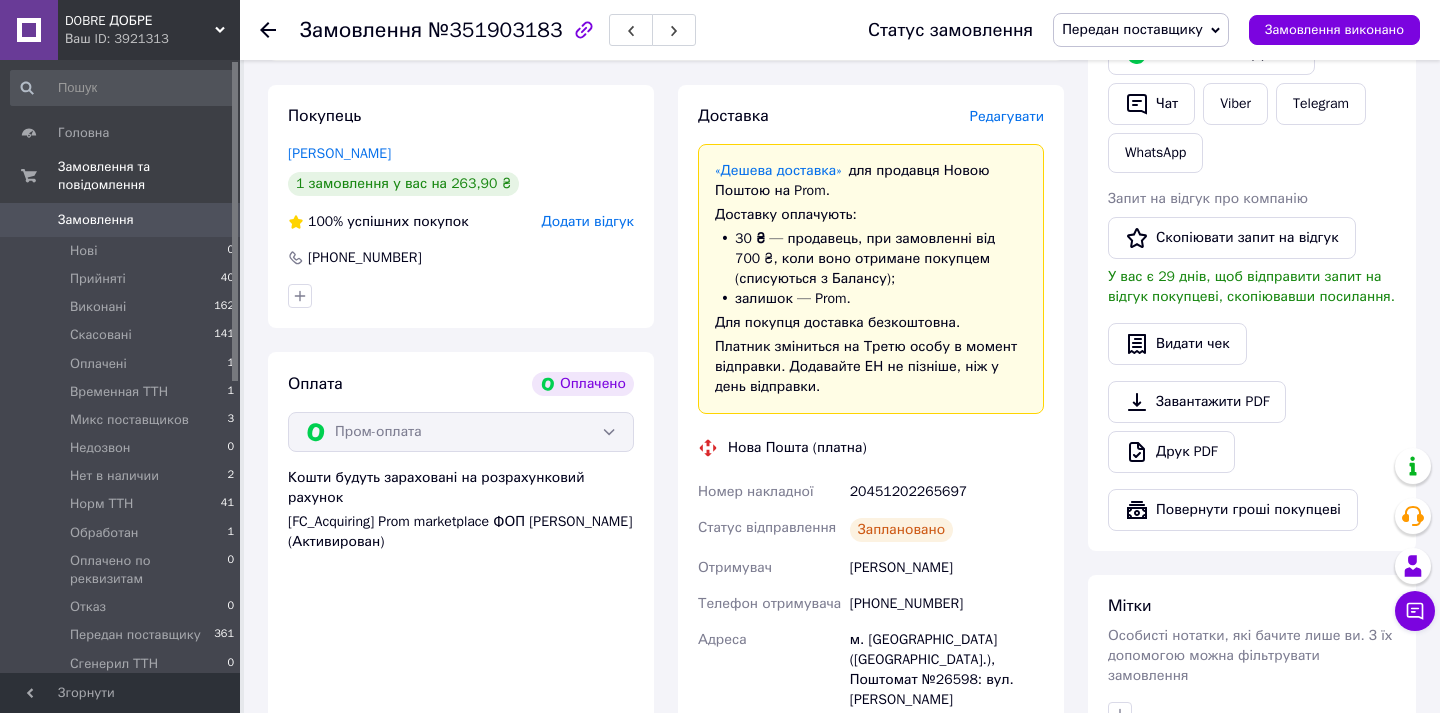 click on "+380969288686" at bounding box center [947, 604] 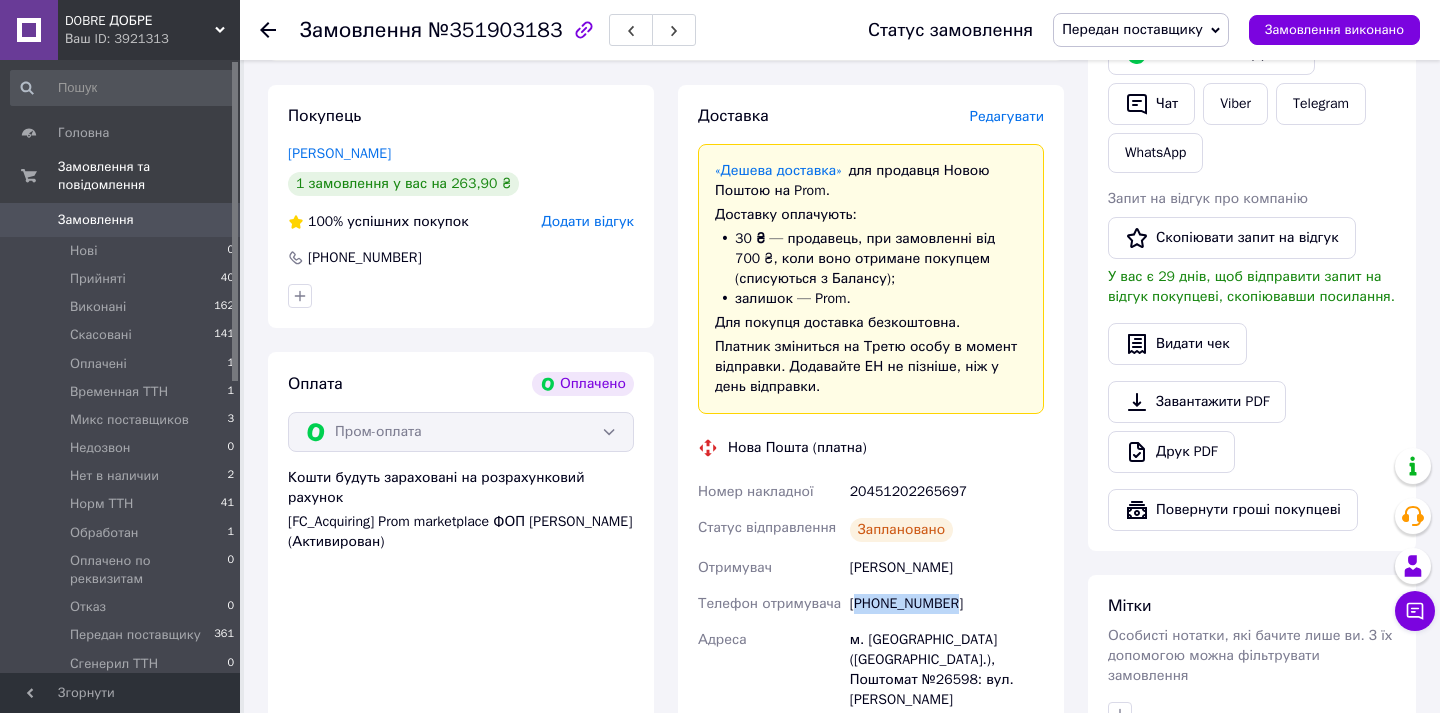 click on "+380969288686" at bounding box center (947, 604) 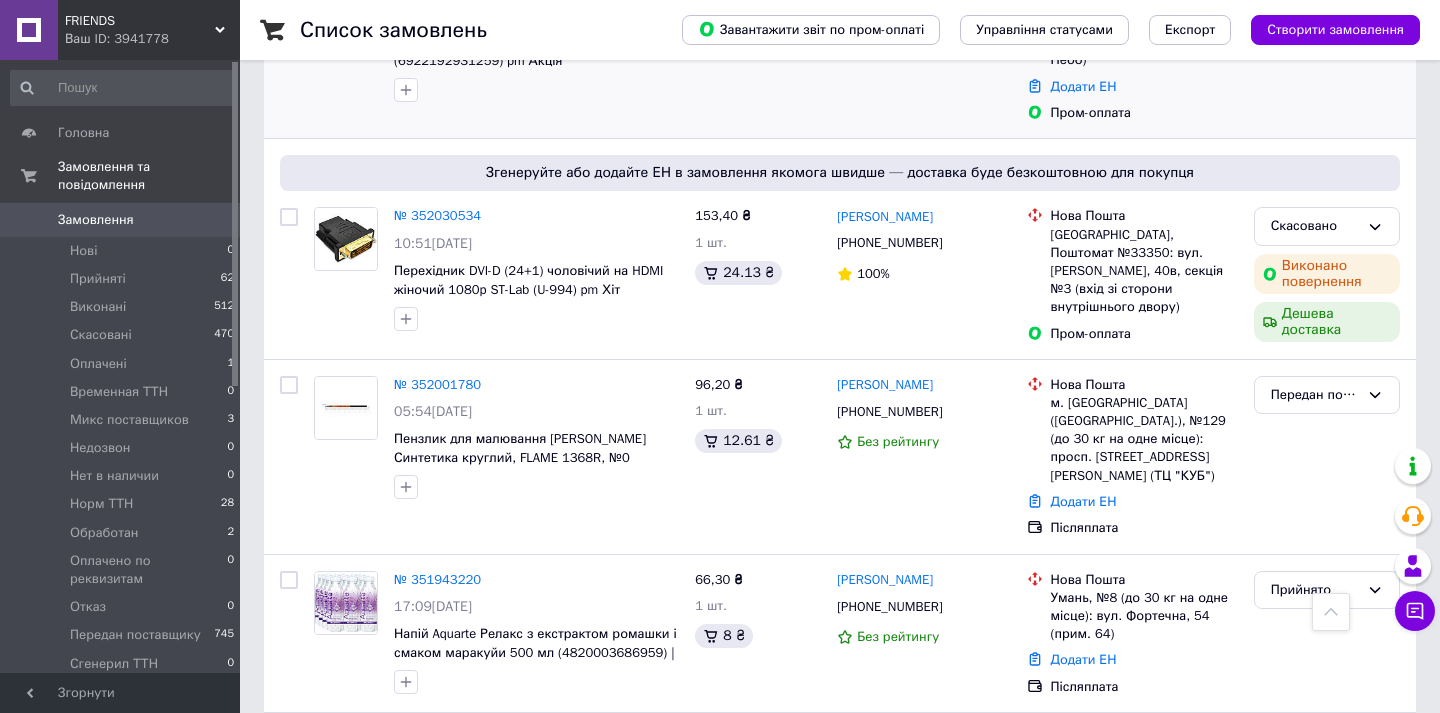 scroll, scrollTop: 517, scrollLeft: 0, axis: vertical 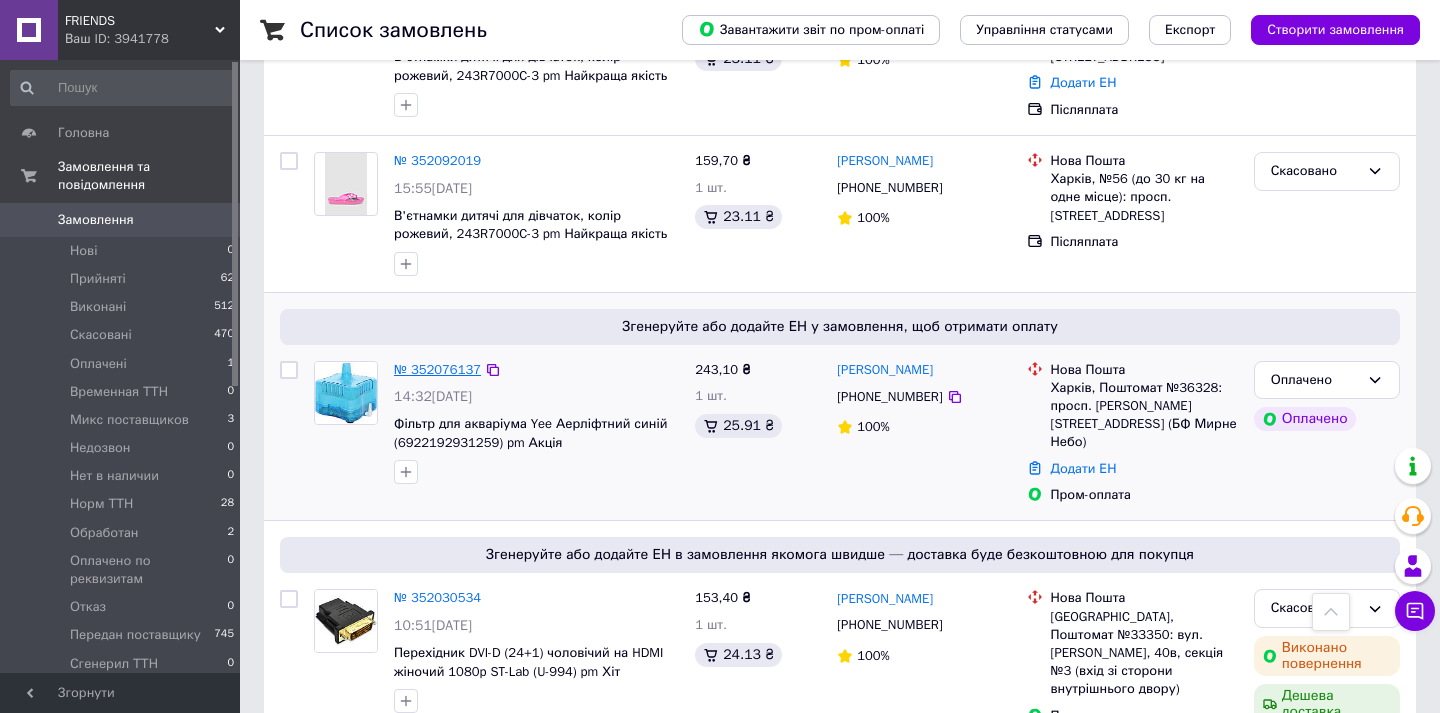 click on "№ 352076137" at bounding box center (437, 369) 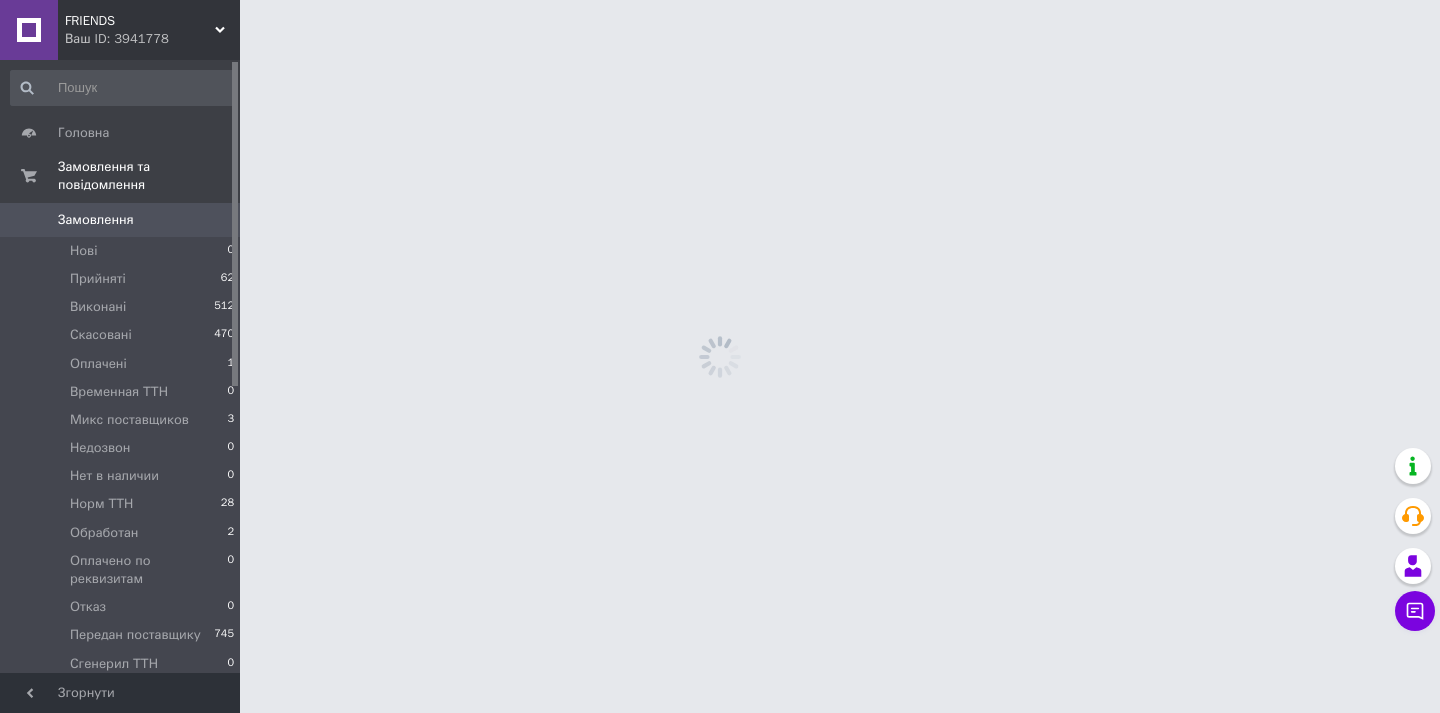 scroll, scrollTop: 0, scrollLeft: 0, axis: both 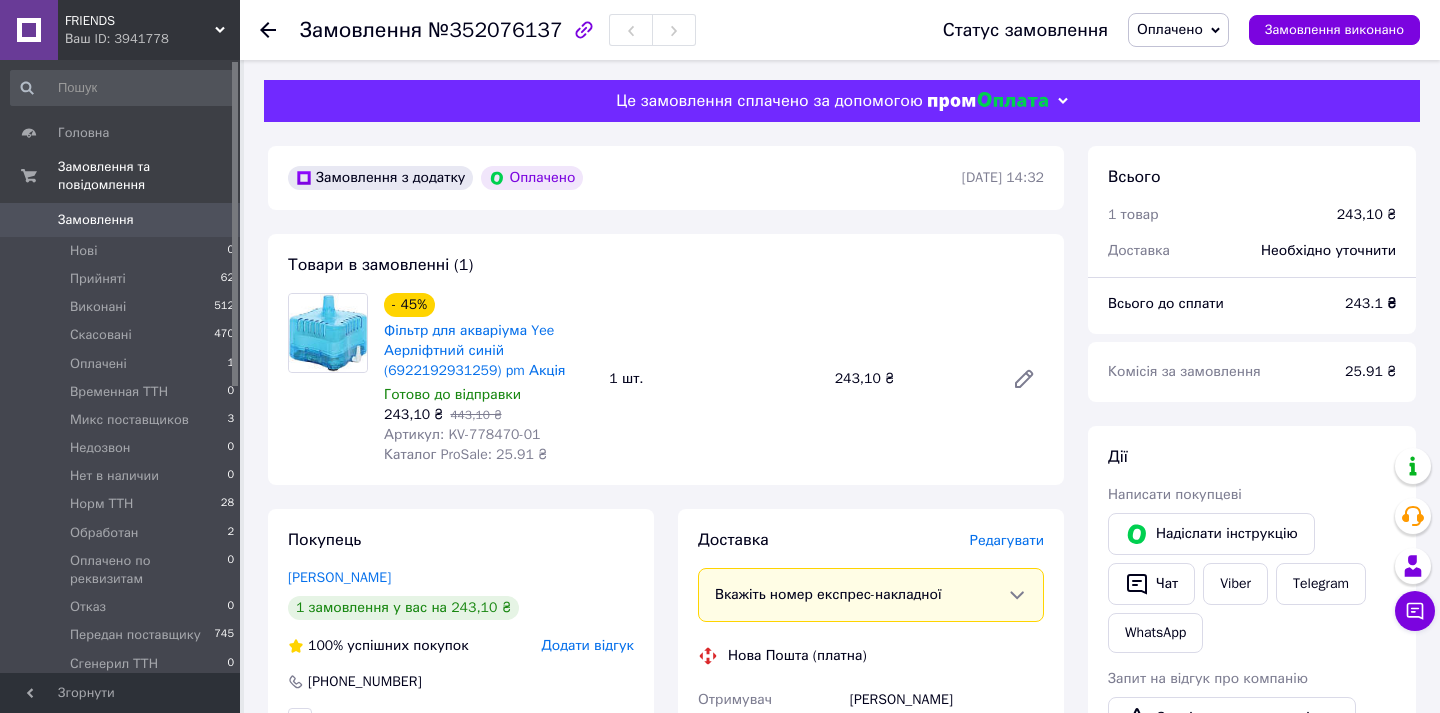 click on "Артикул: KV-778470-01" at bounding box center (462, 434) 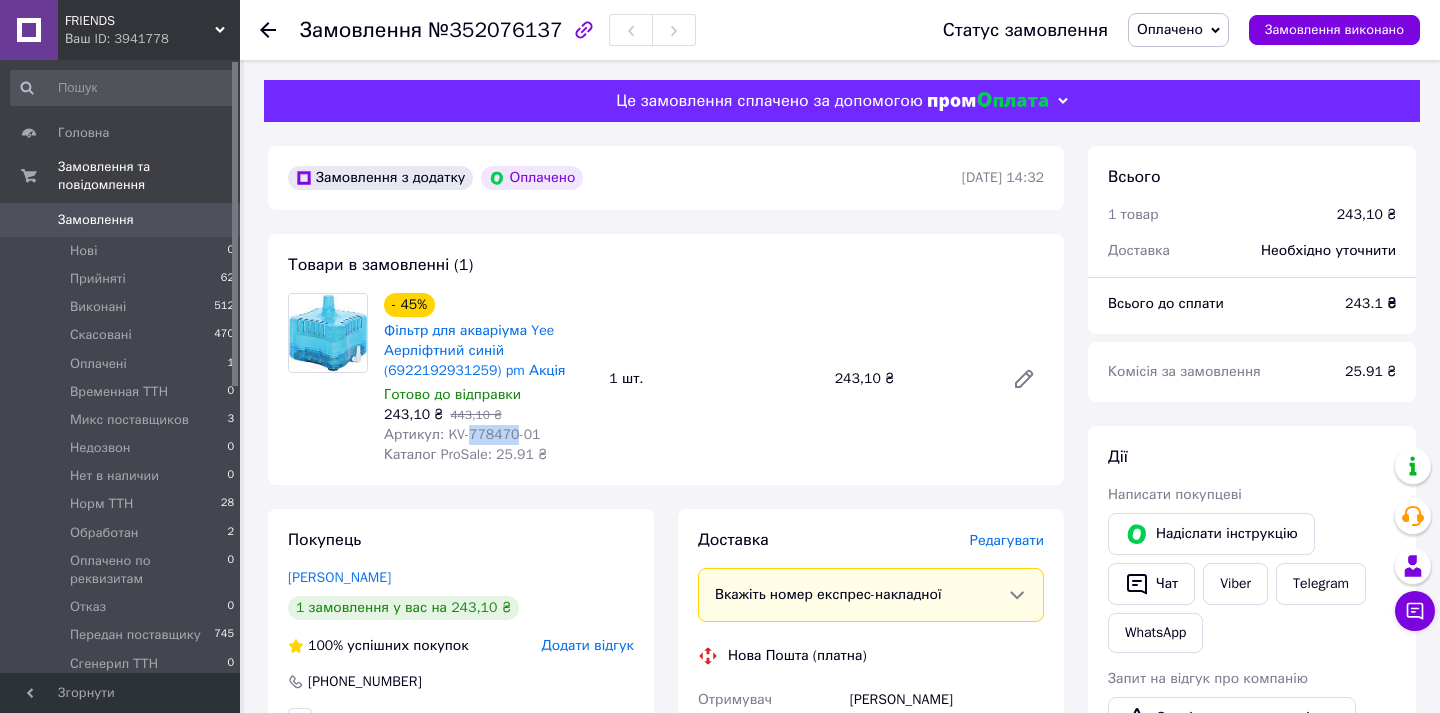 click on "Артикул: KV-778470-01" at bounding box center [462, 434] 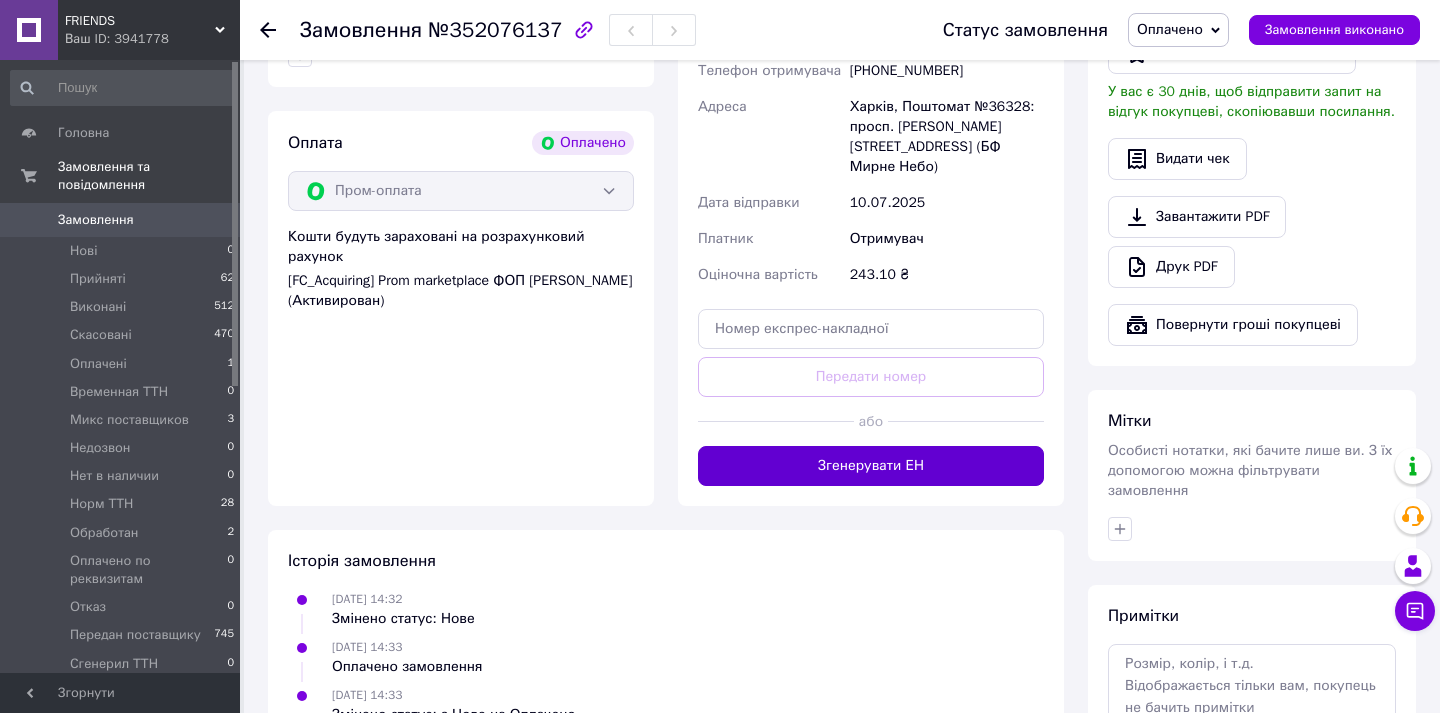 click on "Згенерувати ЕН" at bounding box center (871, 466) 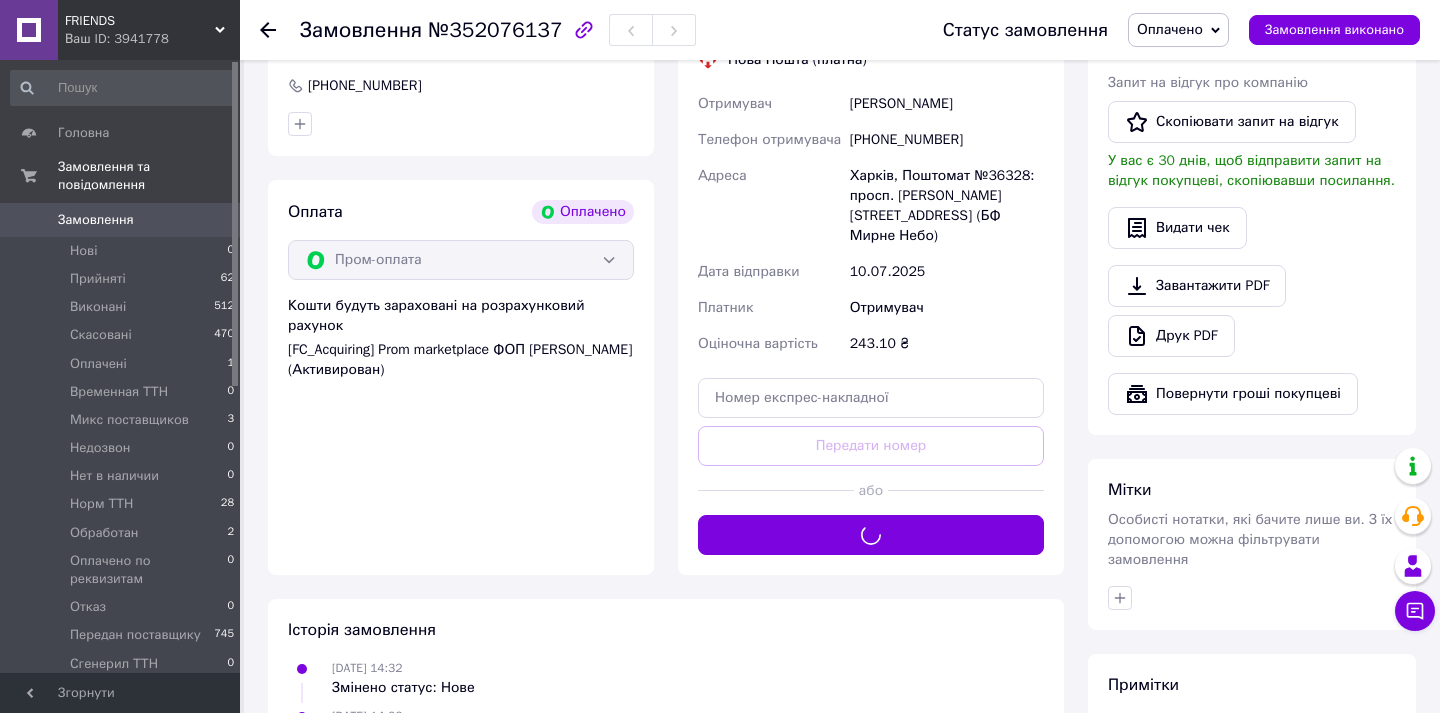 scroll, scrollTop: 523, scrollLeft: 0, axis: vertical 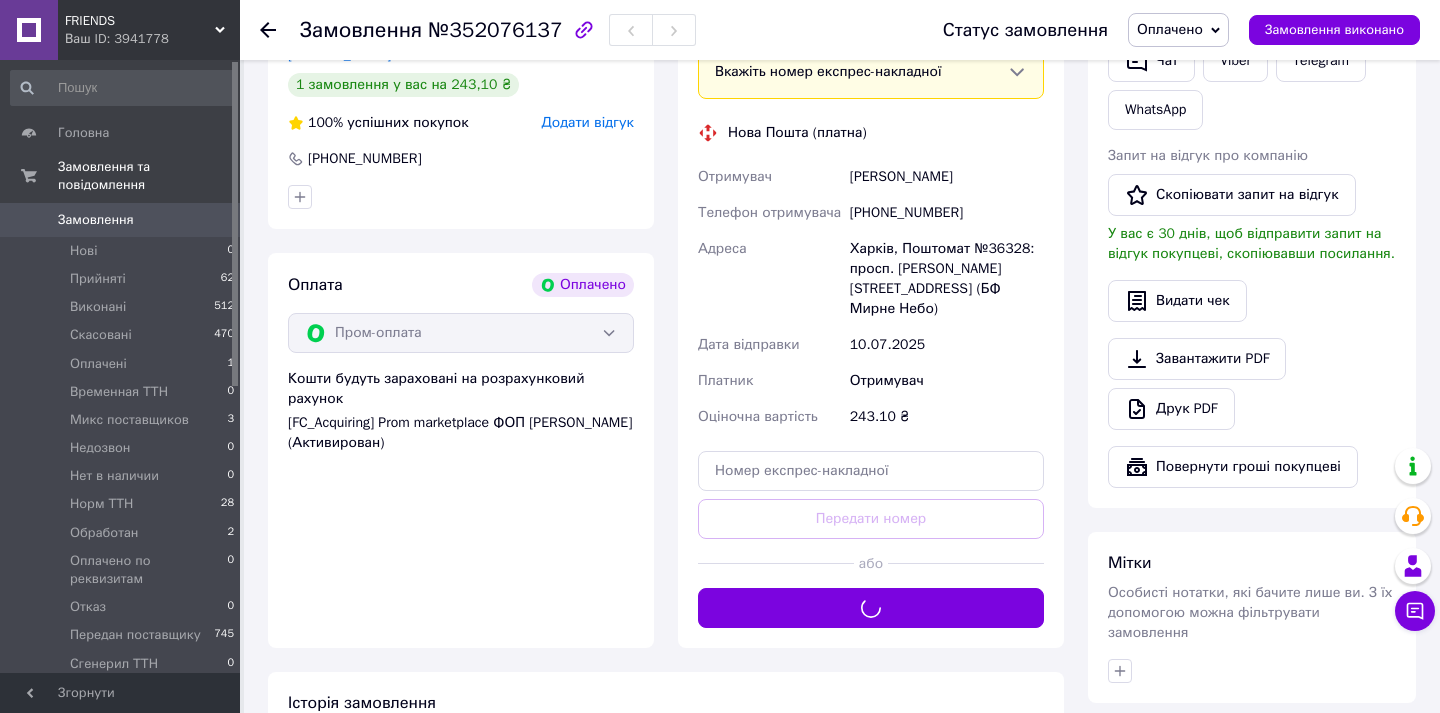 click on "Мягка Наталя" at bounding box center [947, 177] 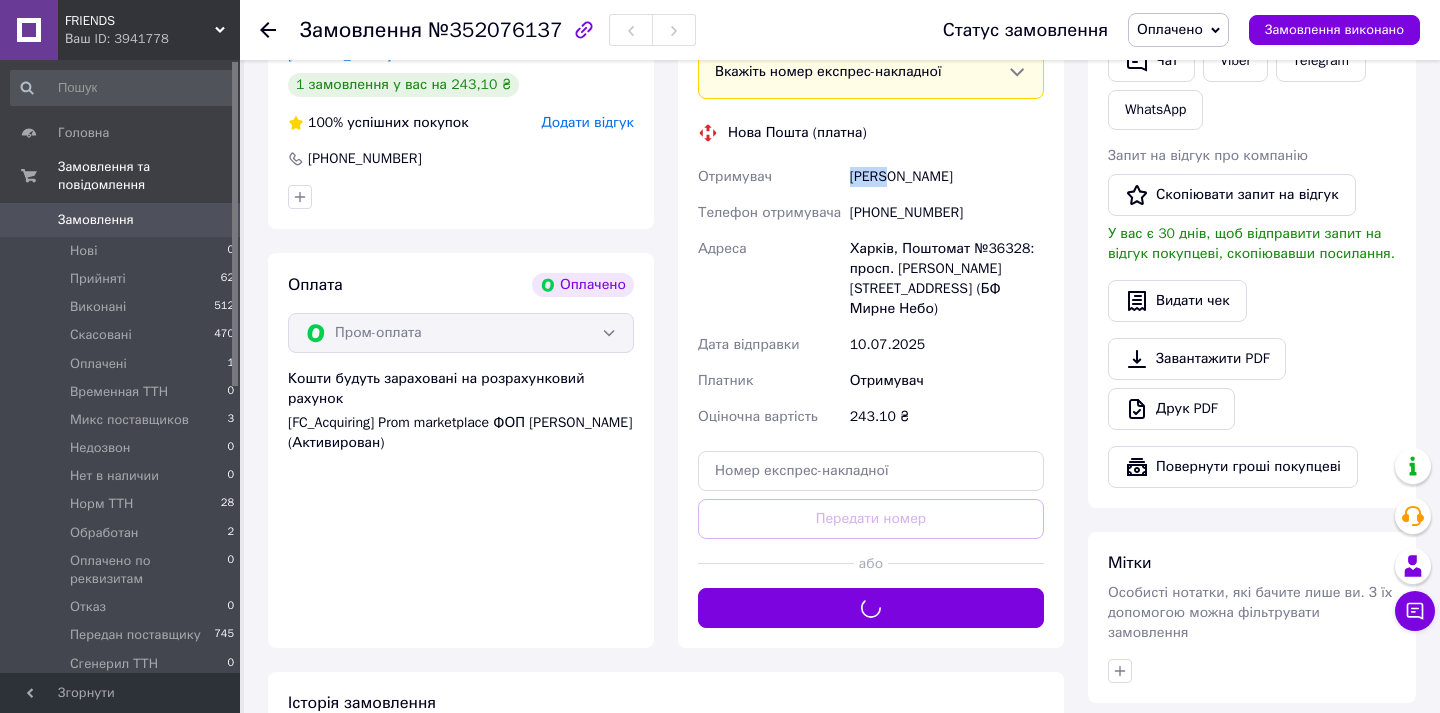 click on "Мягка Наталя" at bounding box center [947, 177] 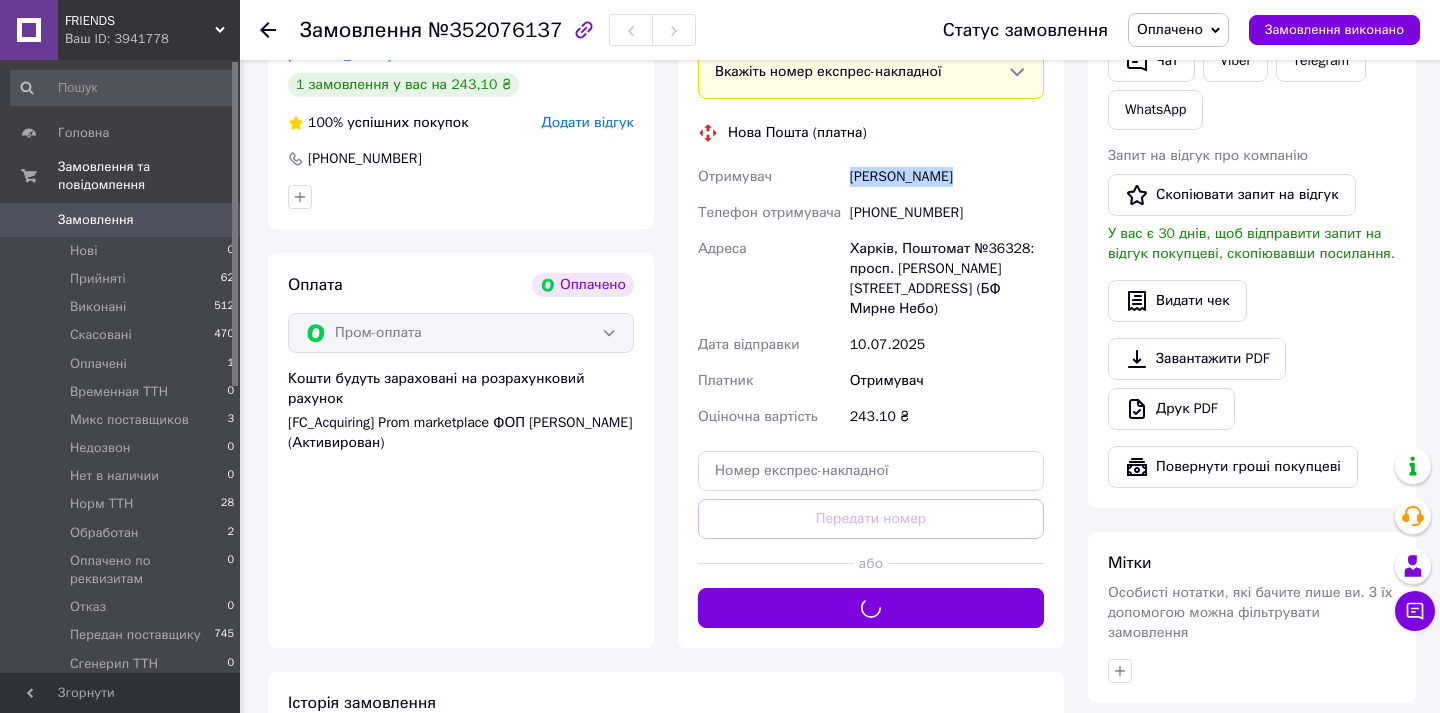 click on "Мягка Наталя" at bounding box center (947, 177) 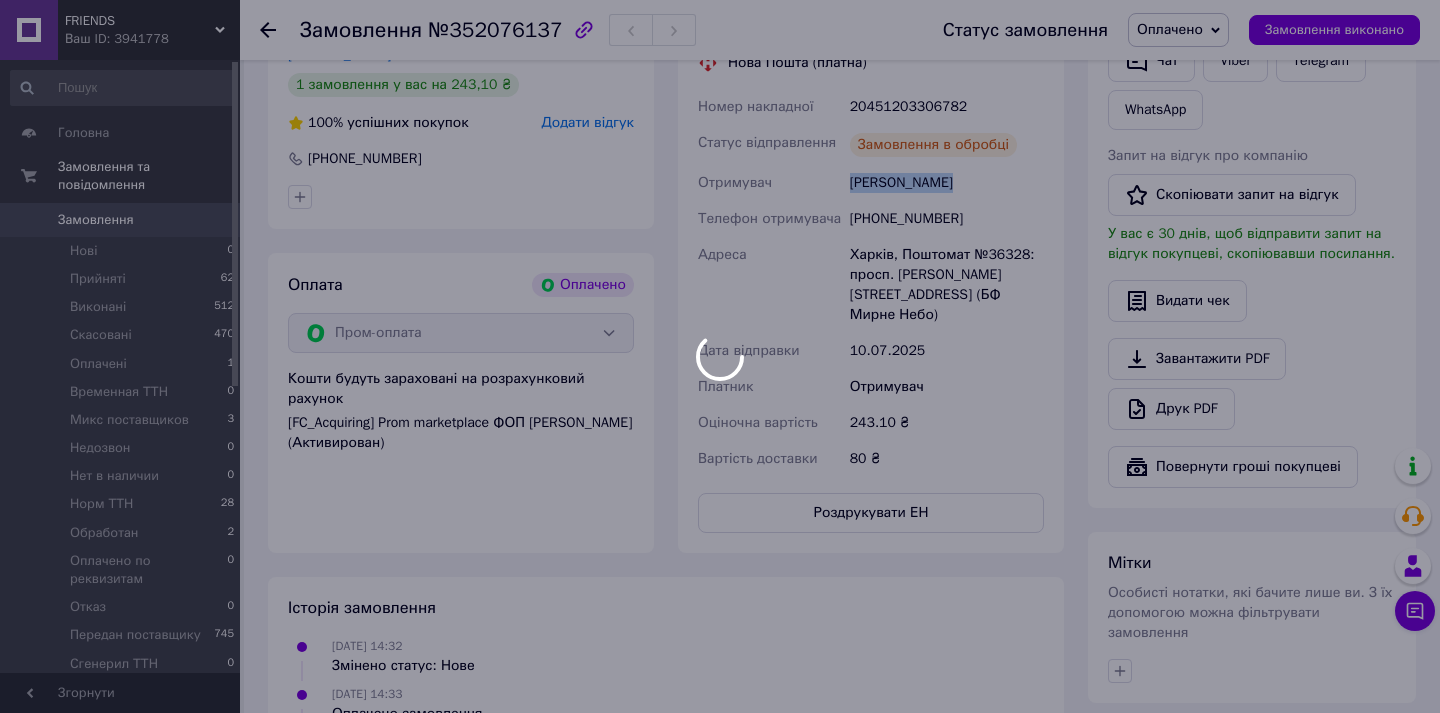 copy on "Мягка Наталя" 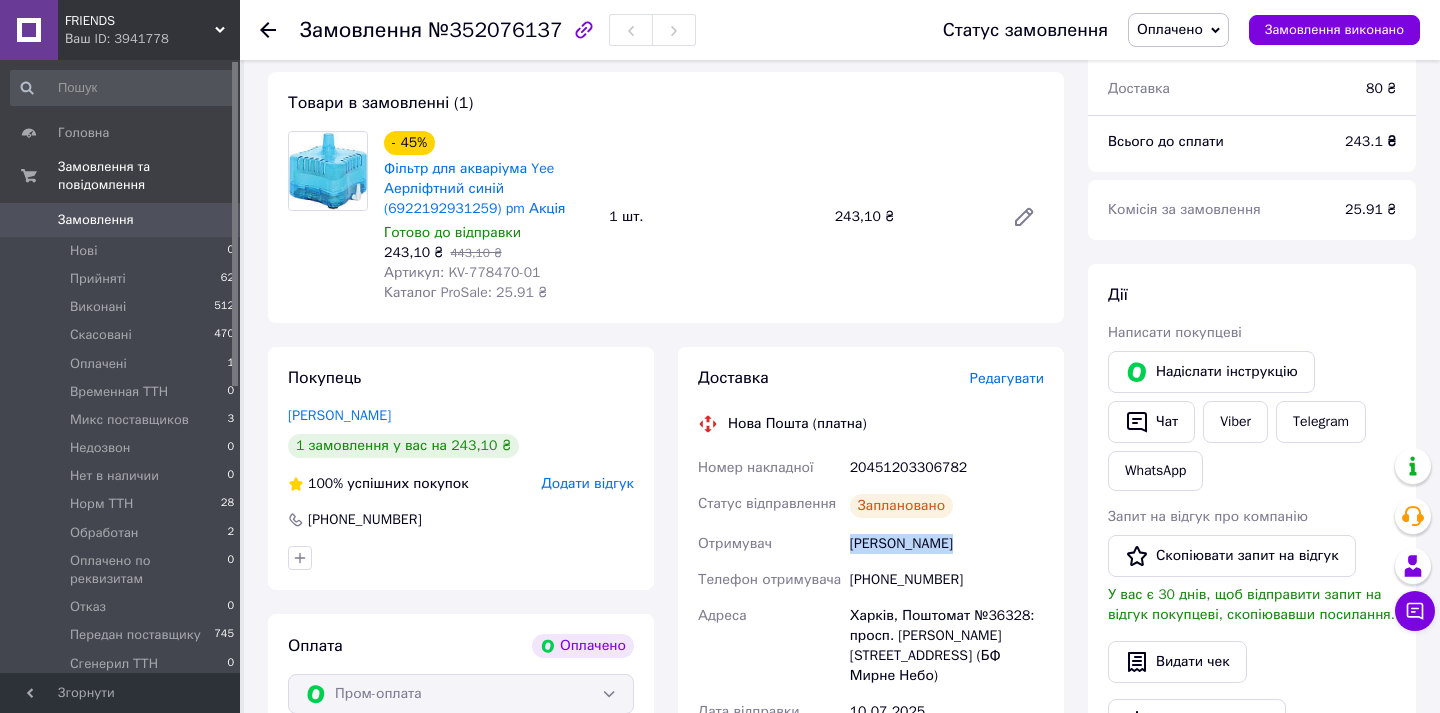 scroll, scrollTop: 141, scrollLeft: 0, axis: vertical 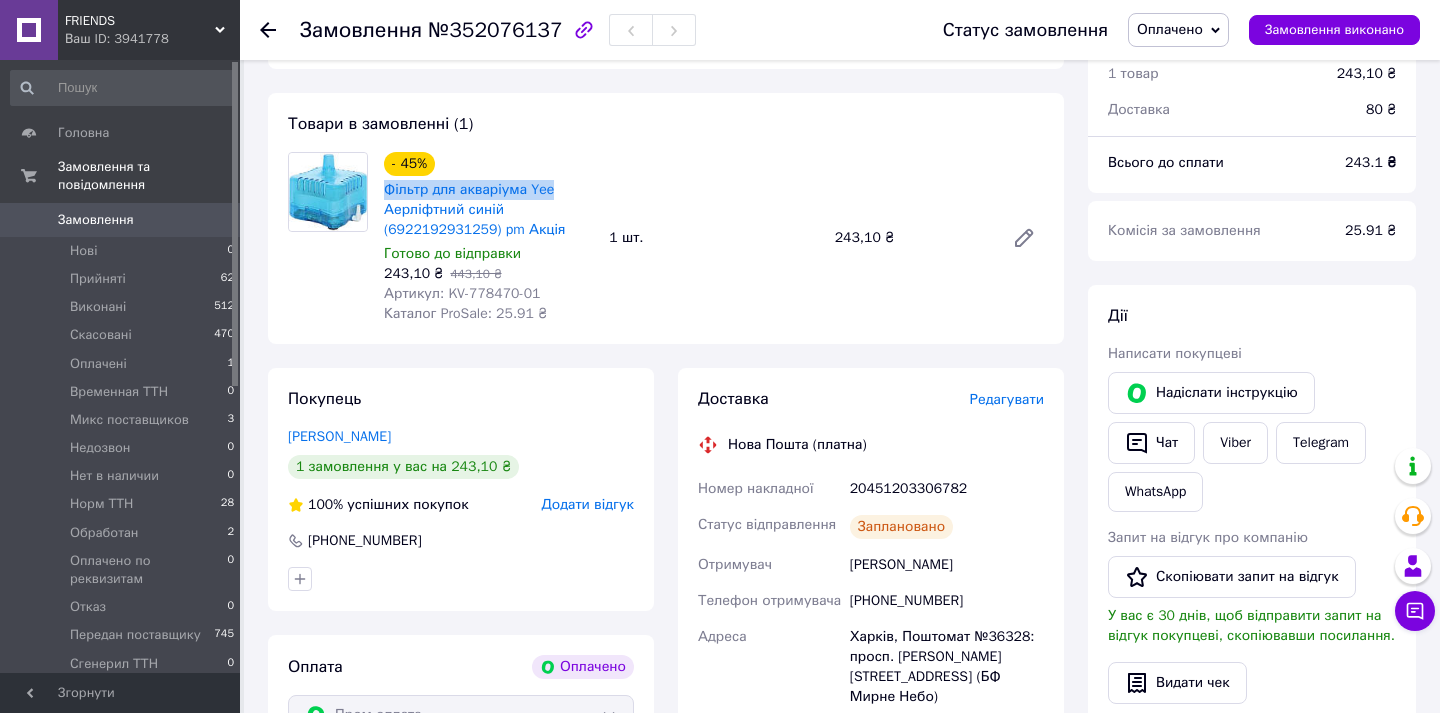 drag, startPoint x: 380, startPoint y: 185, endPoint x: 556, endPoint y: 193, distance: 176.18172 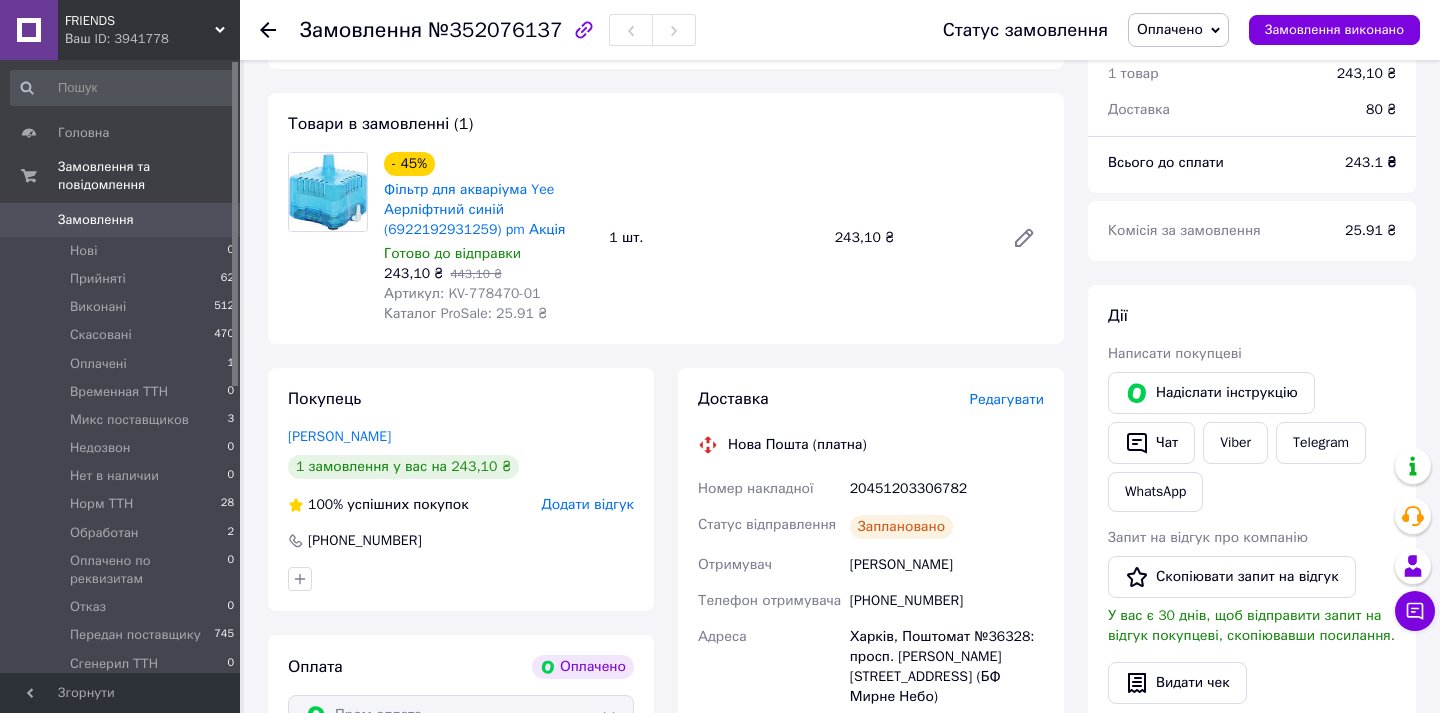 click on "- 45% Фільтр для акваріума Yee Аерліфтний синій (6922192931259) pm Акція Готово до відправки 243,10 ₴   443,10 ₴ Артикул: KV-778470-01 Каталог ProSale: 25.91 ₴  1 шт. 243,10 ₴" at bounding box center (714, 238) 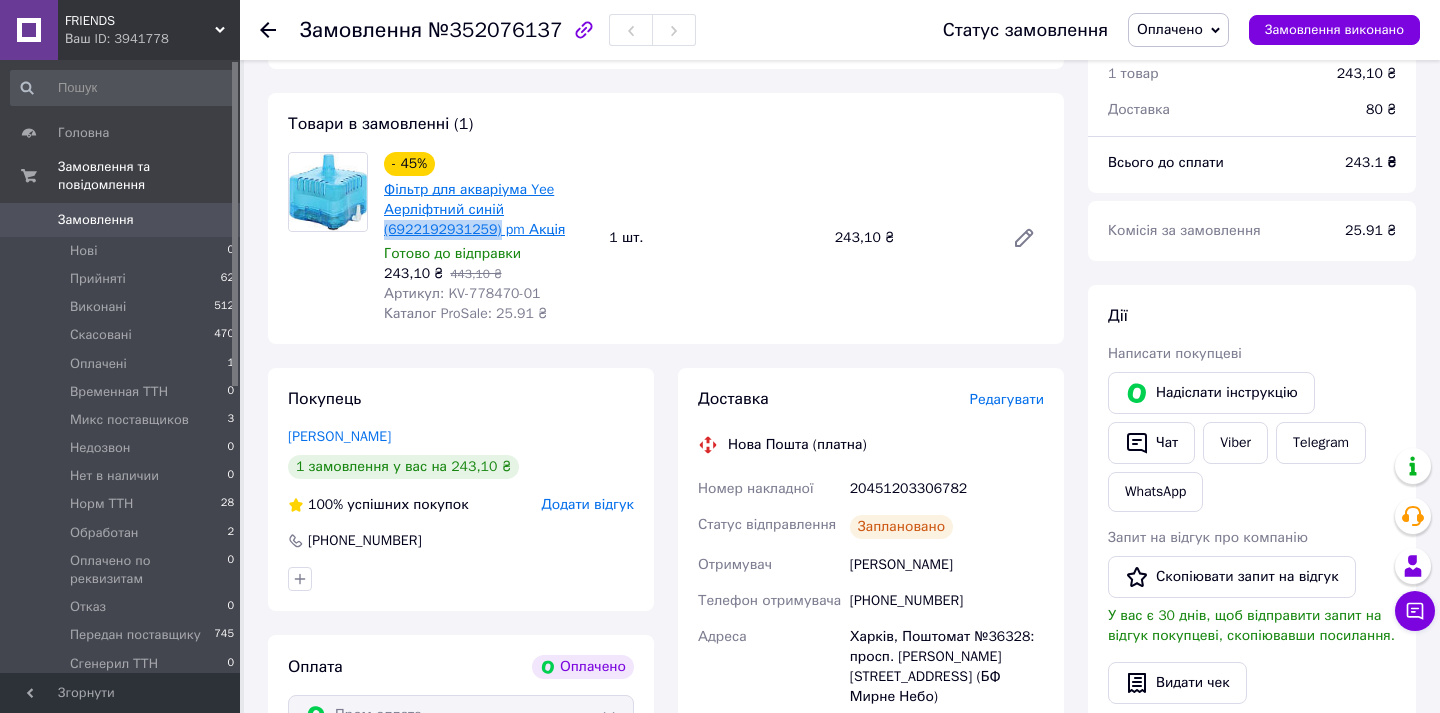 drag, startPoint x: 380, startPoint y: 230, endPoint x: 499, endPoint y: 233, distance: 119.03781 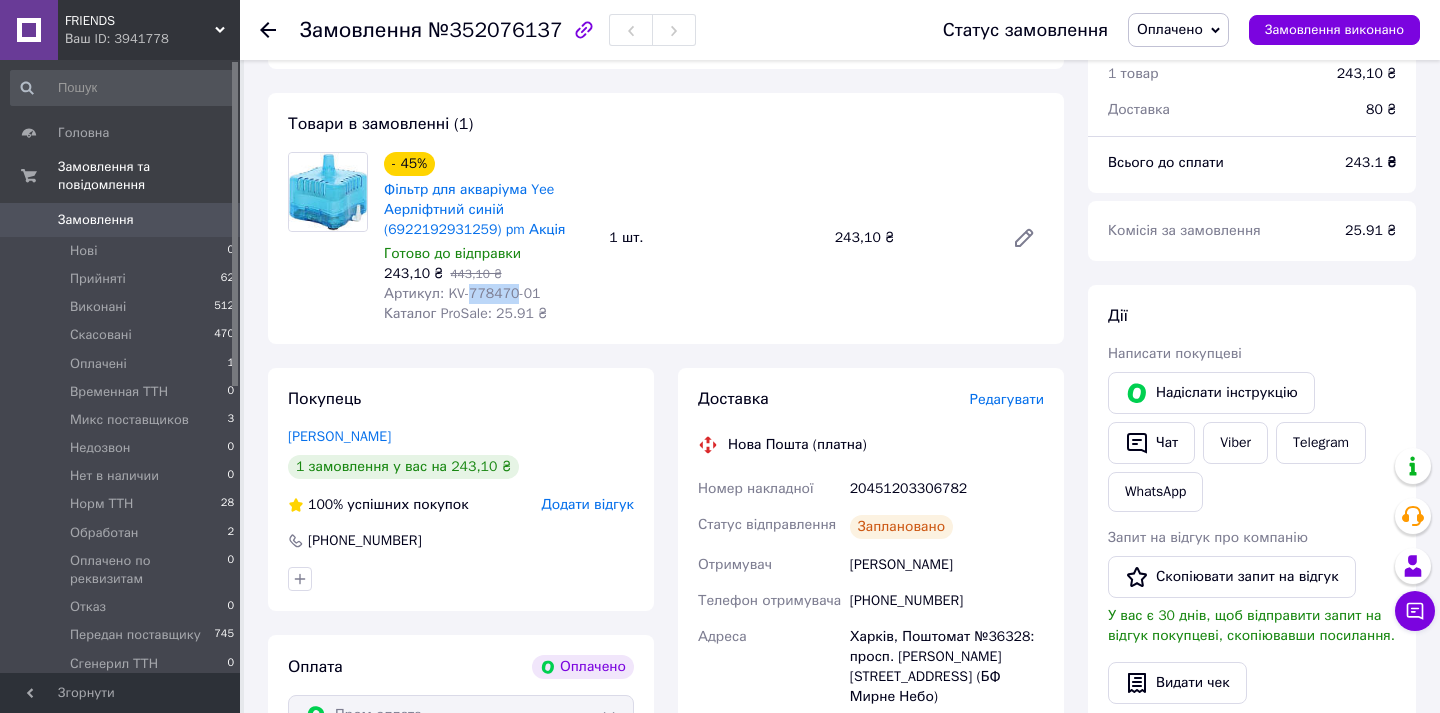 drag, startPoint x: 472, startPoint y: 292, endPoint x: 520, endPoint y: 294, distance: 48.04165 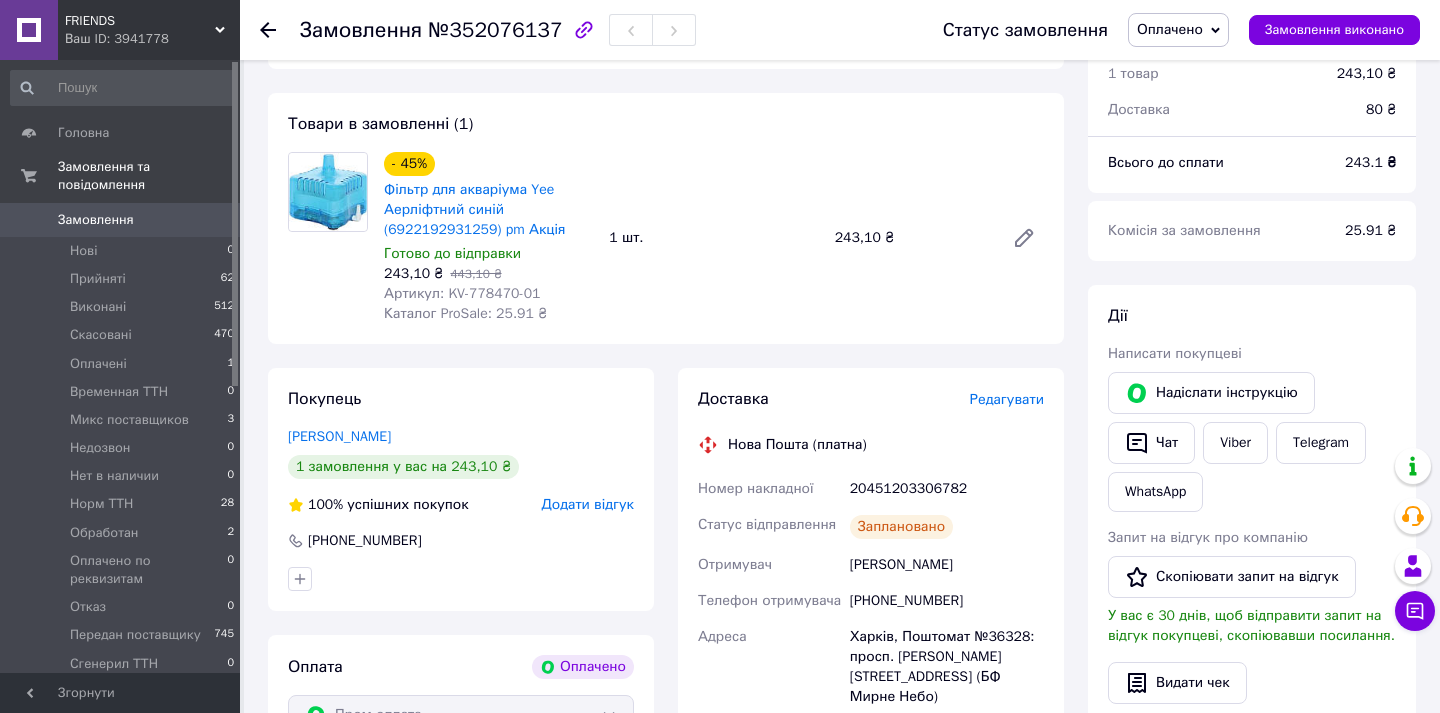 click on "- 45% Фільтр для акваріума Yee Аерліфтний синій (6922192931259) pm Акція Готово до відправки 243,10 ₴   443,10 ₴ Артикул: KV-778470-01 Каталог ProSale: 25.91 ₴  1 шт. 243,10 ₴" at bounding box center [714, 238] 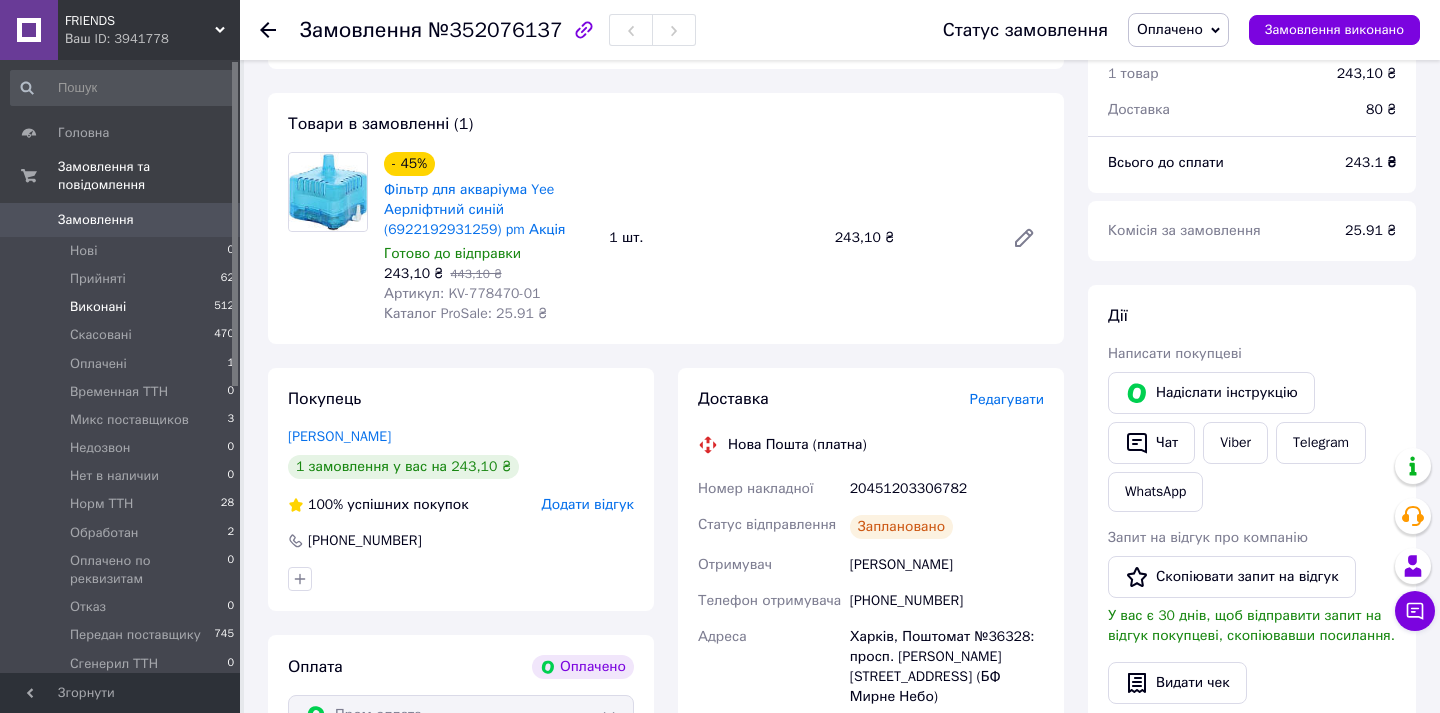 scroll, scrollTop: 0, scrollLeft: 0, axis: both 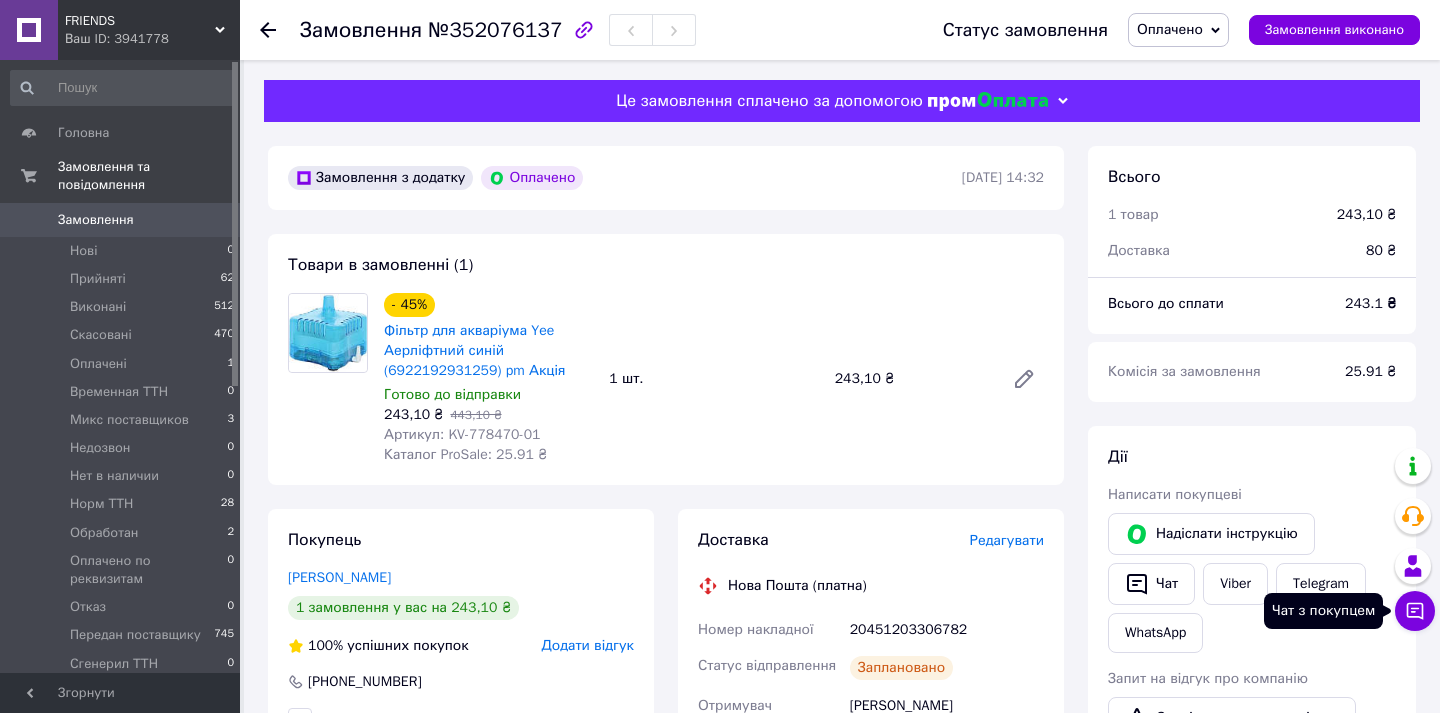 click 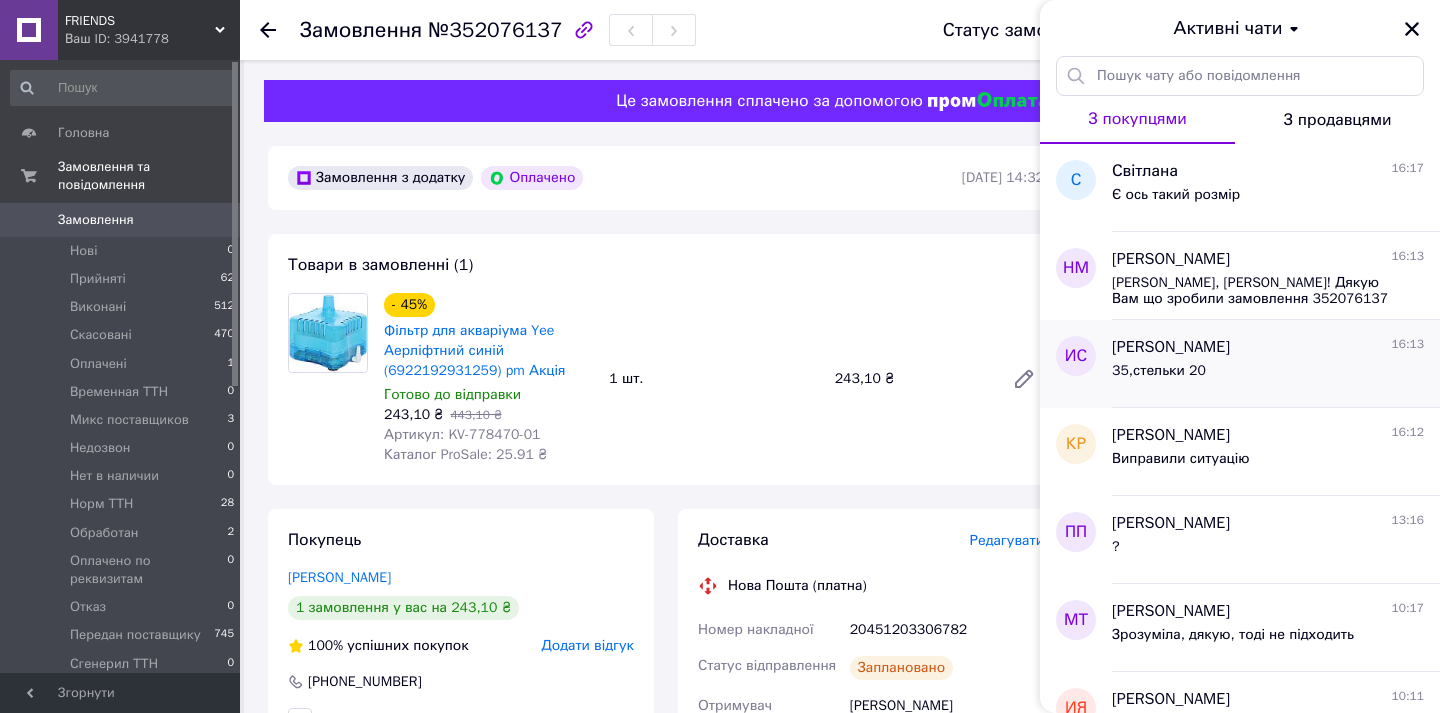 click on "35,стельки 20" at bounding box center [1268, 375] 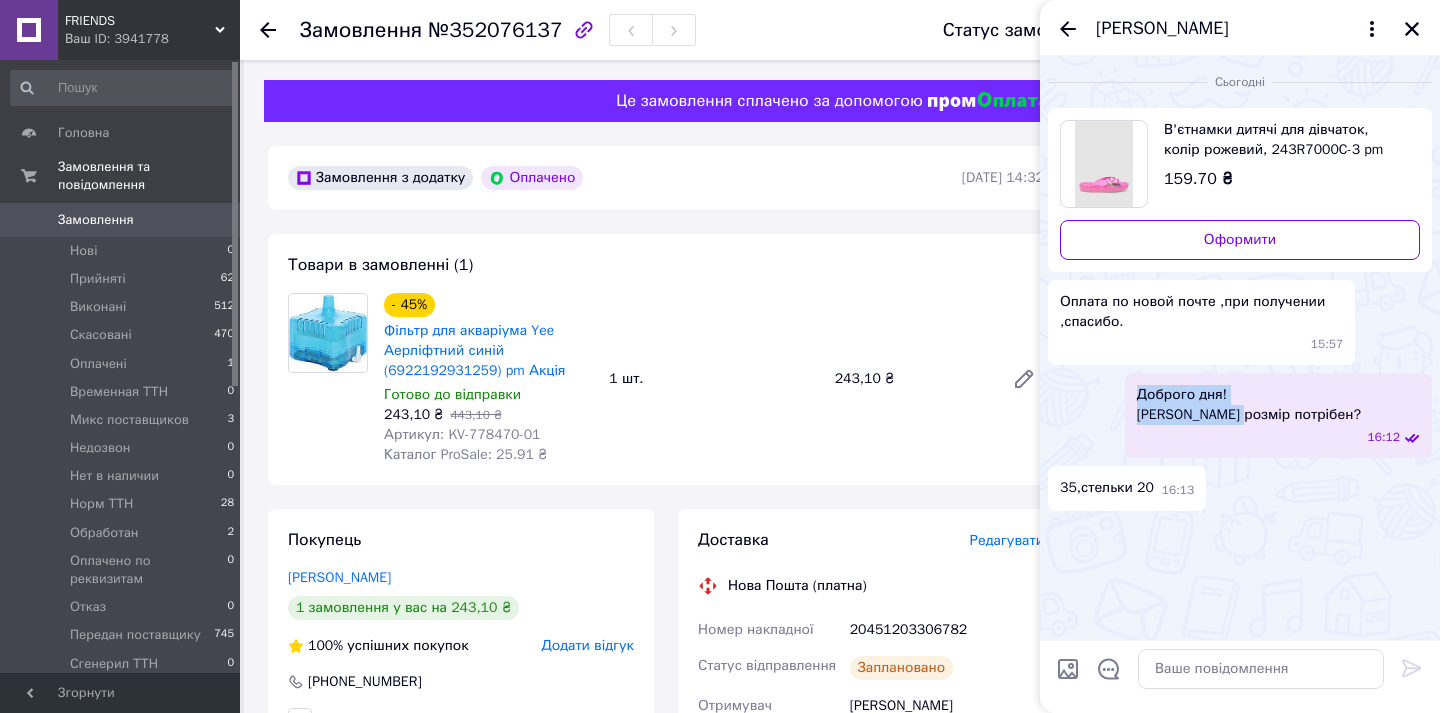 drag, startPoint x: 1207, startPoint y: 393, endPoint x: 1316, endPoint y: 421, distance: 112.53888 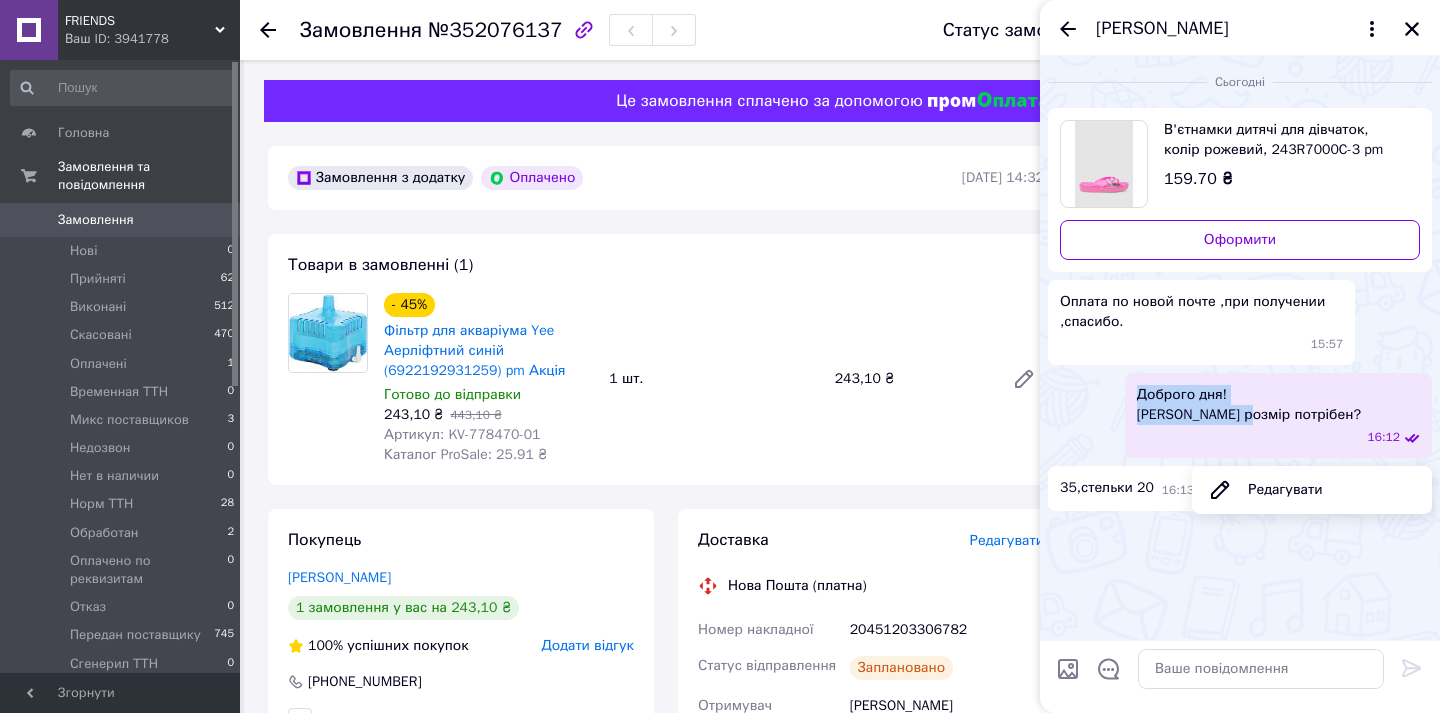 click on "Доброго дня! Який розмір потрібен?" at bounding box center [1249, 405] 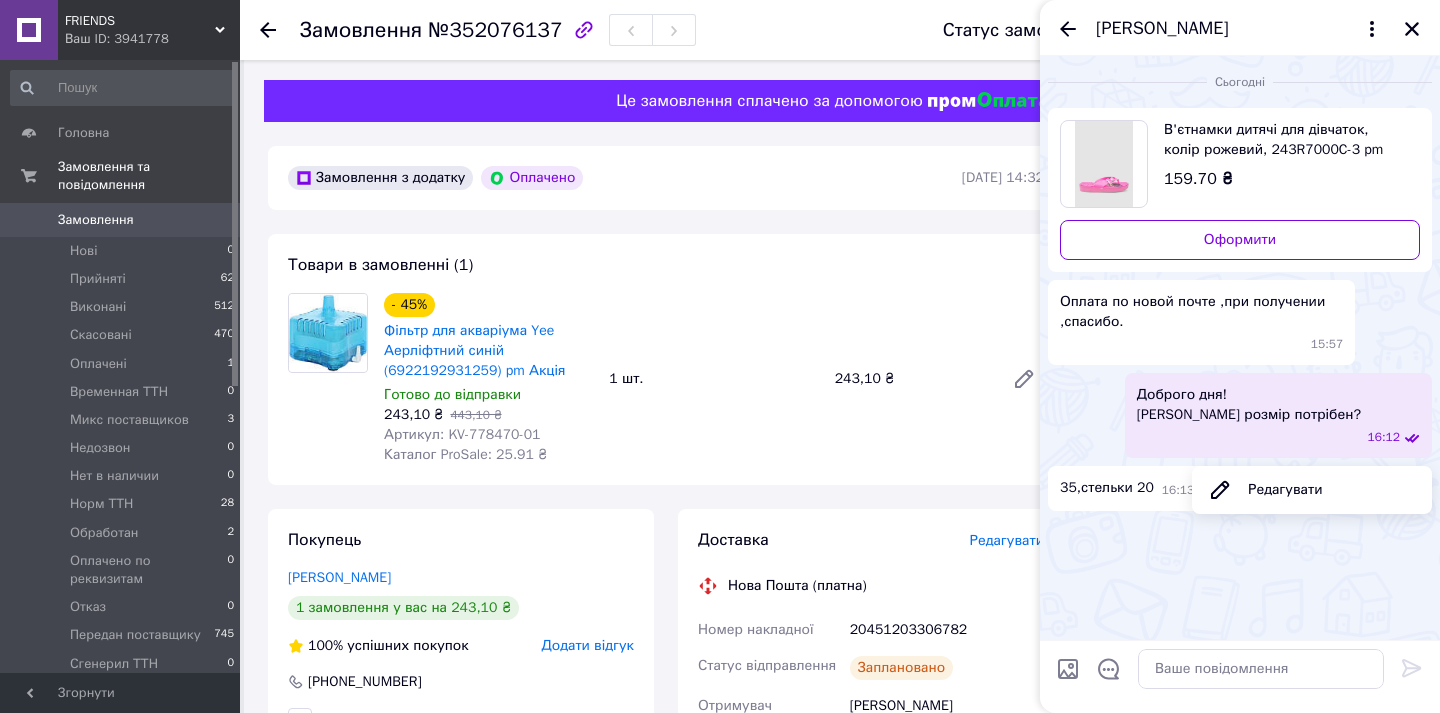 click on "Доброго дня! Який розмір потрібен?" at bounding box center (1249, 405) 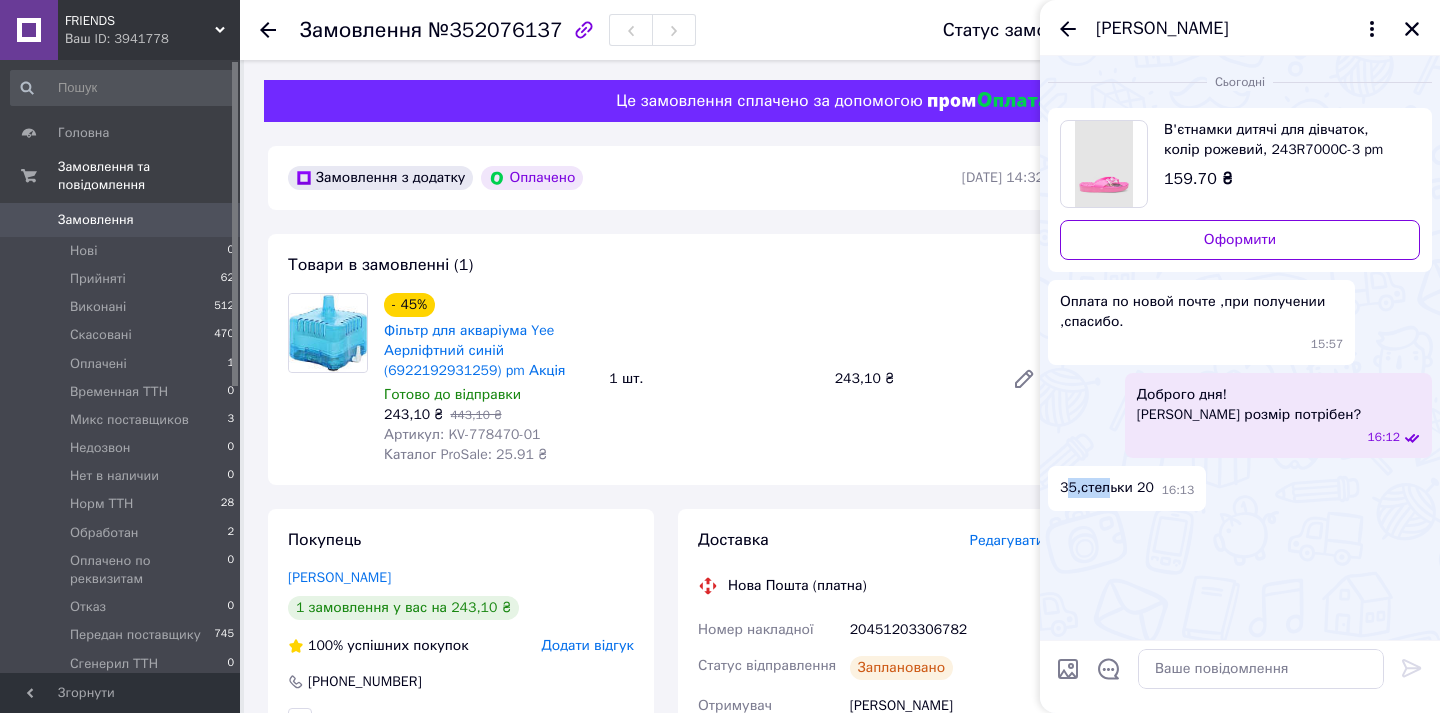 drag, startPoint x: 1067, startPoint y: 469, endPoint x: 1130, endPoint y: 469, distance: 63 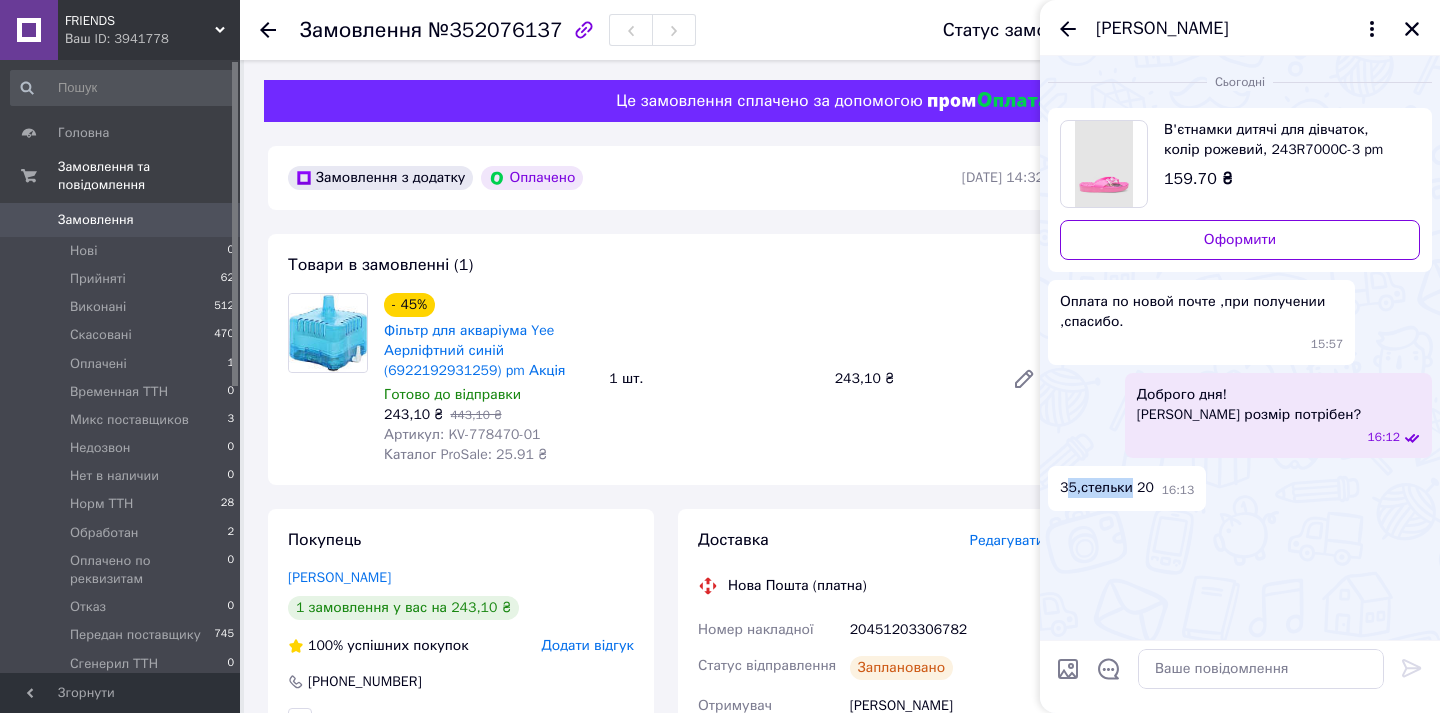 click on "35,стельки 20" at bounding box center (1107, 488) 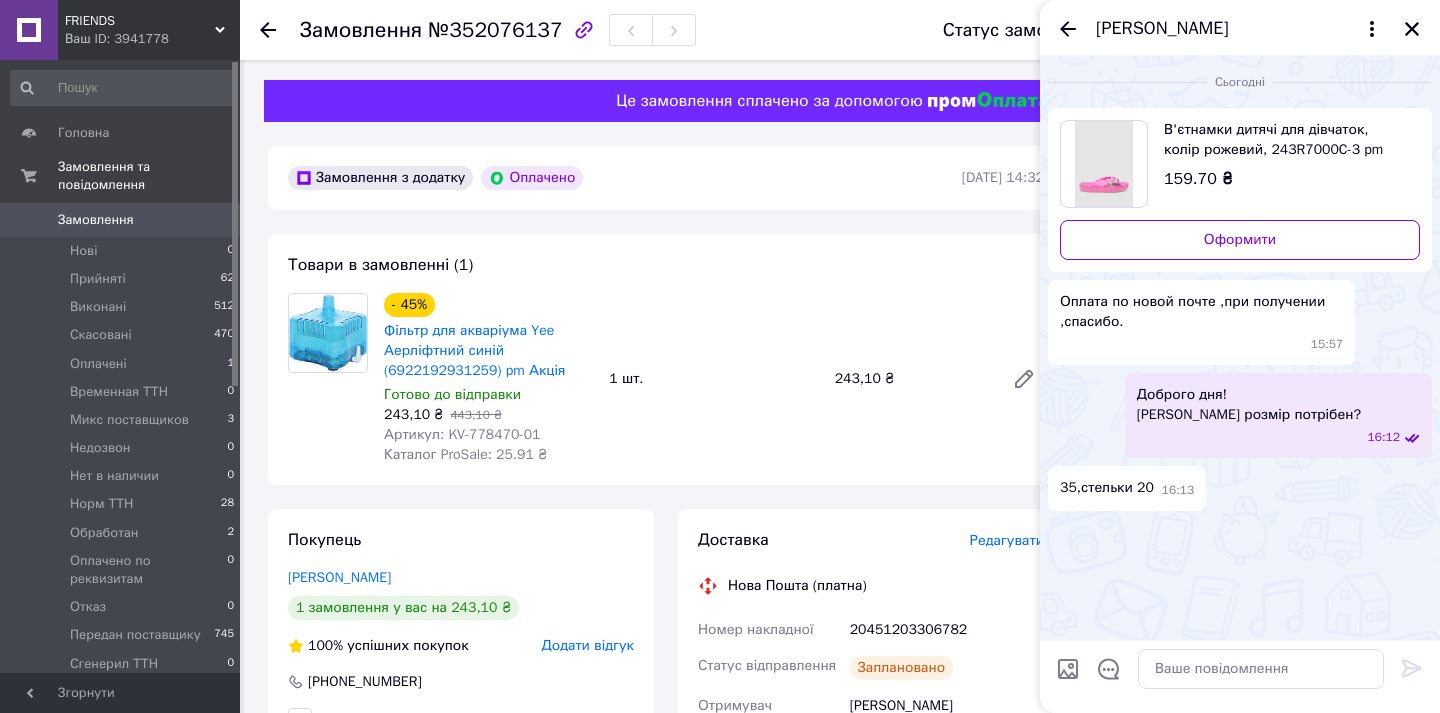 click on "FRIENDS" at bounding box center [140, 21] 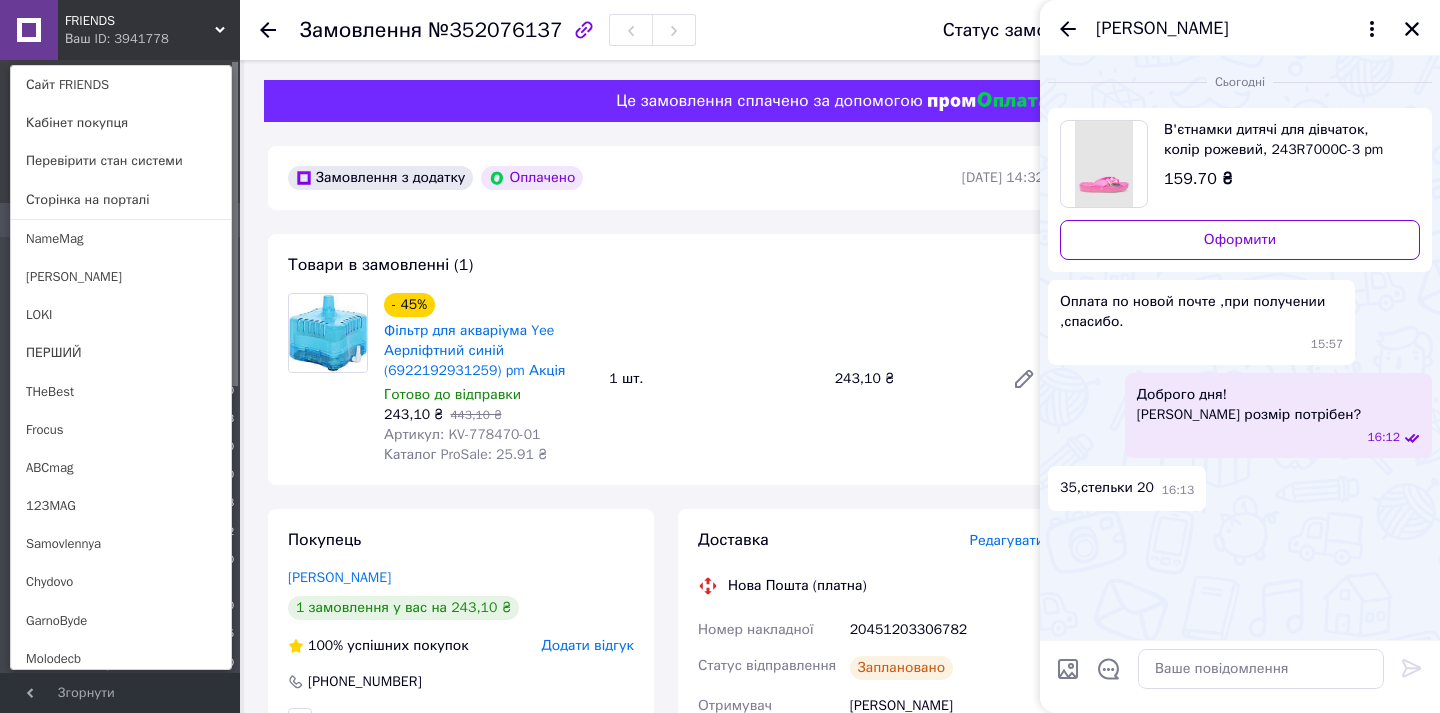 click on "FRIENDS Ваш ID: 3941778 Сайт FRIENDS Кабінет покупця Перевірити стан системи Сторінка на порталі NameMag Aleksandr LOKI ПЕРШИЙ THeBest Frocus ABCmag 123MAG Samovlennya Chydovo GarnoByde Molodecb Topic Tyt Beru DOBRE ДОБРЕ Povaga KlasnoMag SviyMag KrytuiMag Vubirgood Besperechno Oberu Newmag UAmag Horoshomag Bestmag Supermag 2024mag Goodmag AnnIvanivna Svitlomagazun Vse Magazun2 Magazun123 123magazun Vidpra Goodko Svitlo Bijj BJ Biju Bijuteriagood Довідка Вийти" at bounding box center [120, 30] 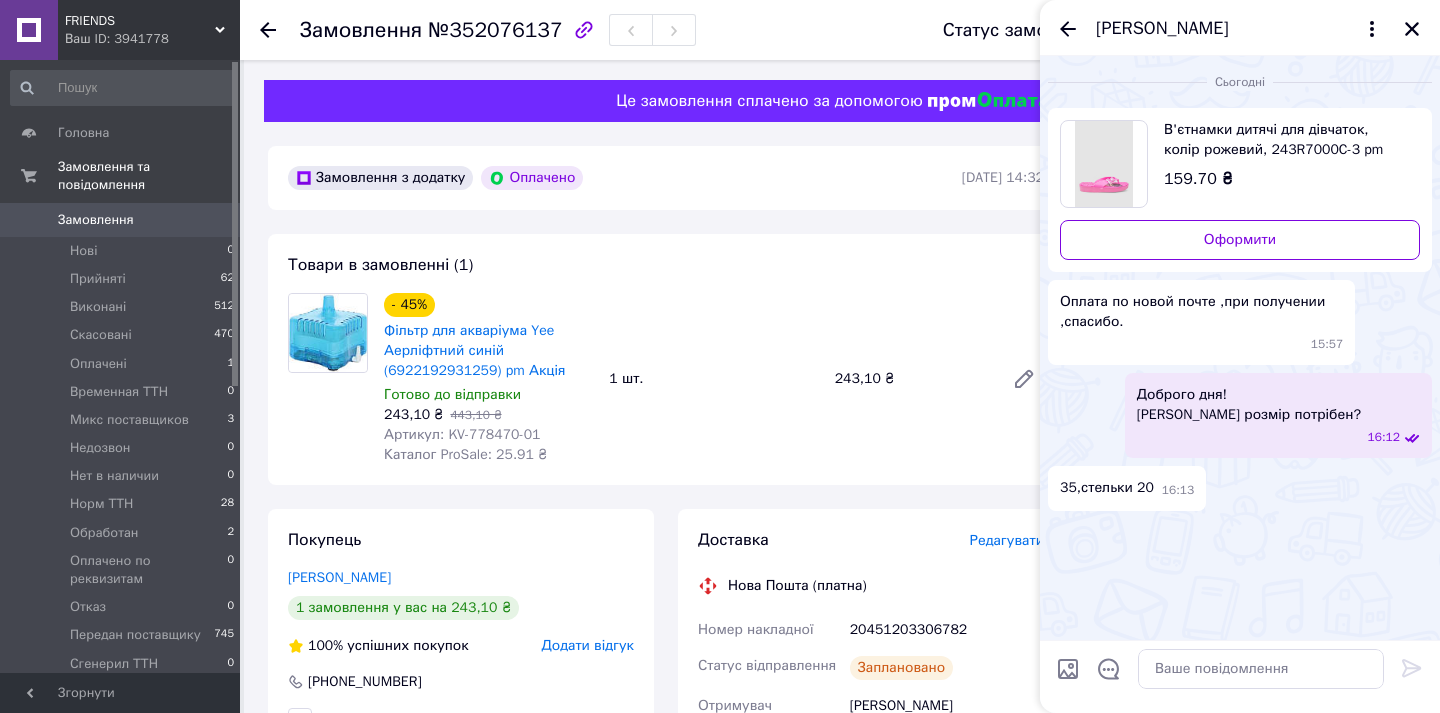 click on "Замовлення" at bounding box center (121, 220) 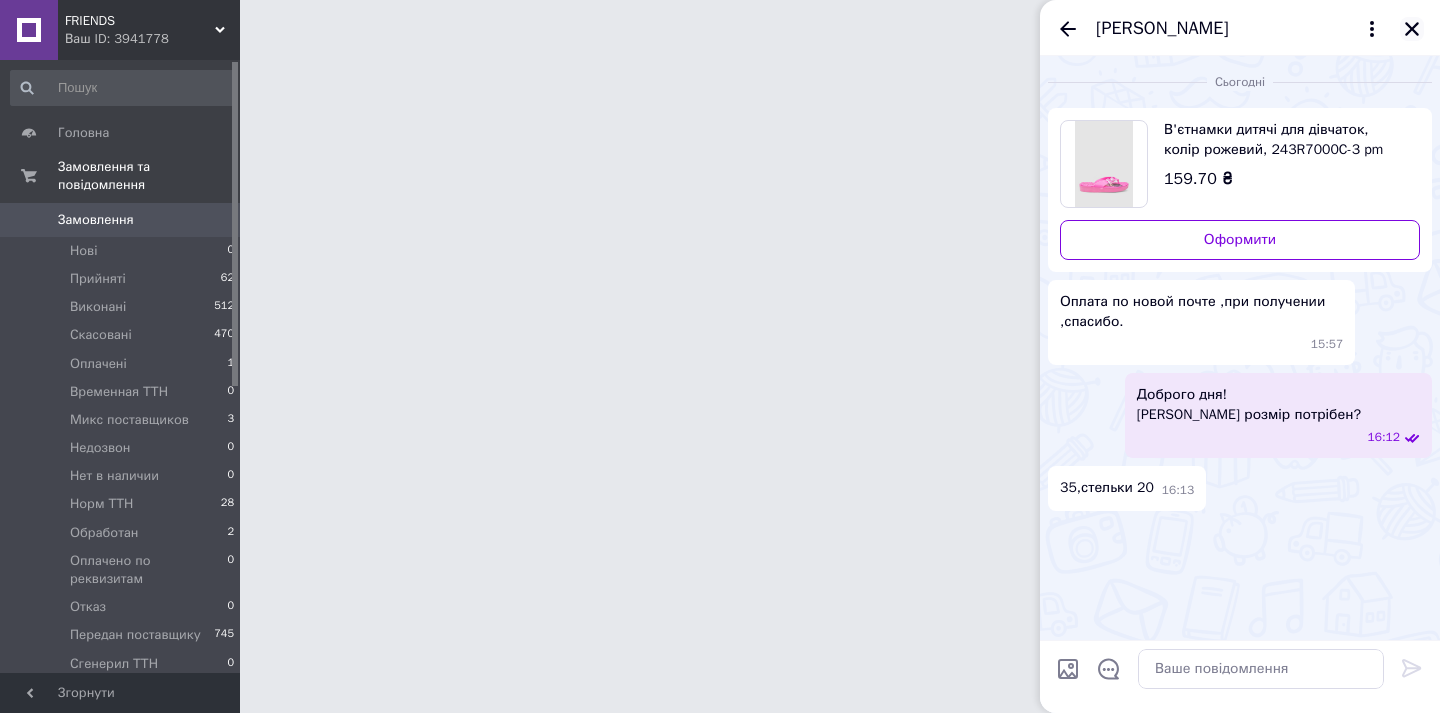 click at bounding box center (1412, 29) 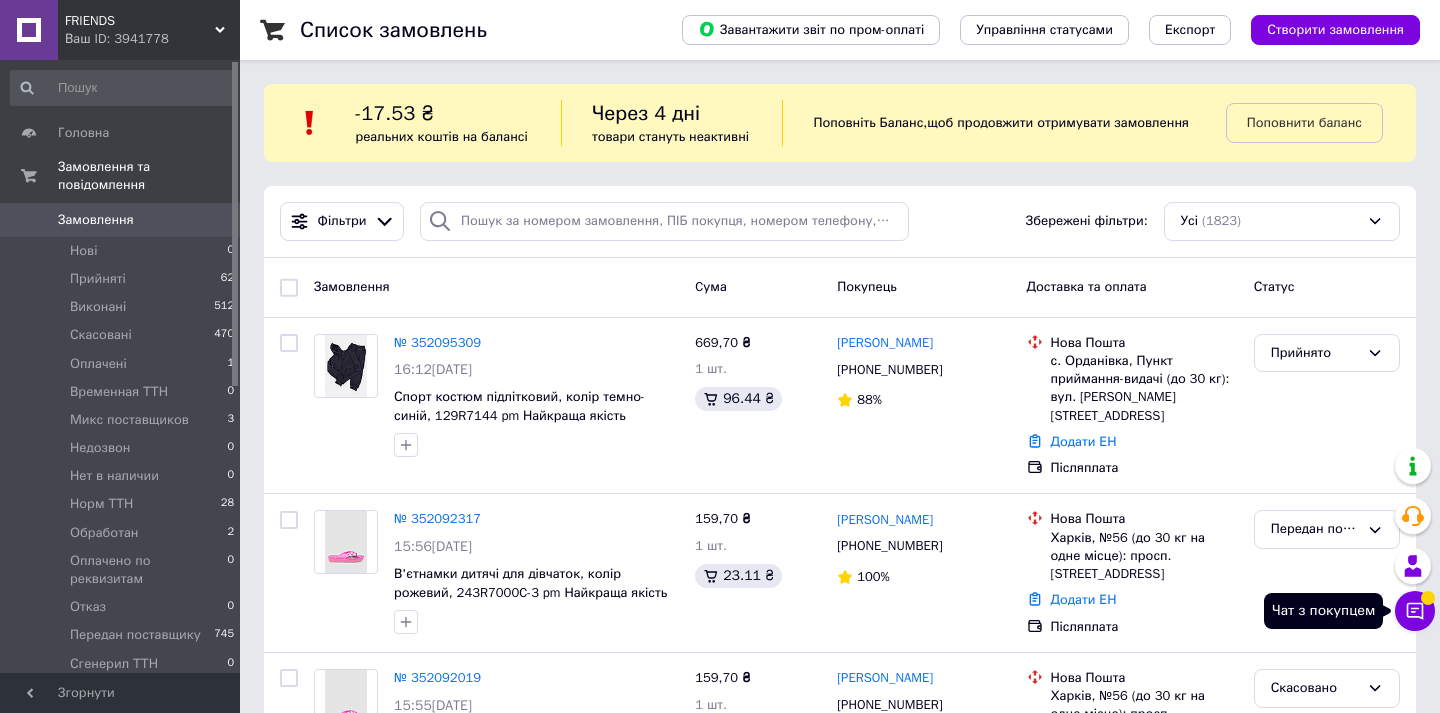 click on "Чат з покупцем" at bounding box center [1415, 611] 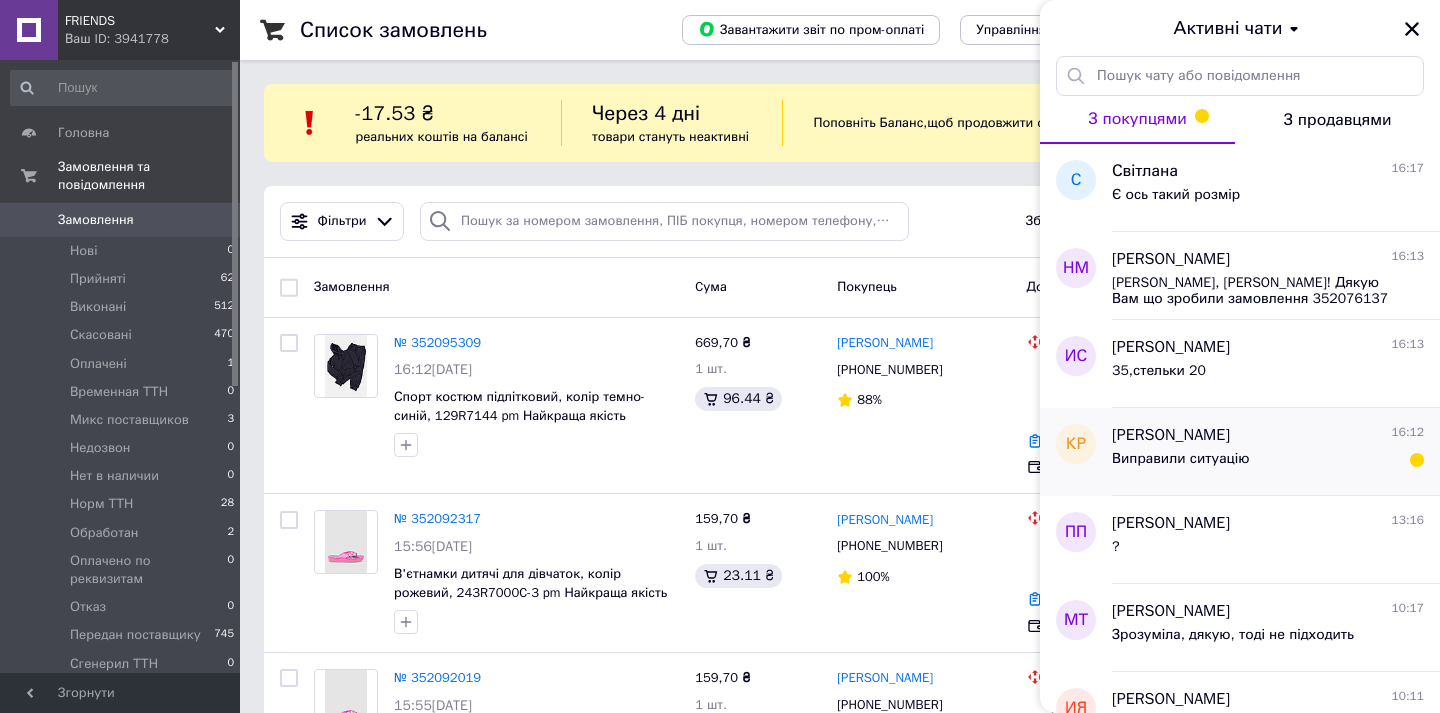 click on "Виправили ситуацію" at bounding box center (1181, 459) 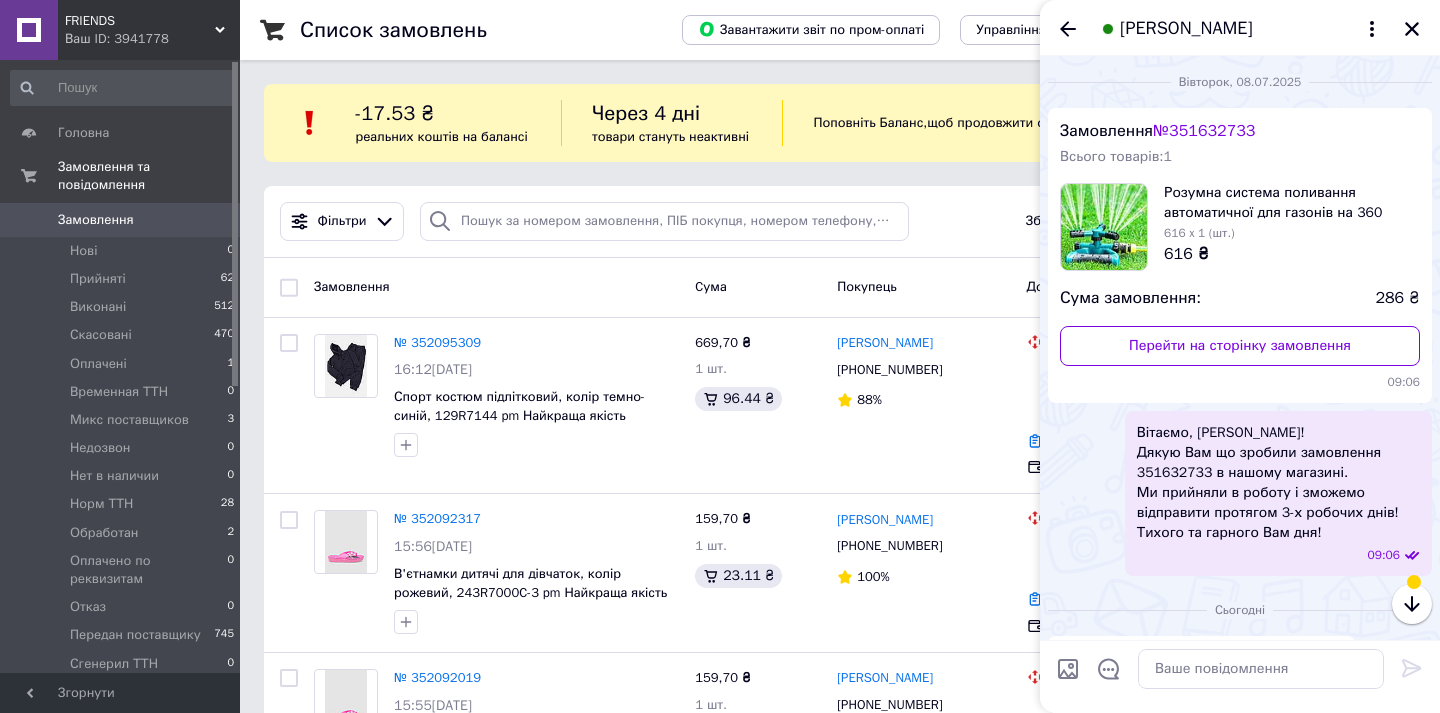 scroll, scrollTop: 195, scrollLeft: 0, axis: vertical 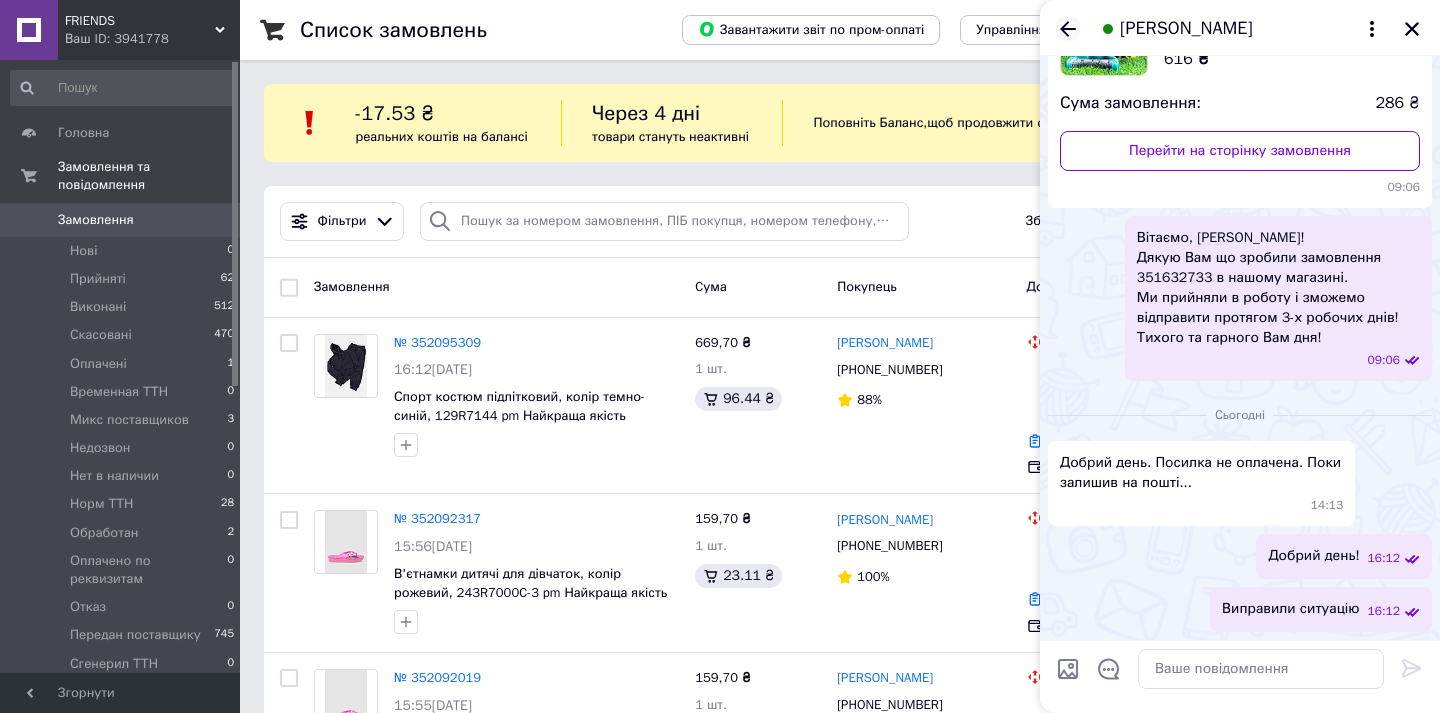 click 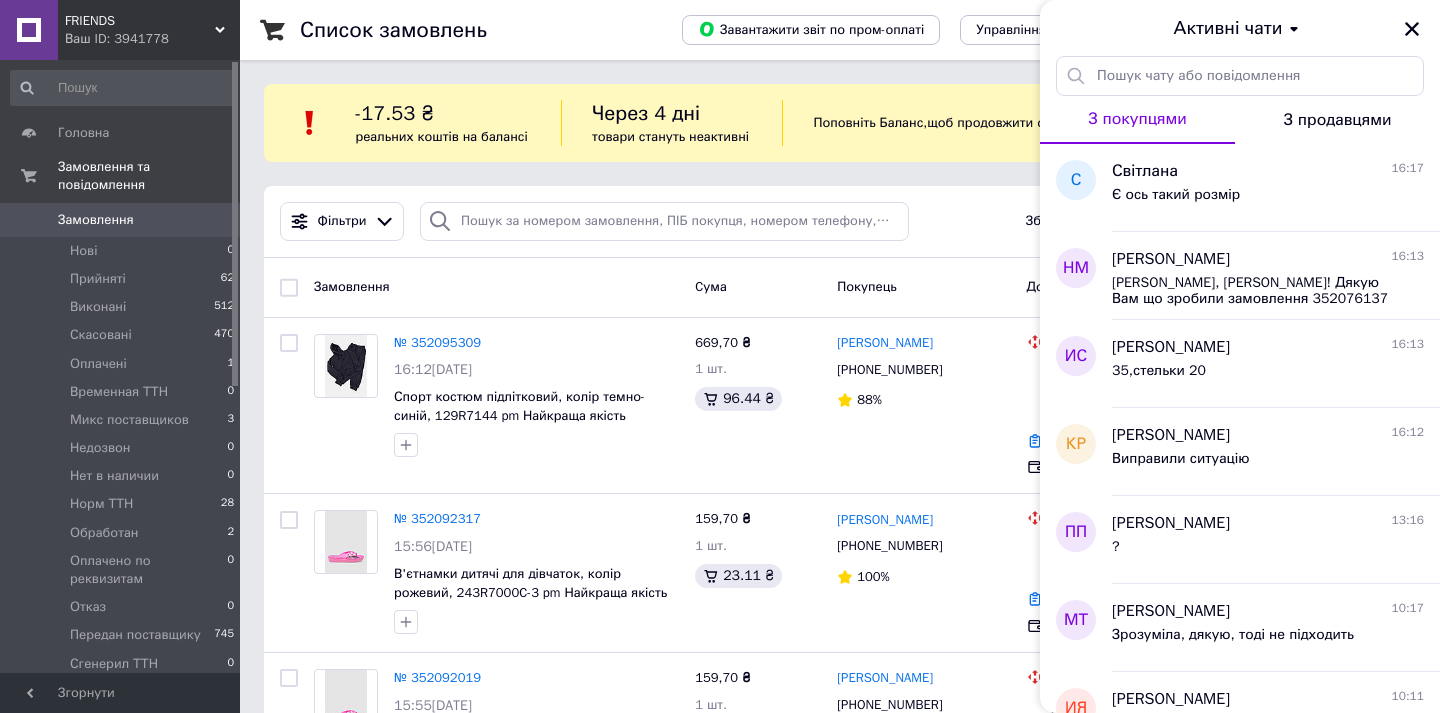 click on "Активні чати" at bounding box center [1240, 28] 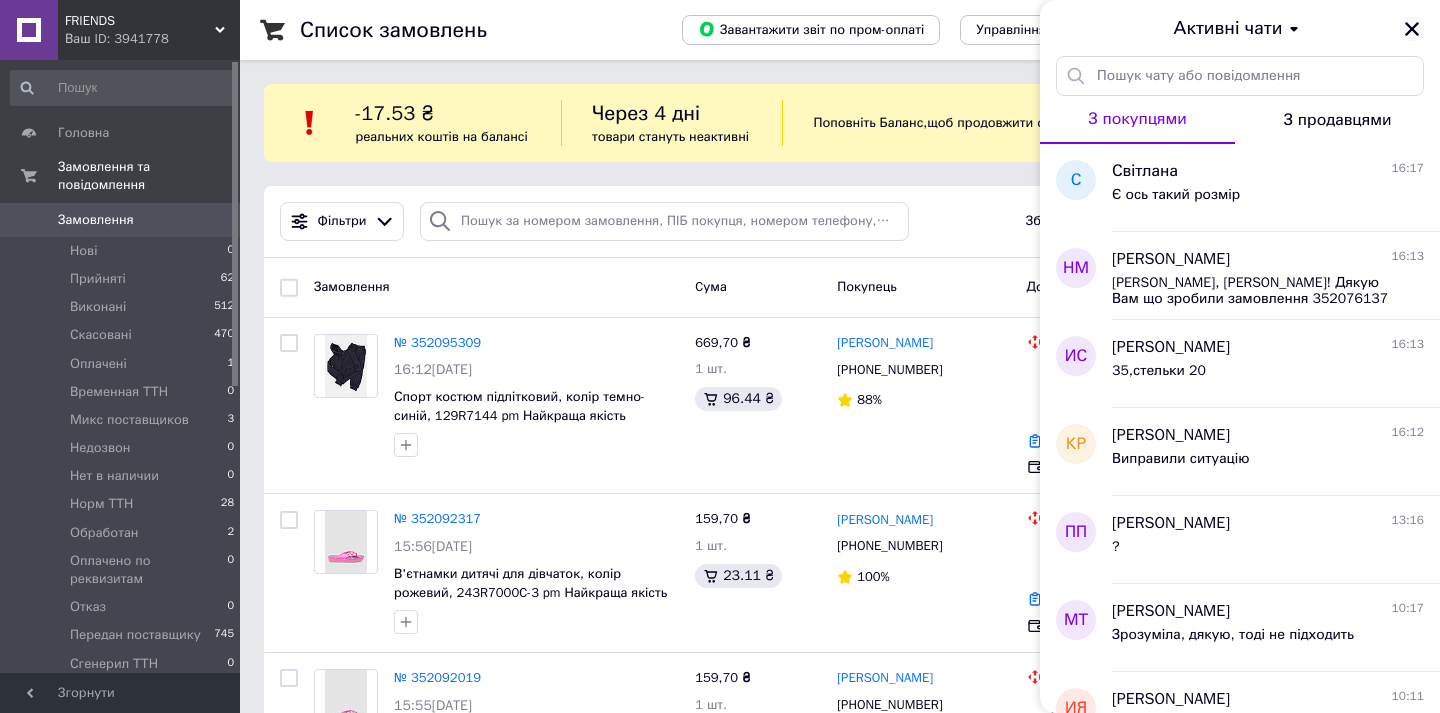 click 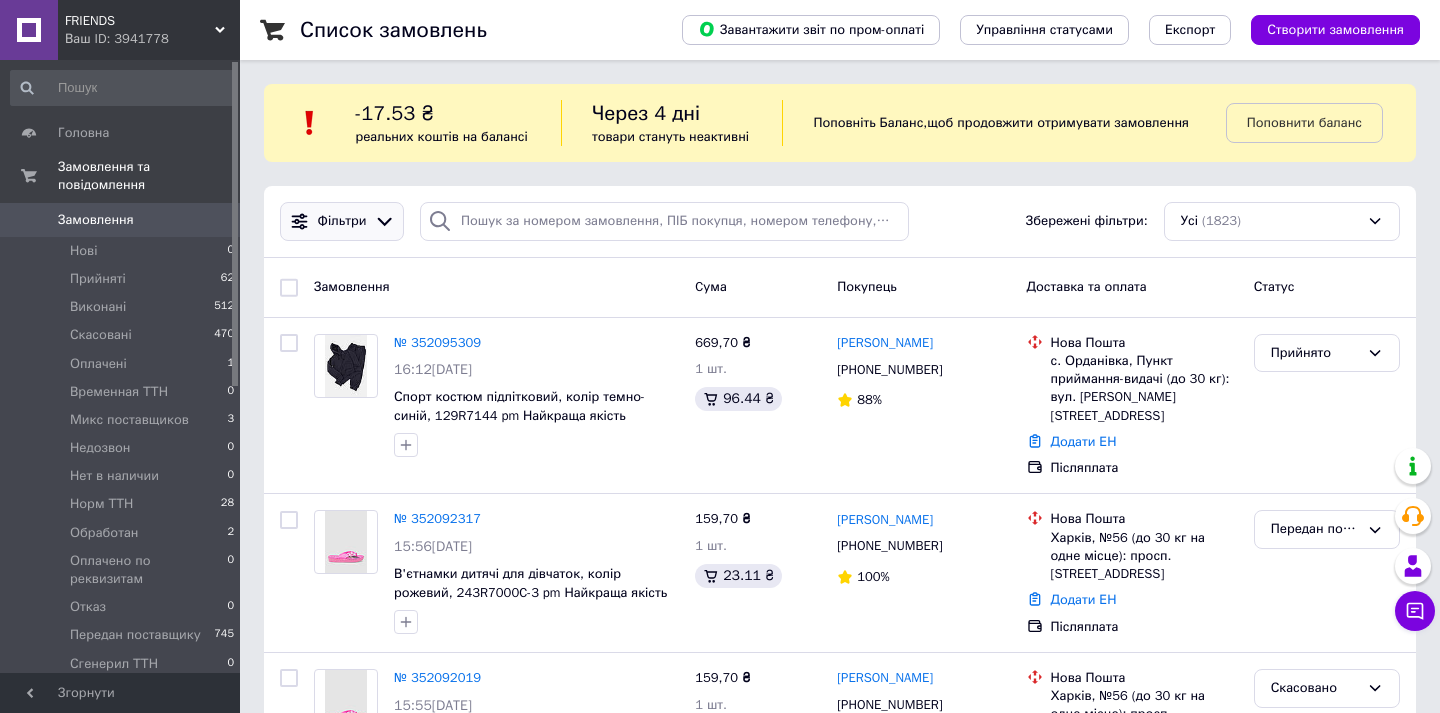 click on "Фільтри" at bounding box center [342, 221] 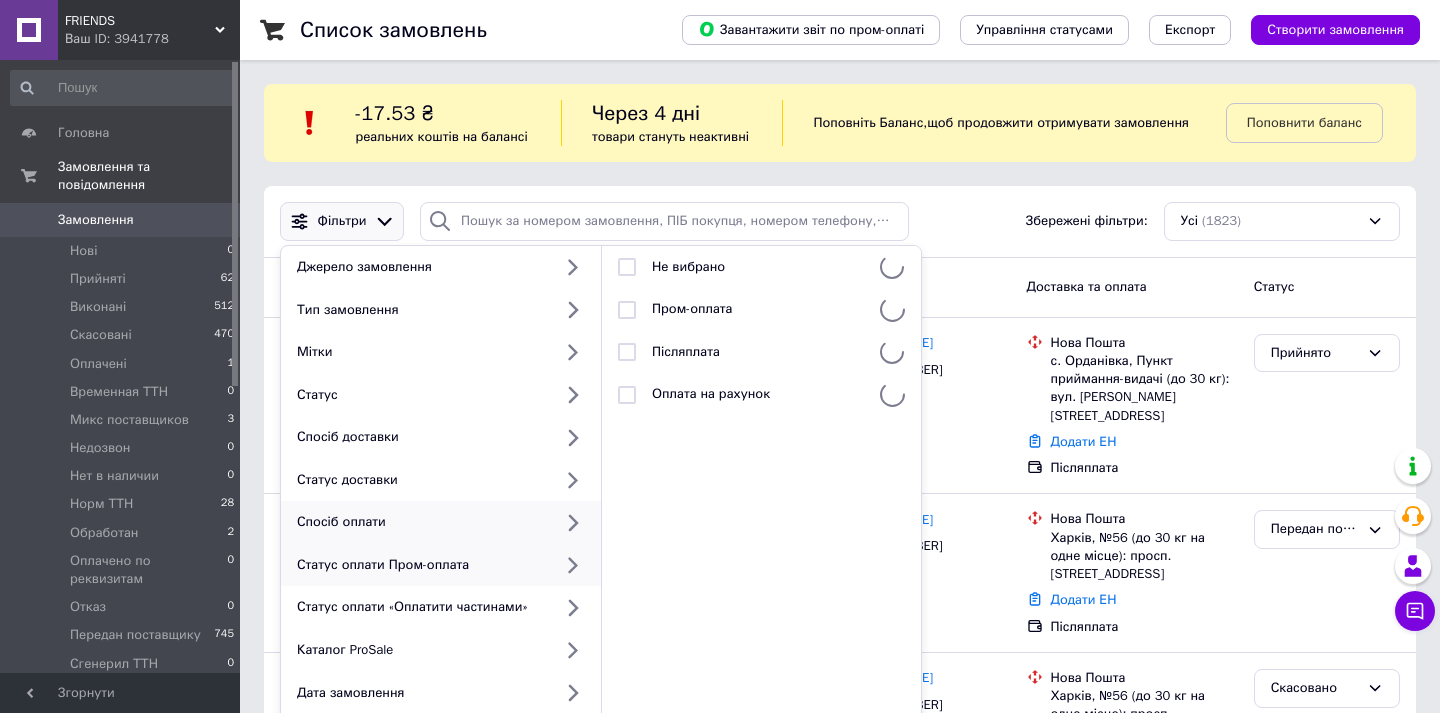 click on "Статус оплати Пром-оплата" at bounding box center (420, 565) 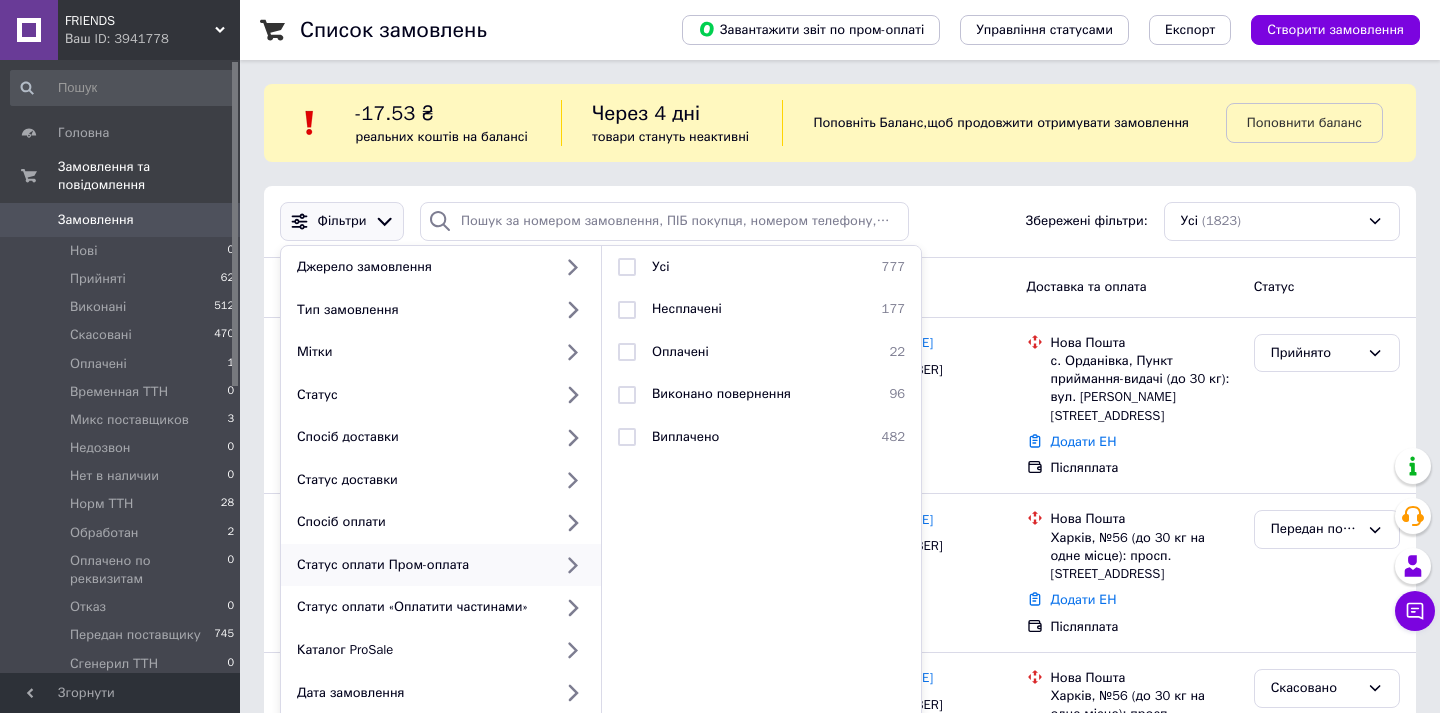 click on "Список замовлень   Завантажити звіт по пром-оплаті Управління статусами Експорт Створити замовлення -17.53 ₴ реальних коштів на балансі Через 4 дні товари стануть неактивні Поповніть Баланс ,  щоб продовжити отримувати замовлення Поповнити баланс Фільтри Джерело замовлення Тип замовлення Мітки Статус Спосіб доставки Статус доставки Спосіб оплати Статус оплати Пром-оплата Статус оплати «Оплатити частинами» Каталог ProSale Дата замовлення Товар в замовленні Фіскальні чеки Успішні замовлення Усі 777 Несплачені 177 Оплачені 22 Виконано повернення 96 Виплачено" at bounding box center [840, 9705] 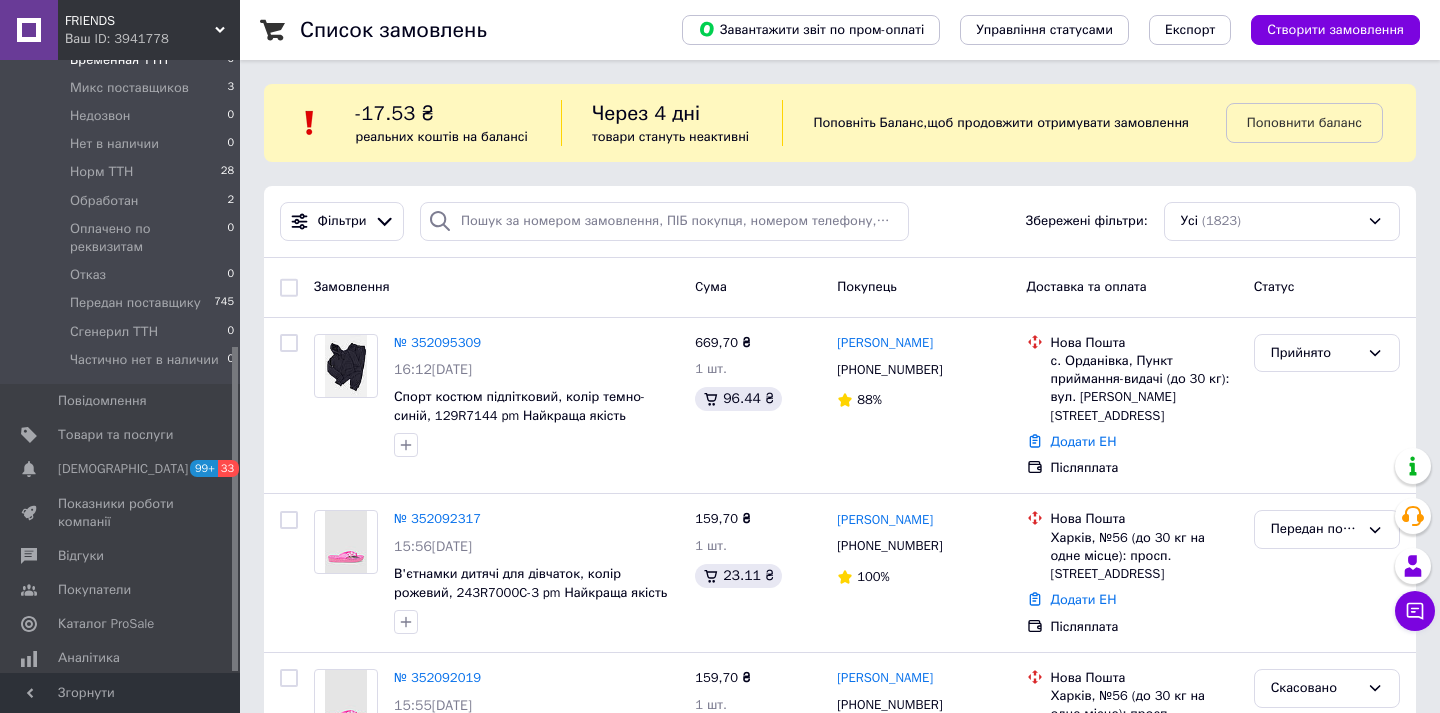 scroll, scrollTop: 542, scrollLeft: 0, axis: vertical 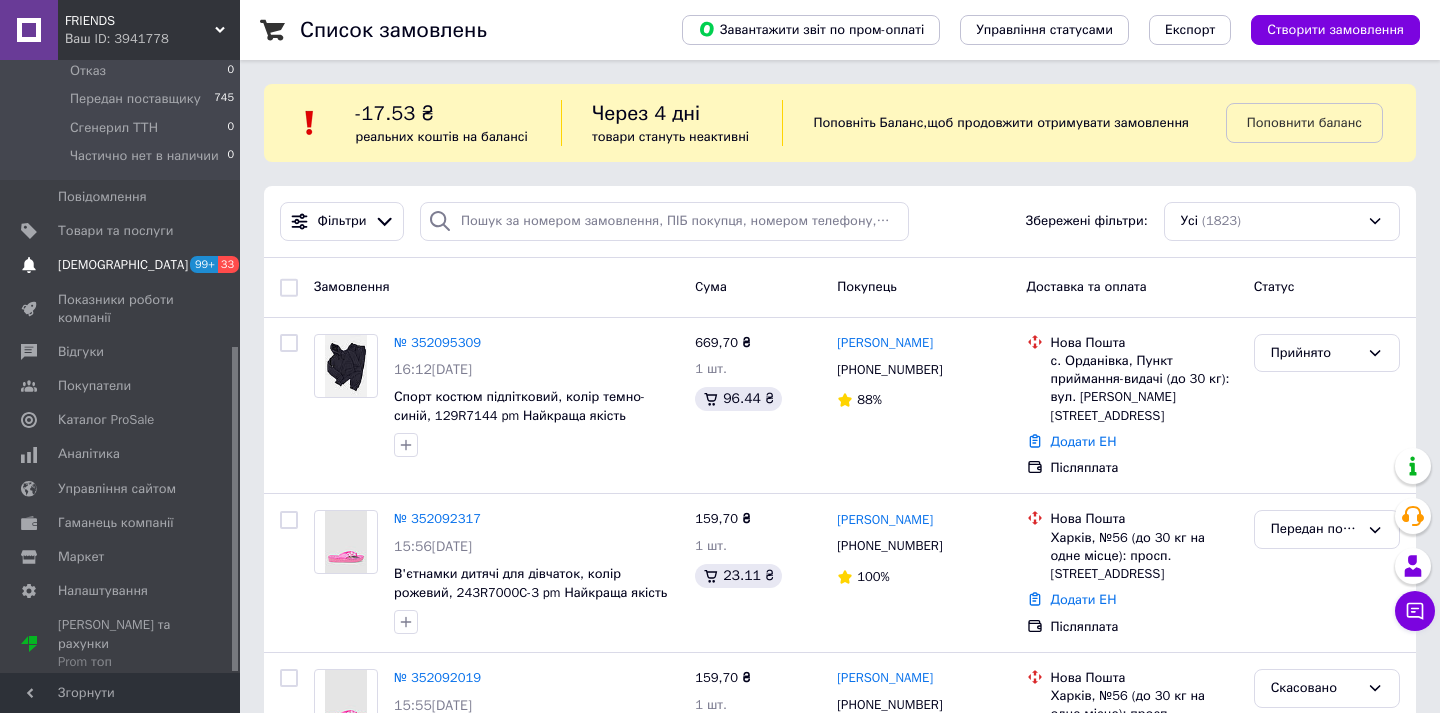 click on "Сповіщення 99+ 33" at bounding box center (123, 265) 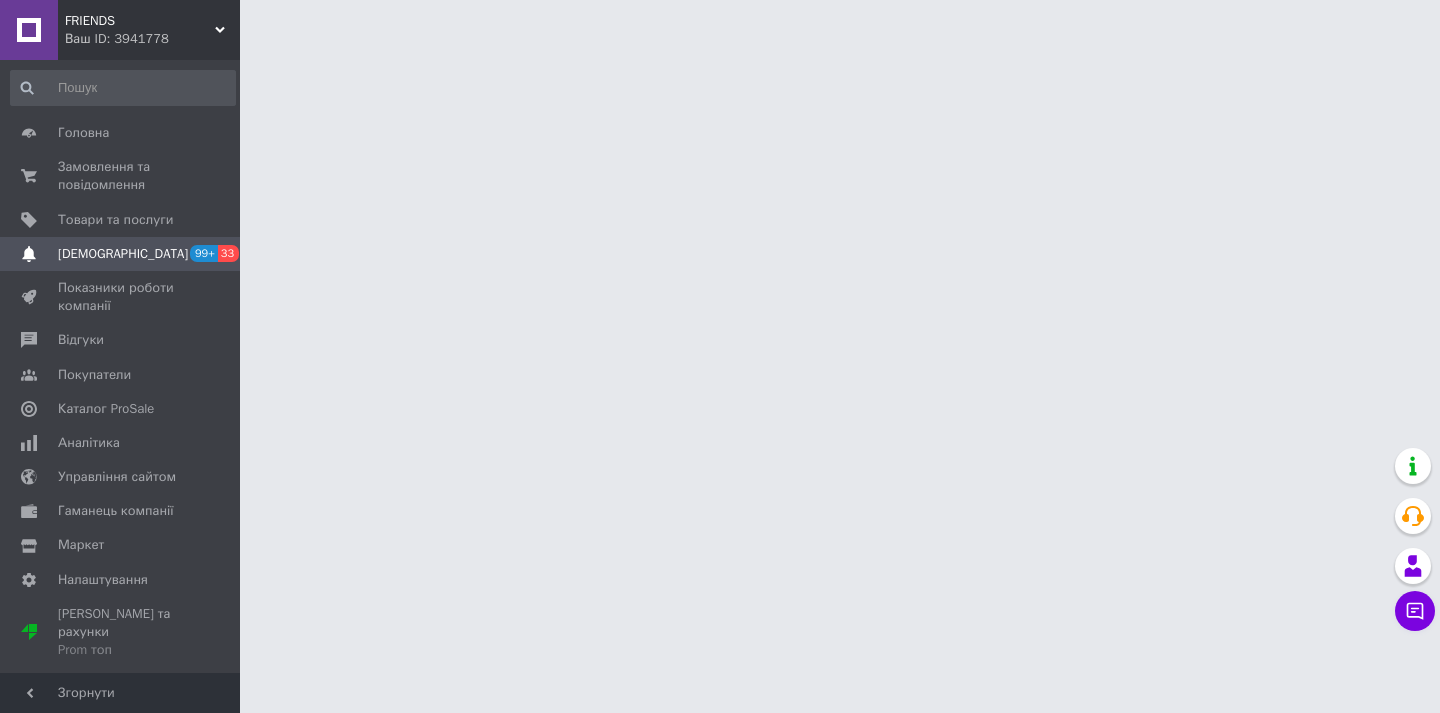 scroll, scrollTop: 0, scrollLeft: 0, axis: both 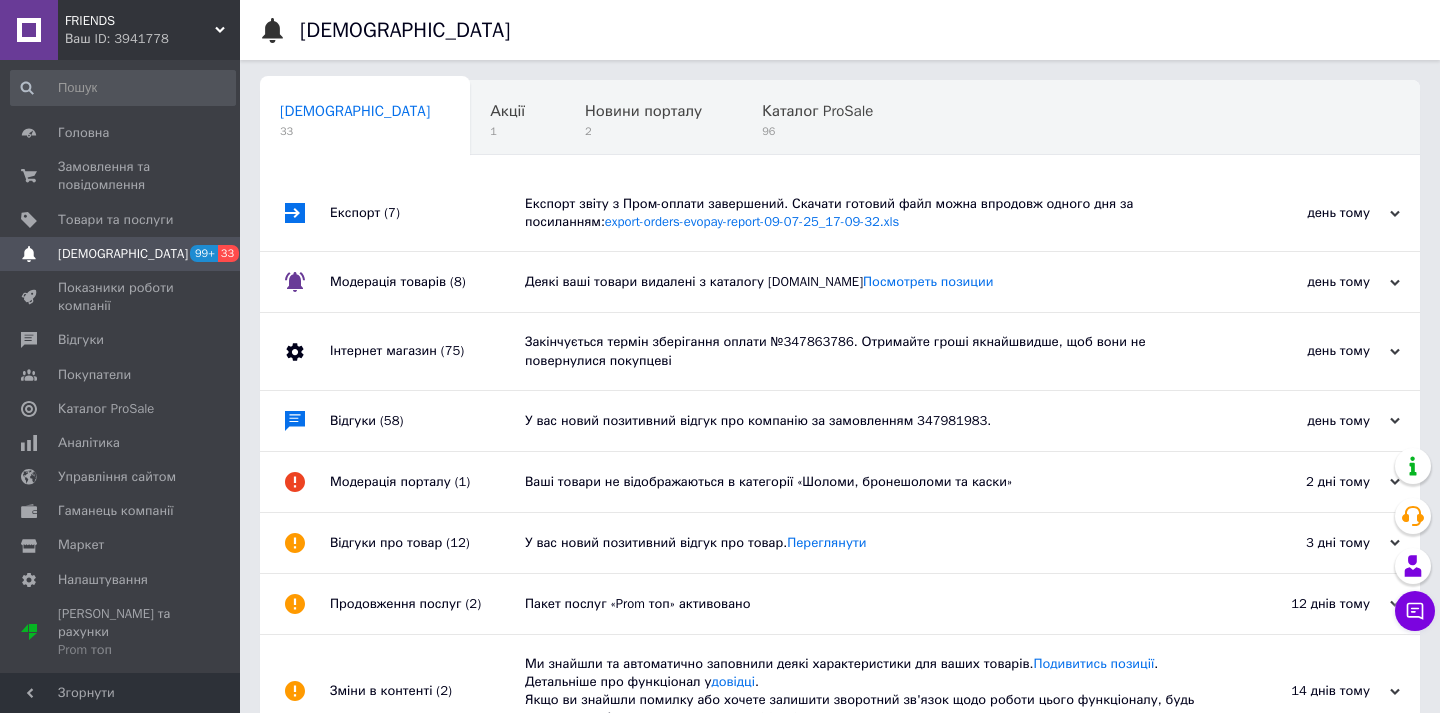 click on "FRIENDS" at bounding box center [140, 21] 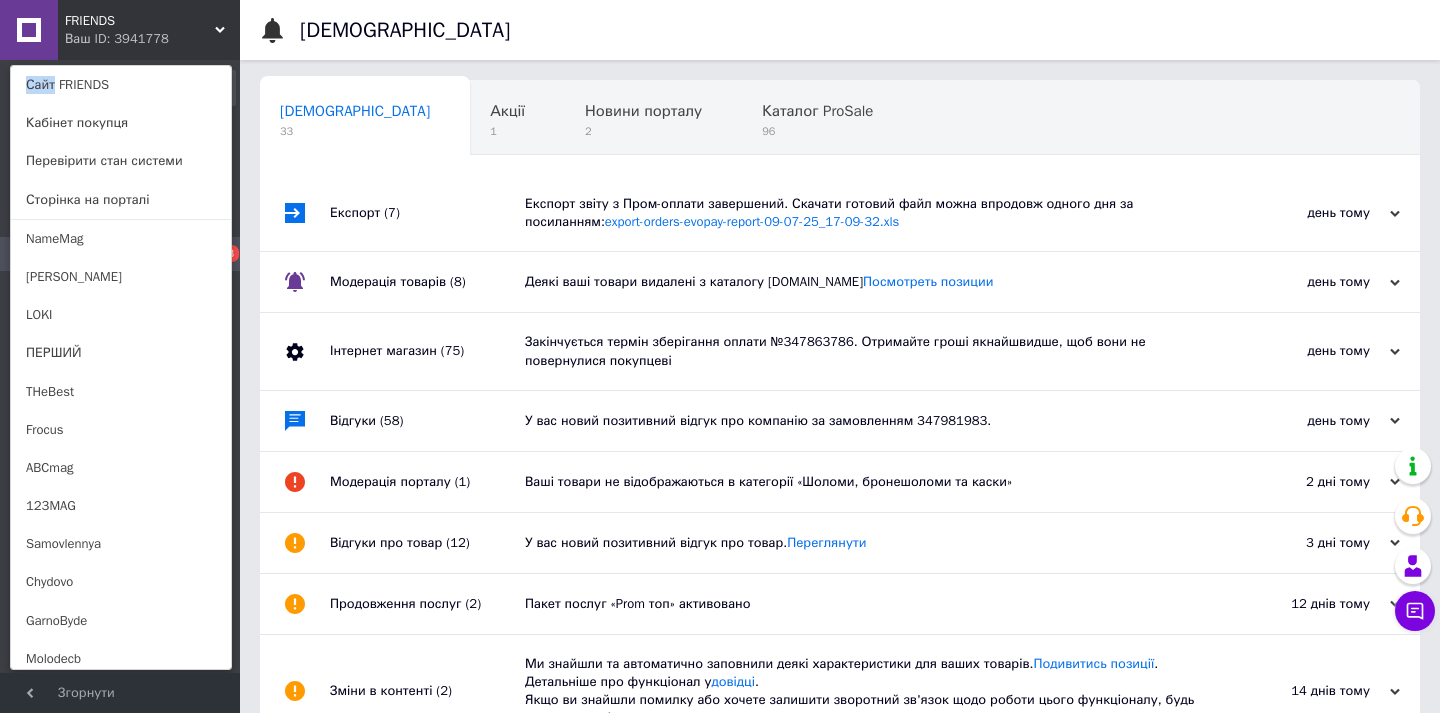 click on "FRIENDS Ваш ID: 3941778 Сайт FRIENDS Кабінет покупця Перевірити стан системи Сторінка на порталі NameMag Aleksandr LOKI ПЕРШИЙ THeBest Frocus ABCmag 123MAG Samovlennya Chydovo GarnoByde Molodecb Topic Tyt Beru DOBRE ДОБРЕ Povaga KlasnoMag SviyMag KrytuiMag Vubirgood Besperechno Oberu Newmag UAmag Horoshomag Bestmag Supermag 2024mag Goodmag AnnIvanivna Svitlomagazun Vse Magazun2 Magazun123 123magazun Vidpra Goodko Svitlo Bijj BJ Biju Bijuteriagood Довідка Вийти" at bounding box center [120, 30] 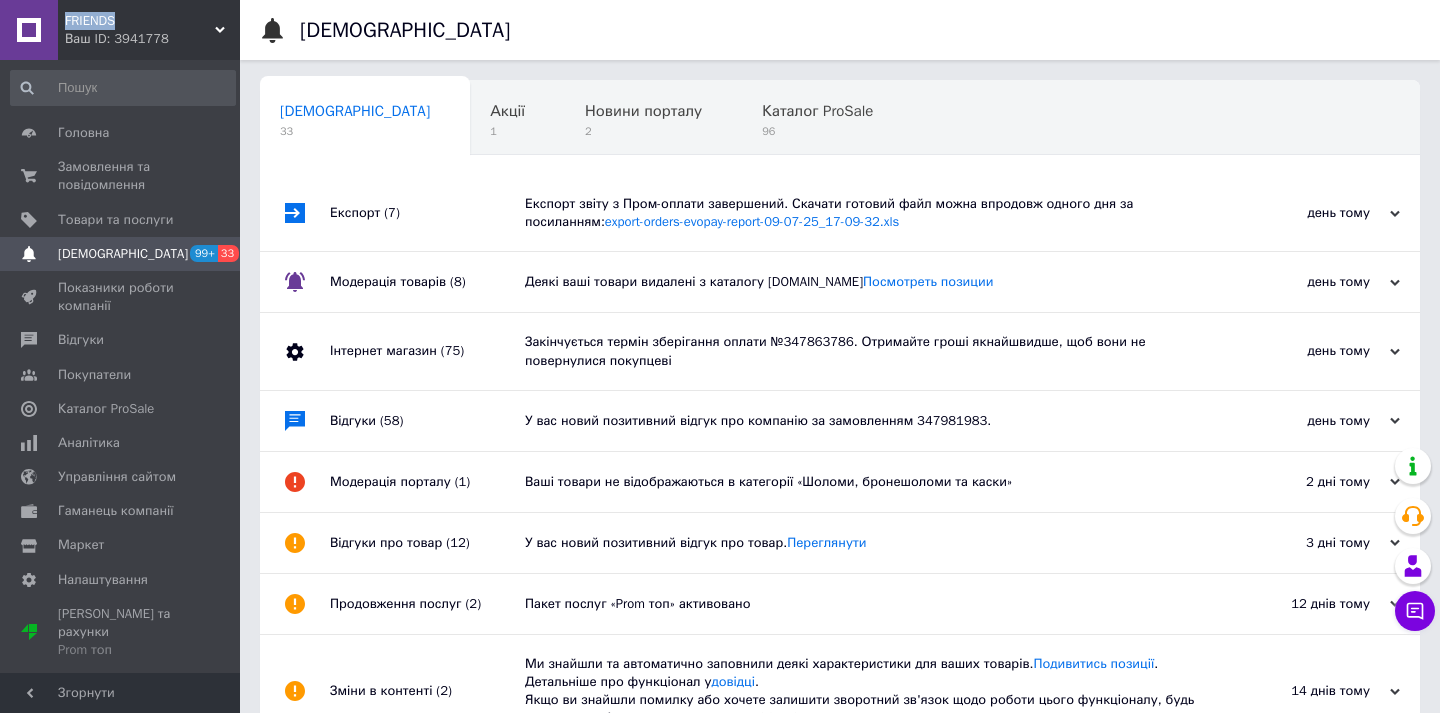 click on "FRIENDS" at bounding box center (140, 21) 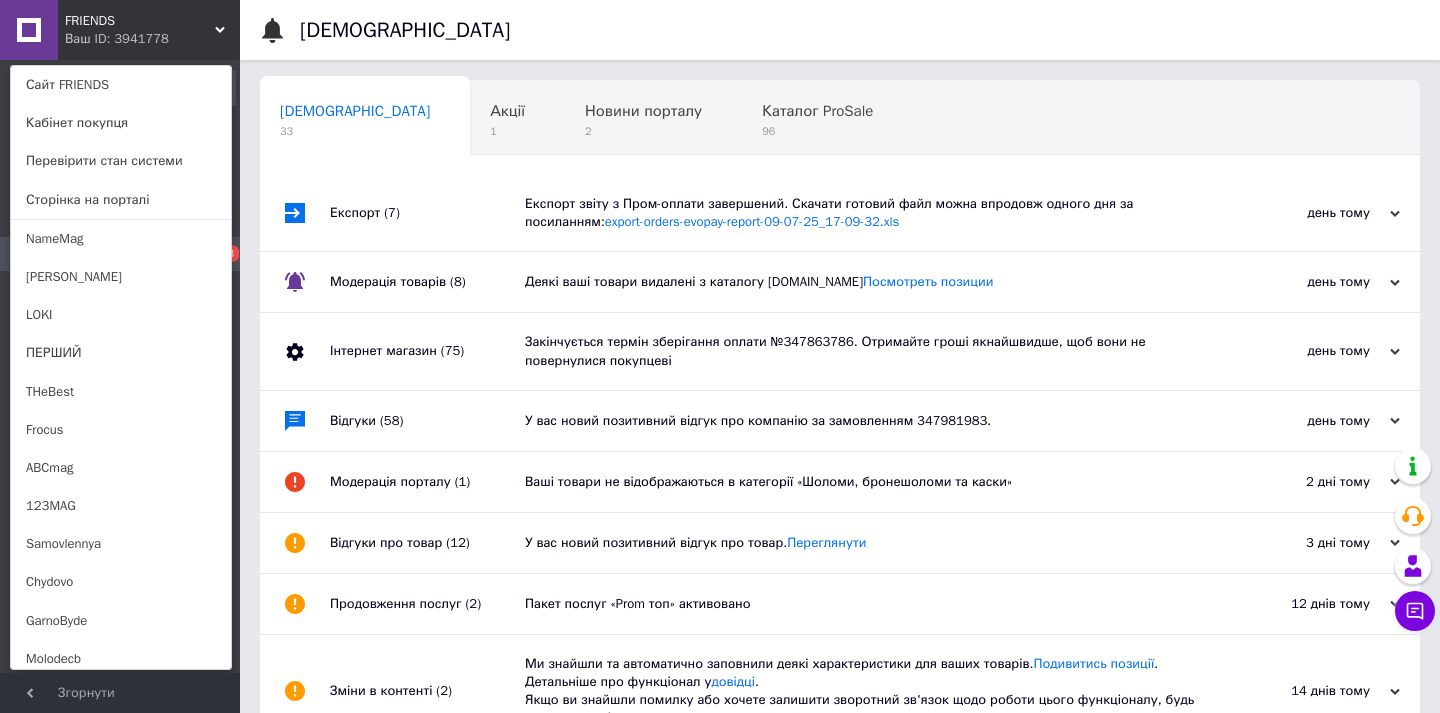 click on "FRIENDS Ваш ID: 3941778 Сайт FRIENDS Кабінет покупця Перевірити стан системи Сторінка на порталі NameMag Aleksandr LOKI ПЕРШИЙ THeBest Frocus ABCmag 123MAG Samovlennya Chydovo GarnoByde Molodecb Topic Tyt Beru DOBRE ДОБРЕ Povaga KlasnoMag SviyMag KrytuiMag Vubirgood Besperechno Oberu Newmag UAmag Horoshomag Bestmag Supermag 2024mag Goodmag AnnIvanivna Svitlomagazun Vse Magazun2 Magazun123 123magazun Vidpra Goodko Svitlo Bijj BJ Biju Bijuteriagood Довідка Вийти" at bounding box center [120, 30] 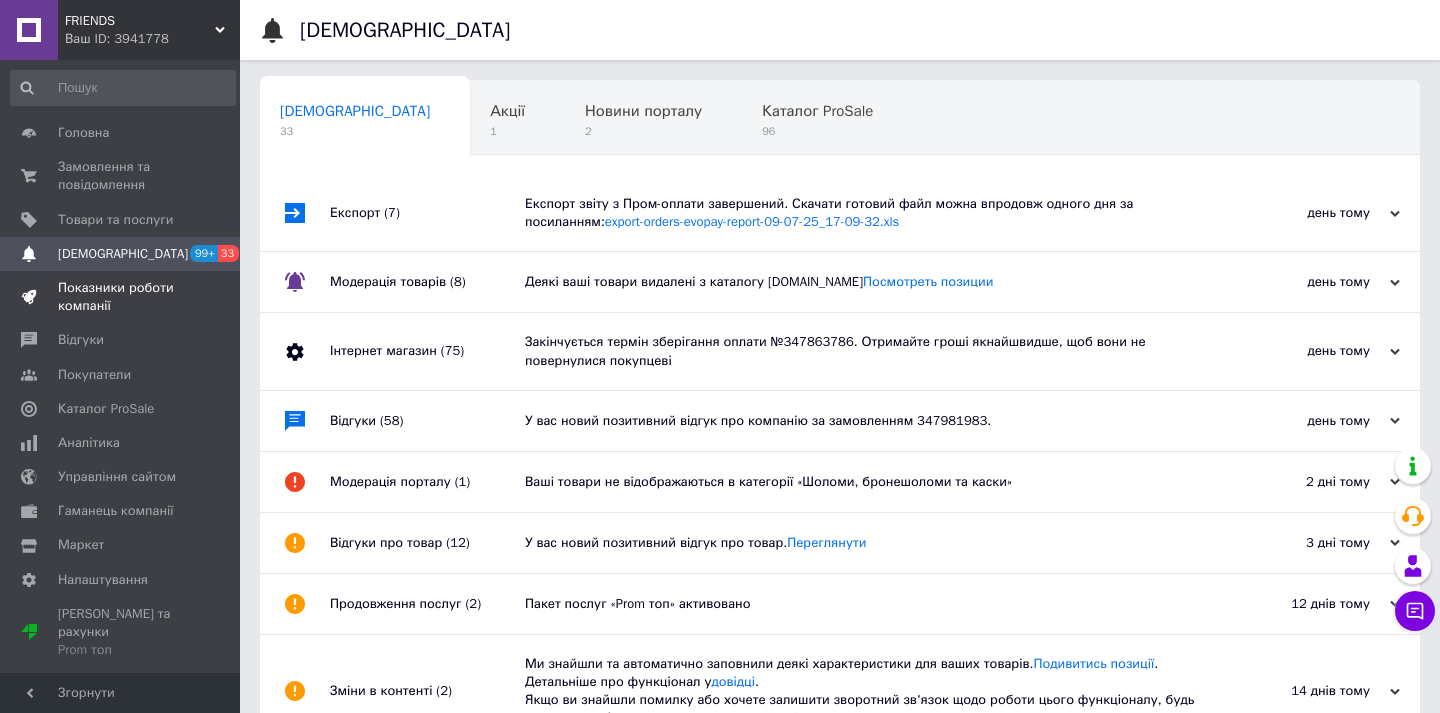 scroll, scrollTop: 1, scrollLeft: 0, axis: vertical 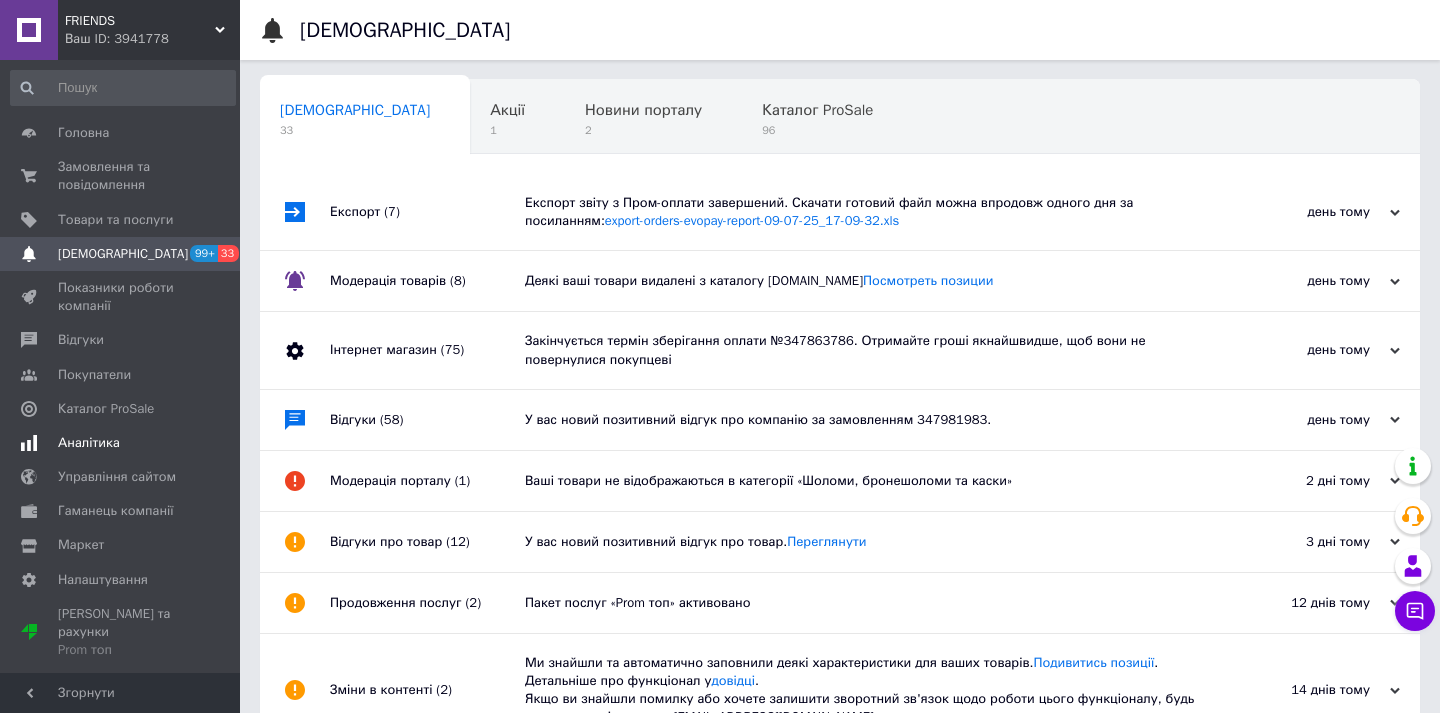 click on "Аналітика" at bounding box center (121, 443) 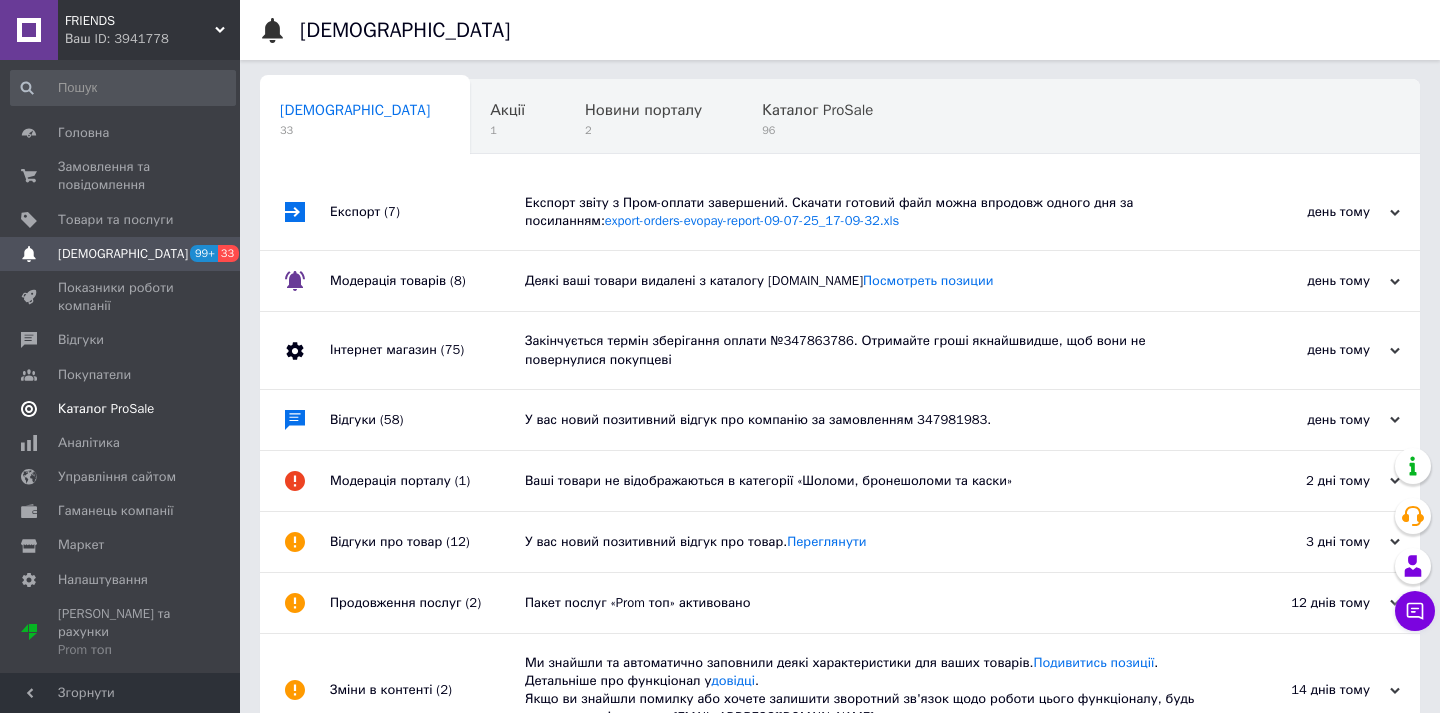 scroll, scrollTop: 0, scrollLeft: 0, axis: both 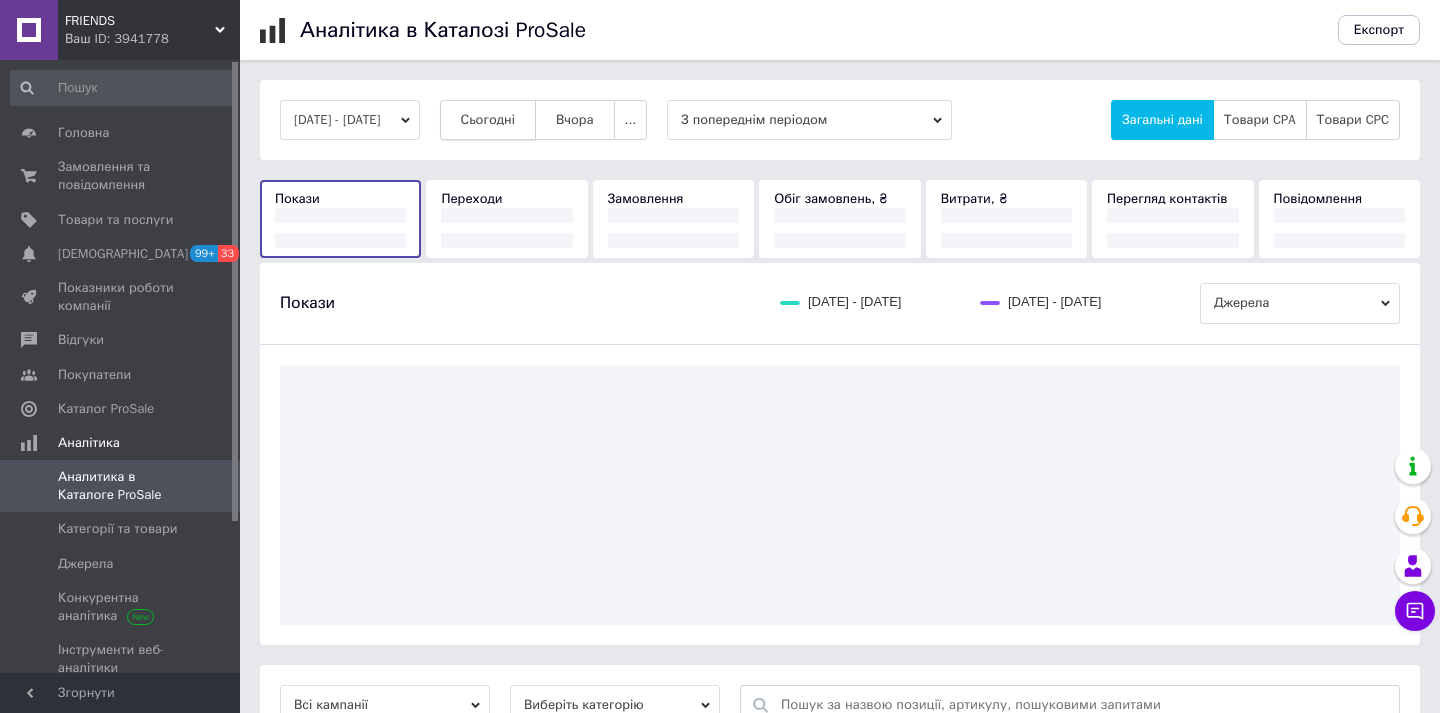 click on "Сьогодні" at bounding box center (488, 120) 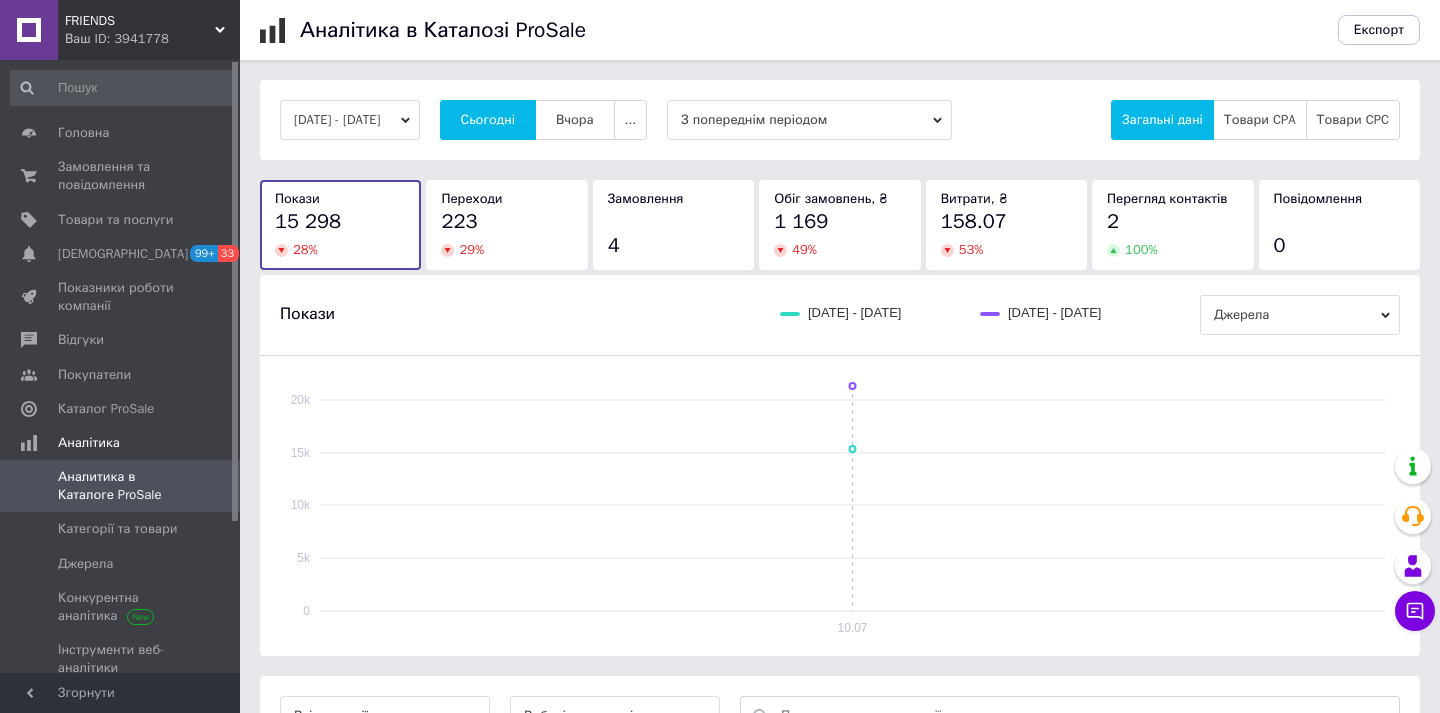 click on "Ваш ID: 3941778" at bounding box center (152, 39) 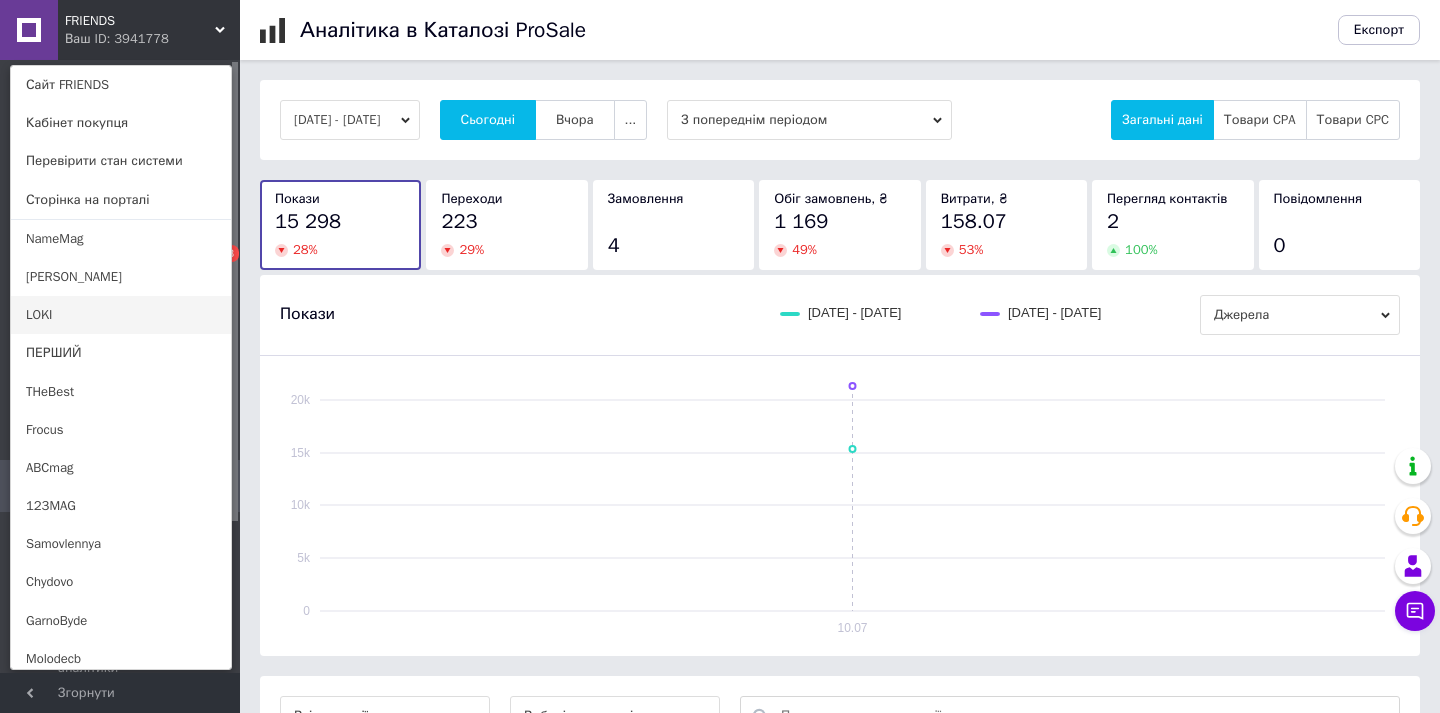 scroll, scrollTop: 300, scrollLeft: 0, axis: vertical 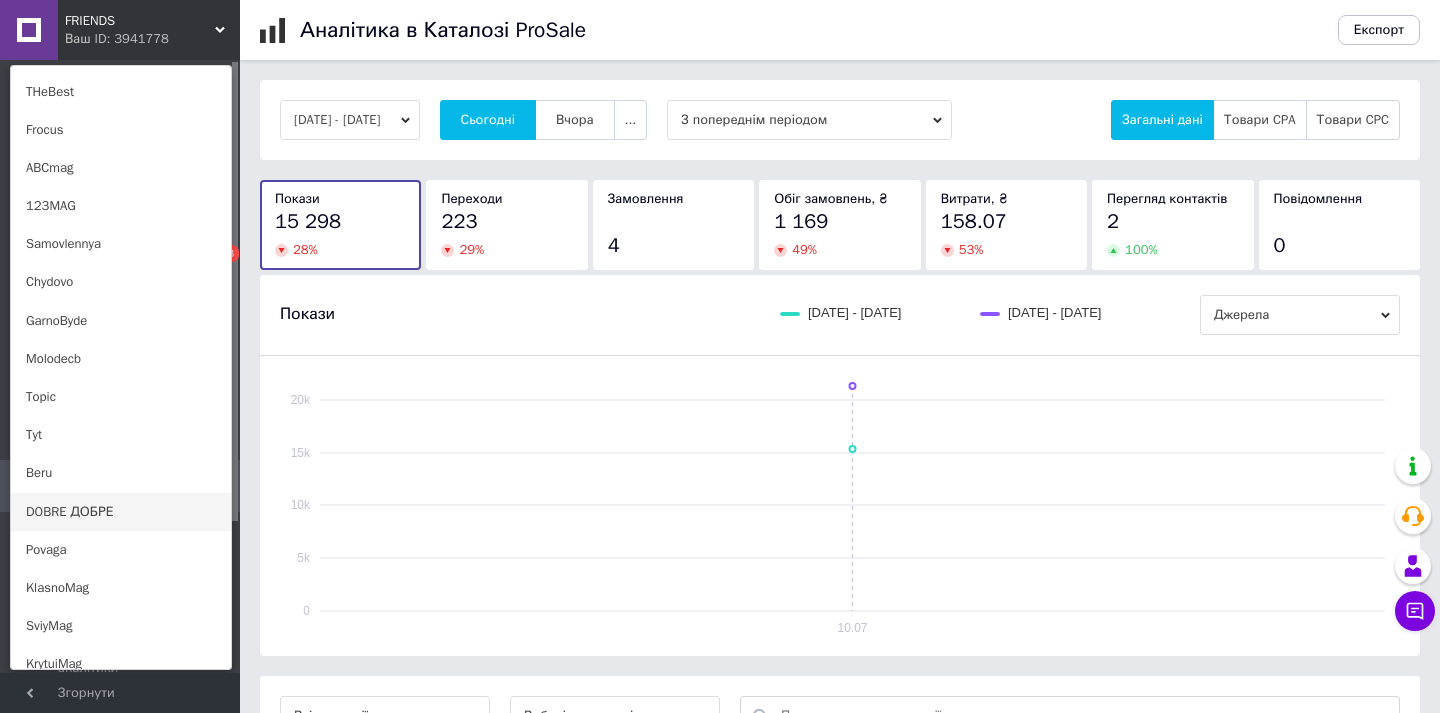 click on "DOBRE ДОБРЕ" at bounding box center [121, 512] 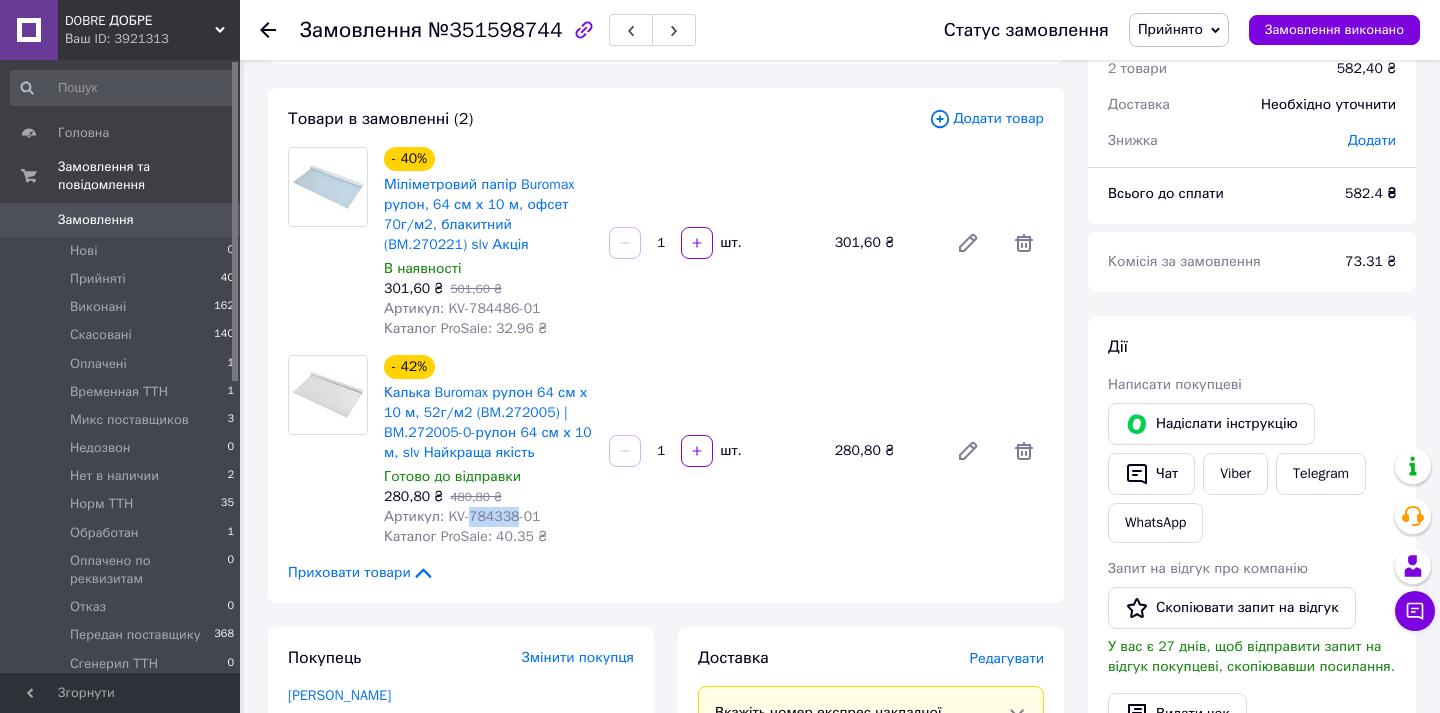 scroll, scrollTop: 114, scrollLeft: 0, axis: vertical 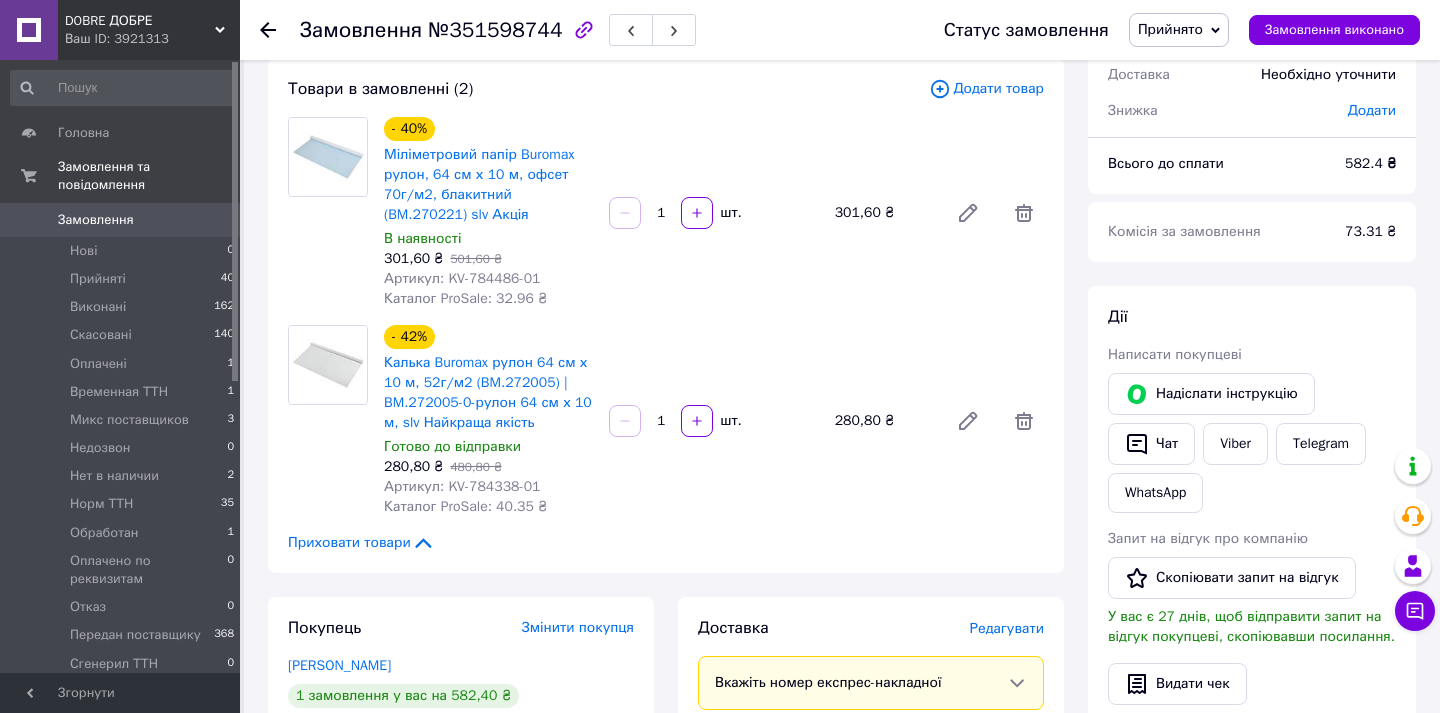 click on "Артикул: KV-784486-01" at bounding box center (462, 278) 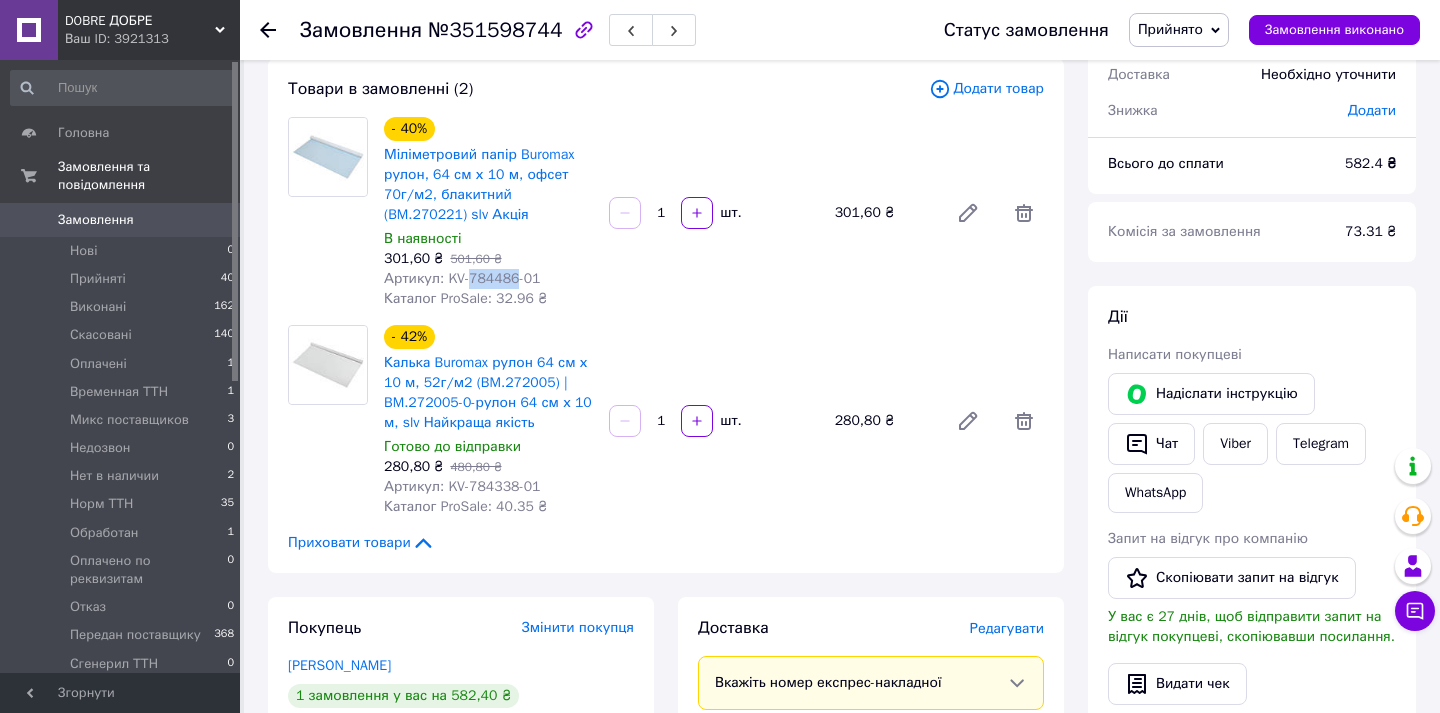 click on "Артикул: KV-784486-01" at bounding box center (462, 278) 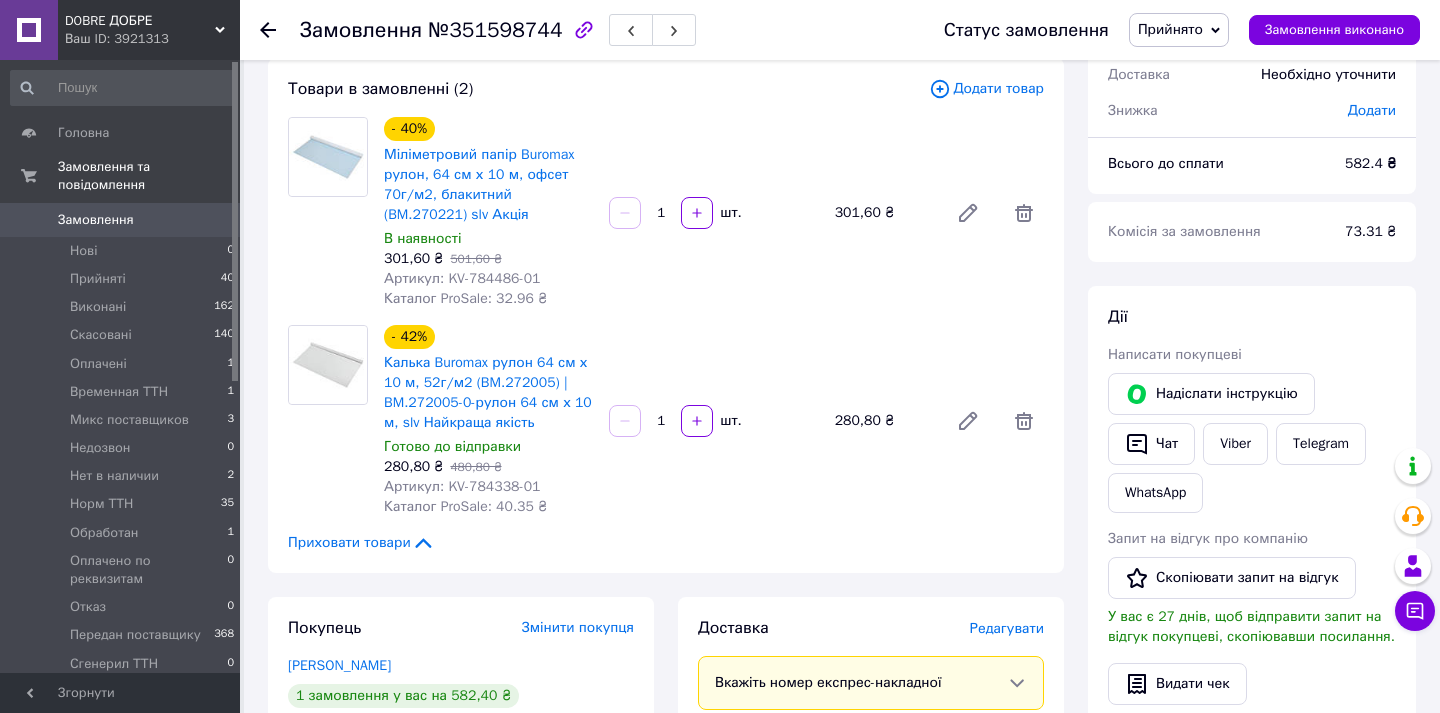 click on "Артикул: KV-784338-01" at bounding box center [462, 486] 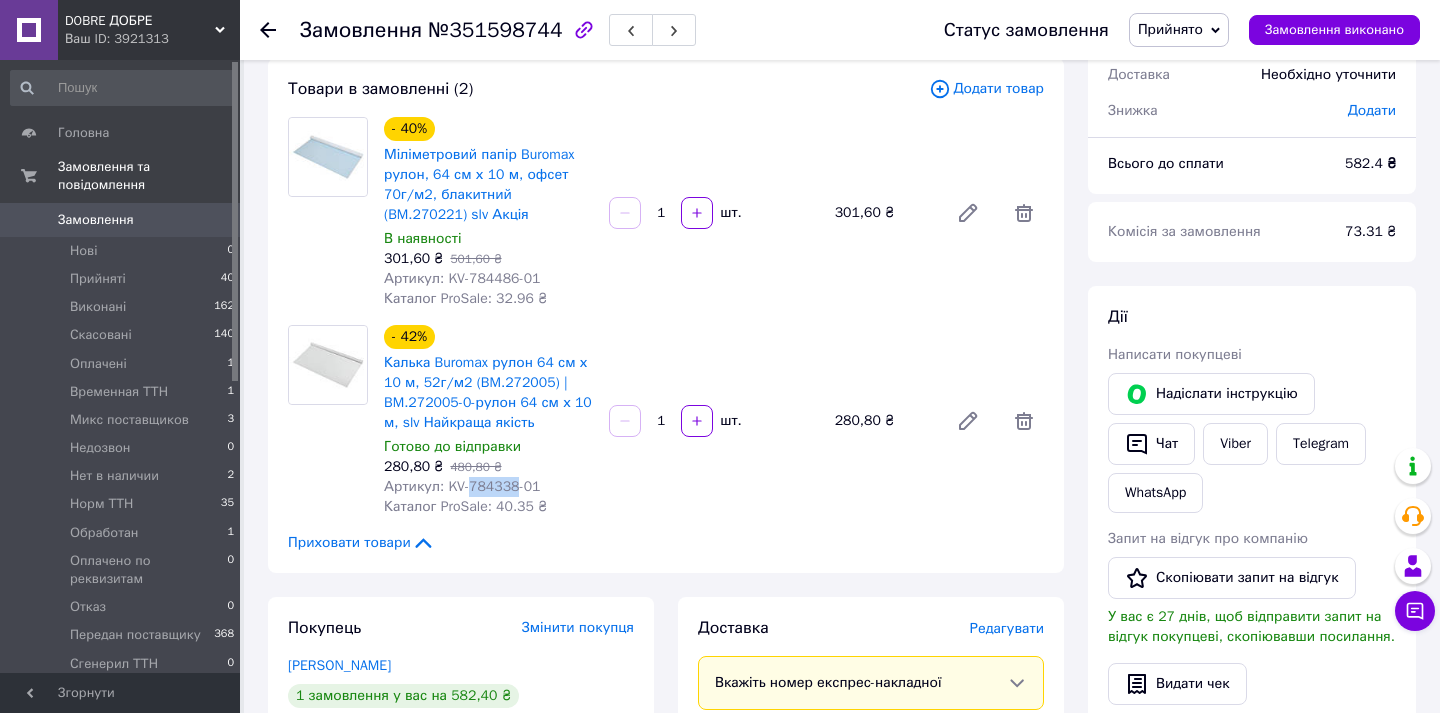 click on "Артикул: KV-784338-01" at bounding box center [462, 486] 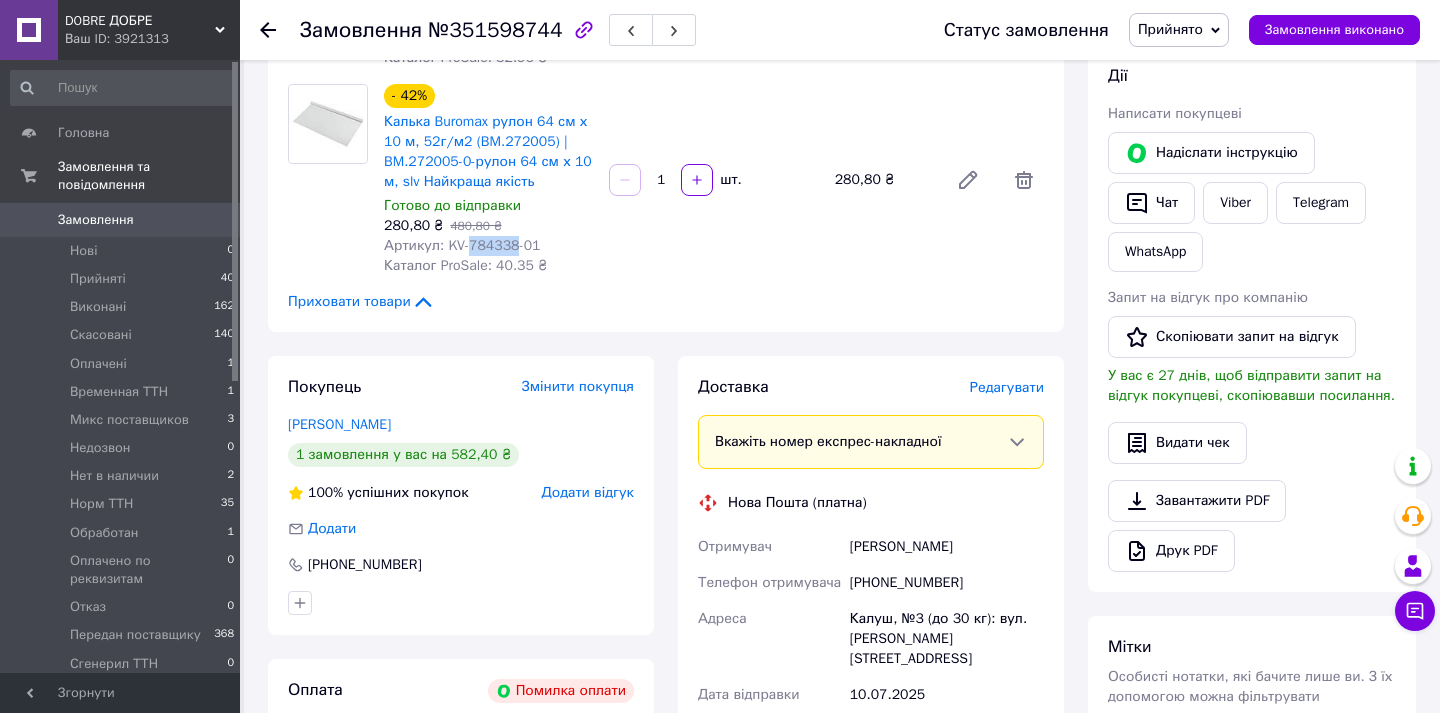 scroll, scrollTop: 575, scrollLeft: 0, axis: vertical 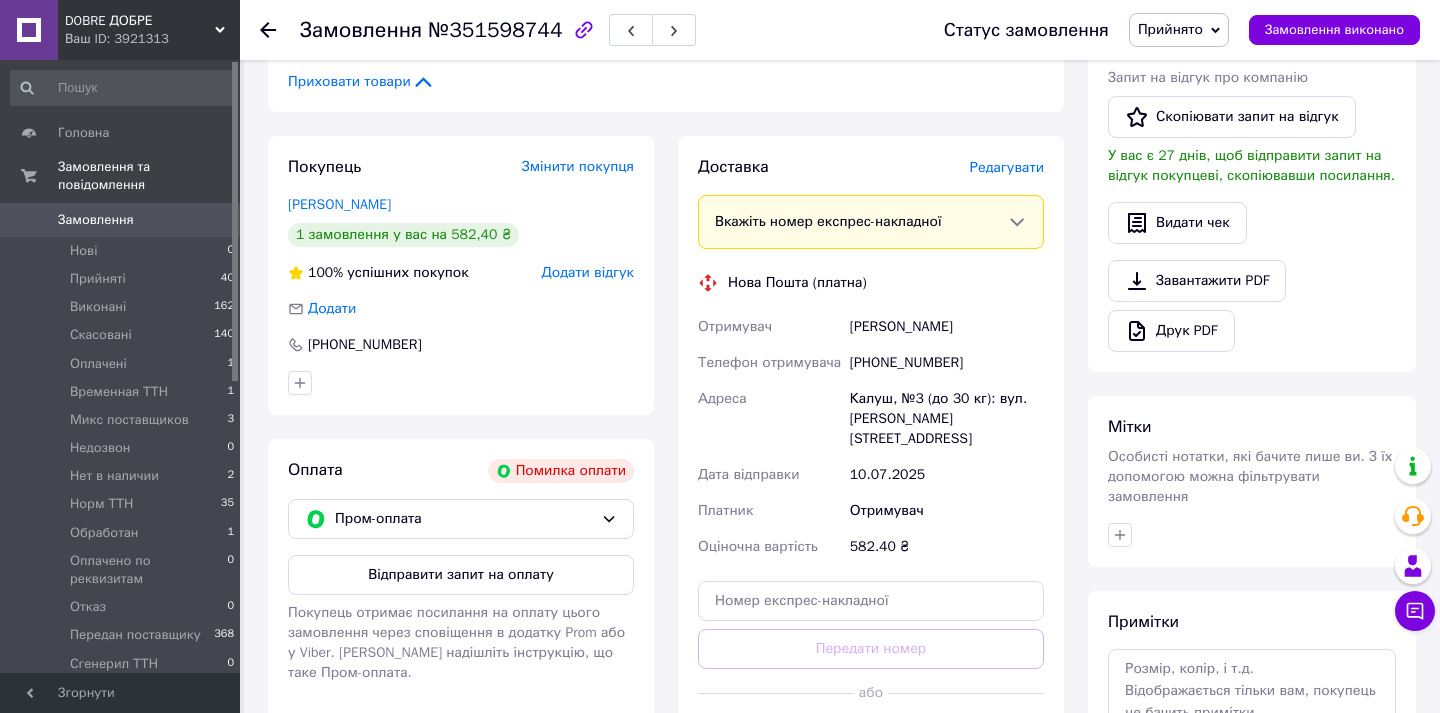 click on "Дюкарь Оксана" at bounding box center [947, 327] 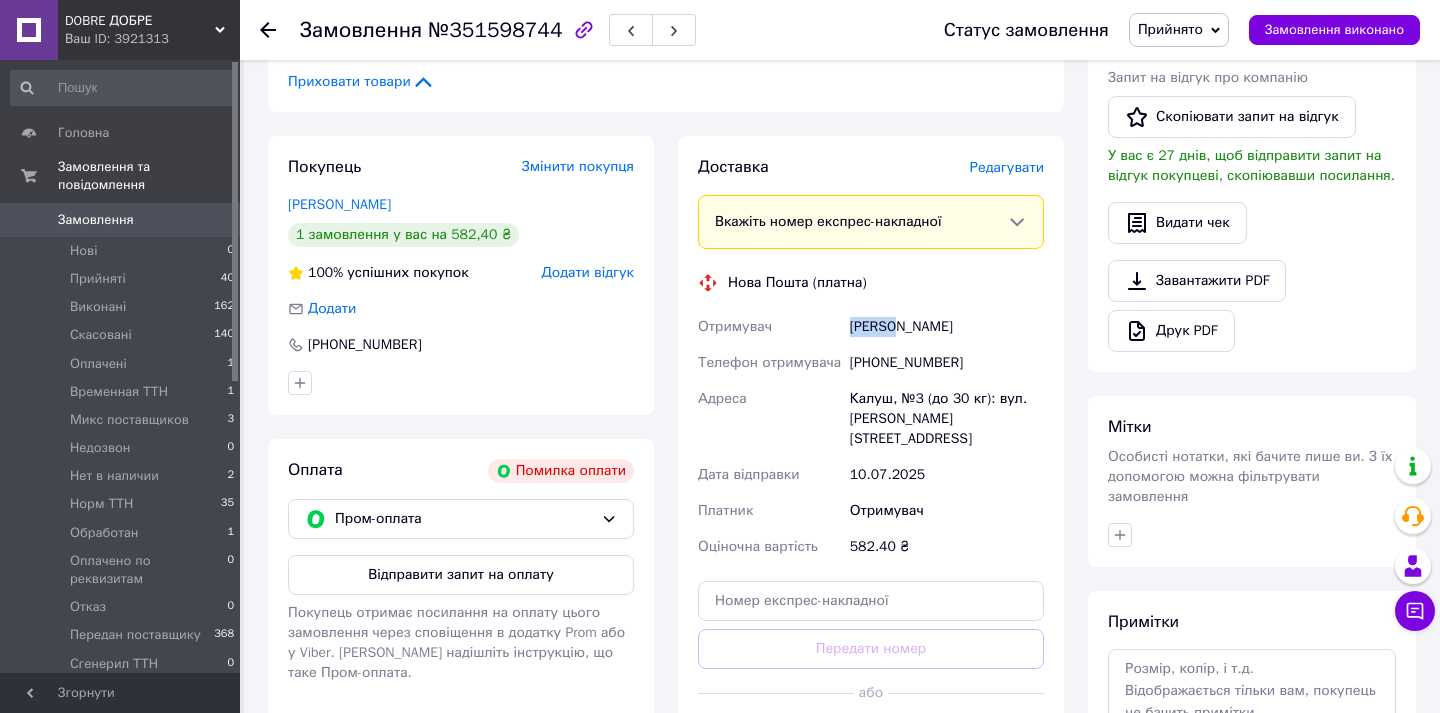 click on "Дюкарь Оксана" at bounding box center (947, 327) 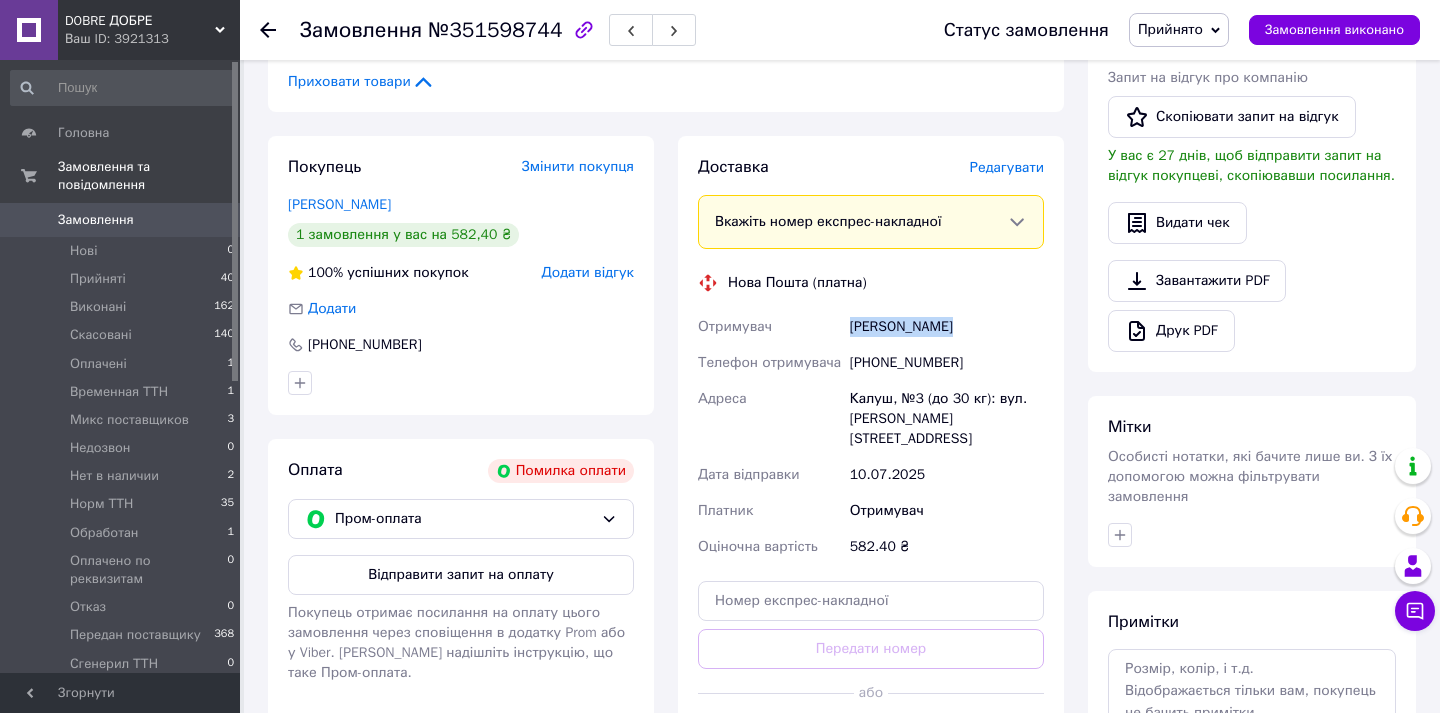 click on "Дюкарь Оксана" at bounding box center (947, 327) 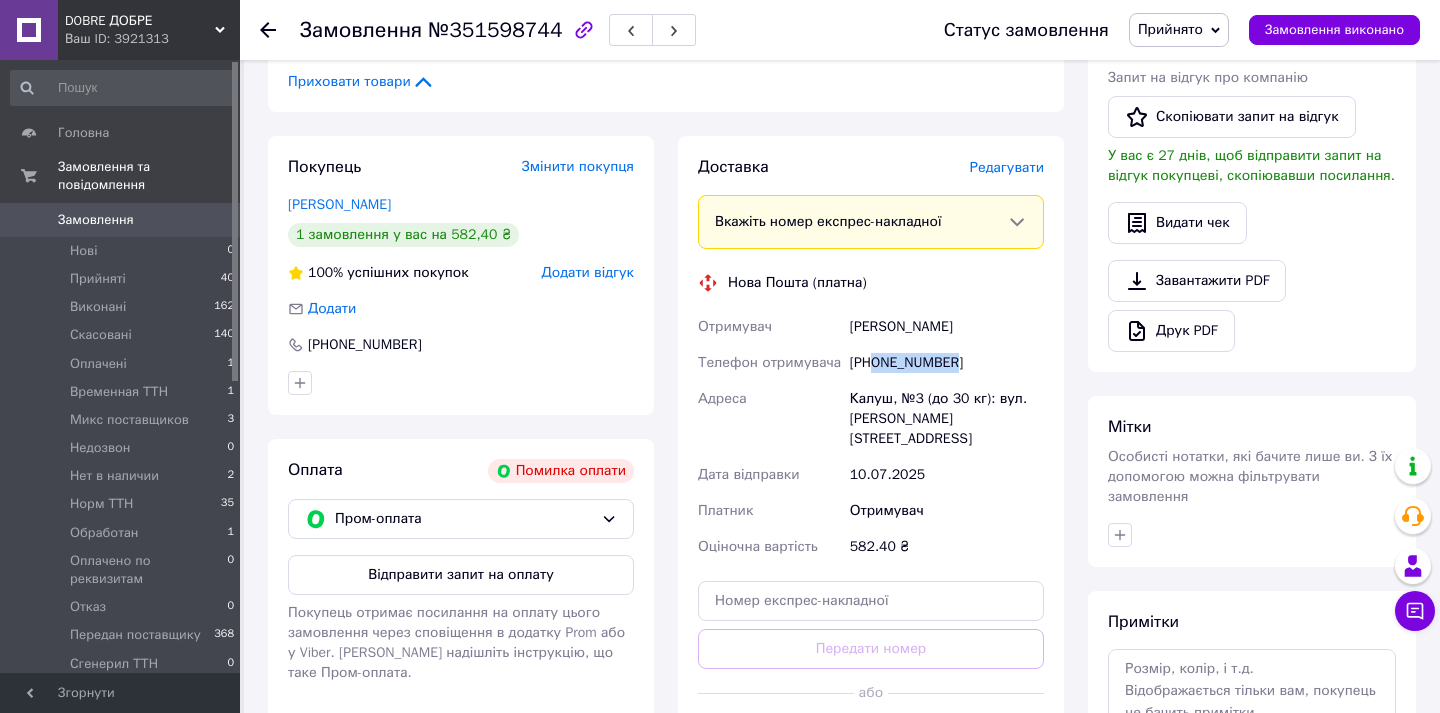 drag, startPoint x: 984, startPoint y: 367, endPoint x: 878, endPoint y: 365, distance: 106.01887 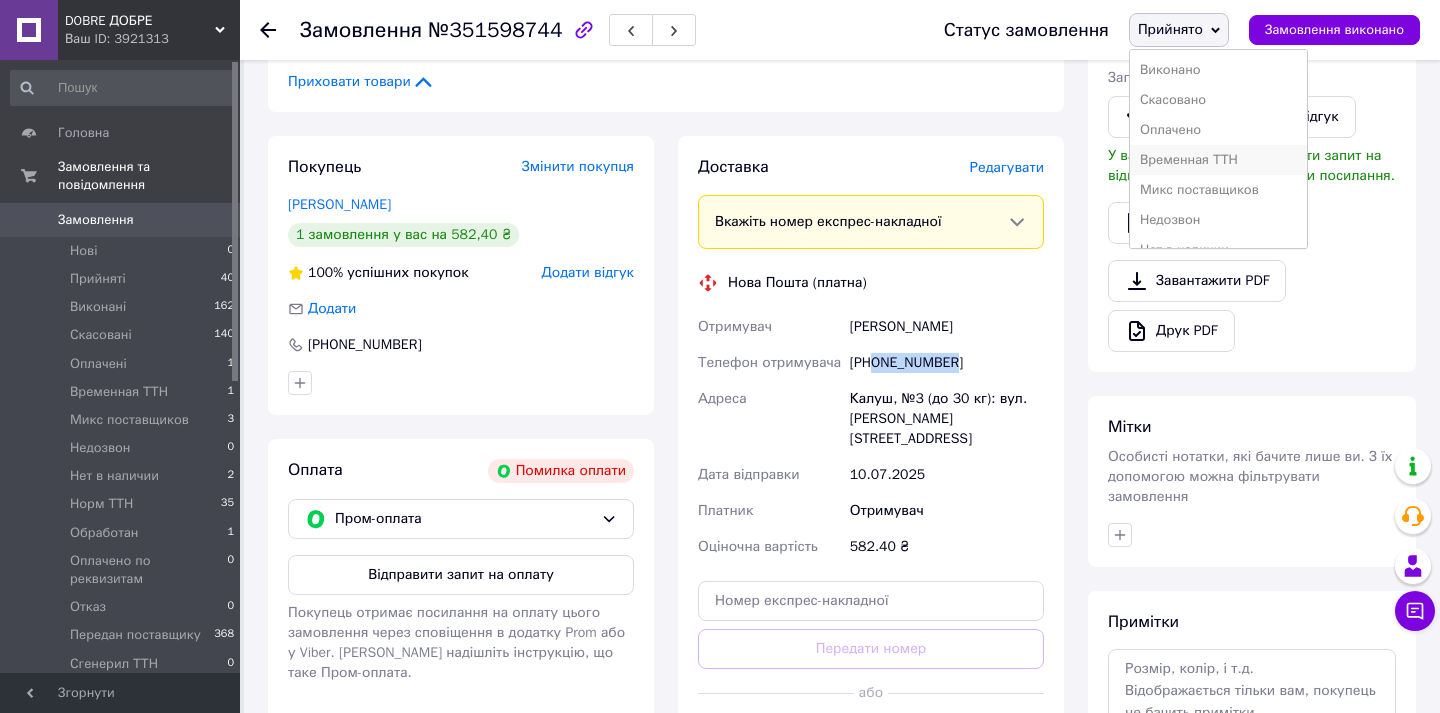 scroll, scrollTop: 232, scrollLeft: 0, axis: vertical 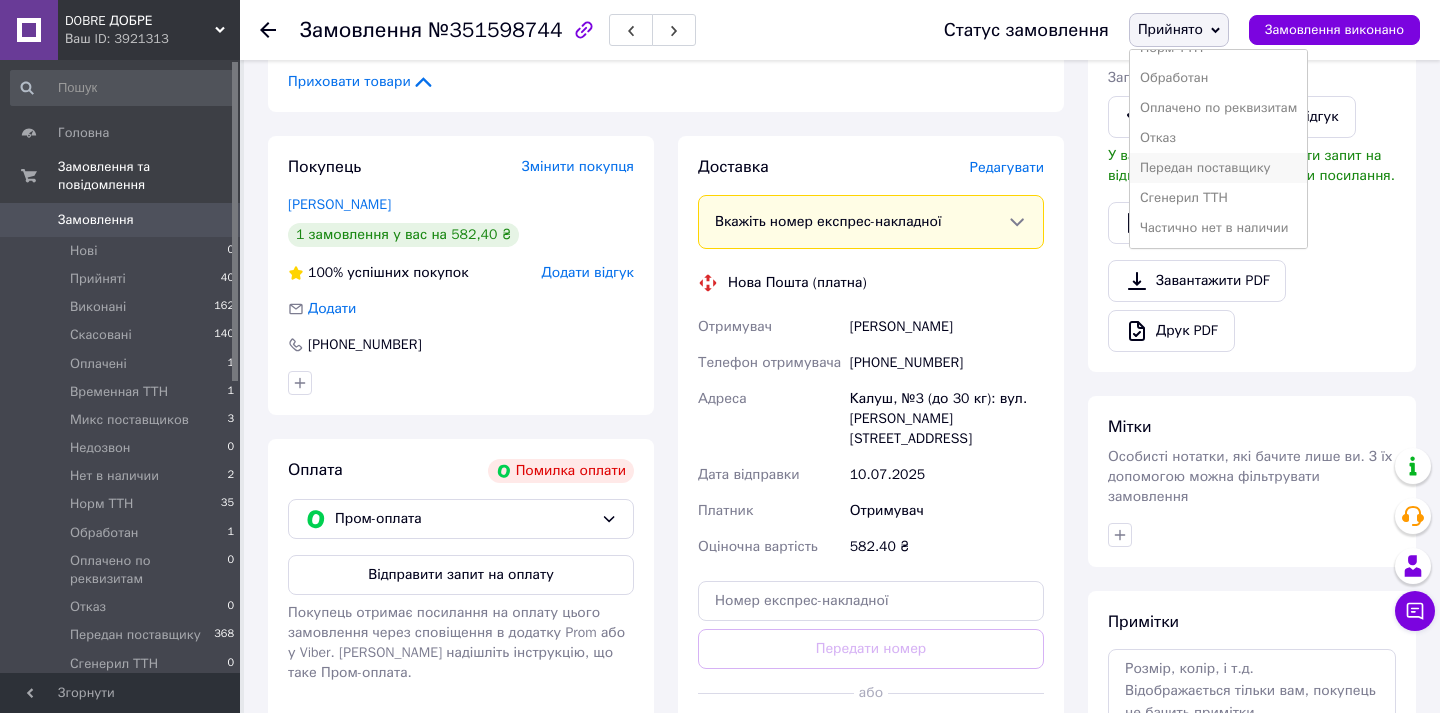 click on "Передан поставщику" at bounding box center (1218, 168) 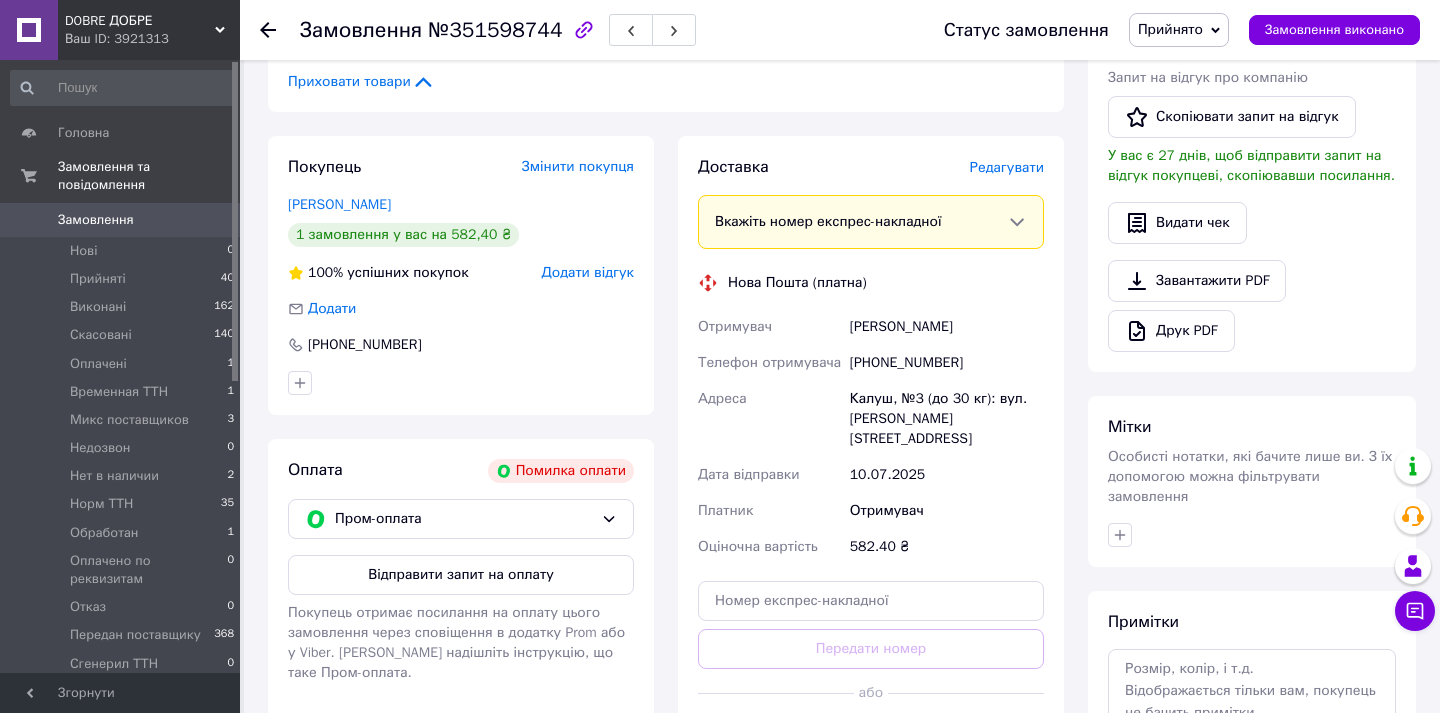 click on "Прийнято" at bounding box center (1179, 30) 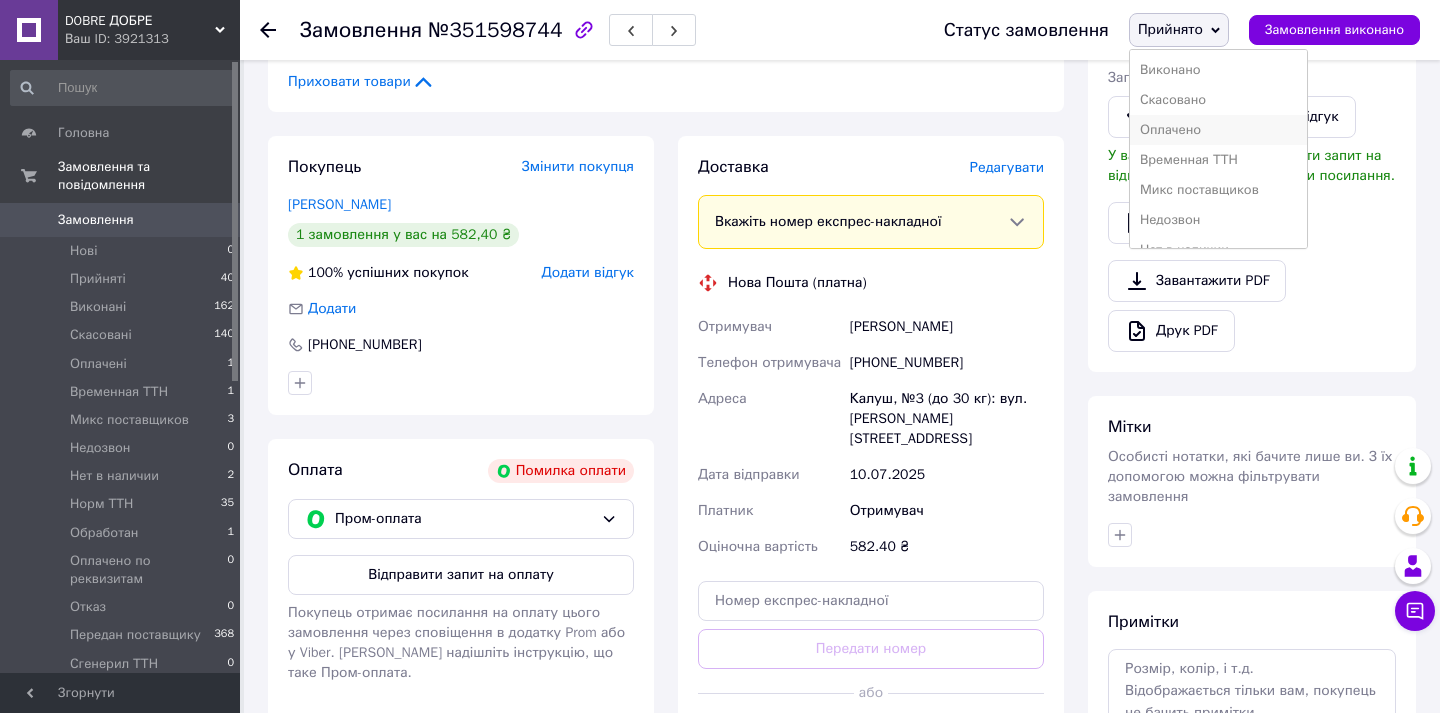 scroll, scrollTop: 232, scrollLeft: 0, axis: vertical 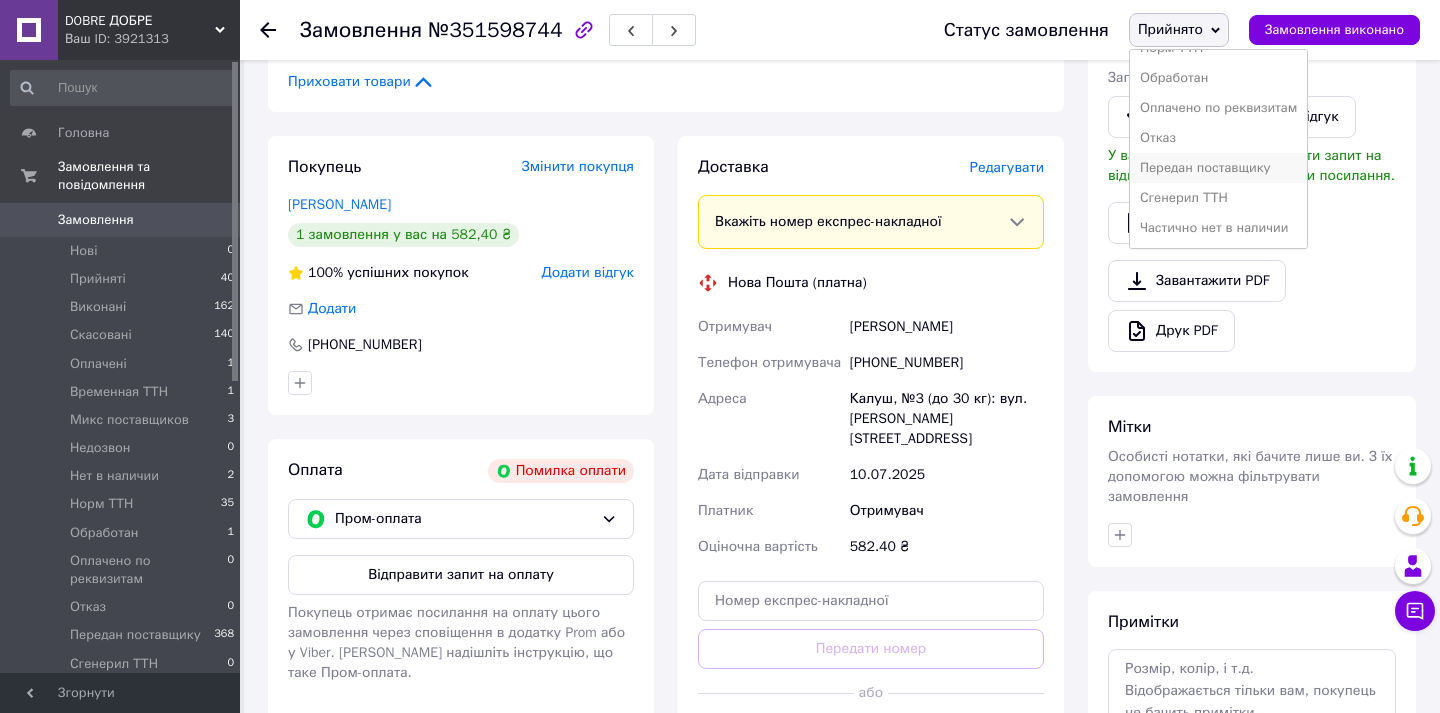 click on "Передан поставщику" at bounding box center (1218, 168) 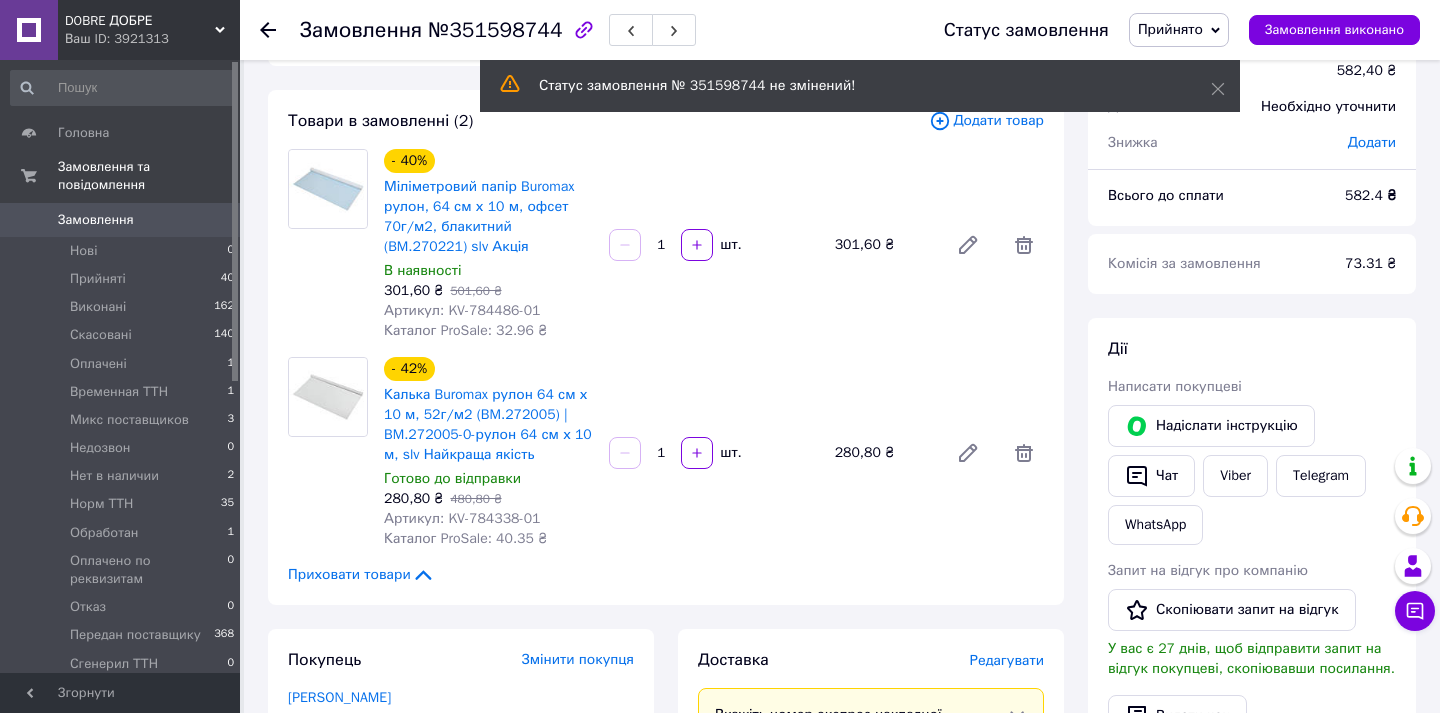 scroll, scrollTop: 0, scrollLeft: 0, axis: both 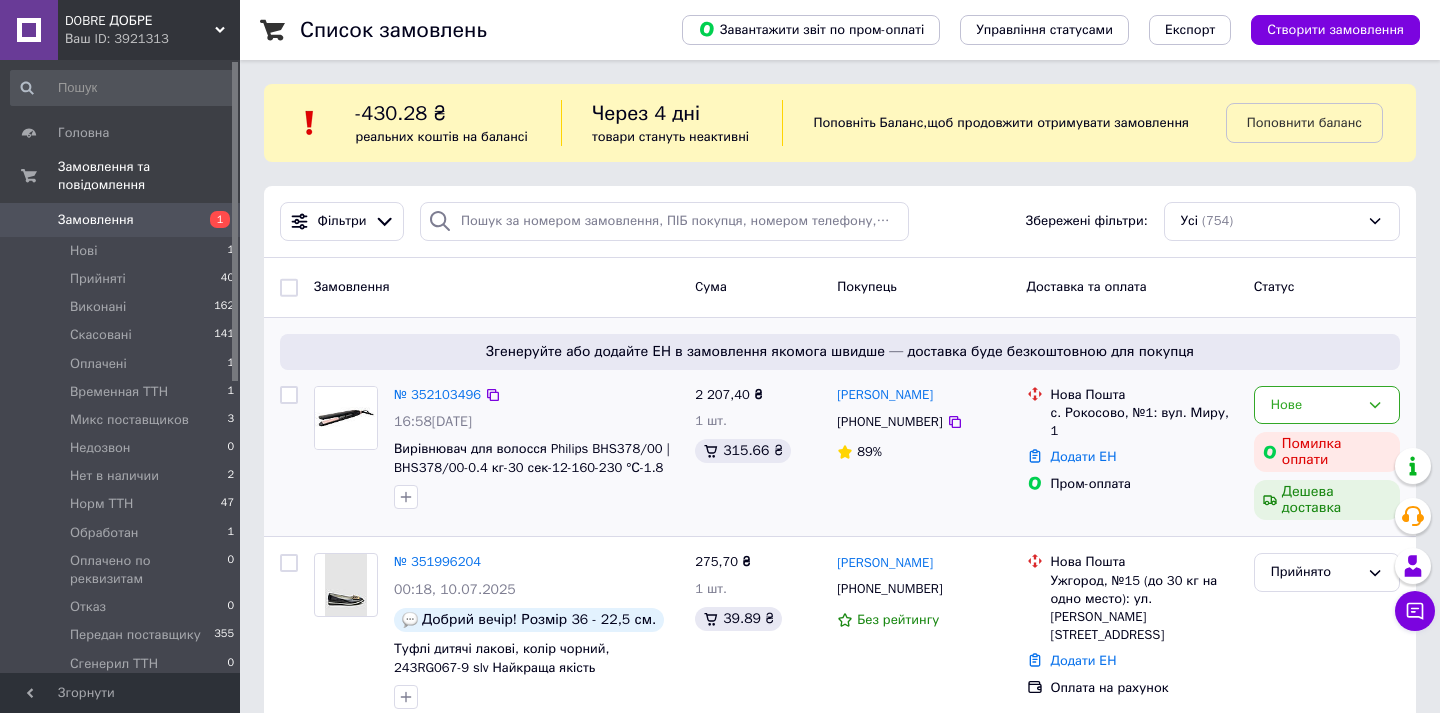 drag, startPoint x: 437, startPoint y: 441, endPoint x: 480, endPoint y: 441, distance: 43 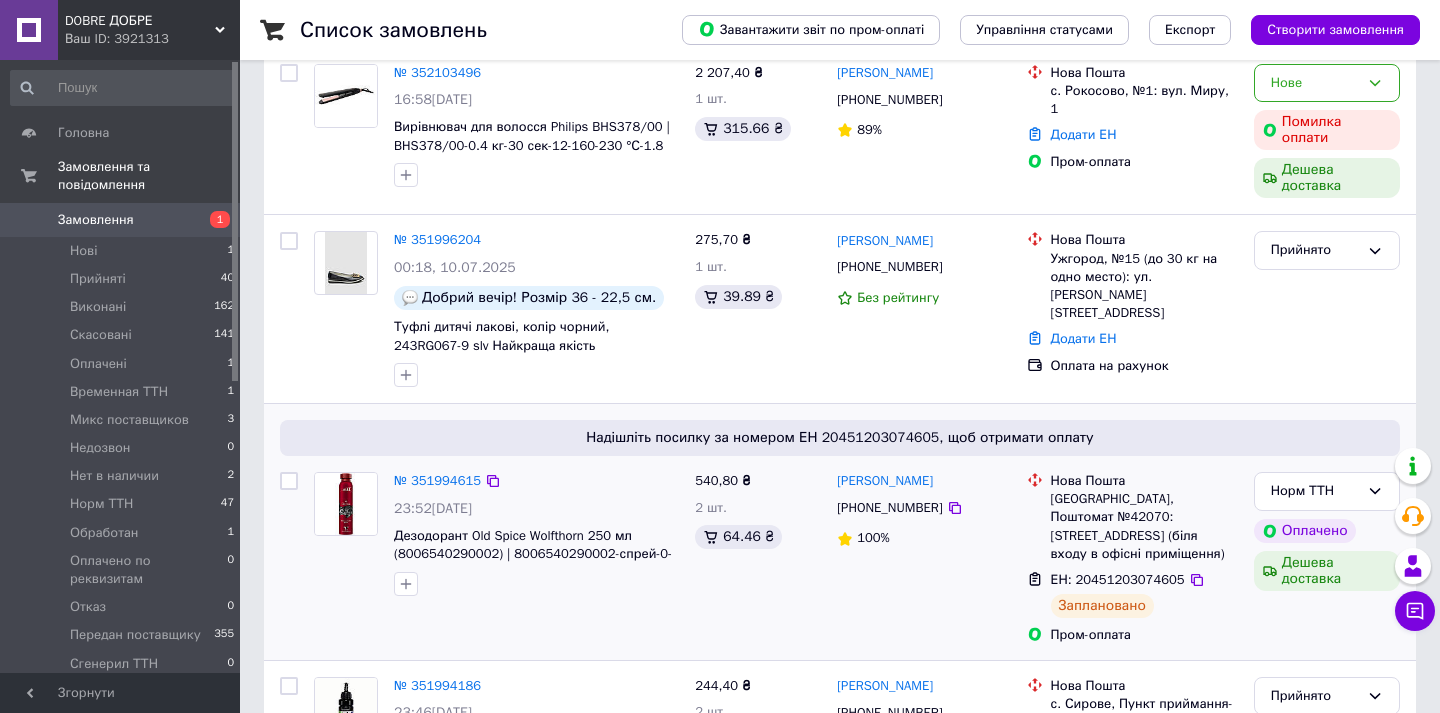 scroll, scrollTop: 604, scrollLeft: 0, axis: vertical 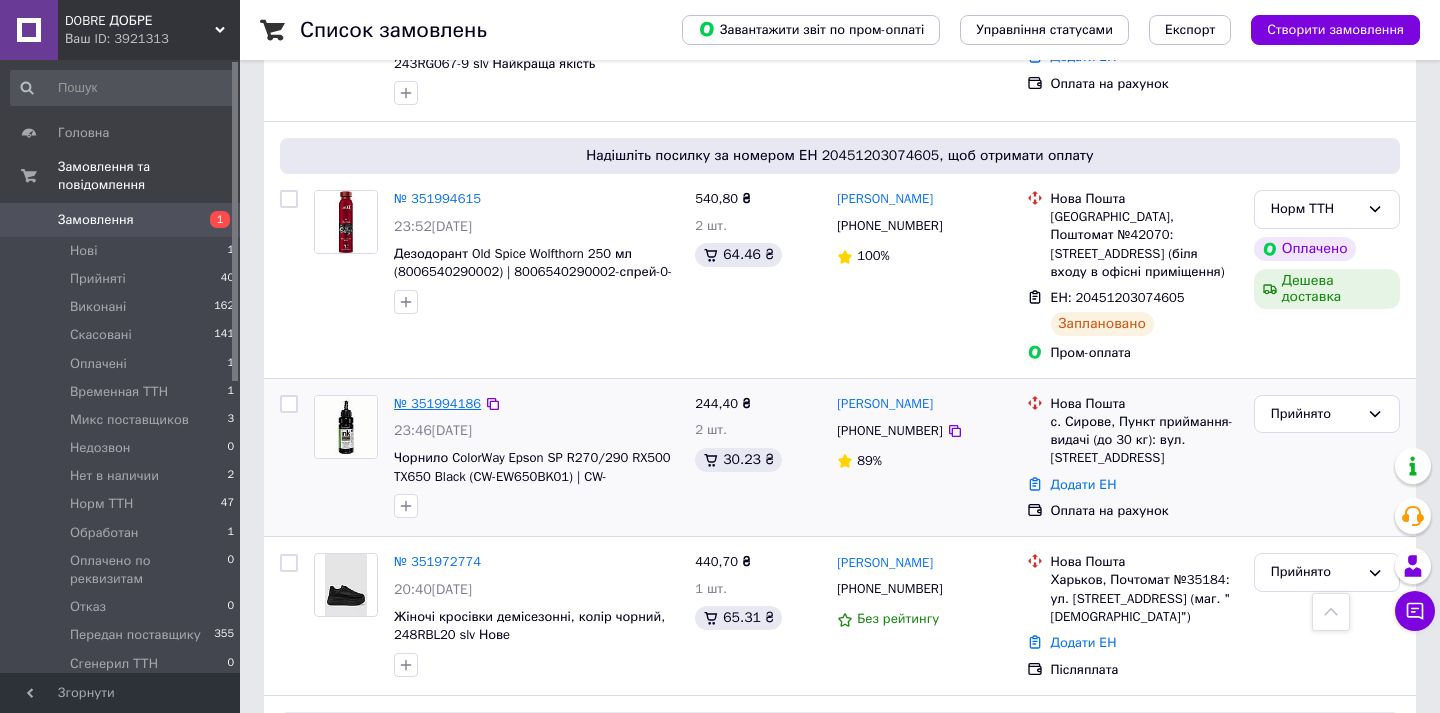 click on "№ 351994186" at bounding box center (437, 403) 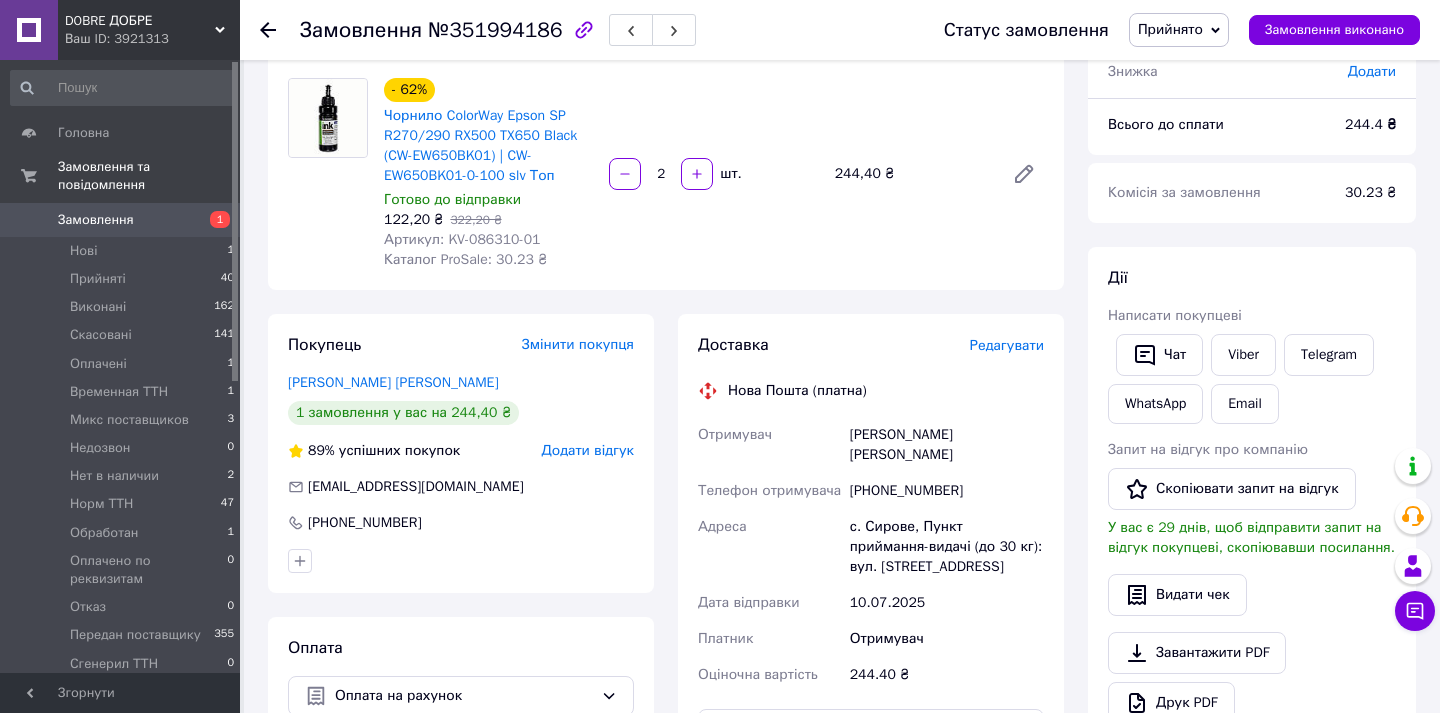 scroll, scrollTop: 0, scrollLeft: 0, axis: both 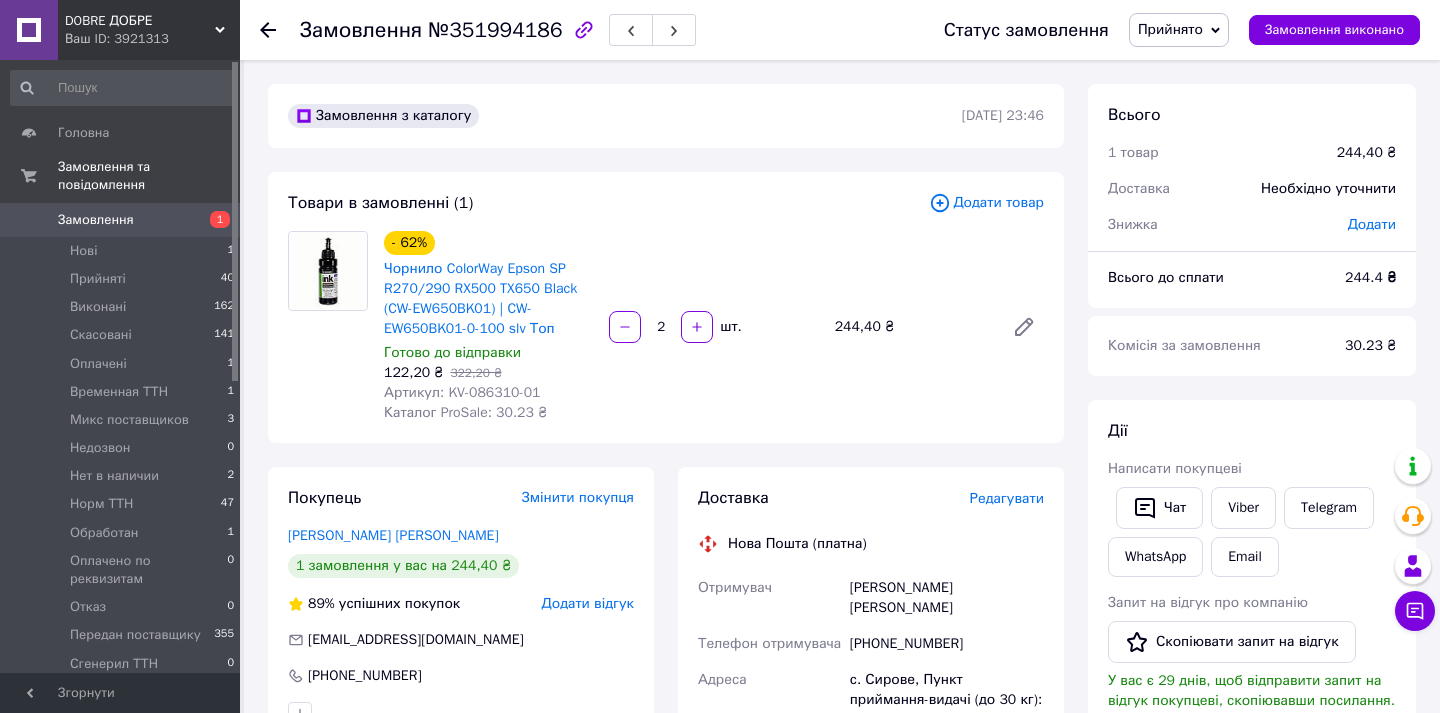click on "Артикул: KV-086310-01" at bounding box center [462, 392] 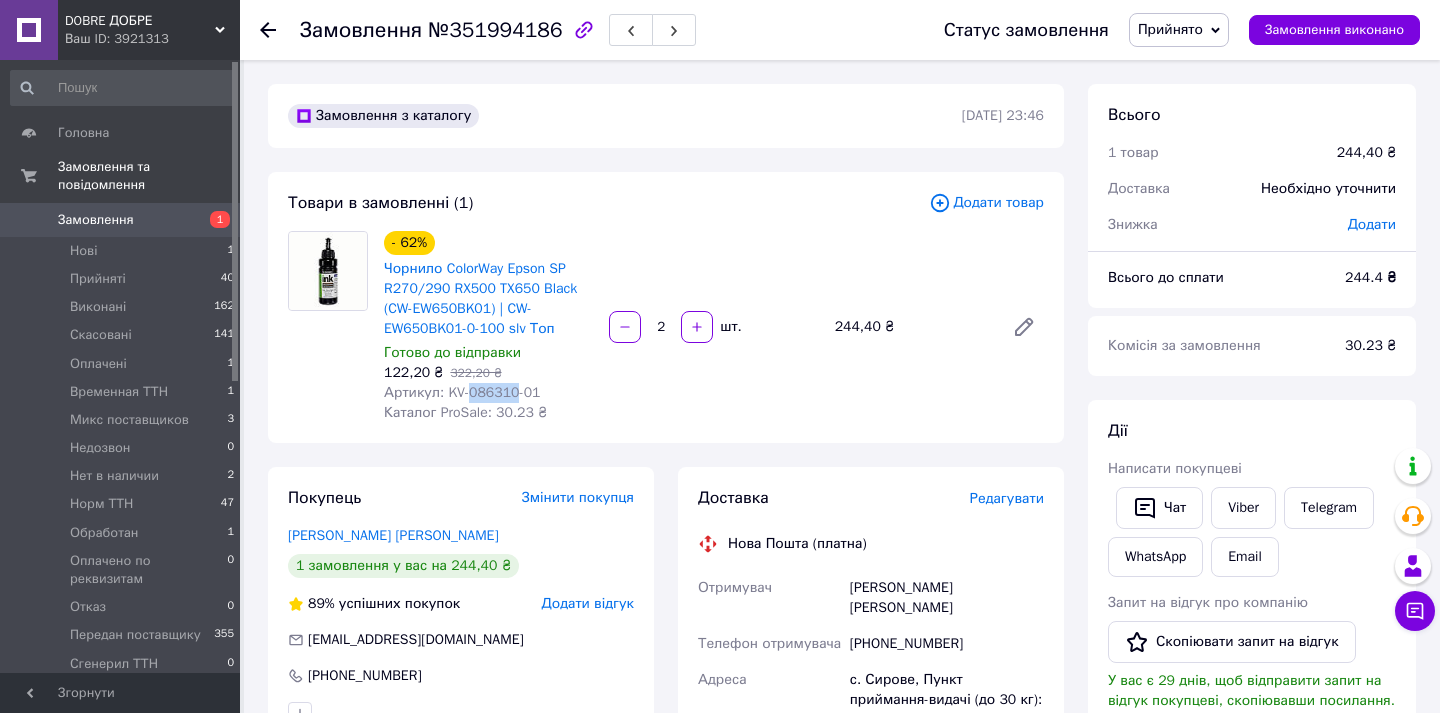 click on "Артикул: KV-086310-01" at bounding box center [462, 392] 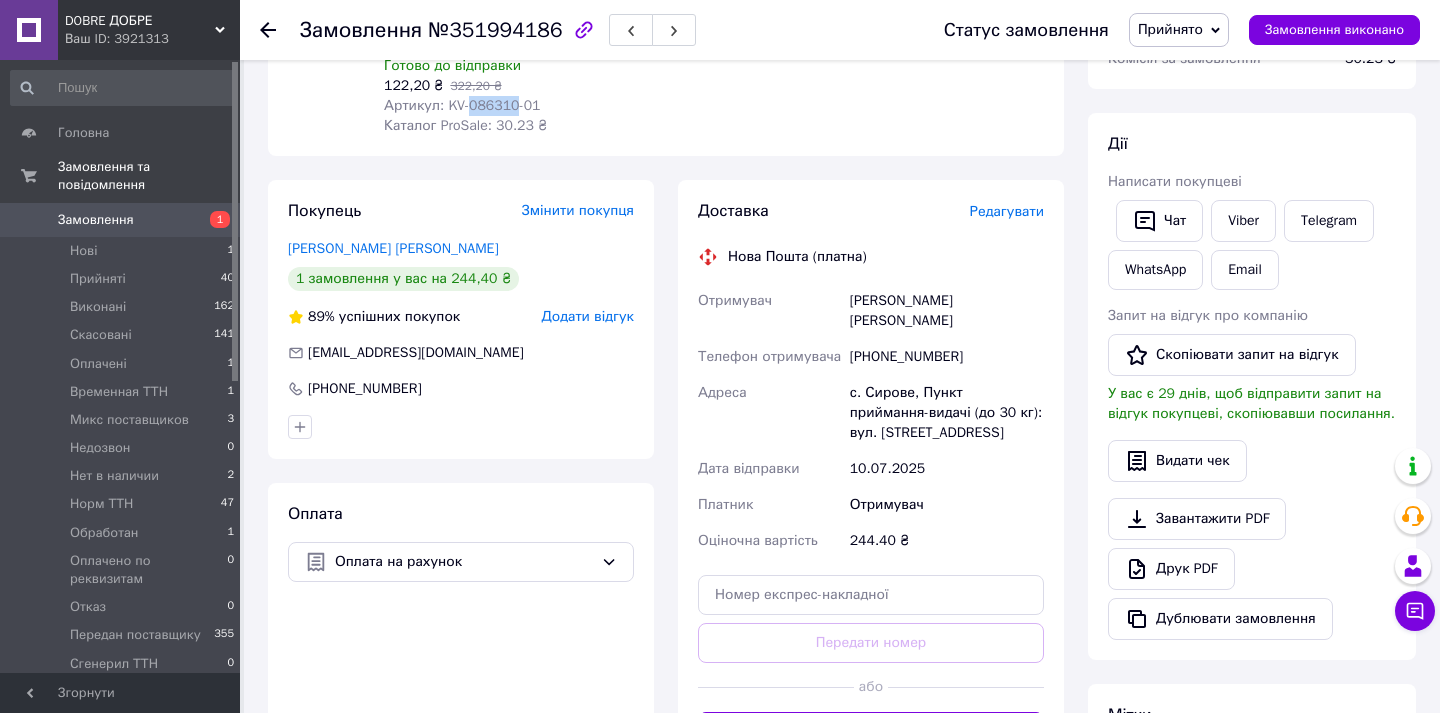 scroll, scrollTop: 432, scrollLeft: 0, axis: vertical 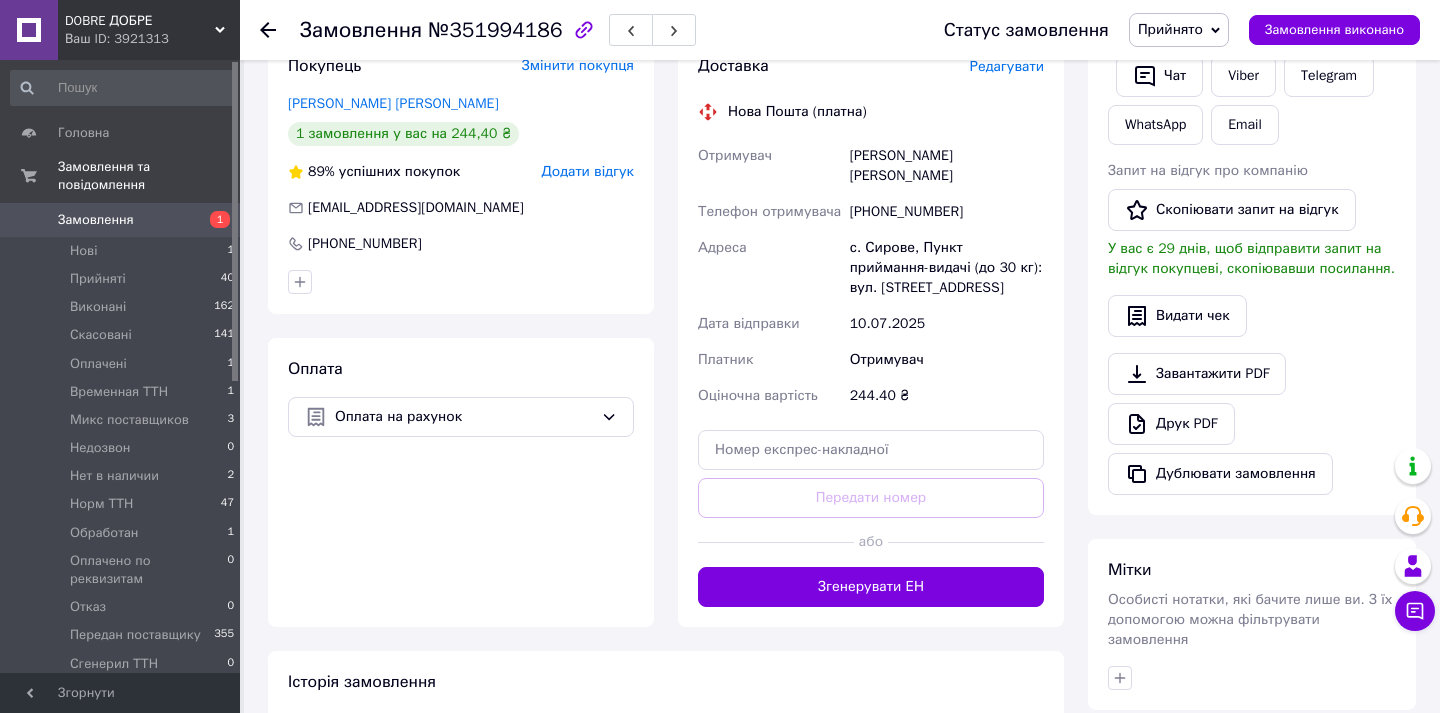 click on "Дихтиренко Михаил" at bounding box center [947, 166] 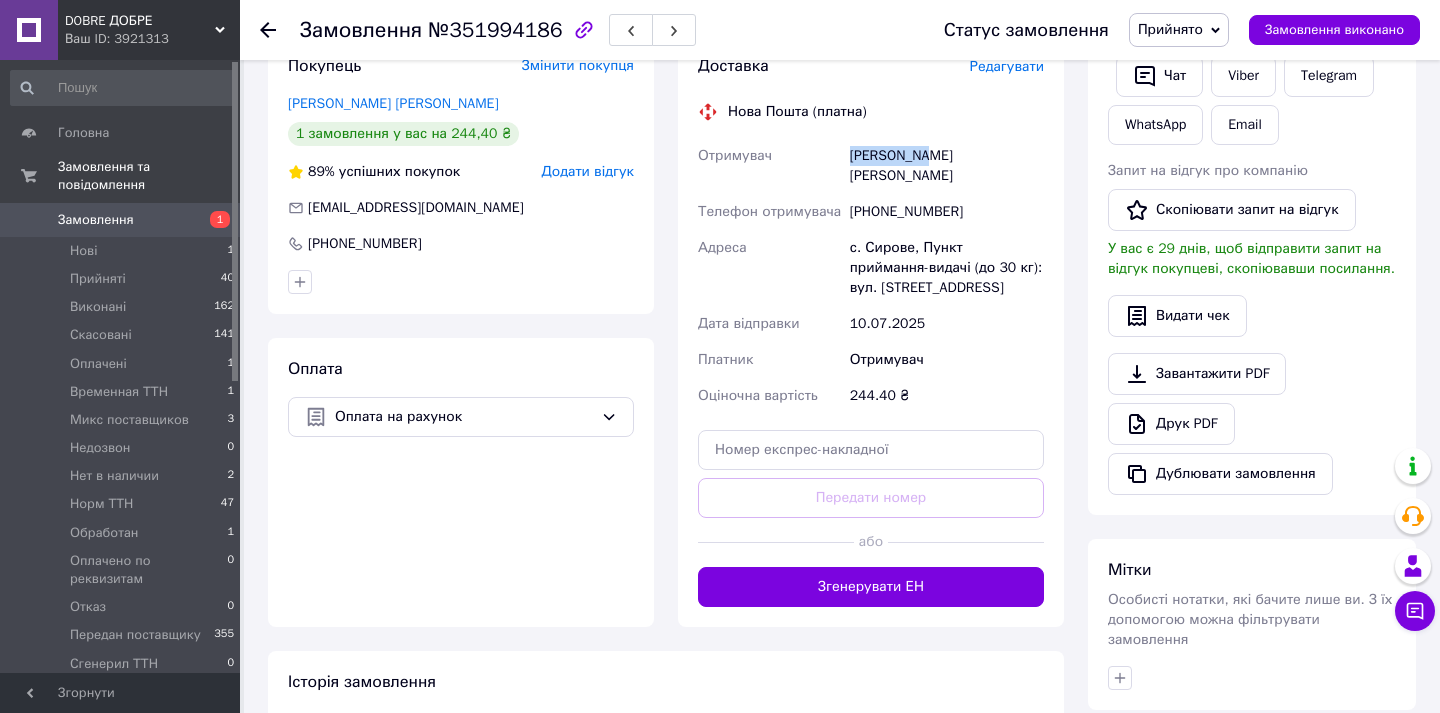 click on "Дихтиренко Михаил" at bounding box center (947, 166) 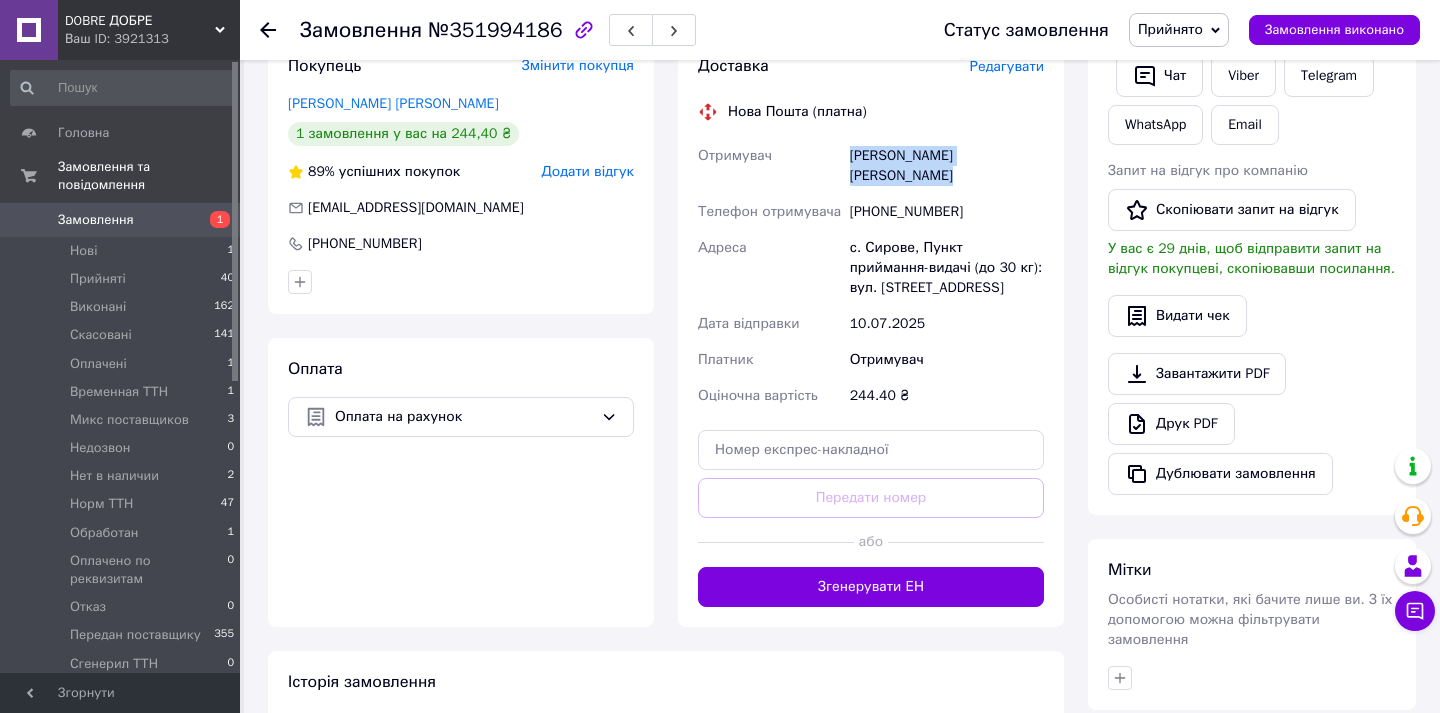 click on "Дихтиренко Михаил" at bounding box center (947, 166) 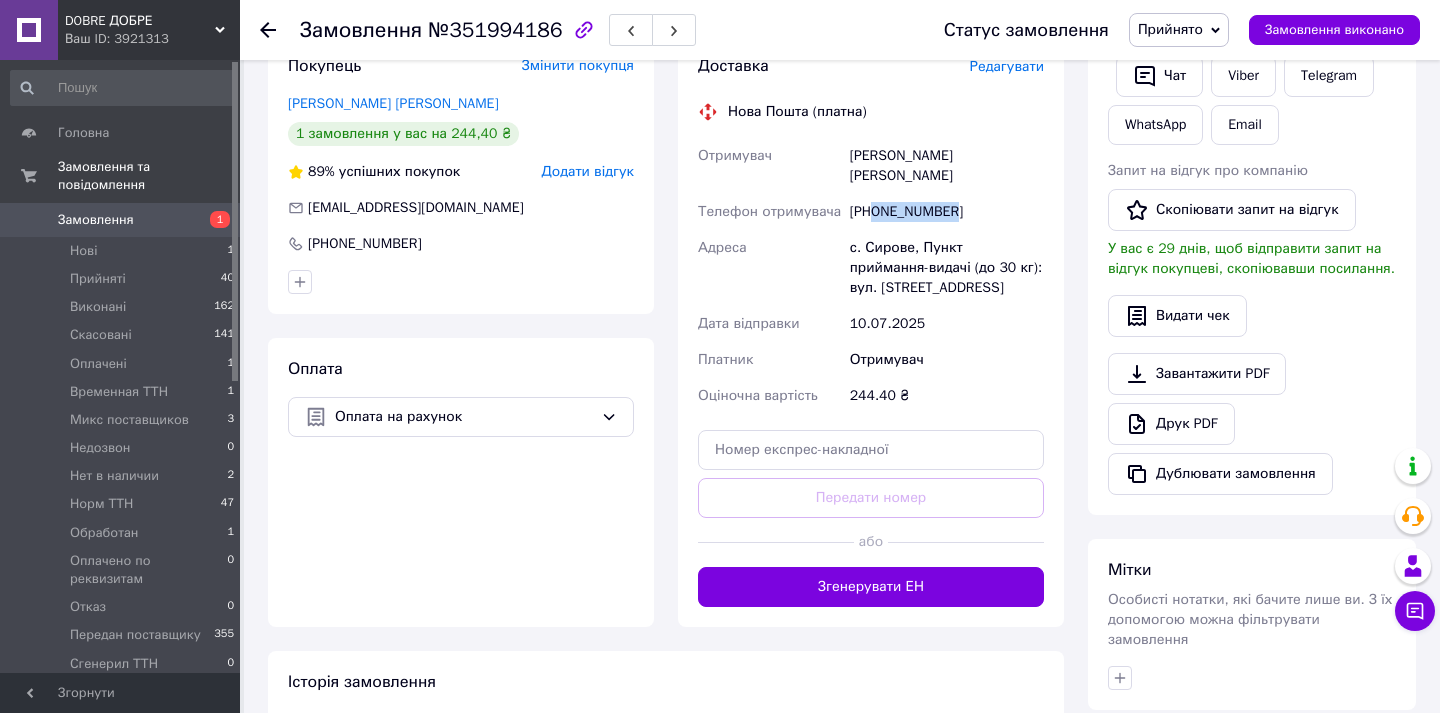 drag, startPoint x: 976, startPoint y: 199, endPoint x: 878, endPoint y: 200, distance: 98.005104 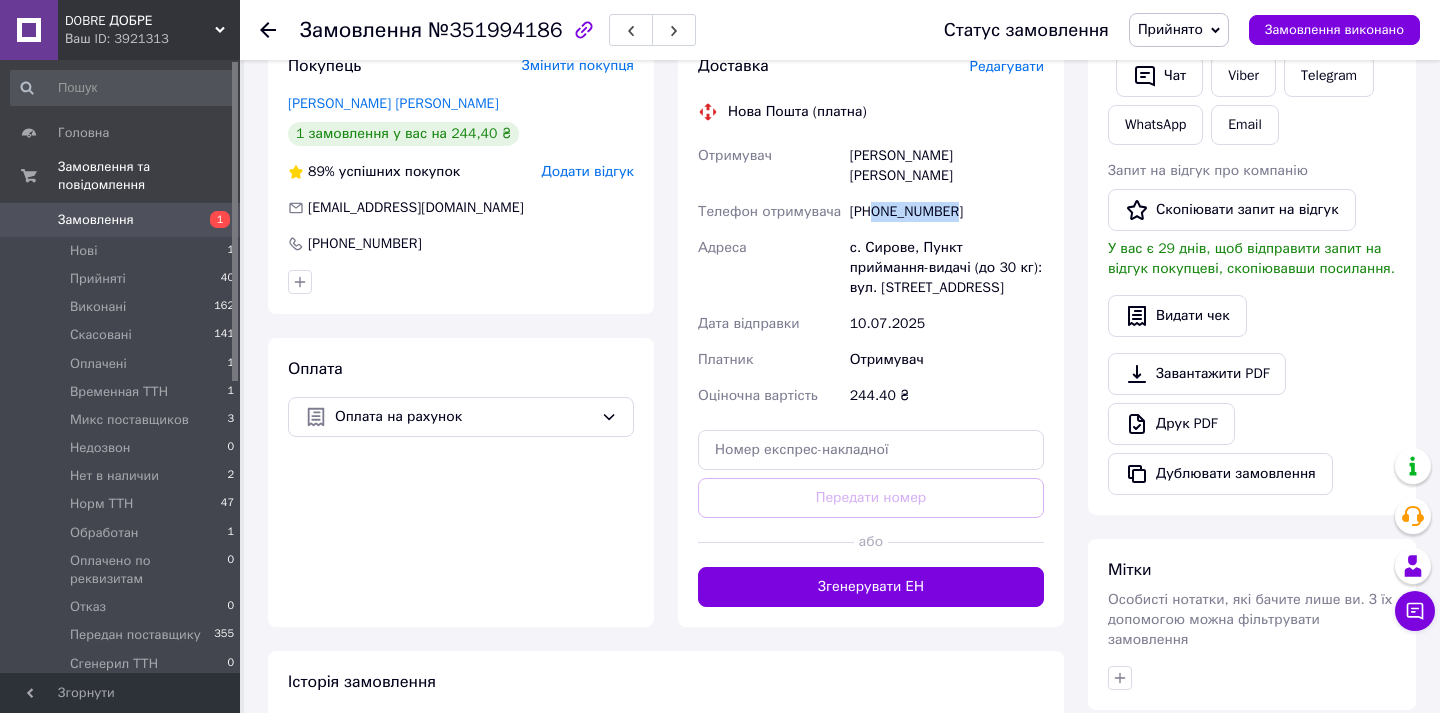 click on "Прийнято" at bounding box center (1170, 29) 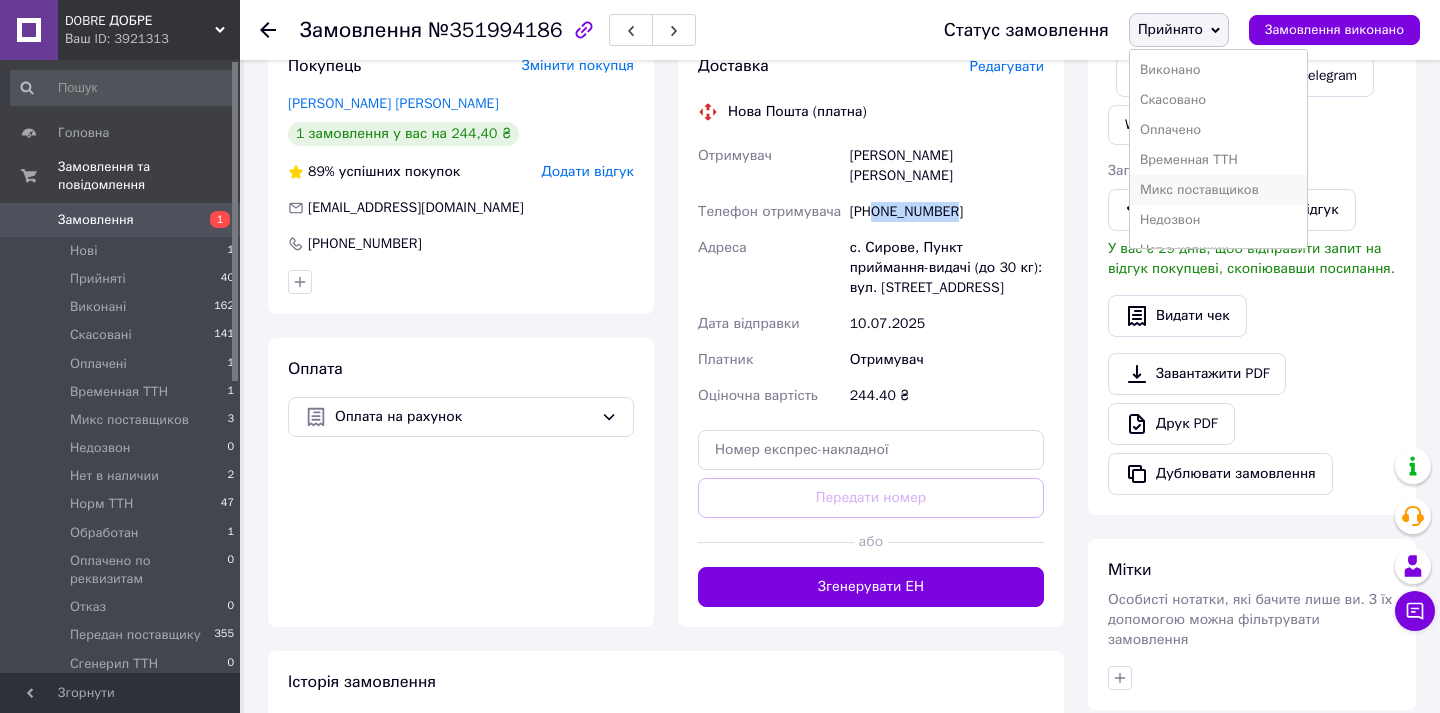 scroll, scrollTop: 232, scrollLeft: 0, axis: vertical 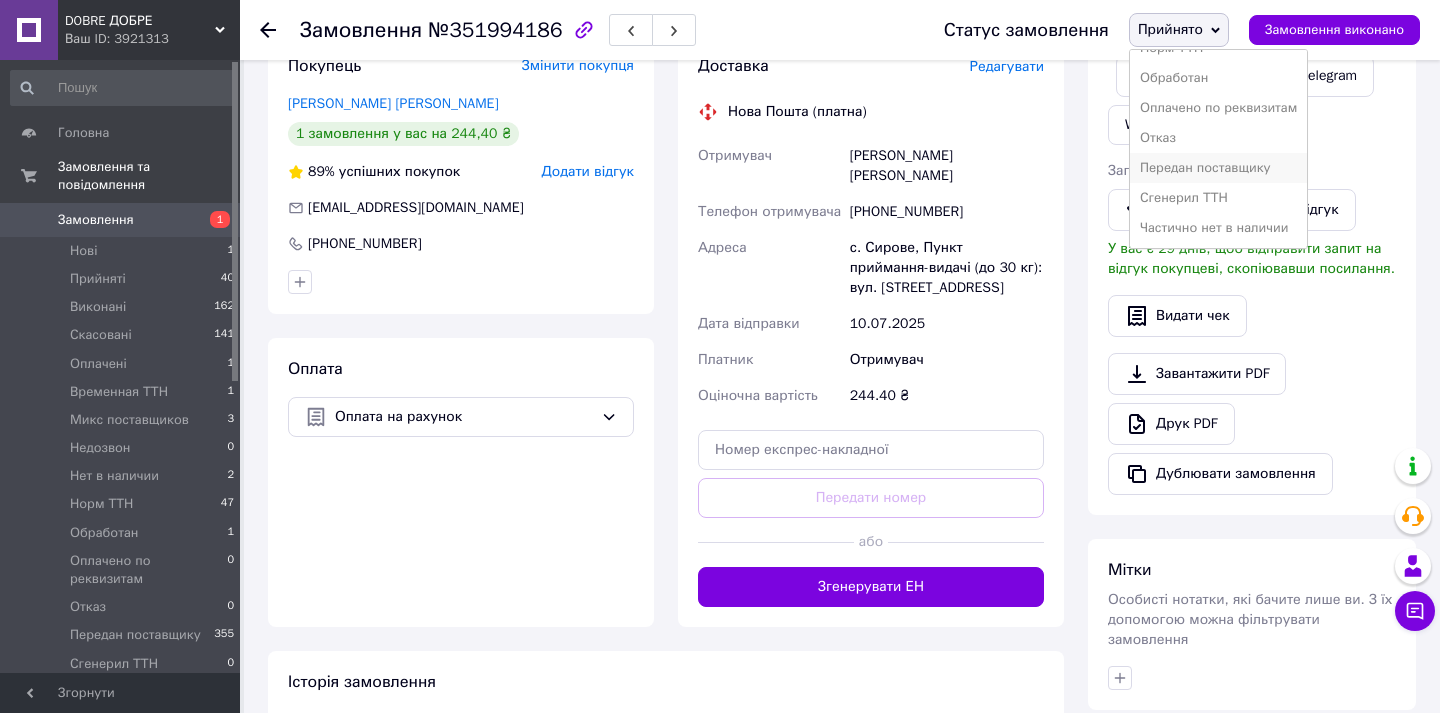 click on "Передан поставщику" at bounding box center [1218, 168] 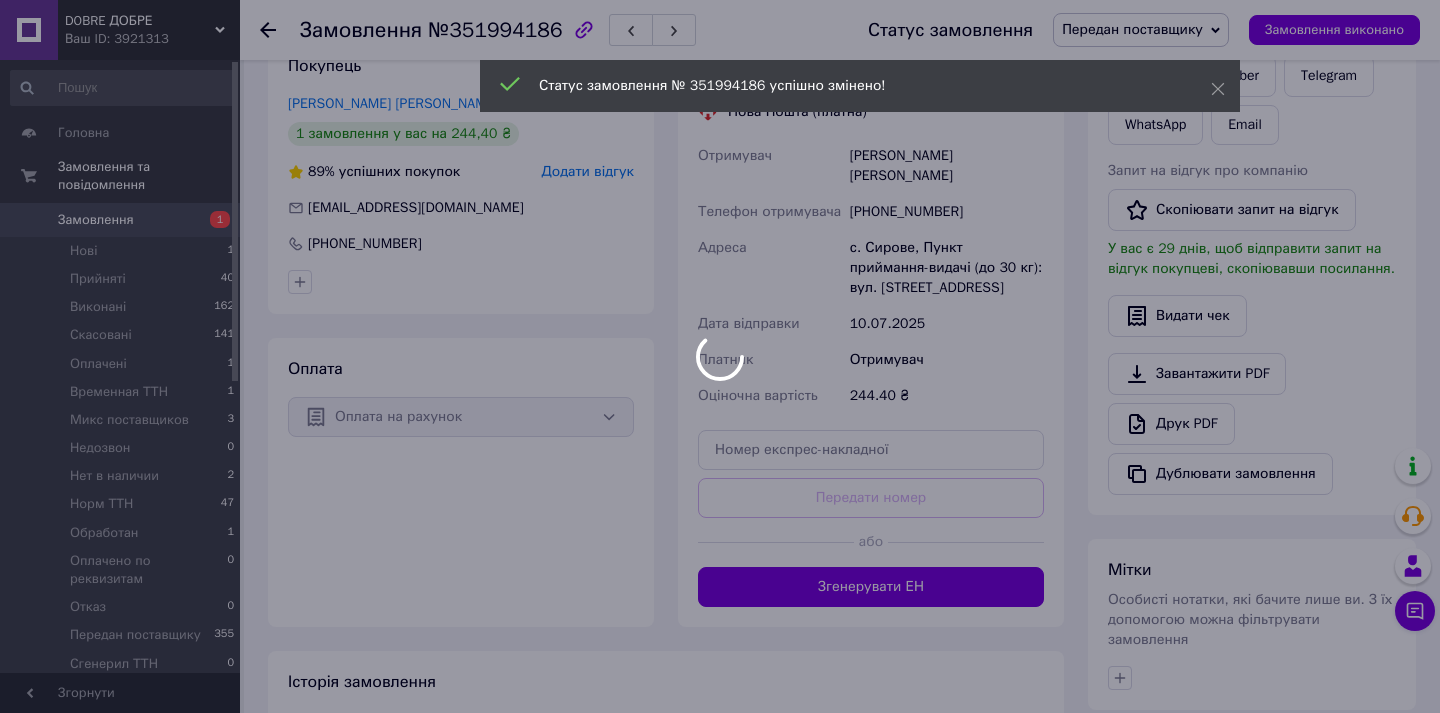 click on "DOBRE ДОБРЕ Ваш ID: 3921313 Сайт DOBRE ДОБРЕ Кабінет покупця Перевірити стан системи Сторінка на порталі NameMag Aleksandr LOKI ПЕРШИЙ THeBest Frocus FRIENDS ABCmag 123MAG Samovlennya Chydovo GarnoByde Molodecb Topic Tyt Beru Povaga KlasnoMag SviyMag KrytuiMag Vubirgood Besperechno Oberu Newmag UAmag Horoshomag Bestmag Supermag 2024mag Goodmag AnnIvanivna Svitlomagazun Vse Magazun2 Magazun123 123magazun Vidpra Goodko Svitlo Bijj BJ Biju Bijuteriagood Довідка Вийти Головна Замовлення та повідомлення Замовлення 1 Нові 1 Прийняті 40 Виконані 162 Скасовані 141 Оплачені 1 Временная ТТН 1 Микс поставщиков 3 Недозвон 0 Нет в наличии 2 Норм ТТН 47 Обработан 1 Оплачено по реквизитам 0 0 0" at bounding box center (720, 295) 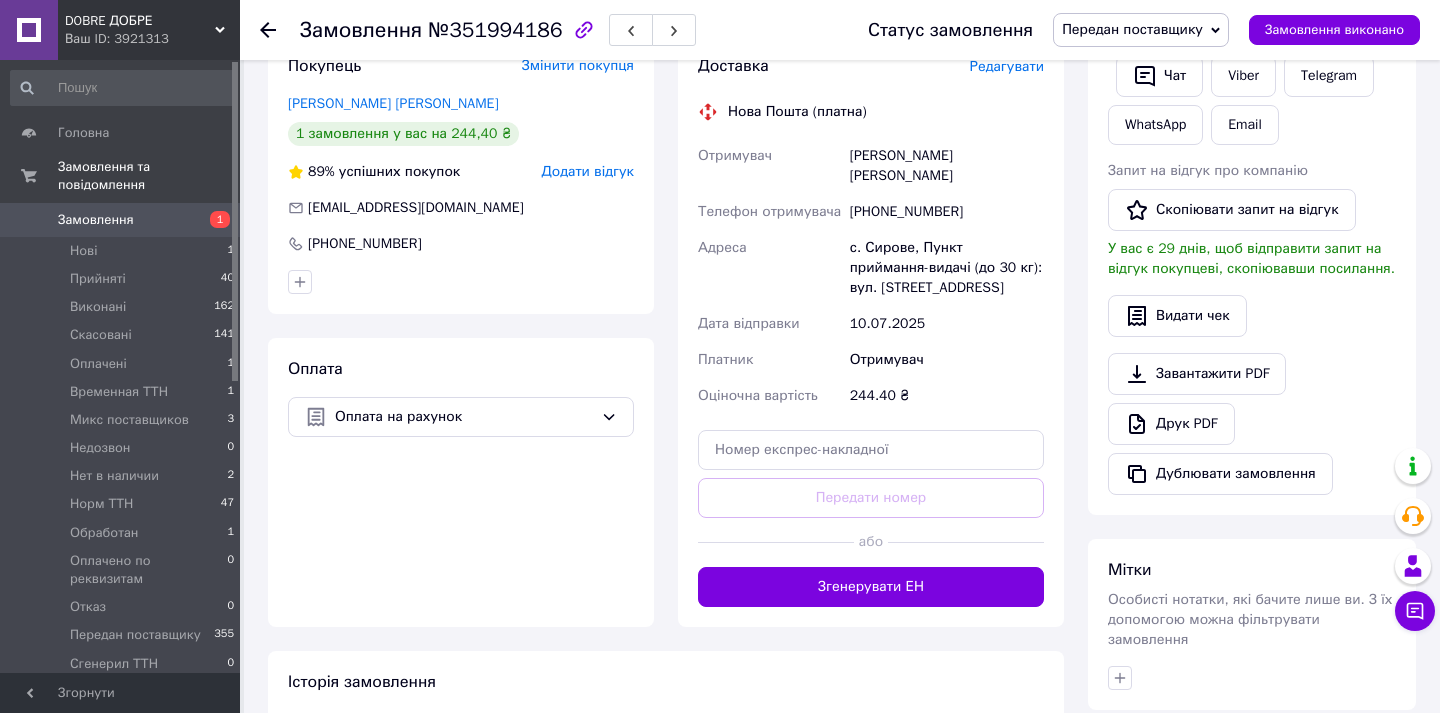 scroll, scrollTop: 0, scrollLeft: 0, axis: both 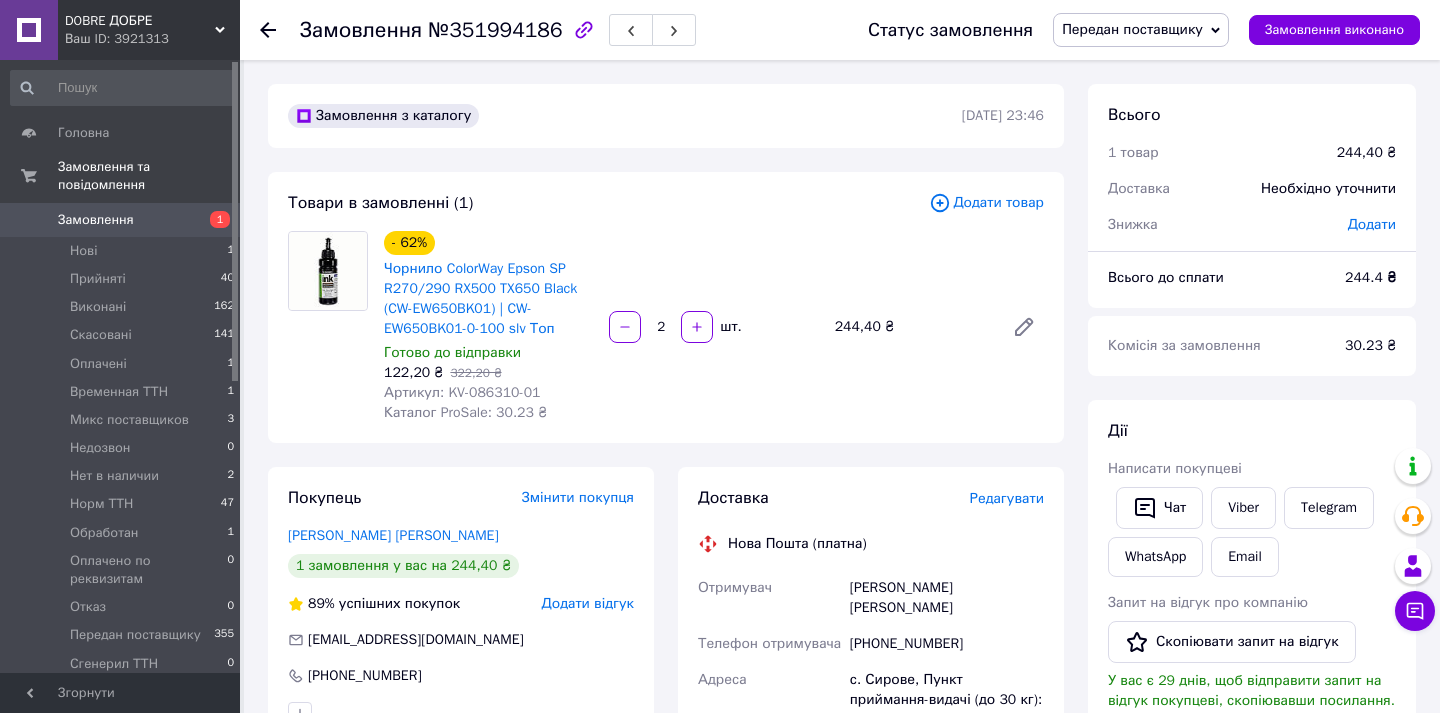 click on "Замовлення 1" at bounding box center (123, 220) 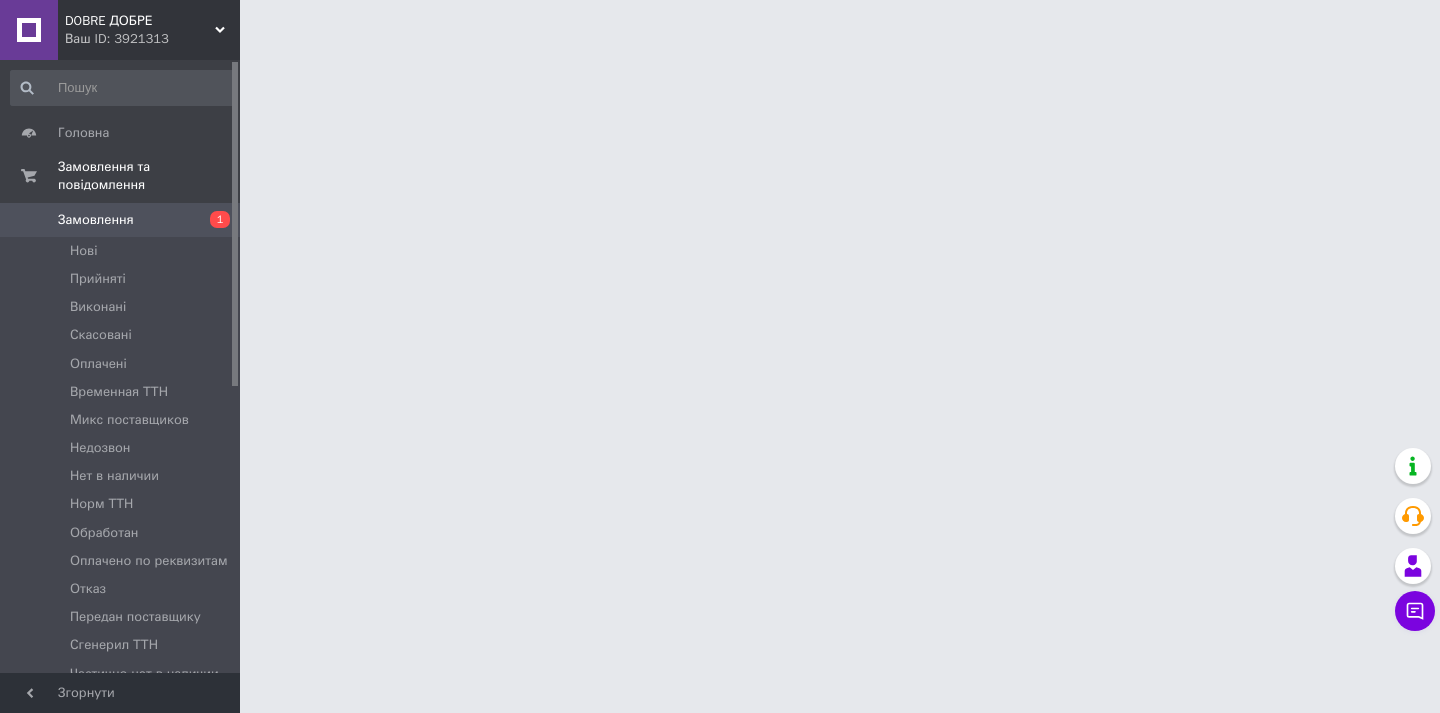 scroll, scrollTop: 0, scrollLeft: 0, axis: both 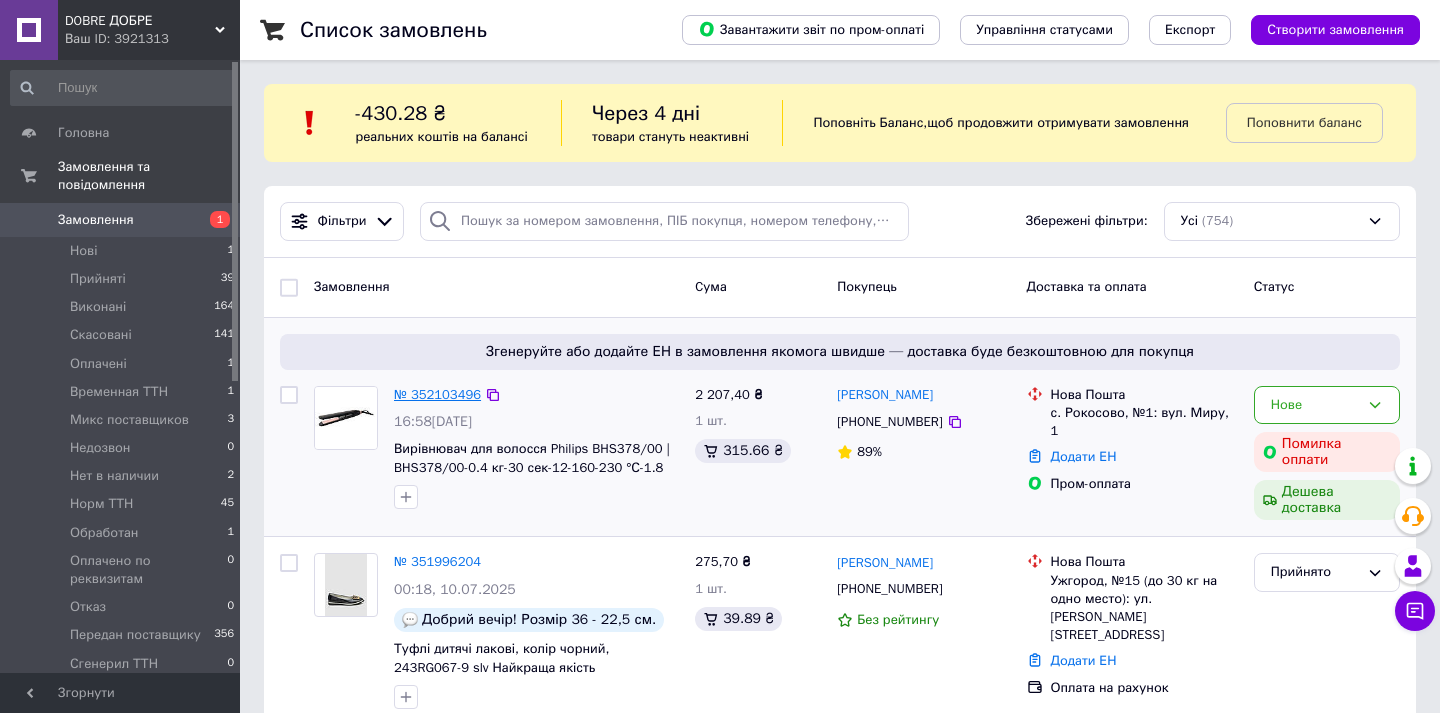 click on "№ 352103496" at bounding box center (437, 394) 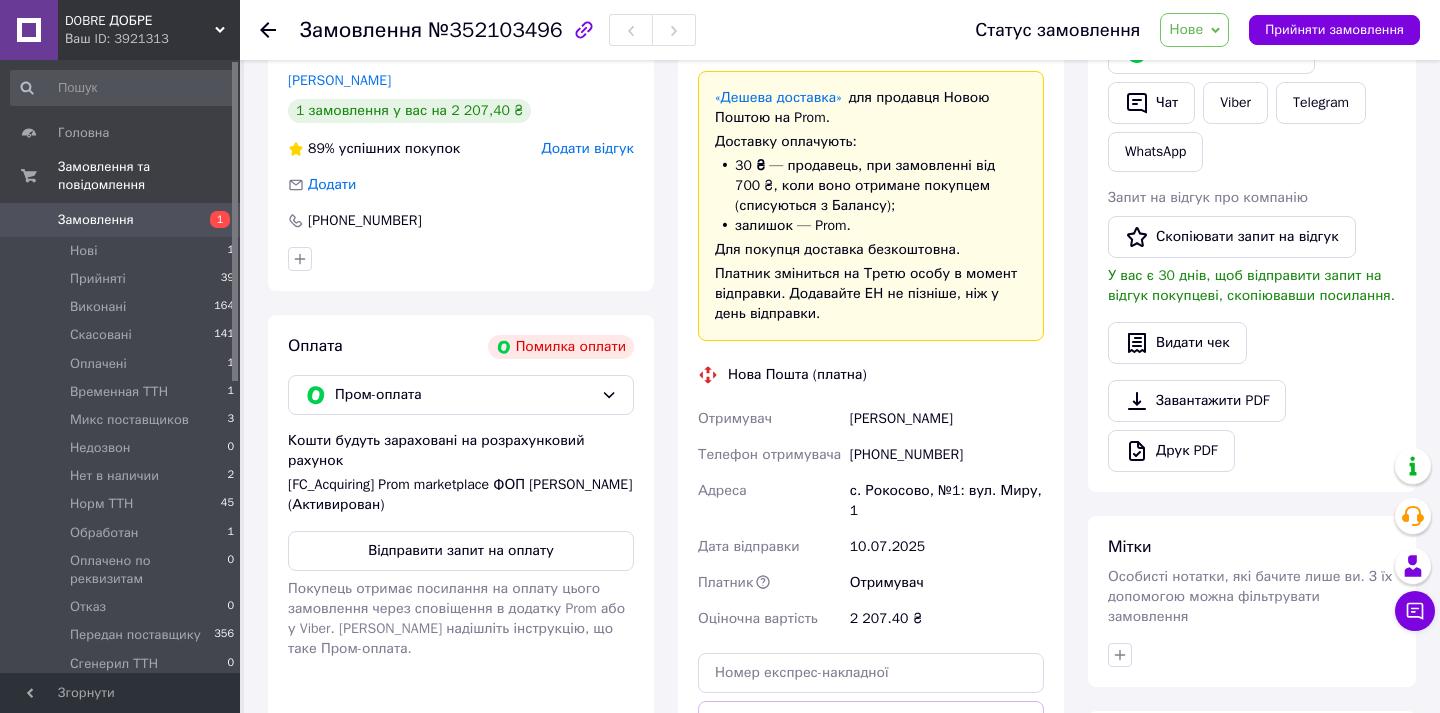 scroll, scrollTop: 459, scrollLeft: 0, axis: vertical 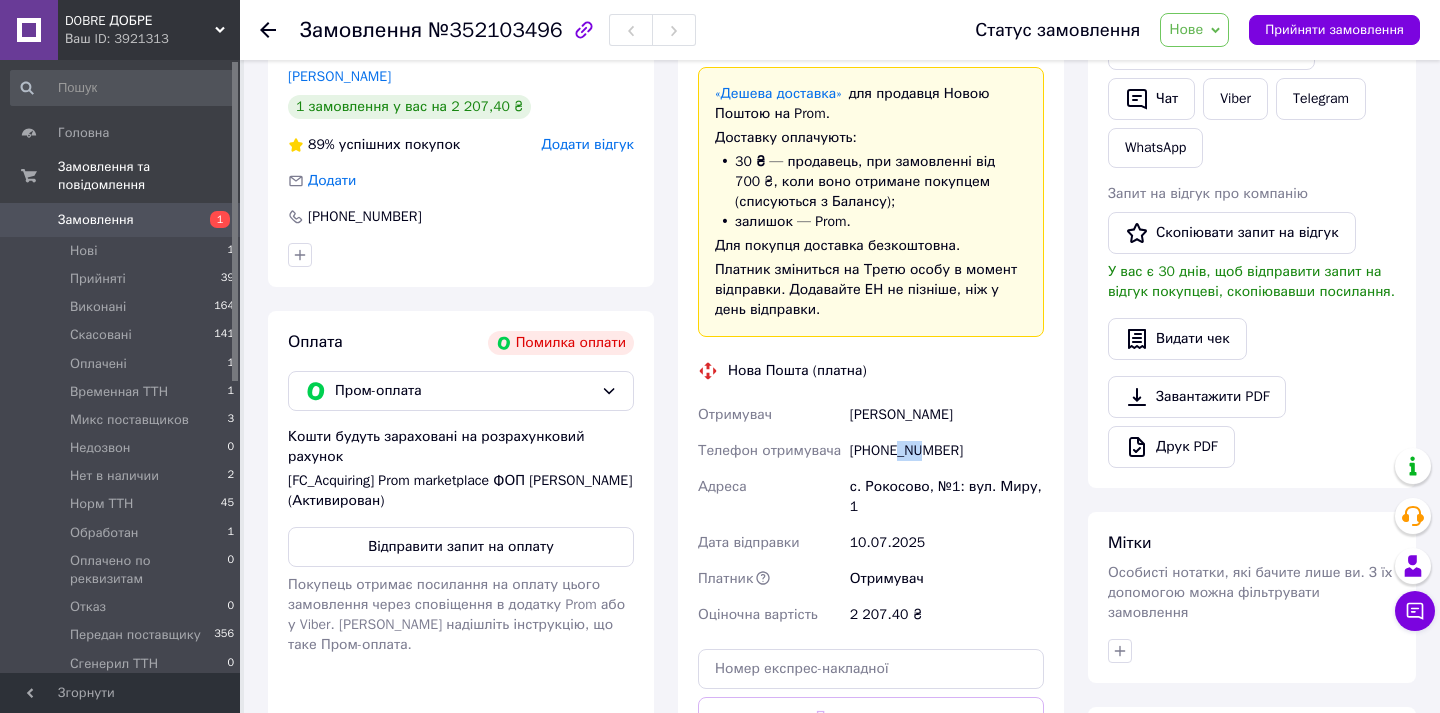 drag, startPoint x: 901, startPoint y: 452, endPoint x: 925, endPoint y: 453, distance: 24.020824 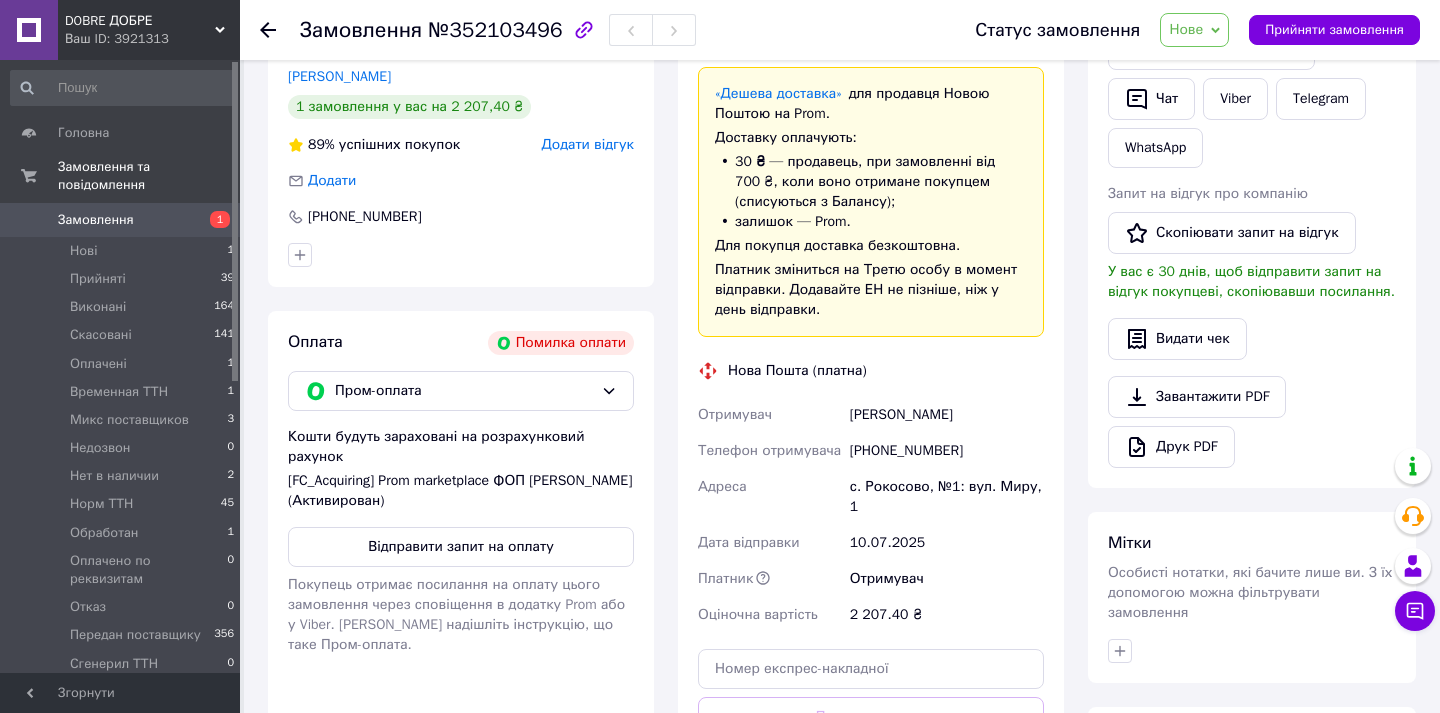click on "Покупець Змінити покупця [PERSON_NAME] 1 замовлення у вас на 2 207,40 ₴ 89%   успішних покупок Додати відгук Додати [PHONE_NUMBER] Оплата Помилка оплати Пром-оплата Кошти будуть зараховані на розрахунковий рахунок [FC_Acquiring] Prom marketplace ФОП [PERSON_NAME] (Активирован) Відправити запит на оплату Покупець отримає посилання на оплату цього замовлення через сповіщення в додатку Prom або у Viber. [PERSON_NAME] надішліть інструкцію, що таке Пром-оплата." at bounding box center [461, 427] 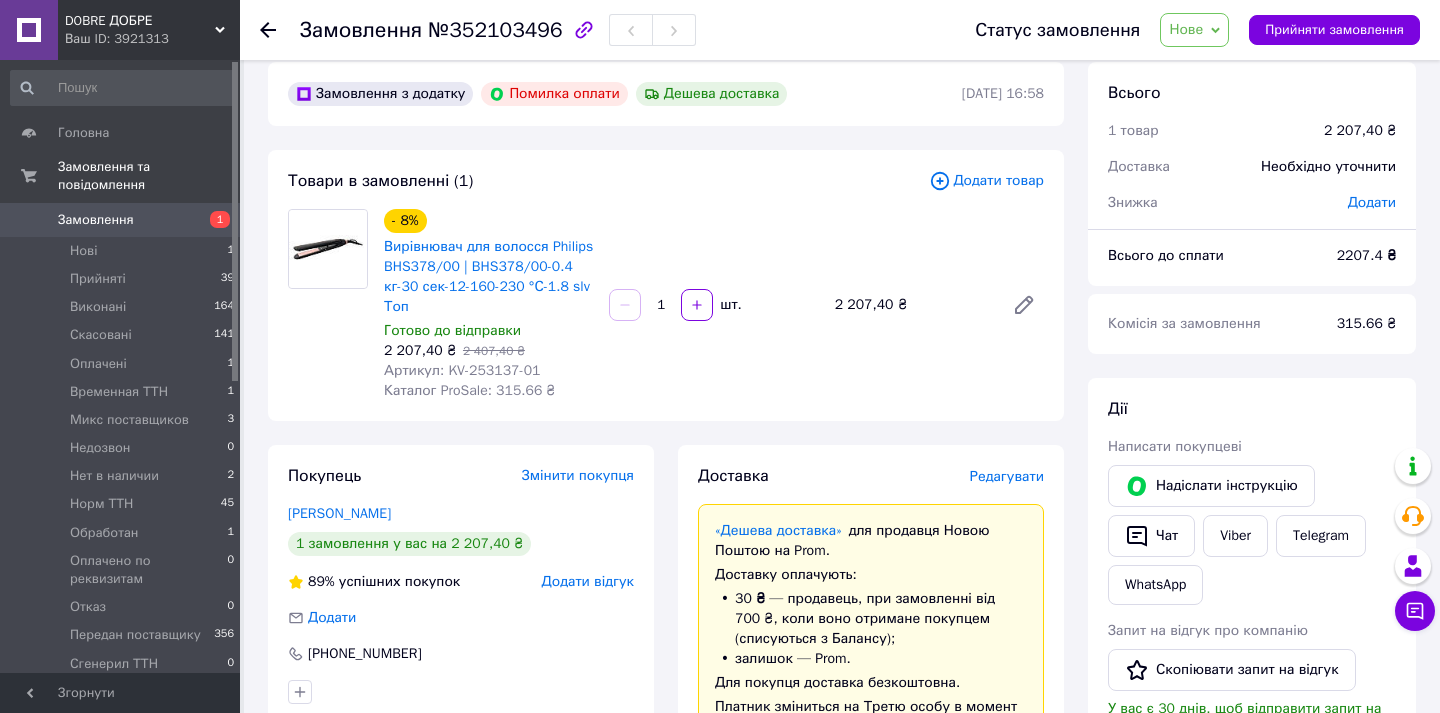 scroll, scrollTop: 32, scrollLeft: 0, axis: vertical 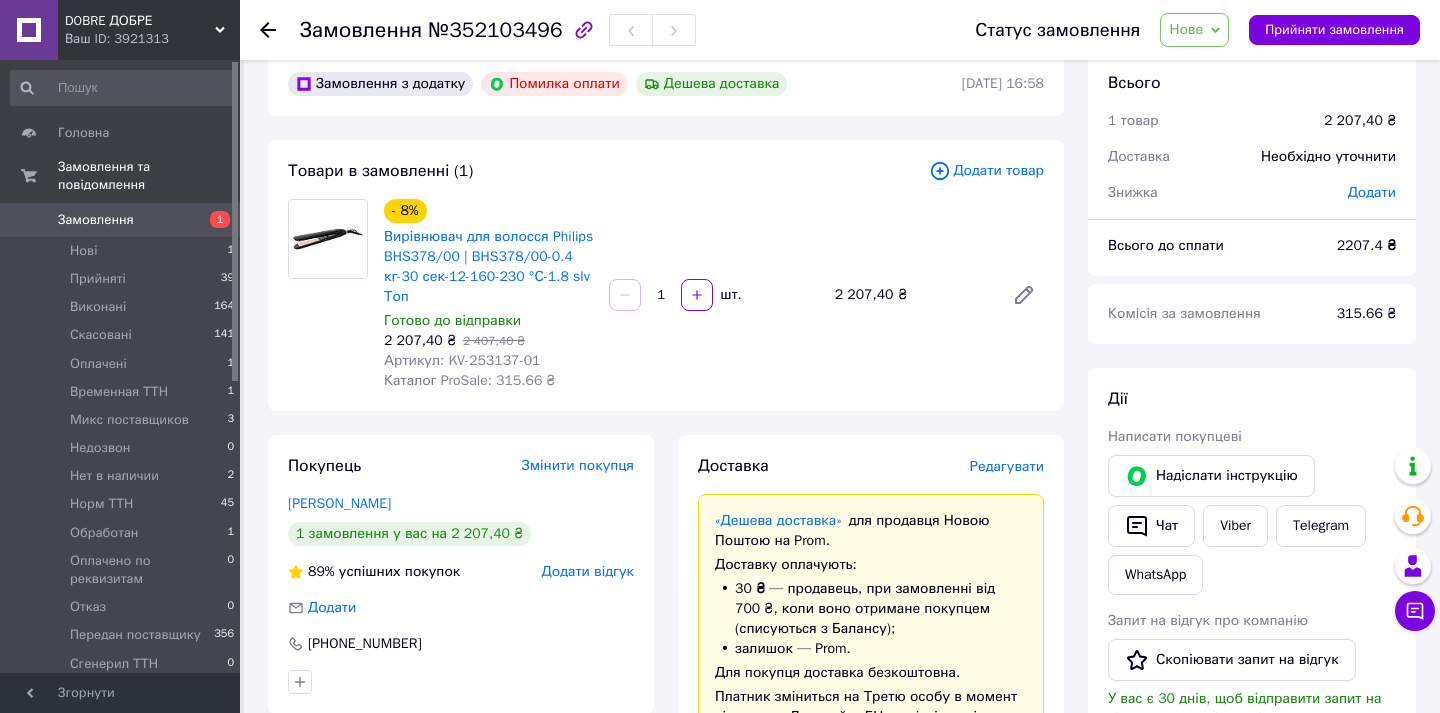 click on "Нове" at bounding box center (1186, 29) 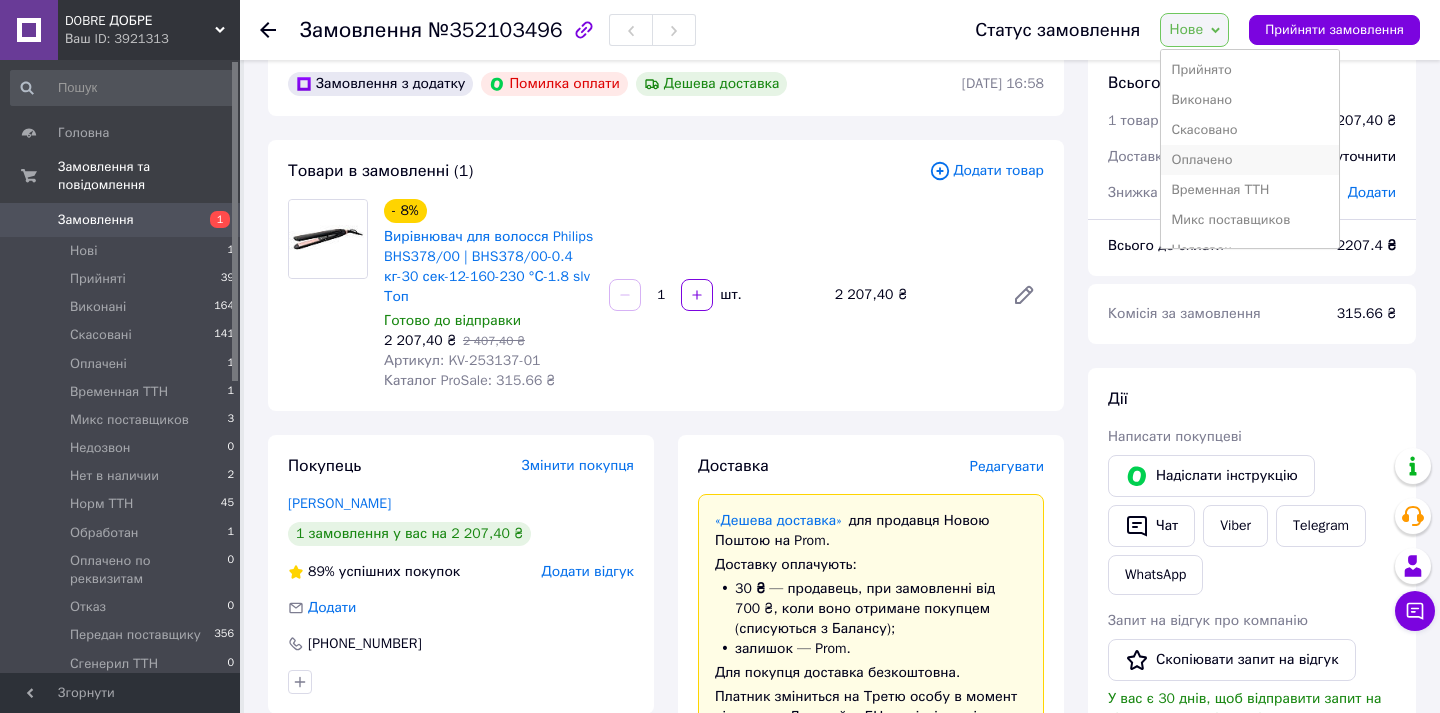 scroll, scrollTop: 262, scrollLeft: 0, axis: vertical 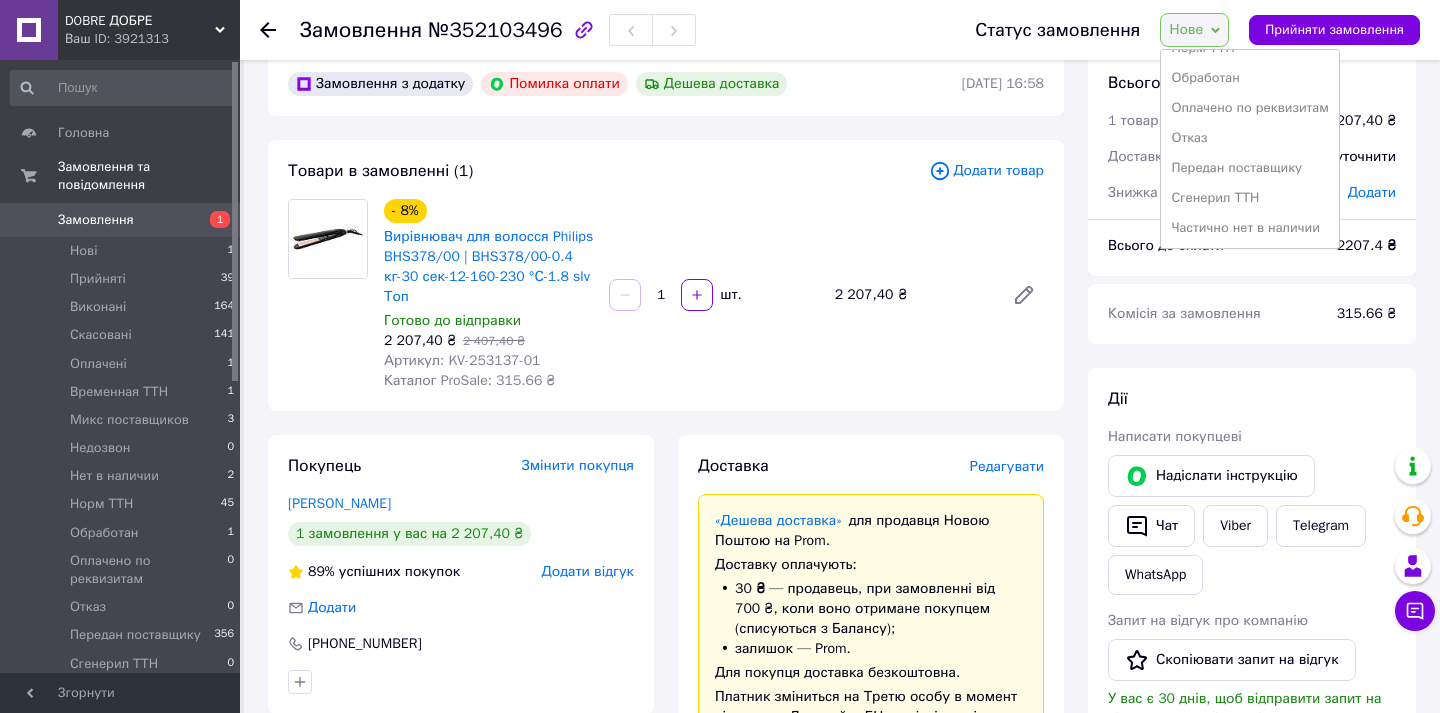 click on "Товари в замовленні (1) Додати товар - 8% Вирівнювач для волосся Philips BHS378/00 | BHS378/00-0.4 кг-30 сек-12-160-230 °С-1.8 slv Топ Готово до відправки 2 207,40 ₴   2 407,40 ₴ Артикул: KV-253137-01 Каталог ProSale: 315.66 ₴  1   шт. 2 207,40 ₴" at bounding box center (666, 275) 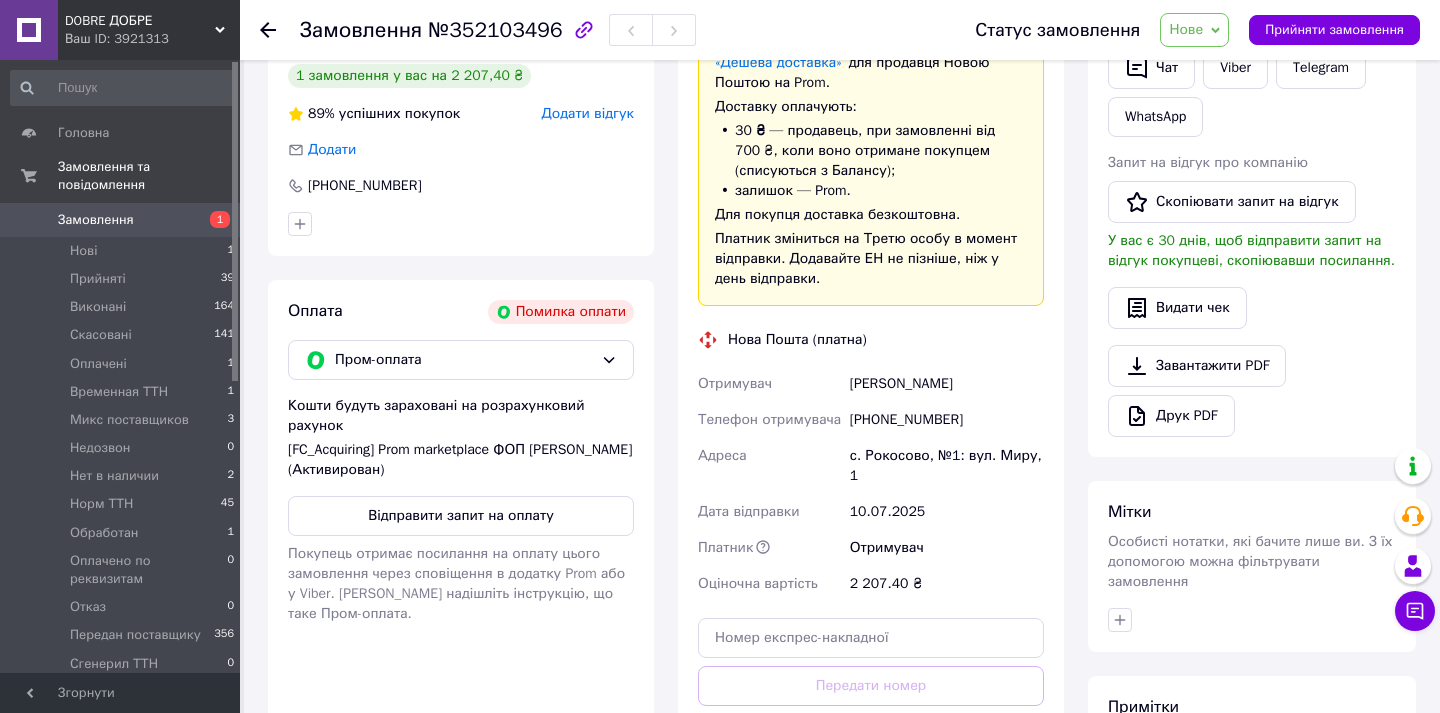 scroll, scrollTop: 494, scrollLeft: 0, axis: vertical 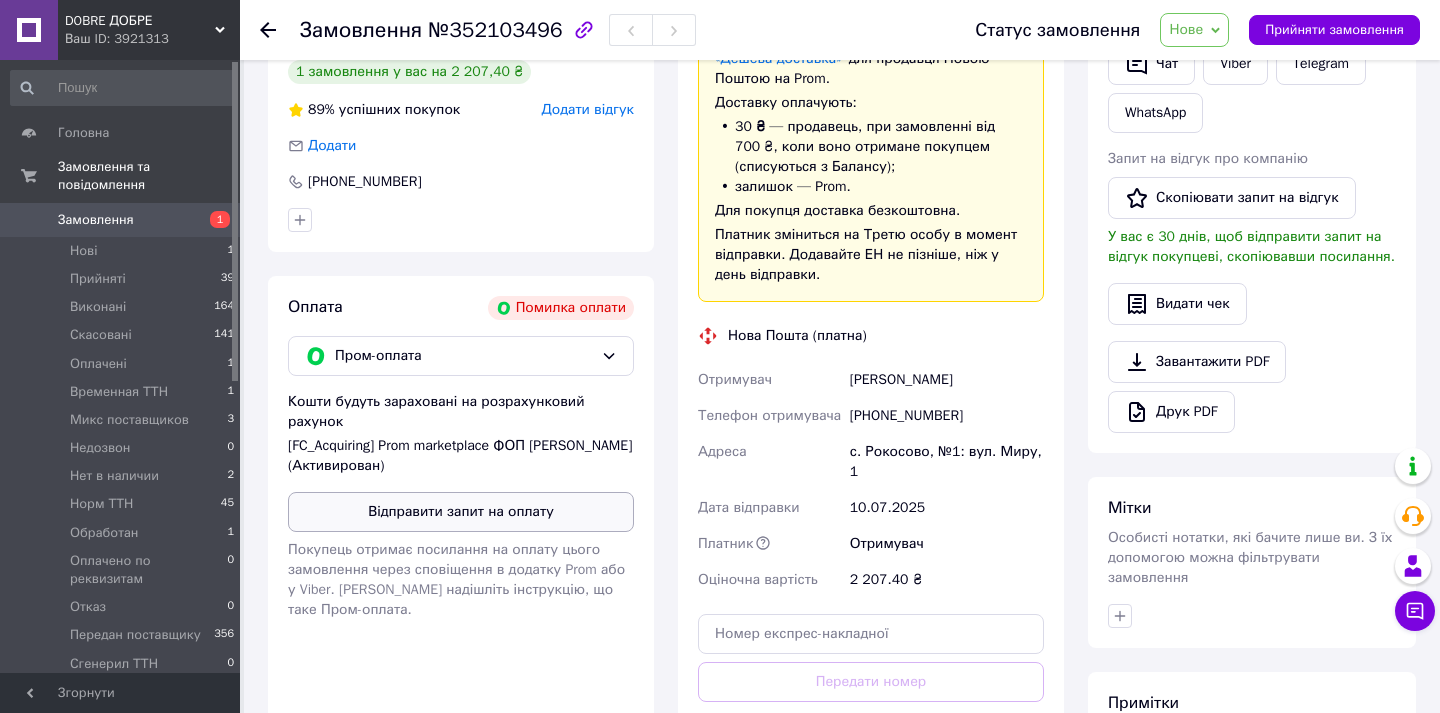 click on "Відправити запит на оплату" at bounding box center (461, 512) 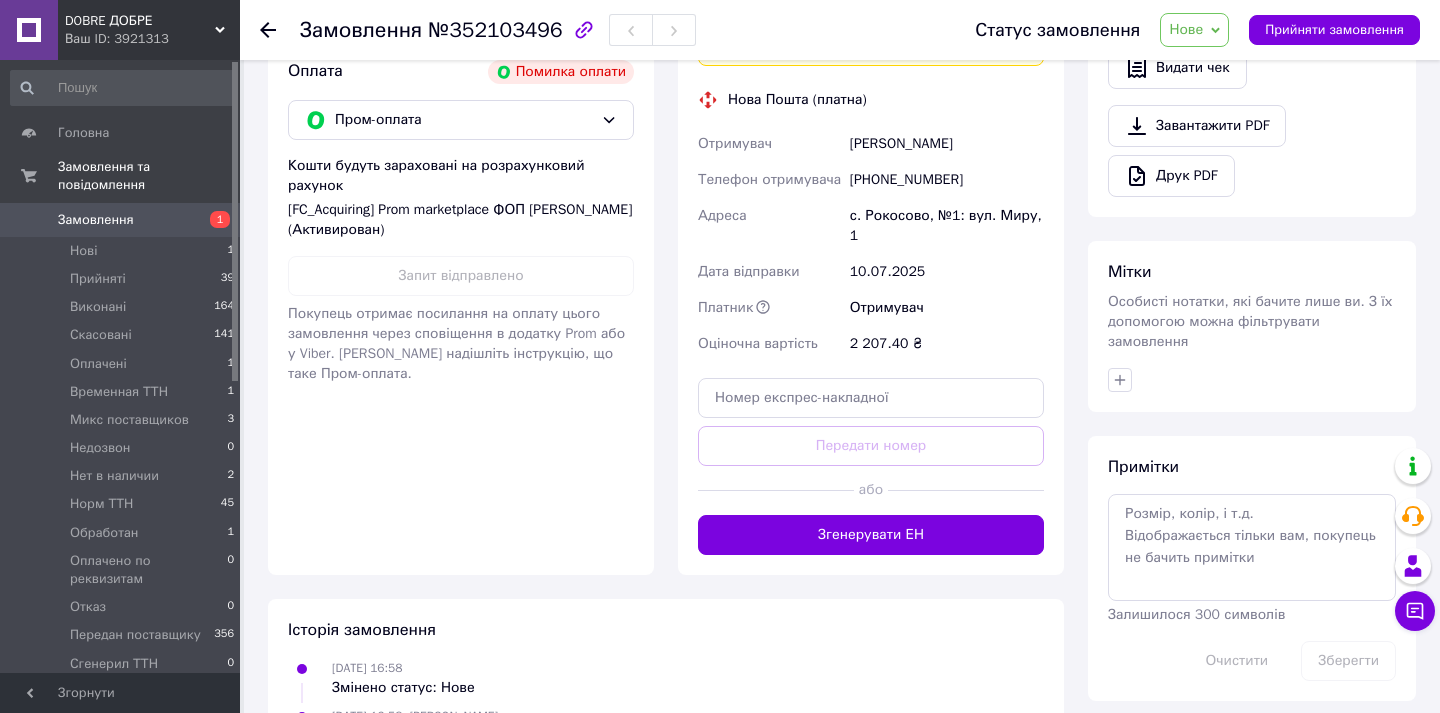 scroll, scrollTop: 903, scrollLeft: 0, axis: vertical 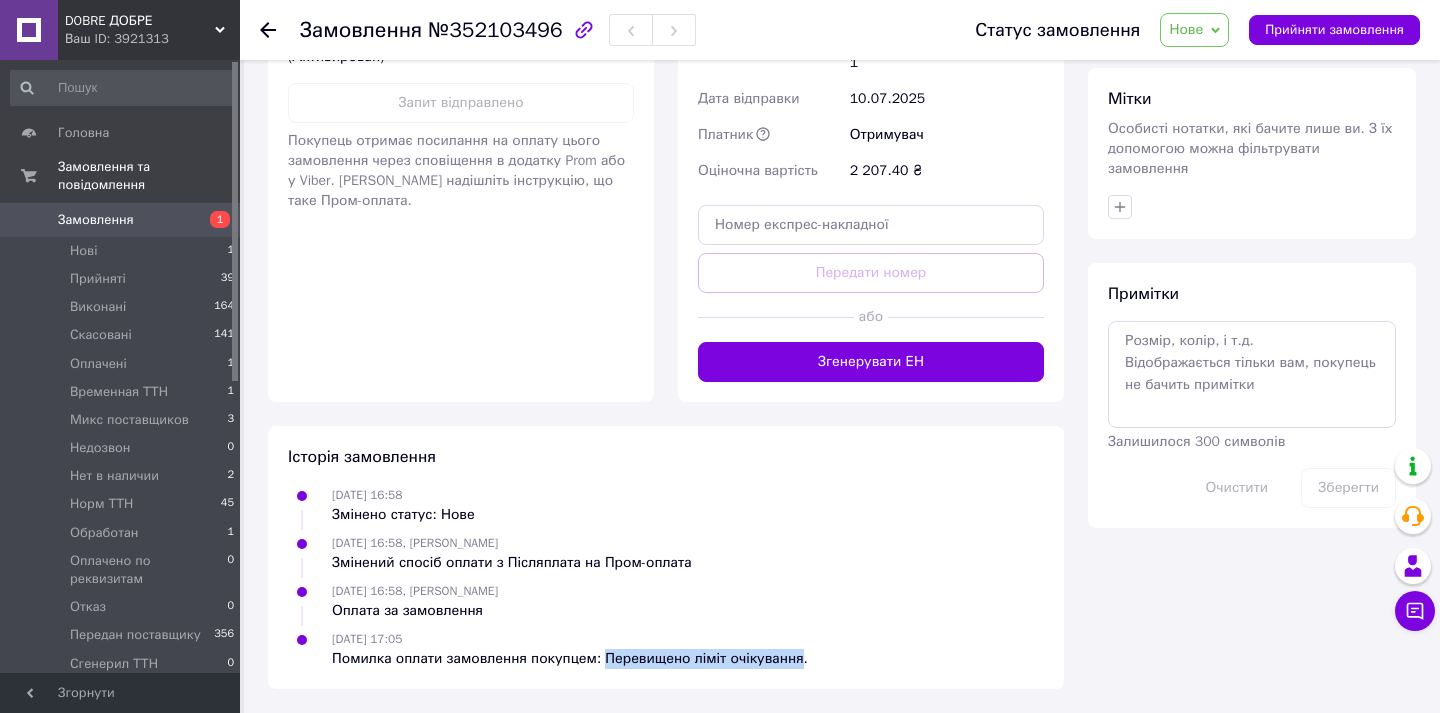 drag, startPoint x: 606, startPoint y: 664, endPoint x: 803, endPoint y: 662, distance: 197.01015 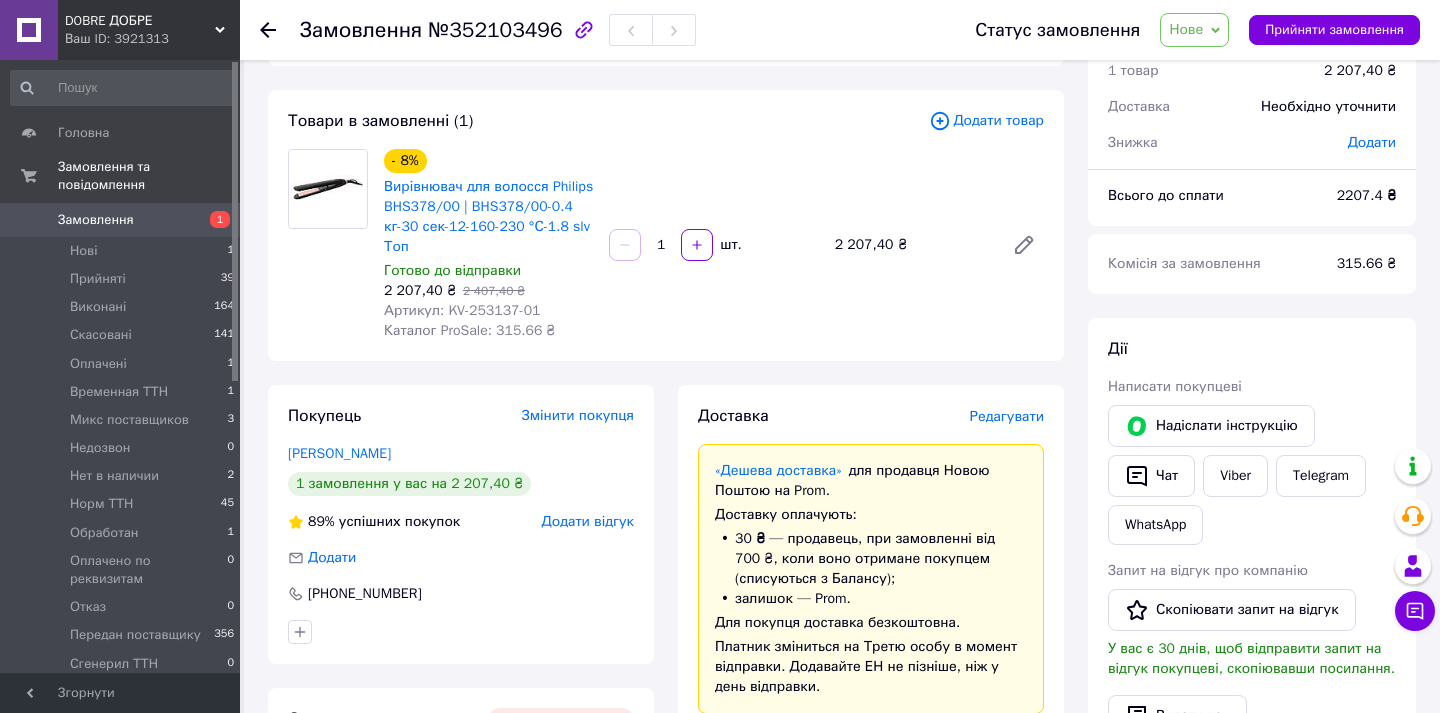 scroll, scrollTop: 0, scrollLeft: 0, axis: both 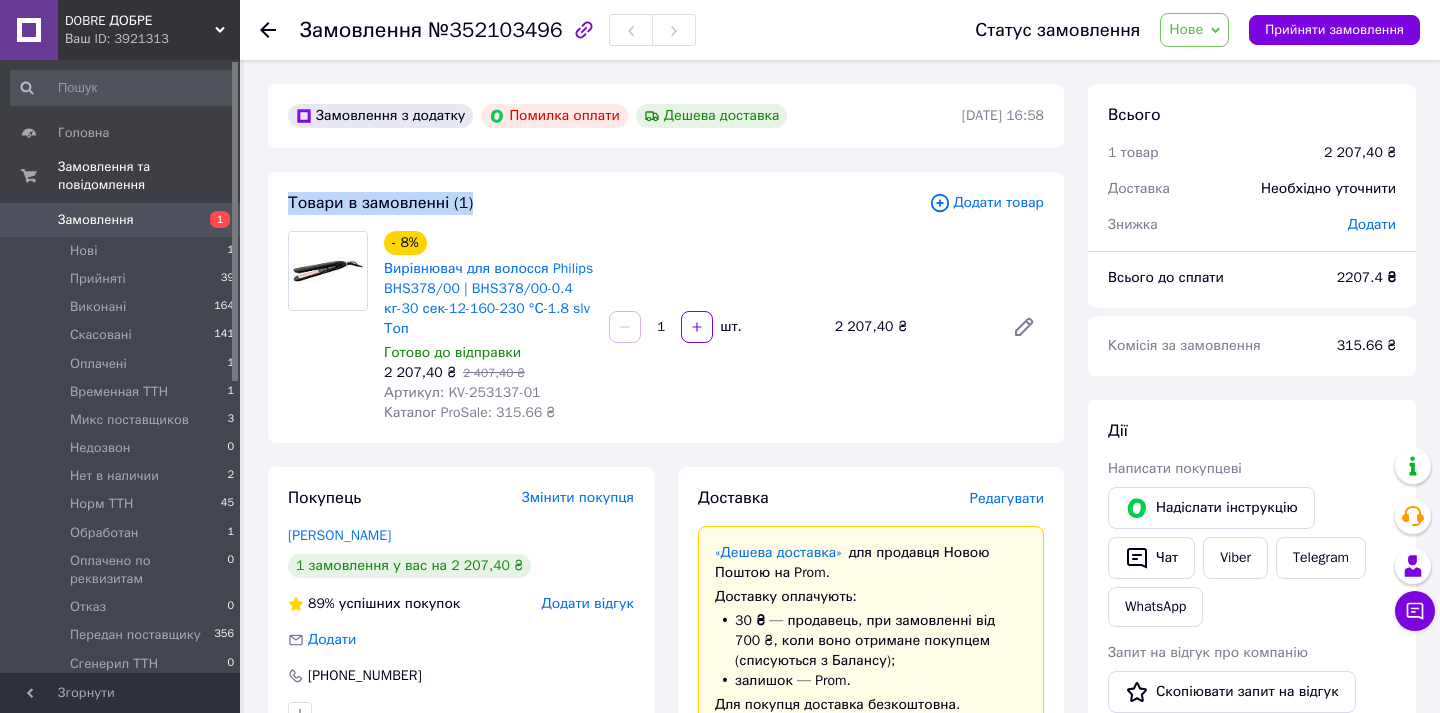 drag, startPoint x: 267, startPoint y: 178, endPoint x: 546, endPoint y: 207, distance: 280.5031 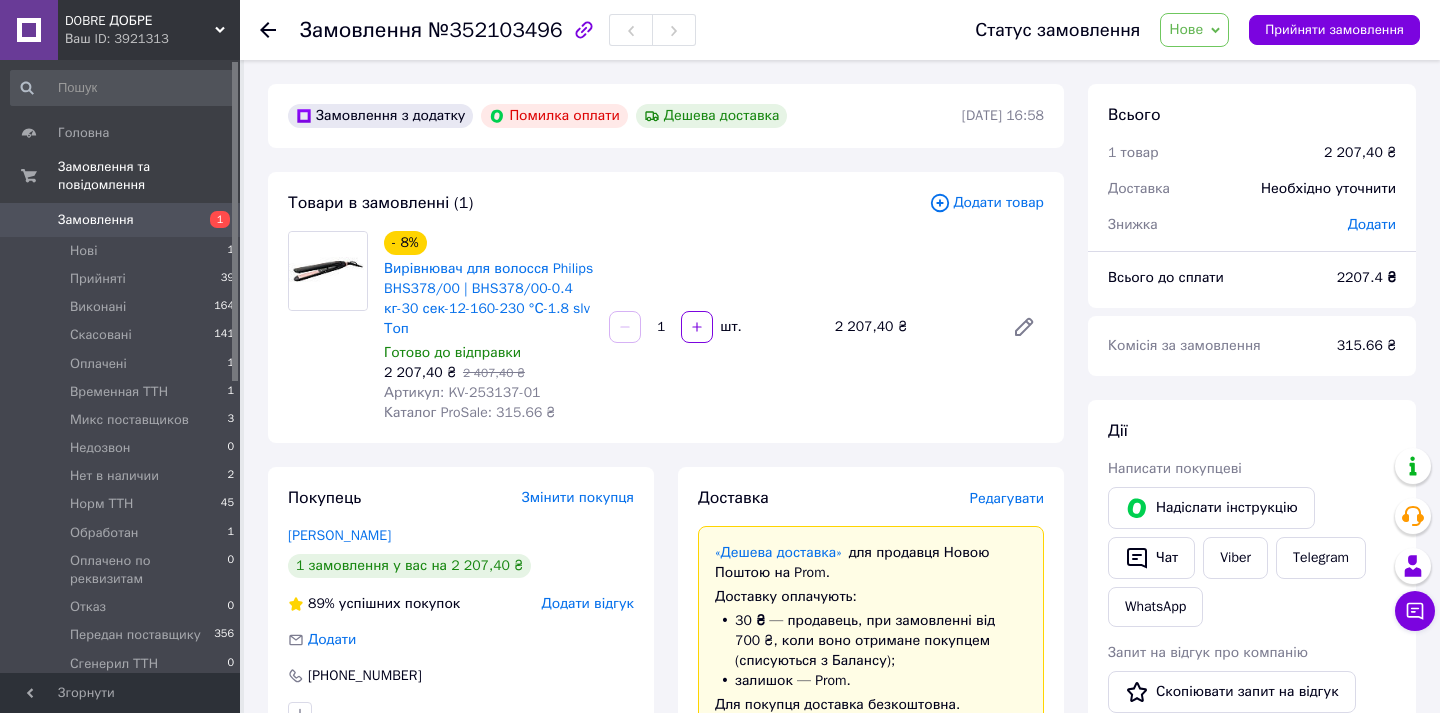 click on "Замовлення" at bounding box center (121, 220) 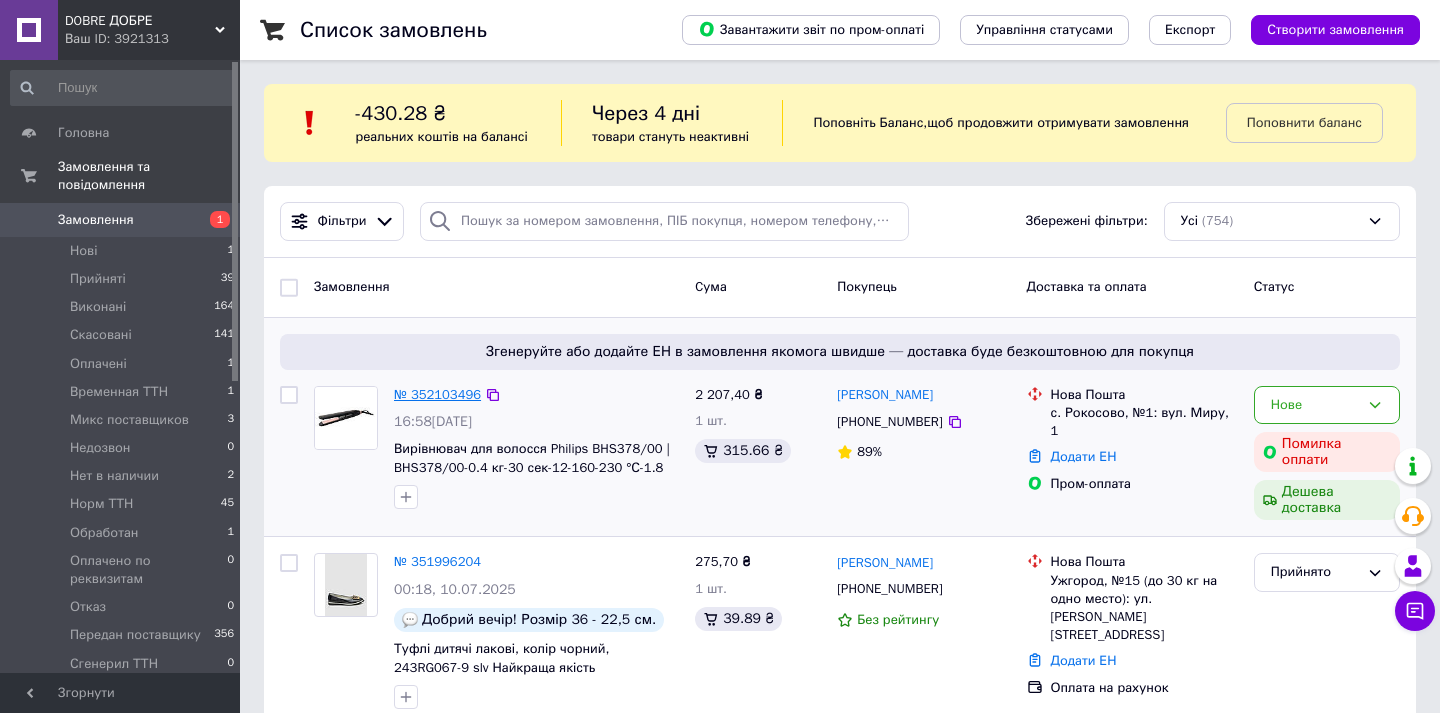 click on "№ 352103496" at bounding box center [437, 394] 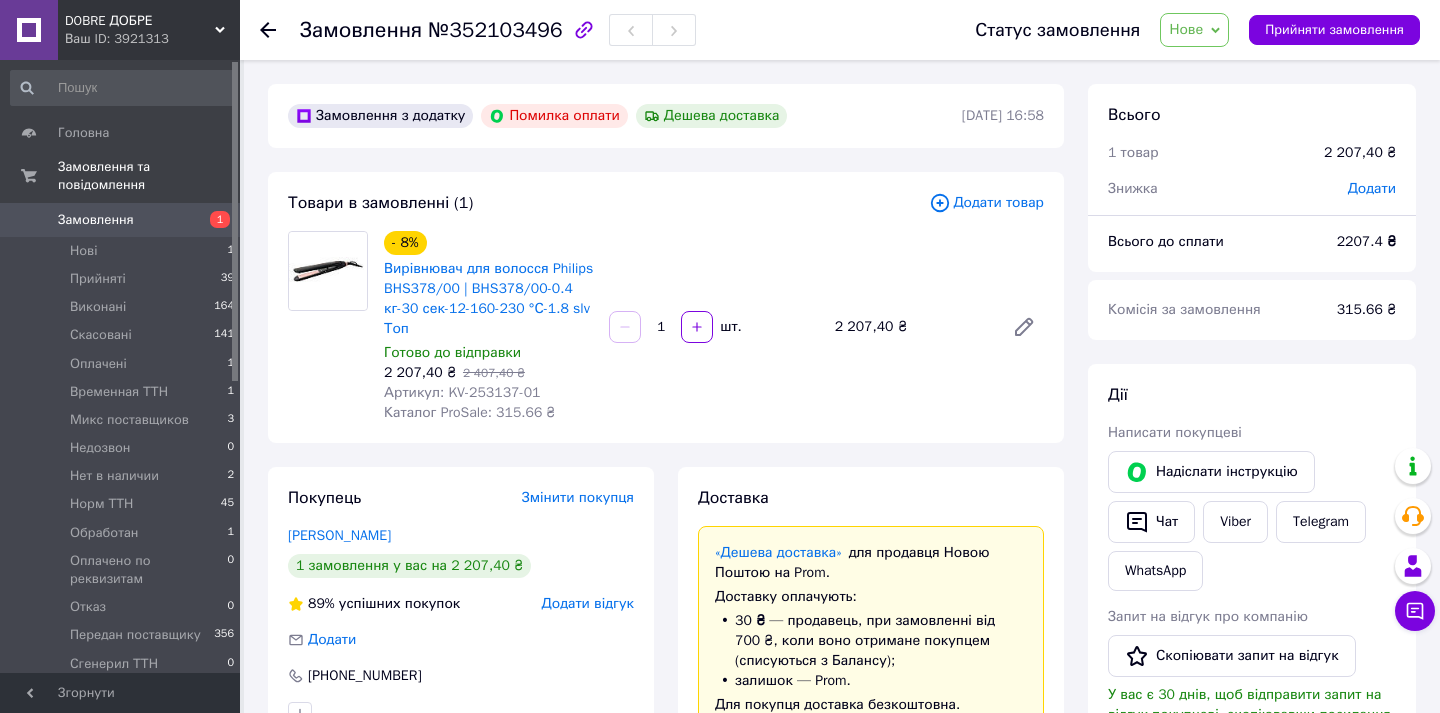 click on "Артикул: KV-253137-01" at bounding box center [462, 392] 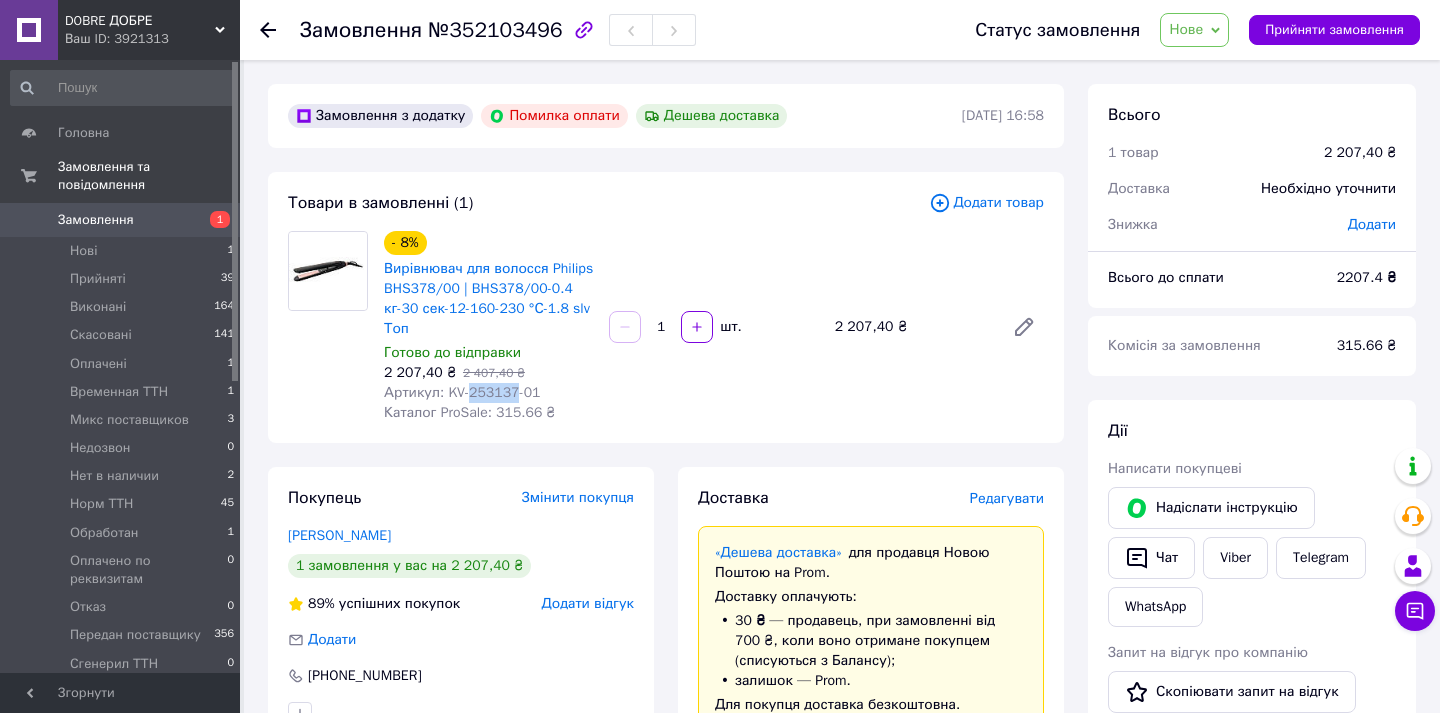 click on "Артикул: KV-253137-01" at bounding box center [462, 392] 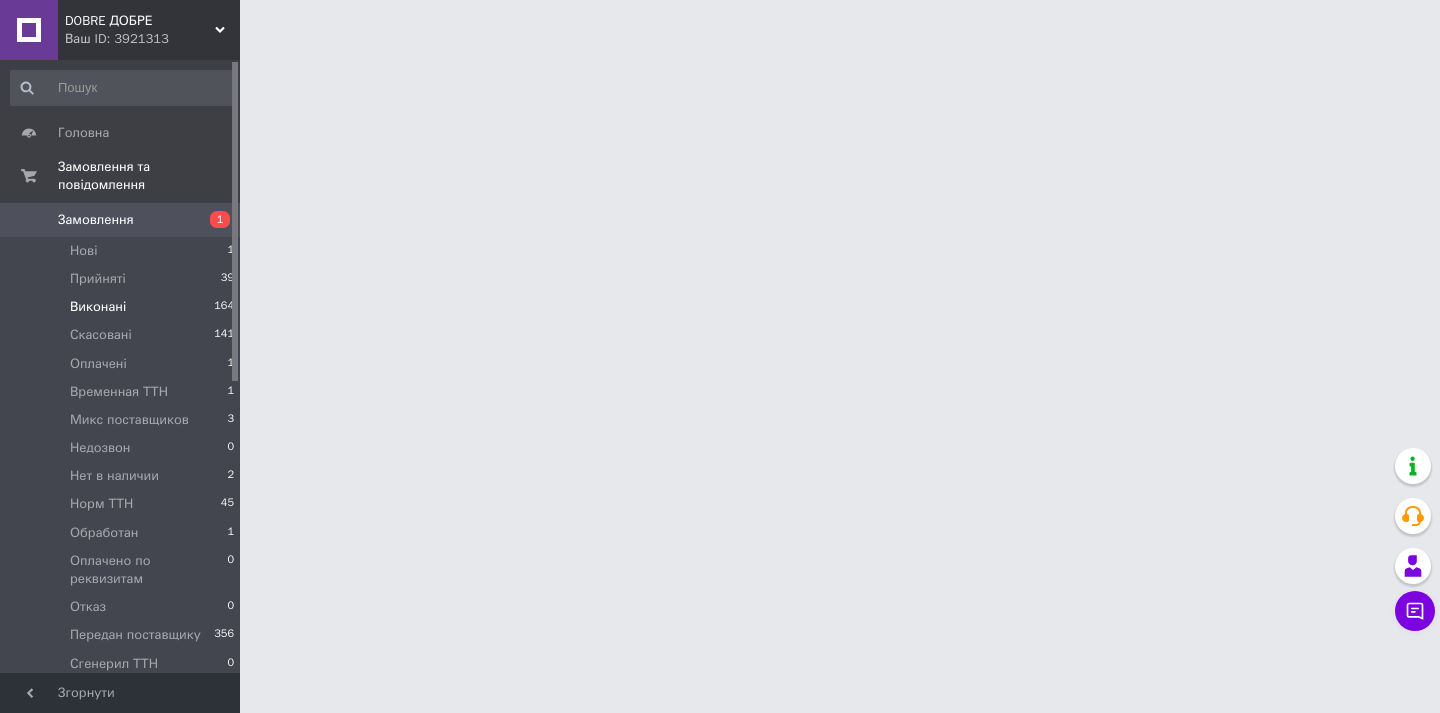 scroll, scrollTop: 560, scrollLeft: 0, axis: vertical 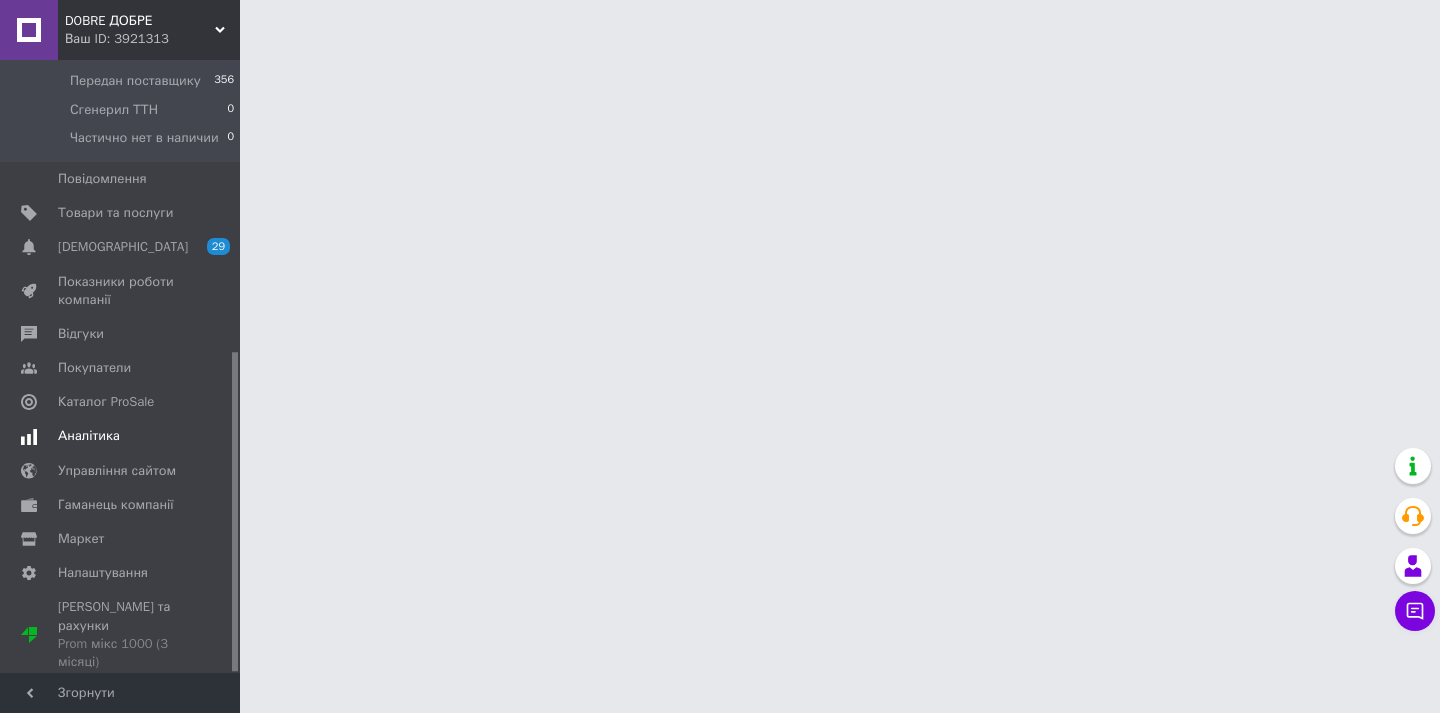 click on "Аналітика" at bounding box center (121, 436) 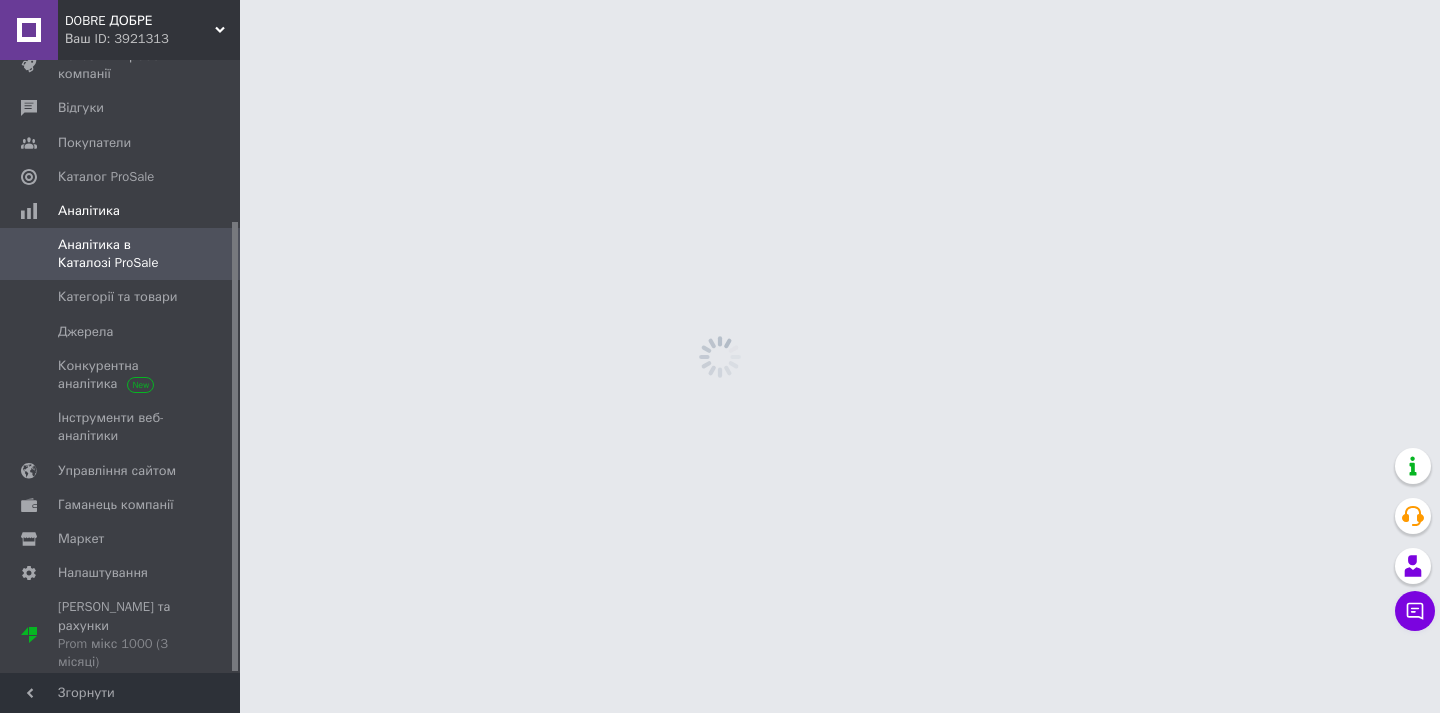 scroll, scrollTop: 220, scrollLeft: 0, axis: vertical 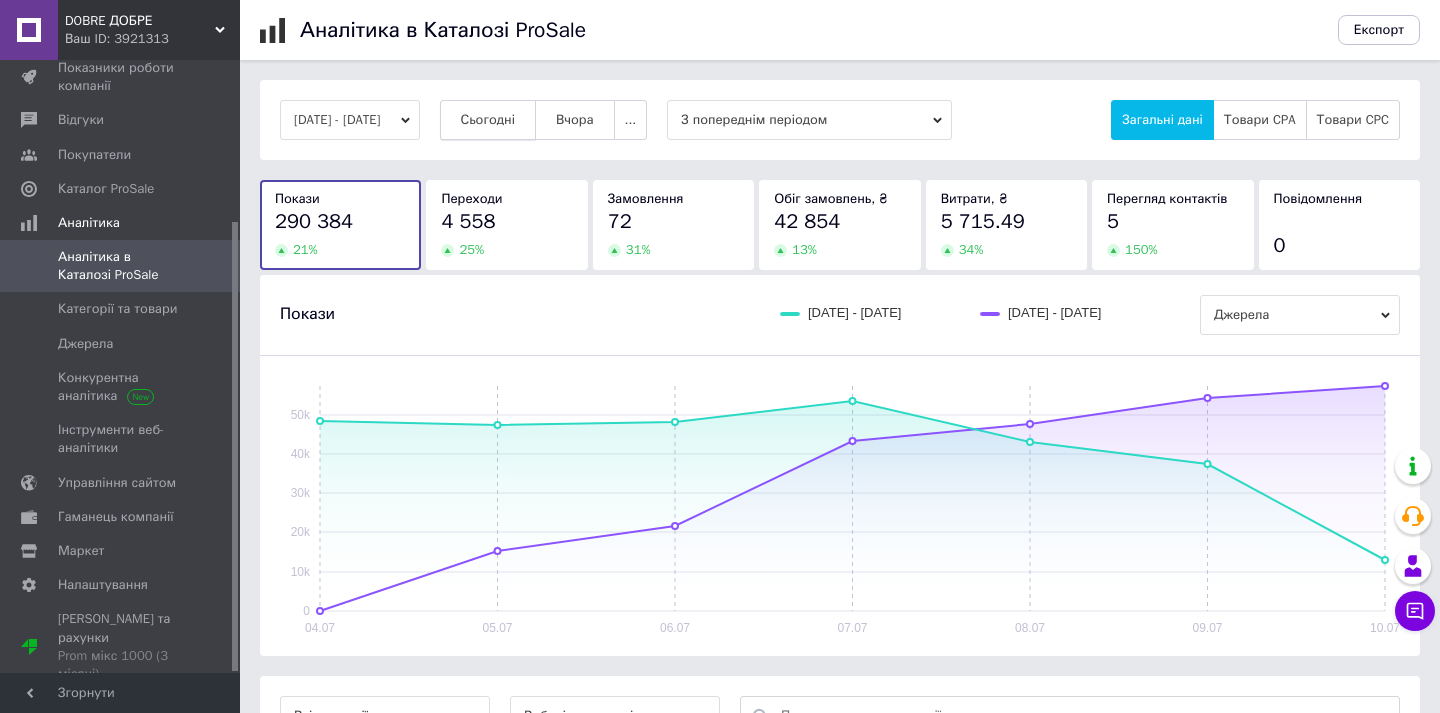 click on "Сьогодні" at bounding box center [488, 120] 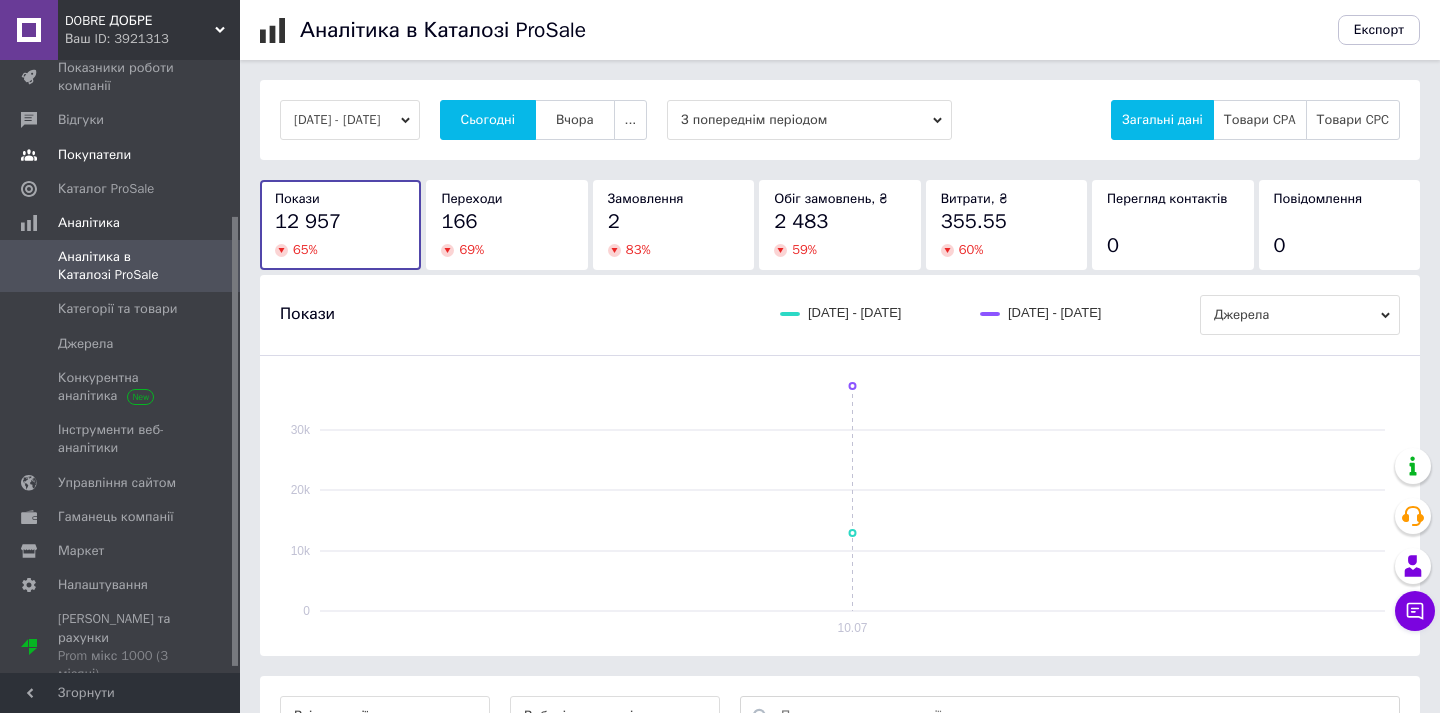 scroll, scrollTop: 0, scrollLeft: 0, axis: both 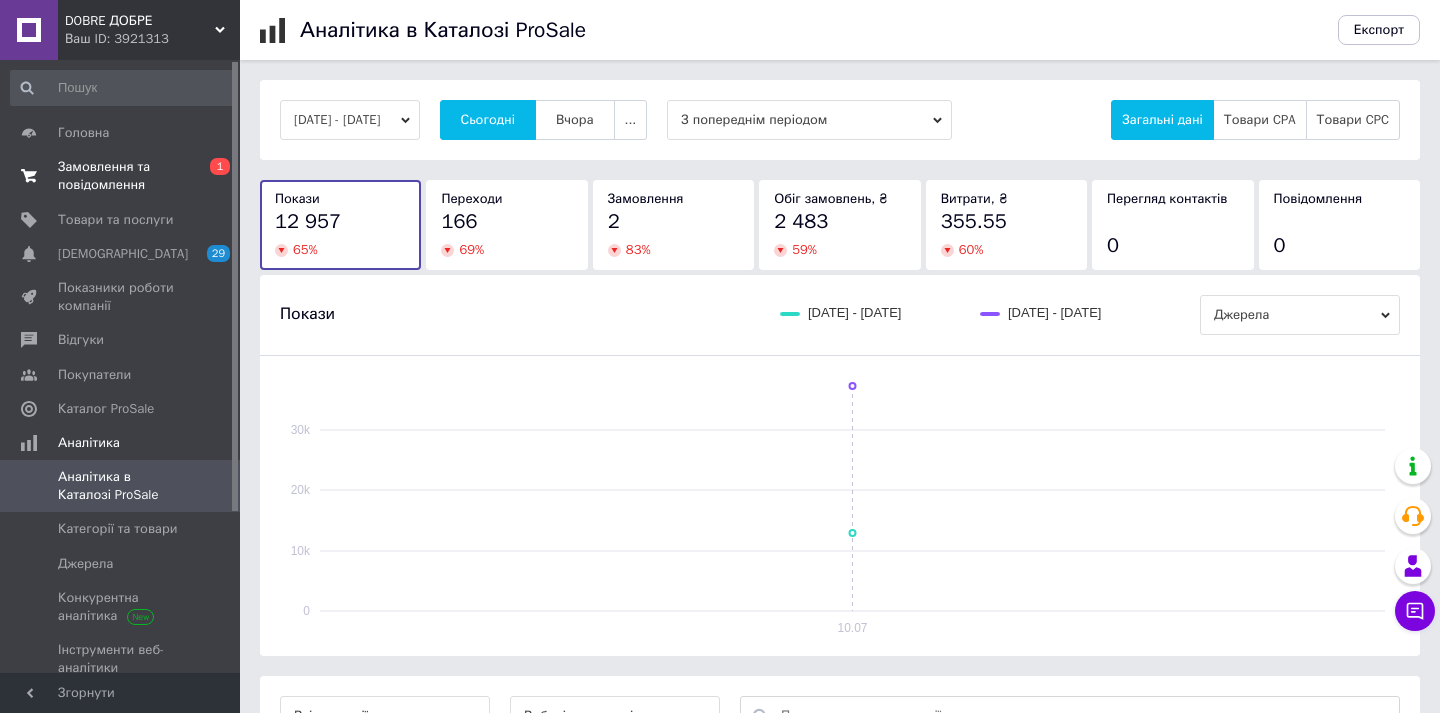 click on "Замовлення та повідомлення" at bounding box center (121, 176) 